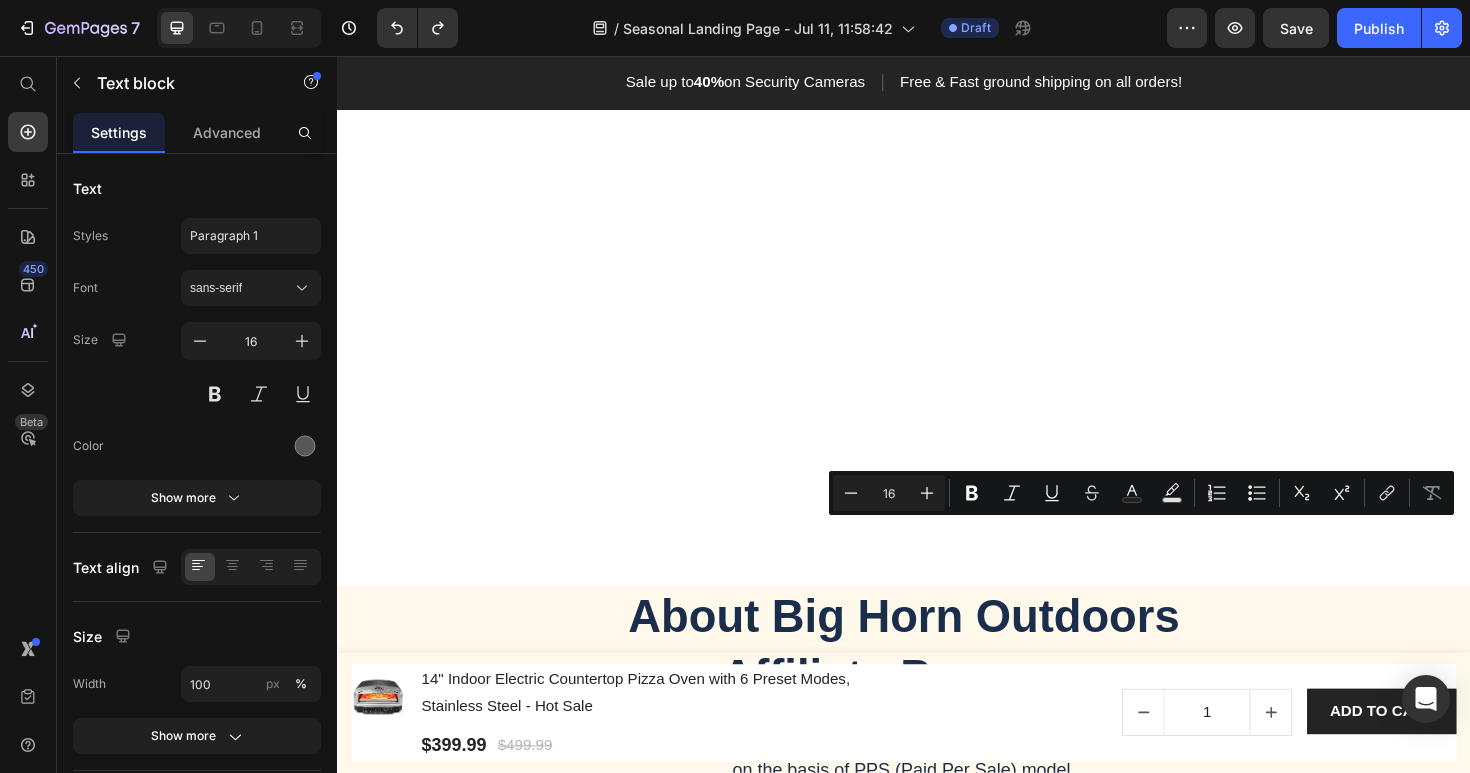 scroll, scrollTop: 0, scrollLeft: 0, axis: both 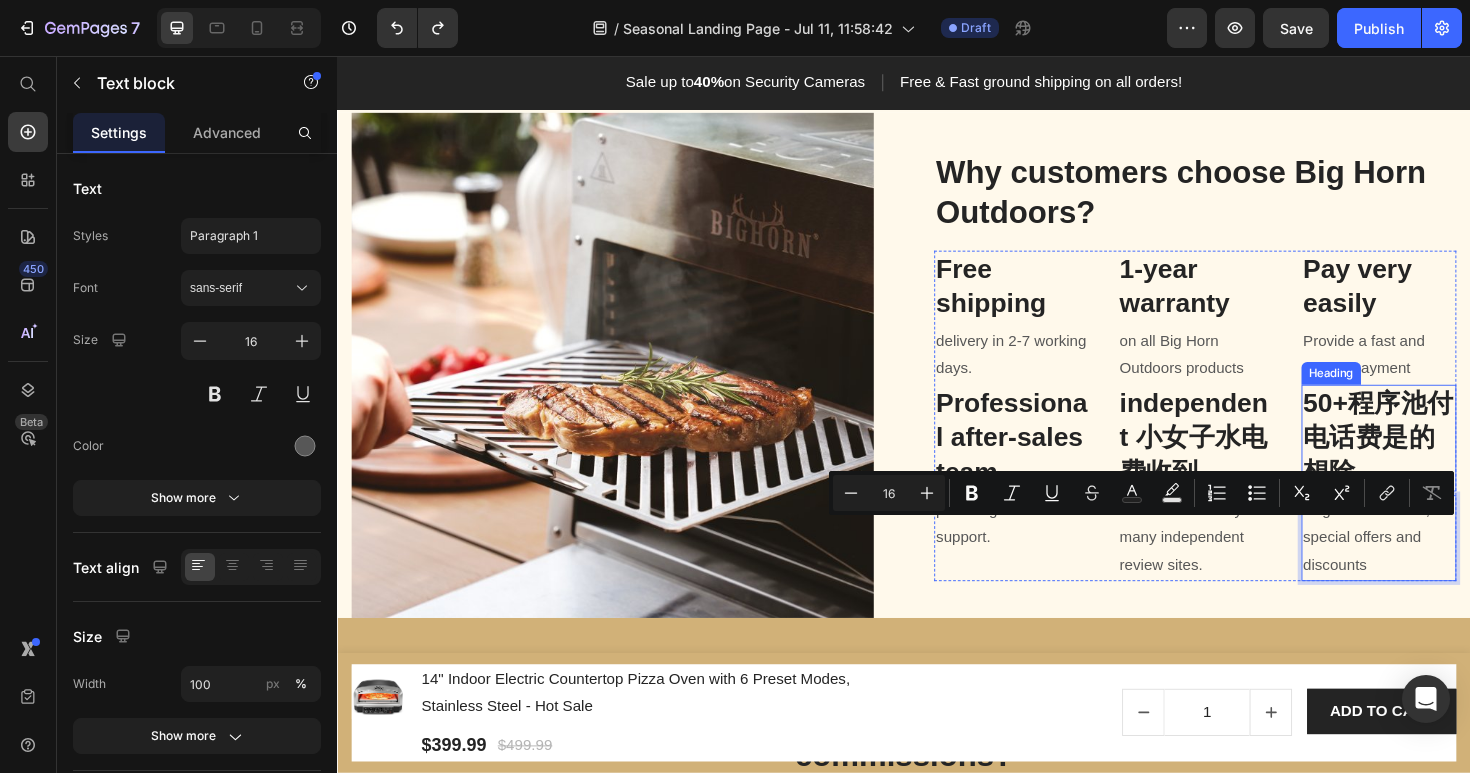 click on "50+程序池付电话费是的想除" at bounding box center (1440, 460) 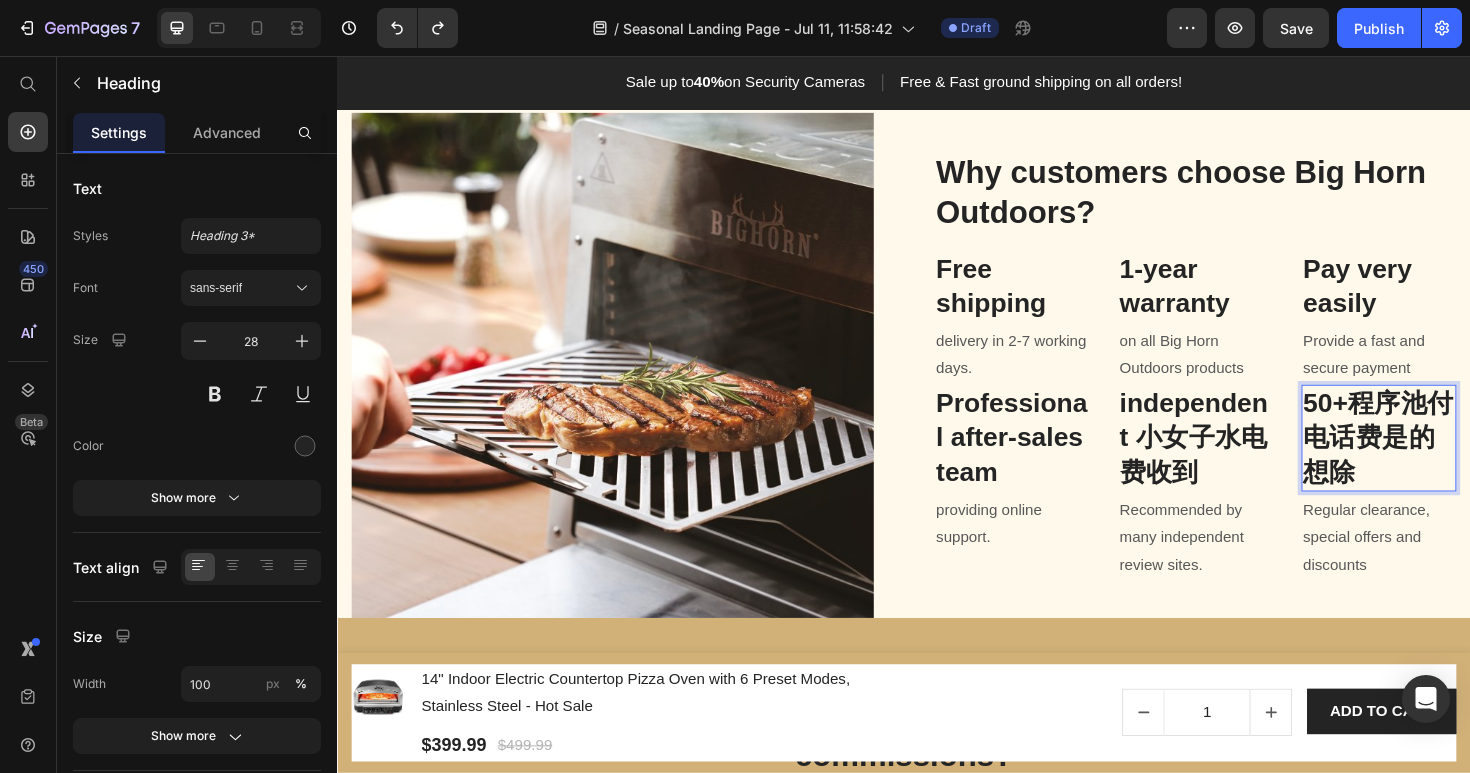 click on "50+程序池付电话费是的想除" at bounding box center (1440, 460) 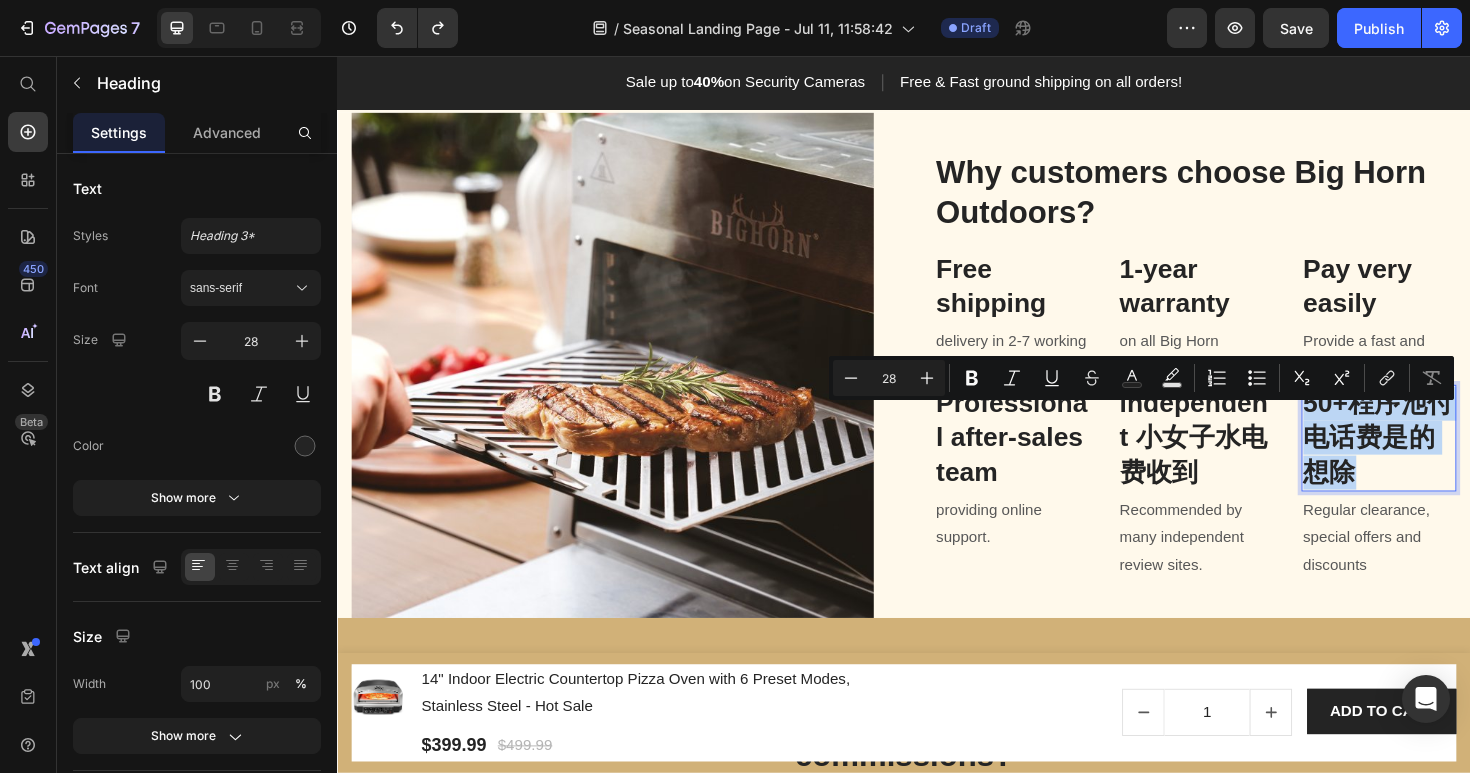 drag, startPoint x: 1441, startPoint y: 519, endPoint x: 1366, endPoint y: 451, distance: 101.23734 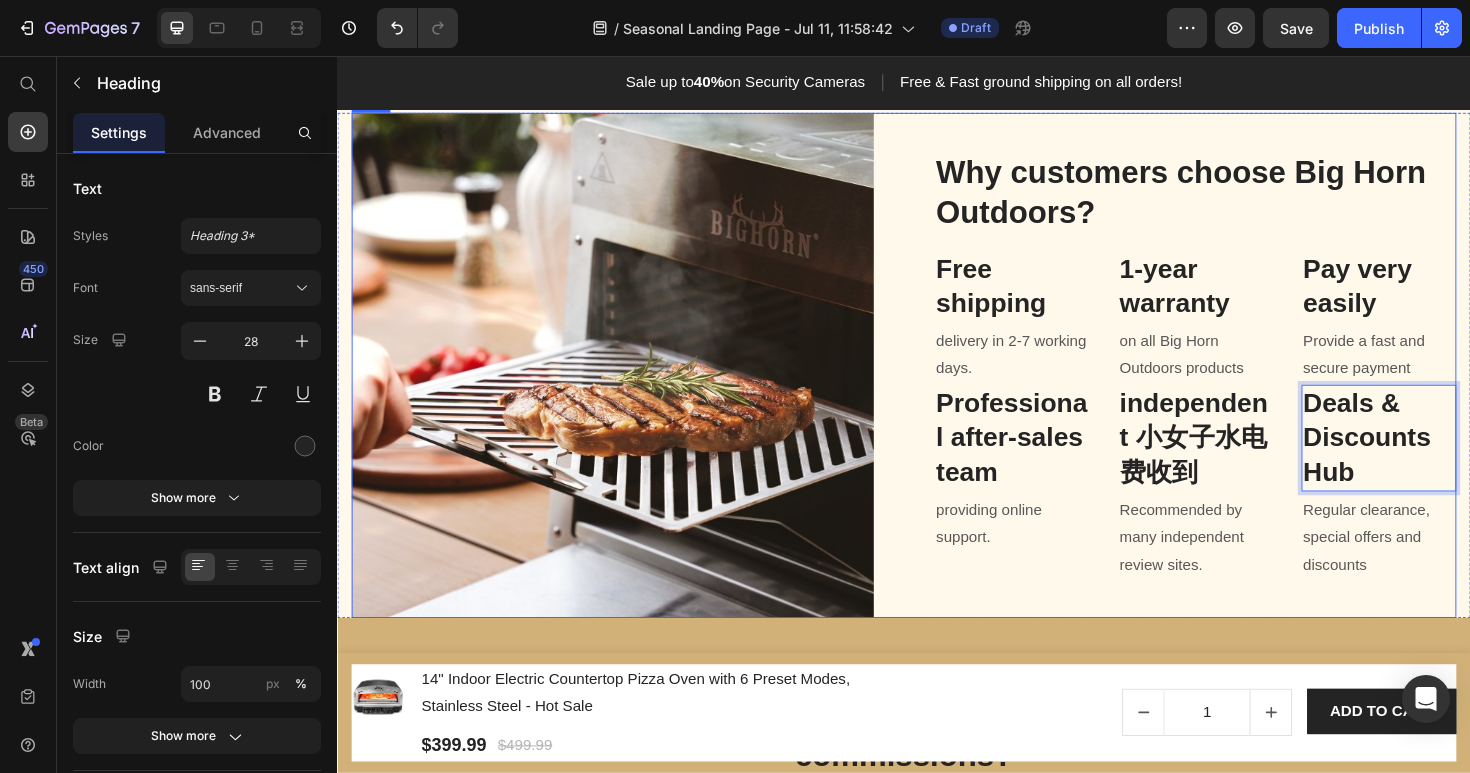 click on "Why customers choose Big Horn Outdoors? Heading Free shipping Heading delivery in 2-7 working days.  Text block Professional after-sales team Heading providing online support. Text block 1-year warranty Heading on all Big Horn Outdoors products  Text block independent 小女子水电费收到 Heading Recommended by many independent review sites. Text block Pay very easily  Heading Provide a fast and secure payment  Text block Deals & Discounts Hub Heading   4 Regular clearance, special offers and discounts  Text block Row" at bounding box center (1245, 383) 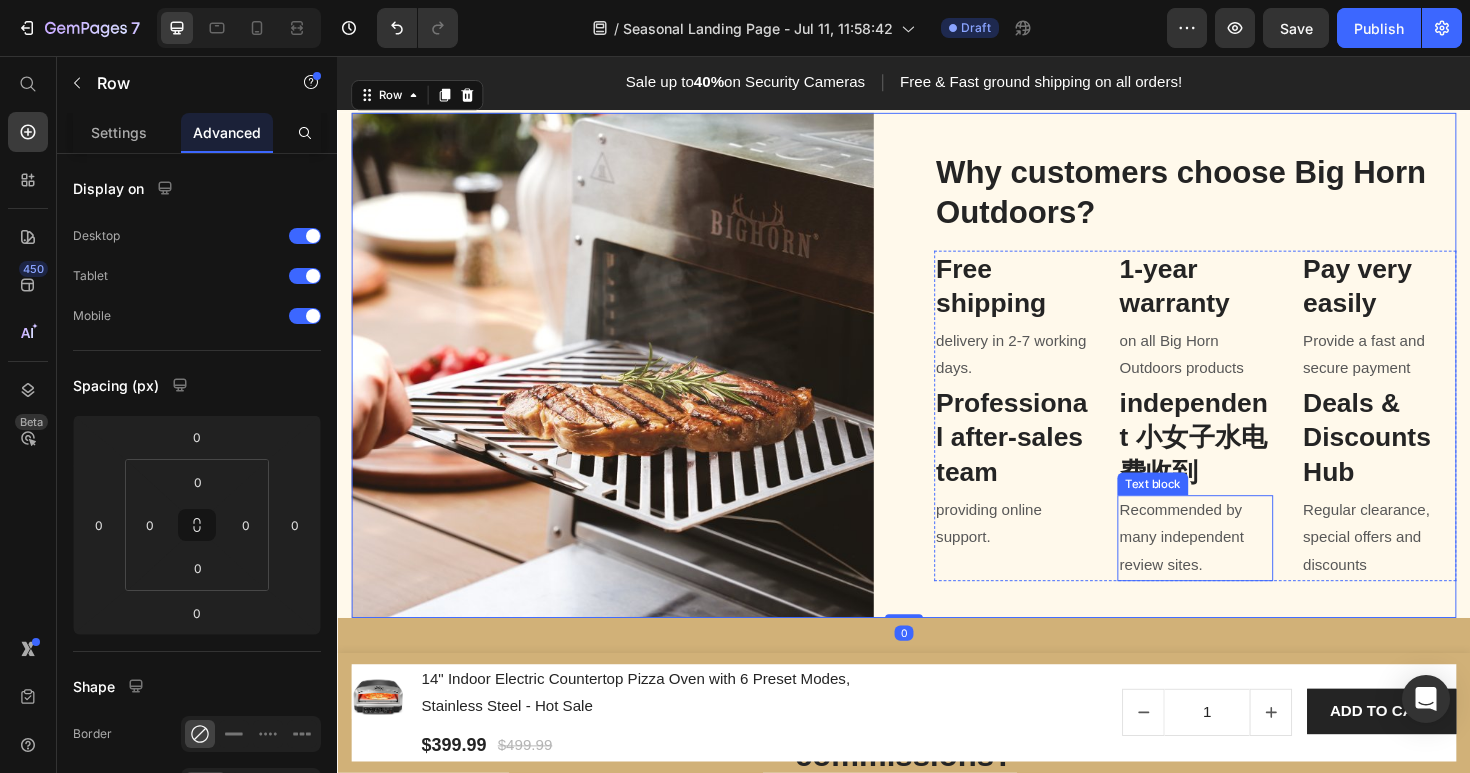 click on "Recommended by many independent review sites." at bounding box center [1245, 566] 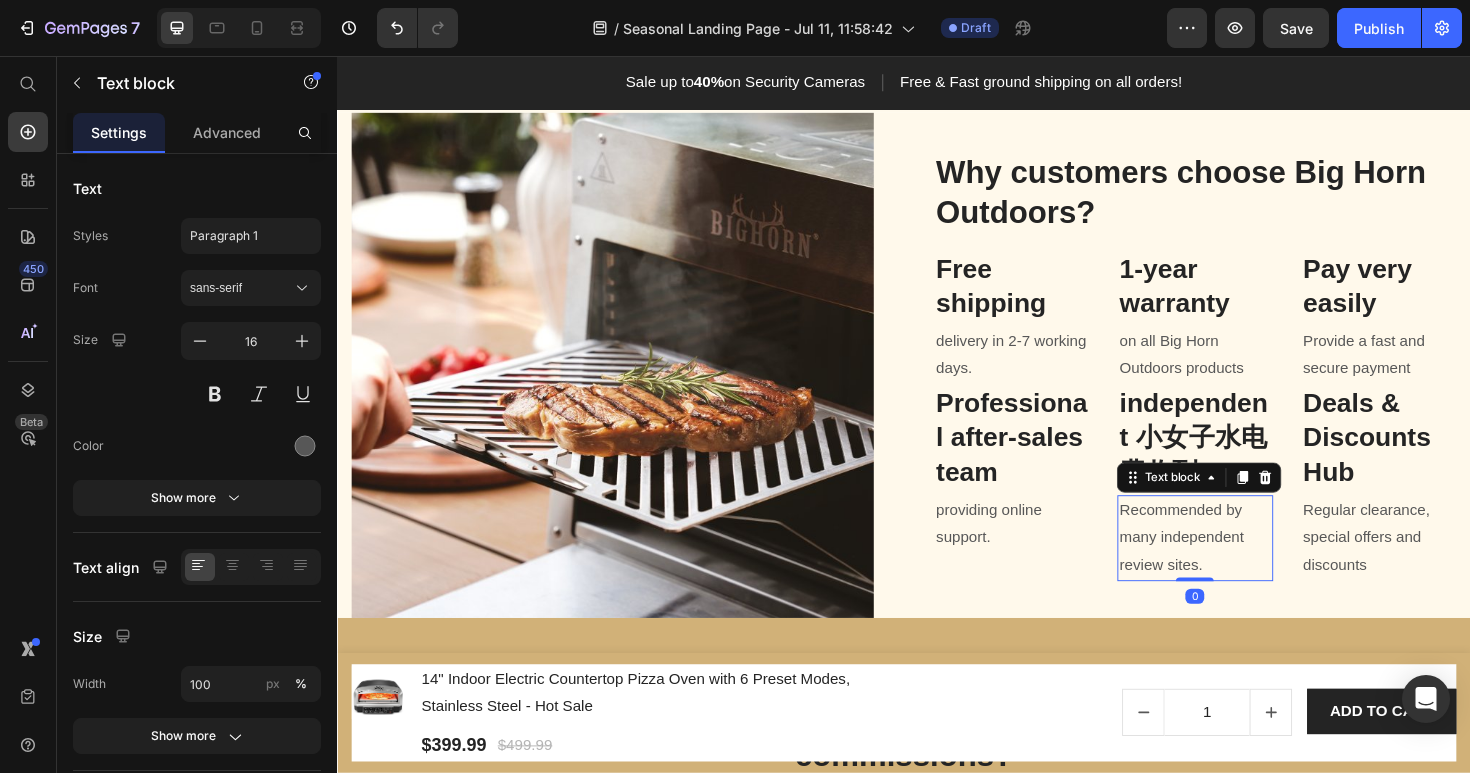 click on "Recommended by many independent review sites." at bounding box center (1245, 566) 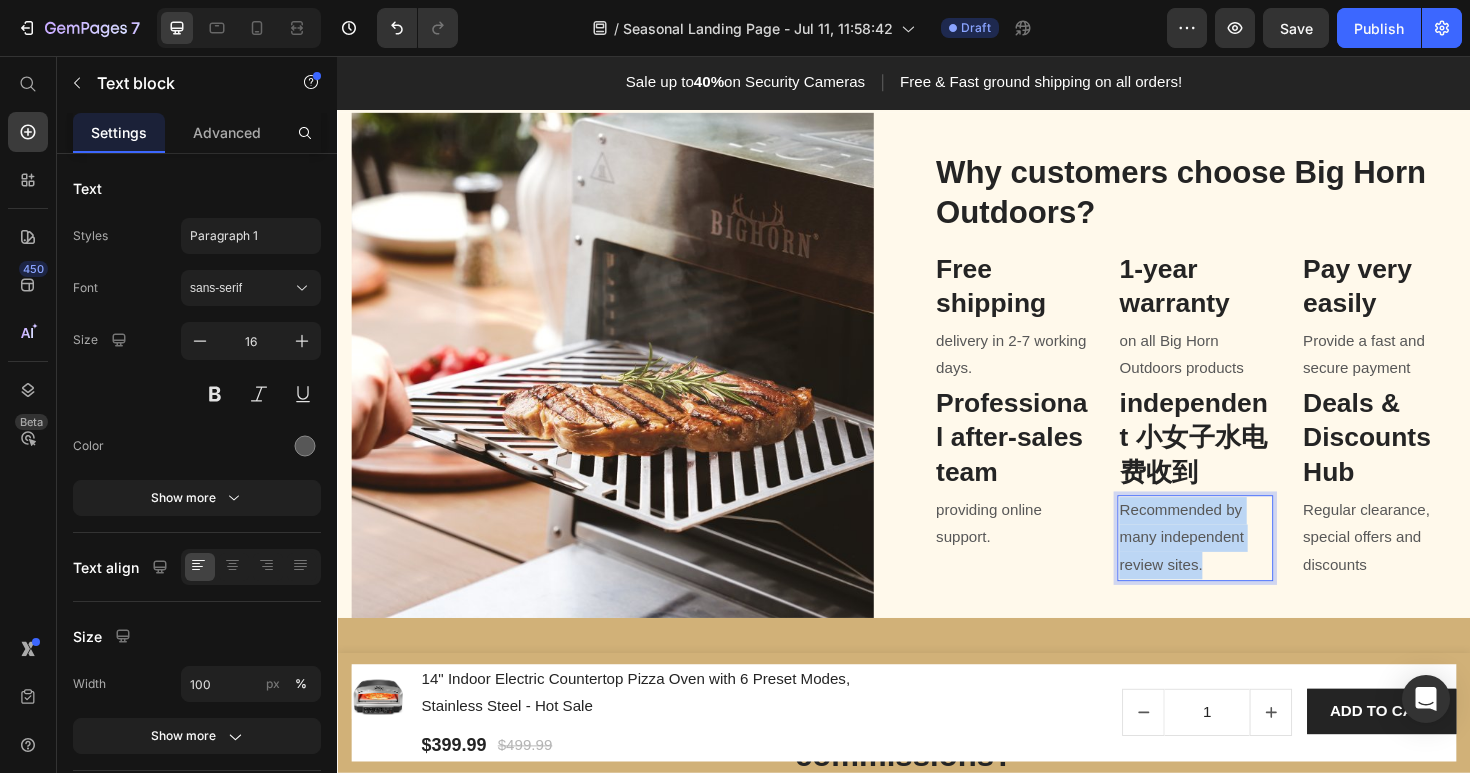 click on "Recommended by many independent review sites." at bounding box center [1245, 566] 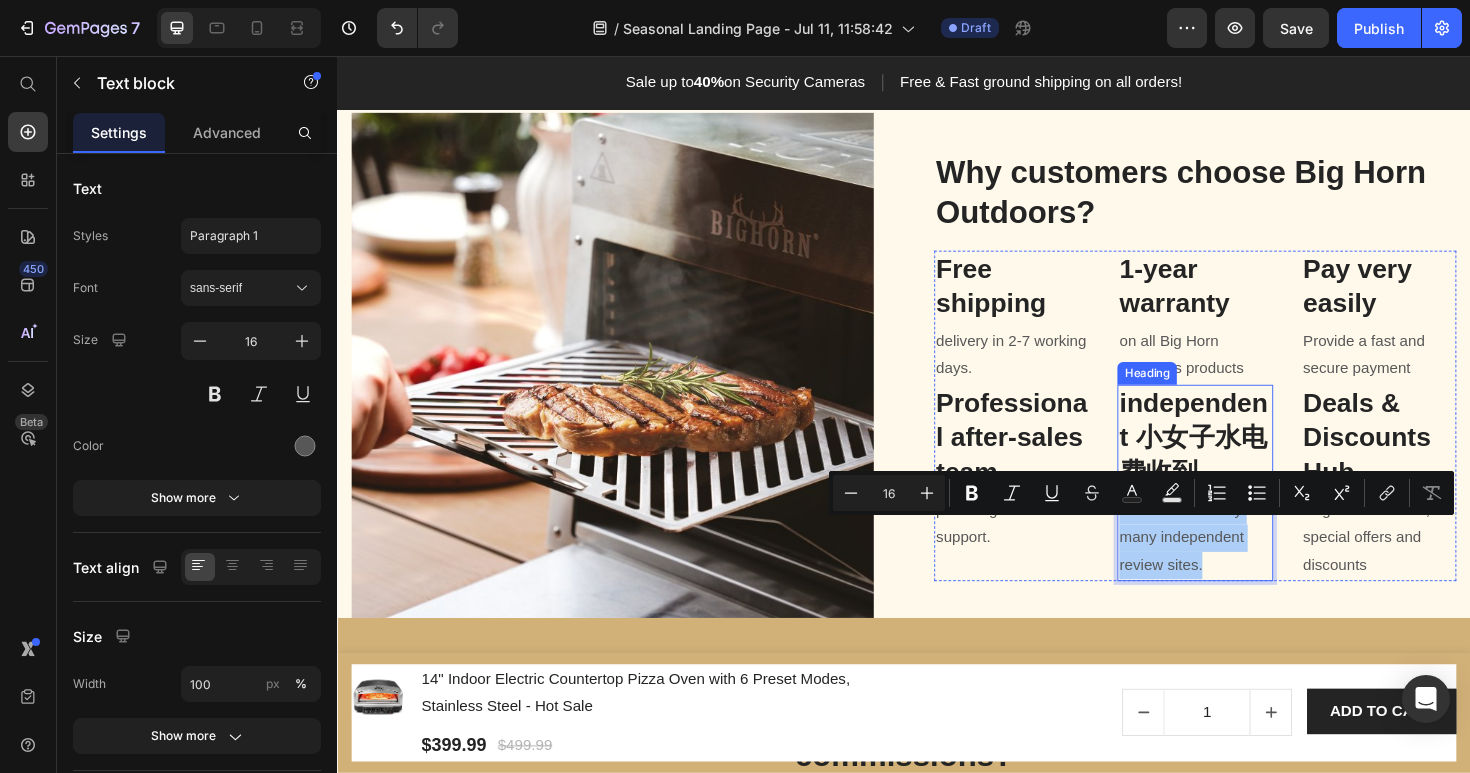 click on "independent 小女子水电费收到" at bounding box center [1245, 460] 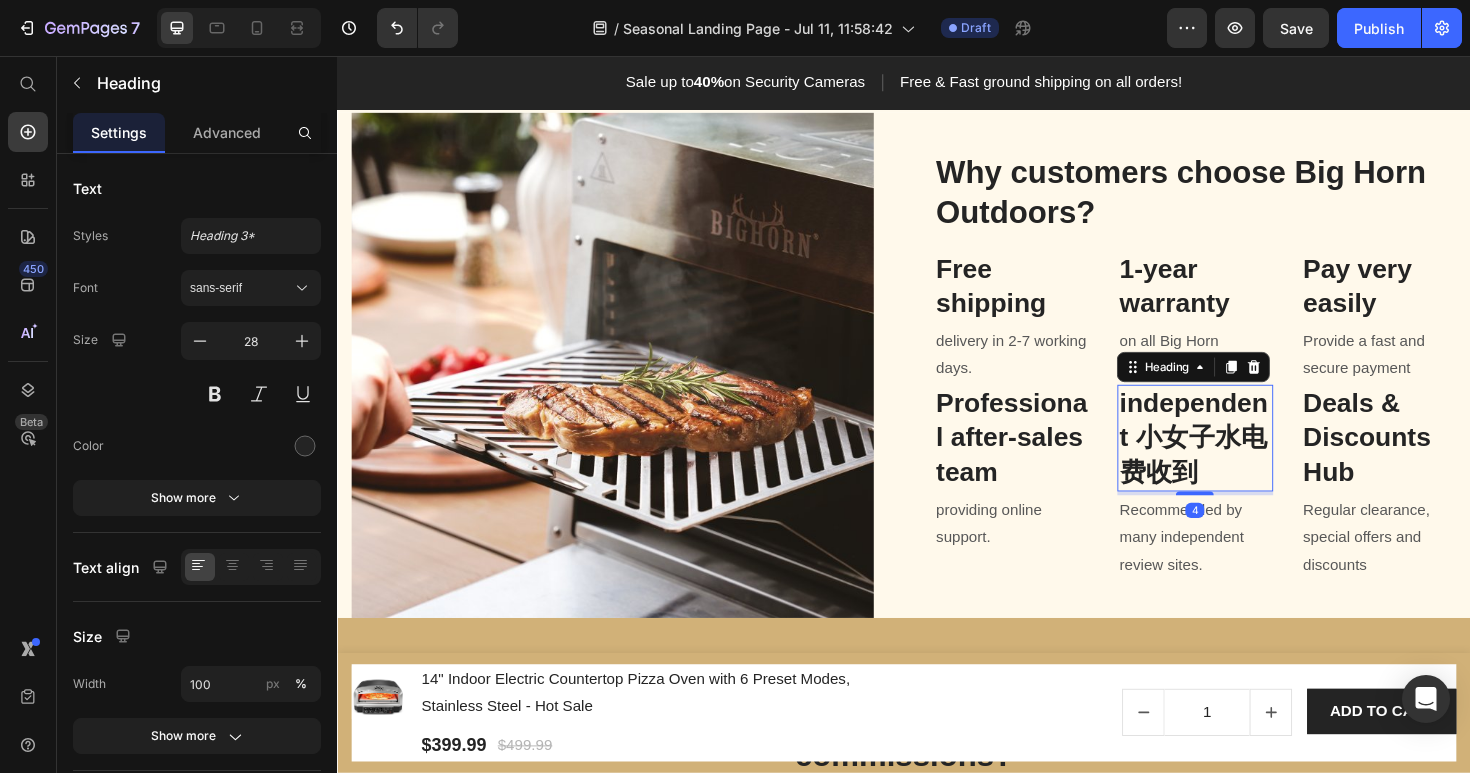 click on "independent 小女子水电费收到" at bounding box center (1245, 460) 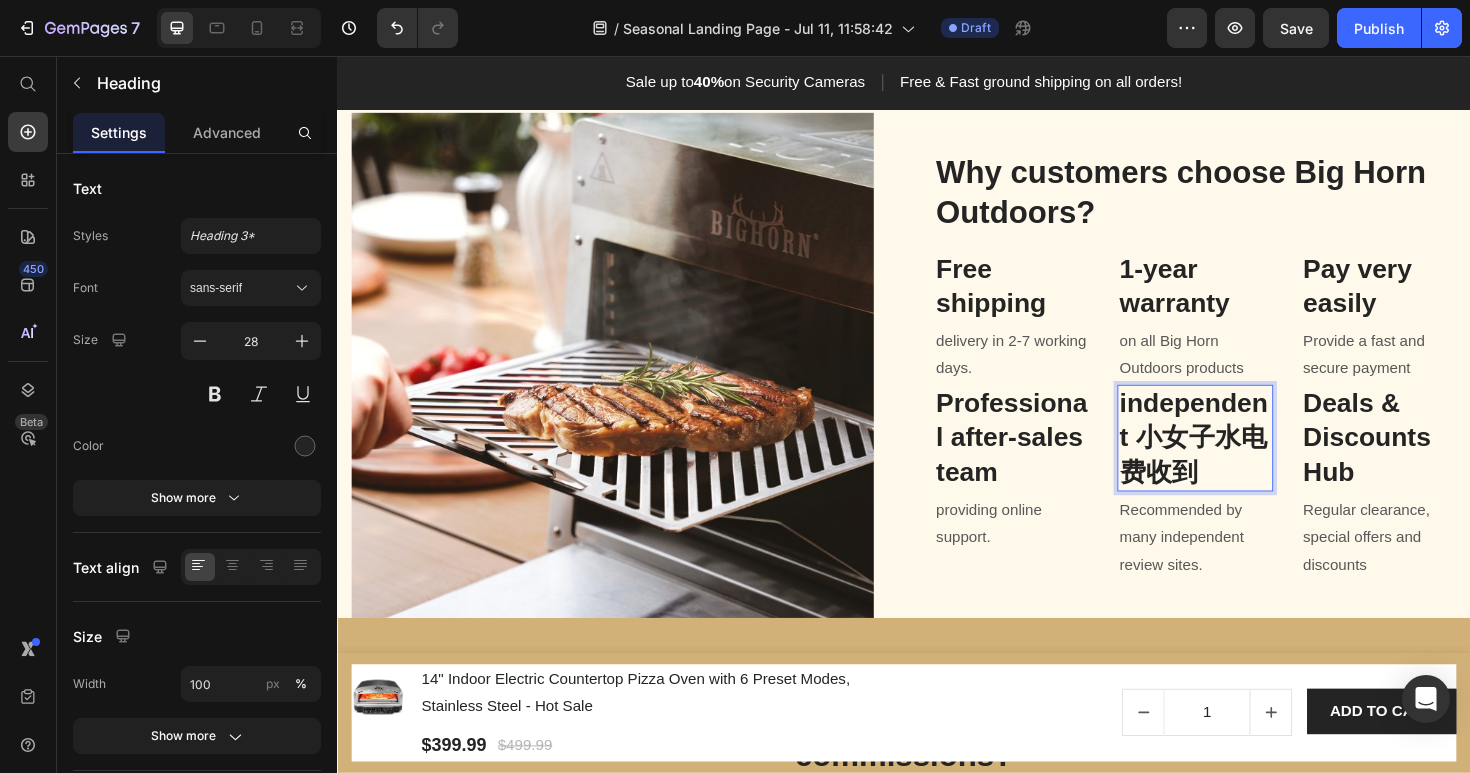 click on "independent 小女子水电费收到" at bounding box center [1245, 460] 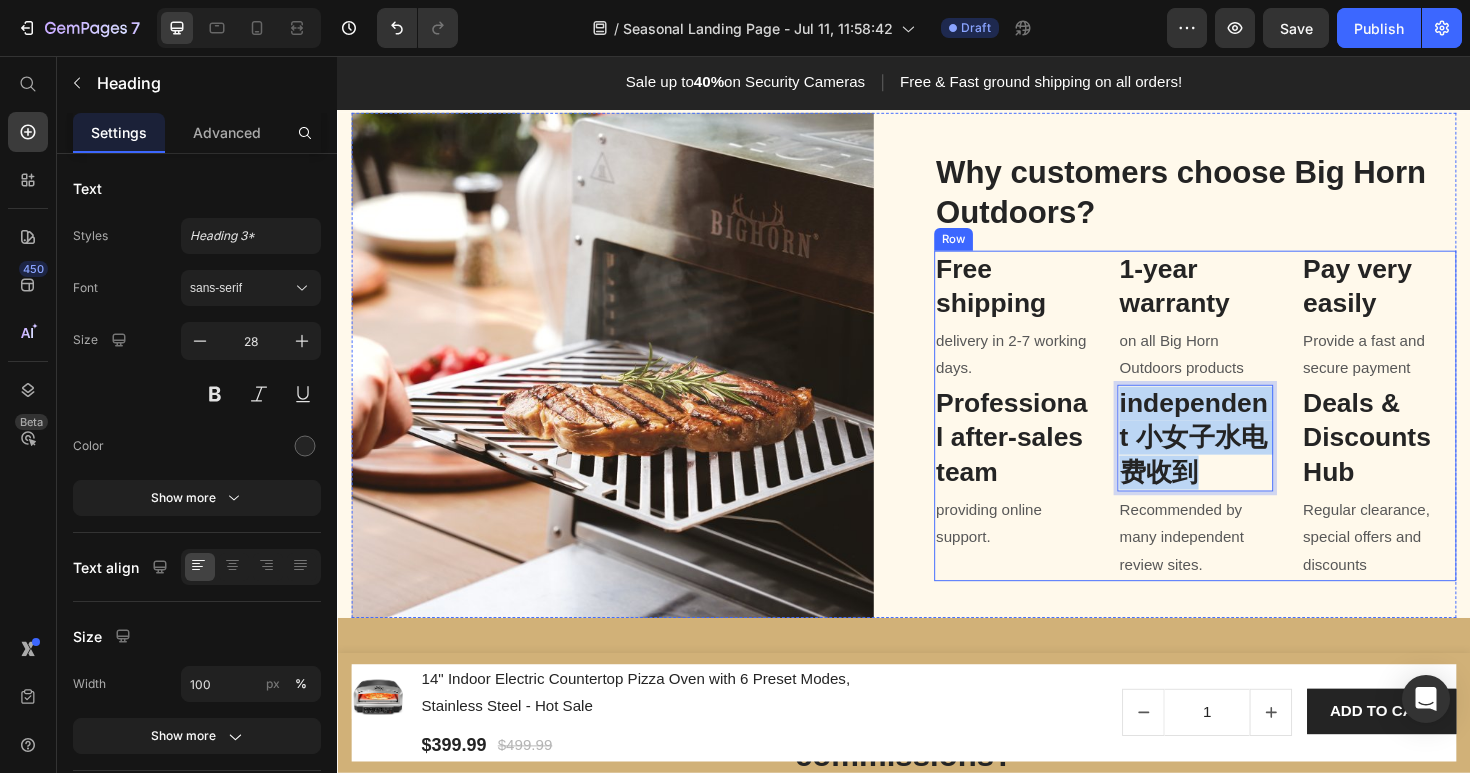 drag, startPoint x: 1262, startPoint y: 514, endPoint x: 1161, endPoint y: 453, distance: 117.99152 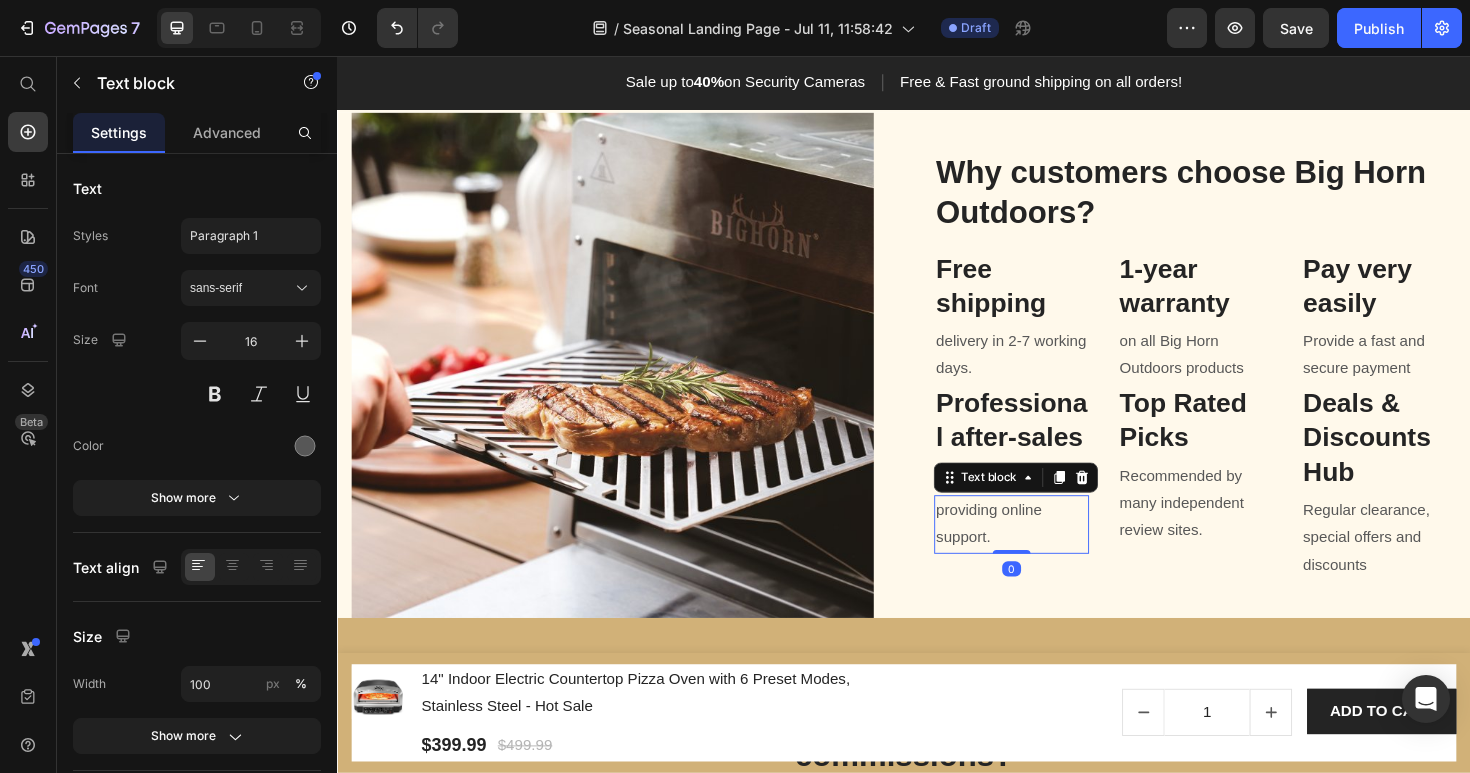 click on "providing online support." at bounding box center [1051, 552] 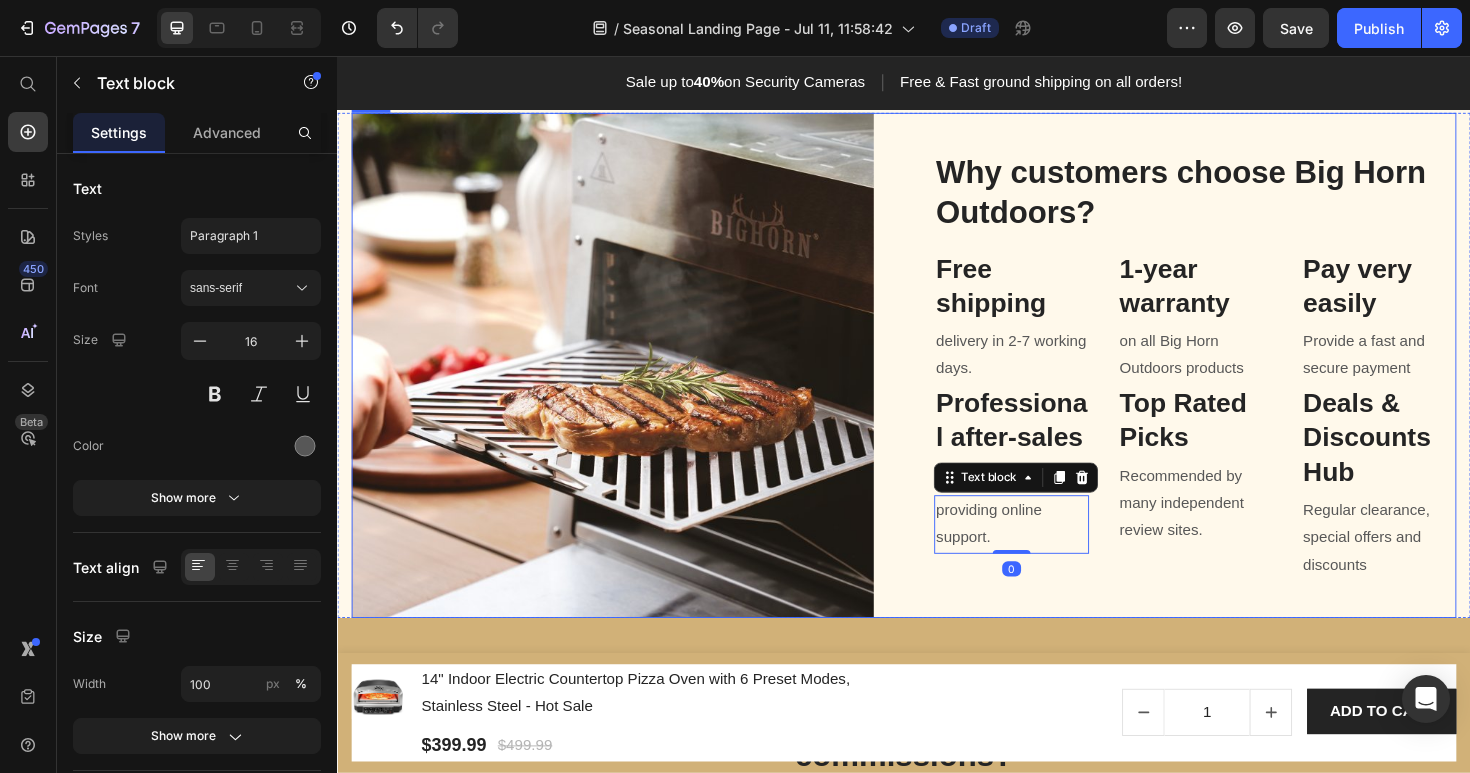 click on "Why customers choose Big Horn Outdoors? Heading Free shipping Heading delivery in 2-7 working days.  Text block Professional after-sales team Heading providing online support. Text block   0 1-year warranty Heading on all Big Horn Outdoors products  Text block Top Rated Picks Heading Recommended by many independent review sites. Text block Pay very easily  Heading Provide a fast and secure payment  Text block Deals & Discounts Hub Heading Regular clearance, special offers and discounts  Text block Row" at bounding box center (1245, 383) 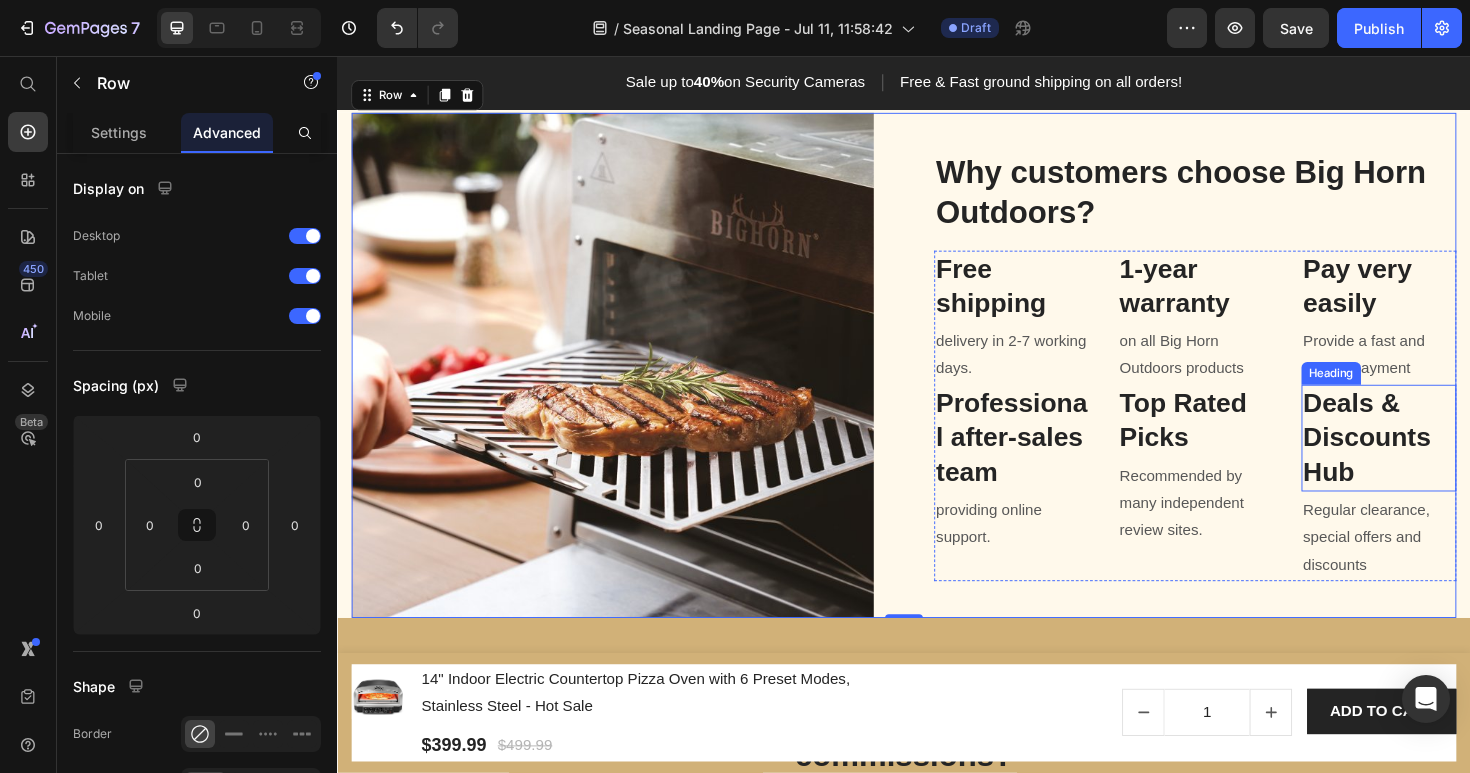 click on "Deals & Discounts Hub" at bounding box center (1440, 460) 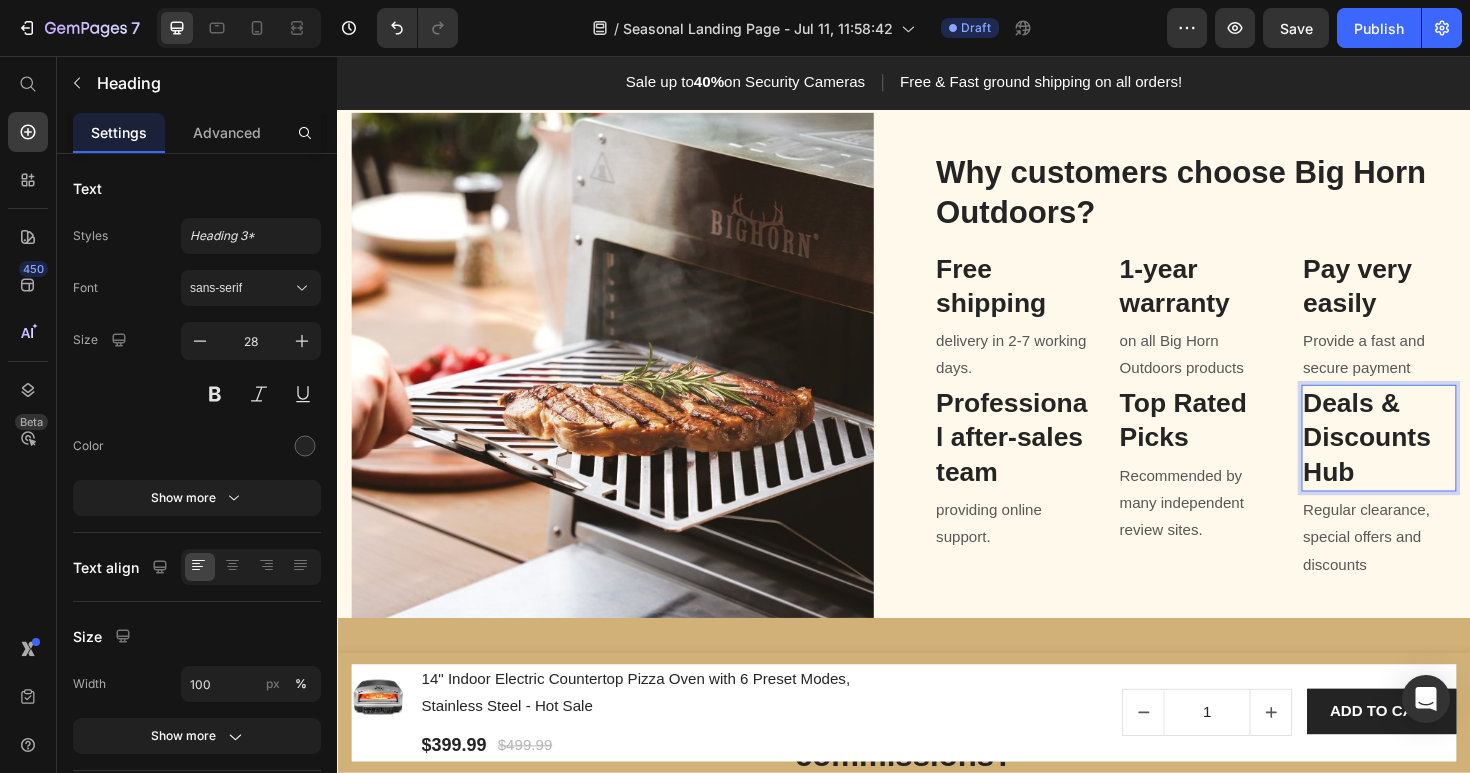 click on "Deals & Discounts Hub" at bounding box center [1440, 460] 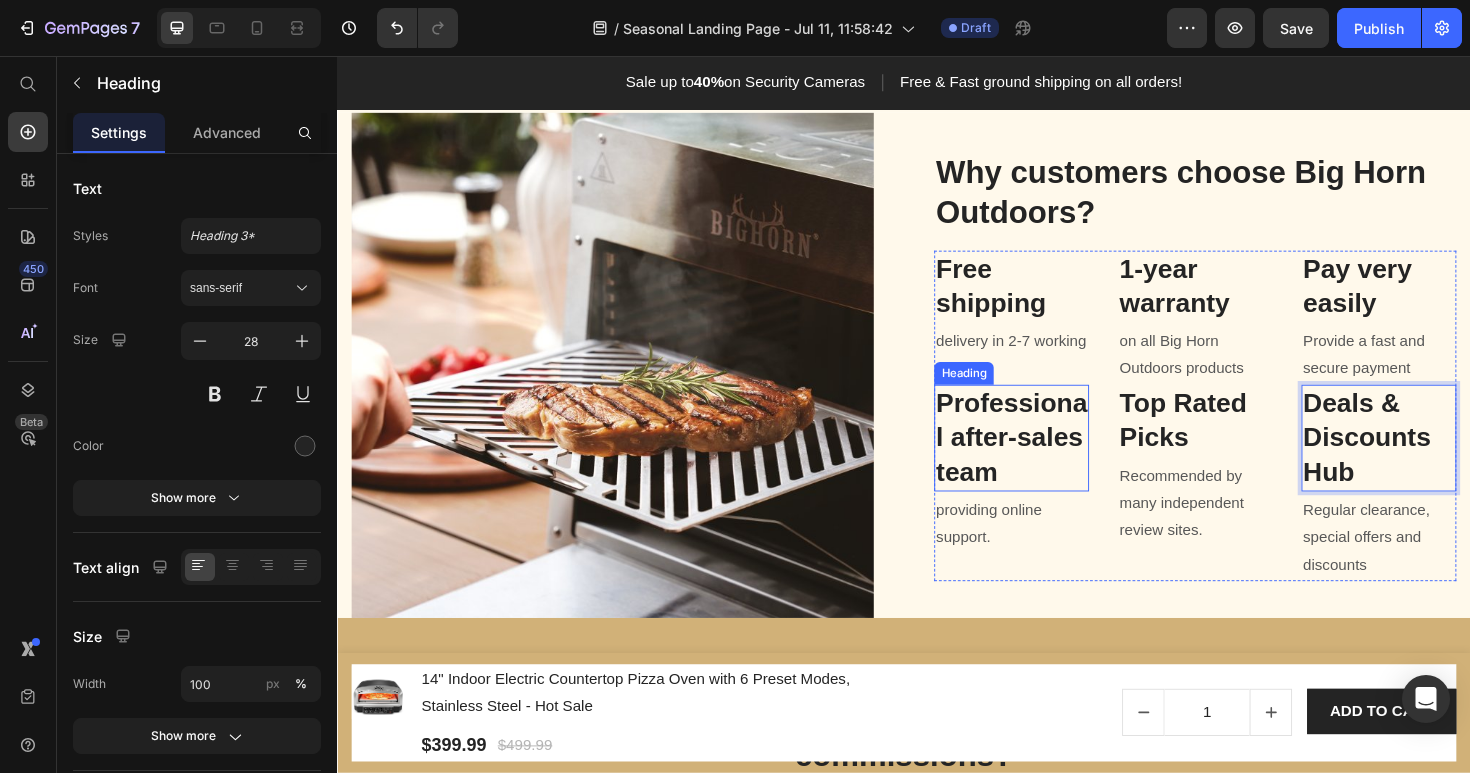 click on "Professional after-sales team" at bounding box center (1051, 460) 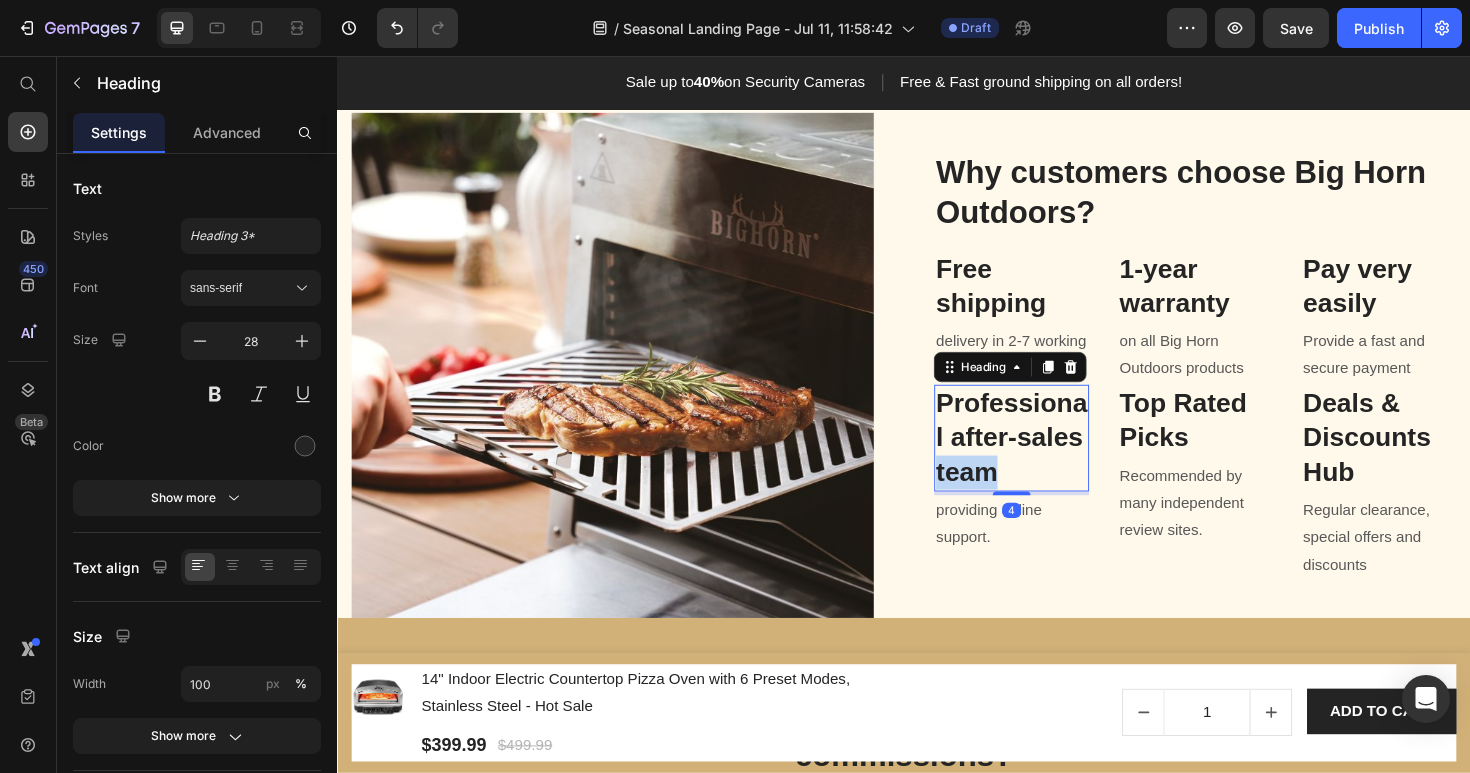 click on "Professional after-sales team" at bounding box center (1051, 460) 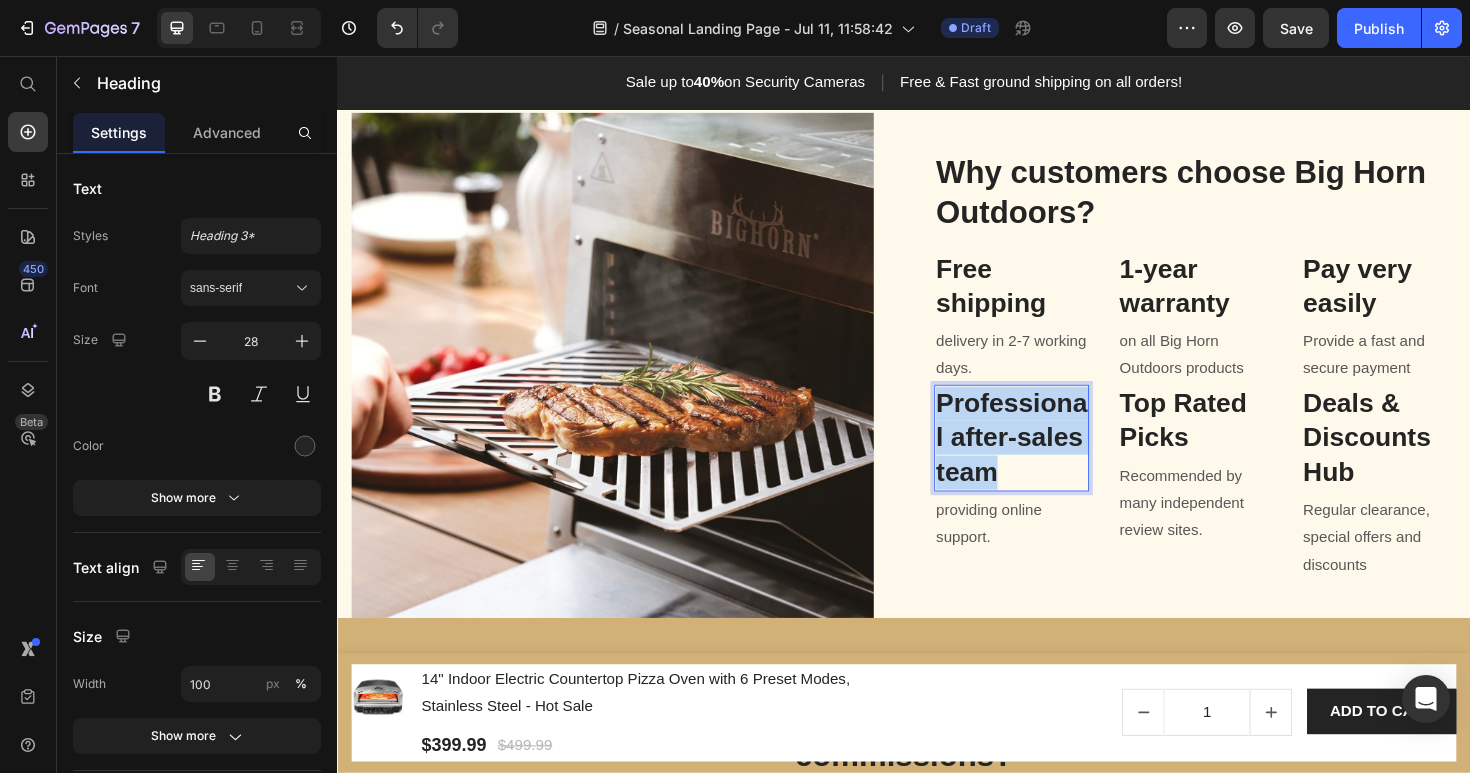 click on "Professional after-sales team" at bounding box center [1051, 460] 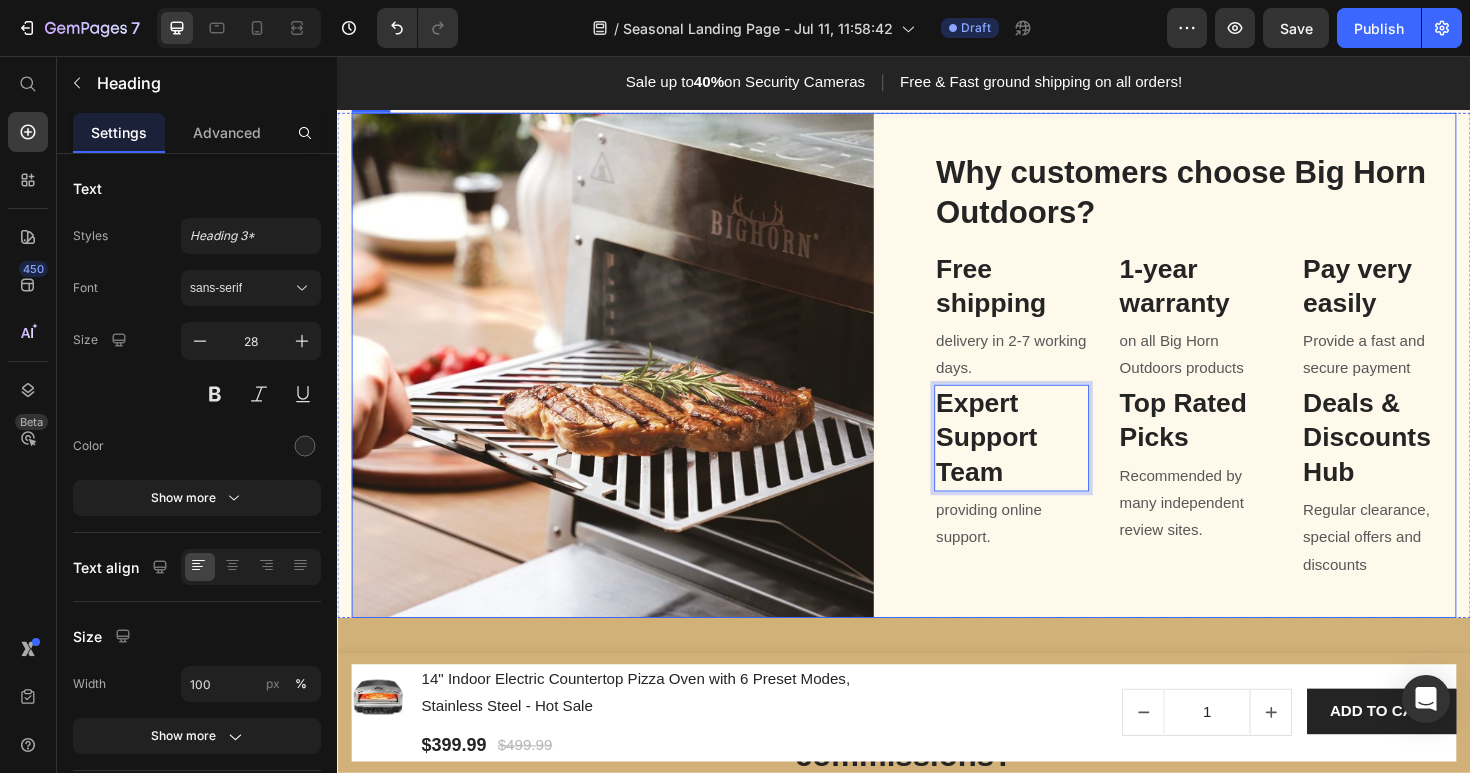 click on "Why customers choose Big Horn Outdoors? Heading Free shipping Heading delivery in 2-7 working days.  Text block Expert Support Team Heading   4 providing online support. Text block 1-year warranty Heading on all Big Horn Outdoors products  Text block Top Rated Picks Heading Recommended by many independent review sites. Text block Pay very easily  Heading Provide a fast and secure payment  Text block Deals & Discounts Hub Heading Regular clearance, special offers and discounts  Text block Row" at bounding box center (1245, 383) 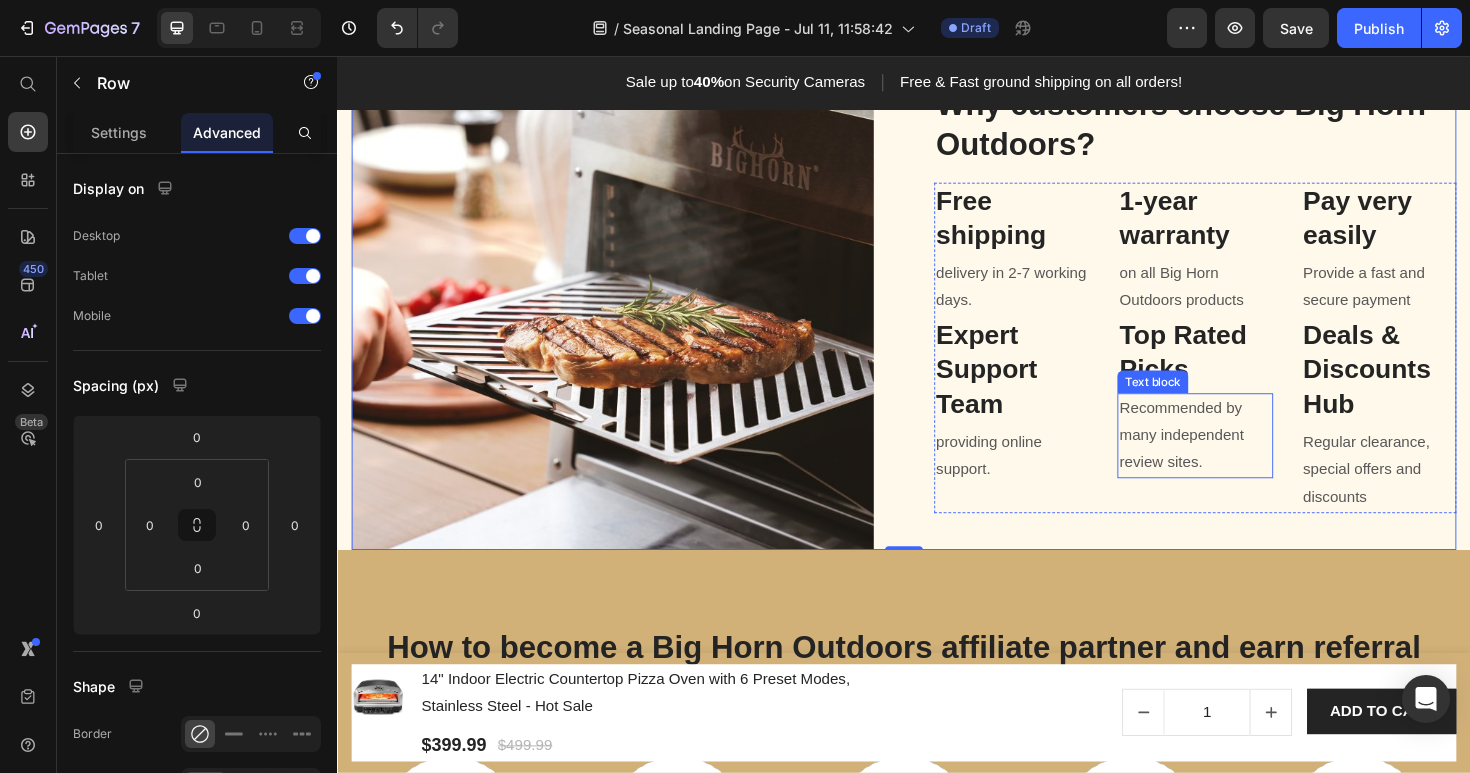 scroll, scrollTop: 1355, scrollLeft: 0, axis: vertical 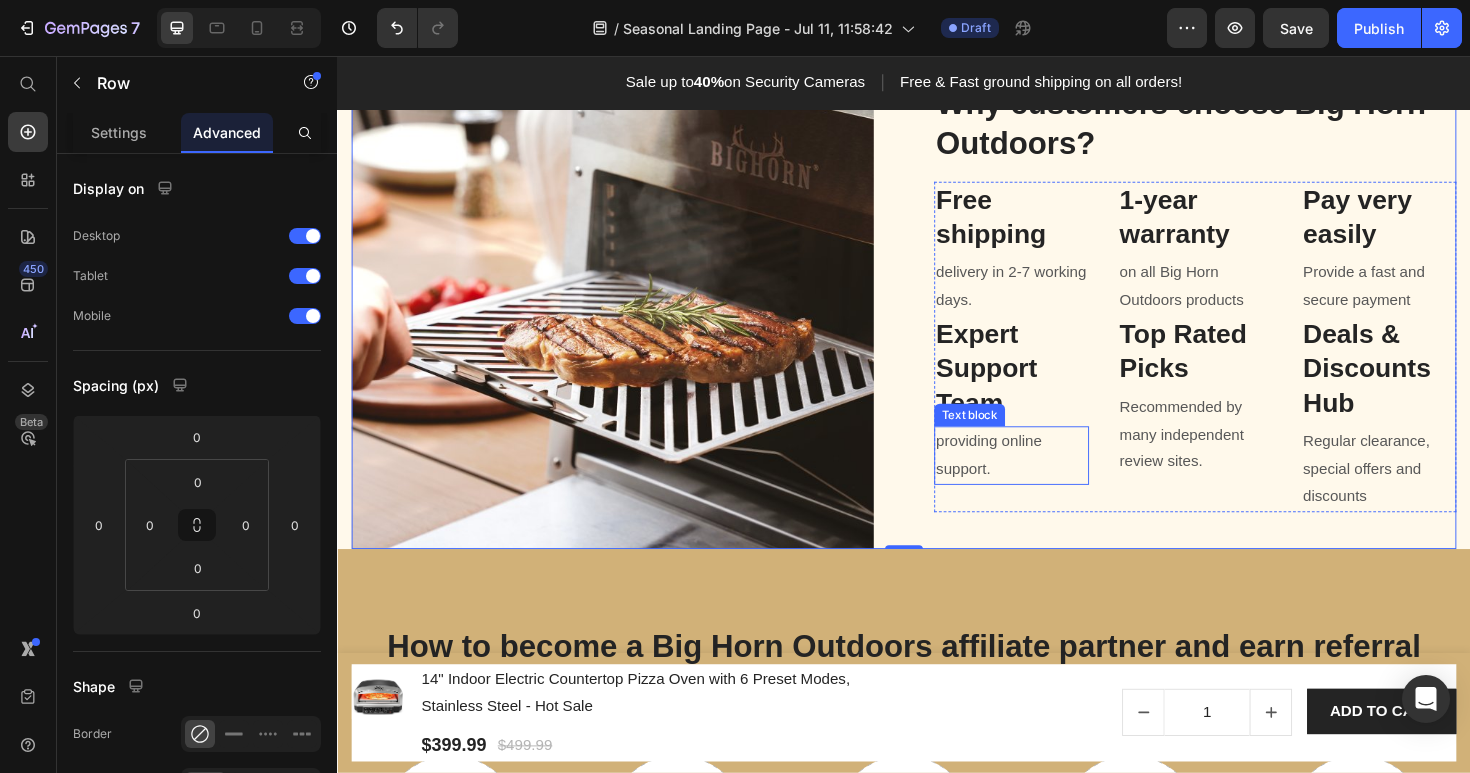 click on "providing online support." at bounding box center [1051, 479] 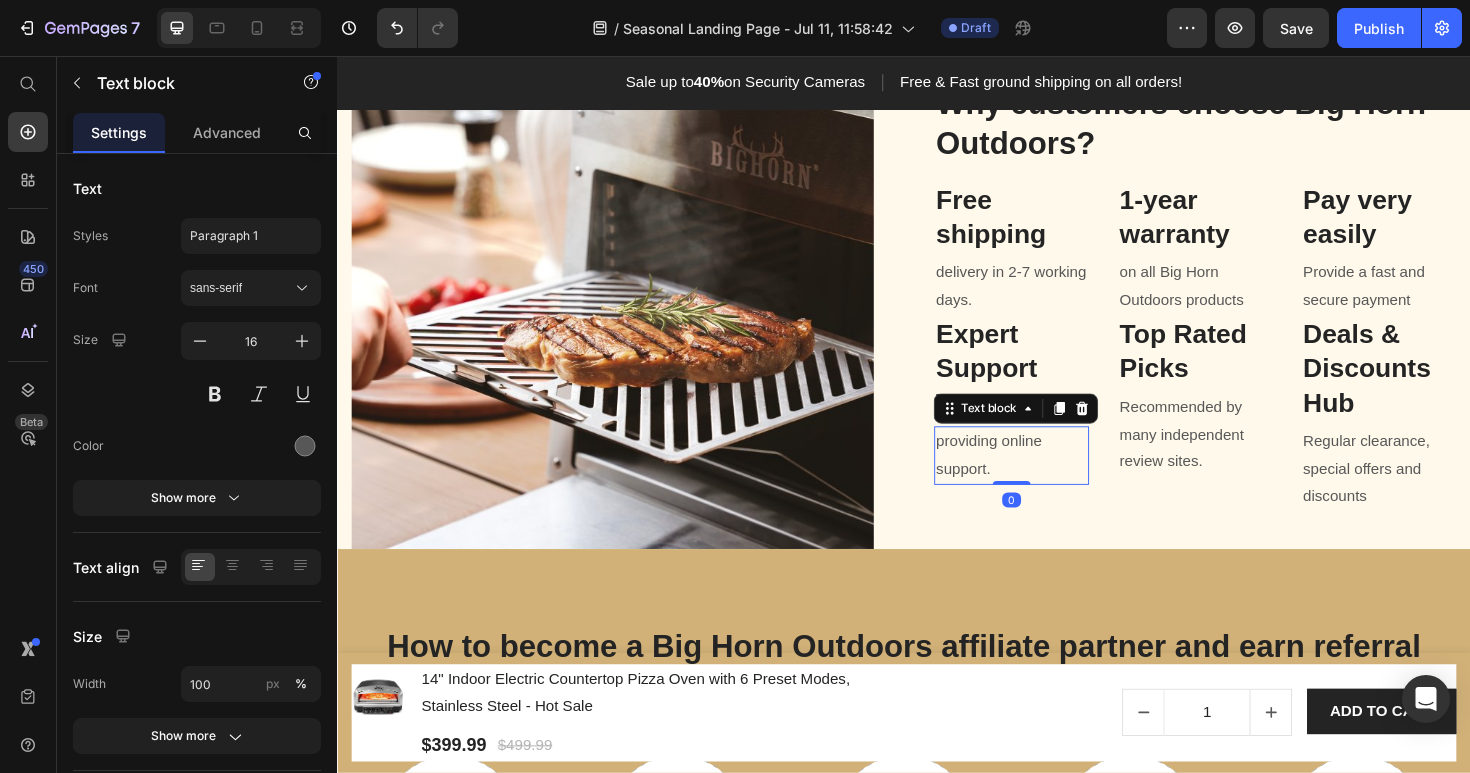 click on "providing online support." at bounding box center [1051, 479] 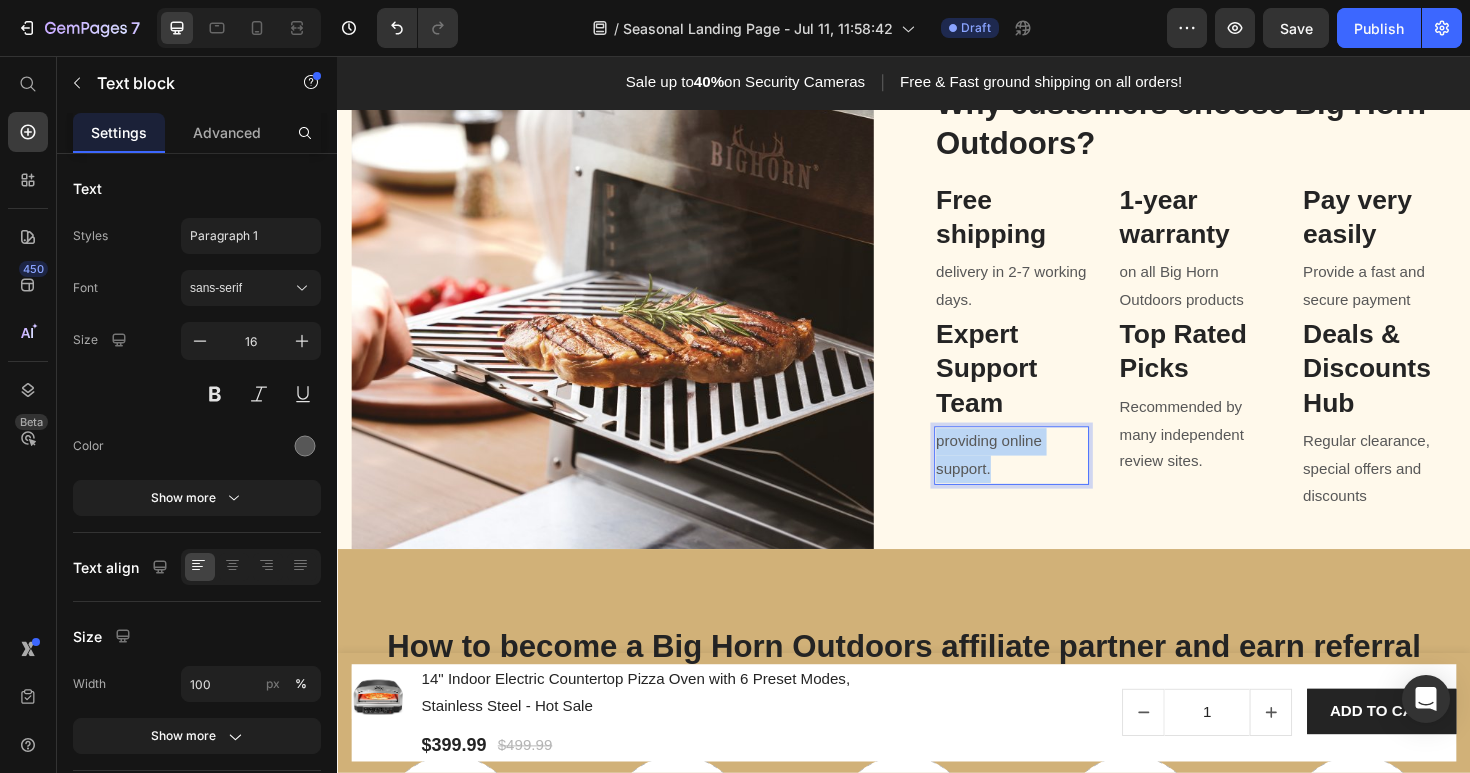 click on "providing online support." at bounding box center (1051, 479) 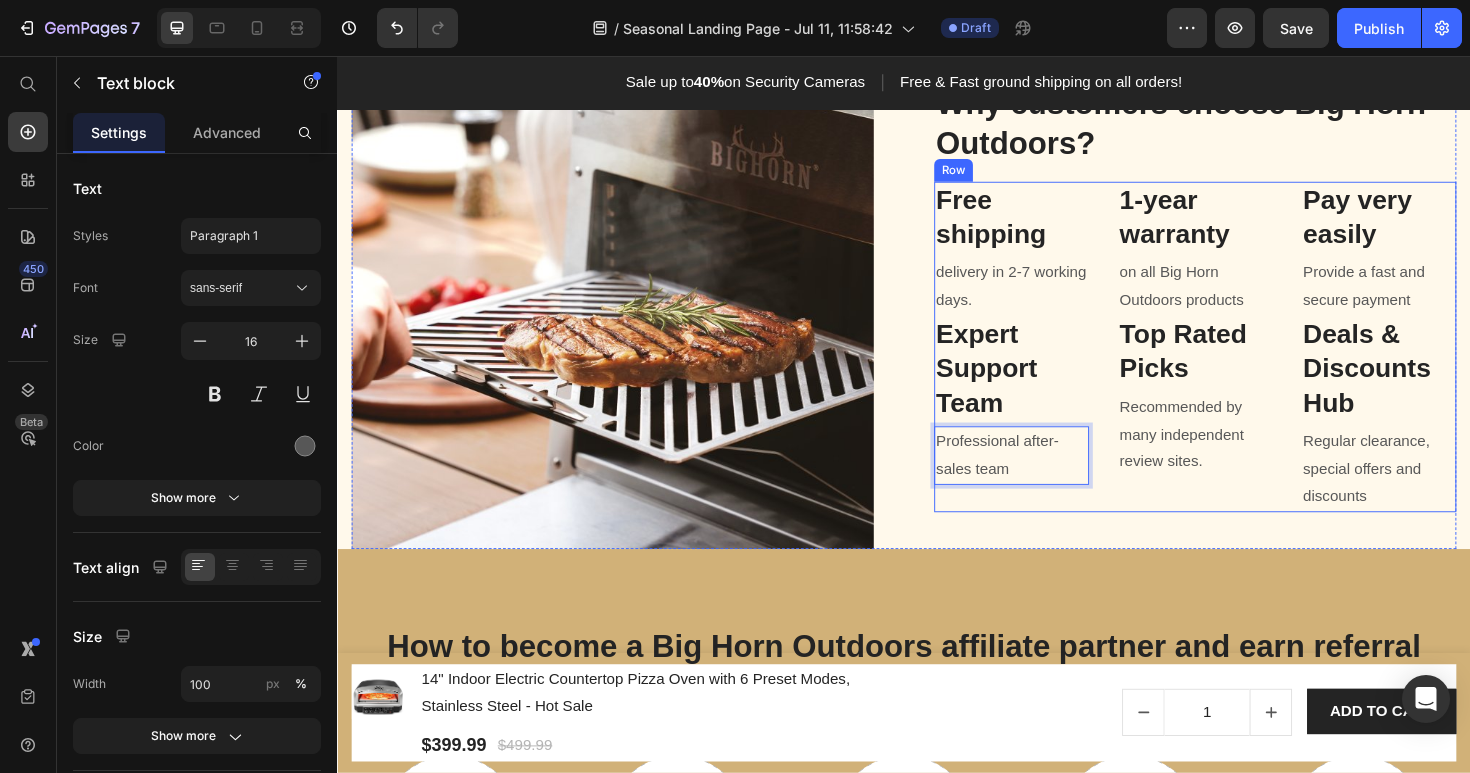 click on "1-year warranty Heading on all Big Horn Outdoors products  Text block Top Rated Picks Heading Recommended by many independent review sites. Text block" at bounding box center (1245, 364) 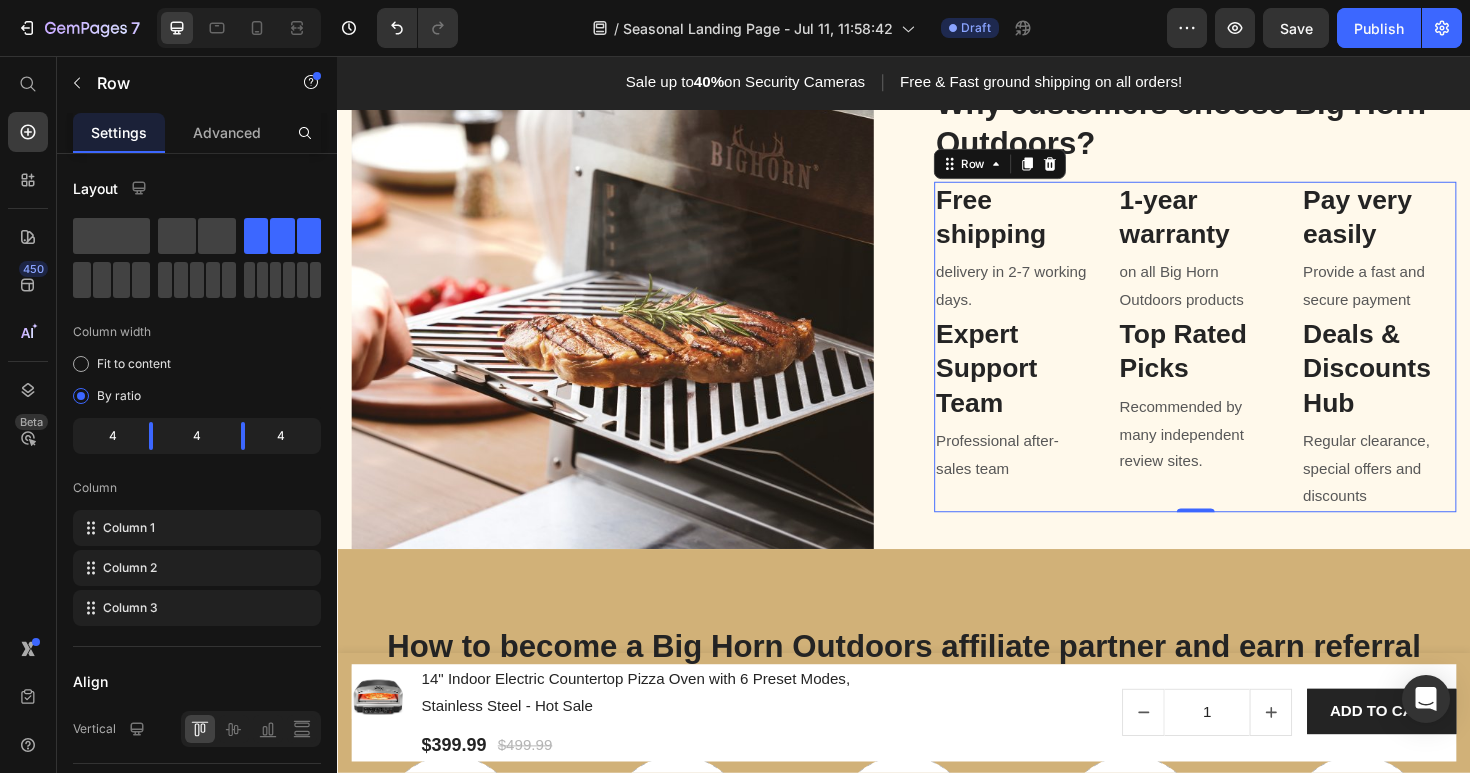 click on "Professional after-sales team" at bounding box center [1051, 479] 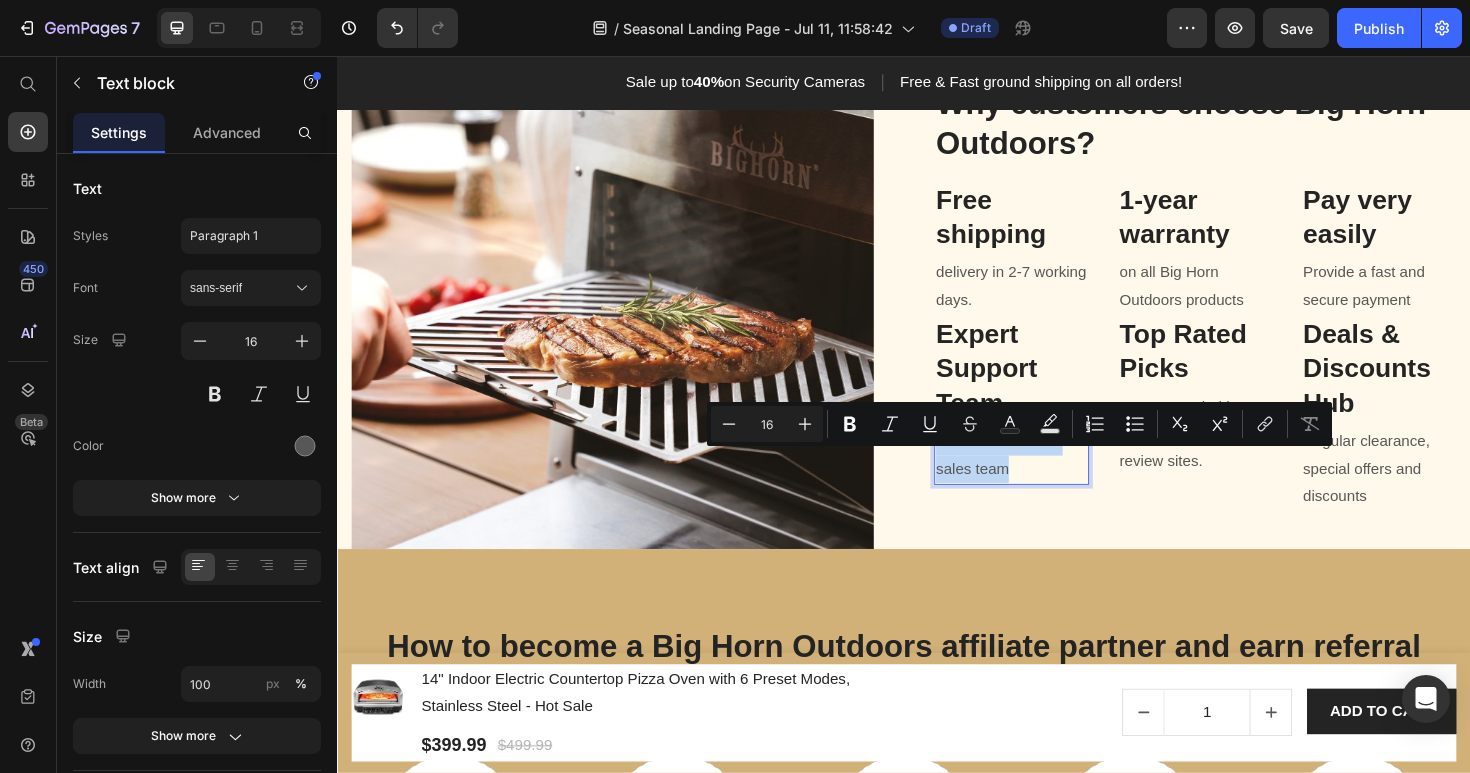 drag, startPoint x: 1078, startPoint y: 515, endPoint x: 970, endPoint y: 487, distance: 111.5706 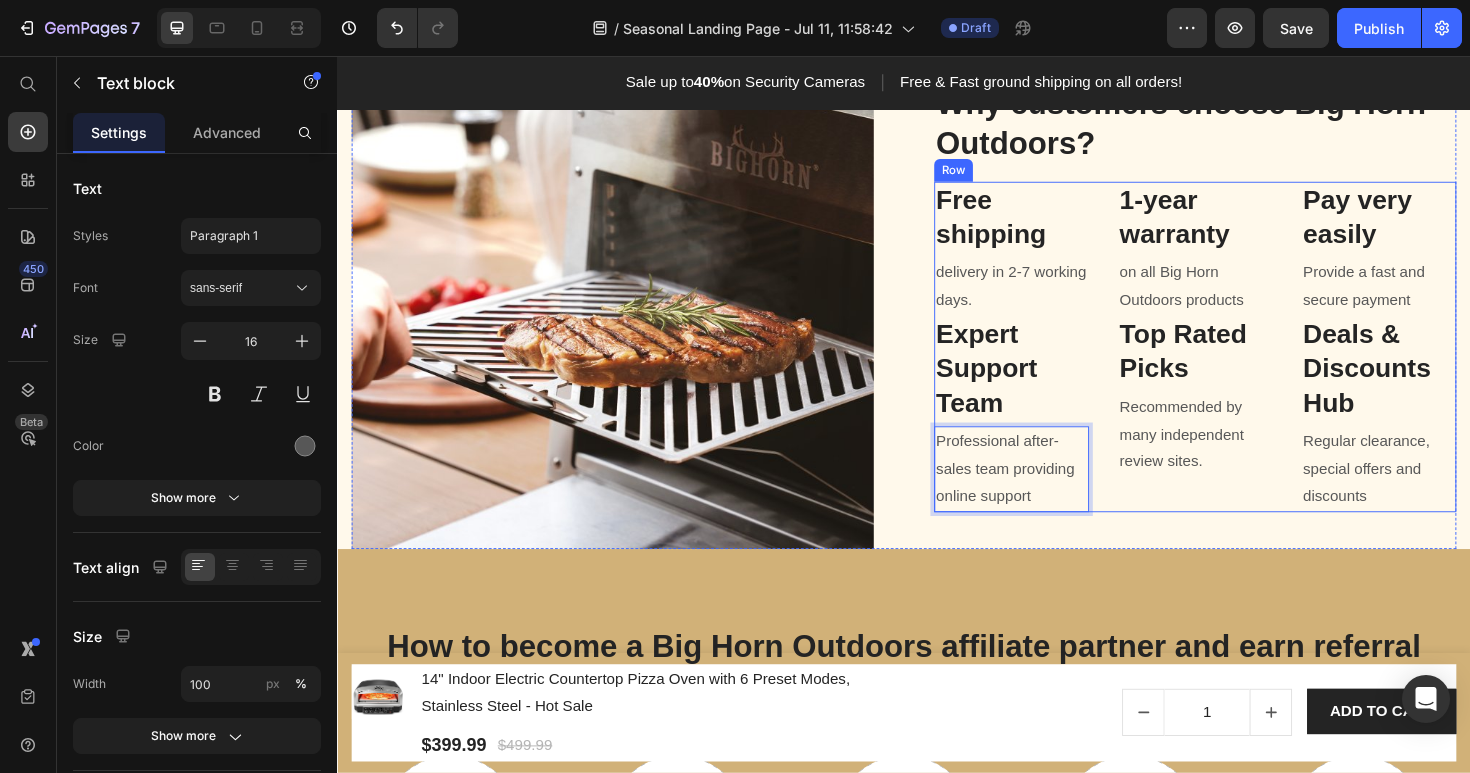 click on "Free shipping Heading delivery in 2-7 working days.  Text block Expert Support Team Heading Professional after-sales team providing online support Text block   0 1-year warranty Heading on all Big Horn Outdoors products  Text block Top Rated Picks Heading Recommended by many independent review sites. Text block Pay very easily  Heading Provide a fast and secure payment  Text block Deals & Discounts Hub Heading Regular clearance, special offers and discounts  Text block Row" at bounding box center (1245, 364) 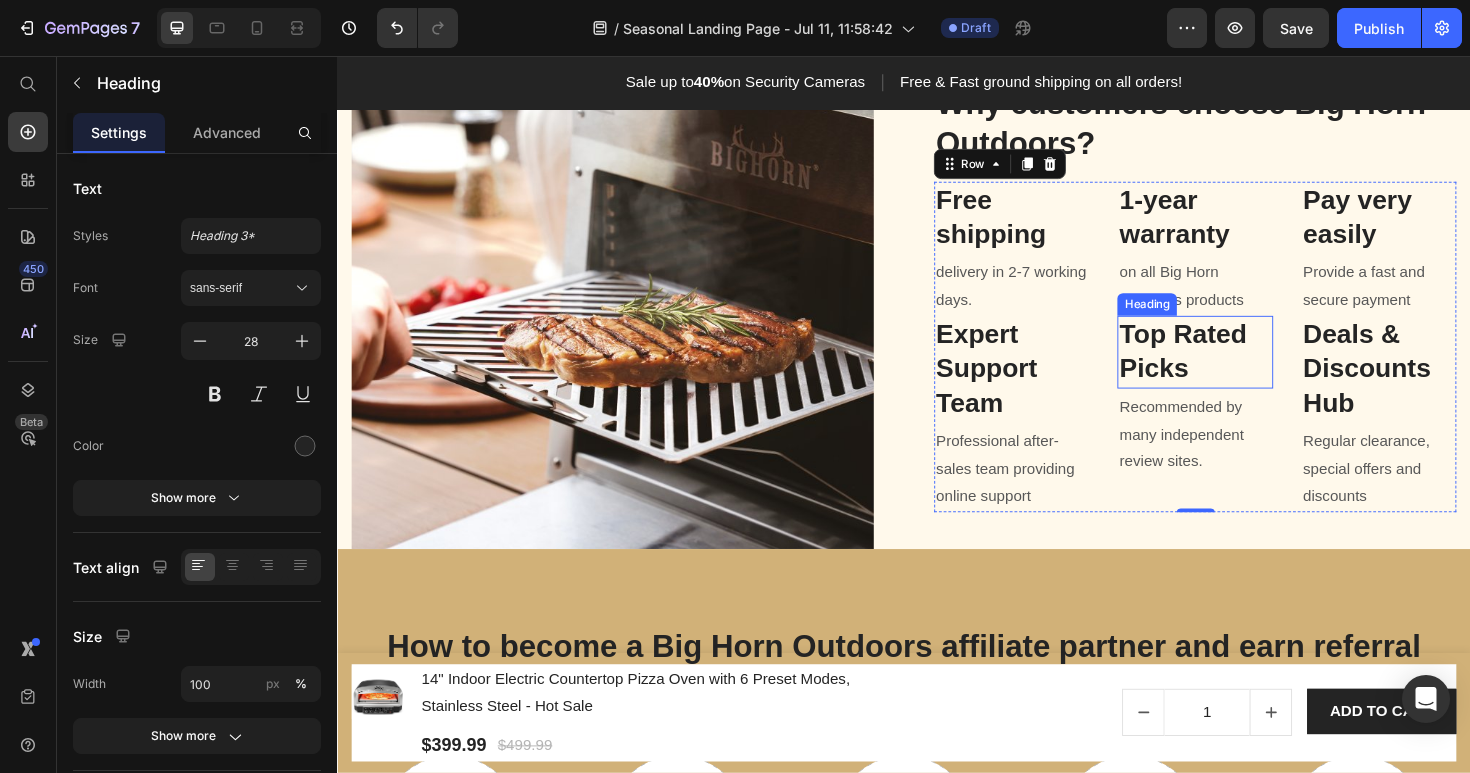 click on "Top Rated Picks" at bounding box center (1245, 369) 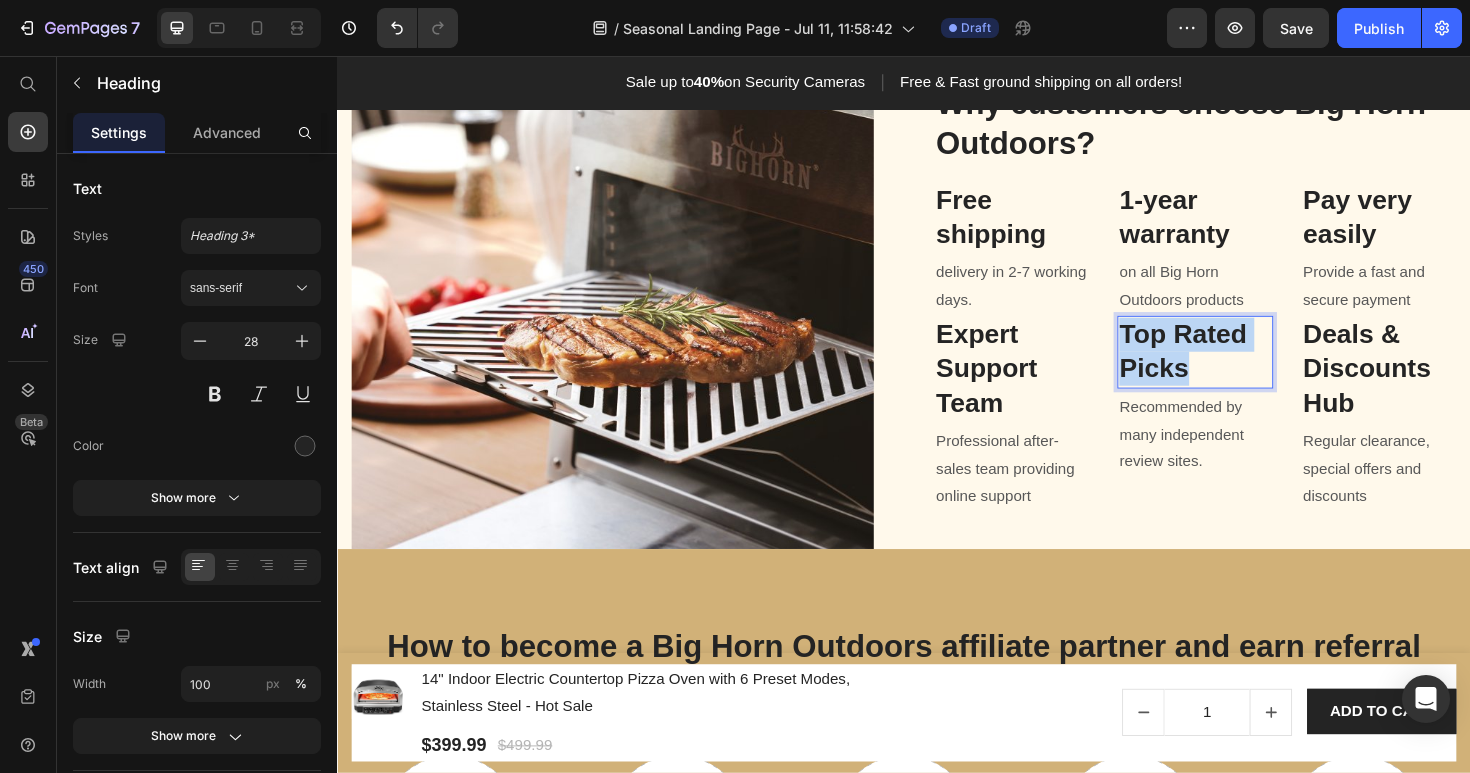 click on "Top Rated Picks" at bounding box center (1245, 369) 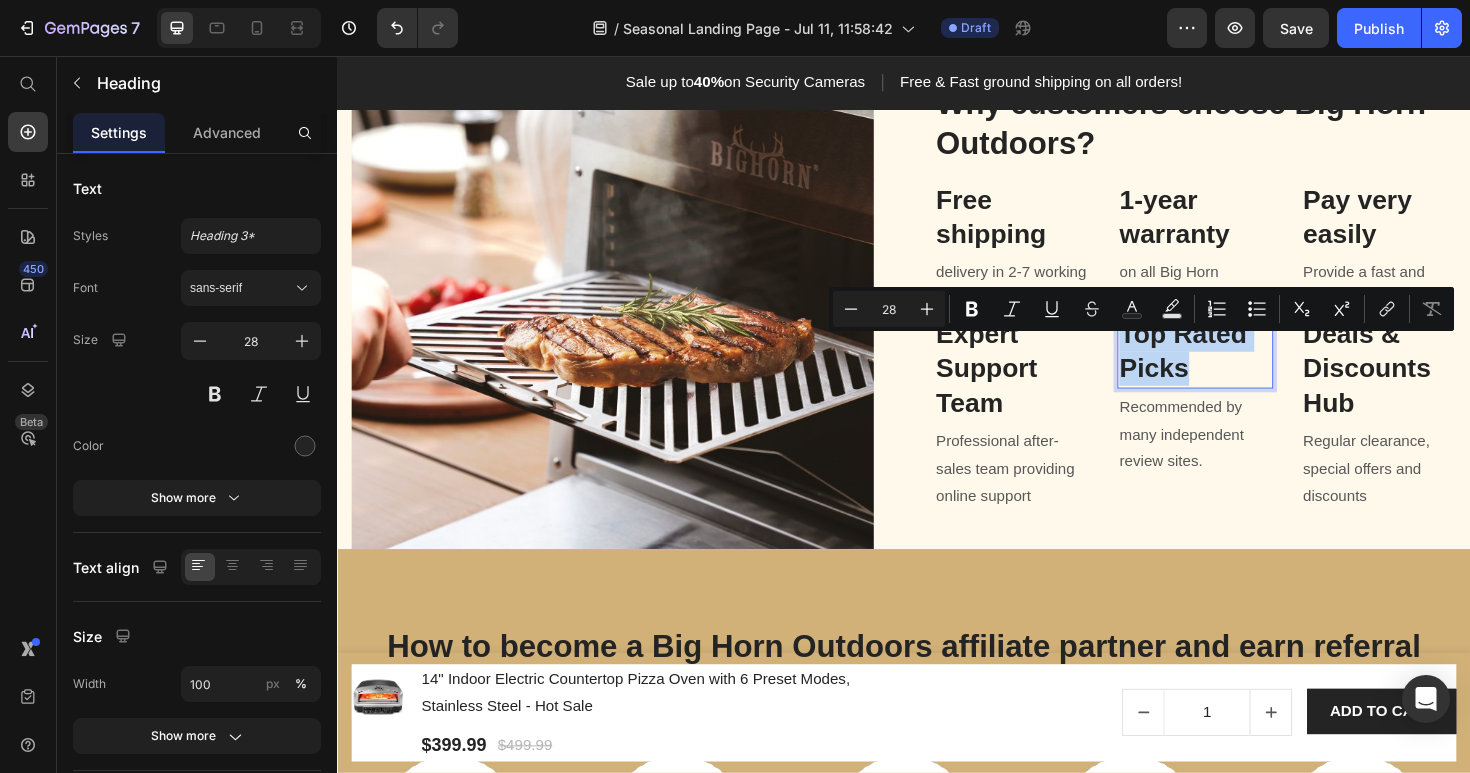 copy on "Top Rated Picks" 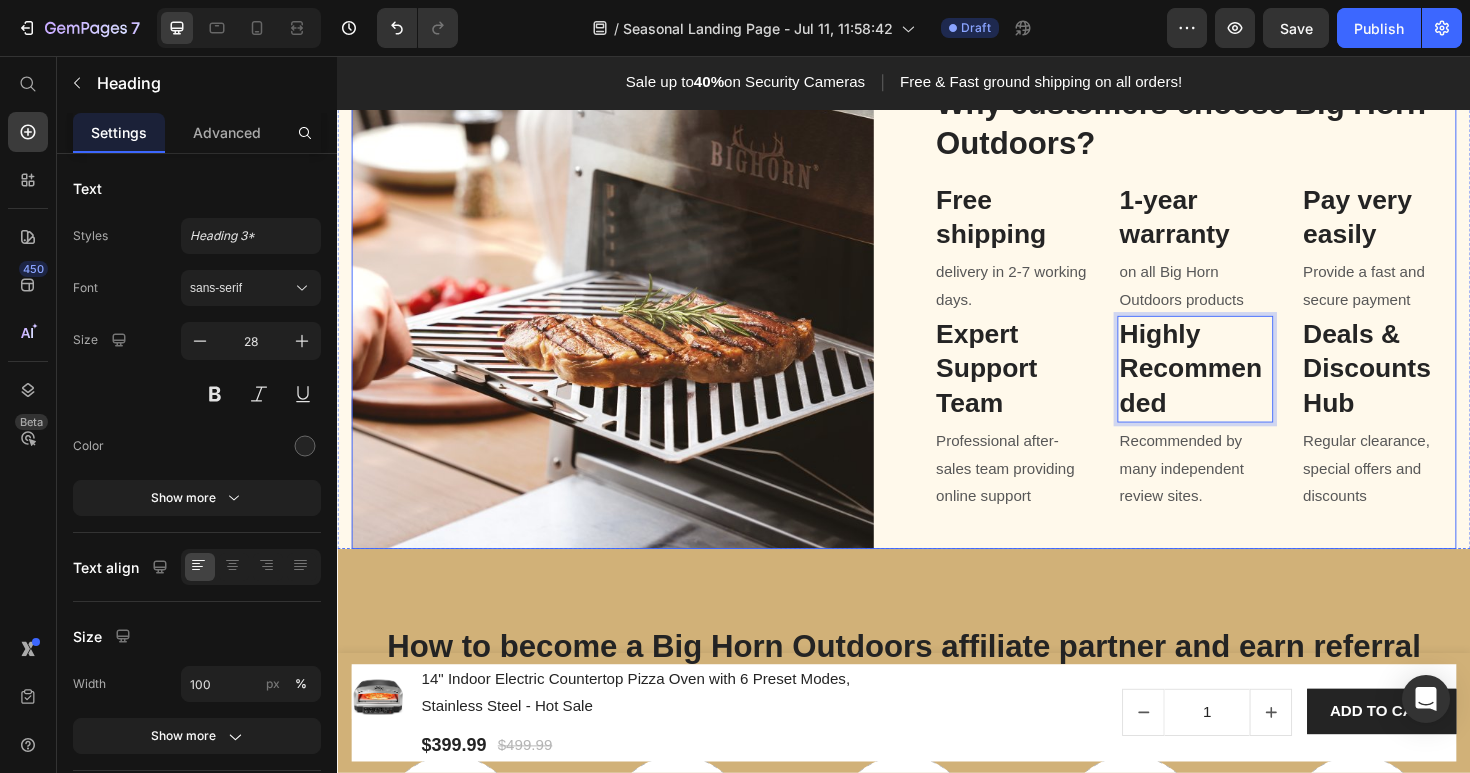 click on "Why customers choose Big Horn Outdoors? Heading Free shipping Heading delivery in 2-7 working days.  Text block Expert Support Team Heading Professional after-sales team providing online support Text block 1-year warranty Heading on all Big Horn Outdoors products  Text block Highly Recommended Heading   4 Recommended by many independent review sites. Text block Pay very easily  Heading Provide a fast and secure payment  Text block Deals & Discounts Hub Heading Regular clearance, special offers and discounts  Text block Row" at bounding box center [1245, 310] 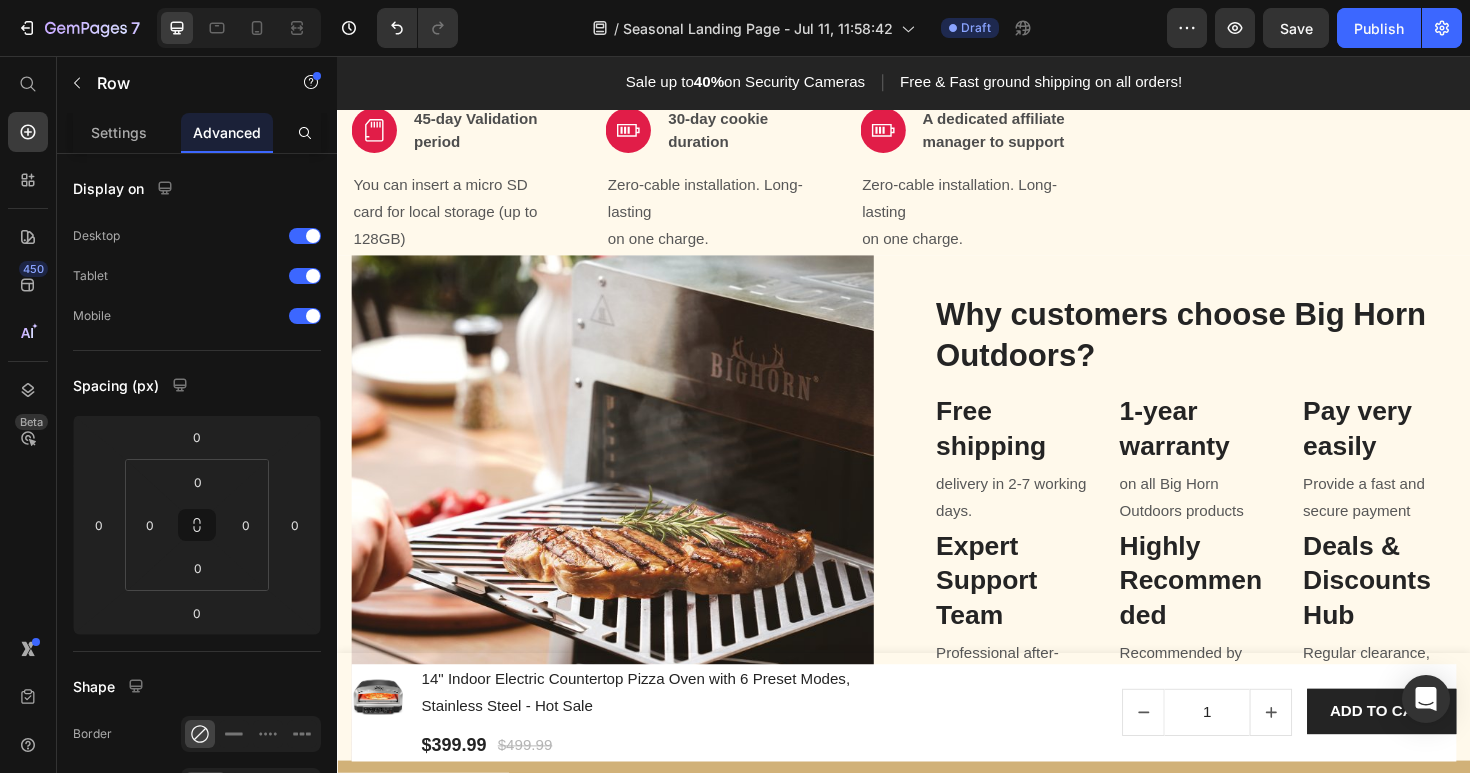 scroll, scrollTop: 827, scrollLeft: 0, axis: vertical 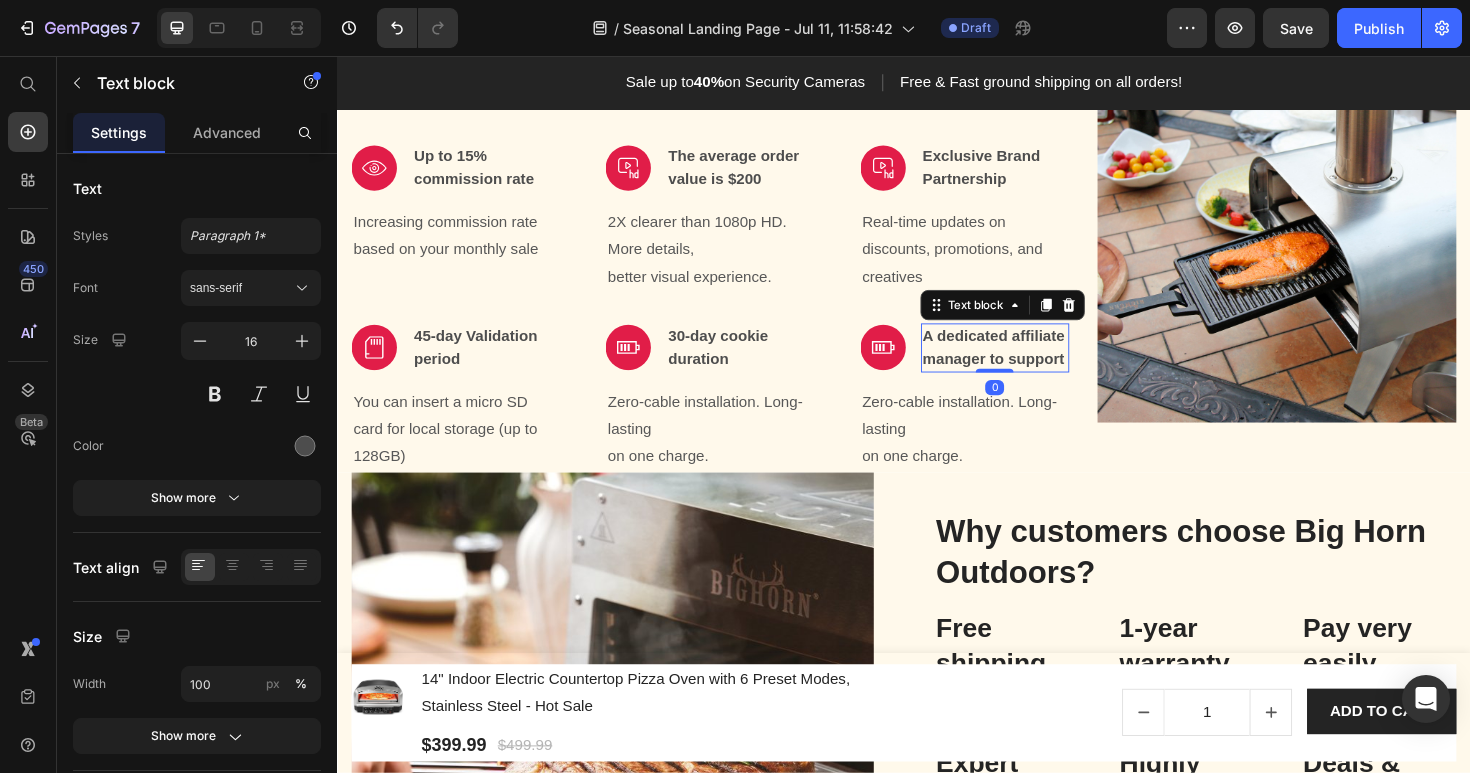 click on "A dedicated affiliate manager to support" at bounding box center (1033, 365) 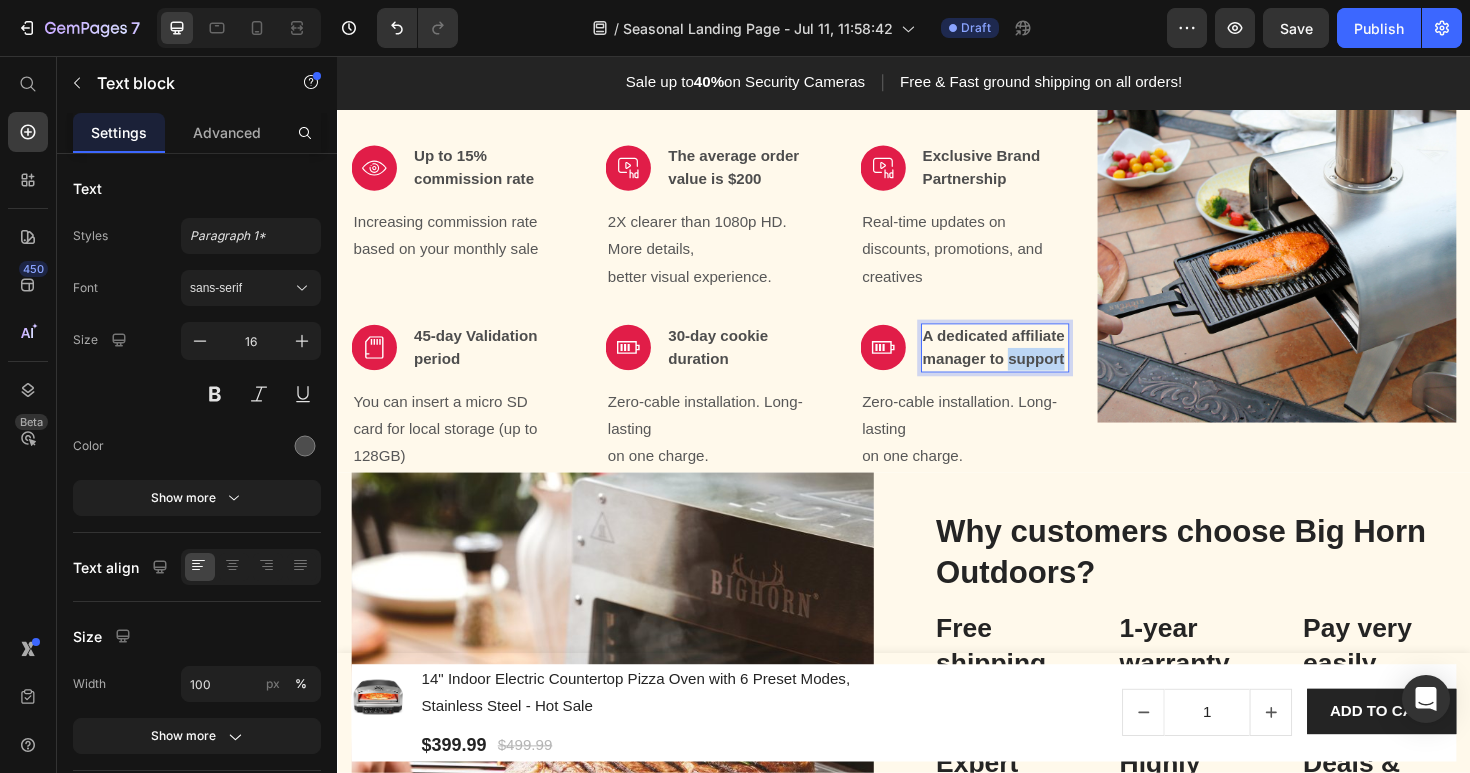 click on "A dedicated affiliate manager to support" at bounding box center (1033, 365) 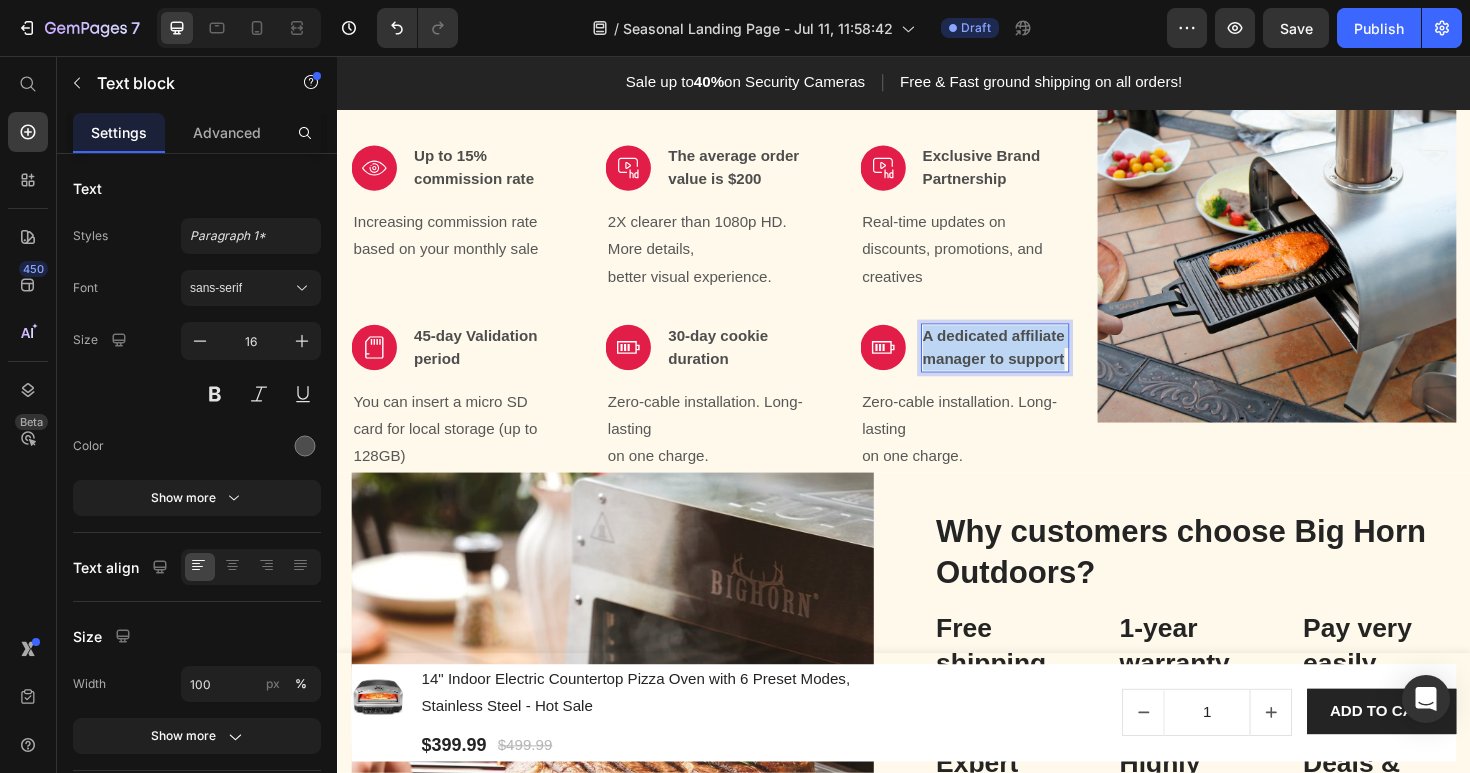 click on "A dedicated affiliate manager to support" at bounding box center (1033, 365) 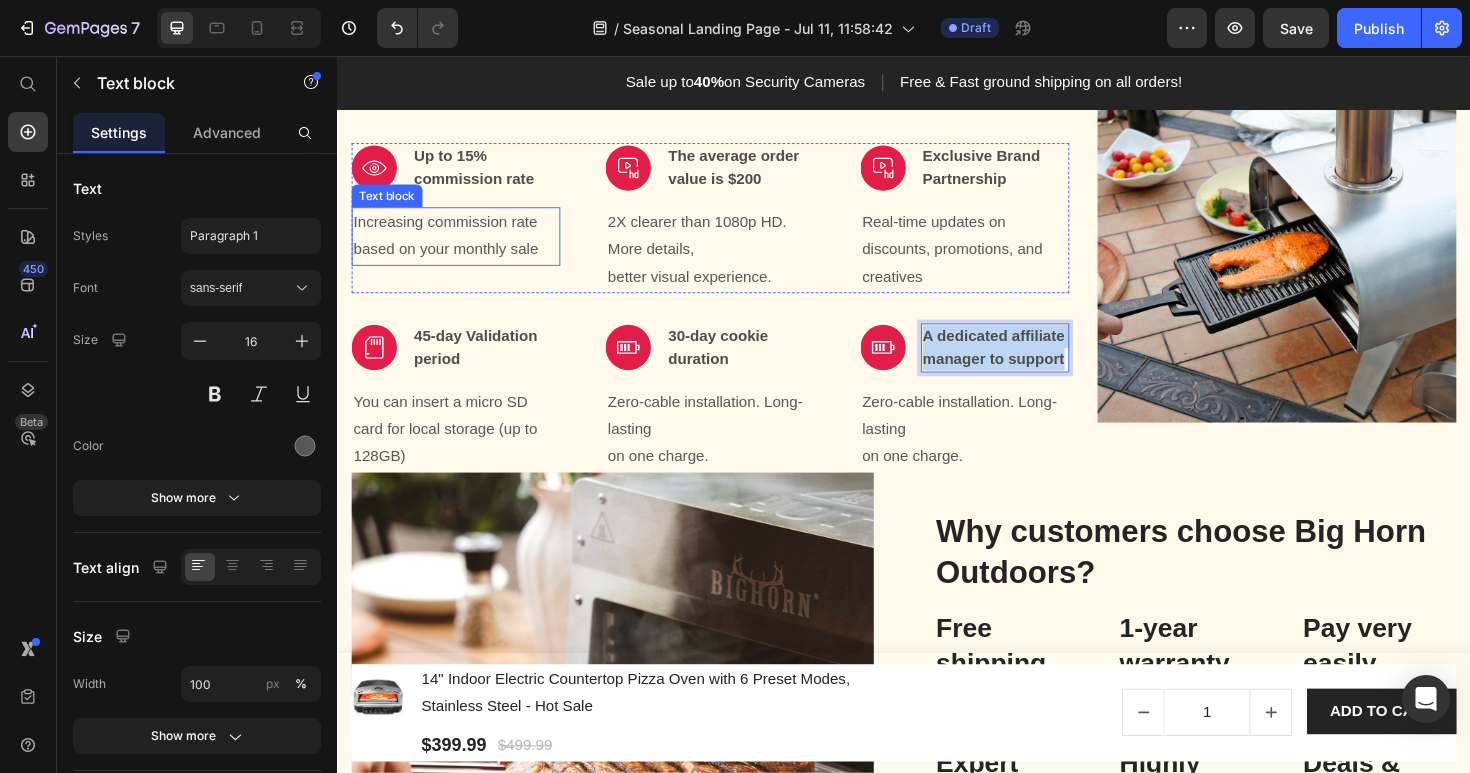 click on "Increasing commission rate based on your monthly sale" at bounding box center (462, 247) 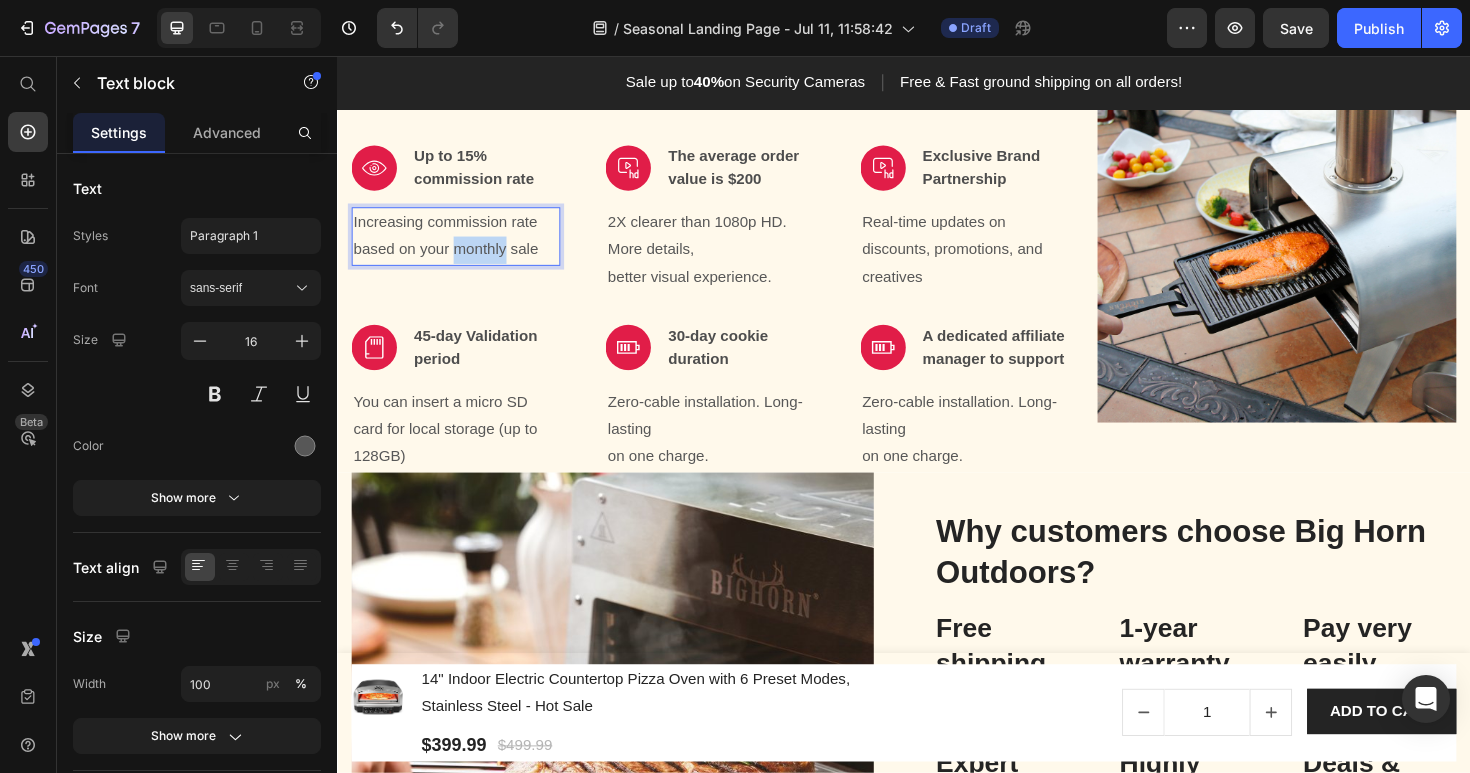 click on "Increasing commission rate based on your monthly sale" at bounding box center [462, 247] 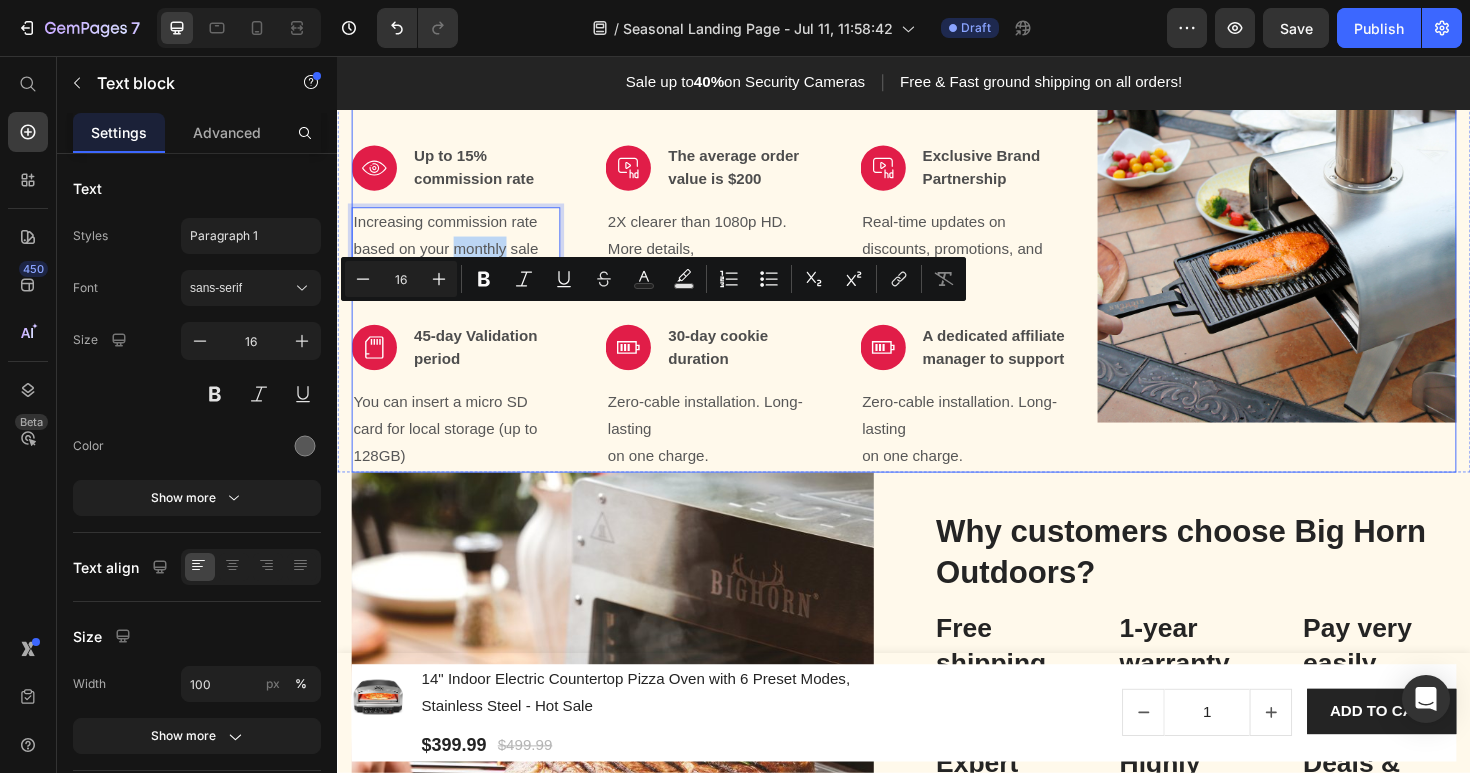 click on "Benefits to join Big Horn Outdoors Affiliate Program Heading Image Up to 15% commission rate Text block Row Increasing commission rate based on your monthly sale Text block   0 Image The average order value is $200  Text block Row 2X clearer than 1080p HD. More details, better visual experience. Text block Image Exclusive Brand Partnership  Text block Row Real-time updates on discounts, promotions, and creatives Text block Row Image 45-day Validation period Text block Row You can insert a micro SD card for local storage (up to 128GB) Text block Image 30-day cookie duration Text block Row Zero-cable installation. Long-lasting on one charge. Text block Image A dedicated affiliate manager to support Text block Row Zero-cable installation. Long-lasting on one charge. Text block Row" at bounding box center (732, 253) 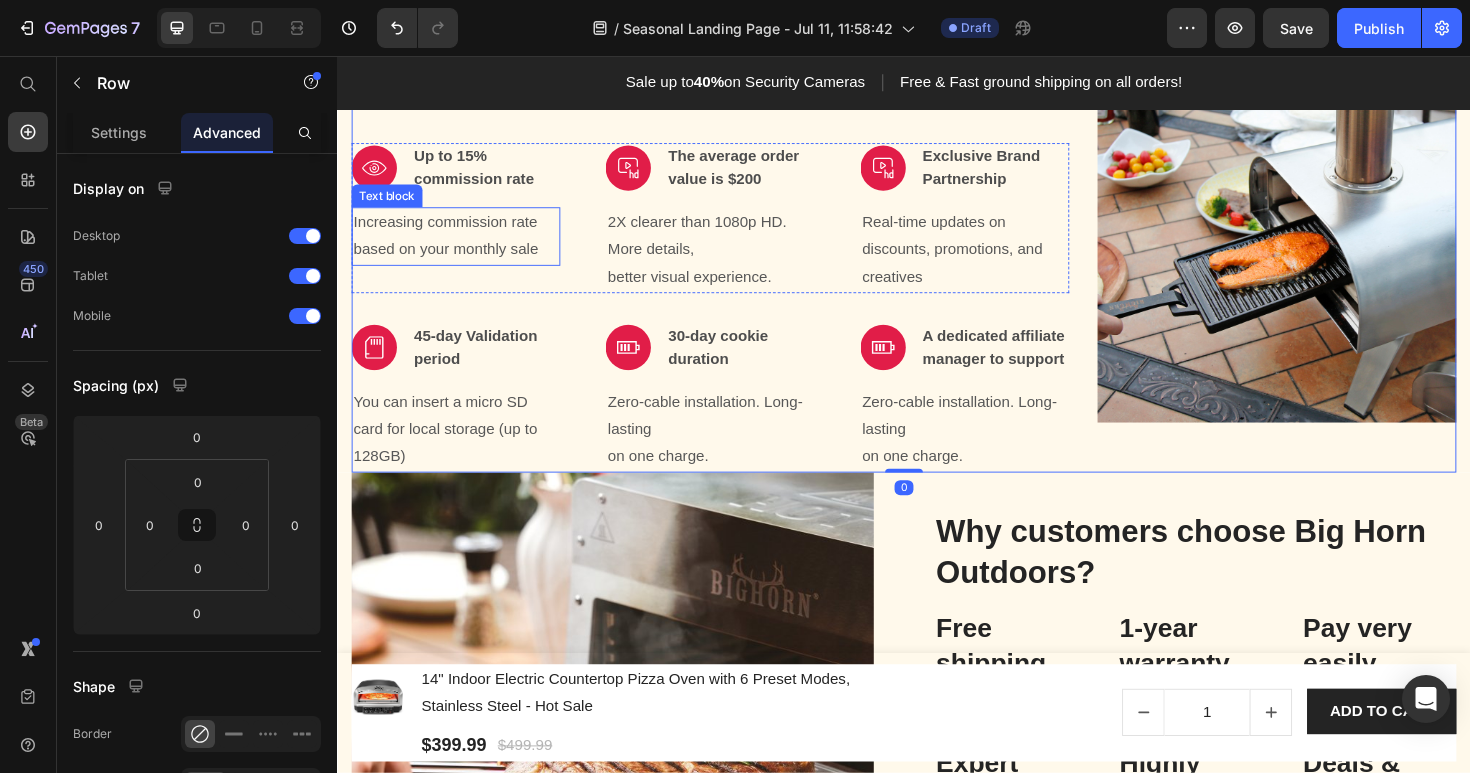 click on "Increasing commission rate based on your monthly sale" at bounding box center (462, 247) 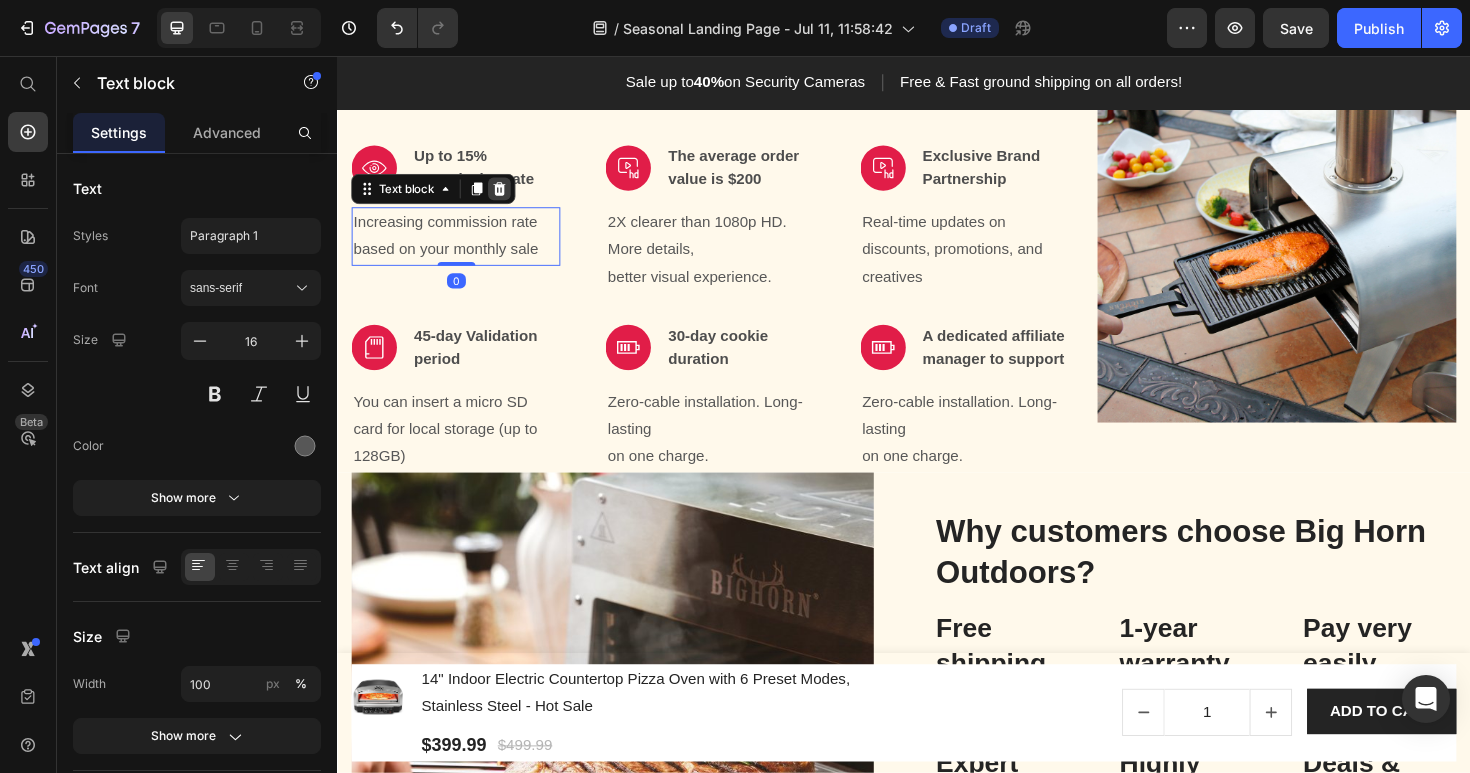 click 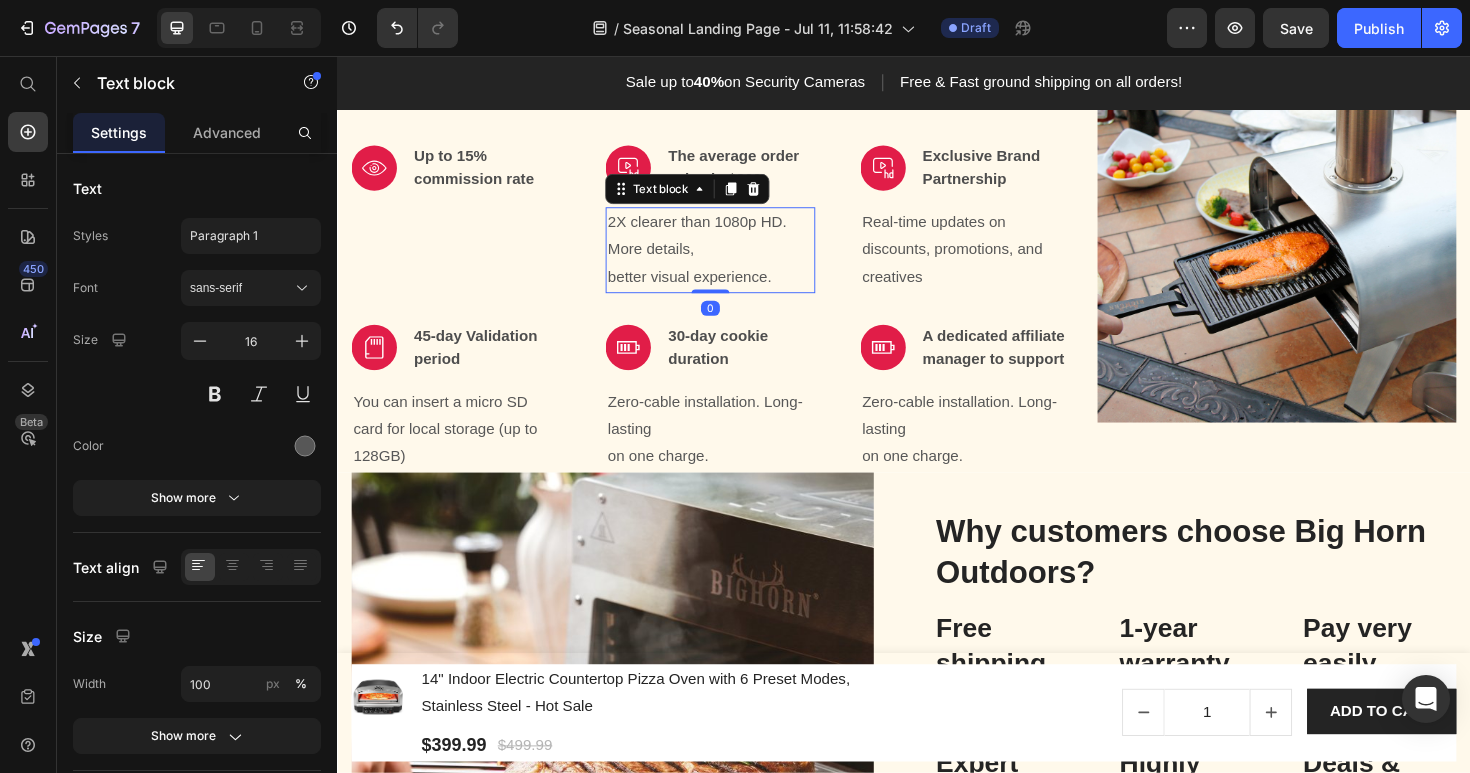 click on "2X clearer than 1080p HD. More details, better visual experience." at bounding box center (731, 261) 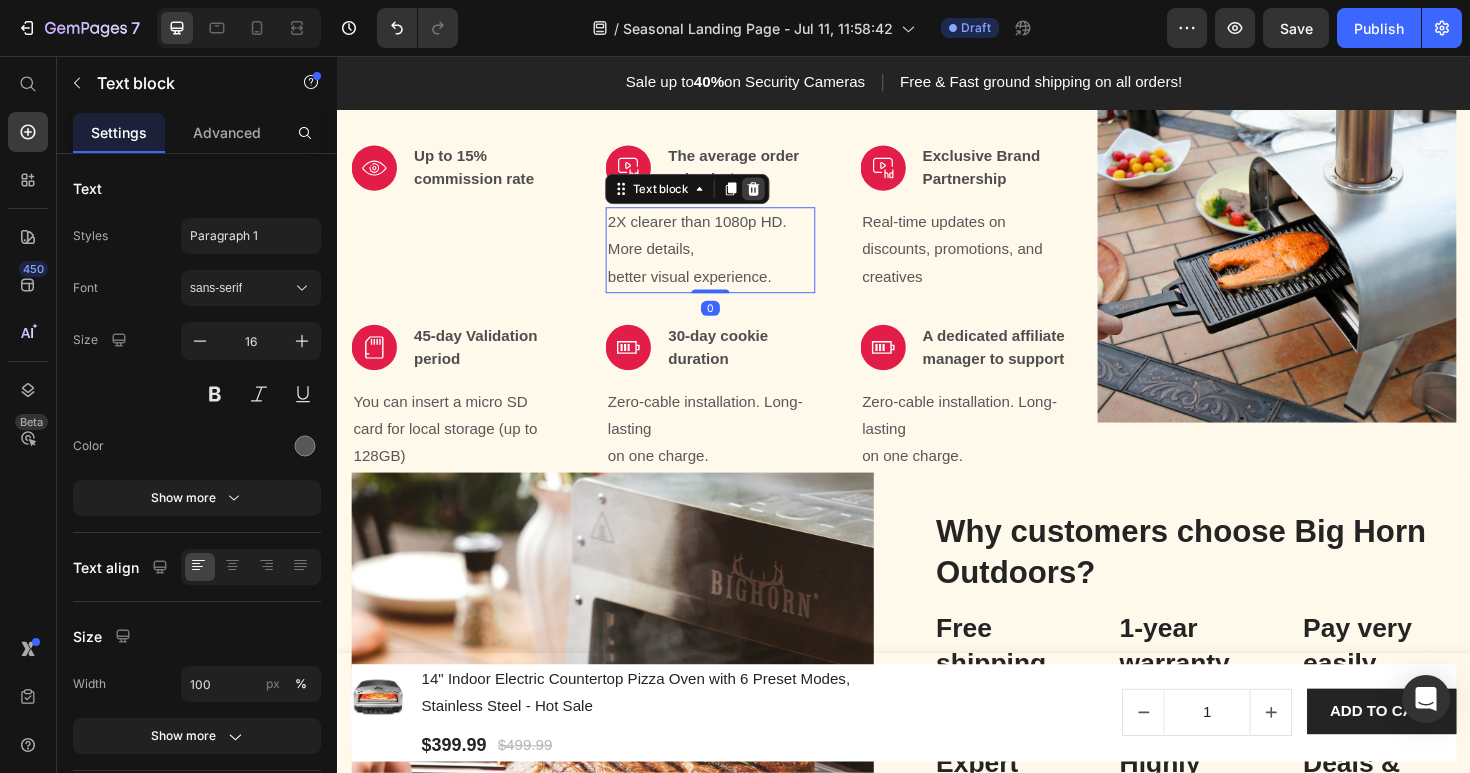 click 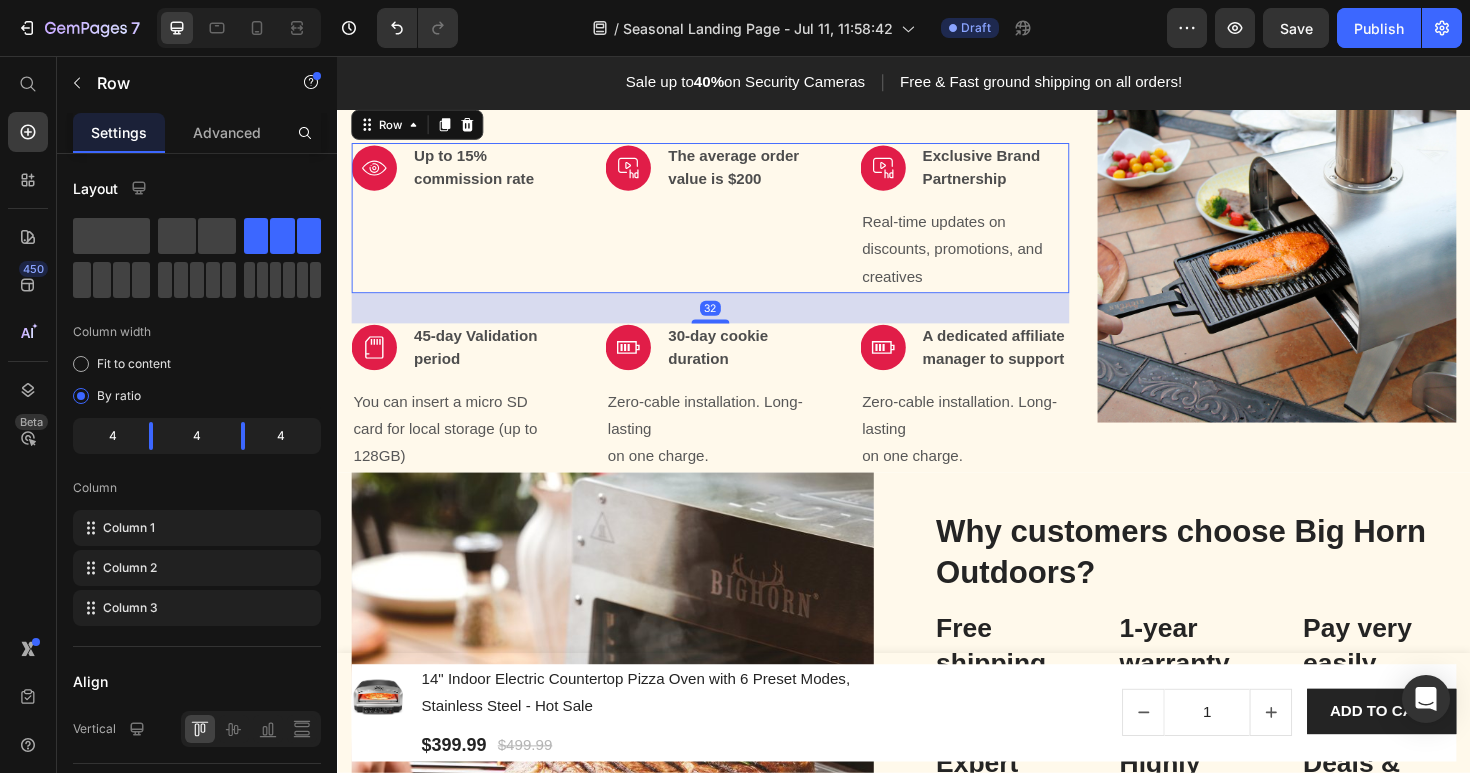 click on "Image Up to 15% commission rate Text block Row" at bounding box center (462, 227) 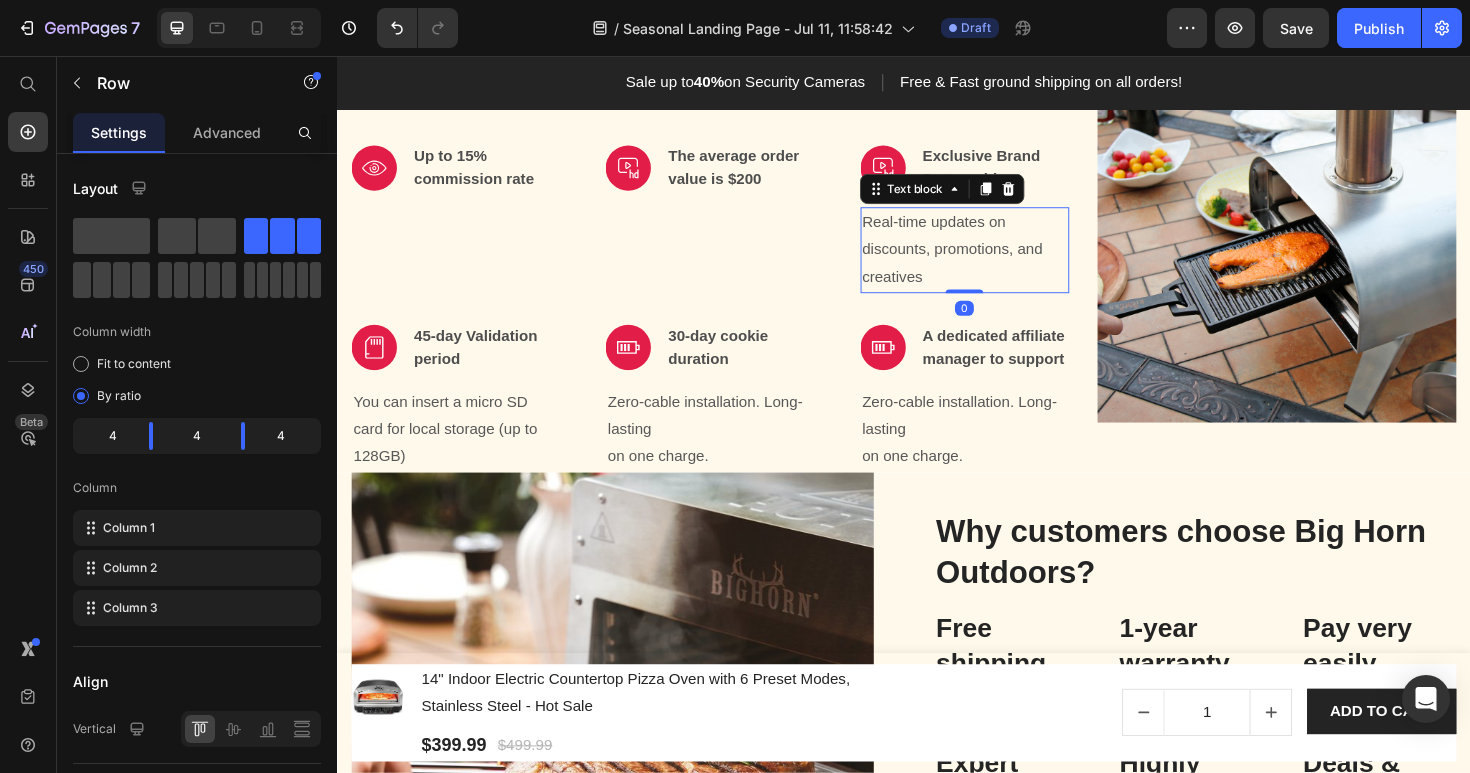 click on "Real-time updates on discounts, promotions, and creatives" at bounding box center (1001, 261) 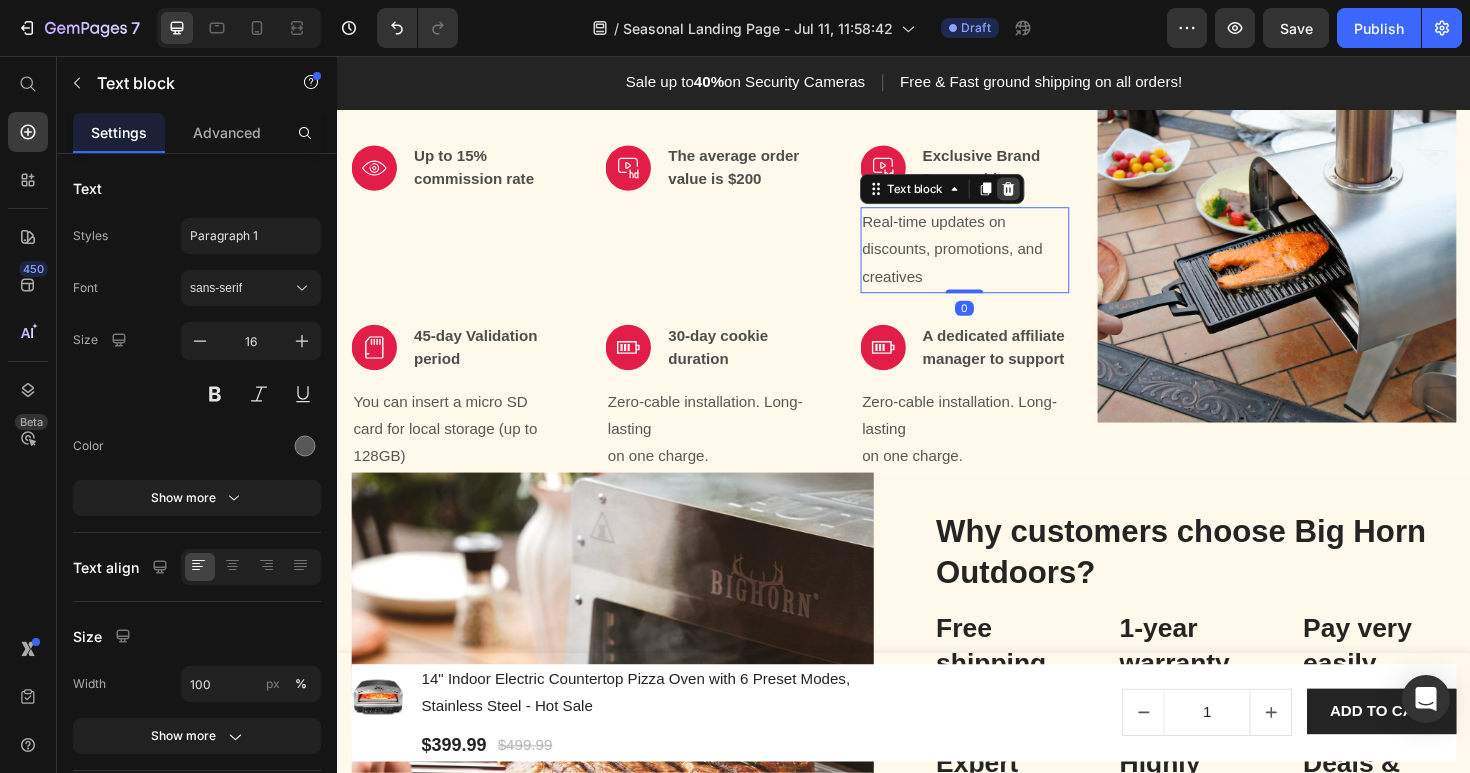 click 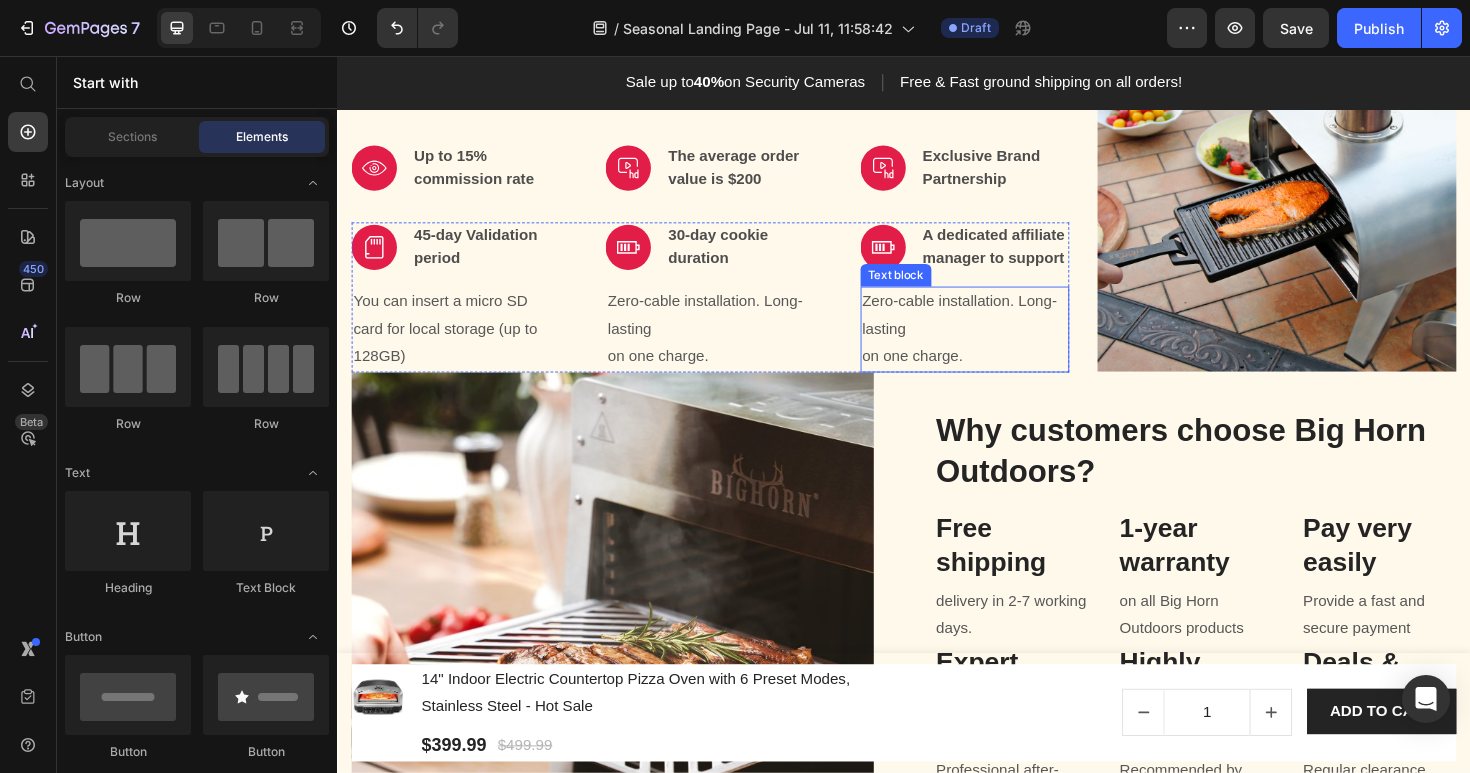 click on "Zero-cable installation. Long-lasting on one charge." at bounding box center (1001, 345) 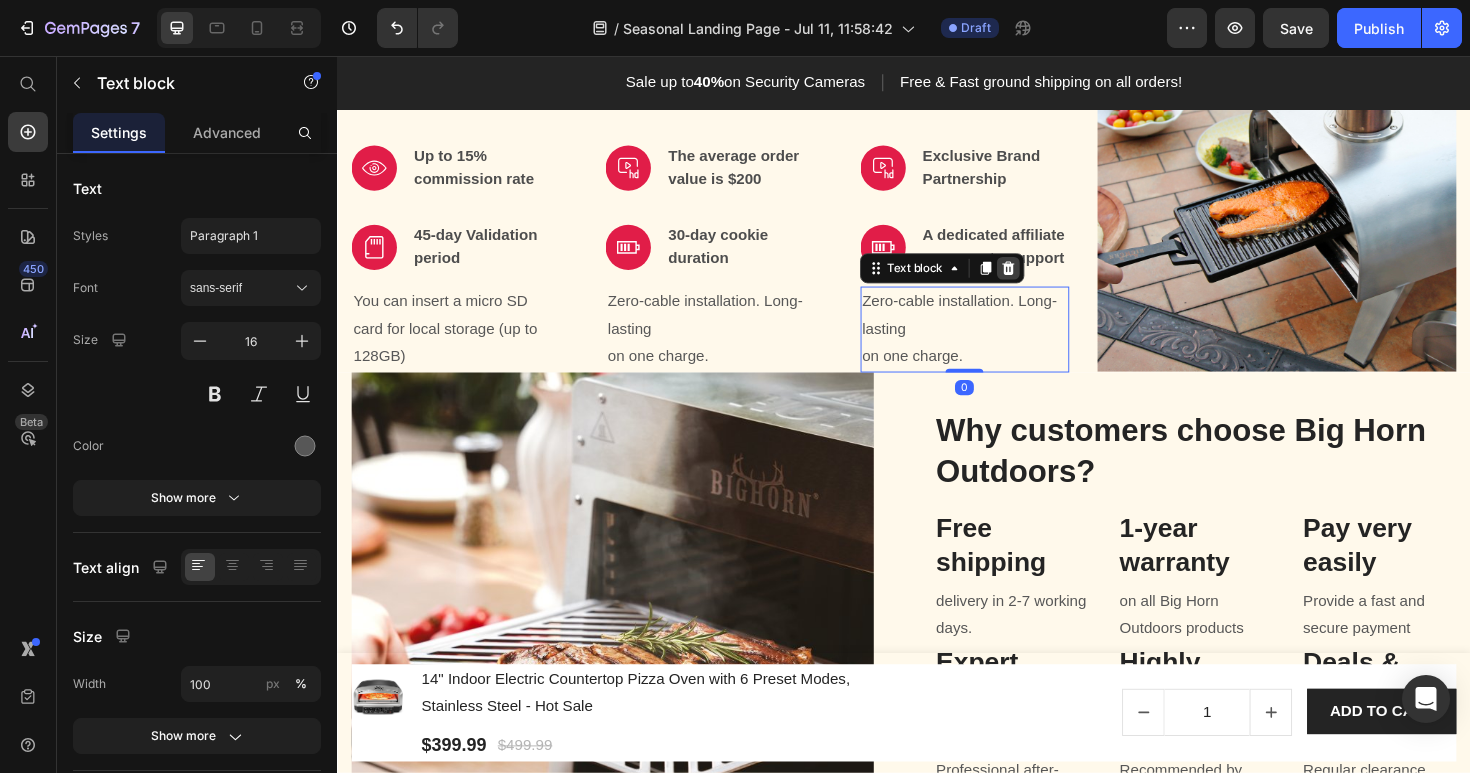 click 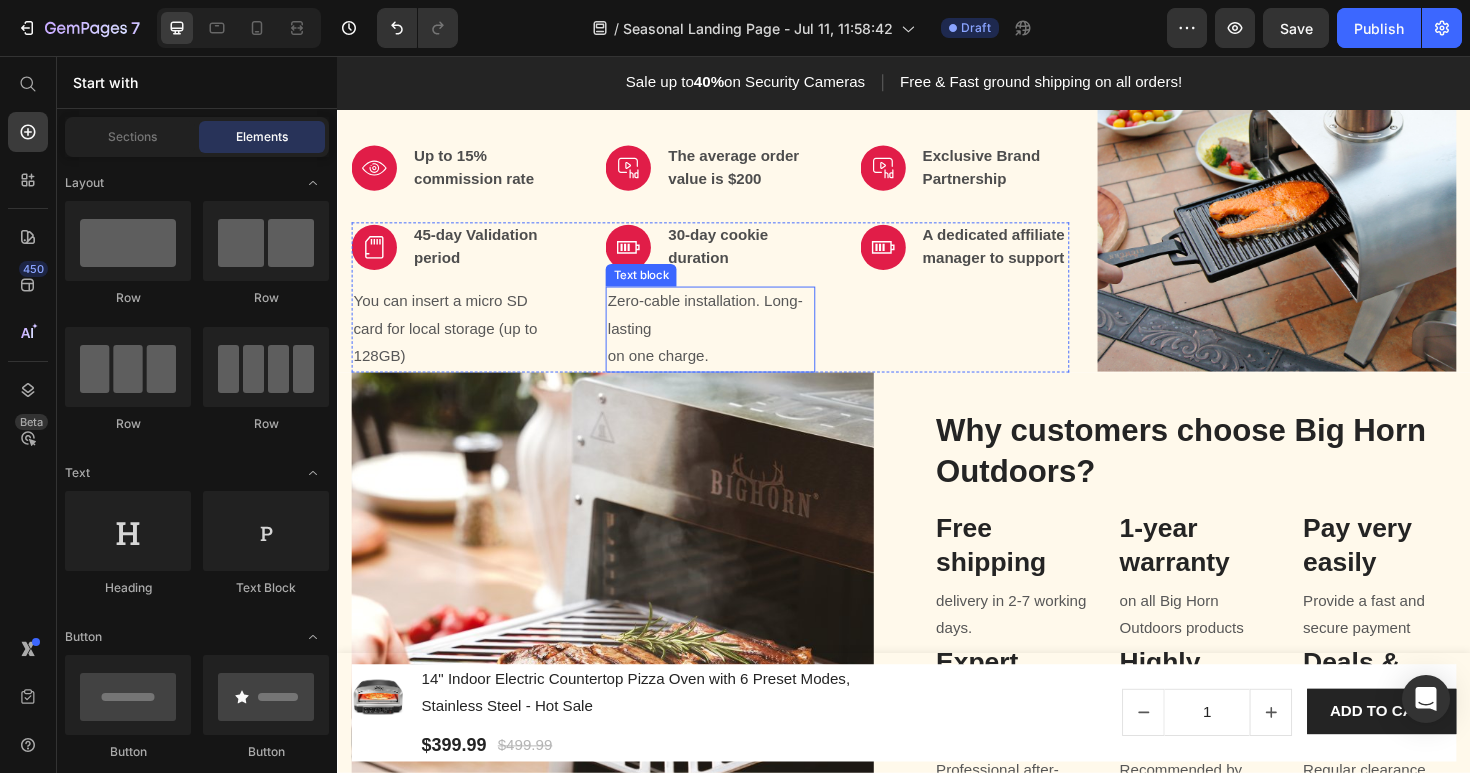 click on "Zero-cable installation. Long-lasting on one charge." at bounding box center [731, 345] 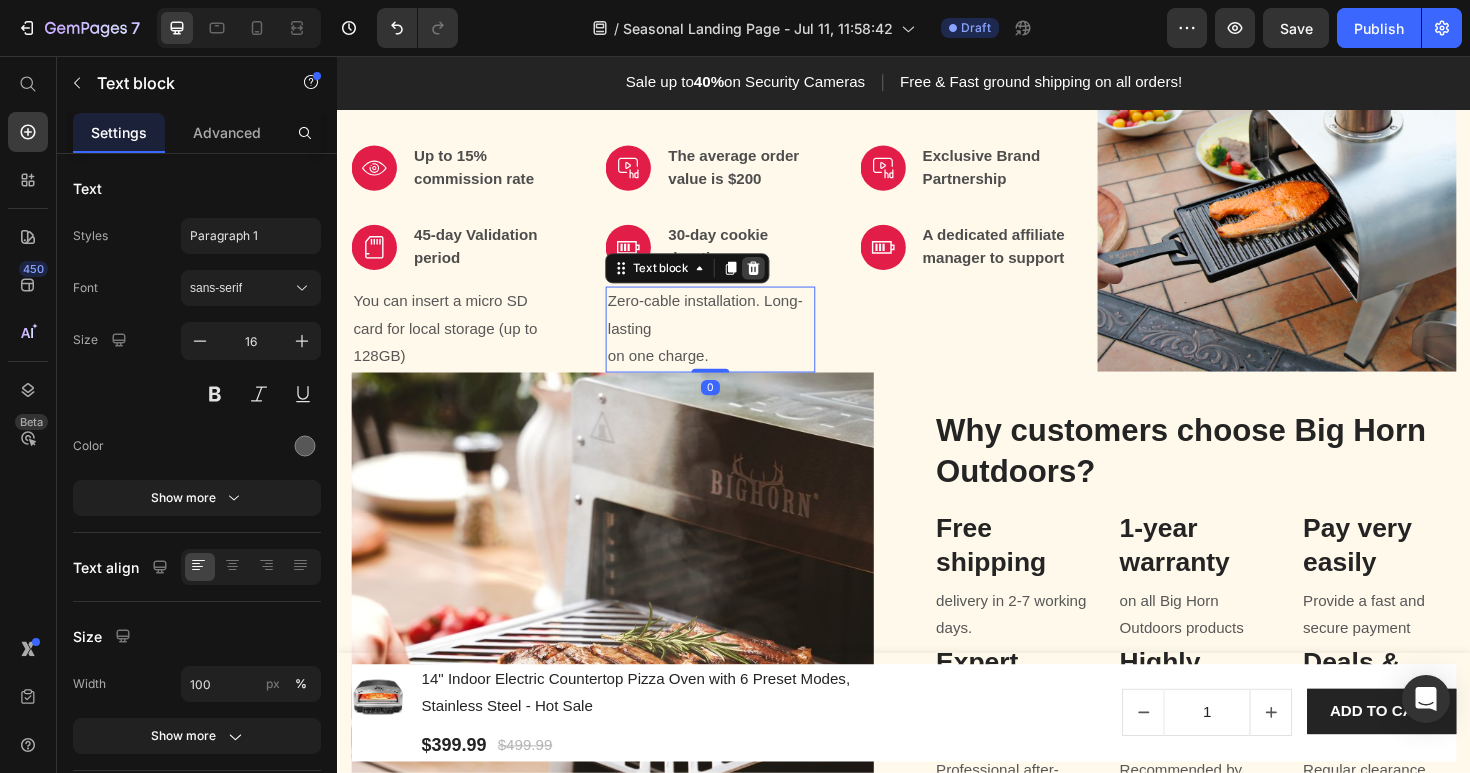 click 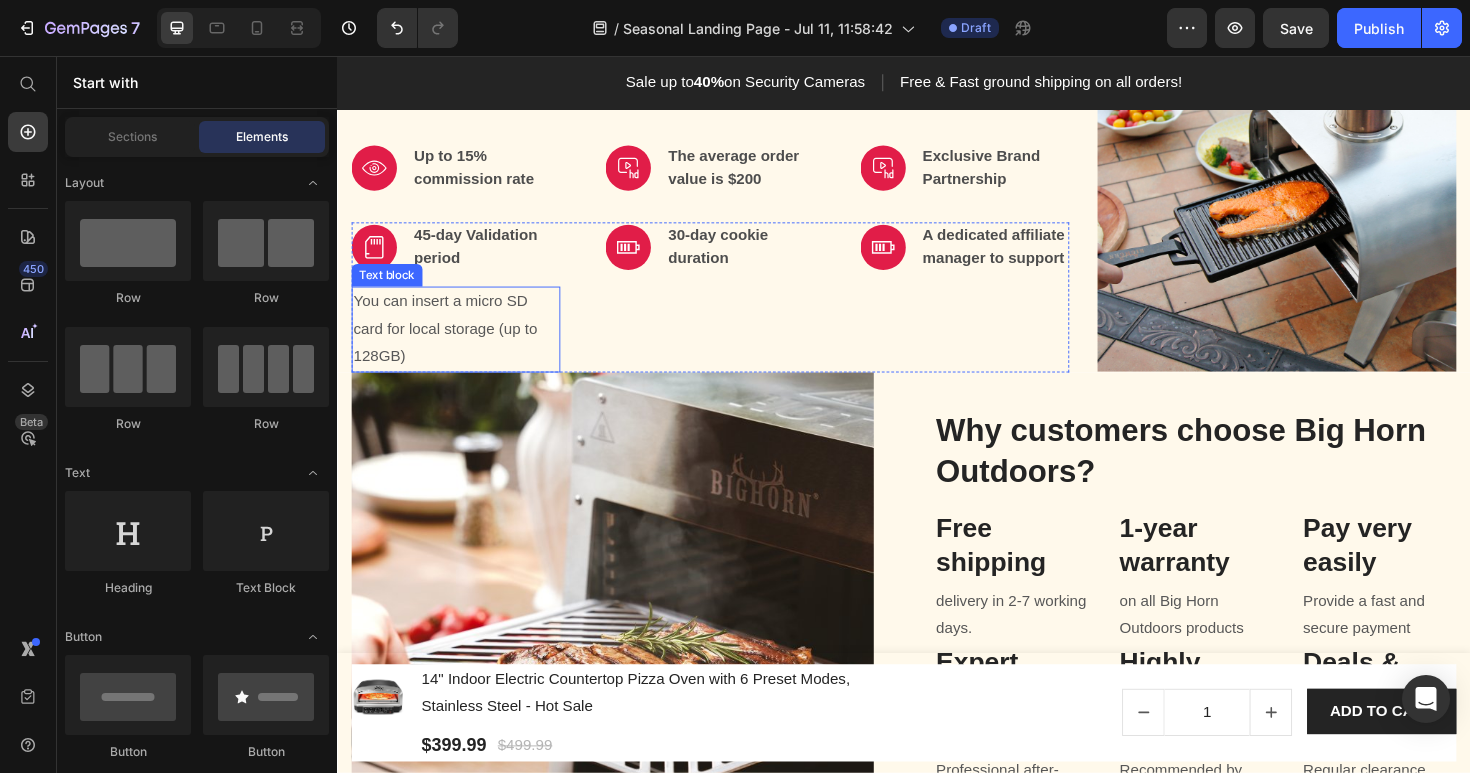 click on "You can insert a micro SD card for local storage (up to 128GB)" at bounding box center (462, 345) 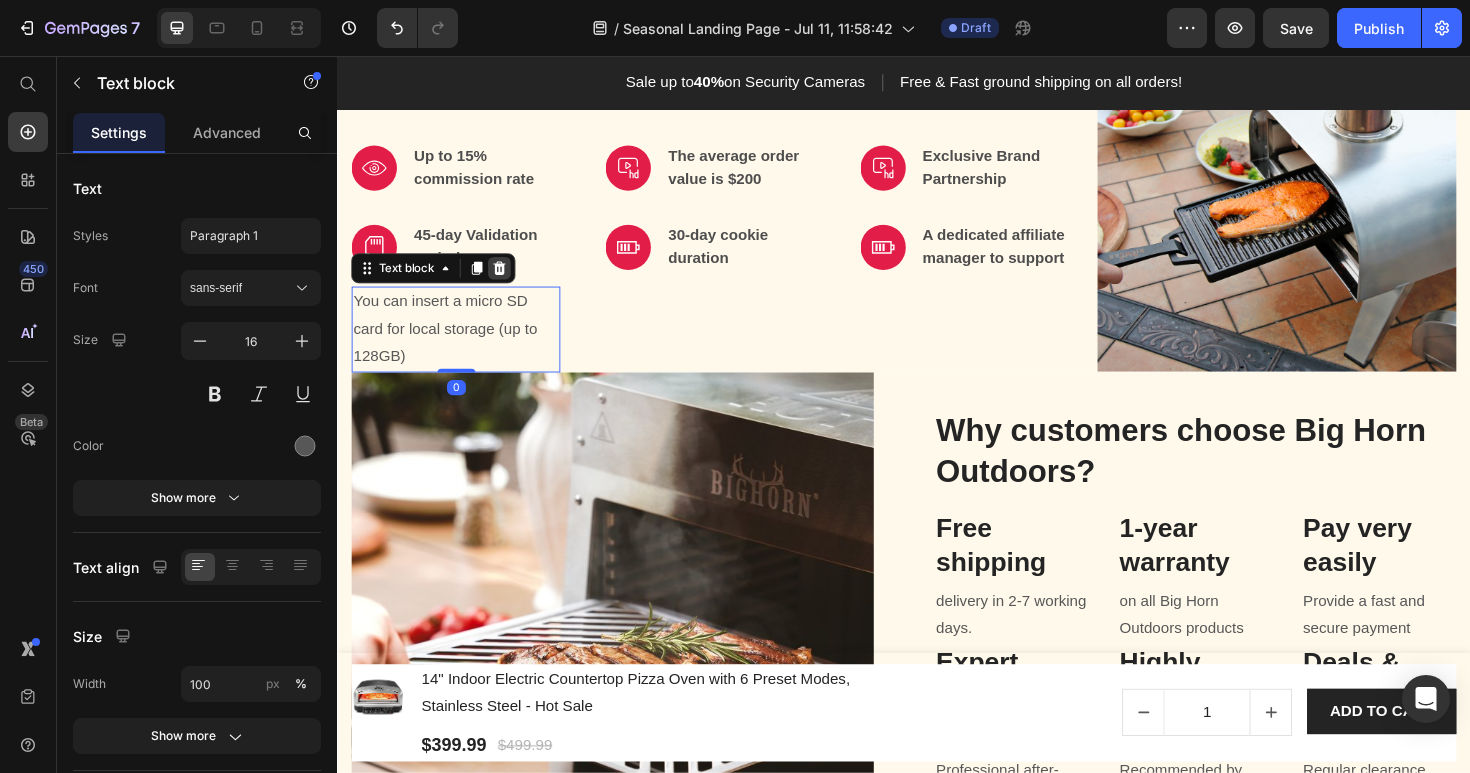 click 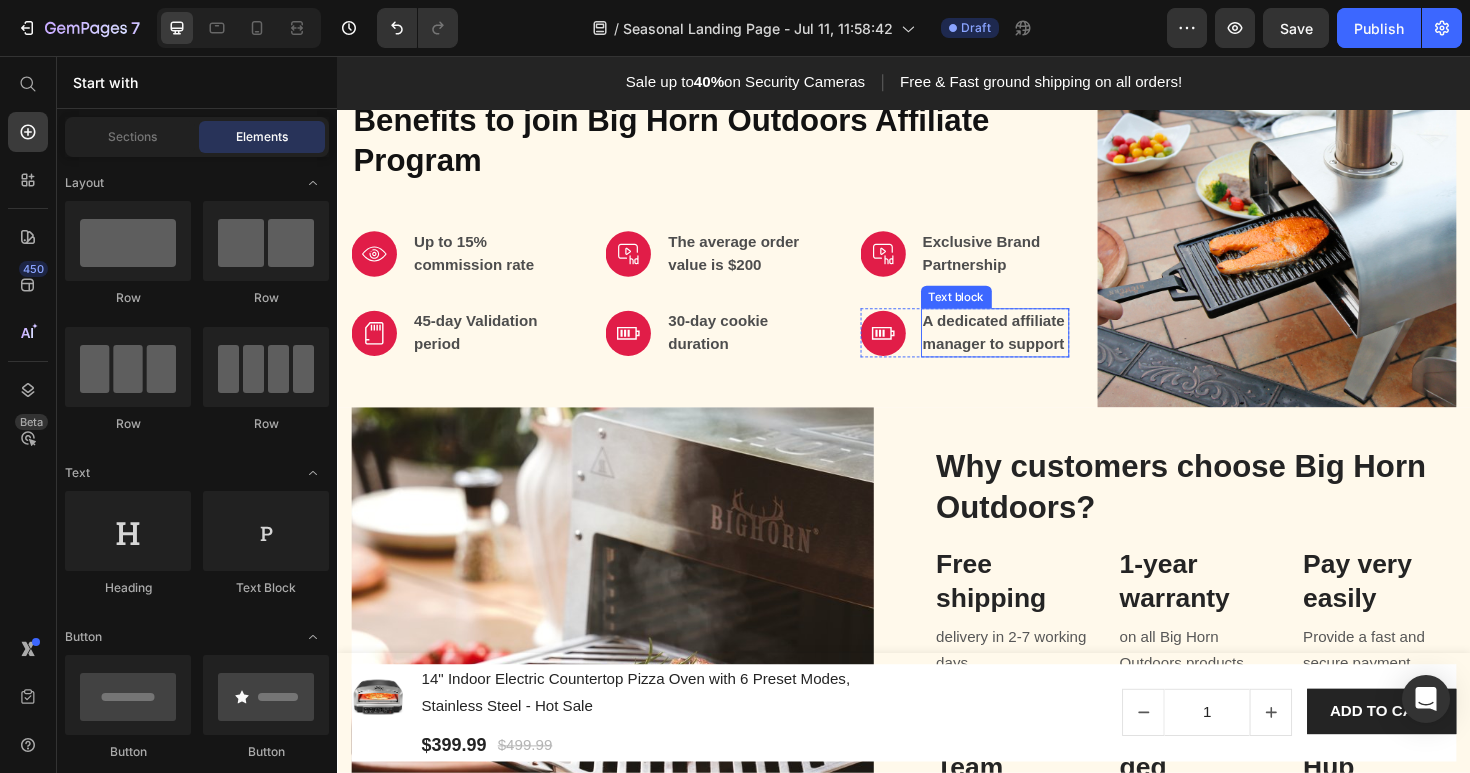 scroll, scrollTop: 788, scrollLeft: 0, axis: vertical 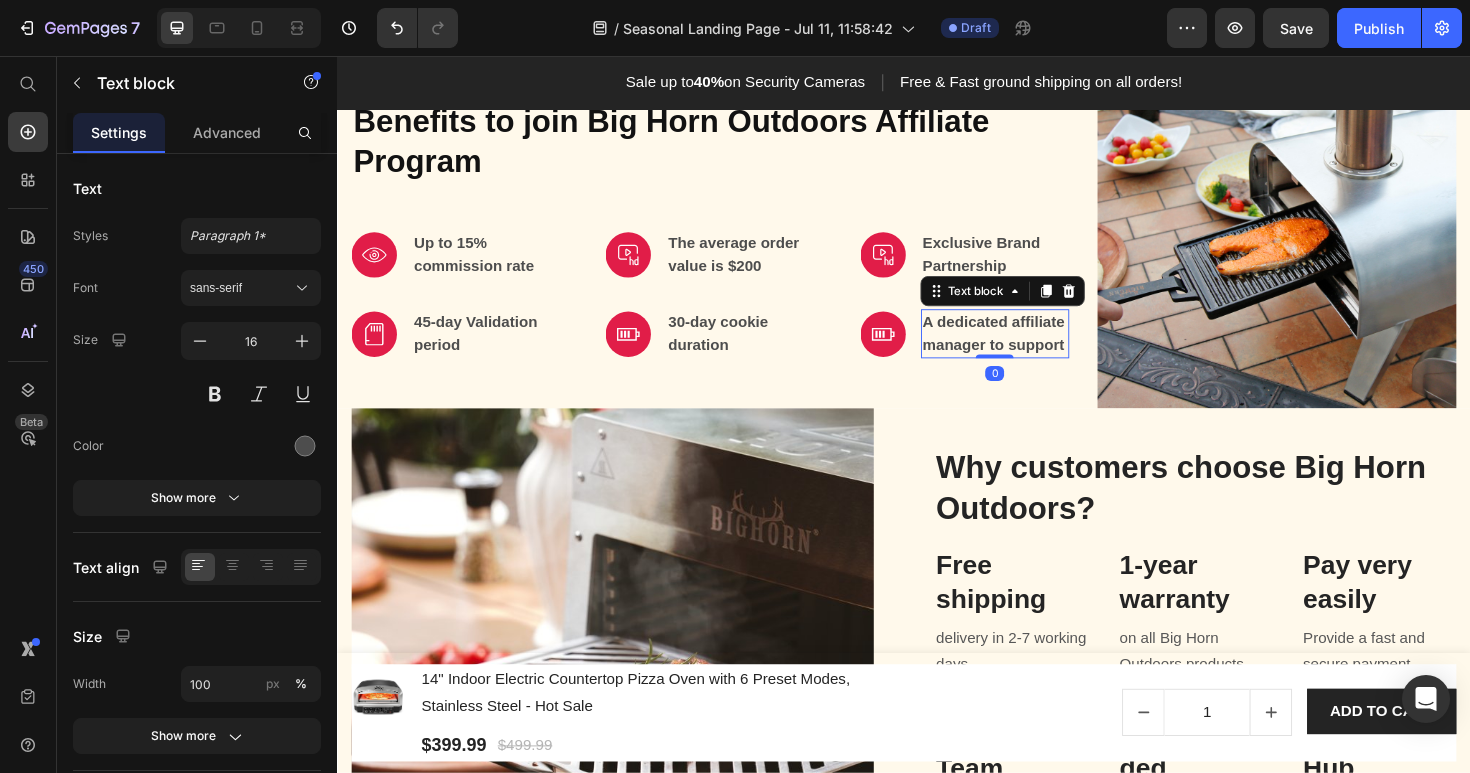 click on "A dedicated affiliate manager to support" at bounding box center [1033, 350] 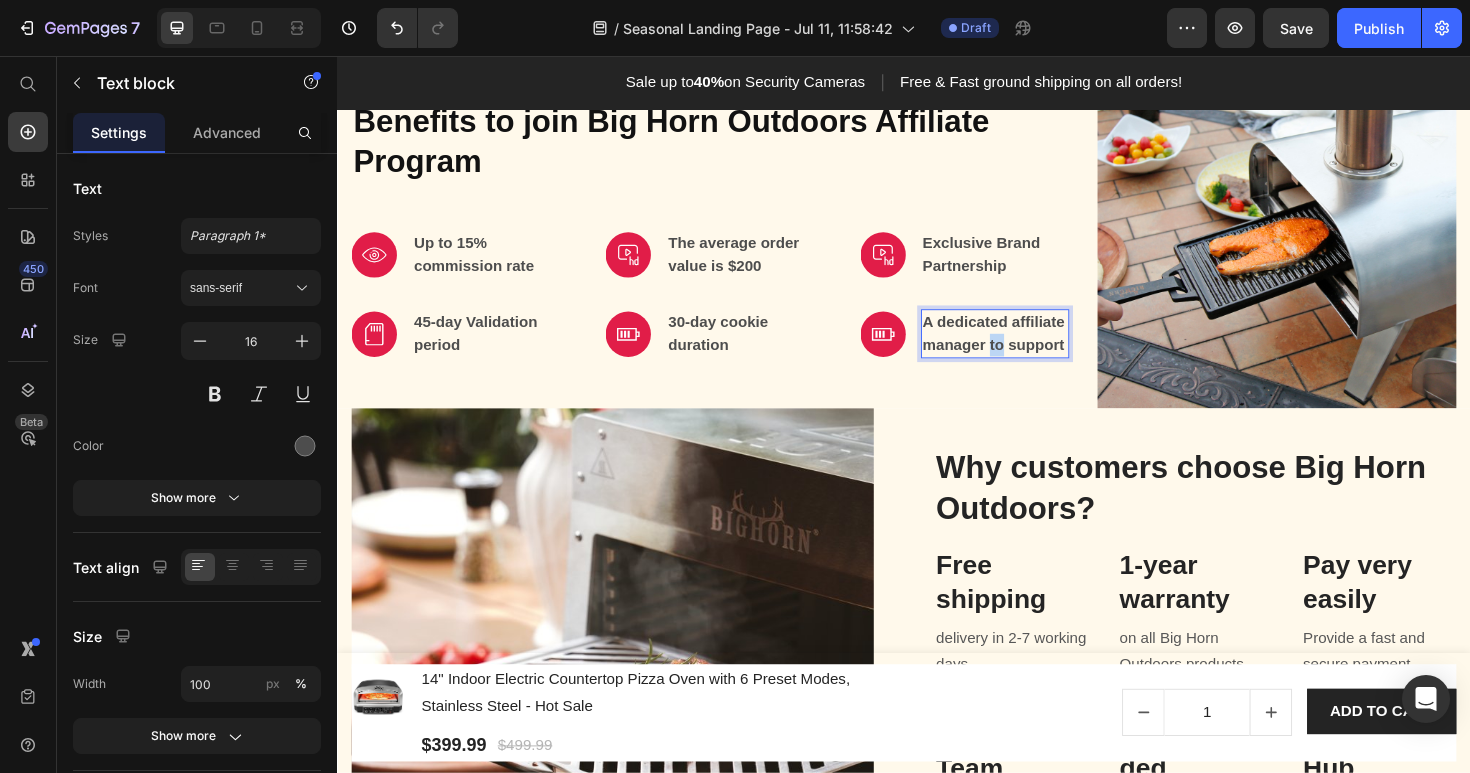 click on "A dedicated affiliate manager to support" at bounding box center (1033, 350) 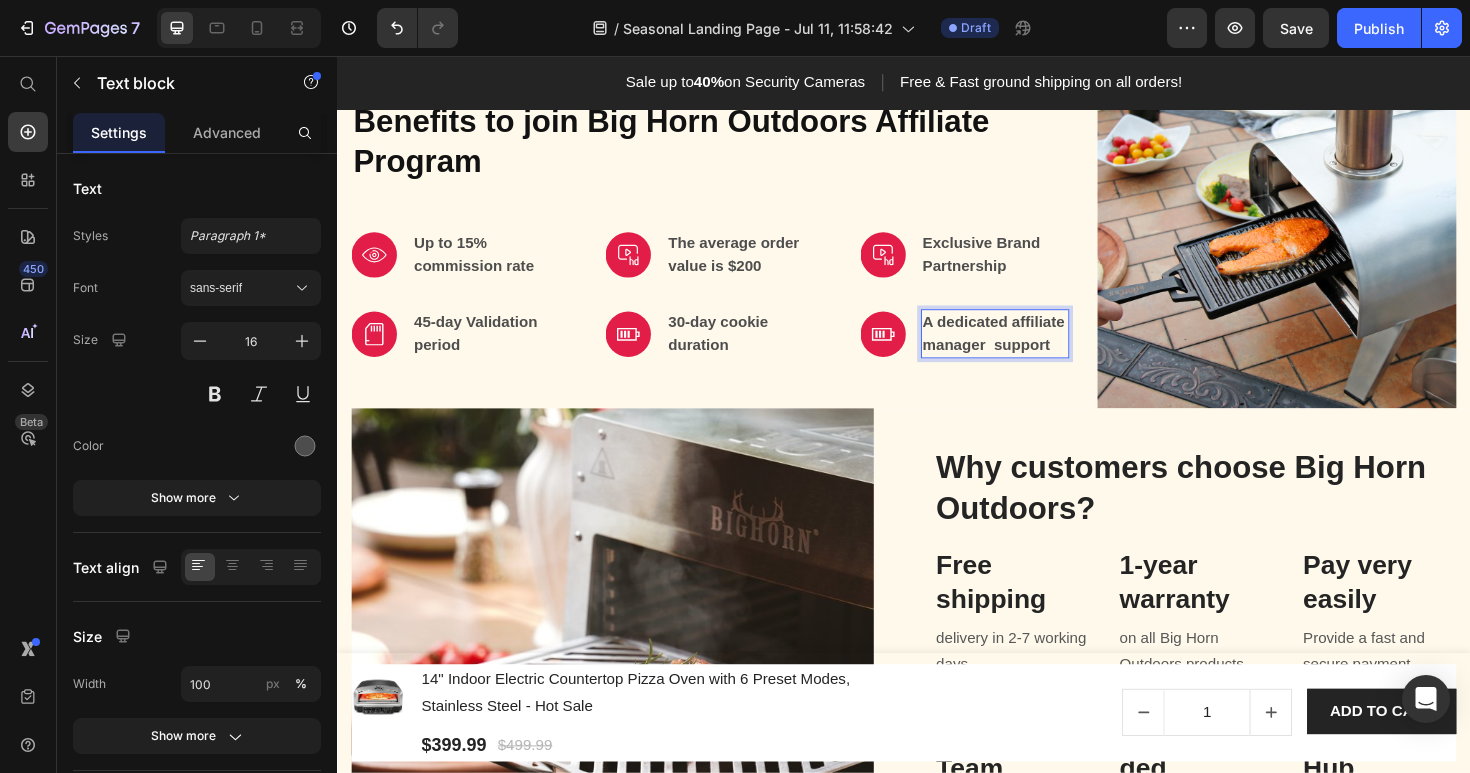 click on "A dedicated affiliate manager  support" at bounding box center [1033, 350] 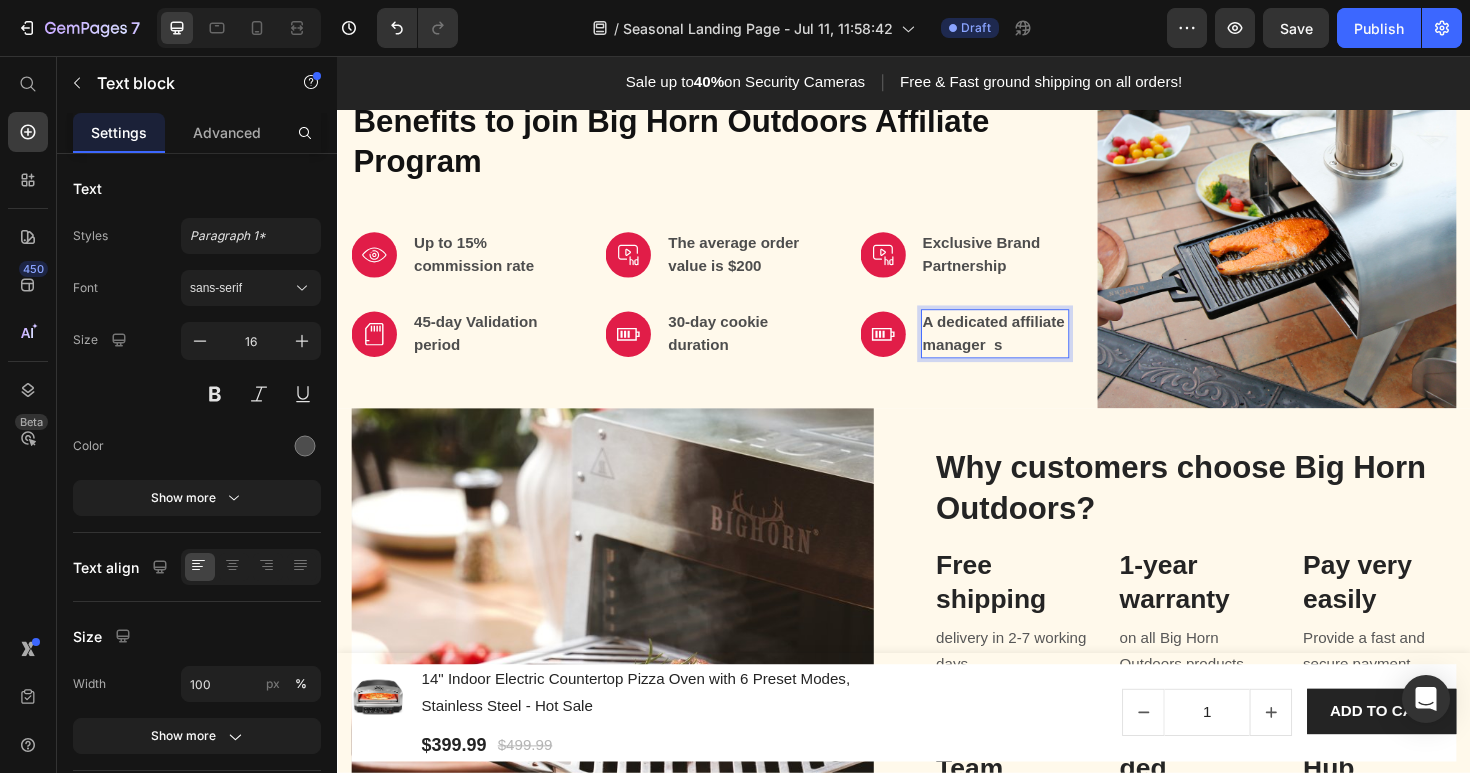 scroll, scrollTop: 800, scrollLeft: 0, axis: vertical 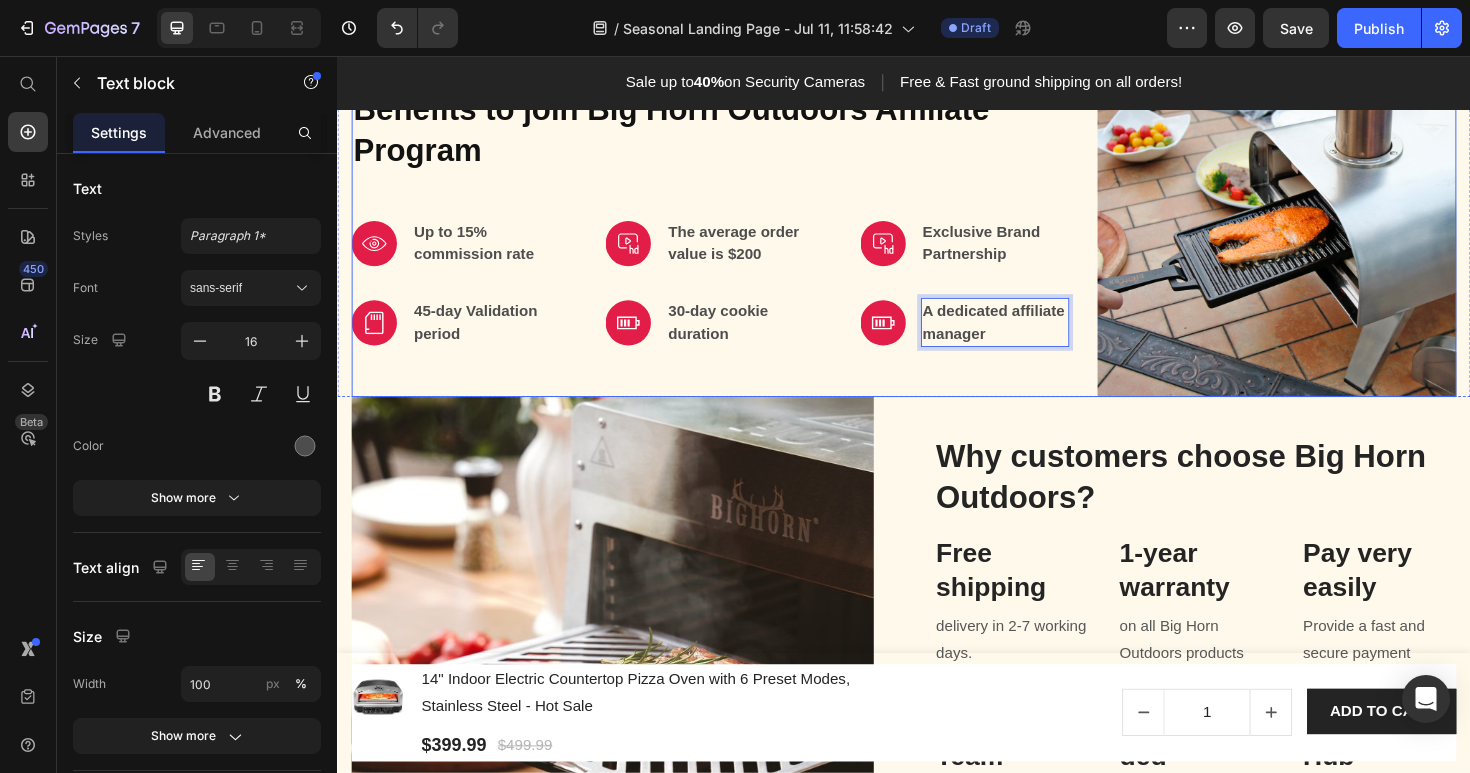 click on "Benefits to join Big Horn Outdoors Affiliate Program Heading Image Up to 15% commission rate Text block Row Image The average order value is $200  Text block Row Image Exclusive Brand Partnership  Text block Row Row Image 45-day Validation period Text block Row Image 30-day cookie duration Text block Row Image A dedicated affiliate manager  Text block   0 Row Row" at bounding box center (732, 227) 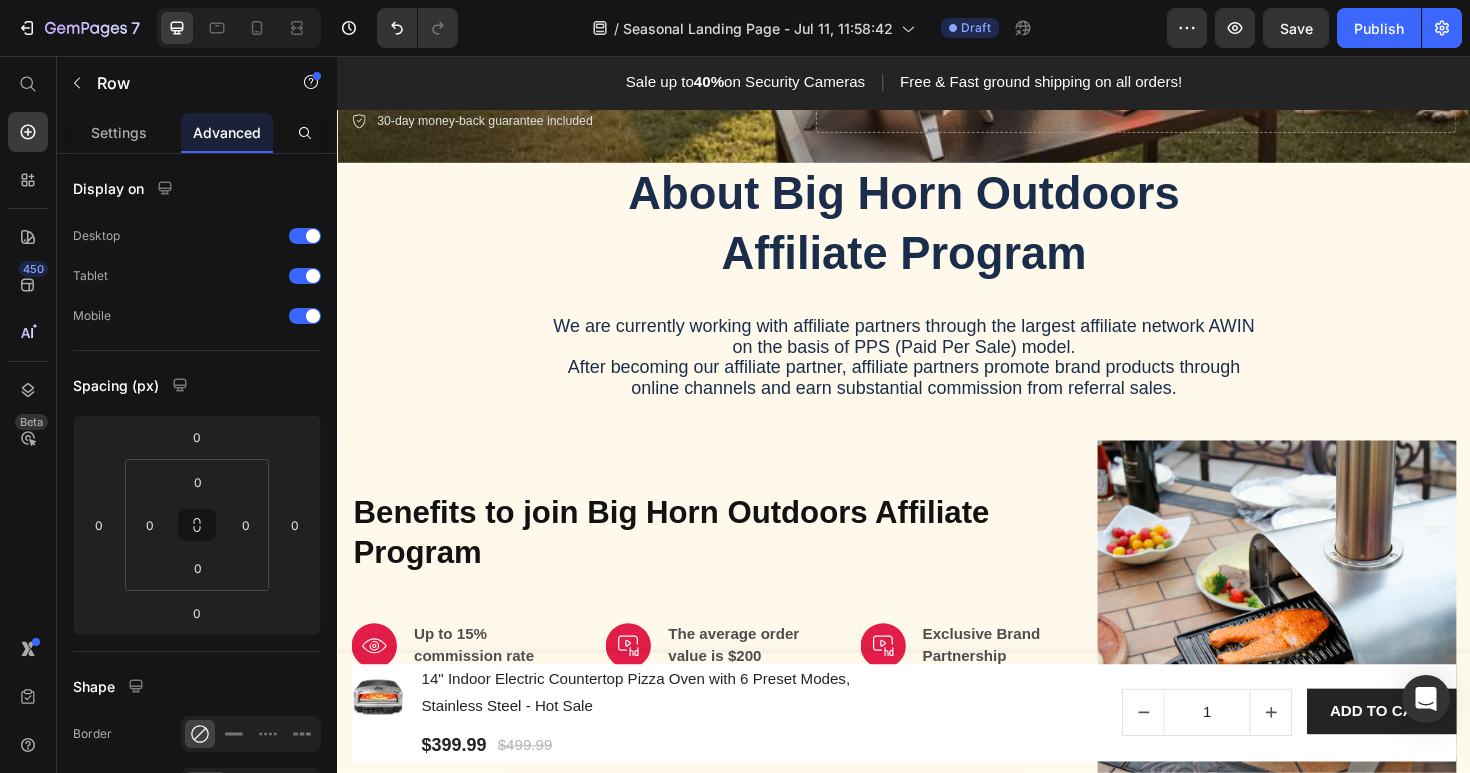 scroll, scrollTop: 377, scrollLeft: 0, axis: vertical 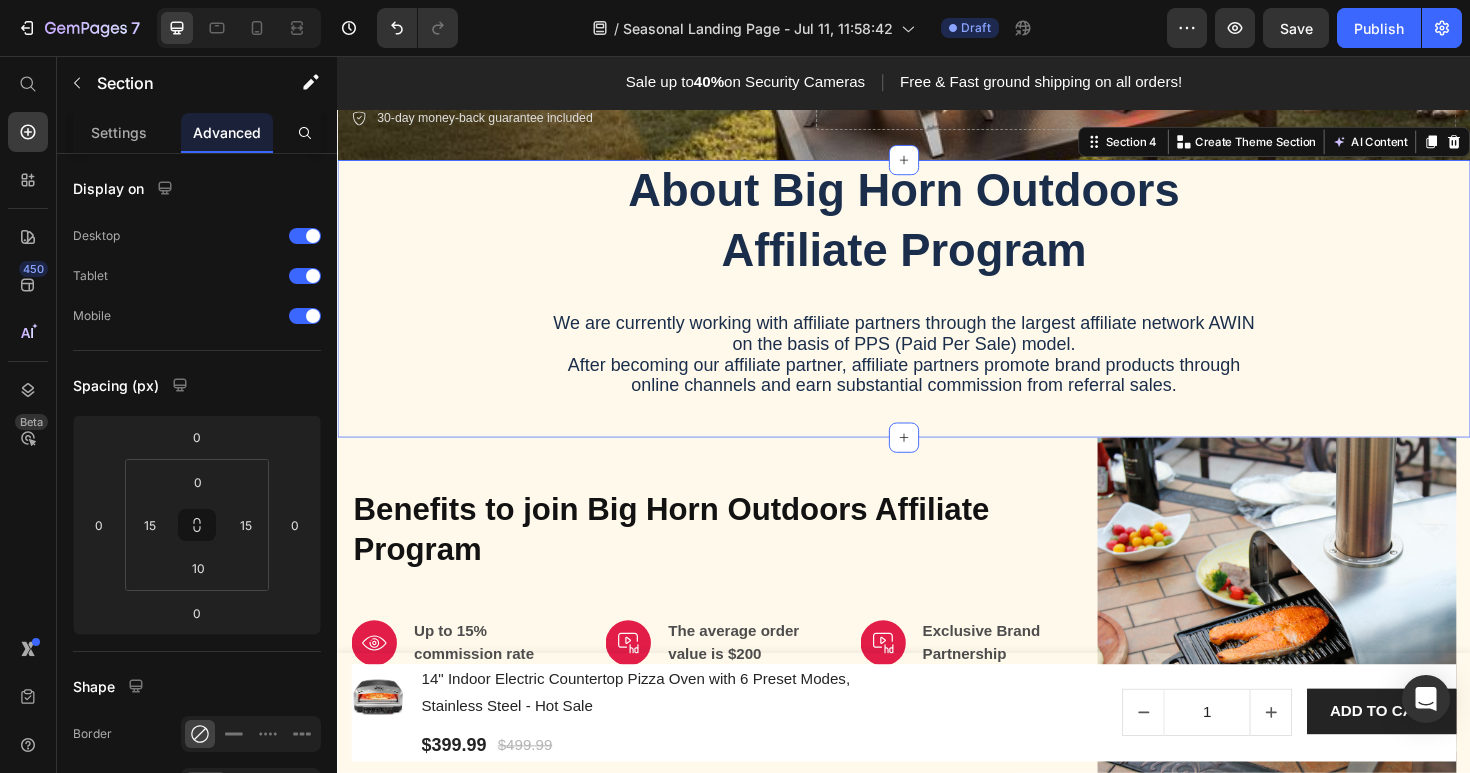 click on "About Big Horn Outdoors Affiliate Program Heading We are currently working with affiliate partners through the largest affiliate network AWIN on the basis of PPS (Paid Per Sale) model. After becoming our affiliate partner, affiliate partners promote brand products through online channels and earn substantial commission from referral sales. Text Block Row" at bounding box center [937, 308] 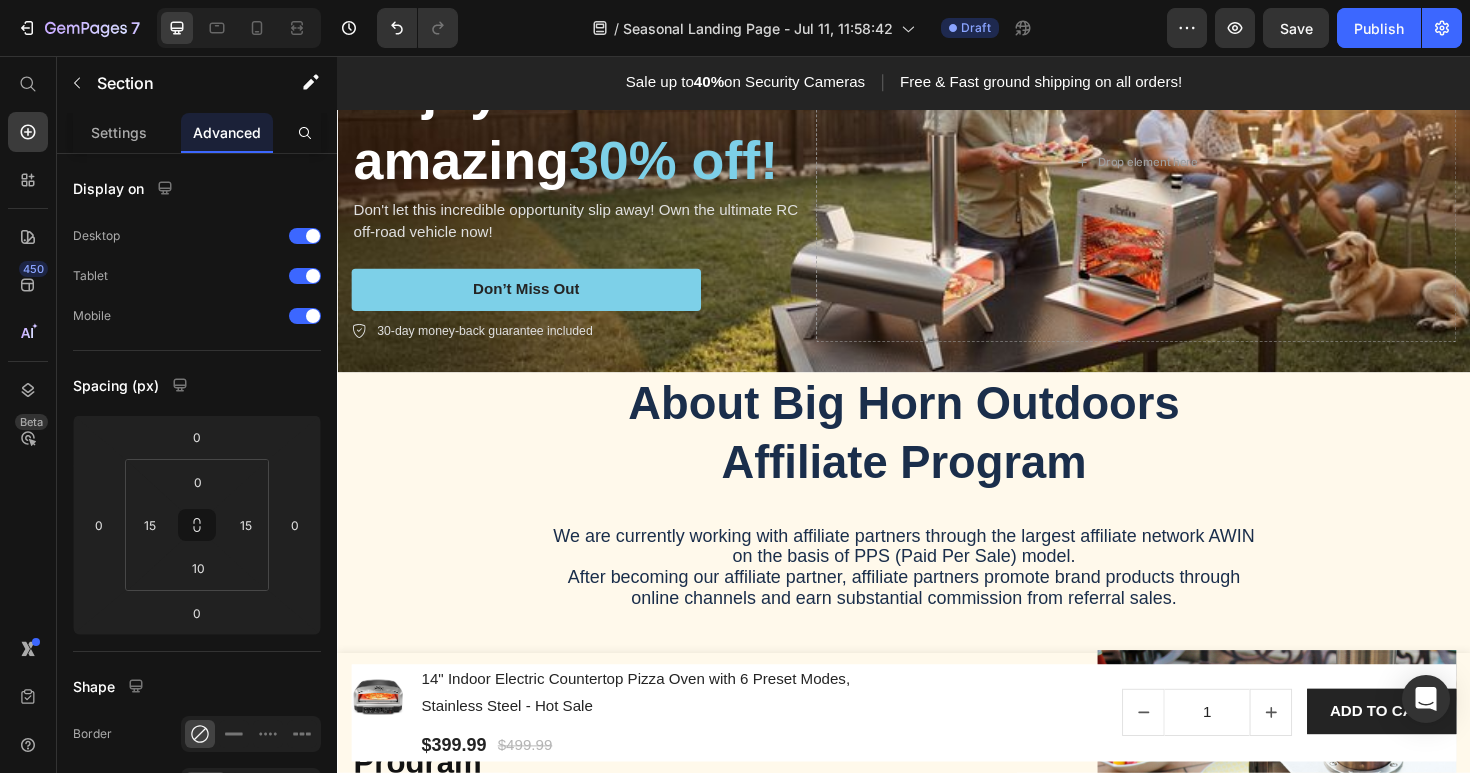 scroll, scrollTop: 0, scrollLeft: 0, axis: both 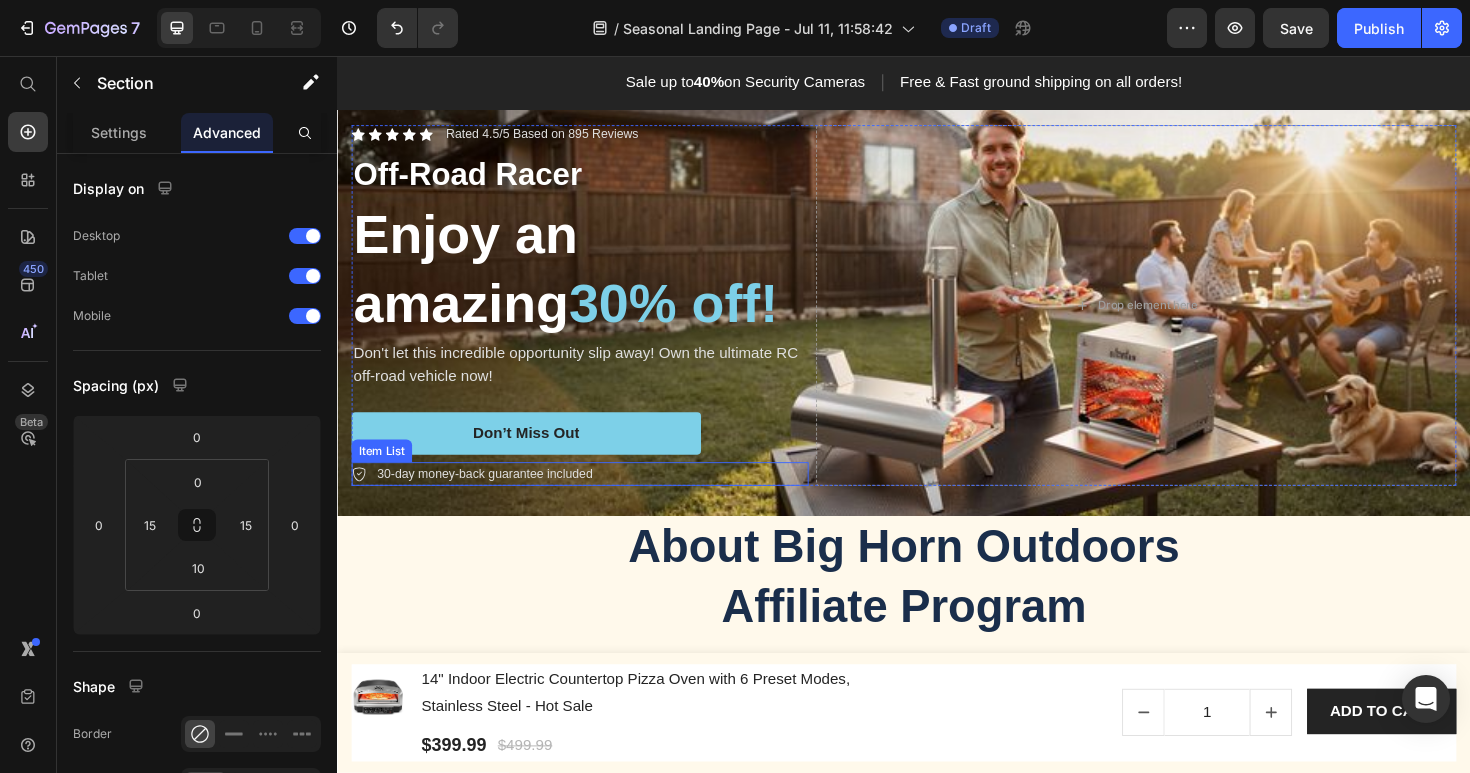 click on "30-day money-back guarantee included" at bounding box center [493, 499] 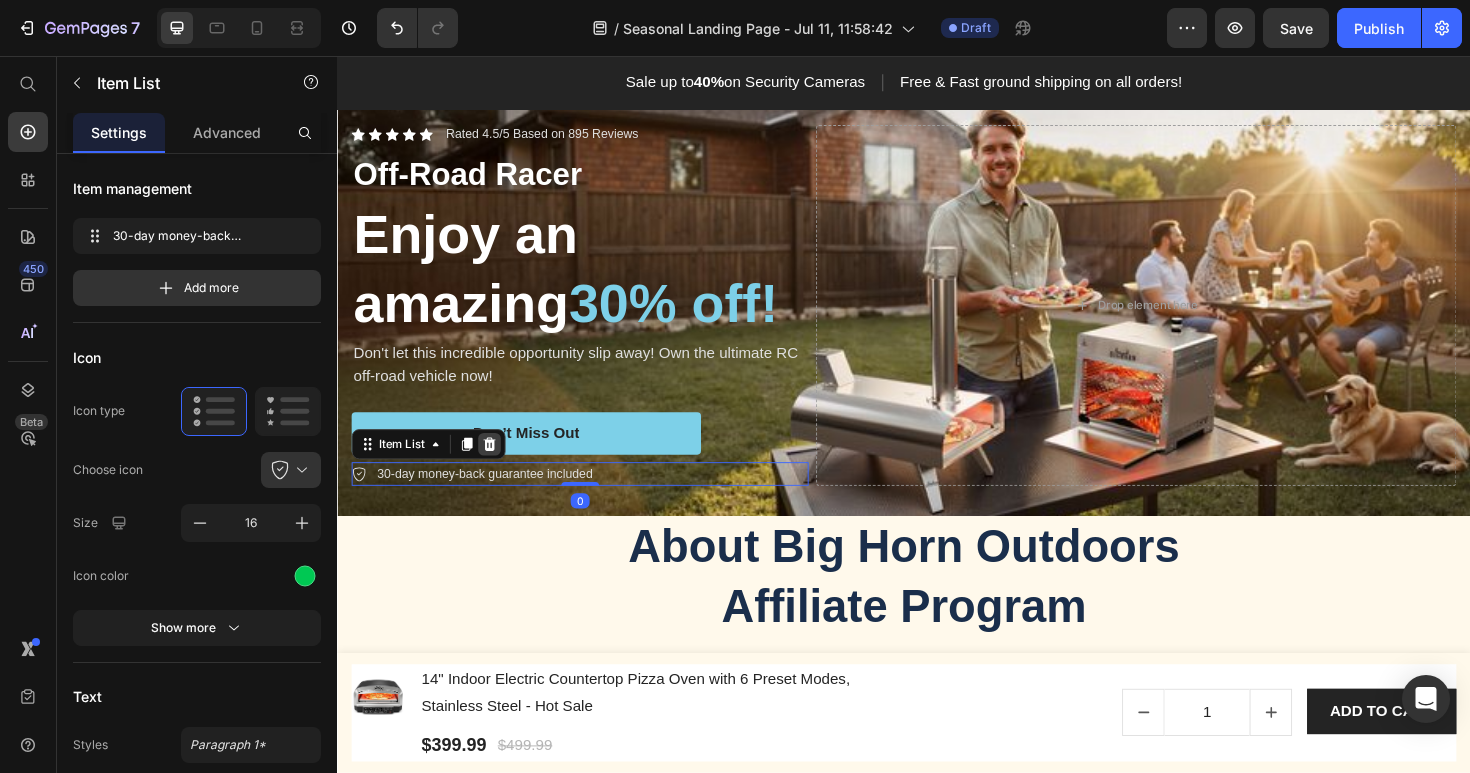click 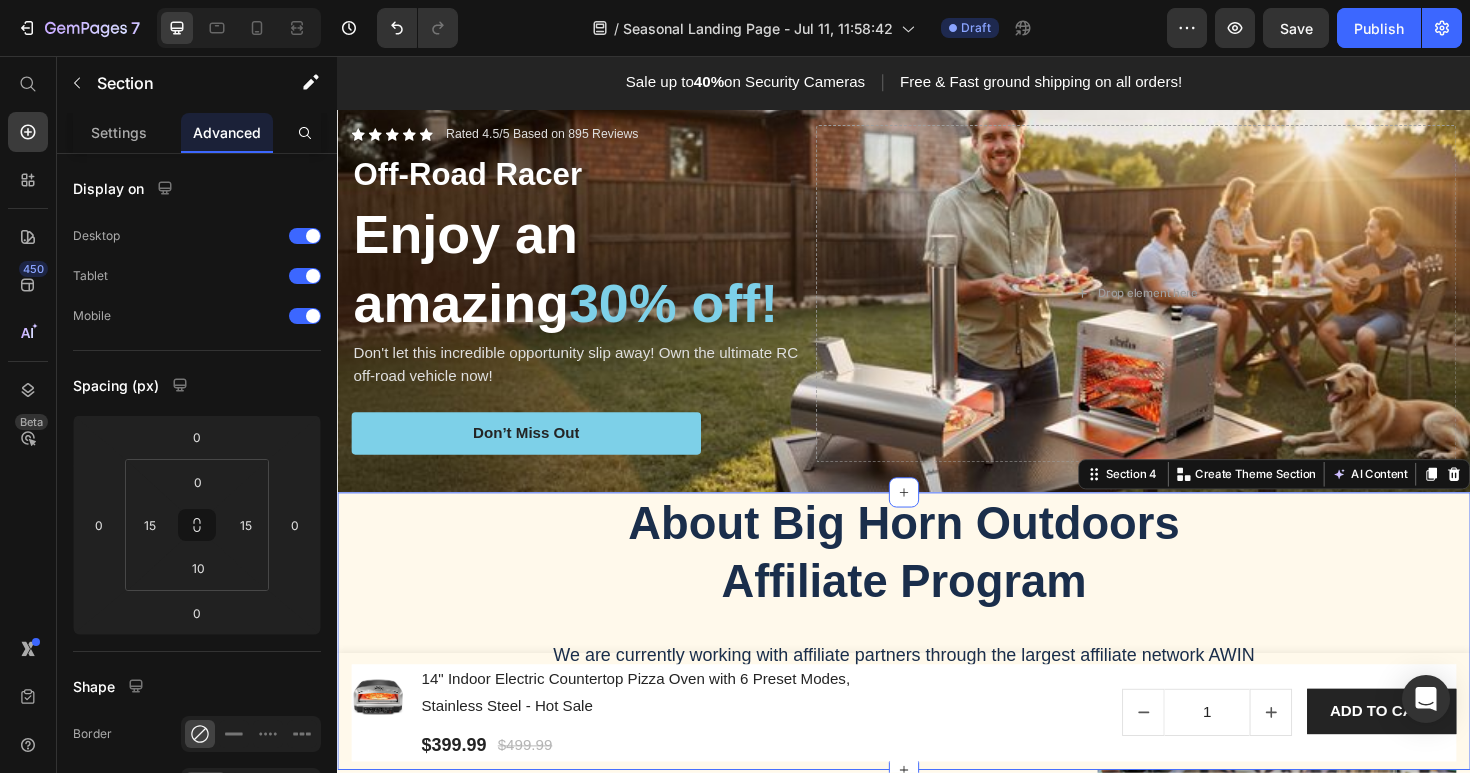 click on "About Big Horn Outdoors Affiliate Program Heading We are currently working with affiliate partners through the largest affiliate network AWIN on the basis of PPS (Paid Per Sale) model. After becoming our affiliate partner, affiliate partners promote brand products through online channels and earn substantial commission from referral sales. Text Block Row" at bounding box center (937, 660) 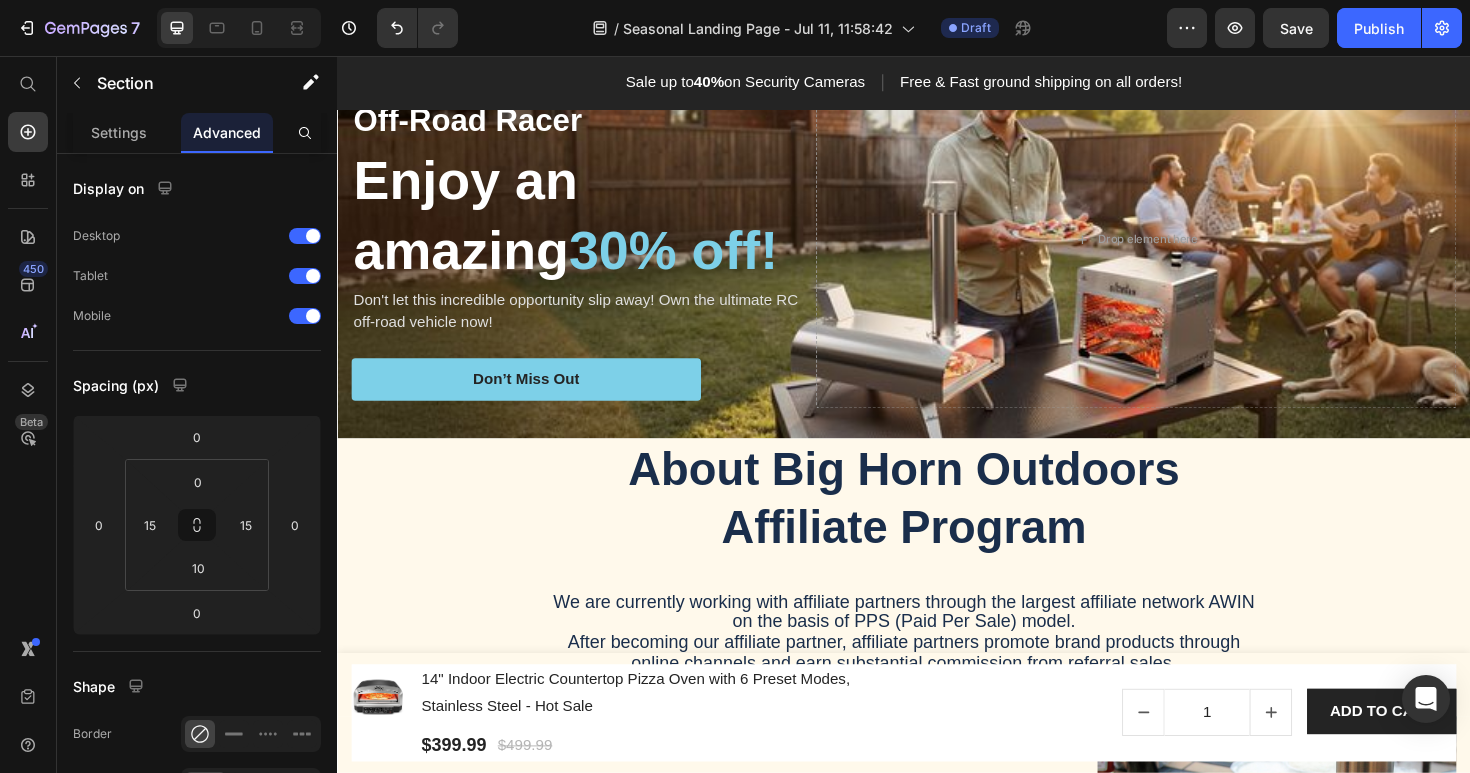scroll, scrollTop: 0, scrollLeft: 0, axis: both 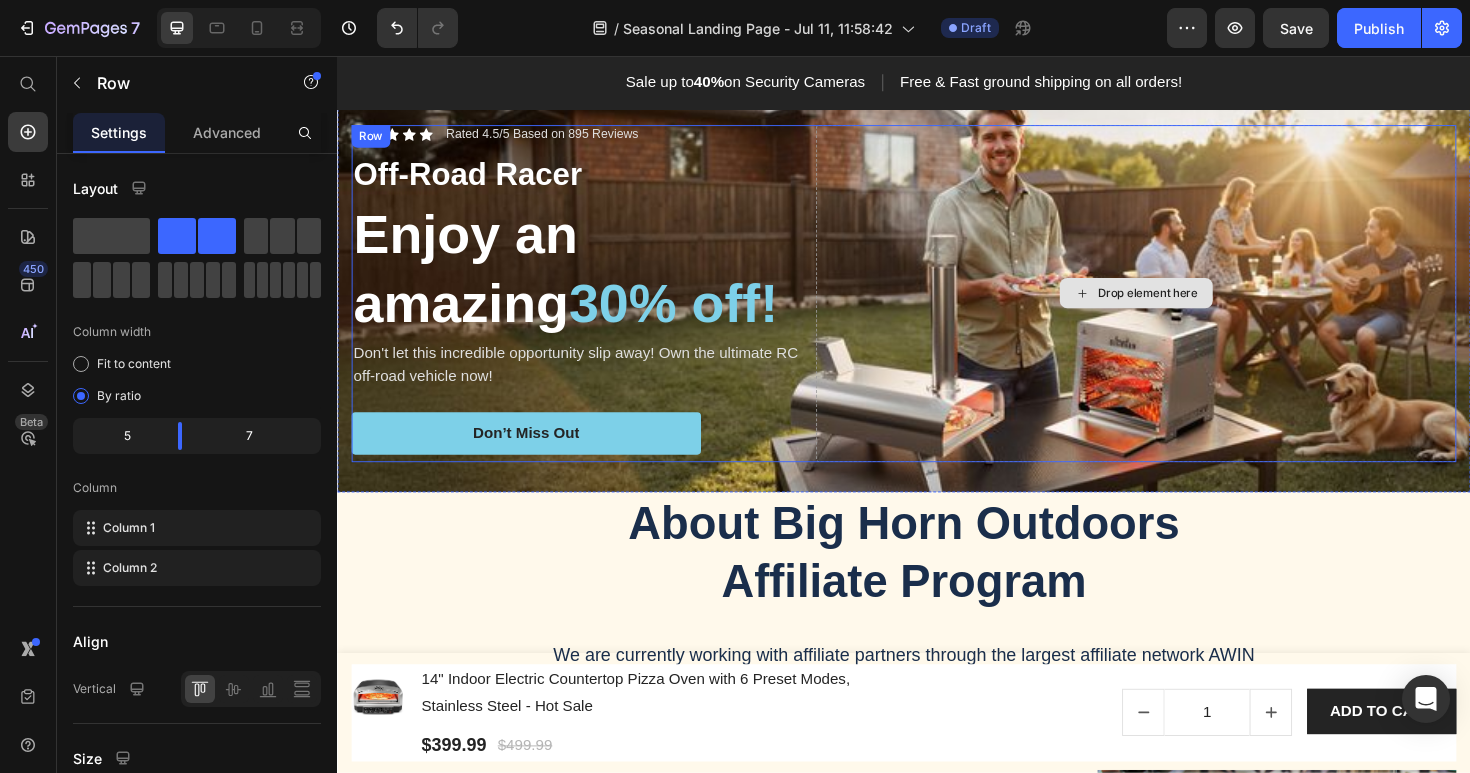 click on "Drop element here" at bounding box center [1183, 307] 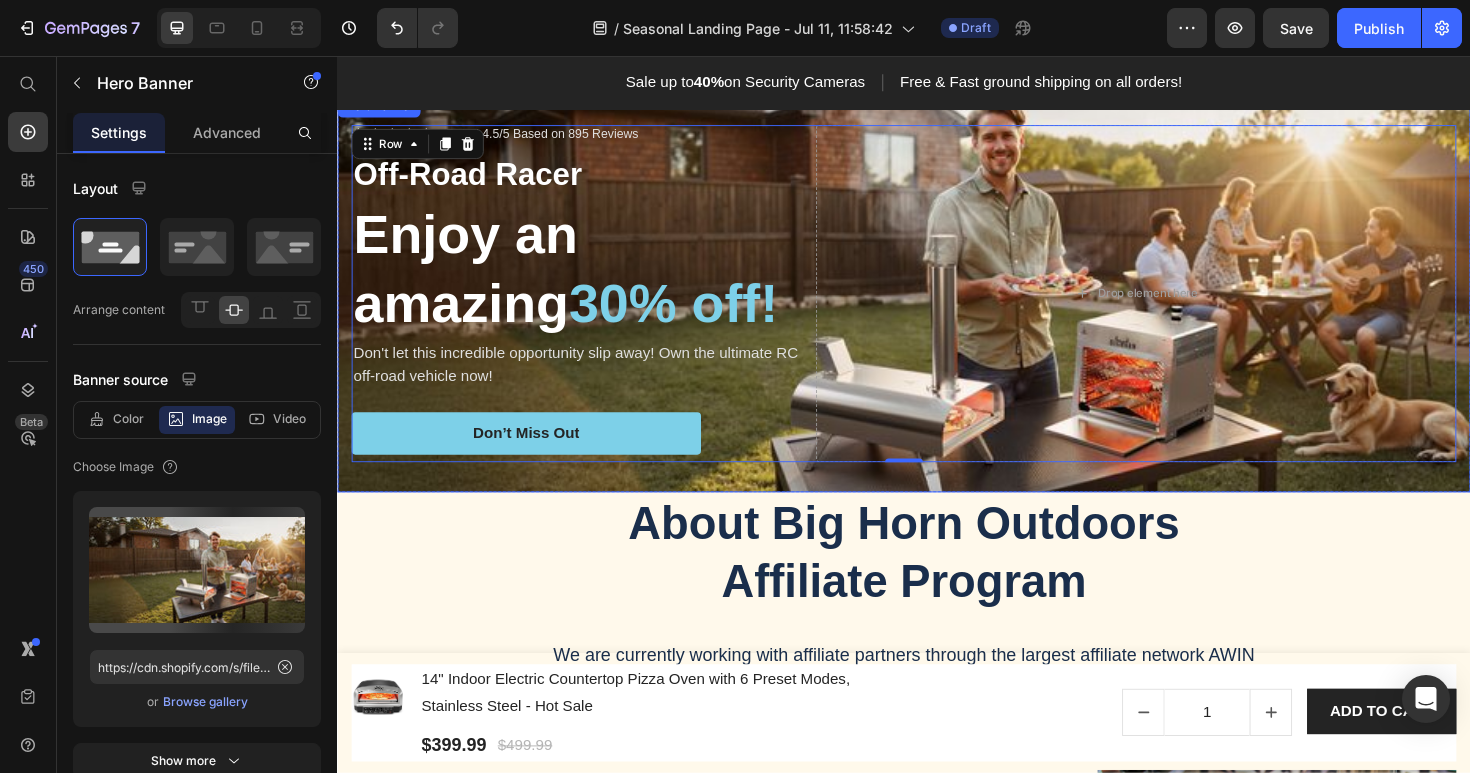 click on "Icon Icon Icon Icon Icon Icon List Rated 4.5/5 Based on 895 Reviews Text Block Row Off-Road Racer Text Block Enjoy an amazing  30% off! Heading Don't let this incredible opportunity slip away! Own the ultimate RC off-road vehicle now! Text Block Don’t Miss Out Button
Drop element here Row   0" at bounding box center [937, 307] 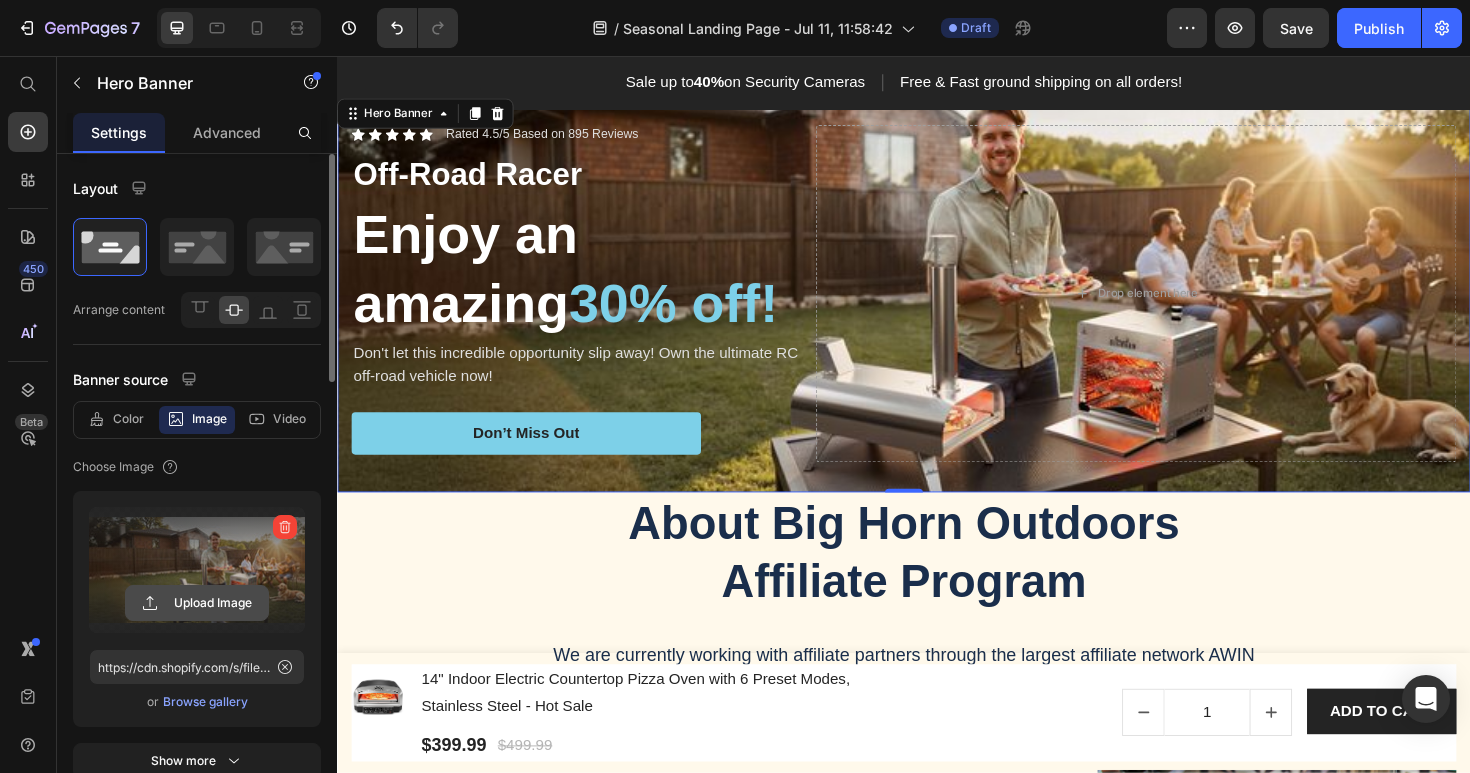 click 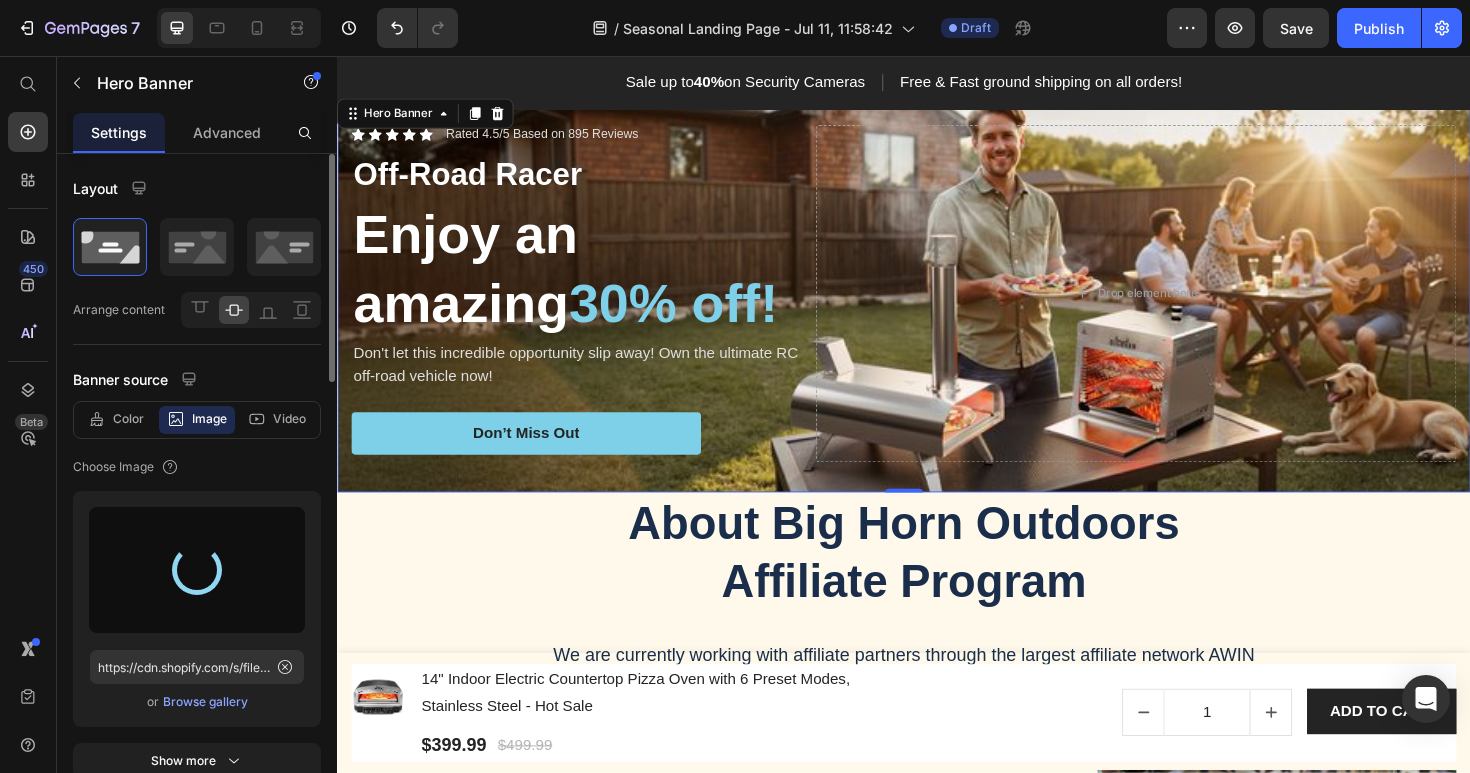 type on "https://cdn.shopify.com/s/files/1/0639/3662/6894/files/gempages_574902943925404901-9d5b8316-bf19-426d-ba82-e9900d7a21eb.jpg" 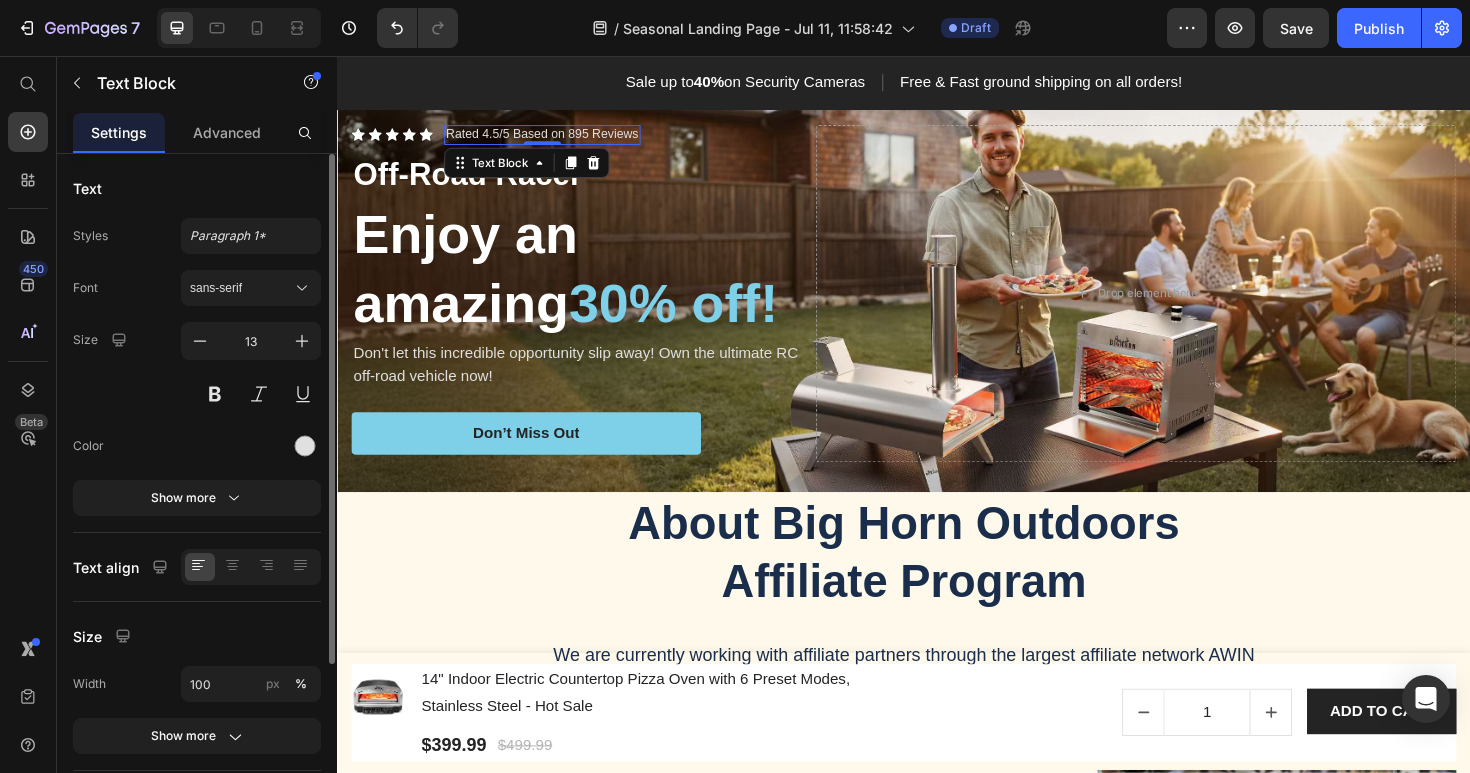 click on "Rated 4.5/5 Based on 895 Reviews" at bounding box center (554, 139) 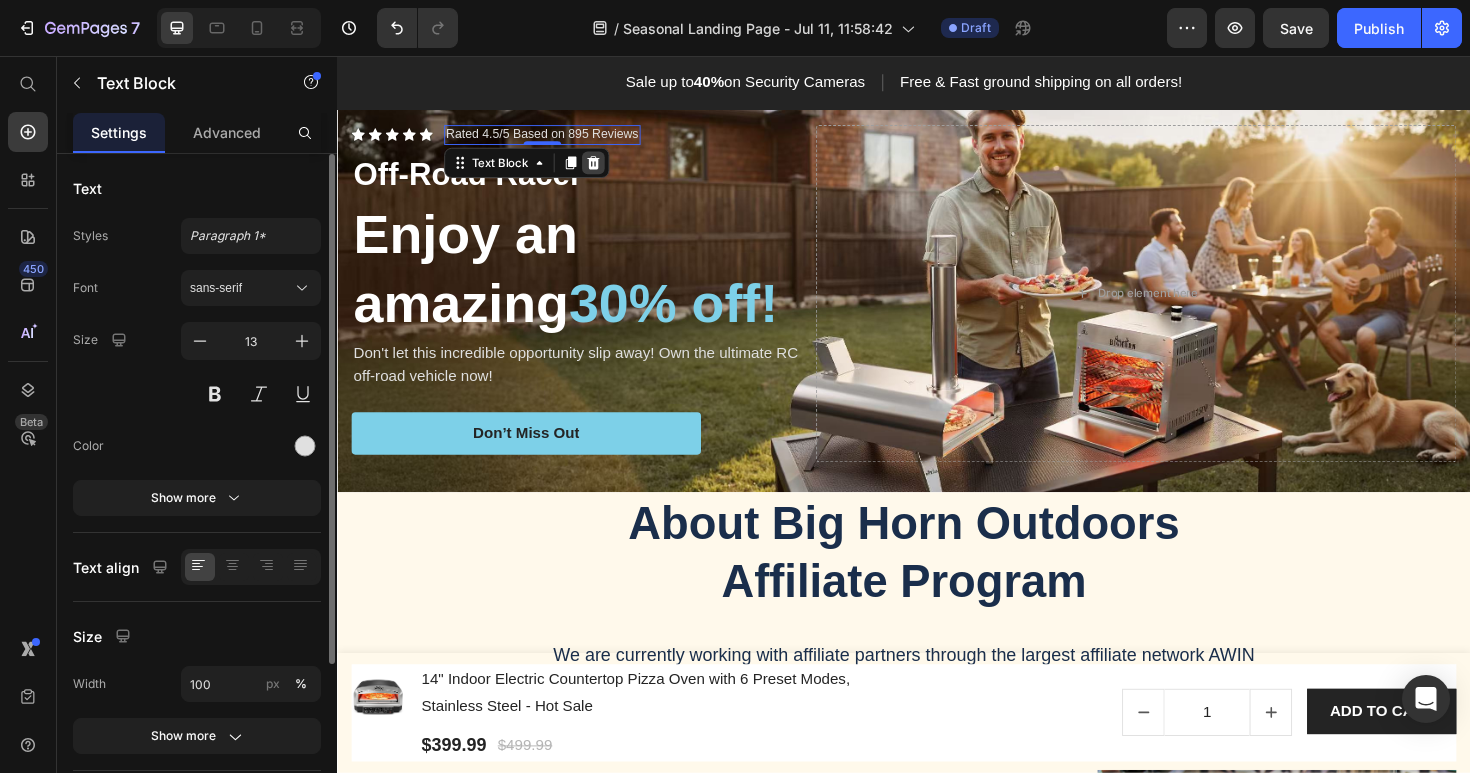 click 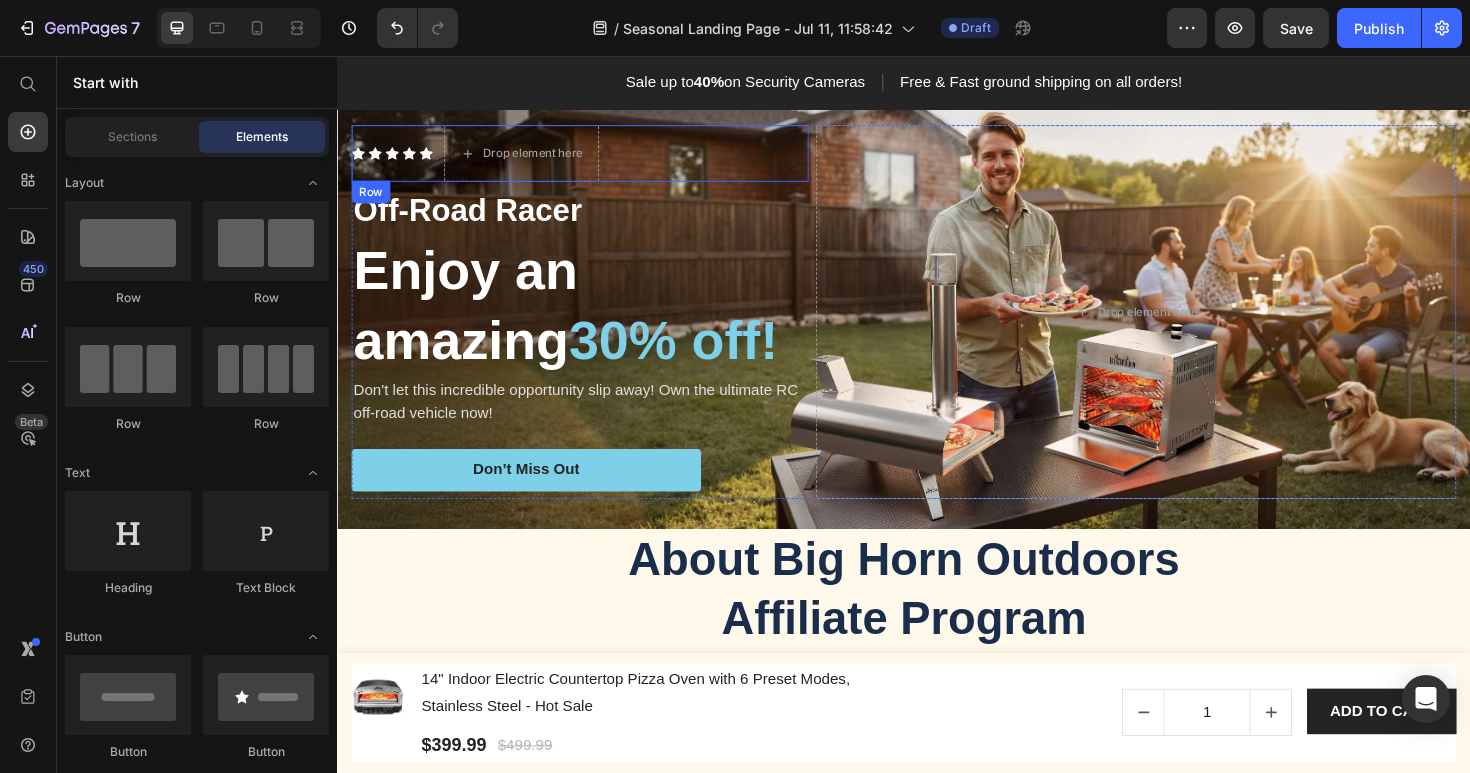 click on "Icon Icon Icon Icon Icon Icon List
Drop element here Row" at bounding box center [594, 159] 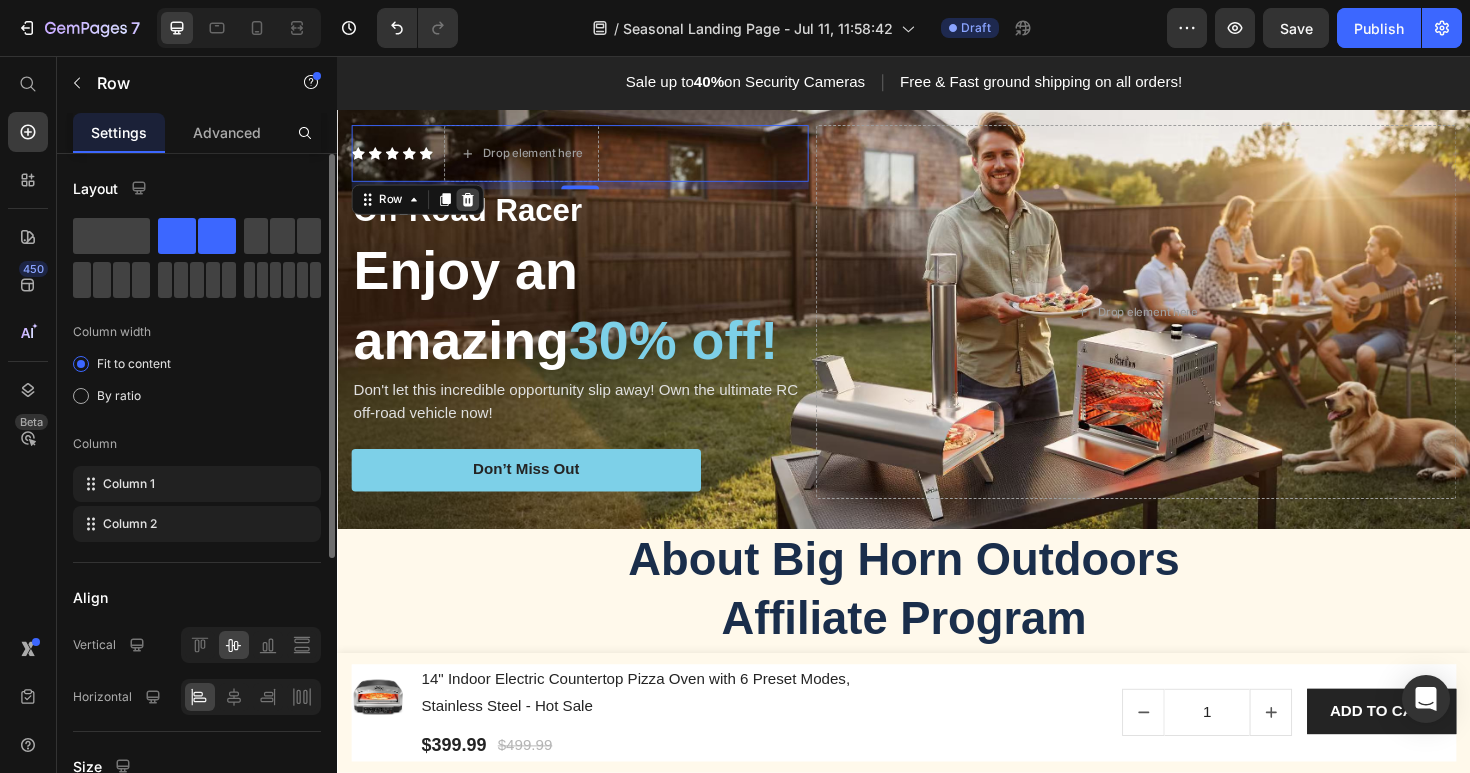 click 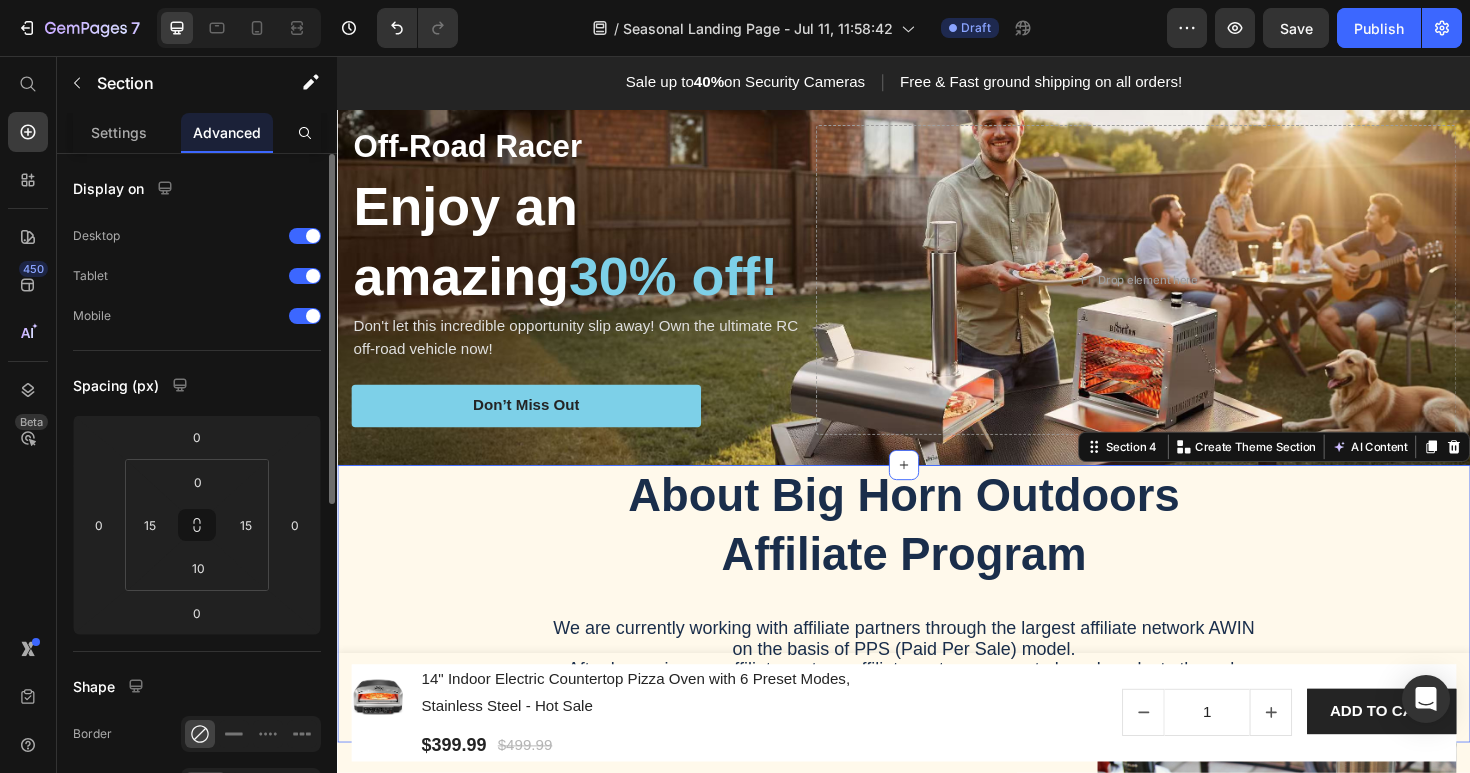 click on "About Big Horn Outdoors Affiliate Program Heading We are currently working with affiliate partners through the largest affiliate network AWIN on the basis of PPS (Paid Per Sale) model. After becoming our affiliate partner, affiliate partners promote brand products through online channels and earn substantial commission from referral sales. Text Block Row" at bounding box center (937, 631) 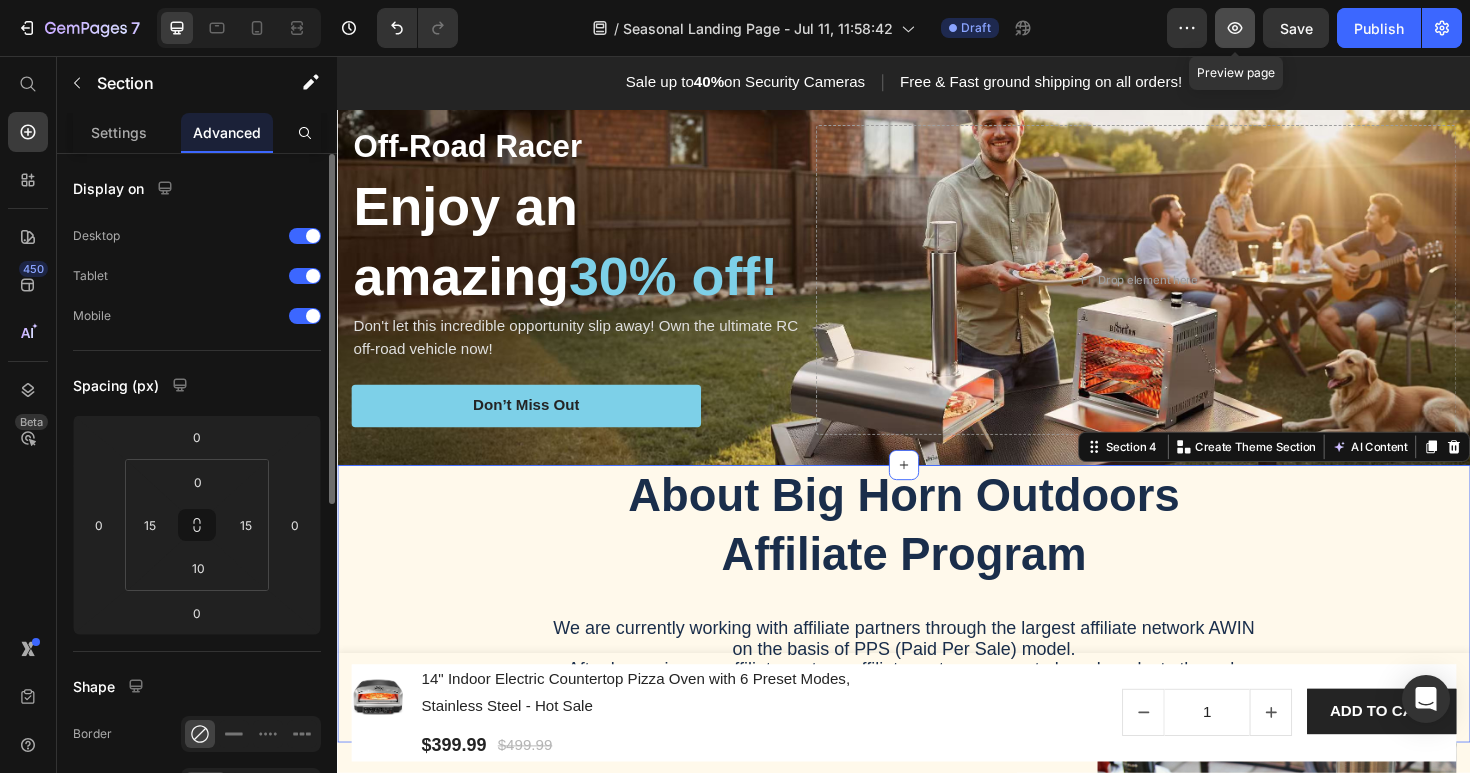 click 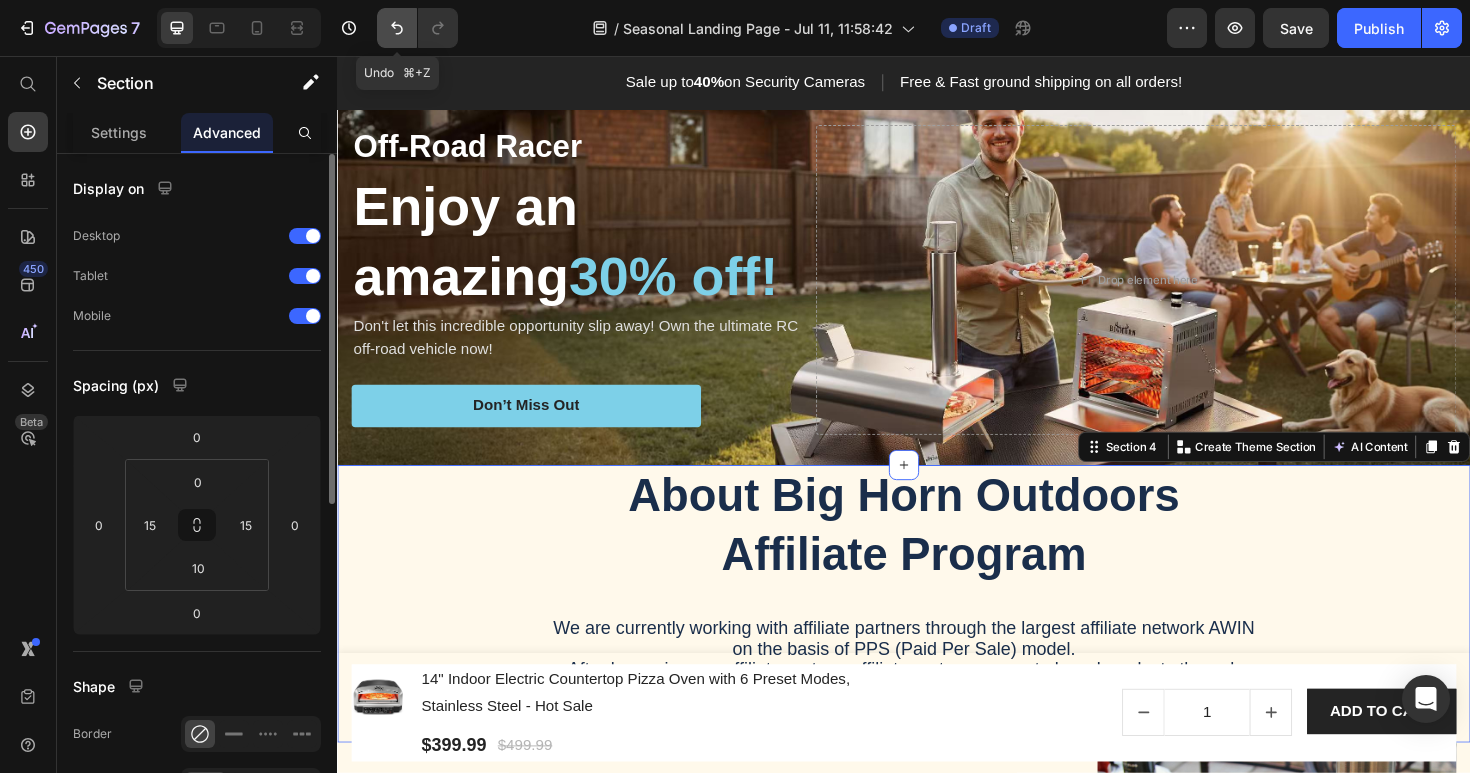 click 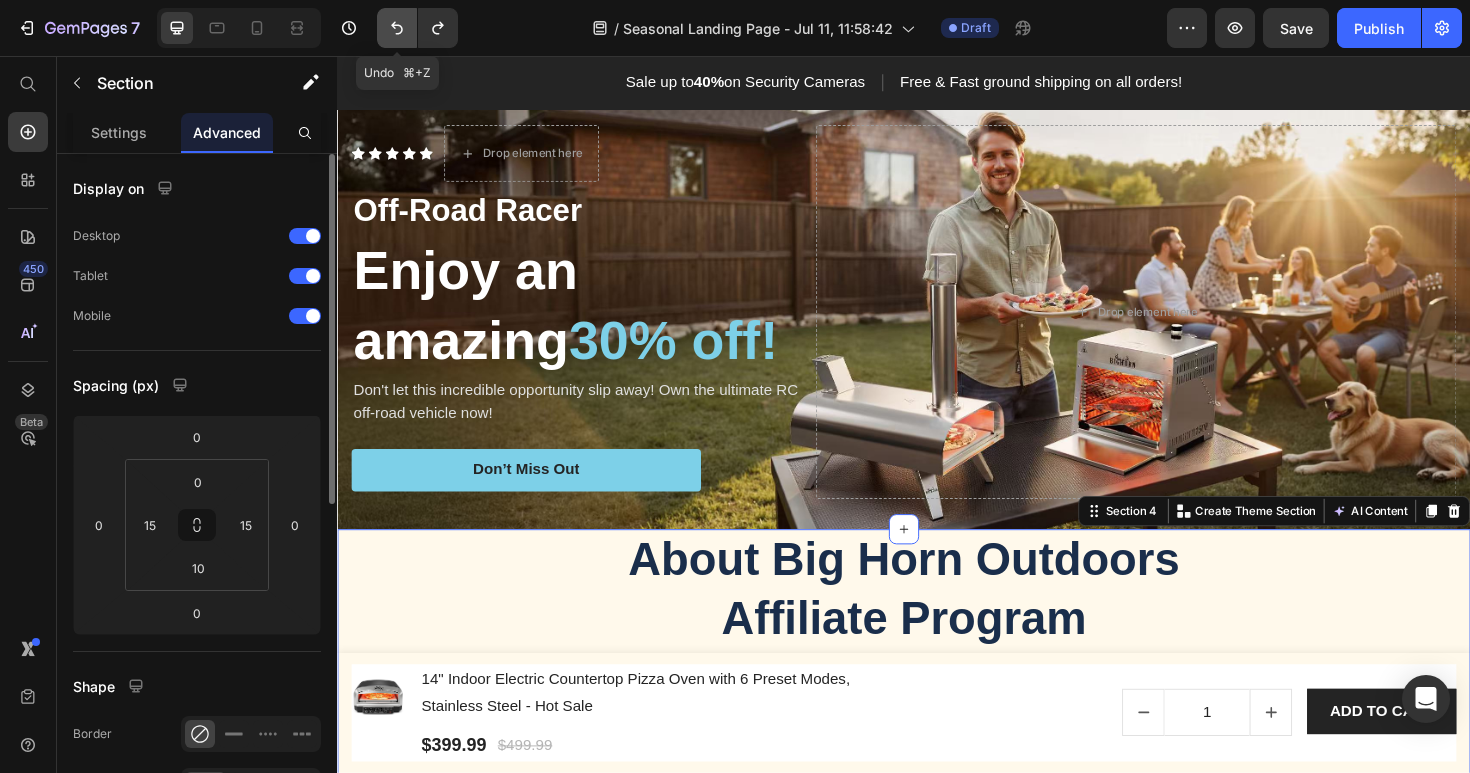 click 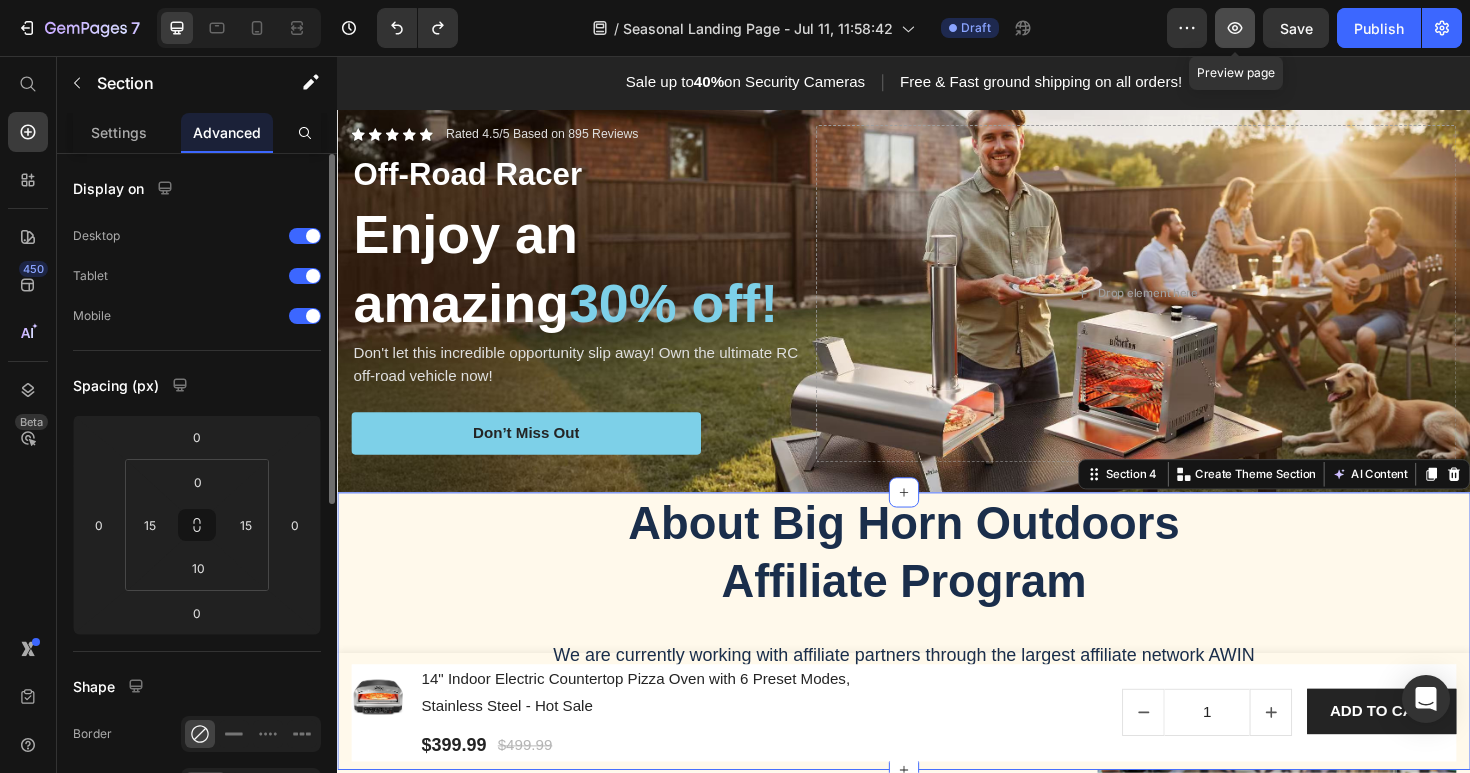click 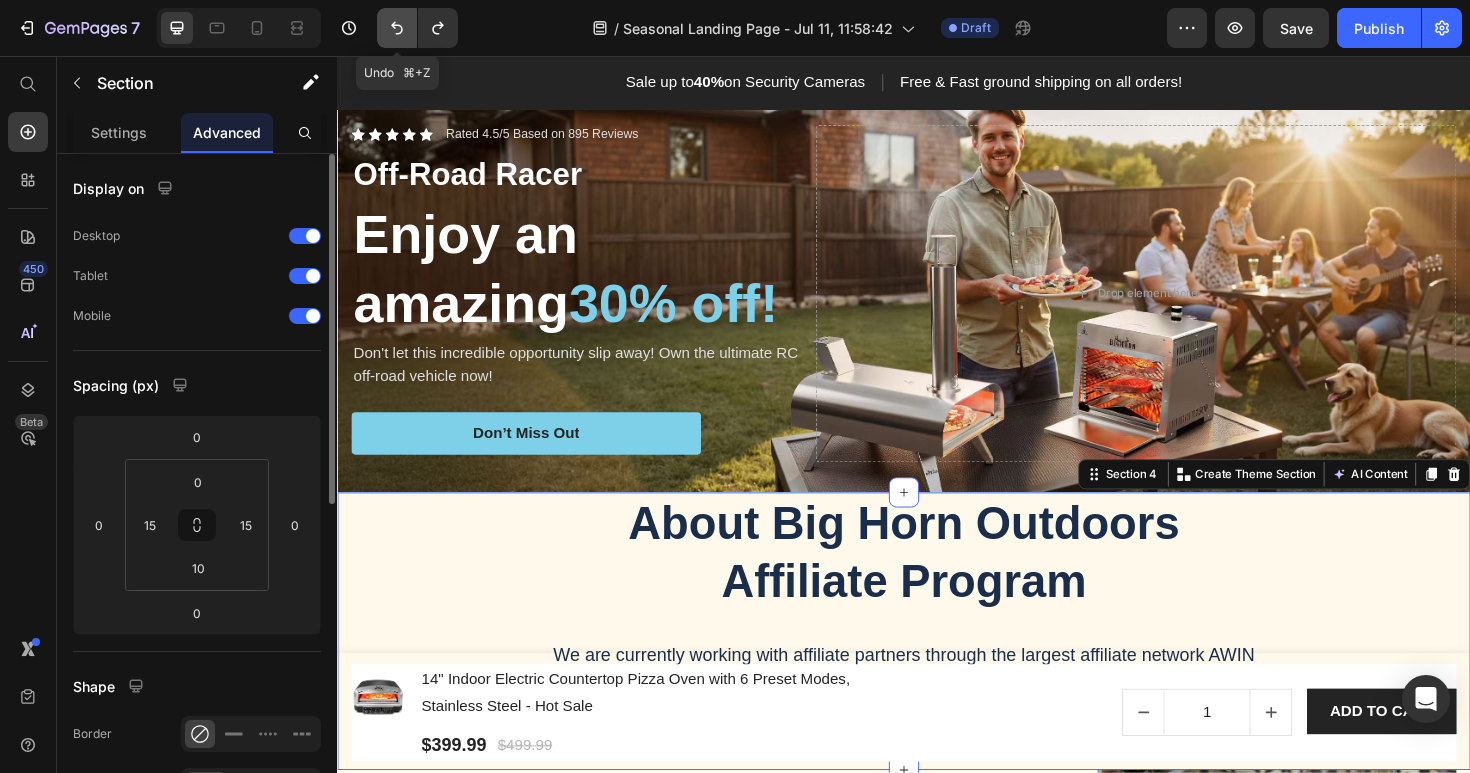 click 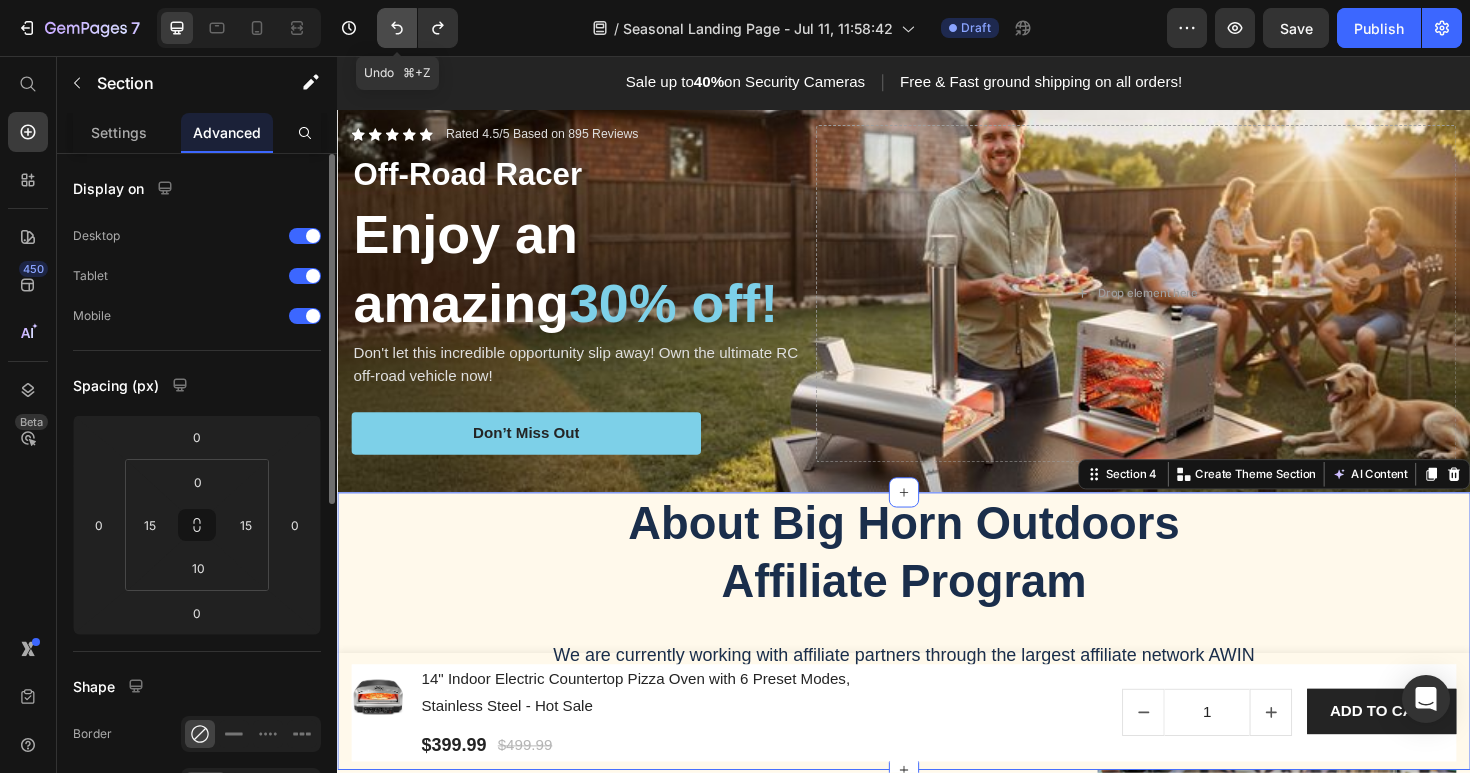 click 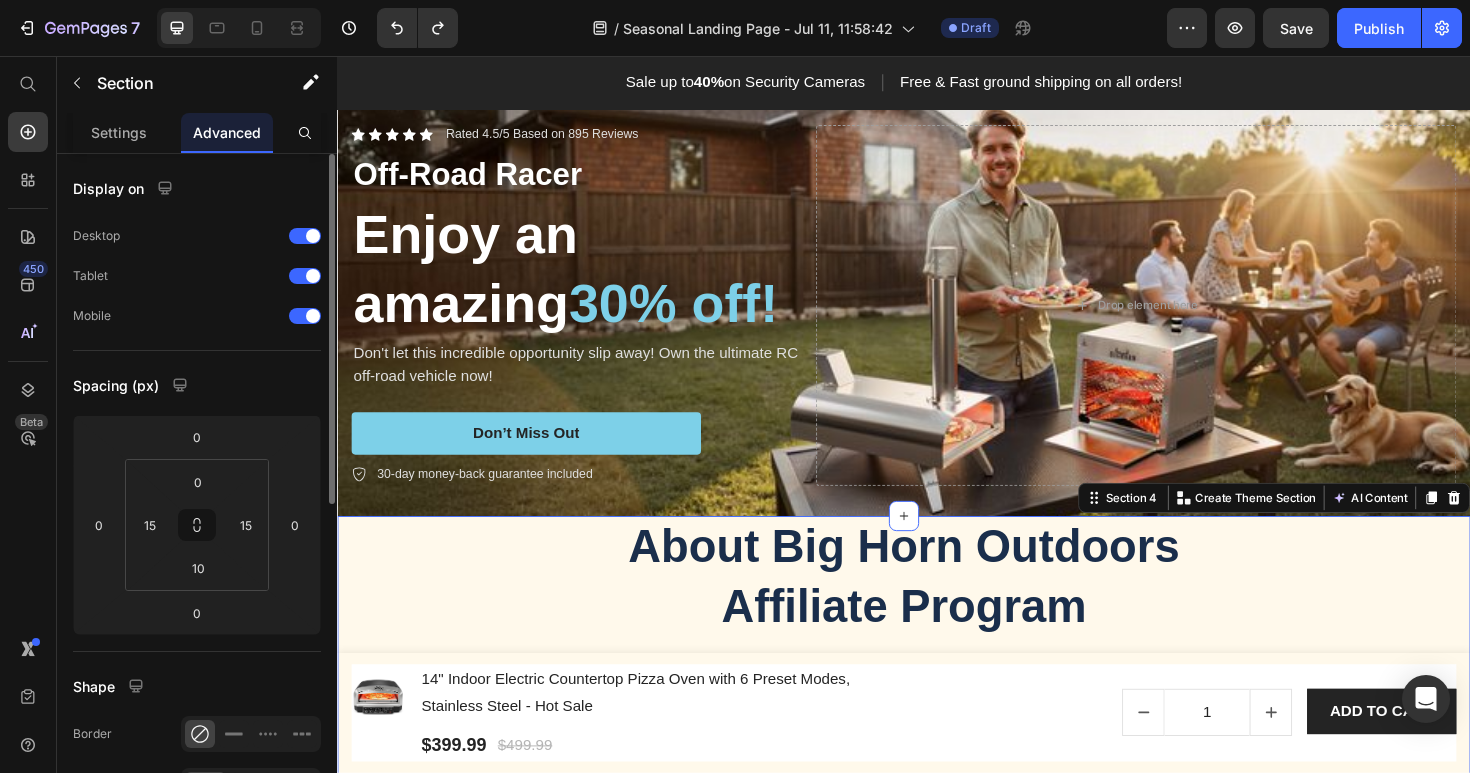 click on "About Big Horn Outdoors Affiliate Program Heading We are currently working with affiliate partners through the largest affiliate network AWIN on the basis of PPS (Paid Per Sale) model. After becoming our affiliate partner, affiliate partners promote brand products through online channels and earn substantial commission from referral sales. Text Block Row" at bounding box center [937, 685] 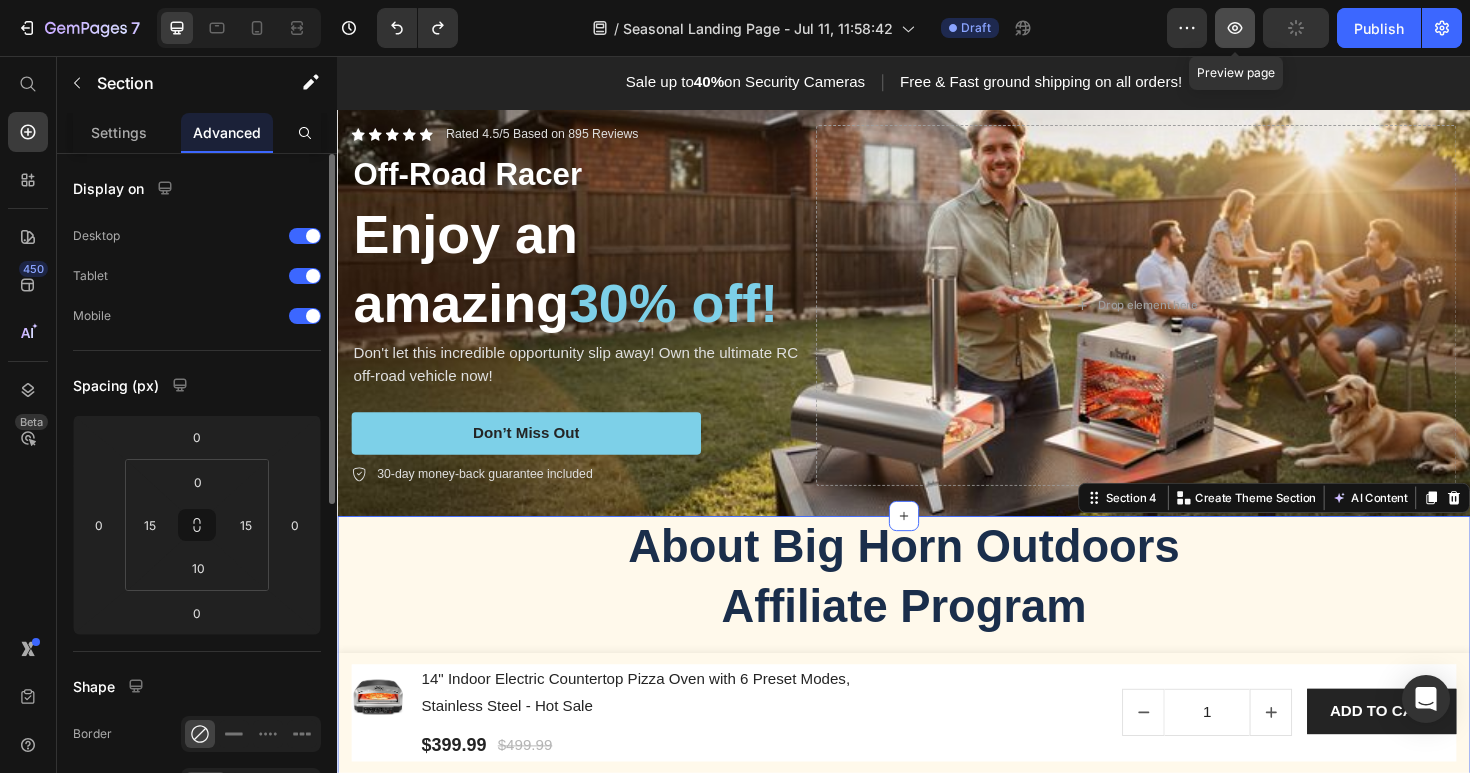 click 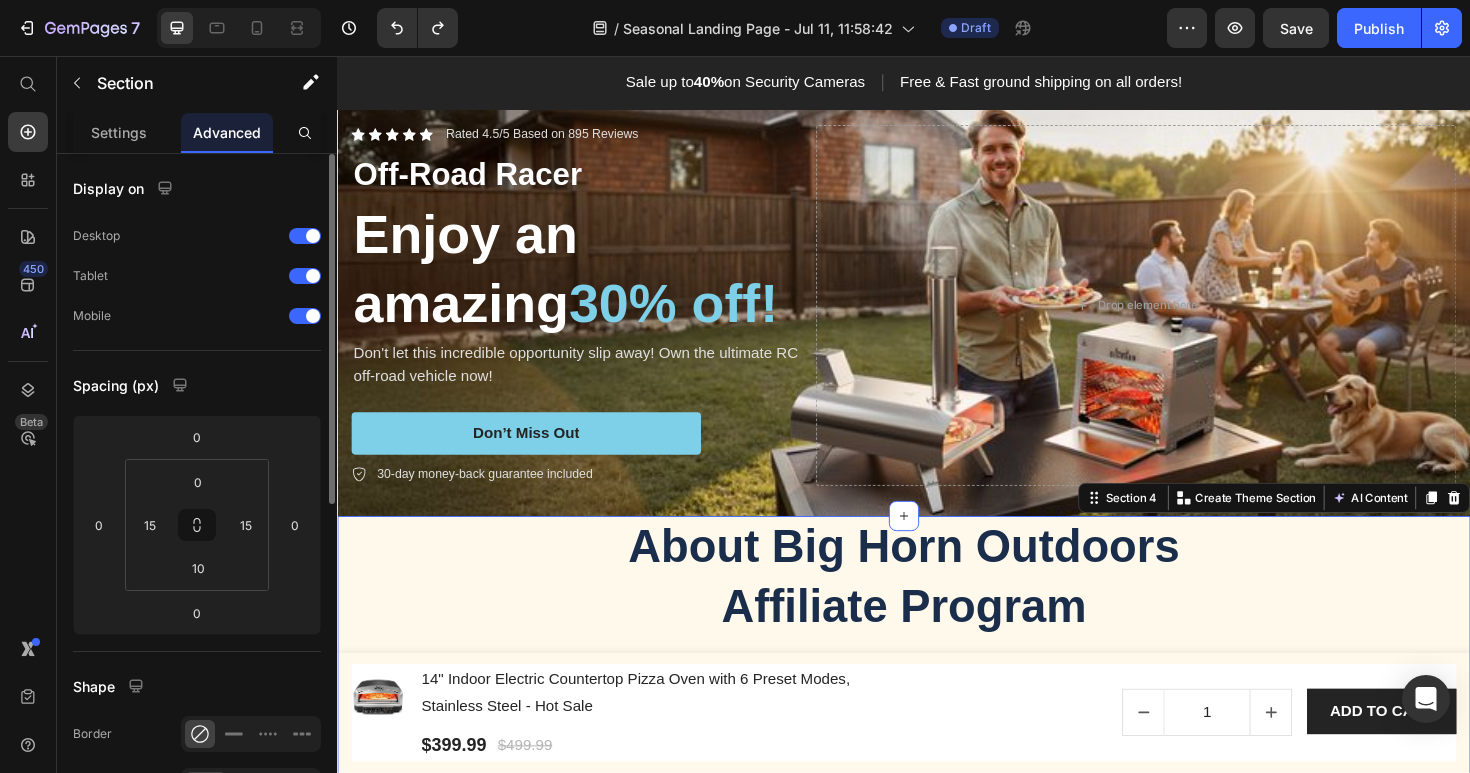 click on "About Big Horn Outdoors Affiliate Program Heading We are currently working with affiliate partners through the largest affiliate network AWIN on the basis of PPS (Paid Per Sale) model. After becoming our affiliate partner, affiliate partners promote brand products through online channels and earn substantial commission from referral sales. Text Block Row" at bounding box center [937, 685] 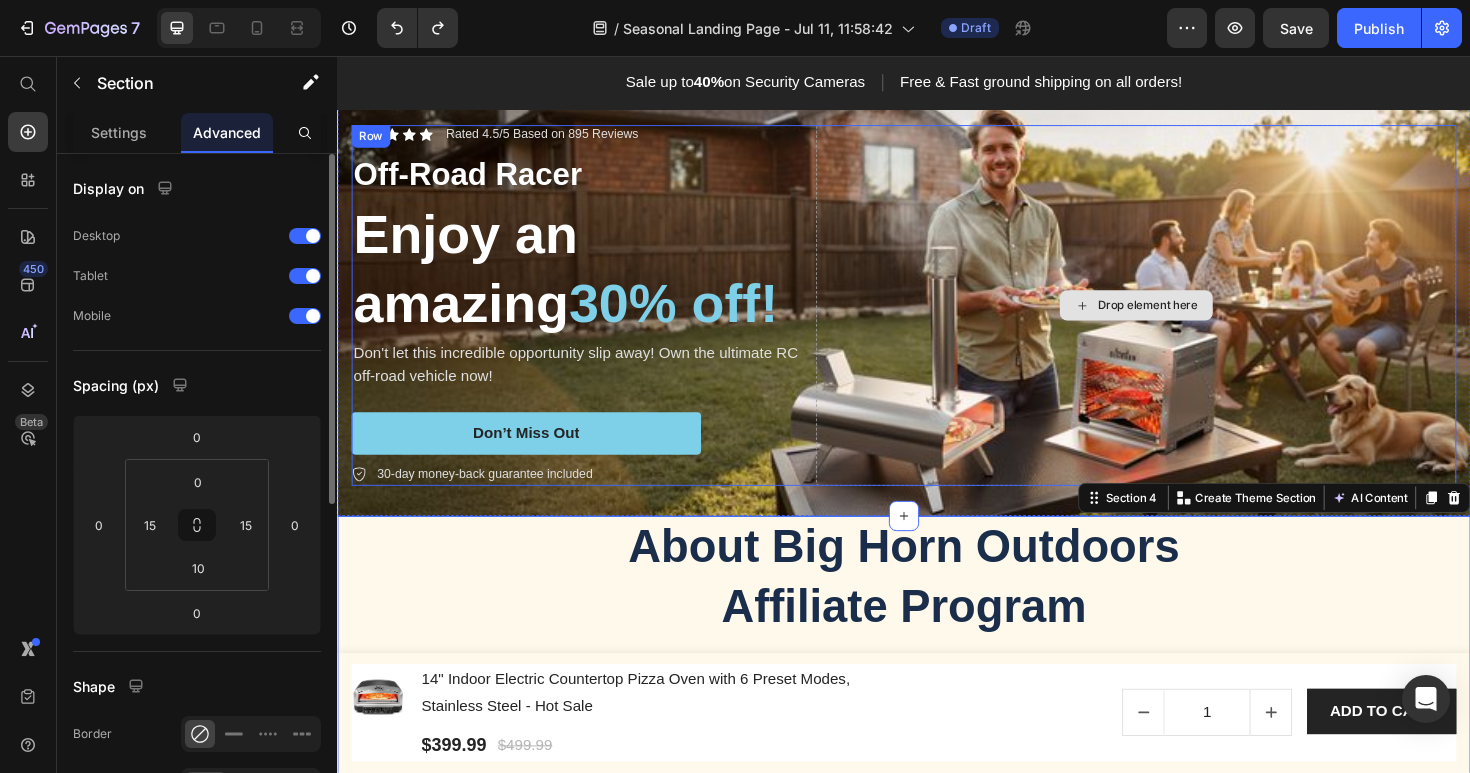 click on "Drop element here" at bounding box center [1183, 320] 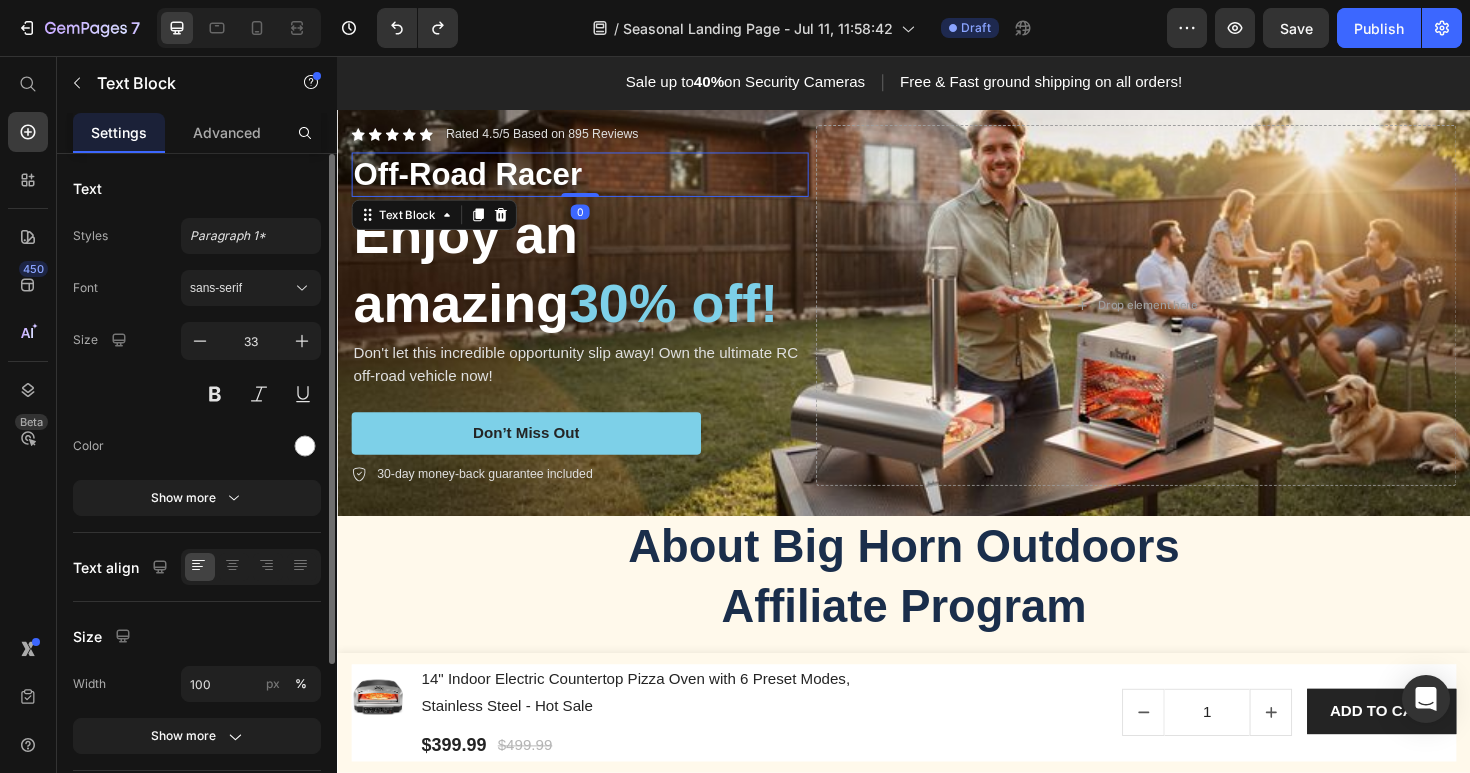 click on "Off-Road Racer" at bounding box center [594, 181] 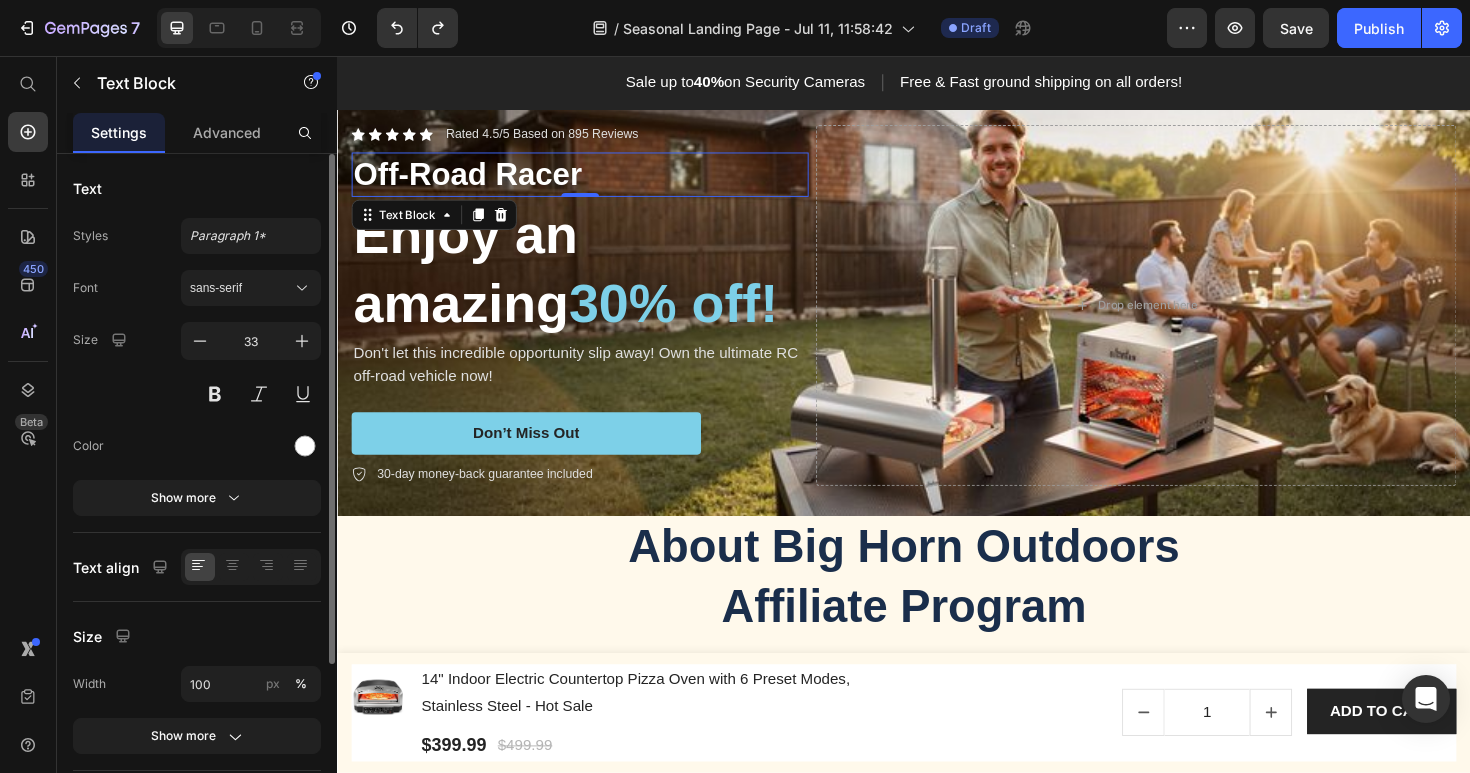 click on "Off-Road Racer" at bounding box center (594, 181) 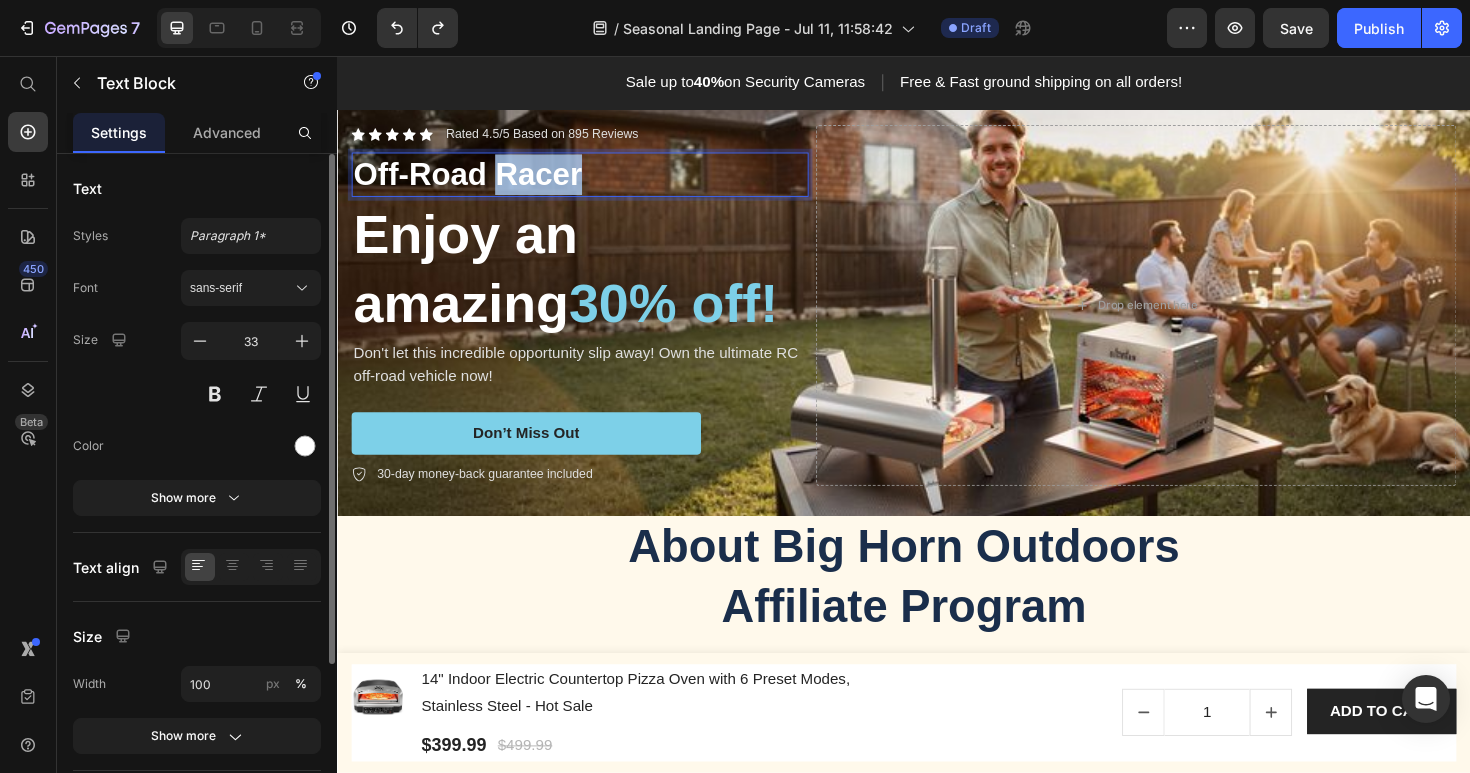 click on "Off-Road Racer" at bounding box center [594, 181] 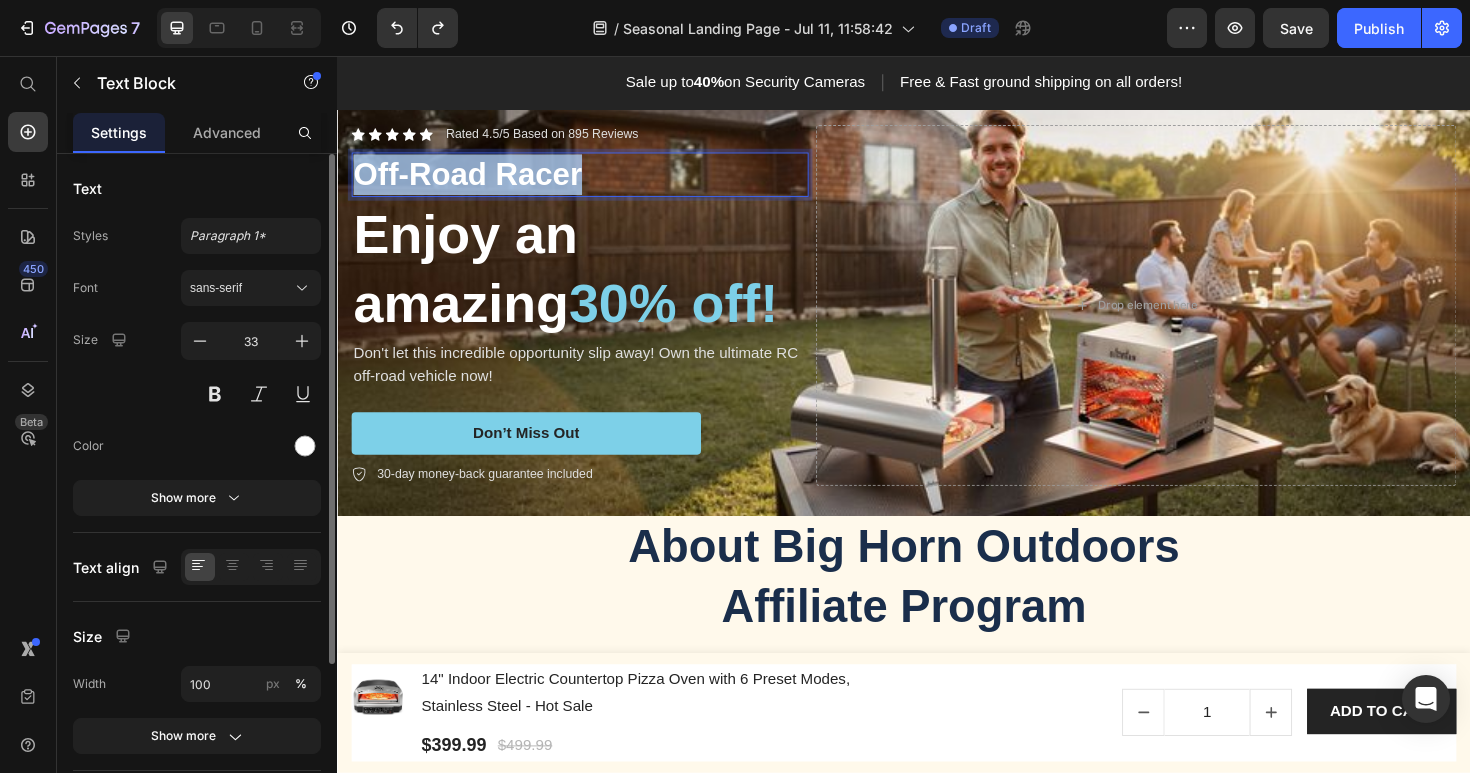 click on "Off-Road Racer" at bounding box center (594, 181) 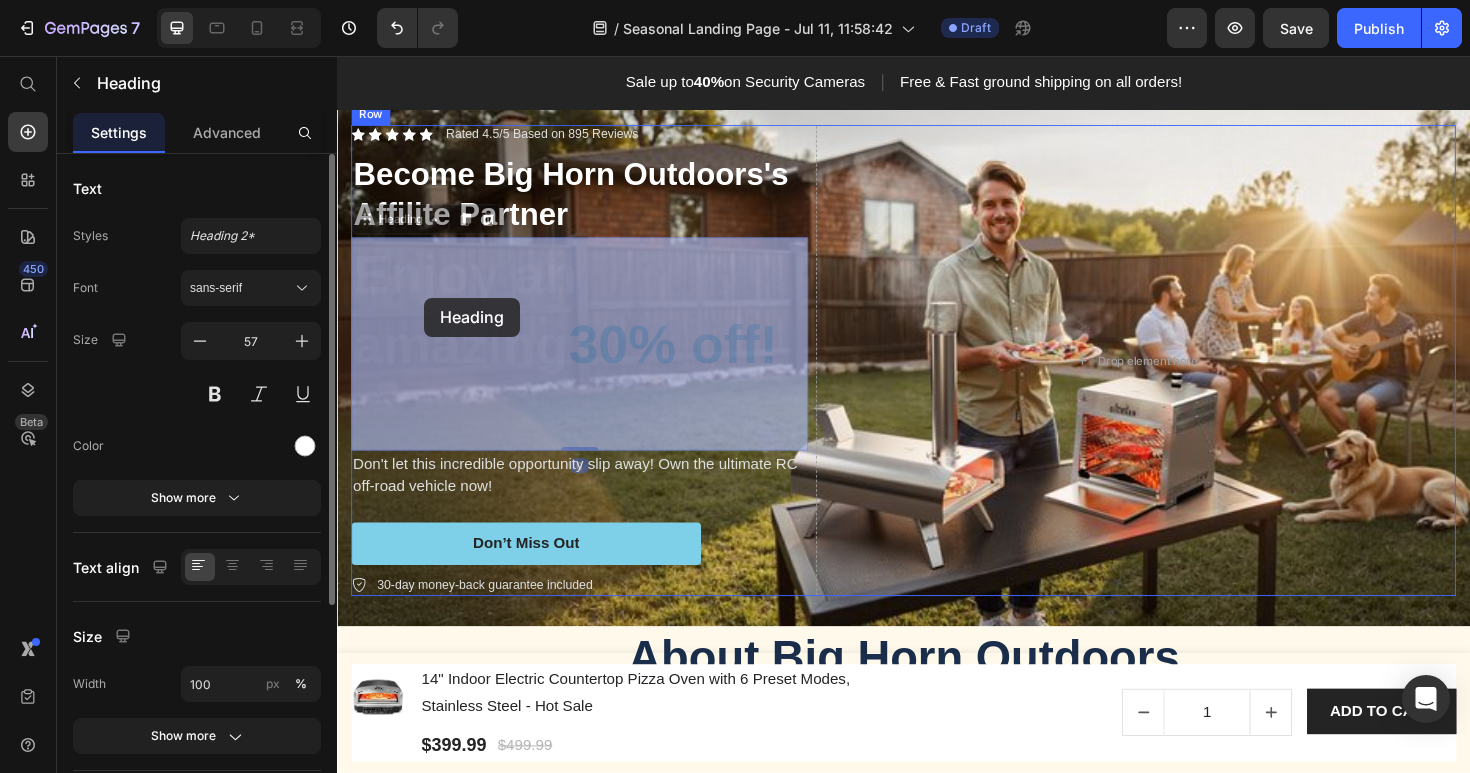 drag, startPoint x: 576, startPoint y: 367, endPoint x: 431, endPoint y: 312, distance: 155.08063 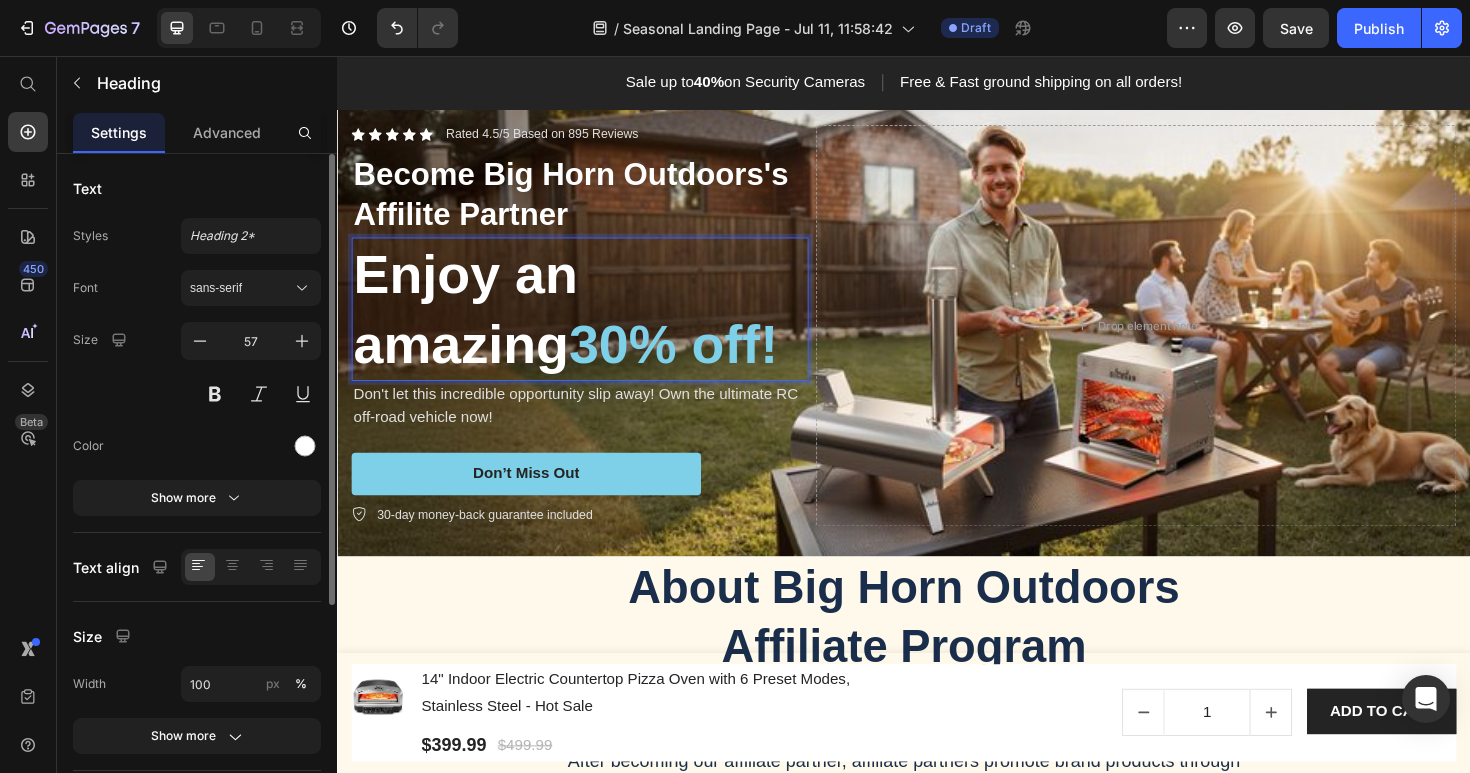 click on "Enjoy an amazing  30% off!" at bounding box center (594, 324) 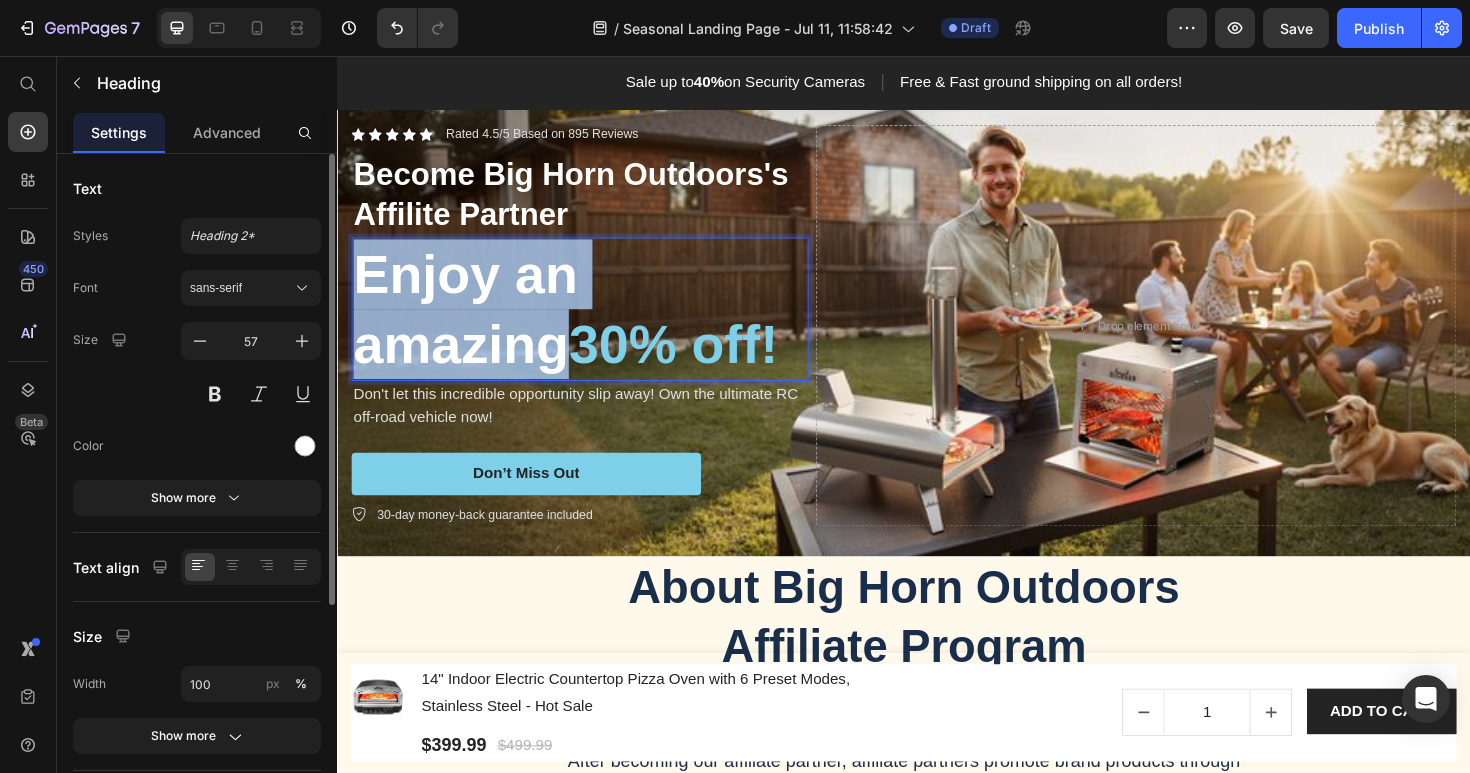 drag, startPoint x: 364, startPoint y: 277, endPoint x: 582, endPoint y: 361, distance: 233.62363 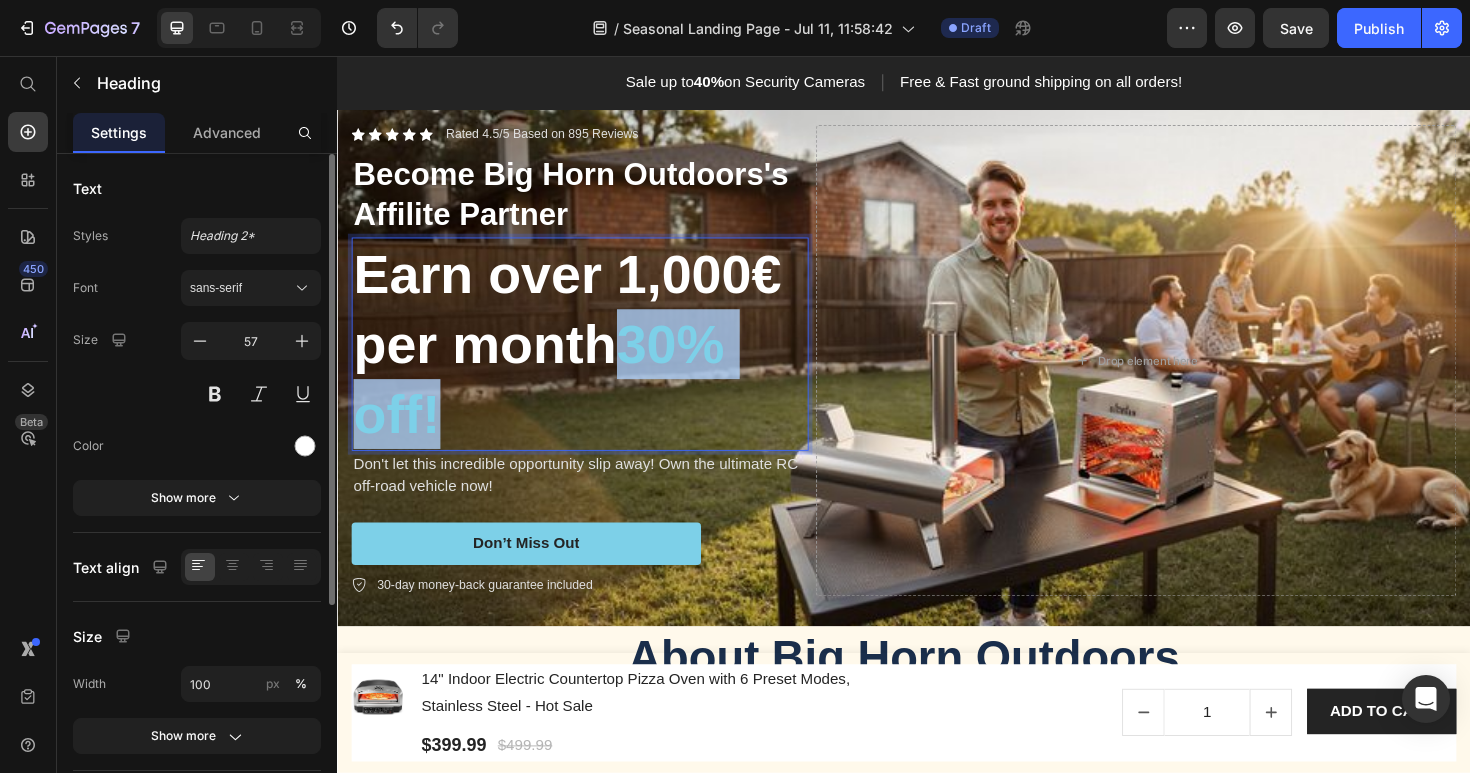 drag, startPoint x: 666, startPoint y: 361, endPoint x: 781, endPoint y: 419, distance: 128.7983 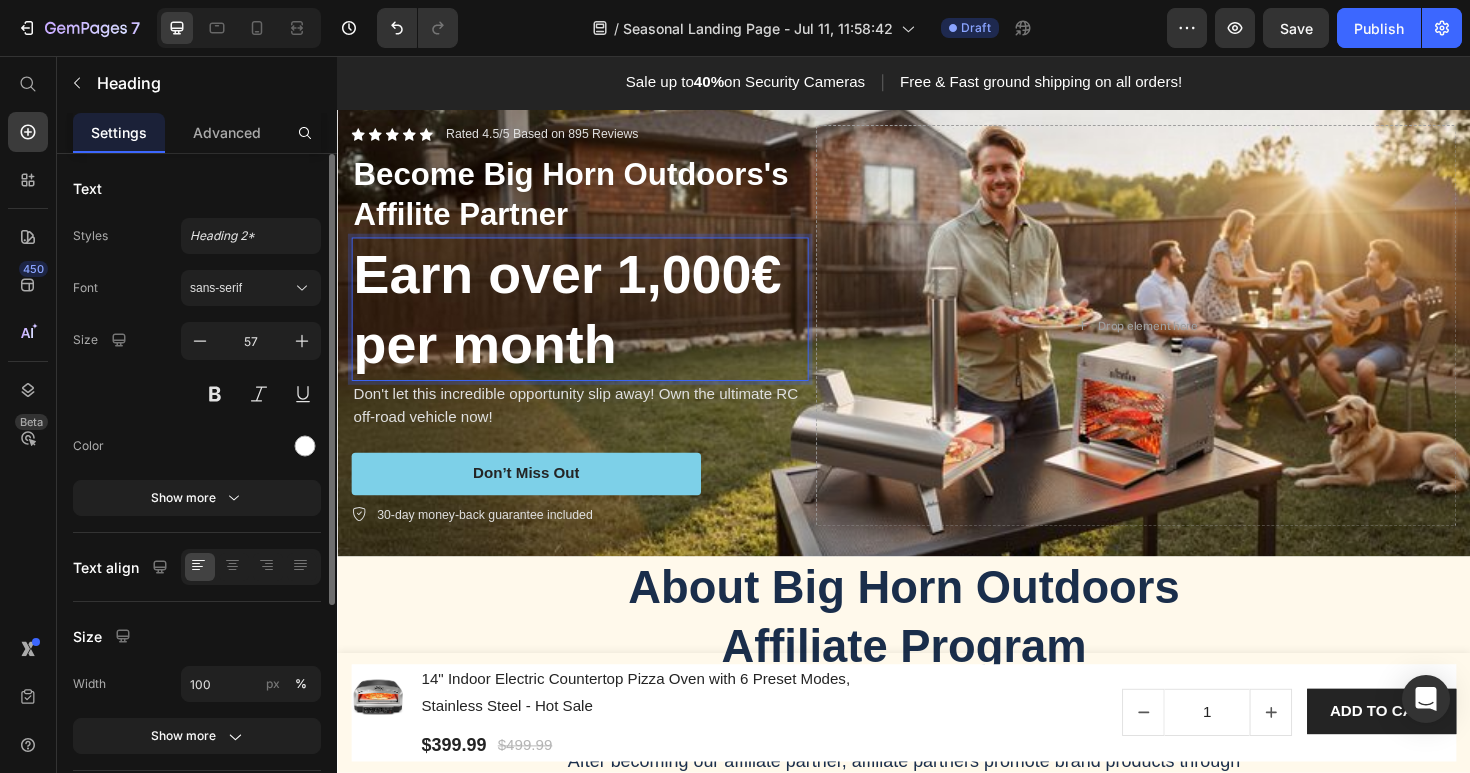 scroll, scrollTop: 1, scrollLeft: 0, axis: vertical 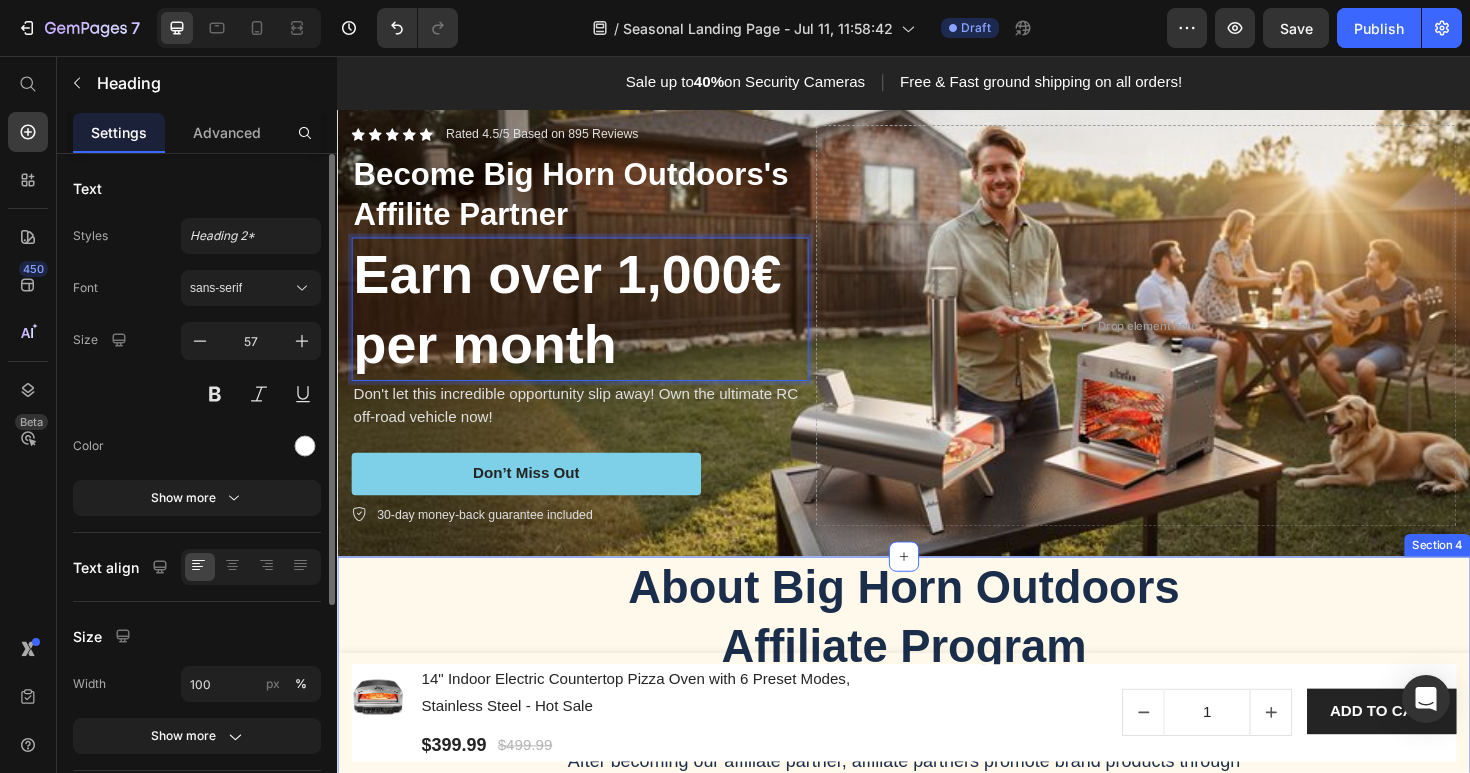 click on "About Big Horn Outdoors Affiliate Program Heading We are currently working with affiliate partners through the largest affiliate network AWIN on the basis of PPS (Paid Per Sale) model. After becoming our affiliate partner, affiliate partners promote brand products through online channels and earn substantial commission from referral sales. Text Block Row" at bounding box center [937, 728] 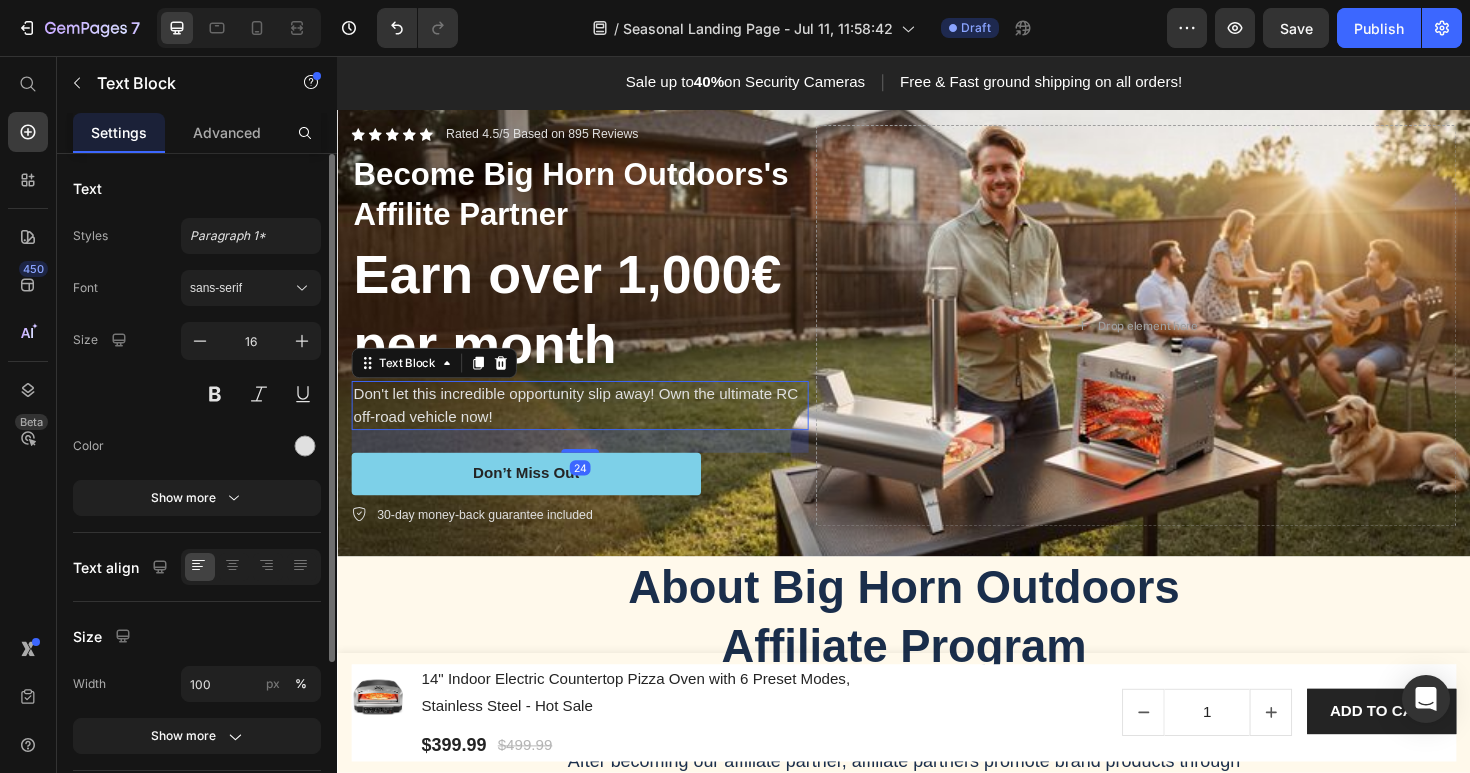 click on "Don't let this incredible opportunity slip away! Own the ultimate RC off-road vehicle now!" at bounding box center (594, 426) 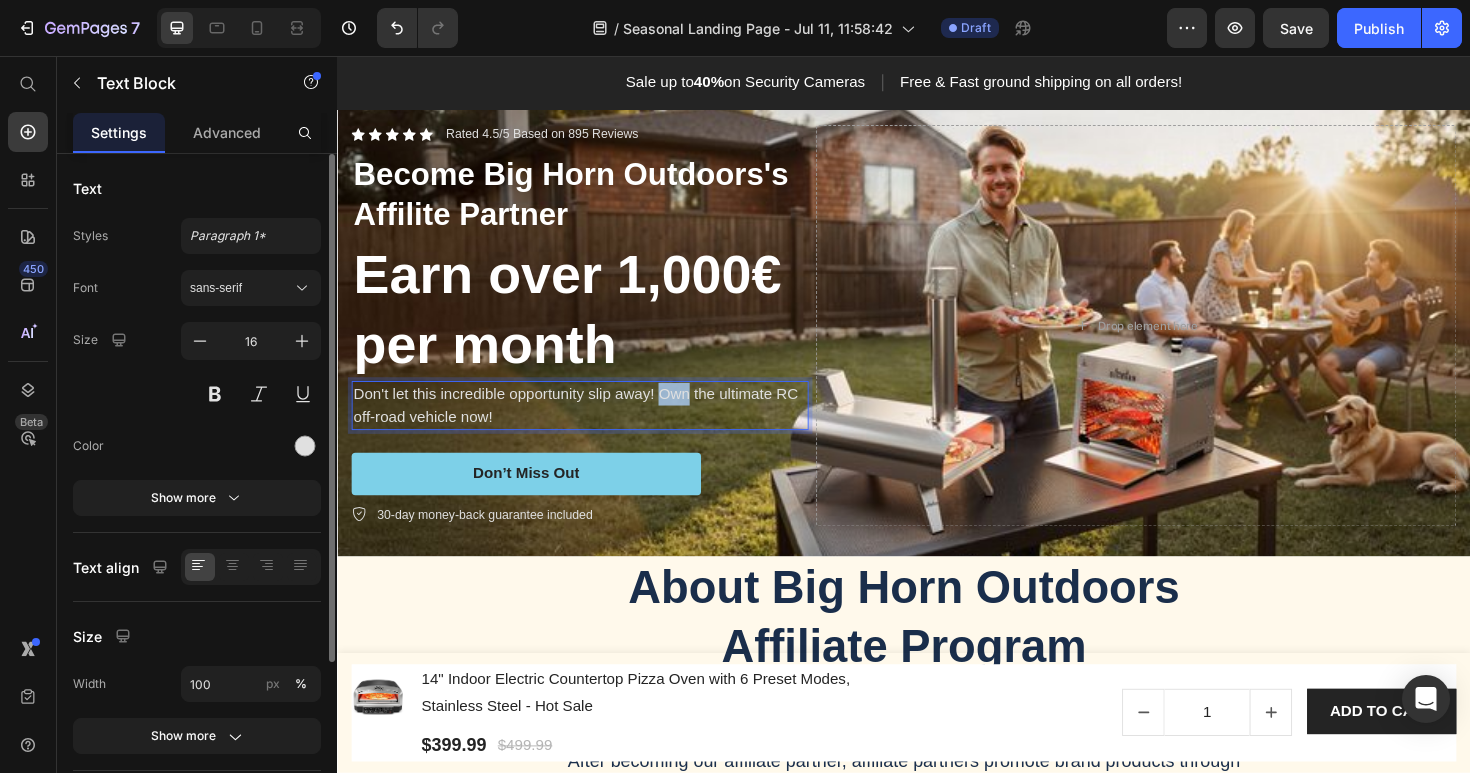 click on "Don't let this incredible opportunity slip away! Own the ultimate RC off-road vehicle now!" at bounding box center (594, 426) 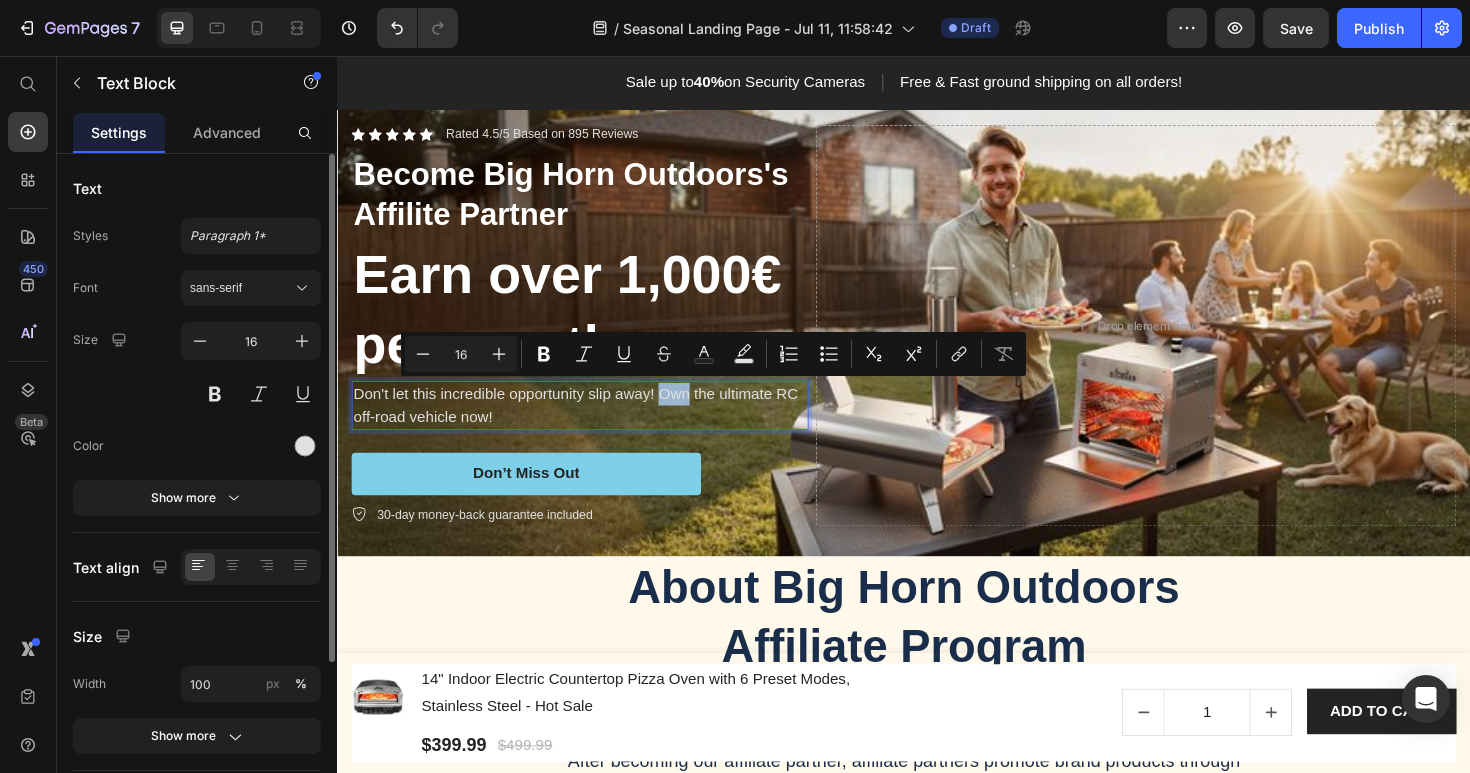 click on "Don't let this incredible opportunity slip away! Own the ultimate RC off-road vehicle now!" at bounding box center [594, 426] 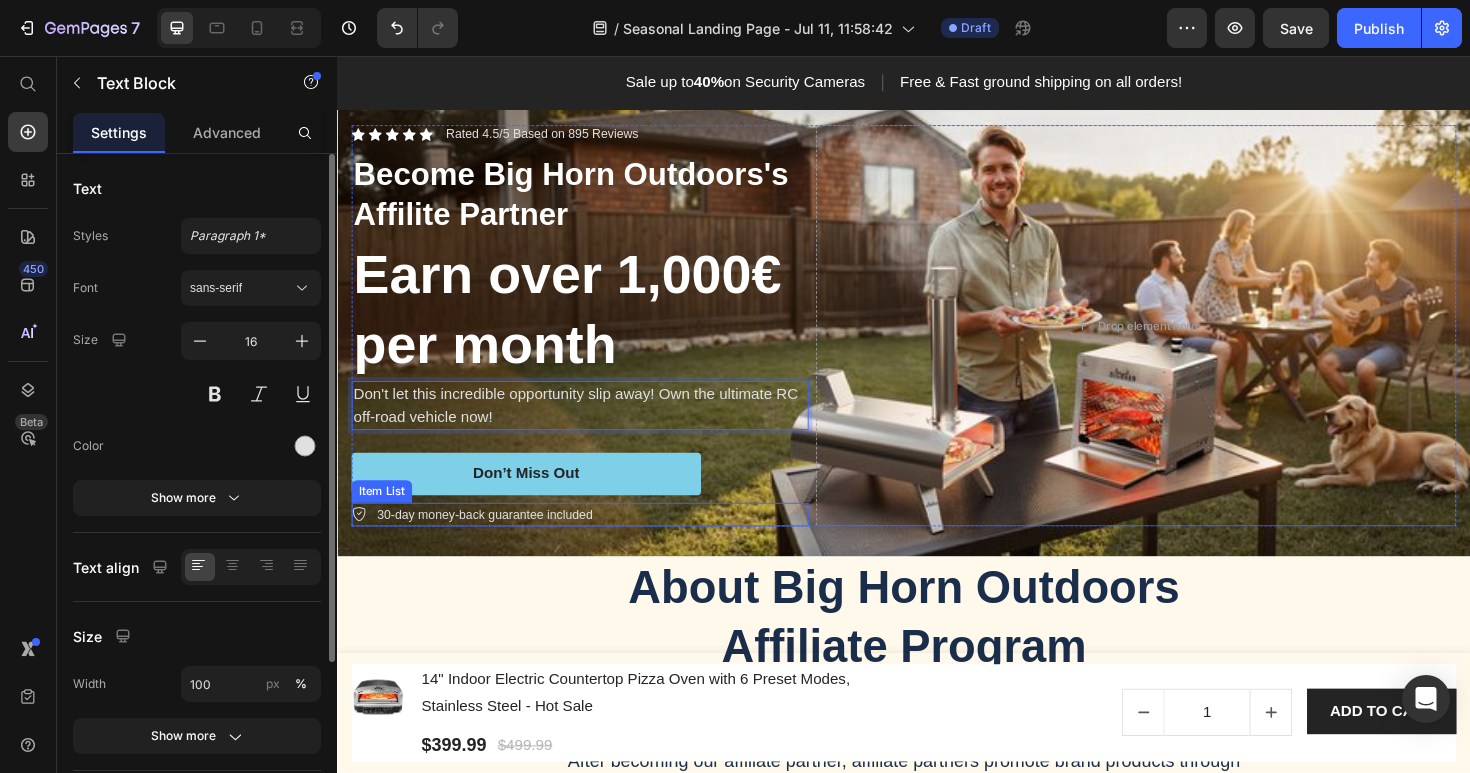 click on "30-day money-back guarantee included" at bounding box center (493, 542) 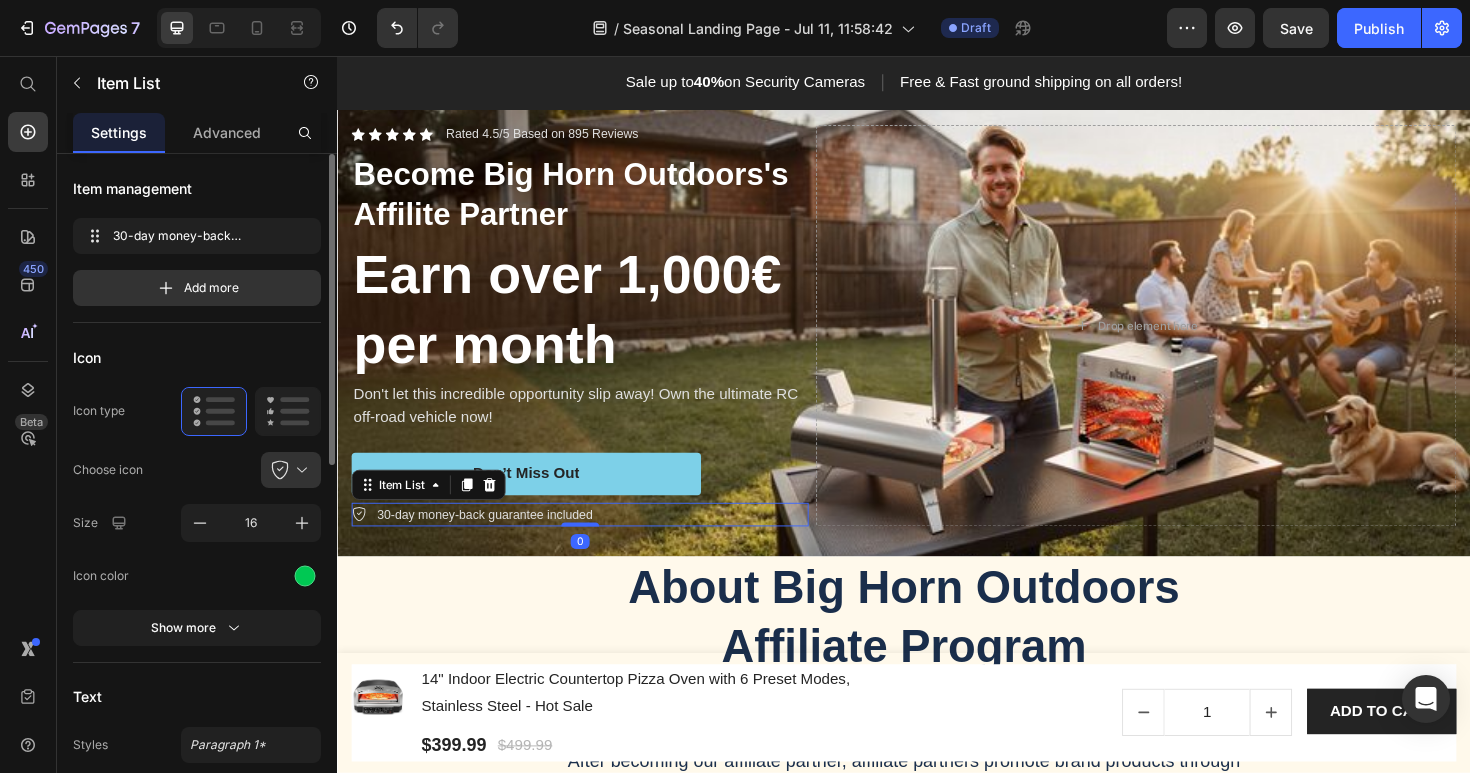 click on "30-day money-back guarantee included" at bounding box center (493, 542) 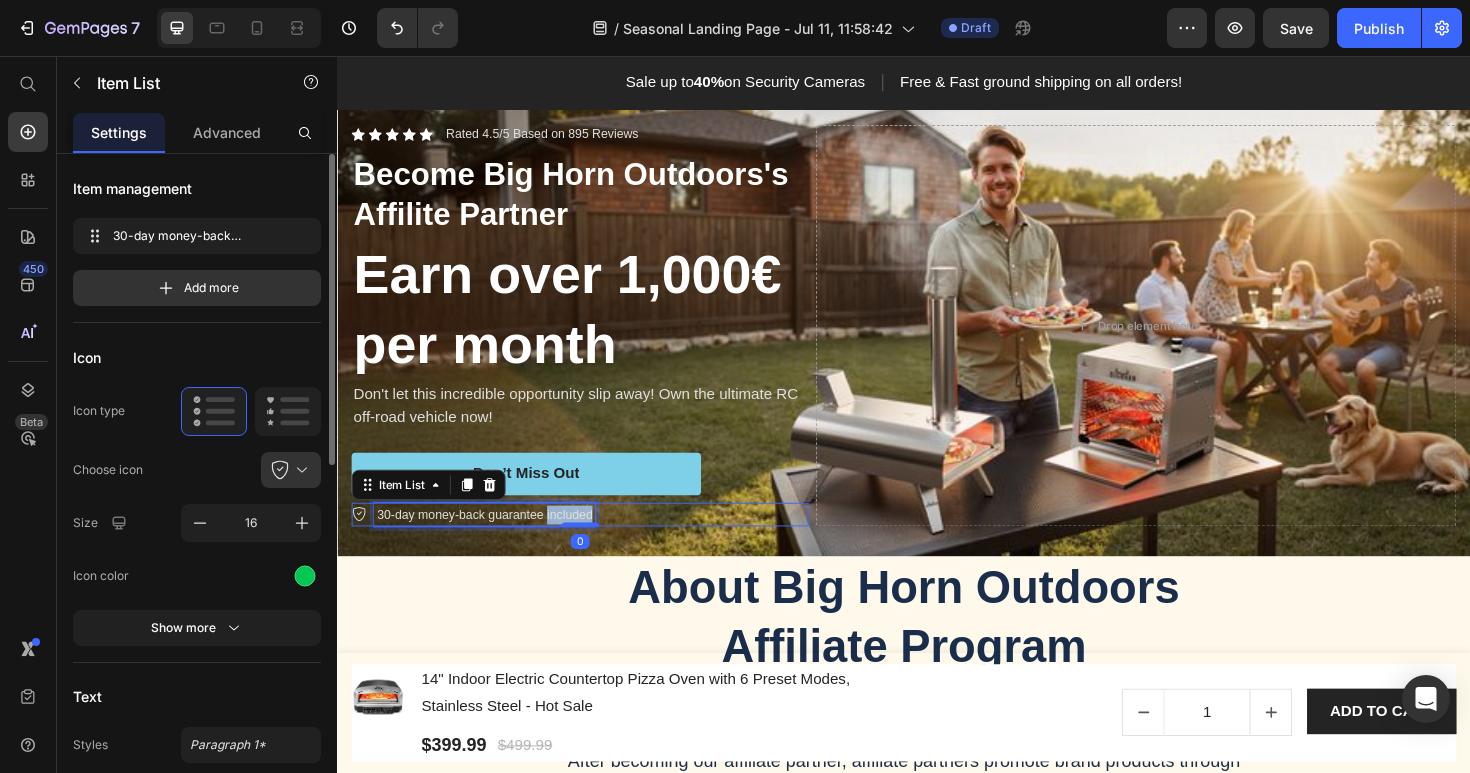 click on "30-day money-back guarantee included" at bounding box center (493, 542) 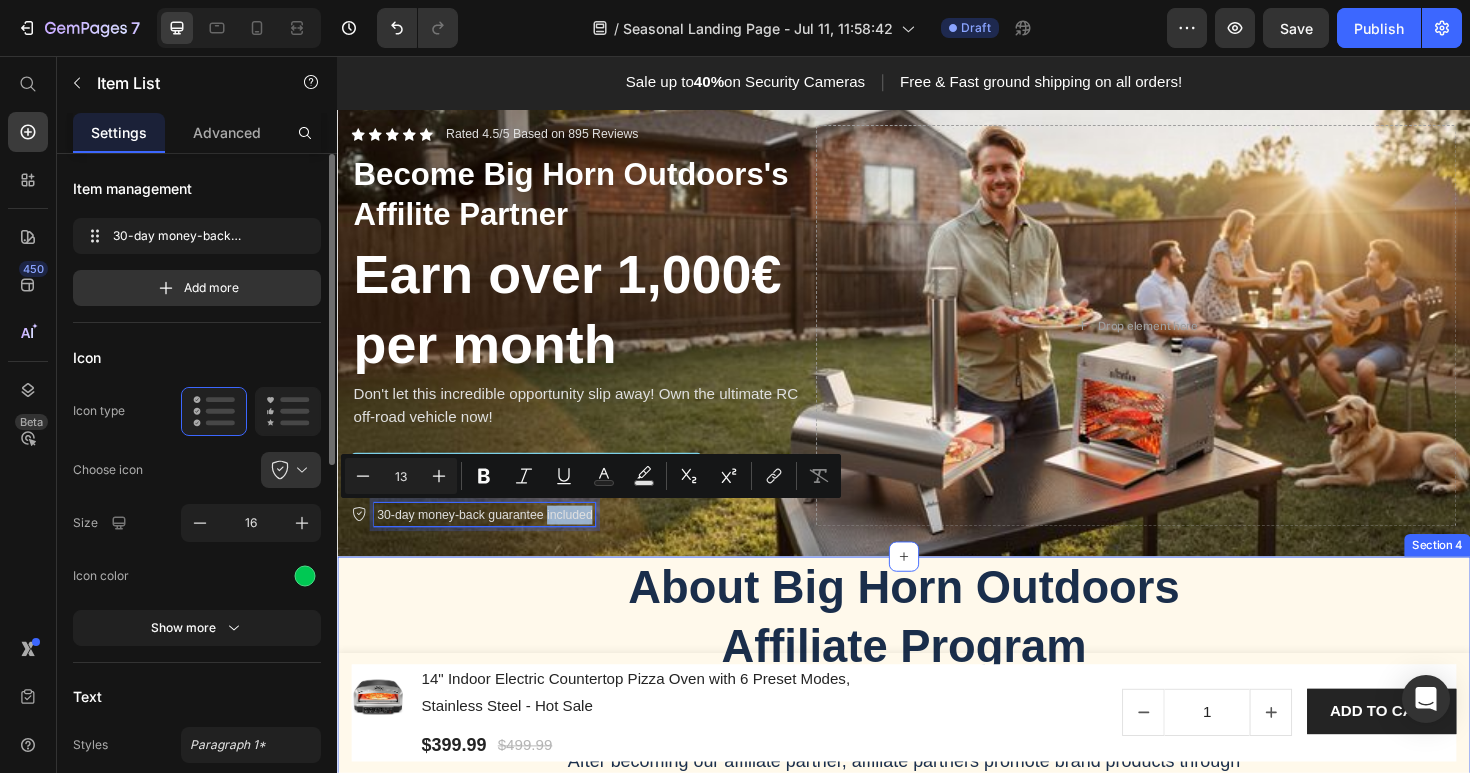 click on "About Big Horn Outdoors Affiliate Program Heading We are currently working with affiliate partners through the largest affiliate network AWIN on the basis of PPS (Paid Per Sale) model. After becoming our affiliate partner, affiliate partners promote brand products through online channels and earn substantial commission from referral sales. Text Block Row" at bounding box center [937, 728] 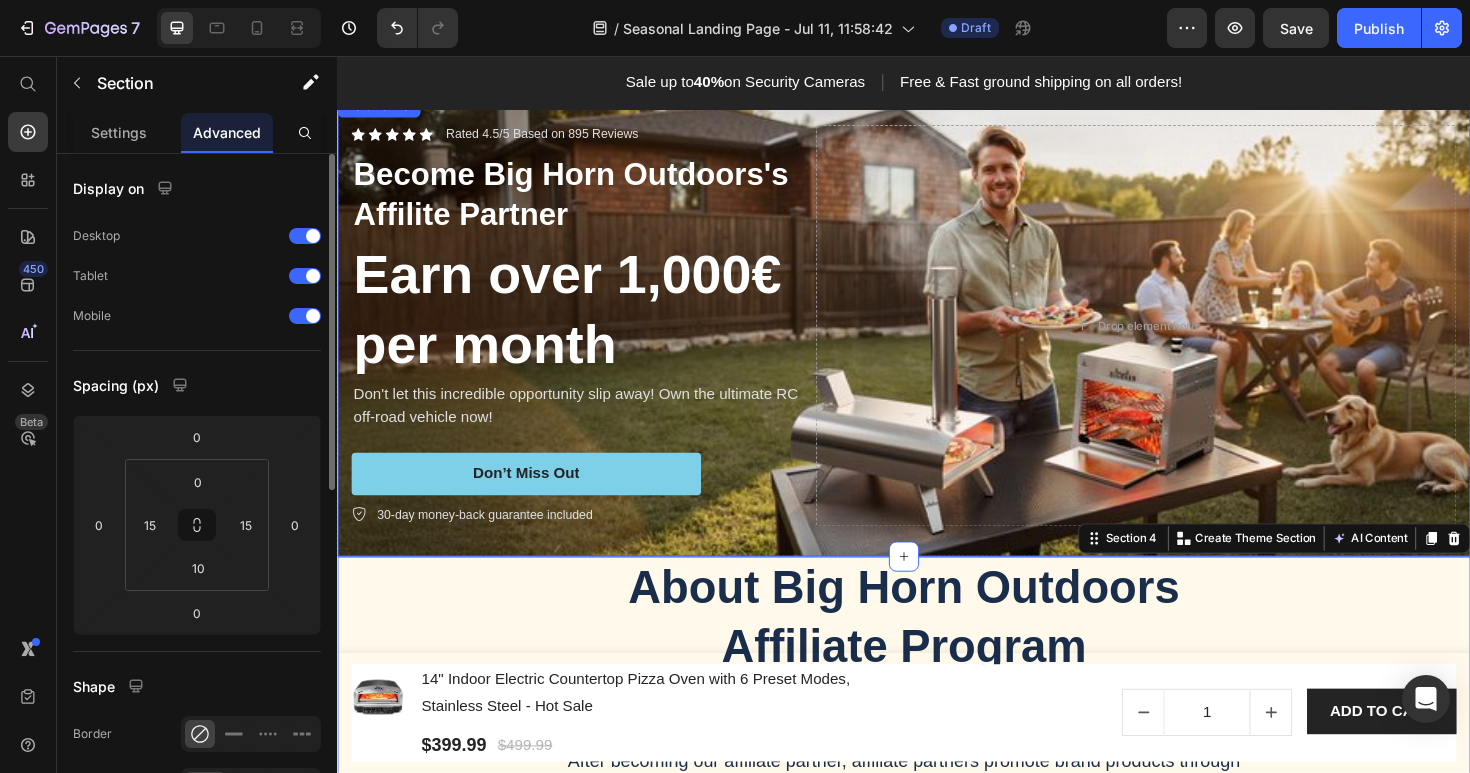 scroll, scrollTop: 2, scrollLeft: 0, axis: vertical 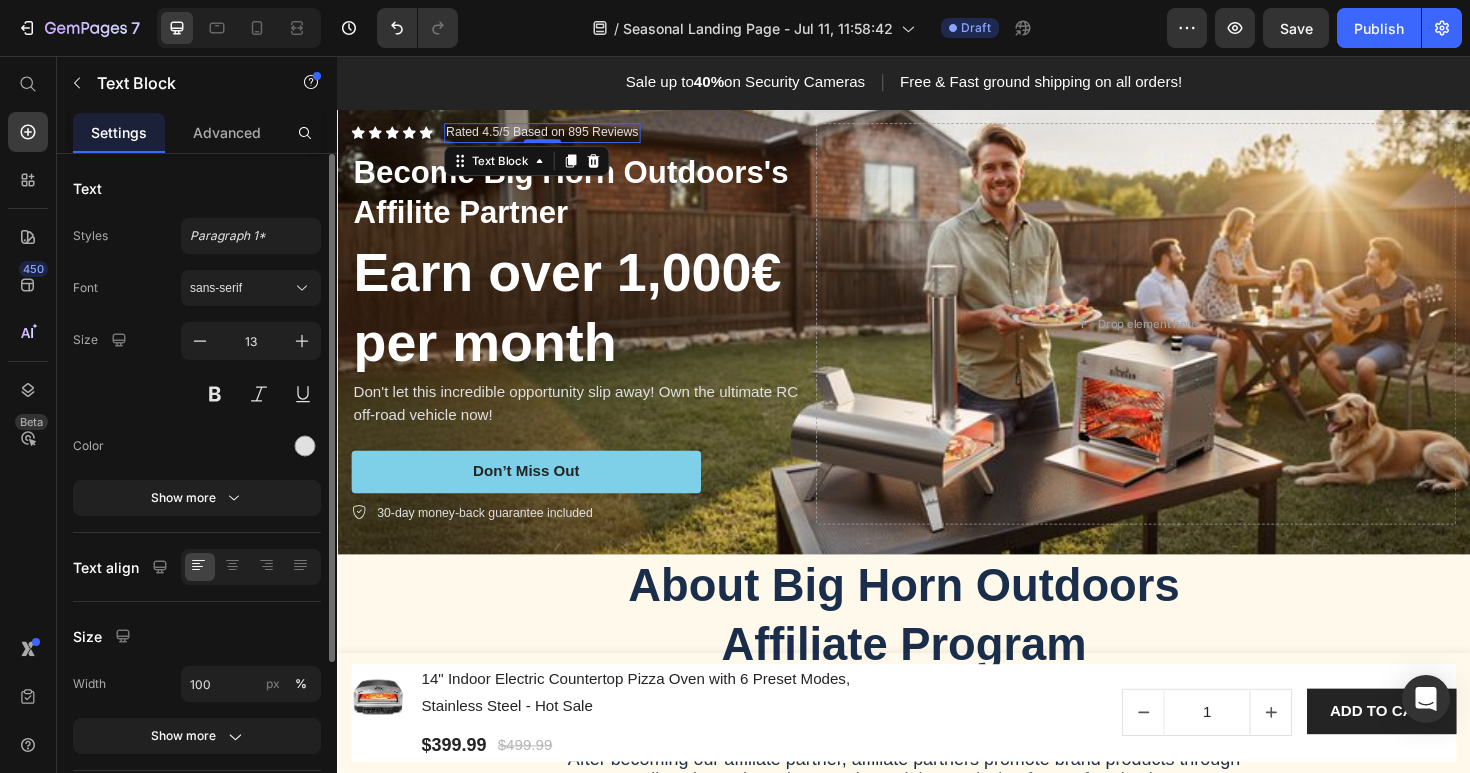 click on "Rated 4.5/5 Based on 895 Reviews" at bounding box center (554, 137) 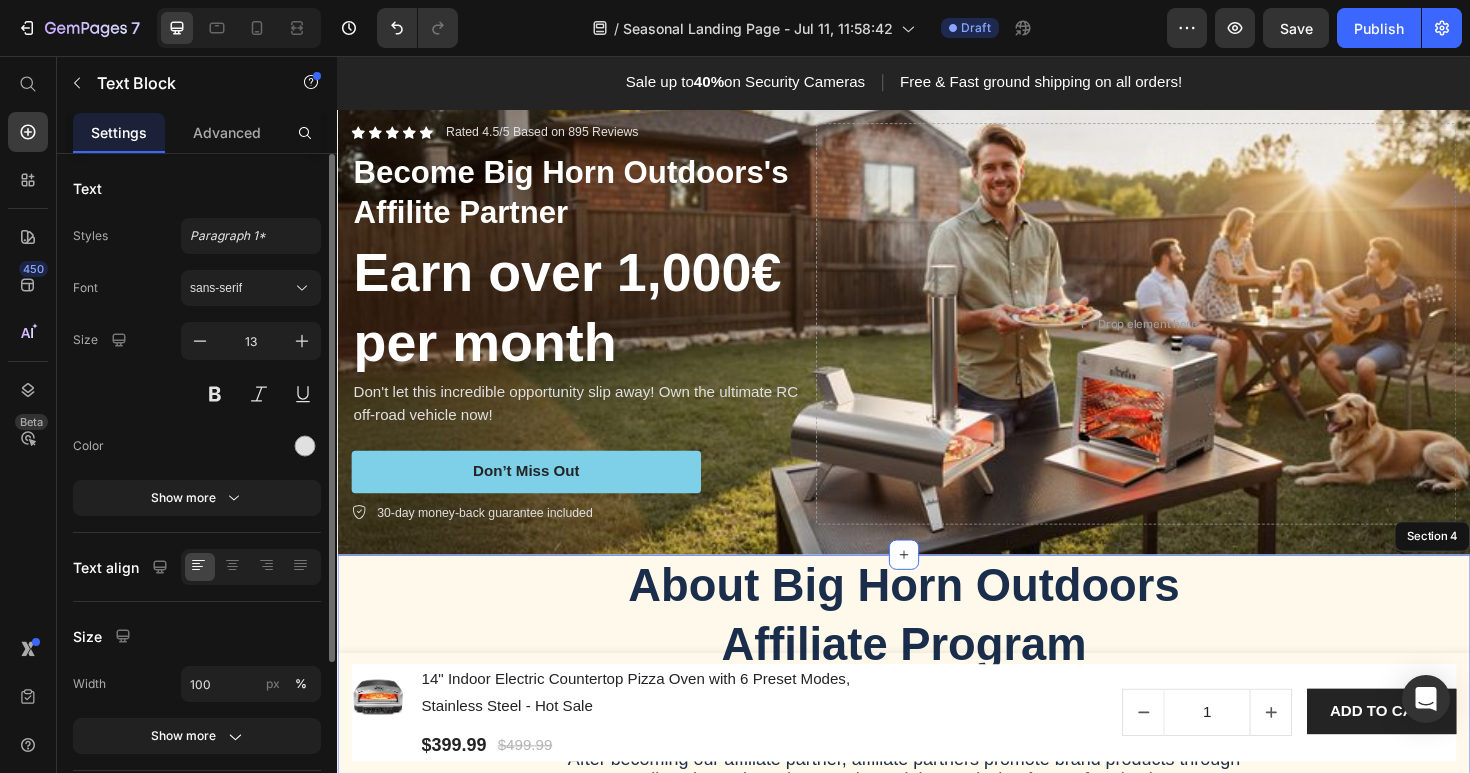 click on "About Big Horn Outdoors Affiliate Program Heading We are currently working with affiliate partners through the largest affiliate network AWIN on the basis of PPS (Paid Per Sale) model. After becoming our affiliate partner, affiliate partners promote brand products through online channels and earn substantial commission from referral sales. Text Block Row" at bounding box center (937, 726) 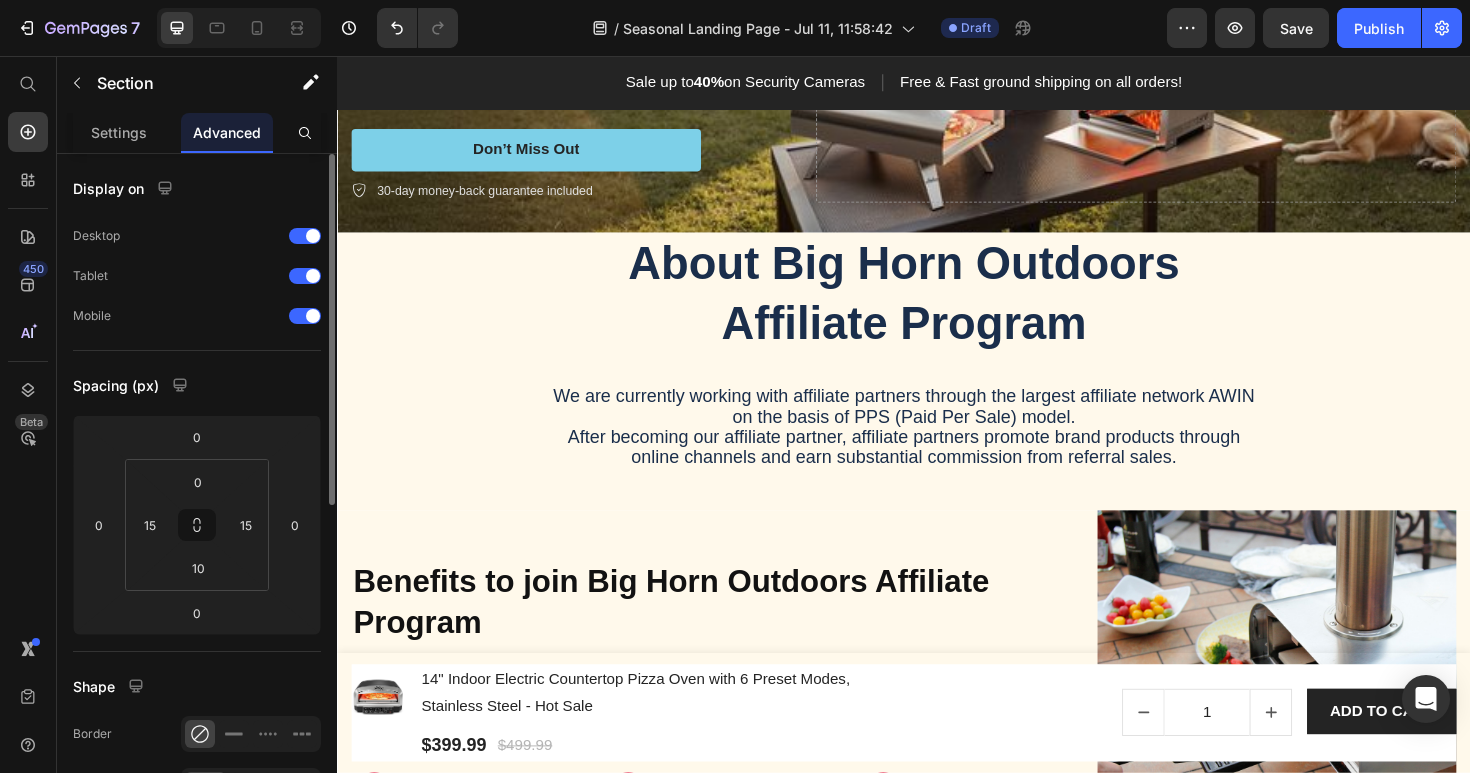 scroll, scrollTop: 0, scrollLeft: 0, axis: both 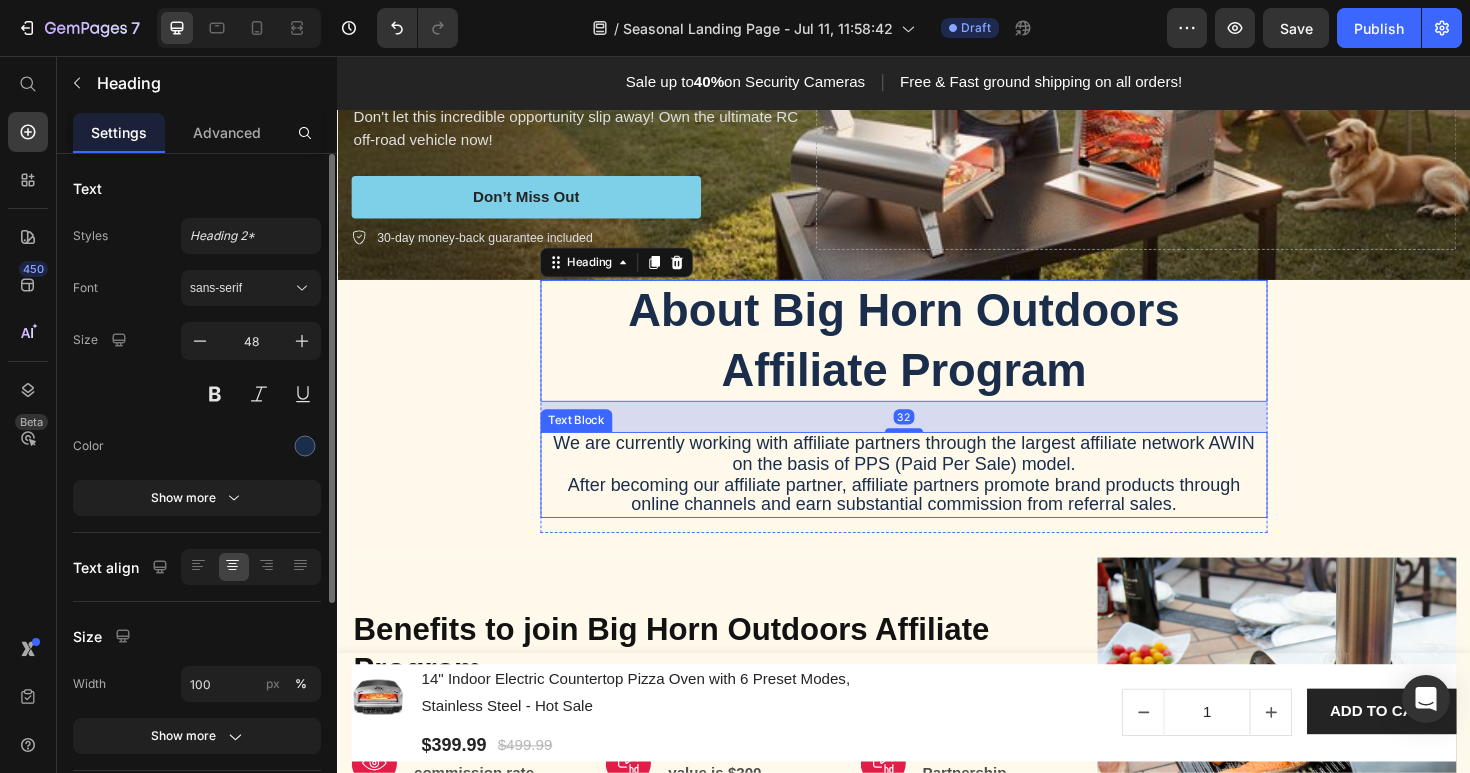 click on "We are currently working with affiliate partners through the largest affiliate network AWIN on the basis of PPS (Paid Per Sale) model." at bounding box center (937, 476) 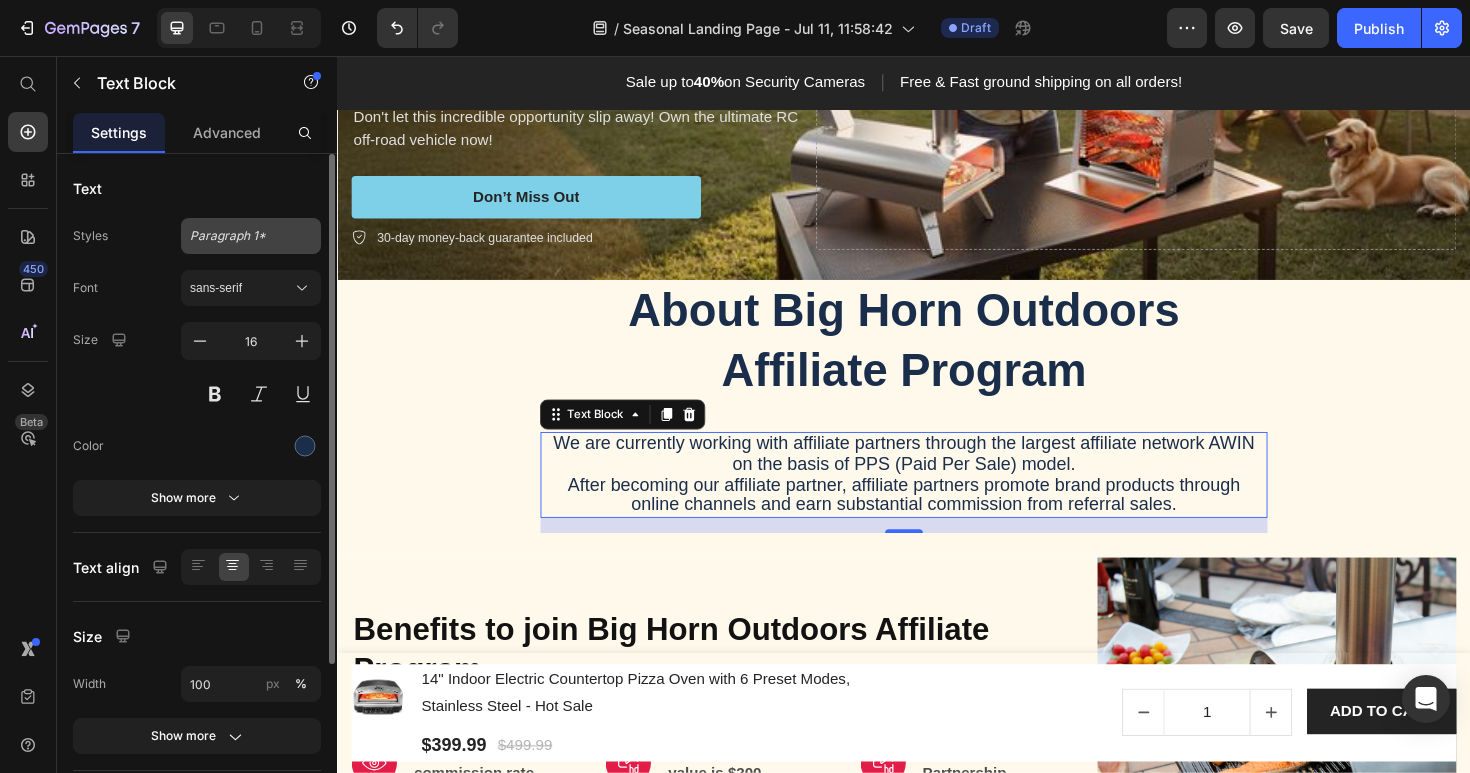 click on "Paragraph 1*" at bounding box center [251, 236] 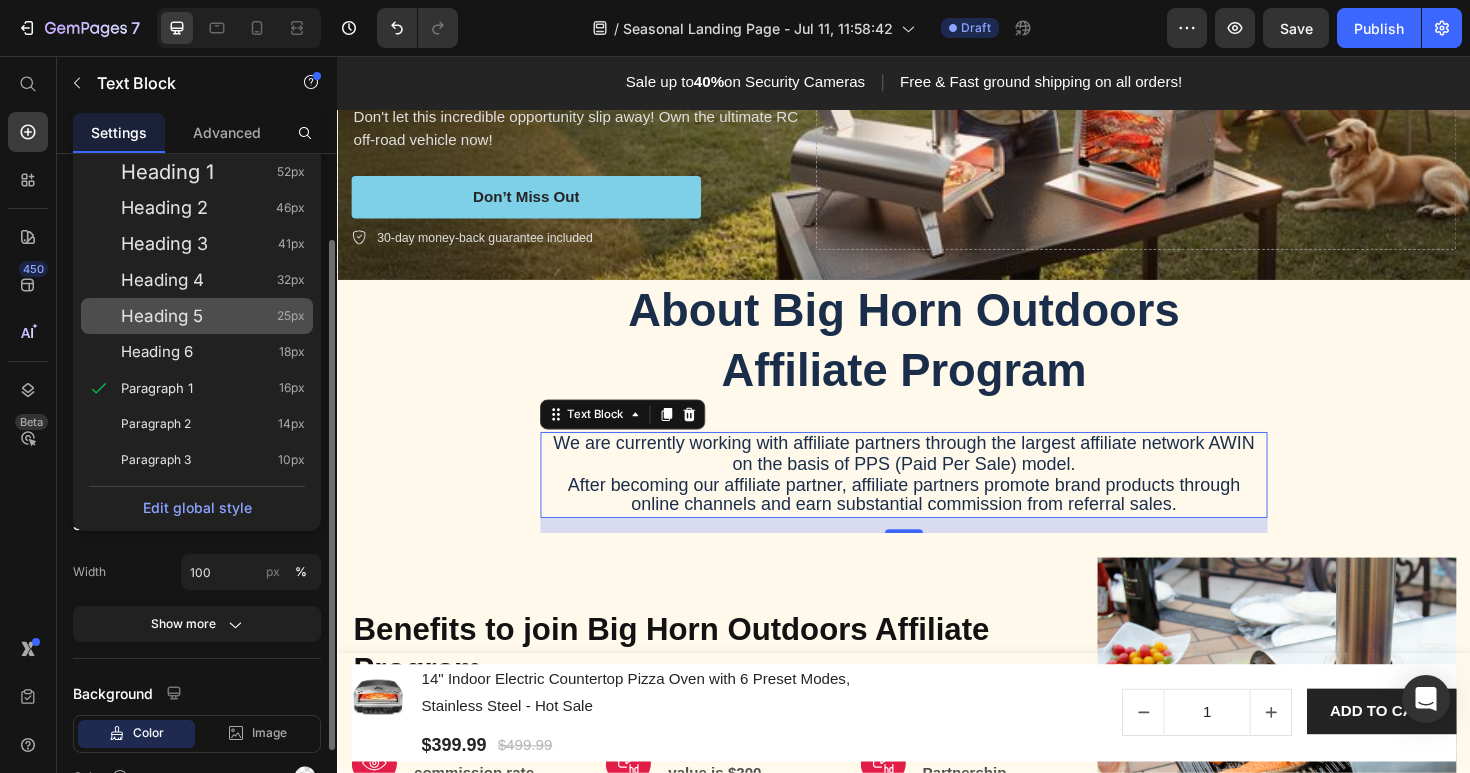 scroll, scrollTop: 113, scrollLeft: 0, axis: vertical 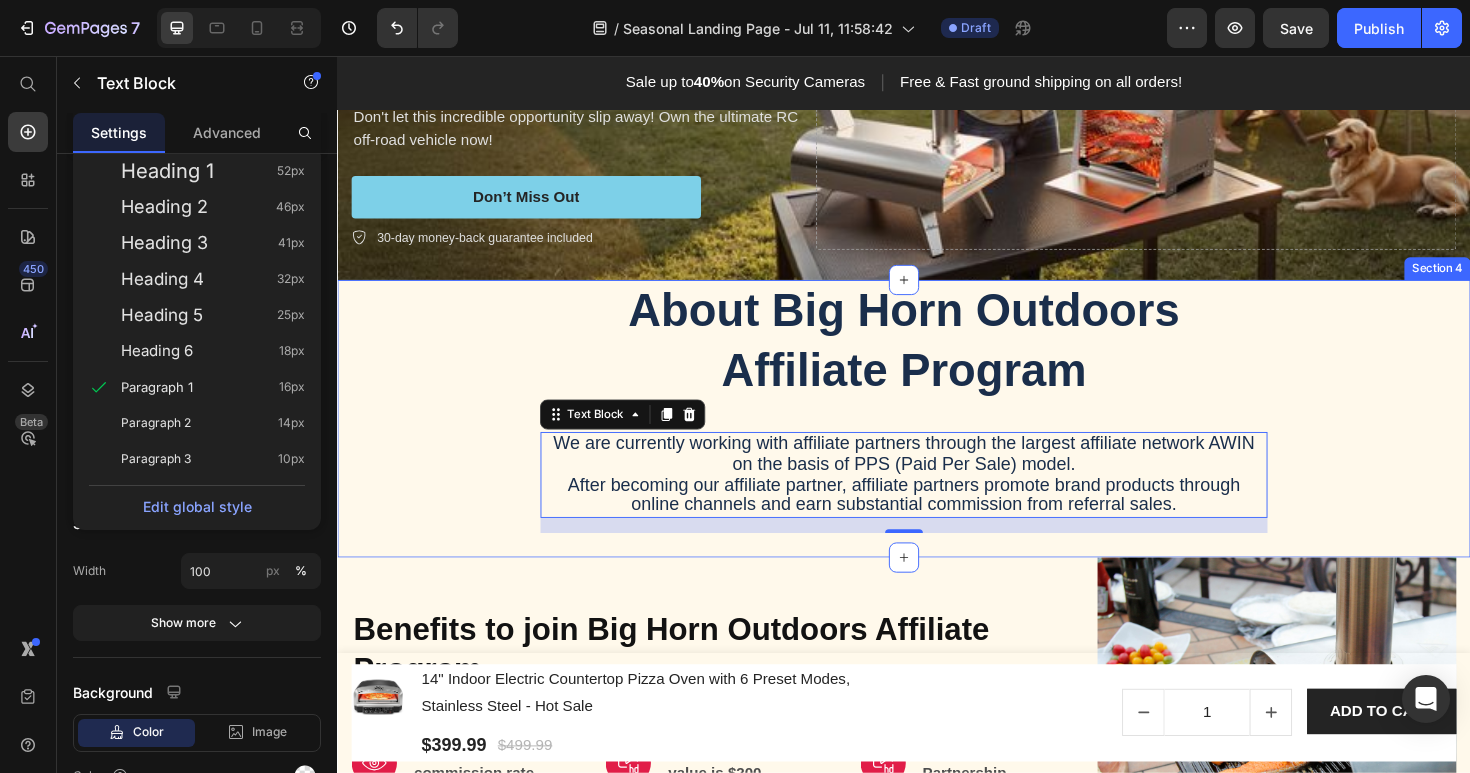 click on "About Big Horn Outdoors Affiliate Program Heading We are currently working with affiliate partners through the largest affiliate network AWIN on the basis of PPS (Paid Per Sale) model. After becoming our affiliate partner, affiliate partners promote brand products through online channels and earn substantial commission from referral sales. Text Block   16 Row" at bounding box center [937, 435] 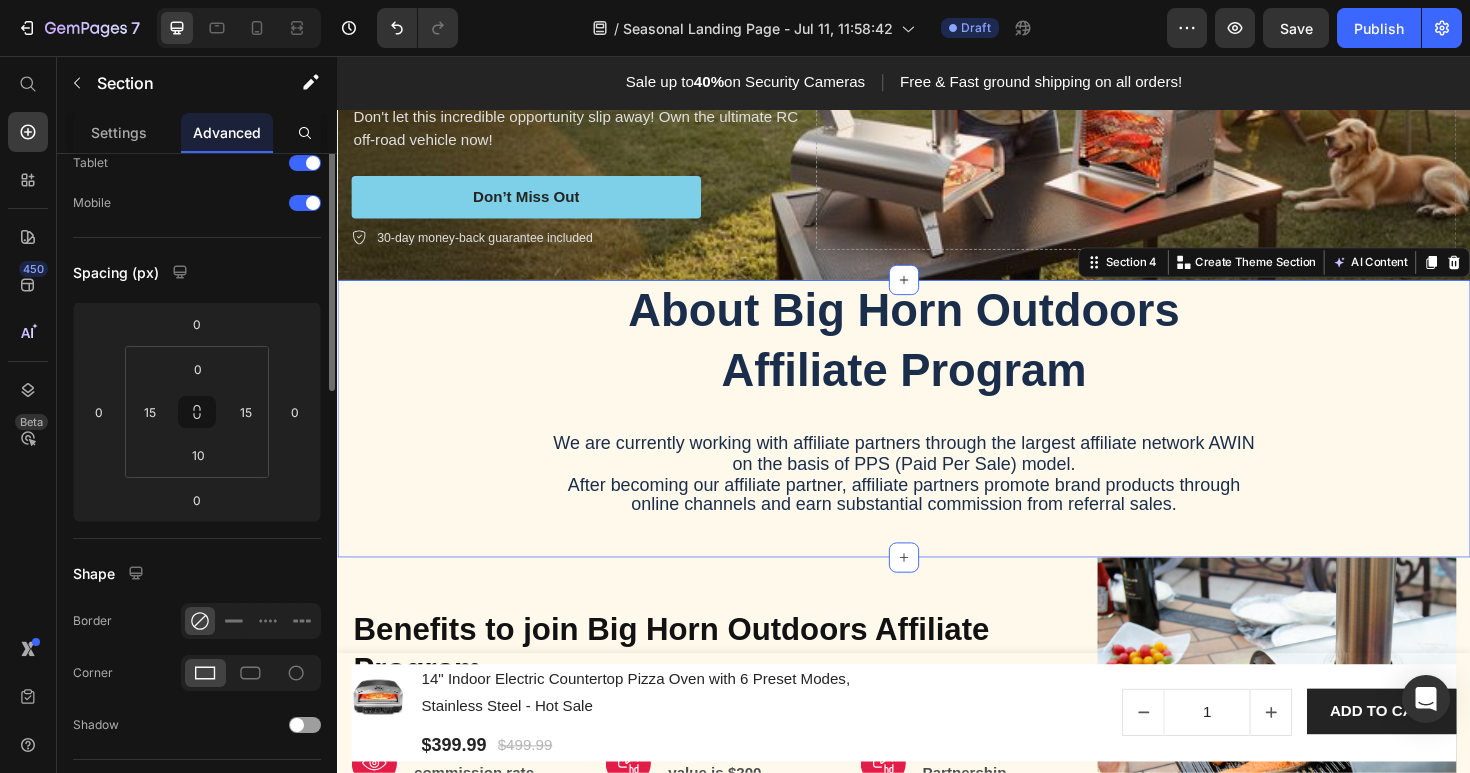 scroll, scrollTop: 0, scrollLeft: 0, axis: both 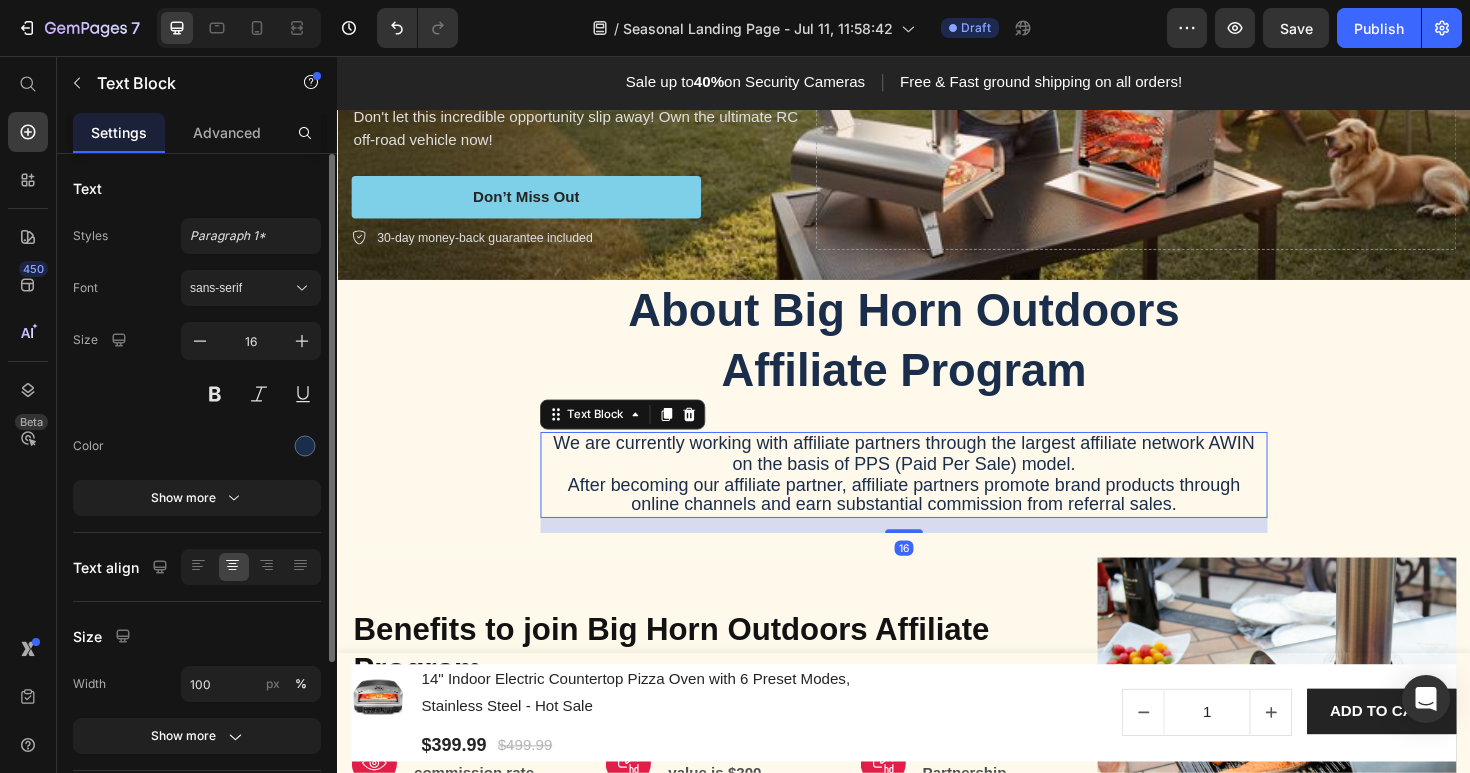 click on "After becoming our affiliate partner, affiliate partners promote brand products through online channels and earn substantial commission from referral sales." at bounding box center [937, 520] 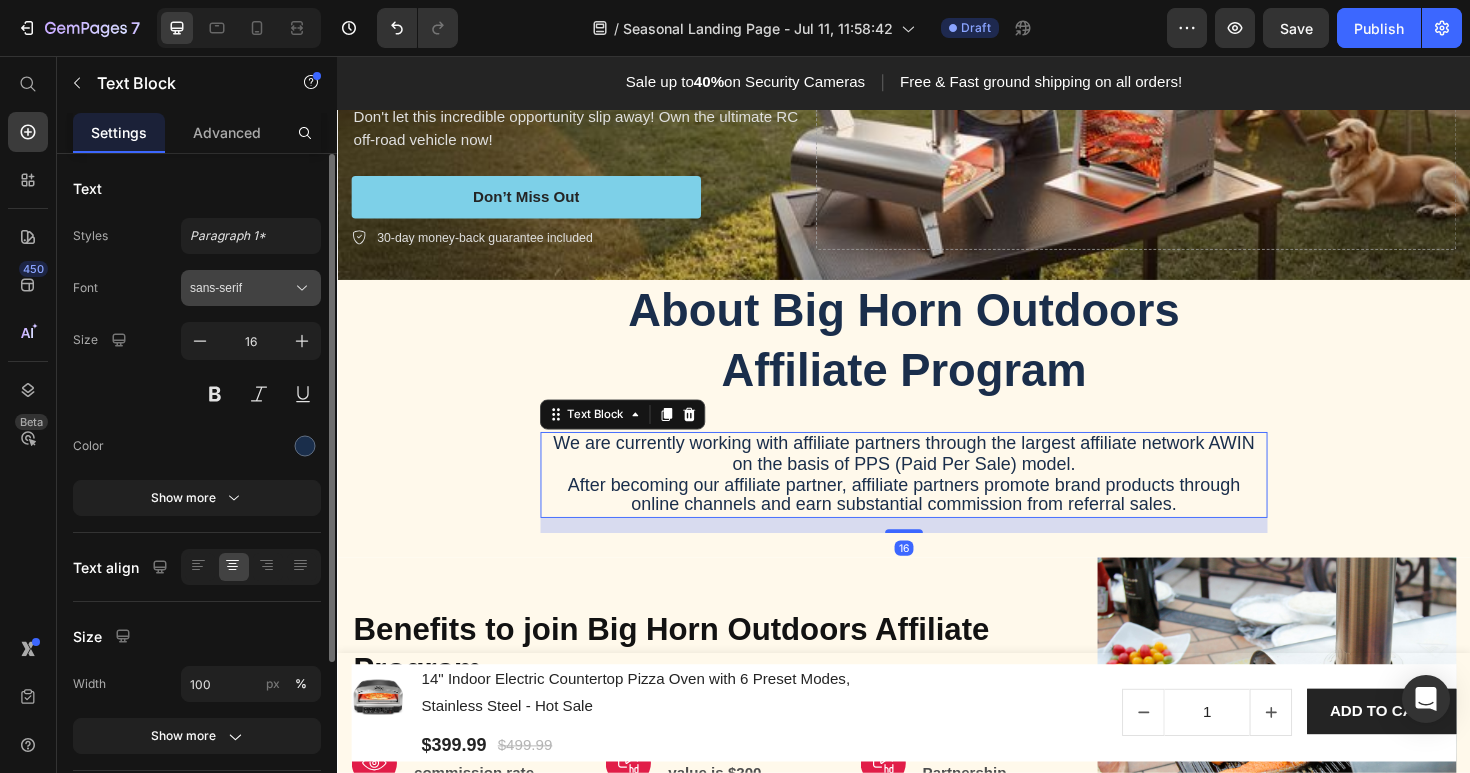 click 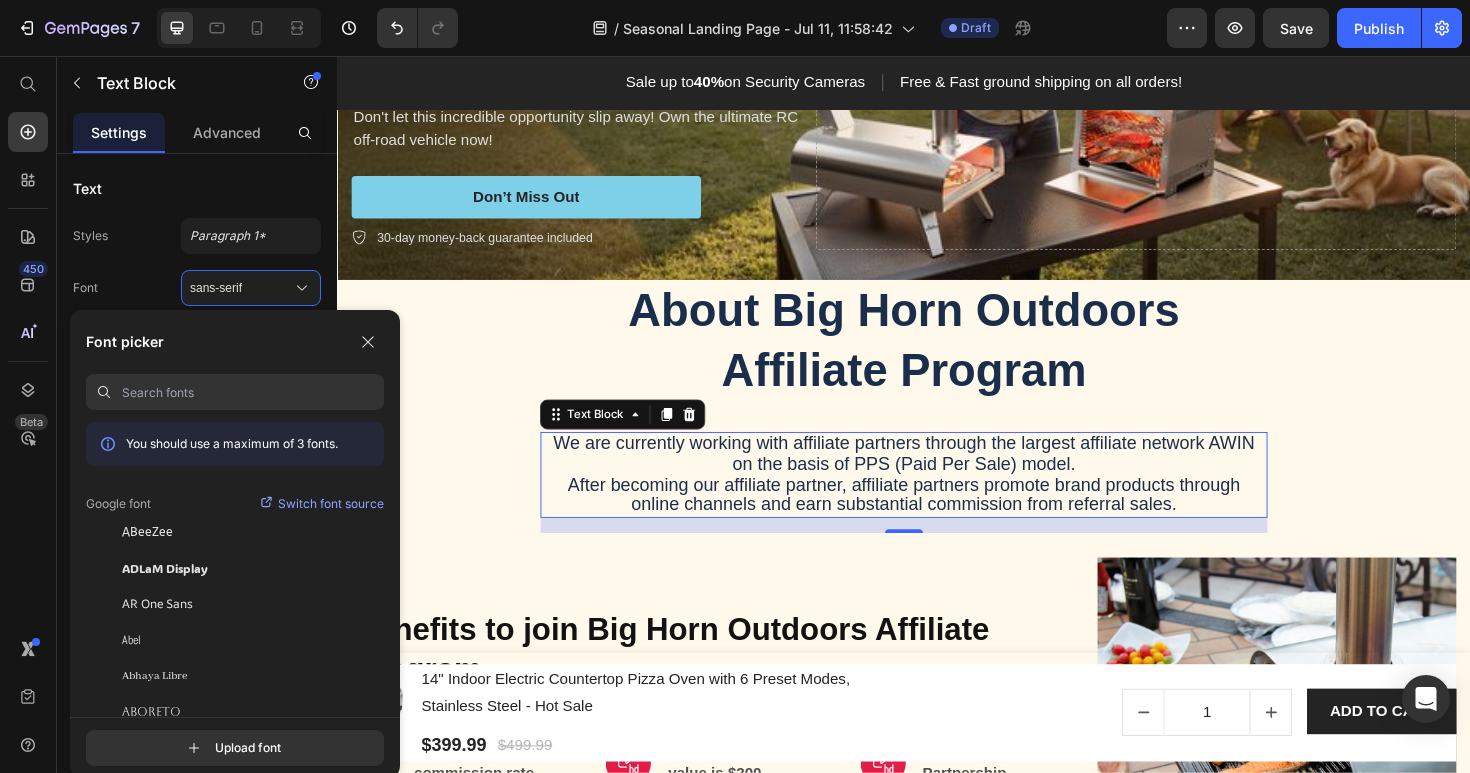 click at bounding box center [253, 392] 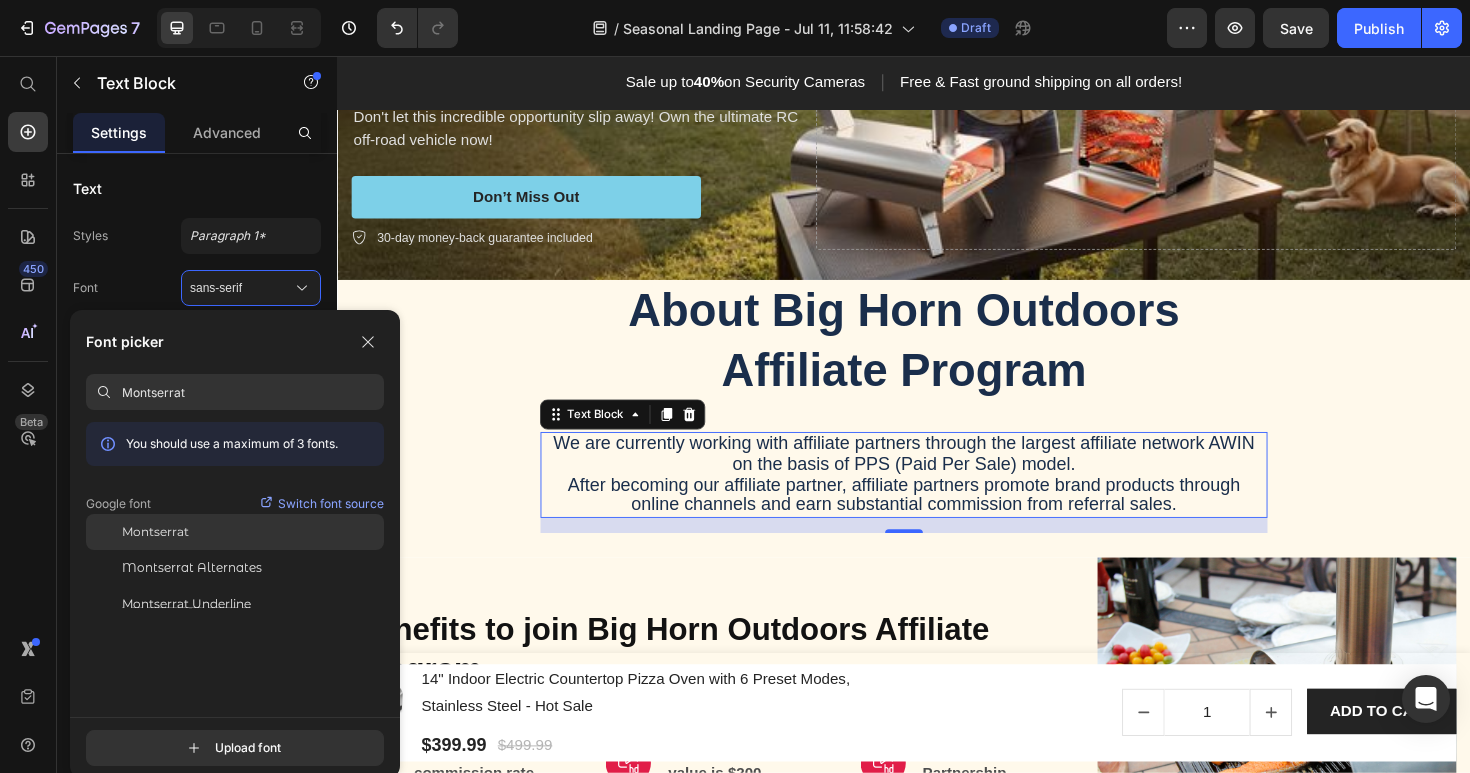 type on "Montserrat" 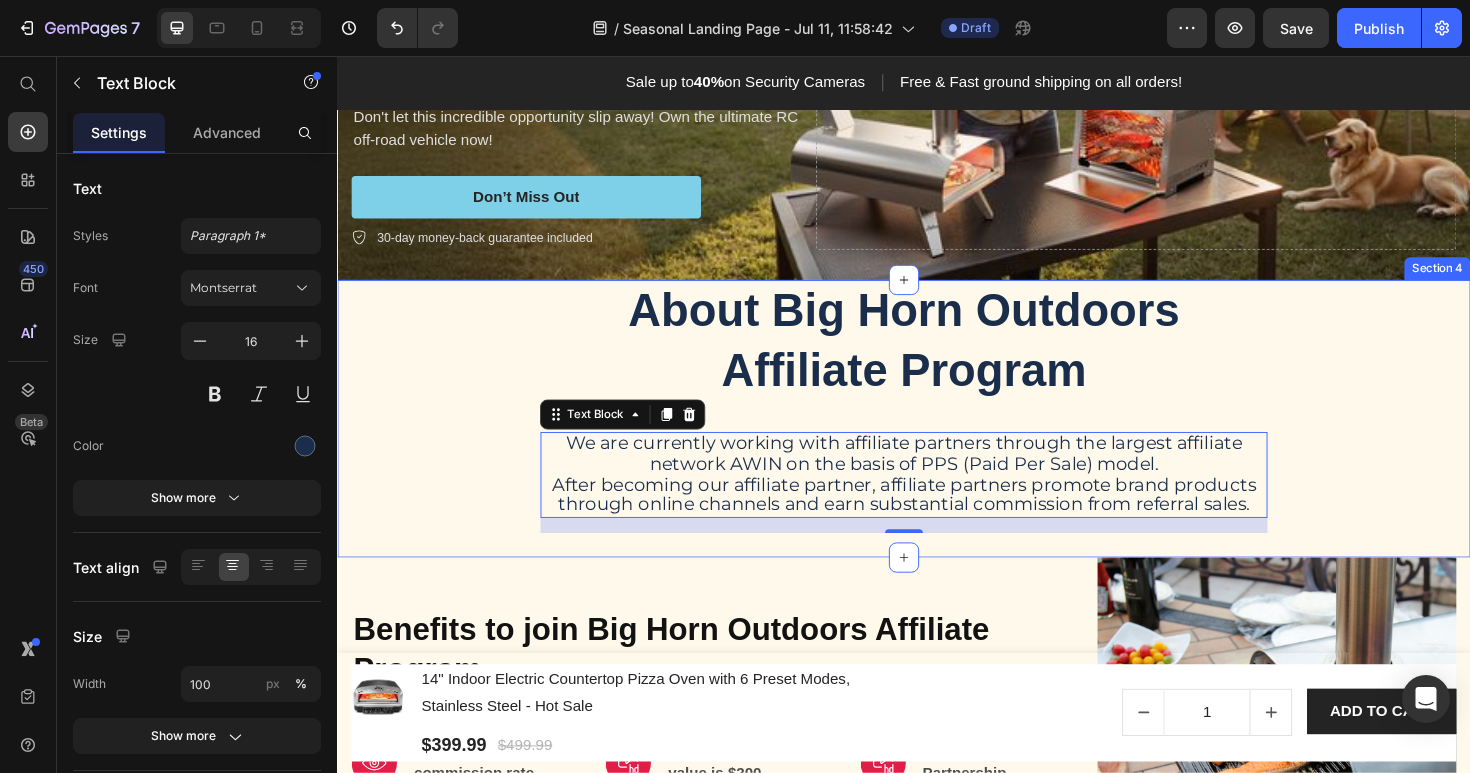 click on "About Big Horn Outdoors Affiliate Program Heading We are currently working with affiliate partners through the largest affiliate network AWIN on the basis of PPS (Paid Per Sale) model. After becoming our affiliate partner, affiliate partners promote brand products through online channels and earn substantial commission from referral sales. Text Block   16 Row" at bounding box center (937, 435) 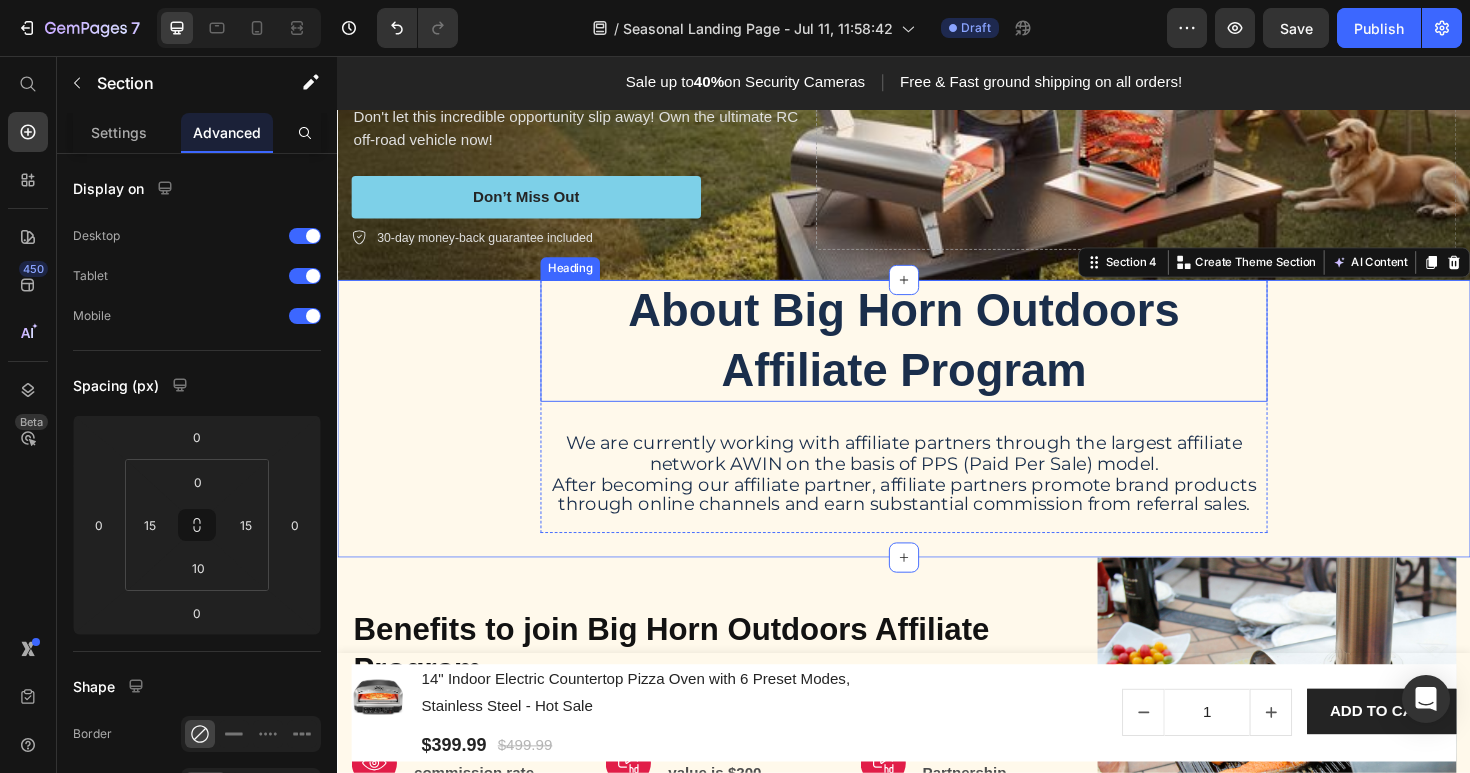 click on "About Big Horn Outdoors Affiliate Program" at bounding box center (937, 357) 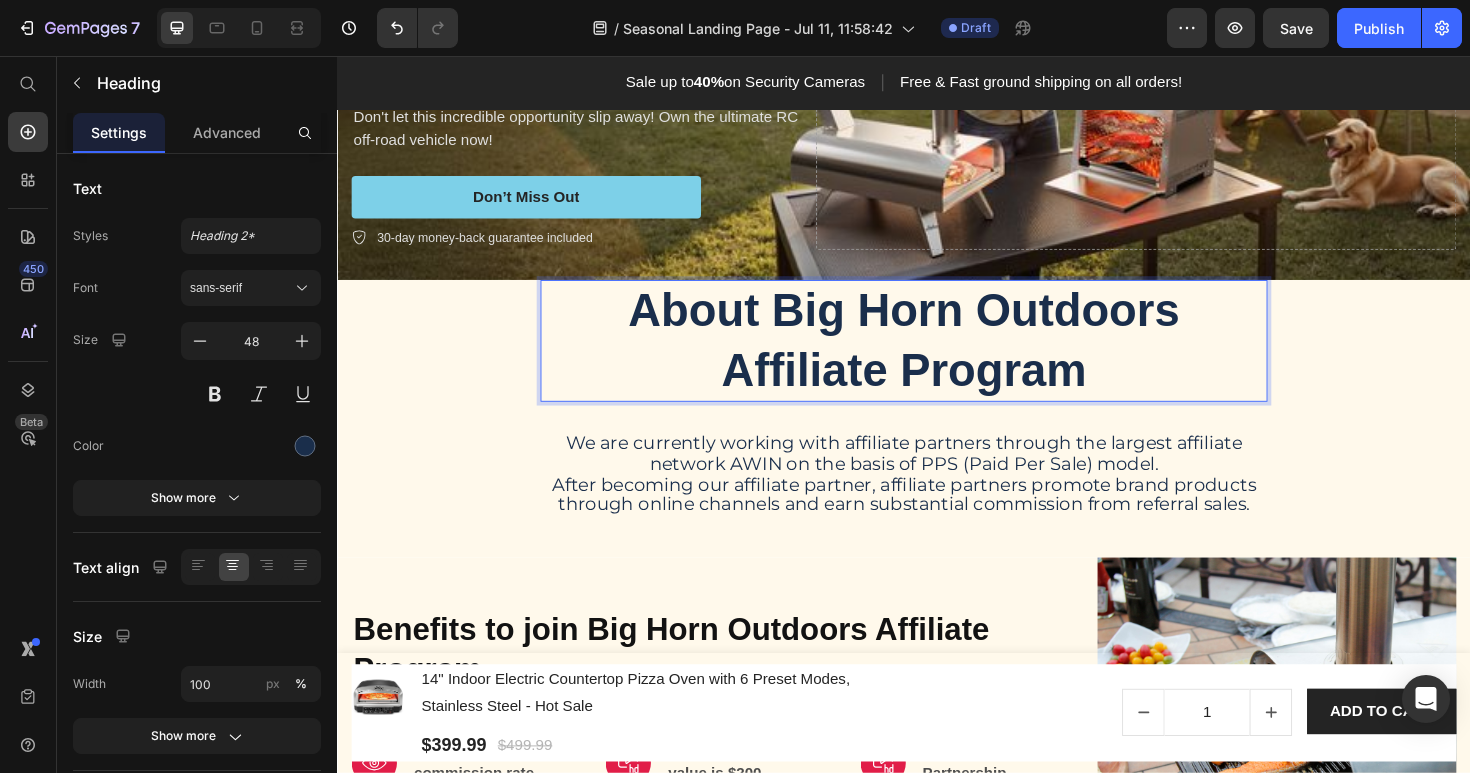 click on "About Big Horn Outdoors Affiliate Program" at bounding box center (937, 357) 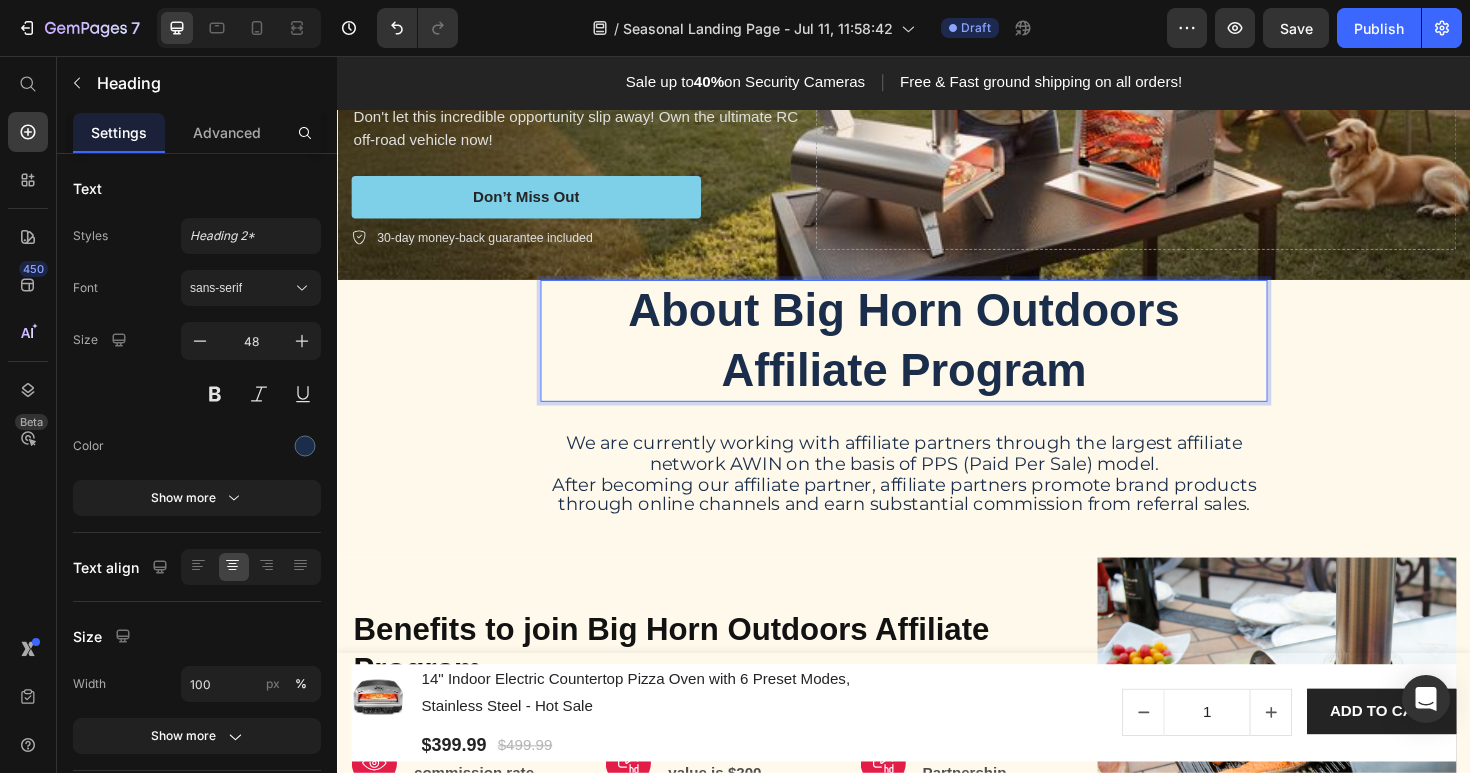 click on "About Big Horn Outdoors Affiliate Program" at bounding box center (937, 357) 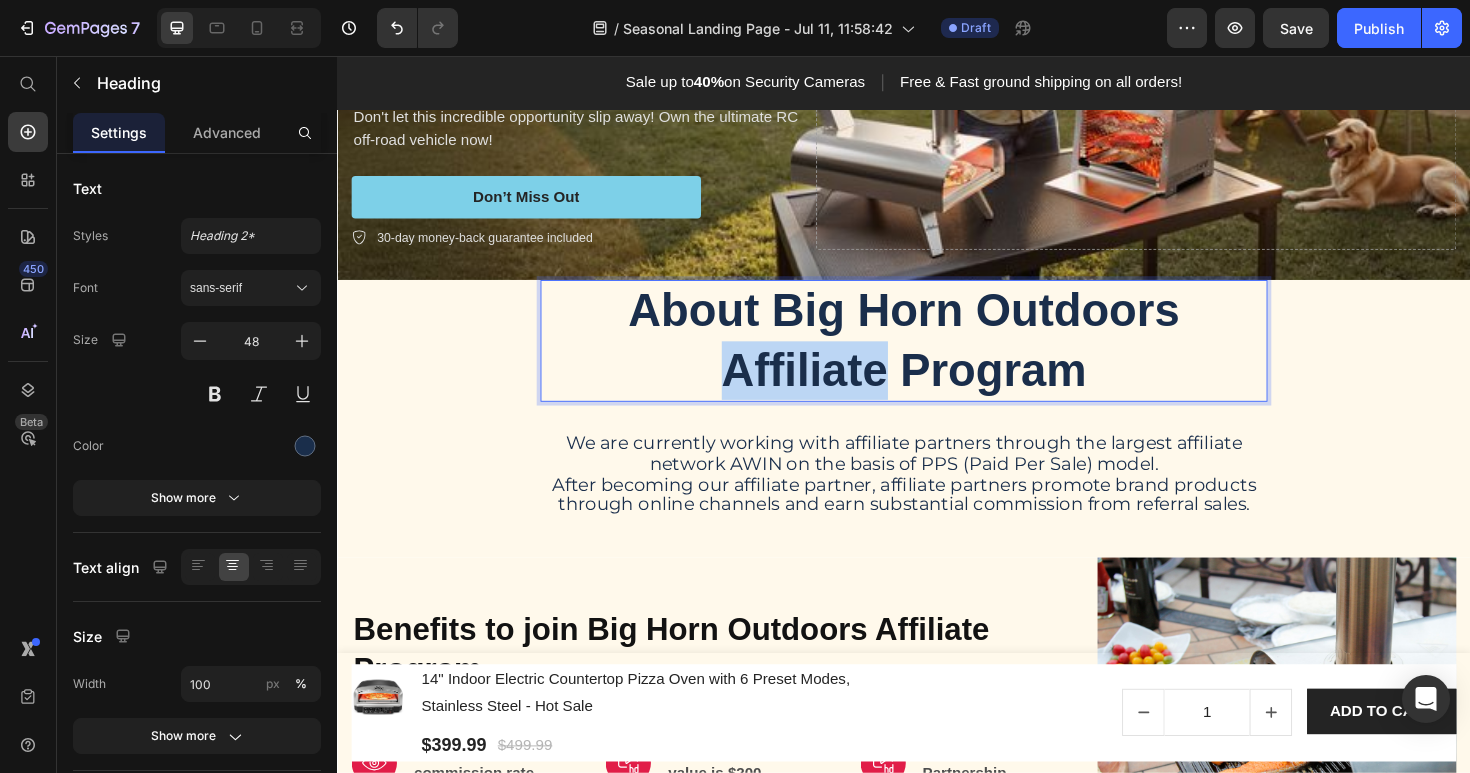 click on "About Big Horn Outdoors Affiliate Program" at bounding box center [937, 357] 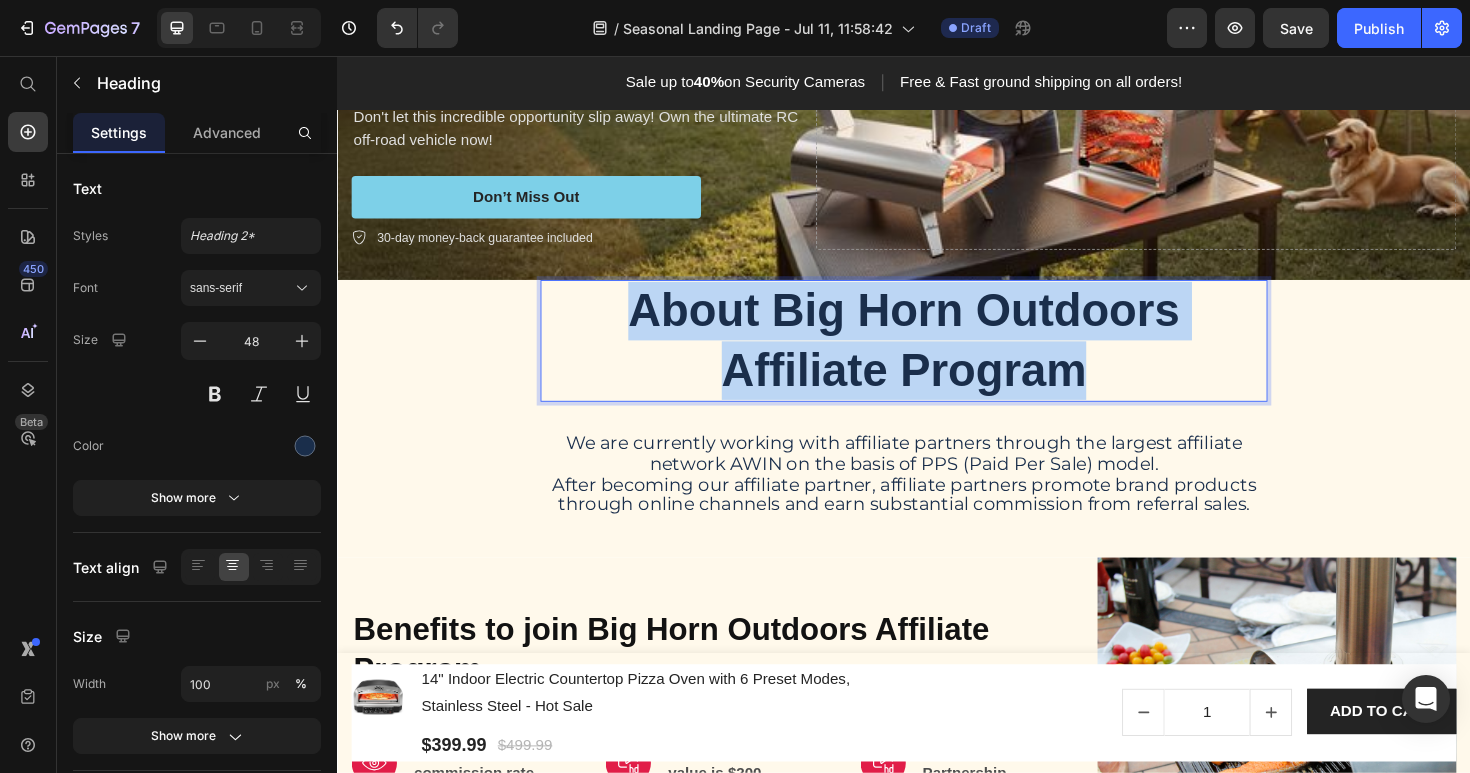 click on "About Big Horn Outdoors Affiliate Program" at bounding box center [937, 357] 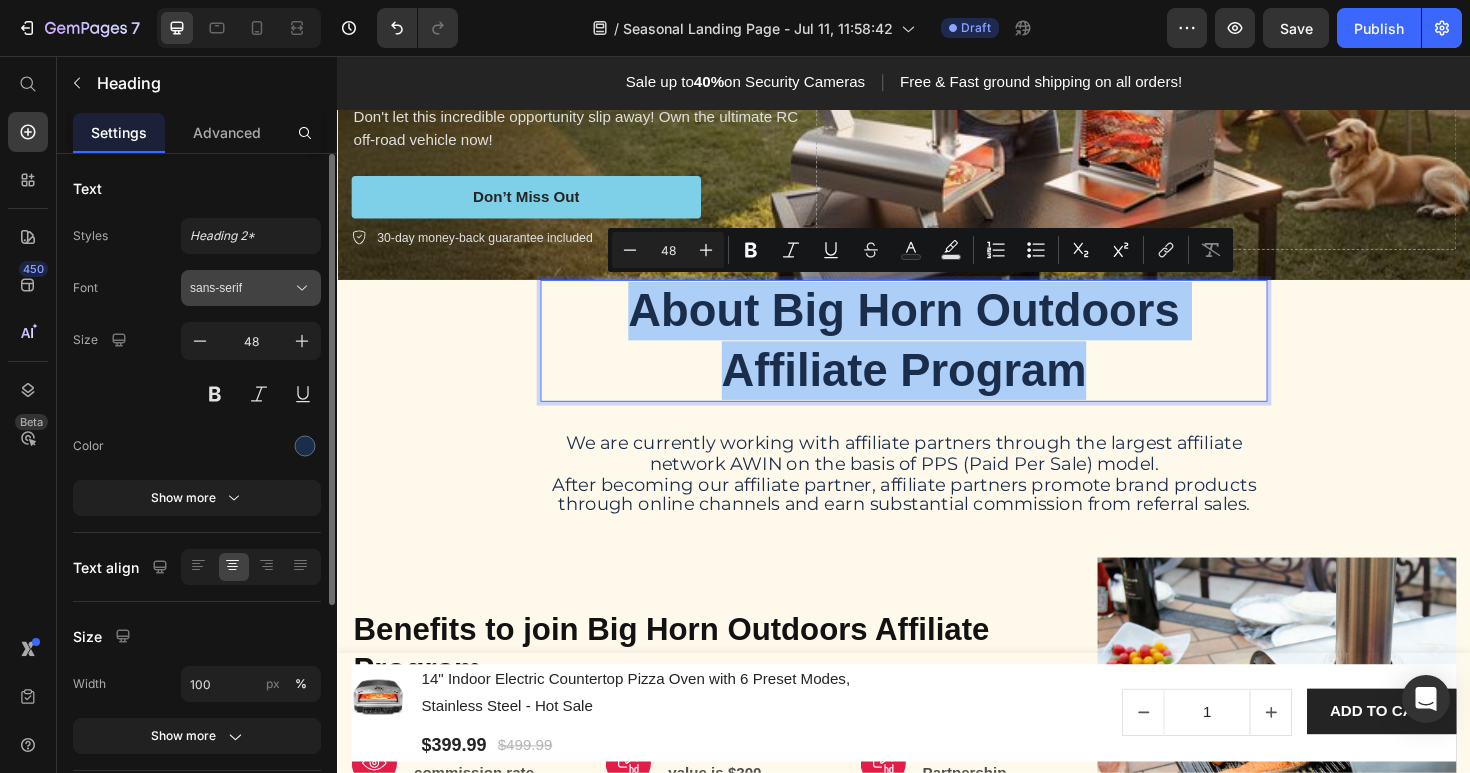 click 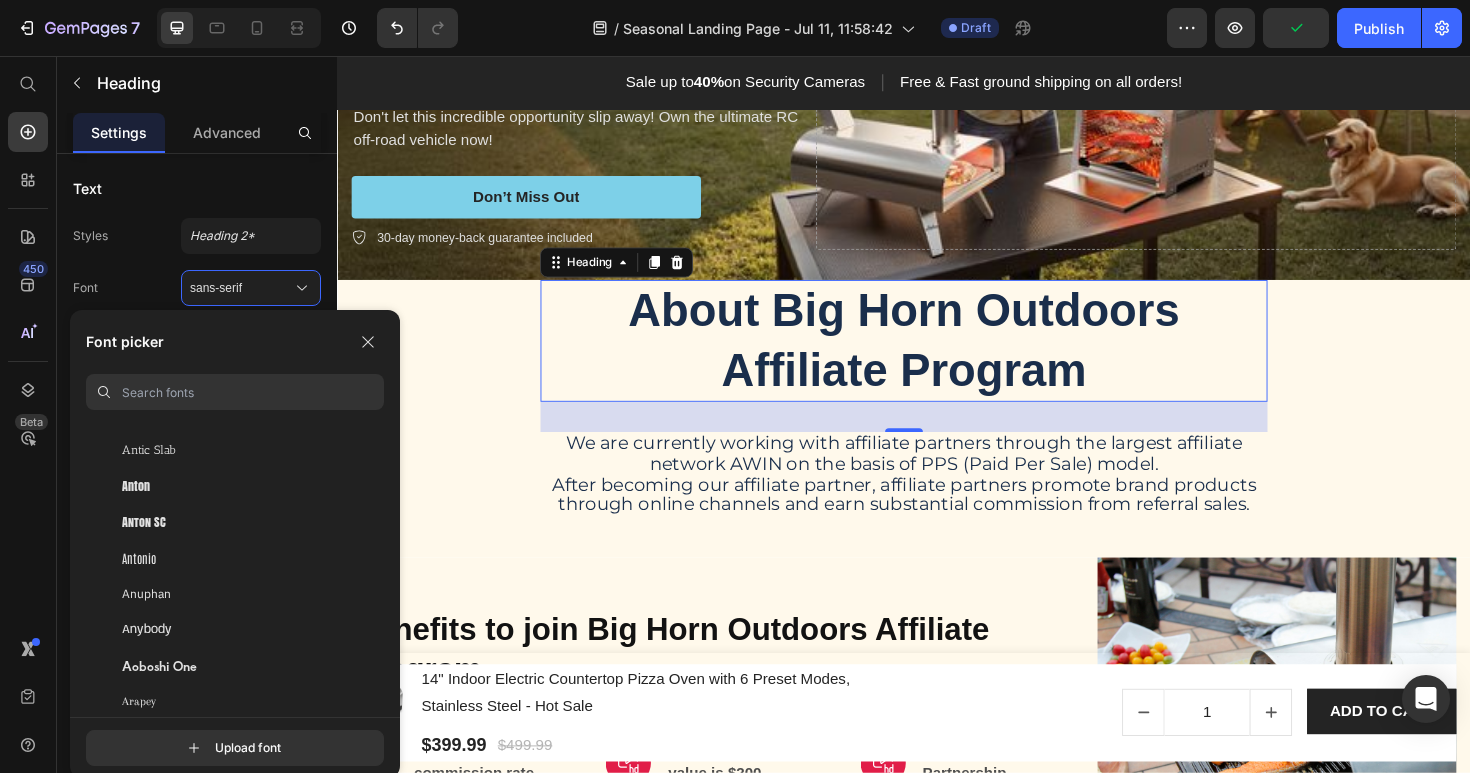 scroll, scrollTop: 3435, scrollLeft: 0, axis: vertical 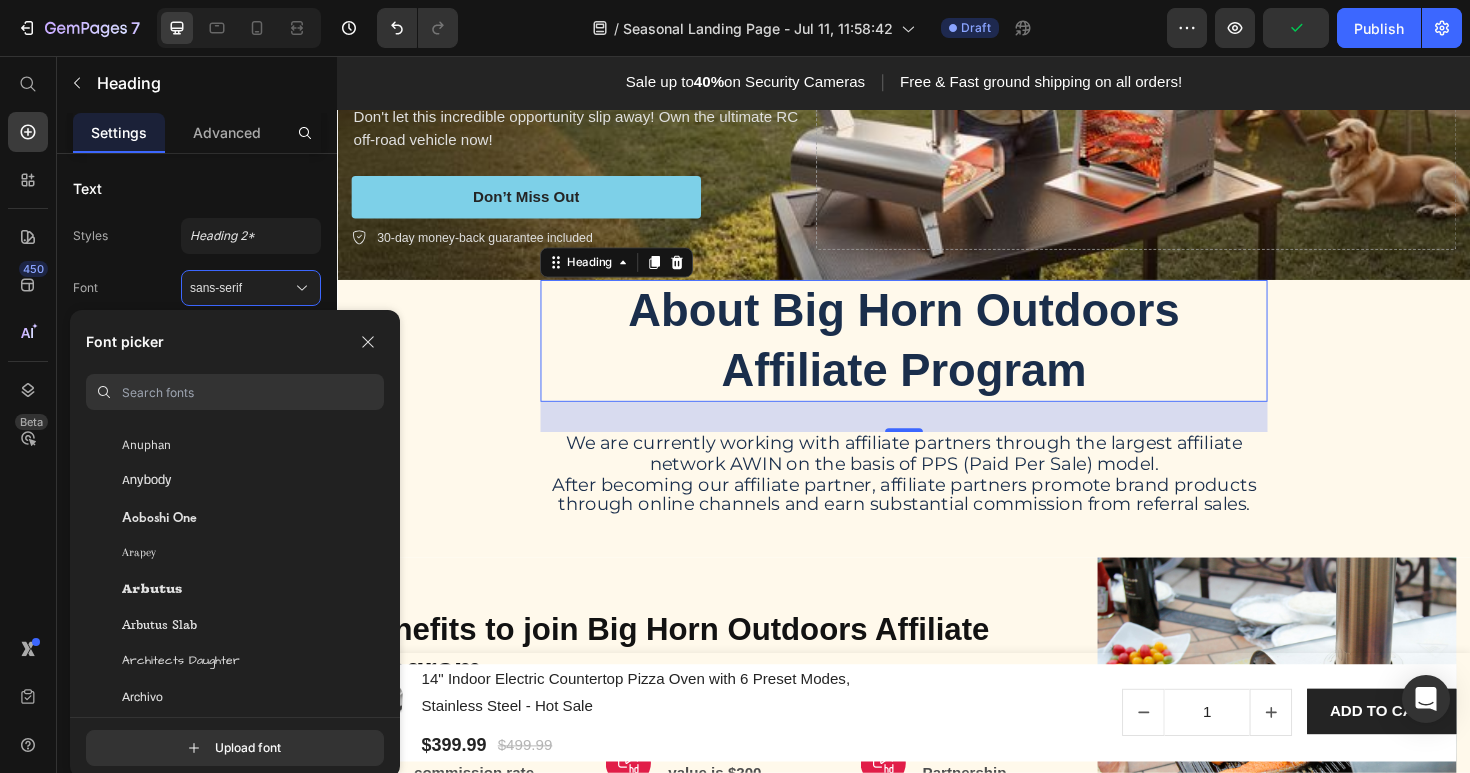 click at bounding box center [253, 392] 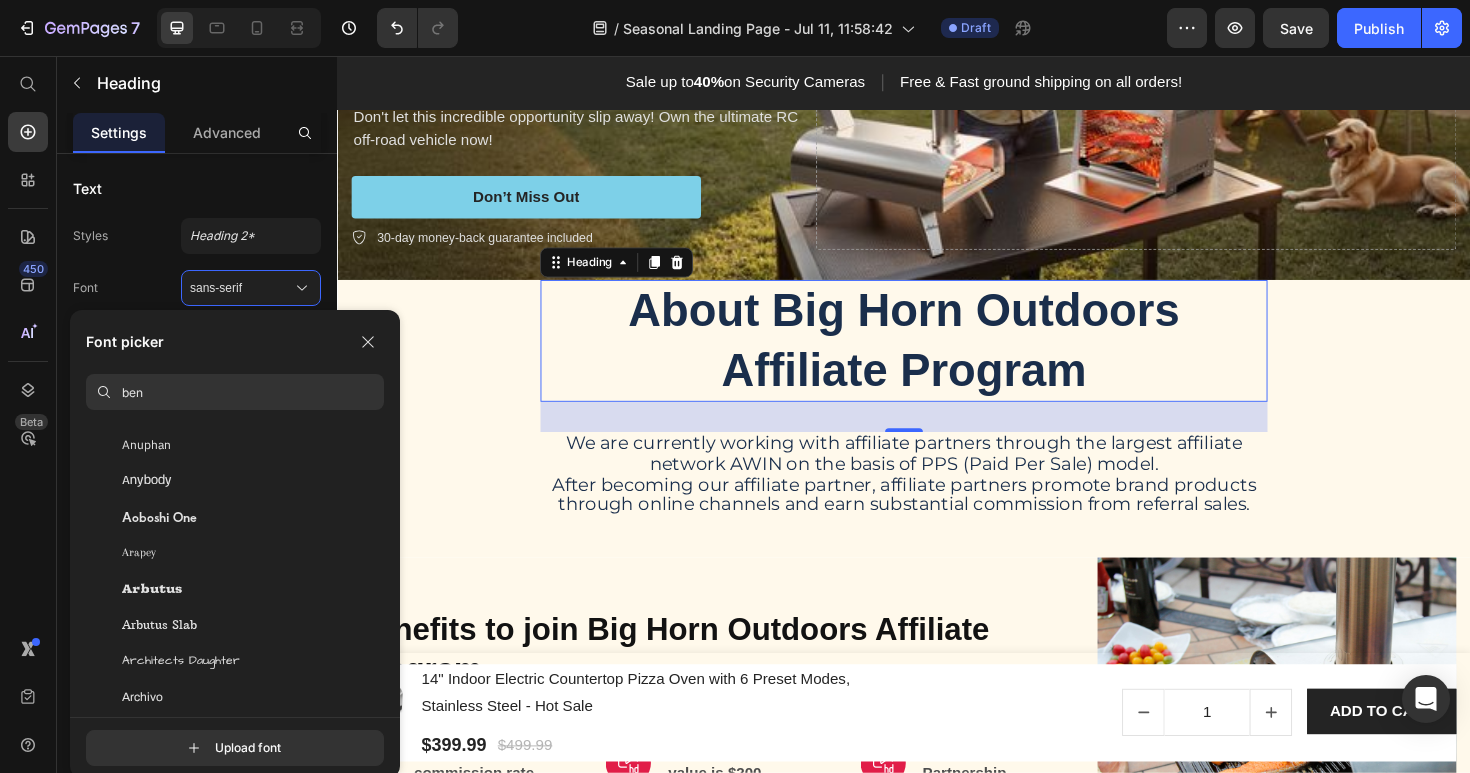 scroll, scrollTop: 0, scrollLeft: 0, axis: both 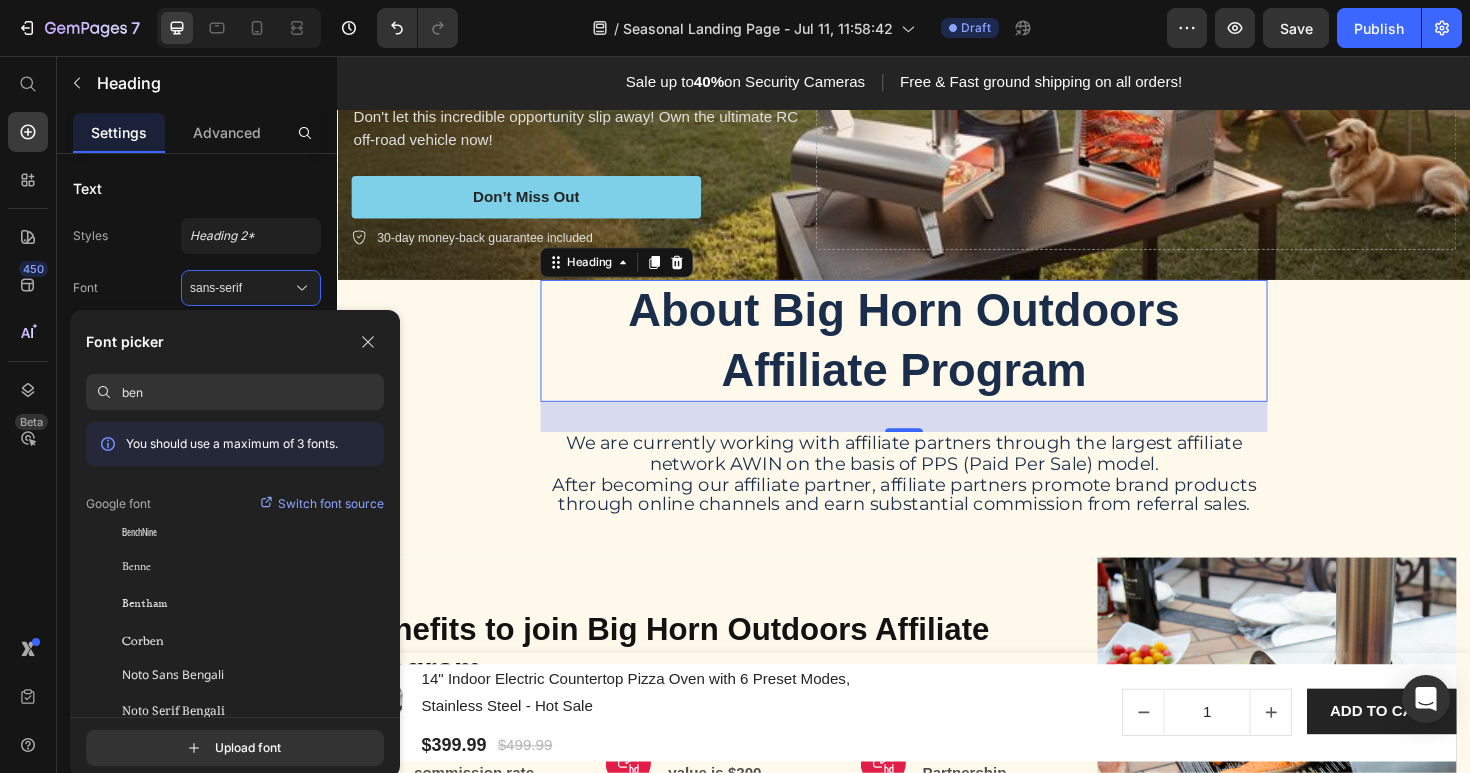 drag, startPoint x: 179, startPoint y: 393, endPoint x: 81, endPoint y: 373, distance: 100.02 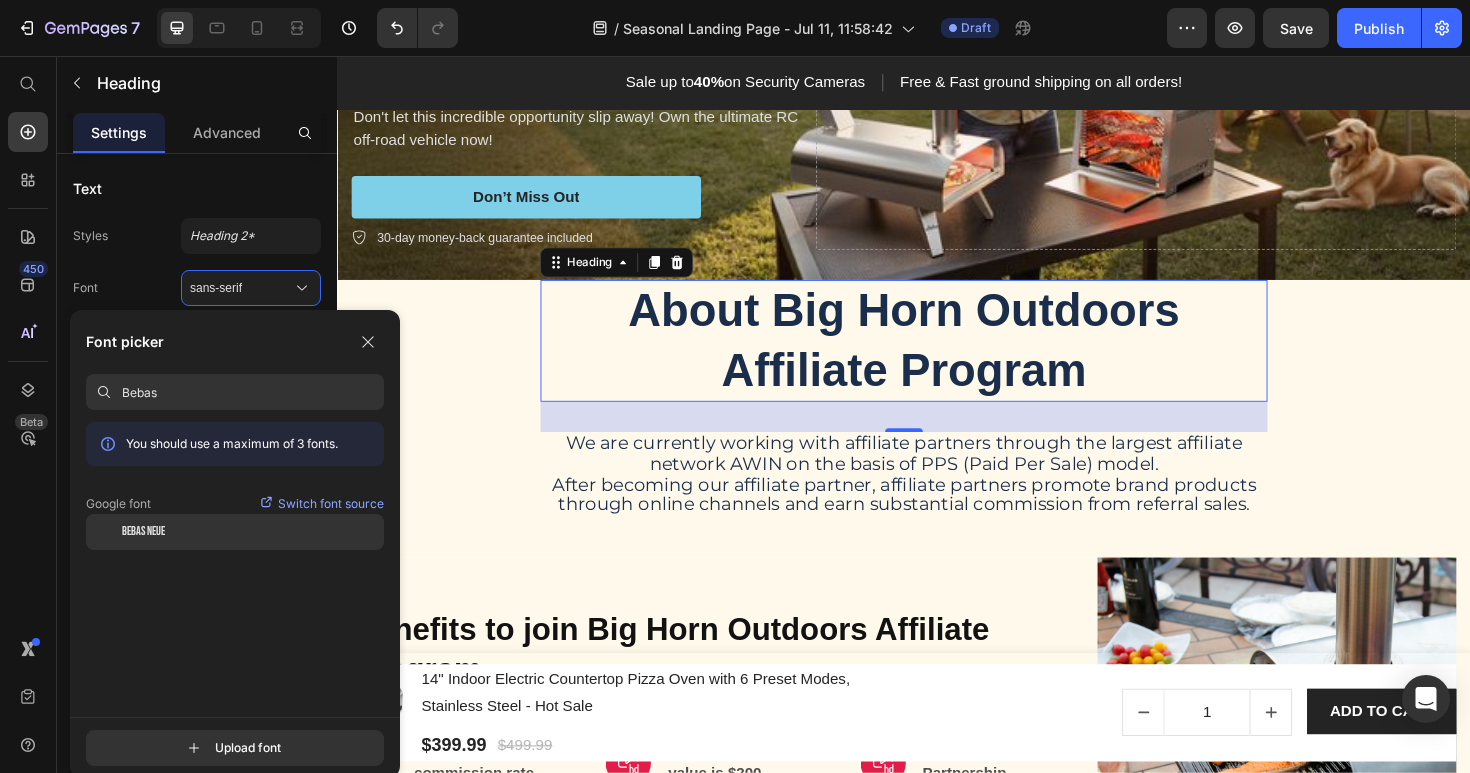 type on "Bebas" 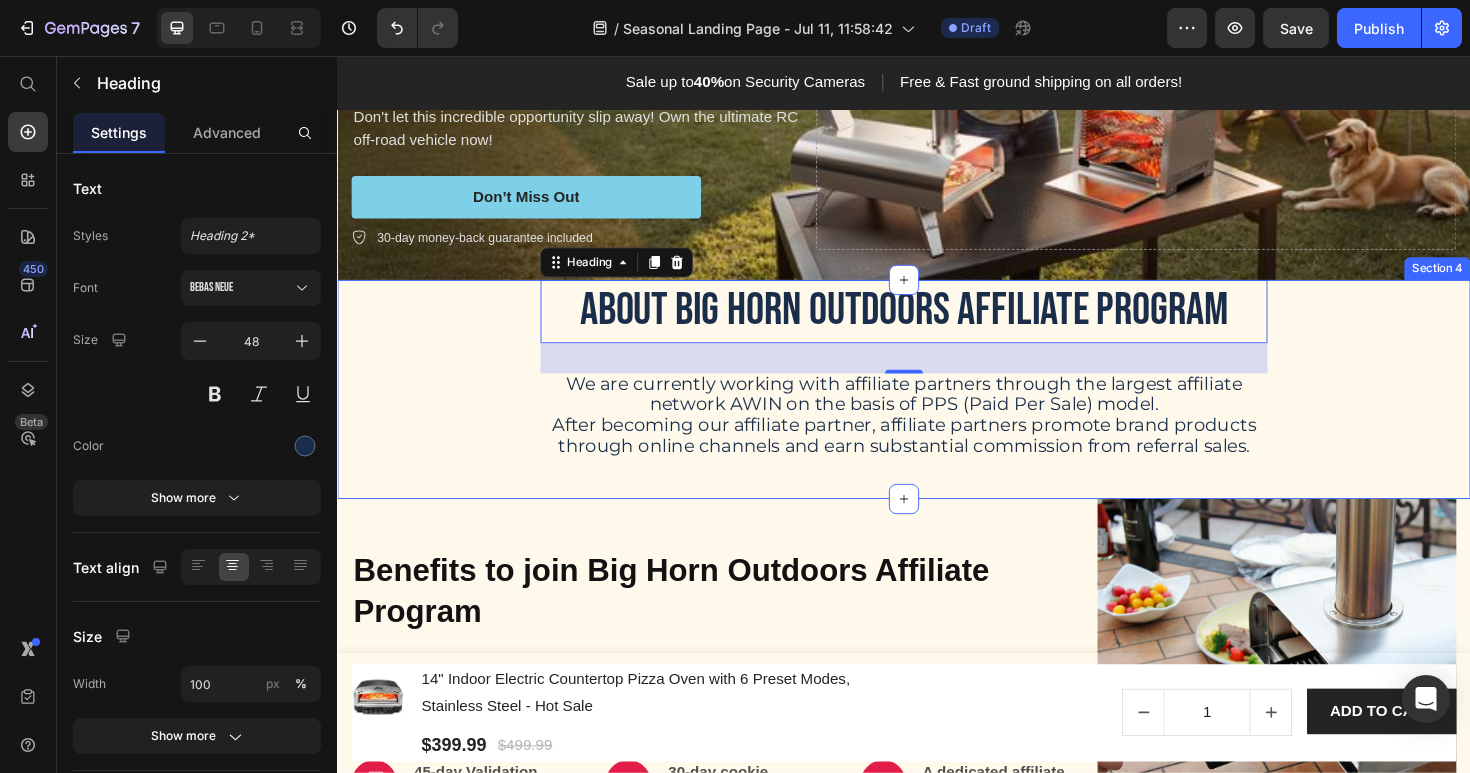 click on "About Big Horn Outdoors Affiliate Program Heading   32 We are currently working with affiliate partners through the largest affiliate network AWIN on the basis of PPS (Paid Per Sale) model. After becoming our affiliate partner, affiliate partners promote brand products through online channels and earn substantial commission from referral sales. Text Block Row" at bounding box center (937, 404) 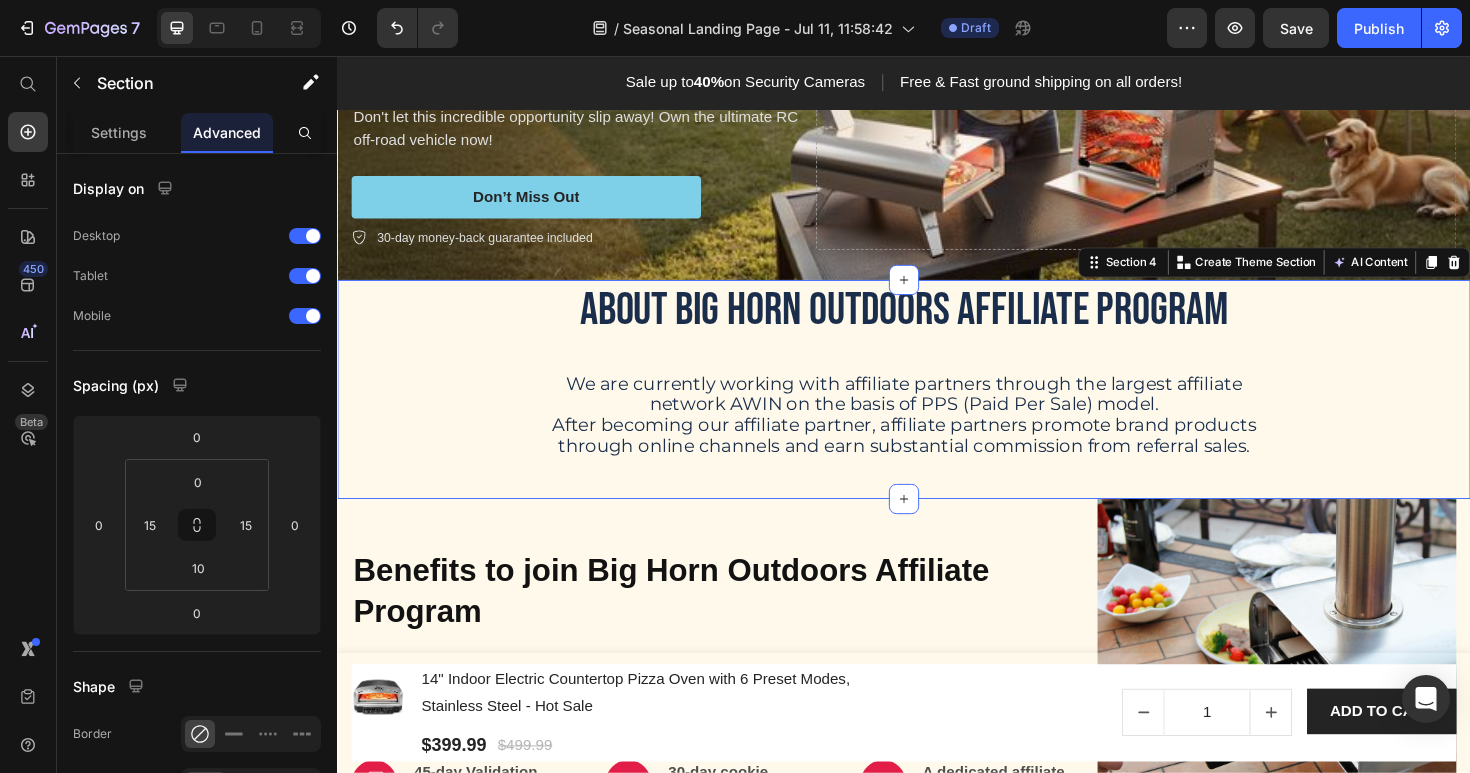 click on "About Big Horn Outdoors Affiliate Program Heading We are currently working with affiliate partners through the largest affiliate network AWIN on the basis of PPS (Paid Per Sale) model. After becoming our affiliate partner, affiliate partners promote brand products through online channels and earn substantial commission from referral sales. Text Block Row" at bounding box center [937, 404] 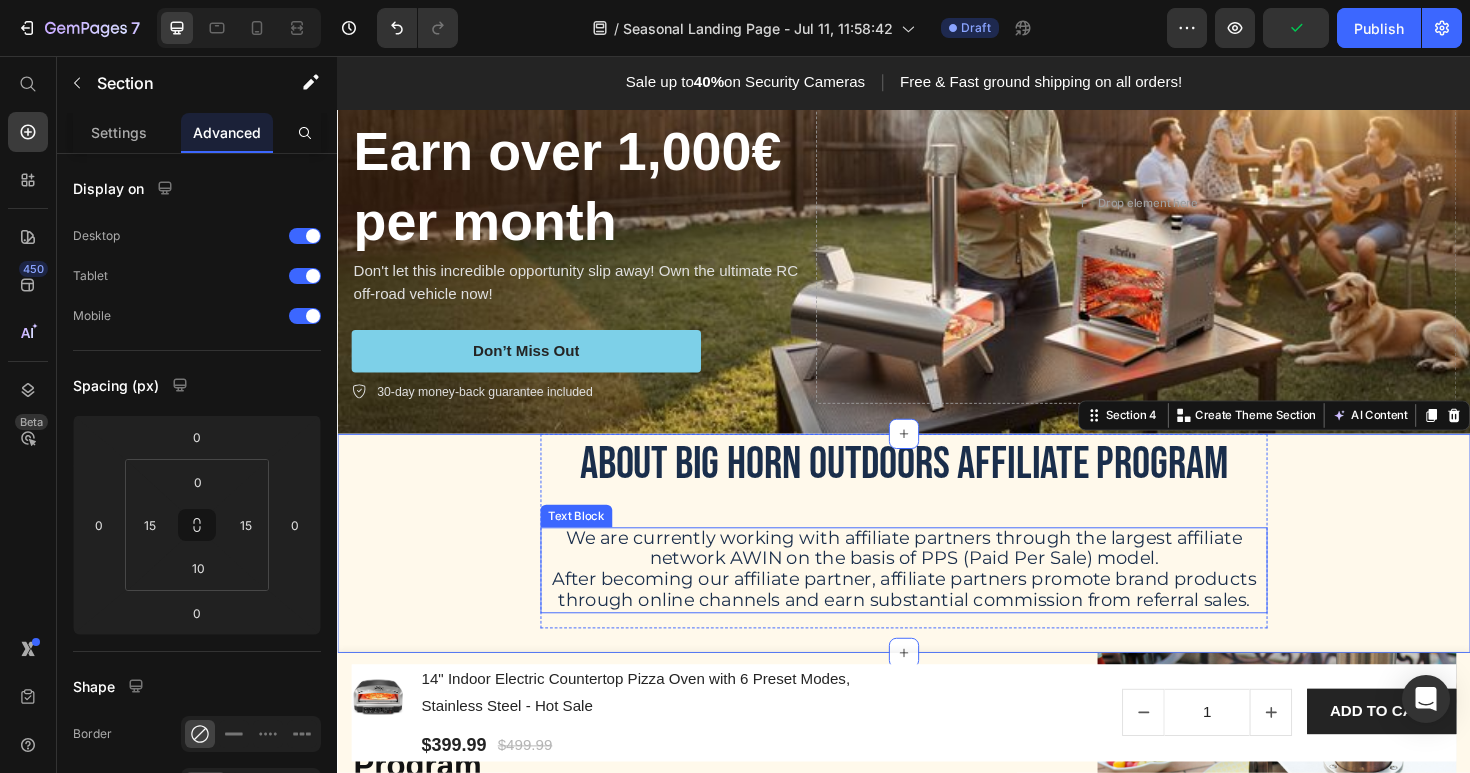 scroll, scrollTop: 265, scrollLeft: 0, axis: vertical 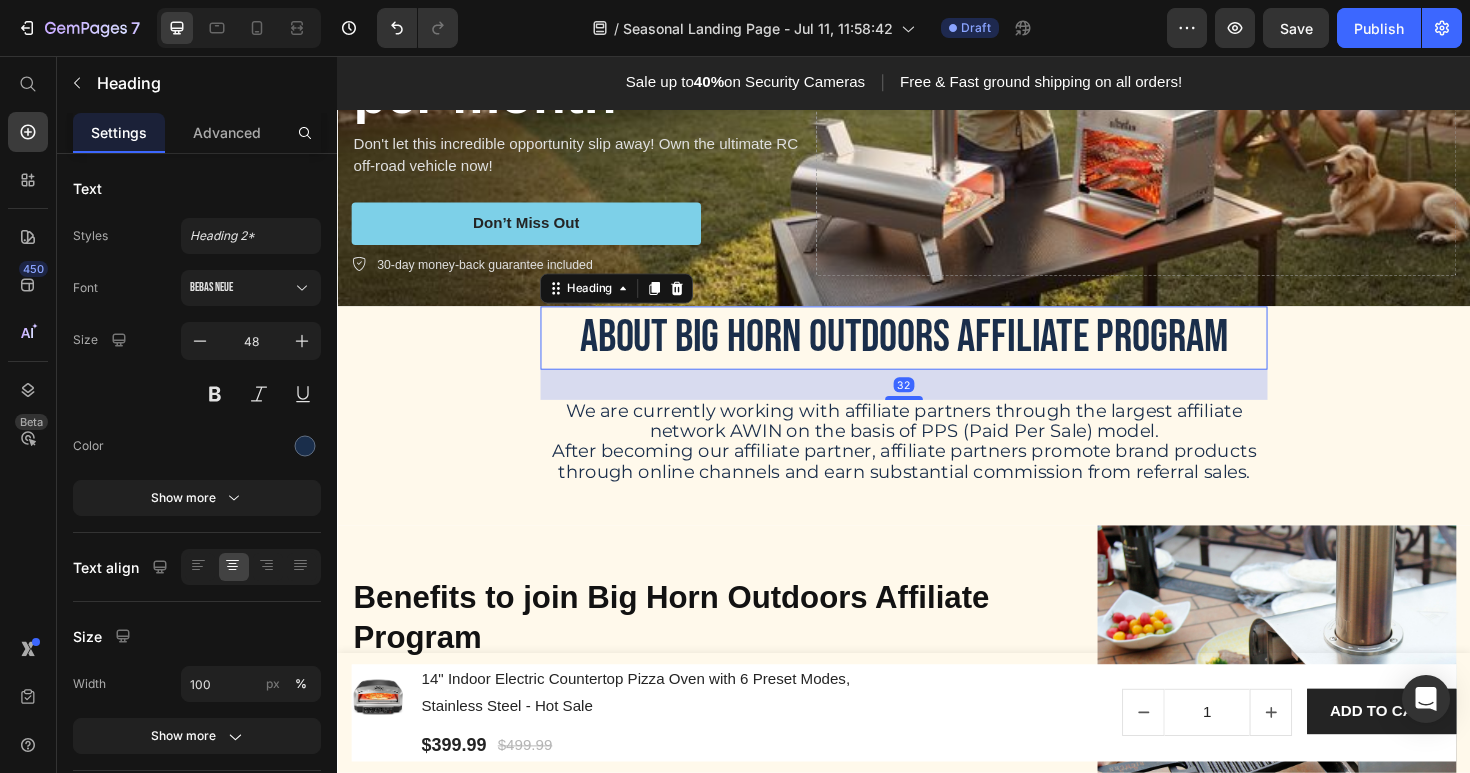 click on "About Big Horn Outdoors Affiliate Program" at bounding box center (937, 354) 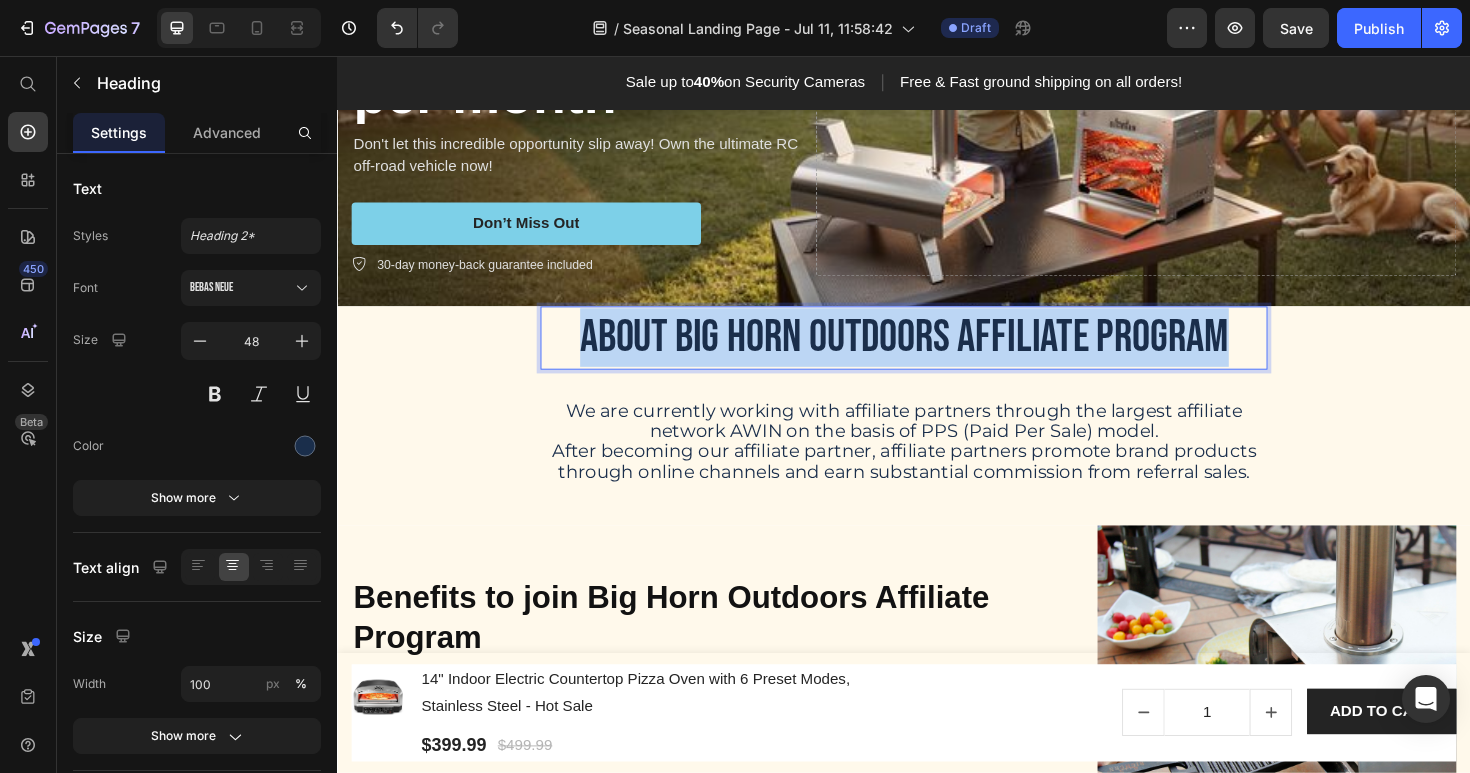 click on "About Big Horn Outdoors Affiliate Program" at bounding box center [937, 354] 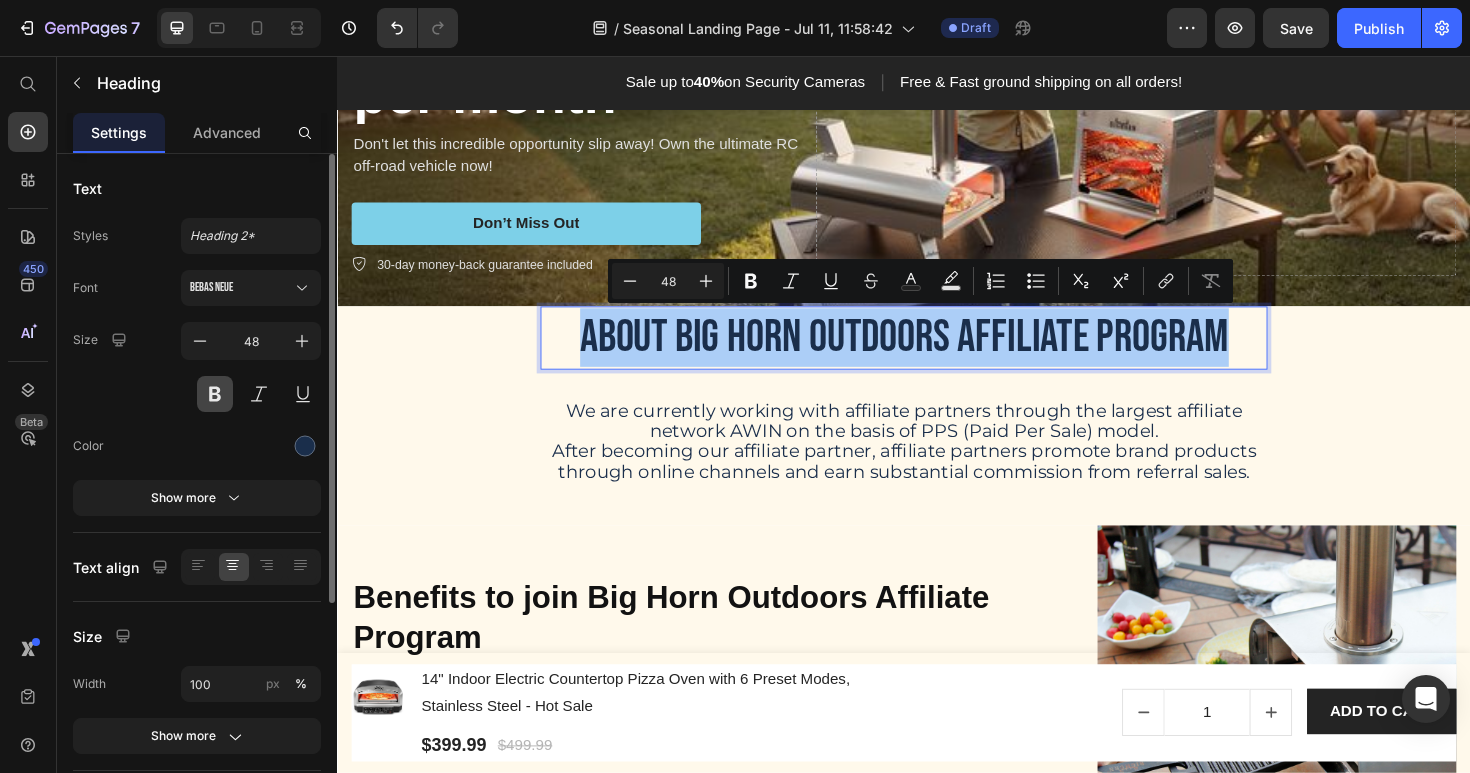 click at bounding box center [215, 394] 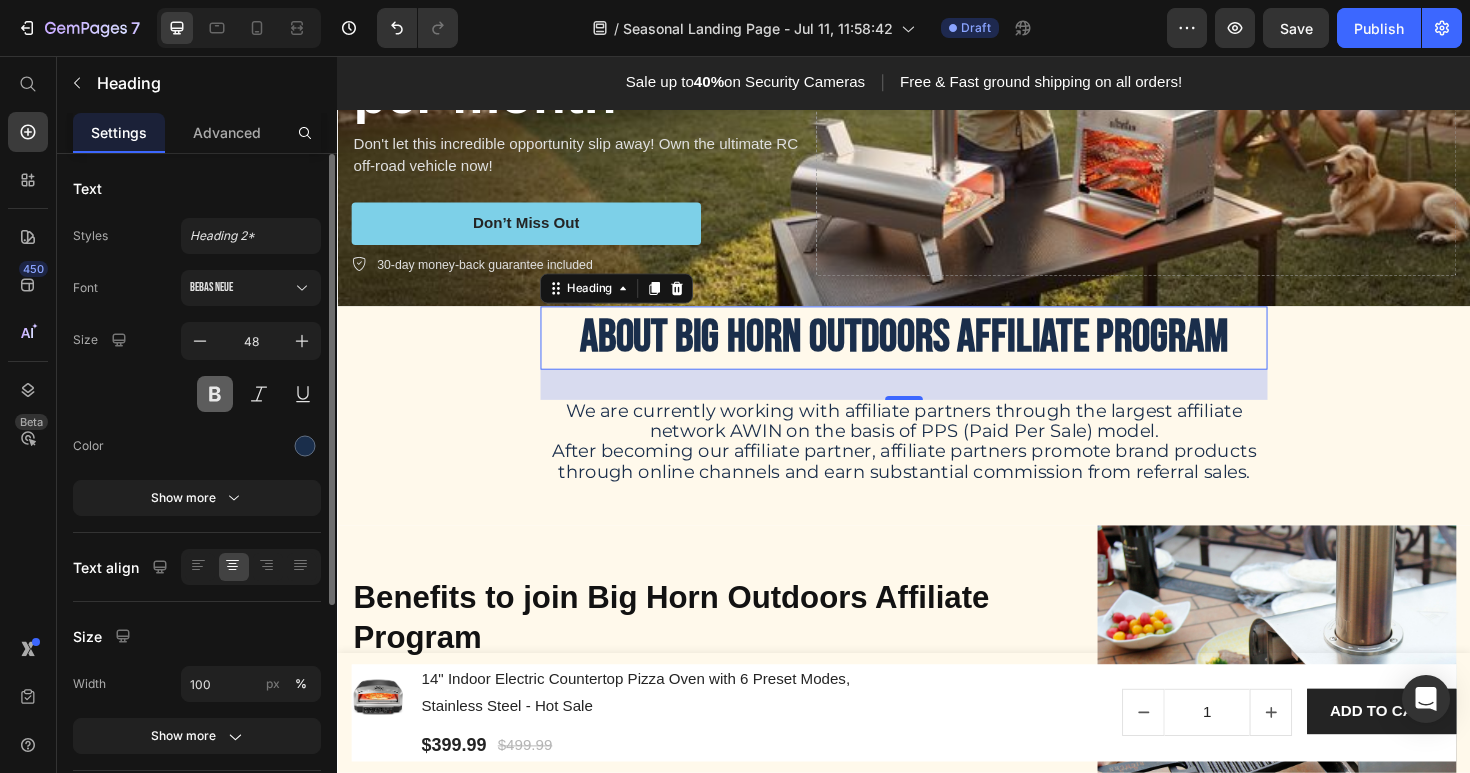 click at bounding box center [215, 394] 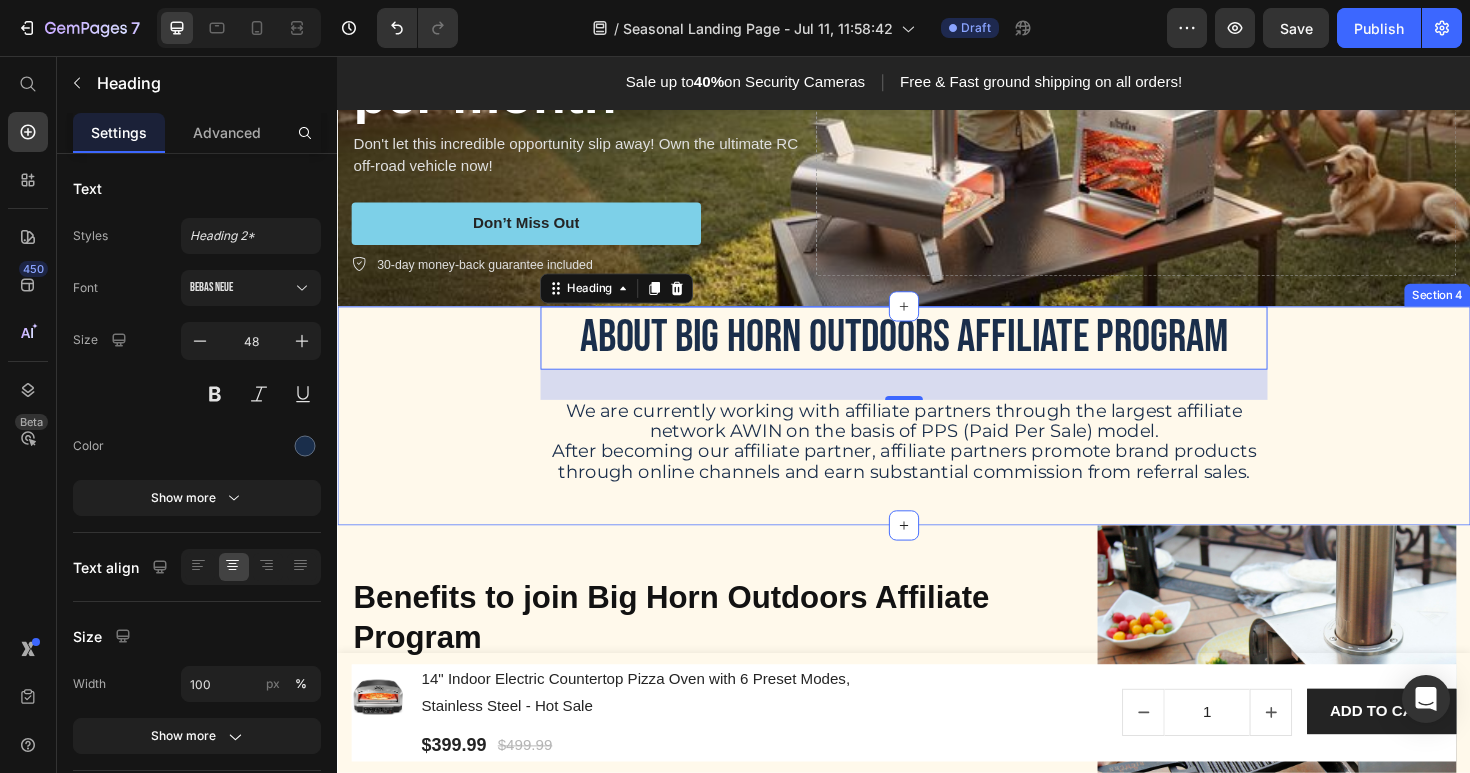click on "About Big Horn Outdoors Affiliate Program Heading   32 We are currently working with affiliate partners through the largest affiliate network AWIN on the basis of PPS (Paid Per Sale) model. After becoming our affiliate partner, affiliate partners promote brand products through online channels and earn substantial commission from referral sales. Text Block Row" at bounding box center (937, 432) 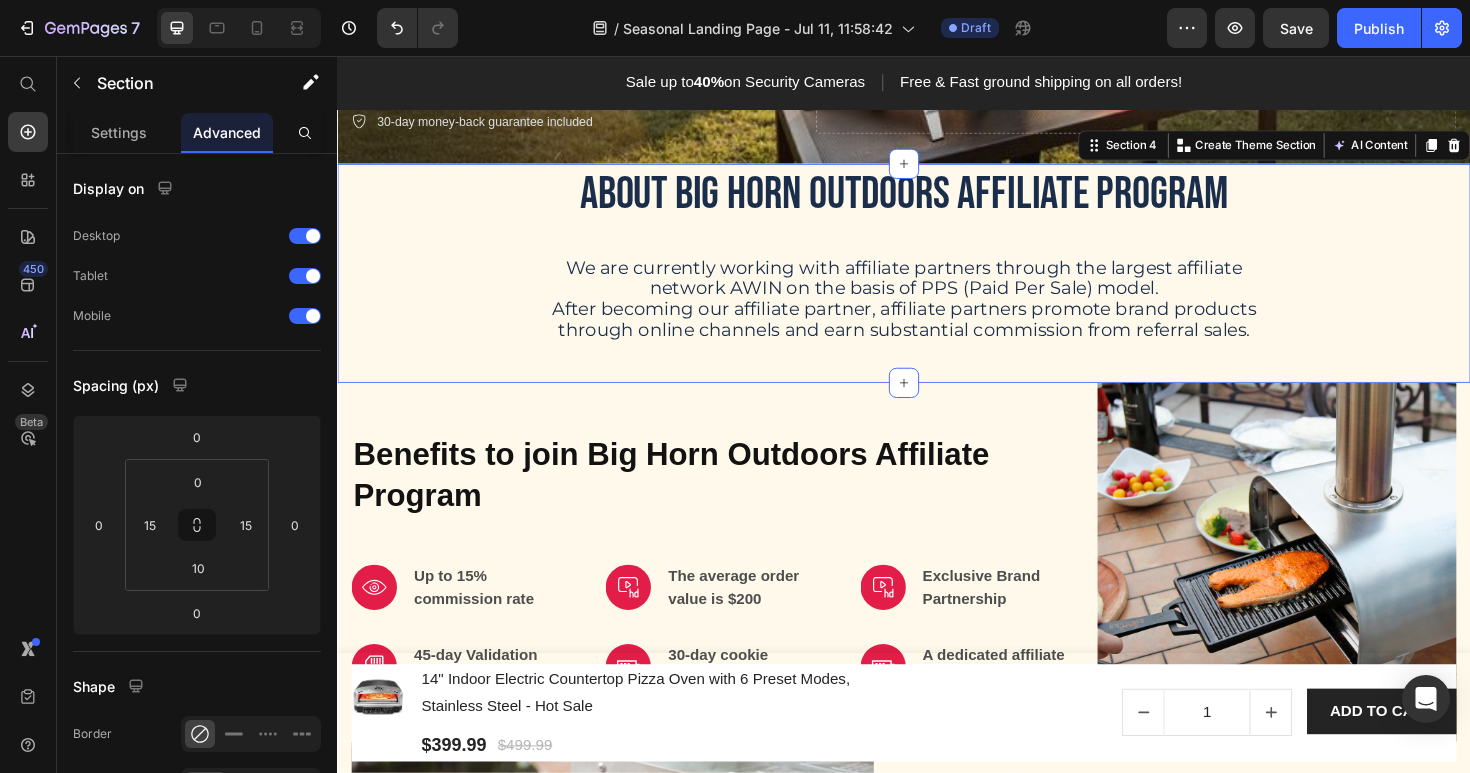 scroll, scrollTop: 418, scrollLeft: 0, axis: vertical 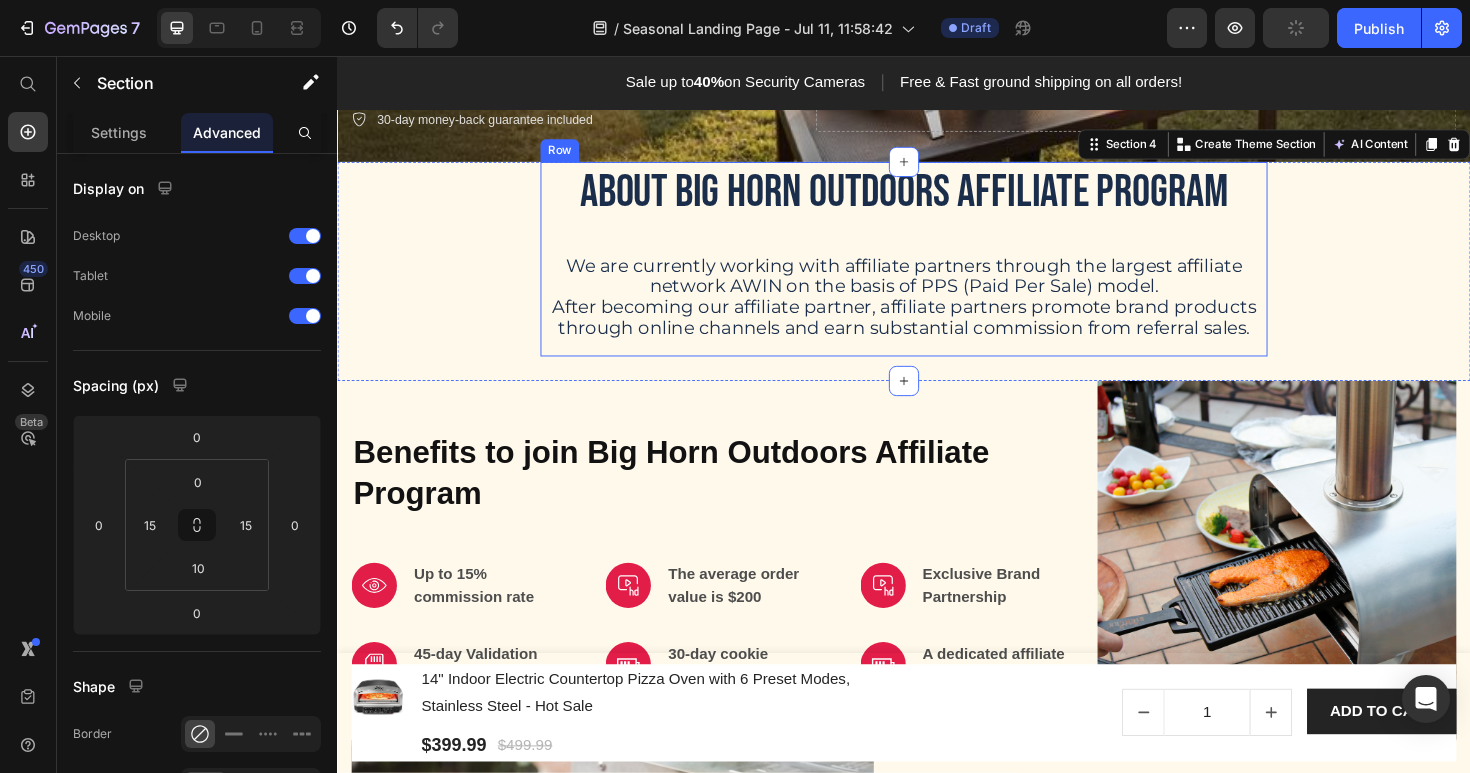 click on "About Big Horn Outdoors Affiliate Program Heading We are currently working with affiliate partners through the largest affiliate network AWIN on the basis of PPS (Paid Per Sale) model. After becoming our affiliate partner, affiliate partners promote brand products through online channels and earn substantial commission from referral sales. Text Block" at bounding box center (937, 271) 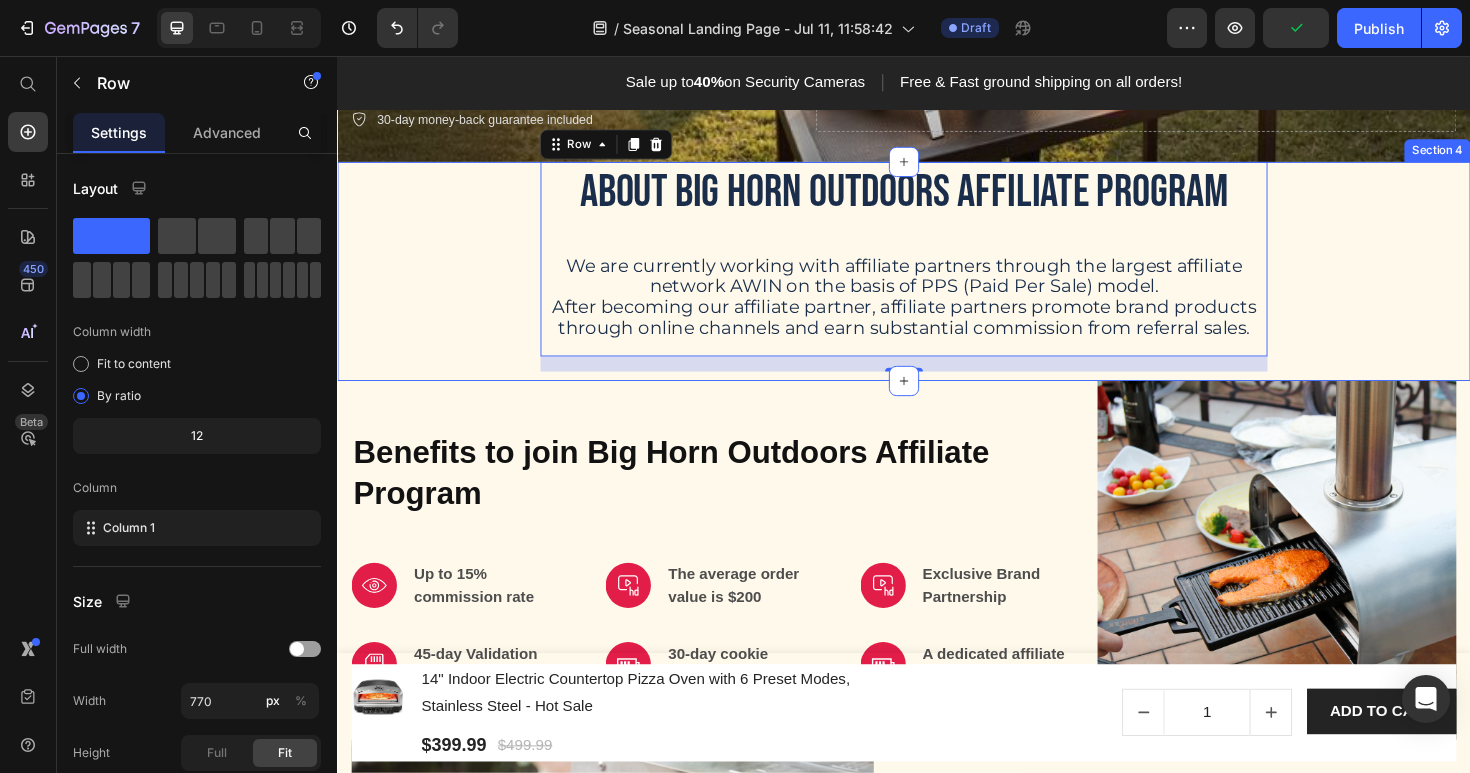click on "About Big Horn Outdoors Affiliate Program Heading We are currently working with affiliate partners through the largest affiliate network AWIN on the basis of PPS (Paid Per Sale) model. After becoming our affiliate partner, affiliate partners promote brand products through online channels and earn substantial commission from referral sales. Text Block Row   16" at bounding box center (937, 279) 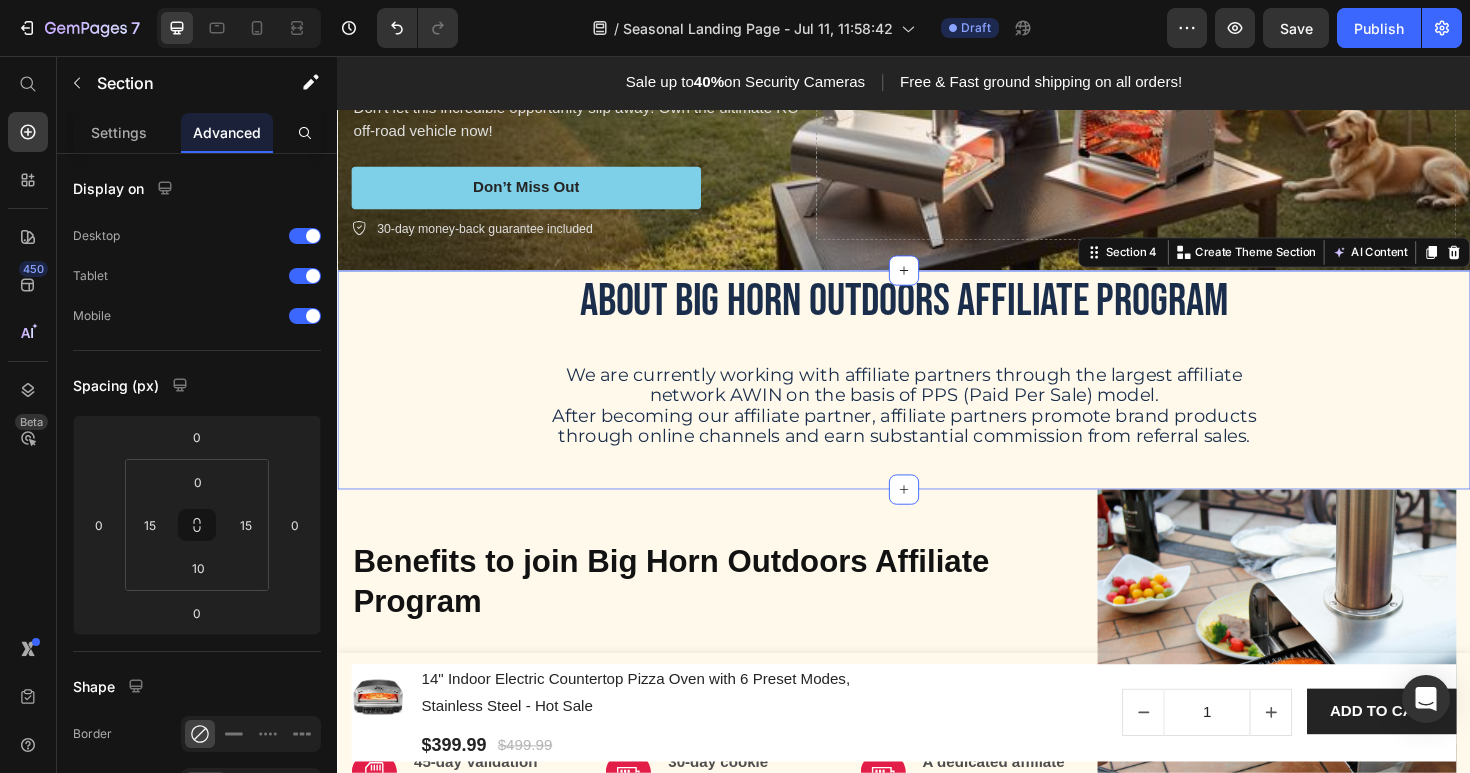 scroll, scrollTop: 344, scrollLeft: 0, axis: vertical 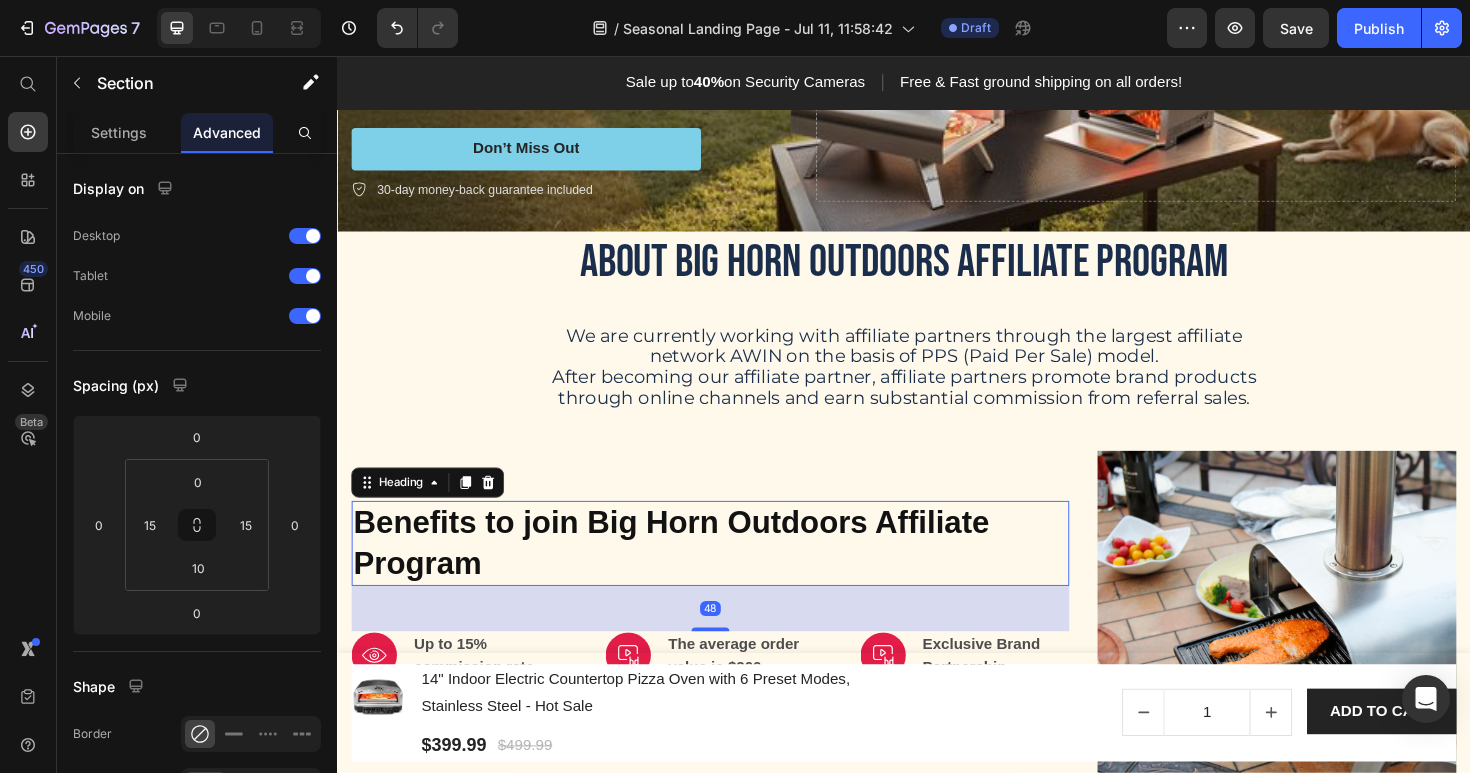 click on "Benefits to join Big Horn Outdoors Affiliate Program" at bounding box center (732, 572) 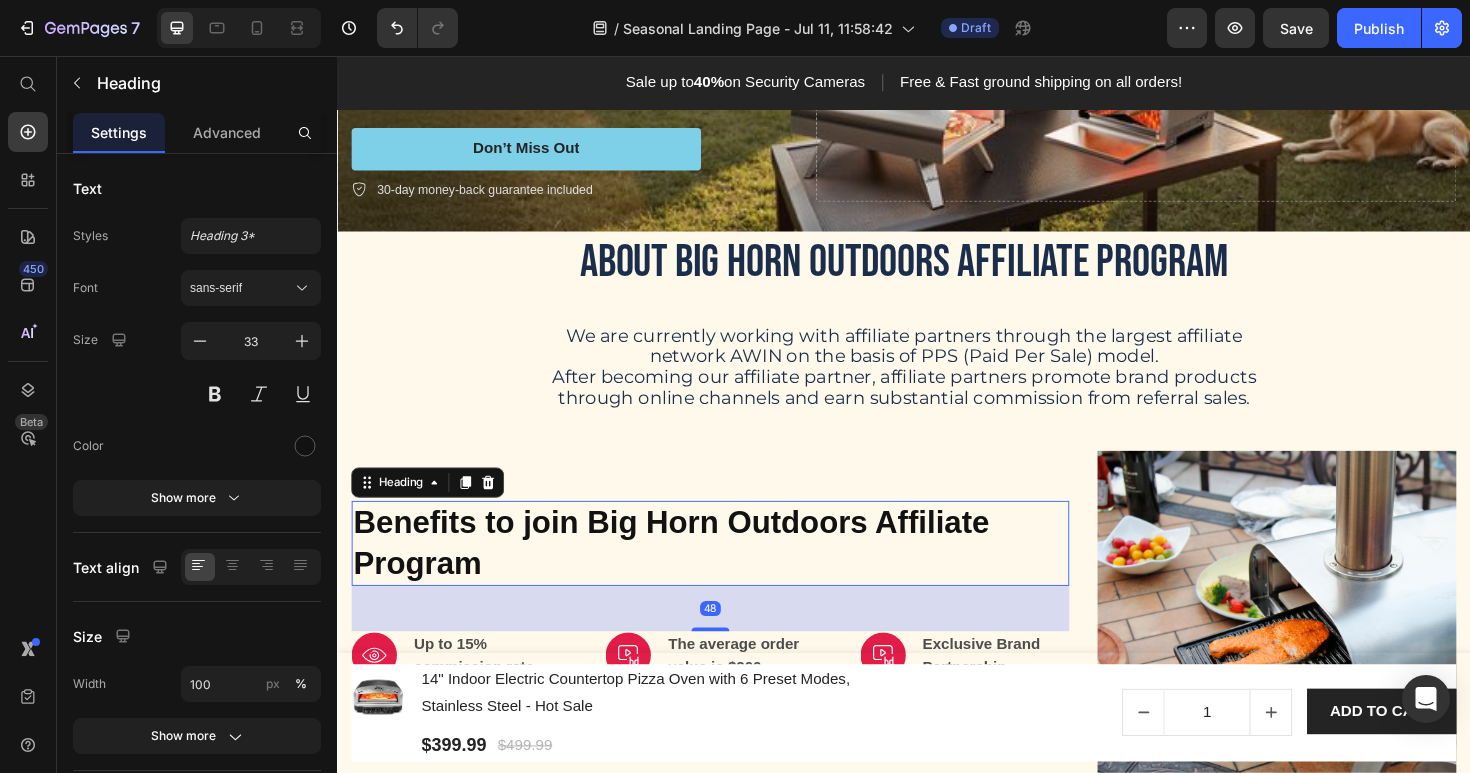 click on "Benefits to join Big Horn Outdoors Affiliate Program" at bounding box center [732, 572] 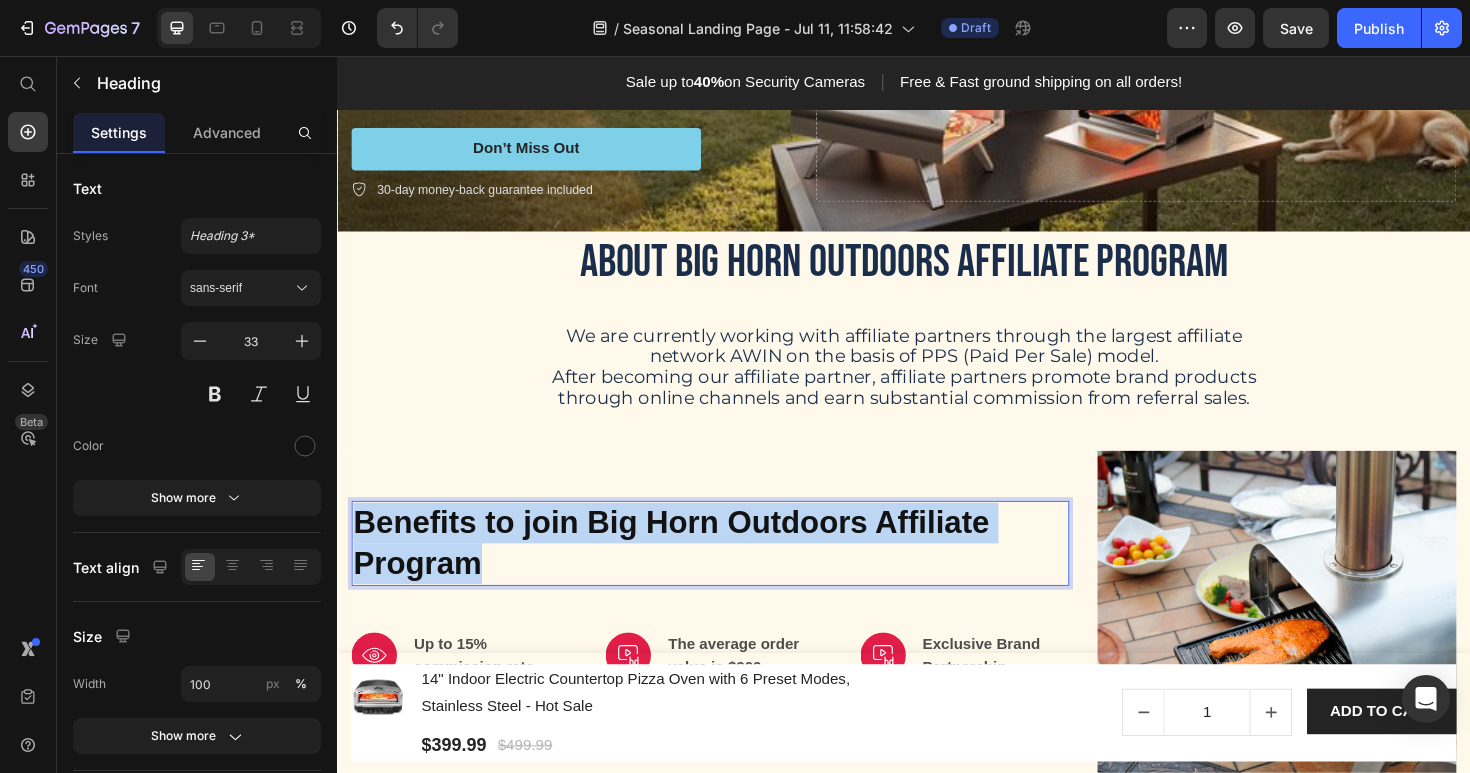 click on "Benefits to join Big Horn Outdoors Affiliate Program" at bounding box center [732, 572] 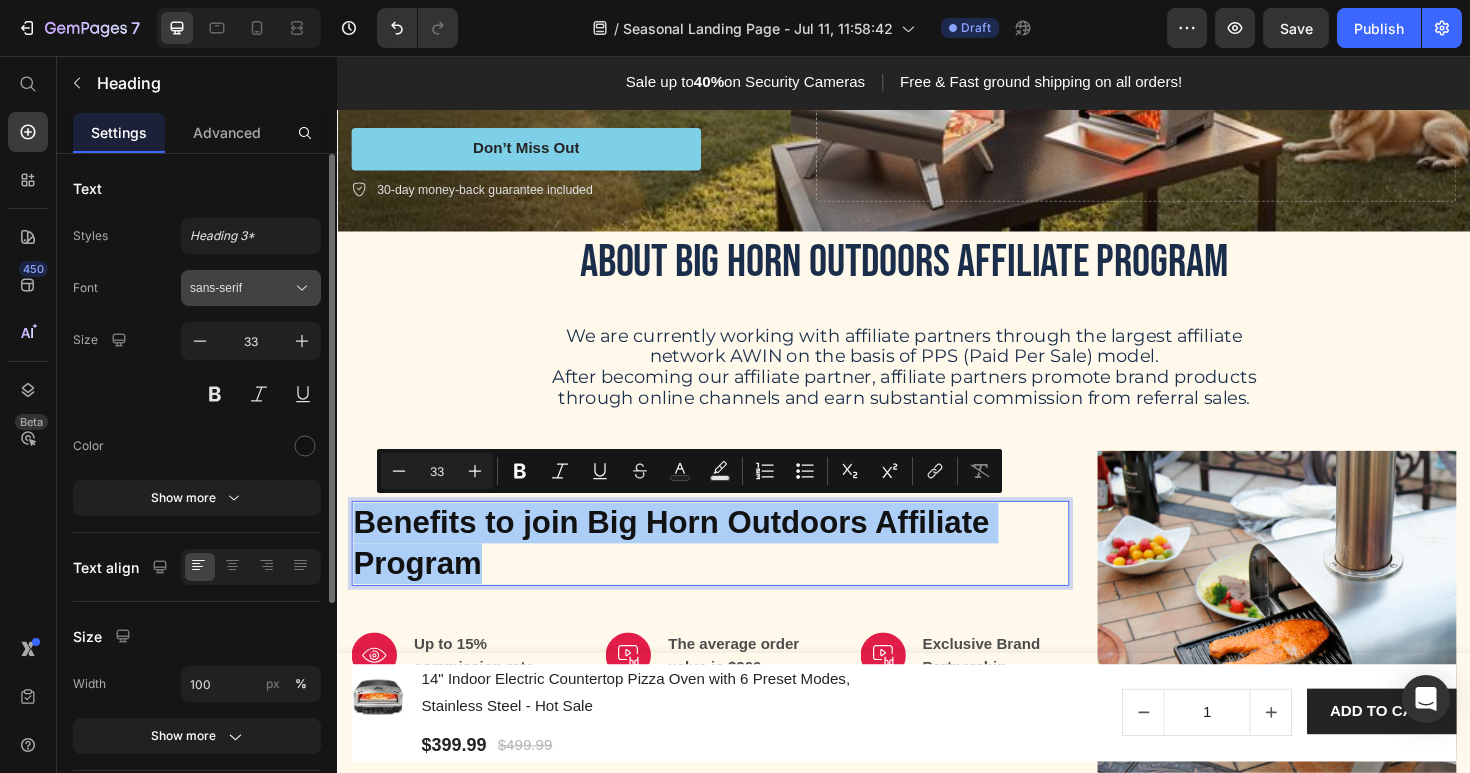 click 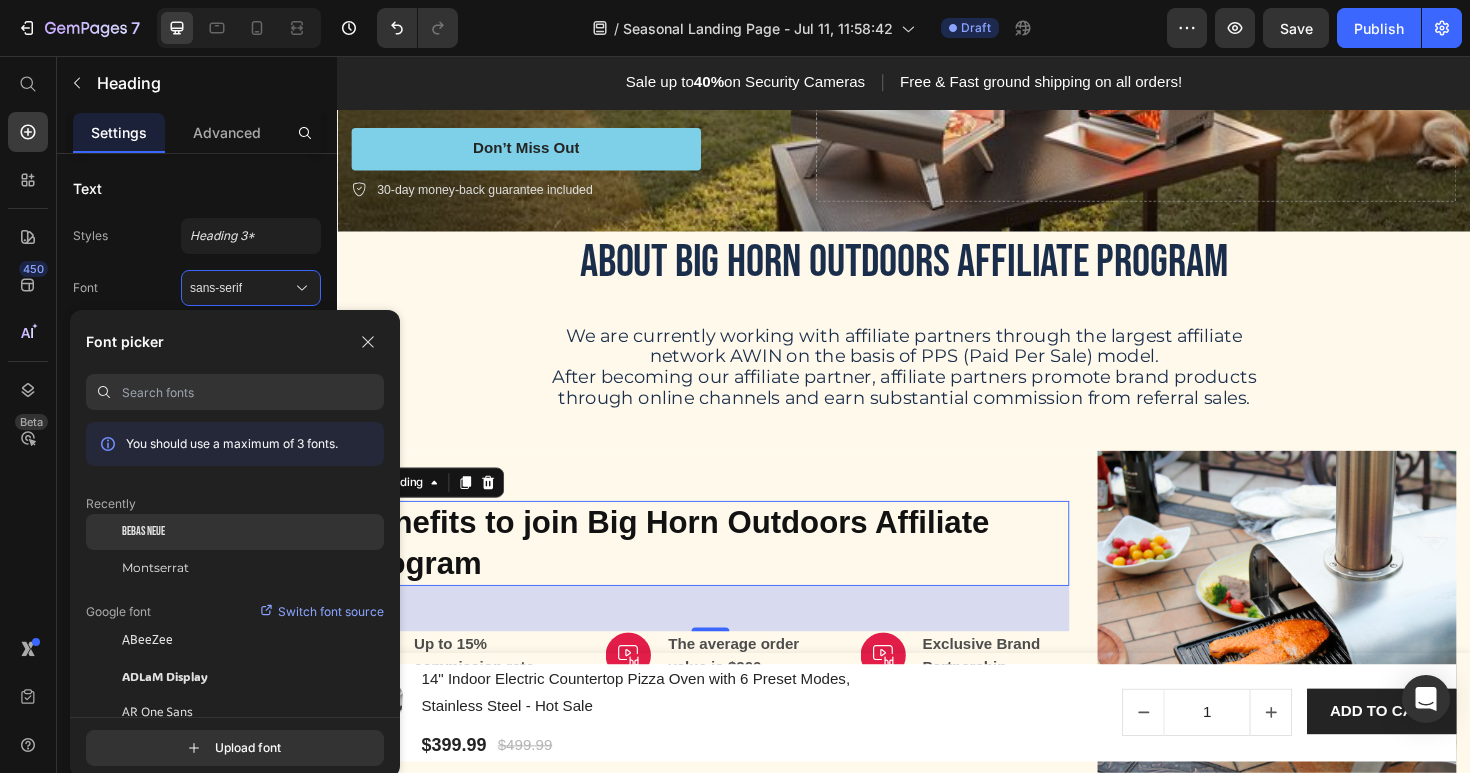 click on "Bebas Neue" 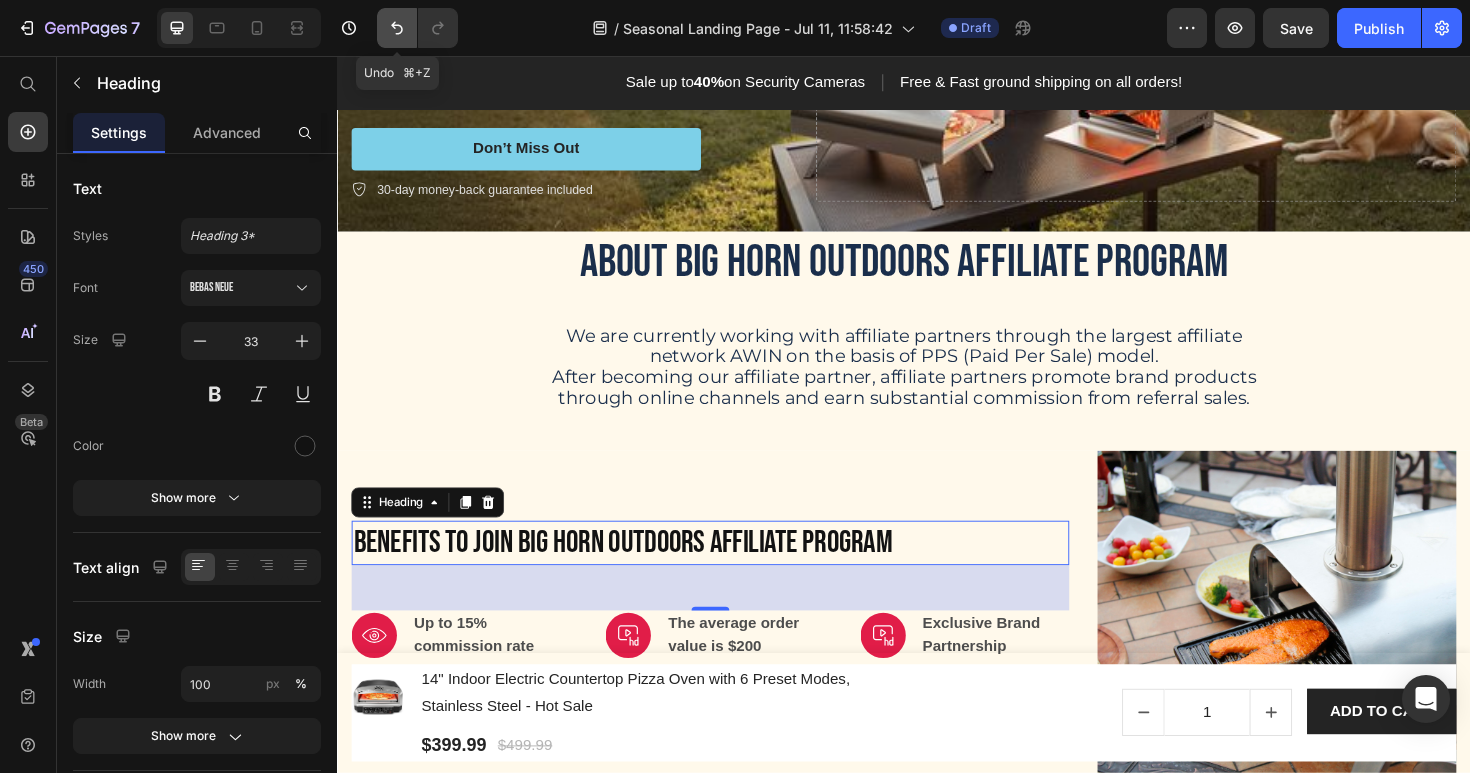 click 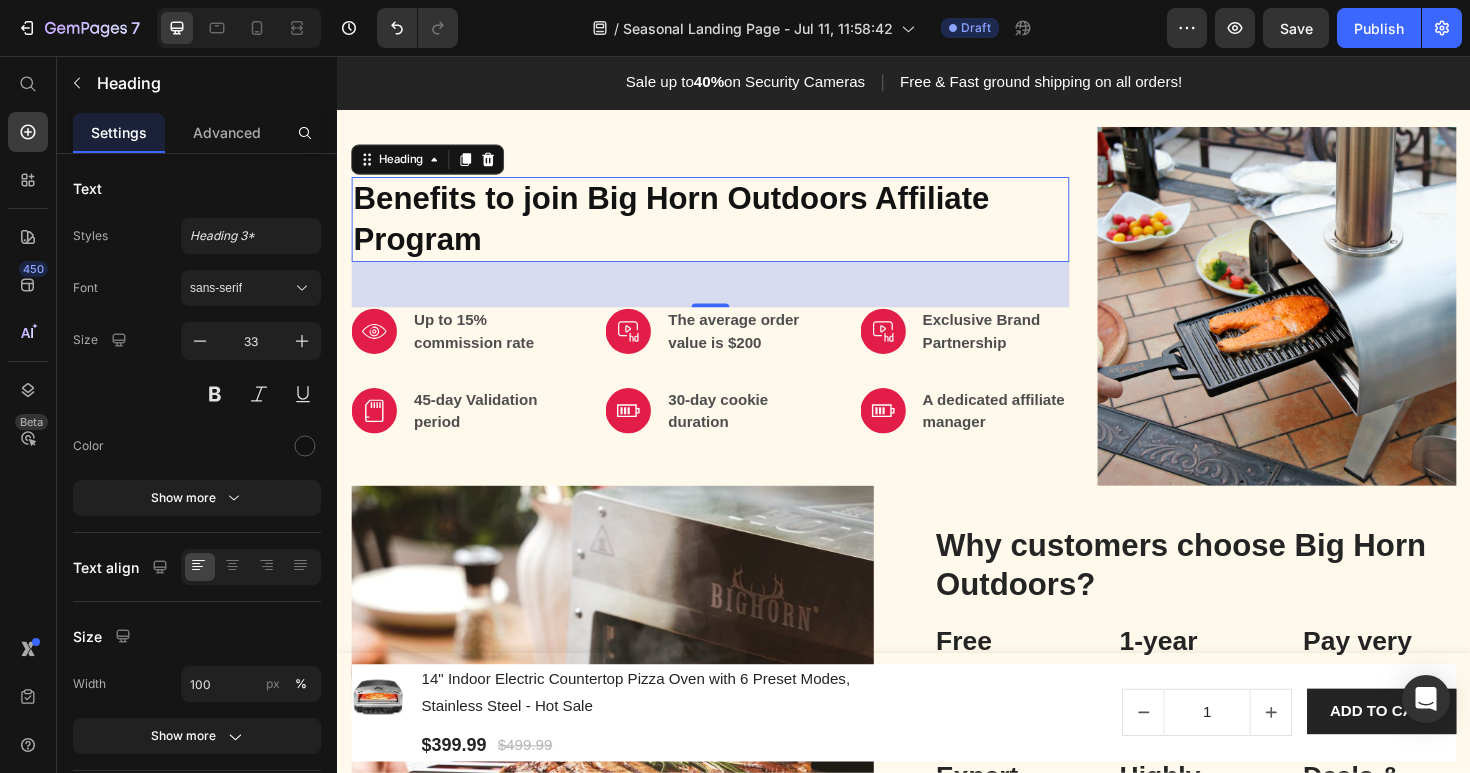 scroll, scrollTop: 689, scrollLeft: 0, axis: vertical 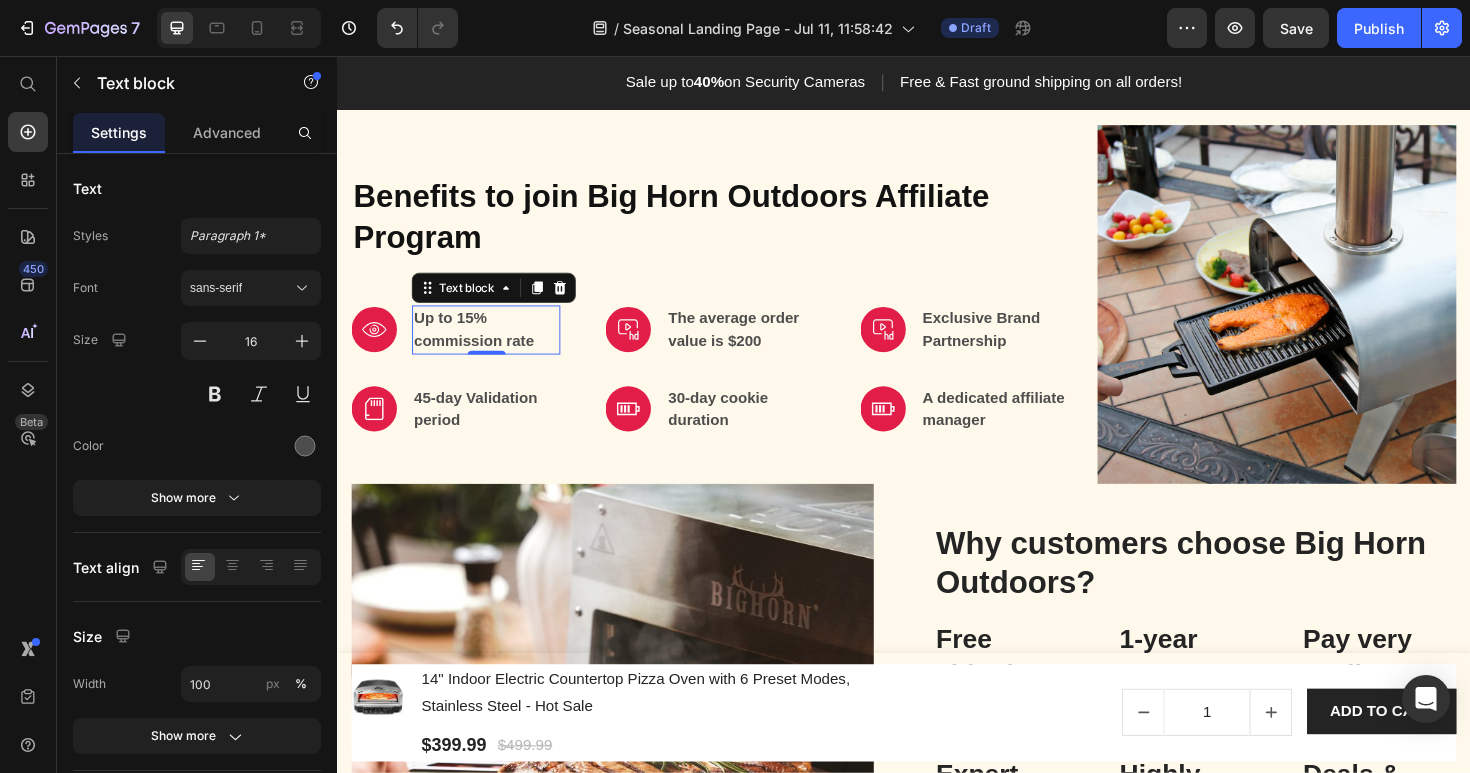 click on "Up to 15% commission rate" at bounding box center [494, 346] 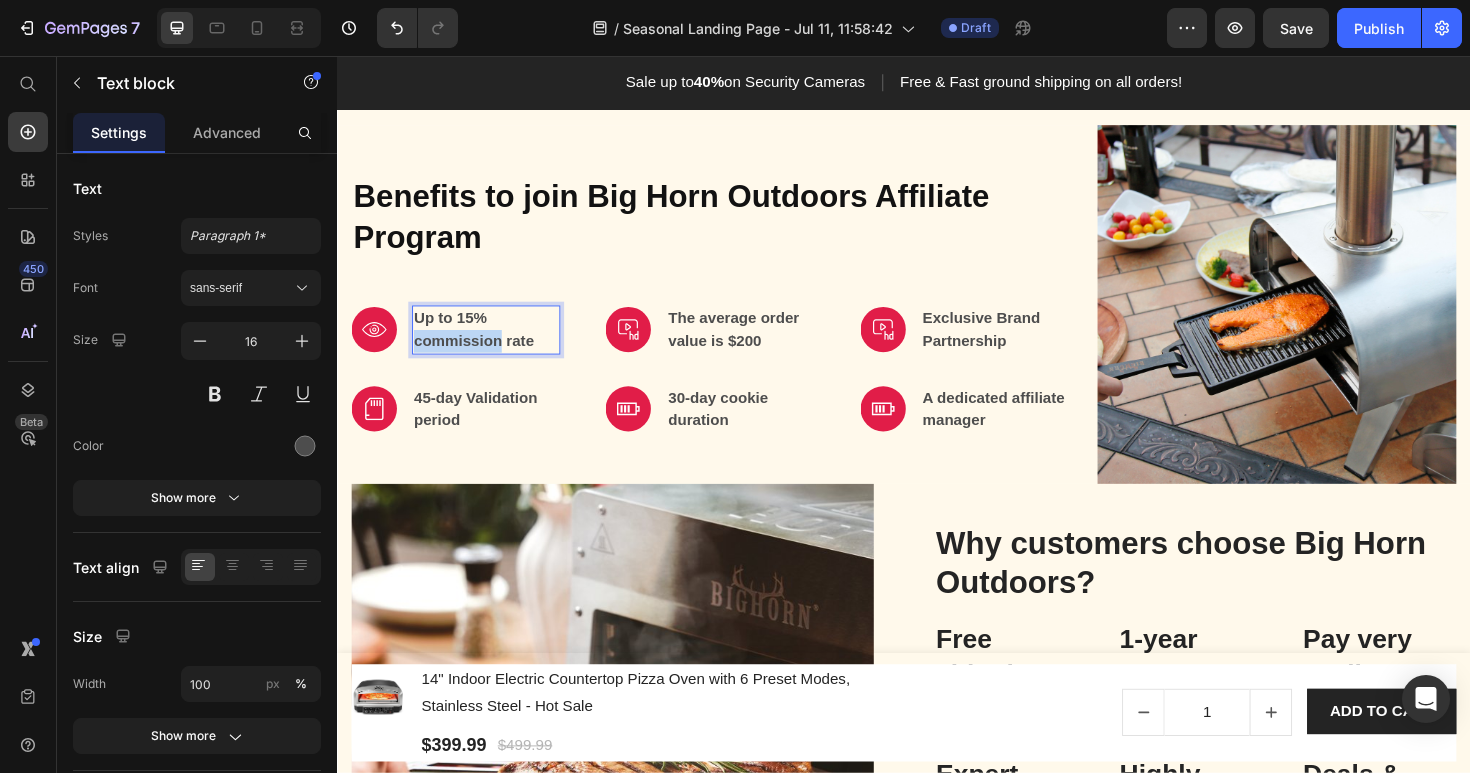 click on "Up to 15% commission rate" at bounding box center [494, 346] 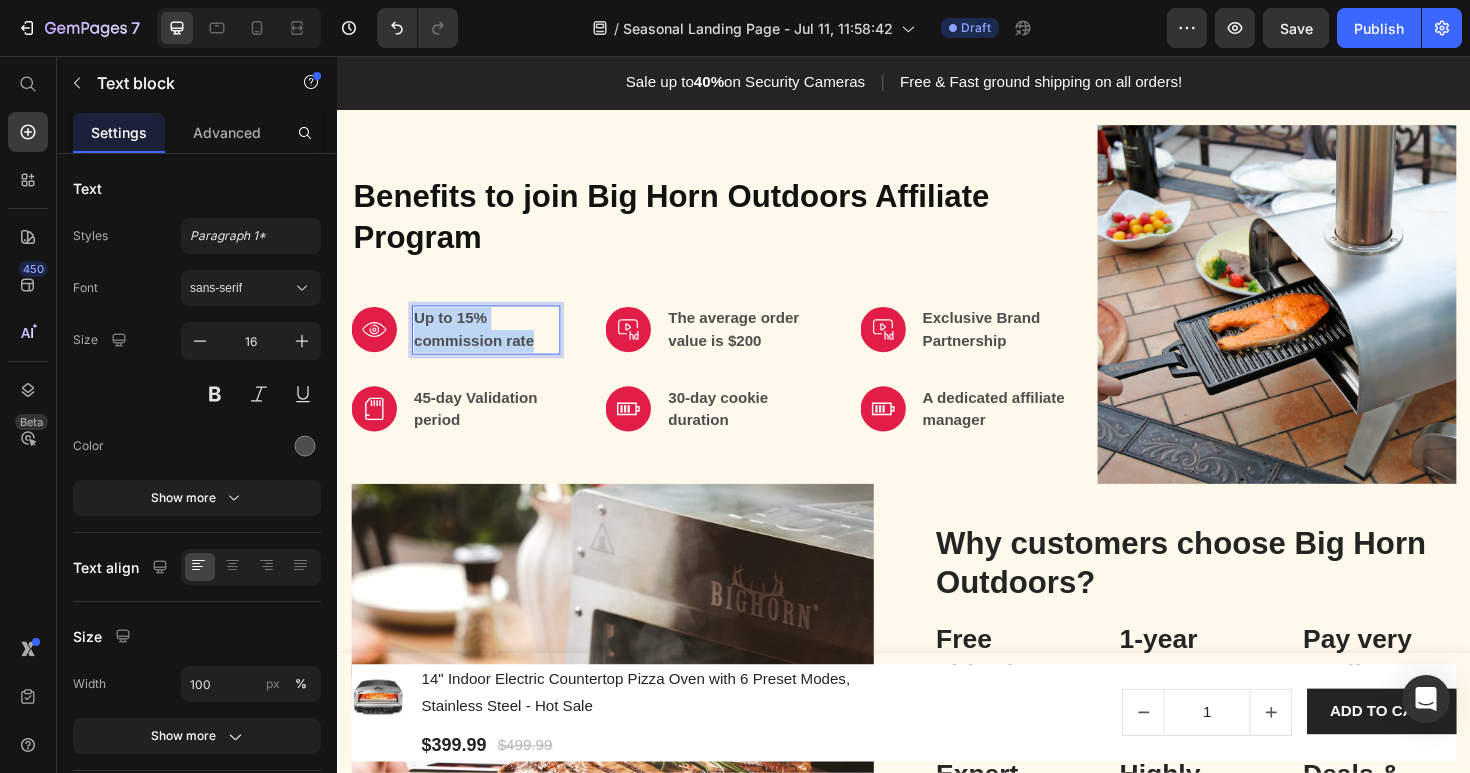 click on "Up to 15% commission rate" at bounding box center (494, 346) 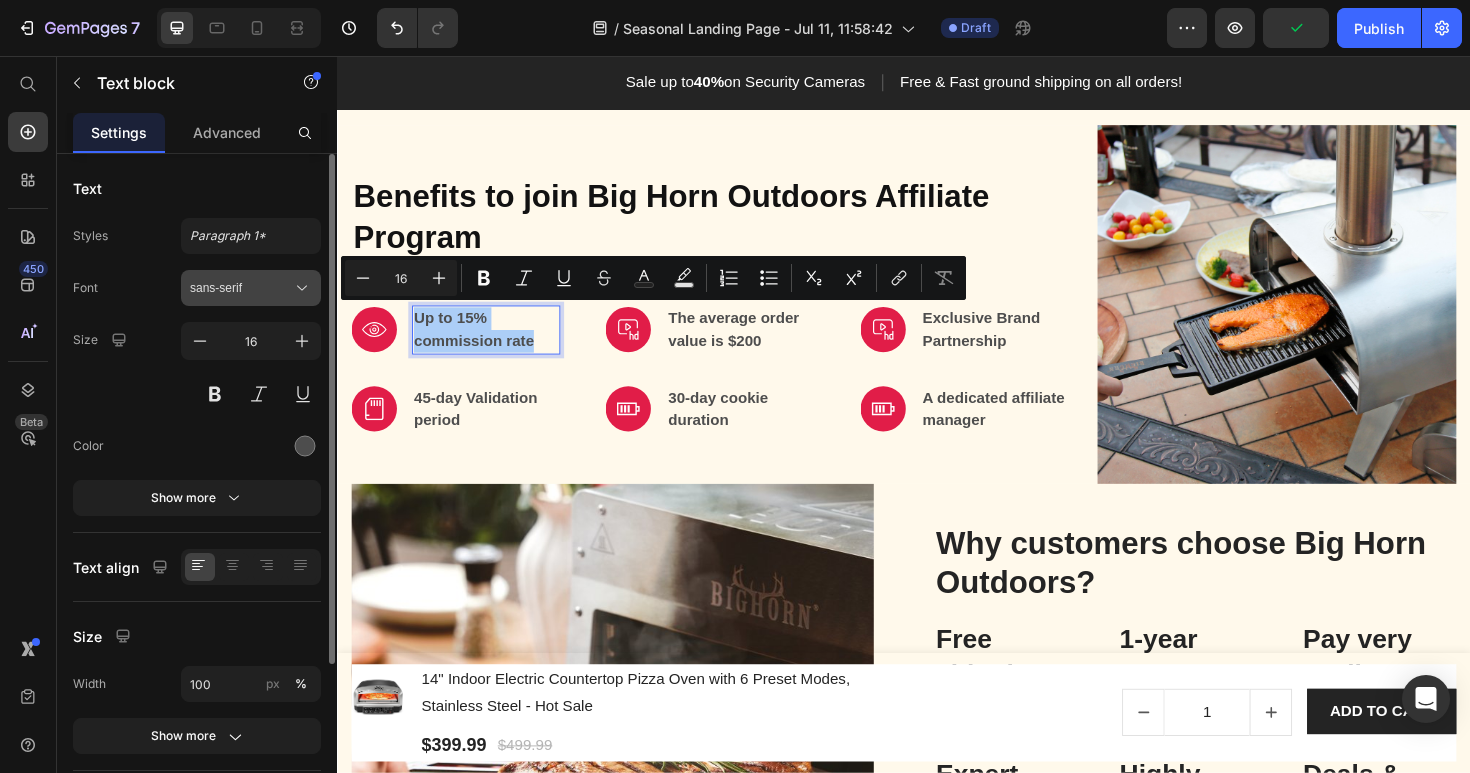 click 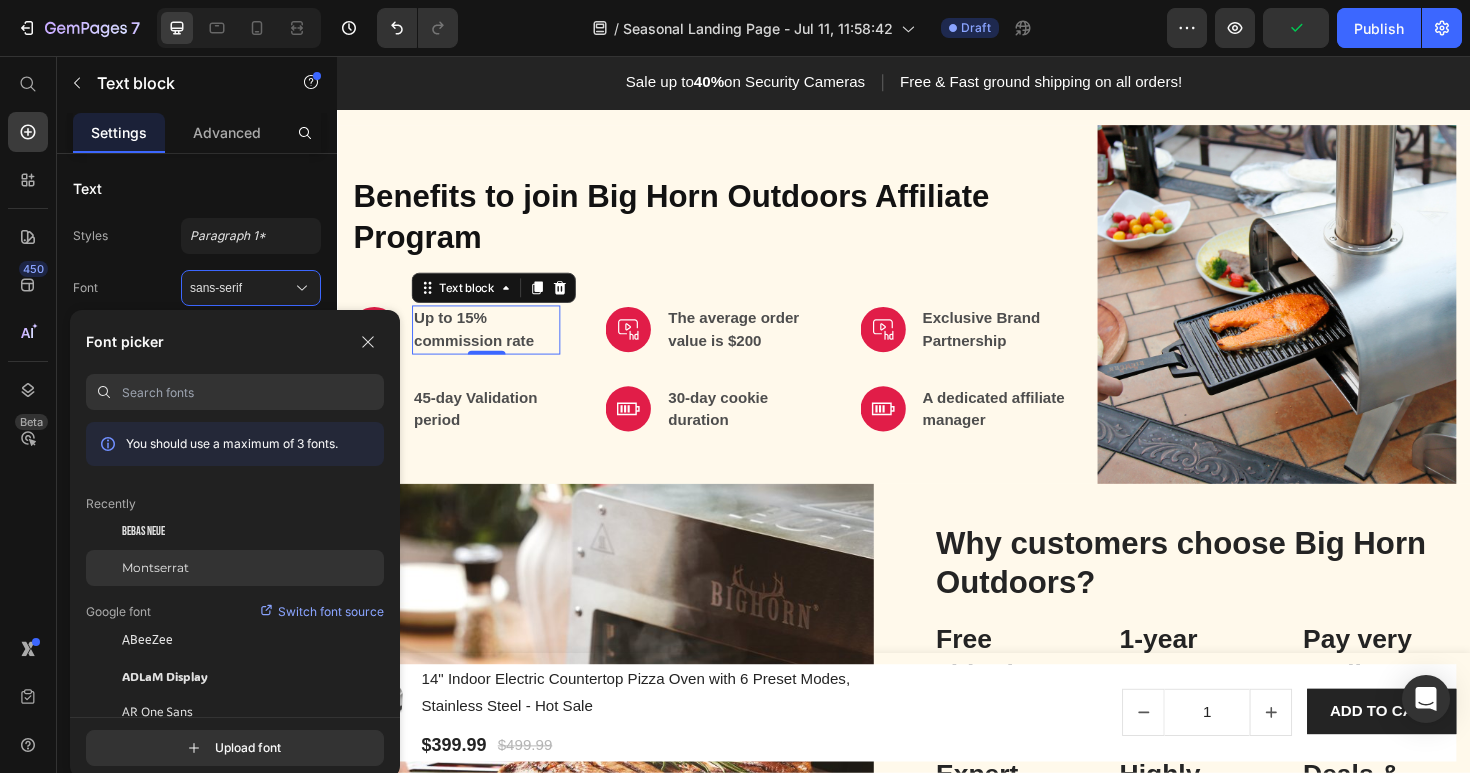 click on "Montserrat" 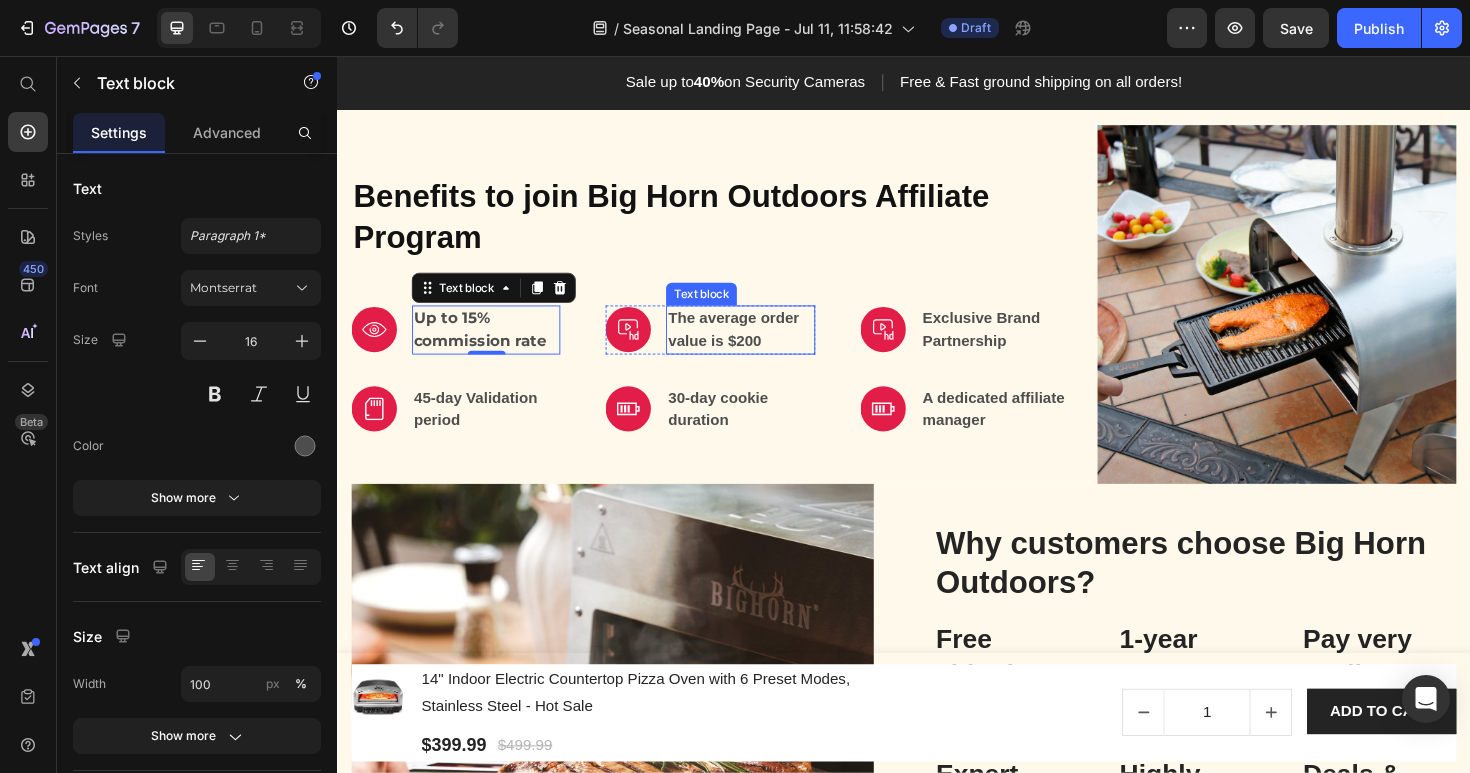 click on "The average order value is $200" at bounding box center (763, 346) 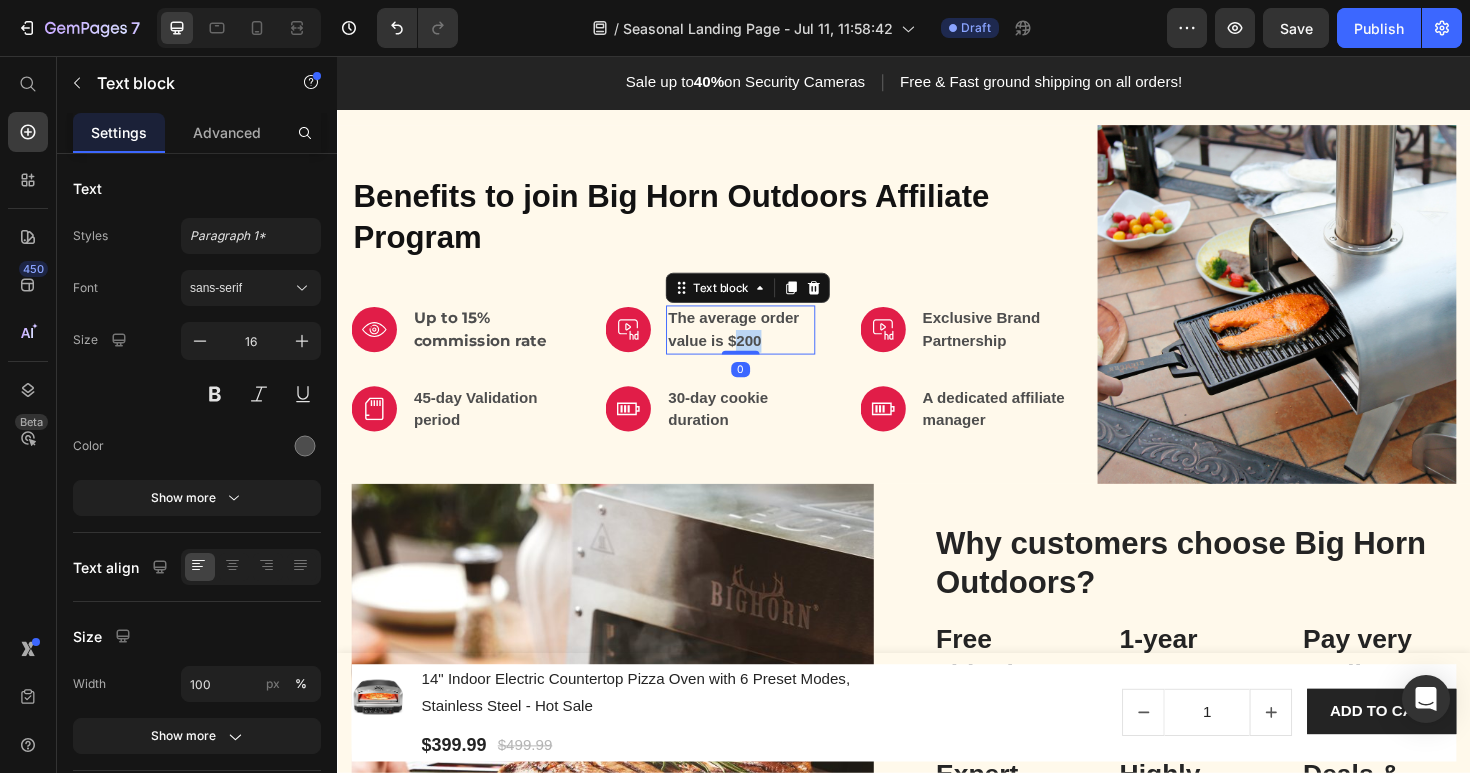 click on "The average order value is $200" at bounding box center [763, 346] 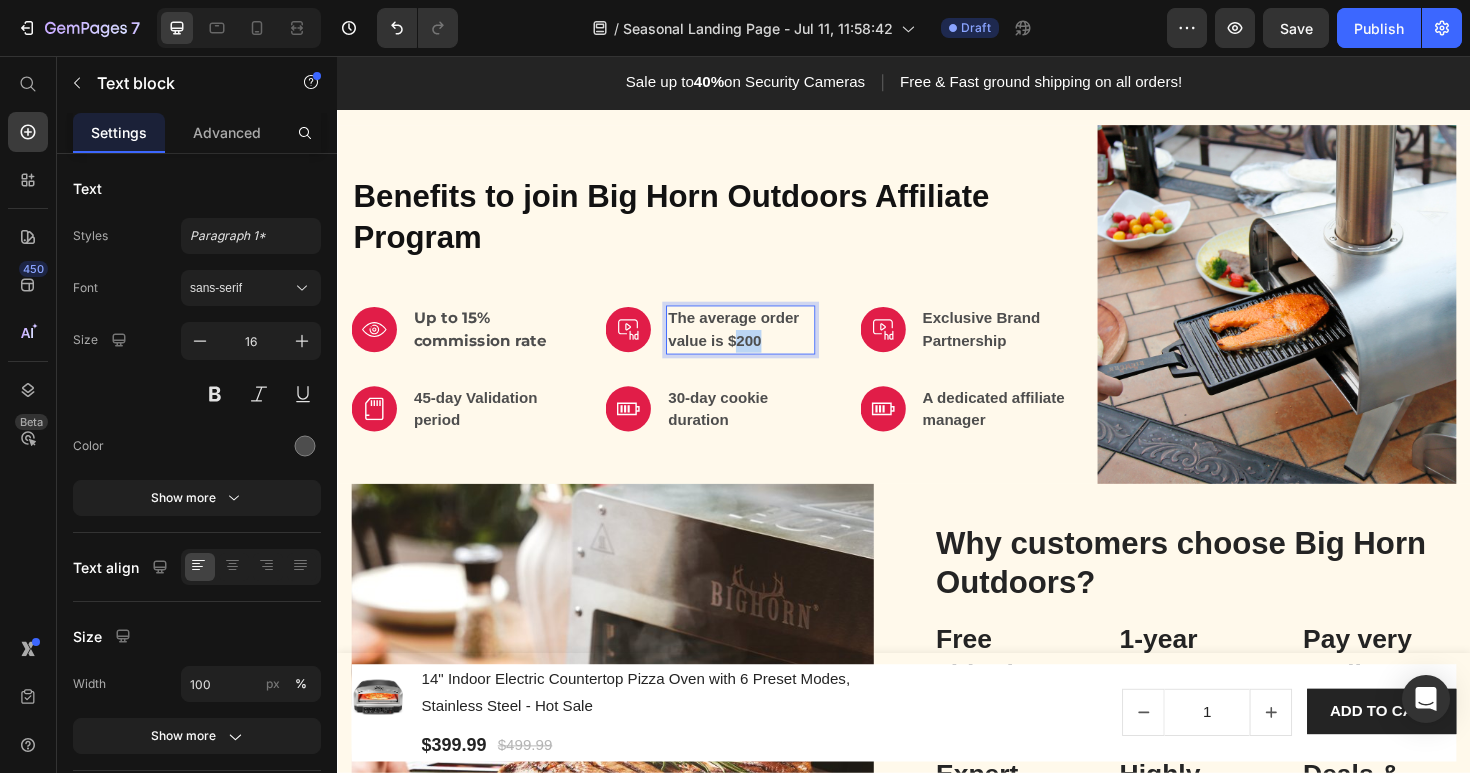 click on "The average order value is $200" at bounding box center (763, 346) 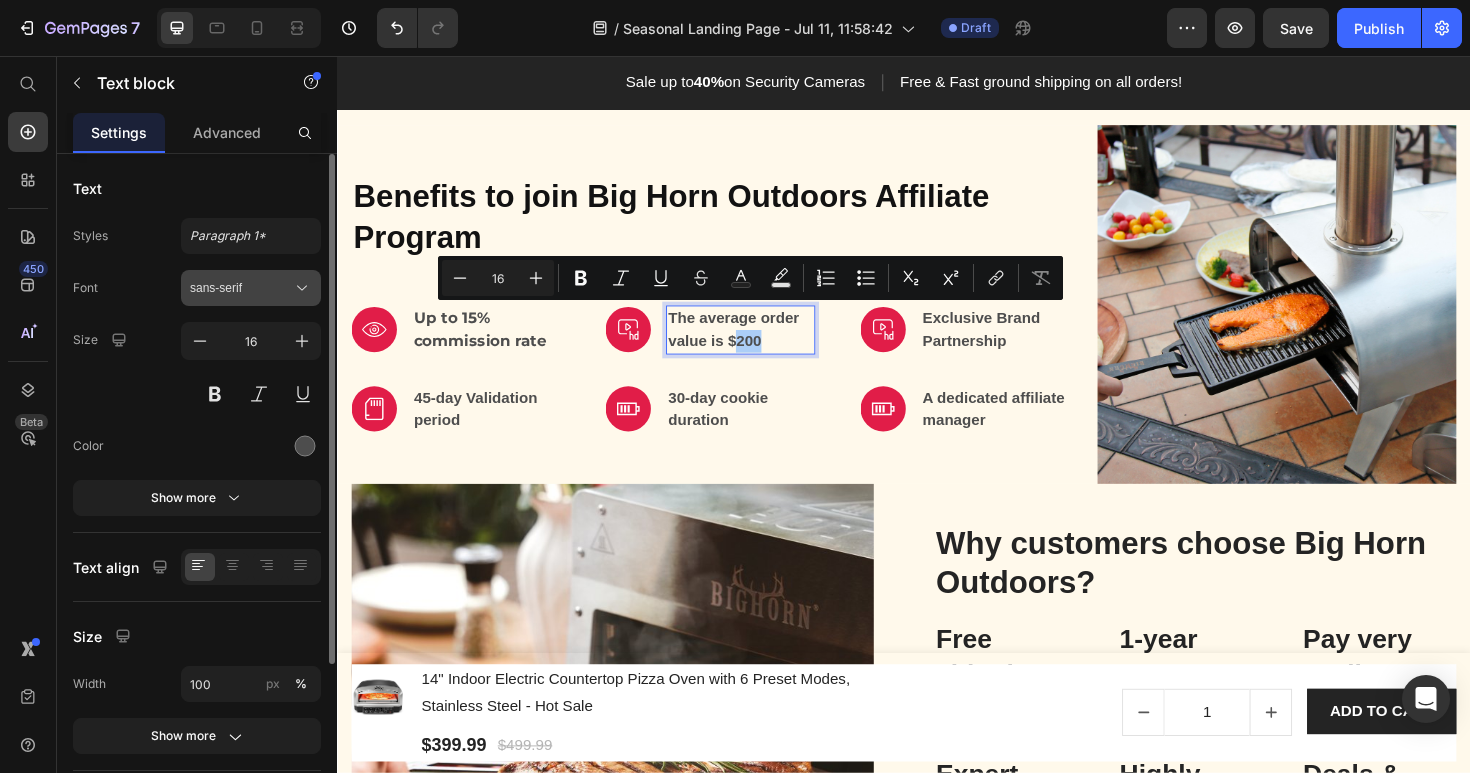 click 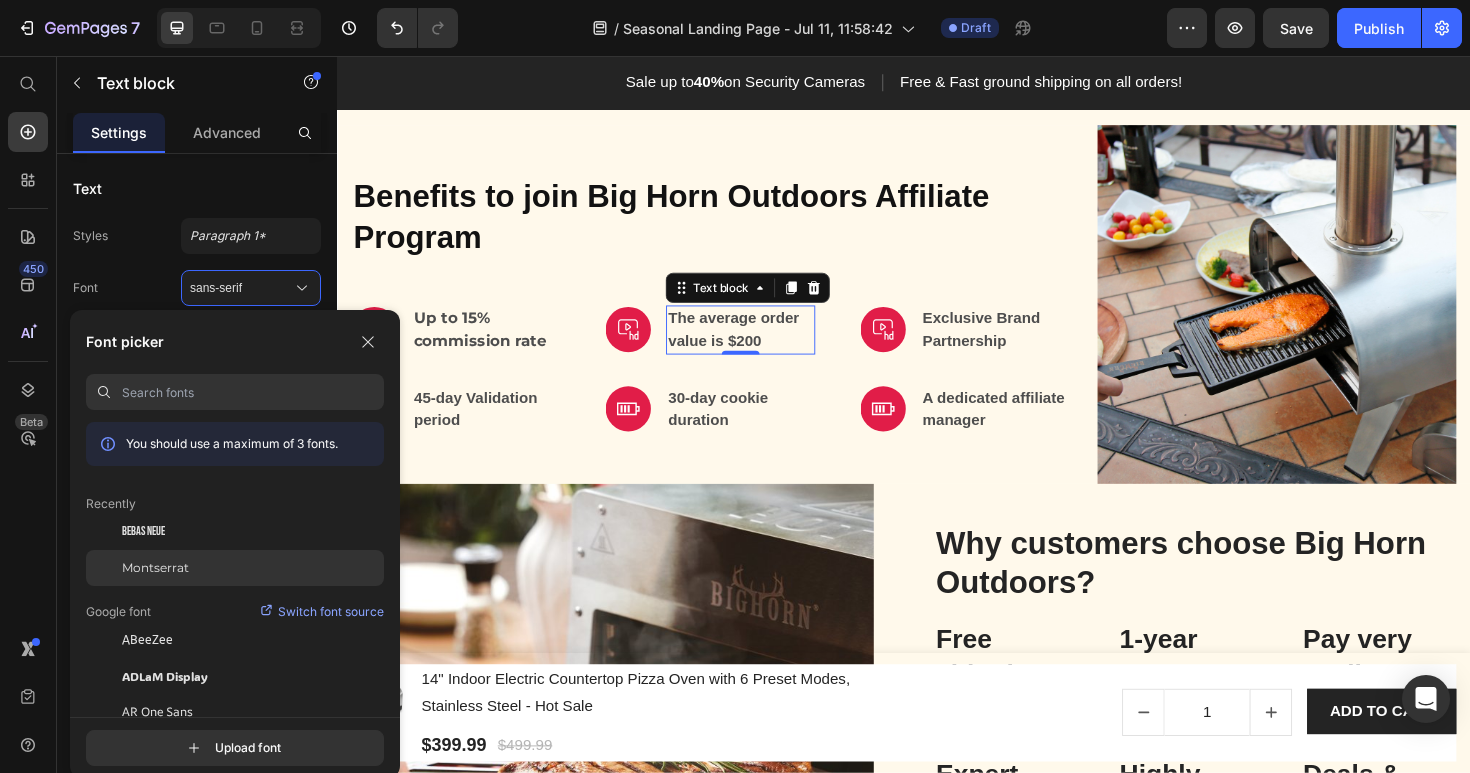 click on "Montserrat" at bounding box center [155, 568] 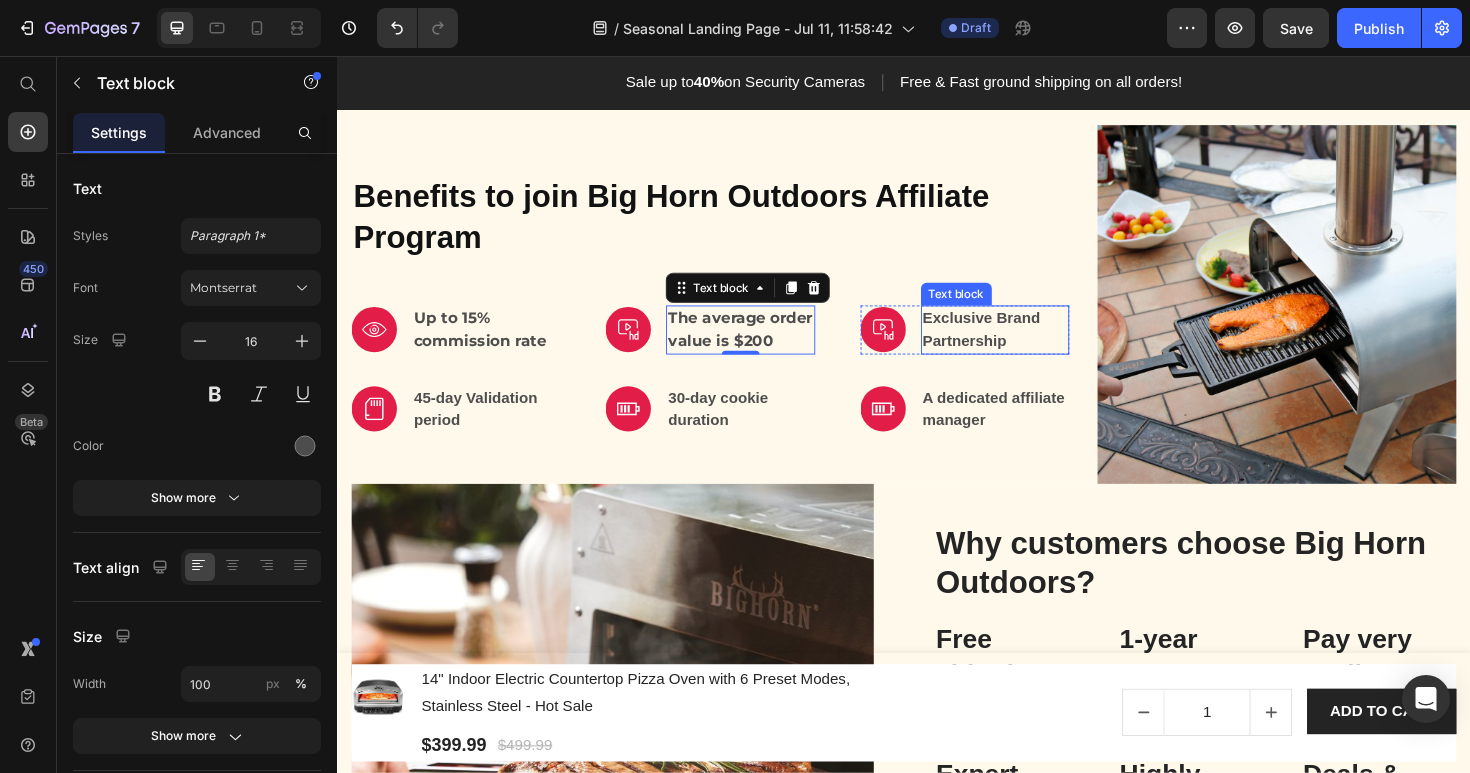 click on "Exclusive Brand Partnership" at bounding box center (1033, 346) 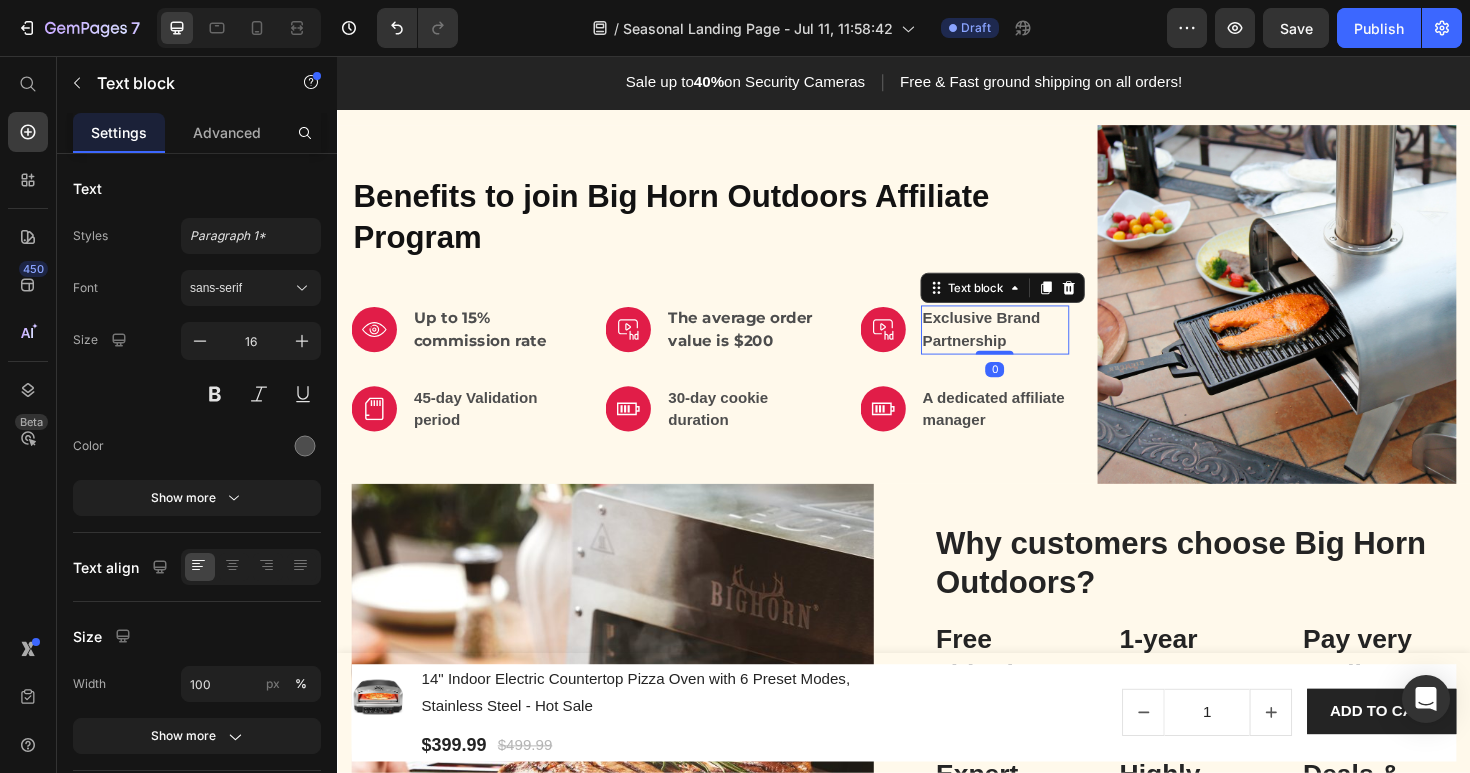 click on "Exclusive Brand Partnership" at bounding box center (1033, 346) 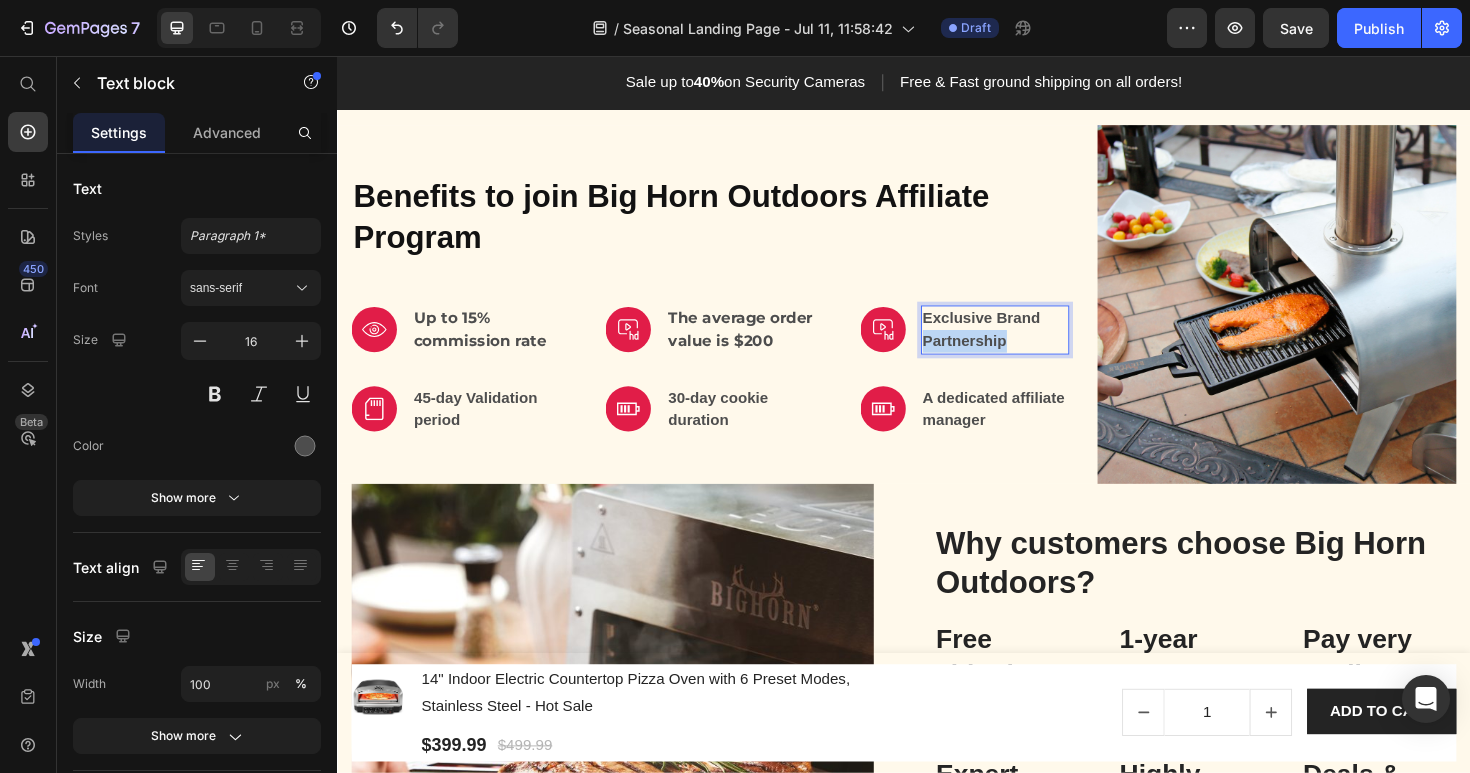 click on "Exclusive Brand Partnership" at bounding box center [1033, 346] 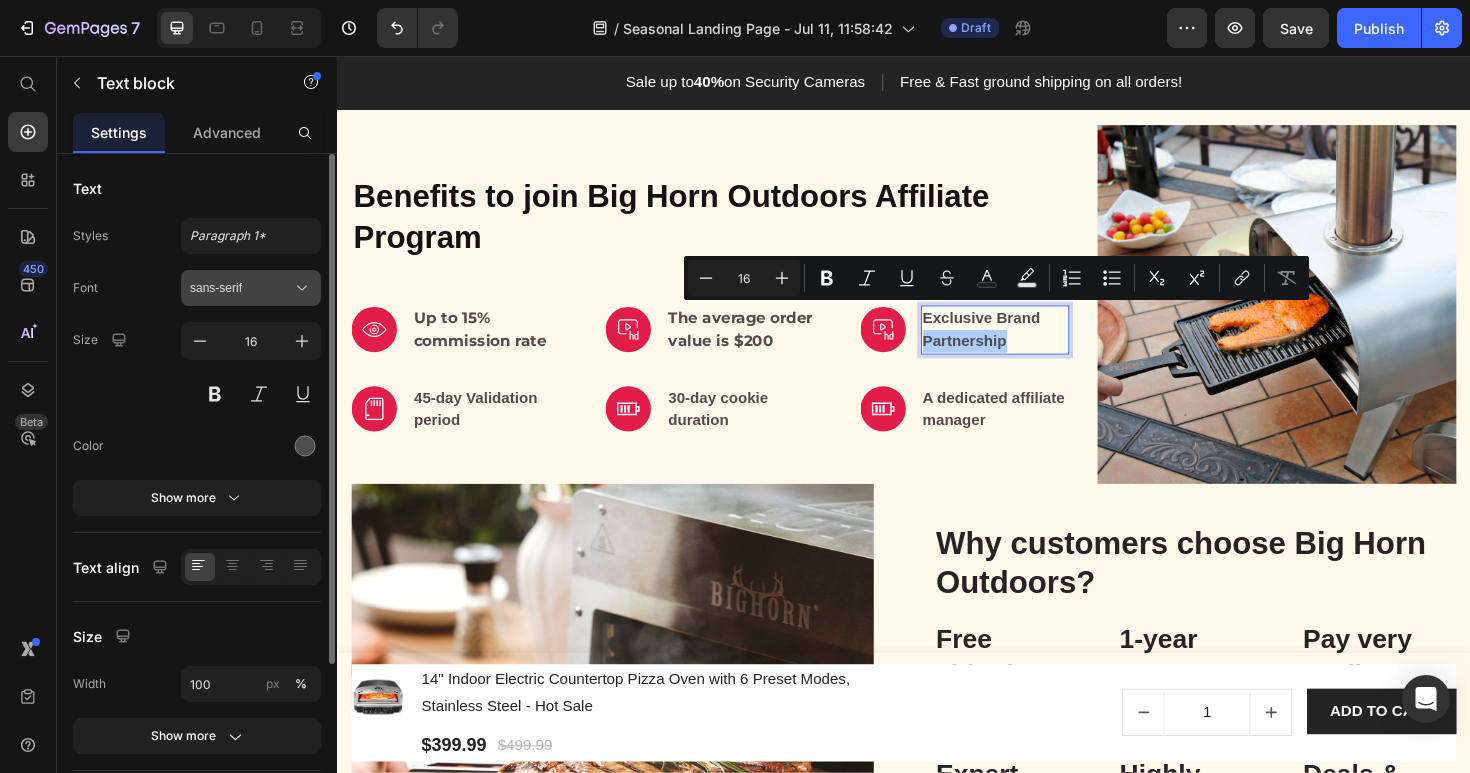 click 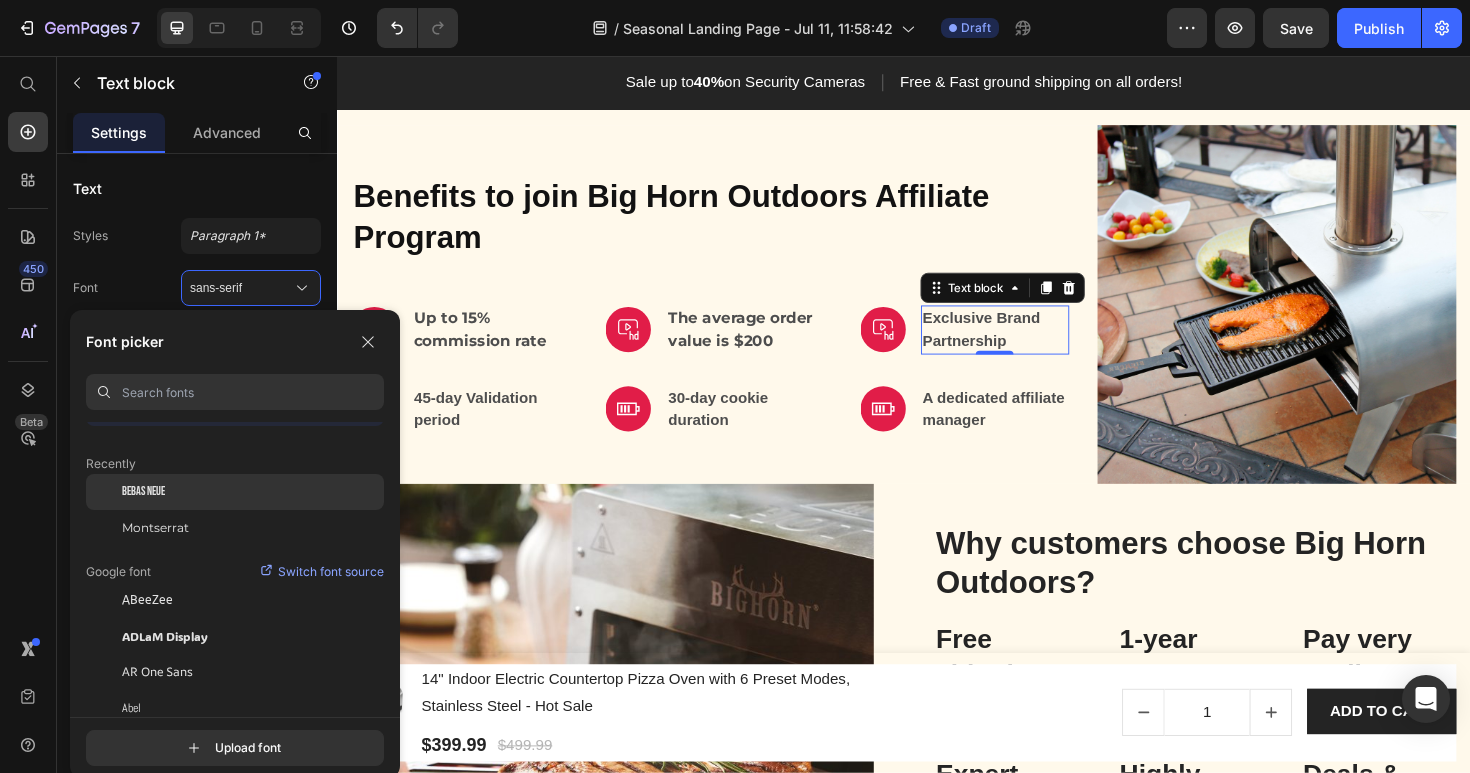 scroll, scrollTop: 46, scrollLeft: 0, axis: vertical 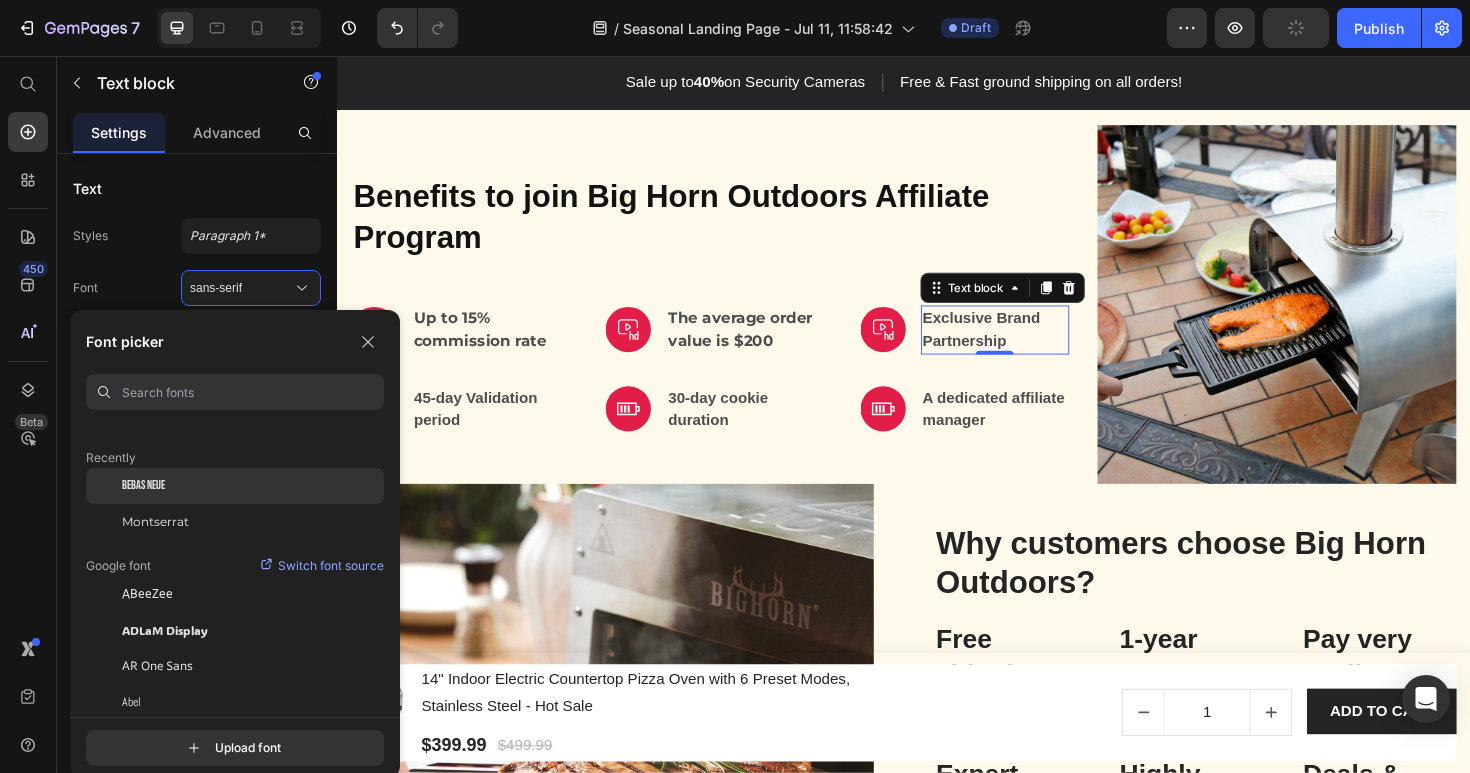 click on "Montserrat" 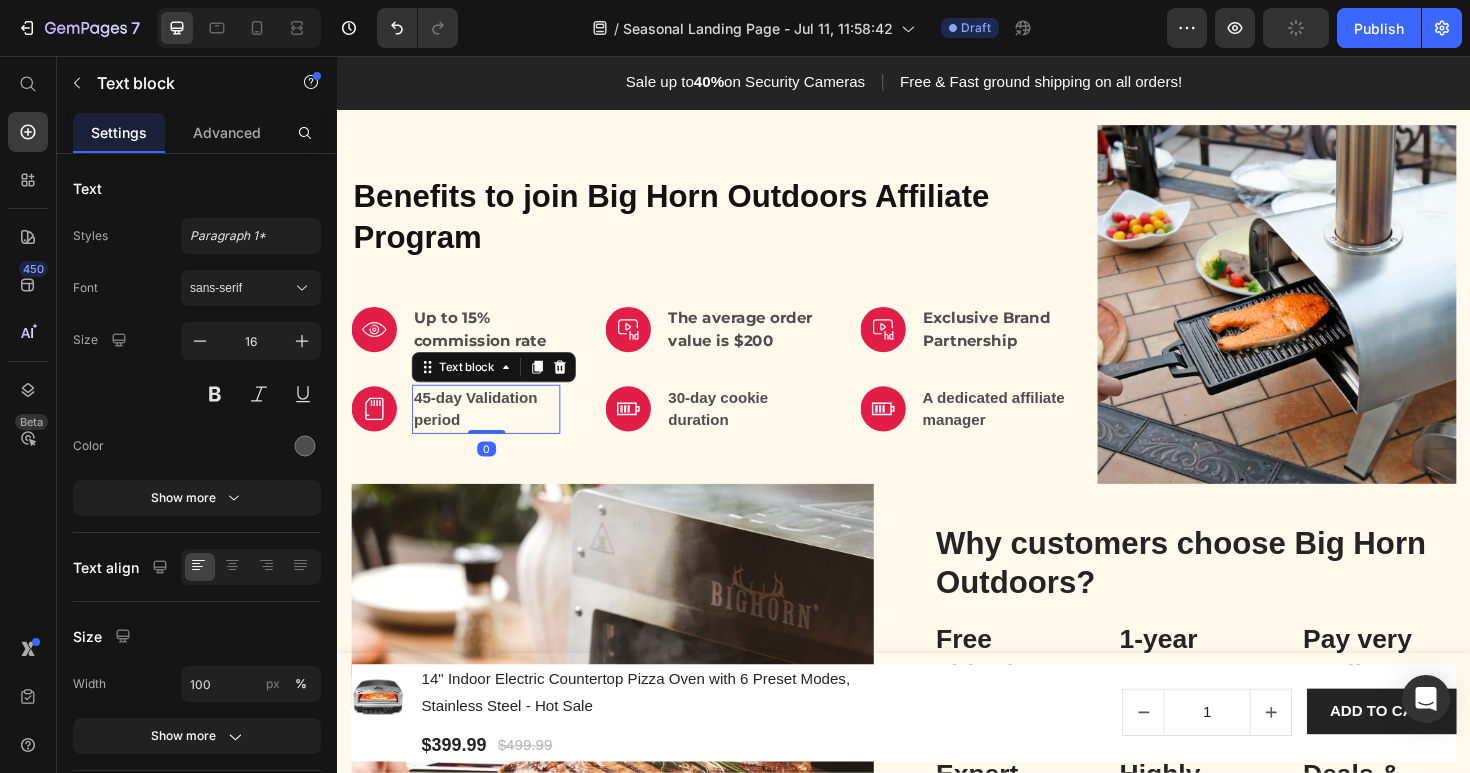 click on "45-day Validation period" at bounding box center (494, 430) 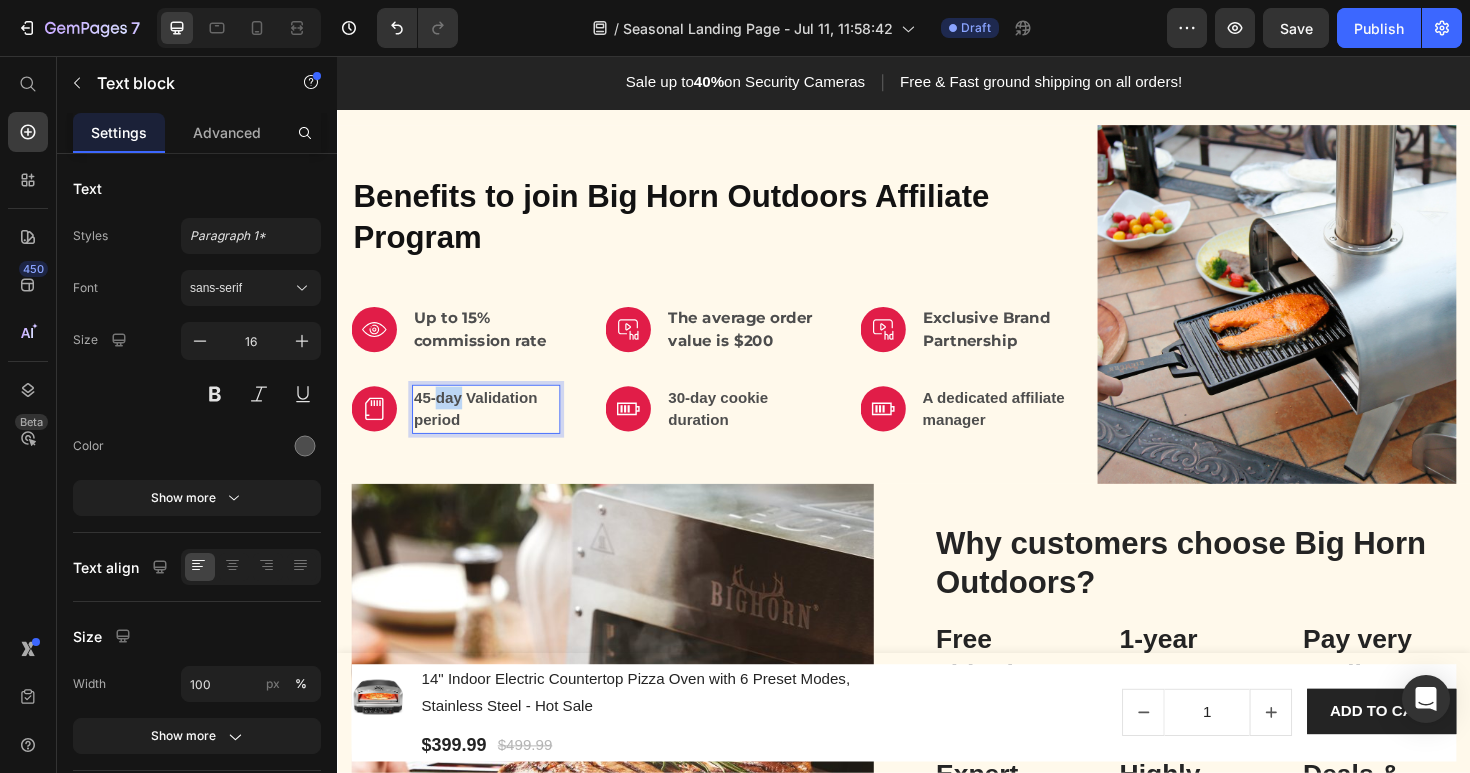 click on "45-day Validation period" at bounding box center (494, 430) 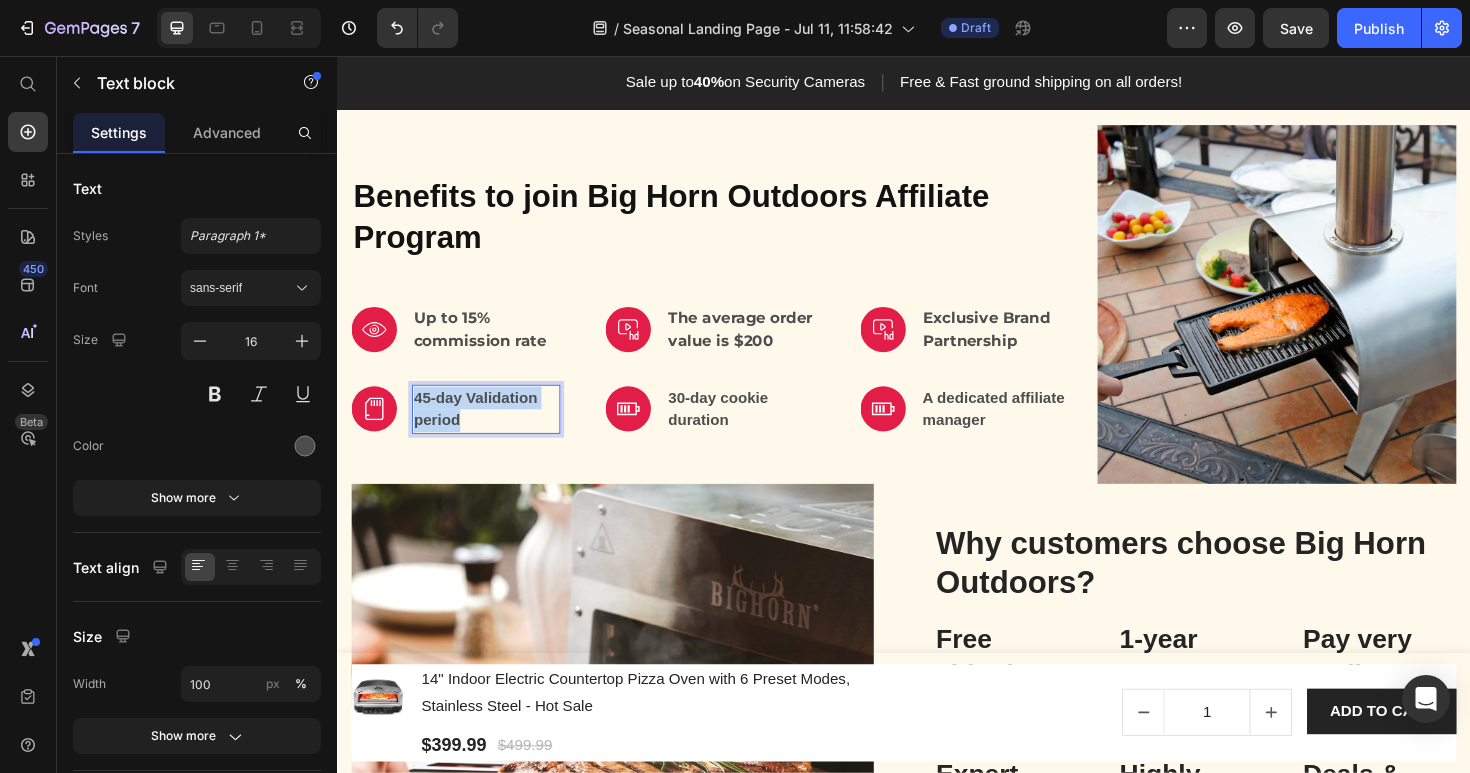 click on "45-day Validation period" at bounding box center [494, 430] 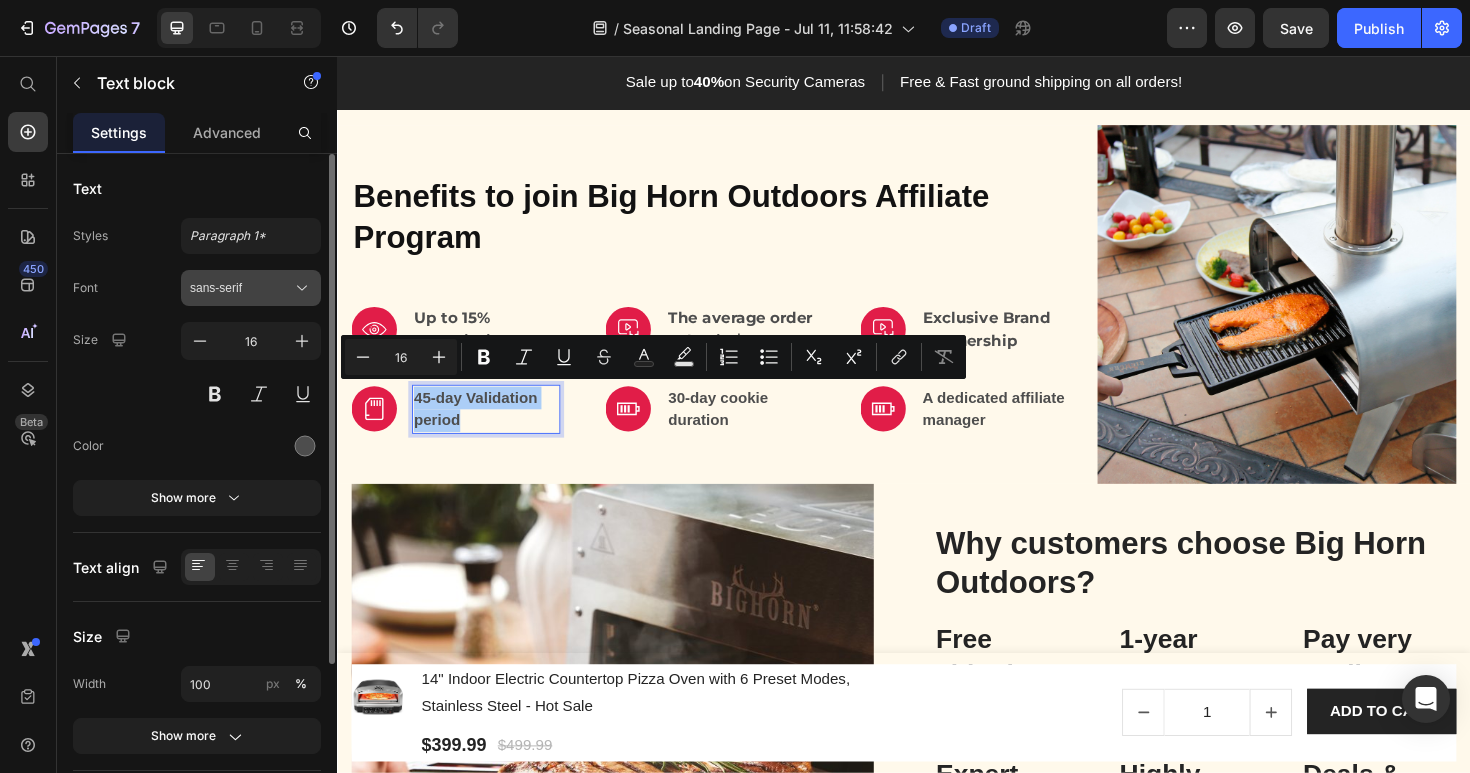 click 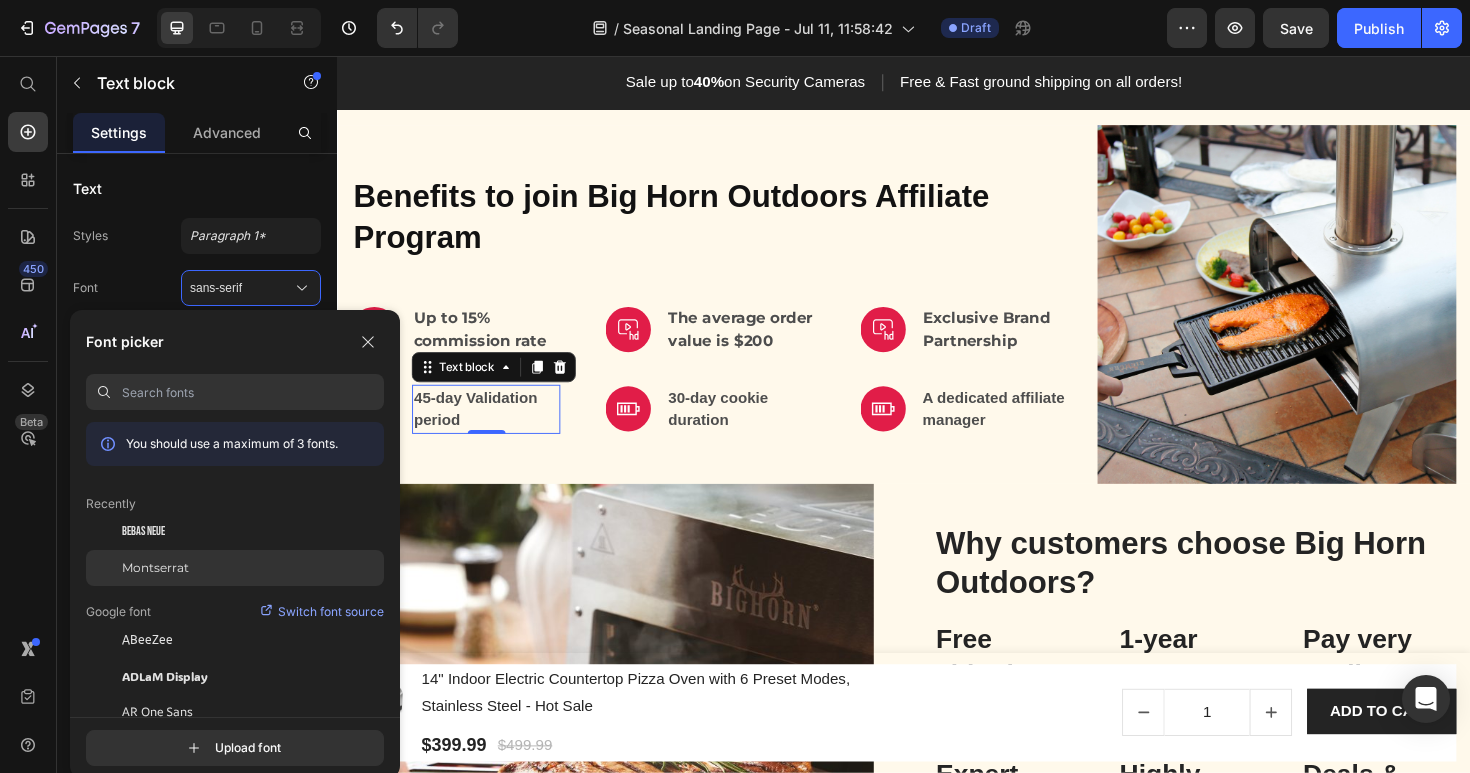 click on "Montserrat" at bounding box center (155, 568) 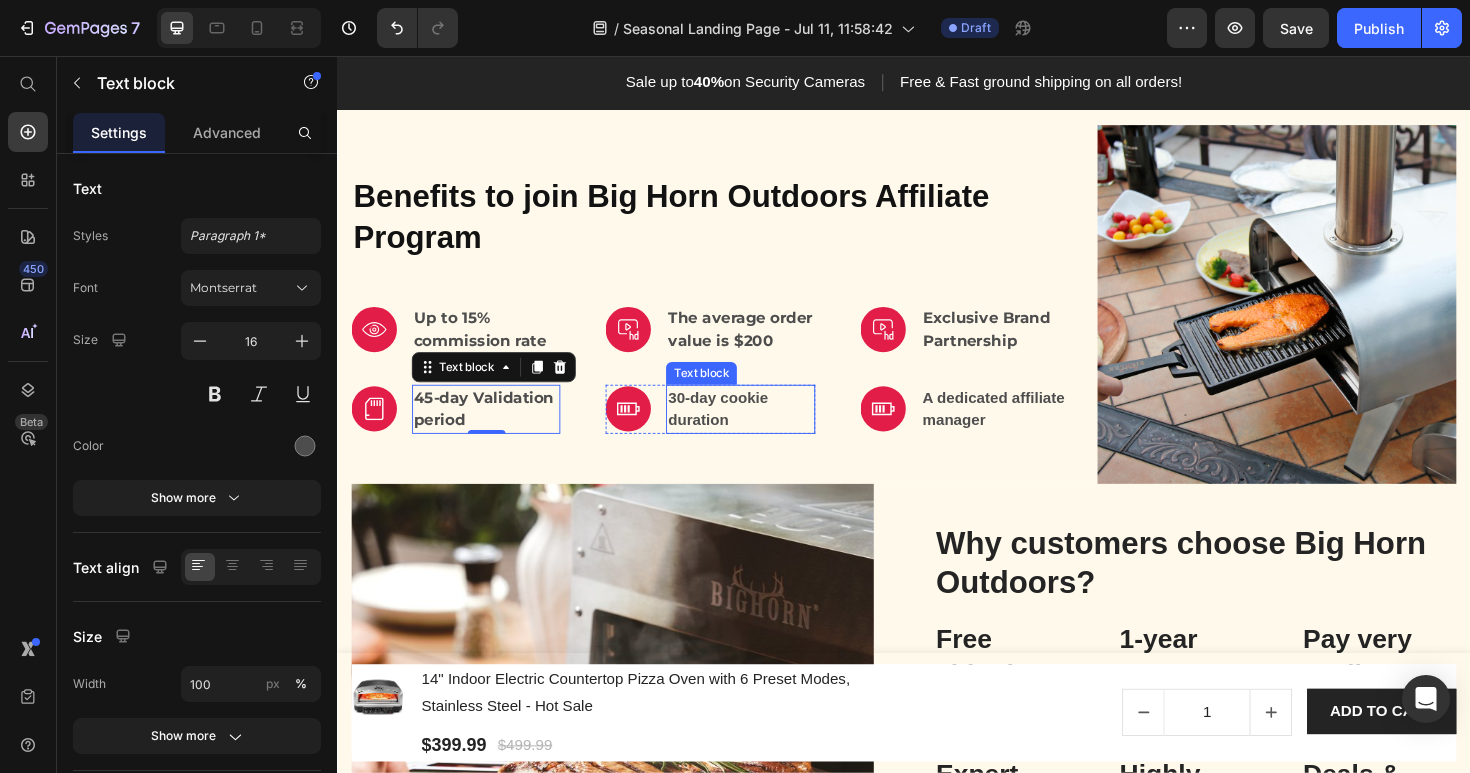 click on "30-day cookie duration" at bounding box center [763, 430] 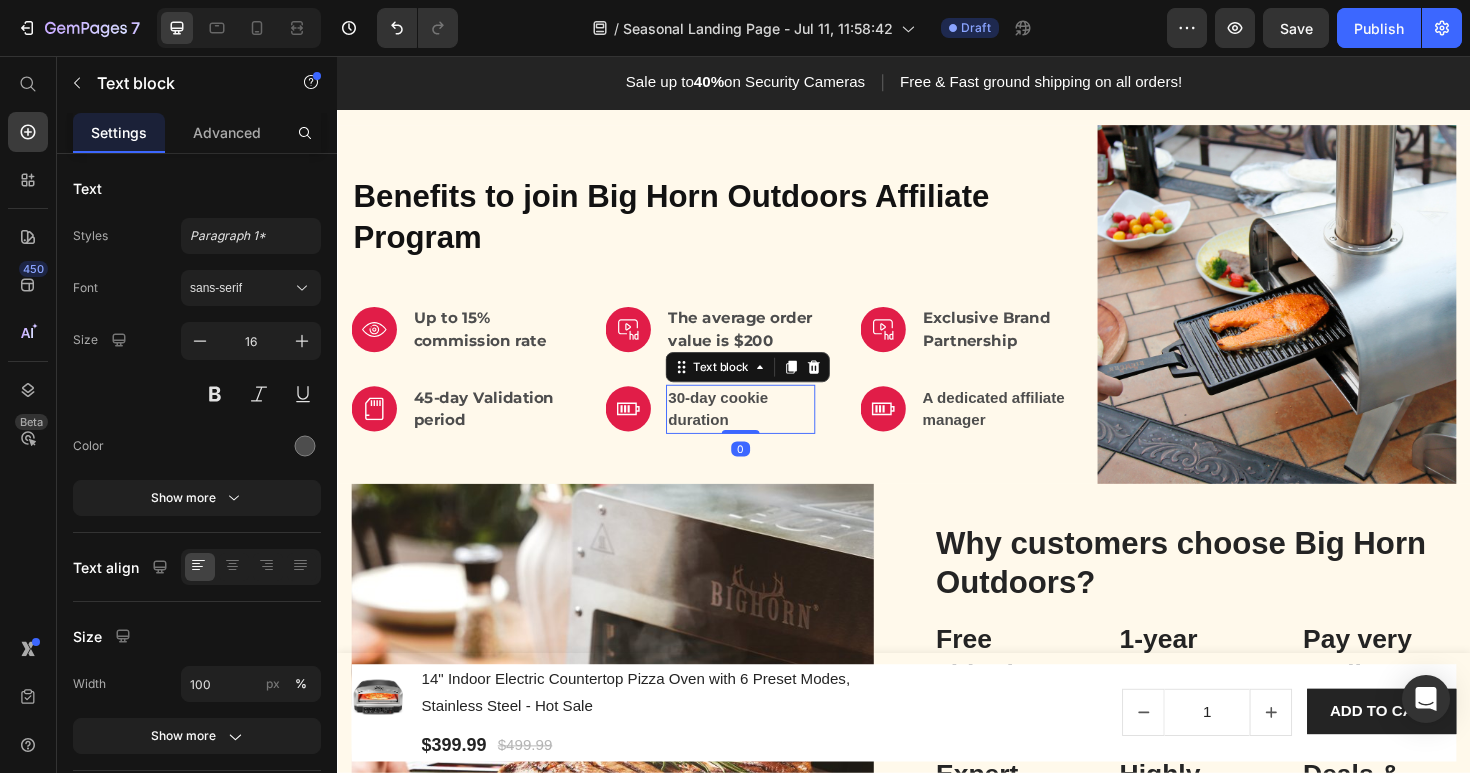 click on "30-day cookie duration" at bounding box center [763, 430] 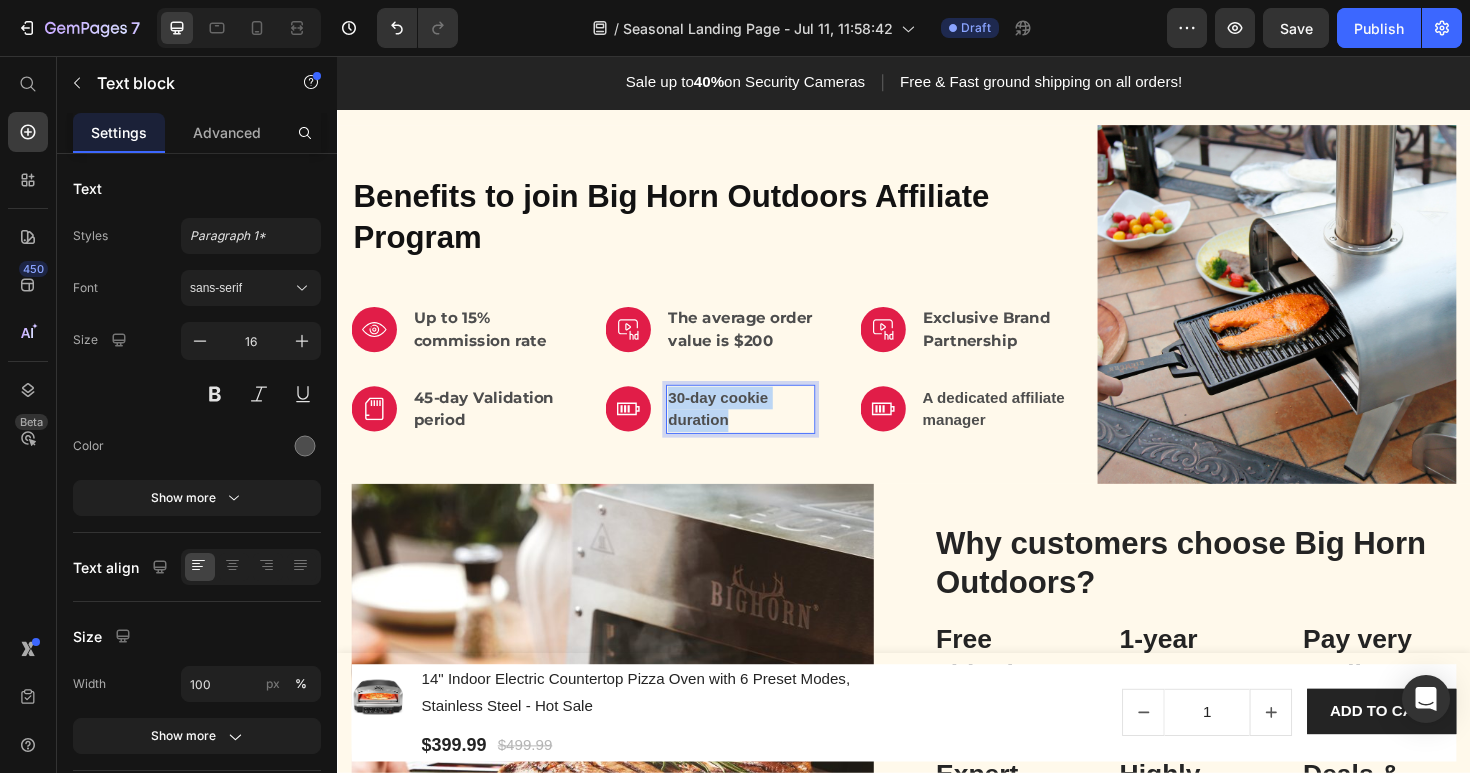 click on "30-day cookie duration" at bounding box center [763, 430] 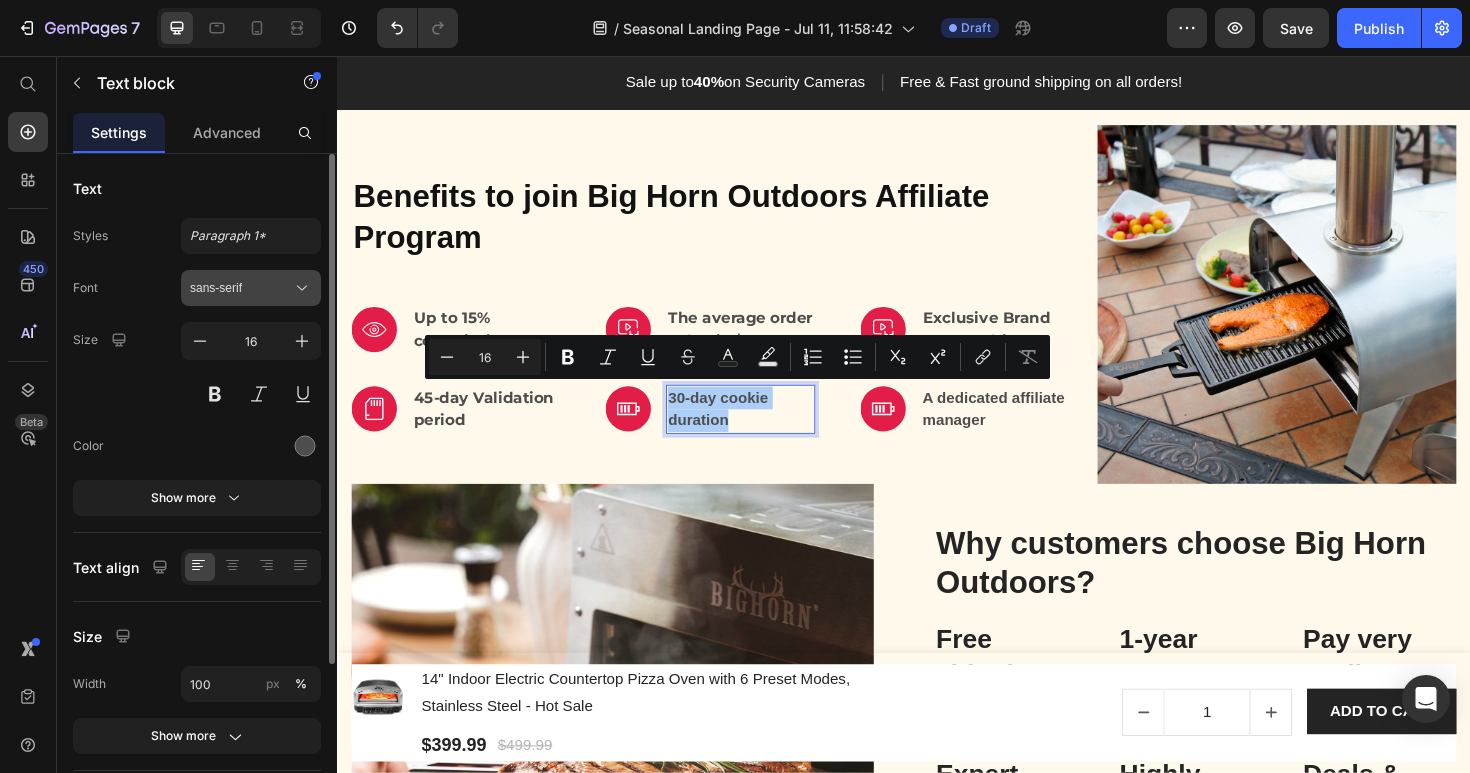 click 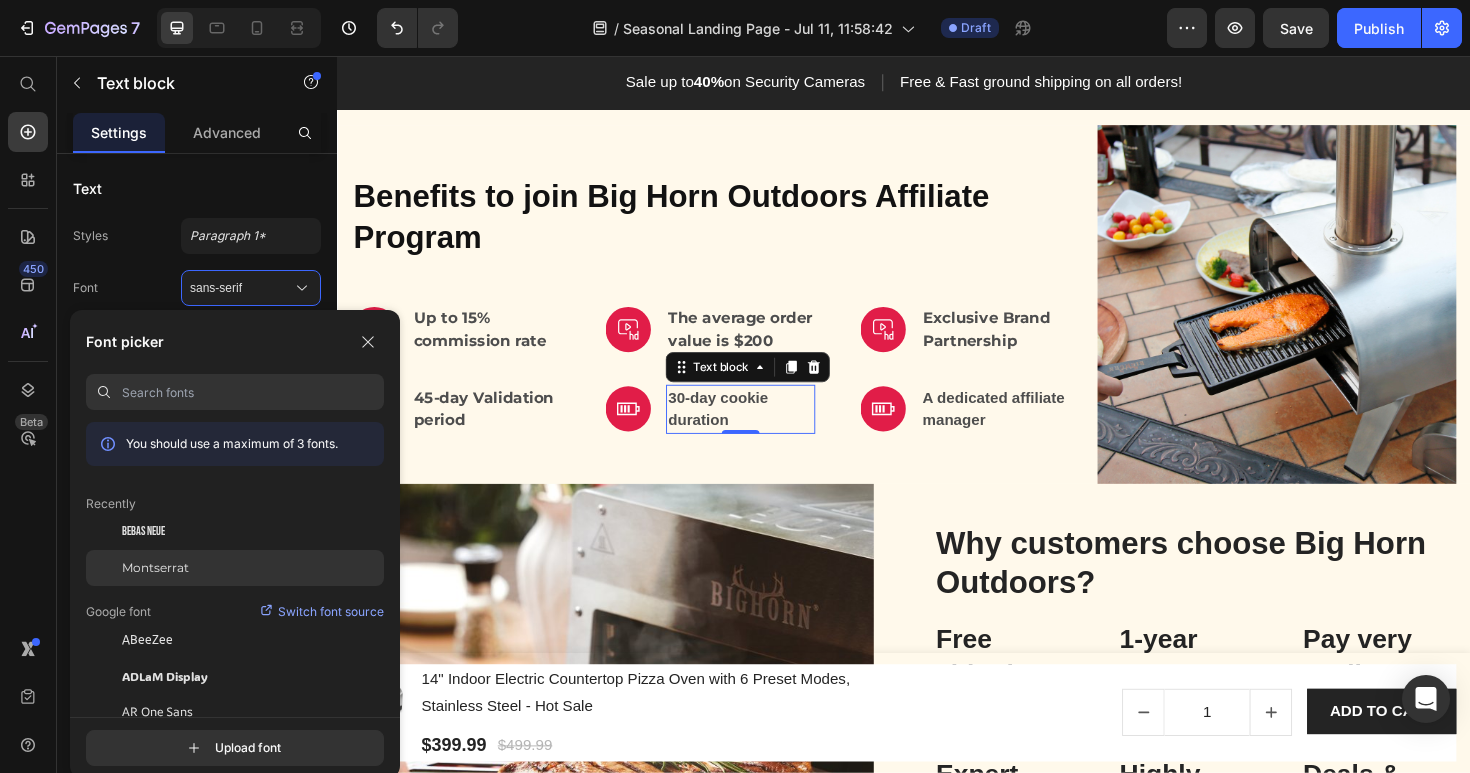 click on "Montserrat" at bounding box center [155, 568] 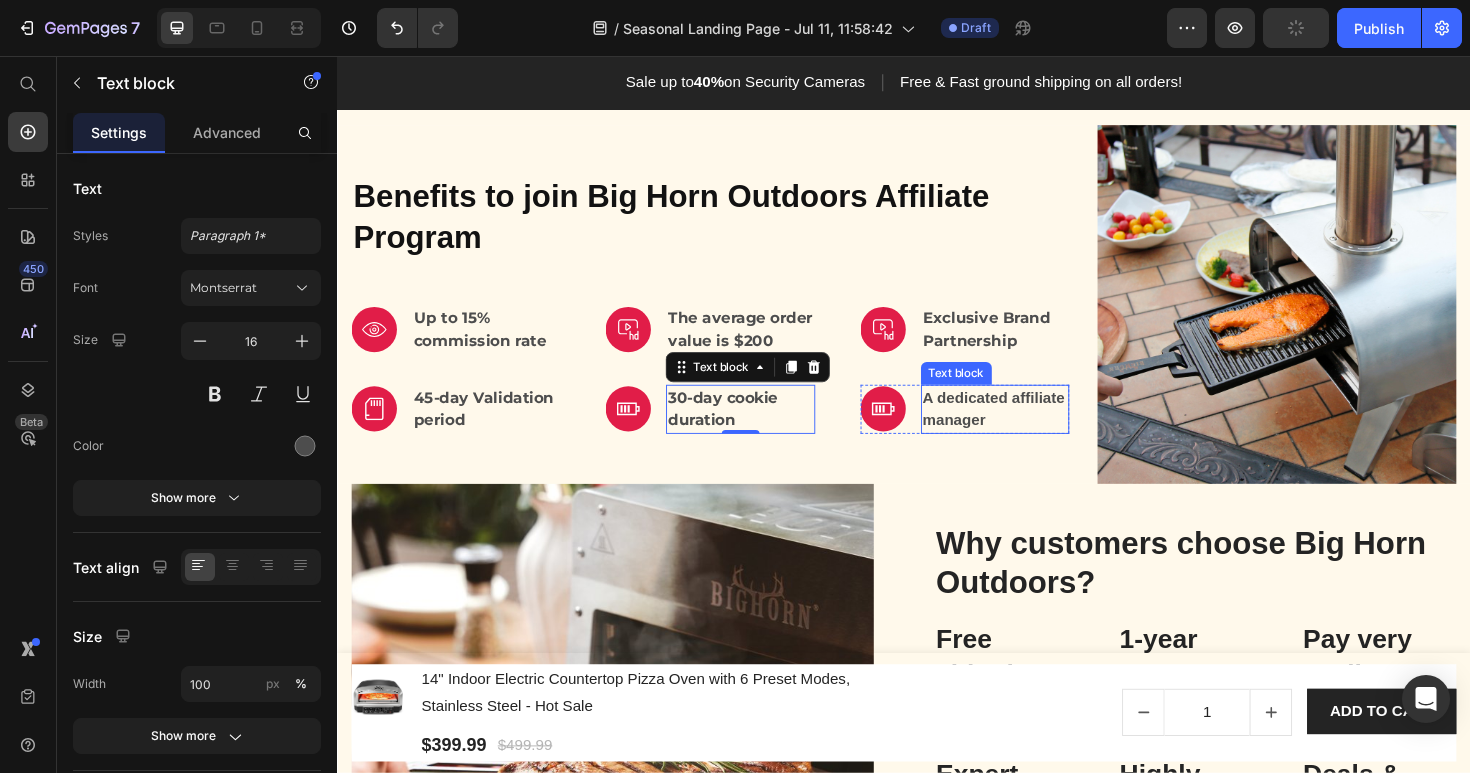 click on "A dedicated affiliate manager" at bounding box center (1033, 430) 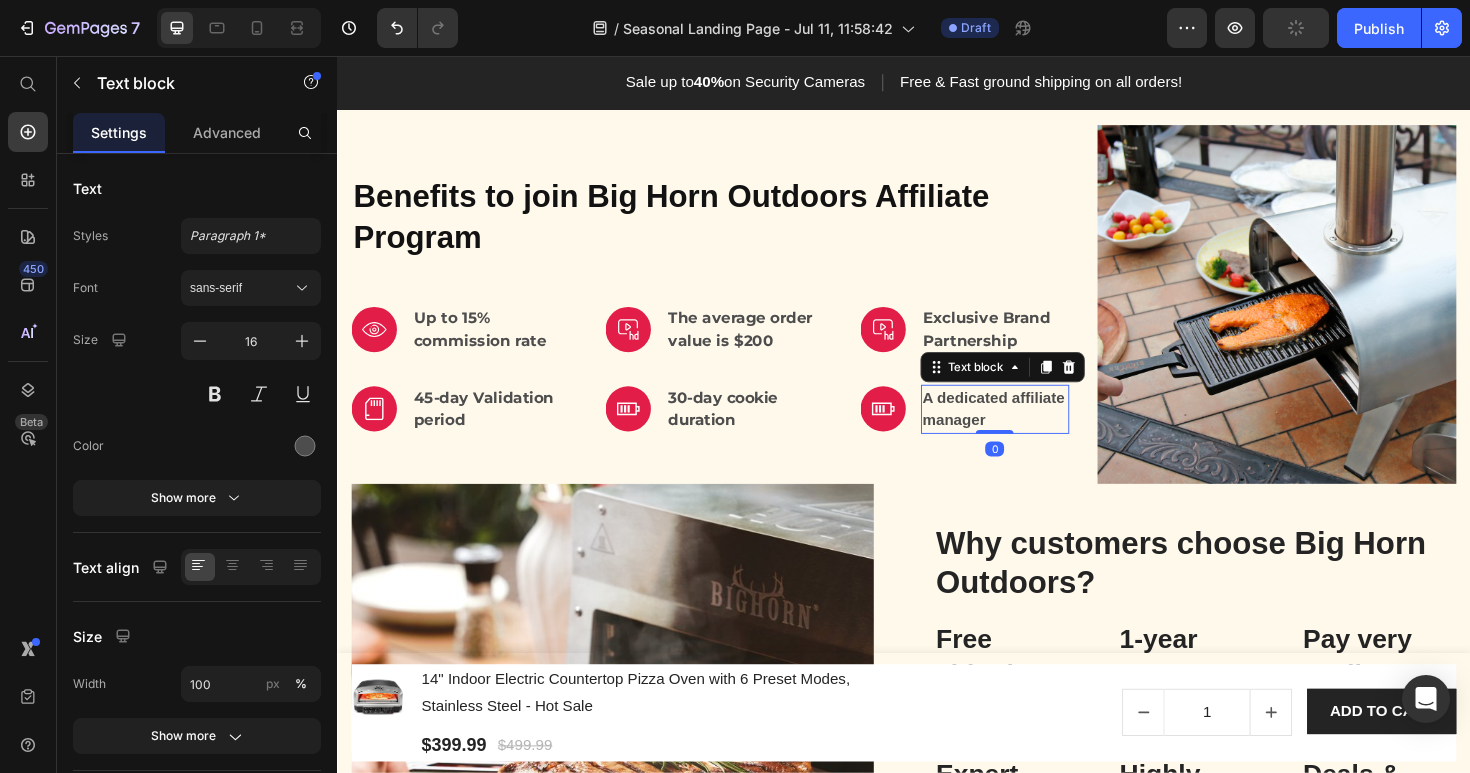 click on "A dedicated affiliate manager" at bounding box center [1033, 430] 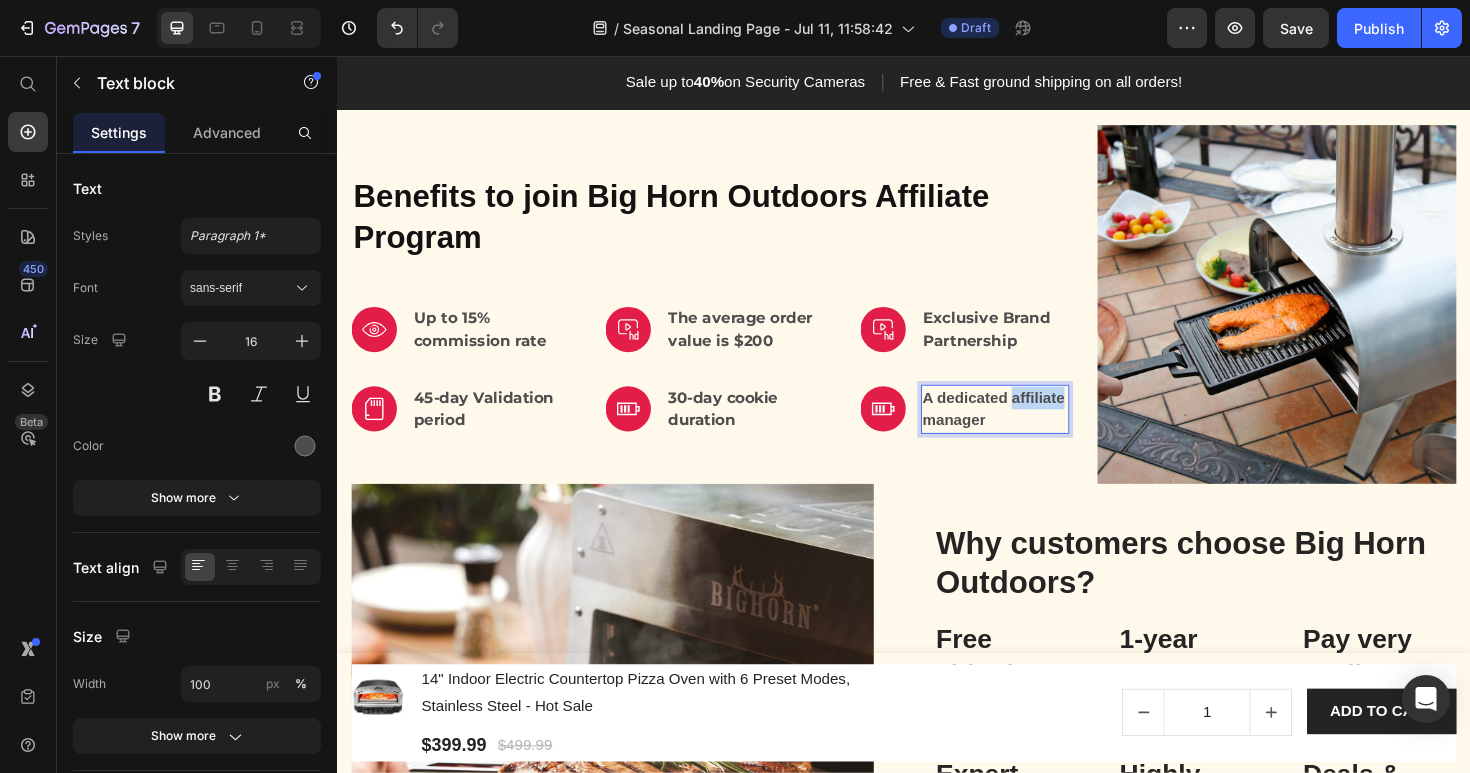 click on "A dedicated affiliate manager" at bounding box center (1033, 430) 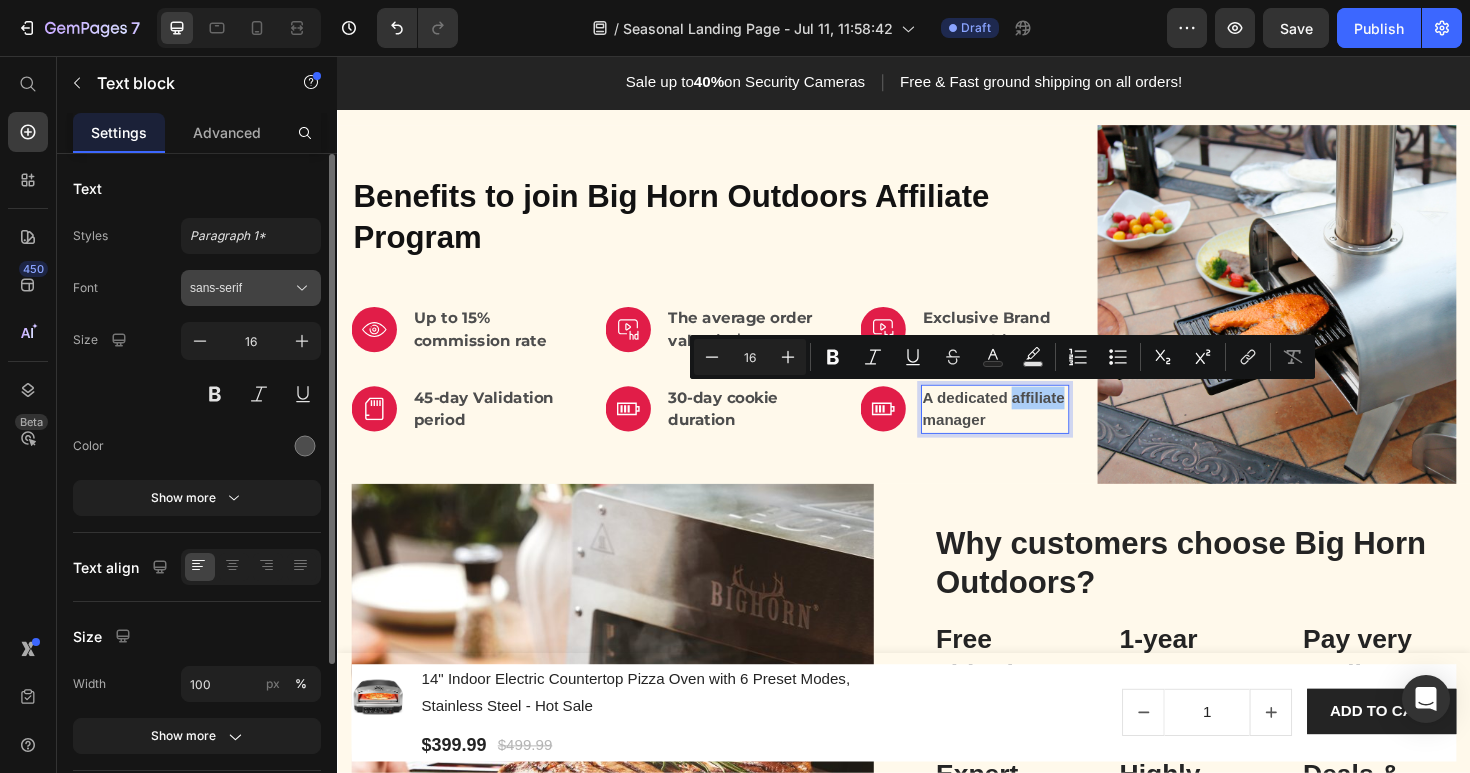 click 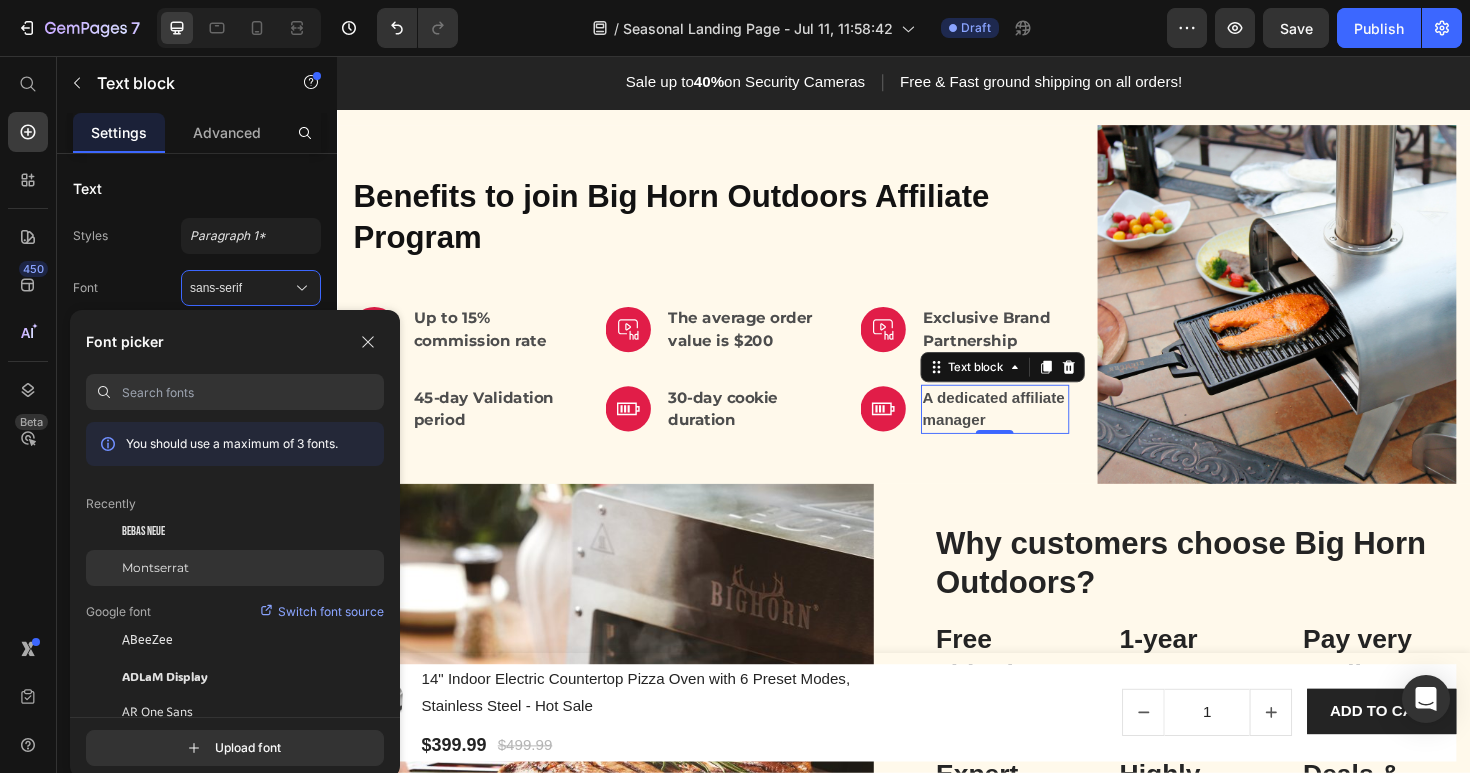 click on "Montserrat" at bounding box center (155, 568) 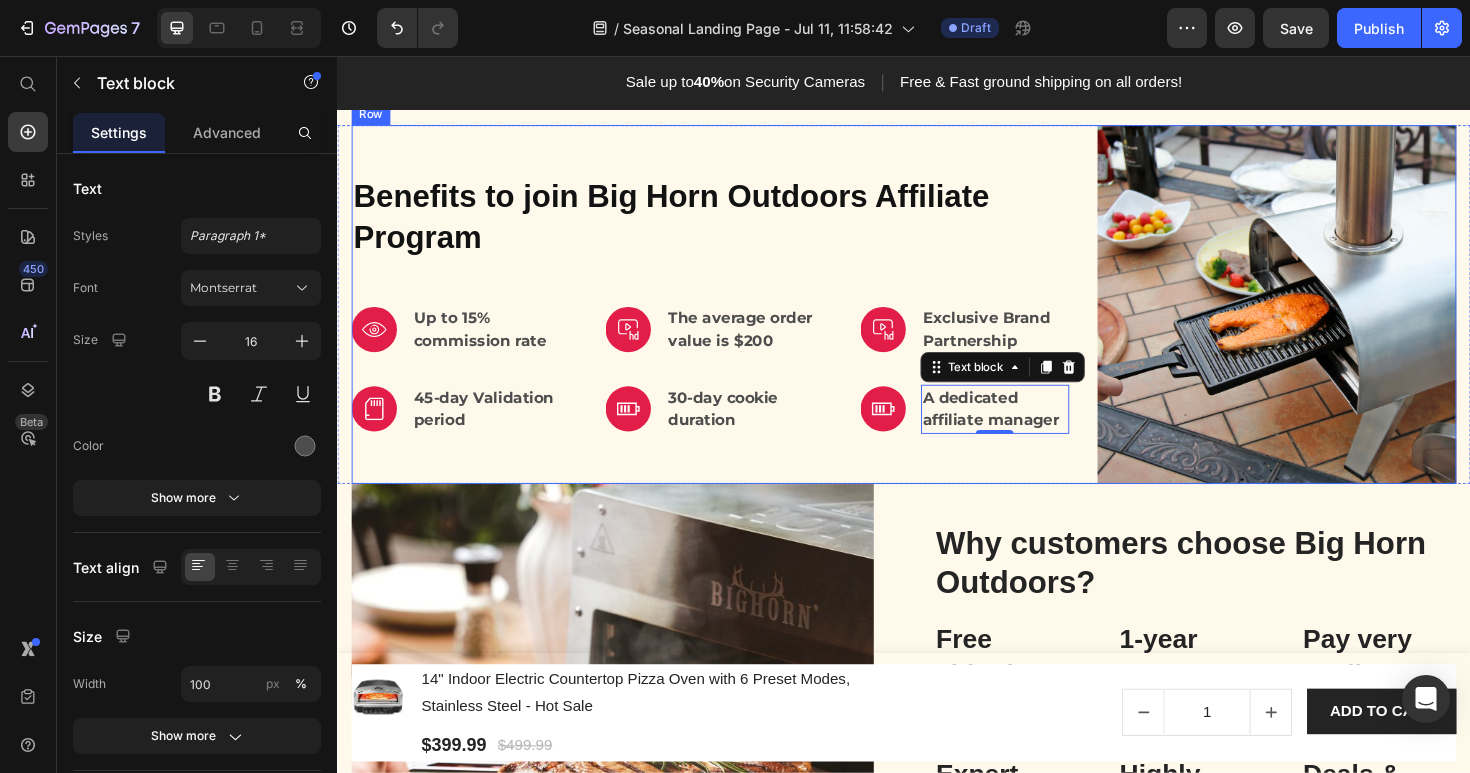 click on "Benefits to join Big Horn Outdoors Affiliate Program Heading Image Up to 15% commission rate Text block Row Image The average order value is $200  Text block Row Image Exclusive Brand Partnership  Text block Row Row Image 45-day Validation period Text block Row Image 30-day cookie duration Text block Row Image A dedicated affiliate manager  Text block   0 Row Row Image Row" at bounding box center [937, 319] 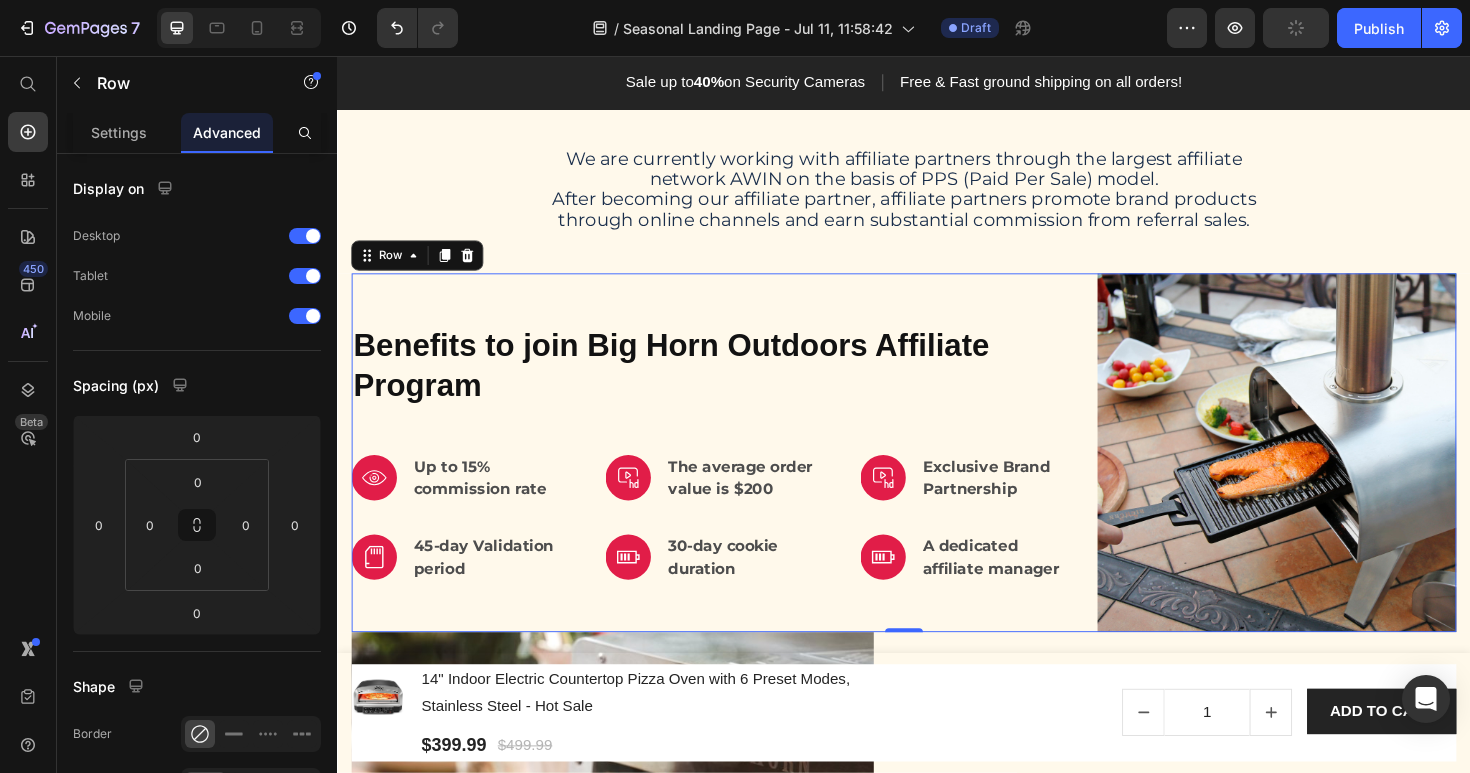 scroll, scrollTop: 528, scrollLeft: 0, axis: vertical 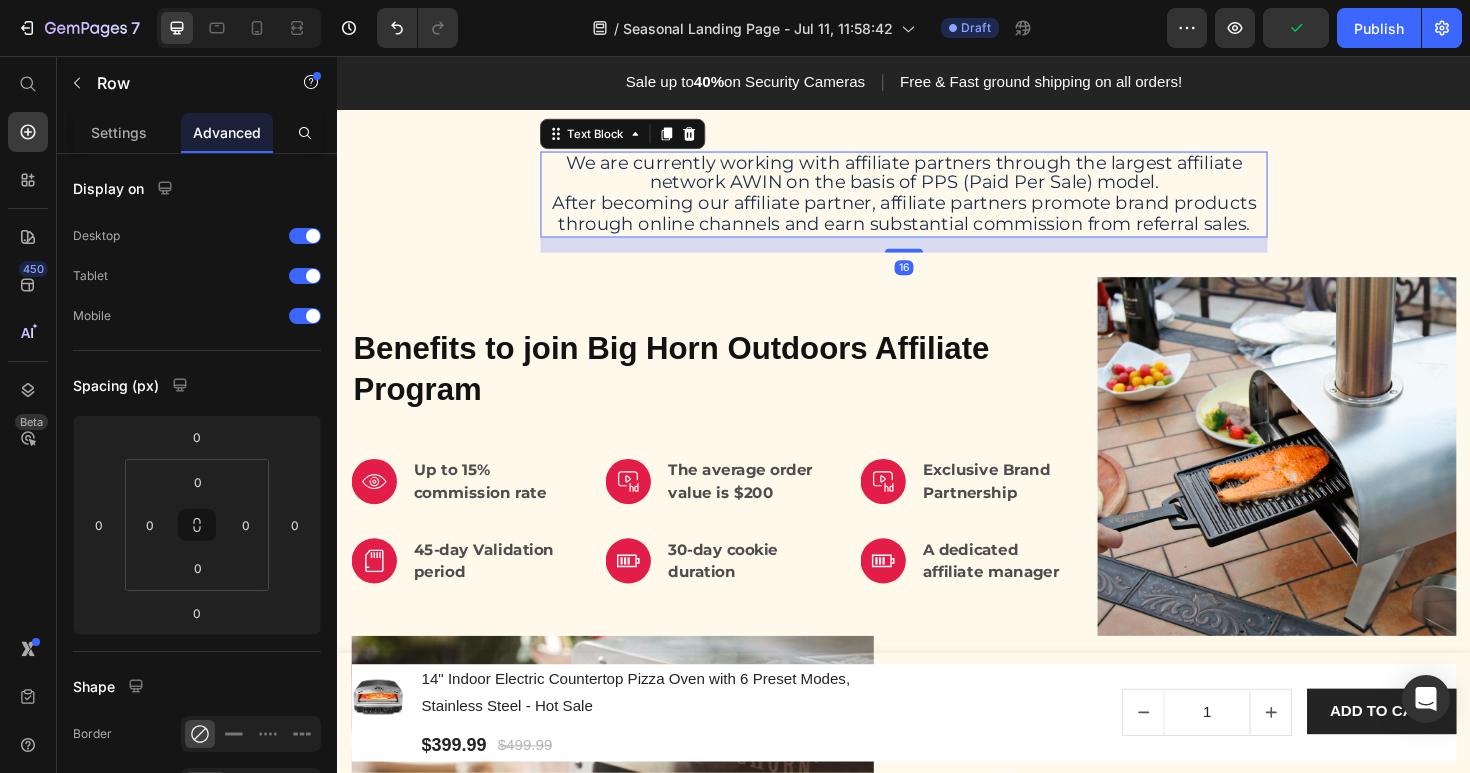 click on "After becoming our affiliate partner, affiliate partners promote brand products through online channels and earn substantial commission from referral sales." at bounding box center (937, 222) 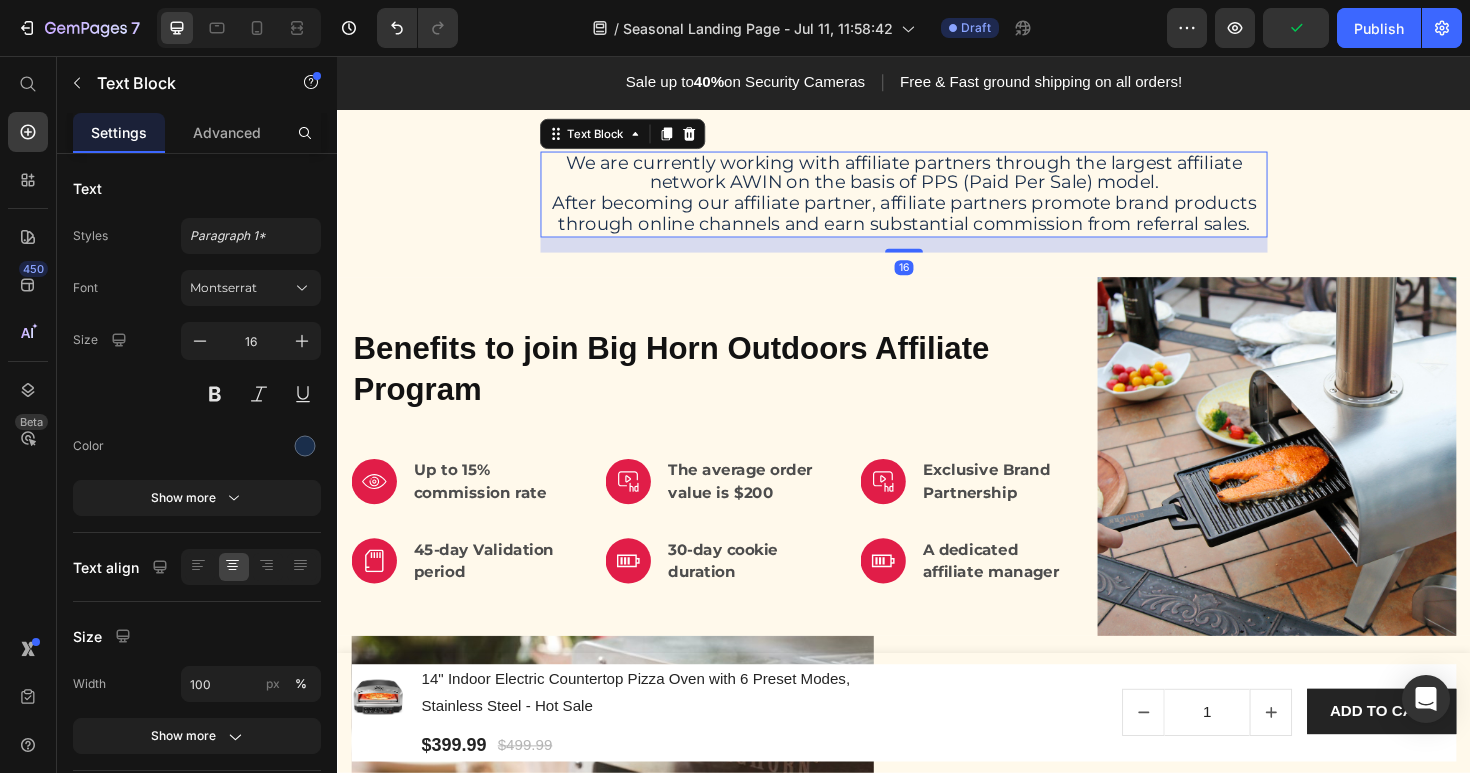 click on "After becoming our affiliate partner, affiliate partners promote brand products through online channels and earn substantial commission from referral sales." at bounding box center [937, 222] 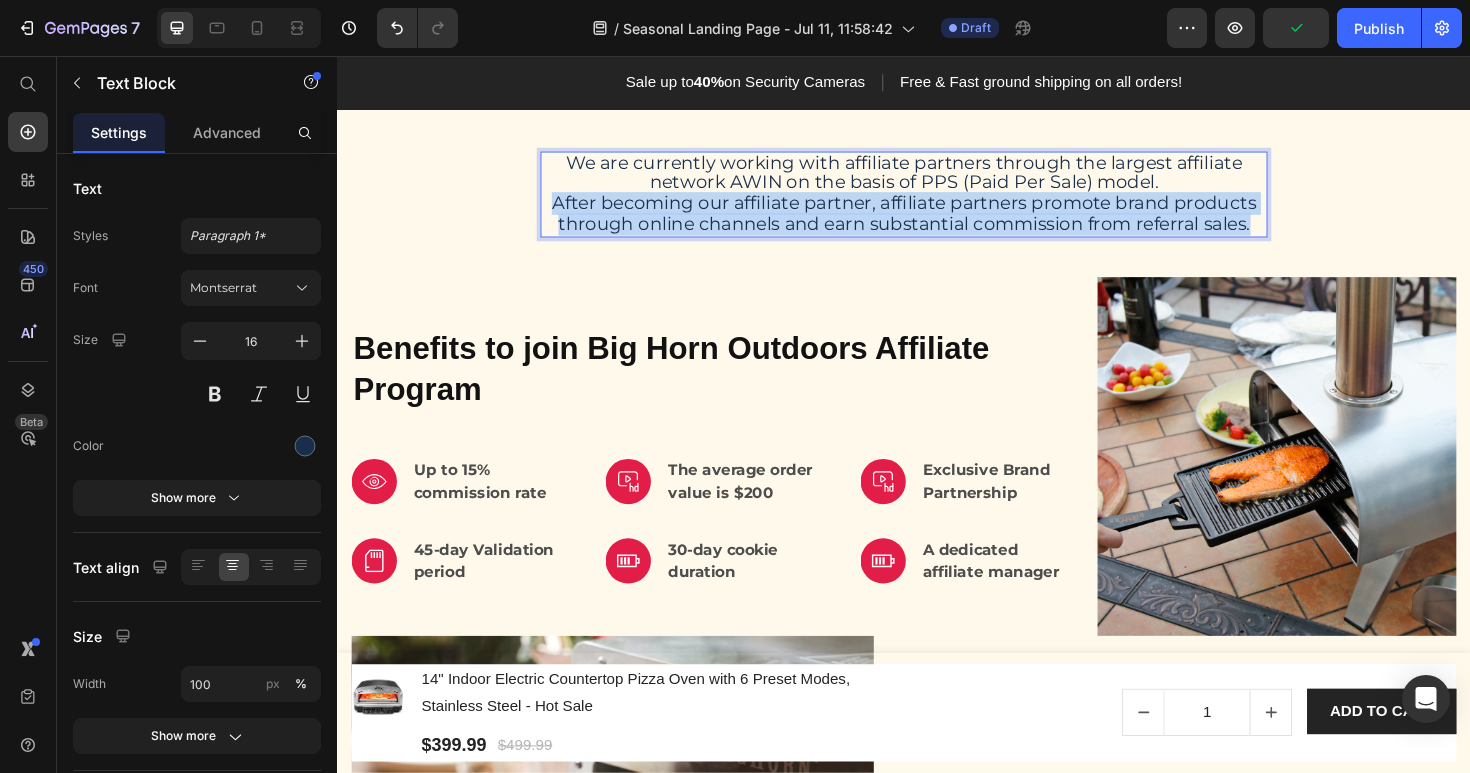 click on "After becoming our affiliate partner, affiliate partners promote brand products through online channels and earn substantial commission from referral sales." at bounding box center [937, 222] 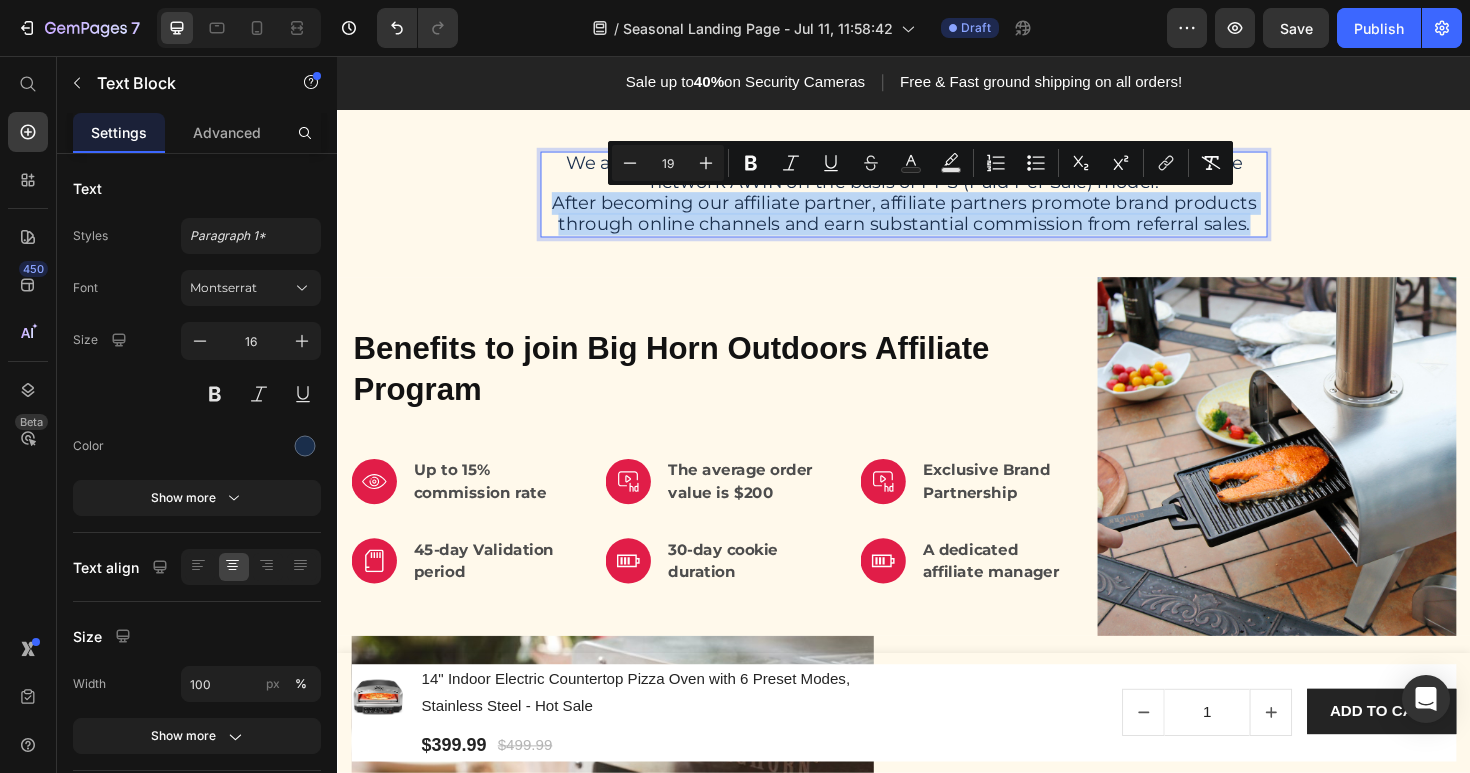 click on "After becoming our affiliate partner, affiliate partners promote brand products through online channels and earn substantial commission from referral sales." at bounding box center [937, 222] 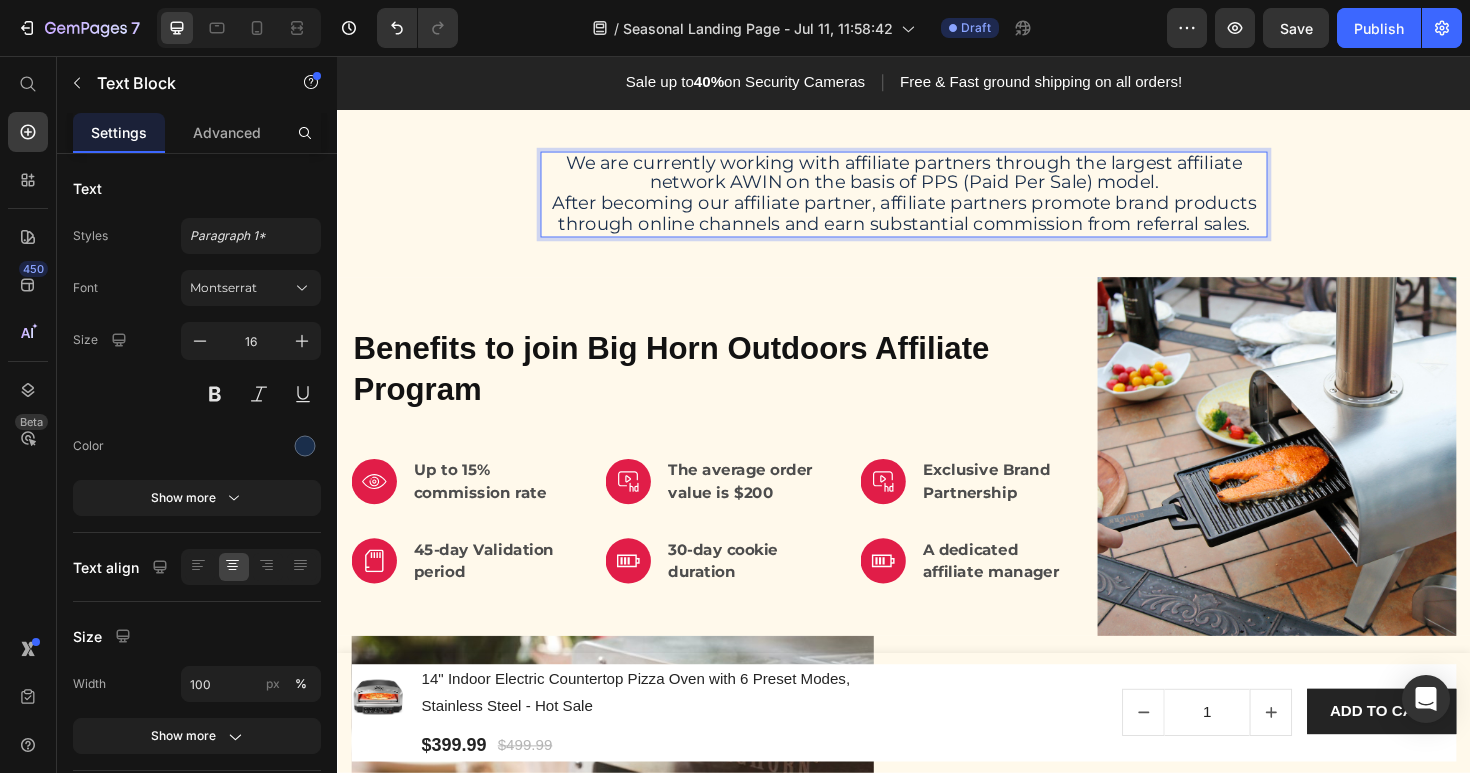 click on "We are currently working with affiliate partners through the largest affiliate network AWIN on the basis of PPS (Paid Per Sale) model." at bounding box center [937, 179] 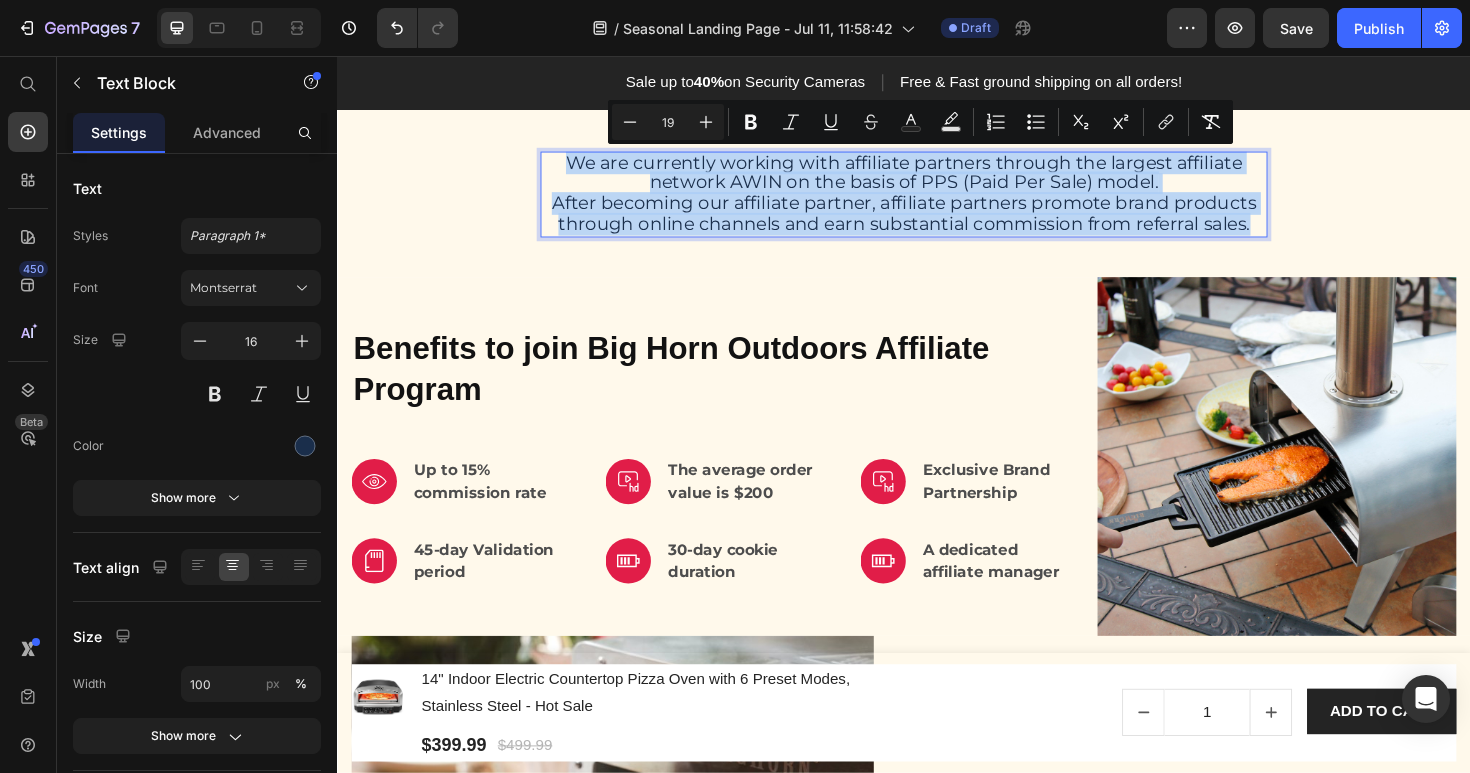 drag, startPoint x: 586, startPoint y: 165, endPoint x: 1306, endPoint y: 233, distance: 723.204 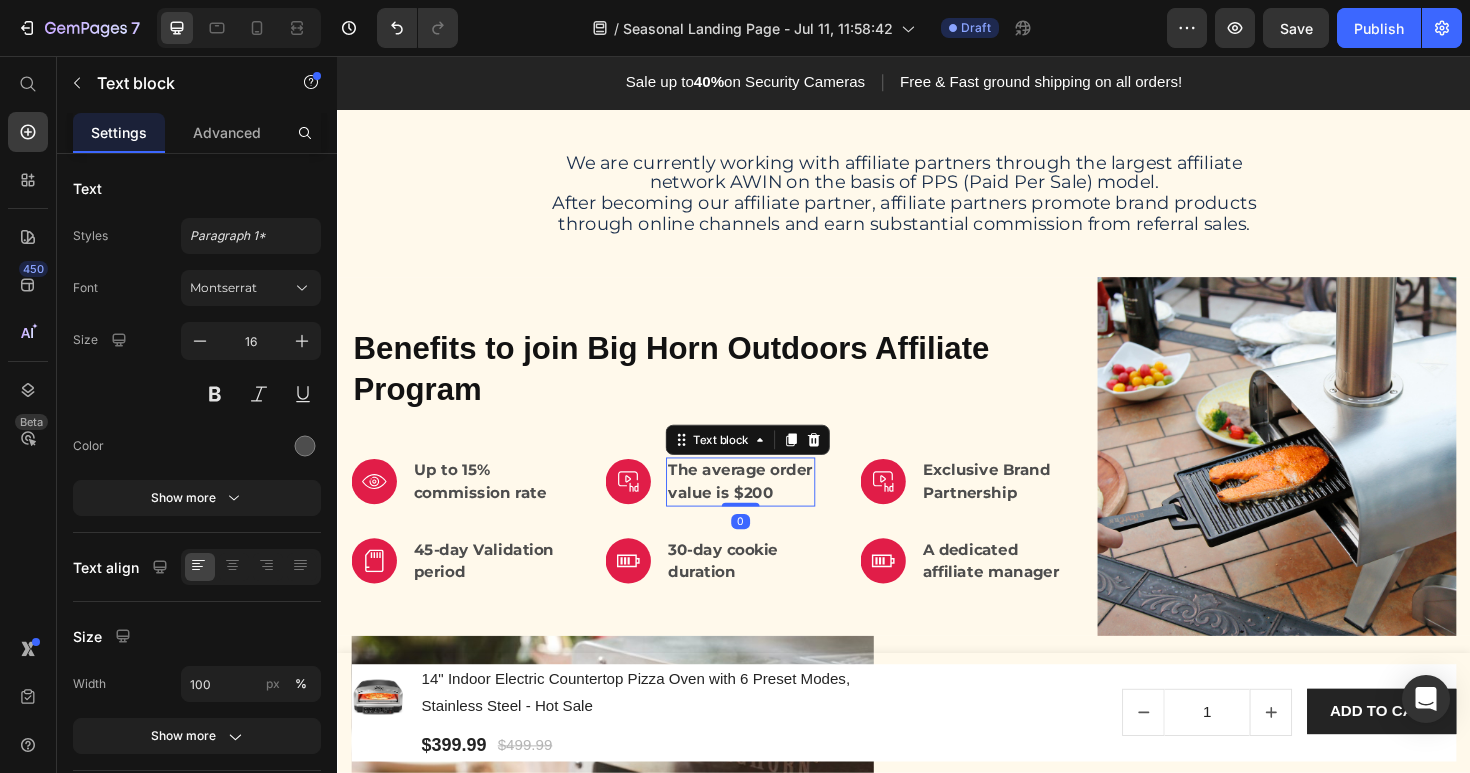 click on "The average order value is $200" at bounding box center (763, 507) 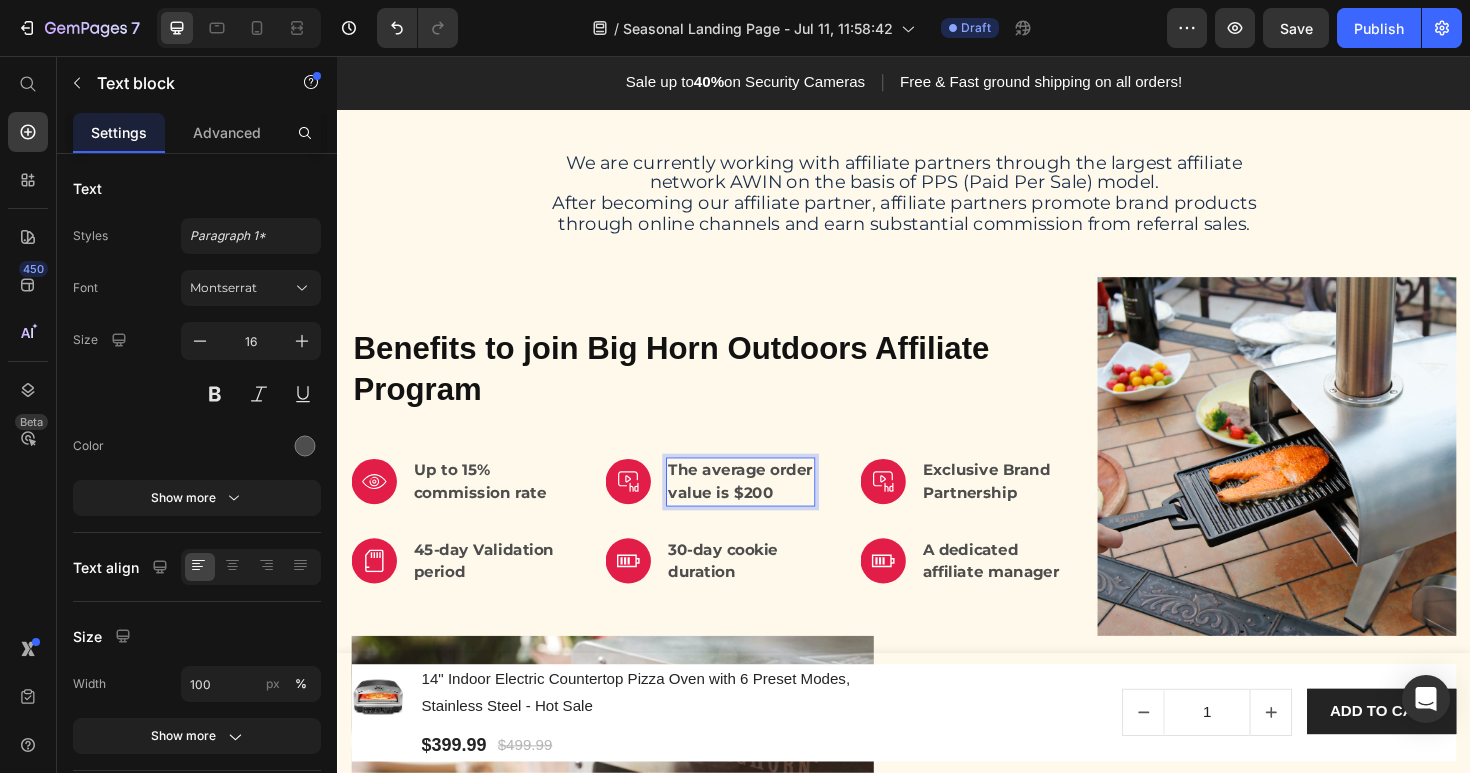 click on "The average order value is $200" at bounding box center [763, 507] 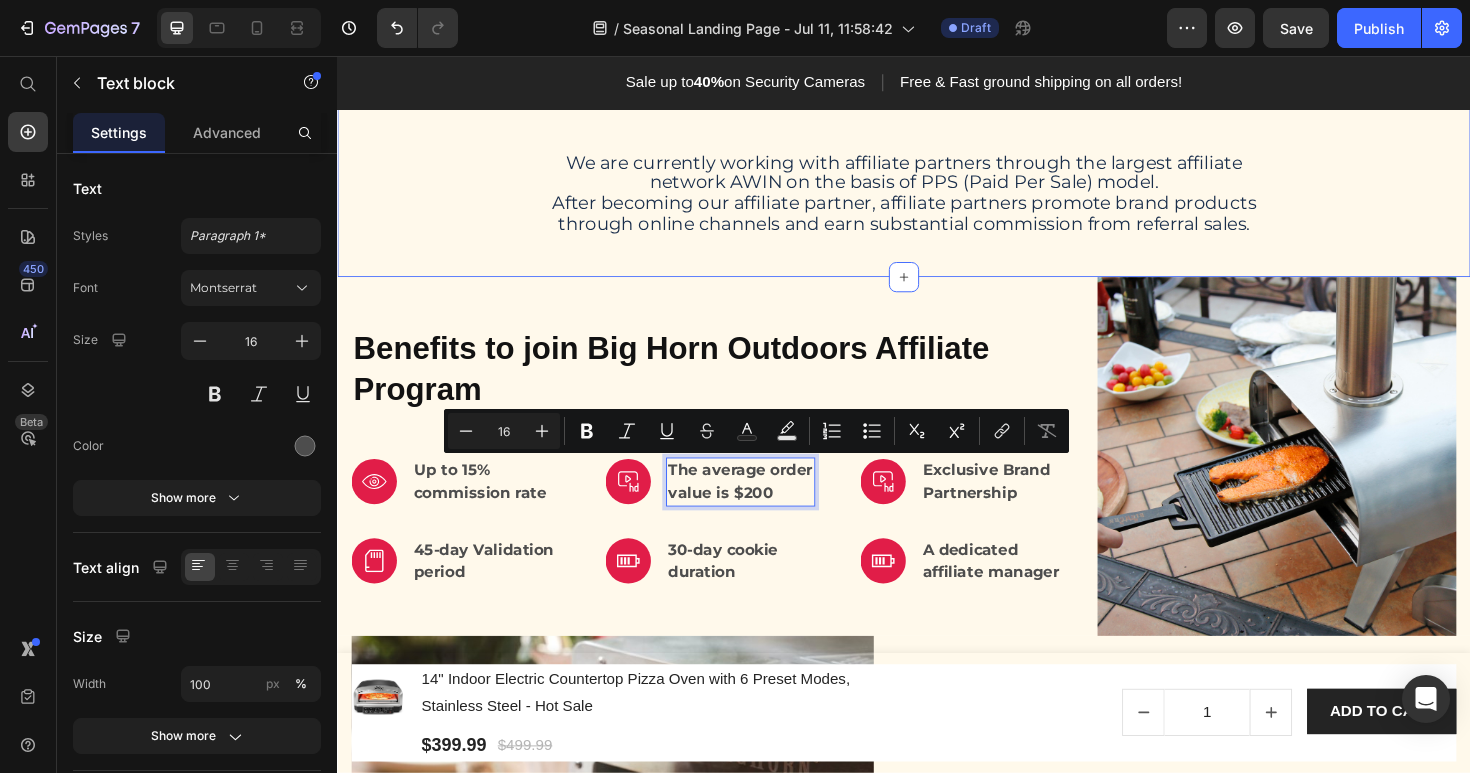 click on "About Big Horn Outdoors Affiliate Program Heading We are currently working with affiliate partners through the largest affiliate network AWIN on the basis of PPS (Paid Per Sale) model. After becoming our affiliate partner, affiliate partners promote brand products through online channels and earn substantial commission from referral sales. Text Block Row" at bounding box center (937, 169) 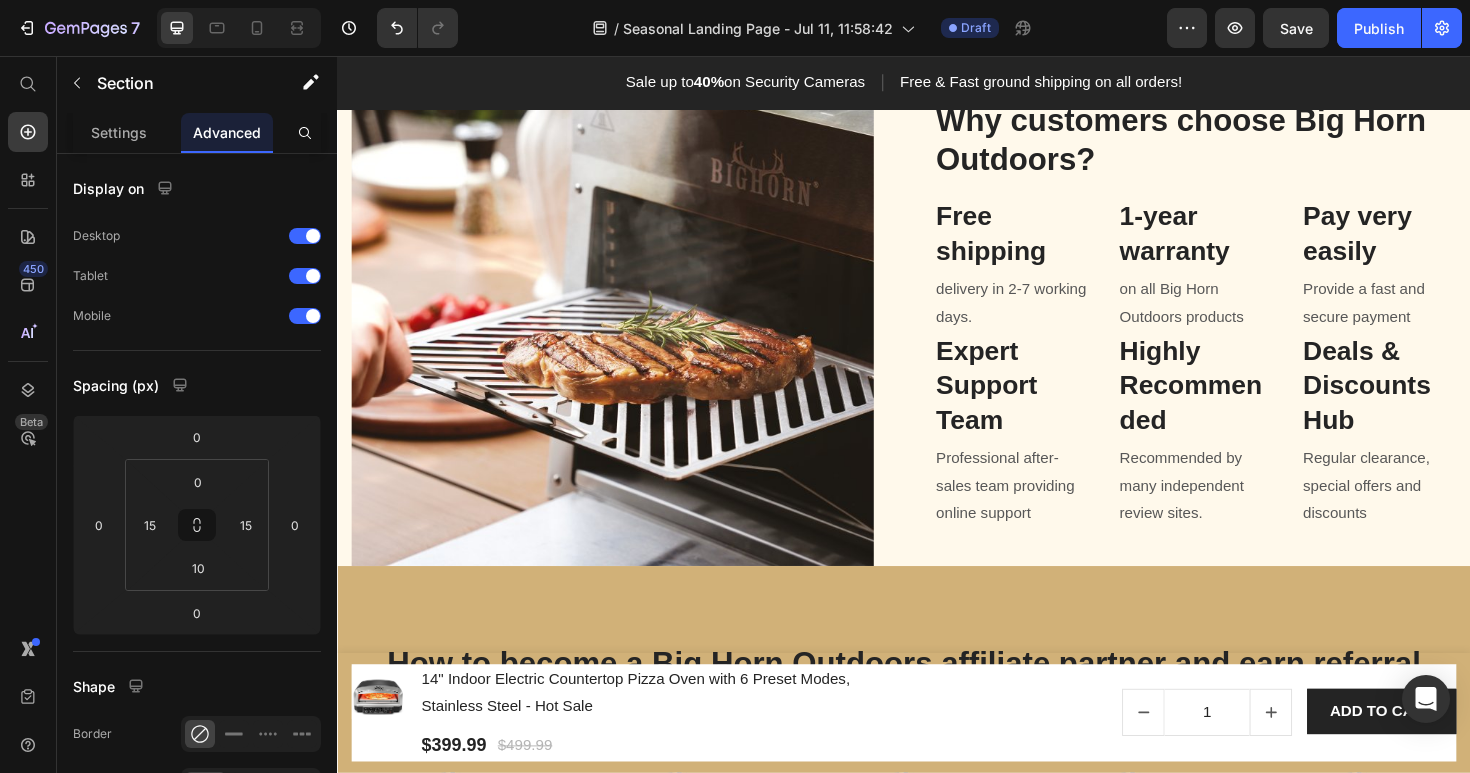 scroll, scrollTop: 1148, scrollLeft: 0, axis: vertical 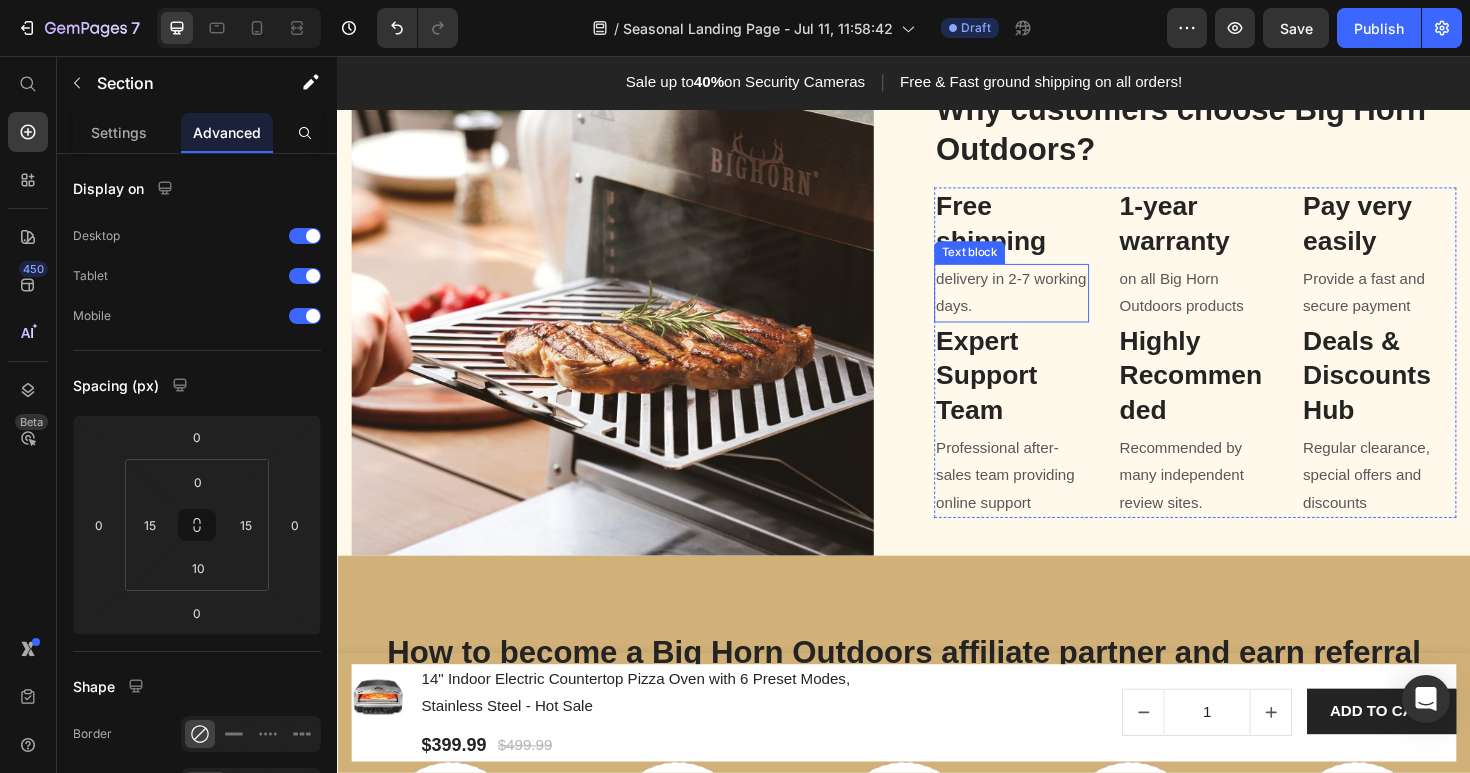 click on "delivery in 2-7 working days." at bounding box center [1051, 307] 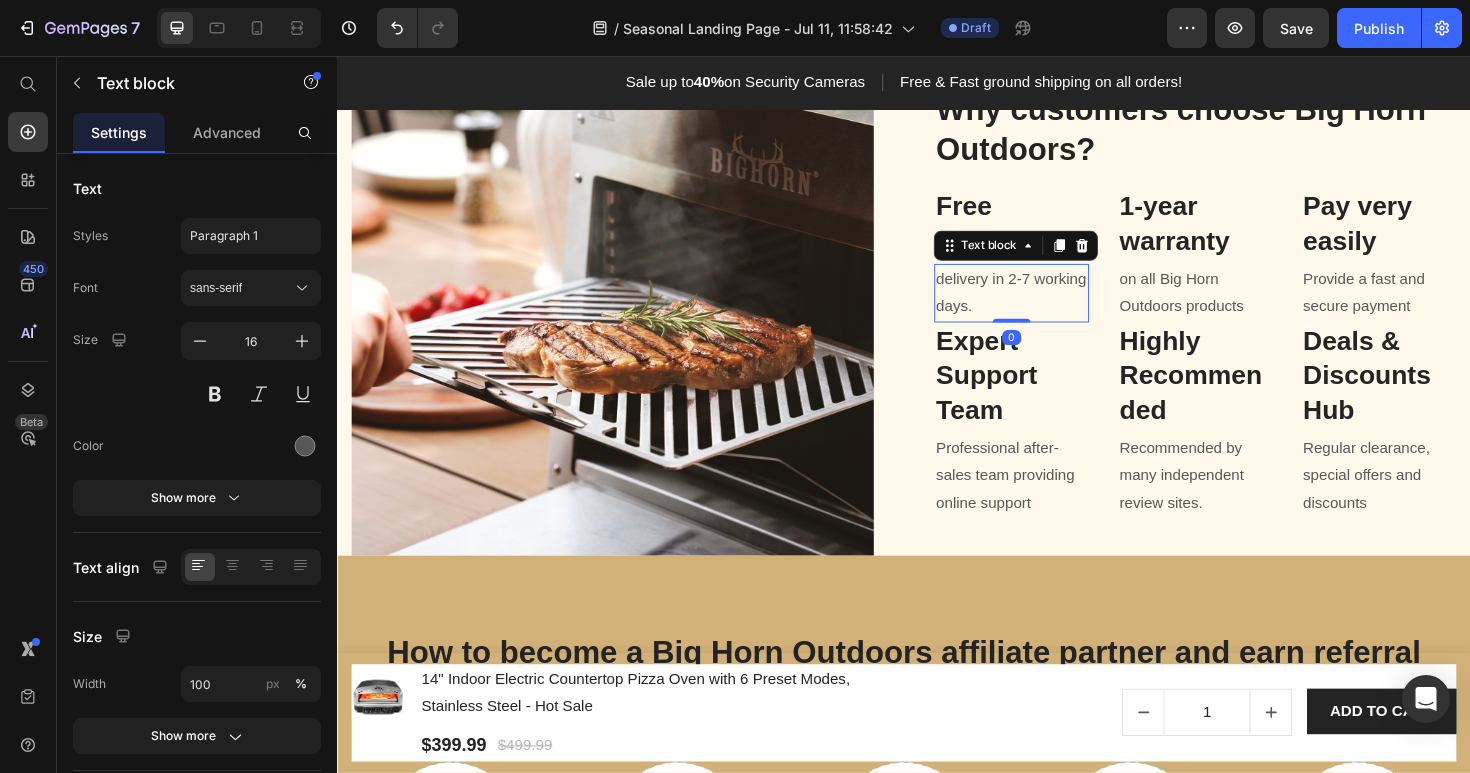 click on "delivery in 2-7 working days." at bounding box center (1051, 307) 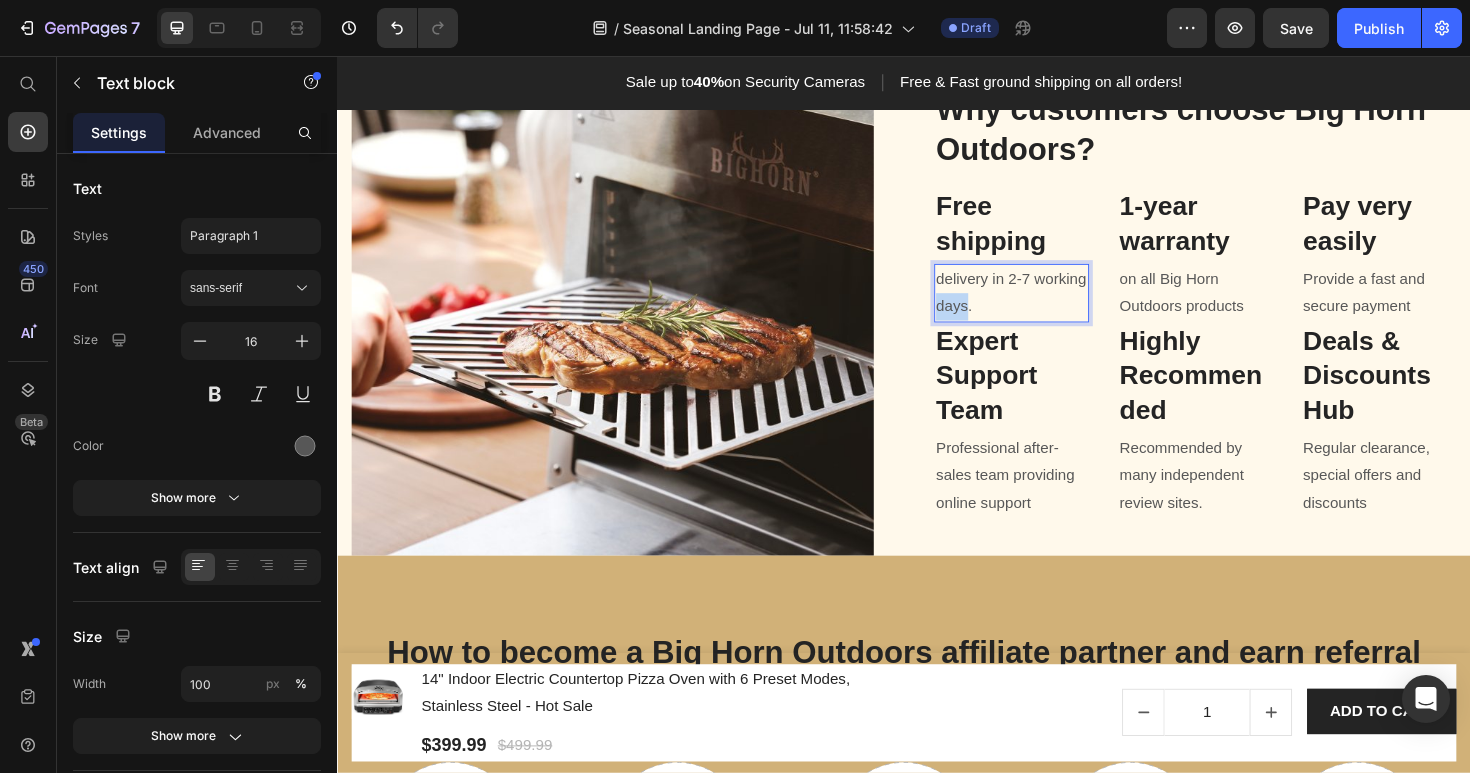 click on "delivery in 2-7 working days." at bounding box center [1051, 307] 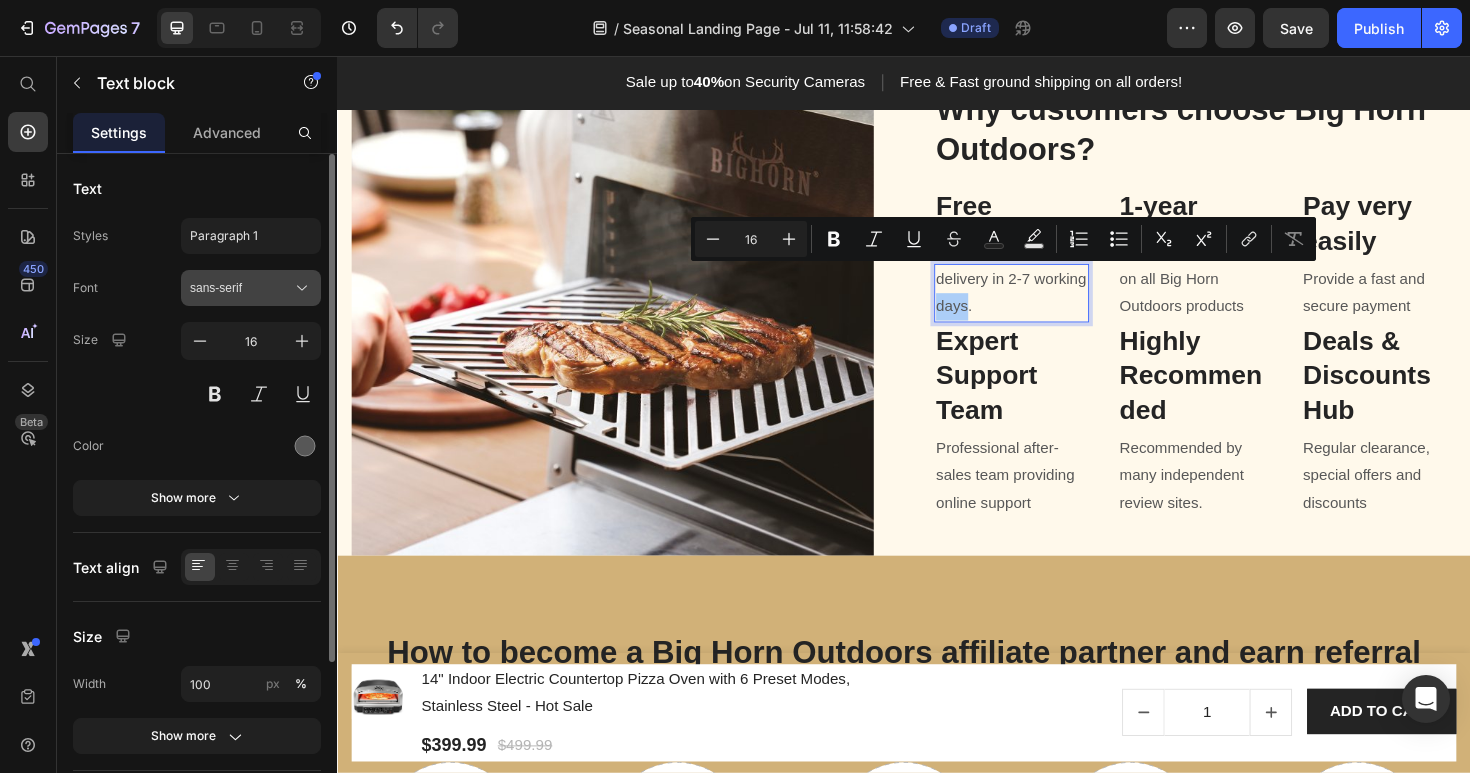 click 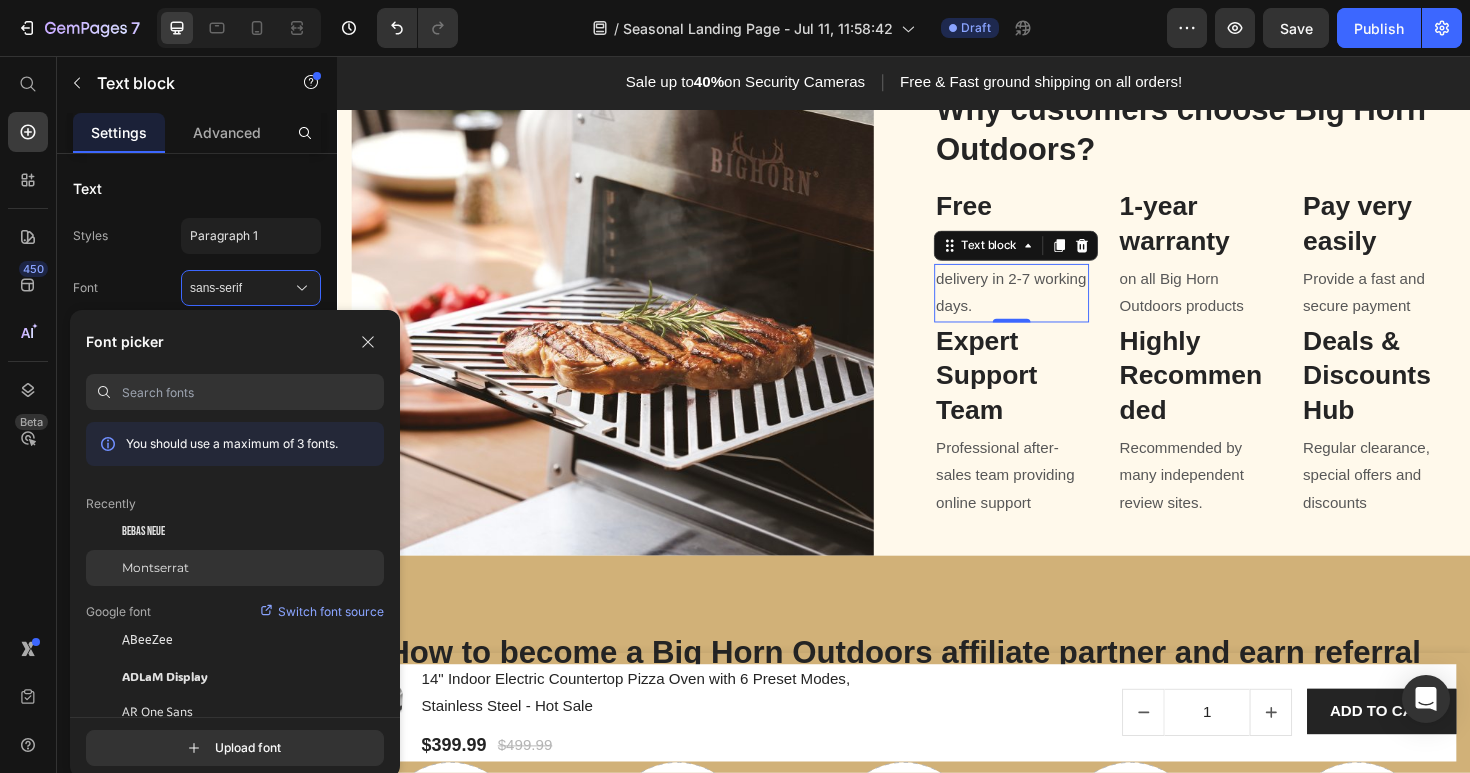 click on "Montserrat" 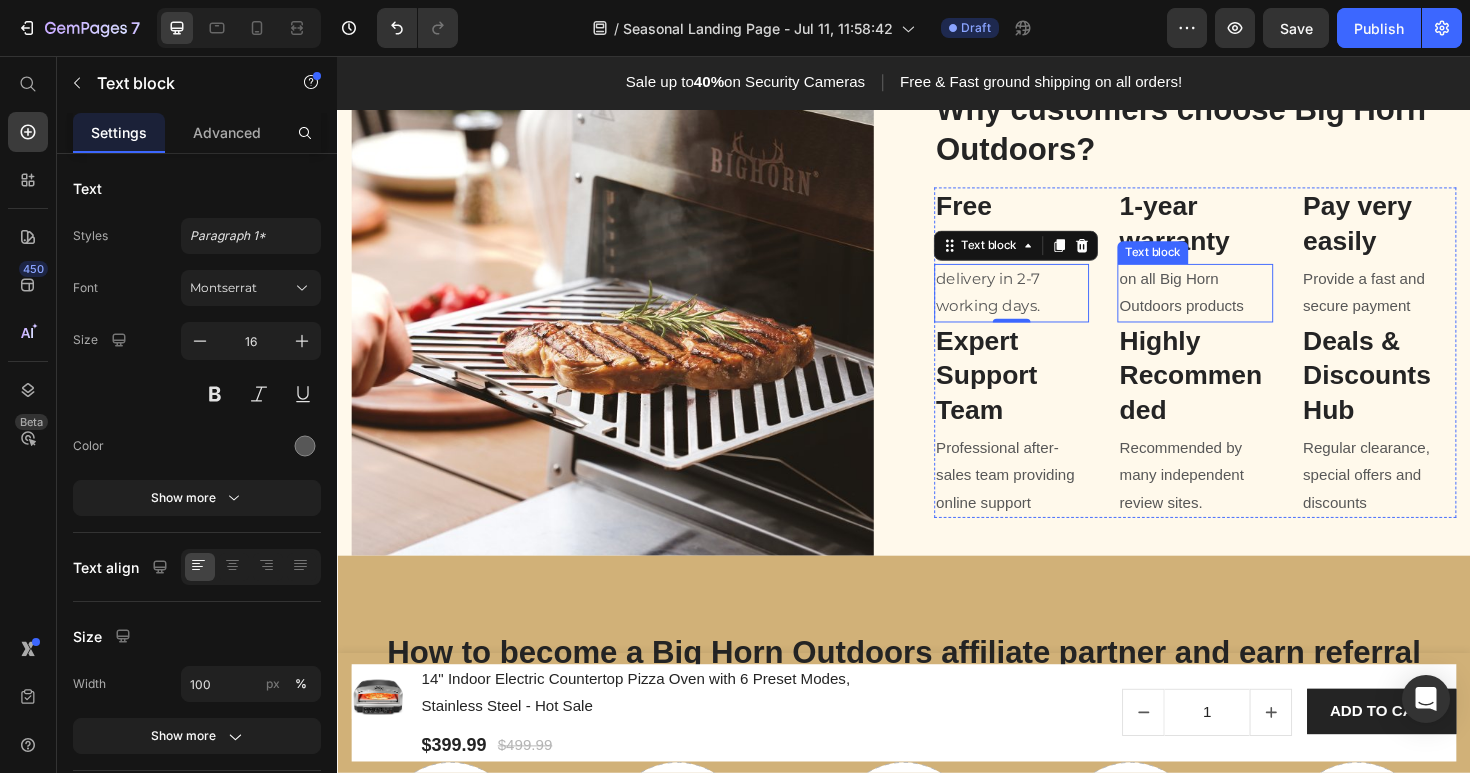 click on "on all Big Horn Outdoors products" at bounding box center [1245, 307] 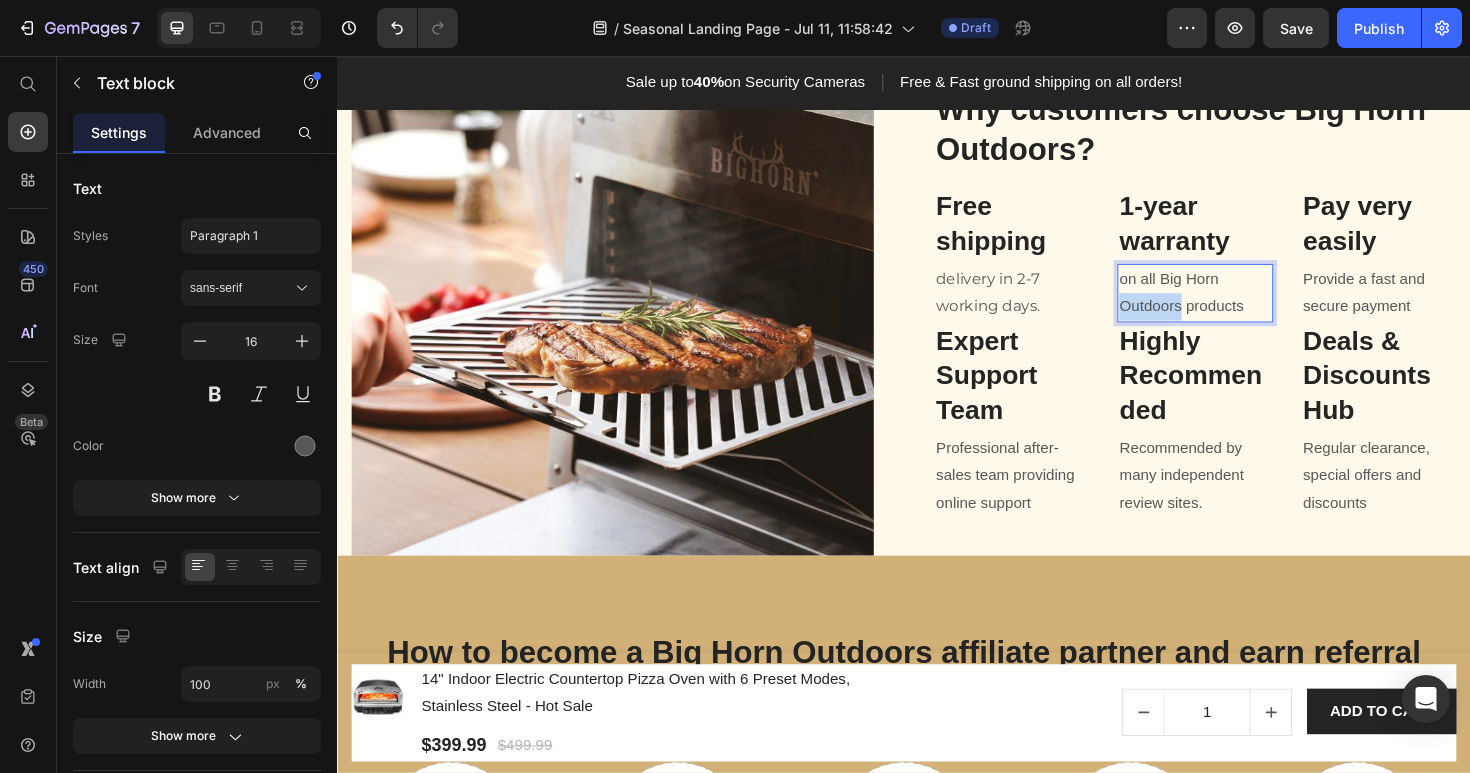 click on "on all Big Horn Outdoors products" at bounding box center [1245, 307] 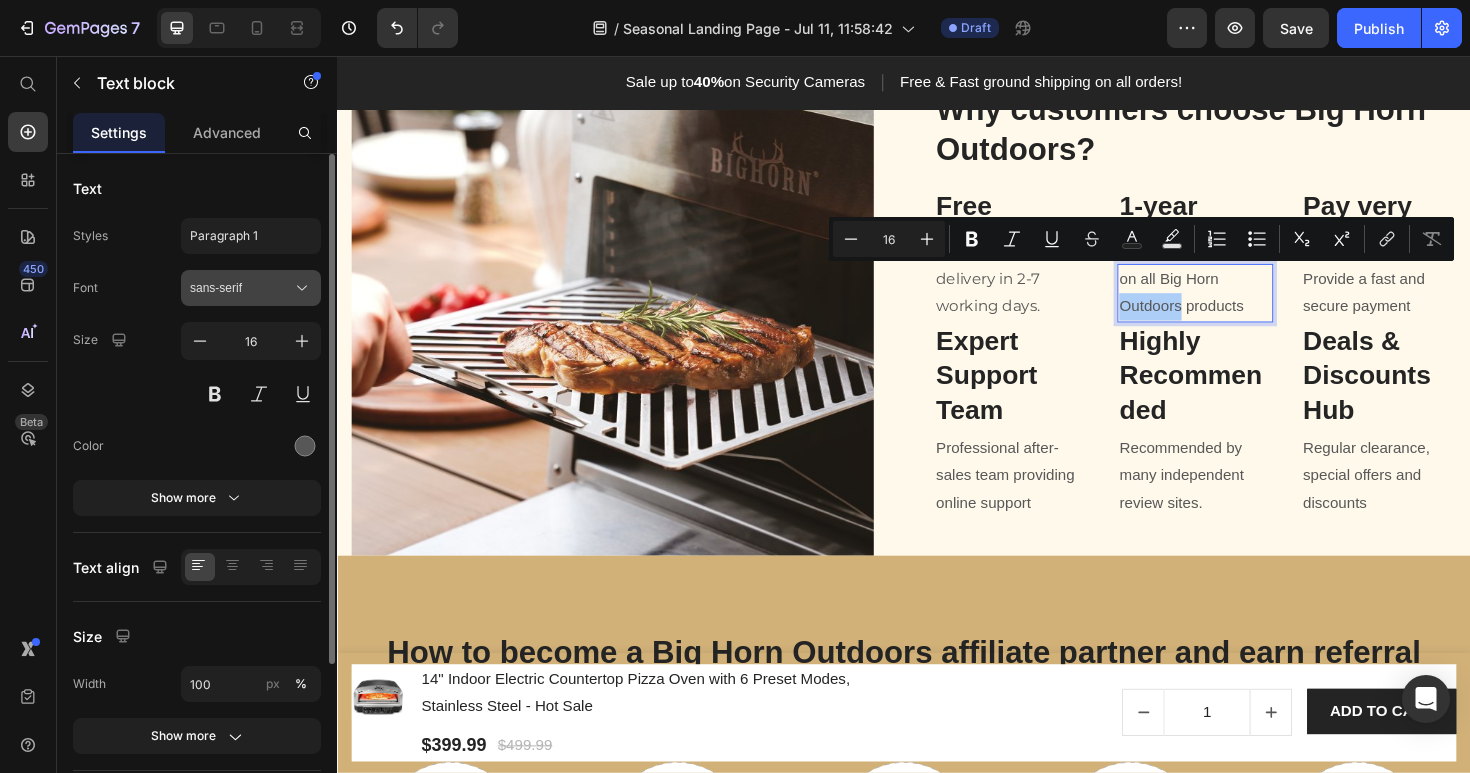 click 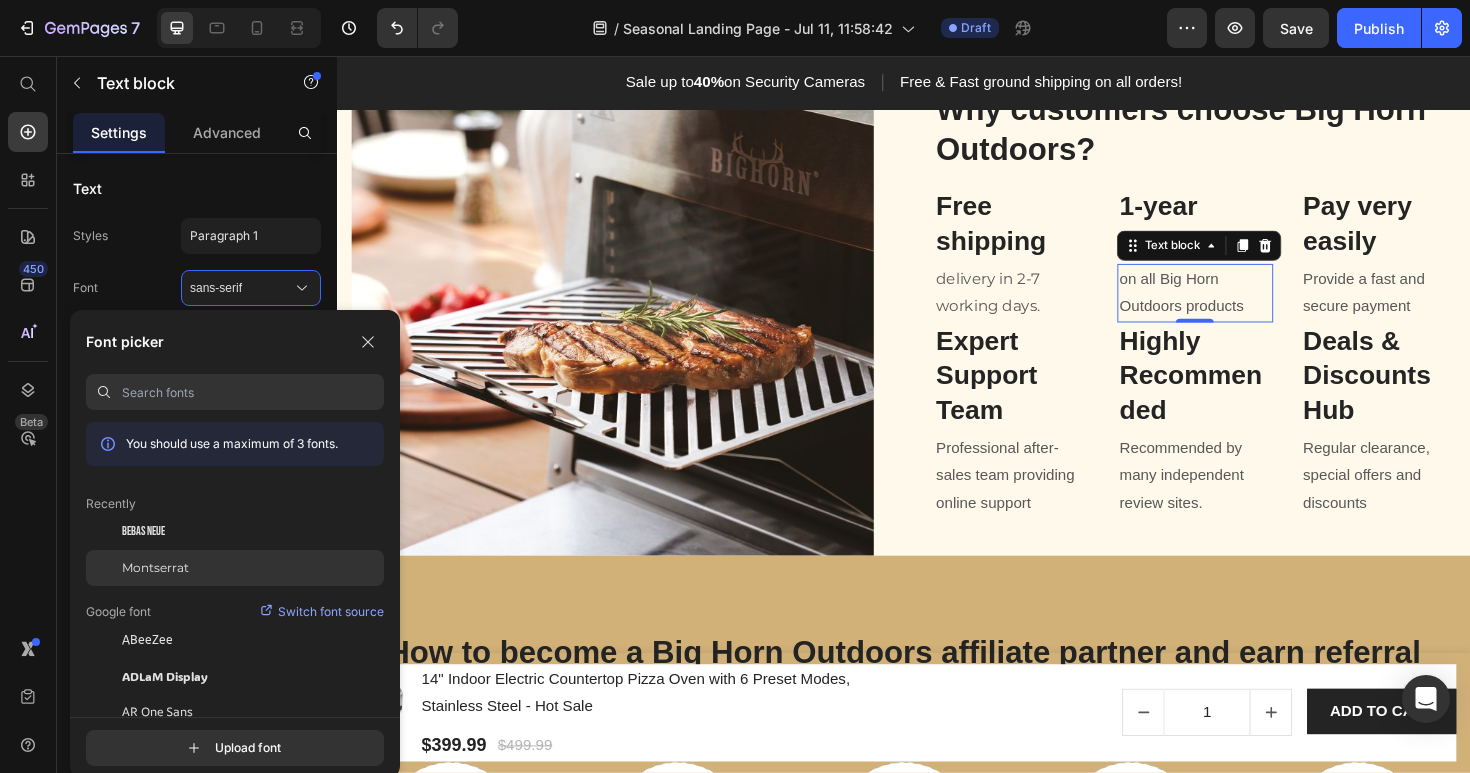 click on "Montserrat" 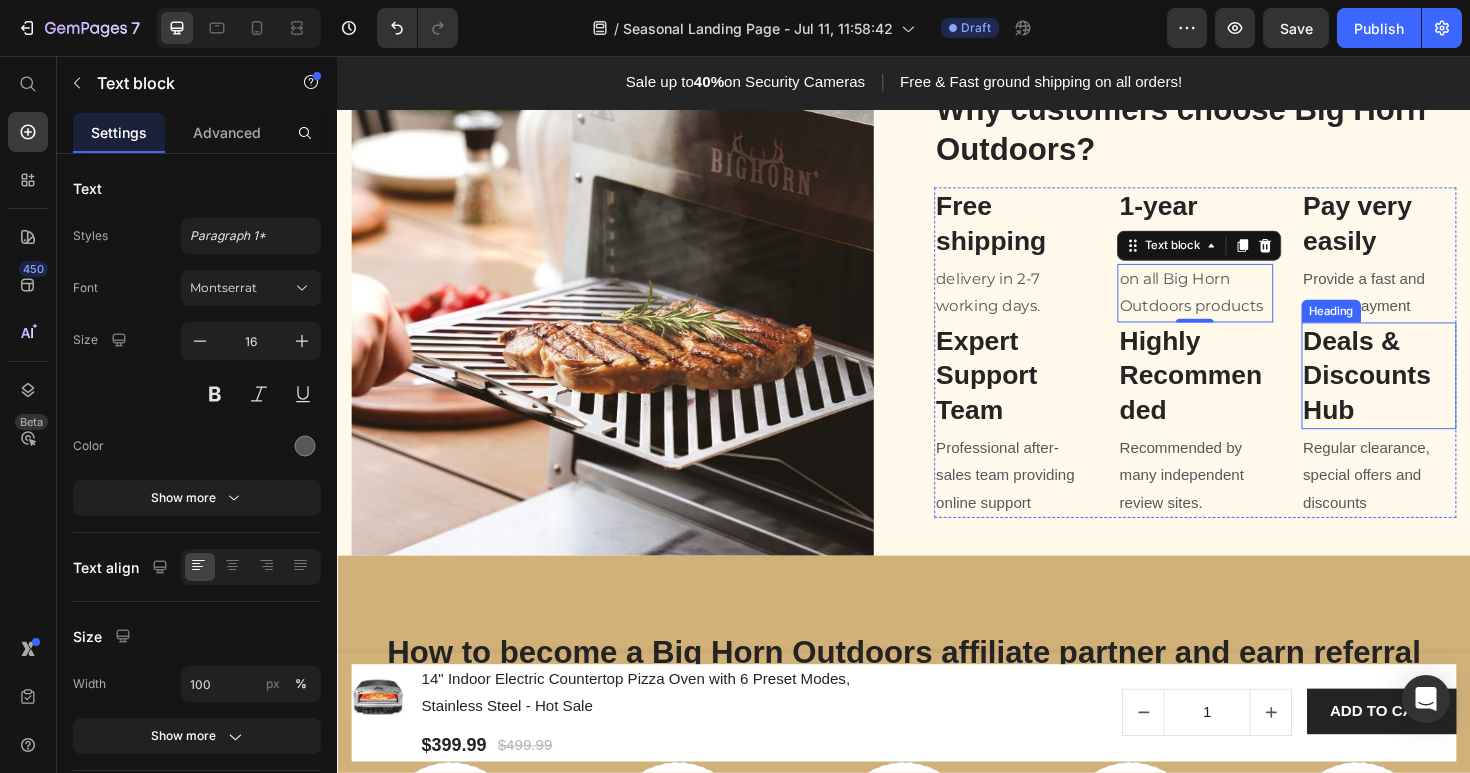 click on "Heading" at bounding box center (1389, 326) 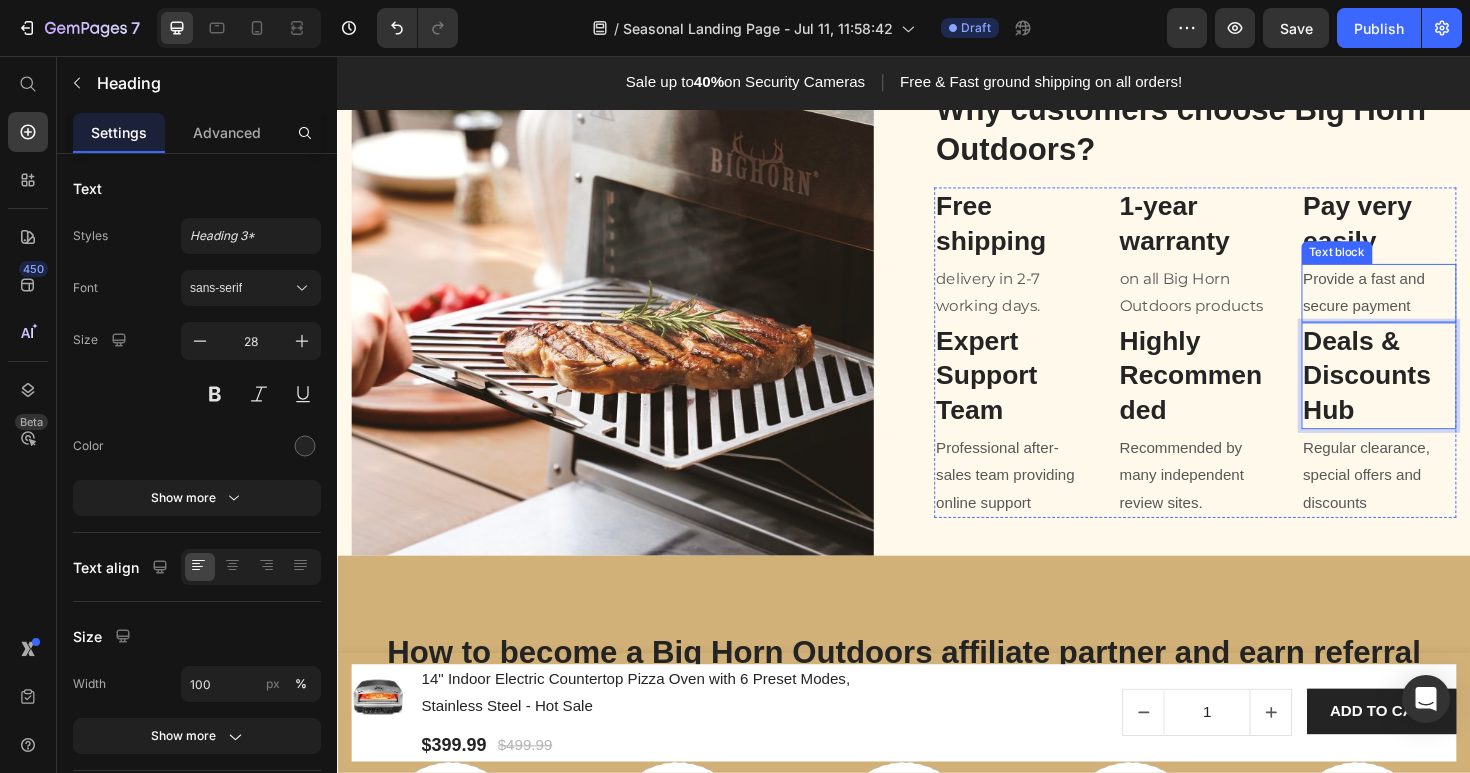click on "Provide a fast and secure payment" at bounding box center (1440, 307) 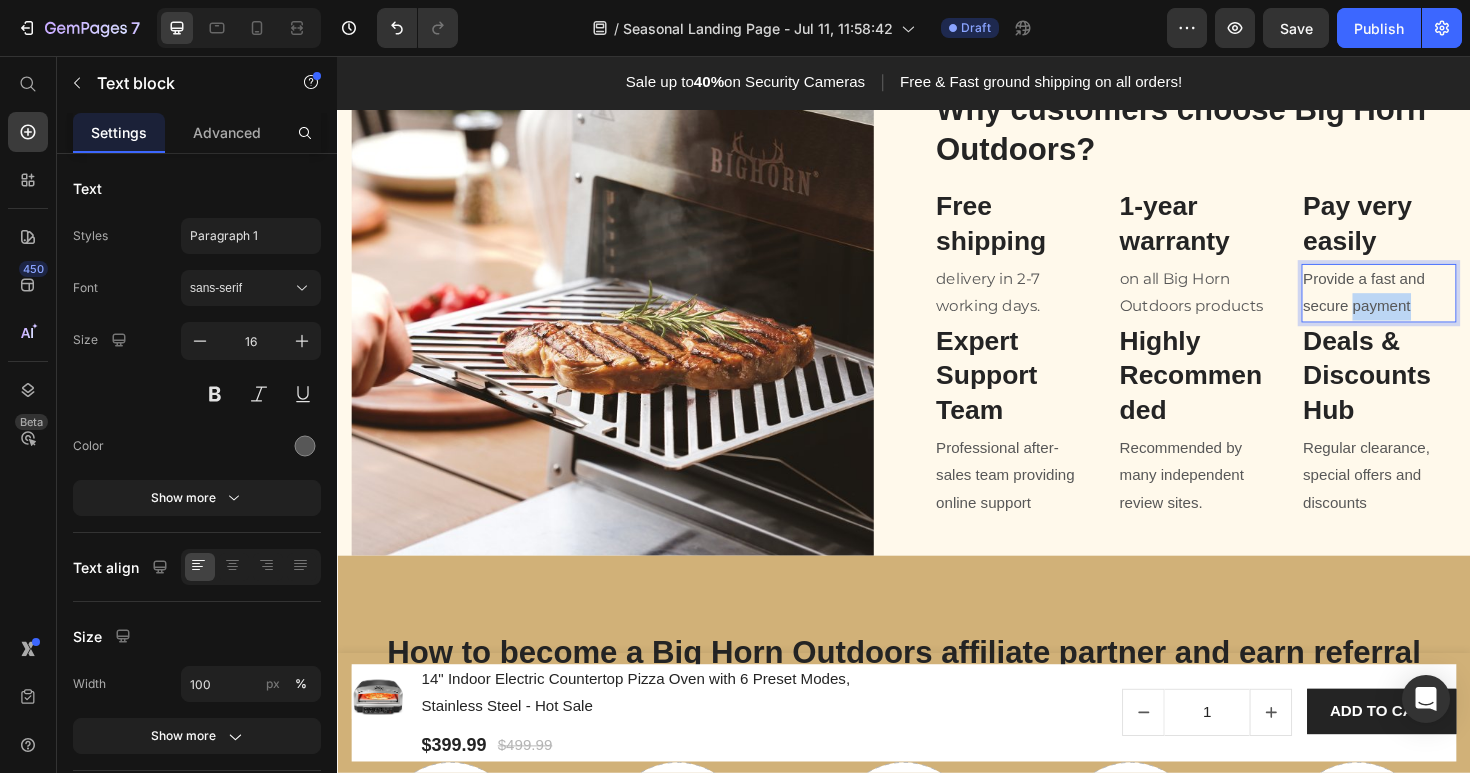 click on "Provide a fast and secure payment" at bounding box center (1440, 307) 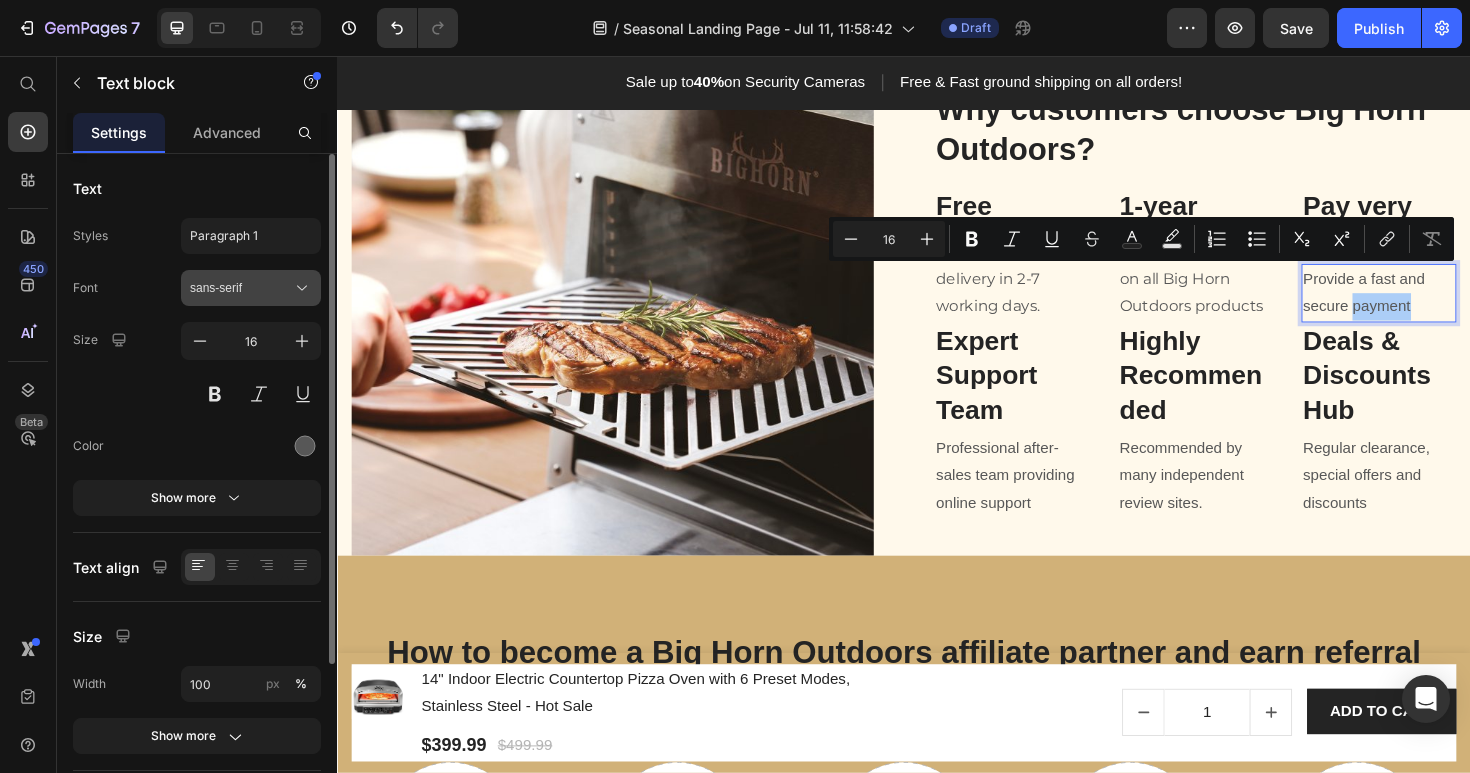 click 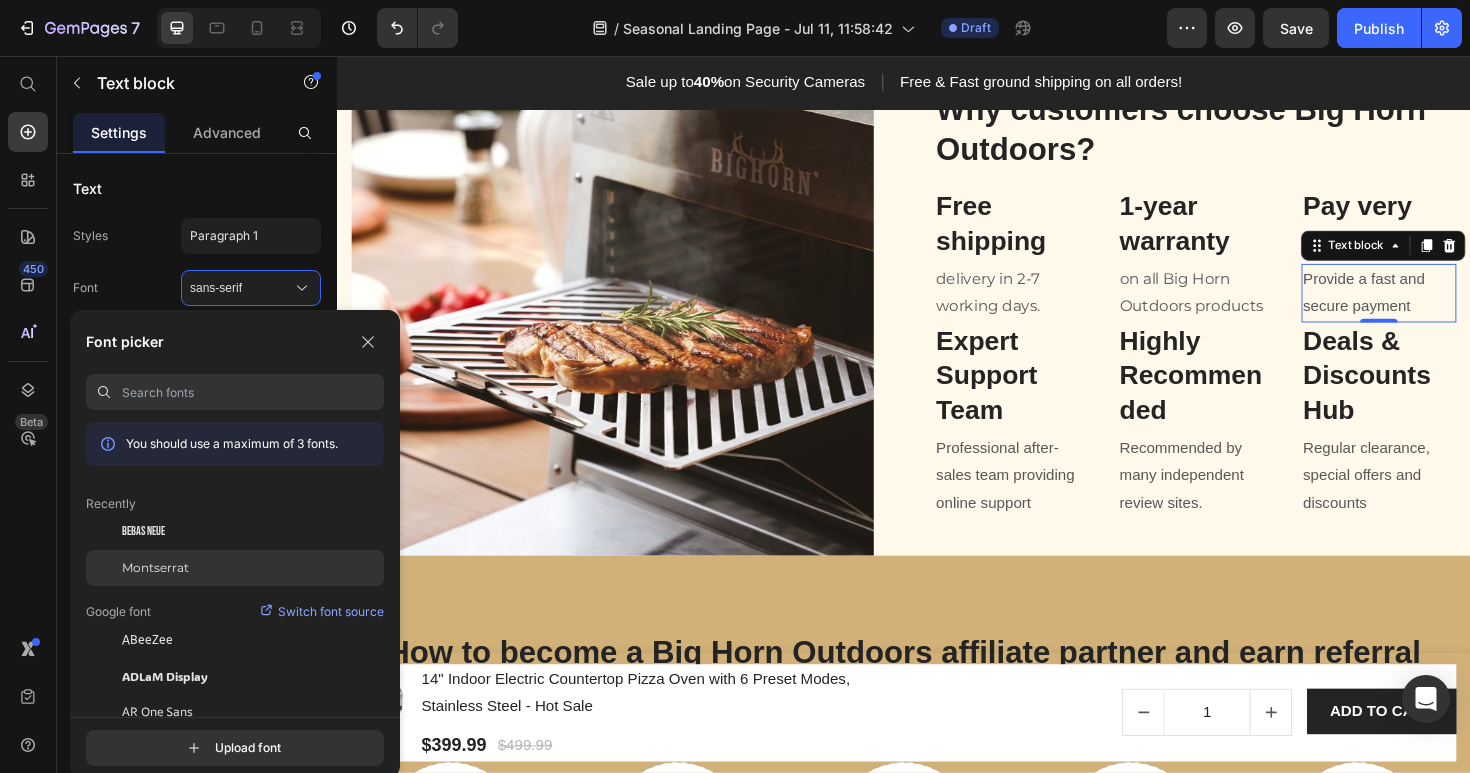 click on "Montserrat" at bounding box center [155, 568] 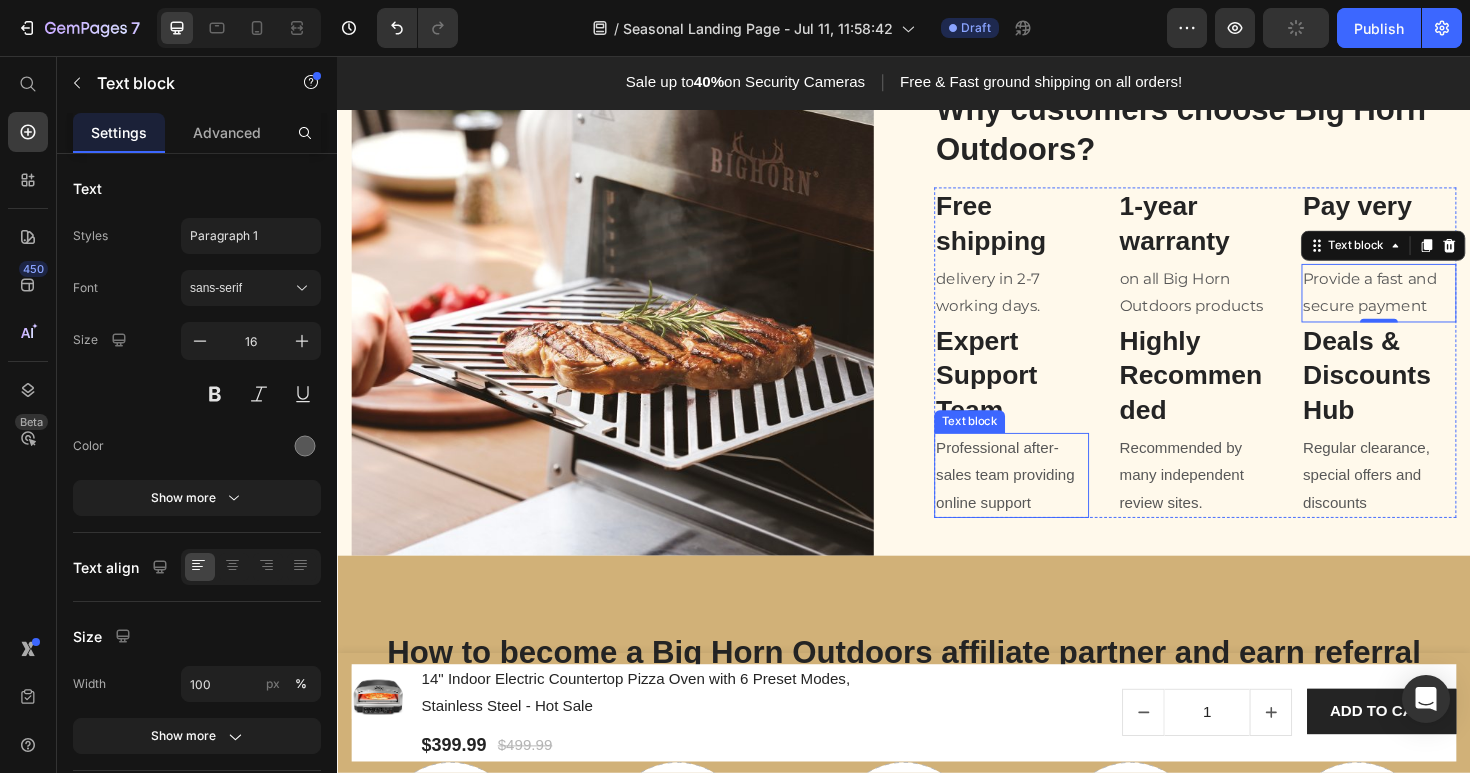 click on "Professional after-sales team providing online support" at bounding box center [1051, 500] 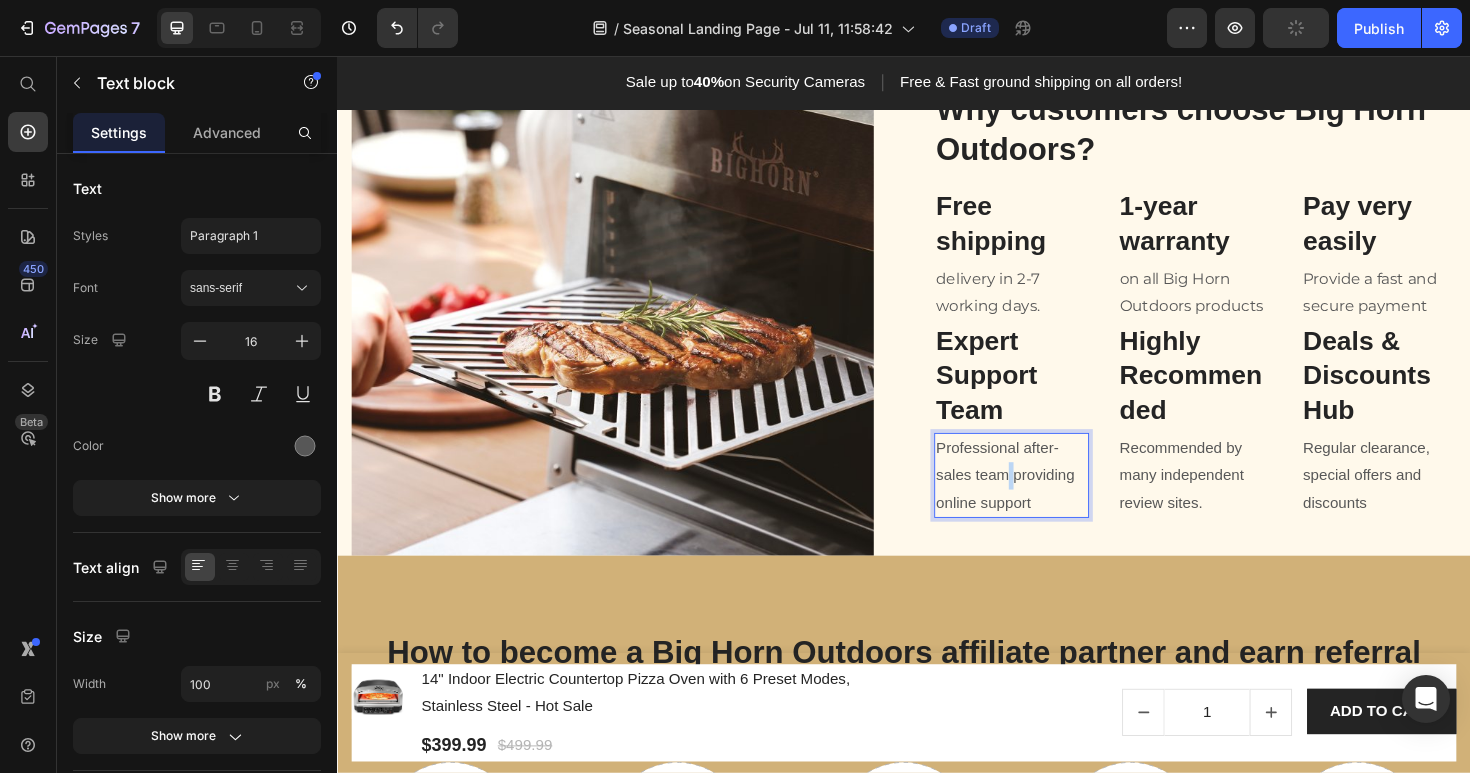 click on "Professional after-sales team providing online support" at bounding box center (1051, 500) 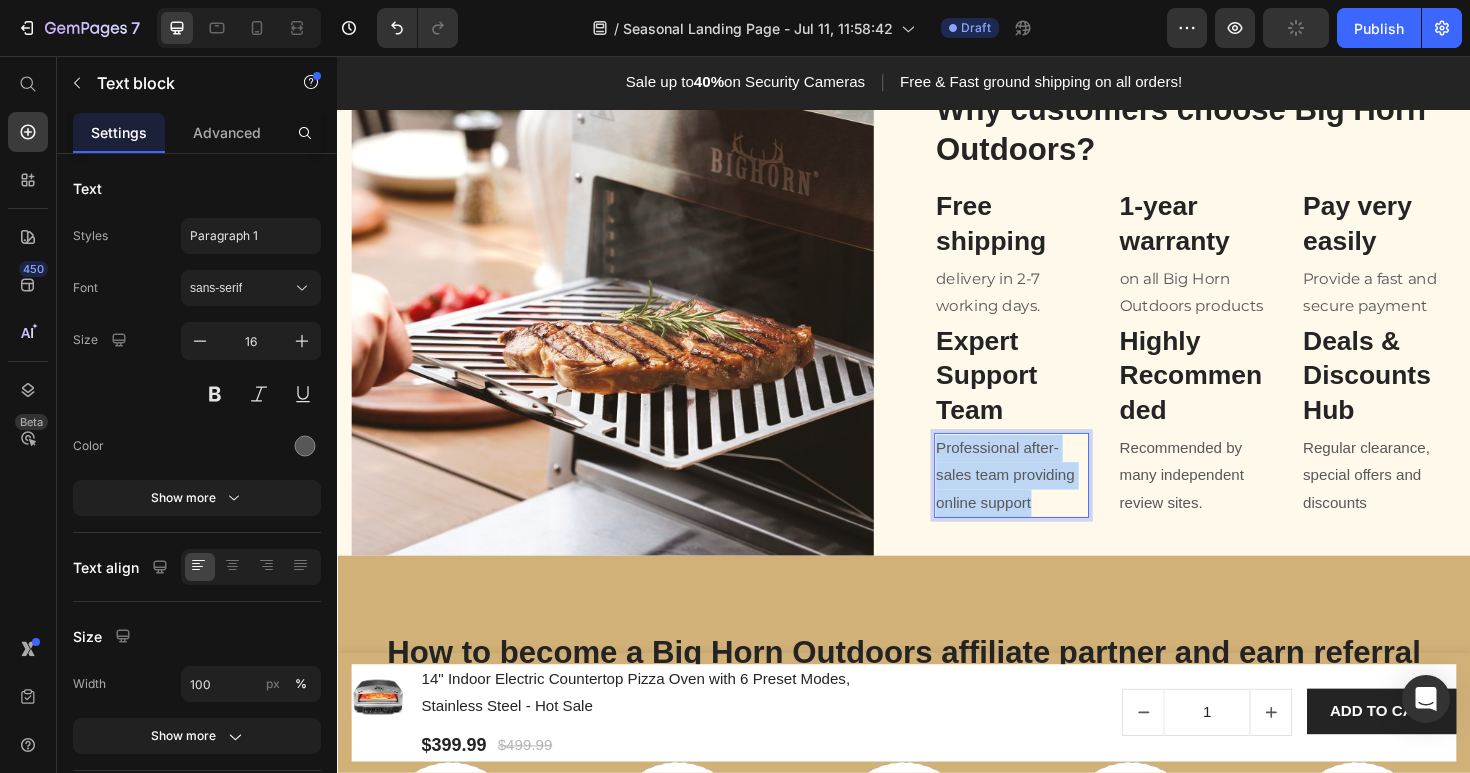 click on "Professional after-sales team providing online support" at bounding box center (1051, 500) 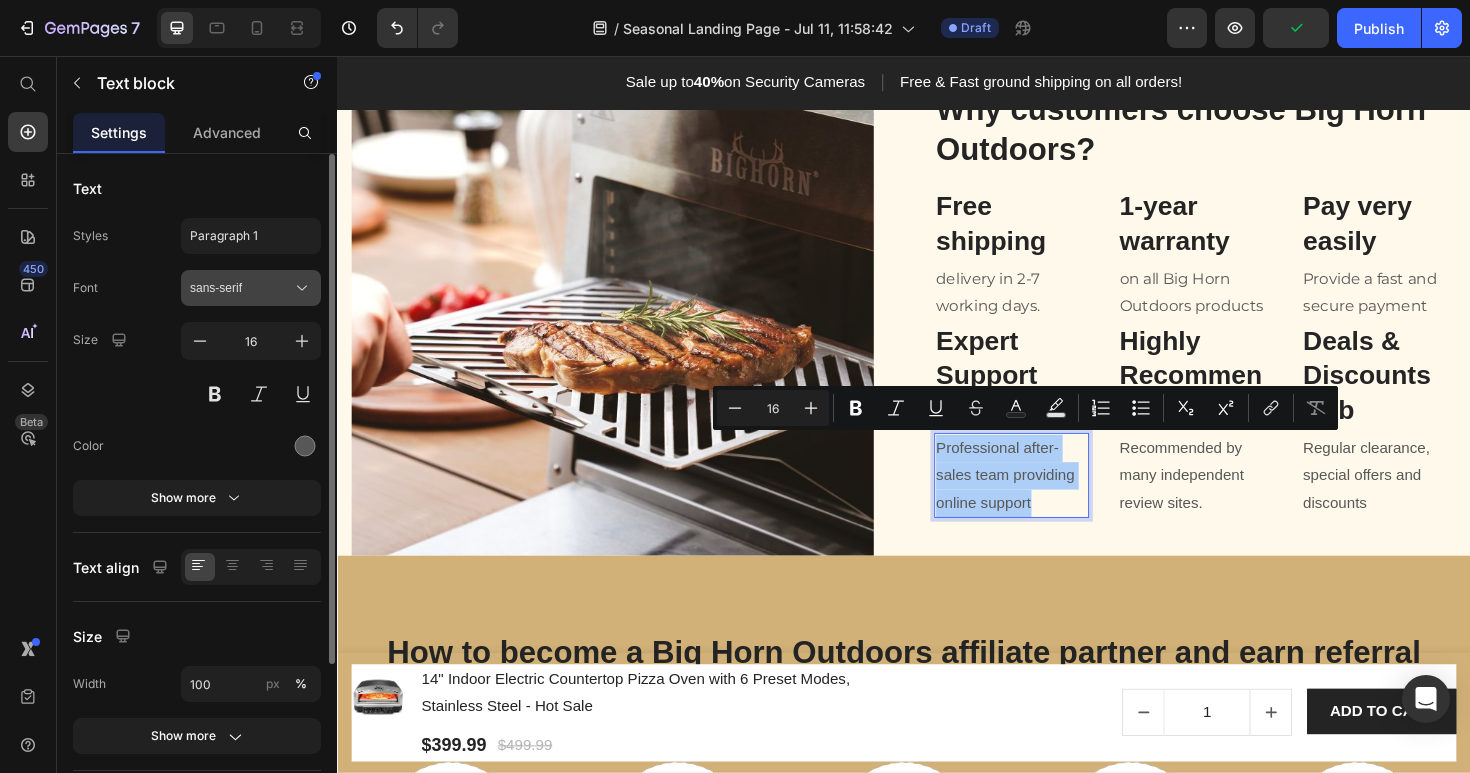 click 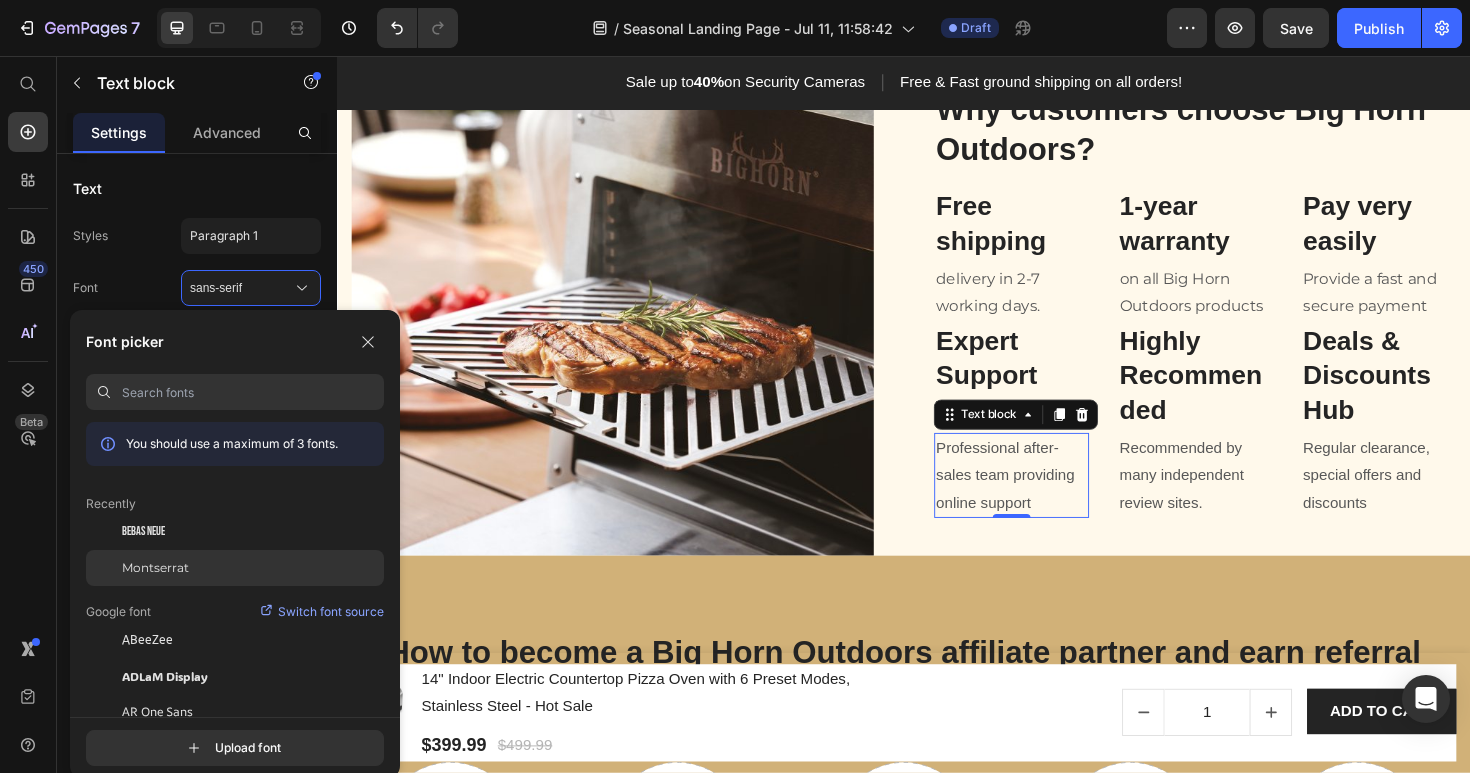 click on "Montserrat" at bounding box center (155, 568) 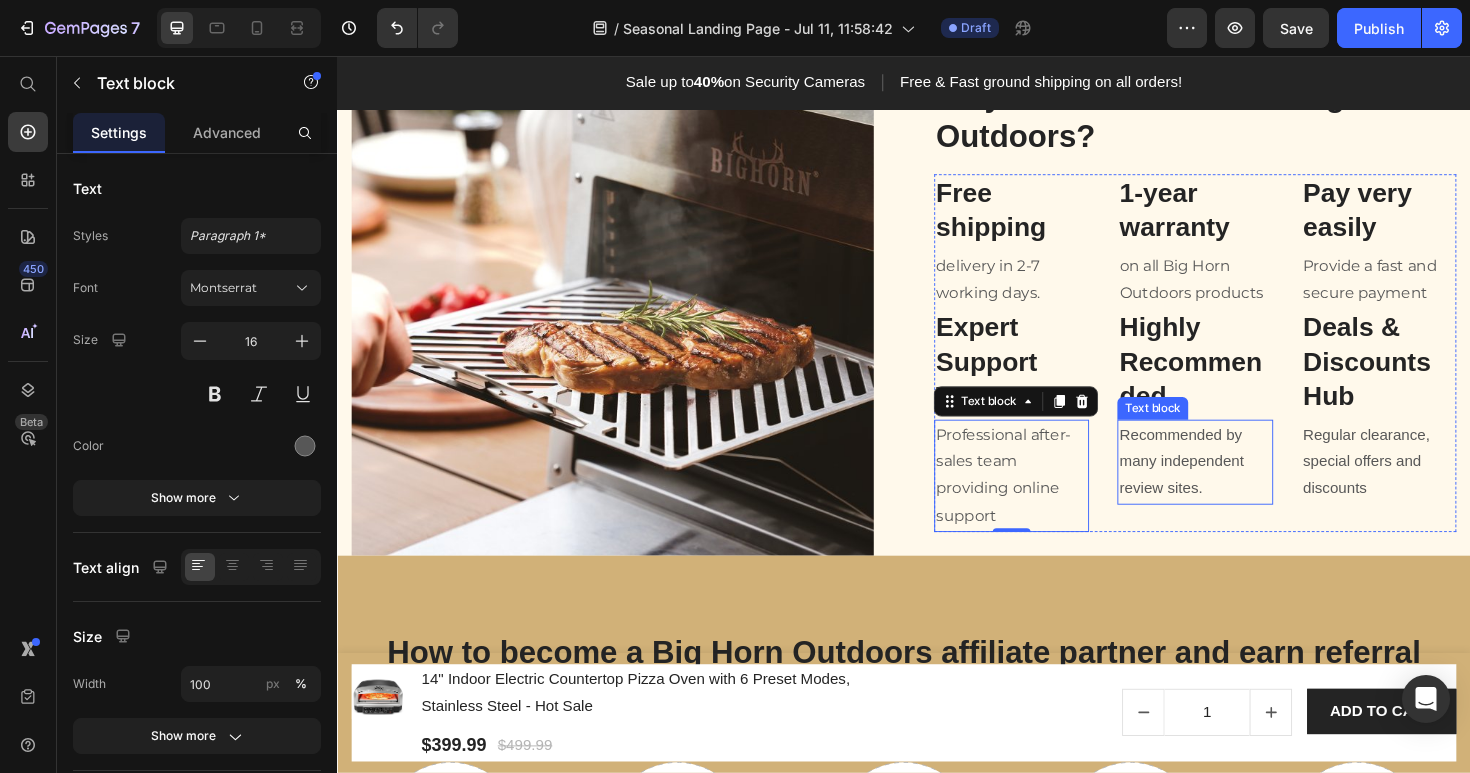 click on "Recommended by many independent review sites." at bounding box center [1245, 486] 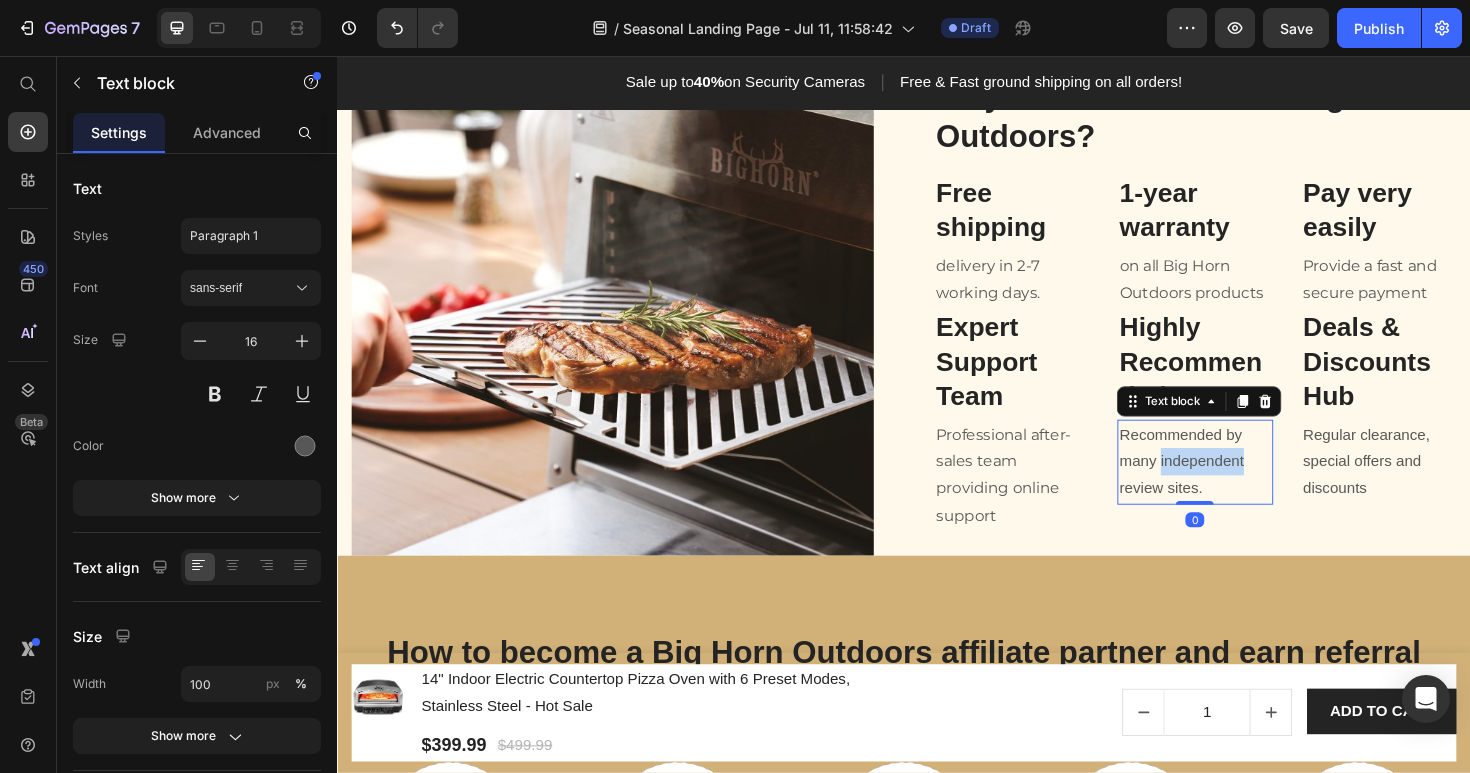 click on "Recommended by many independent review sites." at bounding box center (1245, 486) 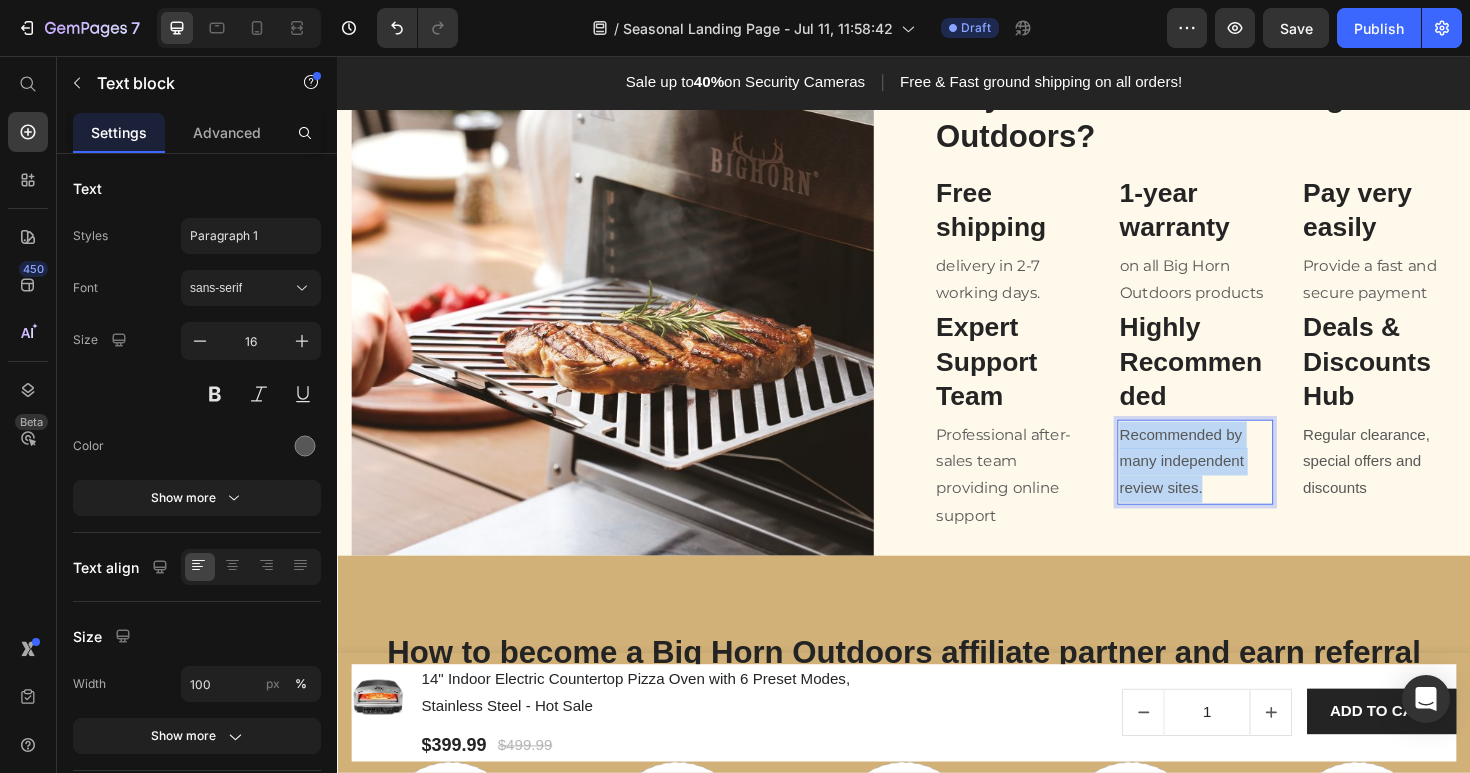 click on "Recommended by many independent review sites." at bounding box center [1245, 486] 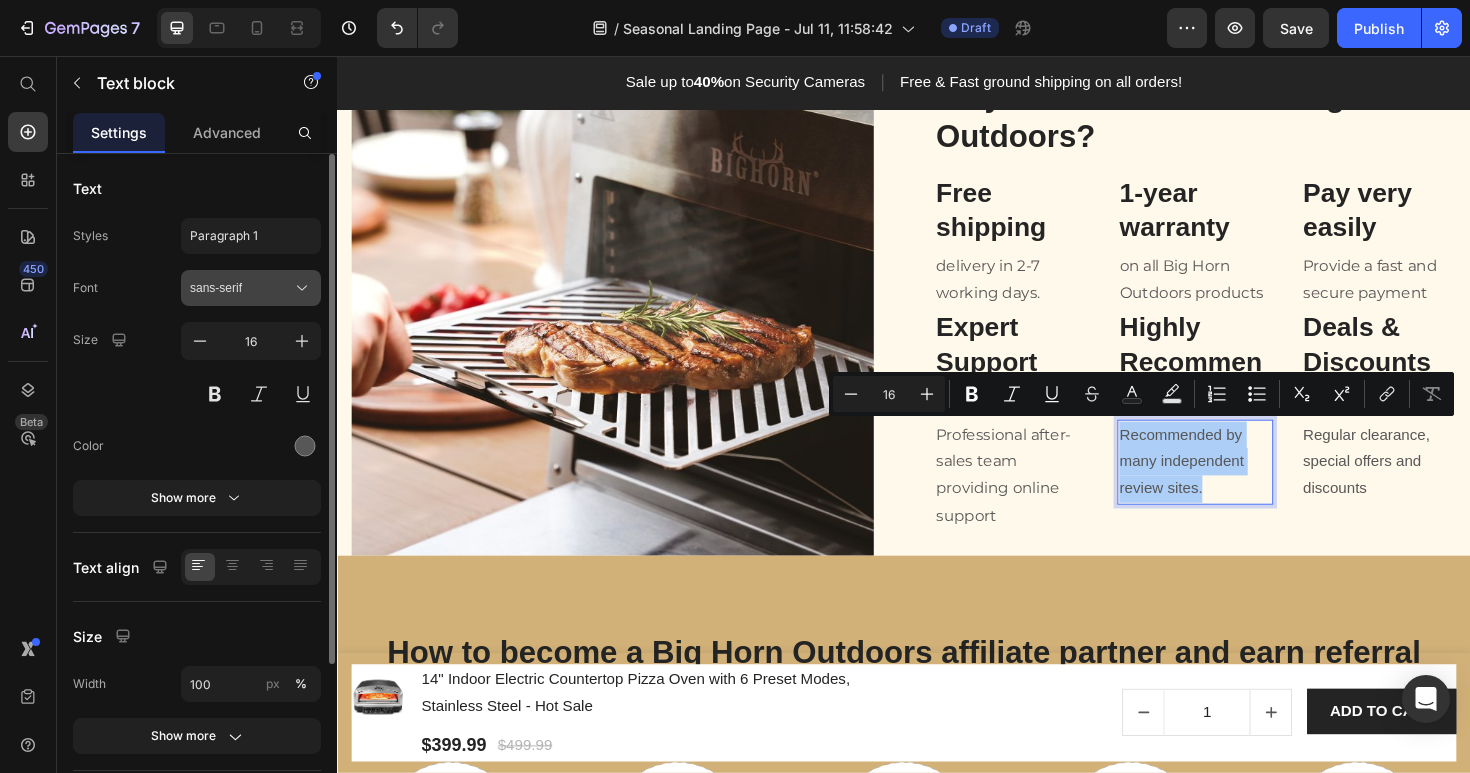 click 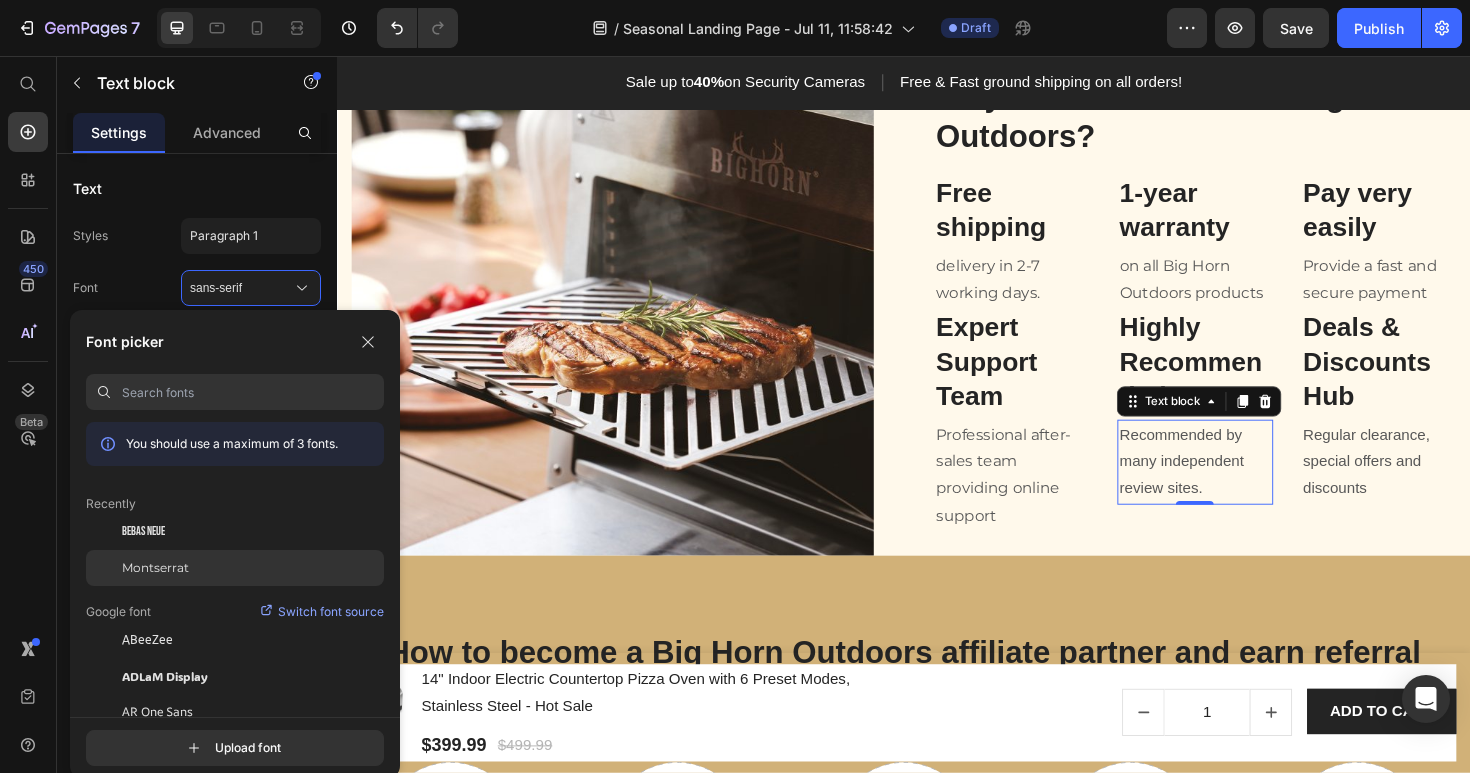 click on "Montserrat" at bounding box center [155, 568] 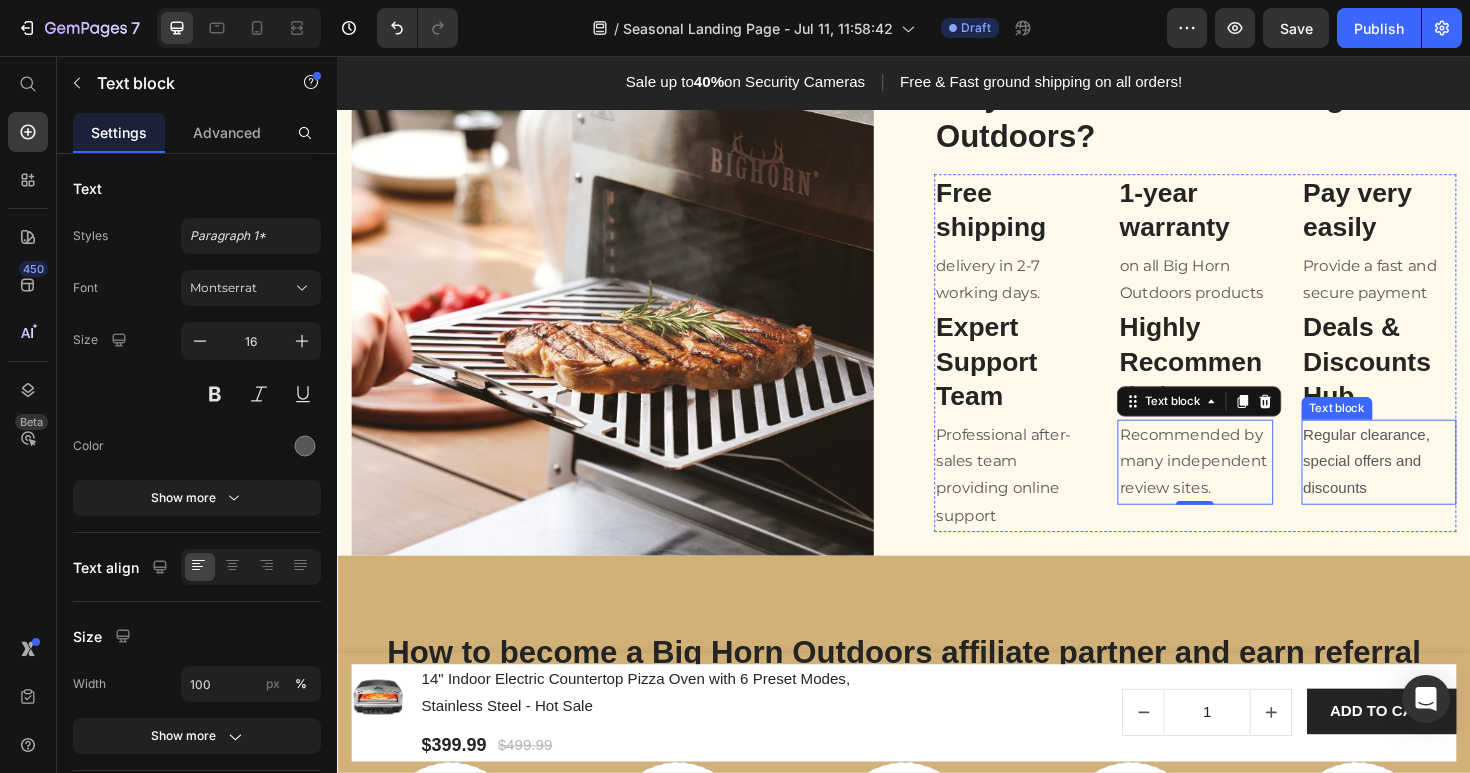 click on "Regular clearance, special offers and discounts" at bounding box center (1440, 486) 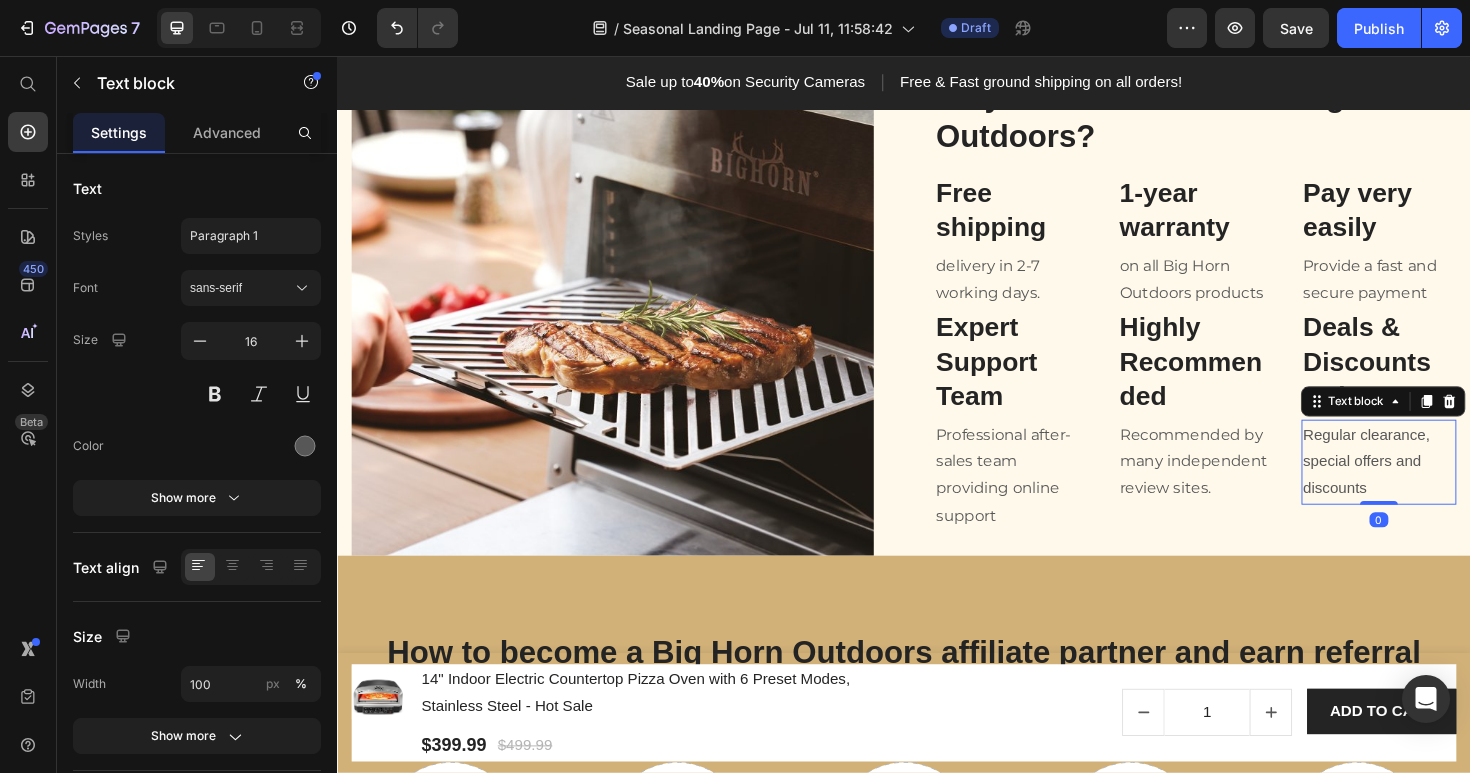 click on "Regular clearance, special offers and discounts" at bounding box center [1440, 486] 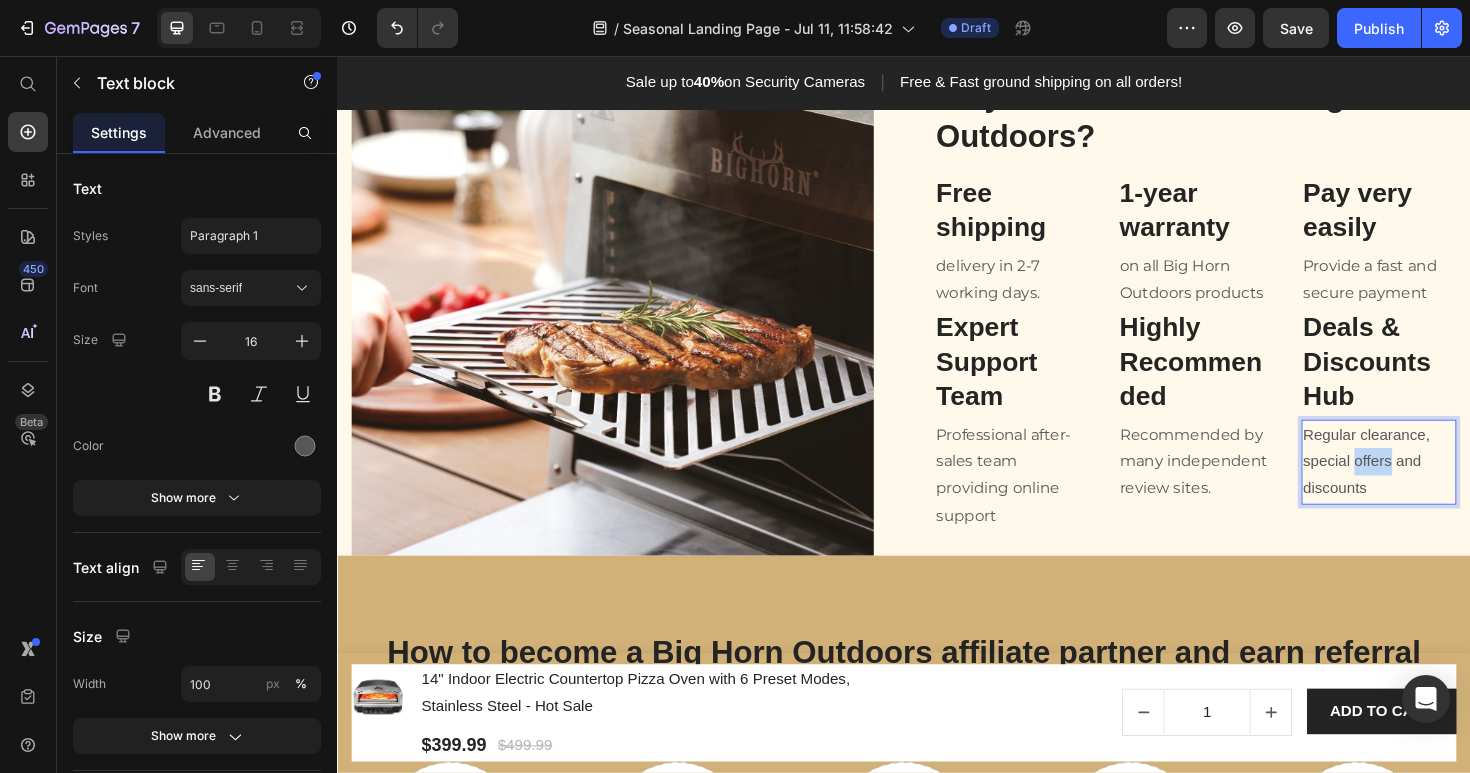 click on "Regular clearance, special offers and discounts" at bounding box center [1440, 486] 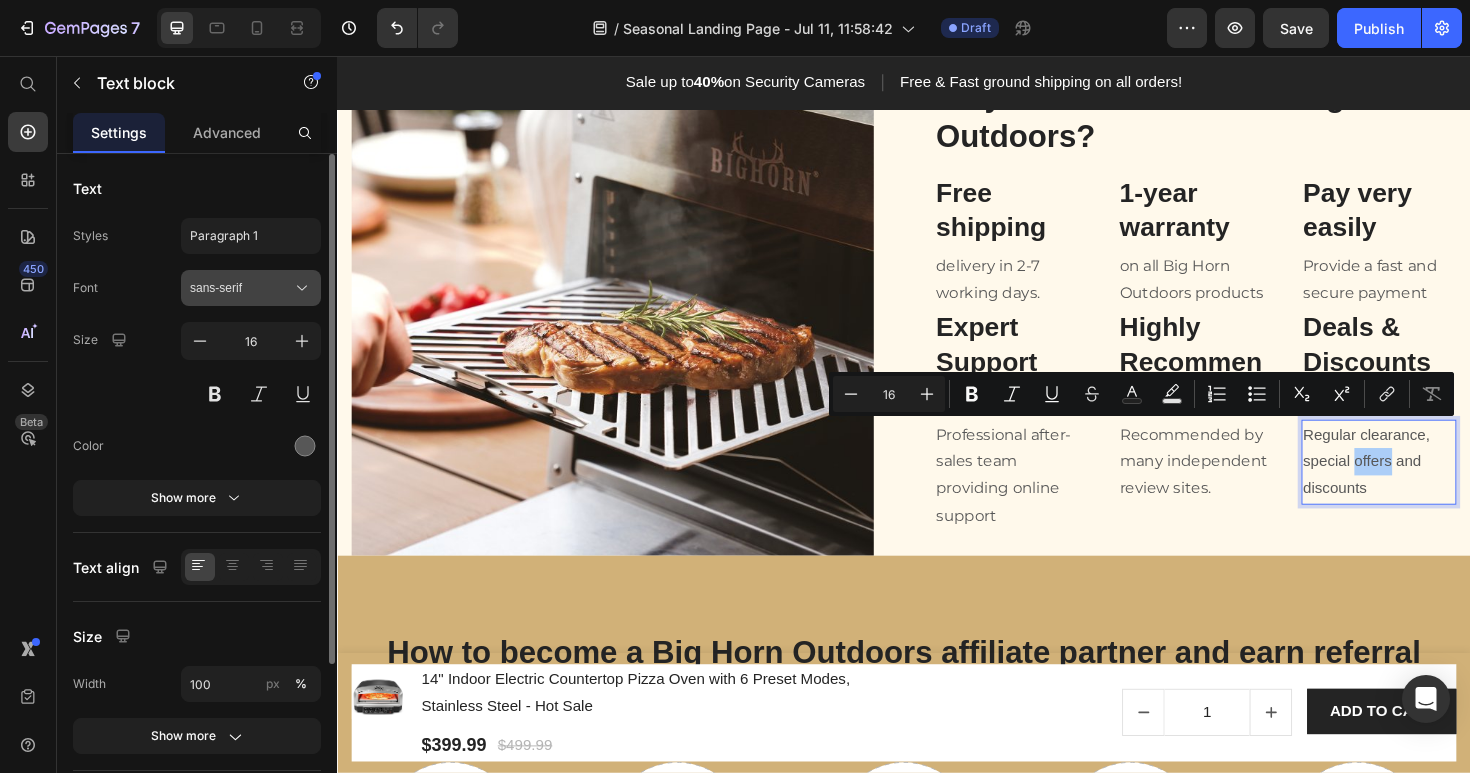 click 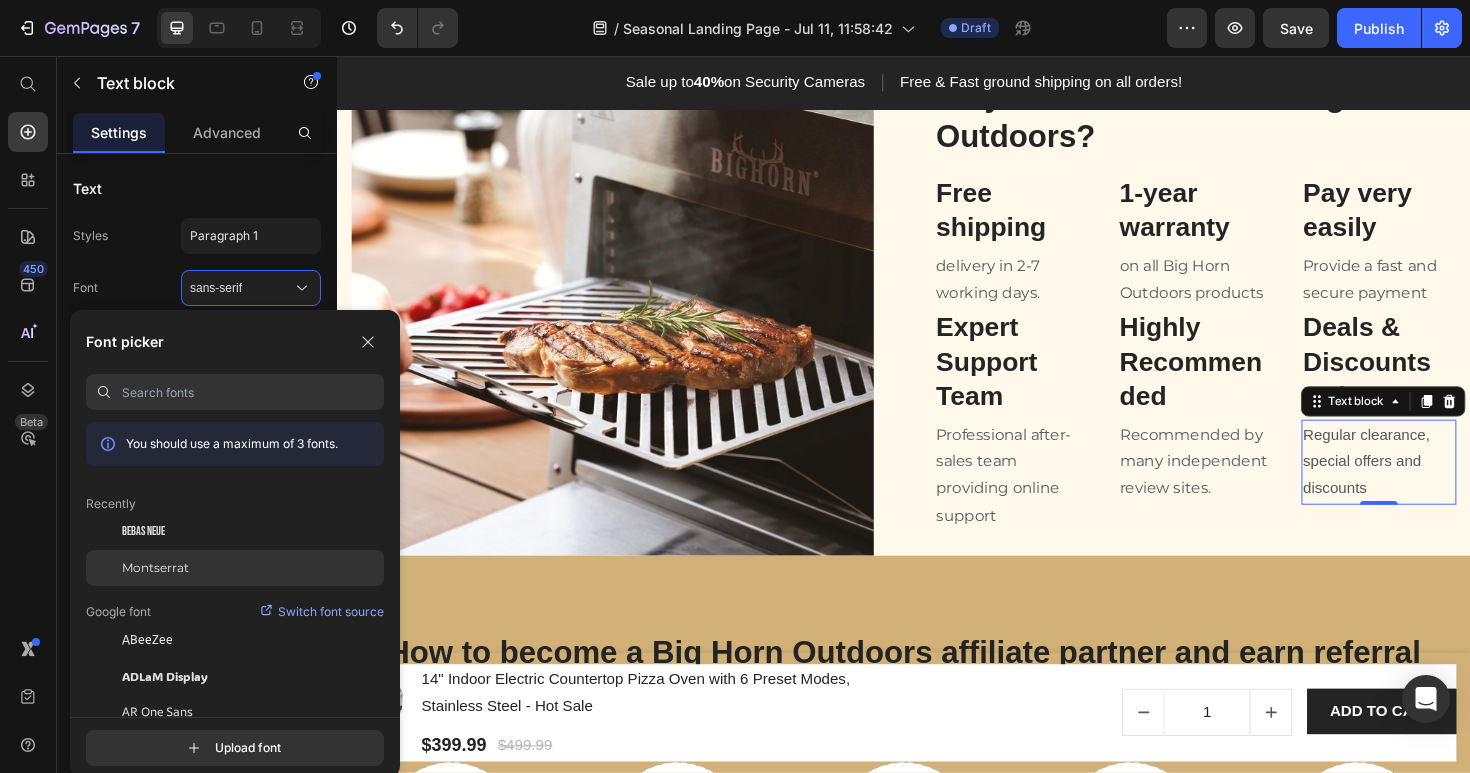 click on "Montserrat" at bounding box center (155, 568) 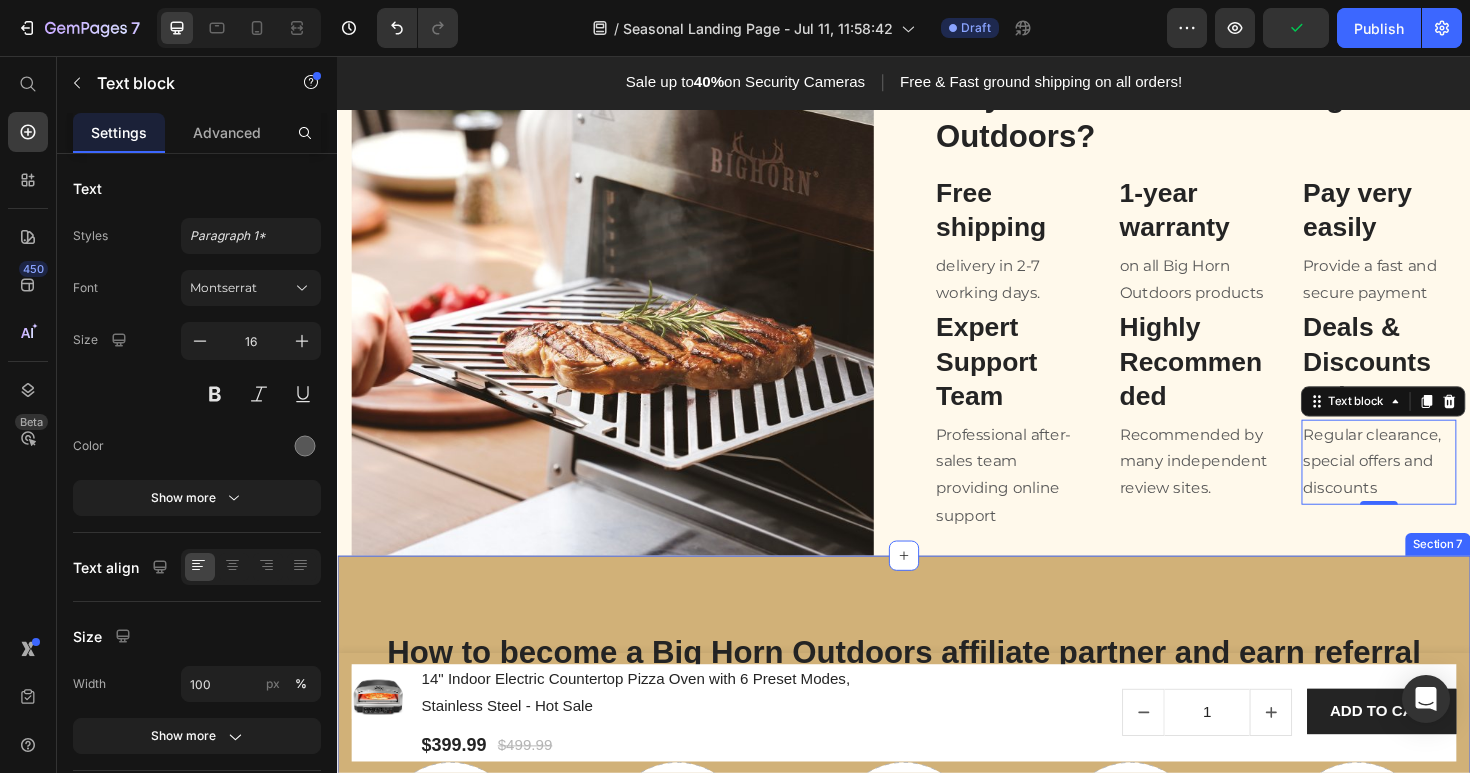 click on "How to become a Big Horn Outdoors affiliate partner and earn referral commissions? Heading Row Image Click here to register with AWIN. Text block Image Click here or Search "Big Horn Outdoors" to join Big Horn Outdoors affiliate program. Text block Image Promote our products and share affiliate links on online channels. Text block Image Convince followers to place the order through affiliate link. Text block Image Reap the profits. Text block Row Section 7" at bounding box center (937, 881) 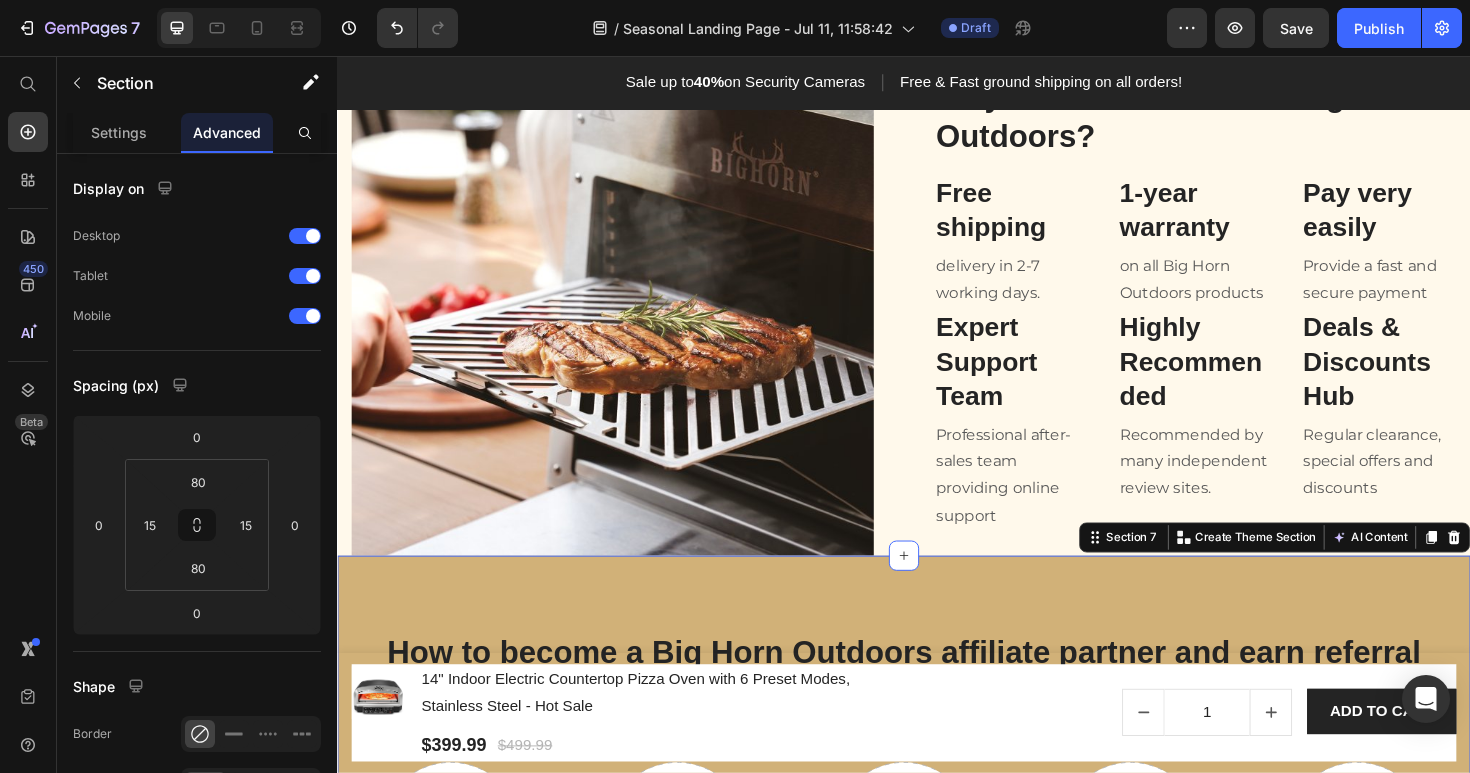 click on "How to become a Big Horn Outdoors affiliate partner and earn referral commissions? Heading Row Image Click here to register with AWIN. Text block Image Click here or Search "Big Horn Outdoors" to join Big Horn Outdoors affiliate program. Text block Image Promote our products and share affiliate links on online channels. Text block Image Convince followers to place the order through affiliate link. Text block Image Reap the profits. Text block Row Section 7   You can create reusable sections Create Theme Section AI Content Write with GemAI What would you like to describe here? Tone and Voice Persuasive Product 14" Indoor Electric Countertop Pizza Oven with 6 Preset Modes, Stainless Steel - Hot Sale Show more Generate" at bounding box center (937, 881) 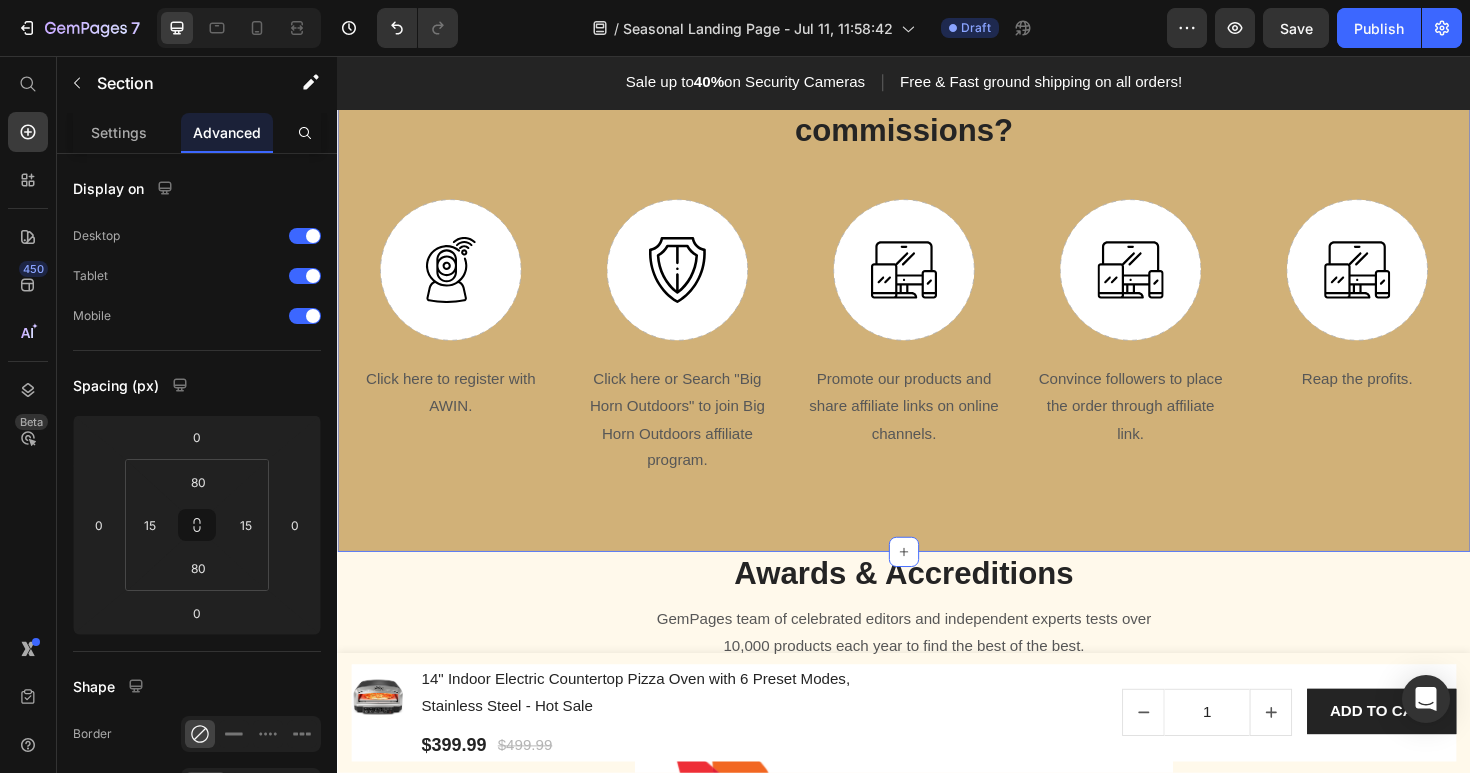 scroll, scrollTop: 1820, scrollLeft: 0, axis: vertical 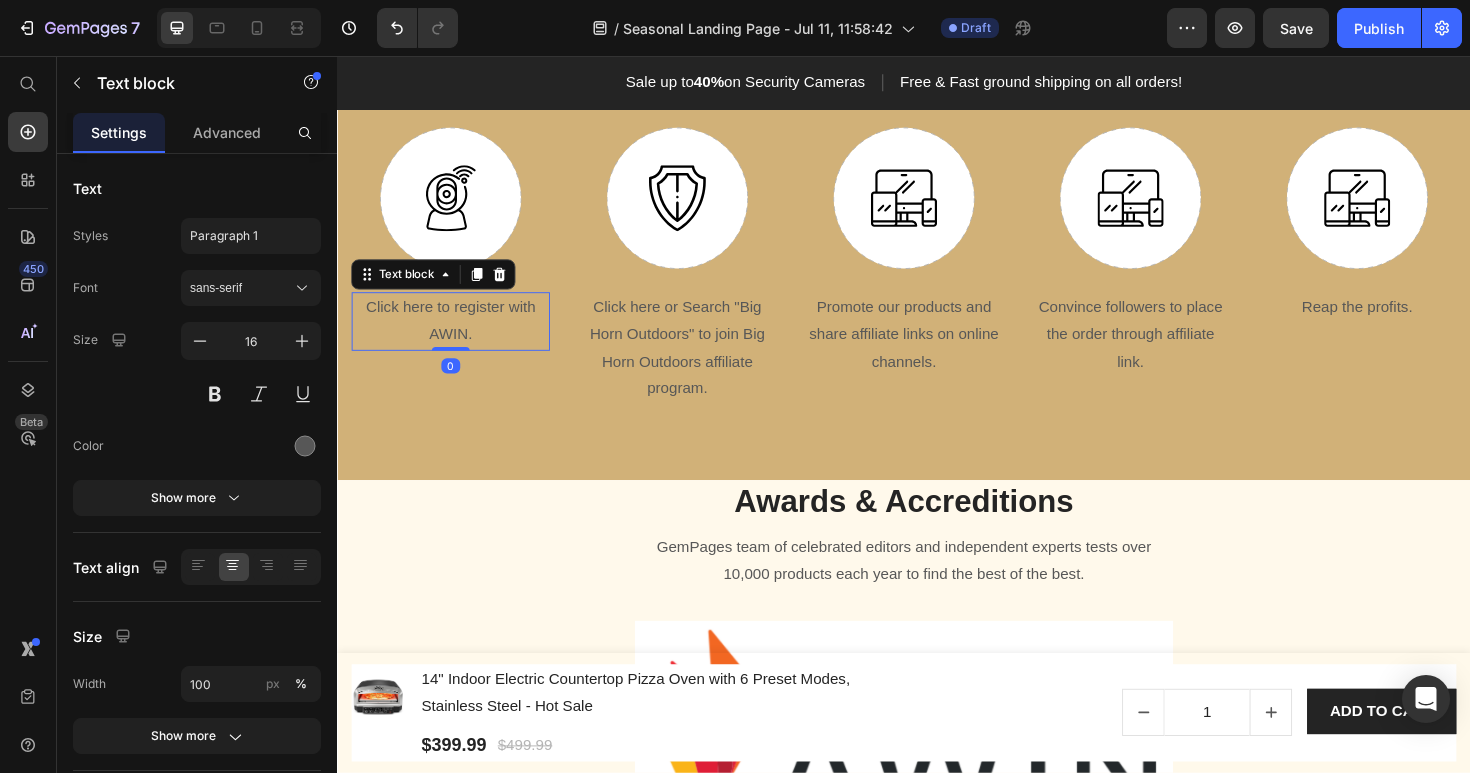click on "Click here to register with AWIN." at bounding box center [457, 337] 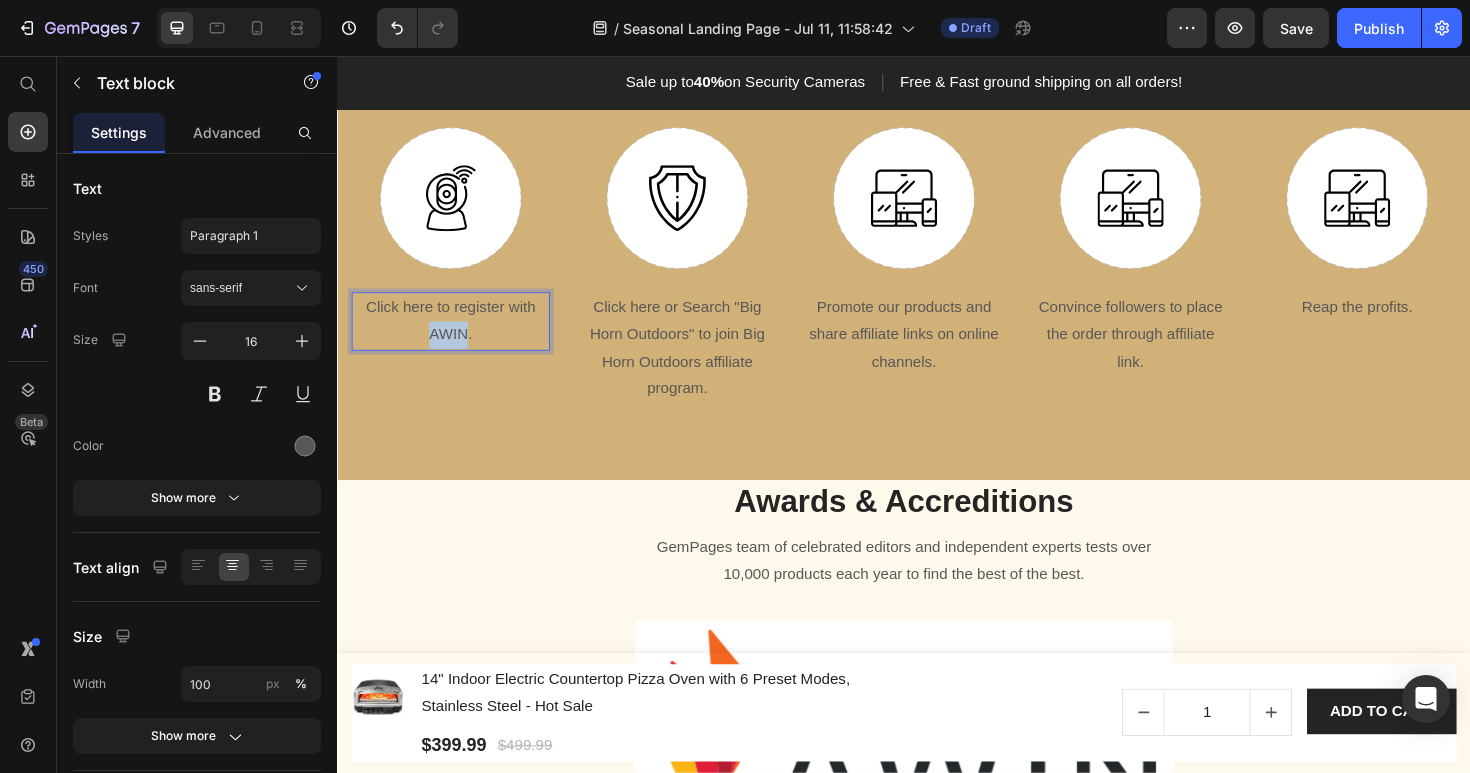 click on "Click here to register with AWIN." at bounding box center (457, 337) 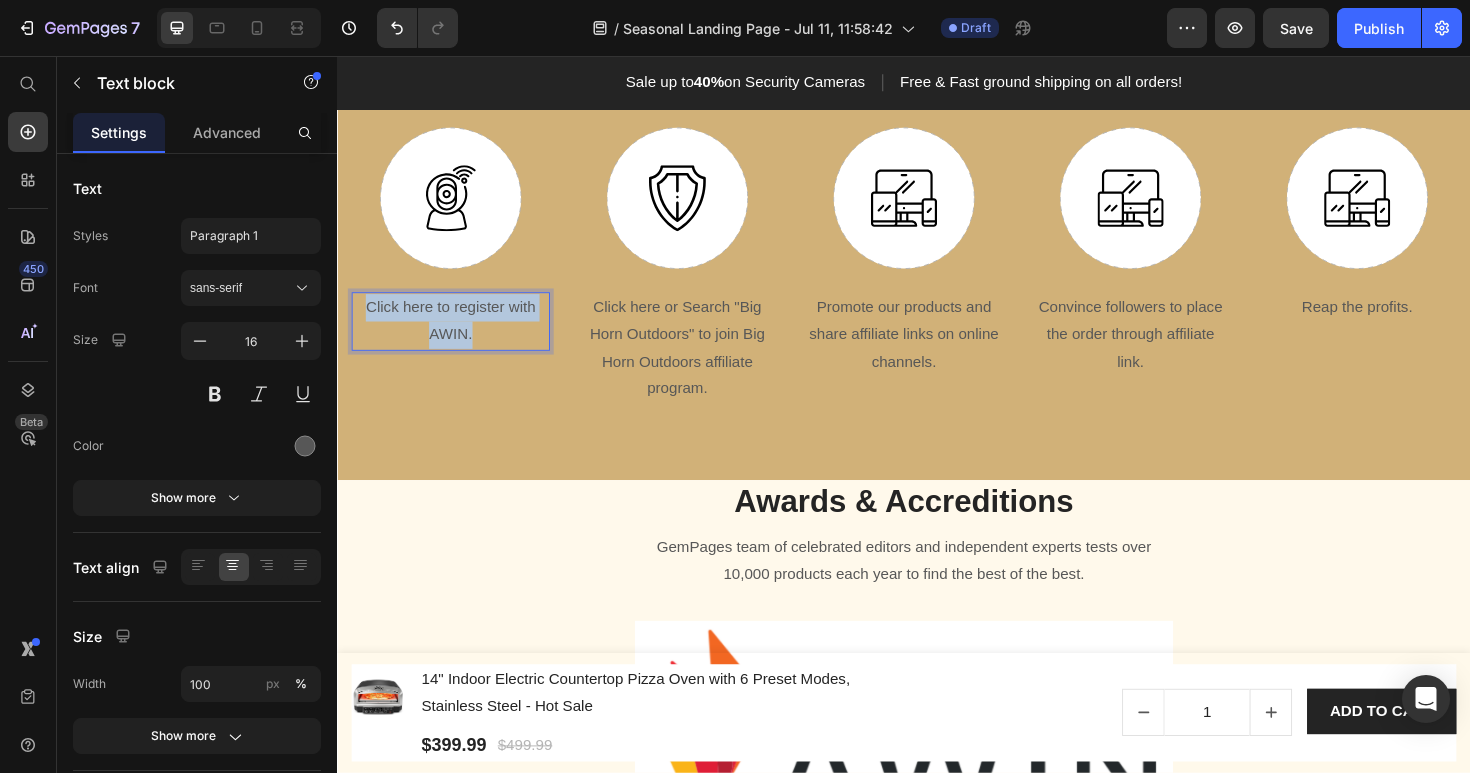 click on "Click here to register with AWIN." at bounding box center (457, 337) 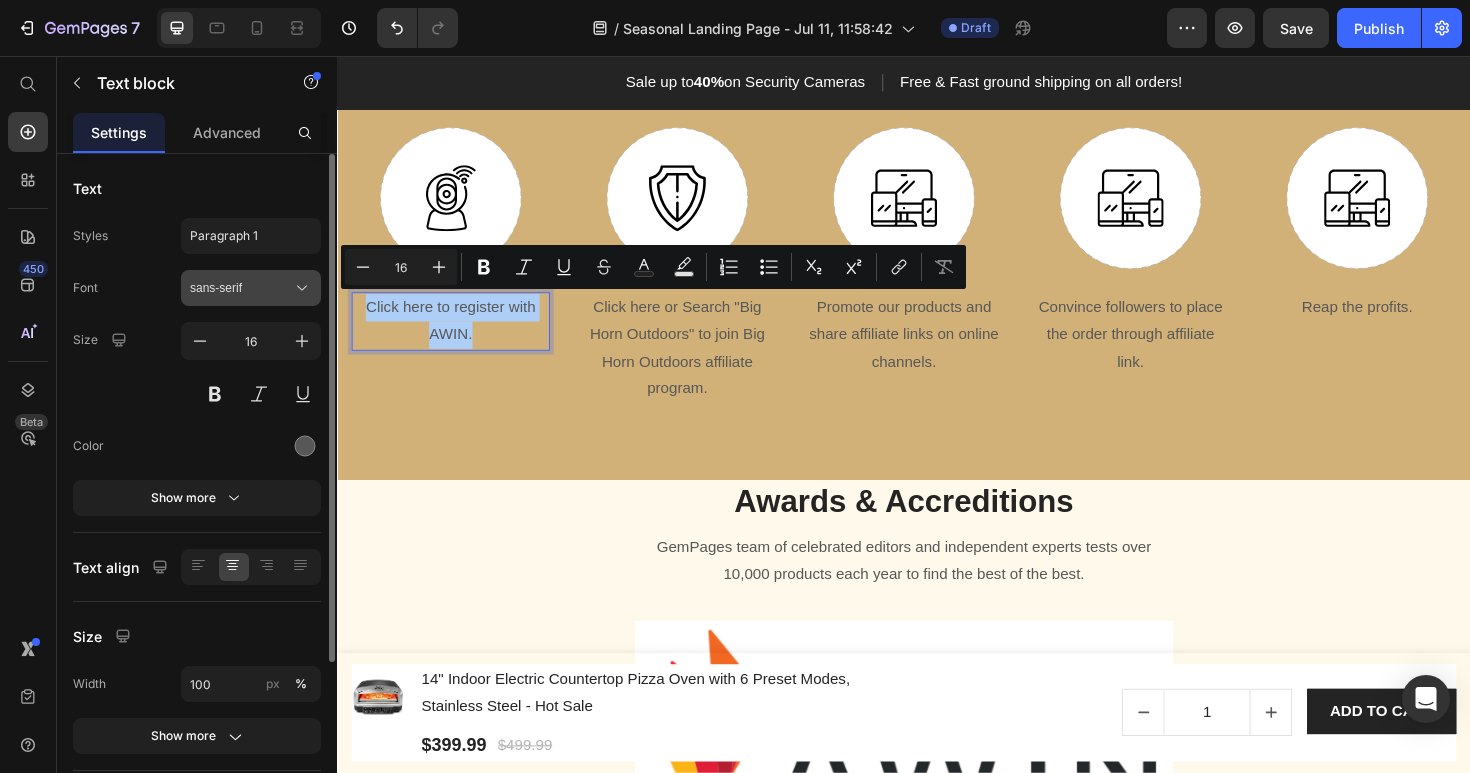 click 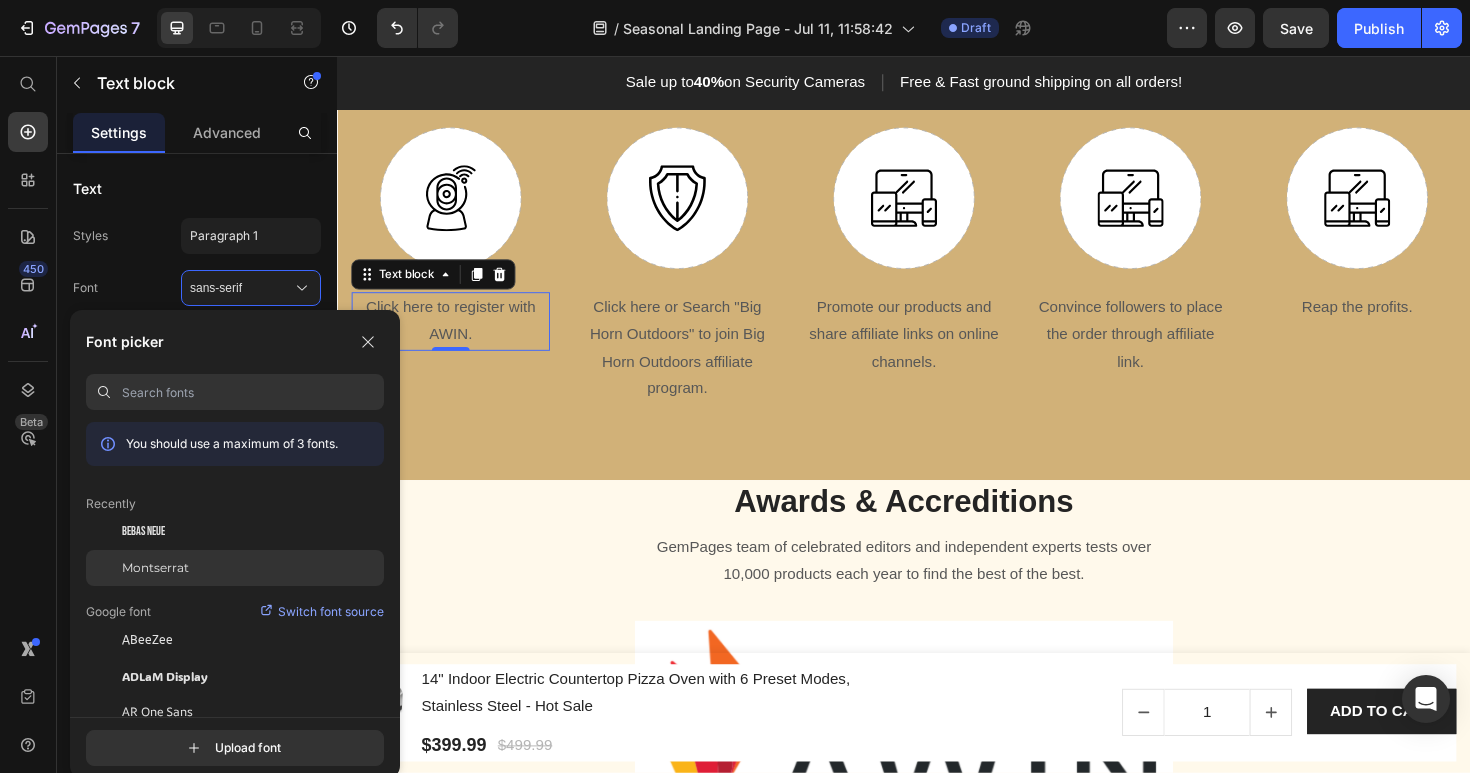 click on "Montserrat" at bounding box center (155, 568) 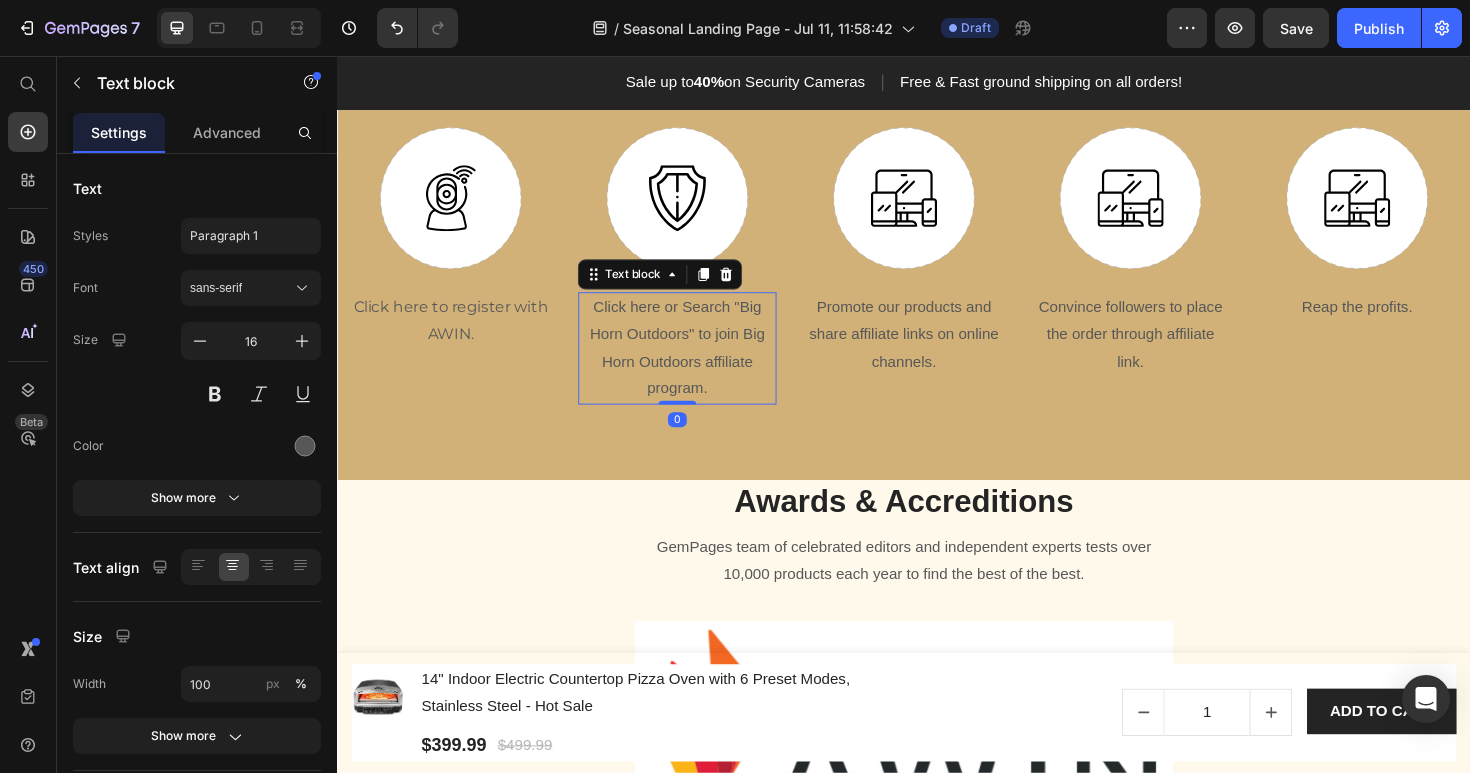click on "Click here or Search "Big Horn Outdoors" to join Big Horn Outdoors affiliate program." at bounding box center (697, 365) 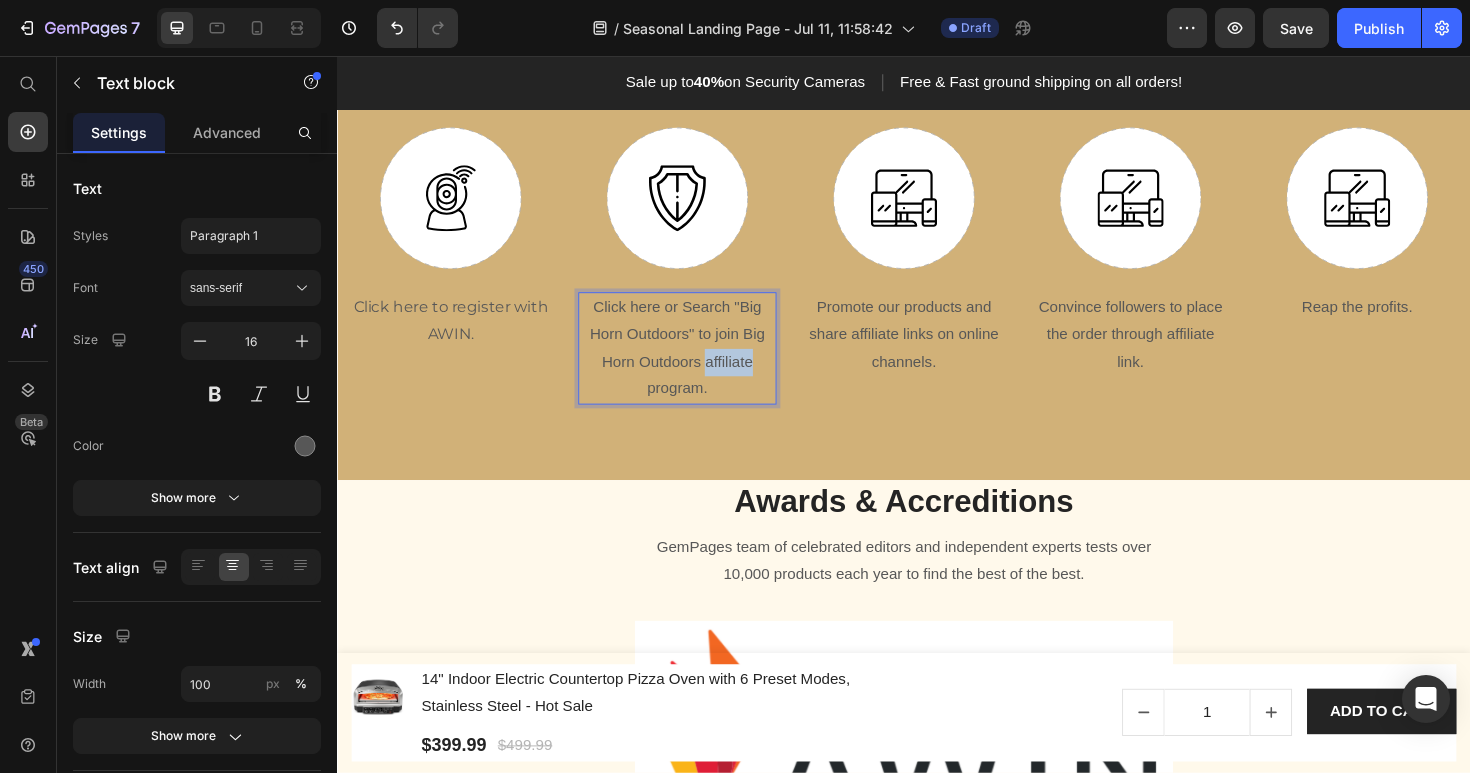 click on "Click here or Search "Big Horn Outdoors" to join Big Horn Outdoors affiliate program." at bounding box center [697, 365] 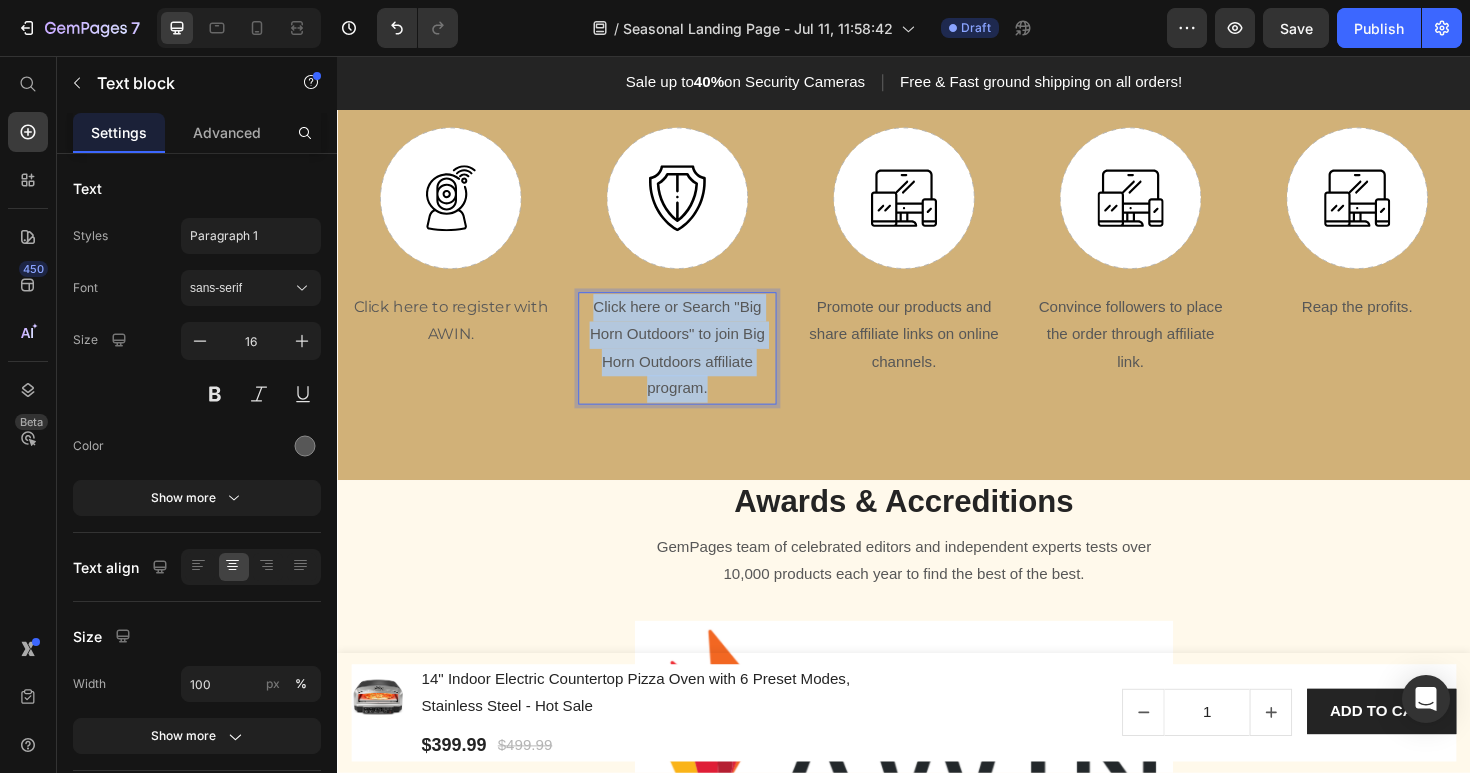 click on "Click here or Search "Big Horn Outdoors" to join Big Horn Outdoors affiliate program." at bounding box center (697, 365) 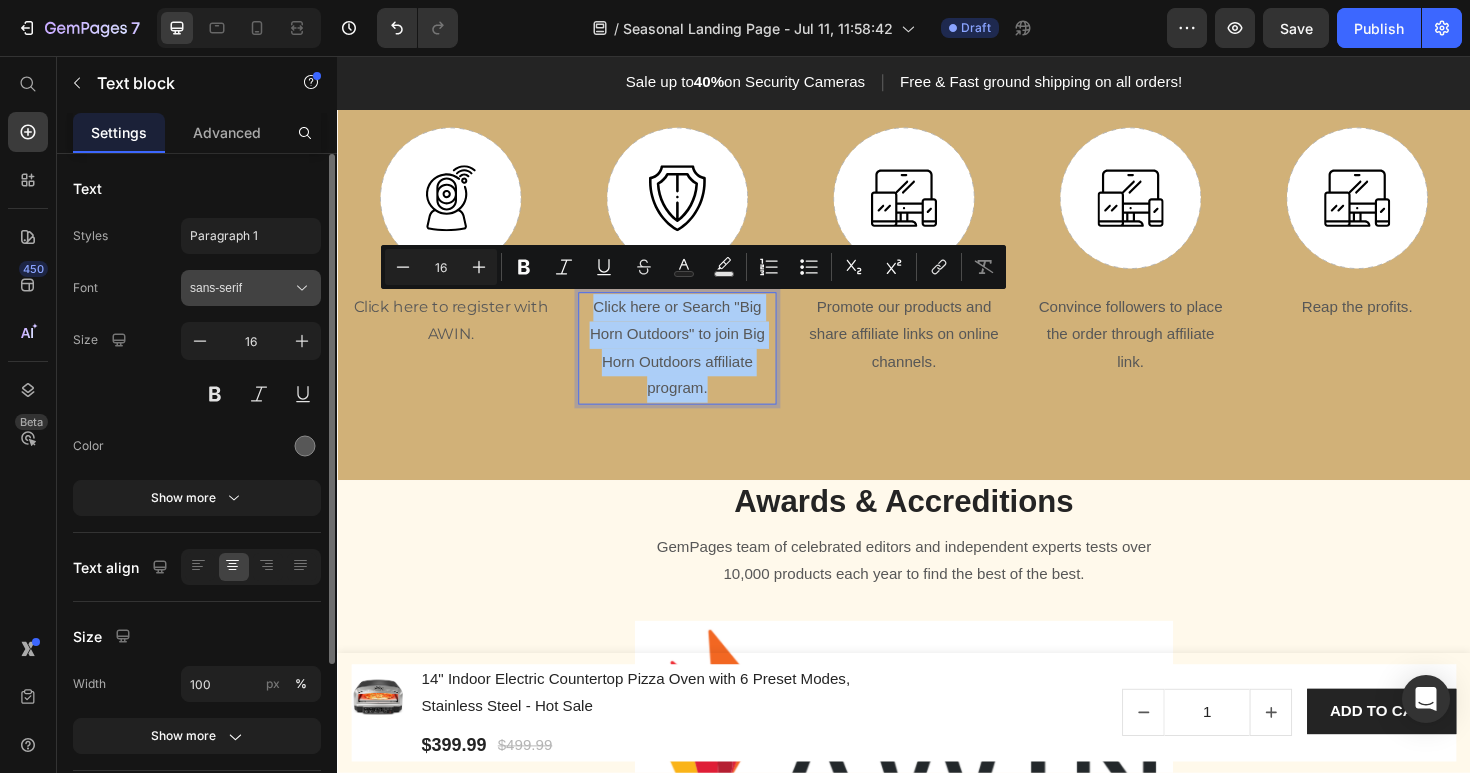 click 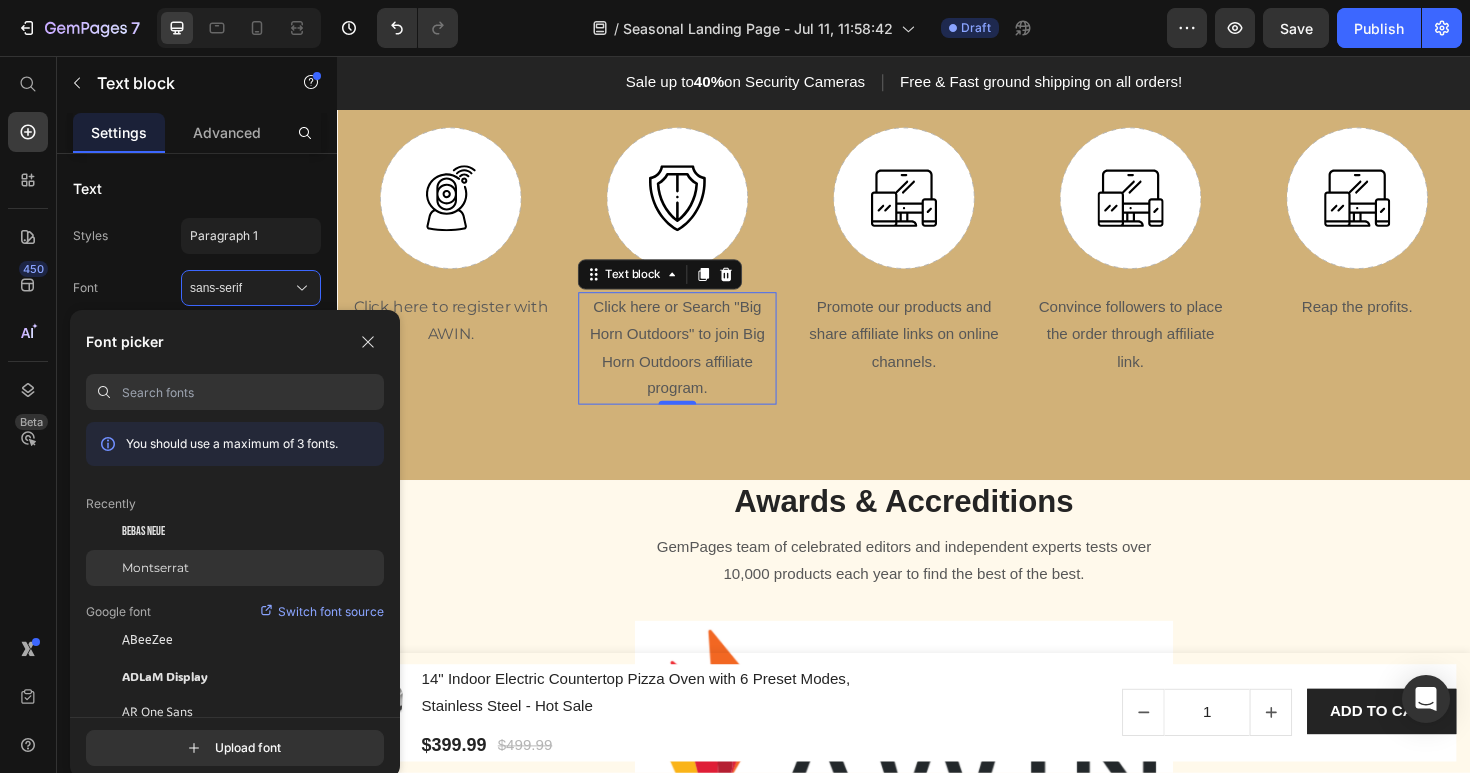 click on "Montserrat" at bounding box center (155, 568) 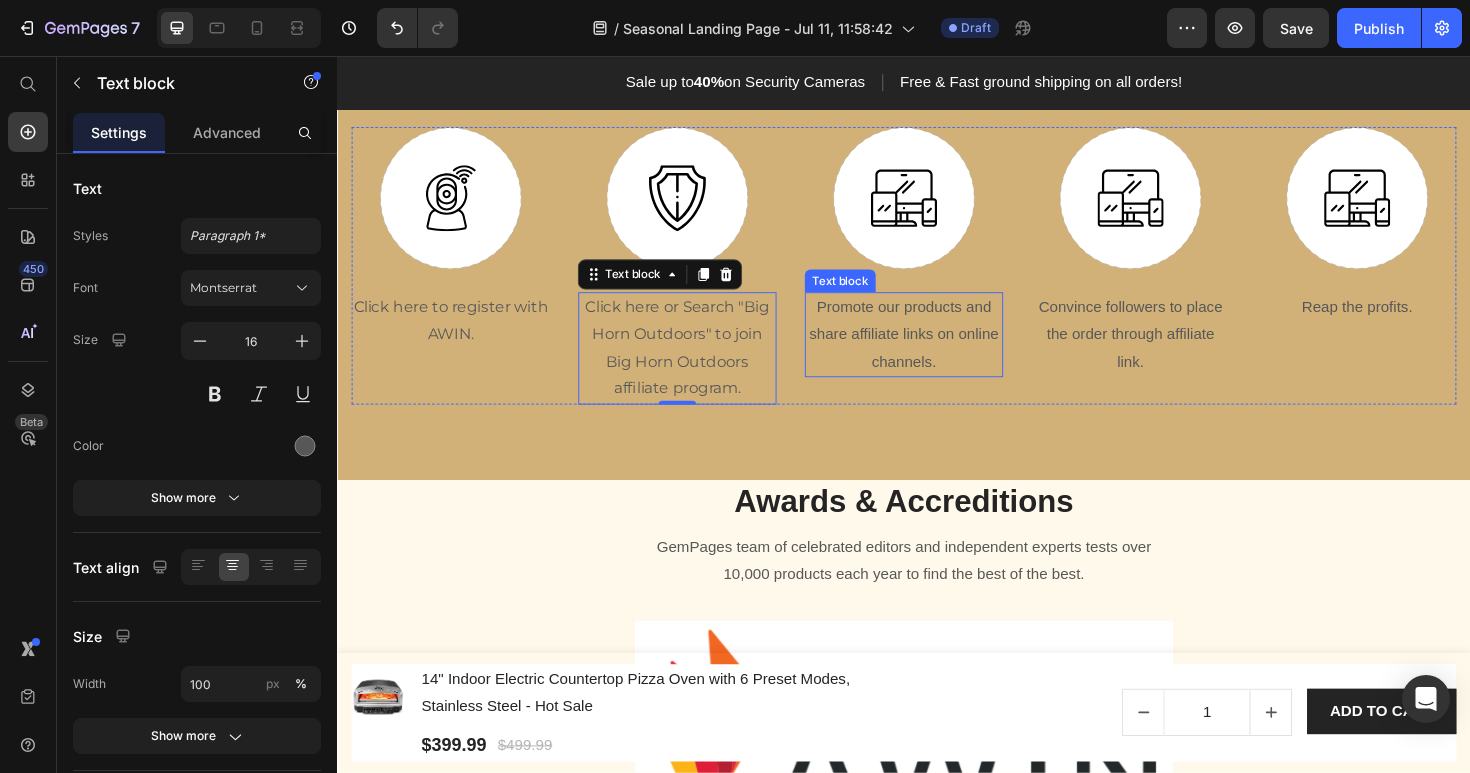 click on "Promote our products and share affiliate links on online channels." at bounding box center (937, 351) 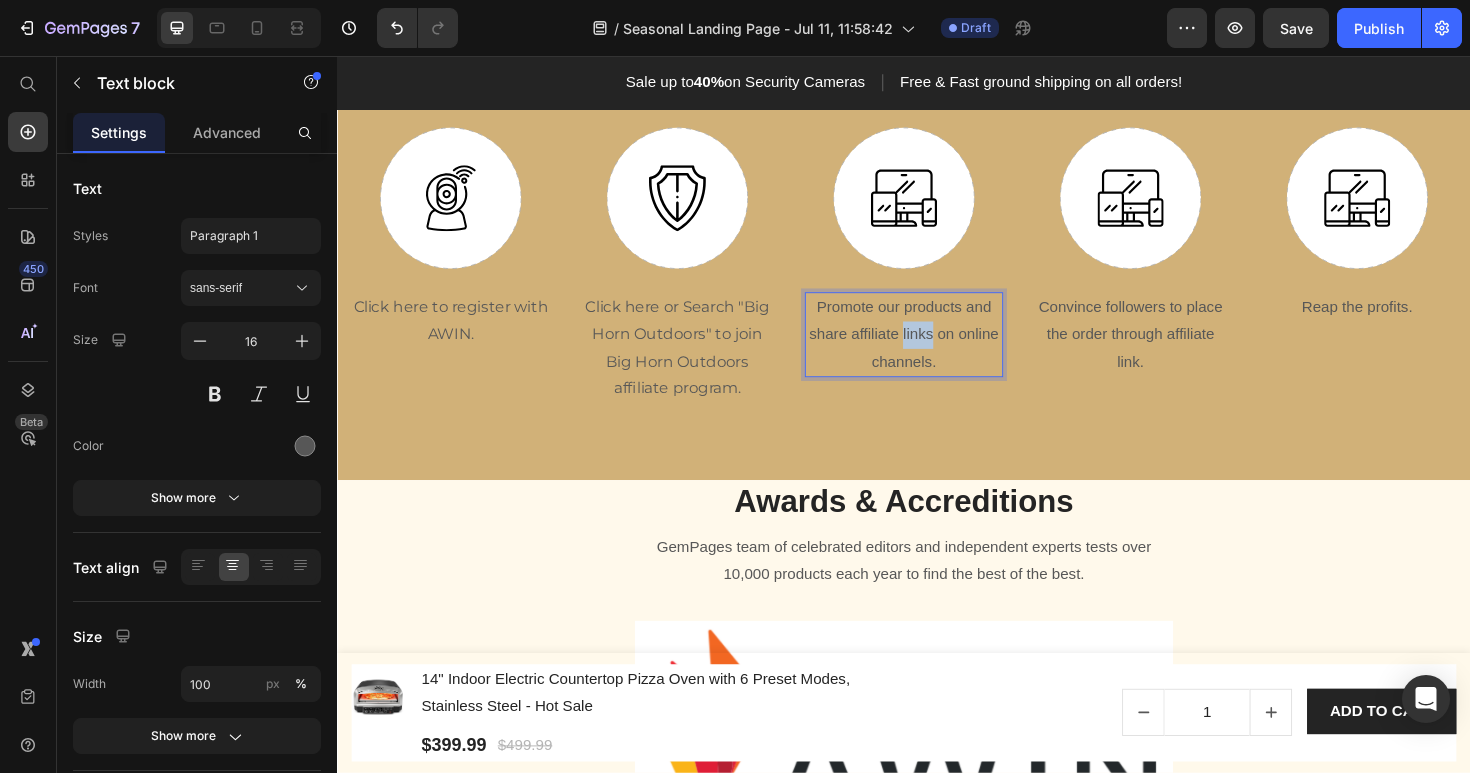 click on "Promote our products and share affiliate links on online channels." at bounding box center [937, 351] 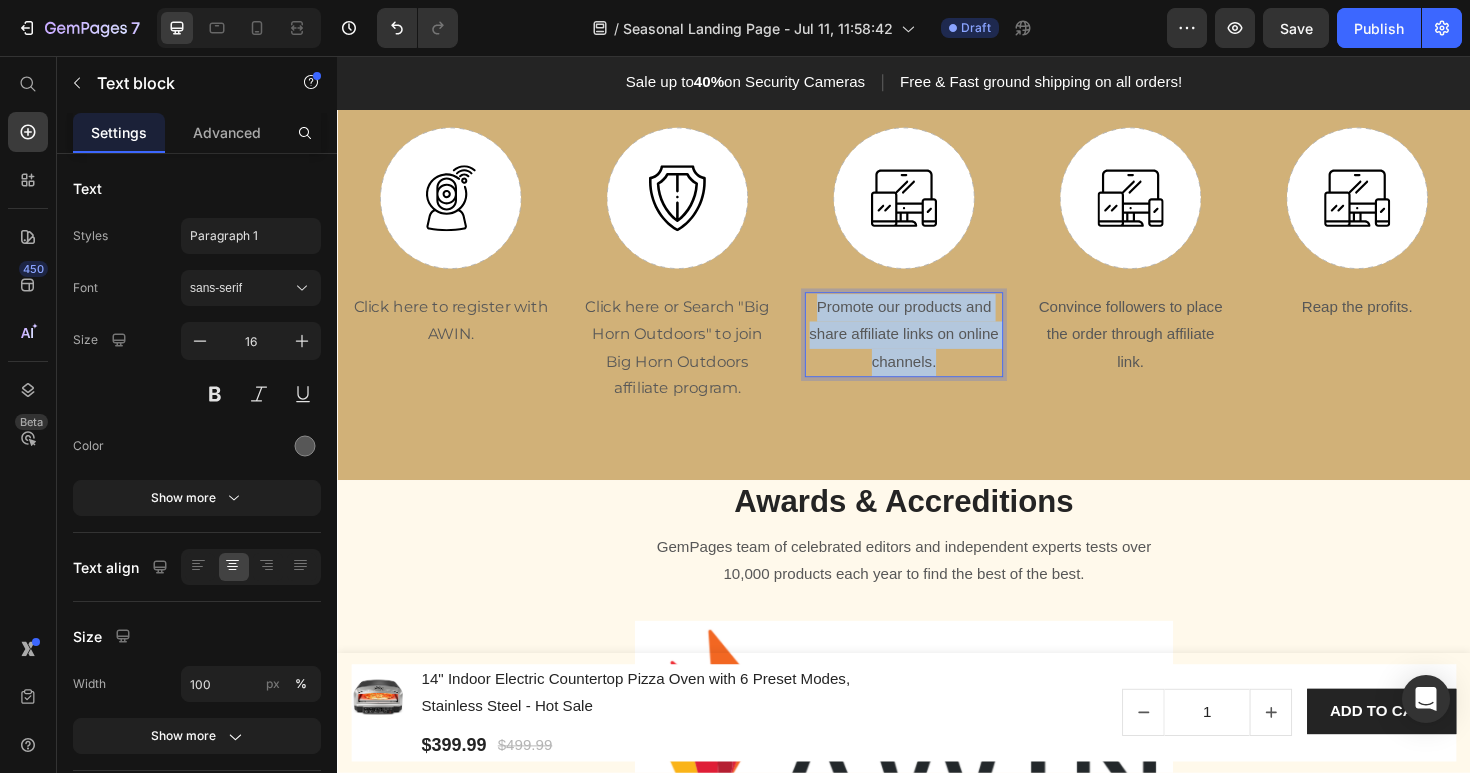 click on "Promote our products and share affiliate links on online channels." at bounding box center (937, 351) 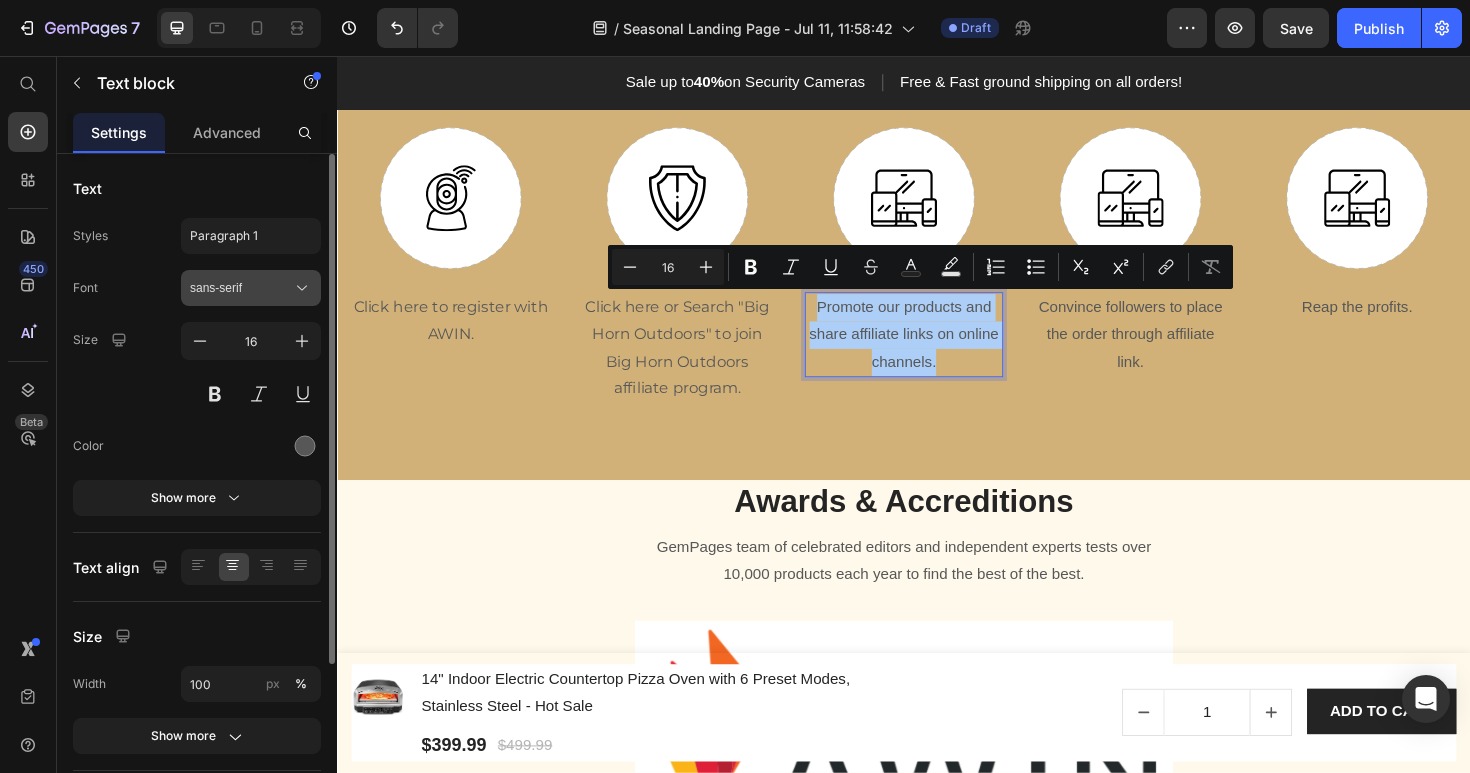 click 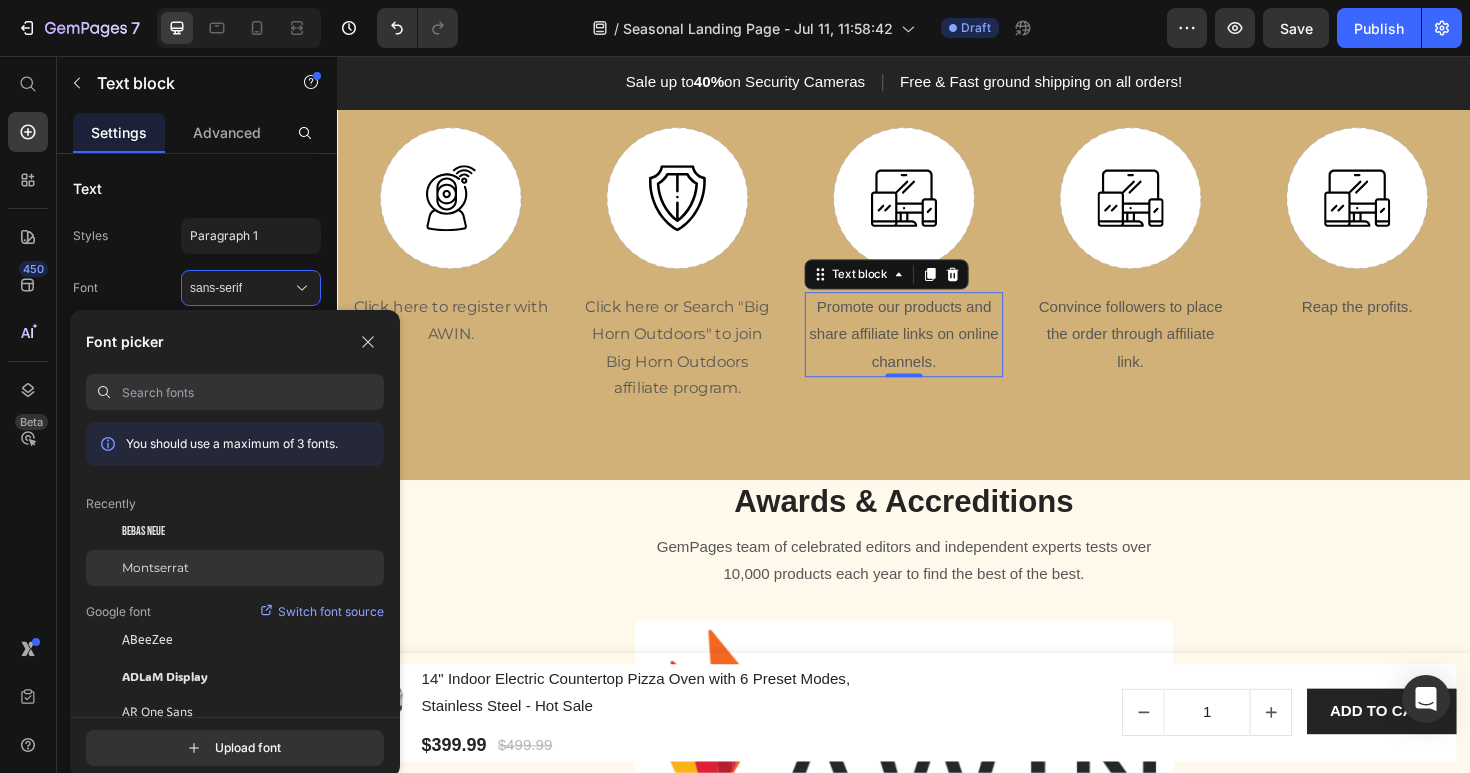 click on "Montserrat" 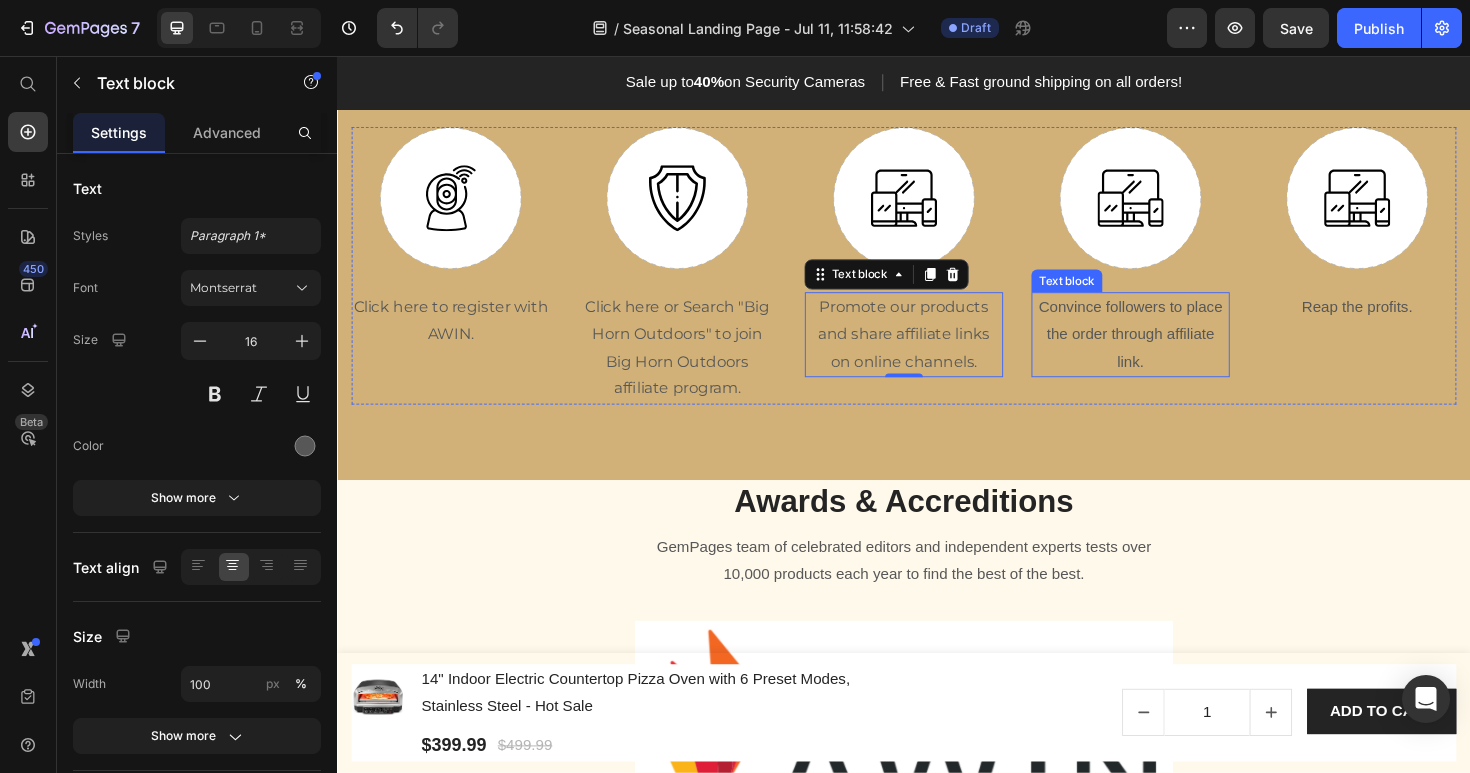 click on "Convince followers to place the order through affiliate link." at bounding box center (1177, 351) 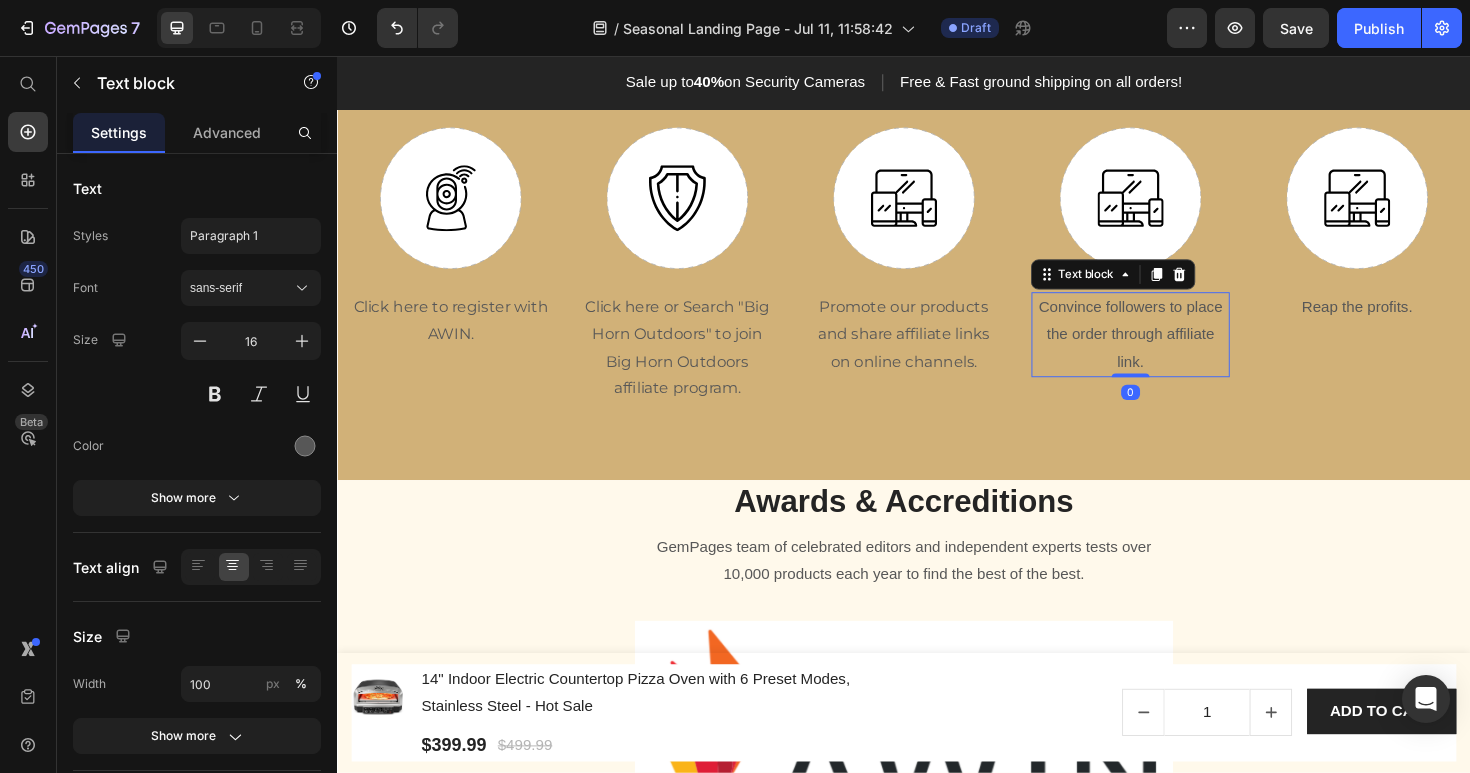 click on "Convince followers to place the order through affiliate link." at bounding box center (1177, 351) 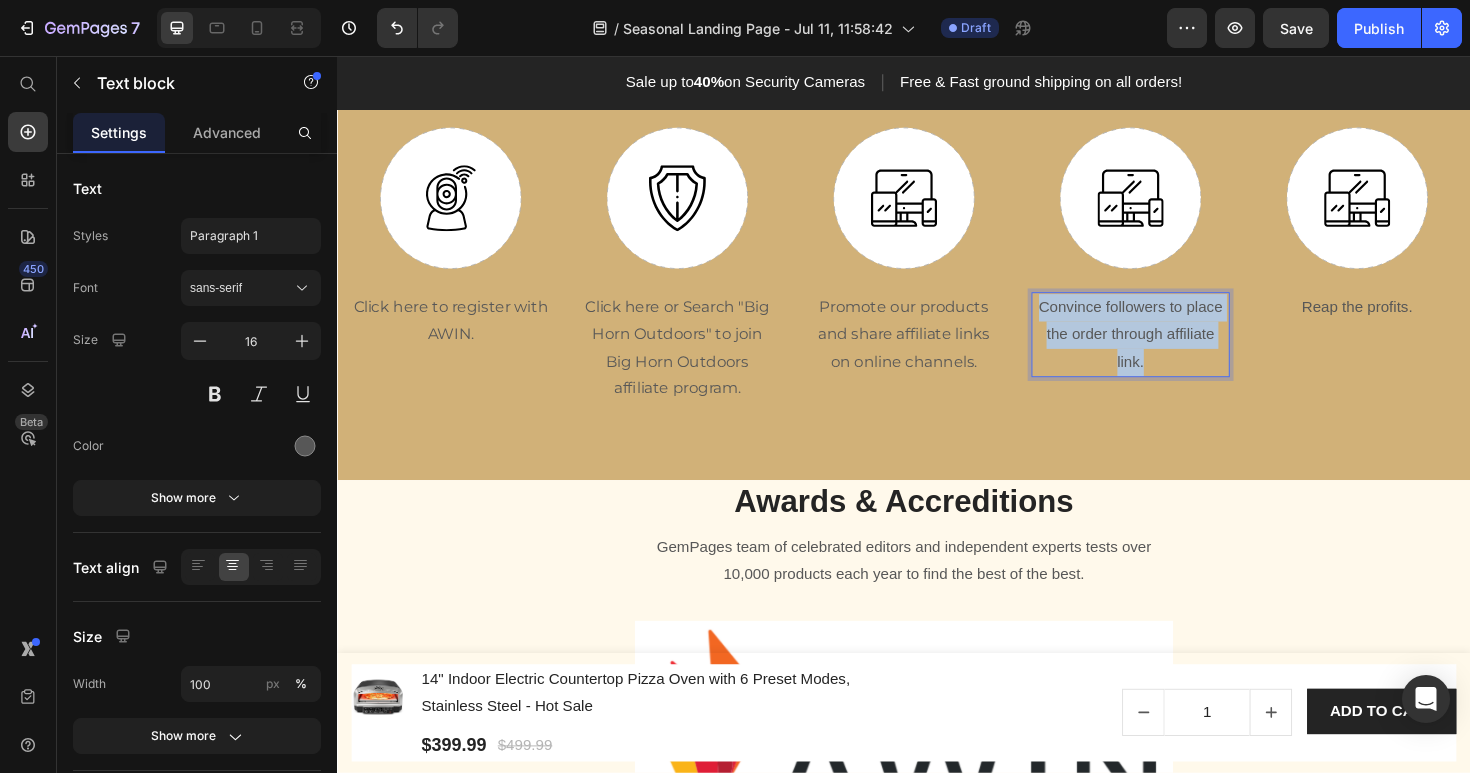click on "Convince followers to place the order through affiliate link." at bounding box center [1177, 351] 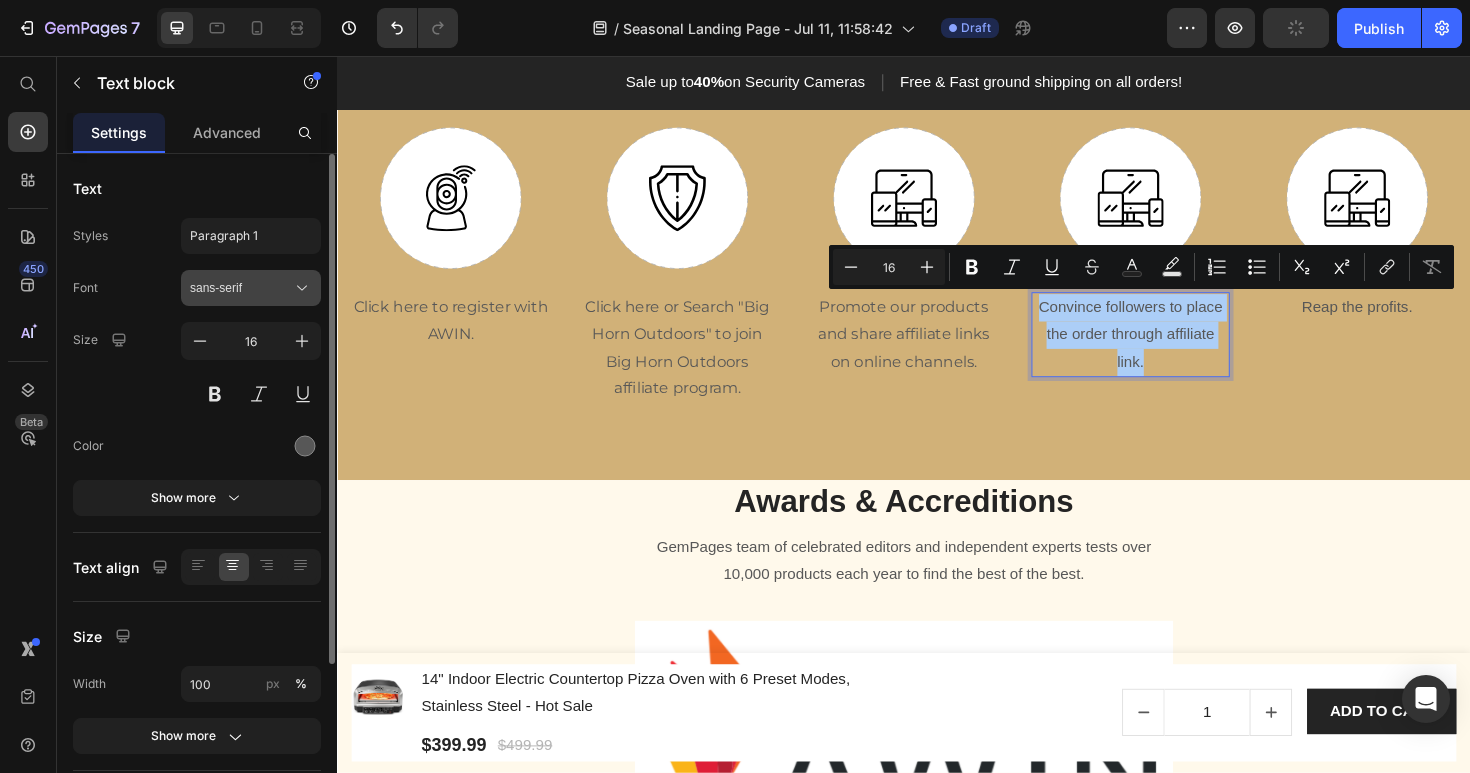 click 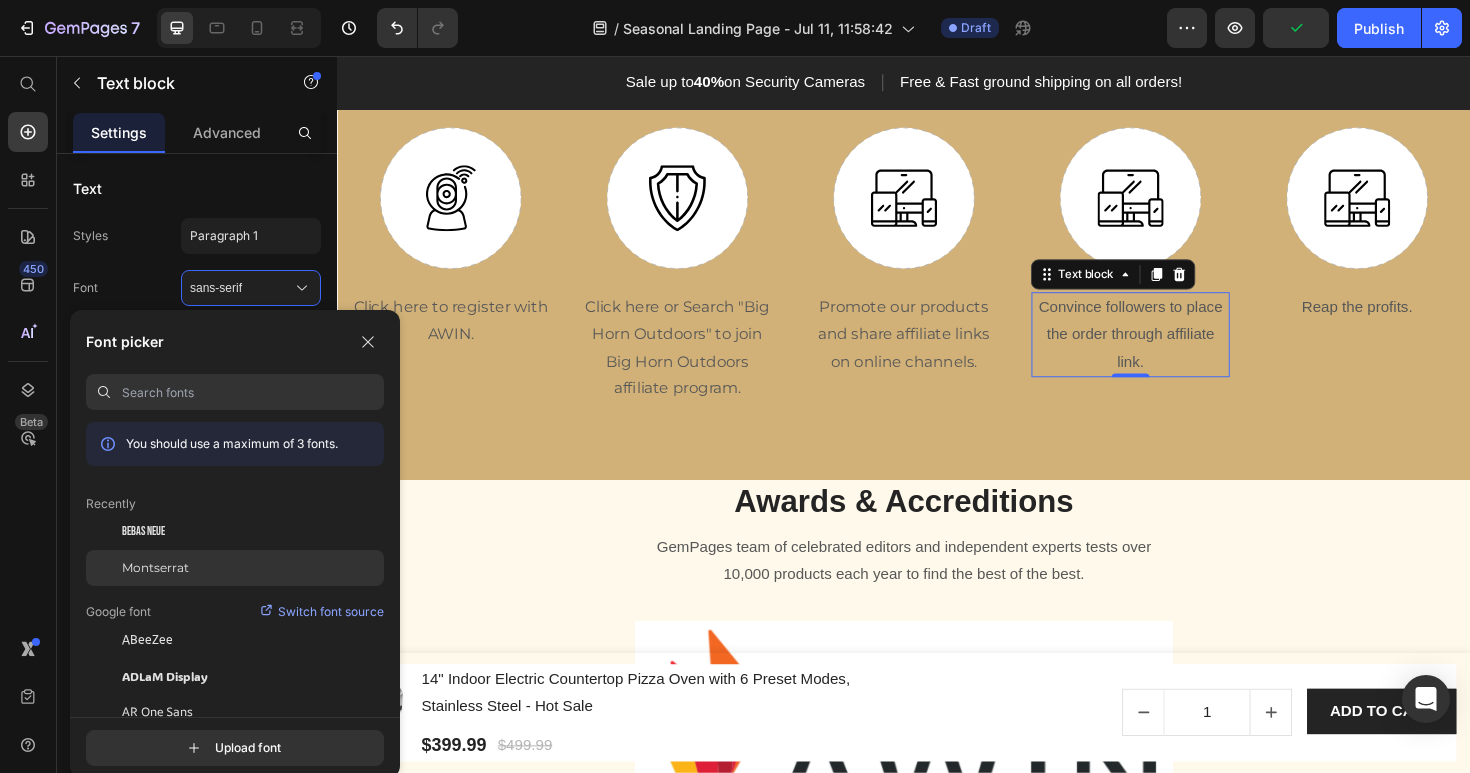 click on "Montserrat" at bounding box center [155, 568] 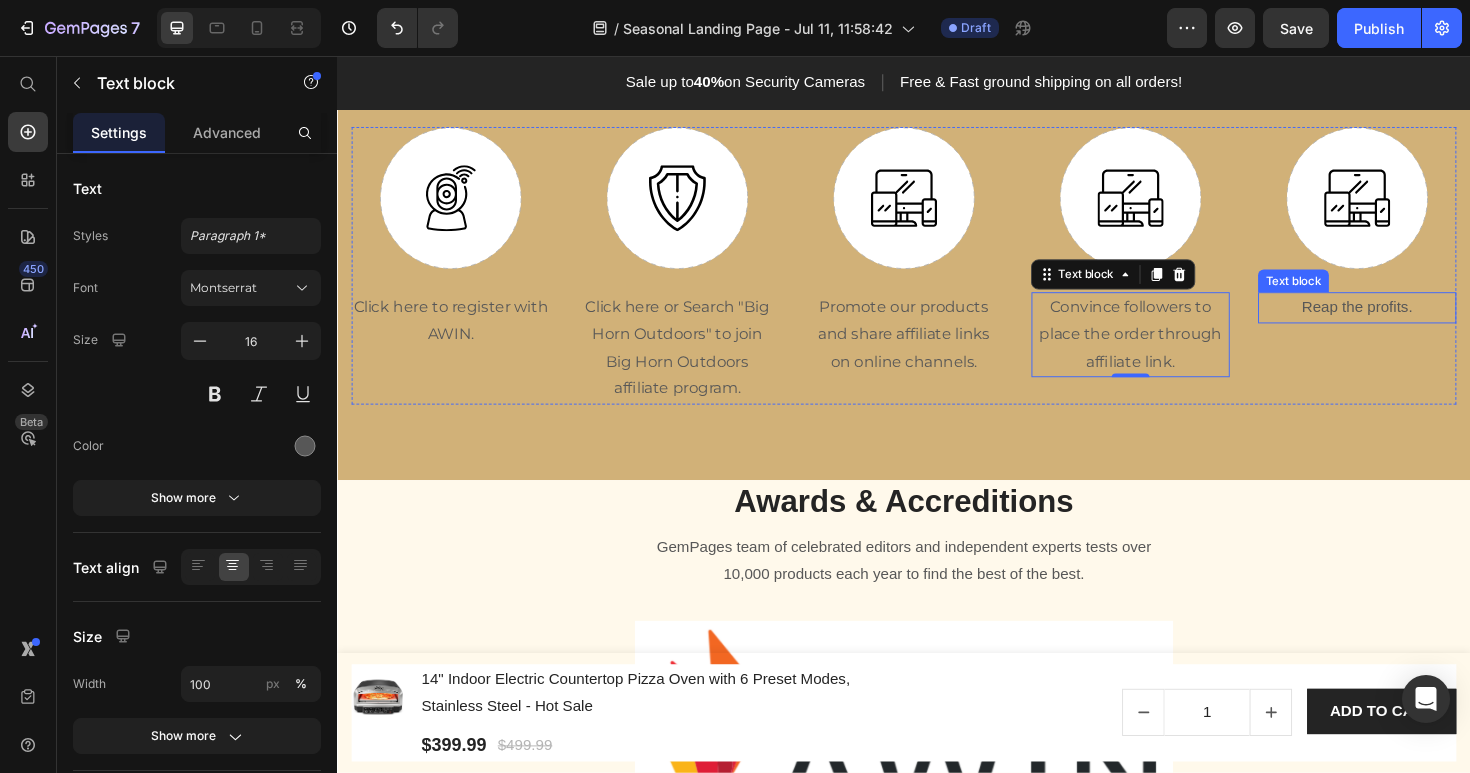 click on "Reap the profits." at bounding box center (1417, 322) 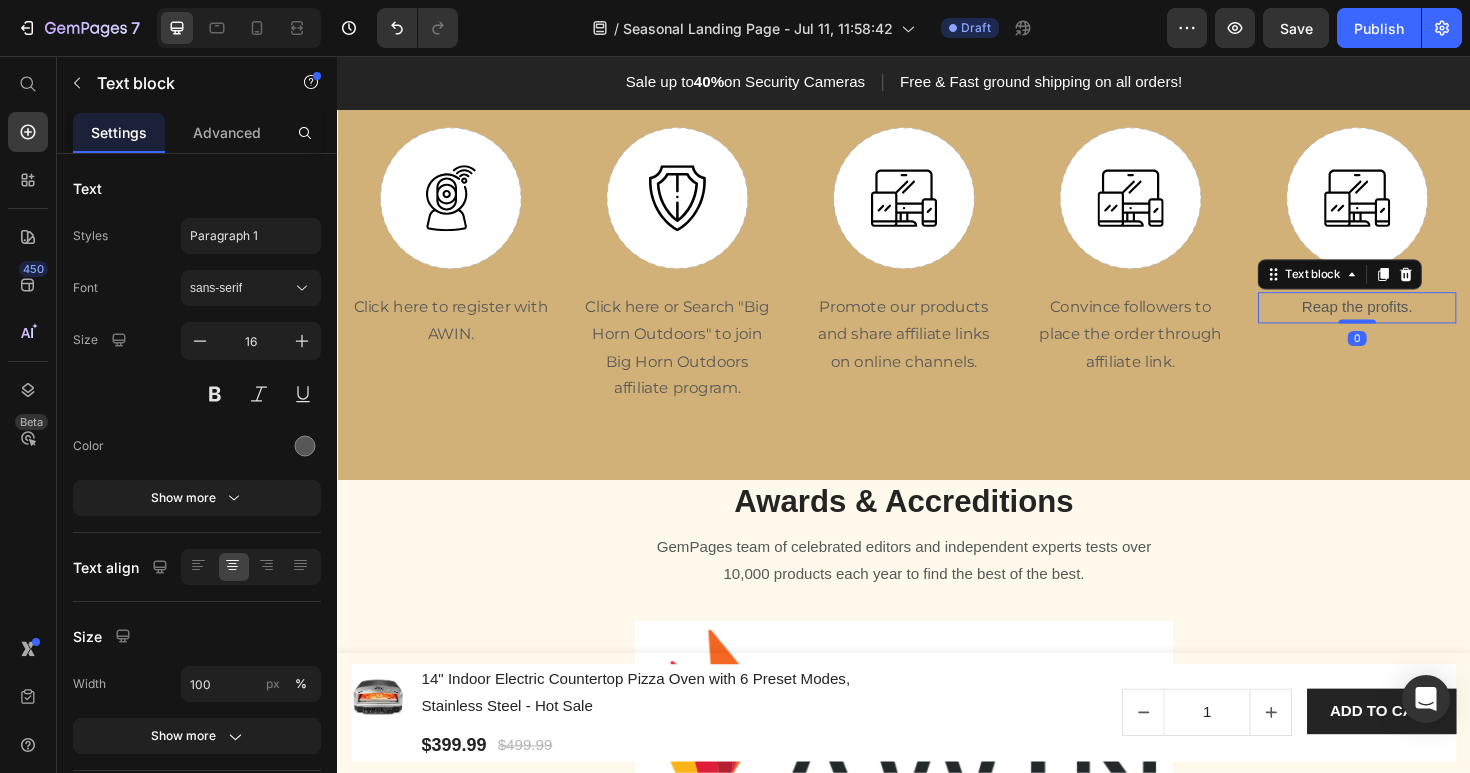 click on "Reap the profits." at bounding box center (1417, 322) 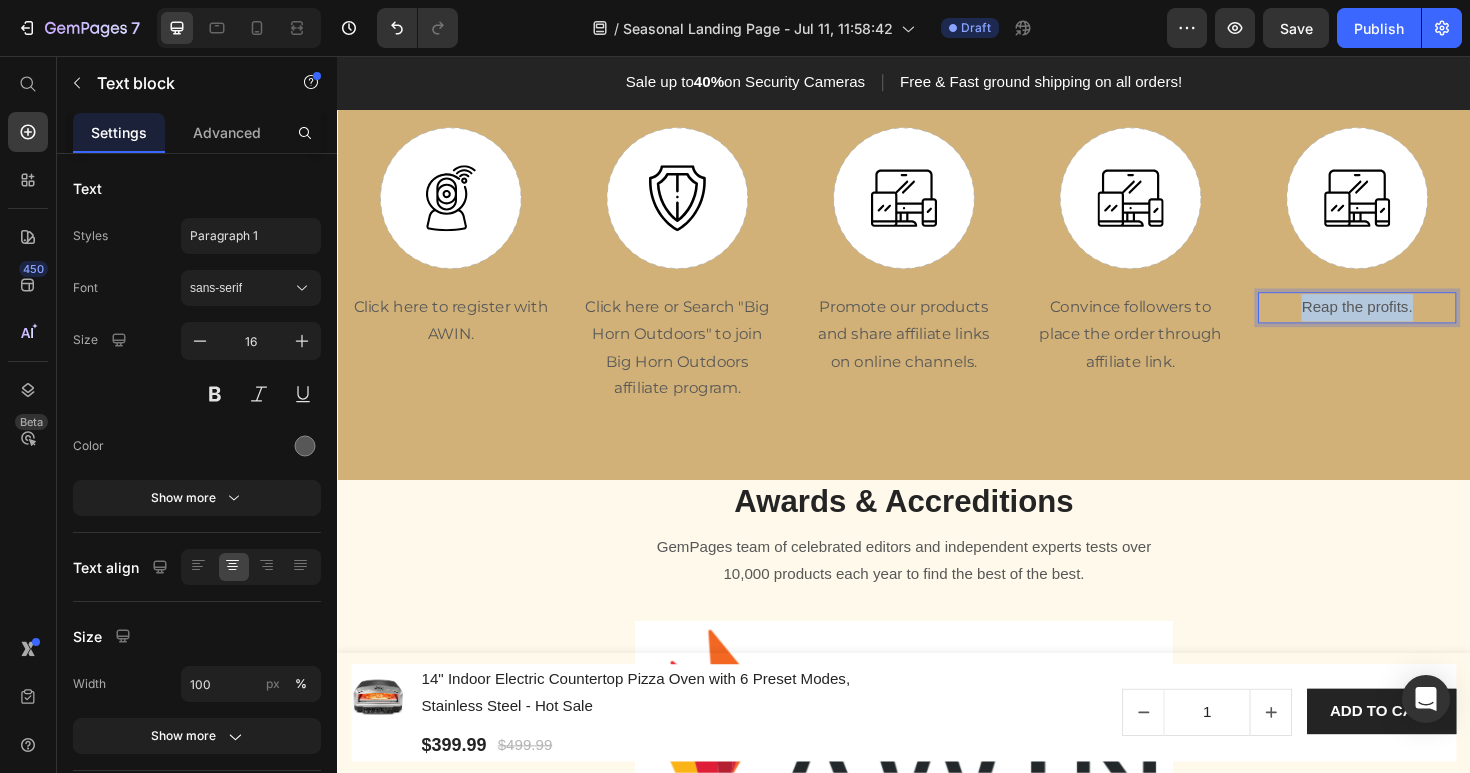 click on "Reap the profits." at bounding box center (1417, 322) 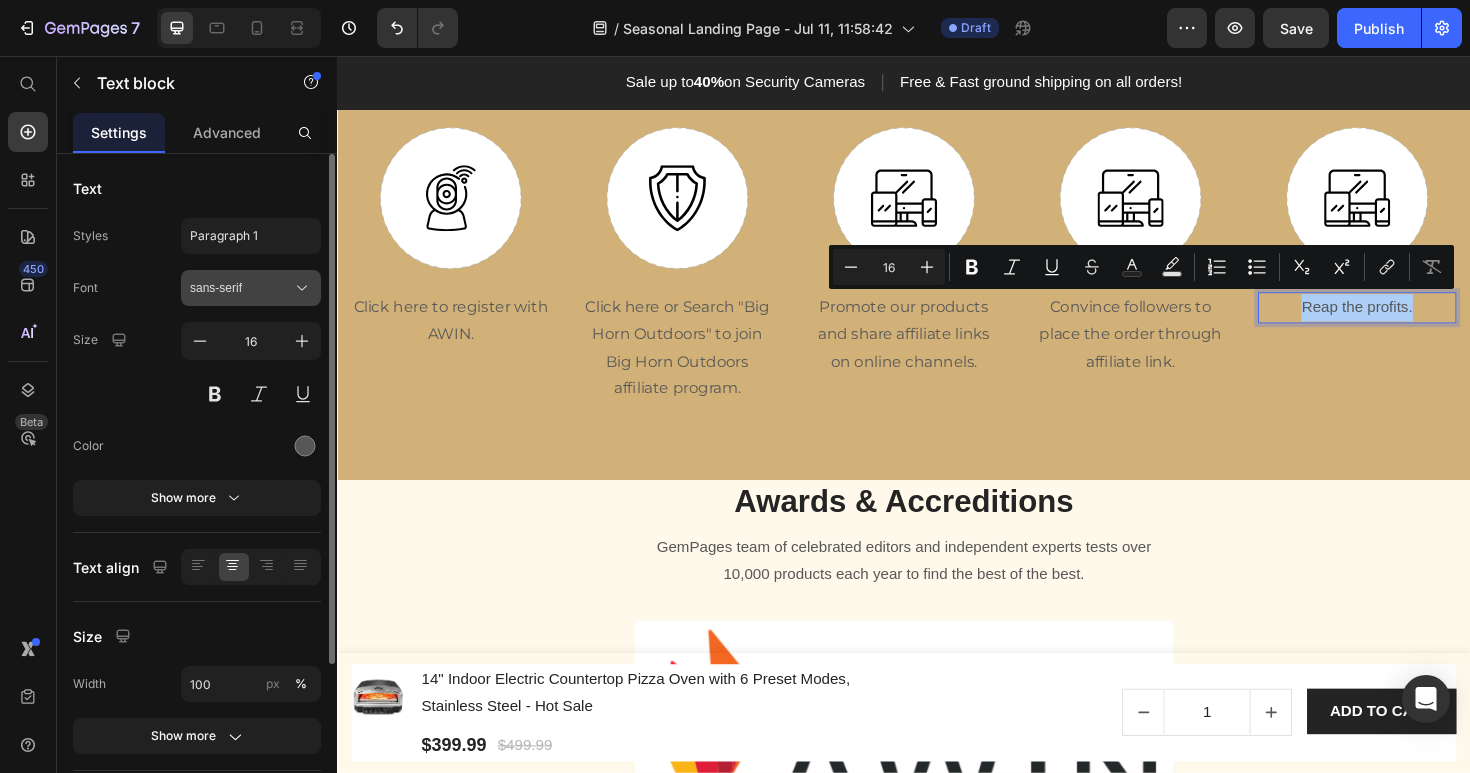 click 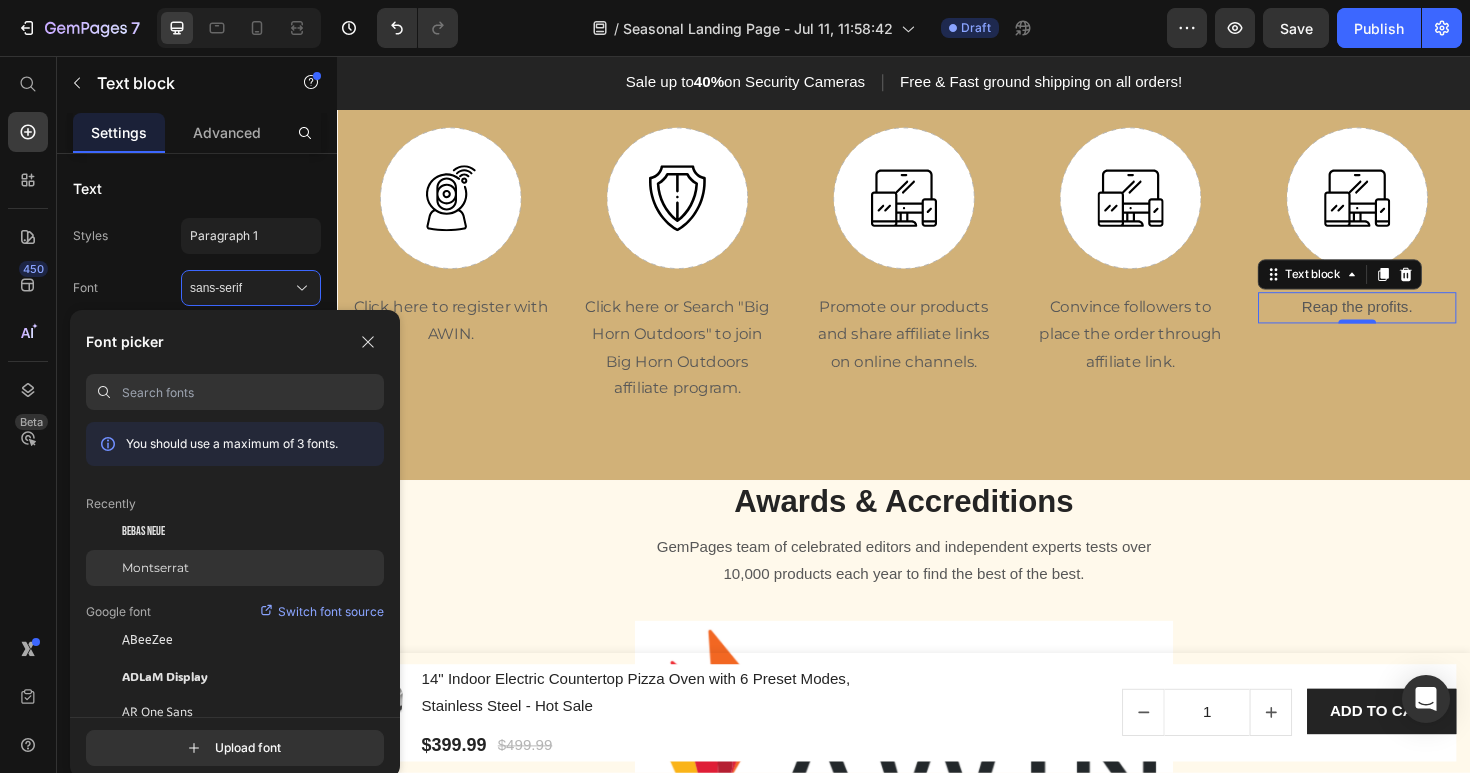 click on "Montserrat" at bounding box center (155, 568) 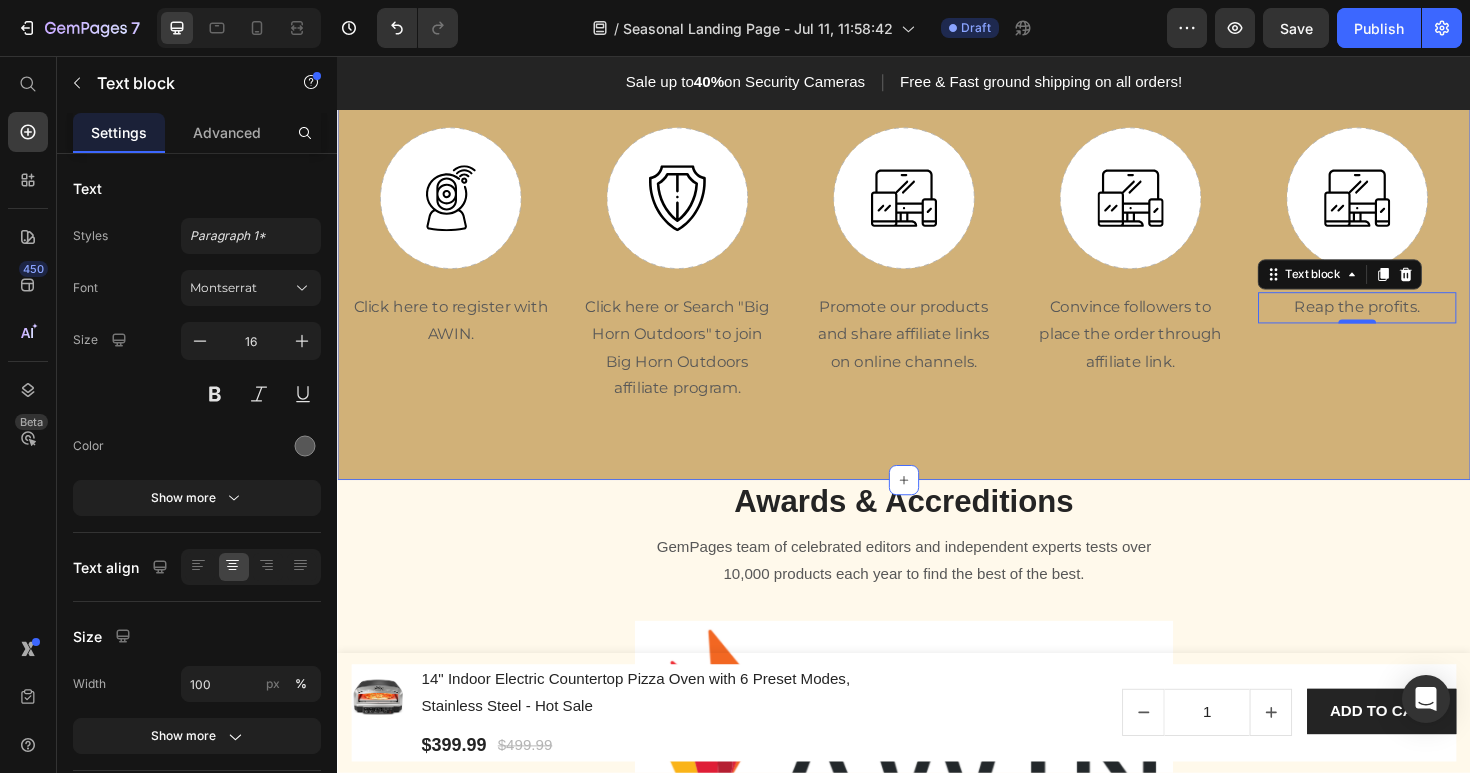 click on "How to become a Big Horn Outdoors affiliate partner and earn referral commissions? Heading Row Image Click here to register with AWIN. Text block Image Click here or Search "Big Horn Outdoors" to join Big Horn Outdoors affiliate program. Text block Image Promote our products and share affiliate links on online channels. Text block Image Convince followers to place the order through affiliate link. Text block Image Reap the profits. Text block   0 Row Section 7" at bounding box center (937, 209) 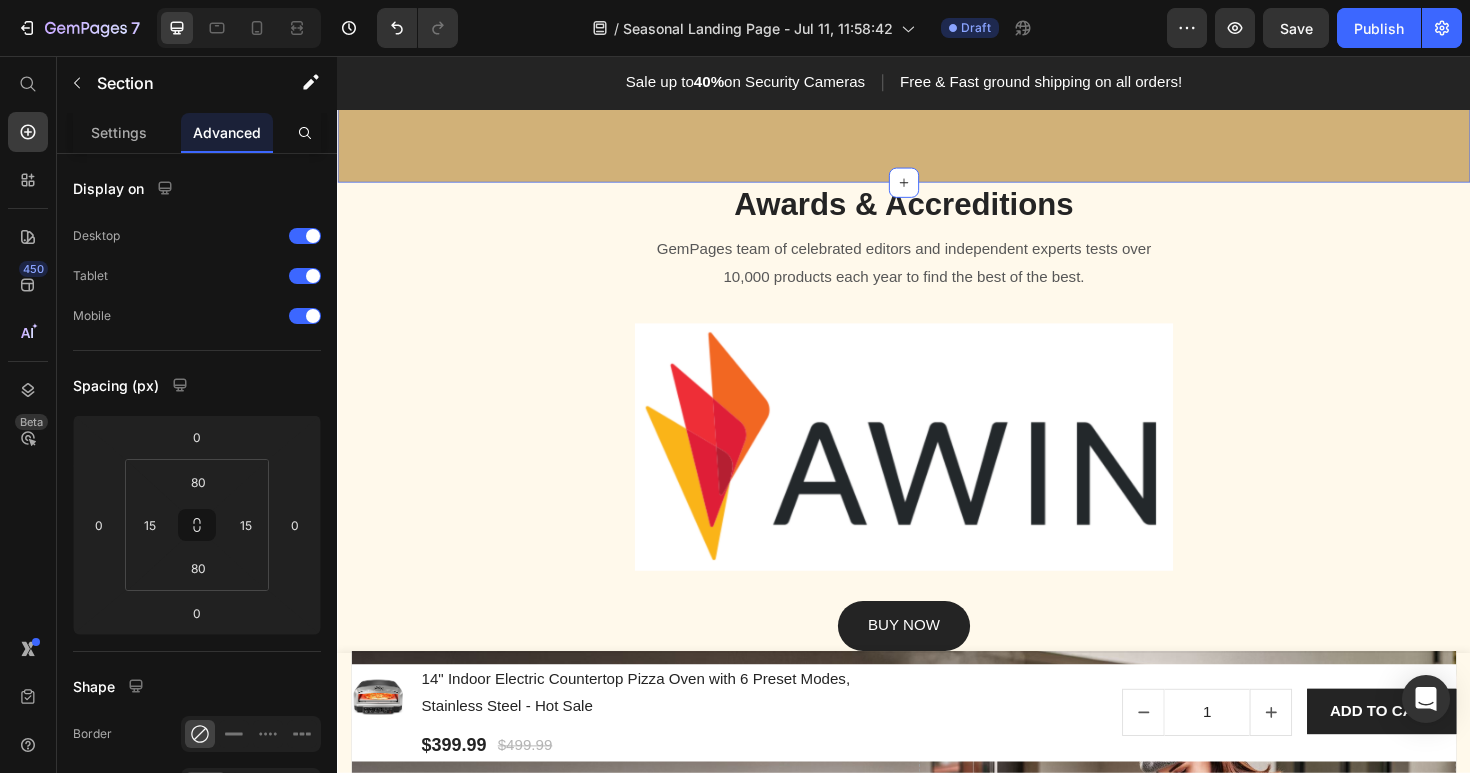 scroll, scrollTop: 2137, scrollLeft: 0, axis: vertical 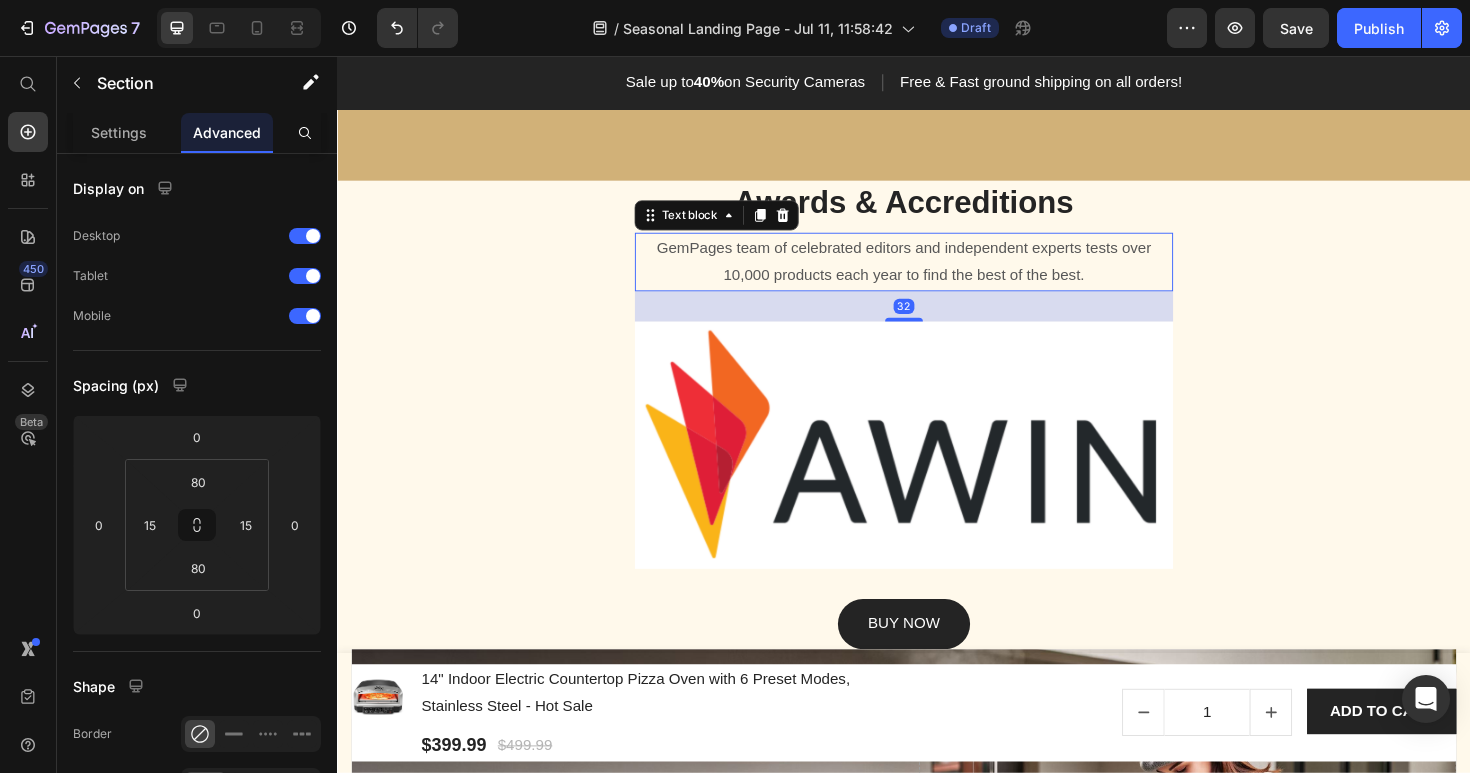 click on "GemPages team of celebrated editors and independent experts tests over 10,000 products each year to find the best of the best." at bounding box center [937, 274] 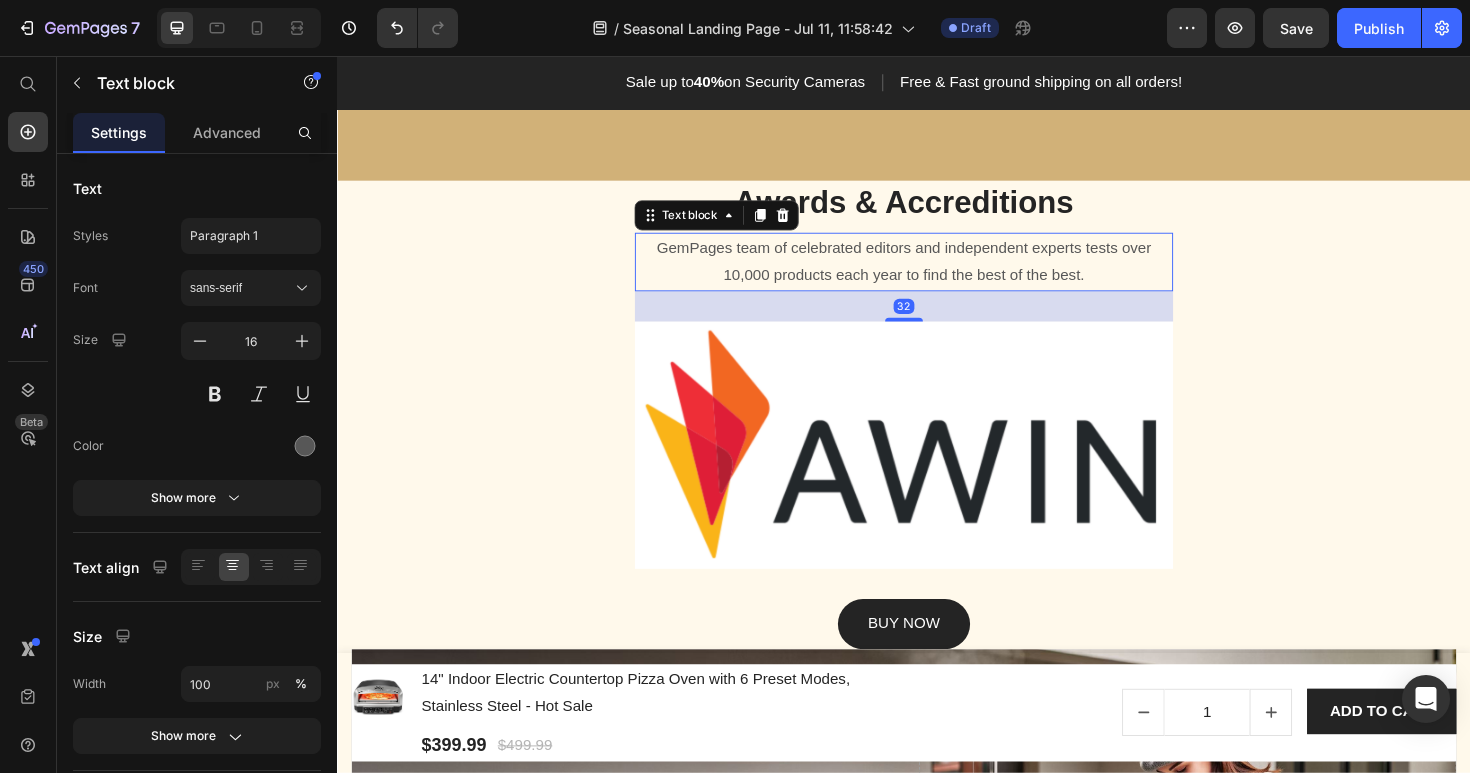 click on "GemPages team of celebrated editors and independent experts tests over 10,000 products each year to find the best of the best." at bounding box center [937, 274] 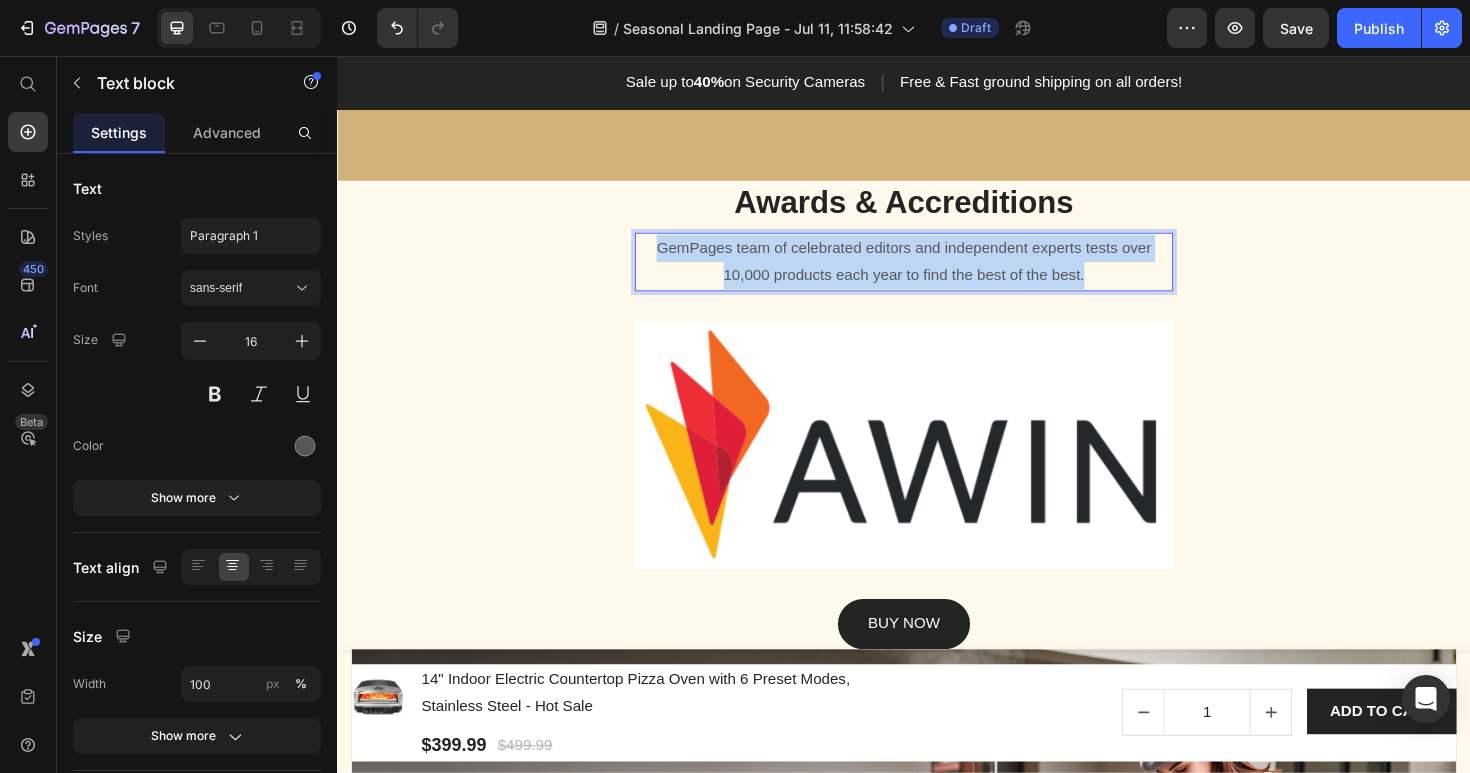 click on "GemPages team of celebrated editors and independent experts tests over 10,000 products each year to find the best of the best." at bounding box center (937, 274) 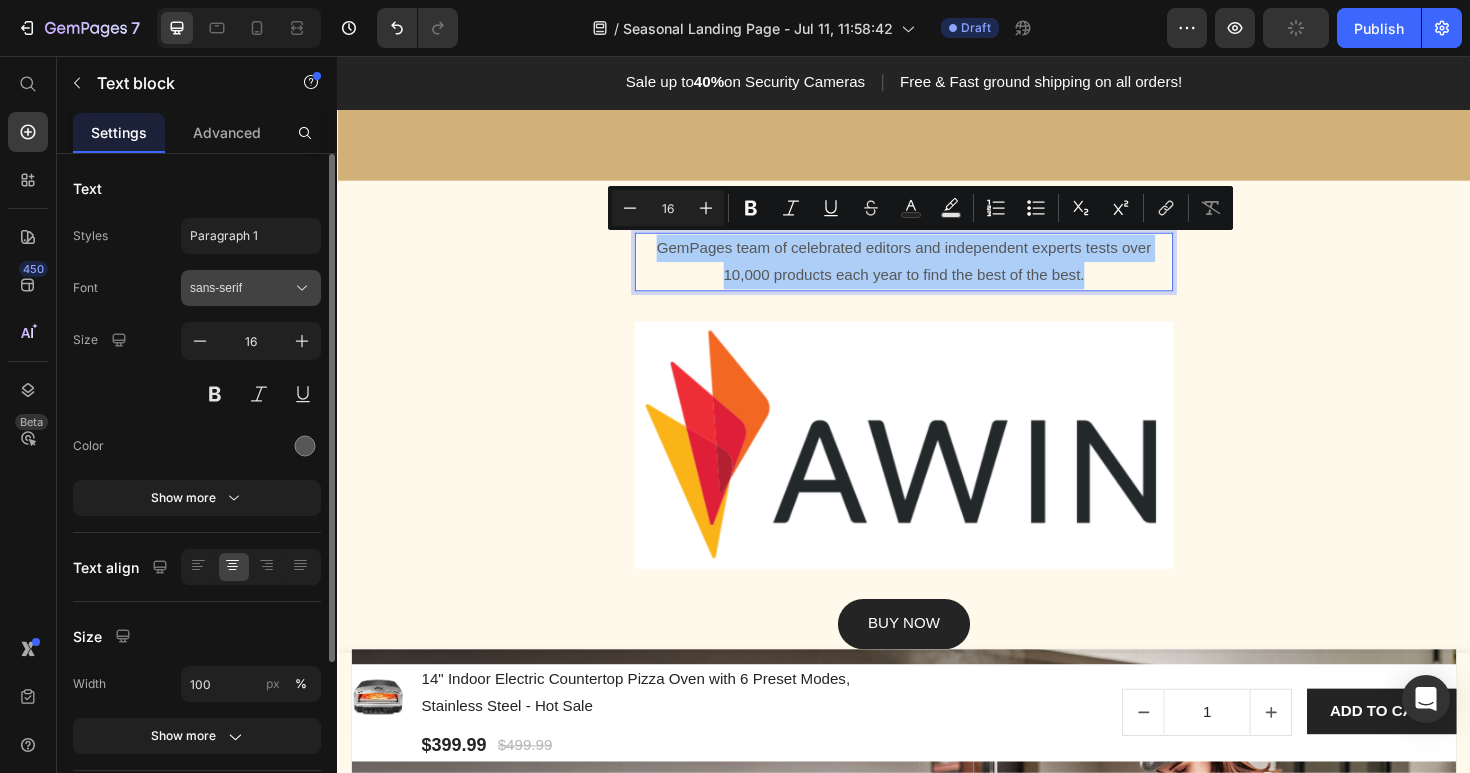 click 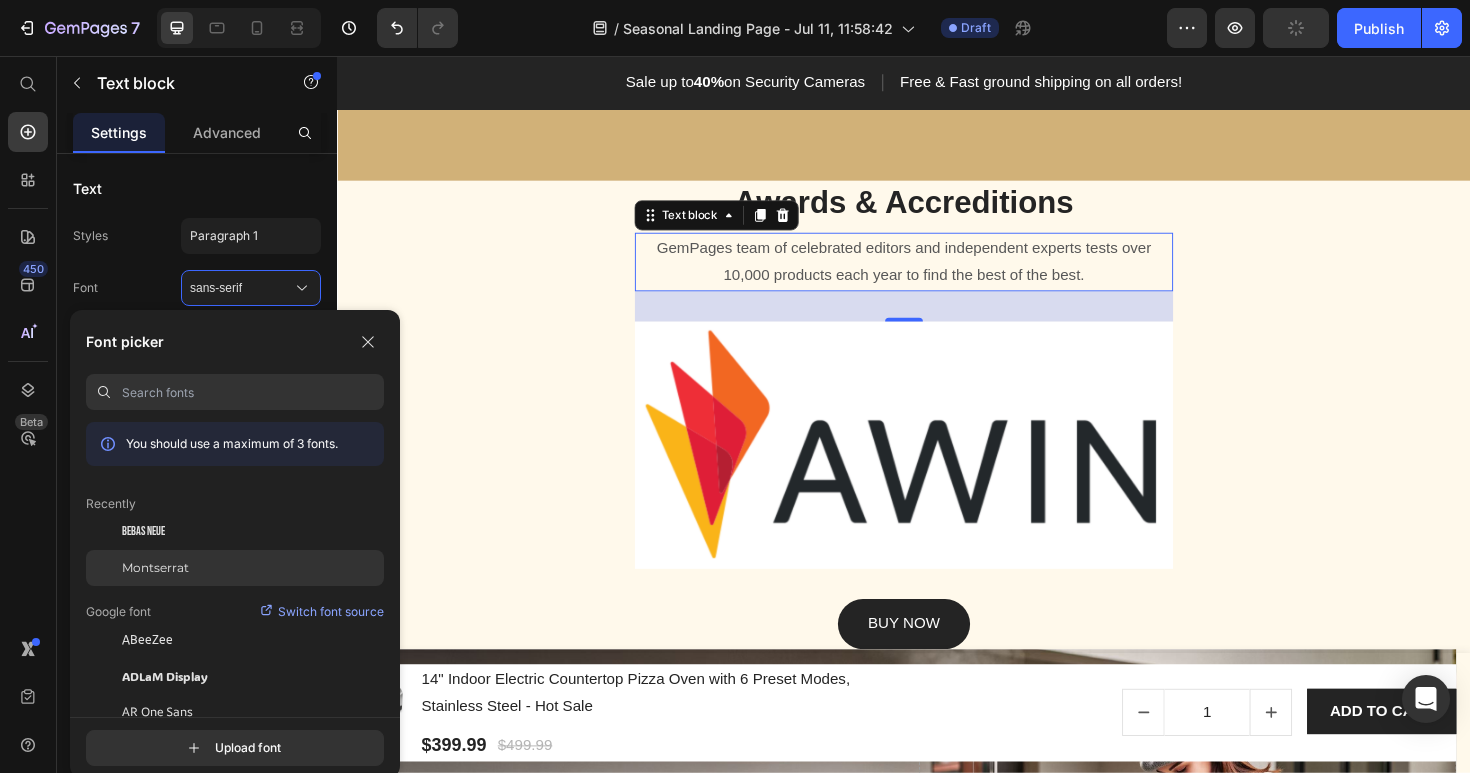 click on "Montserrat" at bounding box center (155, 568) 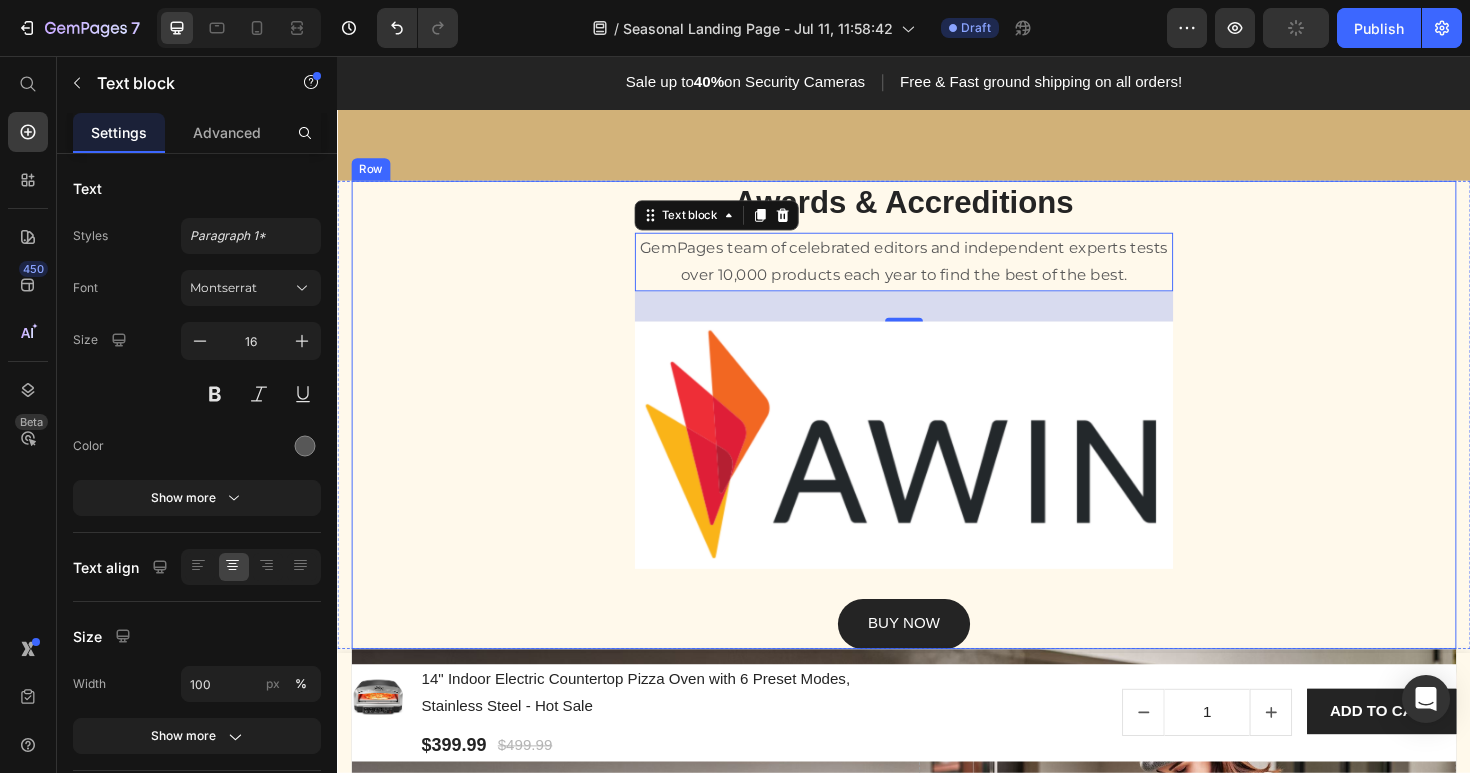 click on "Awards & Accreditions Heading GemPages team of celebrated editors and independent experts tests over 10,000 products each year to find the best of the best. Text block   32 Image BUY NOW Button Row" at bounding box center [937, 436] 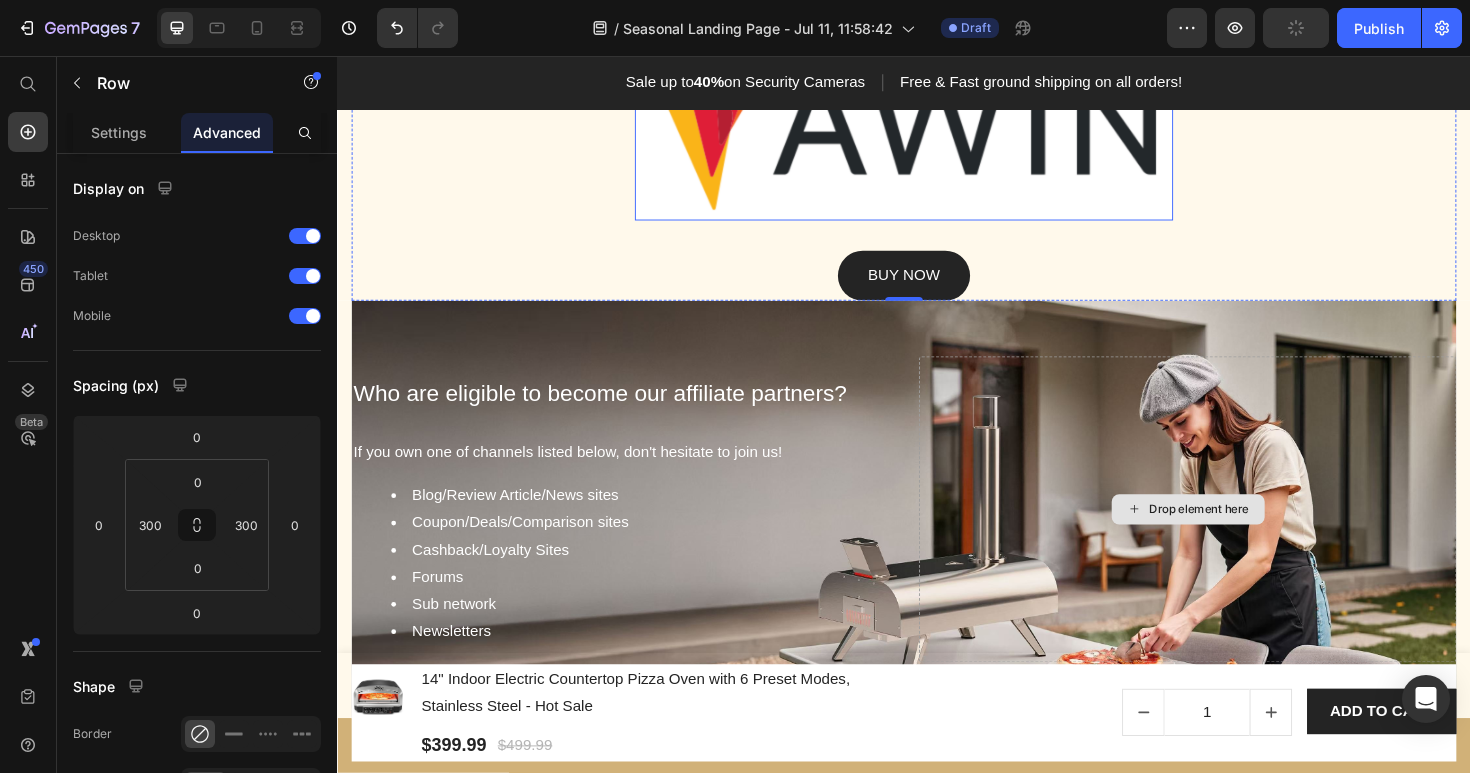scroll, scrollTop: 2583, scrollLeft: 0, axis: vertical 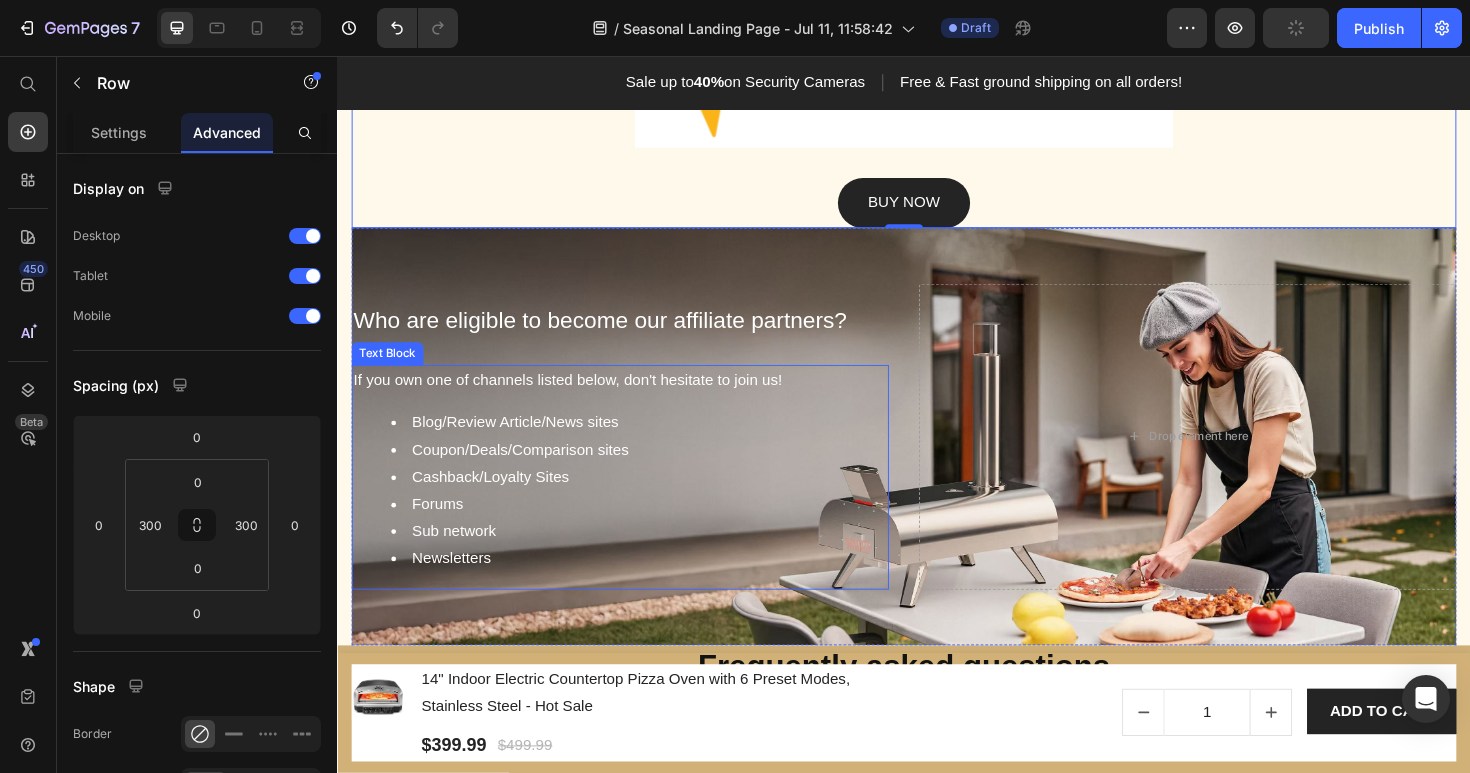 click on "Coupon/Deals/Comparison sites" at bounding box center (656, 473) 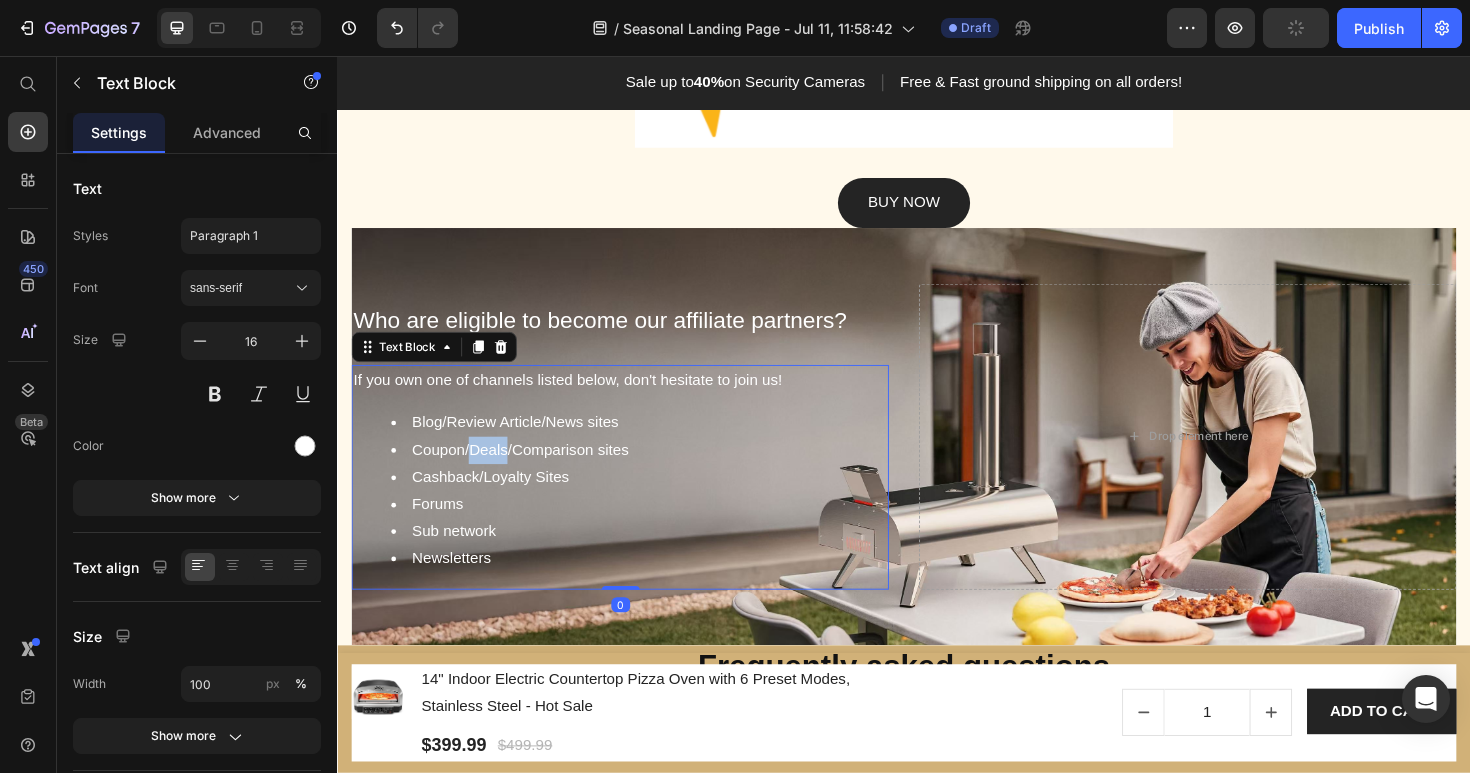 click on "Coupon/Deals/Comparison sites" at bounding box center [656, 473] 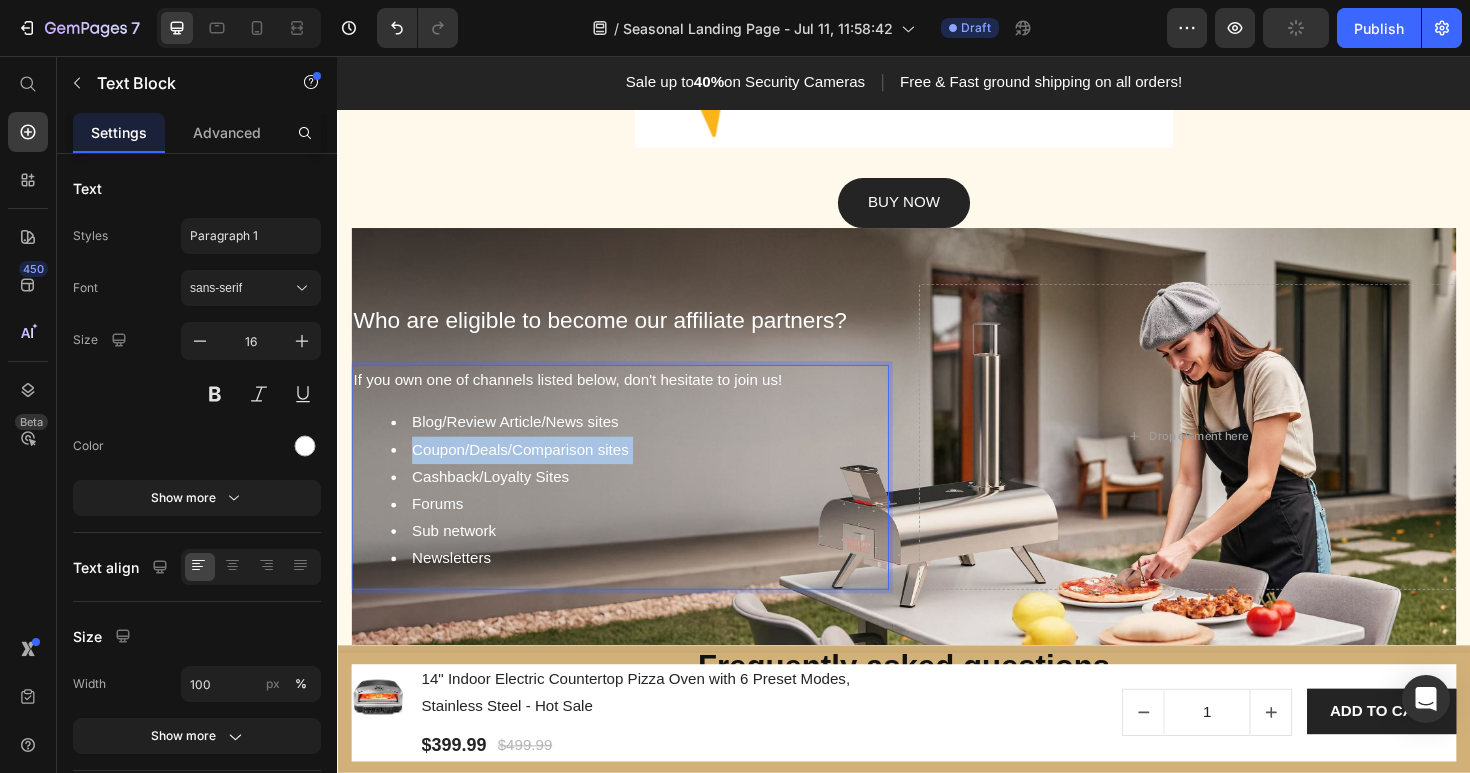 click on "Coupon/Deals/Comparison sites" at bounding box center (656, 473) 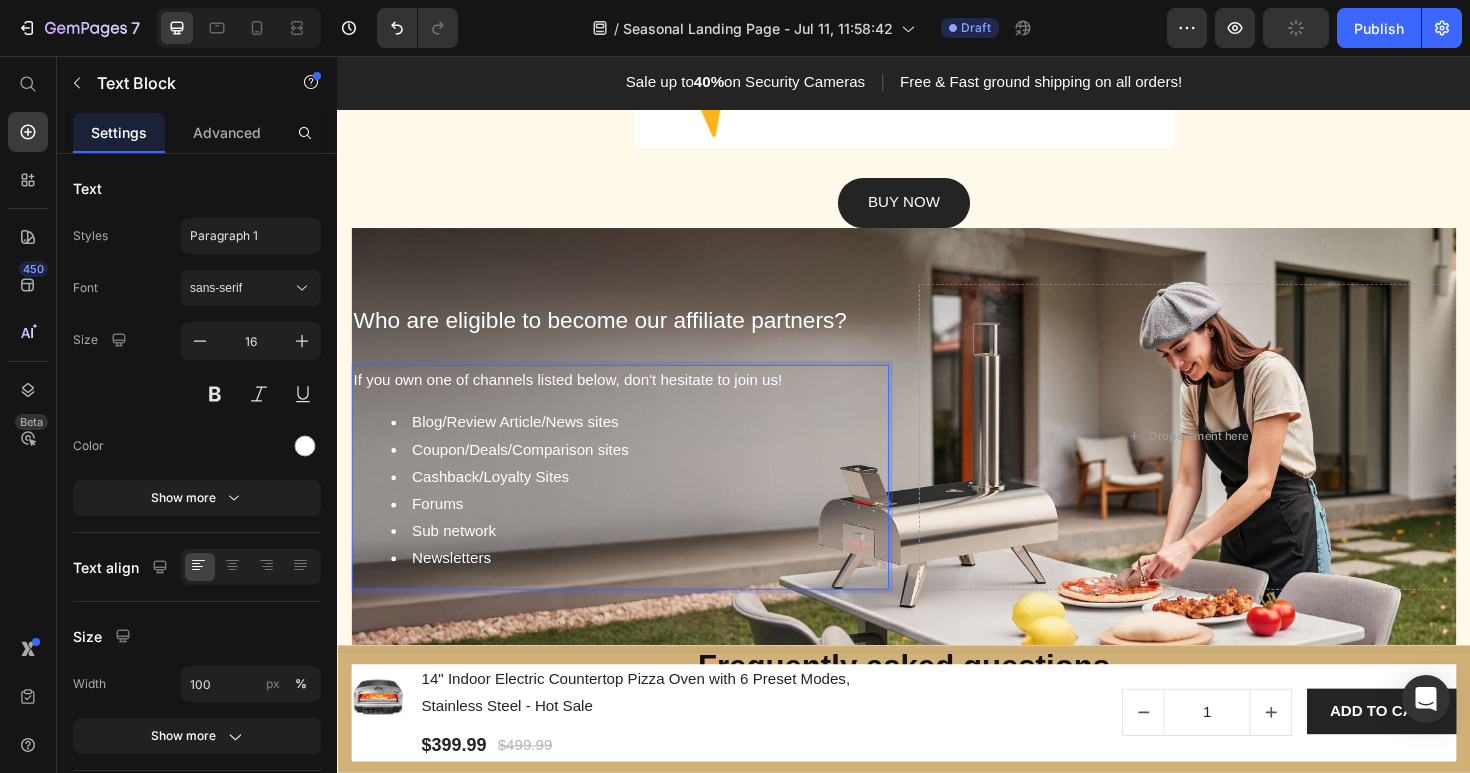 click on "Forums" at bounding box center (656, 531) 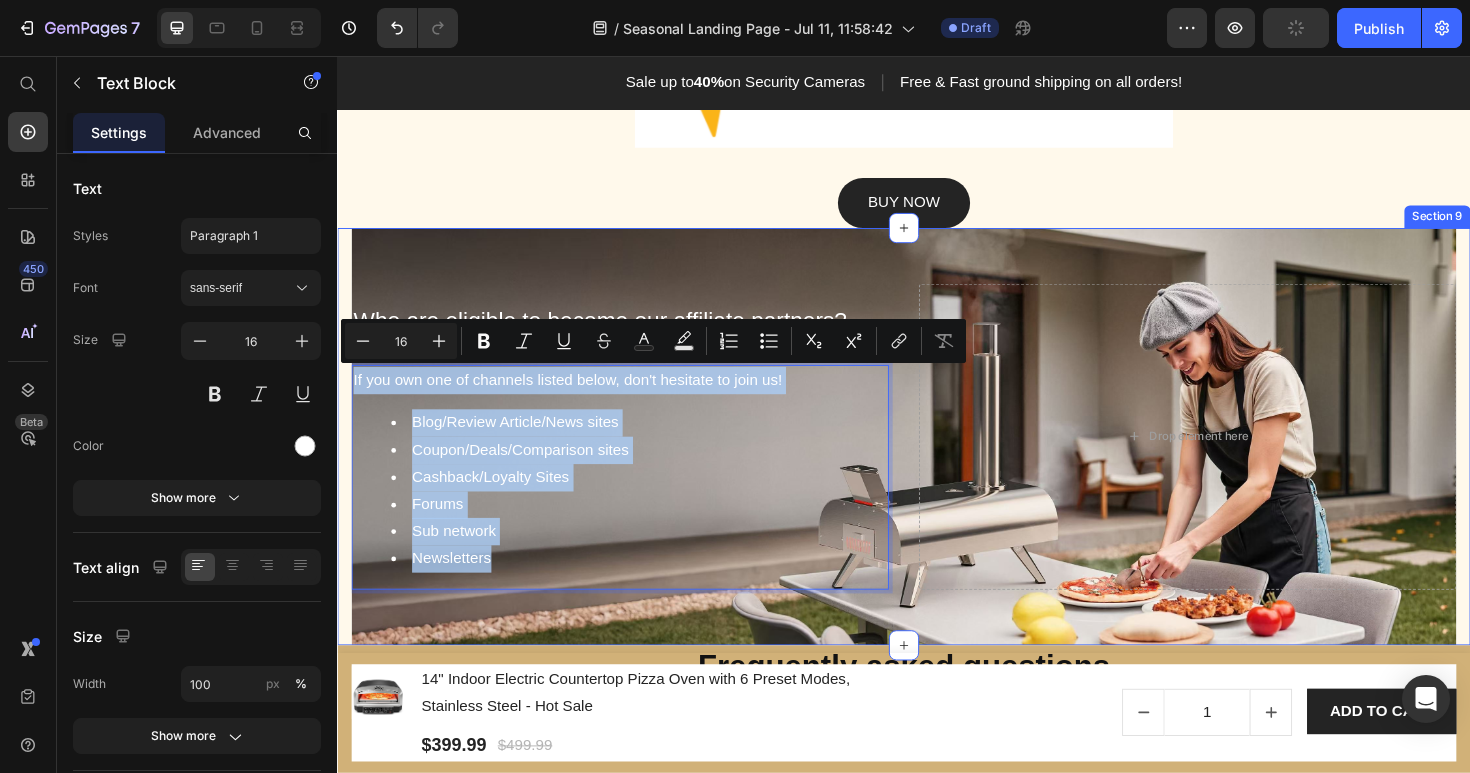 drag, startPoint x: 530, startPoint y: 589, endPoint x: 348, endPoint y: 408, distance: 256.68073 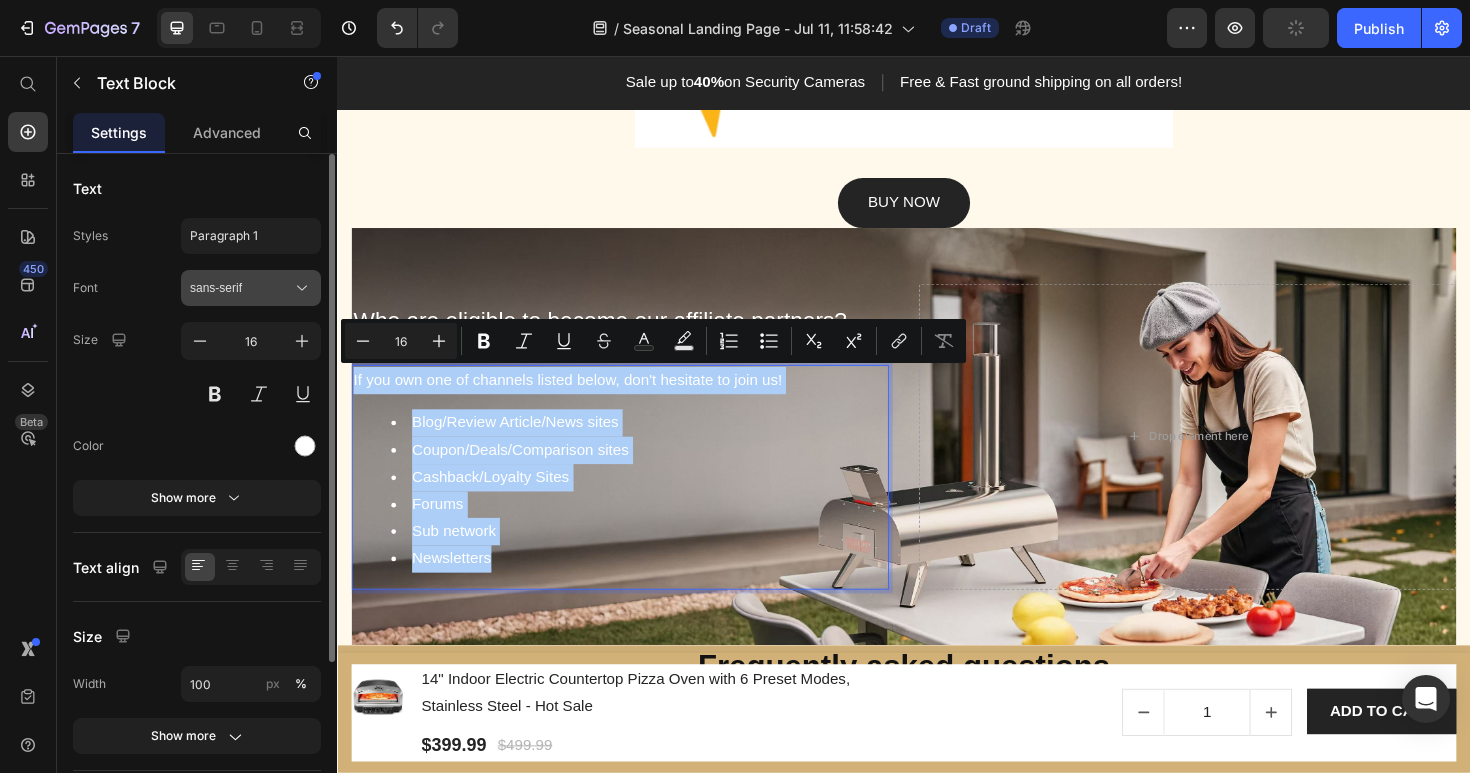click 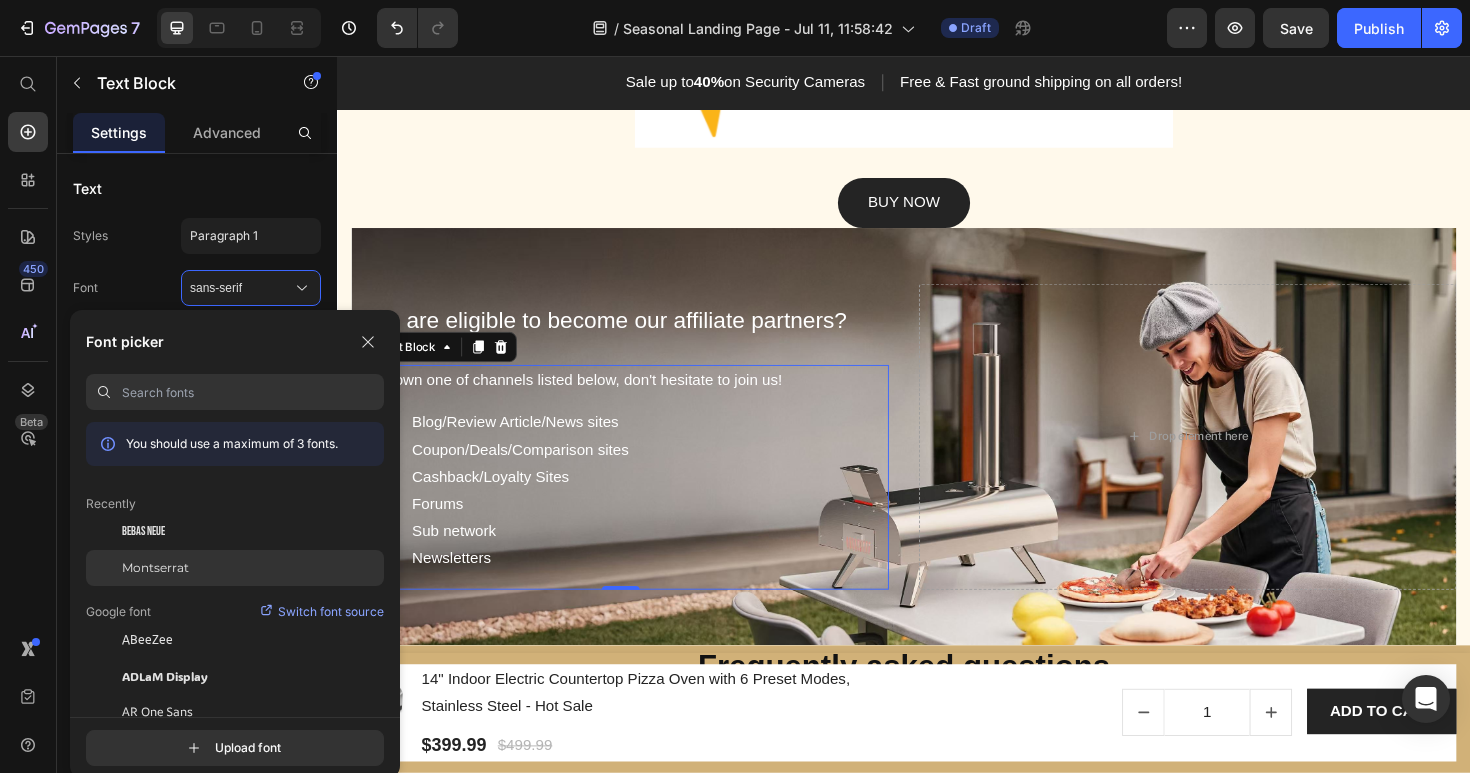 click on "Montserrat" at bounding box center (155, 568) 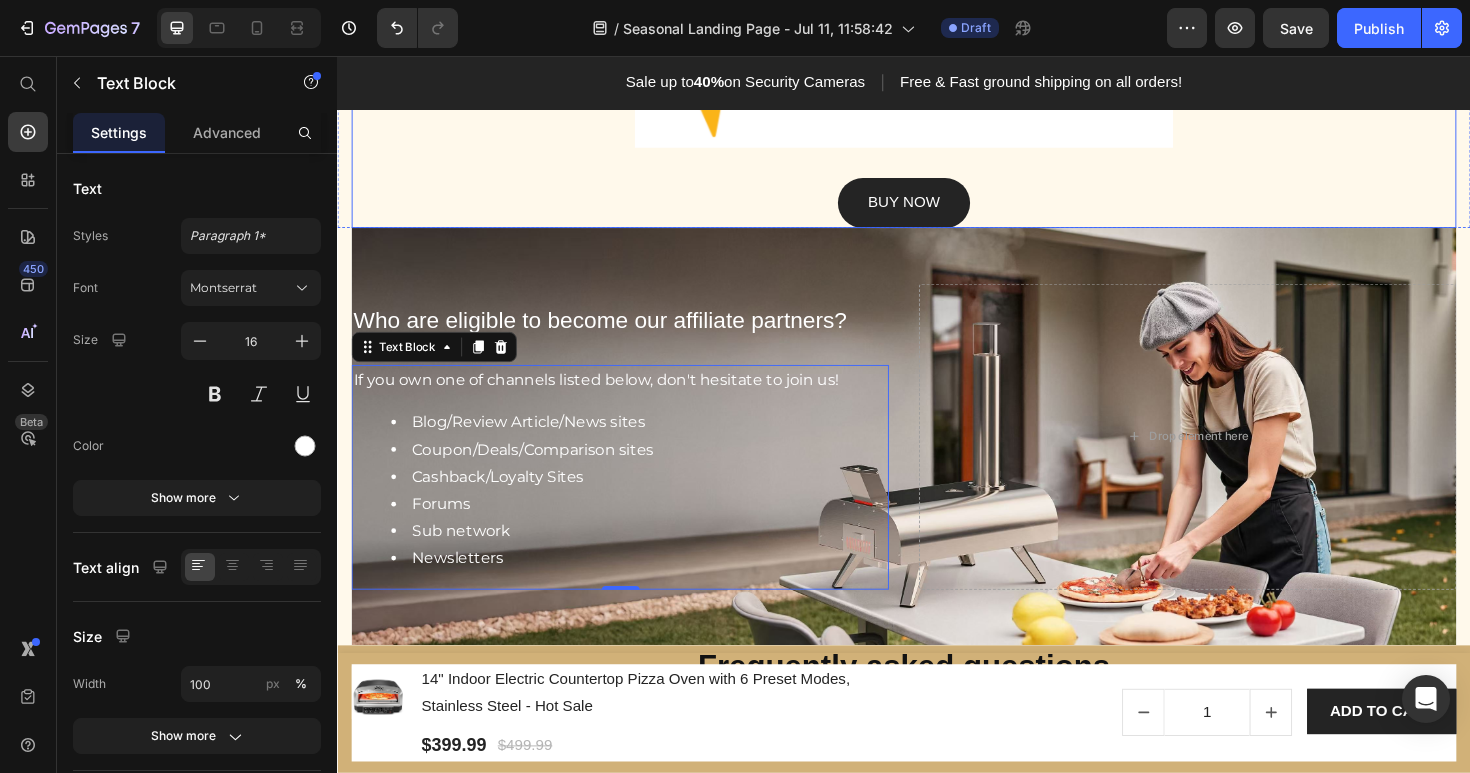 click on "Awards & Accreditions Heading GemPages team of celebrated editors and independent experts tests over 10,000 products each year to find the best of the best. Text block Image BUY NOW Button Row" at bounding box center [937, -10] 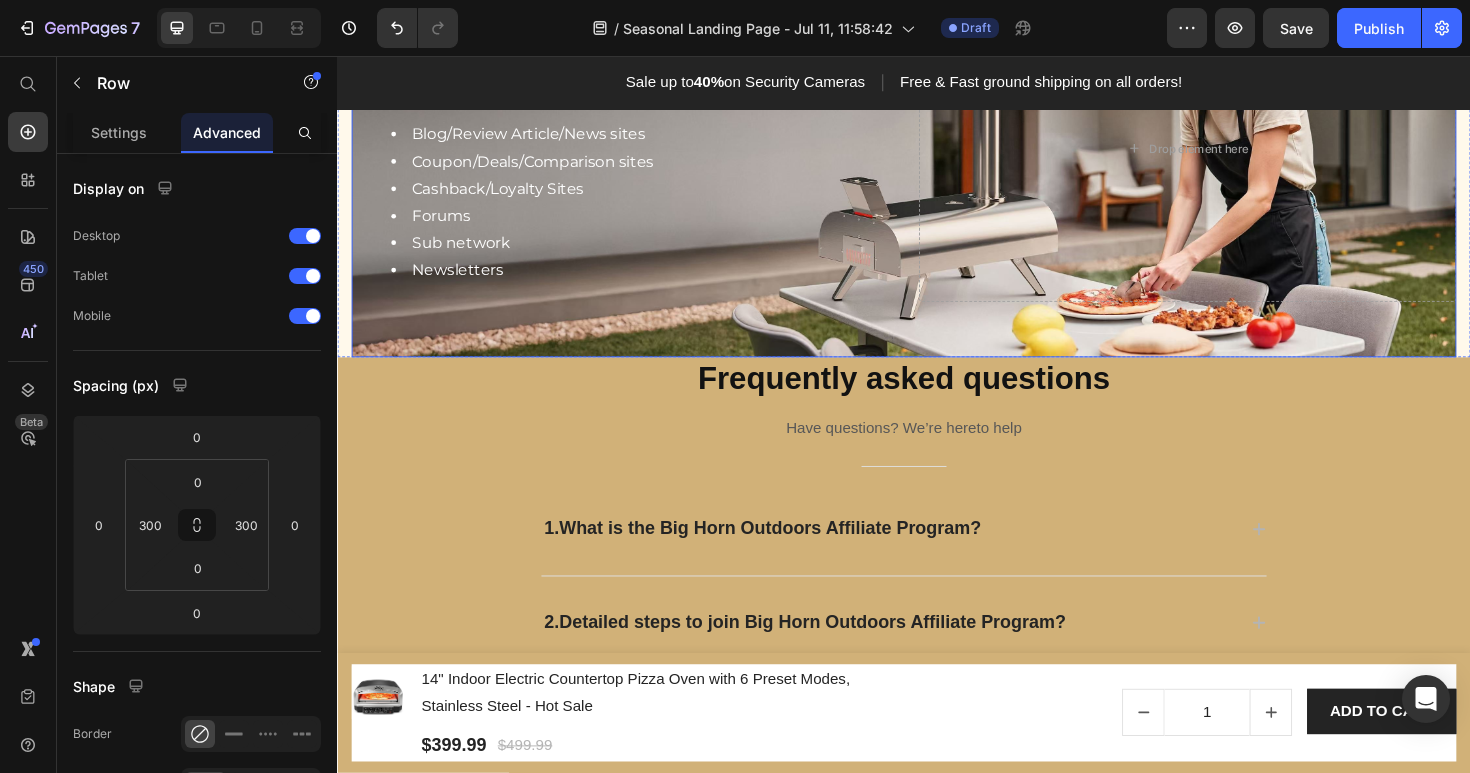 scroll, scrollTop: 3152, scrollLeft: 0, axis: vertical 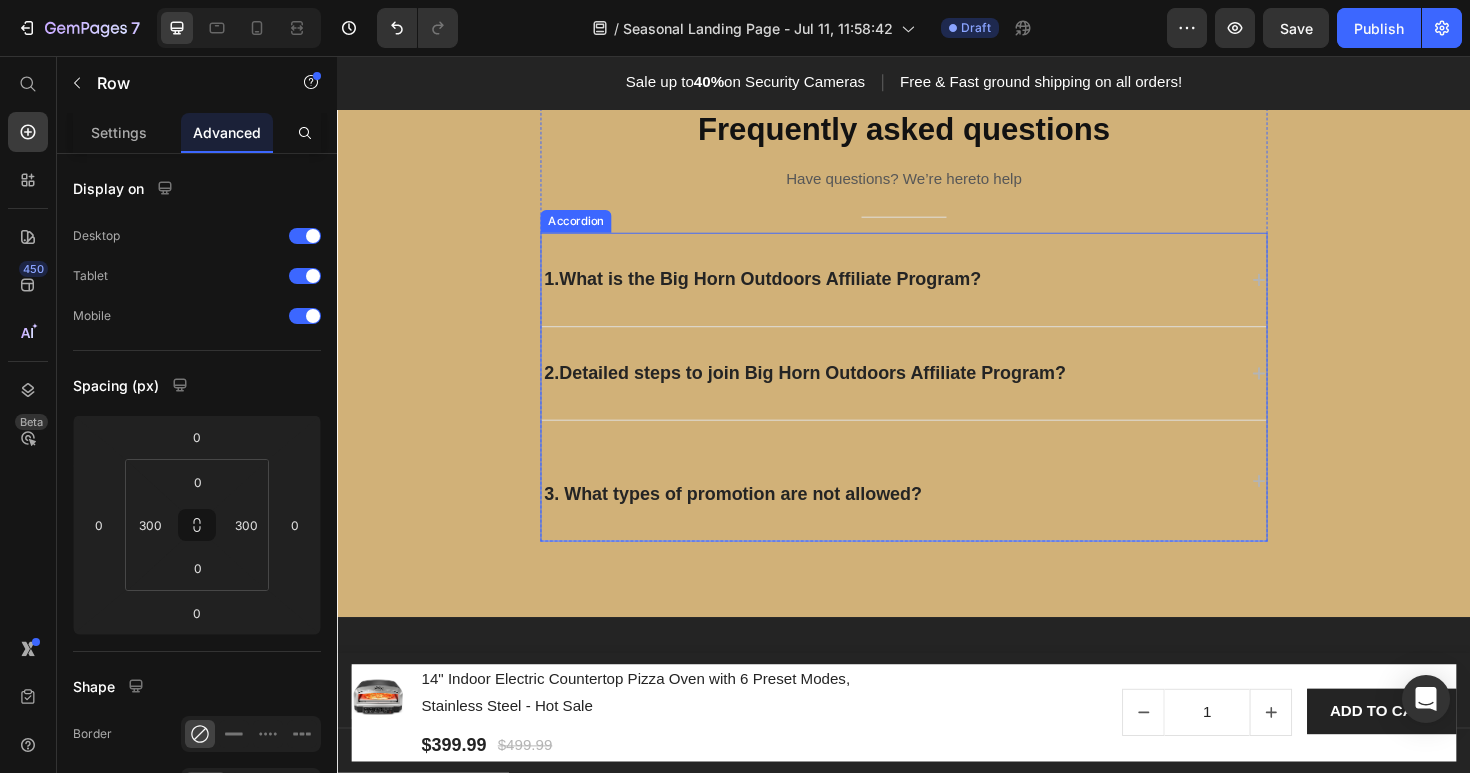 click on "1.What is the Big Horn Outdoors Affiliate Program?" at bounding box center (787, 292) 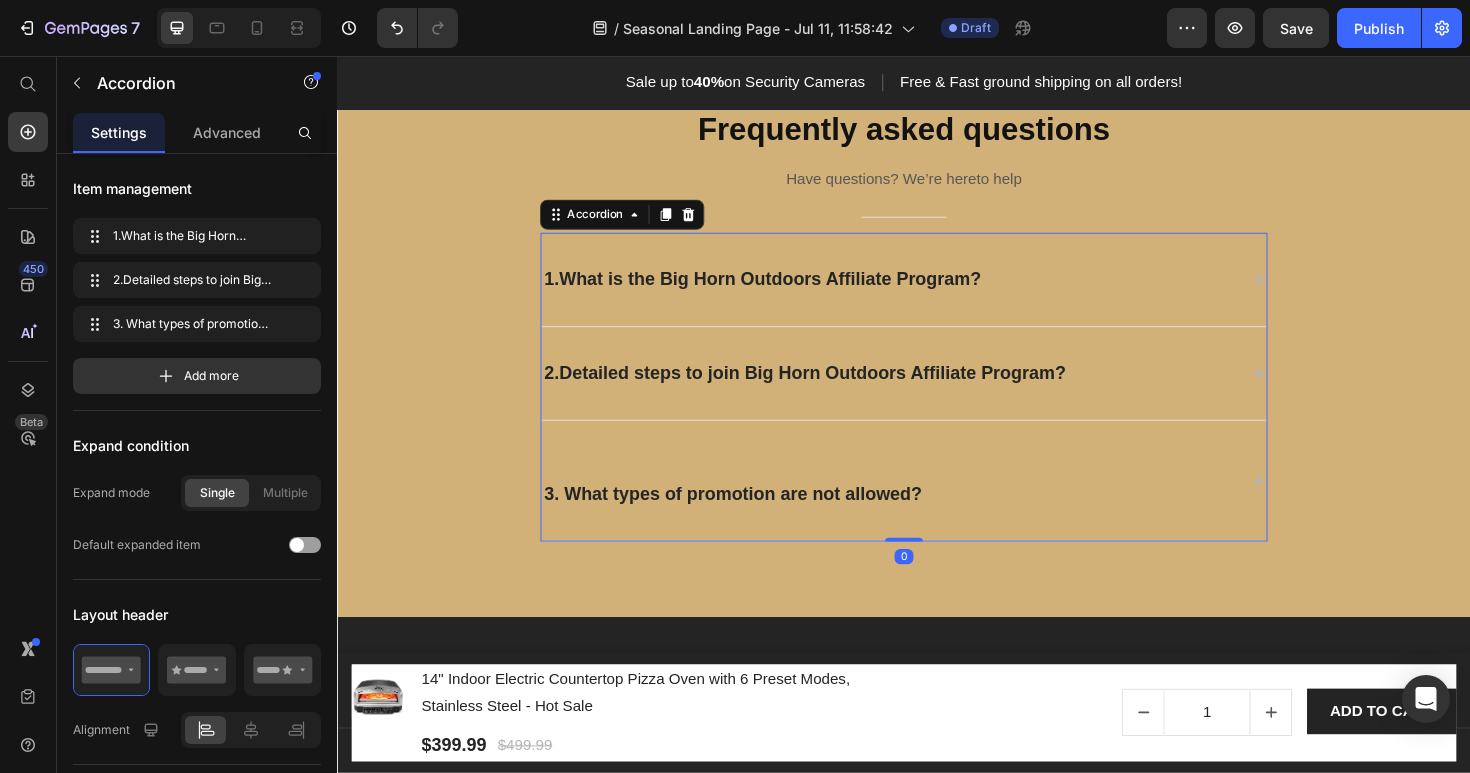 click on "1.What is the Big Horn Outdoors Affiliate Program?" at bounding box center [787, 292] 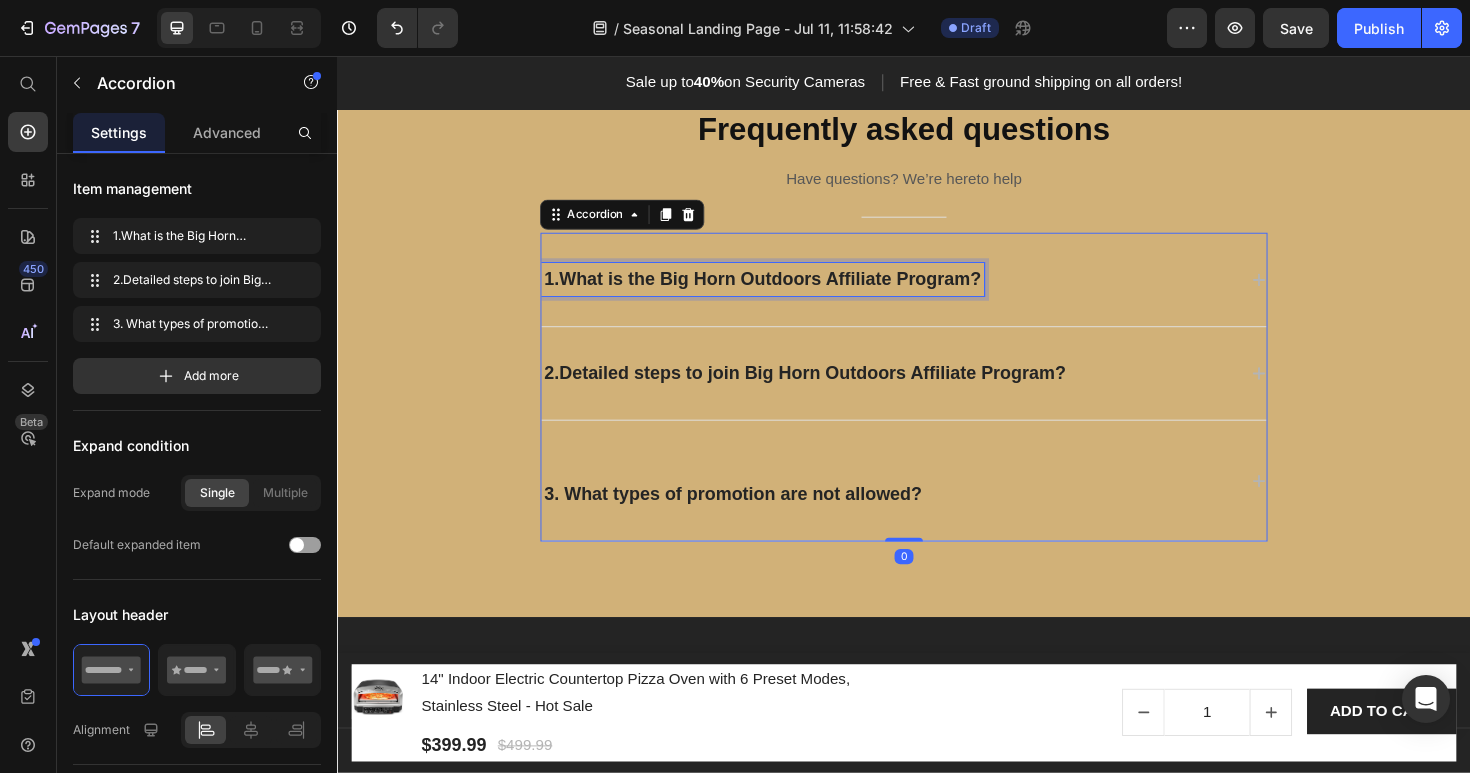 click on "1.What is the Big Horn Outdoors Affiliate Program?" at bounding box center (787, 292) 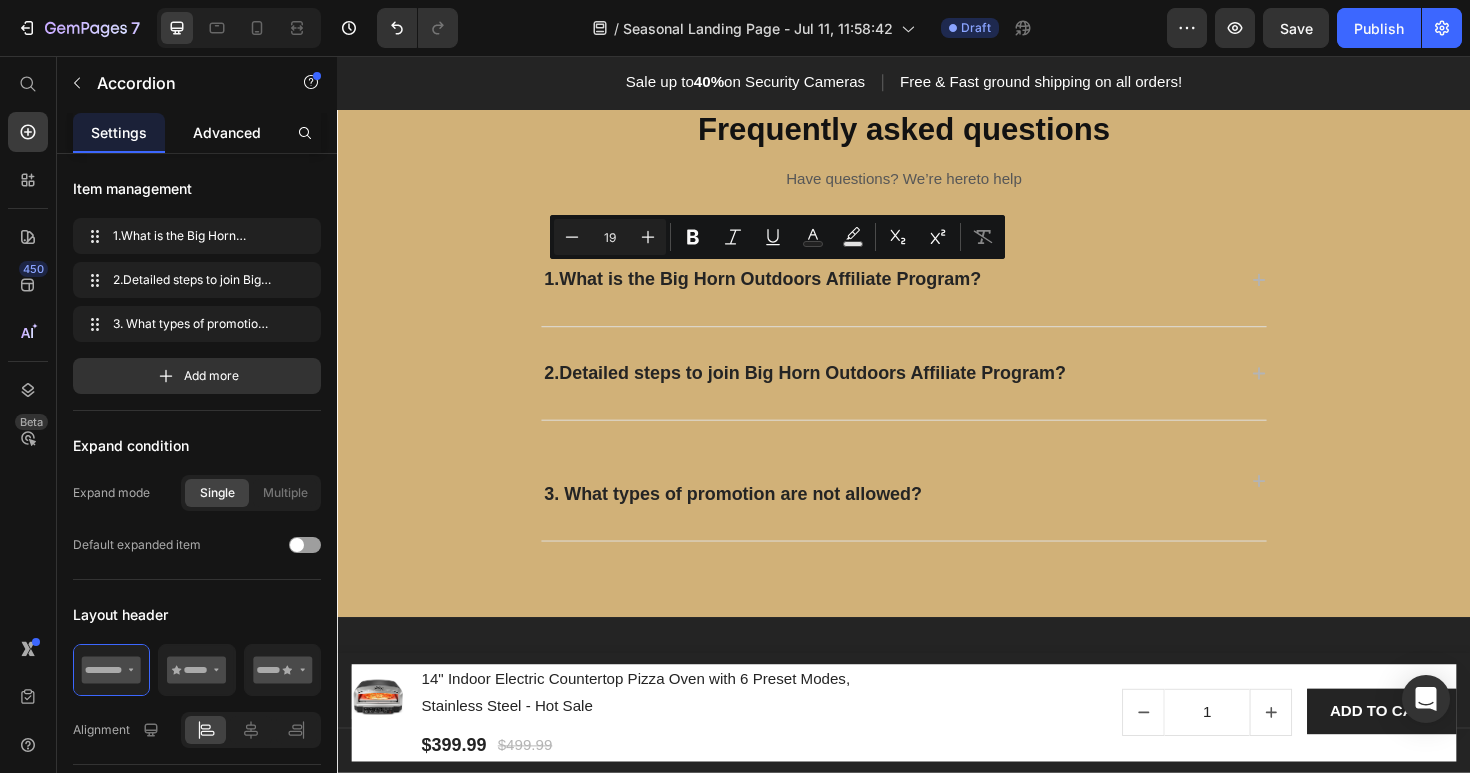 click on "Advanced" at bounding box center [227, 132] 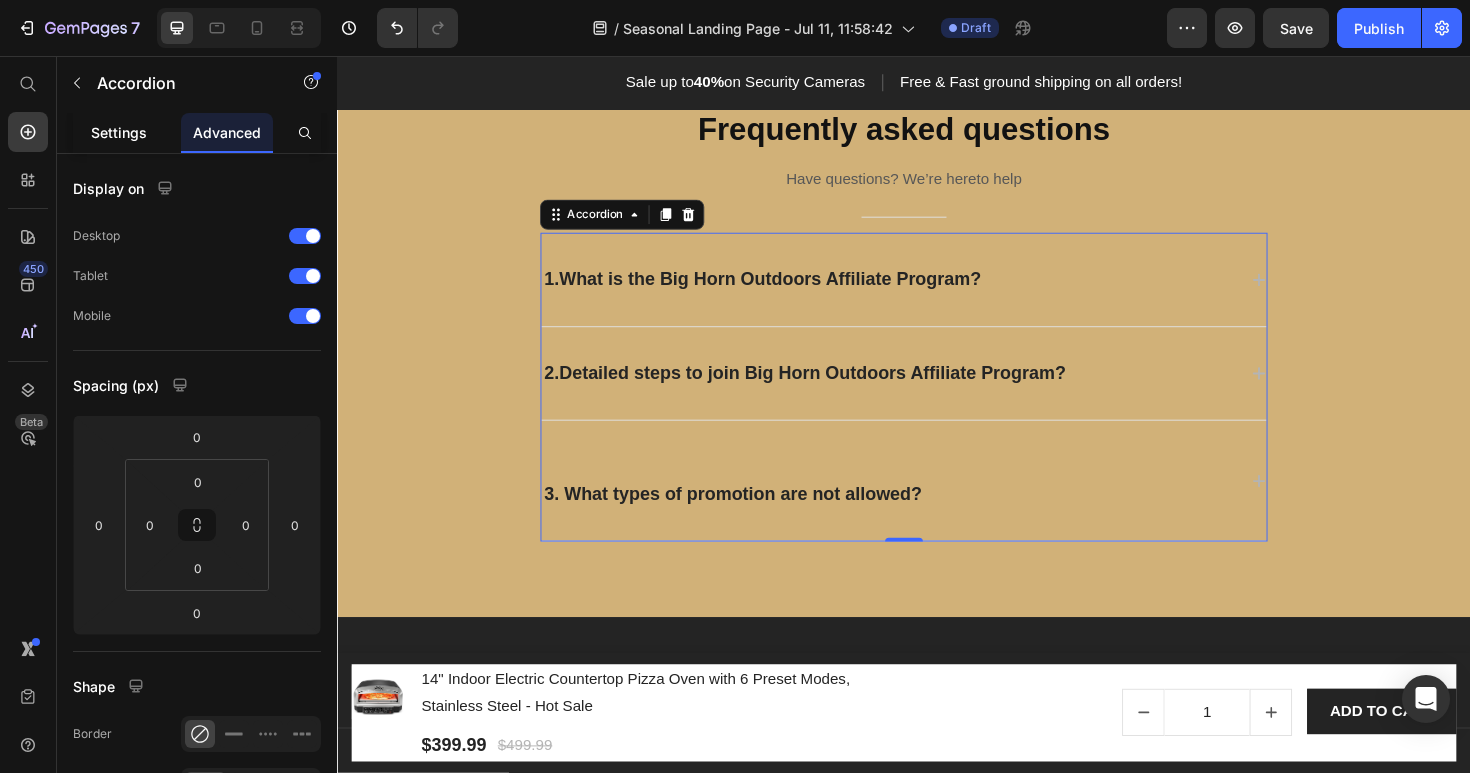 click on "Settings" at bounding box center [119, 132] 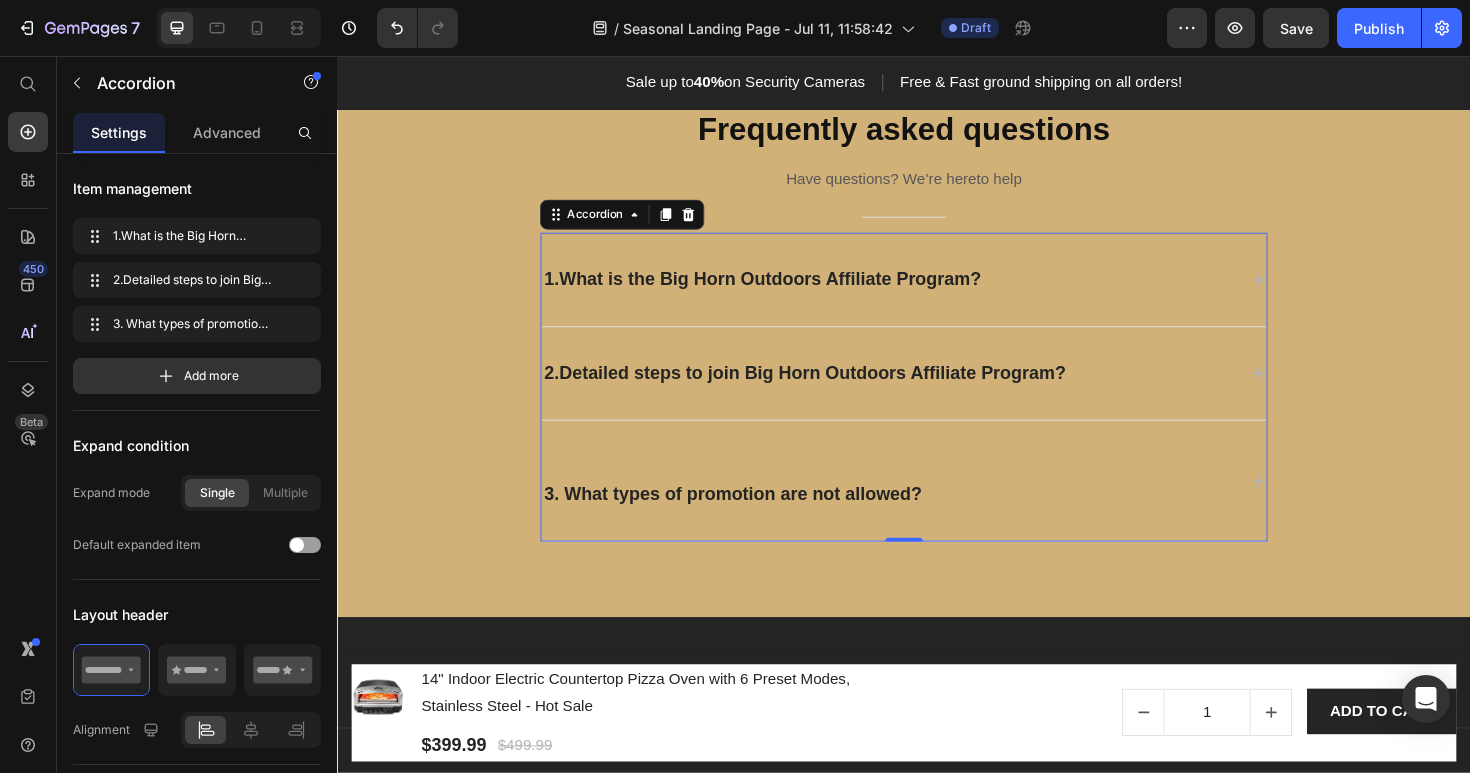 click on "1.What is the Big Horn Outdoors Affiliate Program?" at bounding box center [937, 292] 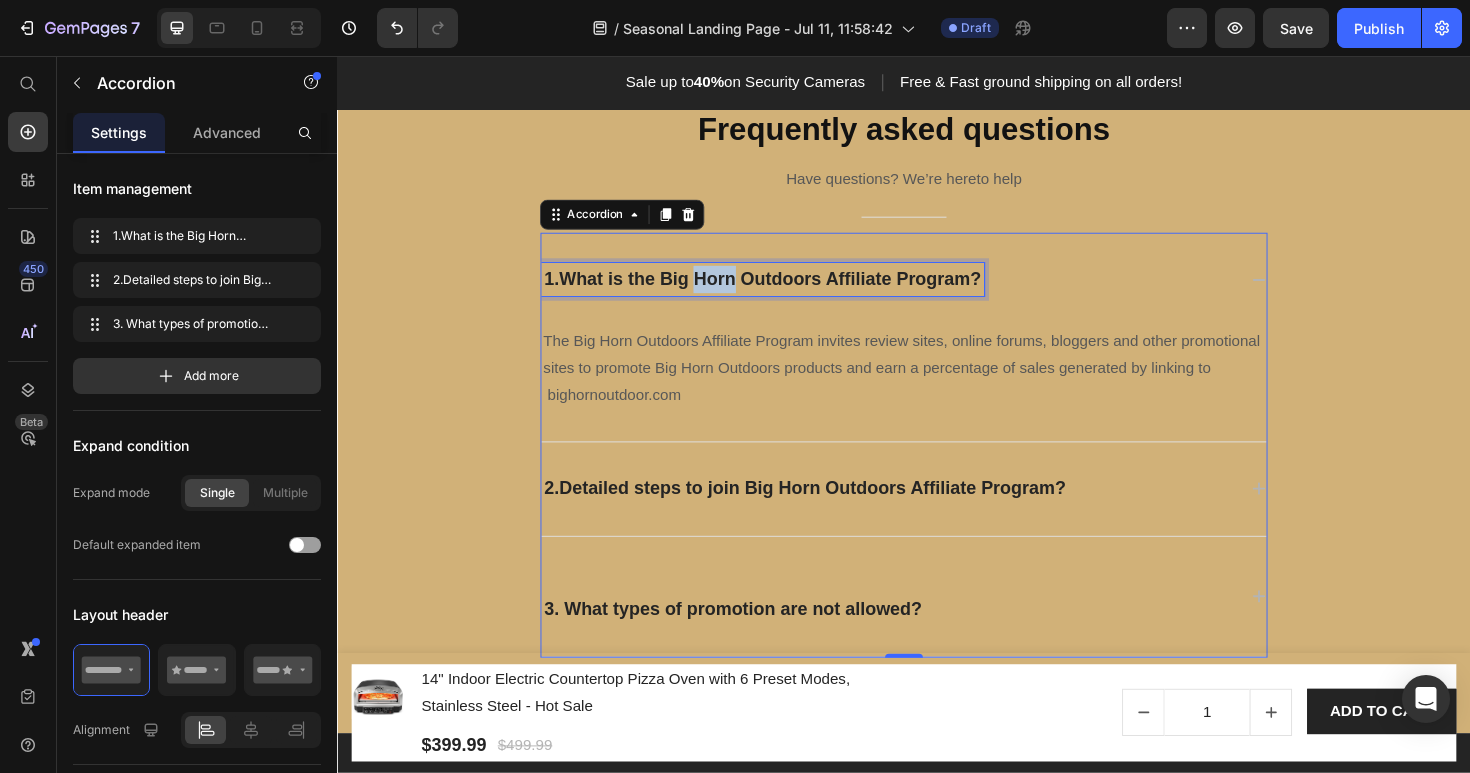 click on "1.What is the Big Horn Outdoors Affiliate Program?" at bounding box center [787, 292] 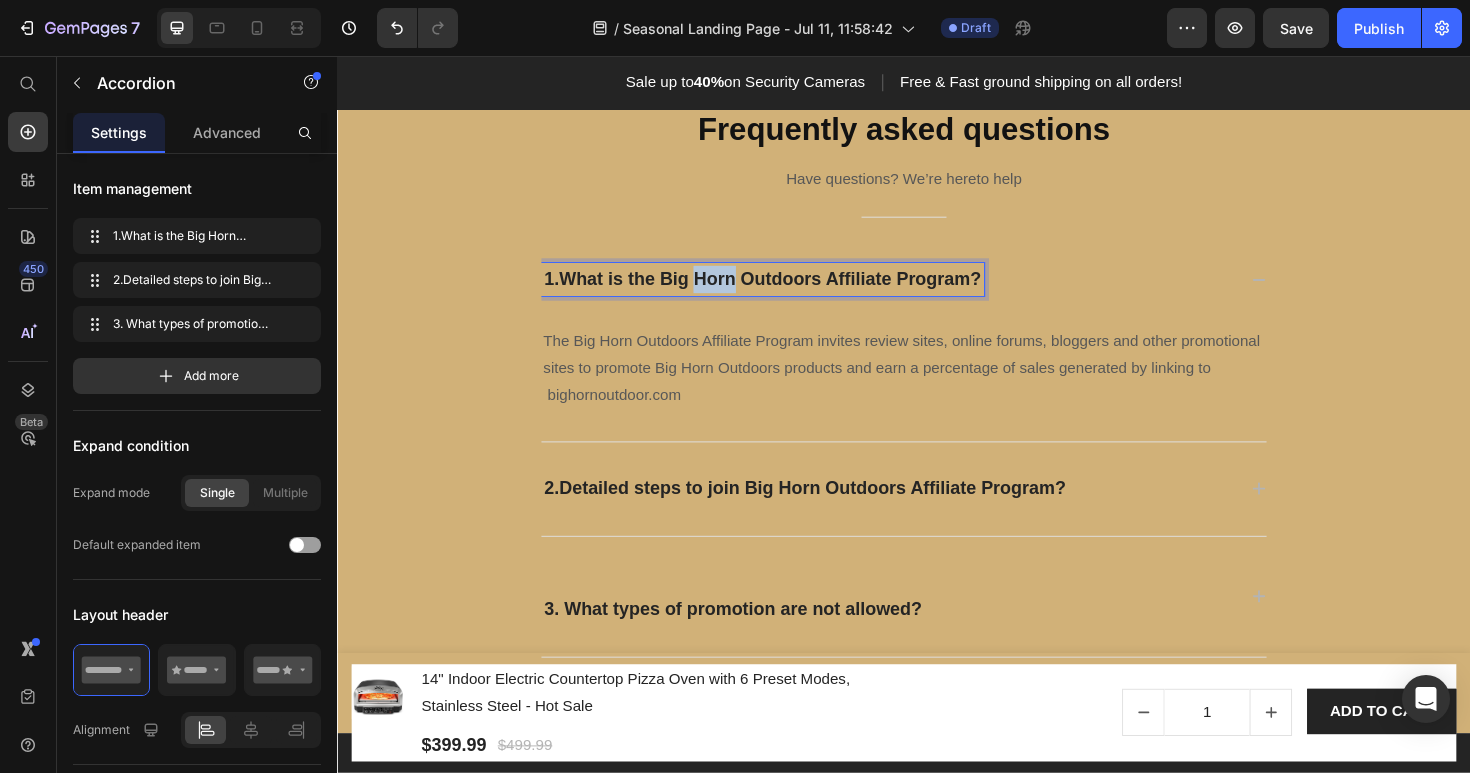 click on "1.What is the Big Horn Outdoors Affiliate Program?" at bounding box center (787, 292) 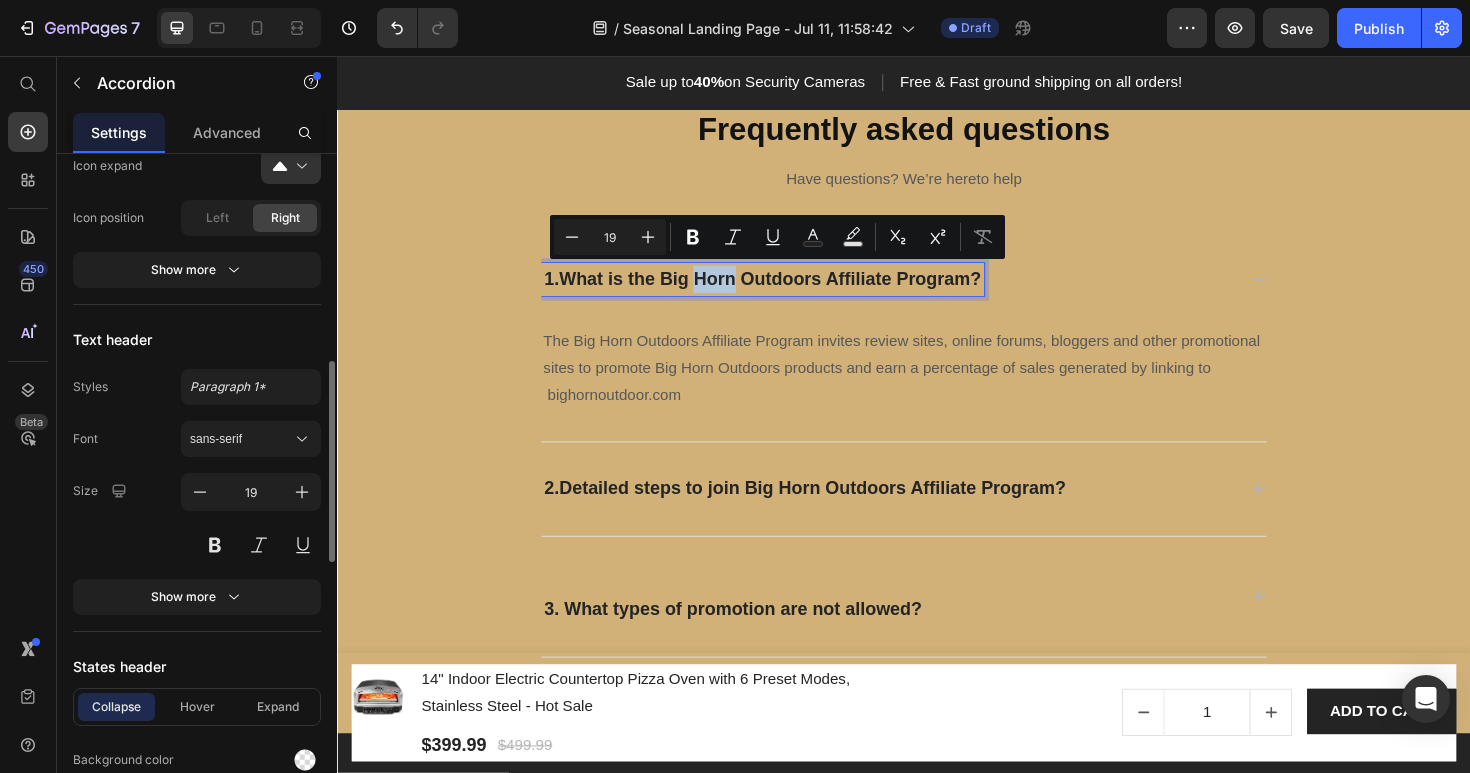 scroll, scrollTop: 736, scrollLeft: 0, axis: vertical 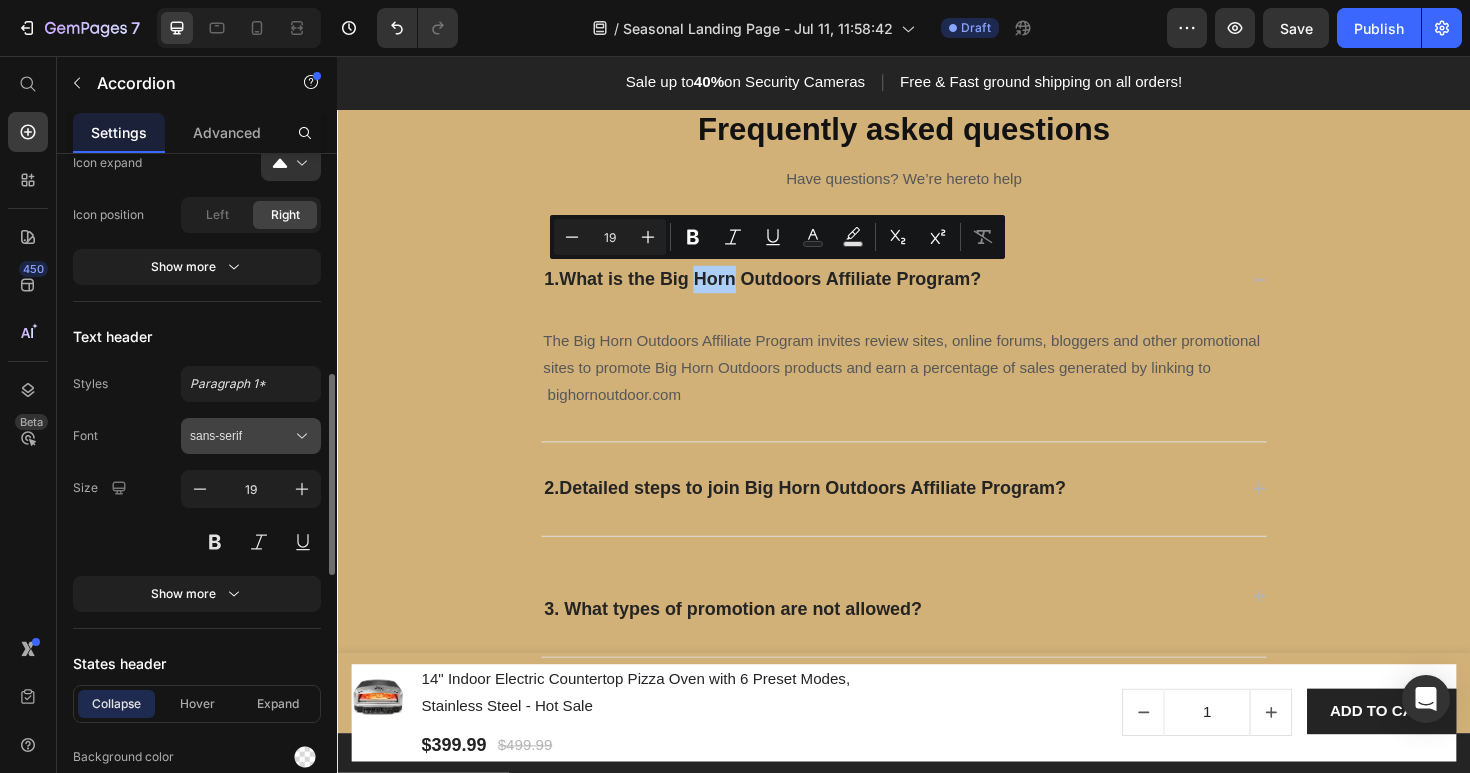click 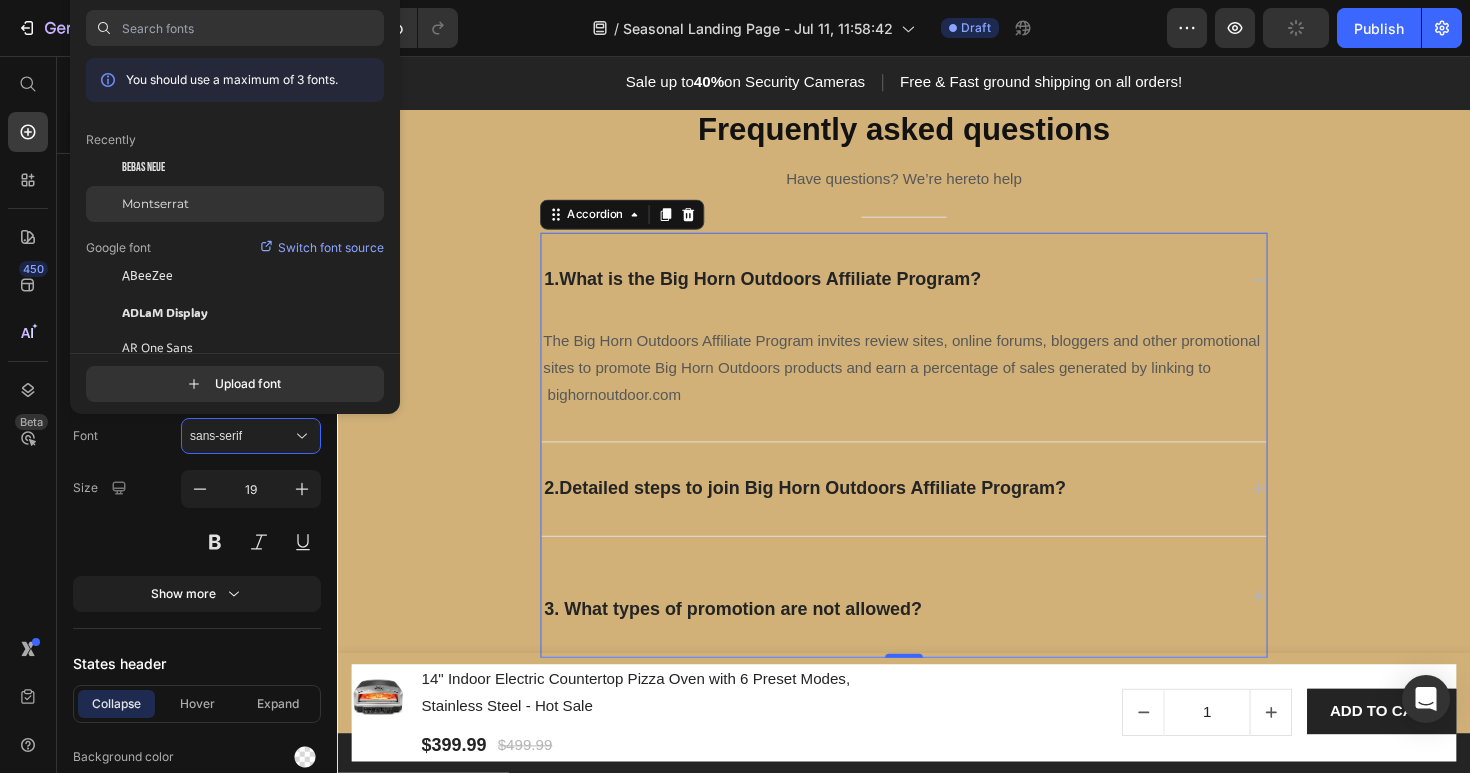 click on "Montserrat" at bounding box center (155, 204) 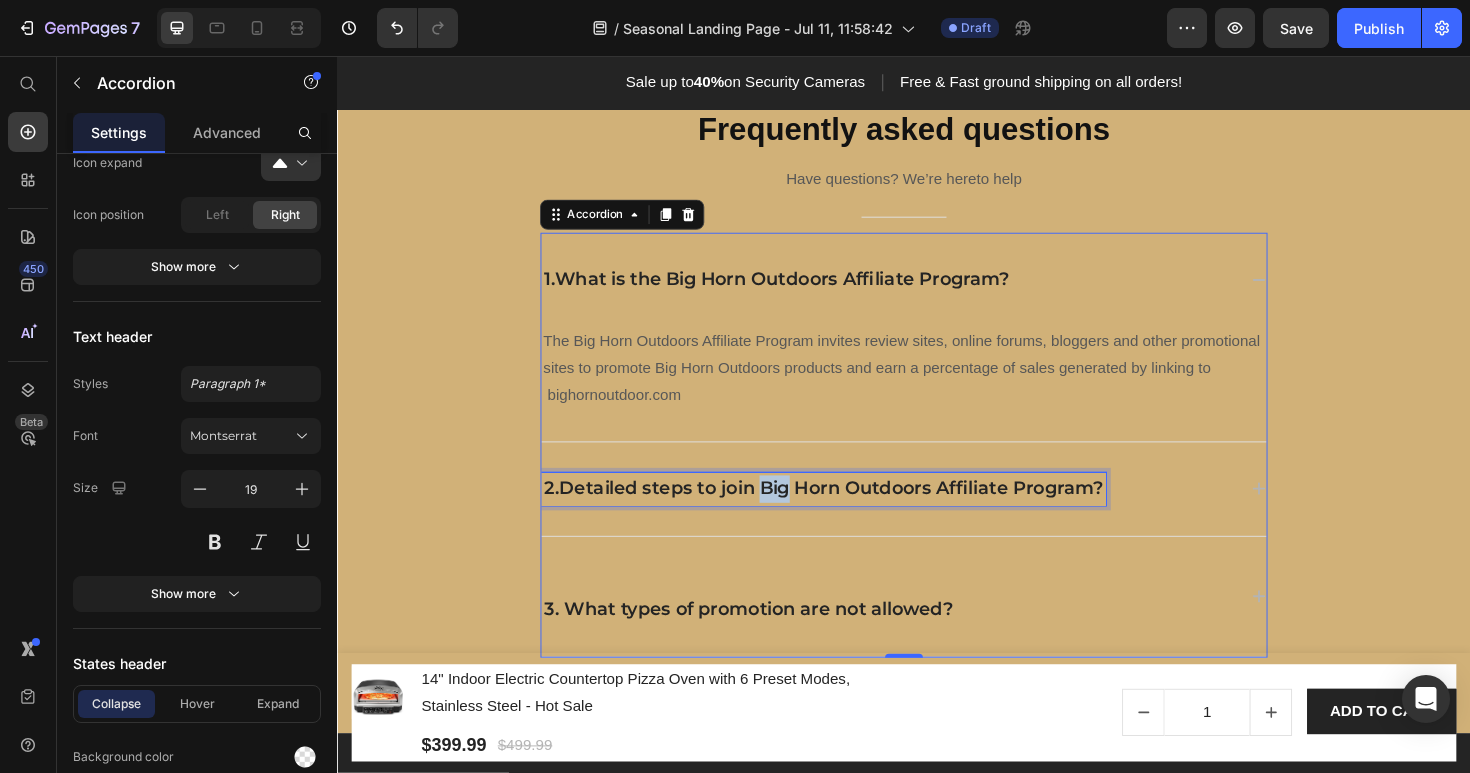 click on "2.Detailed steps to join Big Horn Outdoors Affiliate Program?" at bounding box center [852, 514] 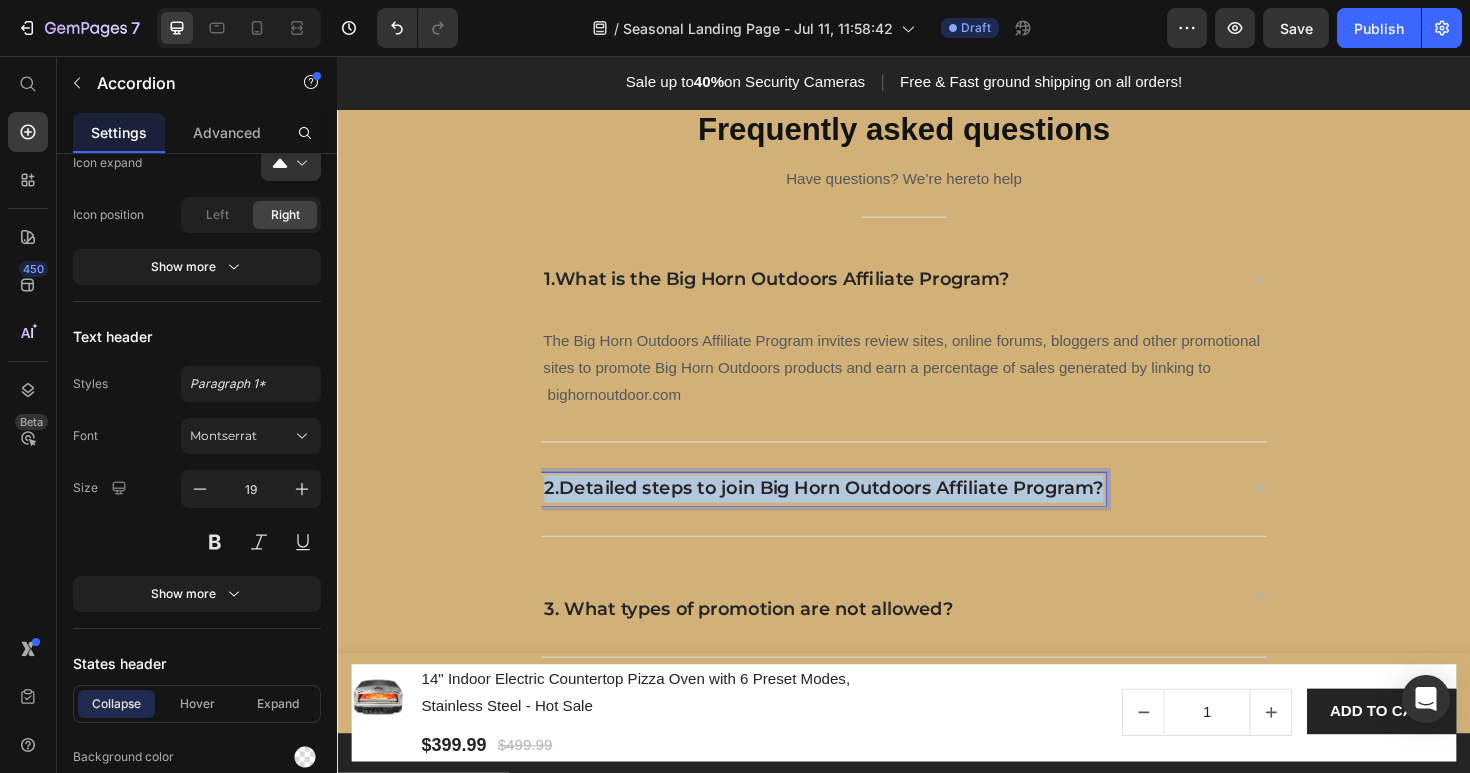 click on "2.Detailed steps to join Big Horn Outdoors Affiliate Program?" at bounding box center (852, 514) 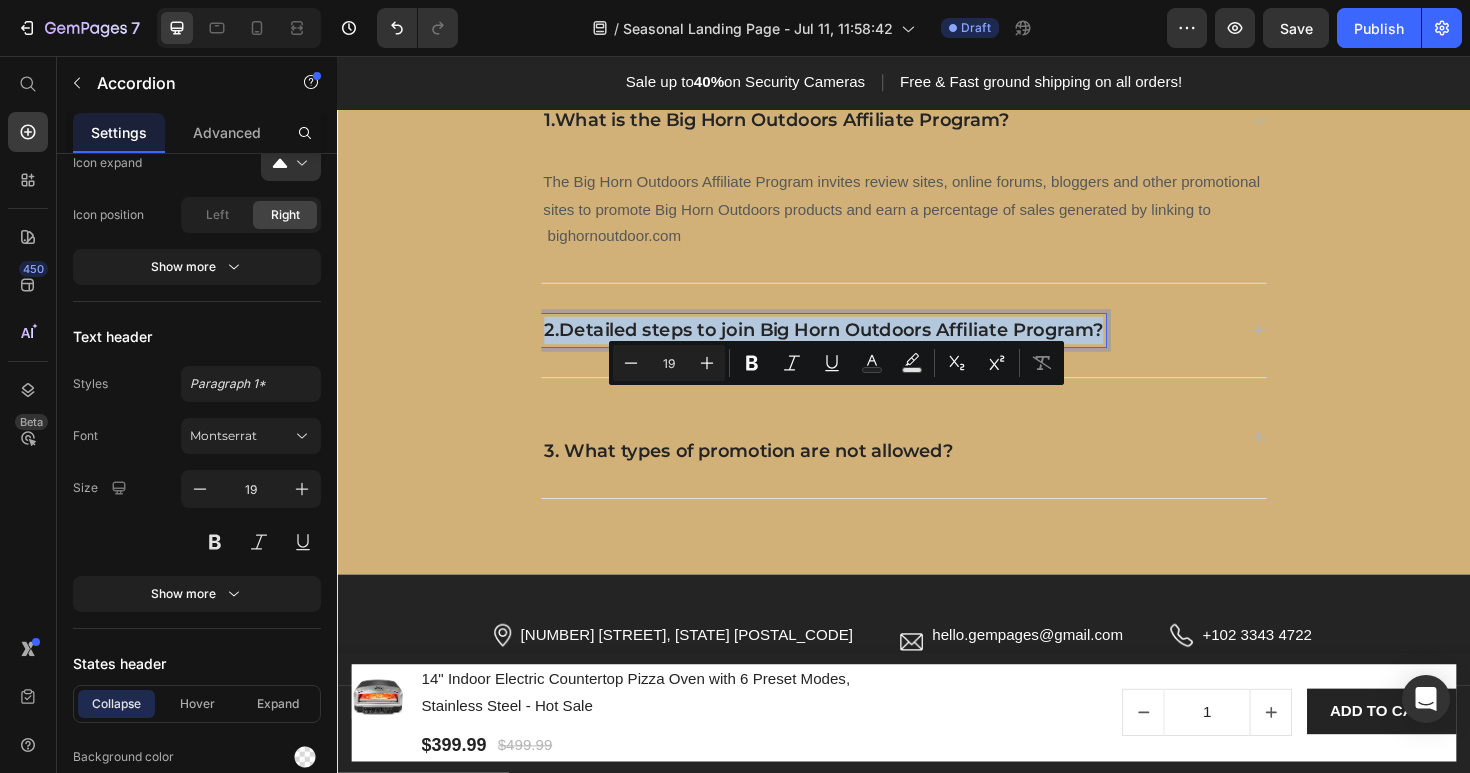 scroll, scrollTop: 3334, scrollLeft: 0, axis: vertical 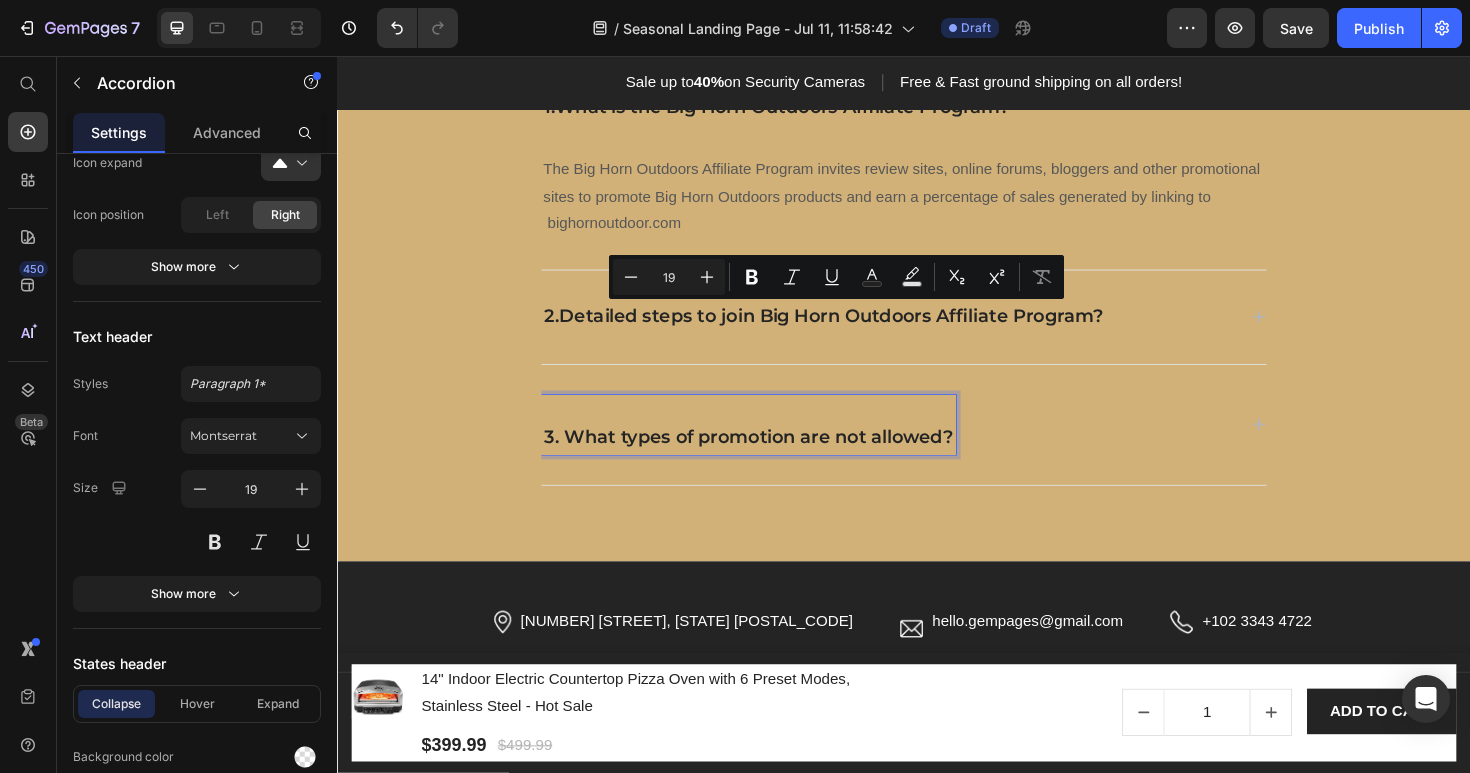 click on "⁠⁠⁠⁠⁠⁠⁠ 3. What types of promotion are not allowed?" at bounding box center (772, 446) 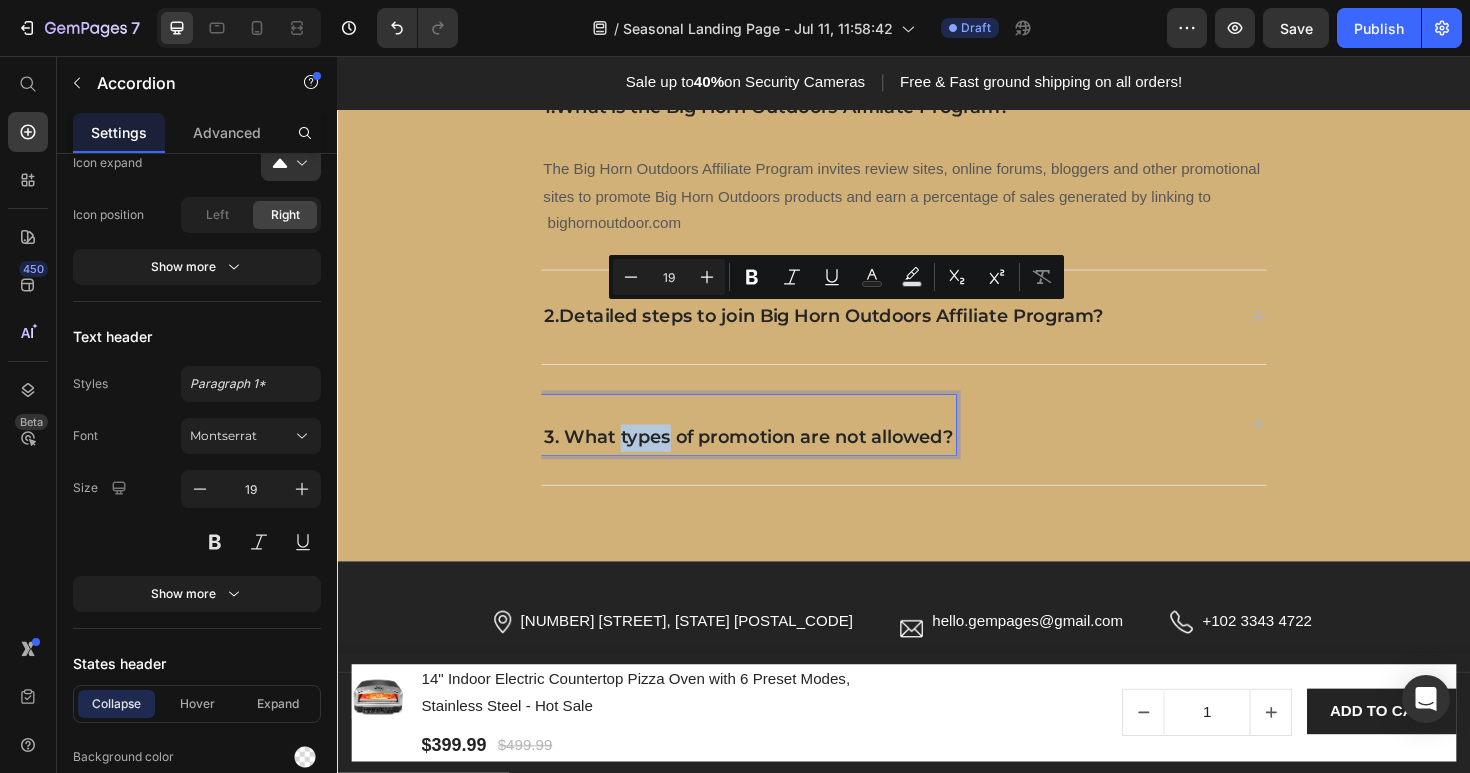 click on "3. What types of promotion are not allowed?" at bounding box center [772, 446] 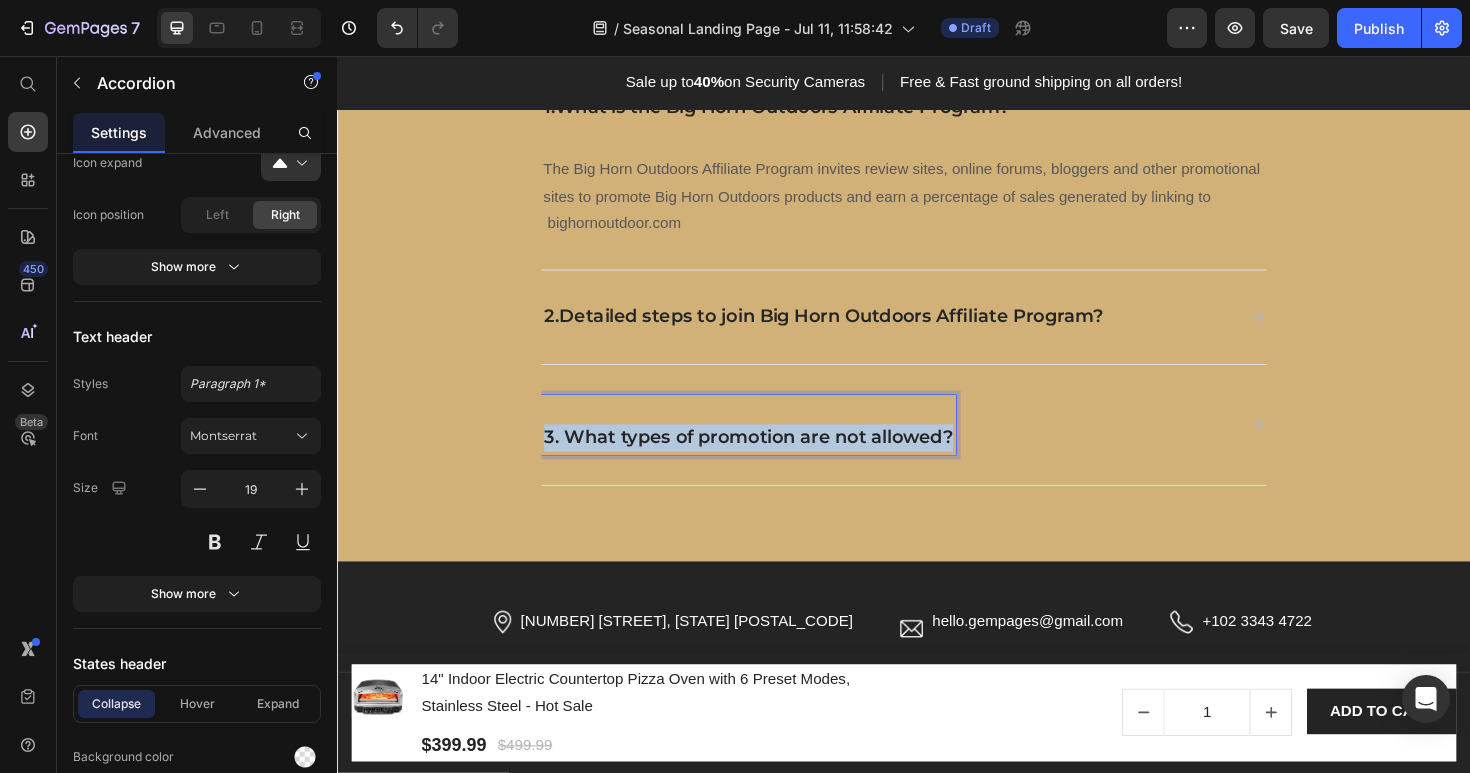 click on "3. What types of promotion are not allowed?" at bounding box center [772, 446] 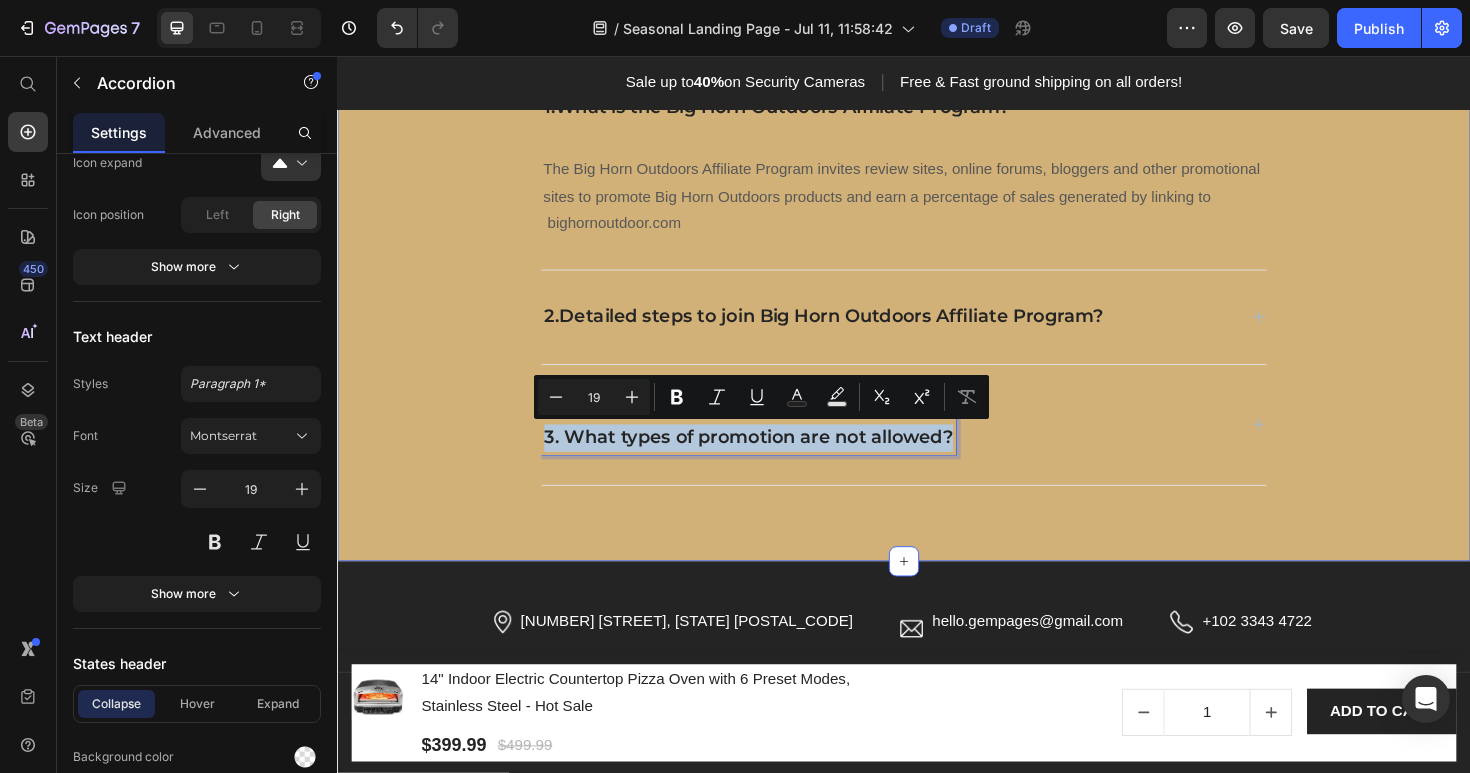 click on "Frequently asked questions Heading Have questions? We’re hereto help Text block                Title Line 1.What is the Big Horn Outdoors Affiliate Program?  The Big Horn Outdoors Affiliate Program invites review sites, online forums, bloggers and other promotional sites to promote Big Horn Outdoors products and earn a percentage of sales generated by linking to  bighornoutdoor.com Text block 2.Detailed steps to join Big Horn Outdoors Affiliate Program? 3. What types of promotion are not allowed? Accordion   0 Row Section 10" at bounding box center [937, 260] 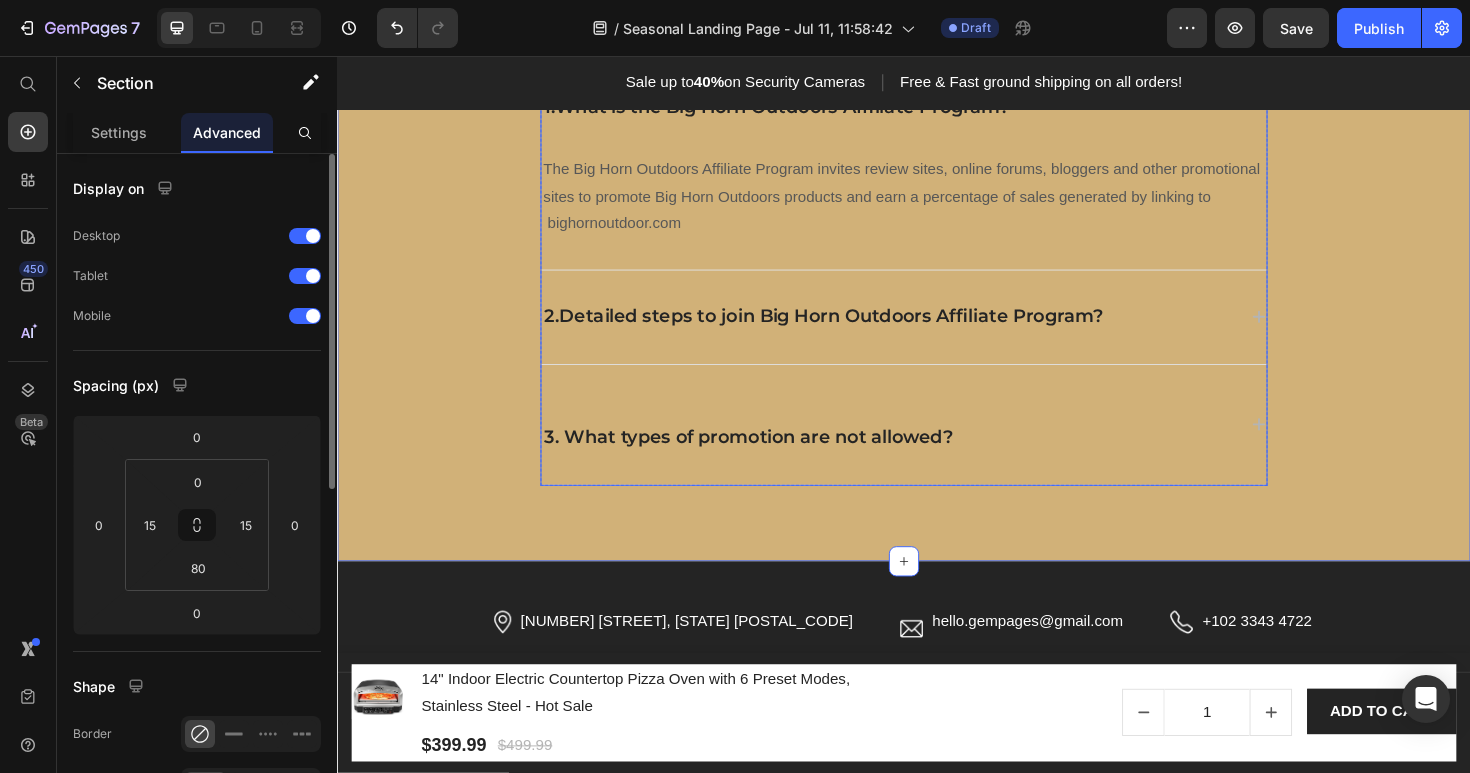 click on "3. What types of promotion are not allowed?" at bounding box center [772, 446] 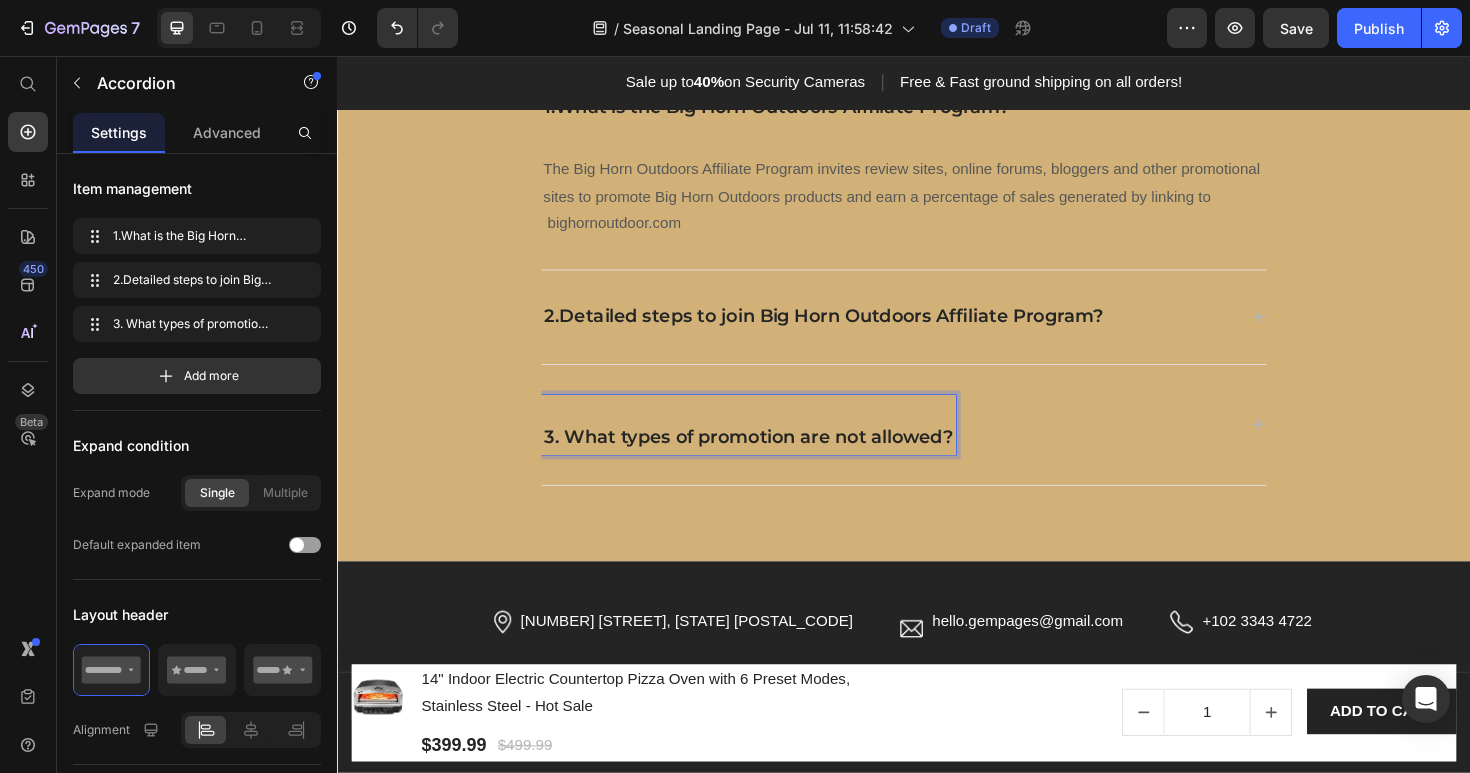 click on "⁠⁠⁠⁠⁠⁠⁠ 3. What types of promotion are not allowed?" at bounding box center (937, 446) 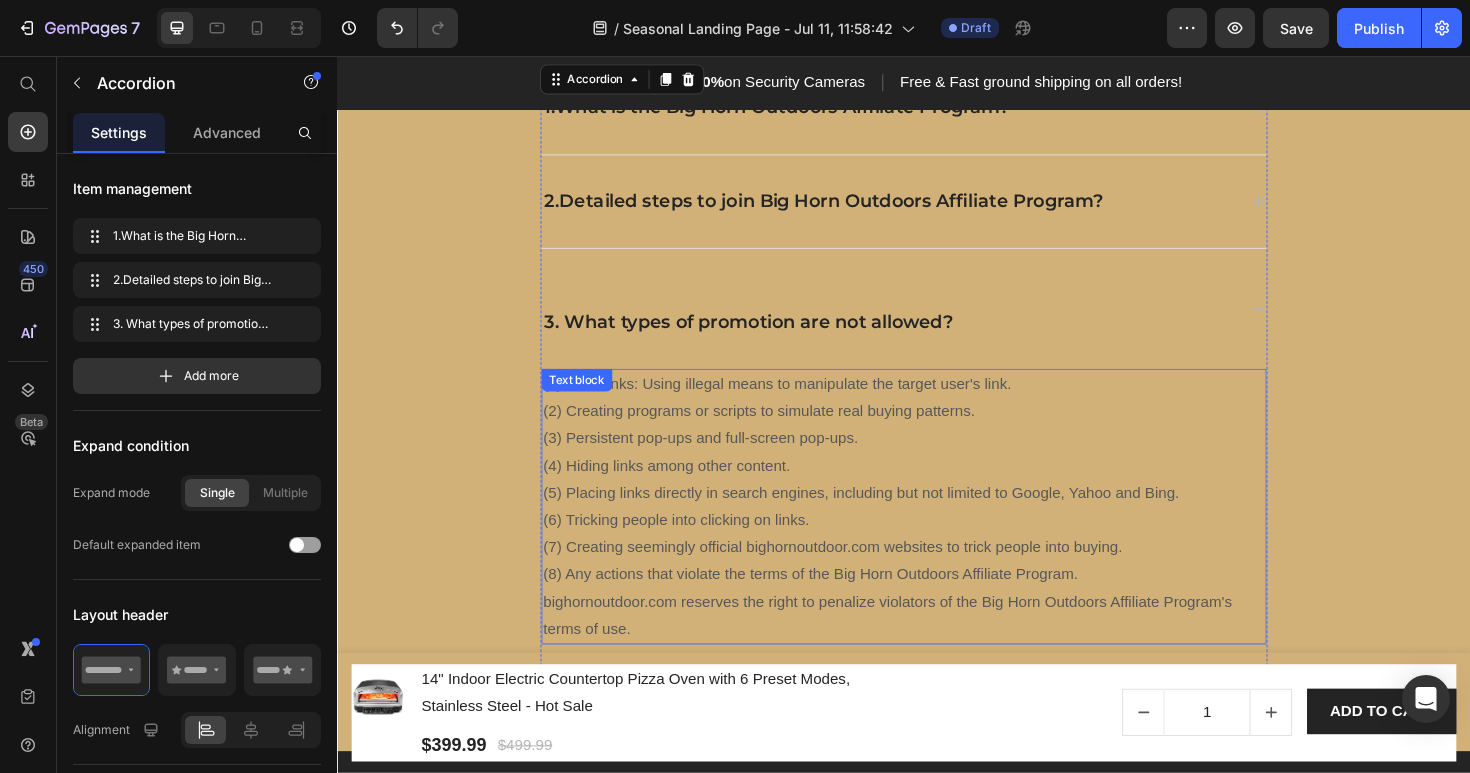 click on "(1) Fake links: Using illegal means to manipulate the target user's link. (2) Creating programs or scripts to simulate real buying patterns. (3) Persistent pop-ups and full-screen pop-ups. (4) Hiding links among other content. (5) Placing links directly in search engines, including but not limited to Google, Yahoo and Bing. (6) Tricking people into clicking on links. (7) Creating seemingly official bighornoutdoor.com websites to trick people into buying. (8) Any actions that violate the terms of the Big Horn Outdoors Affiliate Program. bighornoutdoor.com reserves the right to penalize violators of the Big Horn Outdoors Affiliate Program's terms of use." at bounding box center (937, 533) 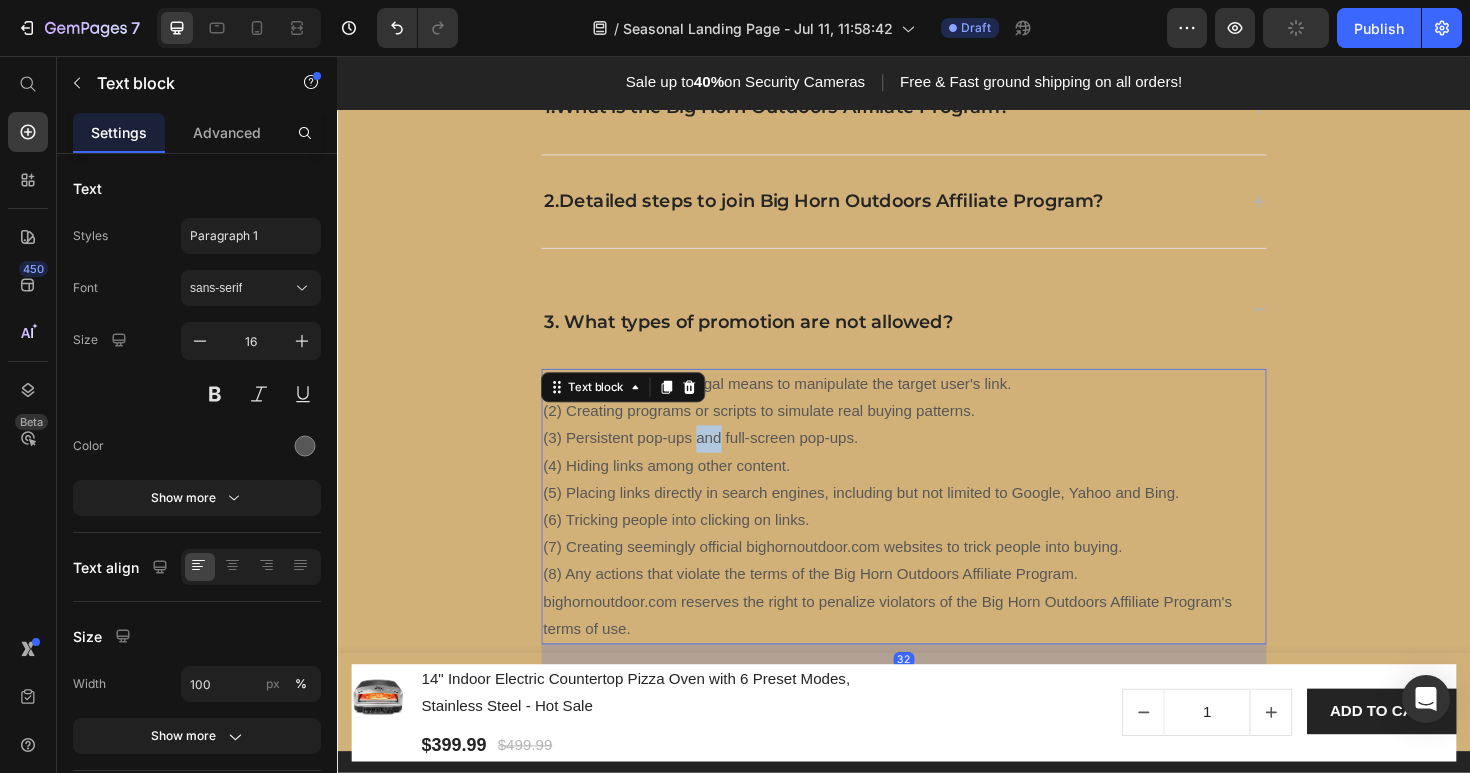 click on "(1) Fake links: Using illegal means to manipulate the target user's link. (2) Creating programs or scripts to simulate real buying patterns. (3) Persistent pop-ups and full-screen pop-ups. (4) Hiding links among other content. (5) Placing links directly in search engines, including but not limited to Google, Yahoo and Bing. (6) Tricking people into clicking on links. (7) Creating seemingly official bighornoutdoor.com websites to trick people into buying. (8) Any actions that violate the terms of the Big Horn Outdoors Affiliate Program. bighornoutdoor.com reserves the right to penalize violators of the Big Horn Outdoors Affiliate Program's terms of use." at bounding box center [937, 533] 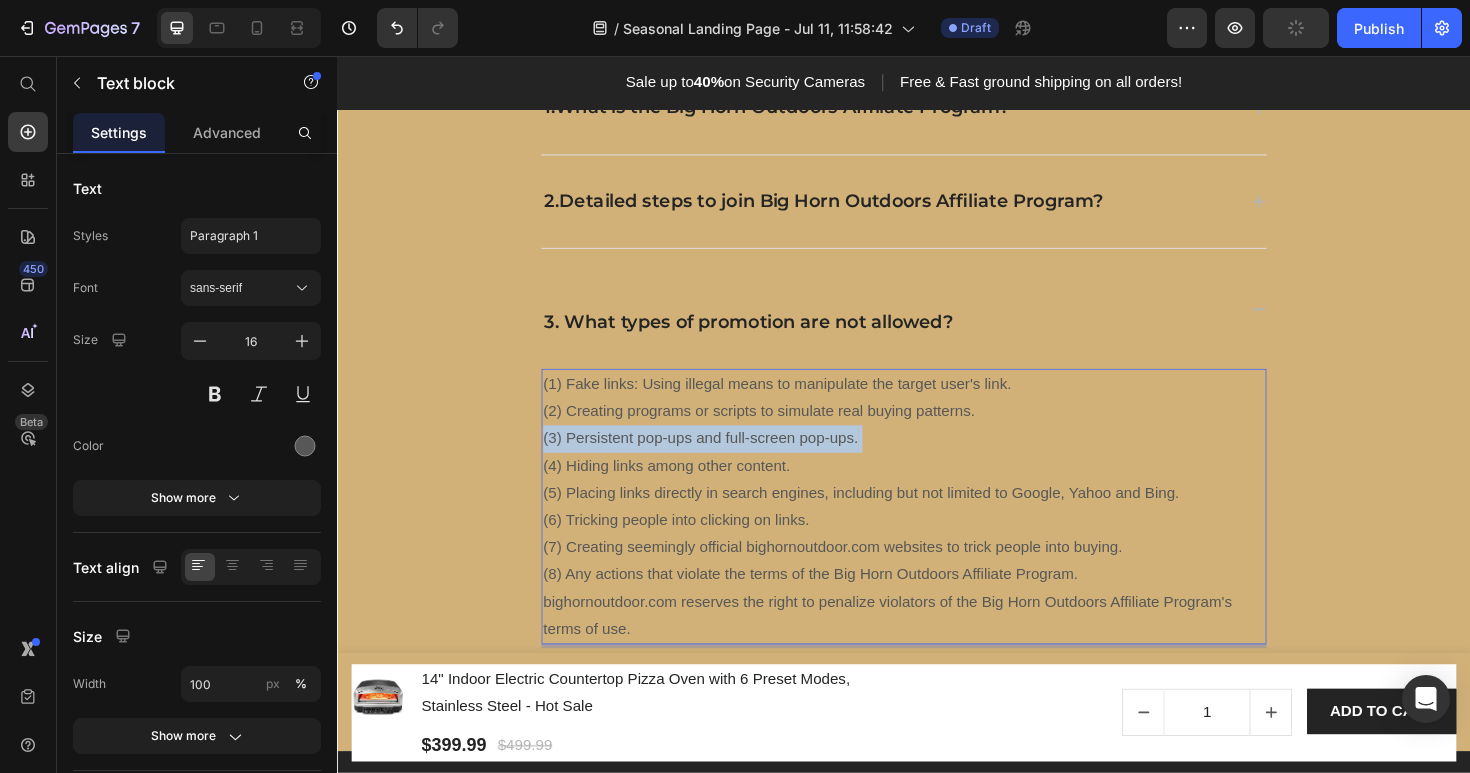 click on "(1) Fake links: Using illegal means to manipulate the target user's link. (2) Creating programs or scripts to simulate real buying patterns. (3) Persistent pop-ups and full-screen pop-ups. (4) Hiding links among other content. (5) Placing links directly in search engines, including but not limited to Google, Yahoo and Bing. (6) Tricking people into clicking on links. (7) Creating seemingly official bighornoutdoor.com websites to trick people into buying. (8) Any actions that violate the terms of the Big Horn Outdoors Affiliate Program. bighornoutdoor.com reserves the right to penalize violators of the Big Horn Outdoors Affiliate Program's terms of use." at bounding box center [937, 533] 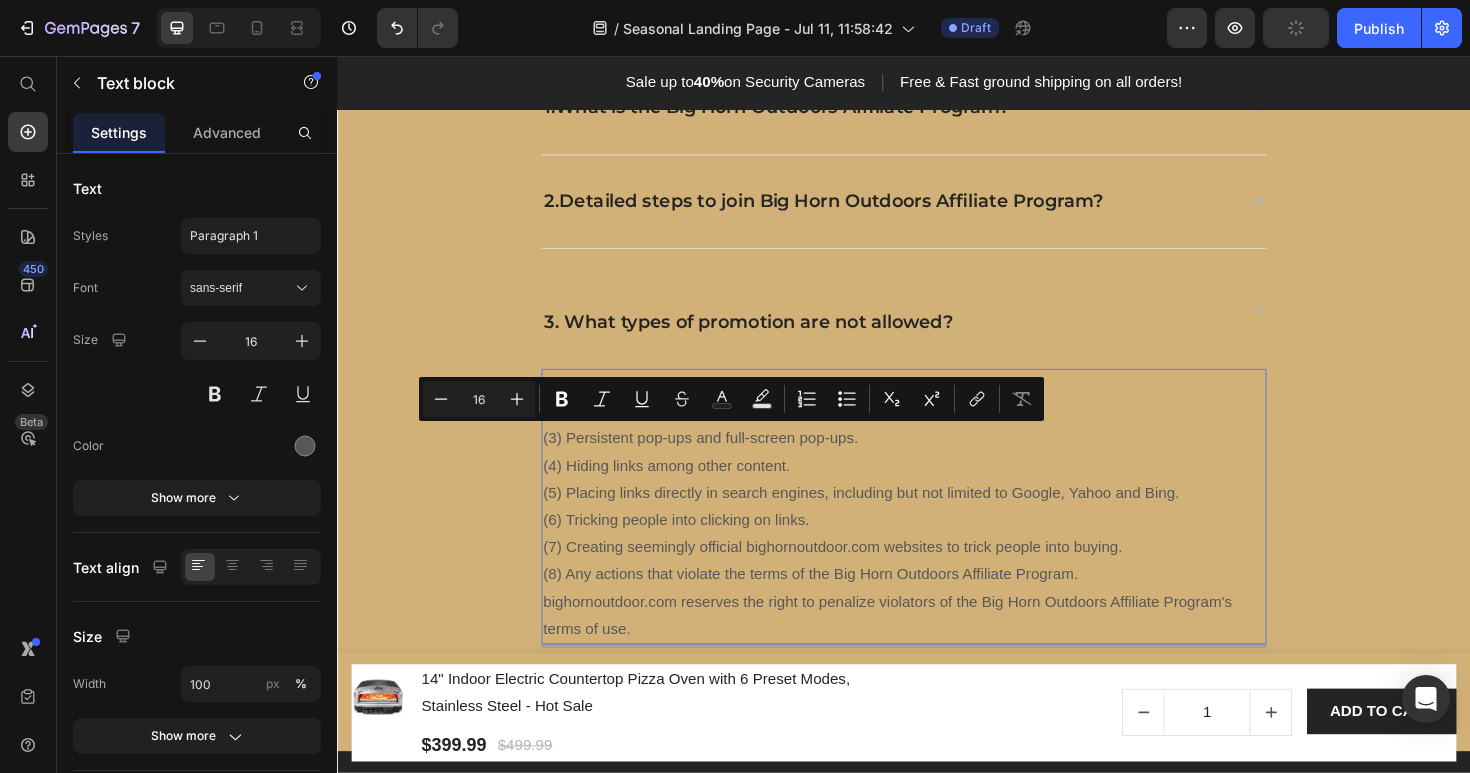 click on "(1) Fake links: Using illegal means to manipulate the target user's link. (2) Creating programs or scripts to simulate real buying patterns. (3) Persistent pop-ups and full-screen pop-ups. (4) Hiding links among other content. (5) Placing links directly in search engines, including but not limited to Google, Yahoo and Bing. (6) Tricking people into clicking on links. (7) Creating seemingly official bighornoutdoor.com websites to trick people into buying. (8) Any actions that violate the terms of the Big Horn Outdoors Affiliate Program. bighornoutdoor.com reserves the right to penalize violators of the Big Horn Outdoors Affiliate Program's terms of use." at bounding box center [937, 533] 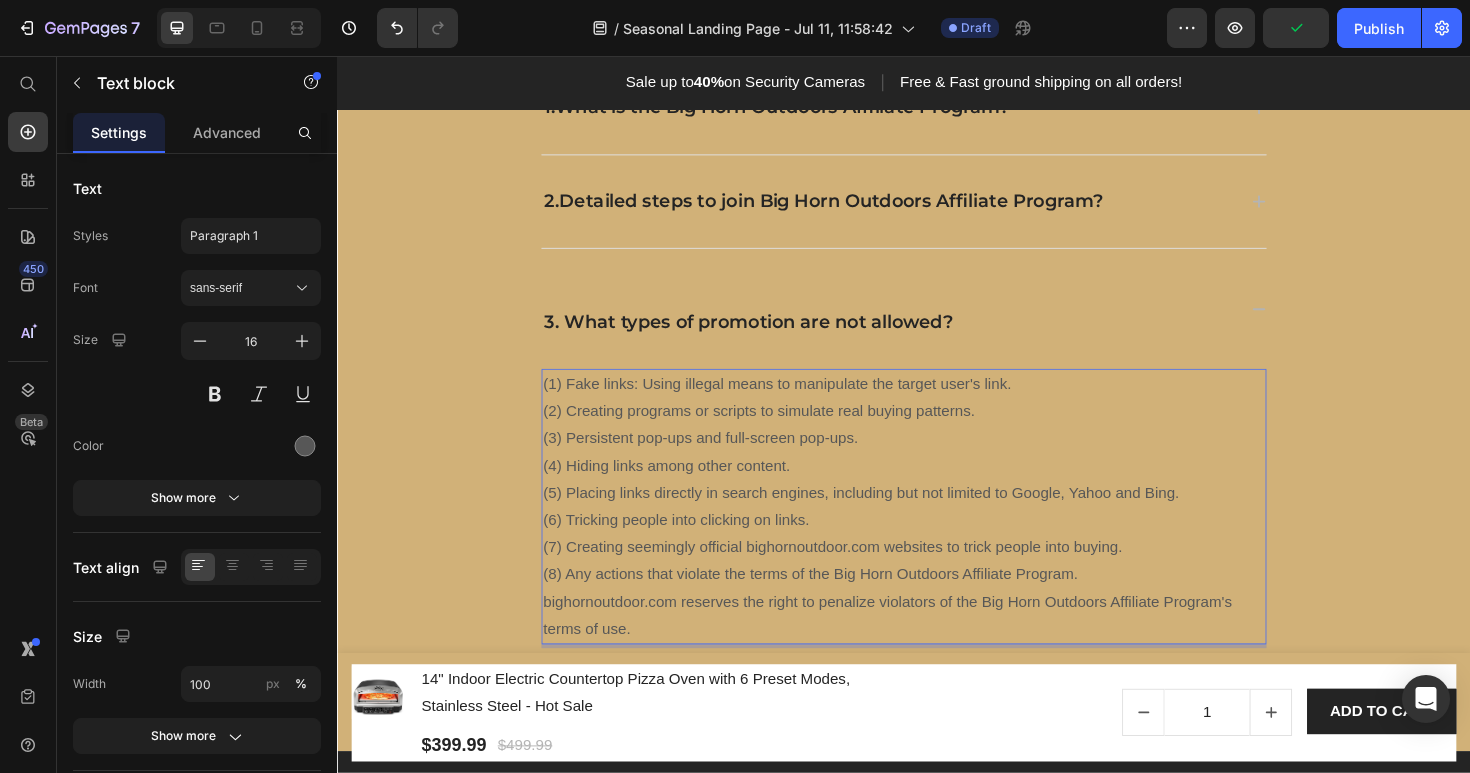 scroll, scrollTop: 3516, scrollLeft: 0, axis: vertical 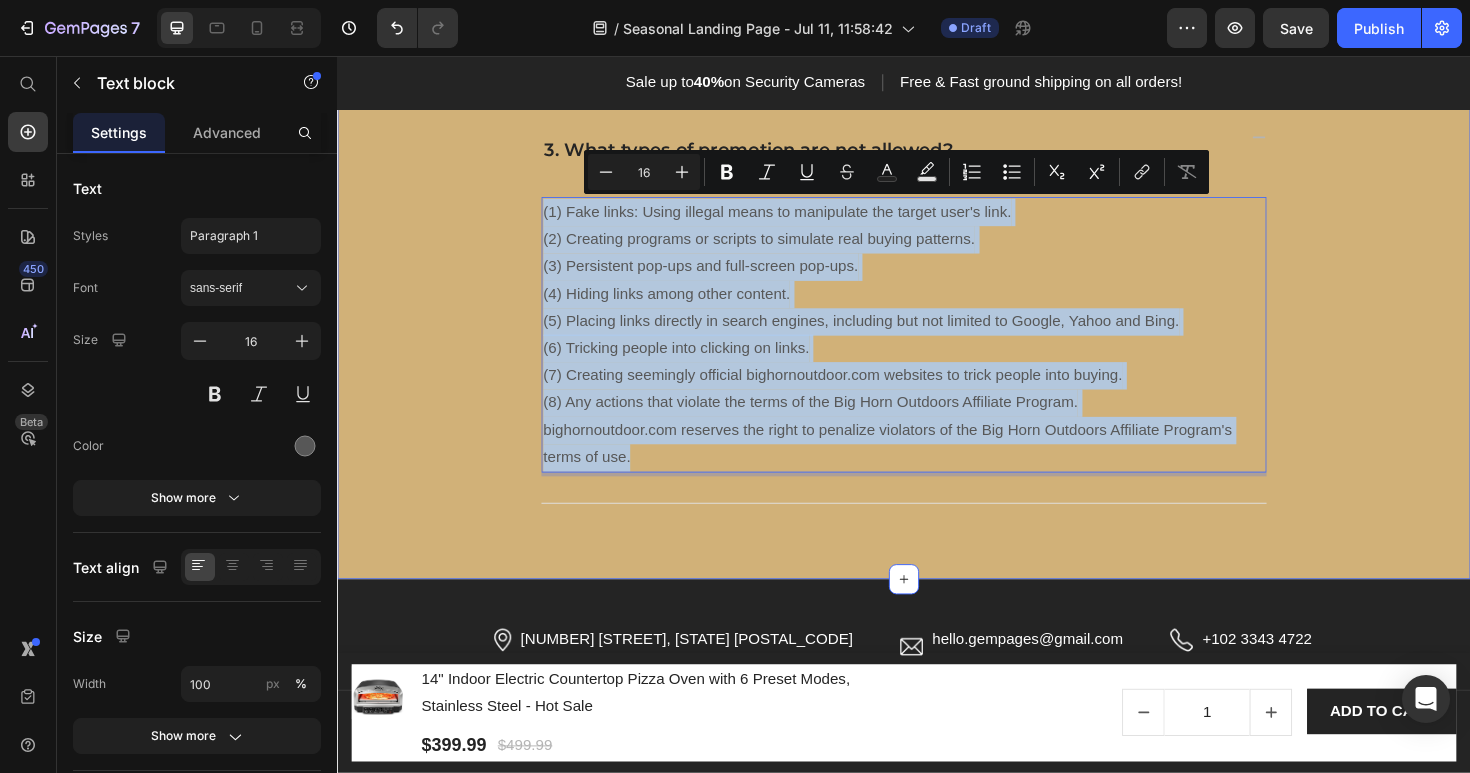 drag, startPoint x: 760, startPoint y: 484, endPoint x: 549, endPoint y: 228, distance: 331.7484 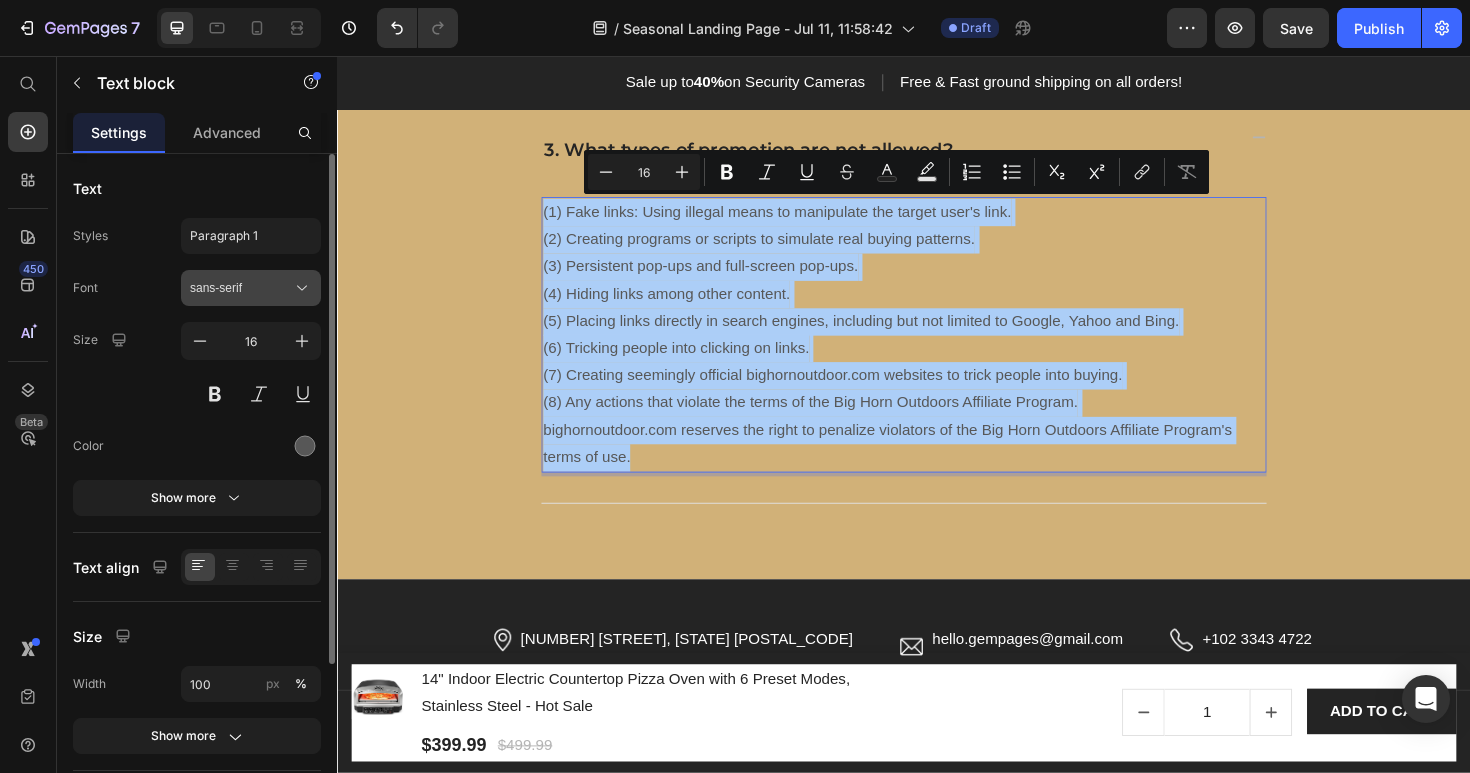 click 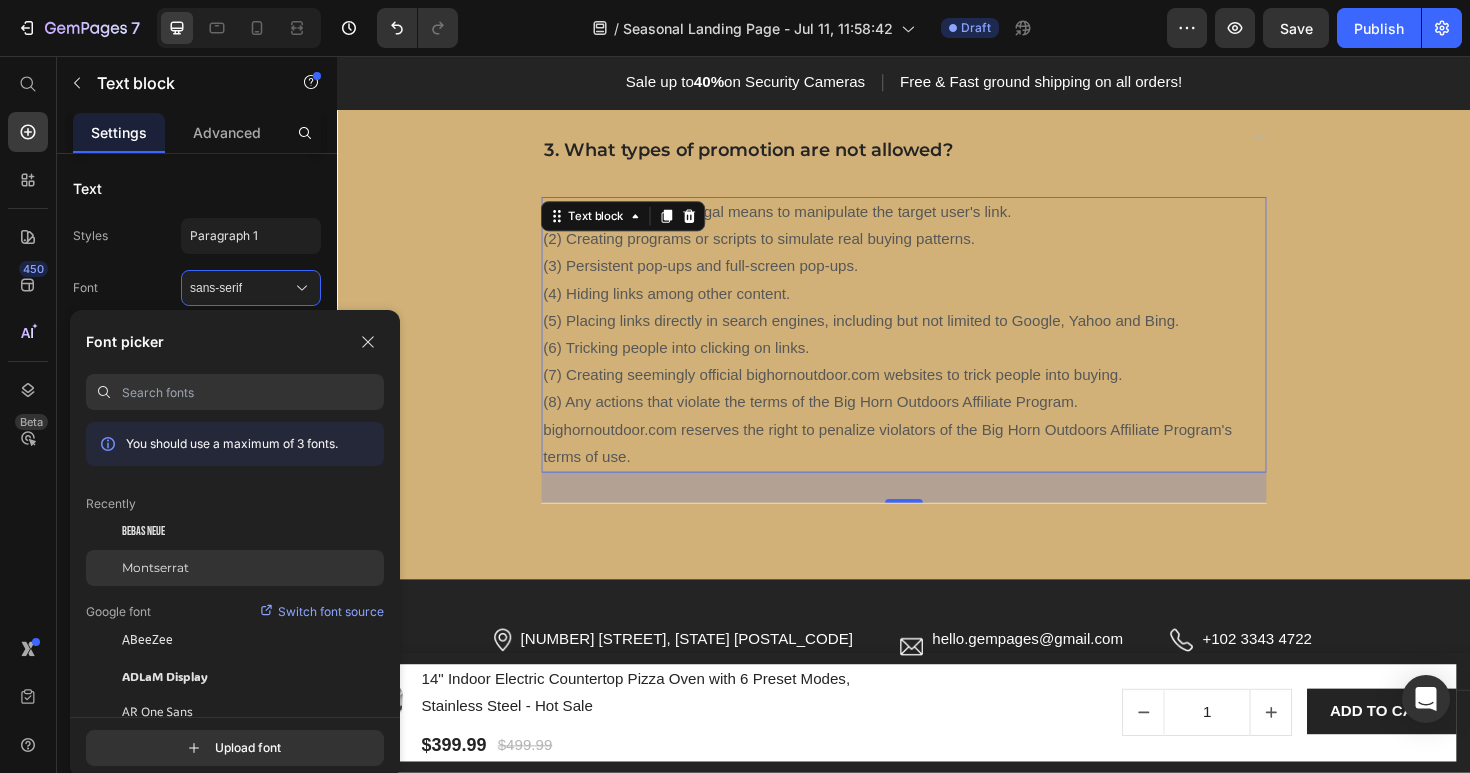 click on "Montserrat" 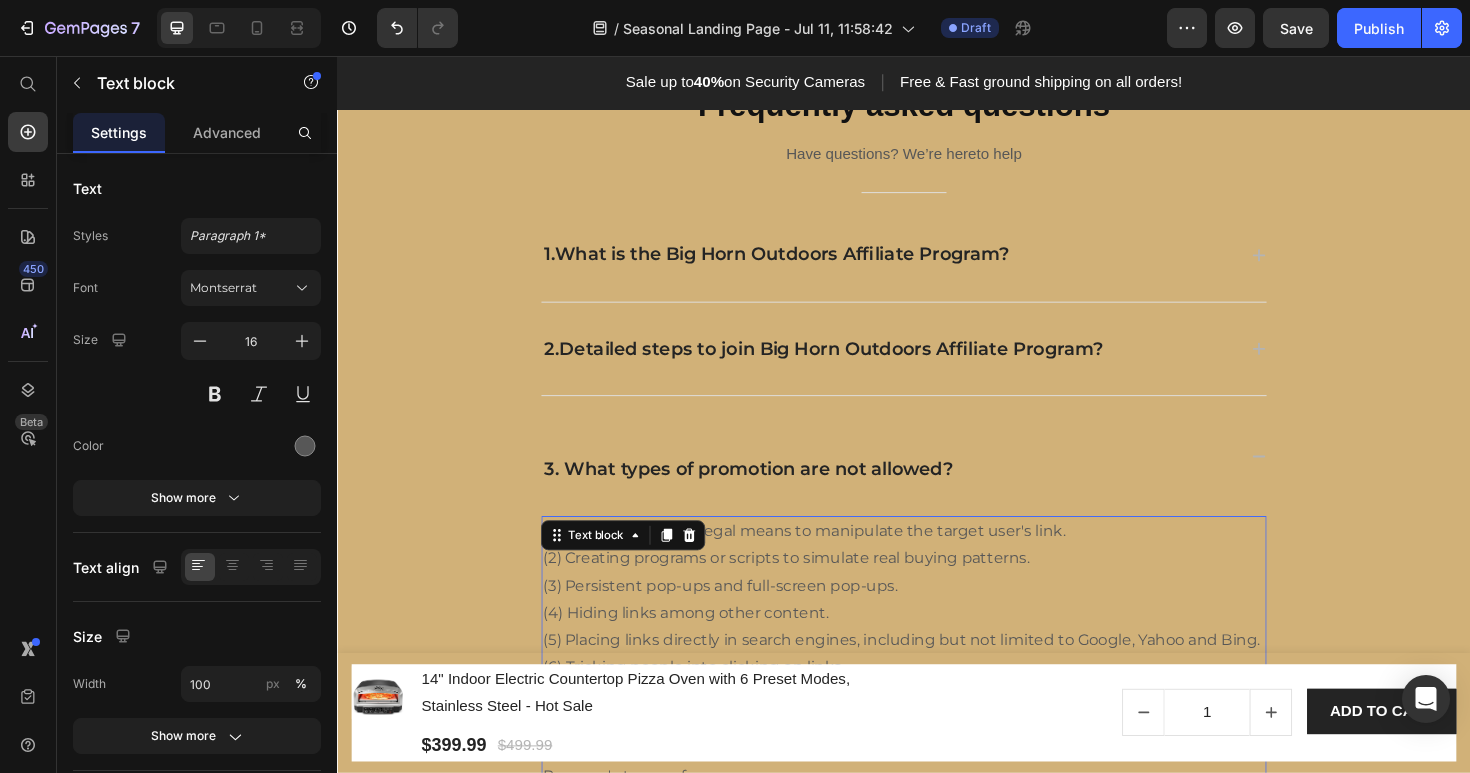 scroll, scrollTop: 3098, scrollLeft: 0, axis: vertical 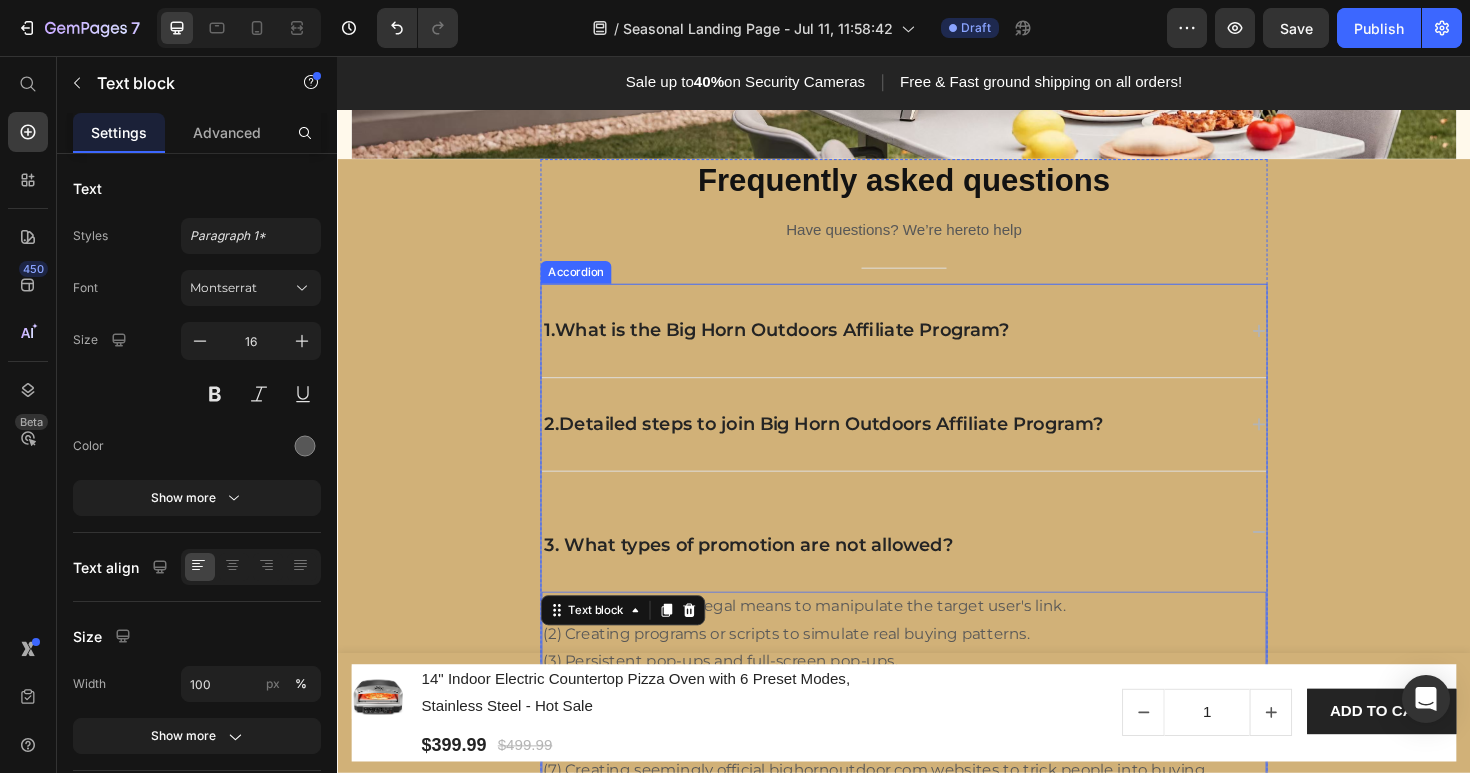click on "2.Detailed steps to join Big Horn Outdoors Affiliate Program?" at bounding box center [852, 446] 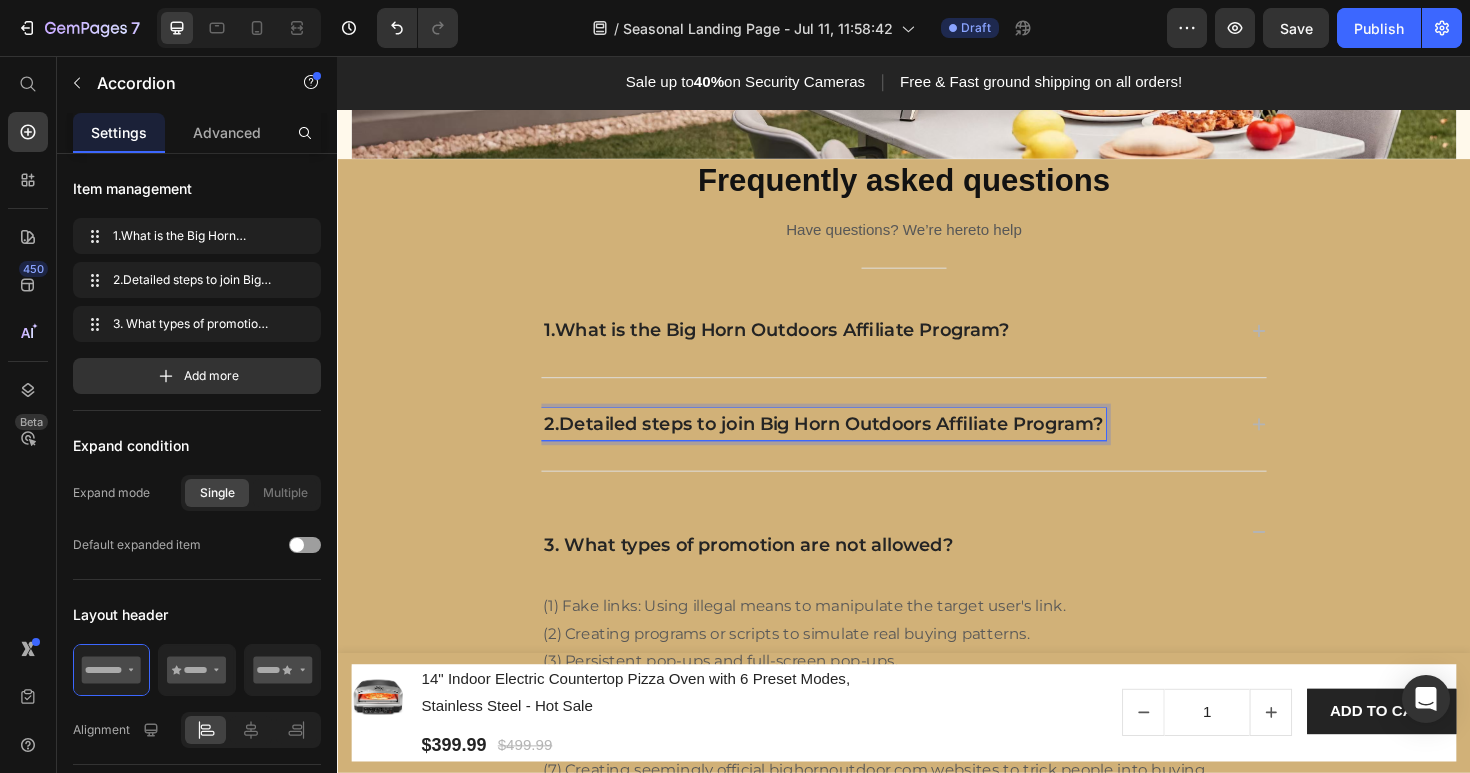 click on "2.Detailed steps to join Big Horn Outdoors Affiliate Program?" at bounding box center (852, 446) 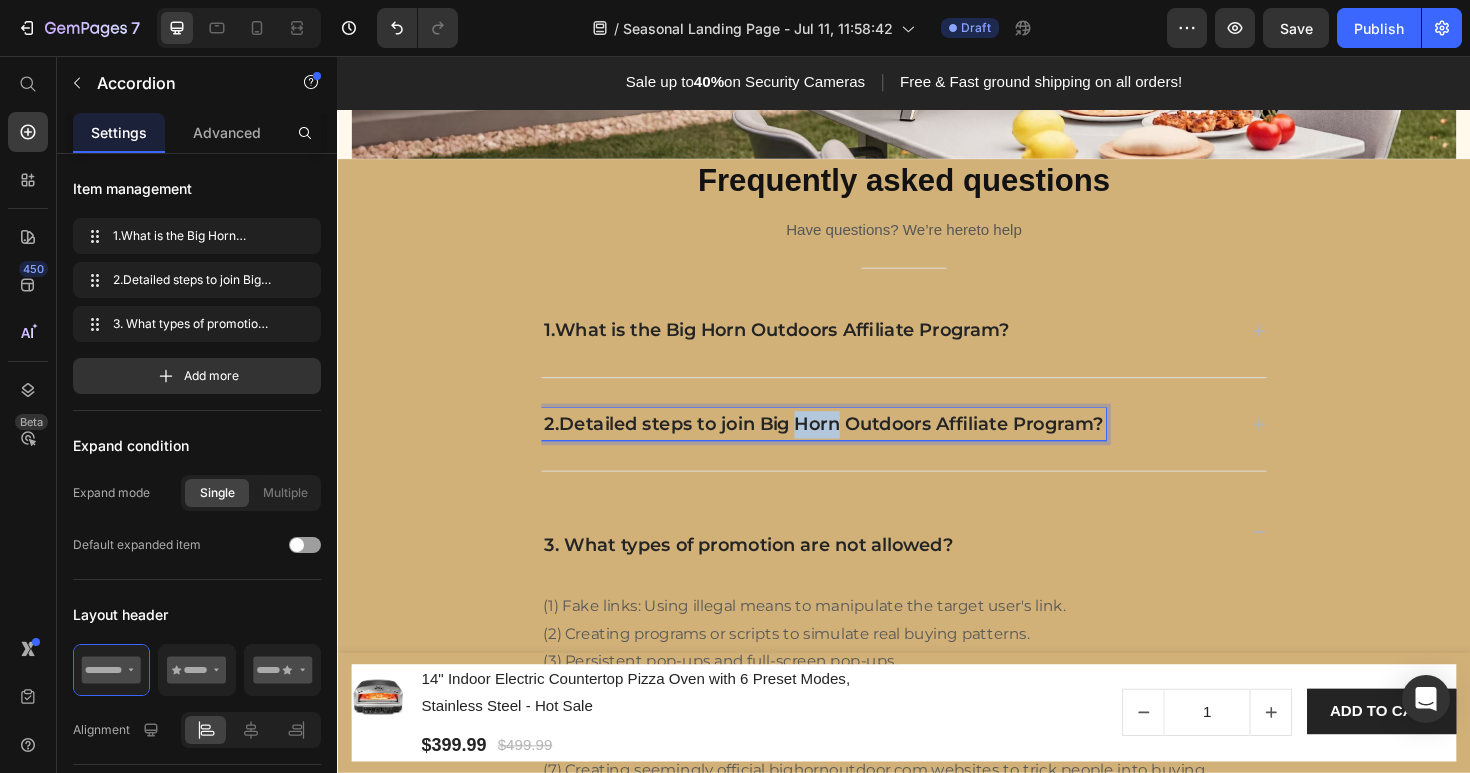click on "2.Detailed steps to join Big Horn Outdoors Affiliate Program?" at bounding box center [852, 446] 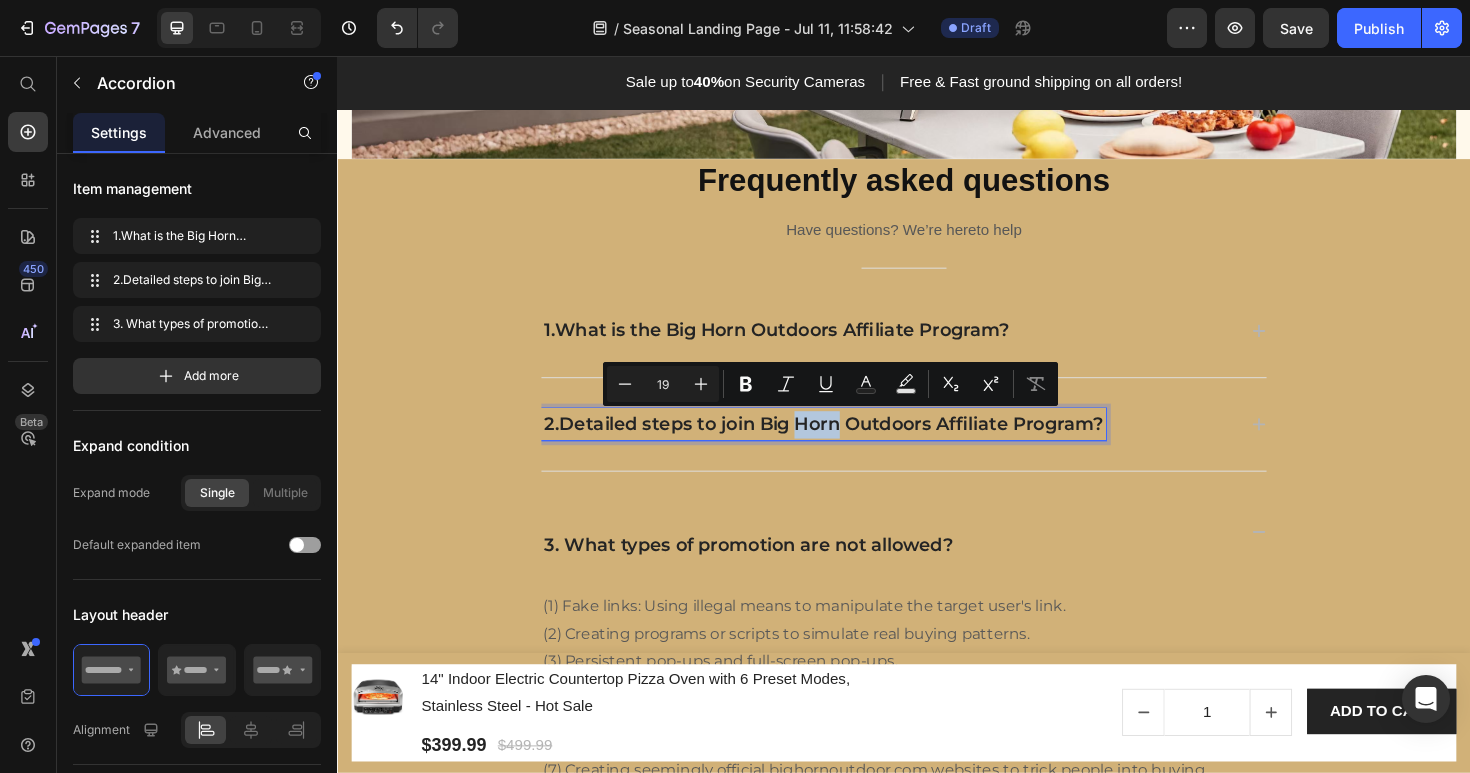 click on "2.Detailed steps to join Big Horn Outdoors Affiliate Program?" at bounding box center (852, 446) 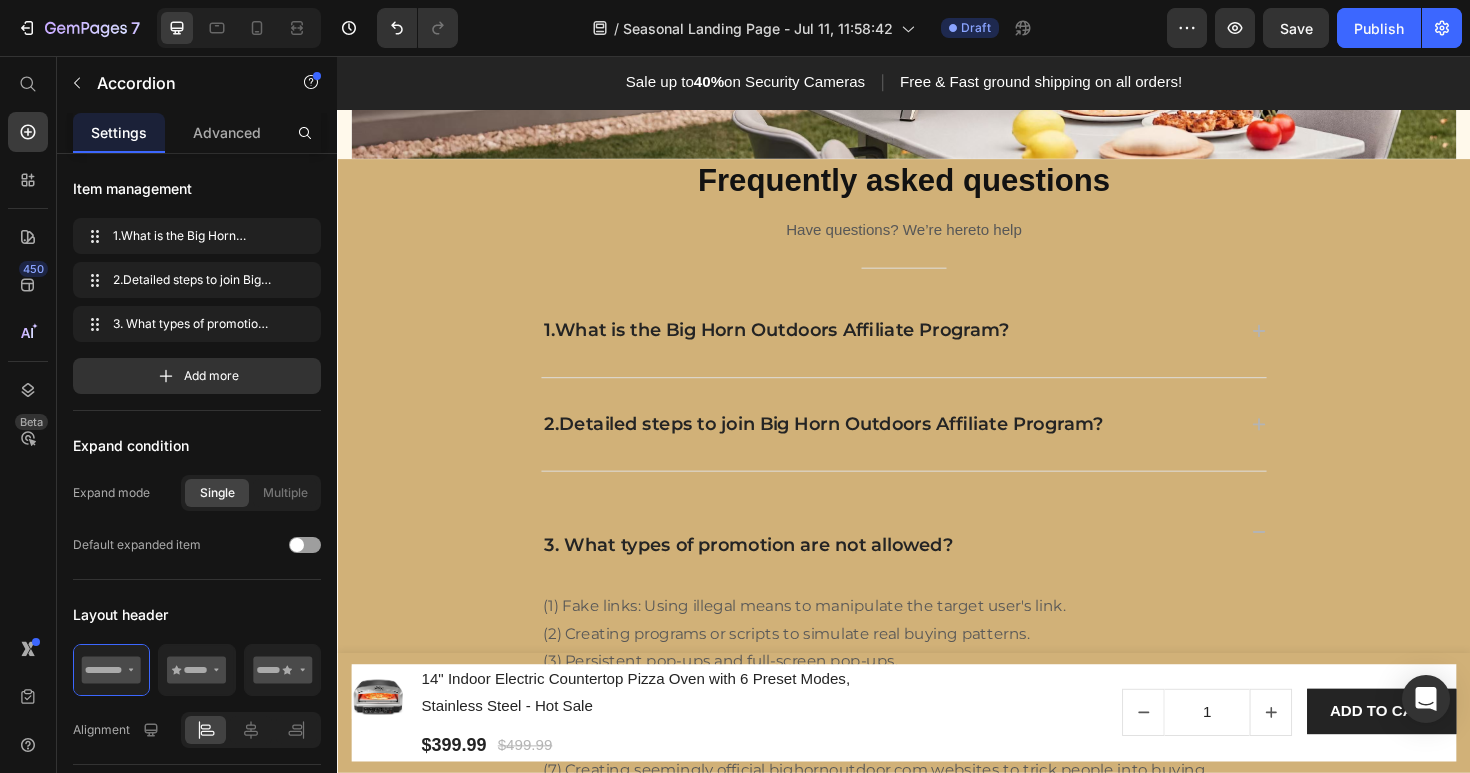 click on "2.Detailed steps to join Big Horn Outdoors Affiliate Program?" at bounding box center [921, 446] 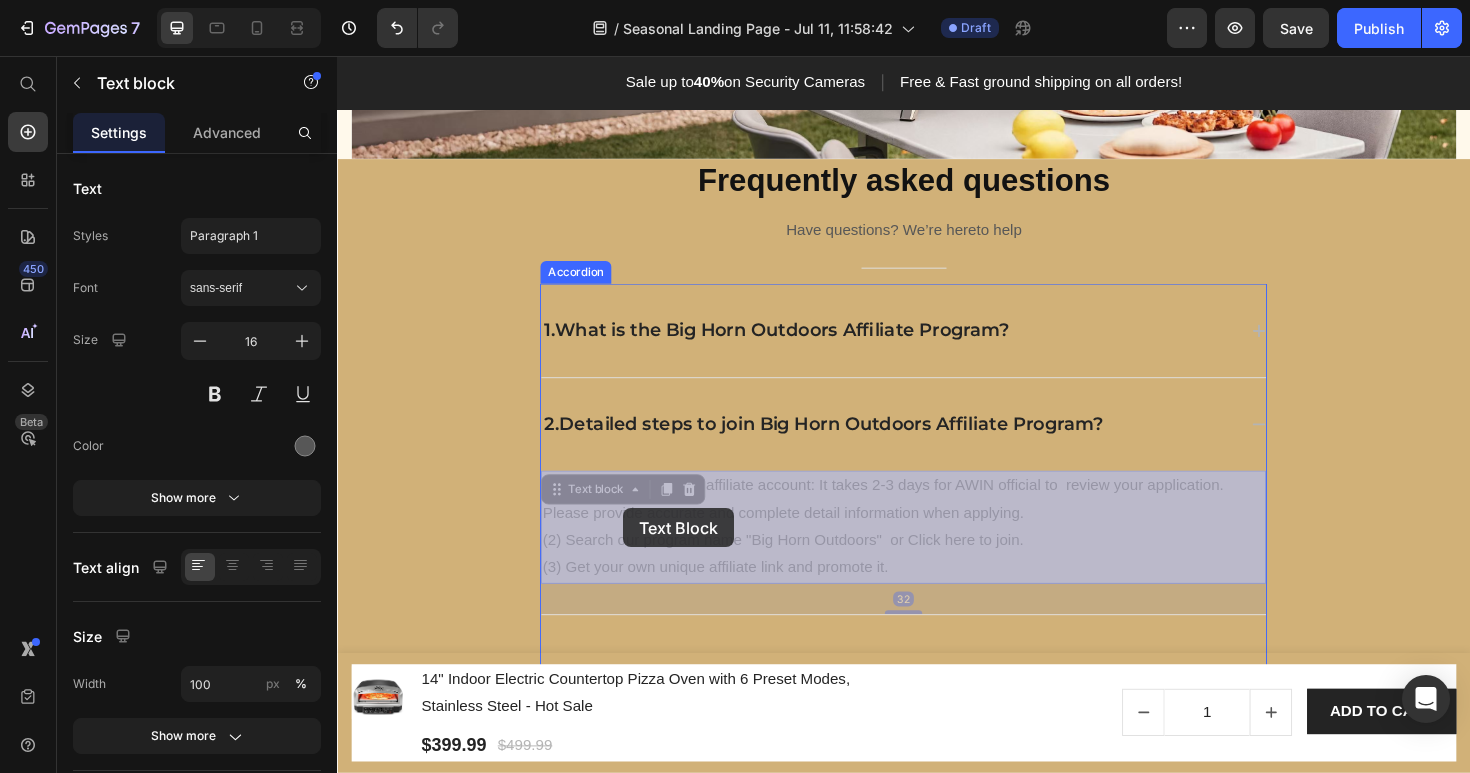drag, startPoint x: 973, startPoint y: 597, endPoint x: 642, endPoint y: 536, distance: 336.5739 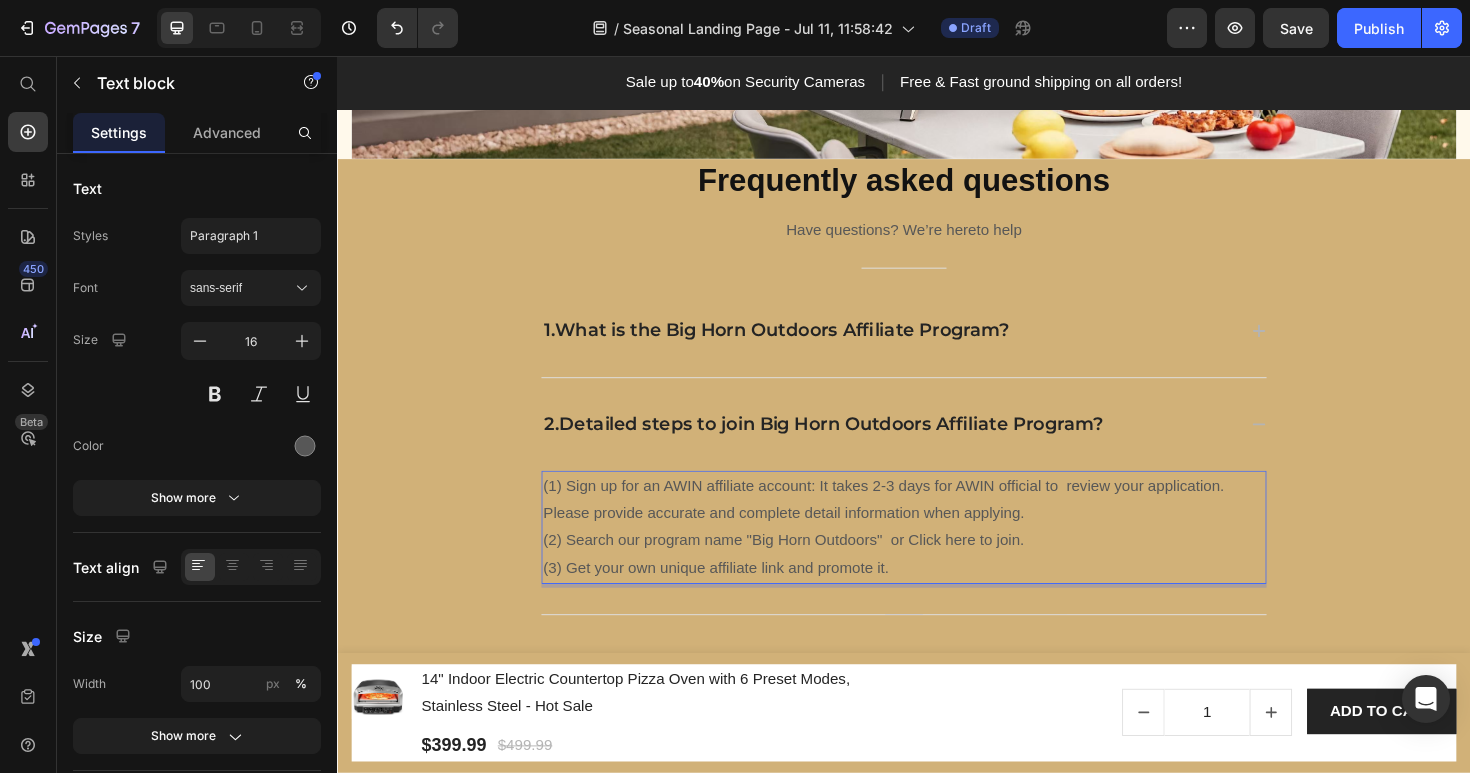 click on "(1) Sign up for an AWIN affiliate account: It takes 2-3 days for AWIN official to  review your application. Please provide accurate and complete detail information when applying. (2) Search our program name "Big Horn Outdoors"  or Click here to join. (3) Get your own unique affiliate link and promote it." at bounding box center [937, 554] 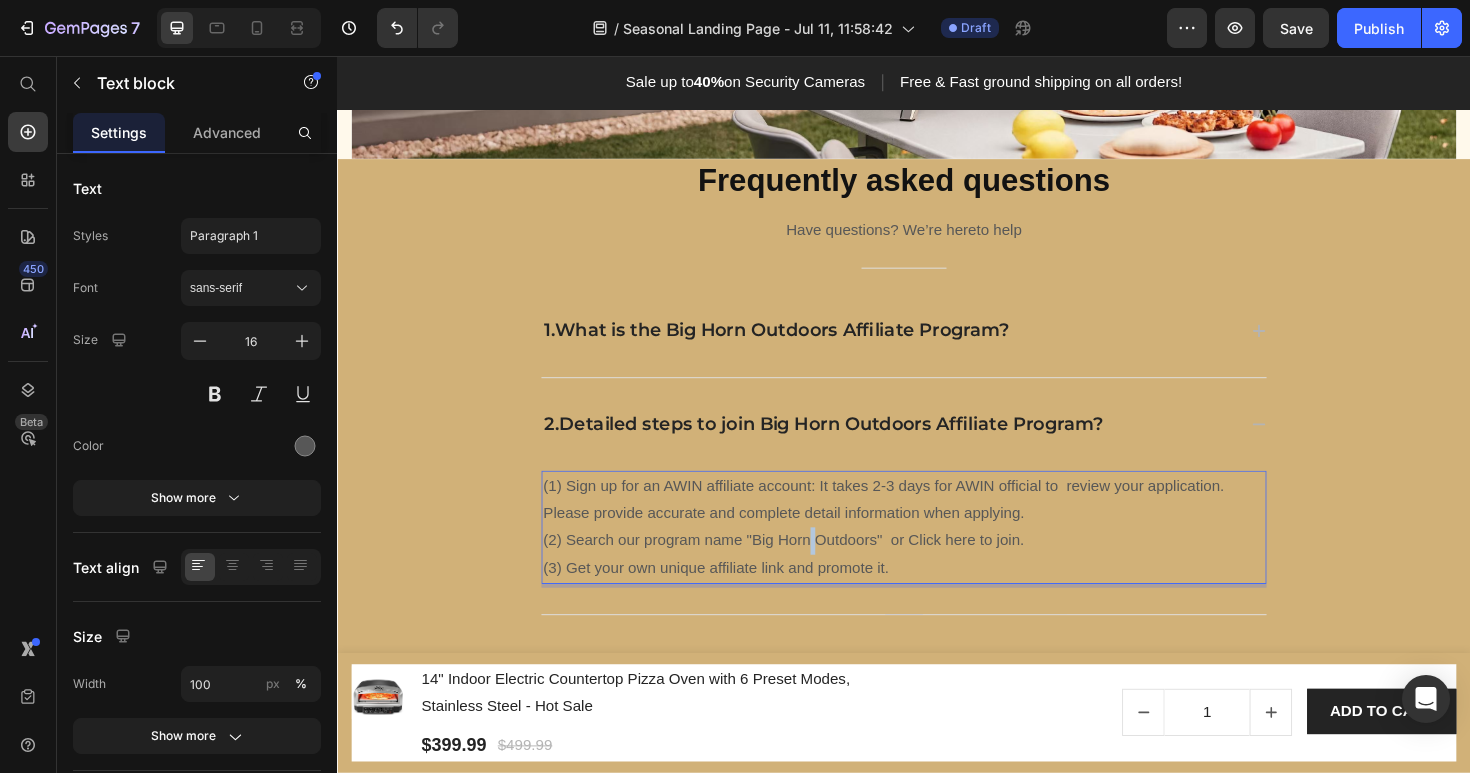 click on "(1) Sign up for an AWIN affiliate account: It takes 2-3 days for AWIN official to  review your application. Please provide accurate and complete detail information when applying. (2) Search our program name "Big Horn Outdoors"  or Click here to join. (3) Get your own unique affiliate link and promote it." at bounding box center [937, 554] 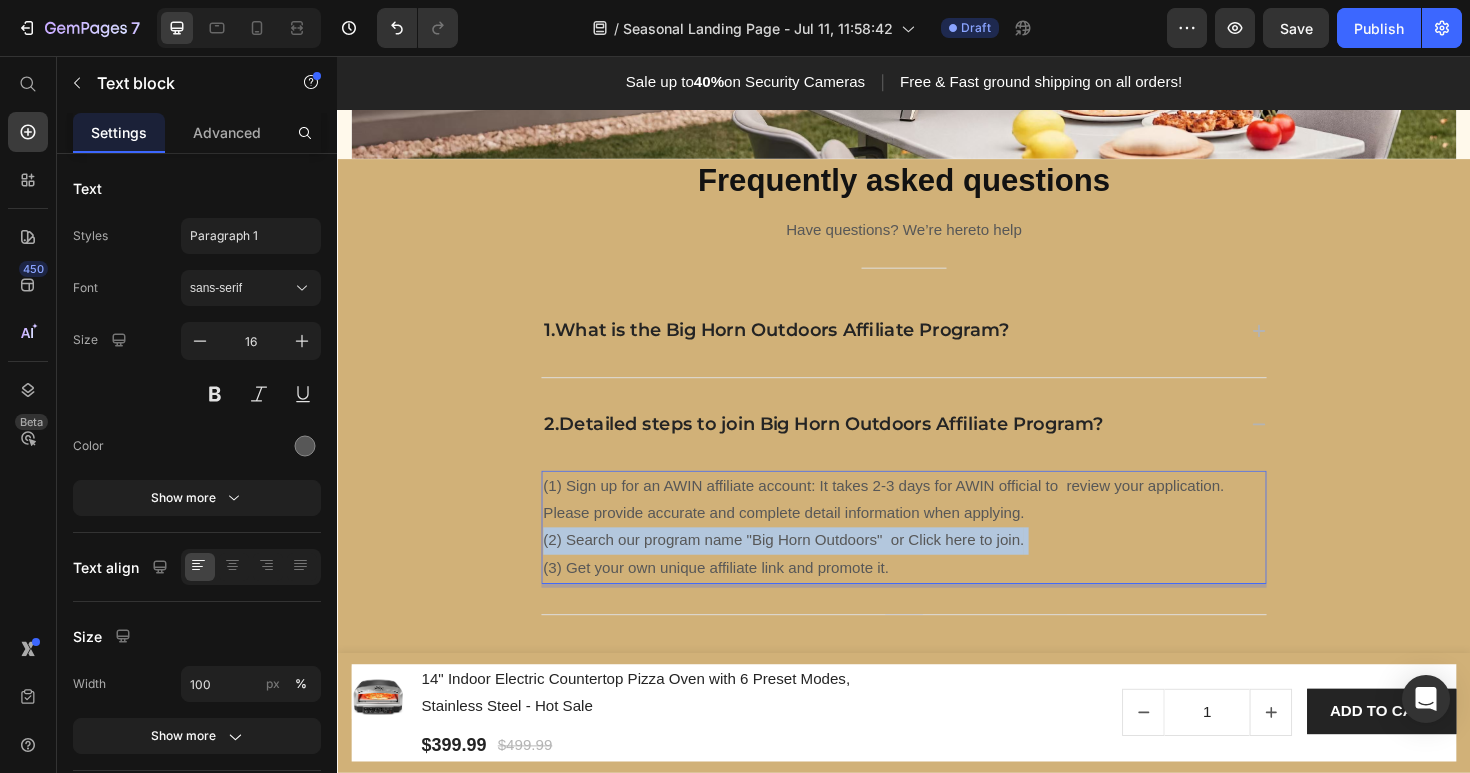 click on "(1) Sign up for an AWIN affiliate account: It takes 2-3 days for AWIN official to  review your application. Please provide accurate and complete detail information when applying. (2) Search our program name "Big Horn Outdoors"  or Click here to join. (3) Get your own unique affiliate link and promote it." at bounding box center (937, 554) 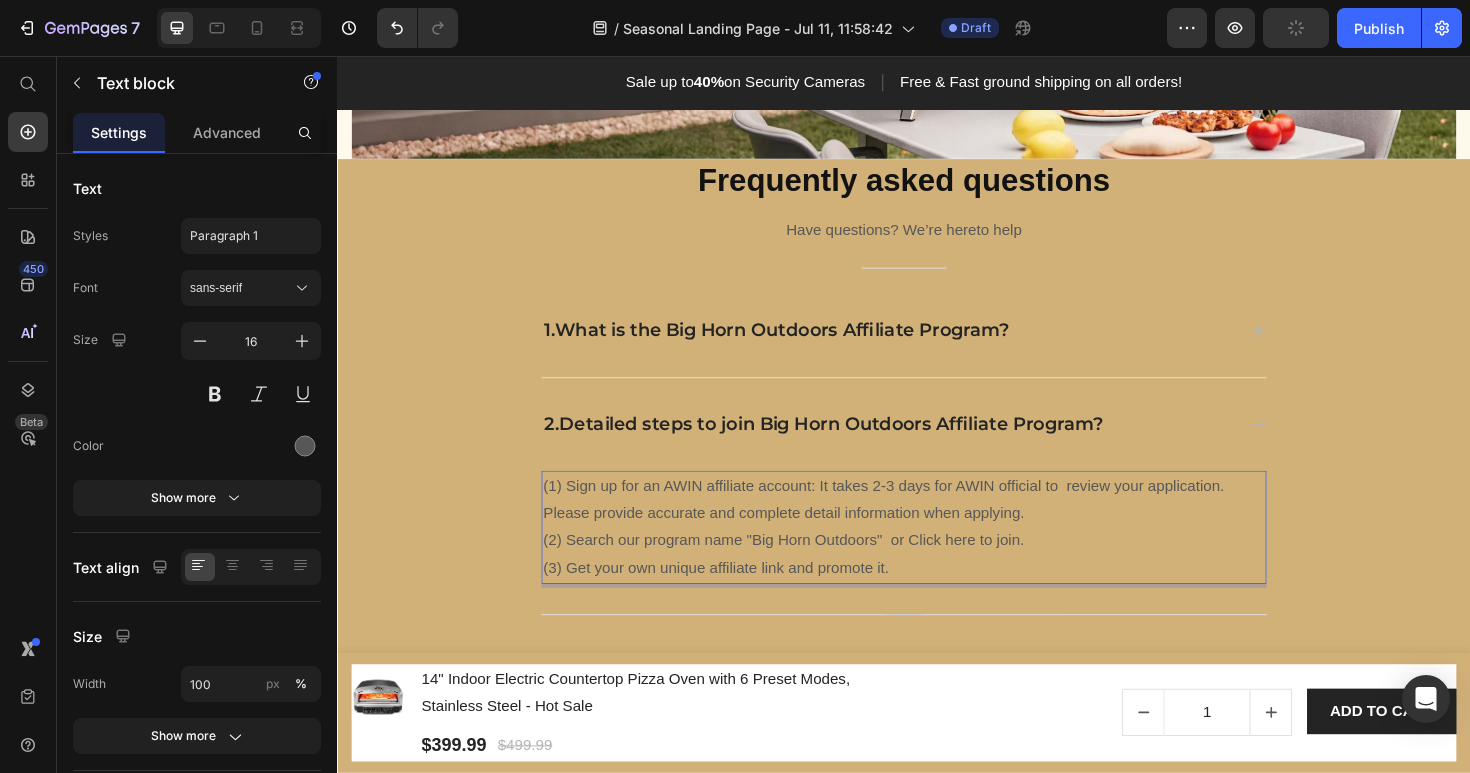 click on "(1) Sign up for an AWIN affiliate account: It takes 2-3 days for AWIN official to  review your application. Please provide accurate and complete detail information when applying. (2) Search our program name "Big Horn Outdoors"  or Click here to join. (3) Get your own unique affiliate link and promote it." at bounding box center [937, 554] 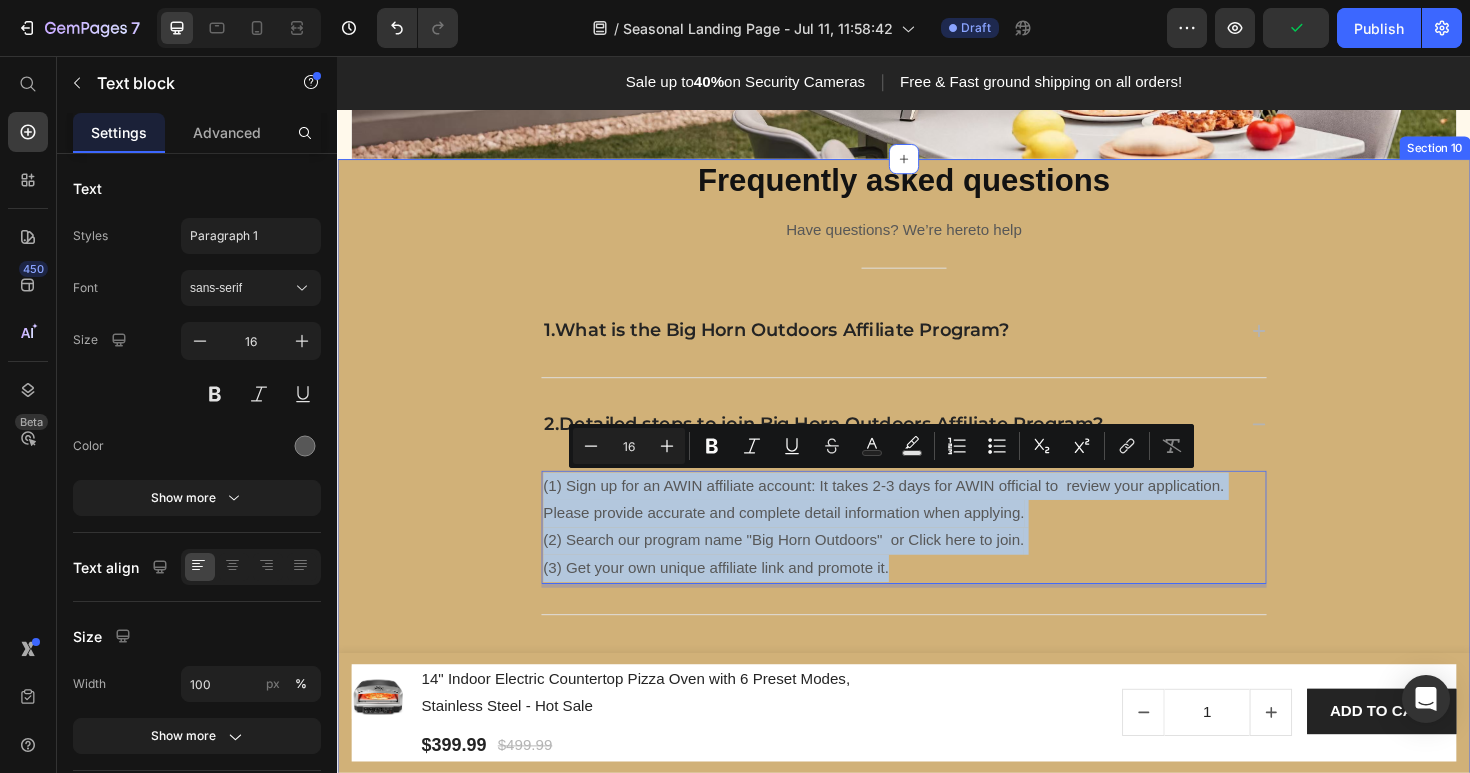 drag, startPoint x: 962, startPoint y: 599, endPoint x: 528, endPoint y: 518, distance: 441.49405 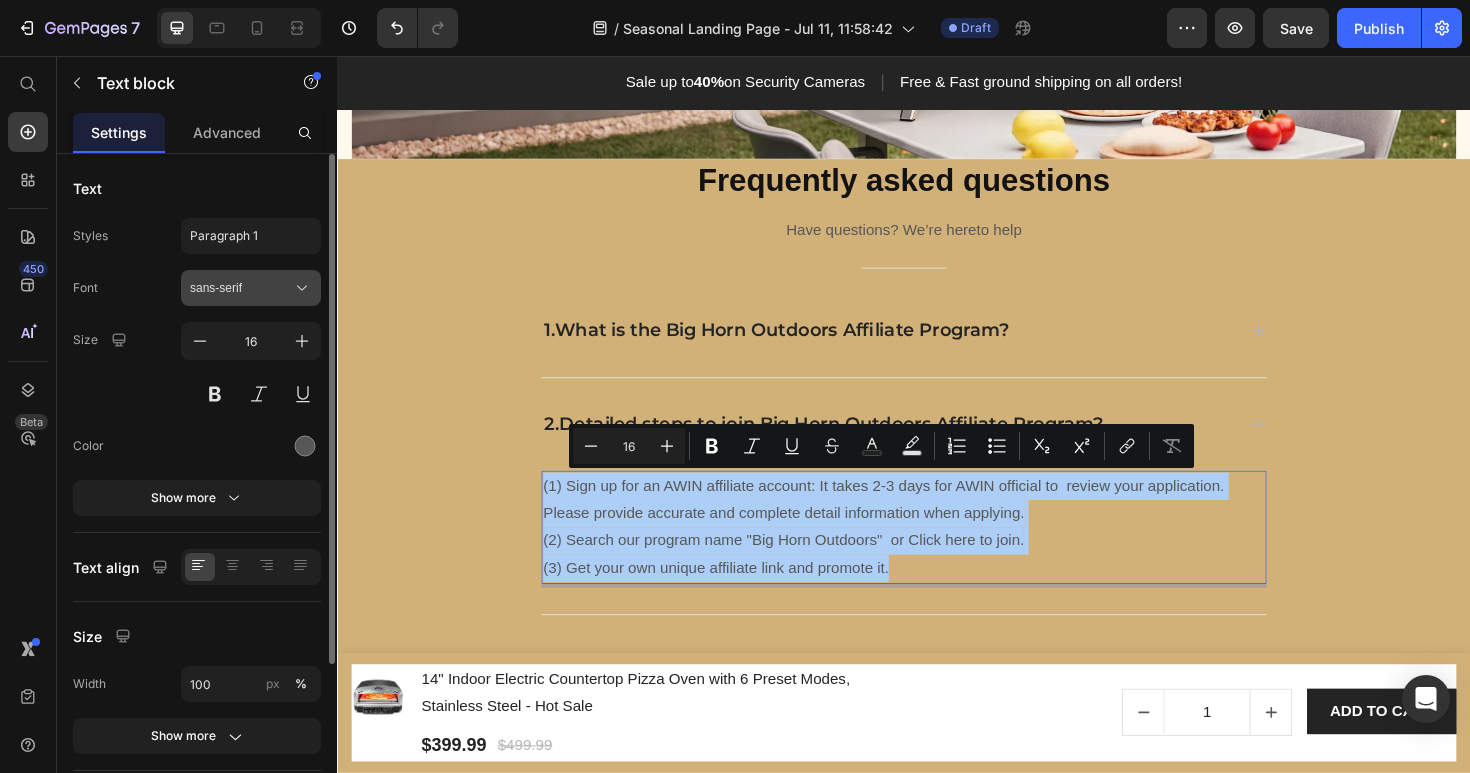 click 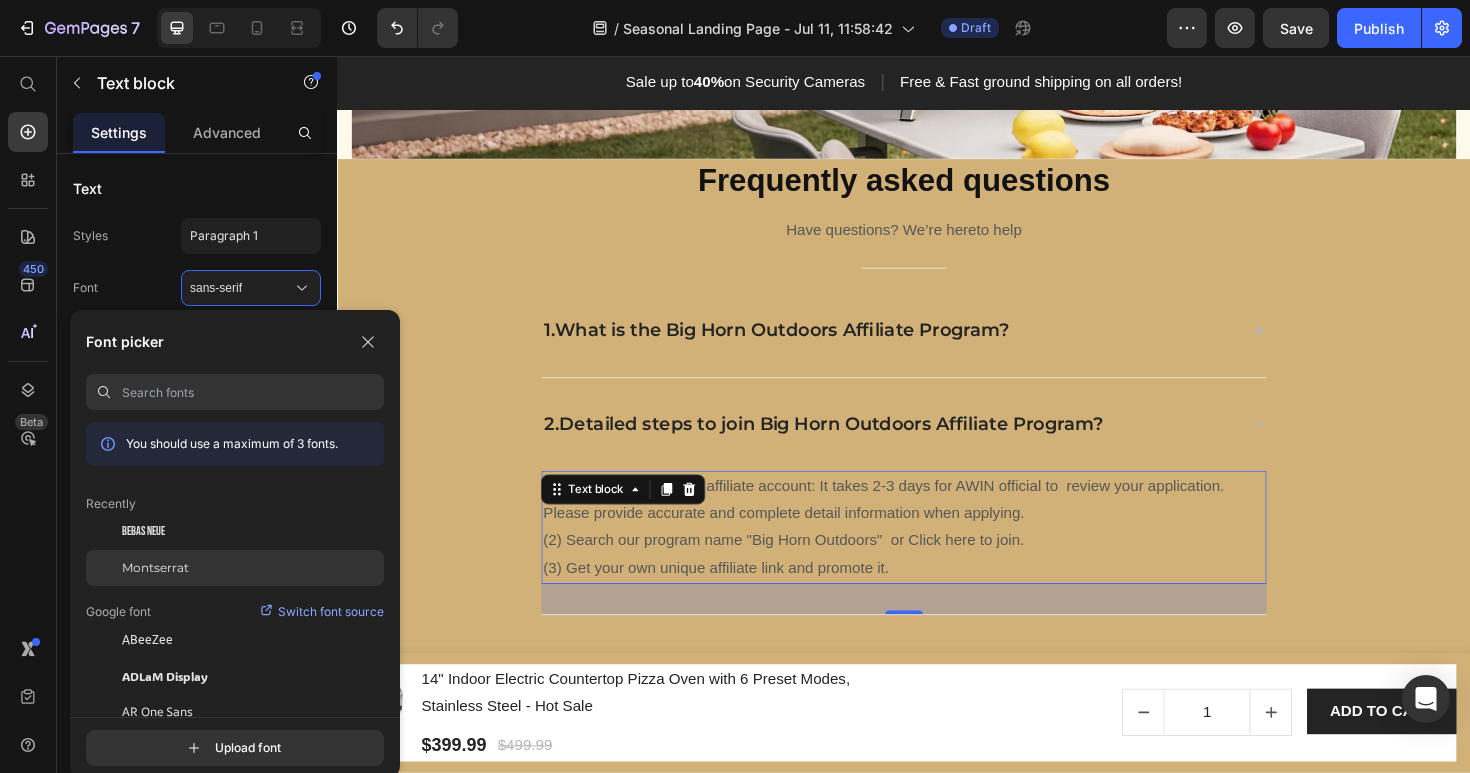click on "Montserrat" at bounding box center [155, 568] 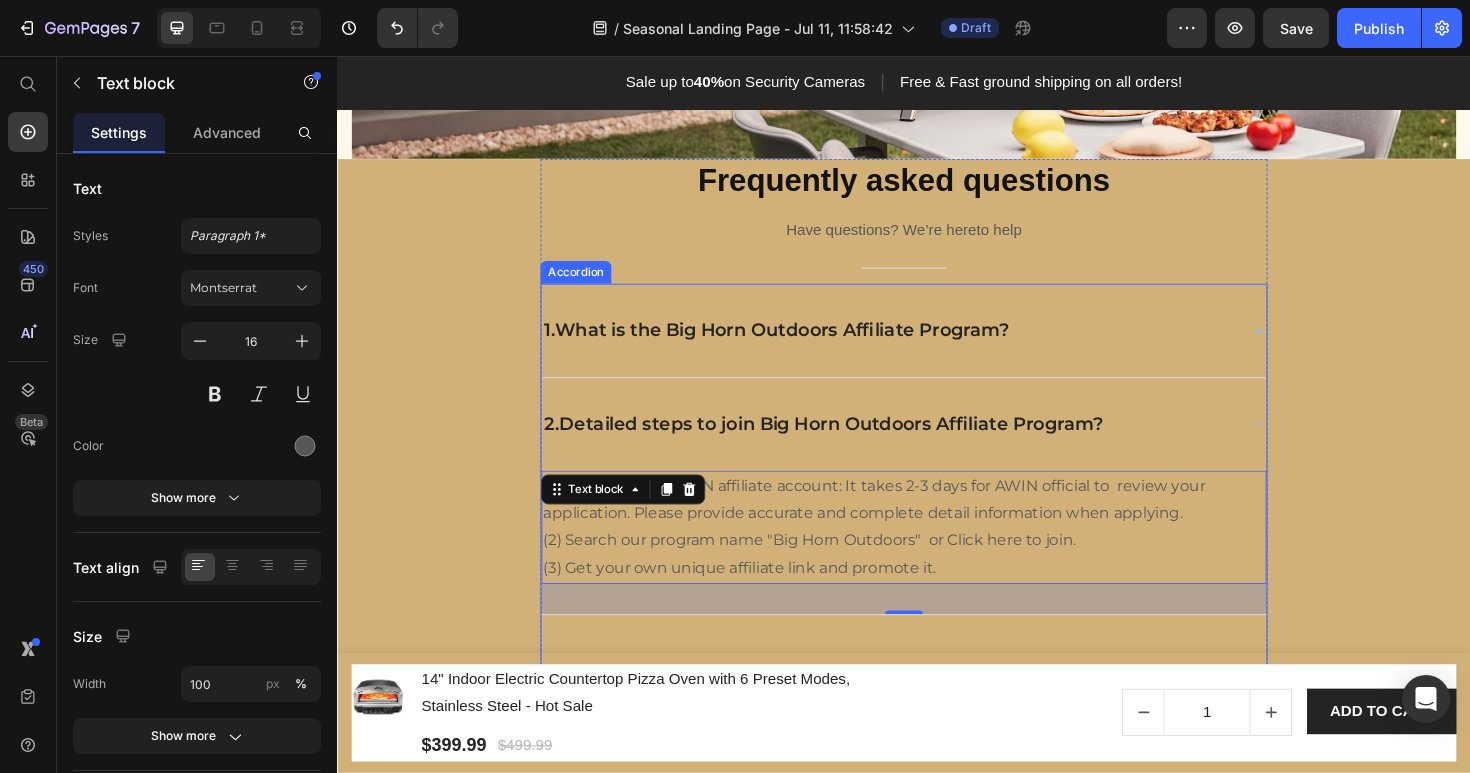 click on "1.What is the Big Horn Outdoors Affiliate Program?" at bounding box center (802, 346) 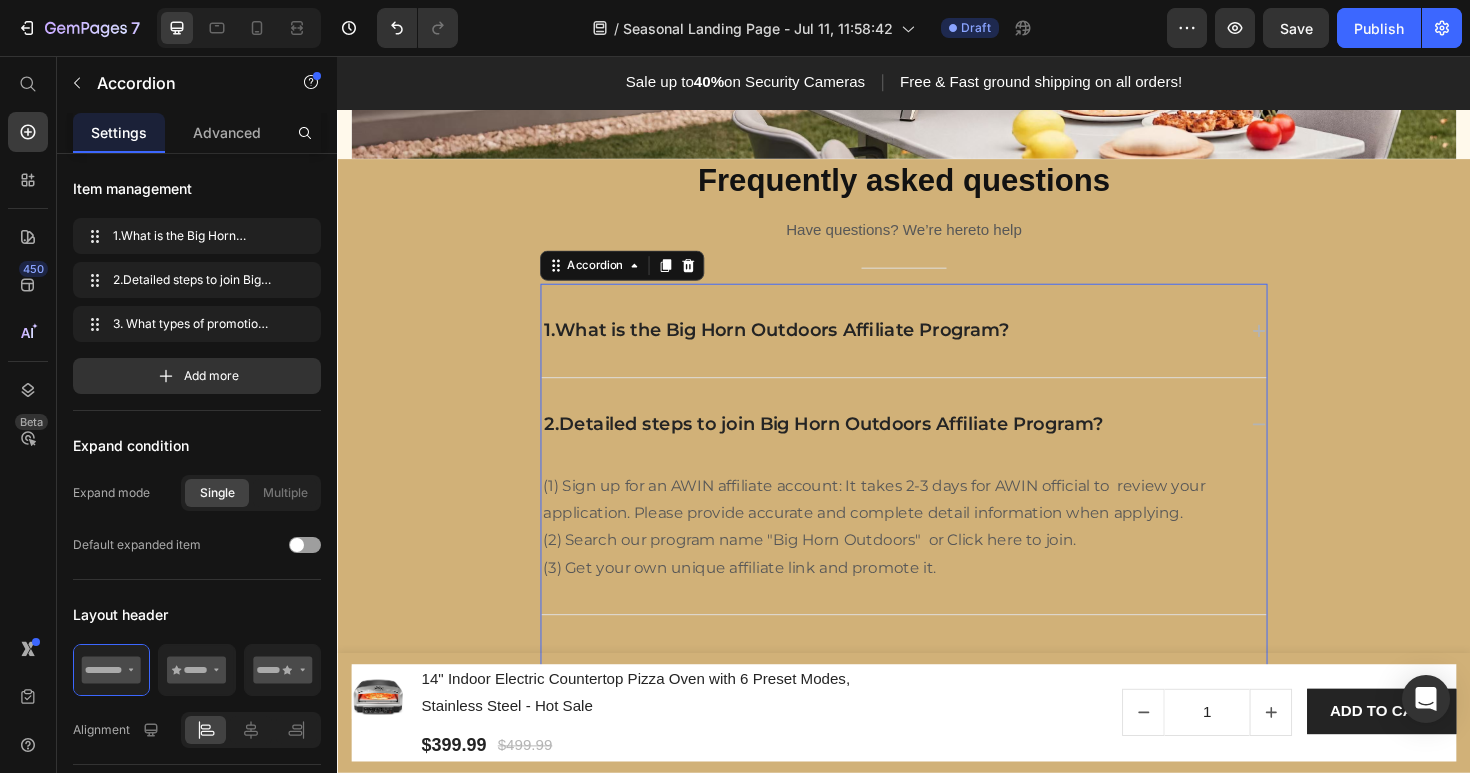 click on "1.What is the Big Horn Outdoors Affiliate Program?" at bounding box center [921, 346] 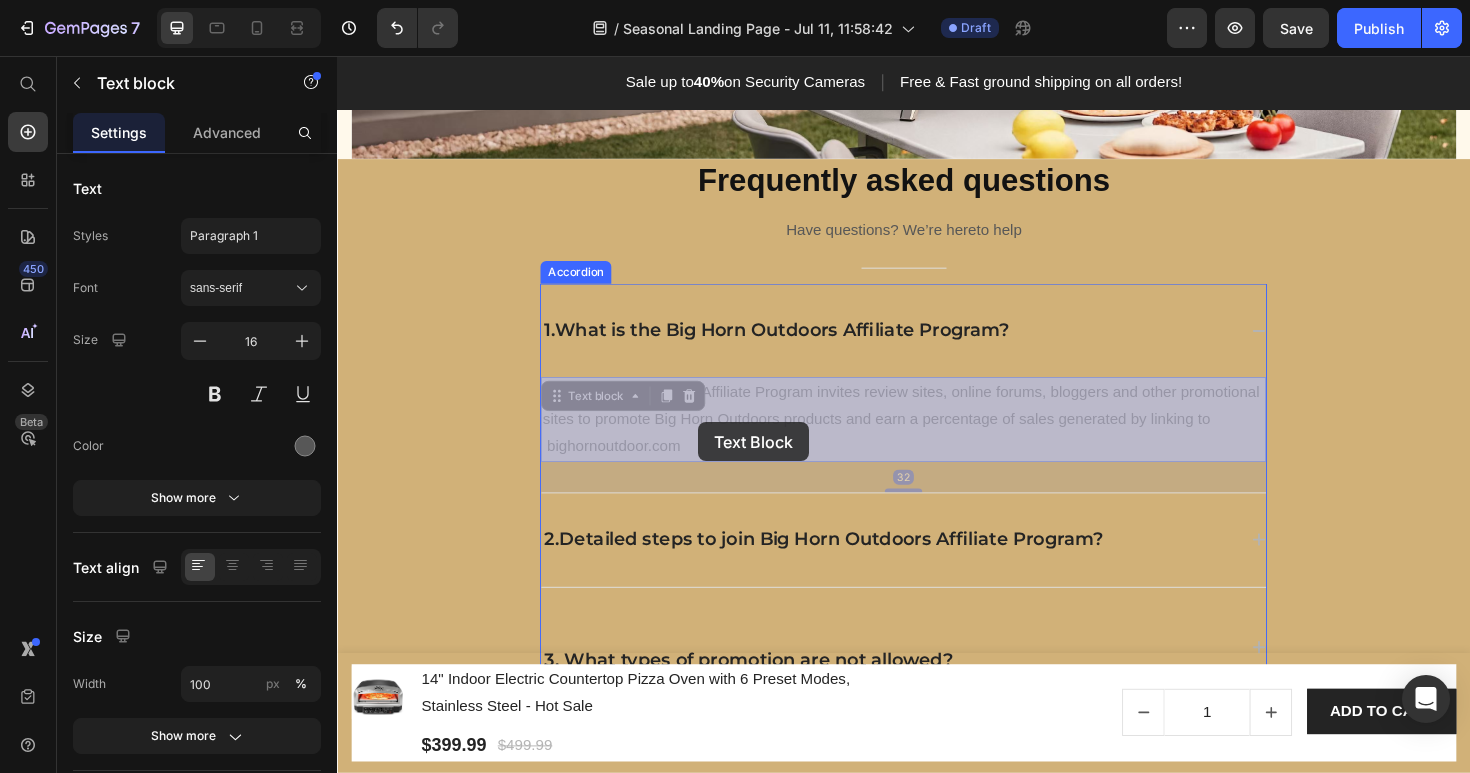 drag, startPoint x: 822, startPoint y: 470, endPoint x: 720, endPoint y: 444, distance: 105.26158 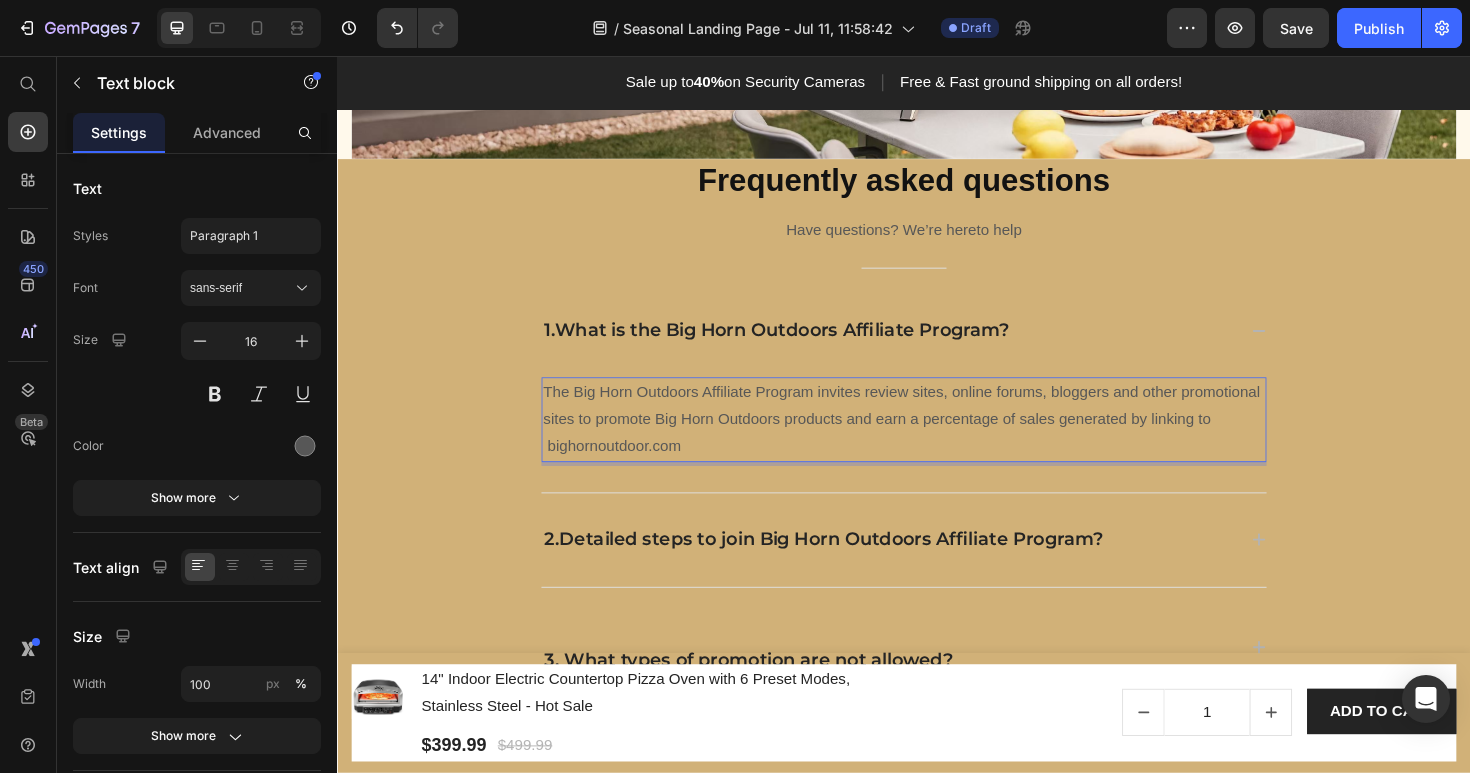 click on "The Big Horn Outdoors Affiliate Program invites review sites, online forums, bloggers and other promotional sites to promote Big Horn Outdoors products and earn a percentage of sales generated by linking to  bighornoutdoor.com" at bounding box center [937, 441] 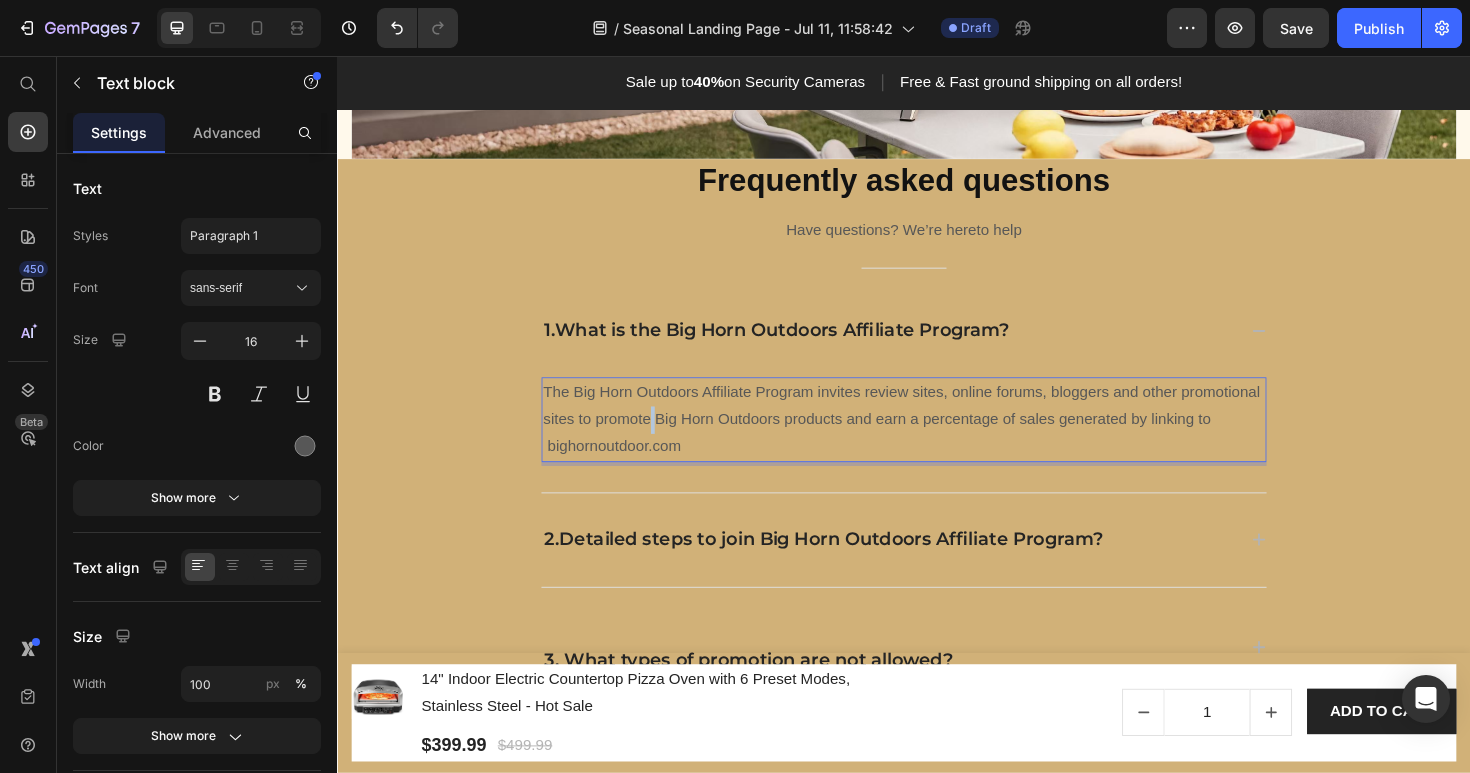 click on "The Big Horn Outdoors Affiliate Program invites review sites, online forums, bloggers and other promotional sites to promote Big Horn Outdoors products and earn a percentage of sales generated by linking to  bighornoutdoor.com" at bounding box center (937, 441) 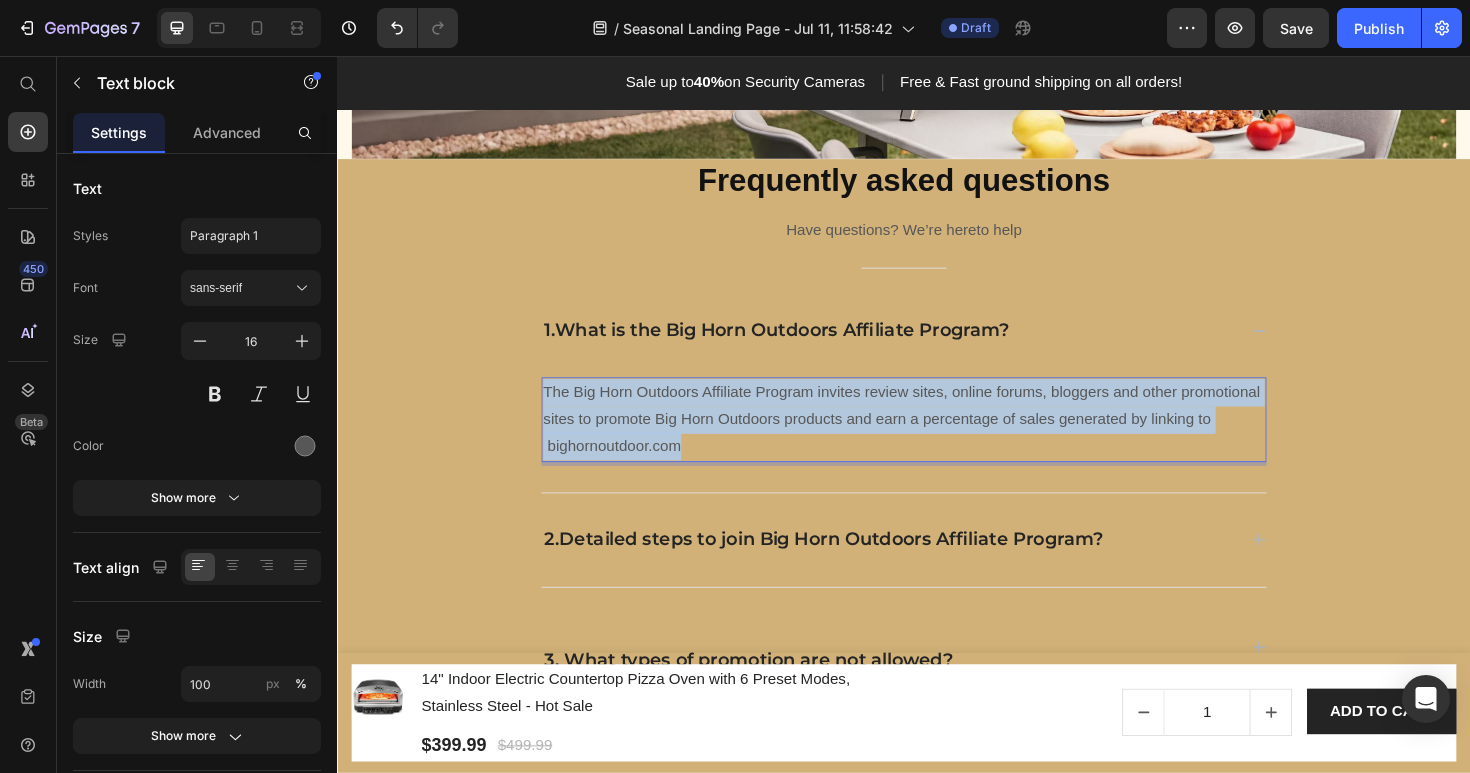 click on "The Big Horn Outdoors Affiliate Program invites review sites, online forums, bloggers and other promotional sites to promote Big Horn Outdoors products and earn a percentage of sales generated by linking to  bighornoutdoor.com" at bounding box center (937, 441) 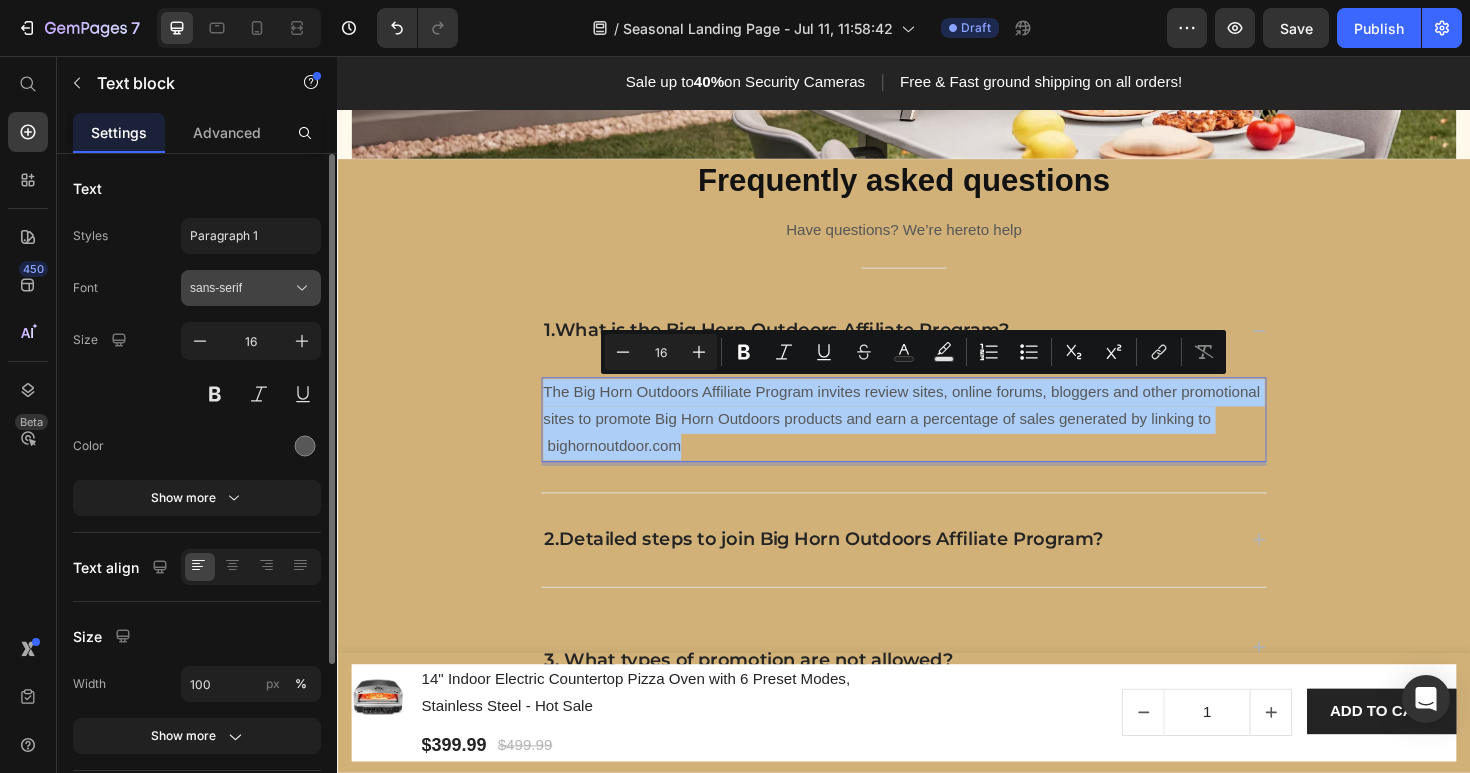 click 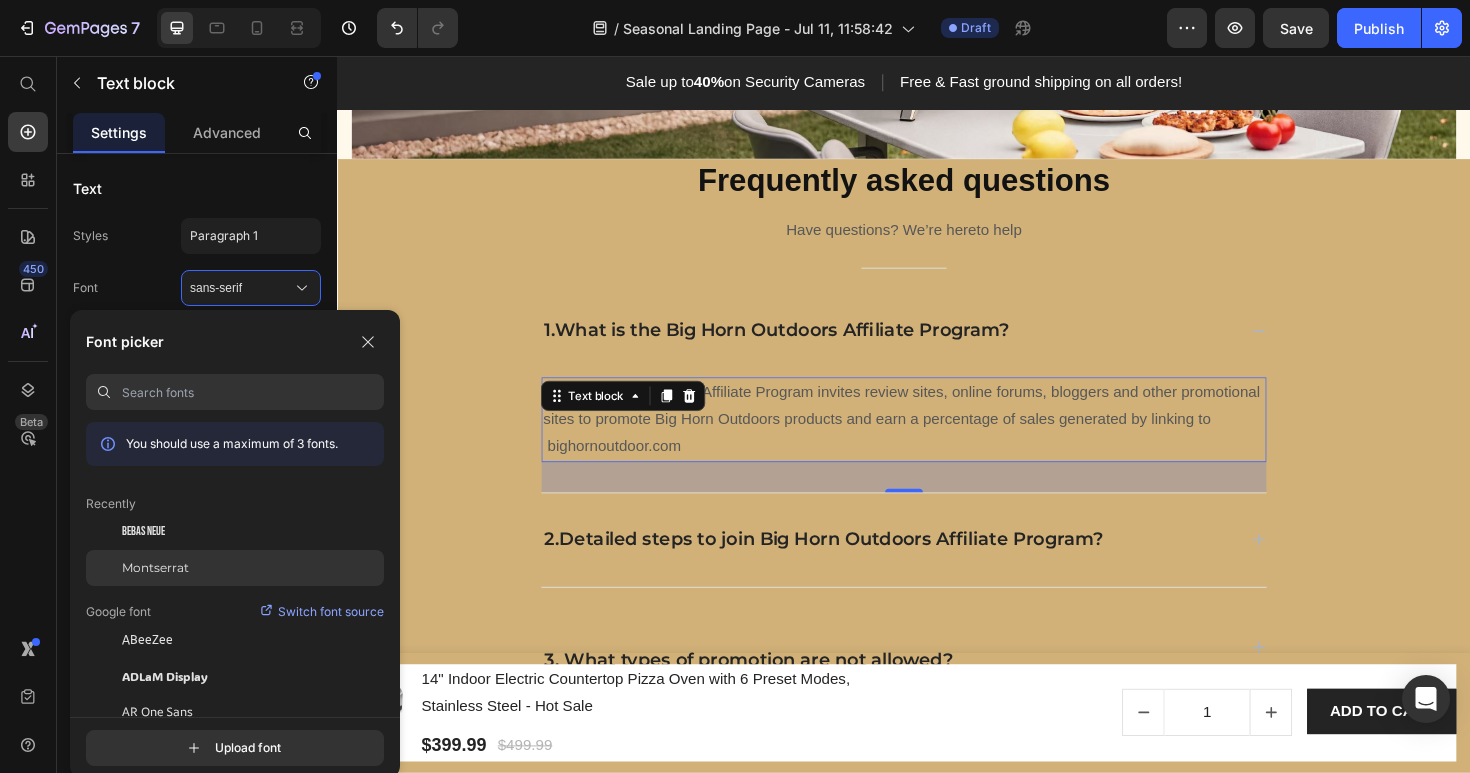 click on "Montserrat" 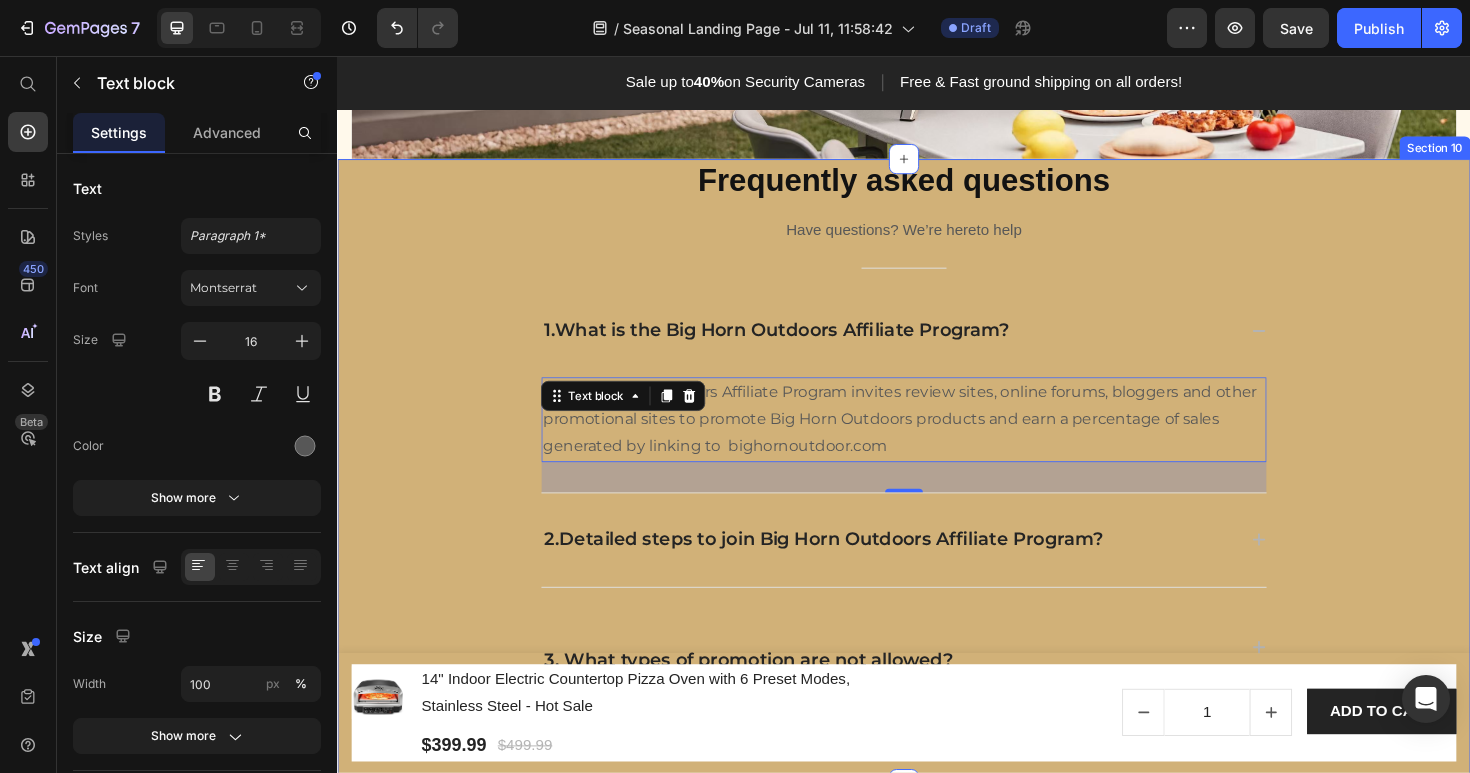click on "Frequently asked questions Heading Have questions? We’re hereto help Text block                Title Line 1.What is the Big Horn Outdoors Affiliate Program?  The Big Horn Outdoors Affiliate Program invites review sites, online forums, bloggers and other promotional sites to promote Big Horn Outdoors products and earn a percentage of sales generated by linking to  bighornoutdoor.com Text block   32 2.Detailed steps to join Big Horn Outdoors Affiliate Program? ⁠⁠⁠⁠⁠⁠⁠ 3. What types of promotion are not allowed? Accordion Row" at bounding box center (937, 456) 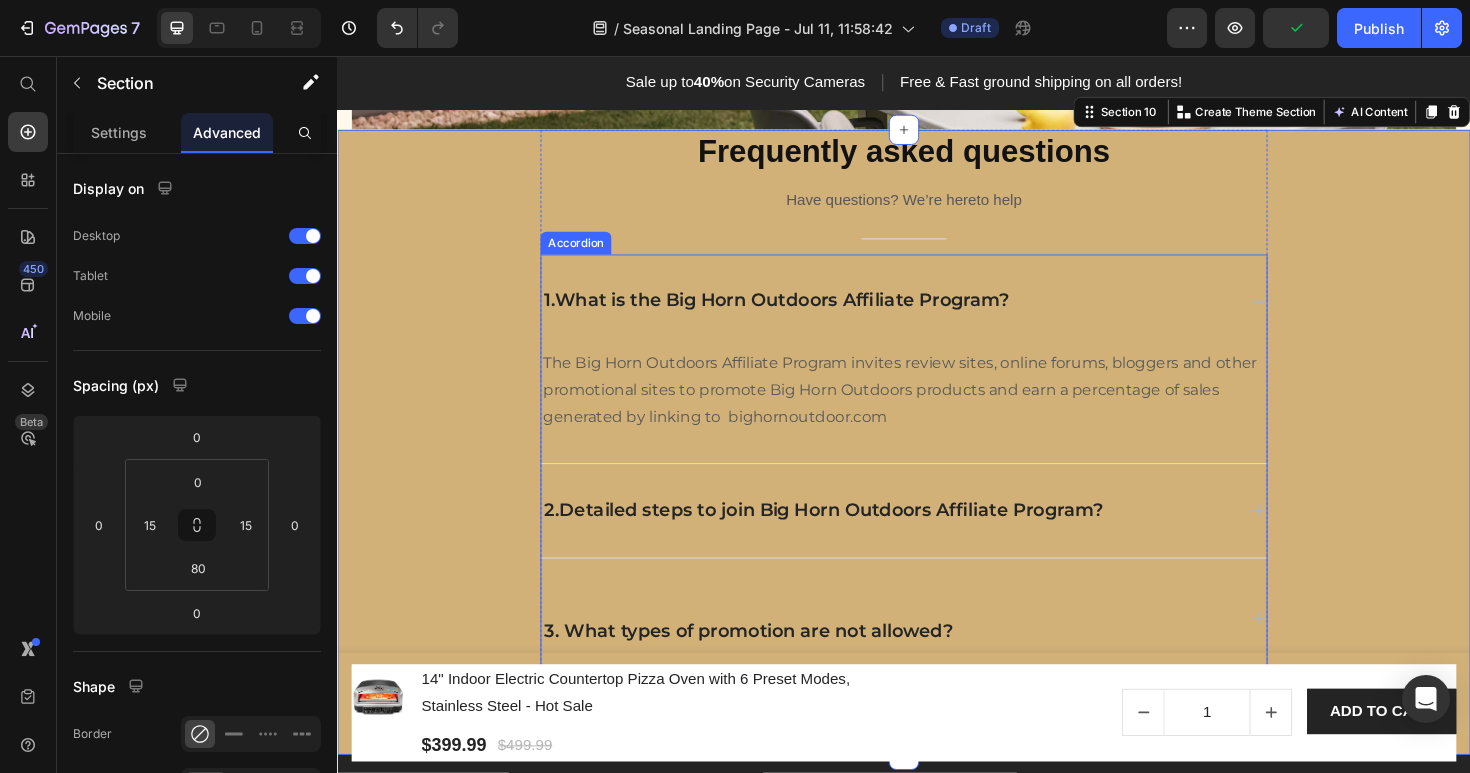 scroll, scrollTop: 3121, scrollLeft: 0, axis: vertical 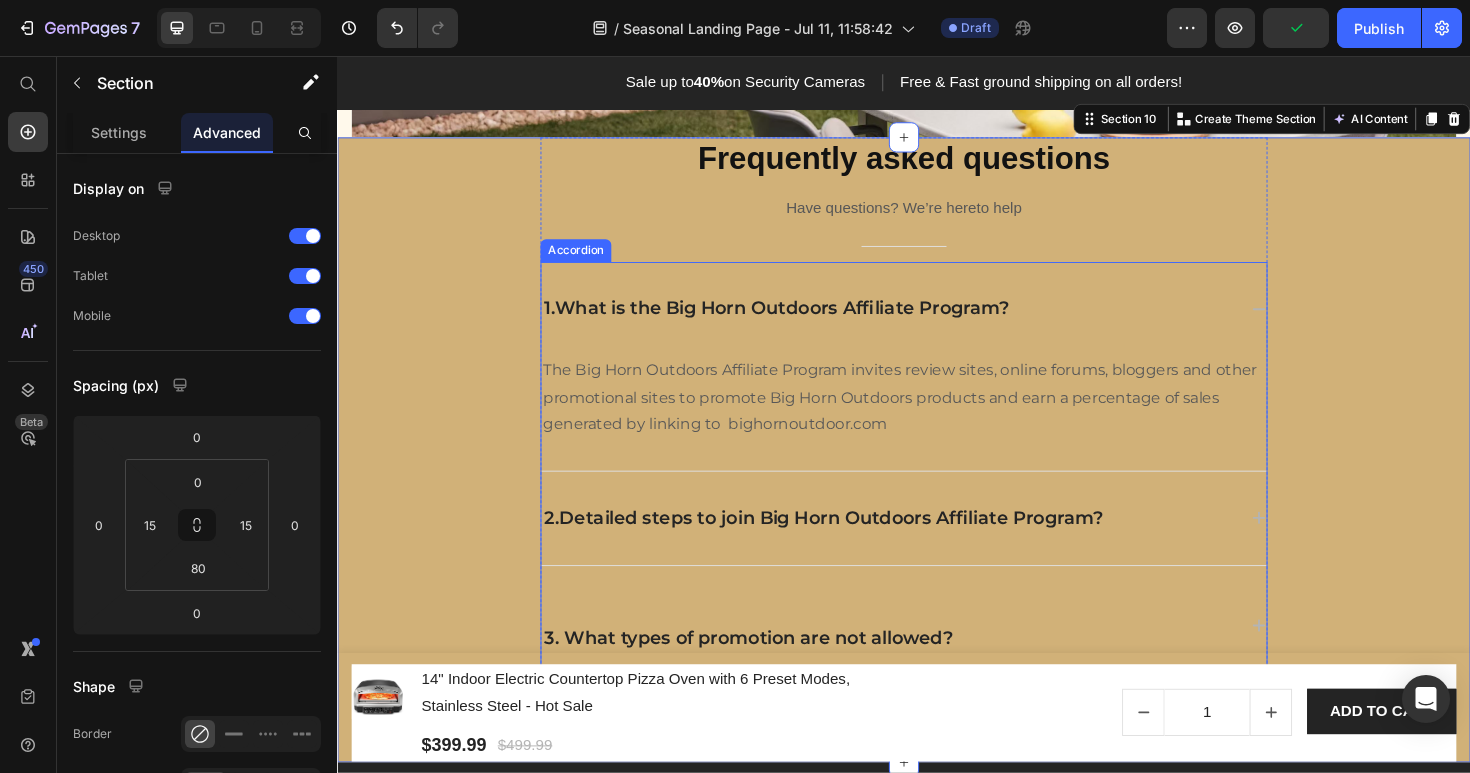 click on "1.What is the Big Horn Outdoors Affiliate Program?" at bounding box center [937, 323] 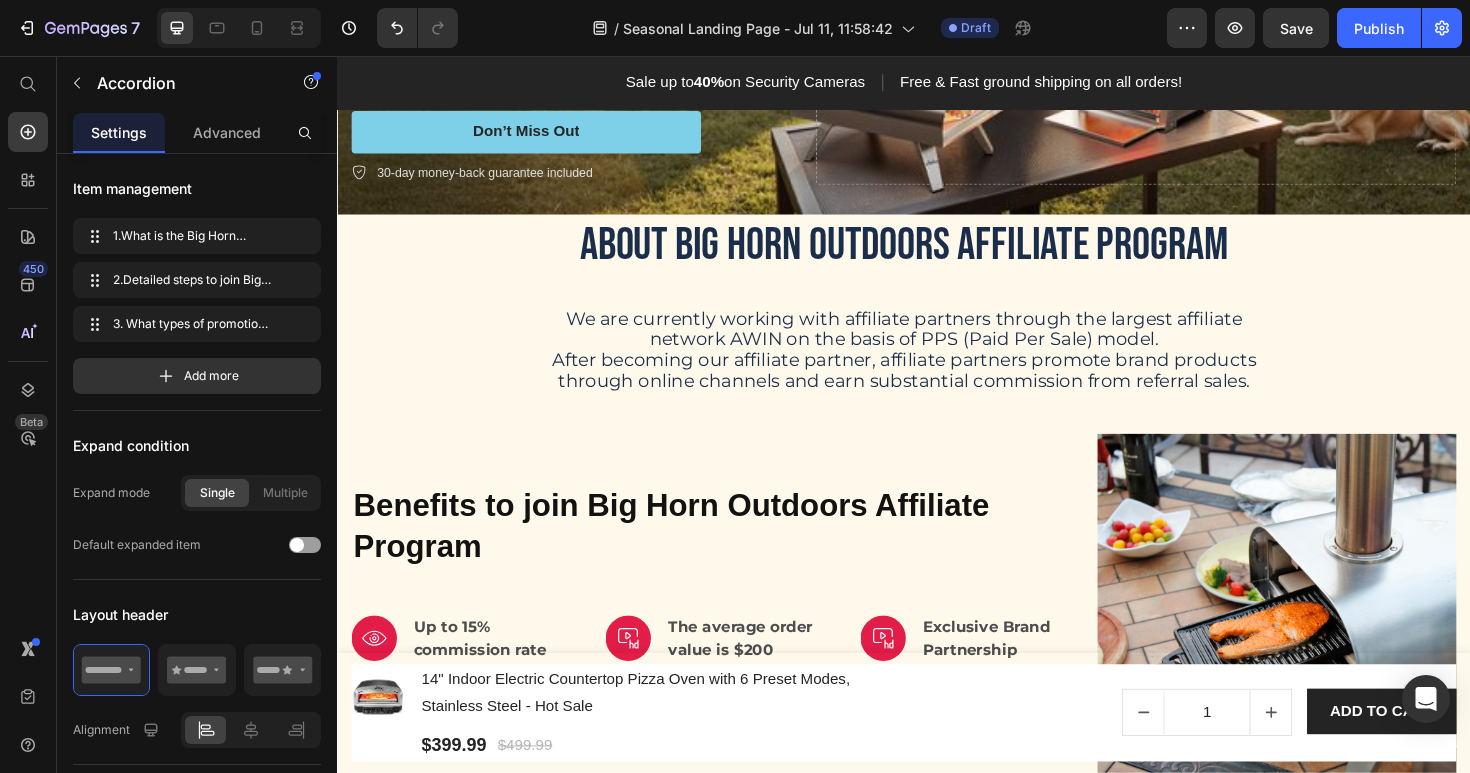 scroll, scrollTop: 370, scrollLeft: 0, axis: vertical 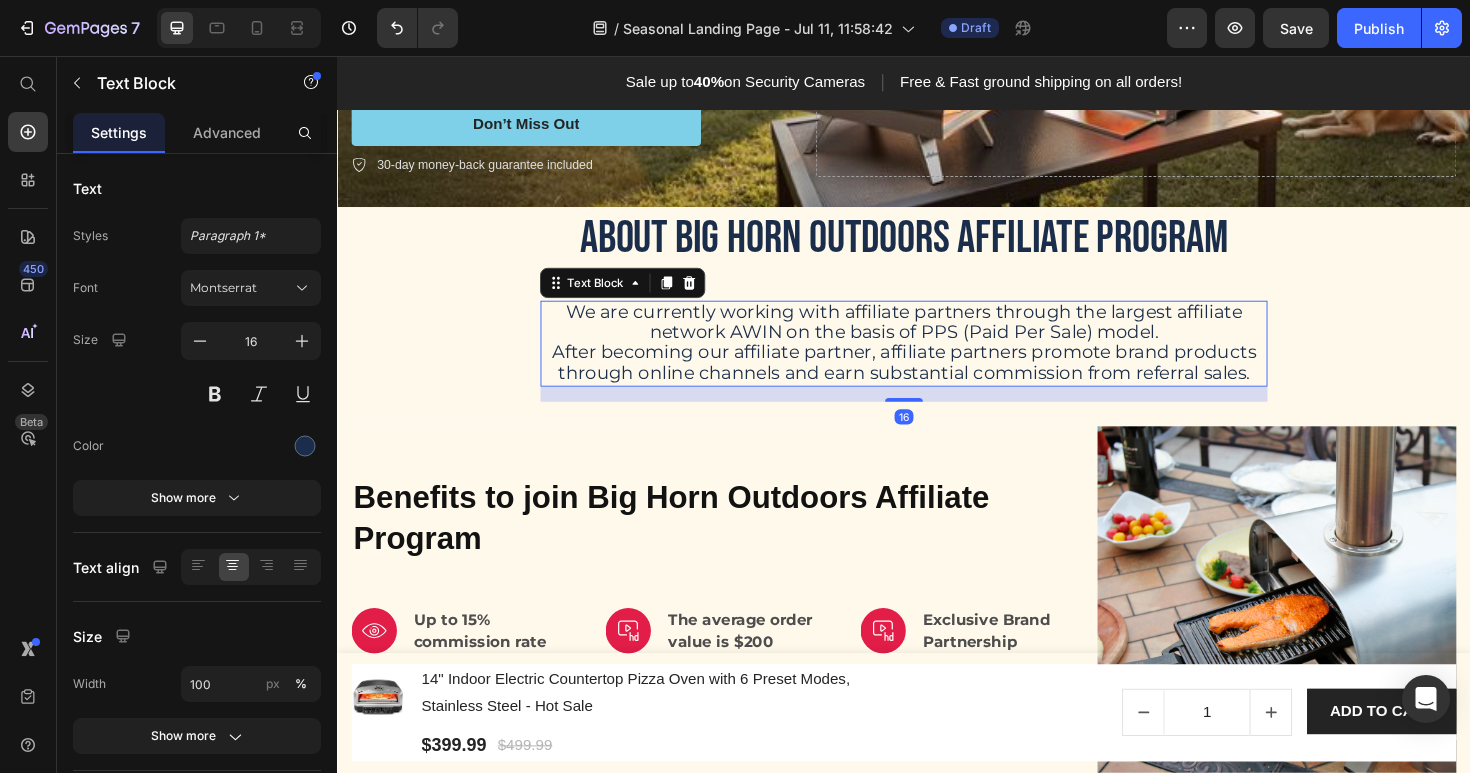 click on "After becoming our affiliate partner, affiliate partners promote brand products through online channels and earn substantial commission from referral sales." at bounding box center [937, 380] 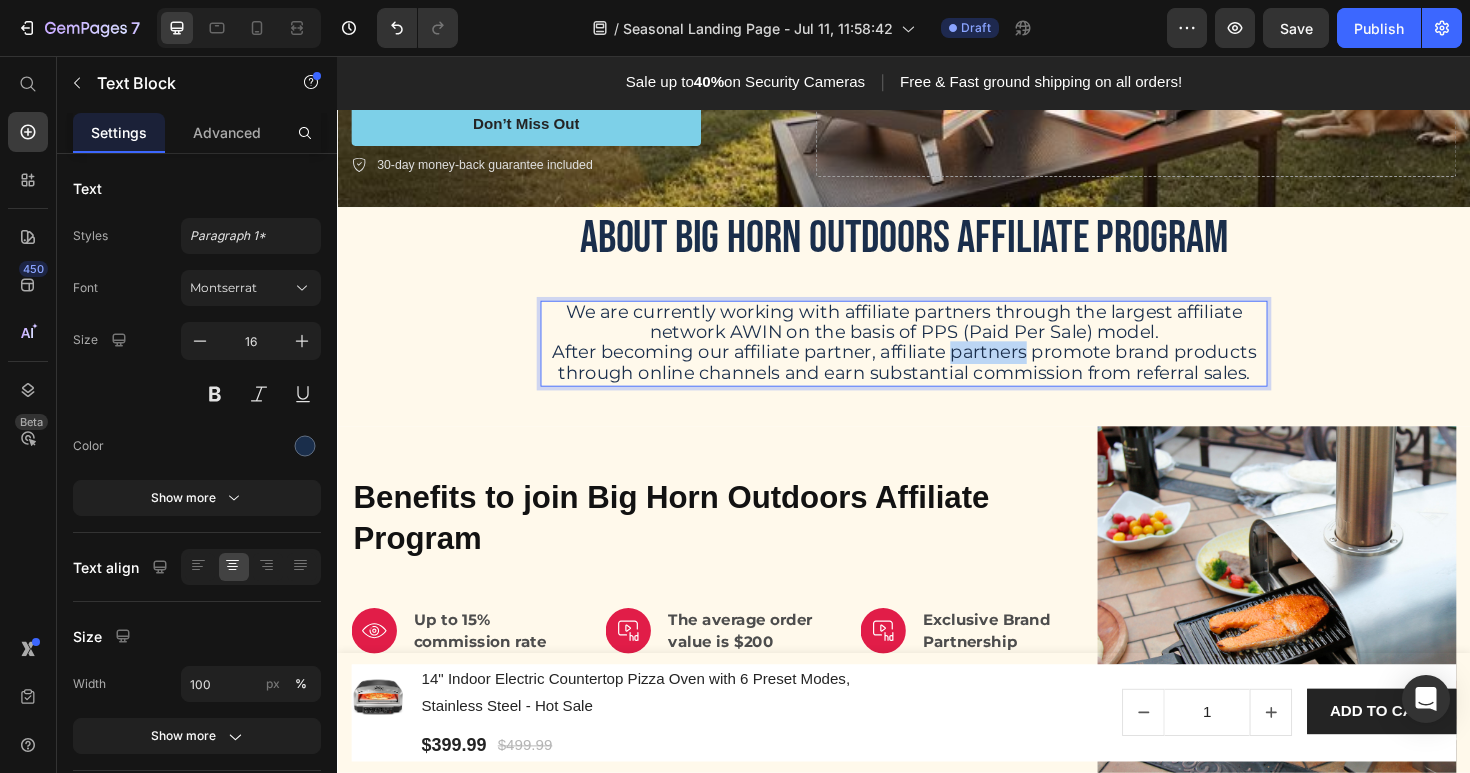 click on "After becoming our affiliate partner, affiliate partners promote brand products through online channels and earn substantial commission from referral sales." at bounding box center (937, 380) 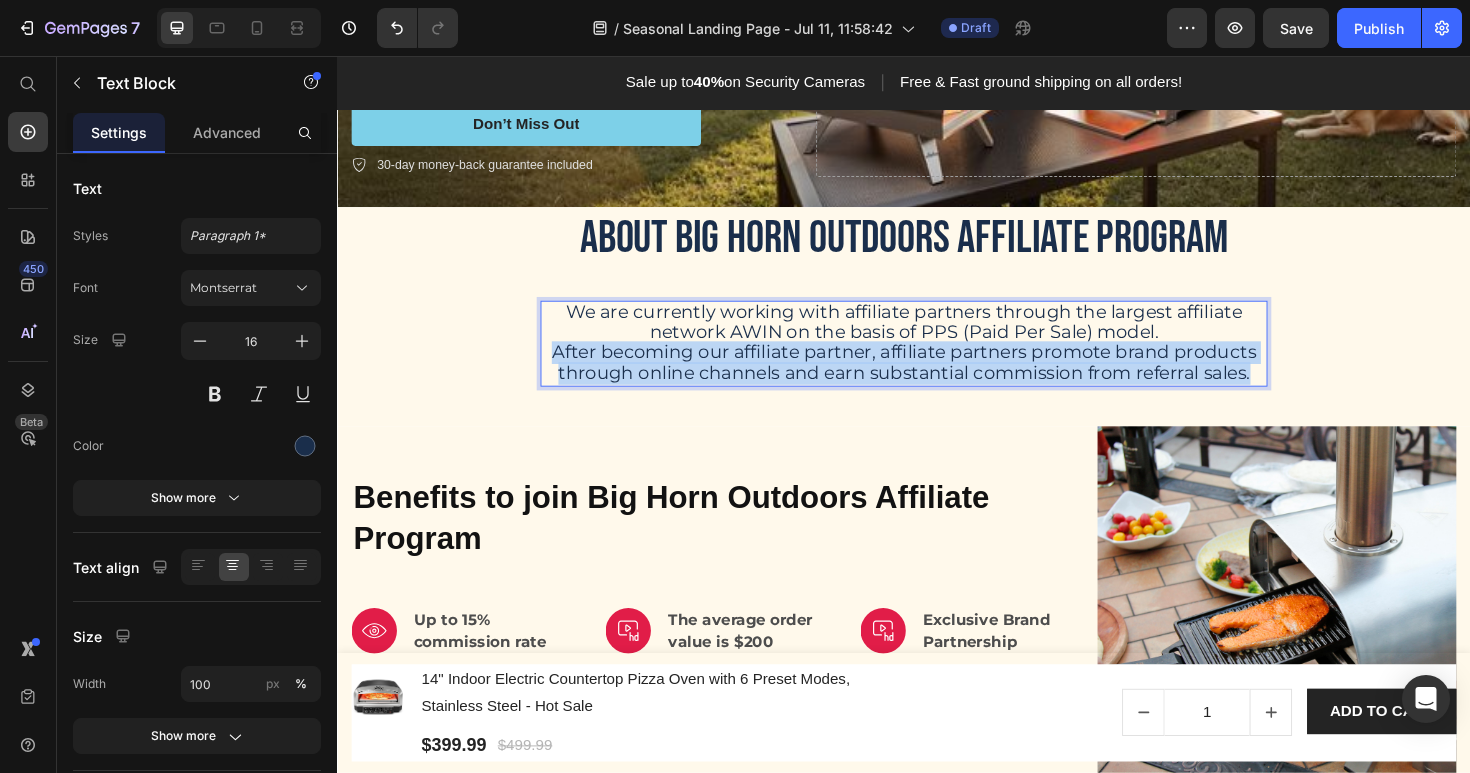 click on "After becoming our affiliate partner, affiliate partners promote brand products through online channels and earn substantial commission from referral sales." at bounding box center (937, 380) 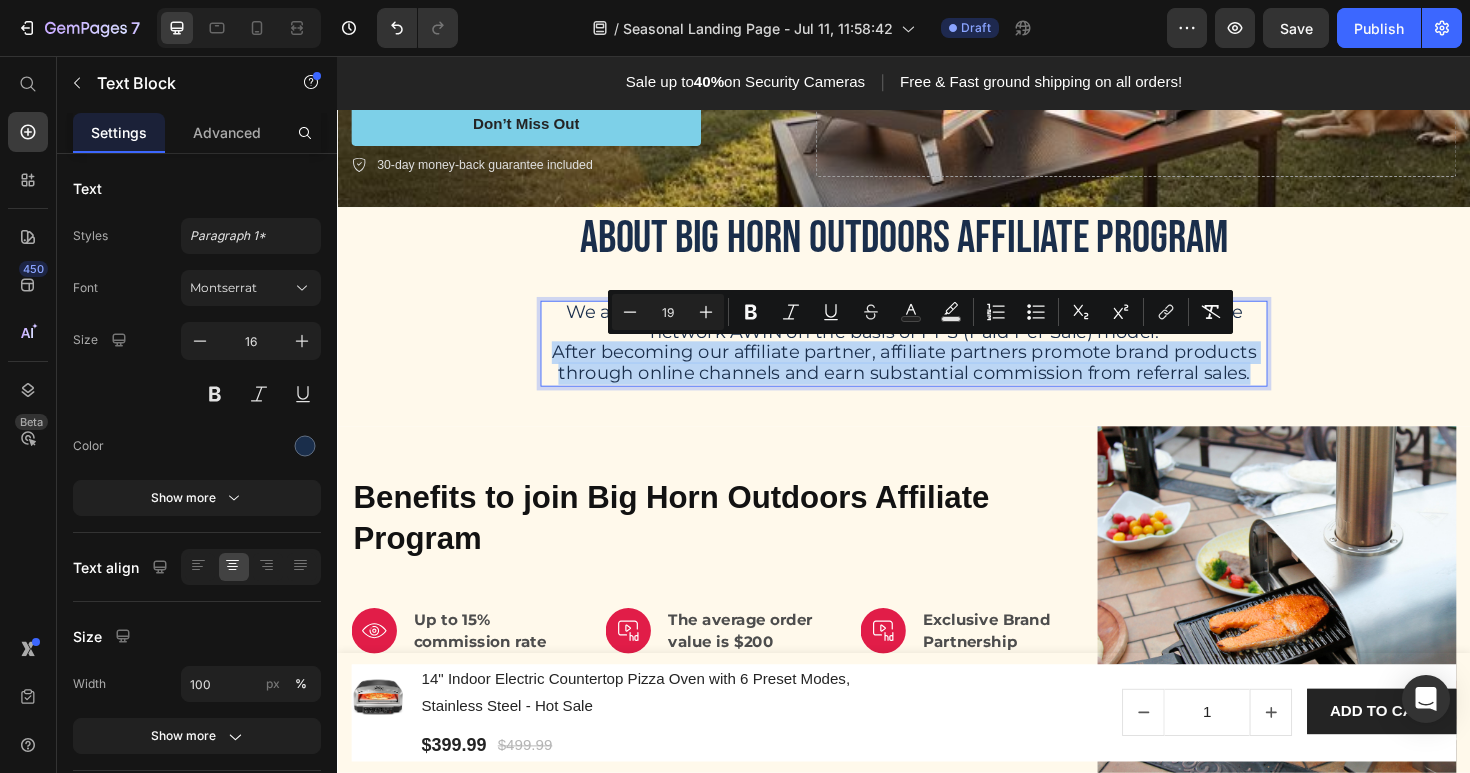 click on "After becoming our affiliate partner, affiliate partners promote brand products through online channels and earn substantial commission from referral sales." at bounding box center [937, 380] 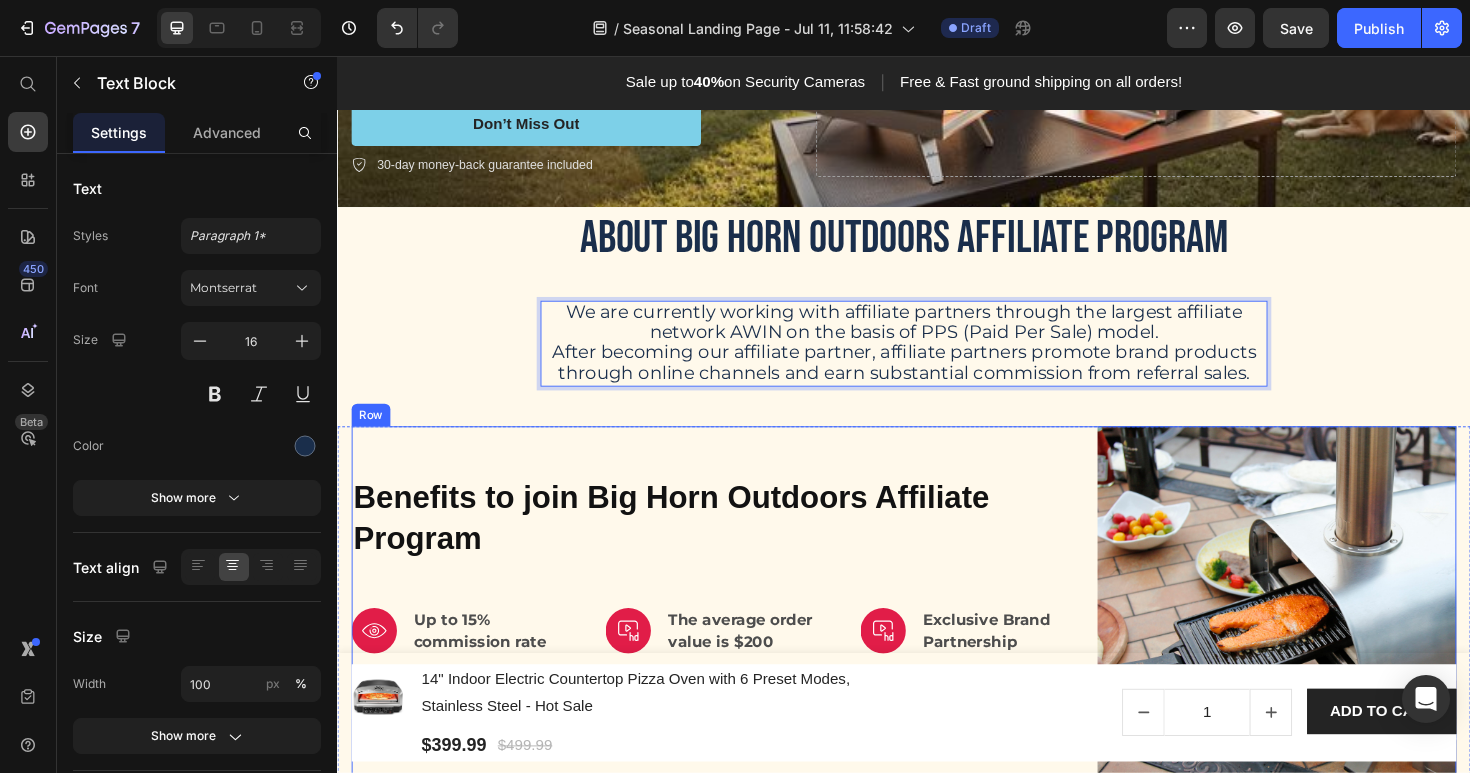 click on "Benefits to join Big Horn Outdoors Affiliate Program Heading Image Up to 15% commission rate Text block Row Image The average order value is $200  Text block Row Image Exclusive Brand Partnership  Text block Row Row Image 45-day Validation period Text block Row Image 30-day cookie duration Text block Row Image A dedicated affiliate manager  Text block Row Row" at bounding box center [732, 638] 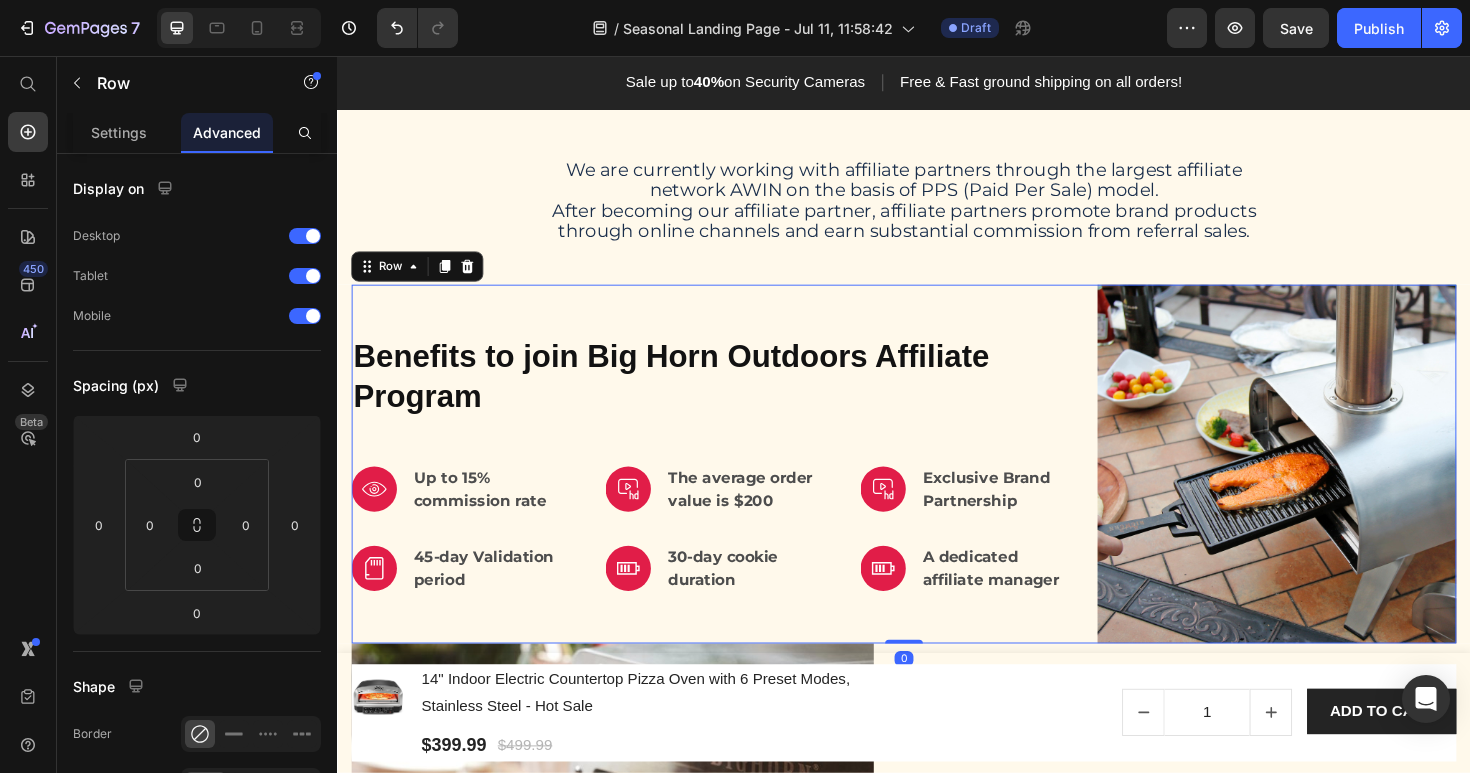 scroll, scrollTop: 524, scrollLeft: 0, axis: vertical 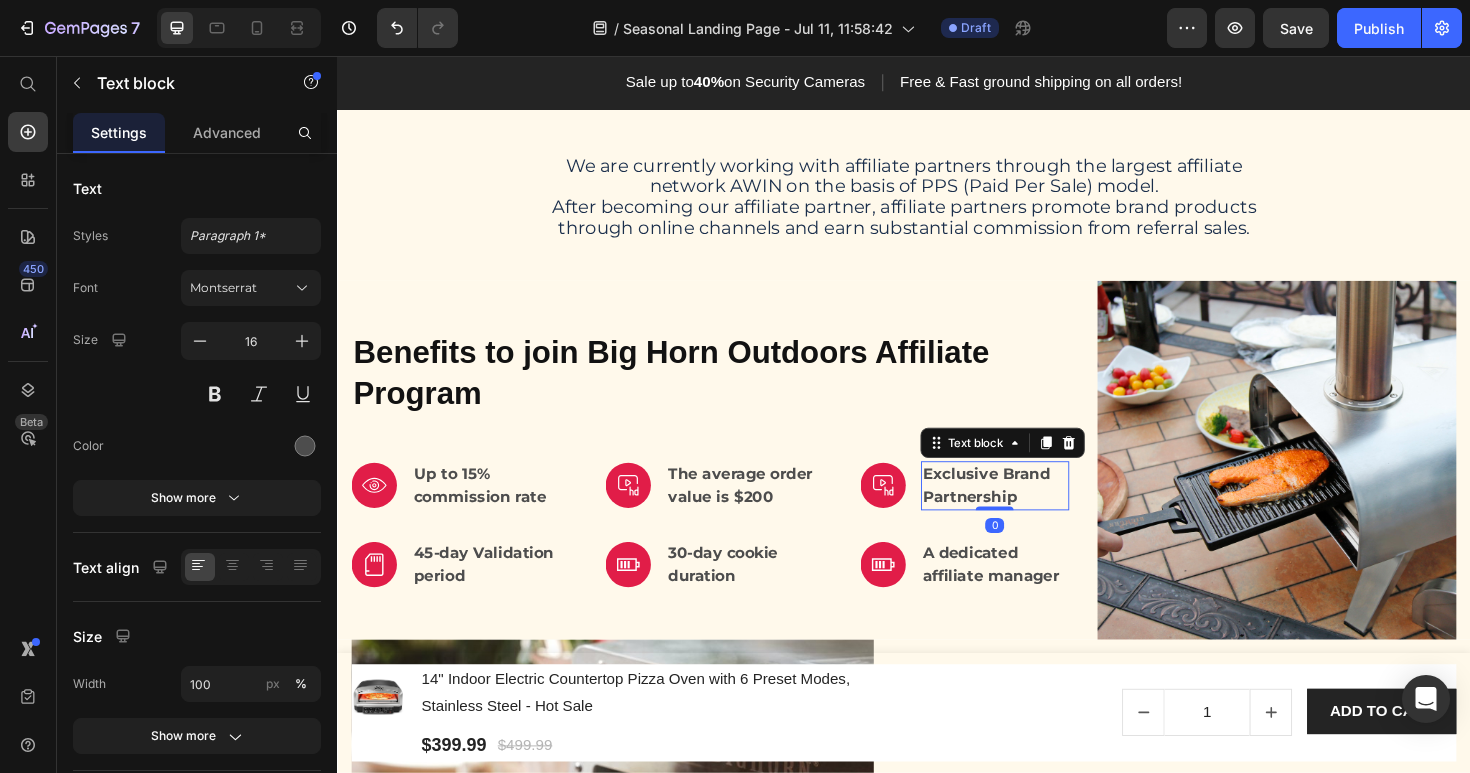 click on "Exclusive Brand Partnership" at bounding box center (1033, 511) 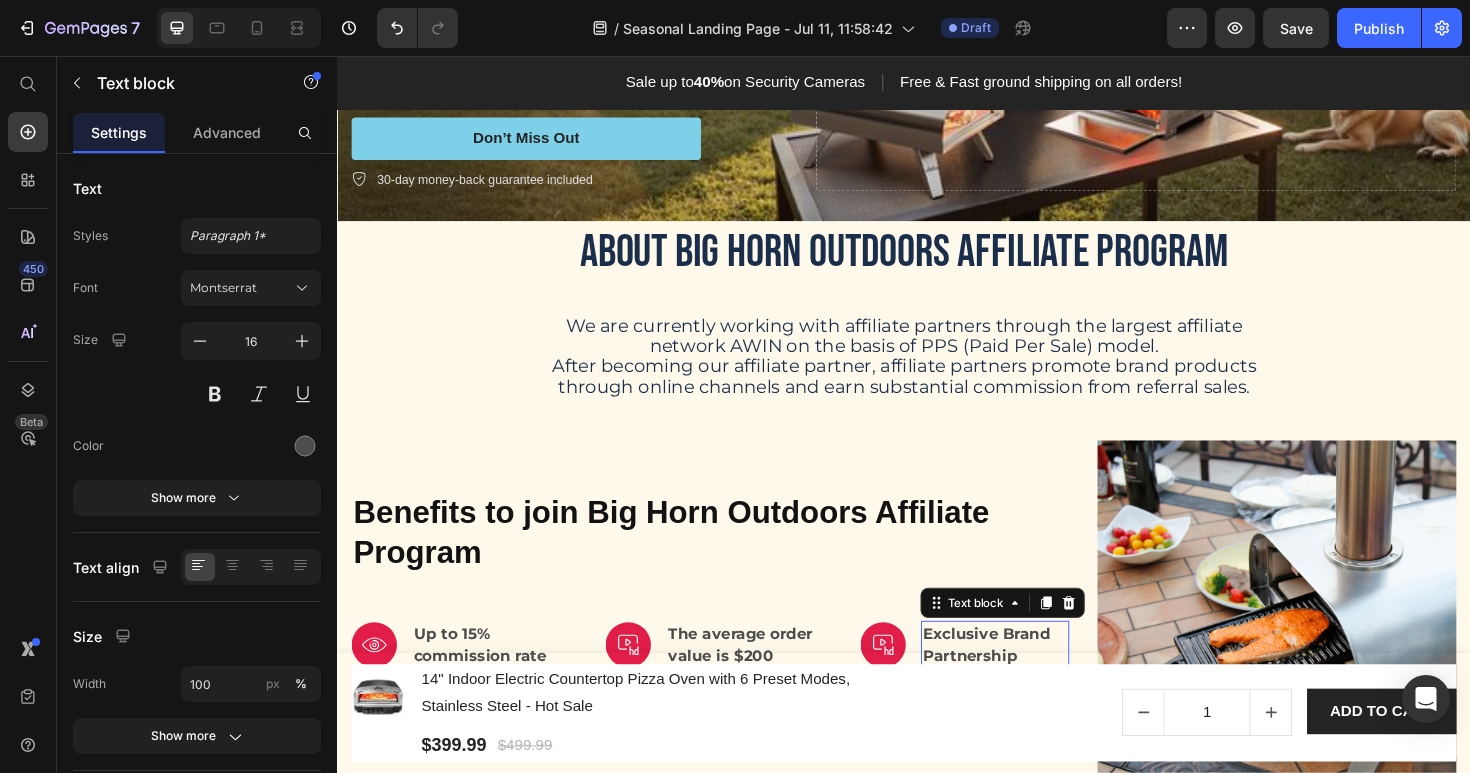 scroll, scrollTop: 354, scrollLeft: 0, axis: vertical 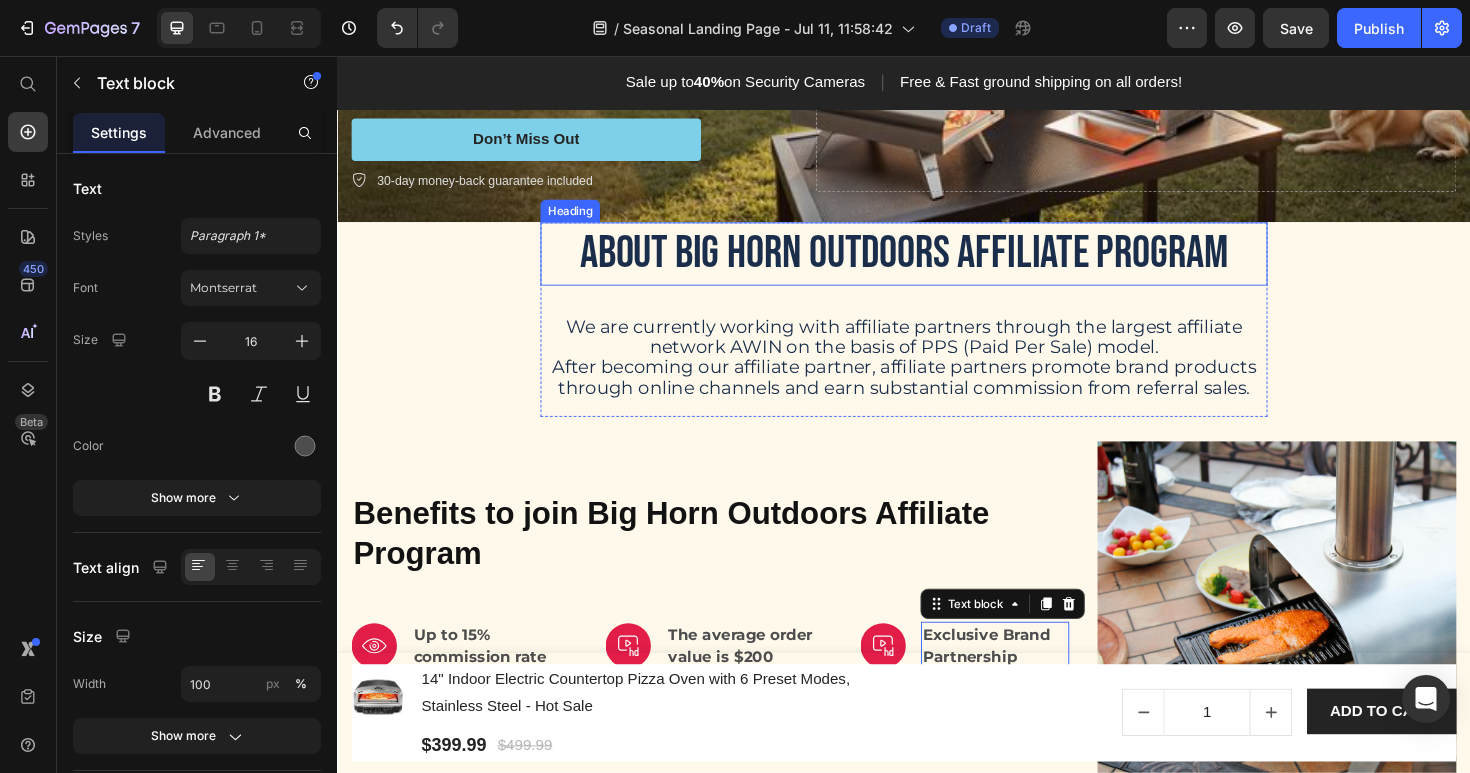 click on "About Big Horn Outdoors Affiliate Program" at bounding box center (937, 265) 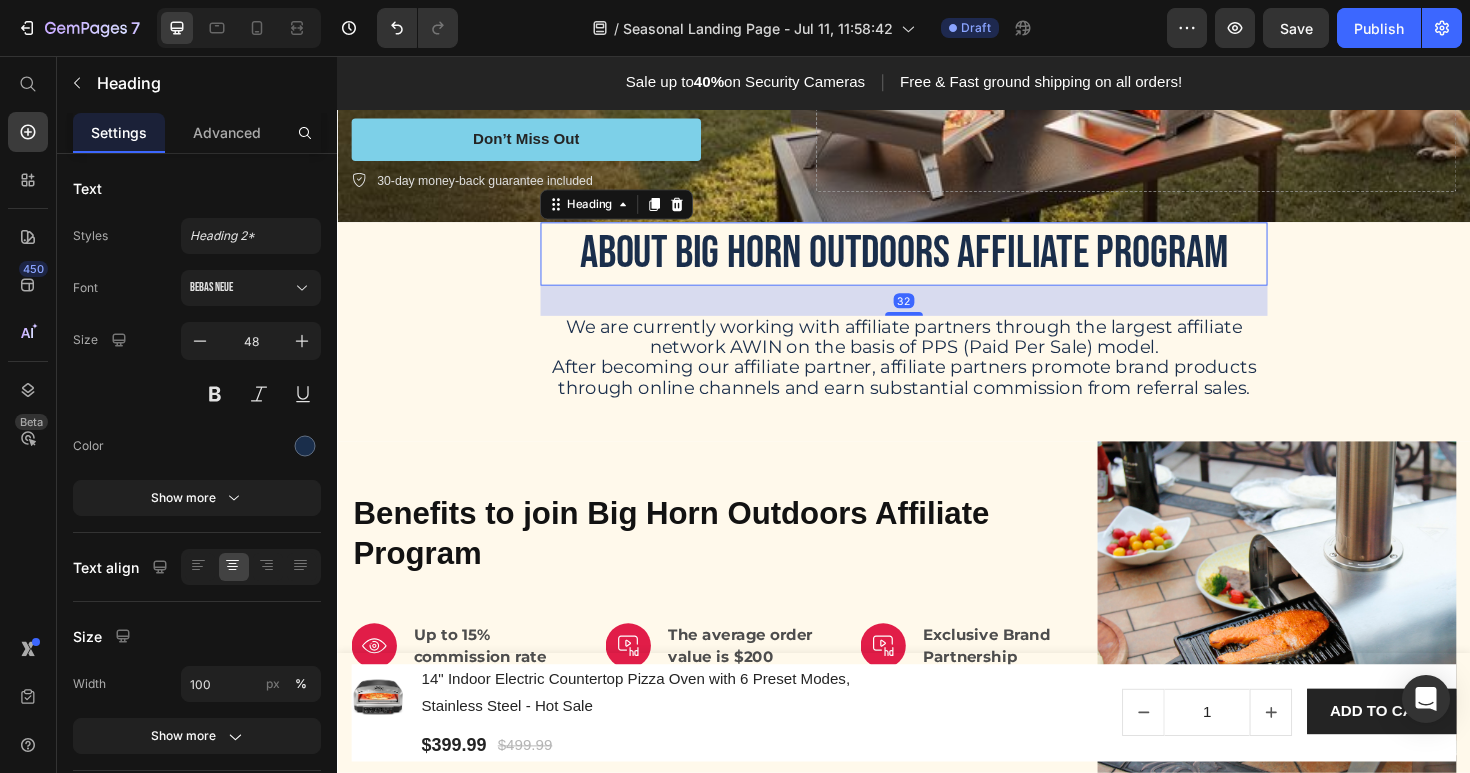 click on "About Big Horn Outdoors Affiliate Program" at bounding box center [937, 265] 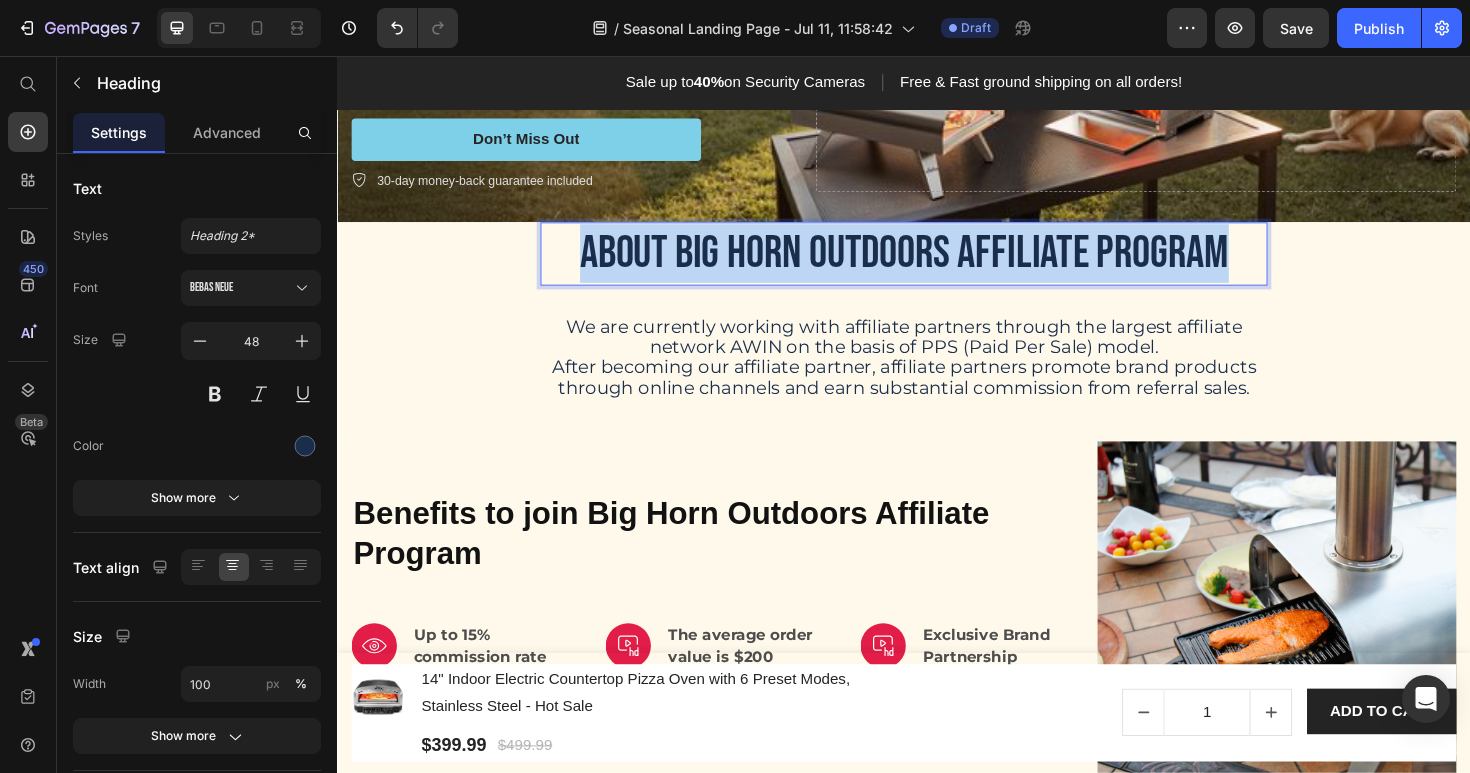 click on "About Big Horn Outdoors Affiliate Program" at bounding box center [937, 265] 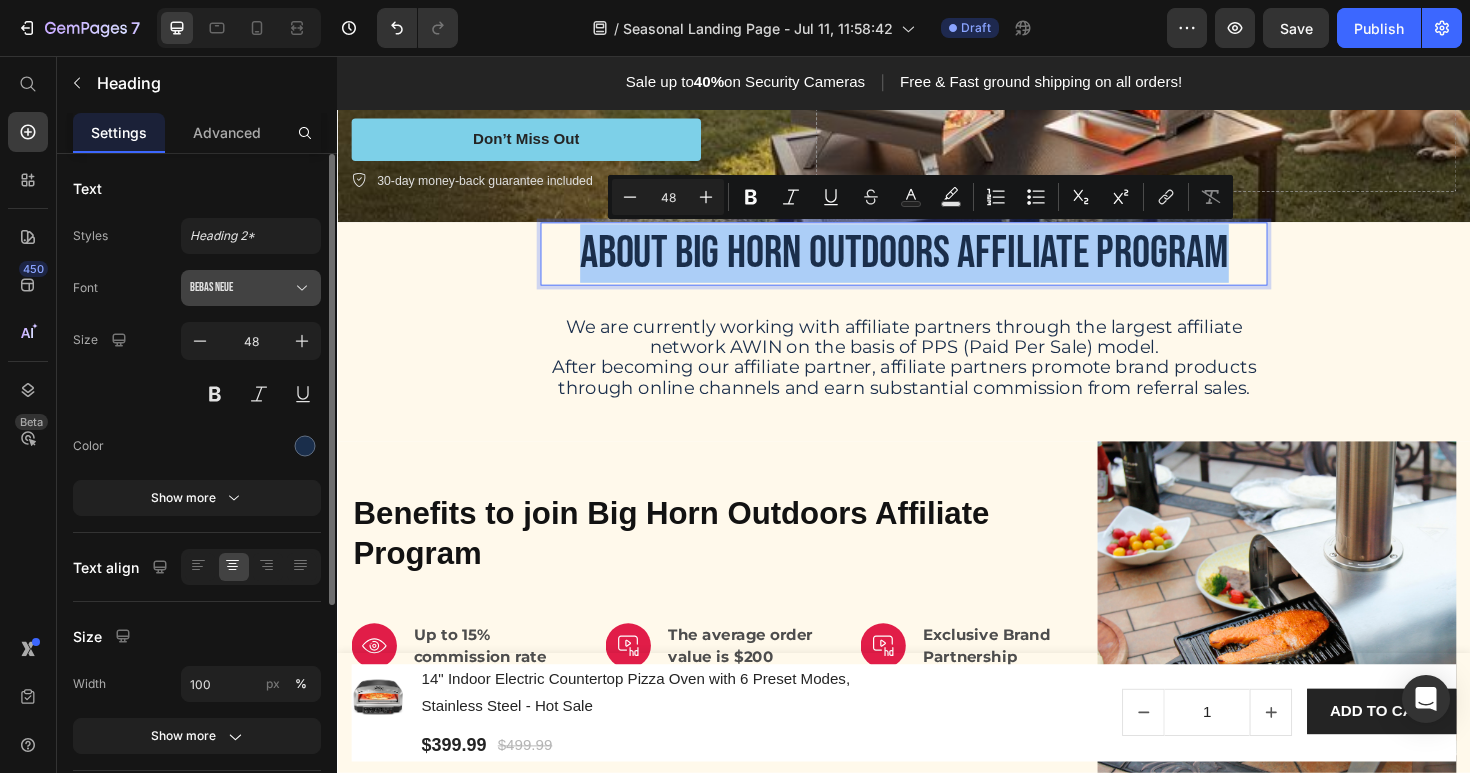 click 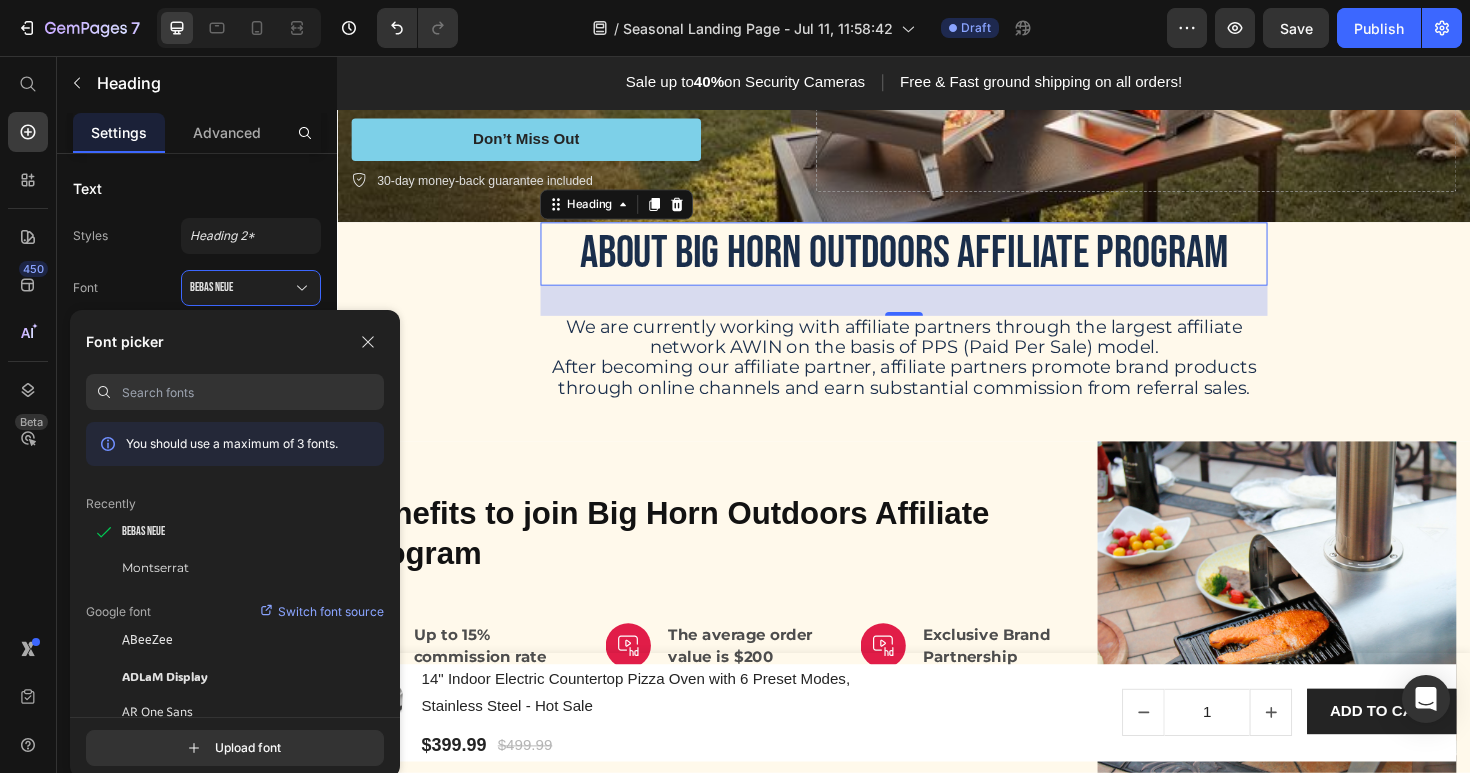 click at bounding box center (253, 392) 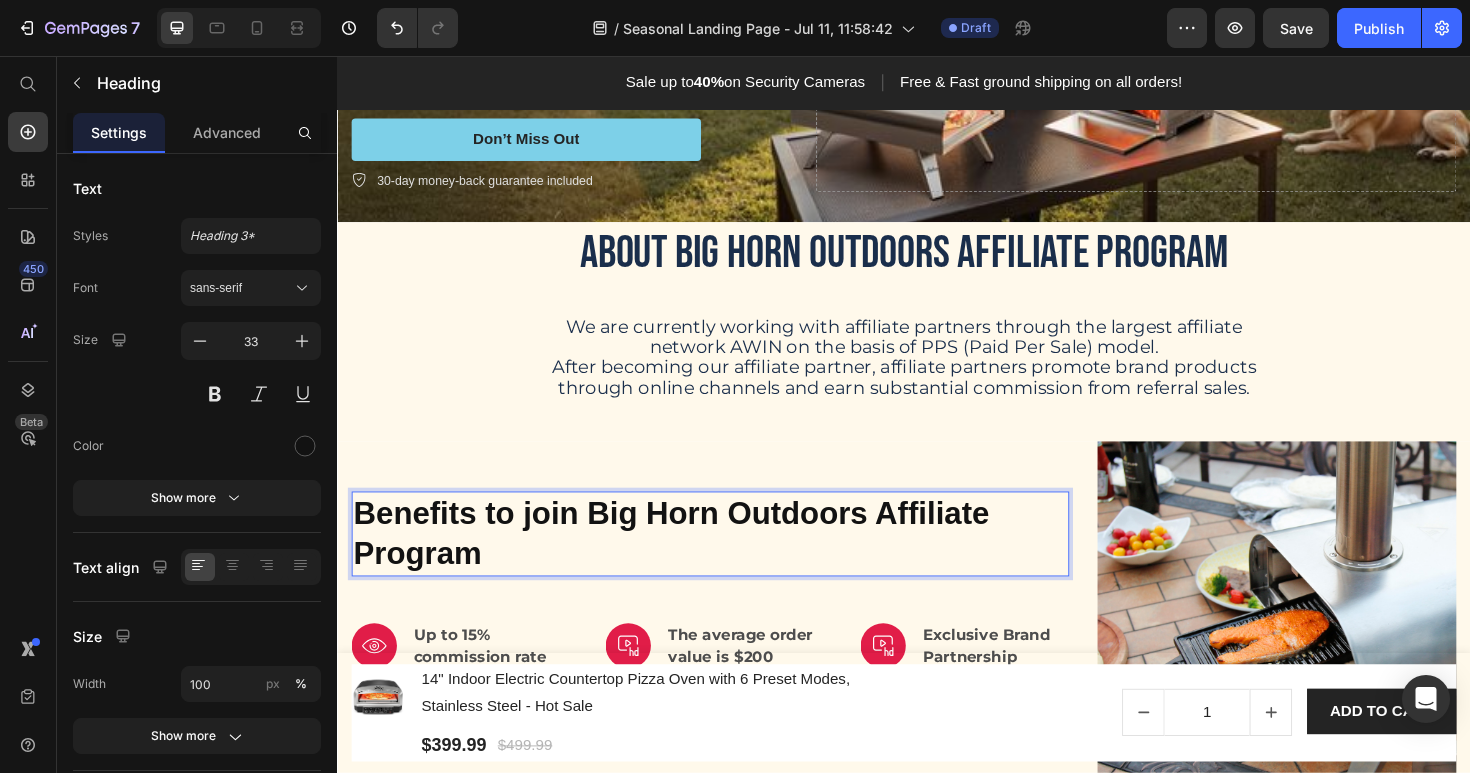 scroll, scrollTop: 301, scrollLeft: 0, axis: vertical 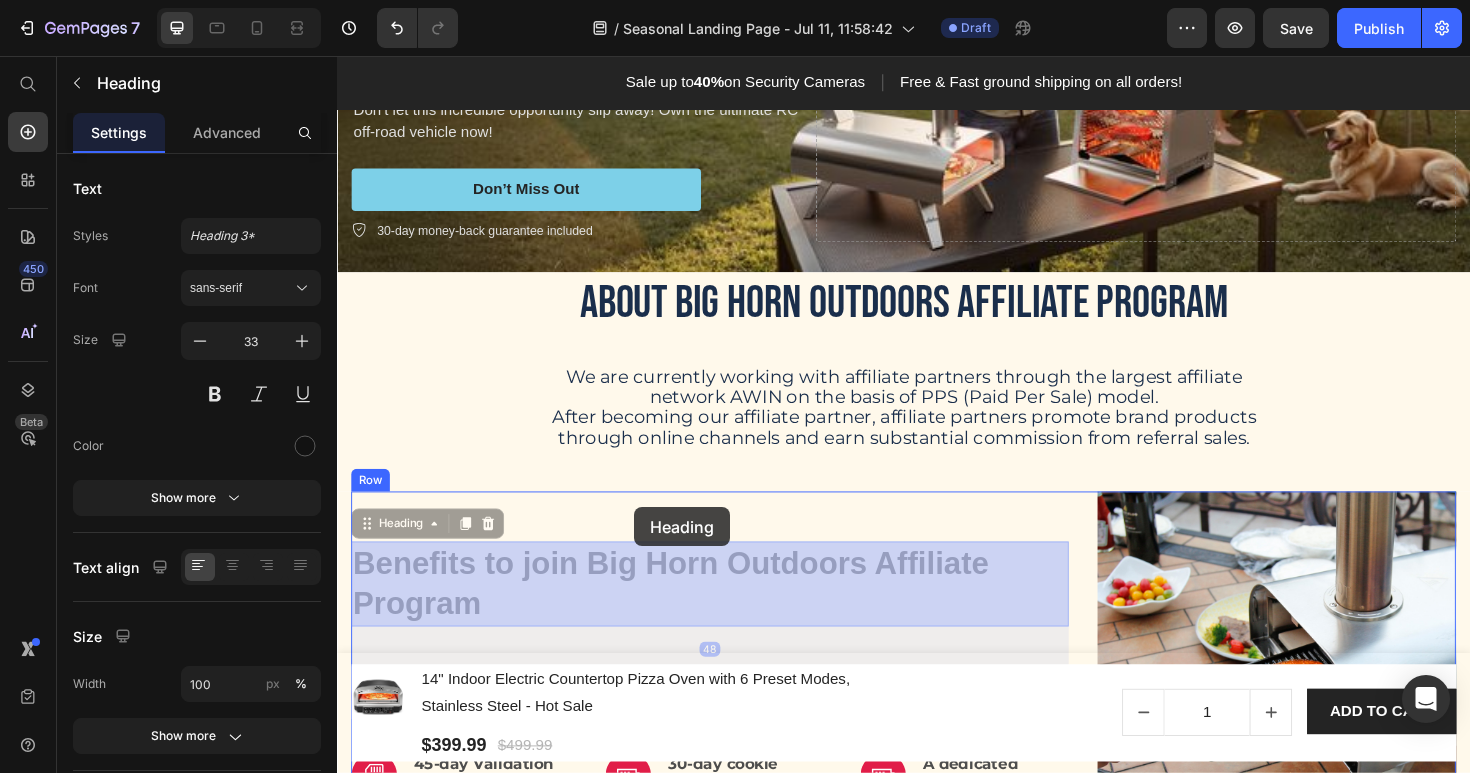 drag, startPoint x: 556, startPoint y: 539, endPoint x: 650, endPoint y: 531, distance: 94.33981 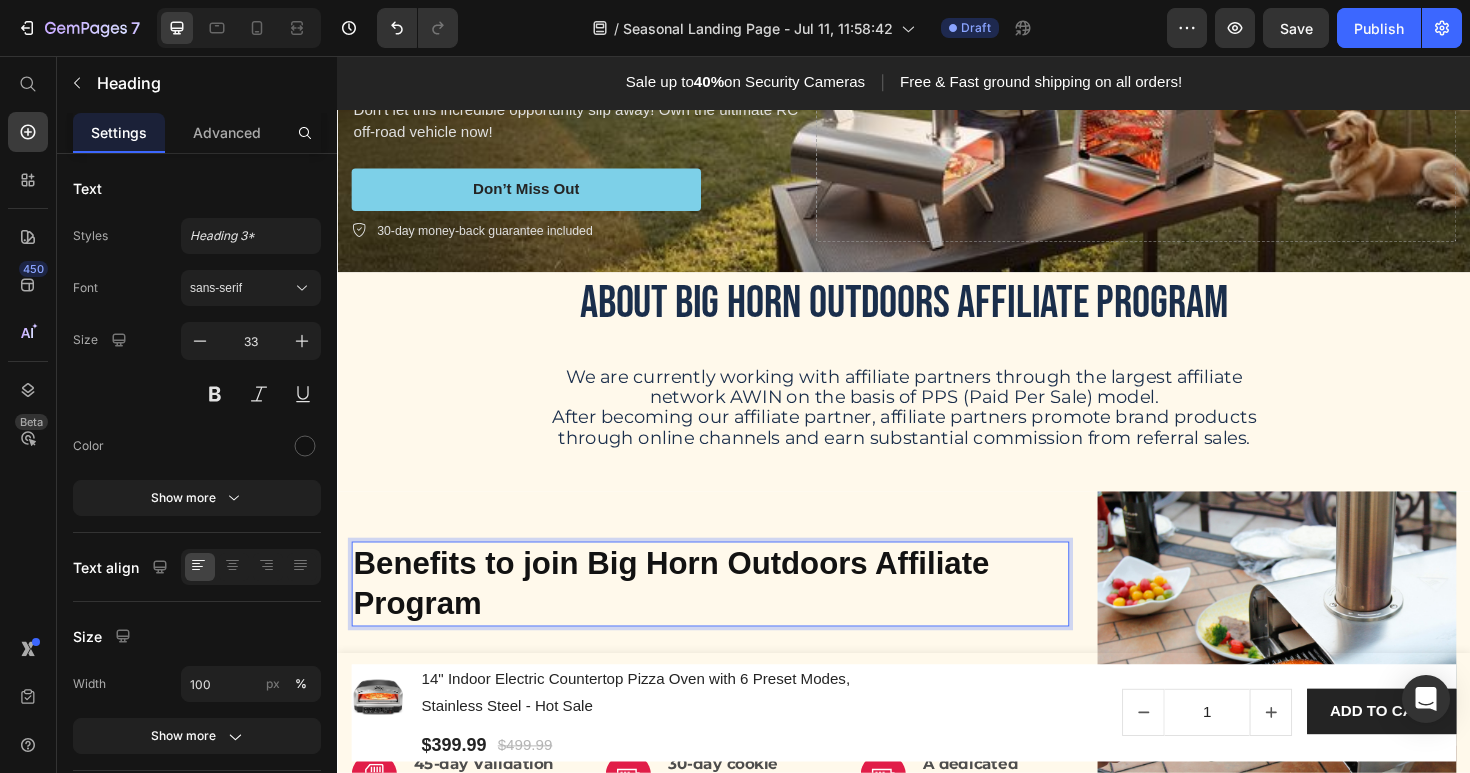 click on "Benefits to join Big Horn Outdoors Affiliate Program" at bounding box center [732, 615] 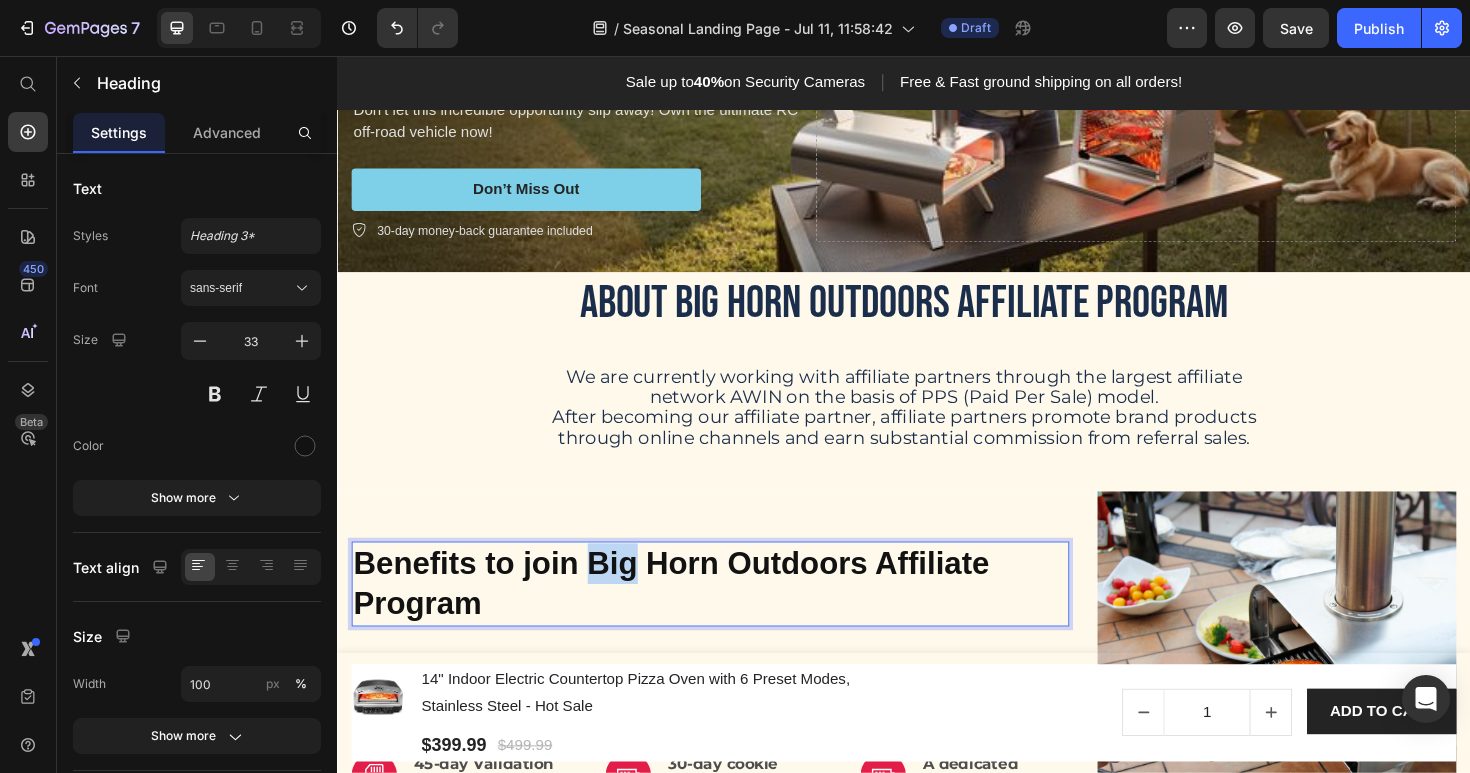 click on "Benefits to join Big Horn Outdoors Affiliate Program" at bounding box center (732, 615) 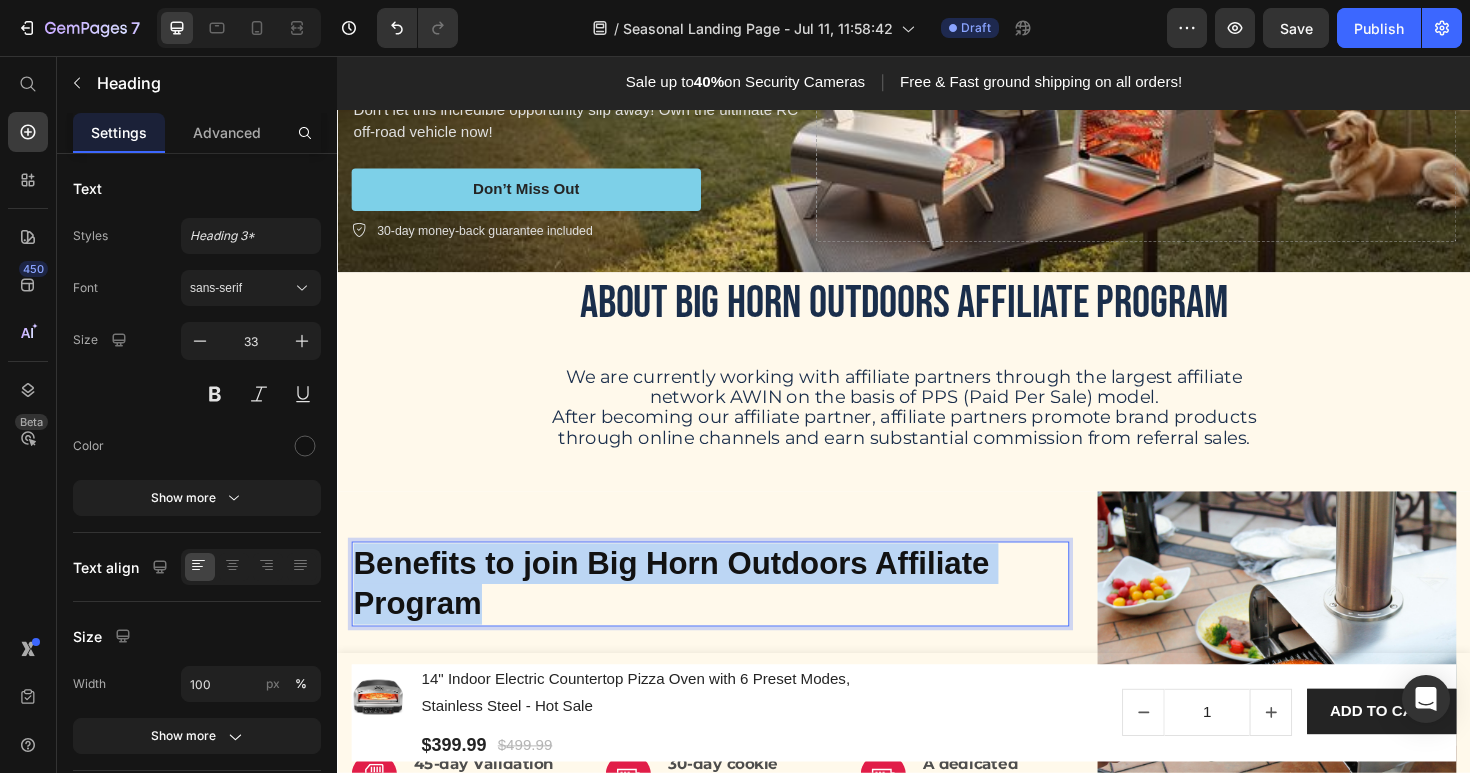 click on "Benefits to join Big Horn Outdoors Affiliate Program" at bounding box center (732, 615) 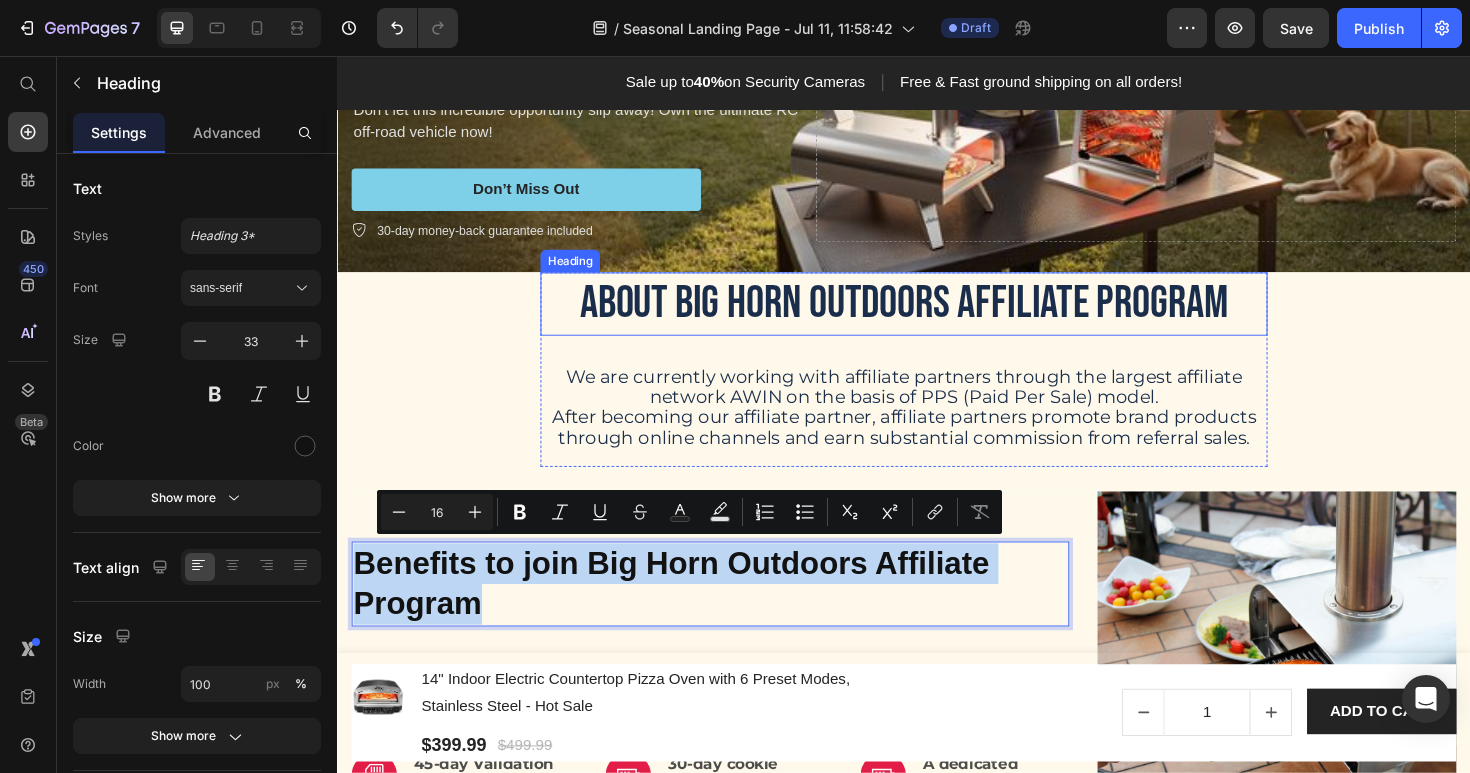 click on "About Big Horn Outdoors Affiliate Program" at bounding box center [937, 318] 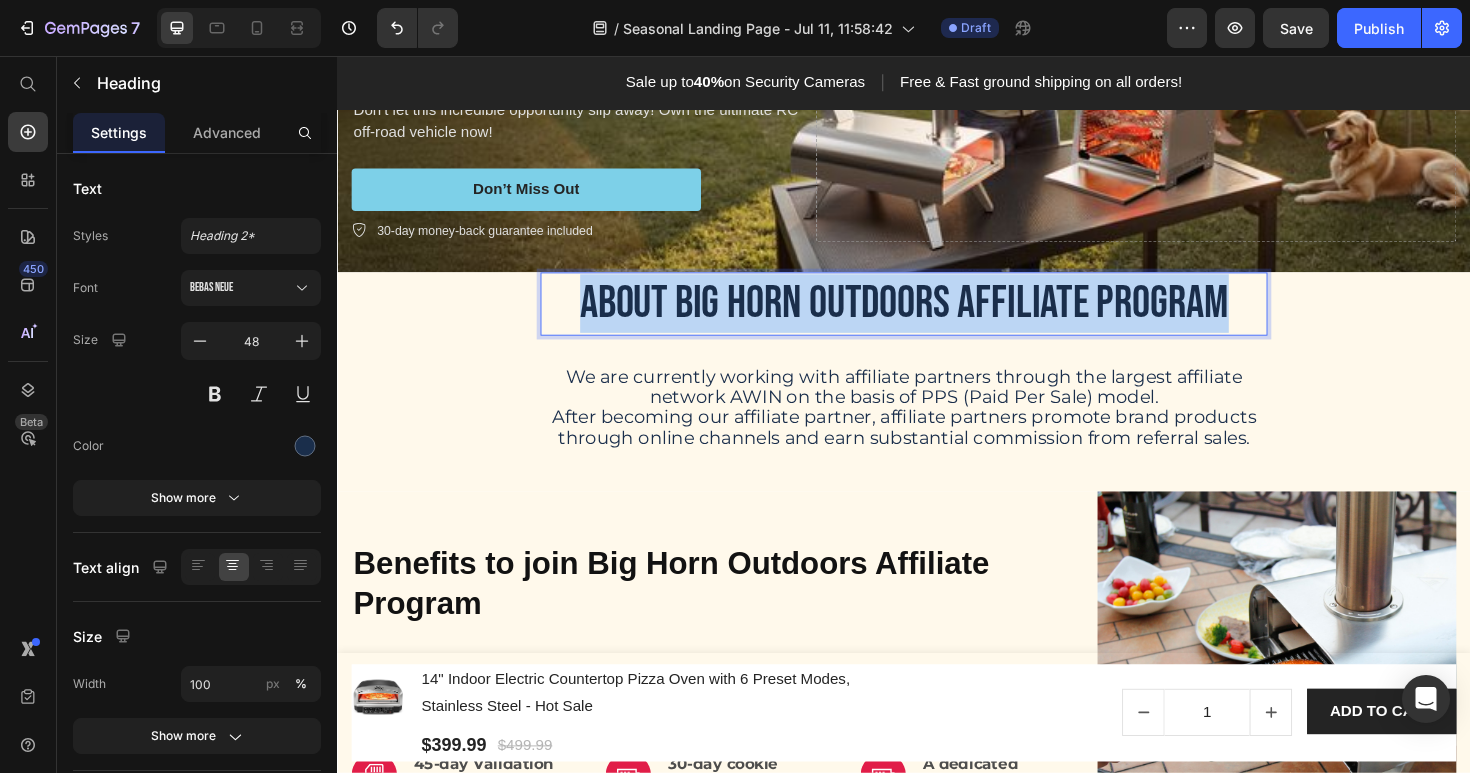 click on "About Big Horn Outdoors Affiliate Program" at bounding box center (937, 318) 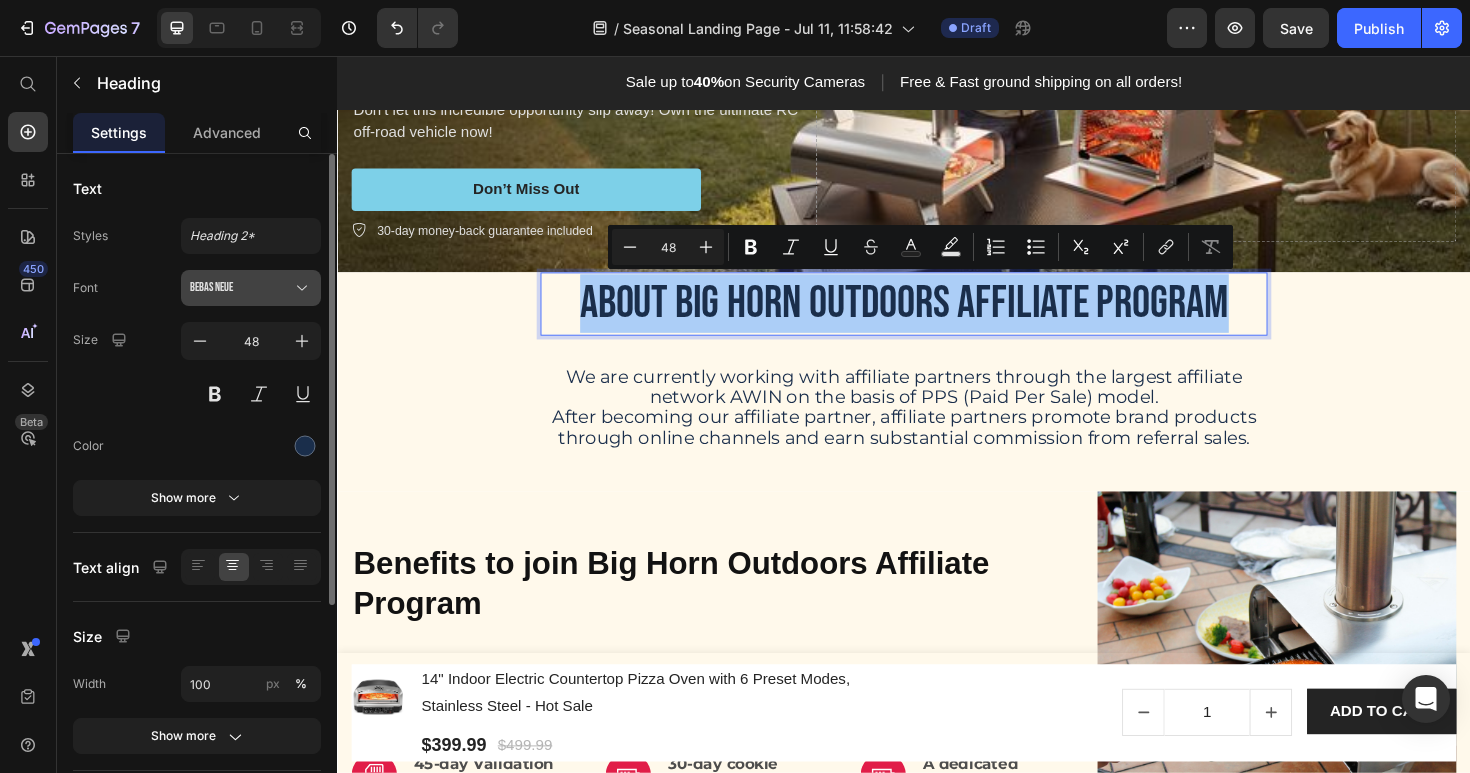 click on "Bebas Neue" at bounding box center [241, 288] 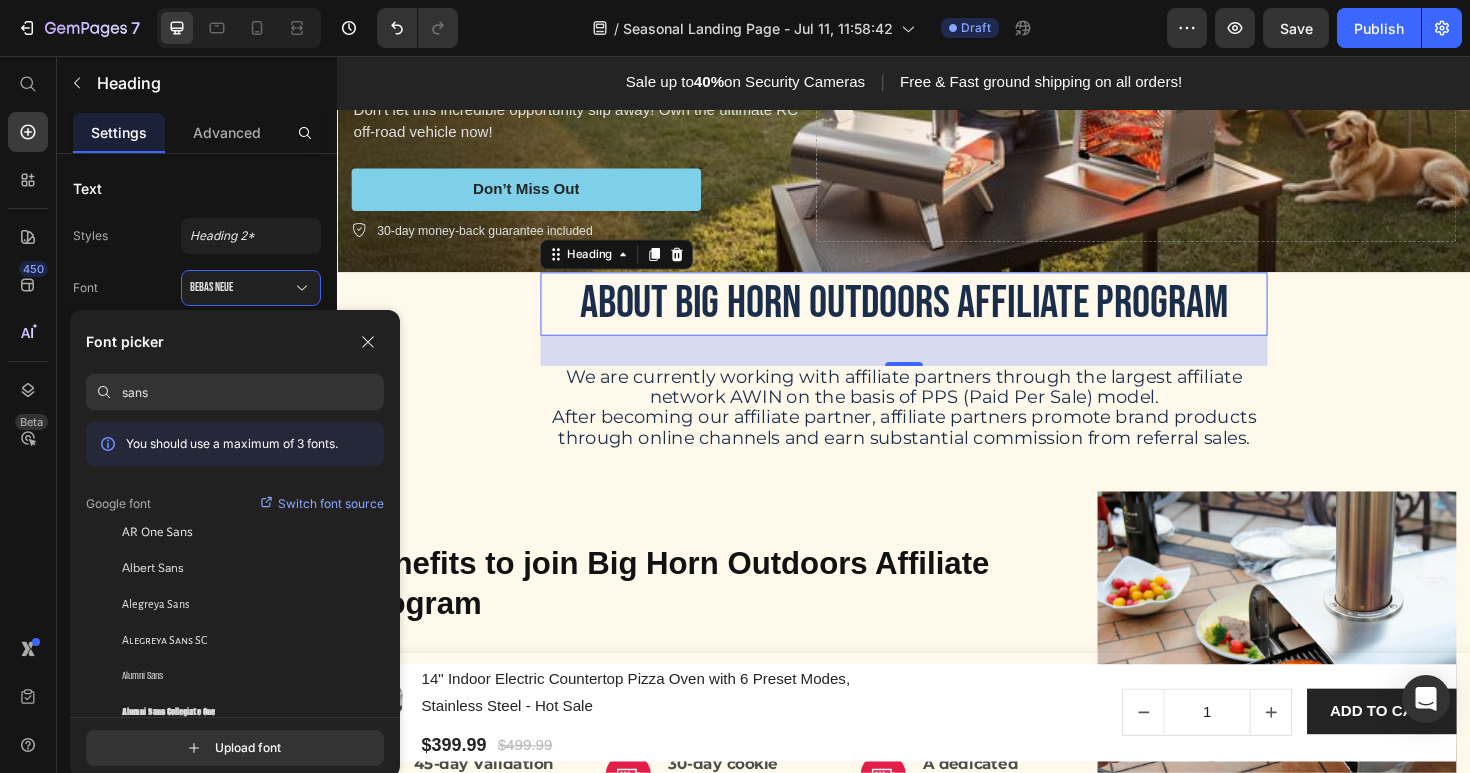 type on "sans" 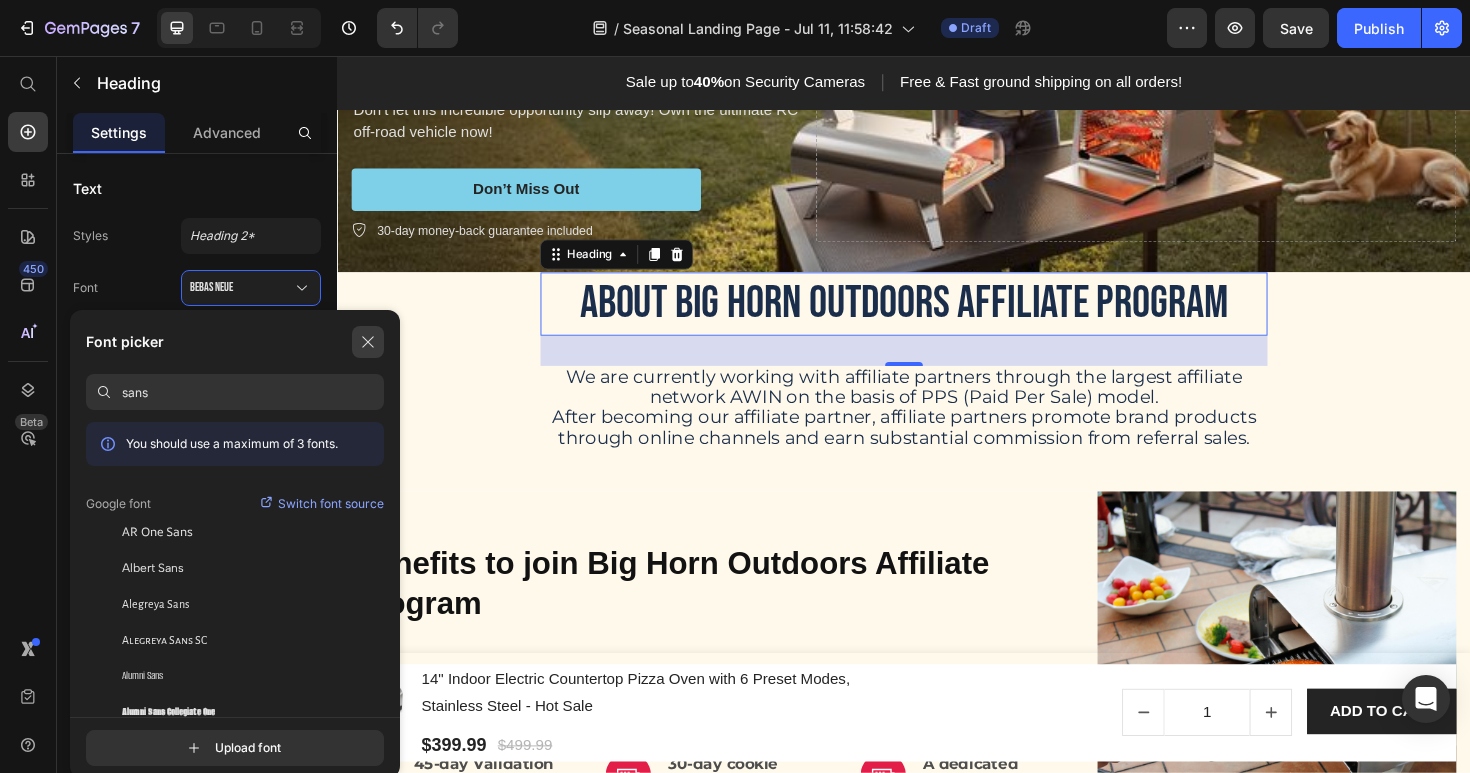 click 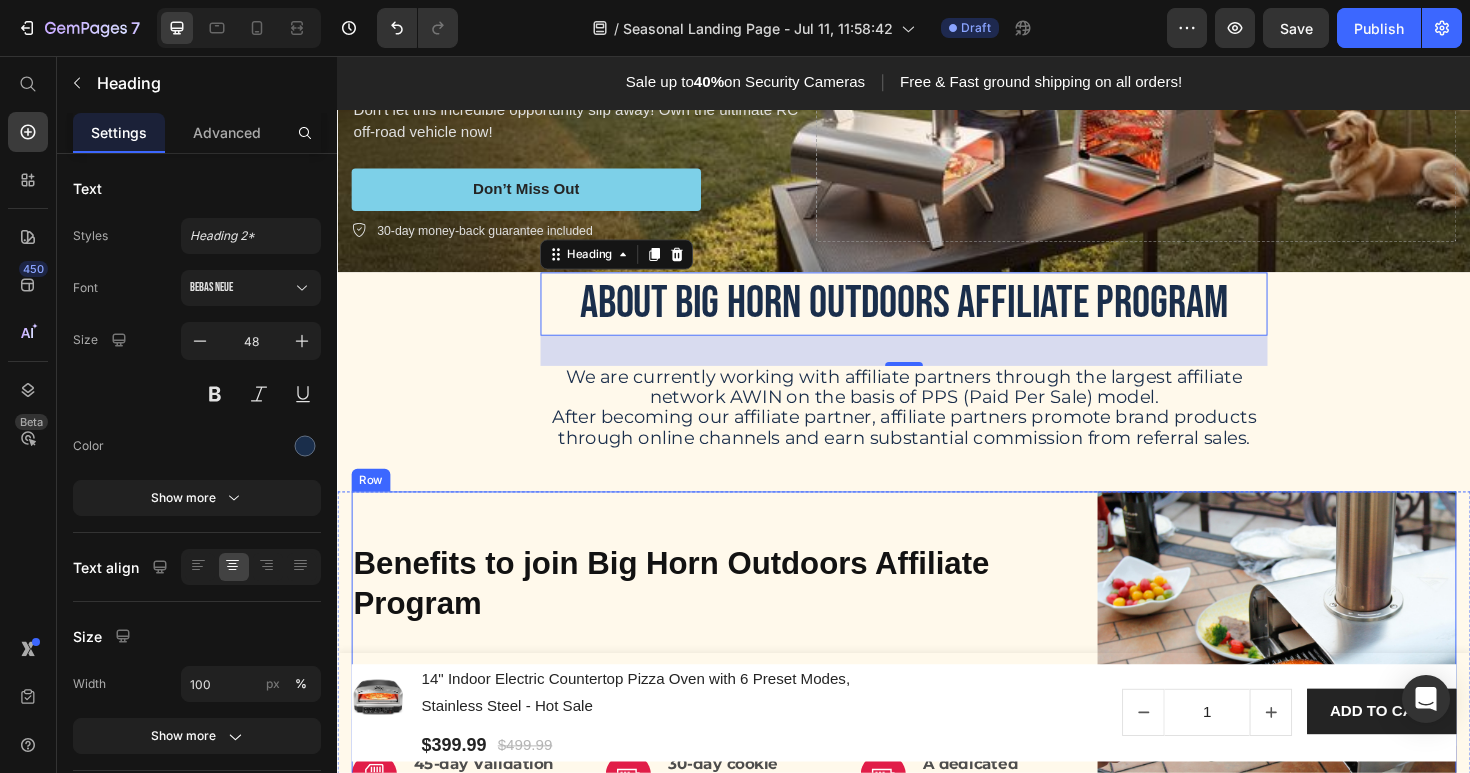 click on "Benefits to join Big Horn Outdoors Affiliate Program Heading Image Up to 15% commission rate Text block Row Image The average order value is $200  Text block Row Image Exclusive Brand Partnership  Text block Row Row Image 45-day Validation period Text block Row Image 30-day cookie duration Text block Row Image A dedicated affiliate manager  Text block Row Row" at bounding box center (732, 707) 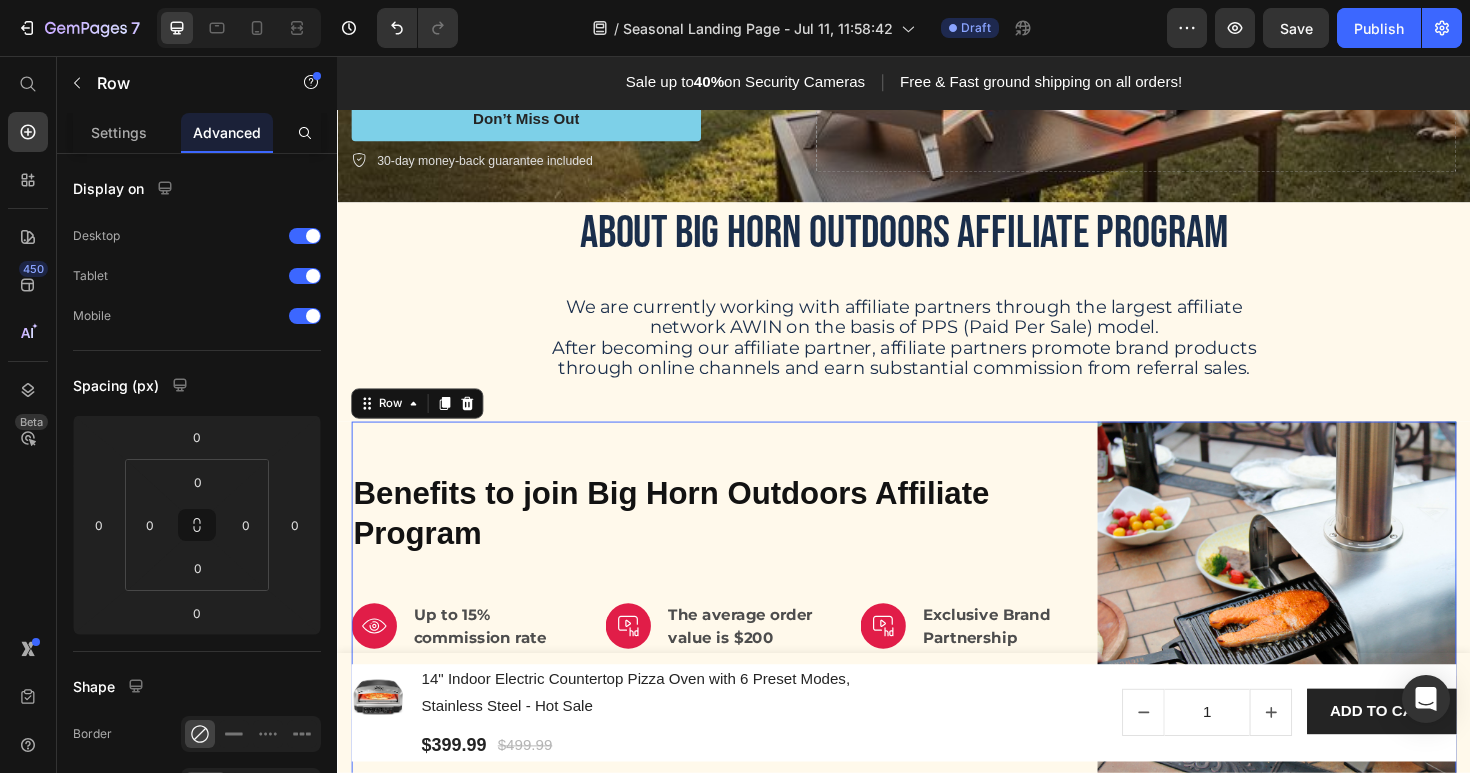 scroll, scrollTop: 456, scrollLeft: 0, axis: vertical 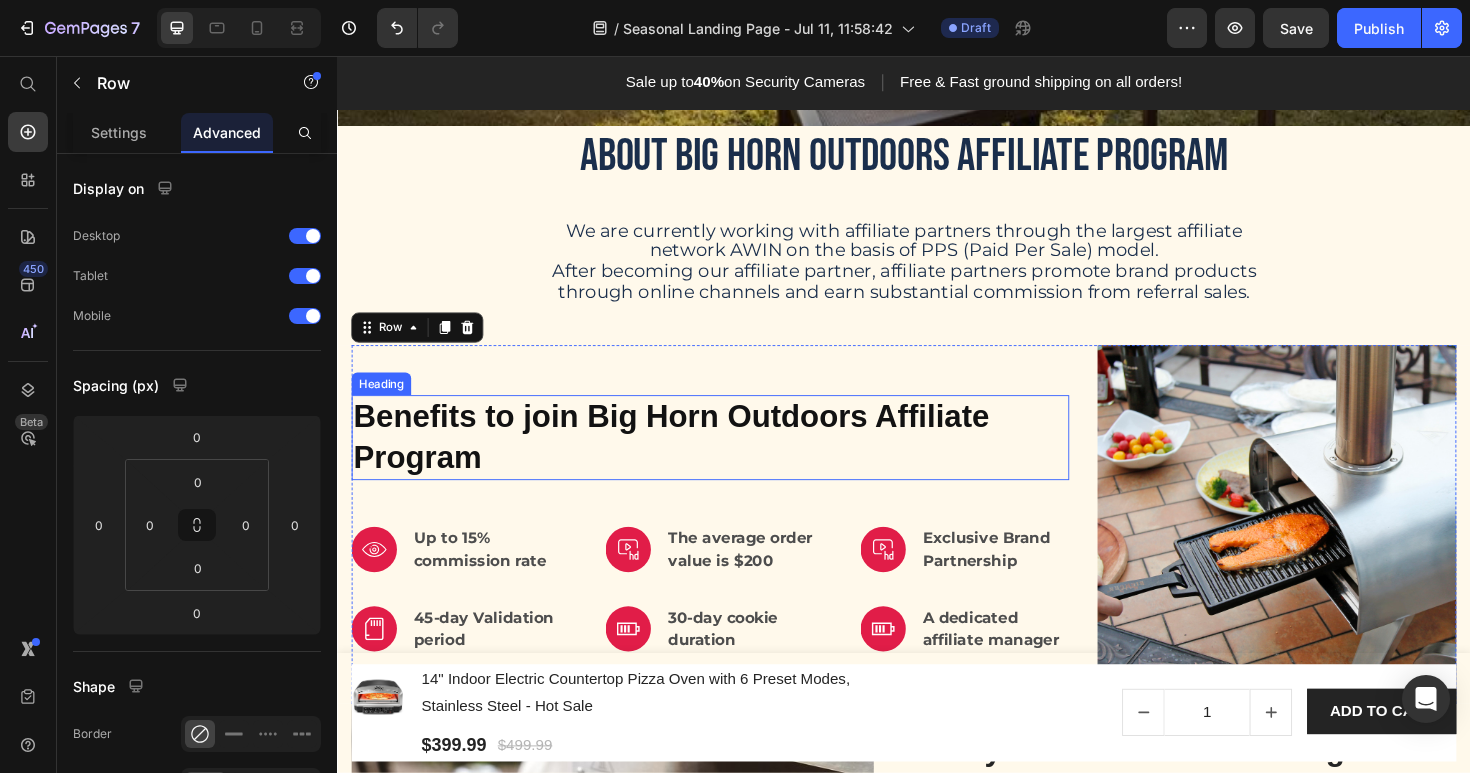 click on "Benefits to join Big Horn Outdoors Affiliate Program" at bounding box center (732, 460) 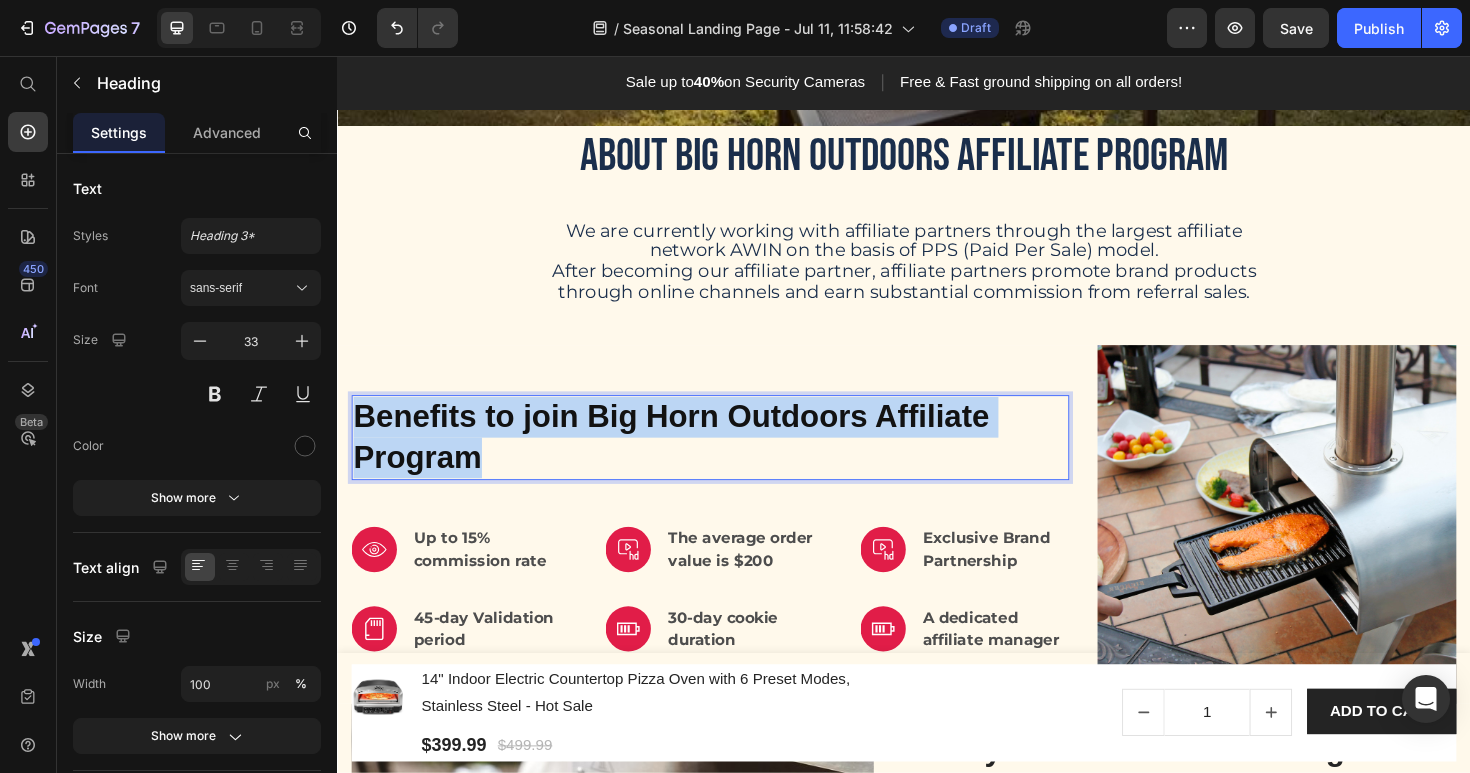 click on "Benefits to join Big Horn Outdoors Affiliate Program" at bounding box center (732, 460) 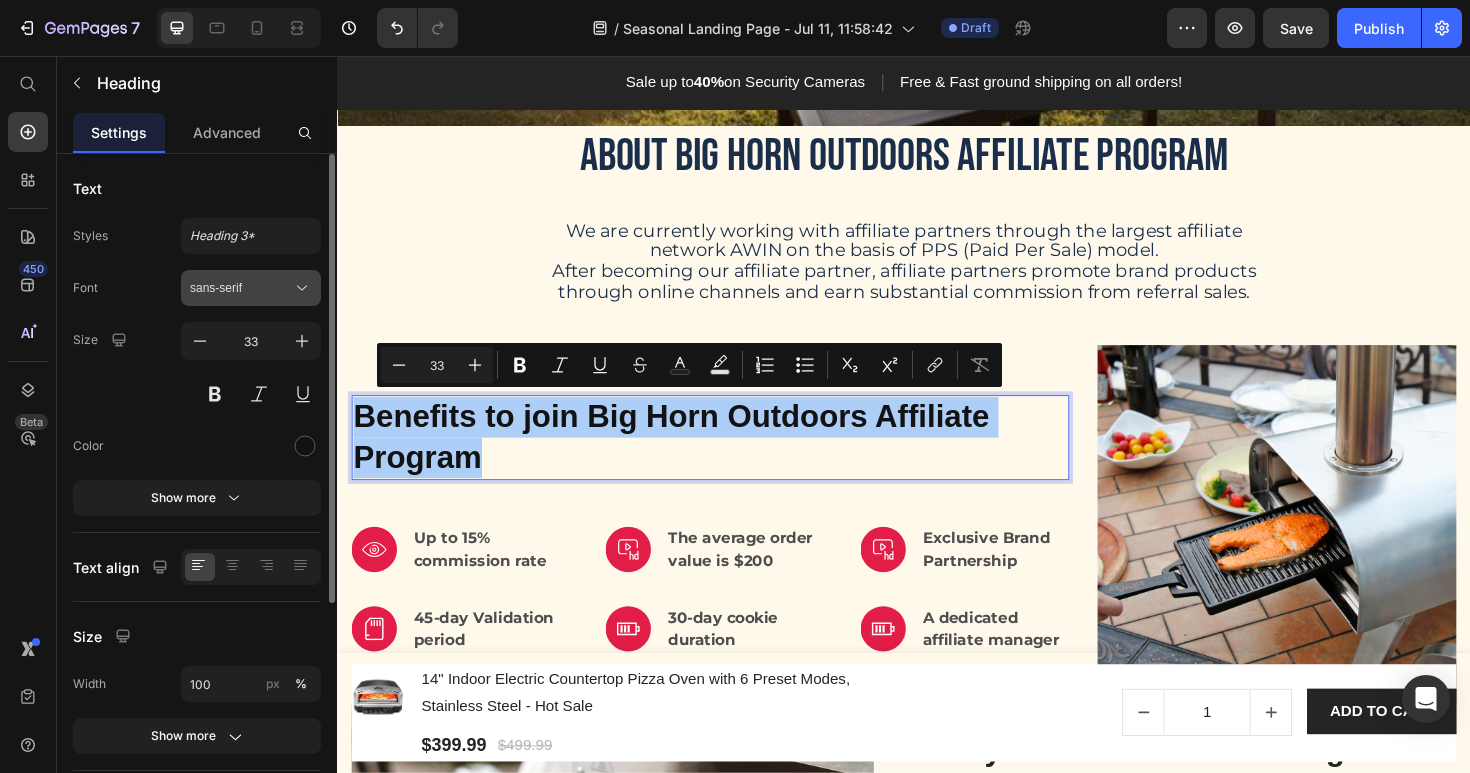 click on "sans-serif" at bounding box center (241, 288) 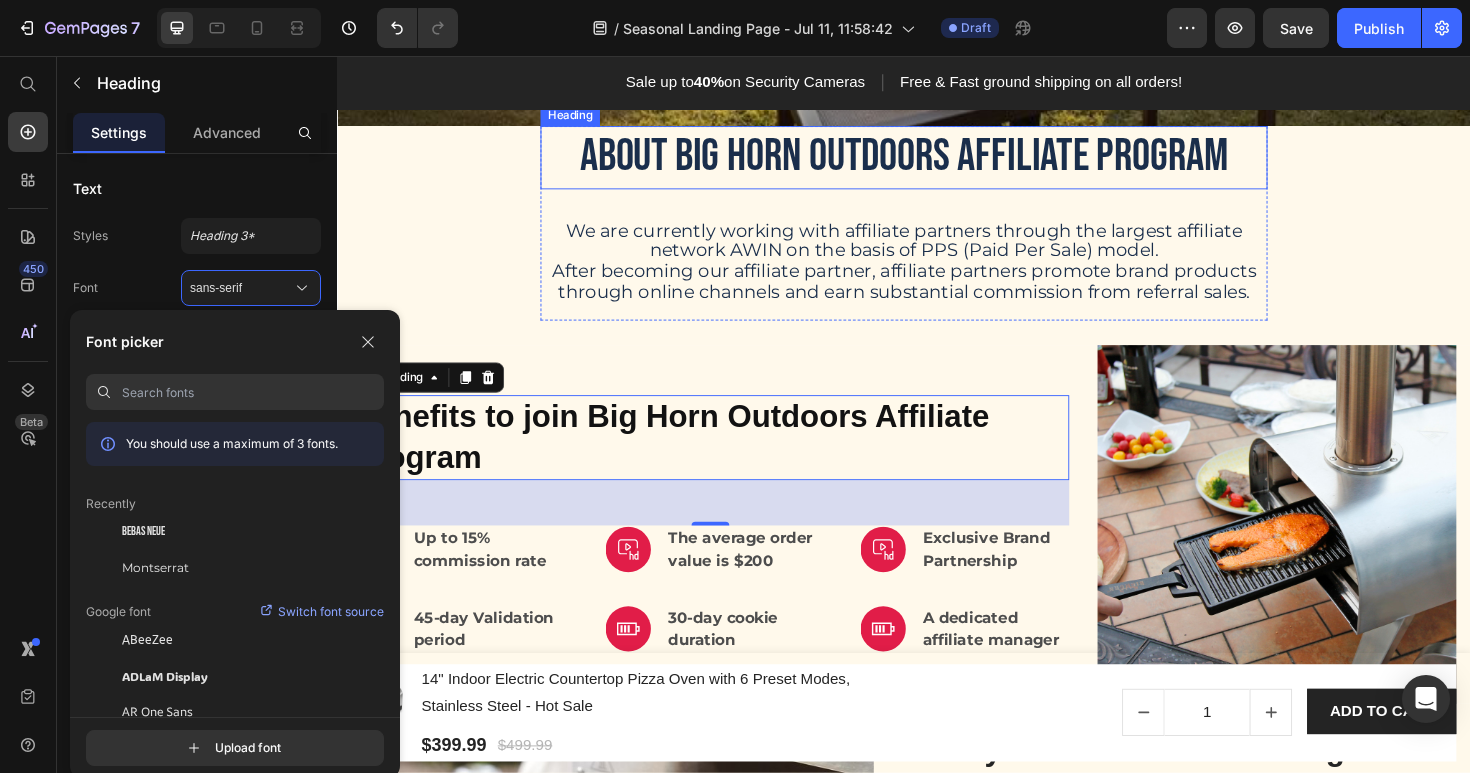 click on "About Big Horn Outdoors Affiliate Program" at bounding box center [937, 163] 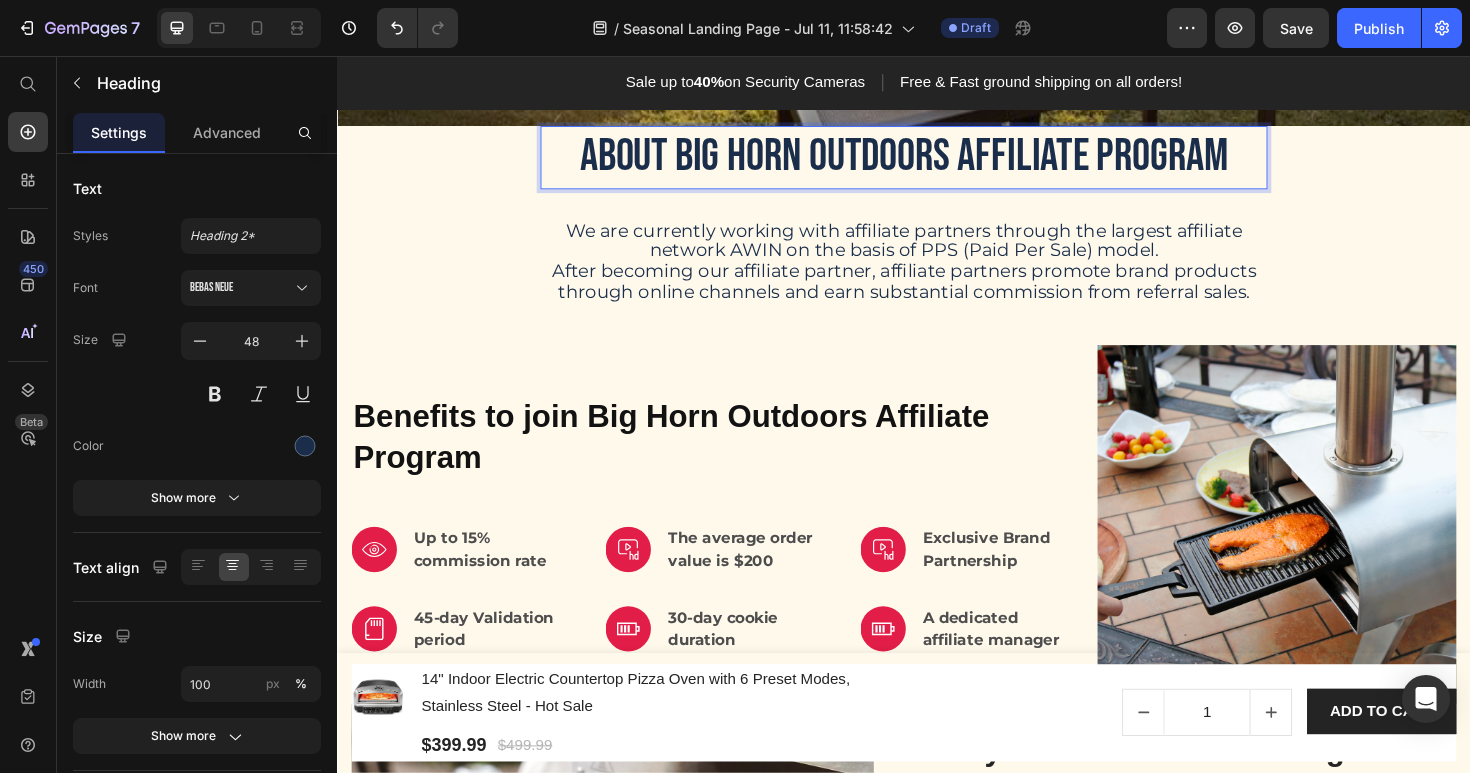 click on "About Big Horn Outdoors Affiliate Program" at bounding box center [937, 163] 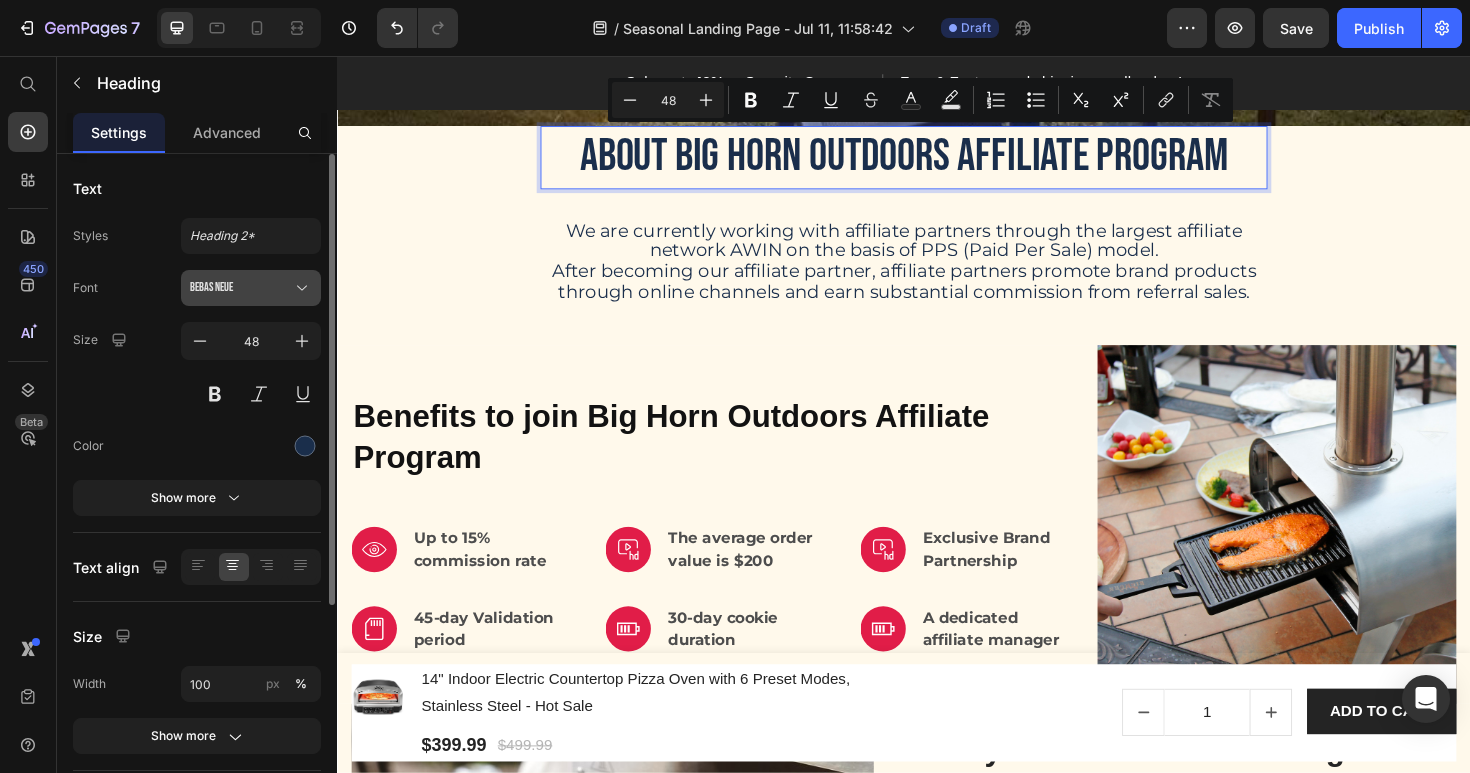 click 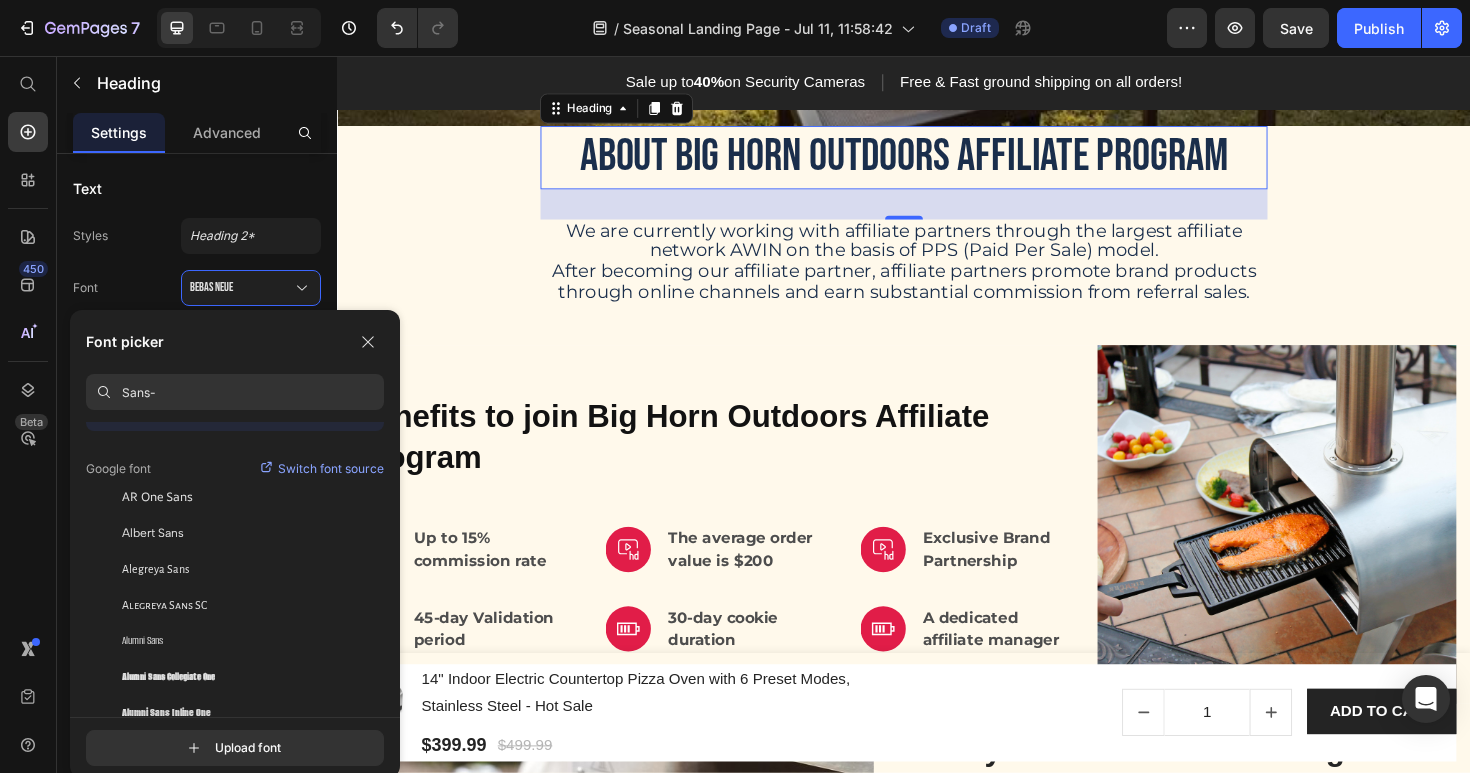 scroll, scrollTop: 0, scrollLeft: 0, axis: both 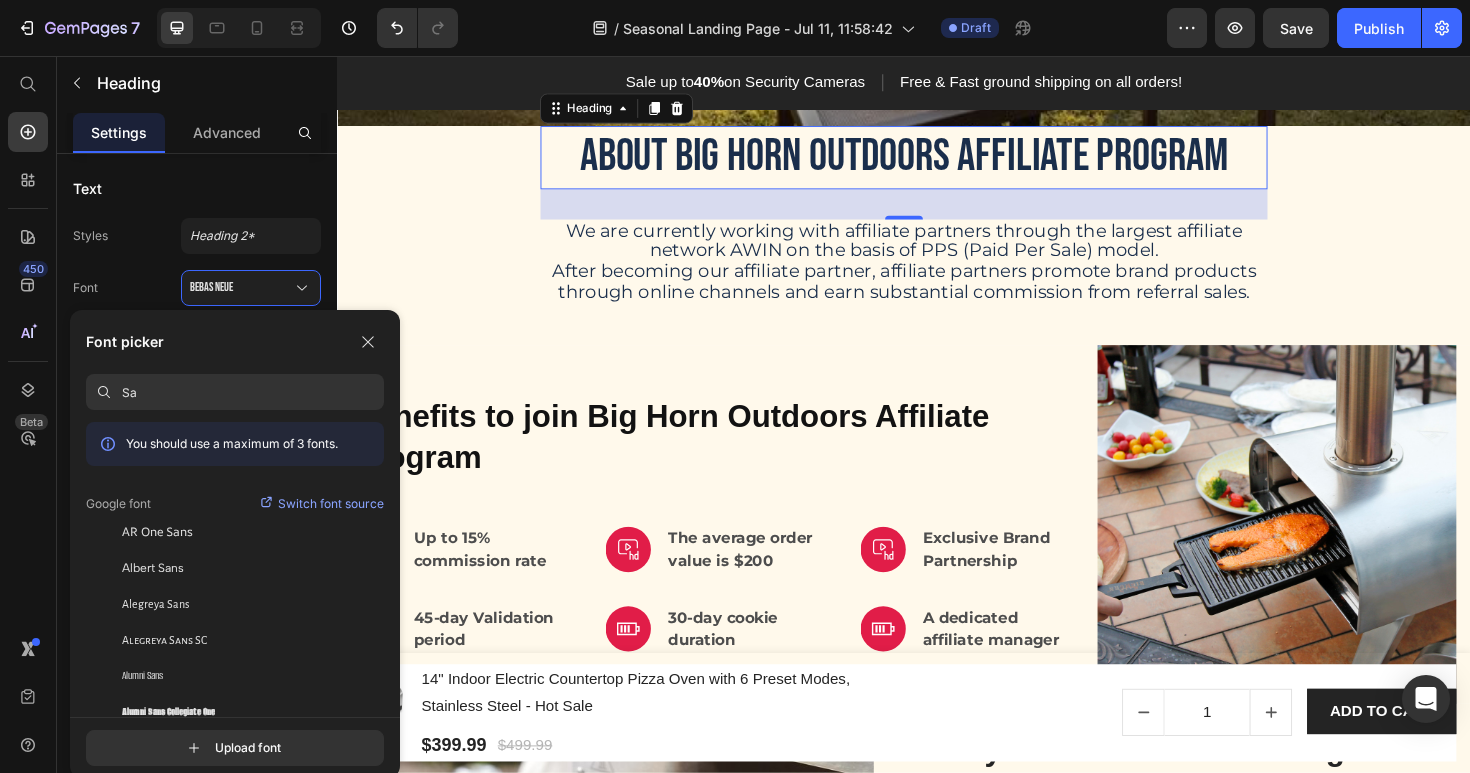 type on "S" 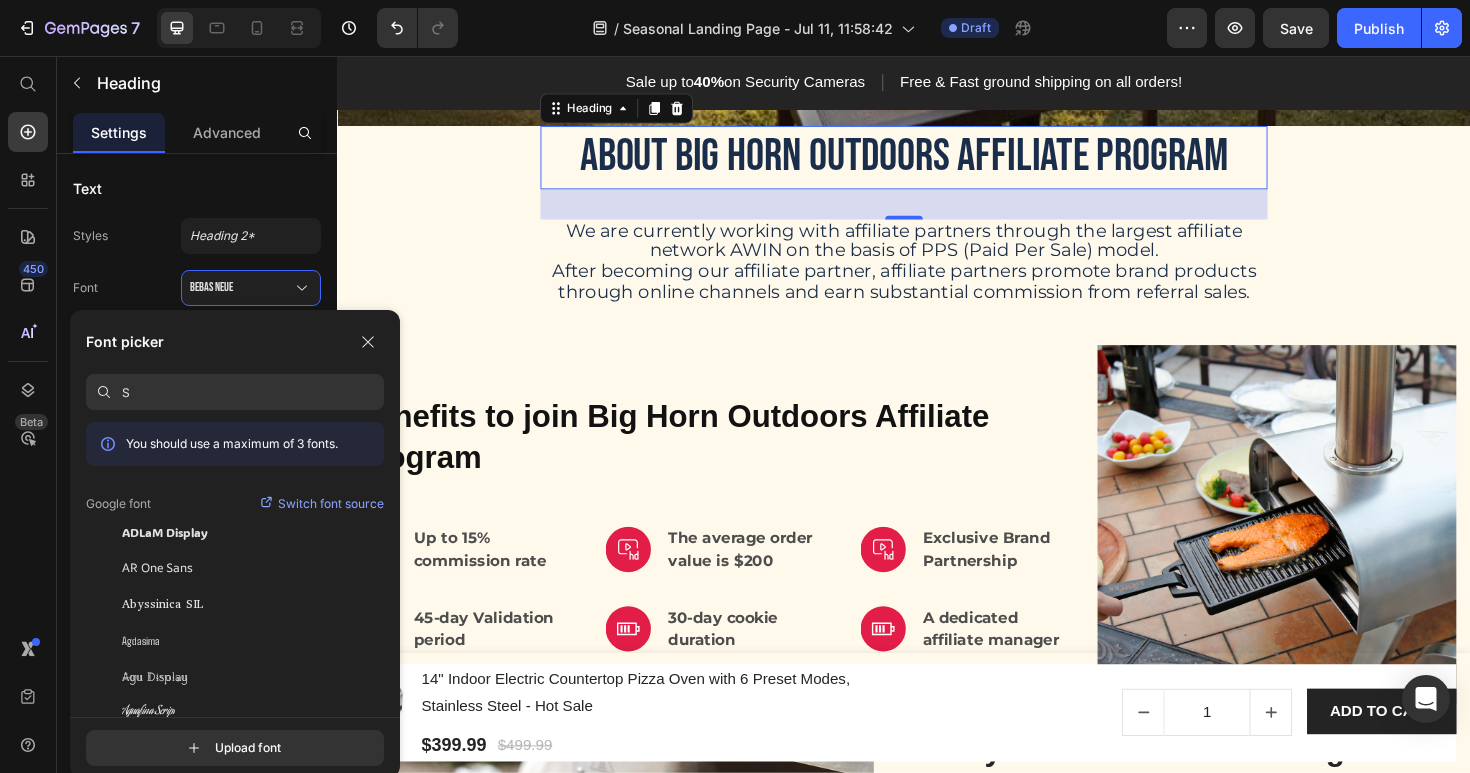 type 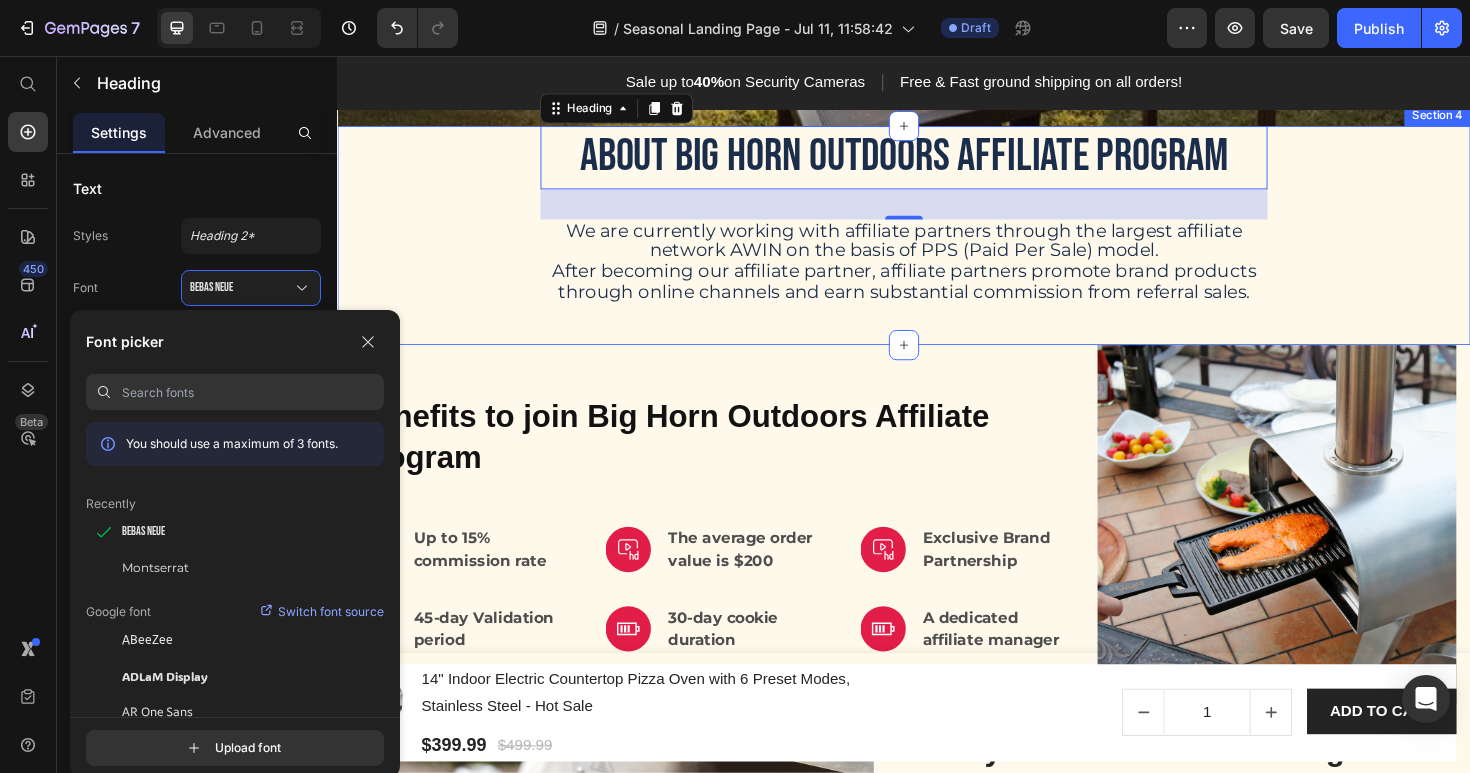 click on "About Big Horn Outdoors Affiliate Program Heading   32 We are currently working with affiliate partners through the largest affiliate network AWIN on the basis of PPS (Paid Per Sale) model. After becoming our affiliate partner, affiliate partners promote brand products through online channels and earn substantial commission from referral sales. Text Block Row" at bounding box center (937, 241) 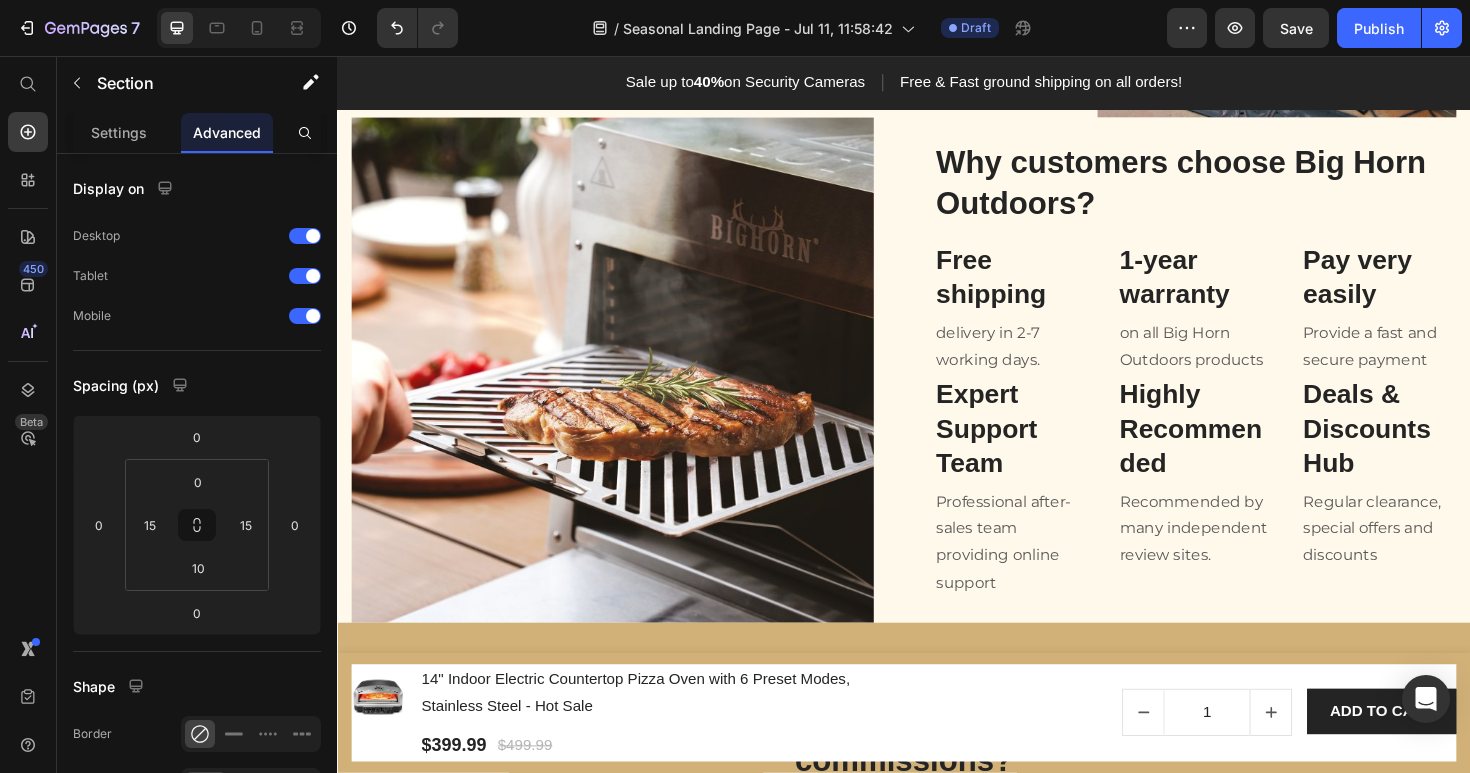 scroll, scrollTop: 1074, scrollLeft: 0, axis: vertical 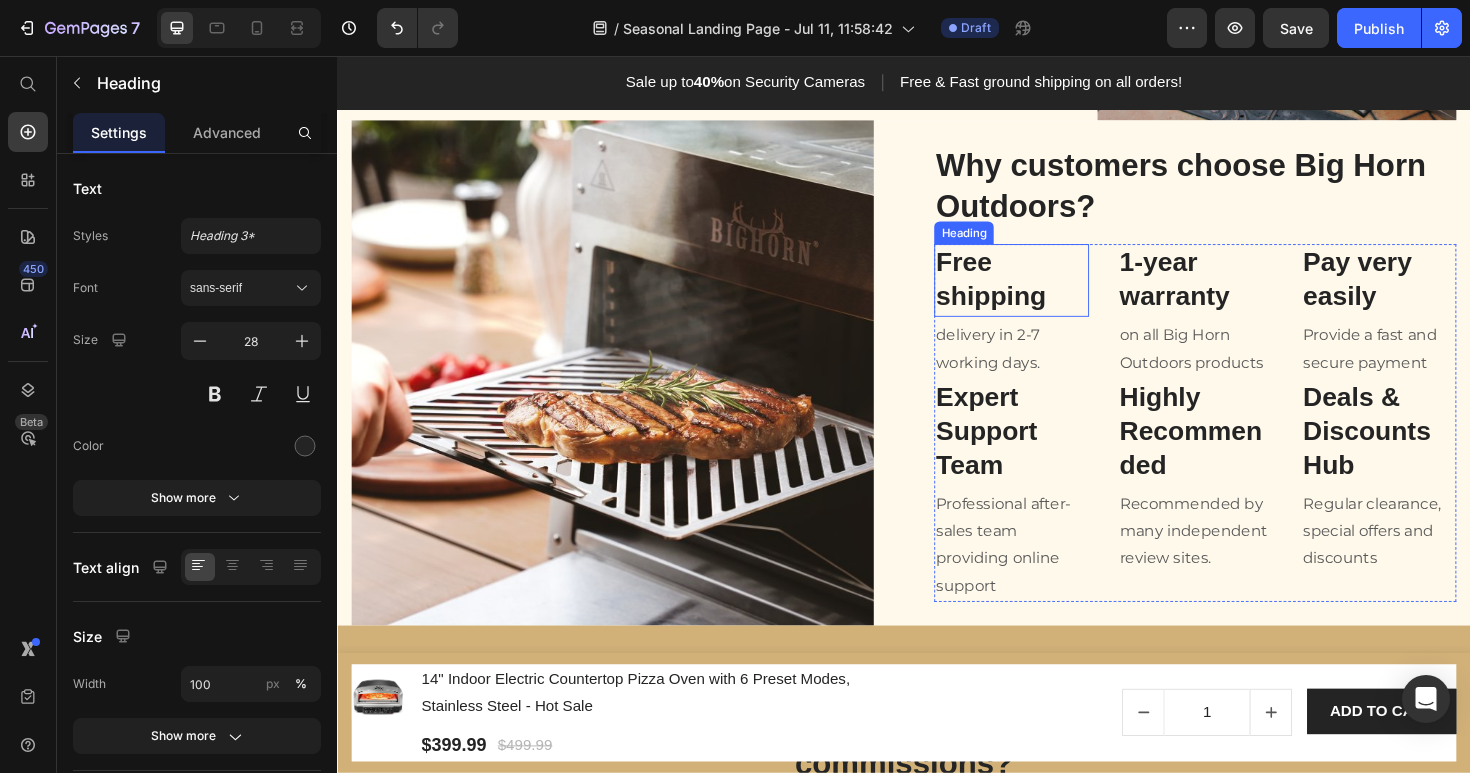 click on "Free shipping" at bounding box center [1051, 293] 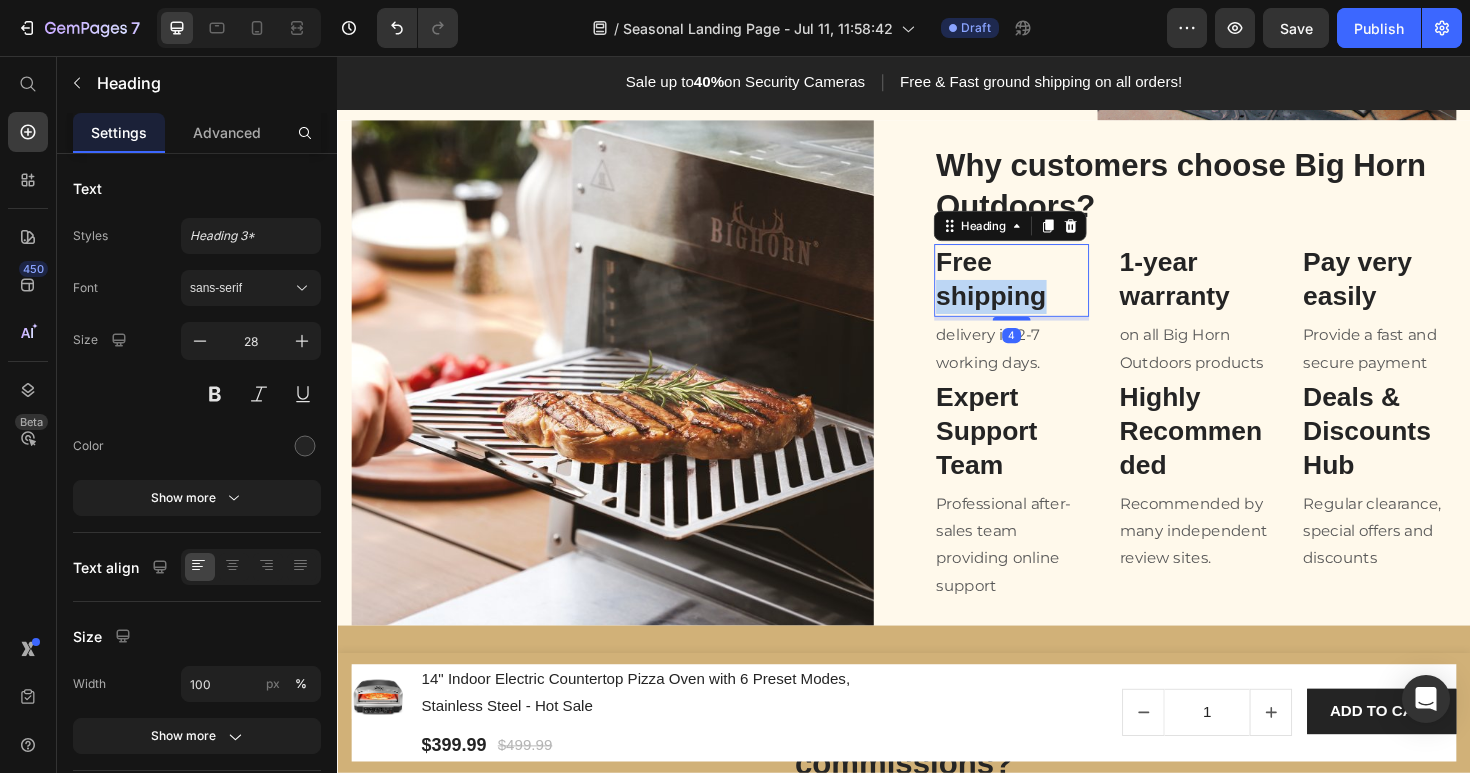click on "Free shipping" at bounding box center [1051, 293] 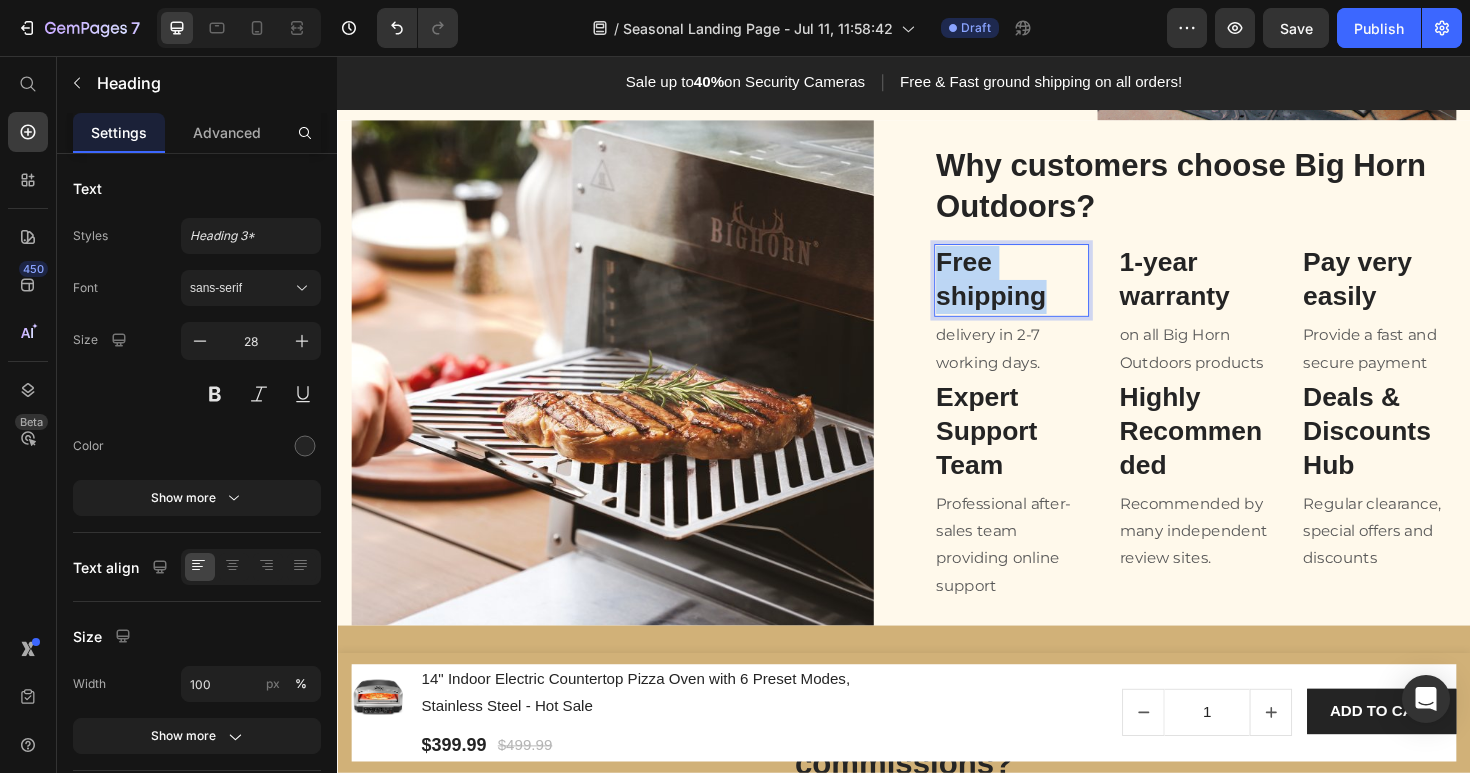 click on "Free shipping" at bounding box center [1051, 293] 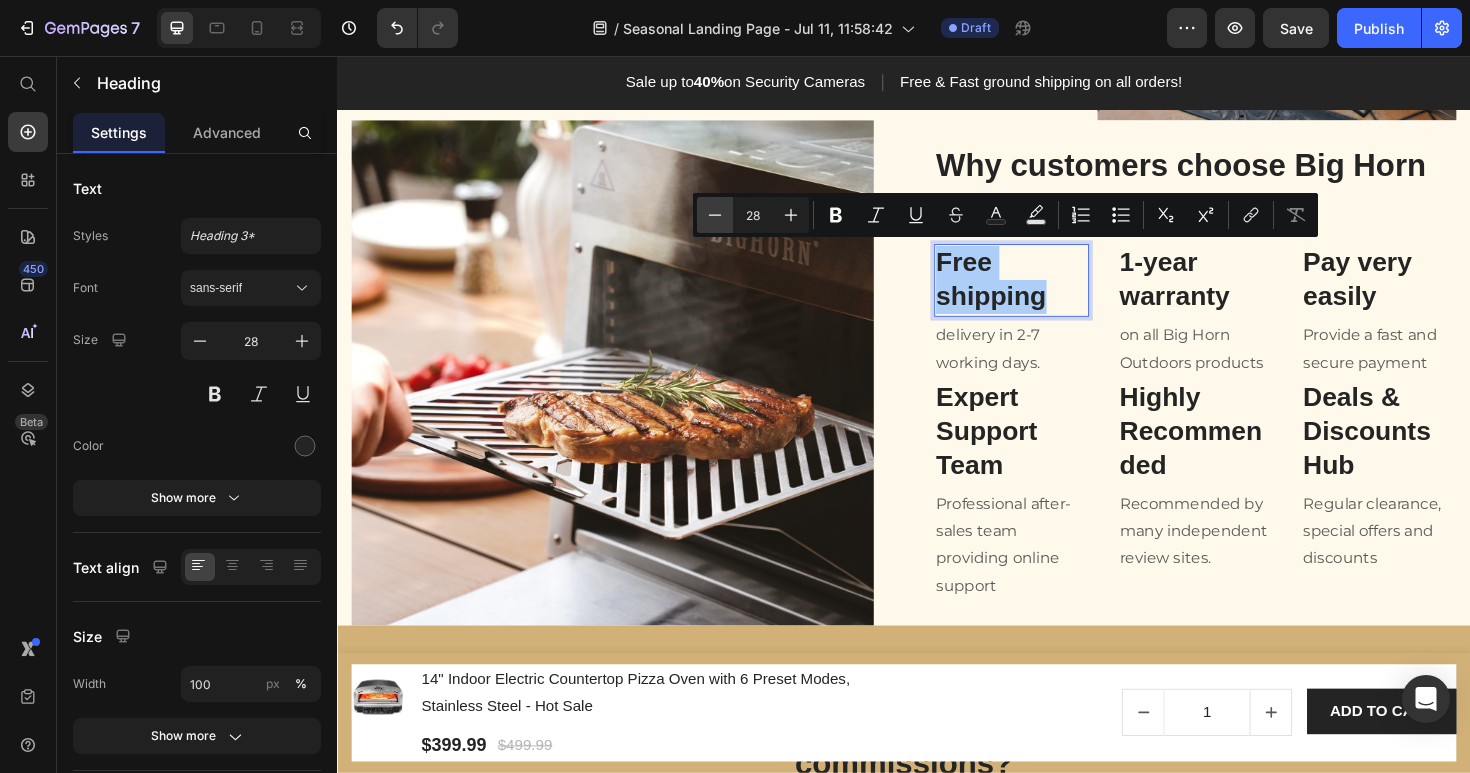 click 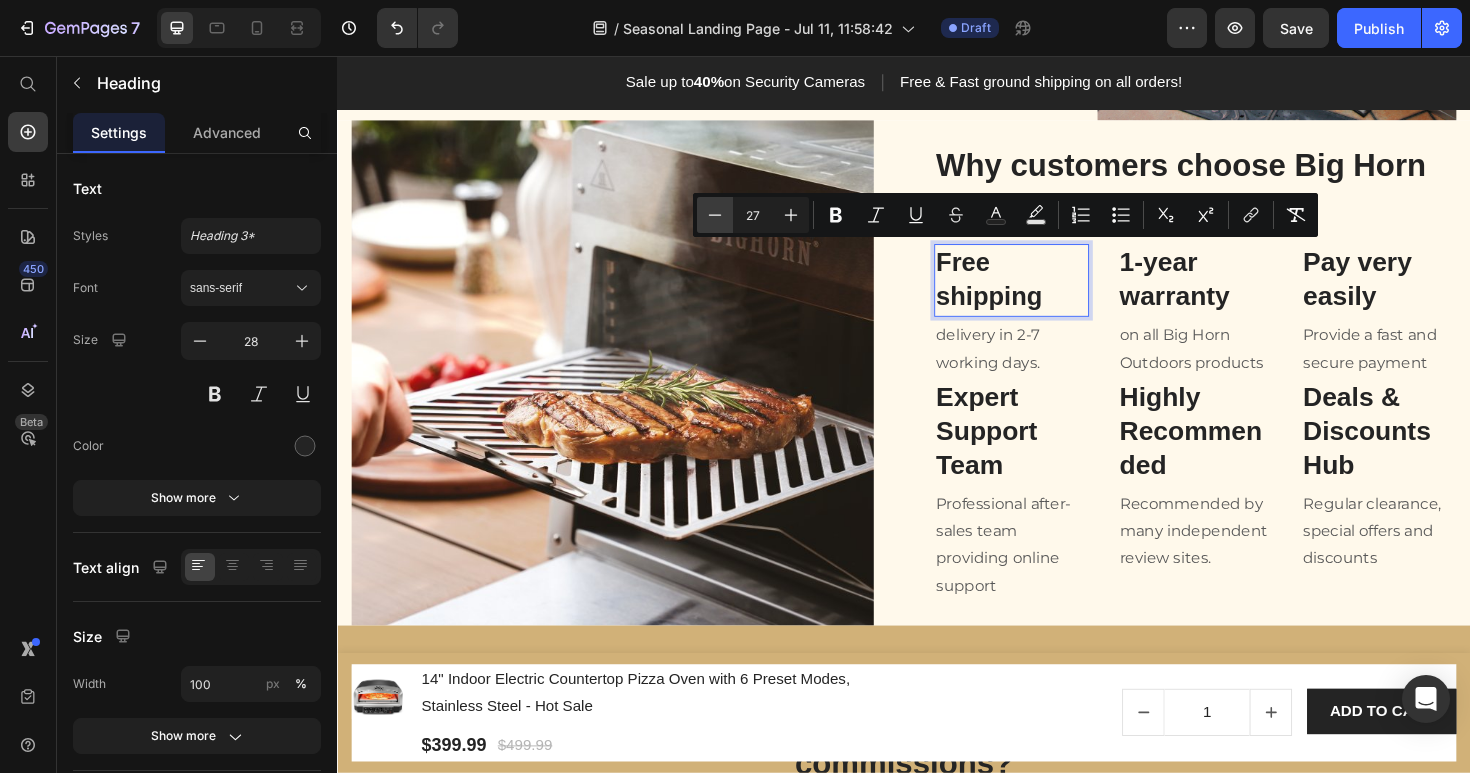 click 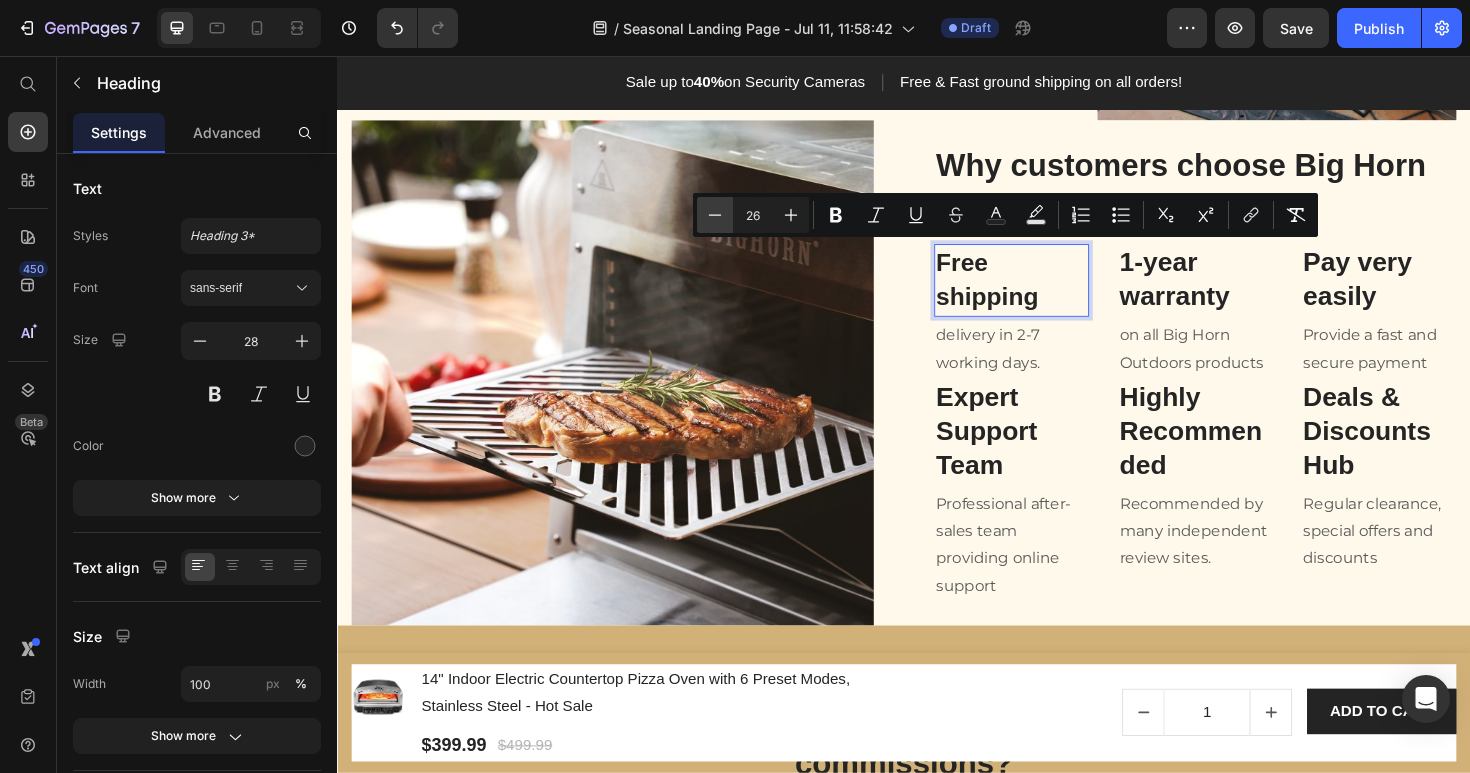 click 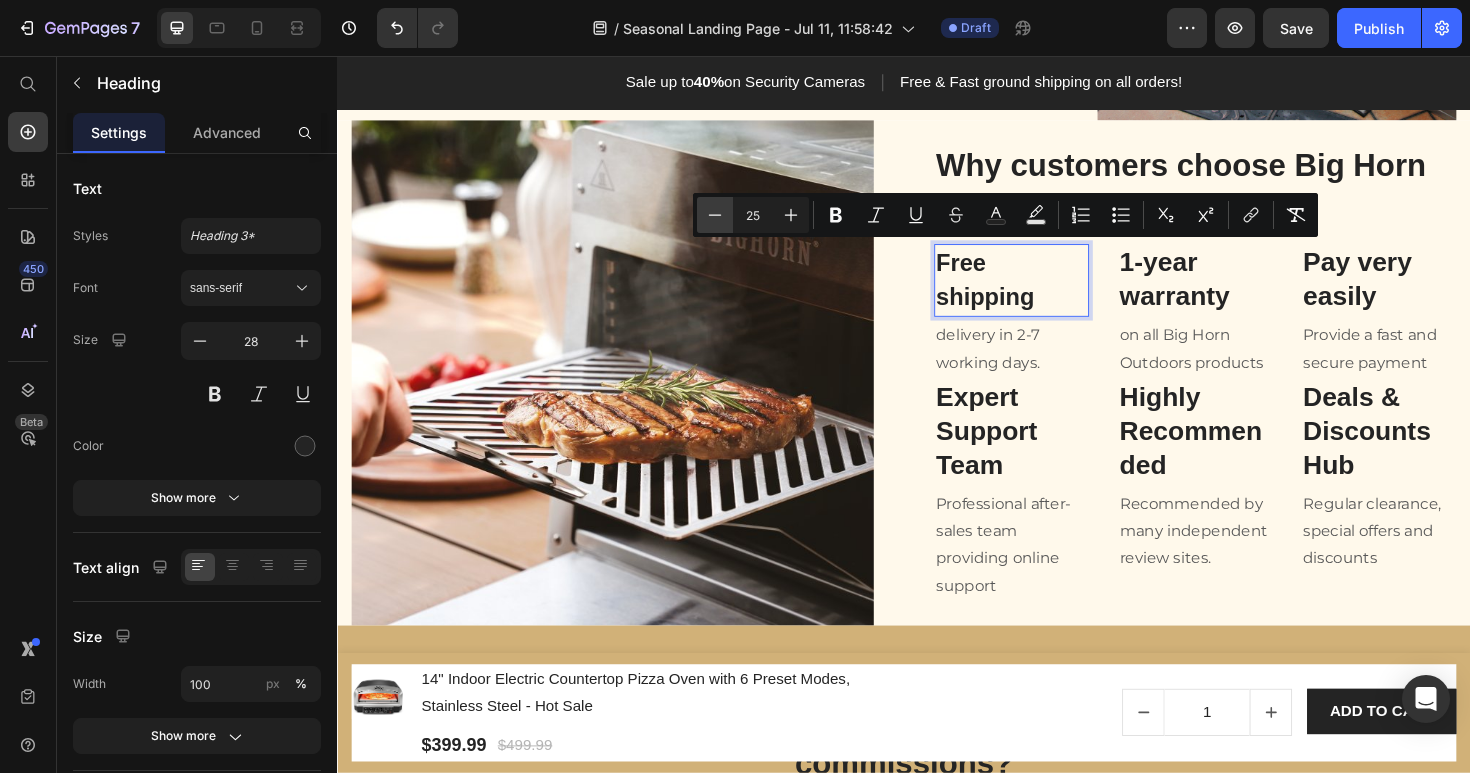 click 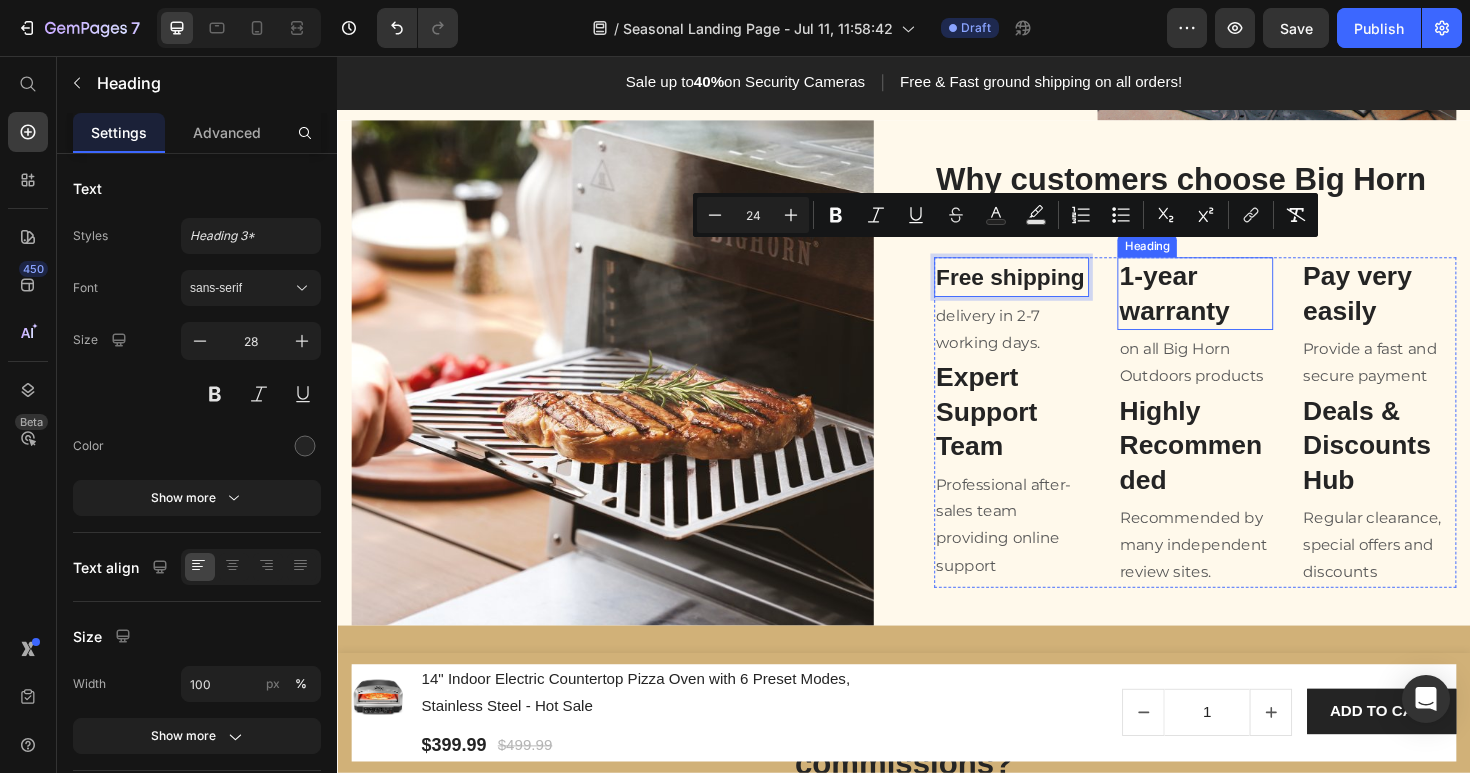 click on "1-year warranty" at bounding box center [1245, 307] 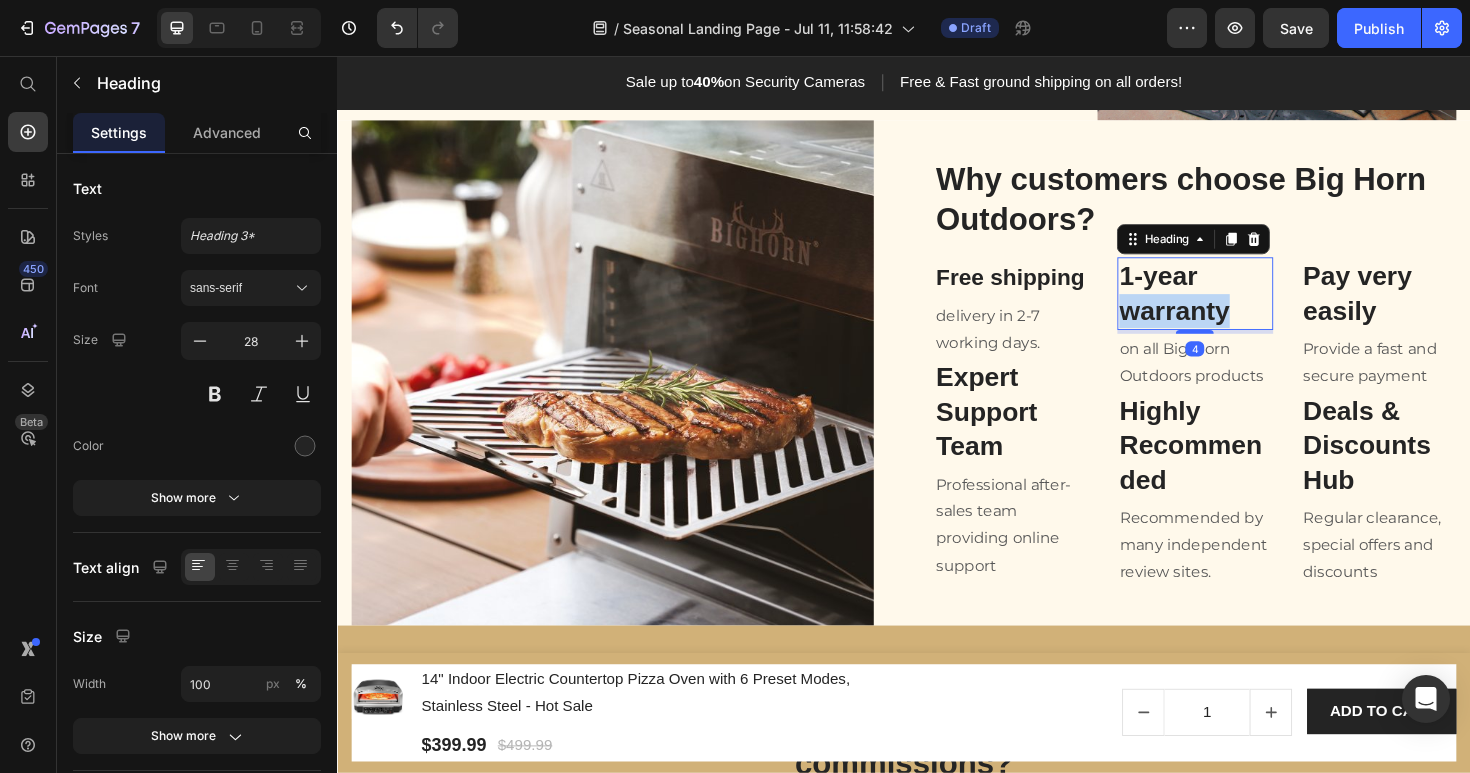 click on "1-year warranty" at bounding box center [1245, 307] 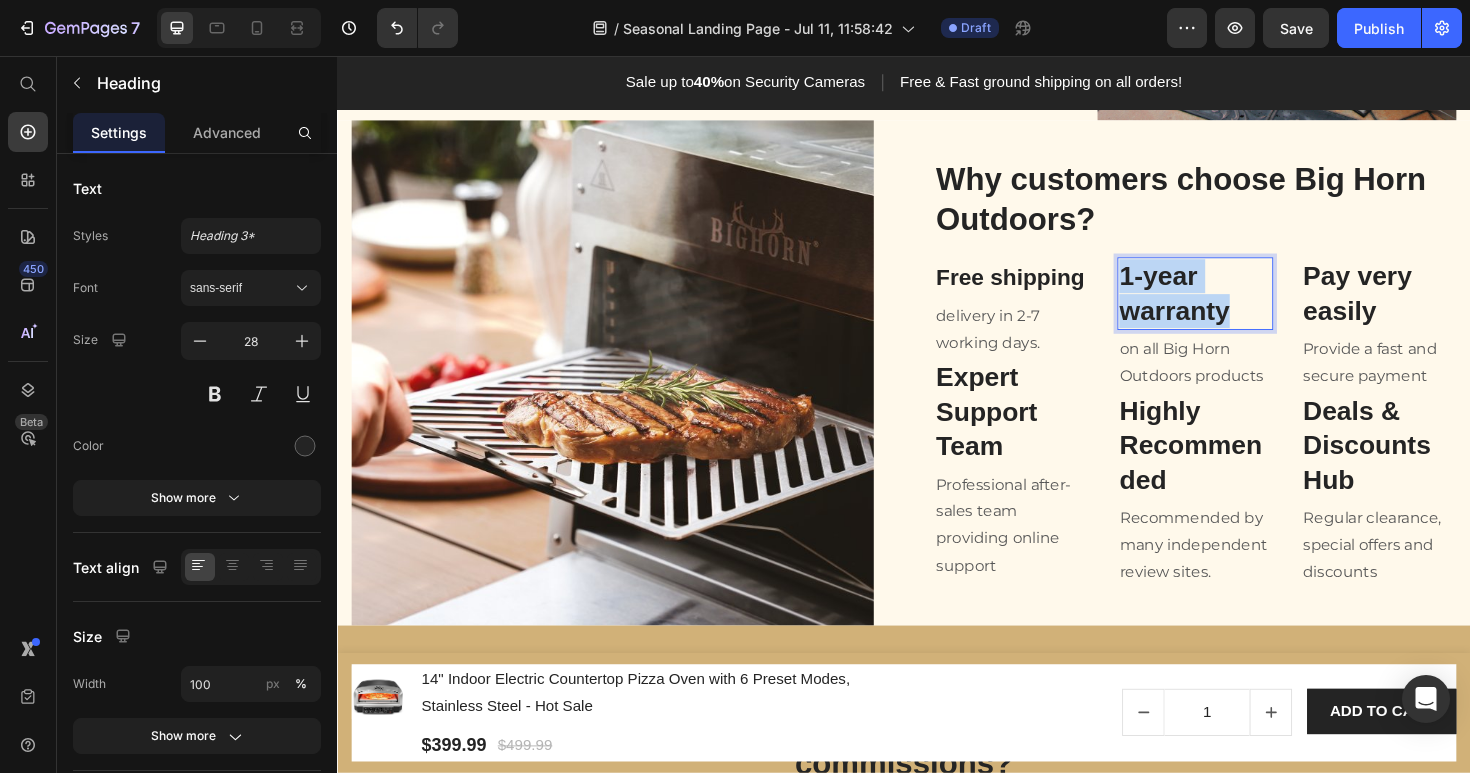 click on "1-year warranty" at bounding box center (1245, 307) 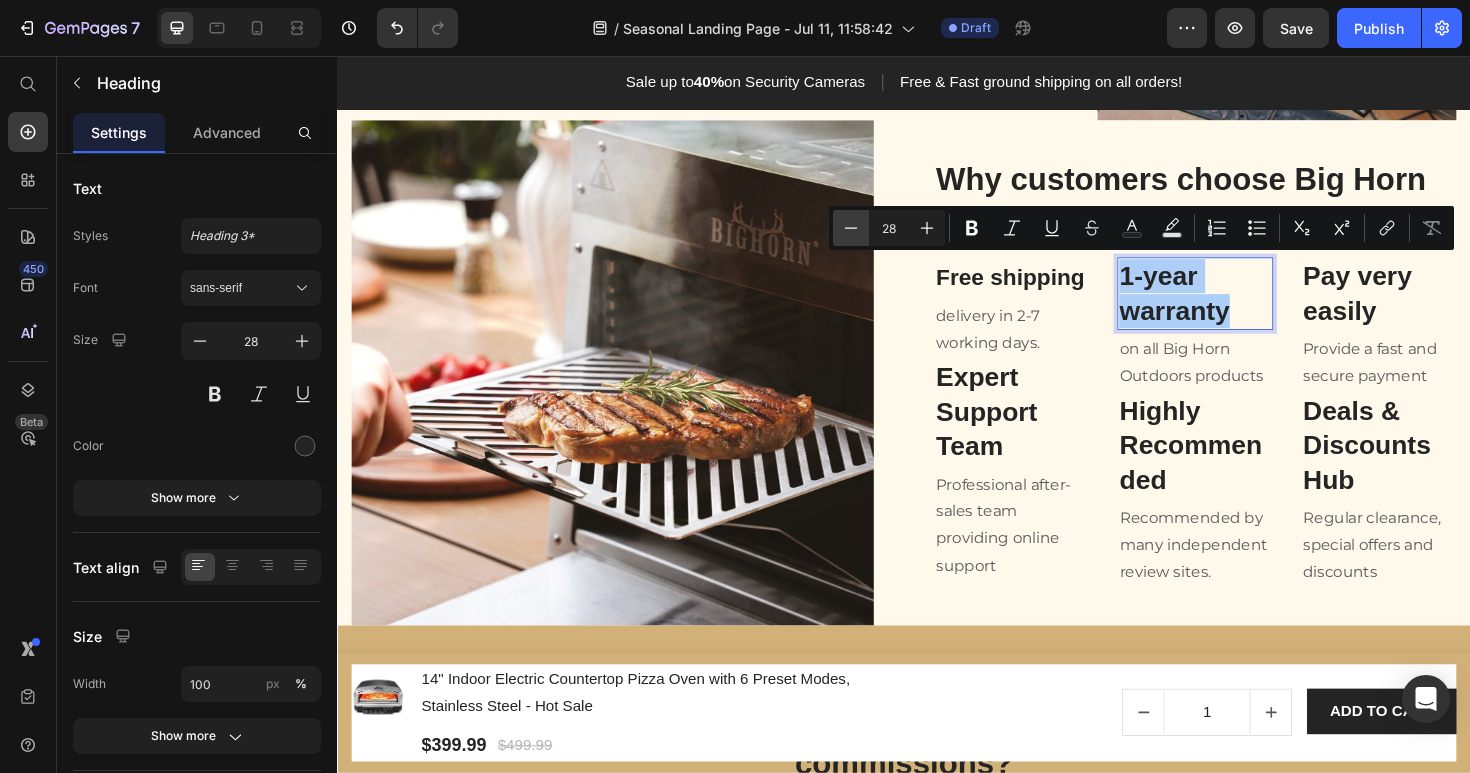 click 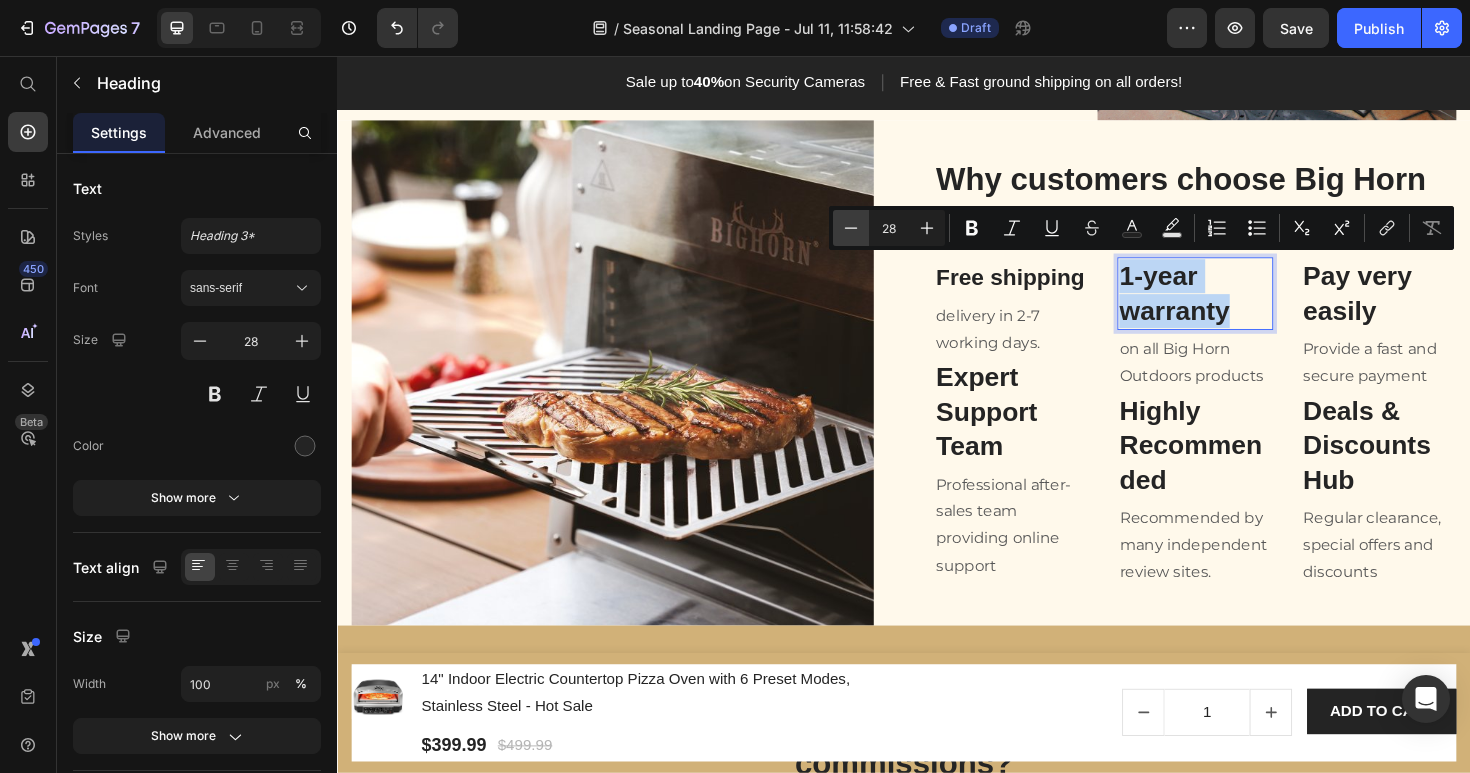 type on "27" 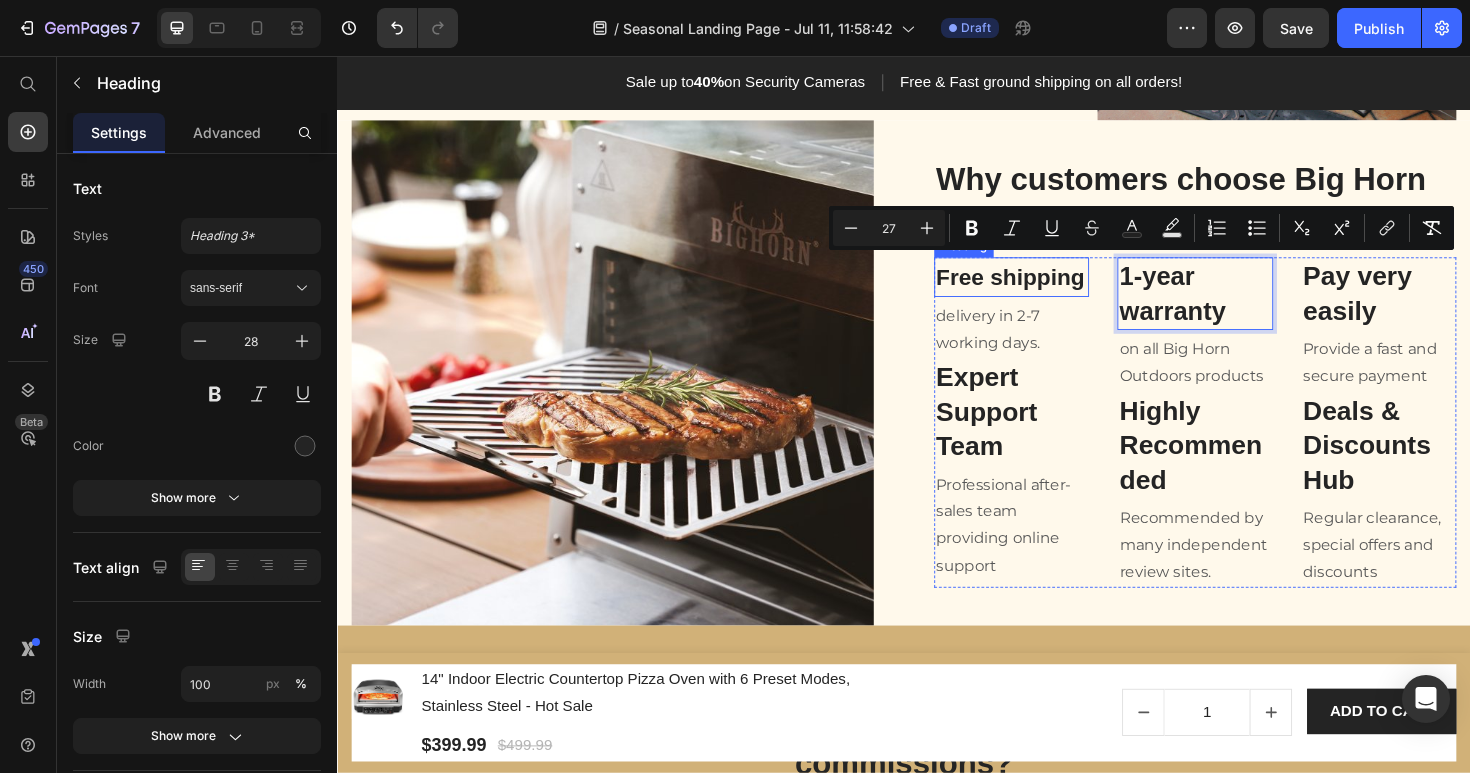 click on "Free shipping" at bounding box center (1049, 289) 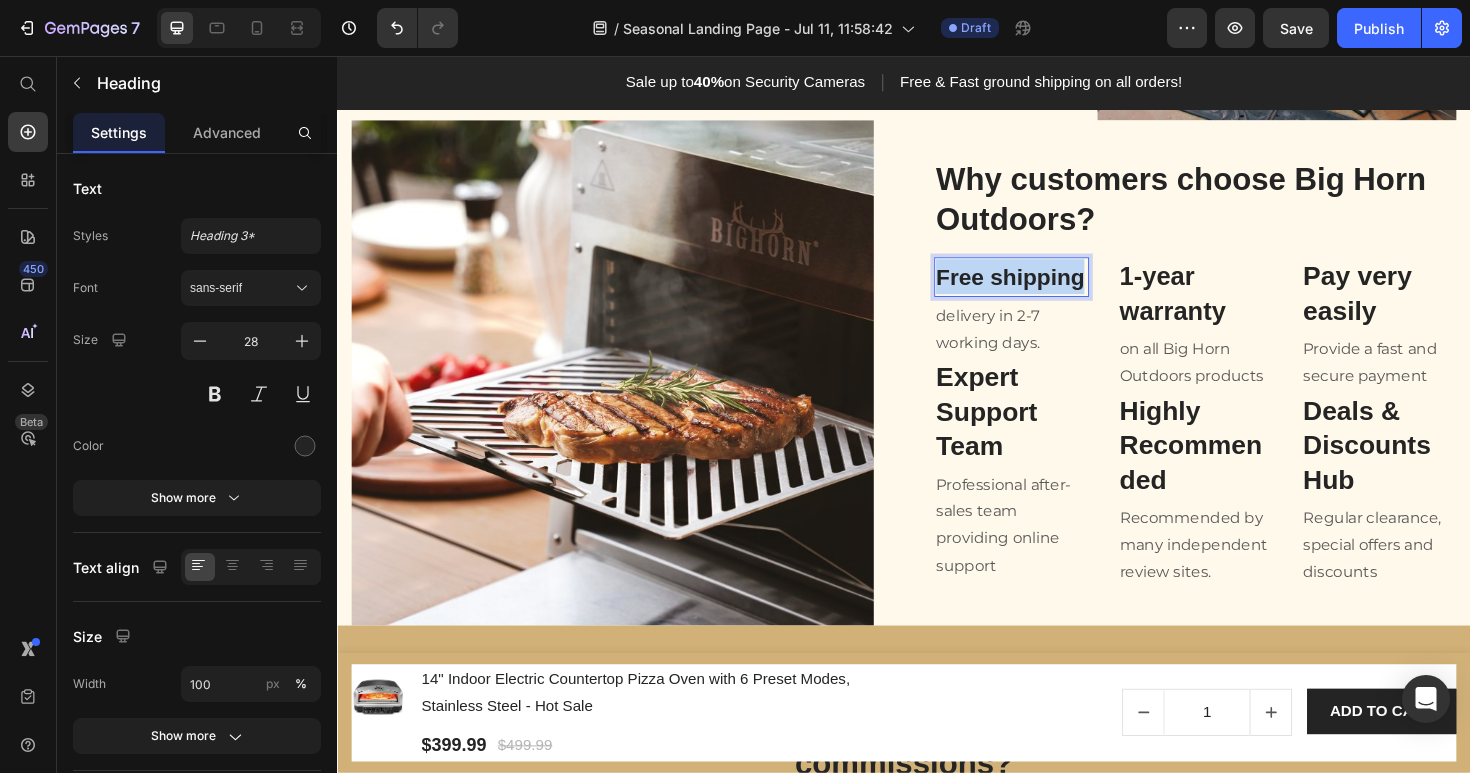 click on "Free shipping" at bounding box center [1049, 289] 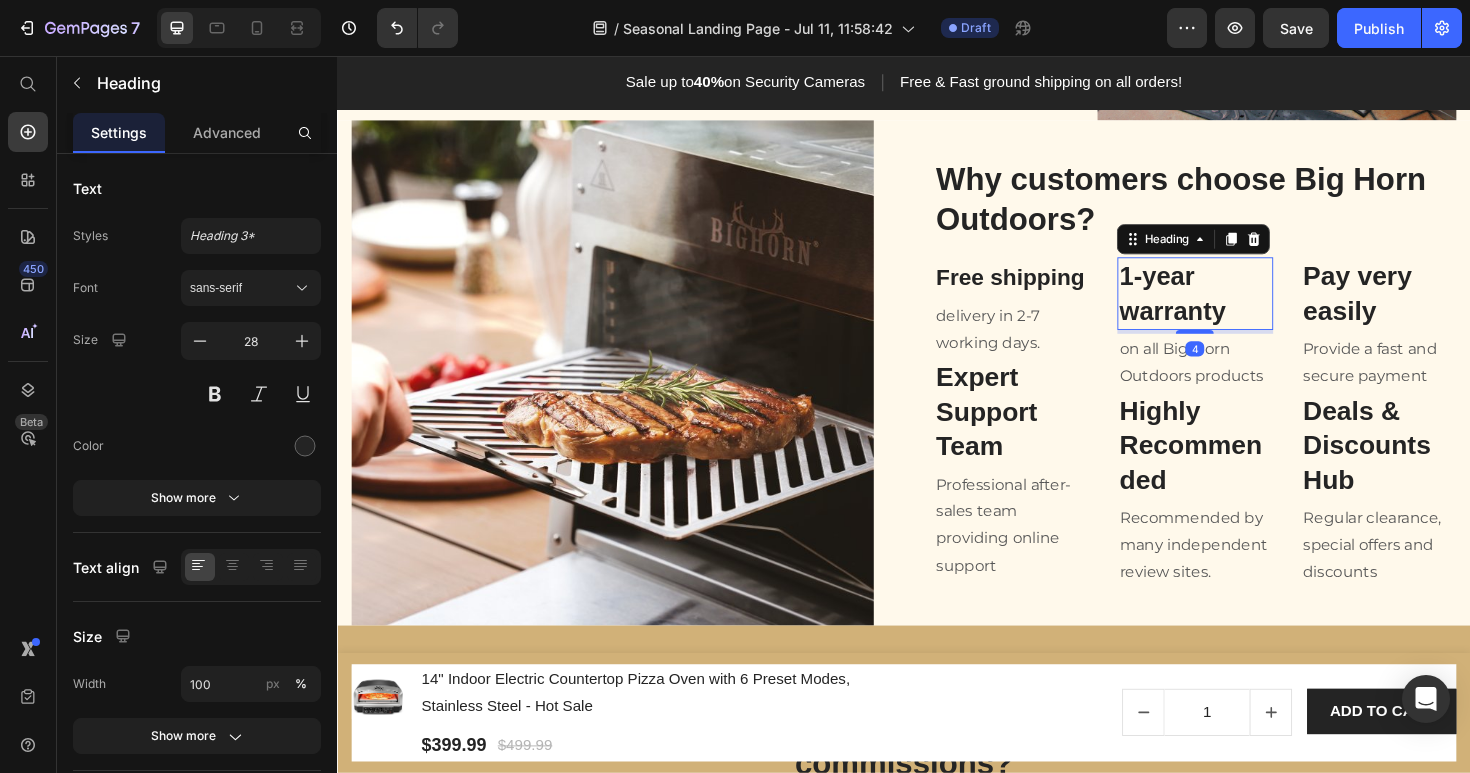 click on "1-year warranty" at bounding box center (1221, 307) 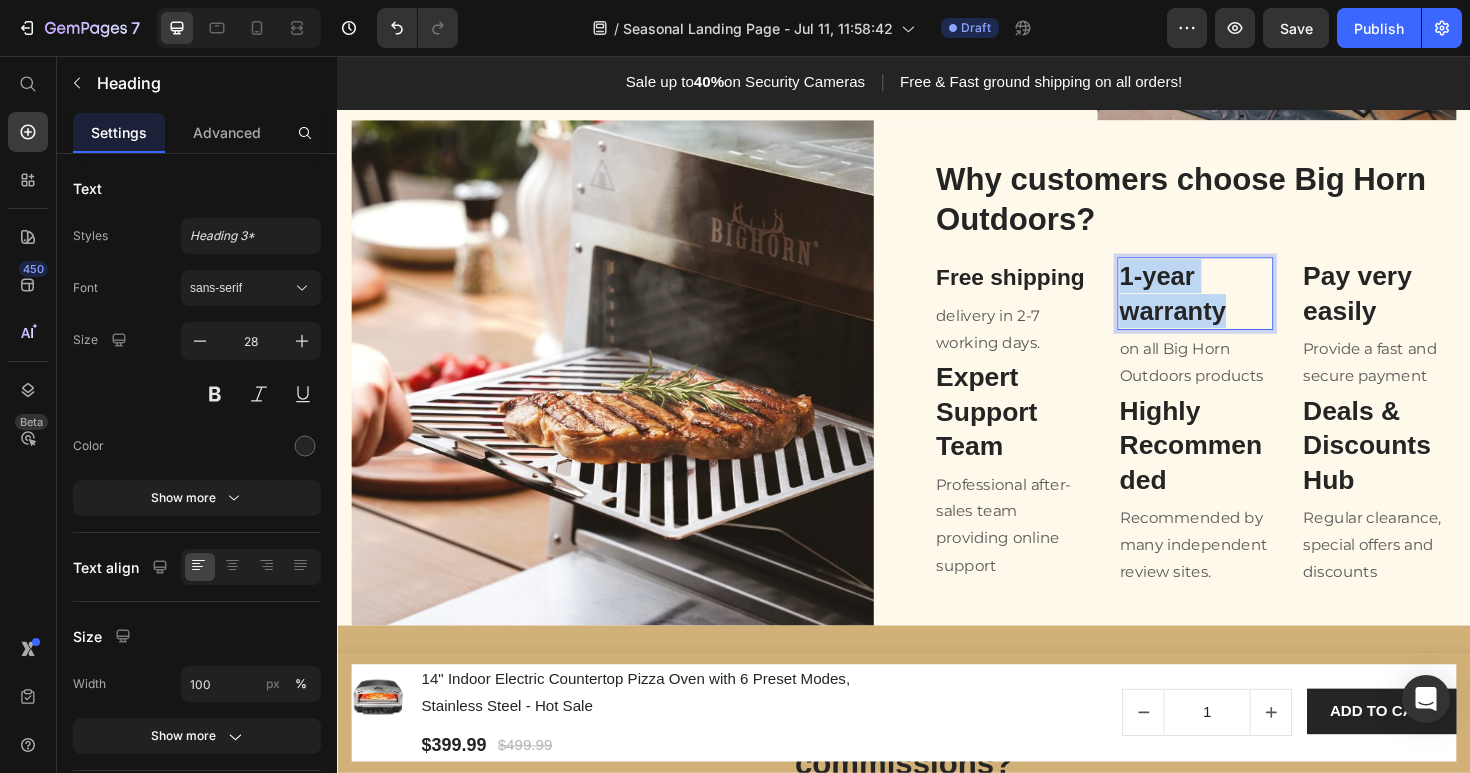 click on "1-year warranty" at bounding box center [1221, 307] 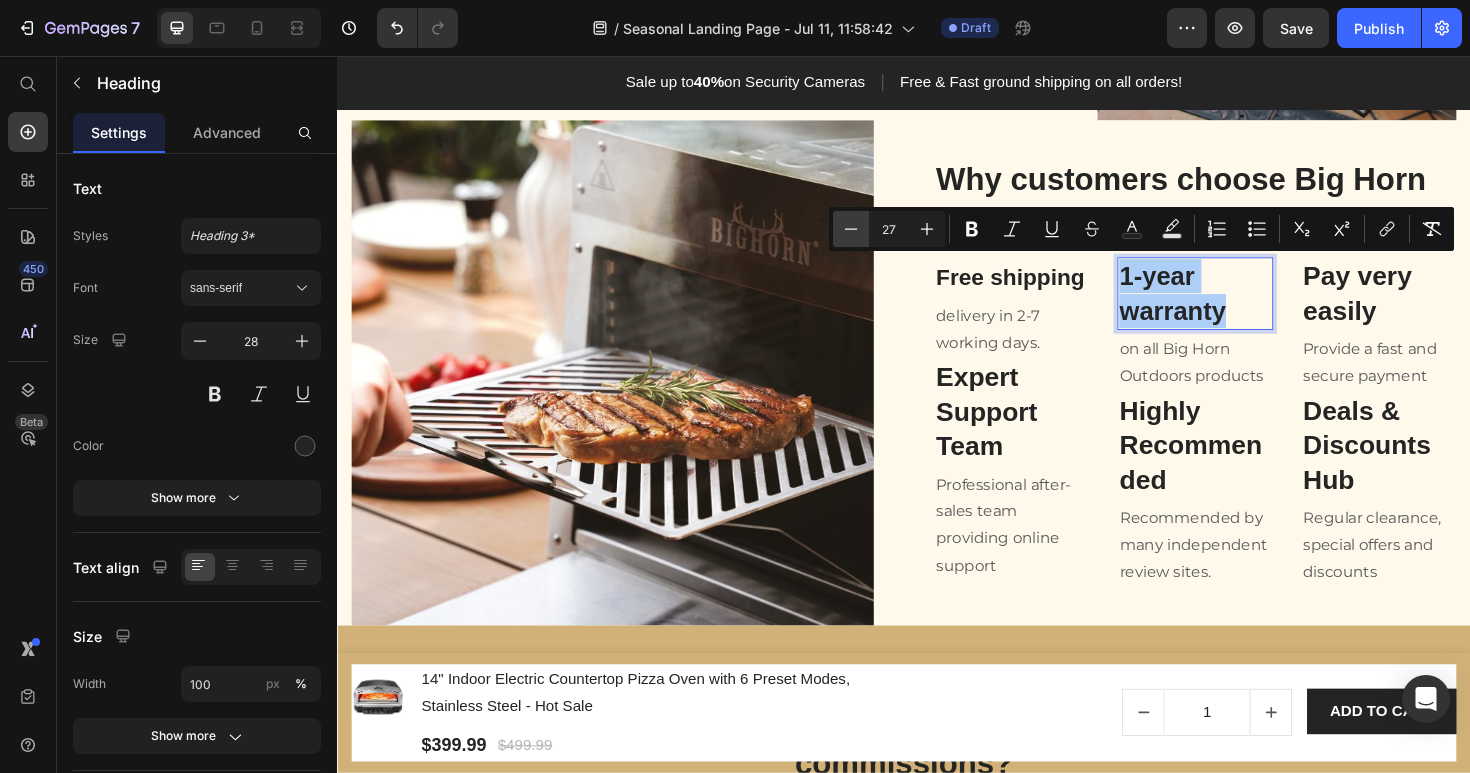 click 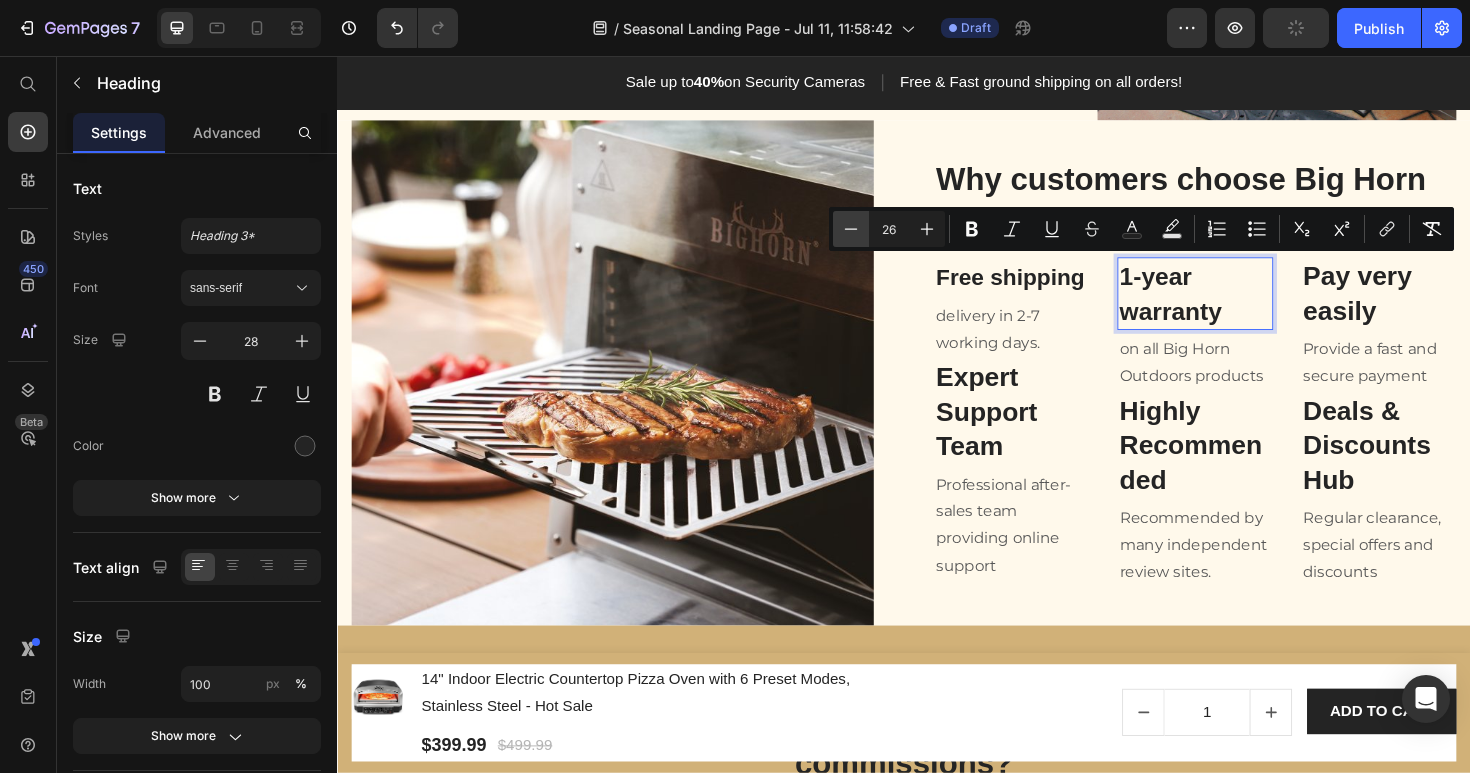 click 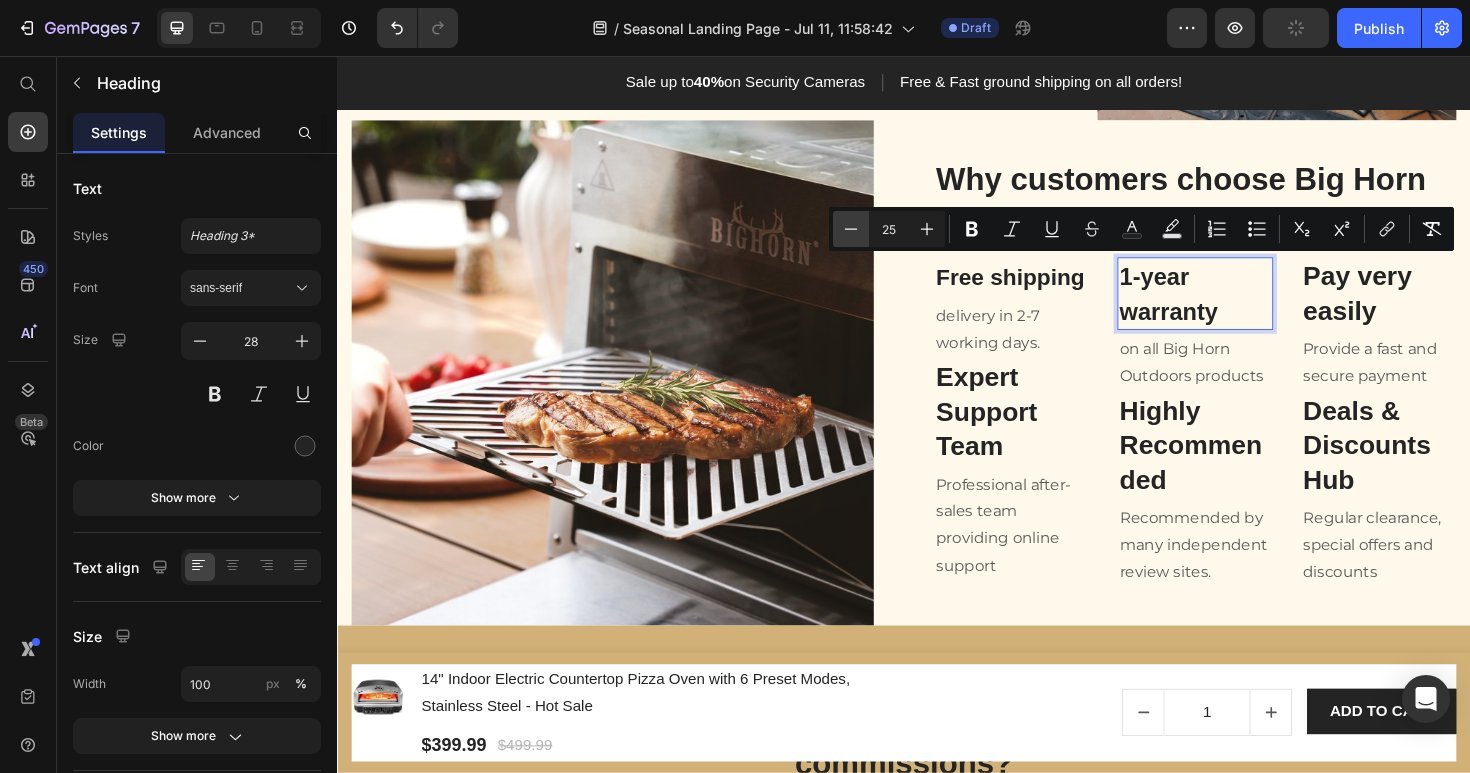 click 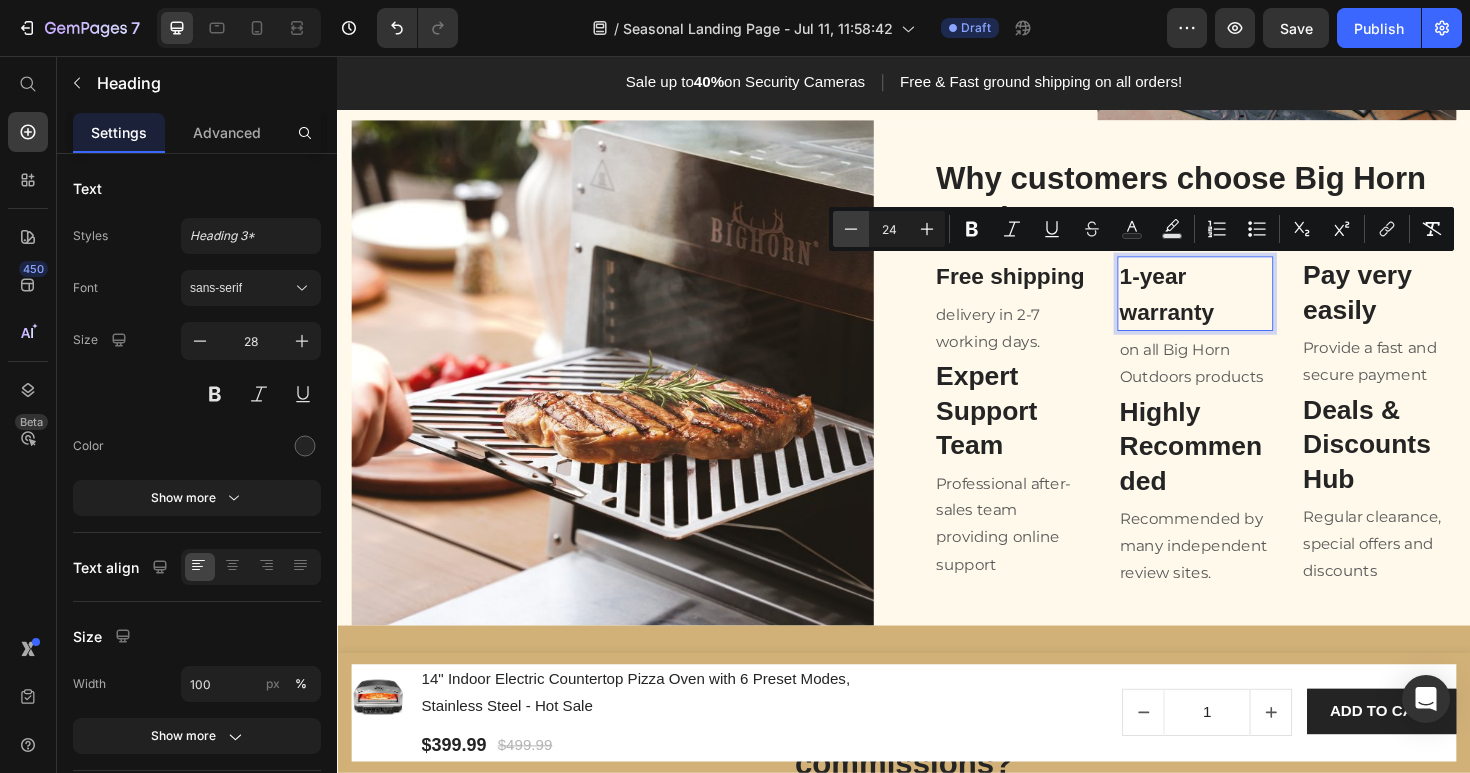 click 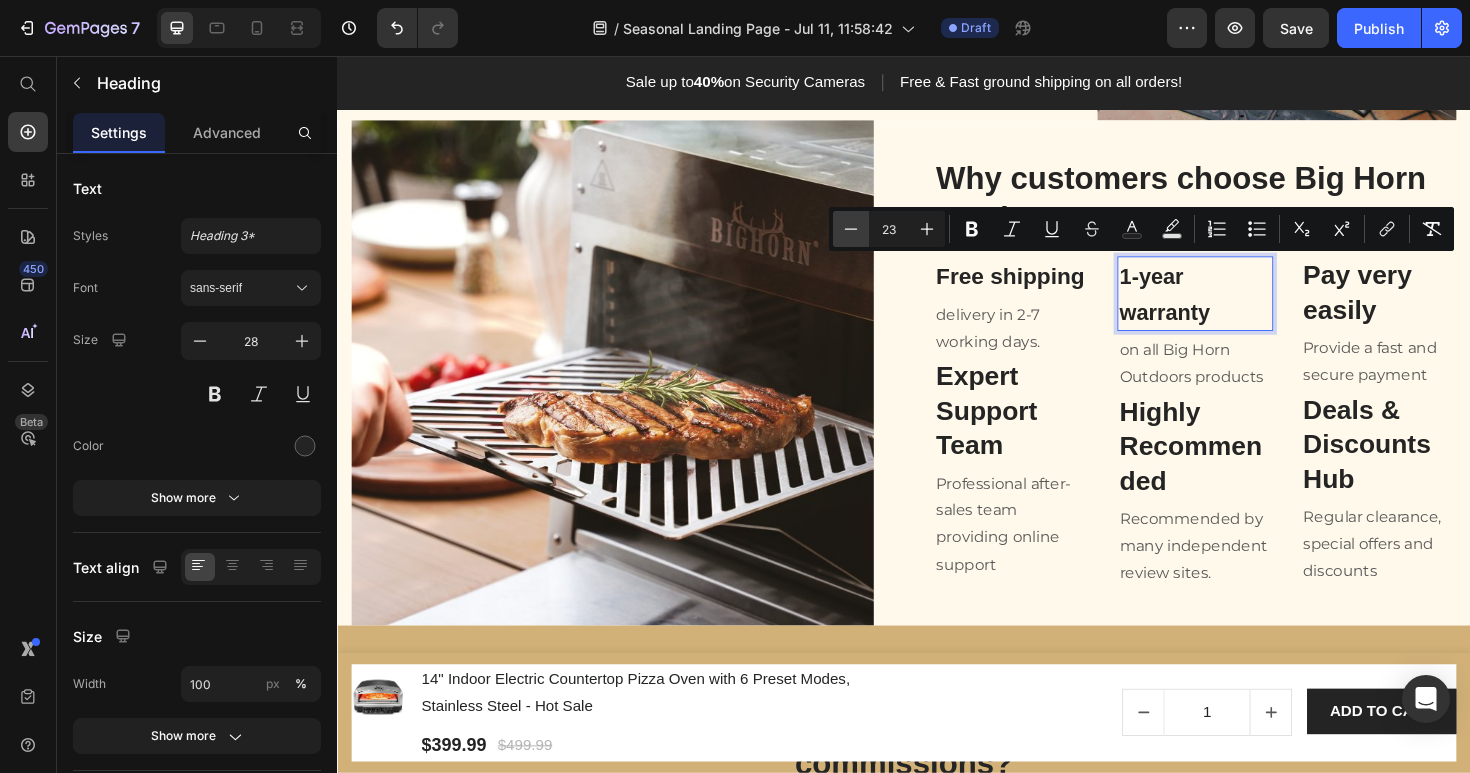 click 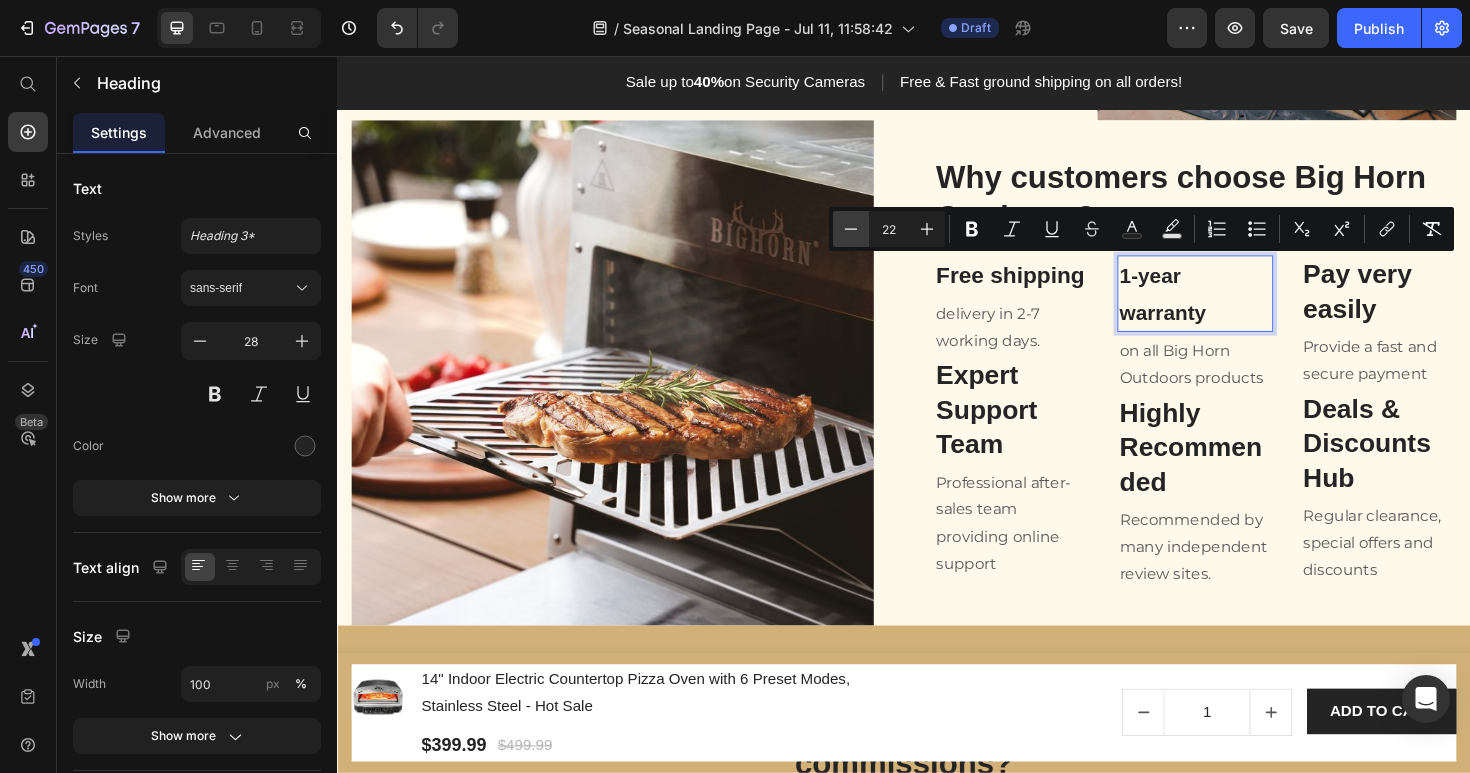 click 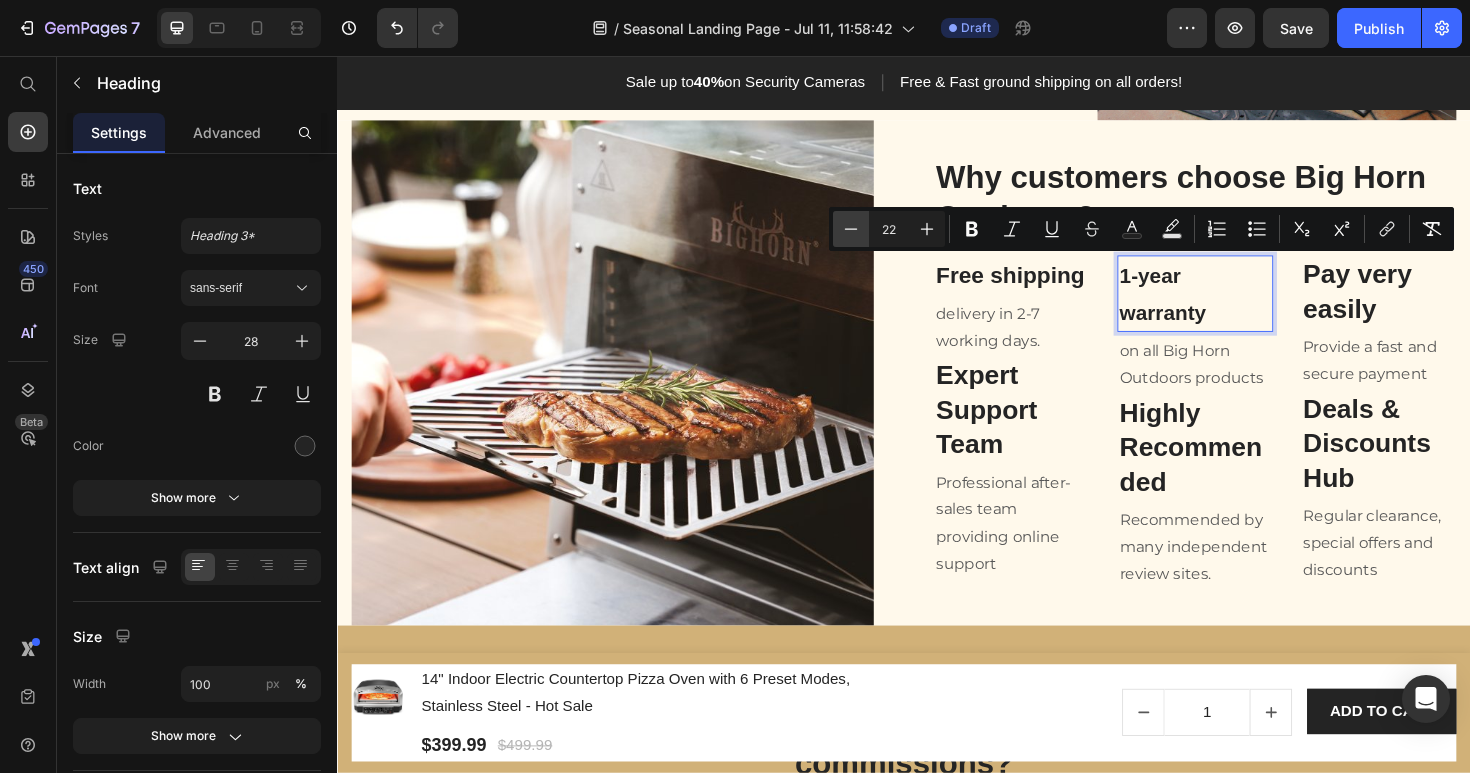 type on "21" 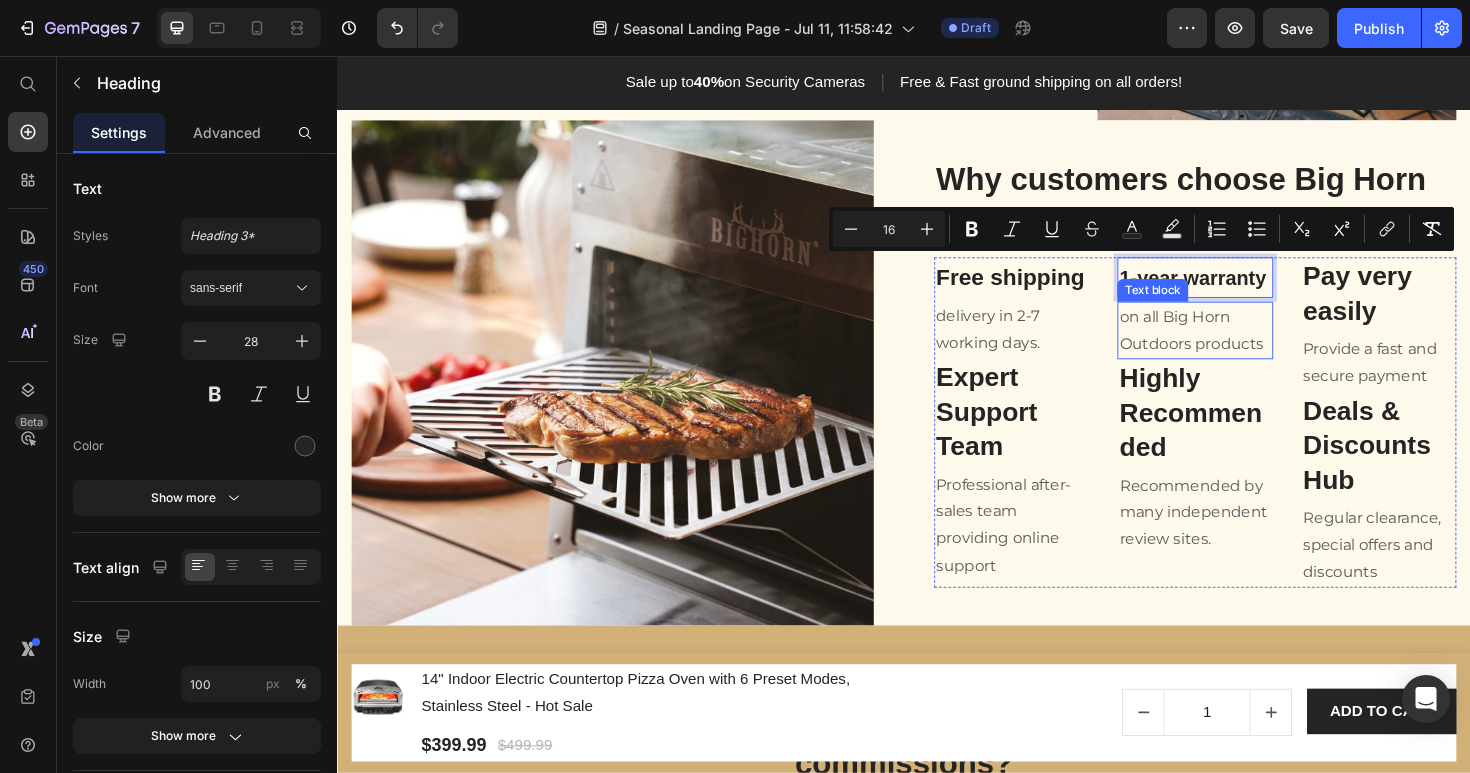 click on "on all Big Horn Outdoors products" at bounding box center (1245, 347) 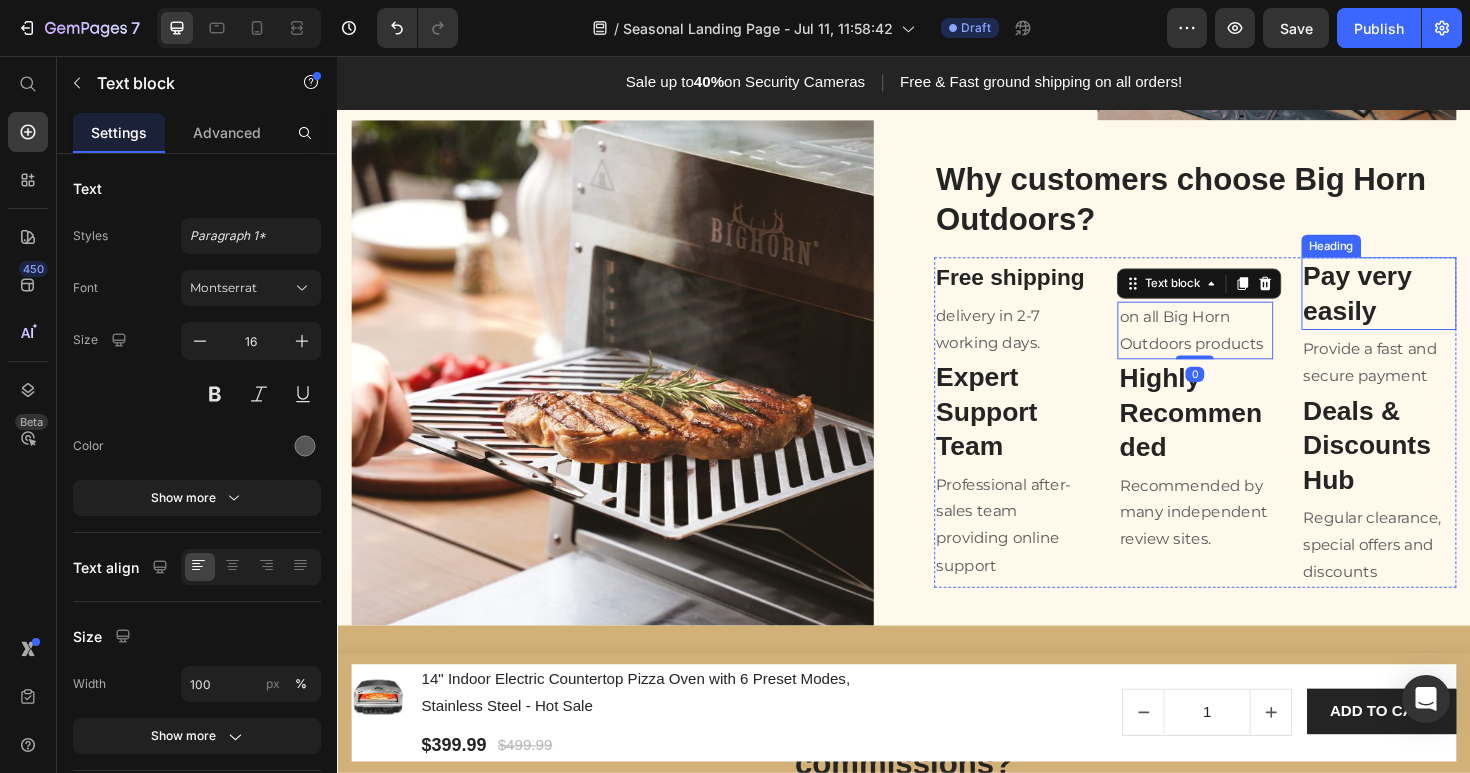 click on "Pay very easily" at bounding box center (1440, 307) 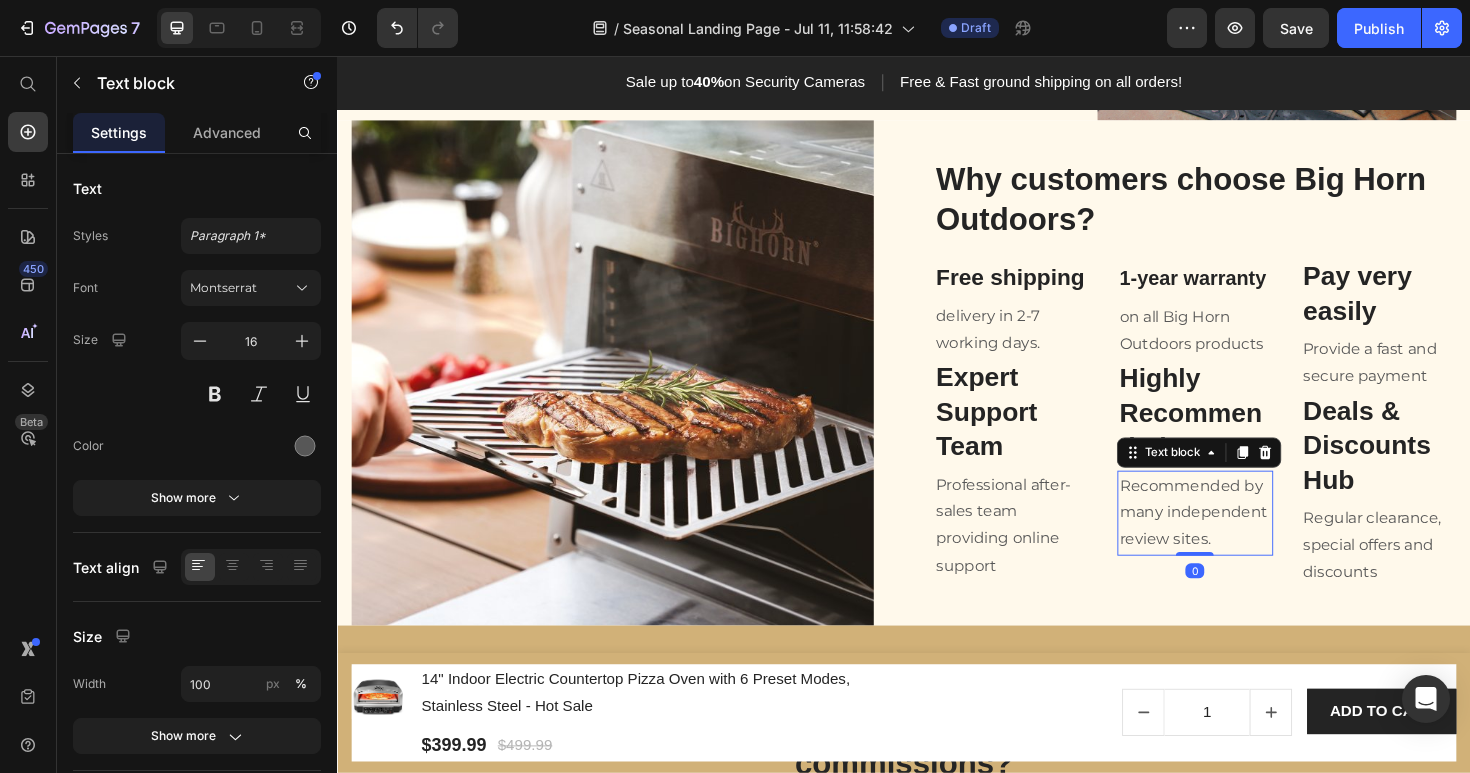 click on "Recommended by many independent review sites." at bounding box center [1245, 540] 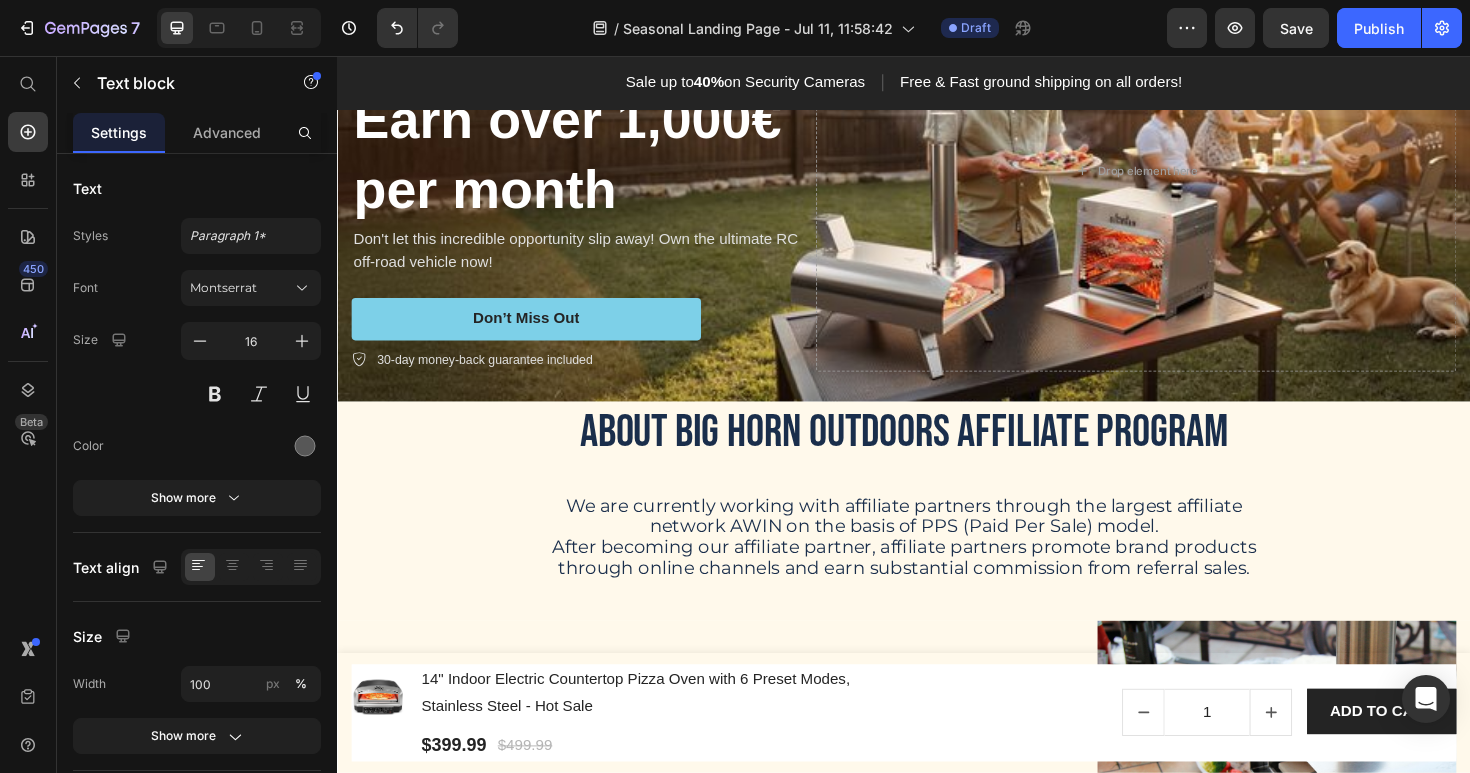scroll, scrollTop: 240, scrollLeft: 0, axis: vertical 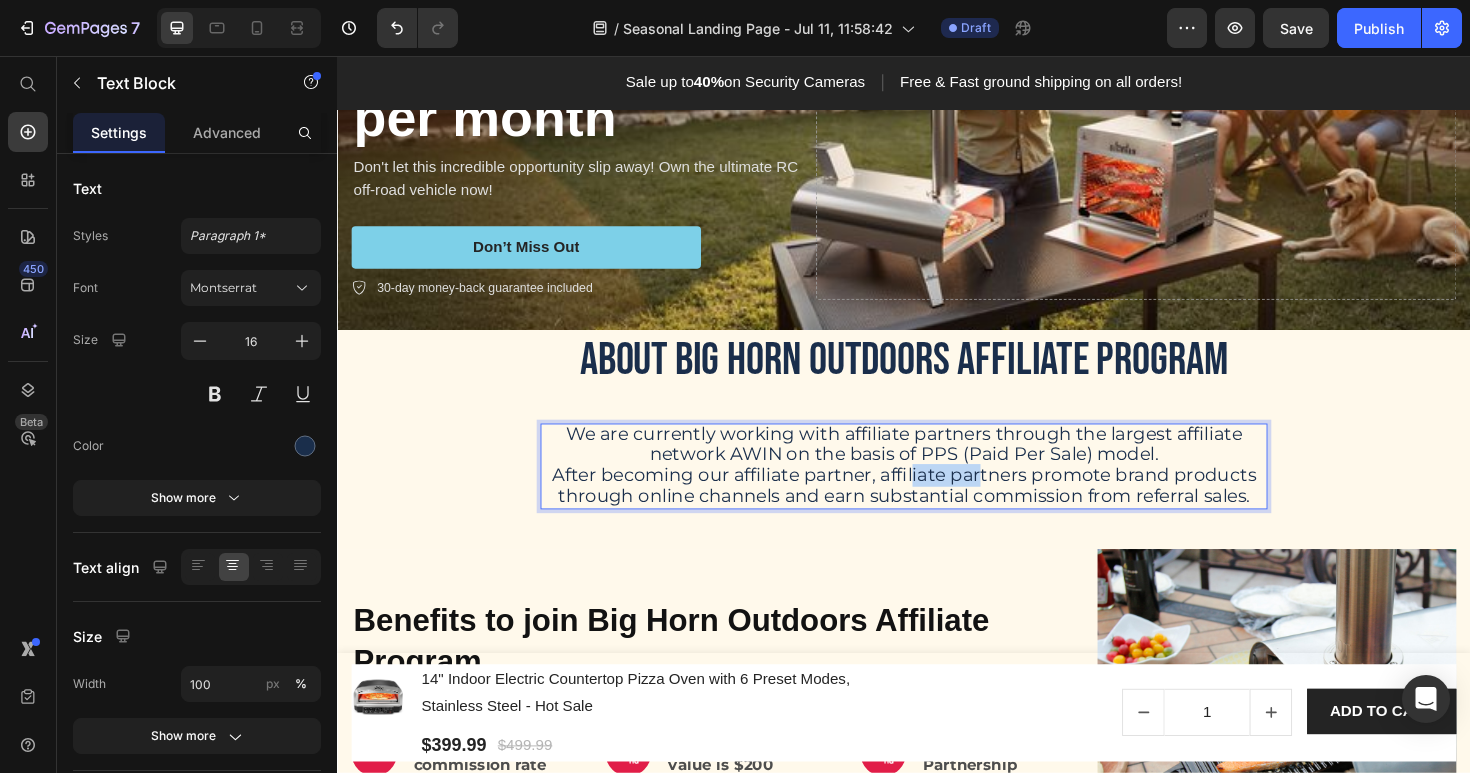 drag, startPoint x: 946, startPoint y: 489, endPoint x: 1016, endPoint y: 487, distance: 70.028564 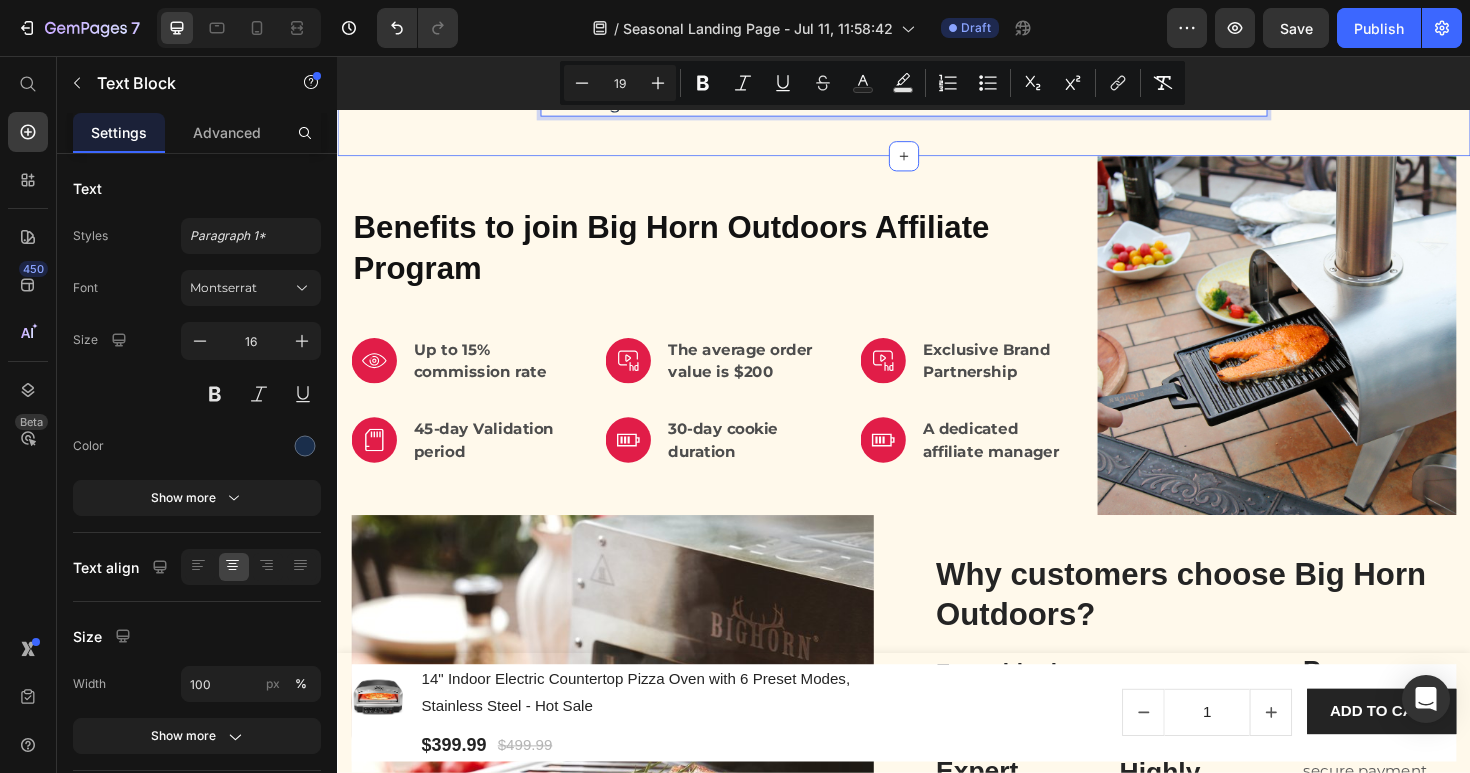 scroll, scrollTop: 663, scrollLeft: 0, axis: vertical 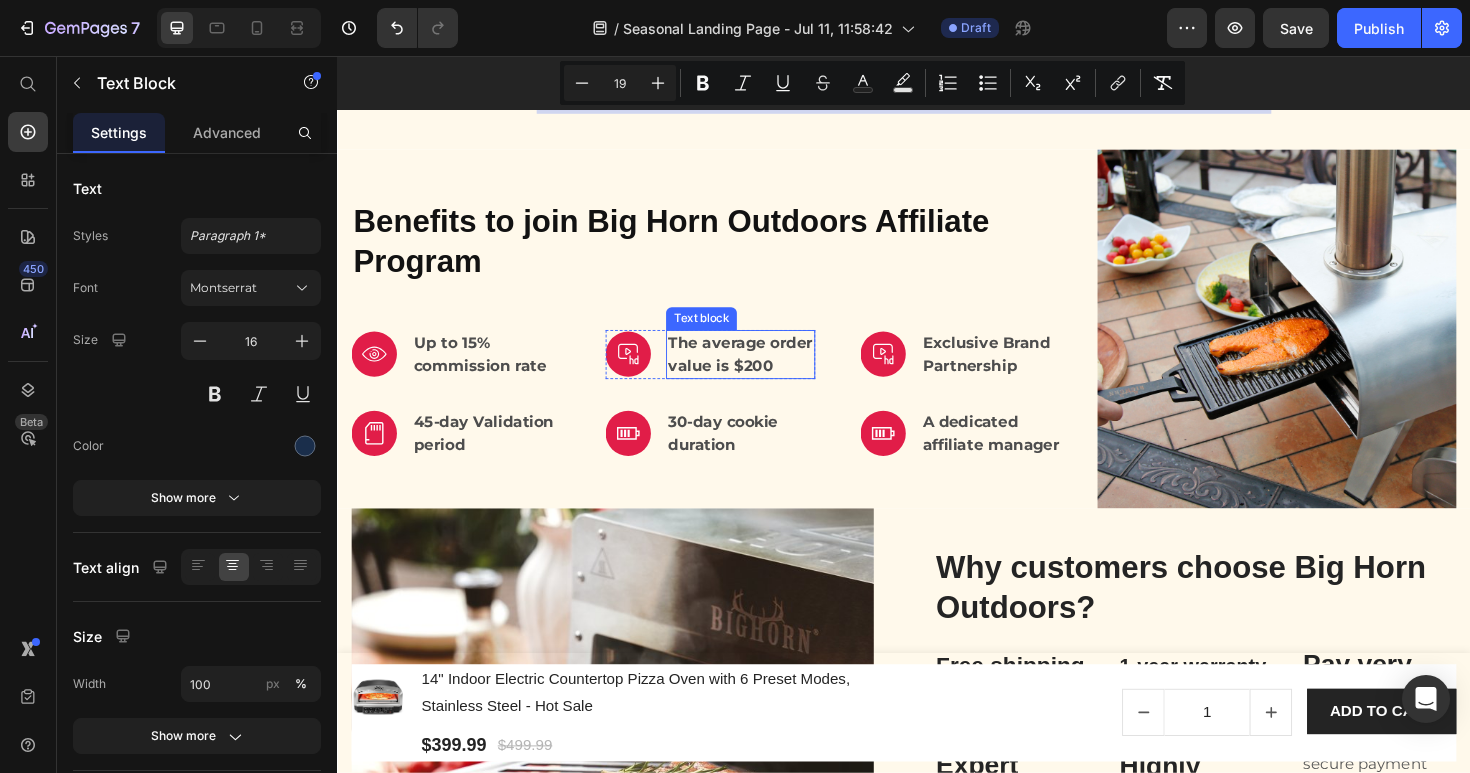 click on "The average order value is $200" at bounding box center (763, 372) 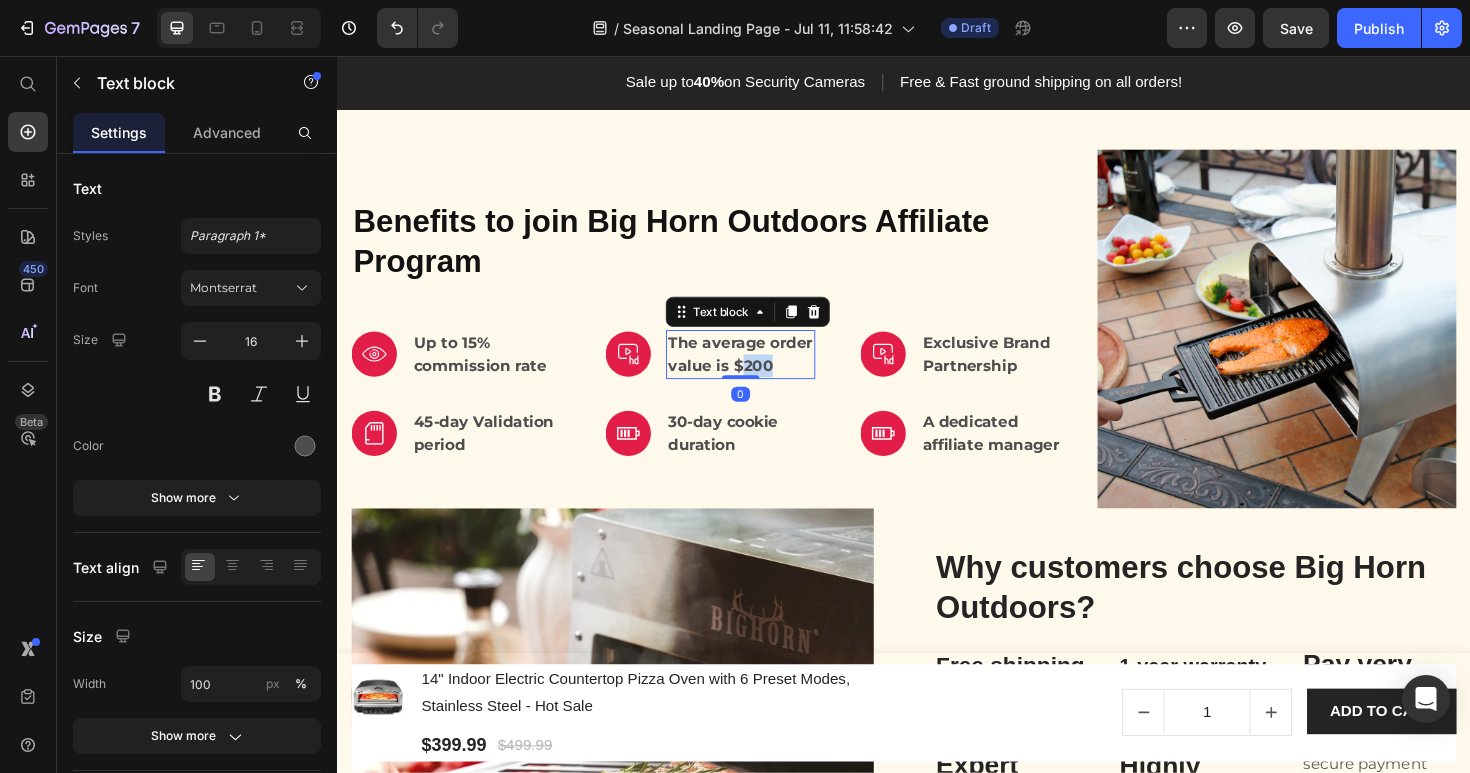 click on "The average order value is $200" at bounding box center [763, 372] 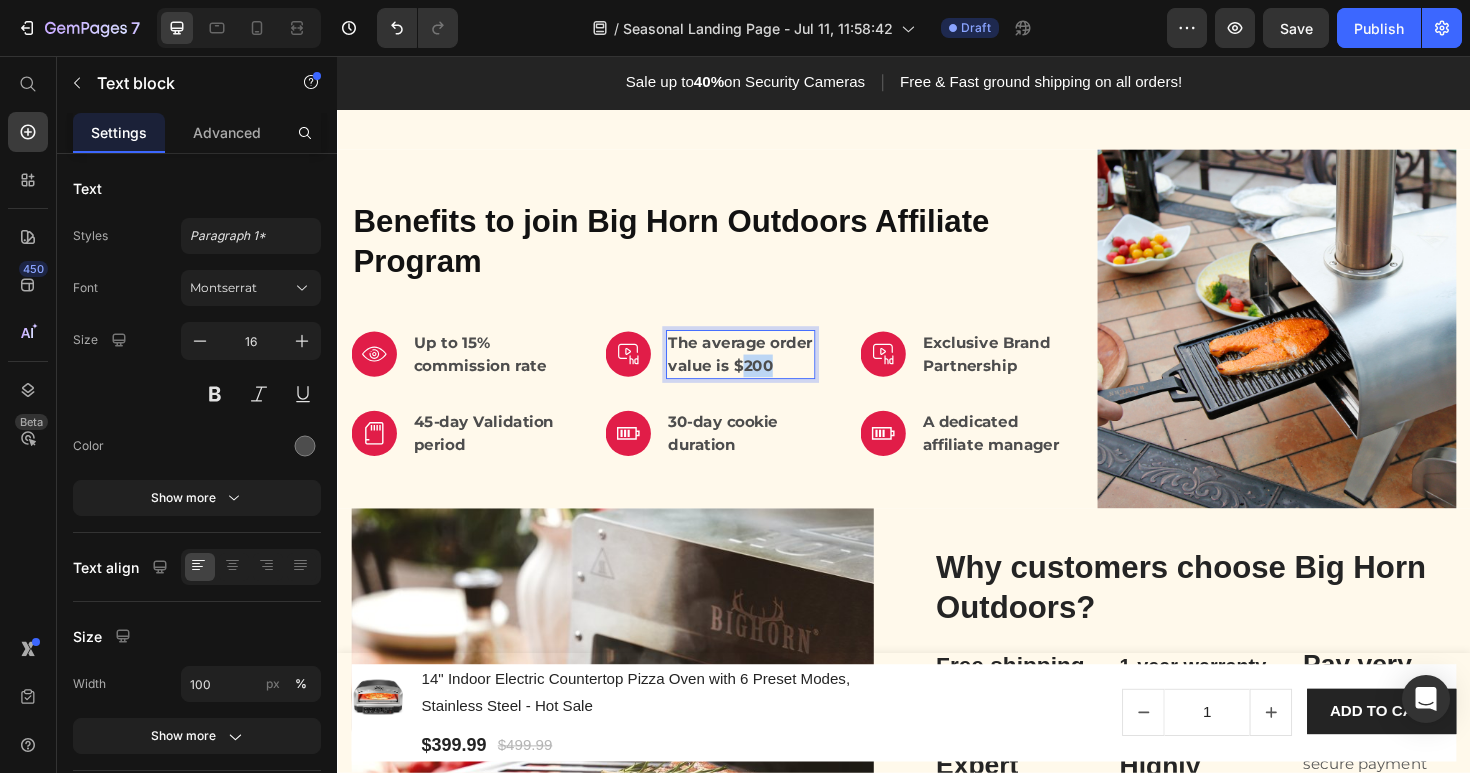 click on "The average order value is $200" at bounding box center [763, 372] 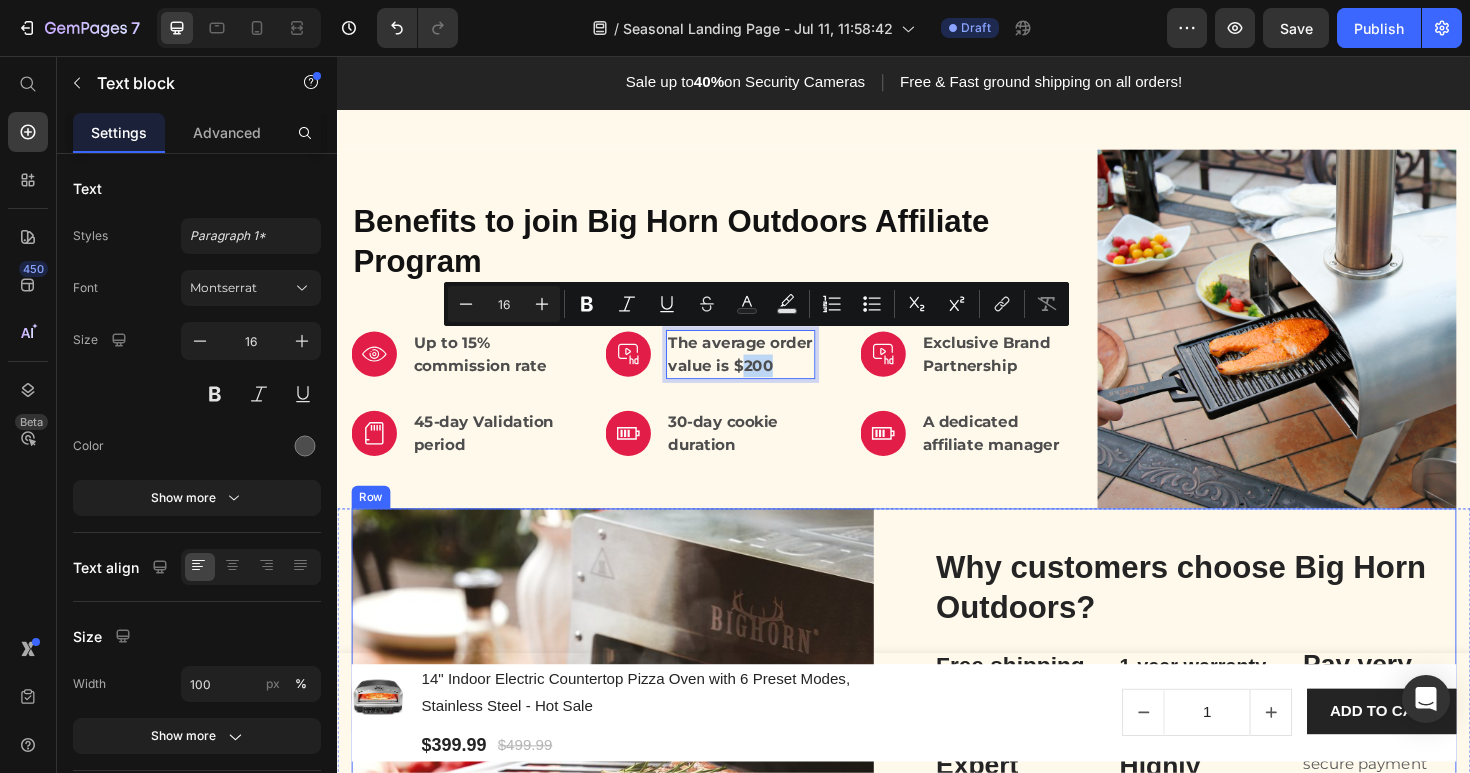 click on "Why customers choose Big Horn Outdoors? Heading ⁠⁠⁠⁠⁠⁠⁠ Free shipping Heading delivery in 2-7 working days.  Text block Expert Support Team Heading Professional after-sales team providing online support Text block ⁠⁠⁠⁠⁠⁠⁠ 1-year warranty Heading on all Big Horn Outdoors products  Text block Highly Recommended Heading Recommended by many independent review sites. Text block Pay very easily  Heading Provide a fast and secure payment  Text block Deals & Discounts Hub Heading Regular clearance, special offers and discounts  Text block Row" at bounding box center [1245, 802] 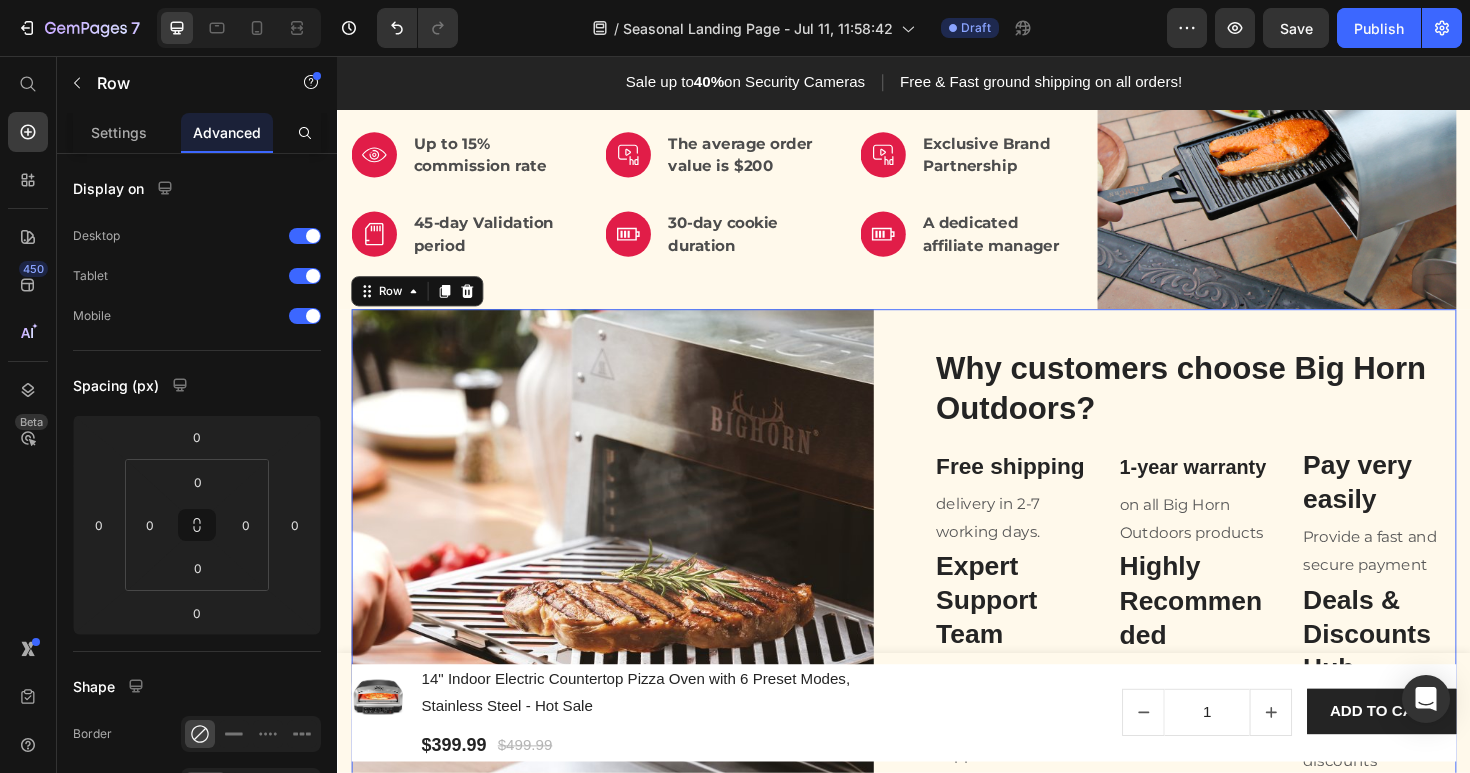 scroll, scrollTop: 875, scrollLeft: 0, axis: vertical 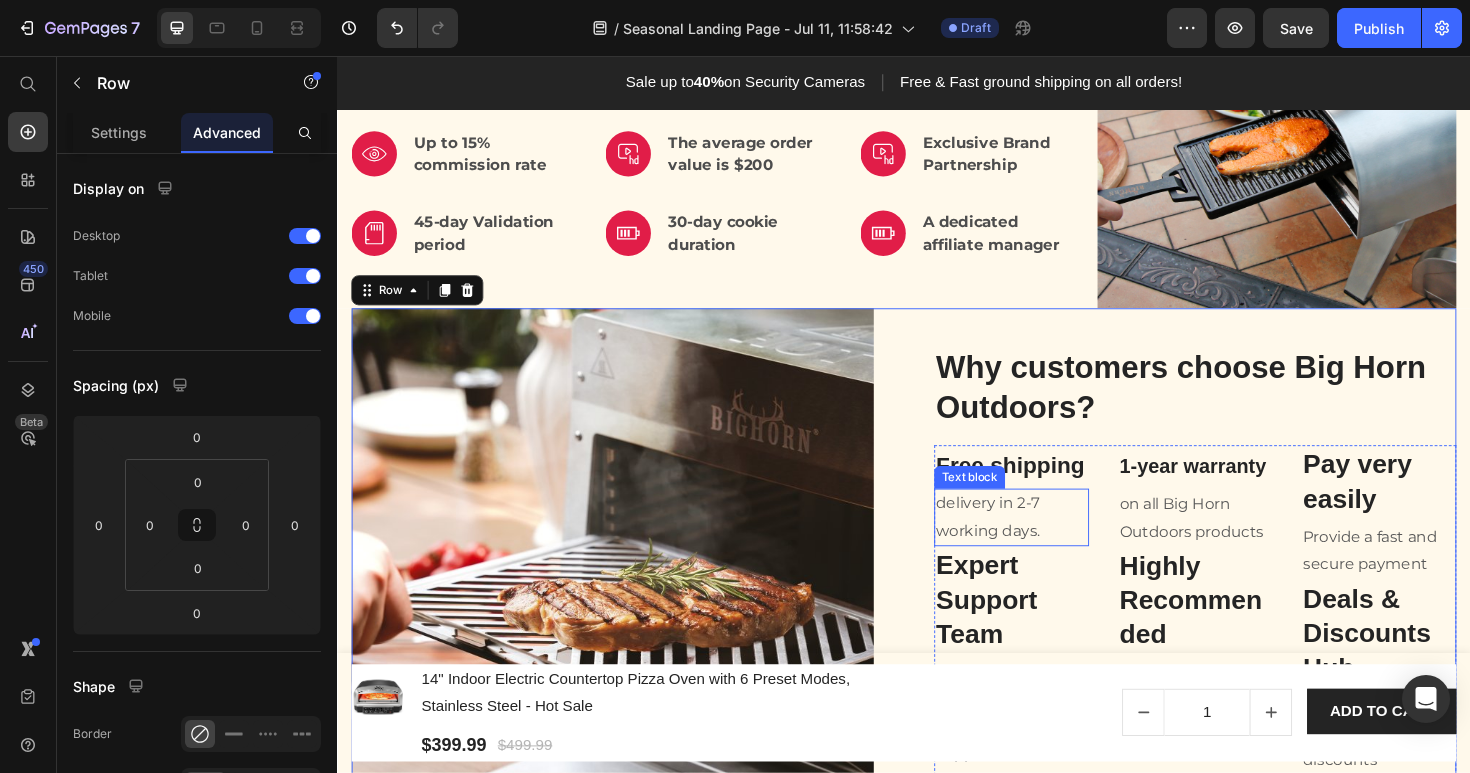 click on "delivery in 2-7 working days." at bounding box center [1051, 545] 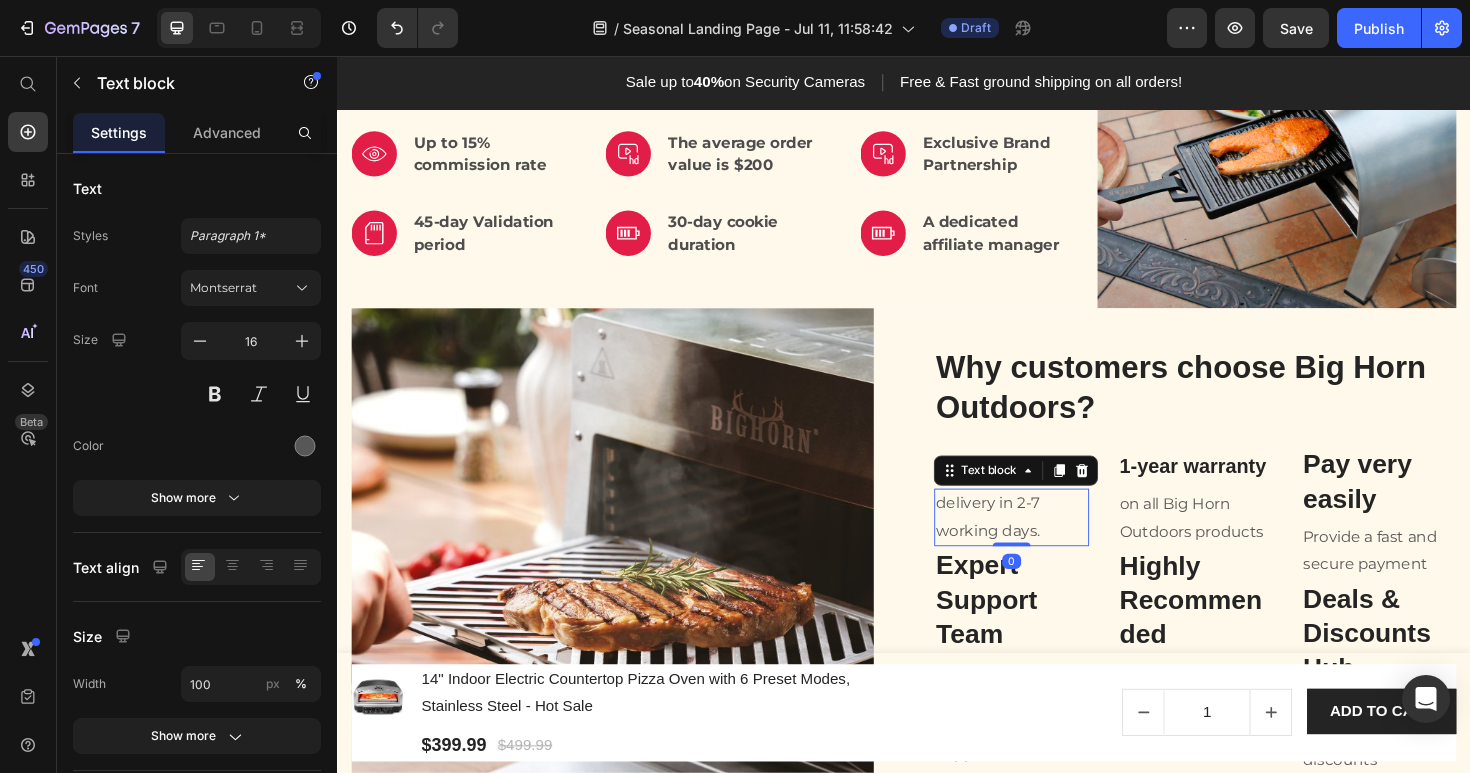 click on "delivery in 2-7 working days." at bounding box center [1051, 545] 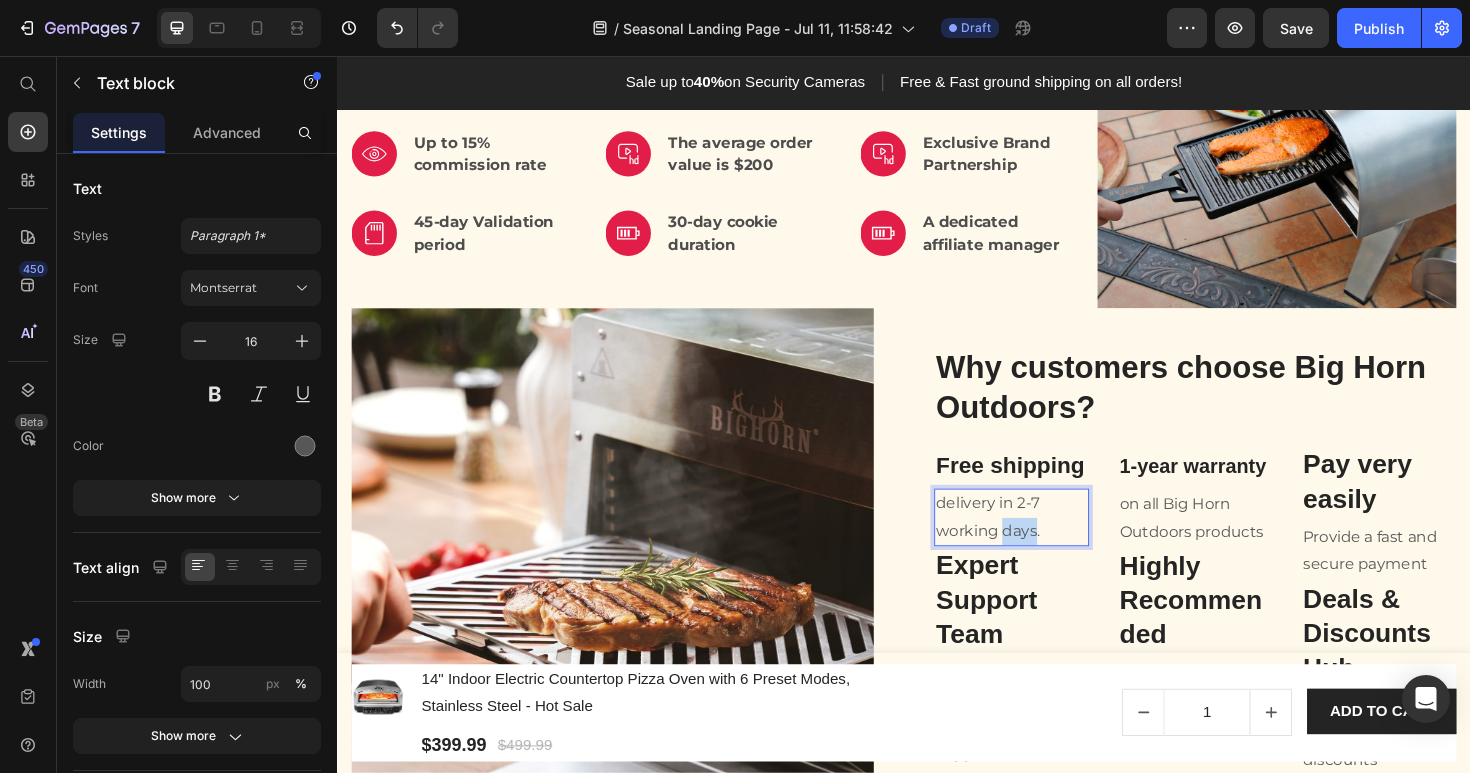 click on "delivery in 2-7 working days." at bounding box center [1051, 545] 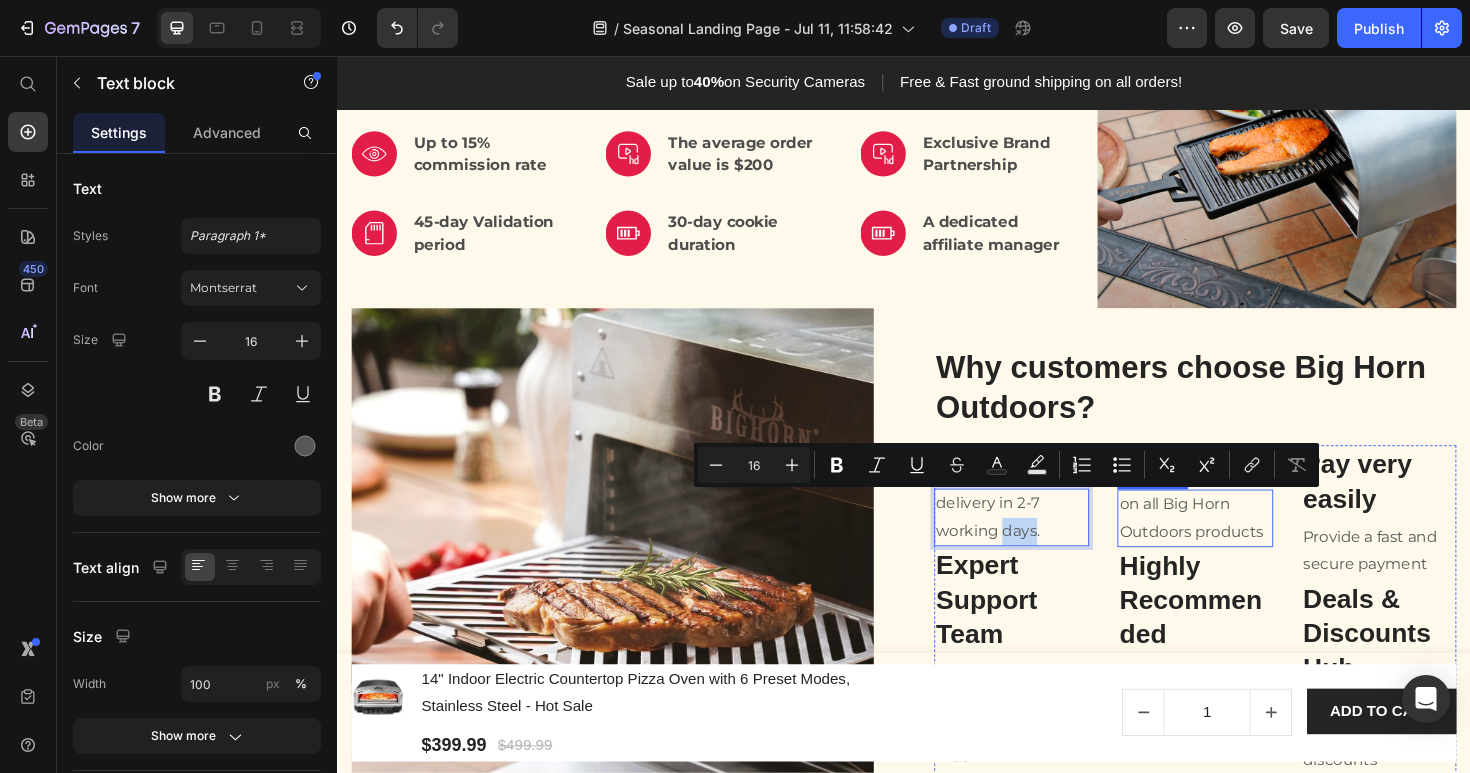 click on "on all Big Horn Outdoors products" at bounding box center (1245, 546) 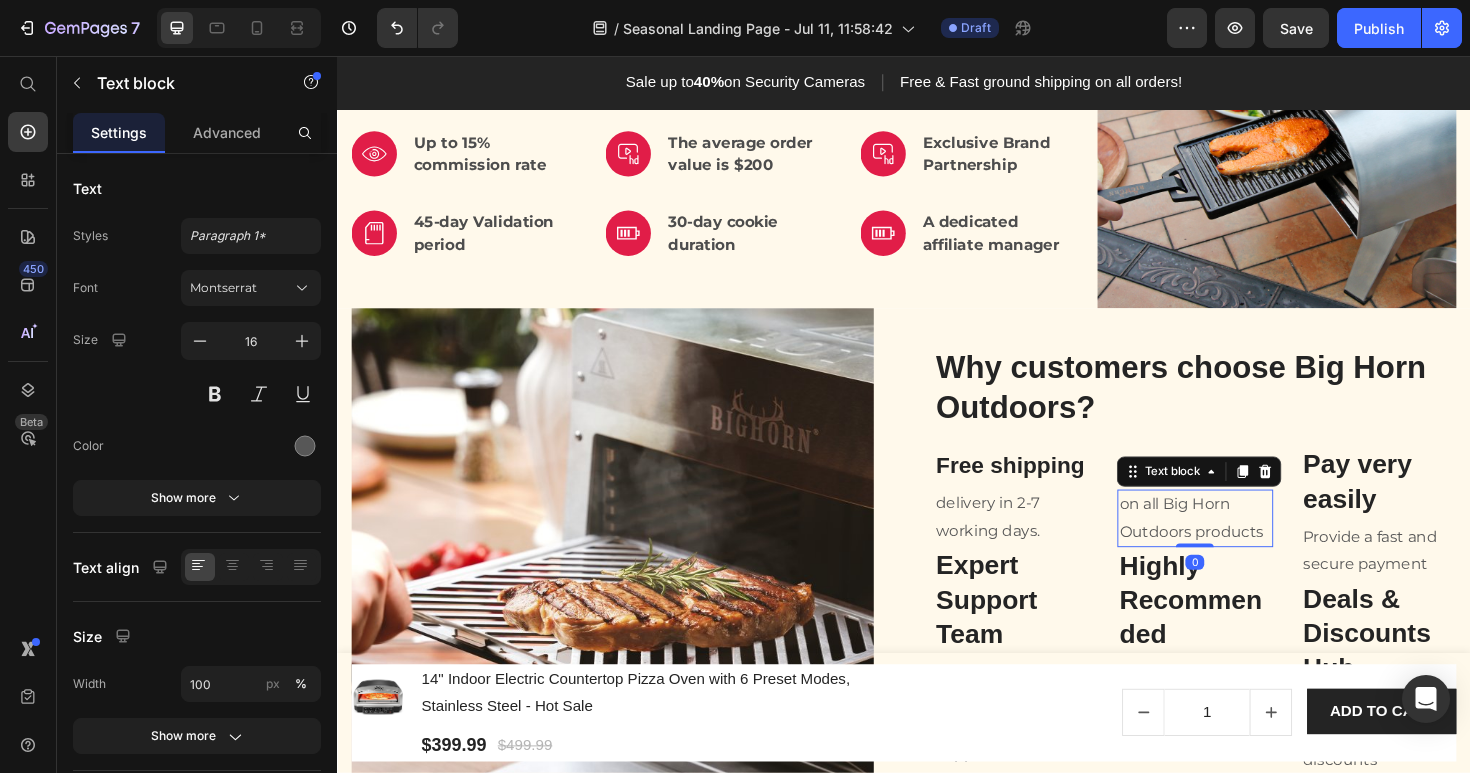 click on "on all Big Horn Outdoors products" at bounding box center [1245, 546] 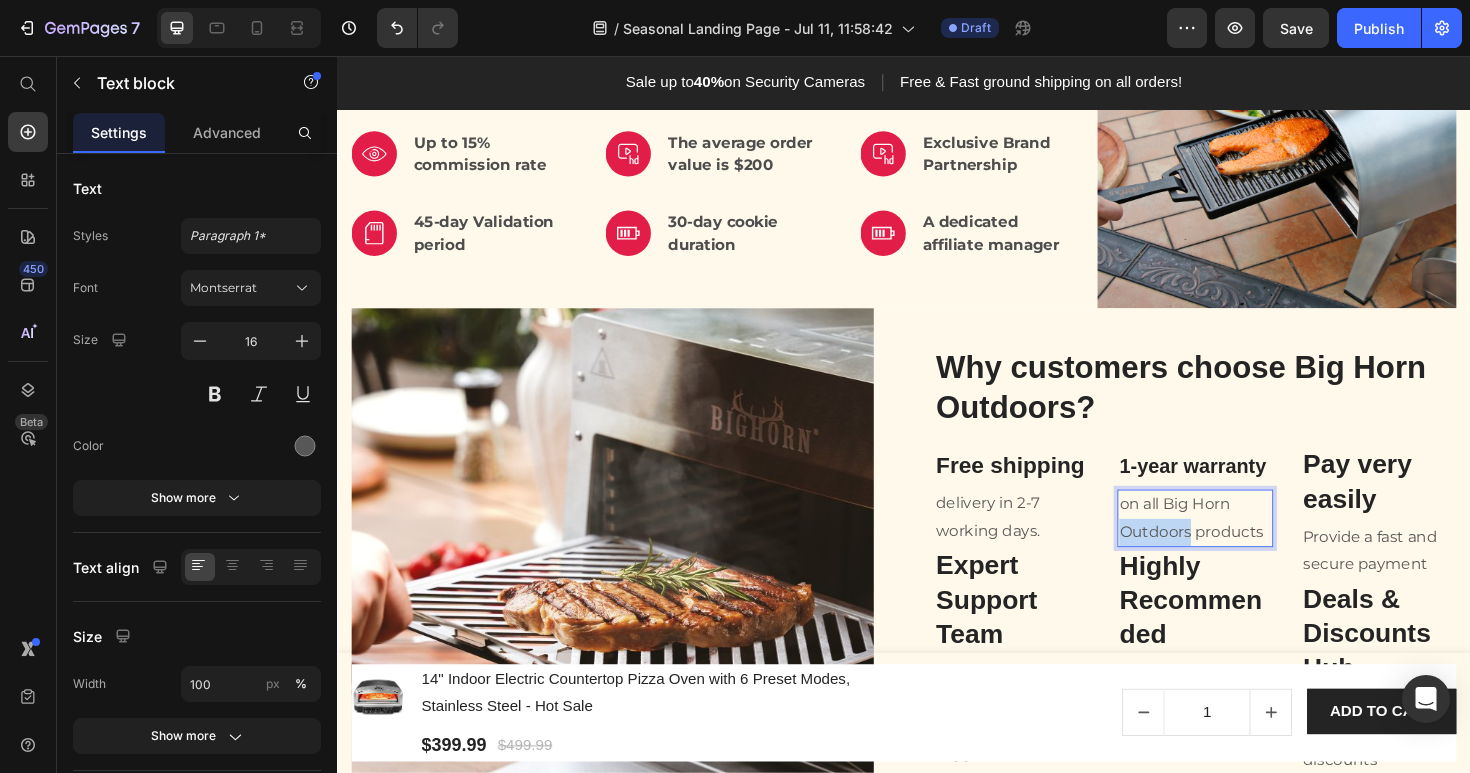 click on "on all Big Horn Outdoors products" at bounding box center [1245, 546] 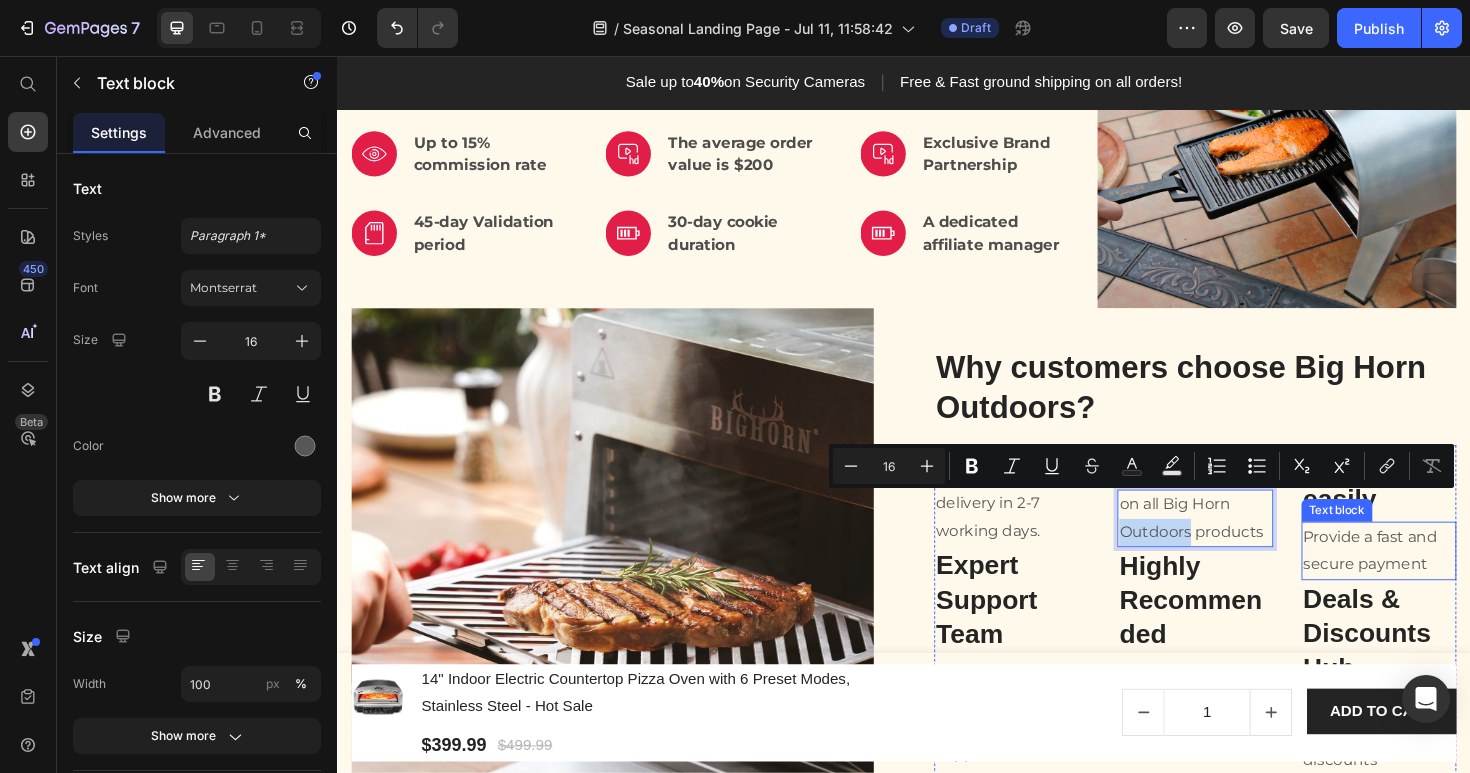 click on "Provide a fast and secure payment" at bounding box center (1440, 580) 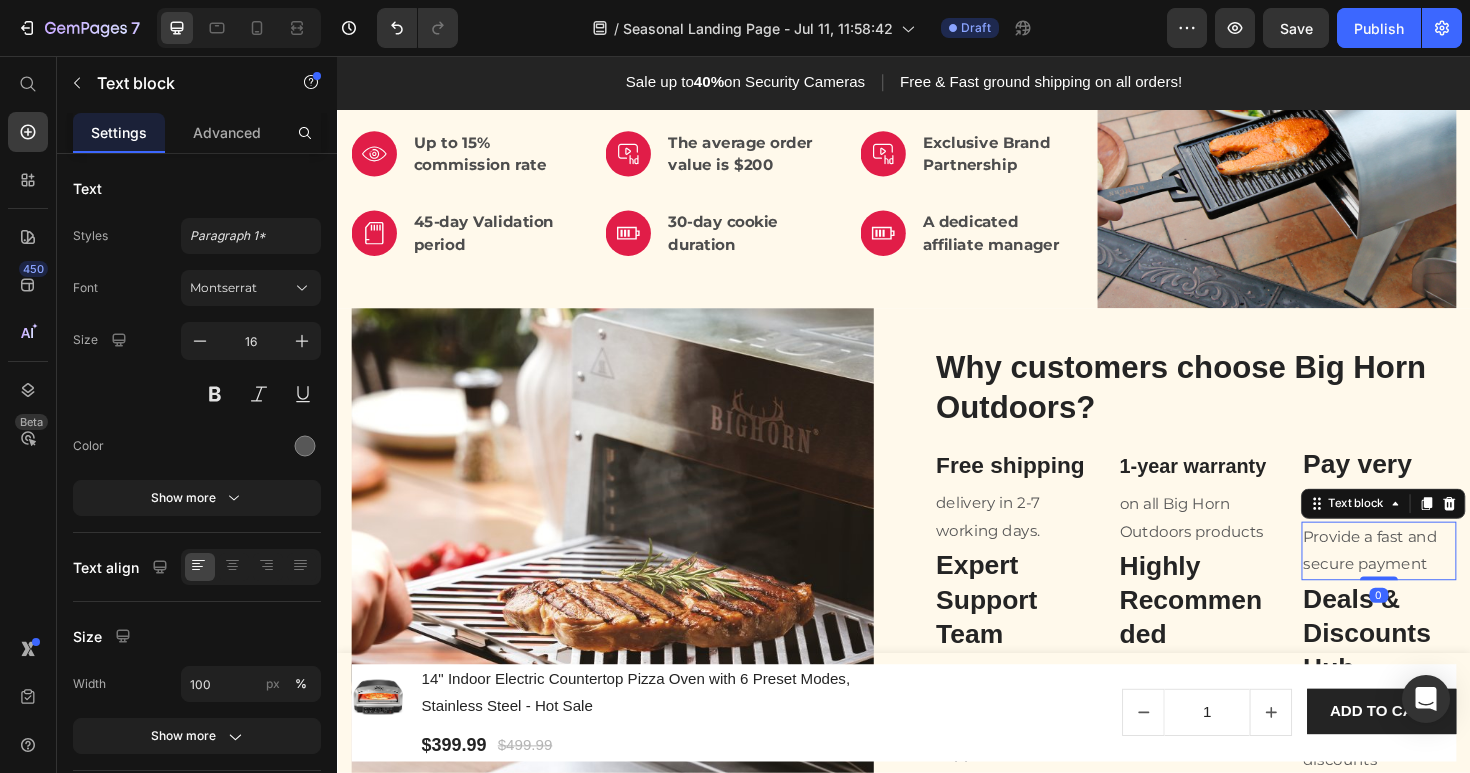 click on "Provide a fast and secure payment" at bounding box center (1440, 580) 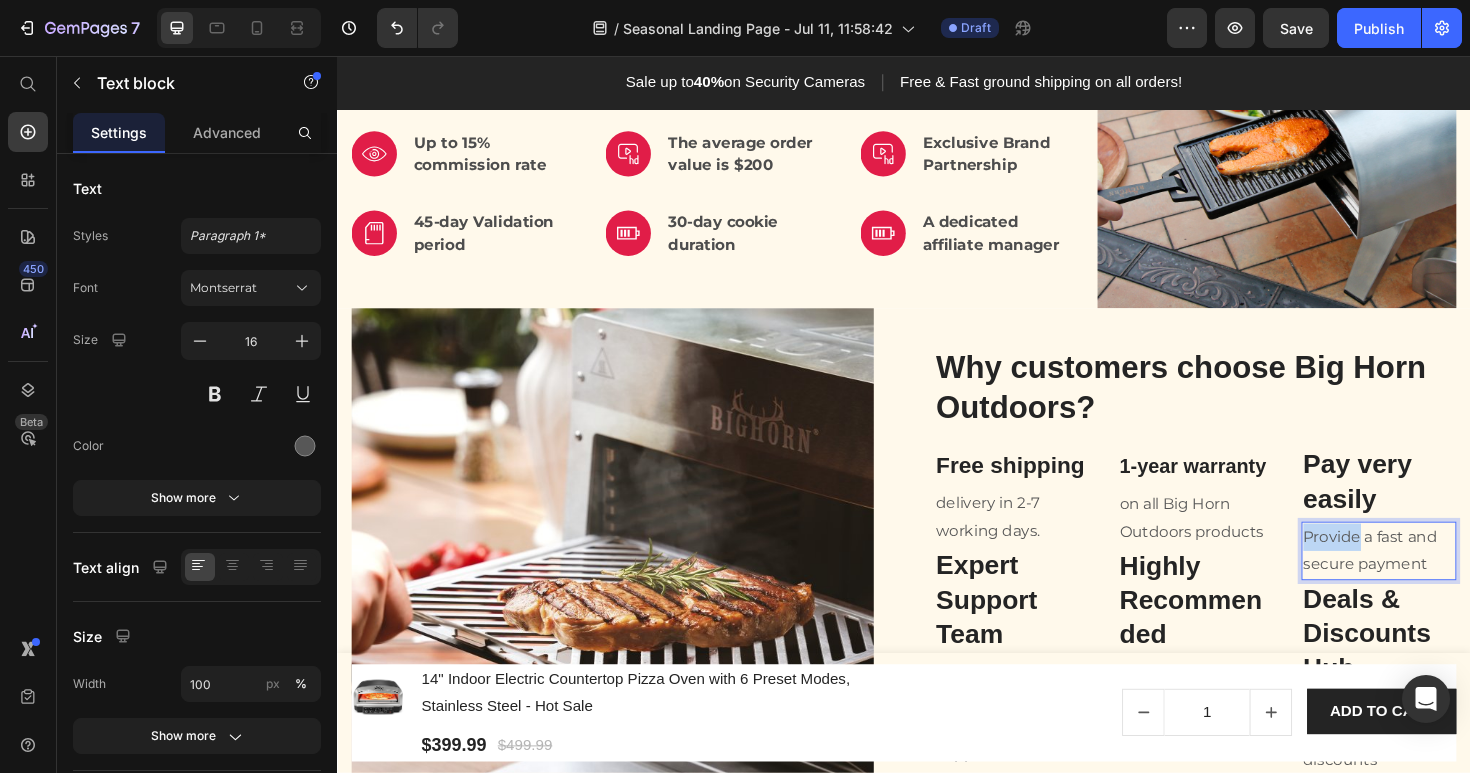 click on "Provide a fast and secure payment" at bounding box center (1440, 580) 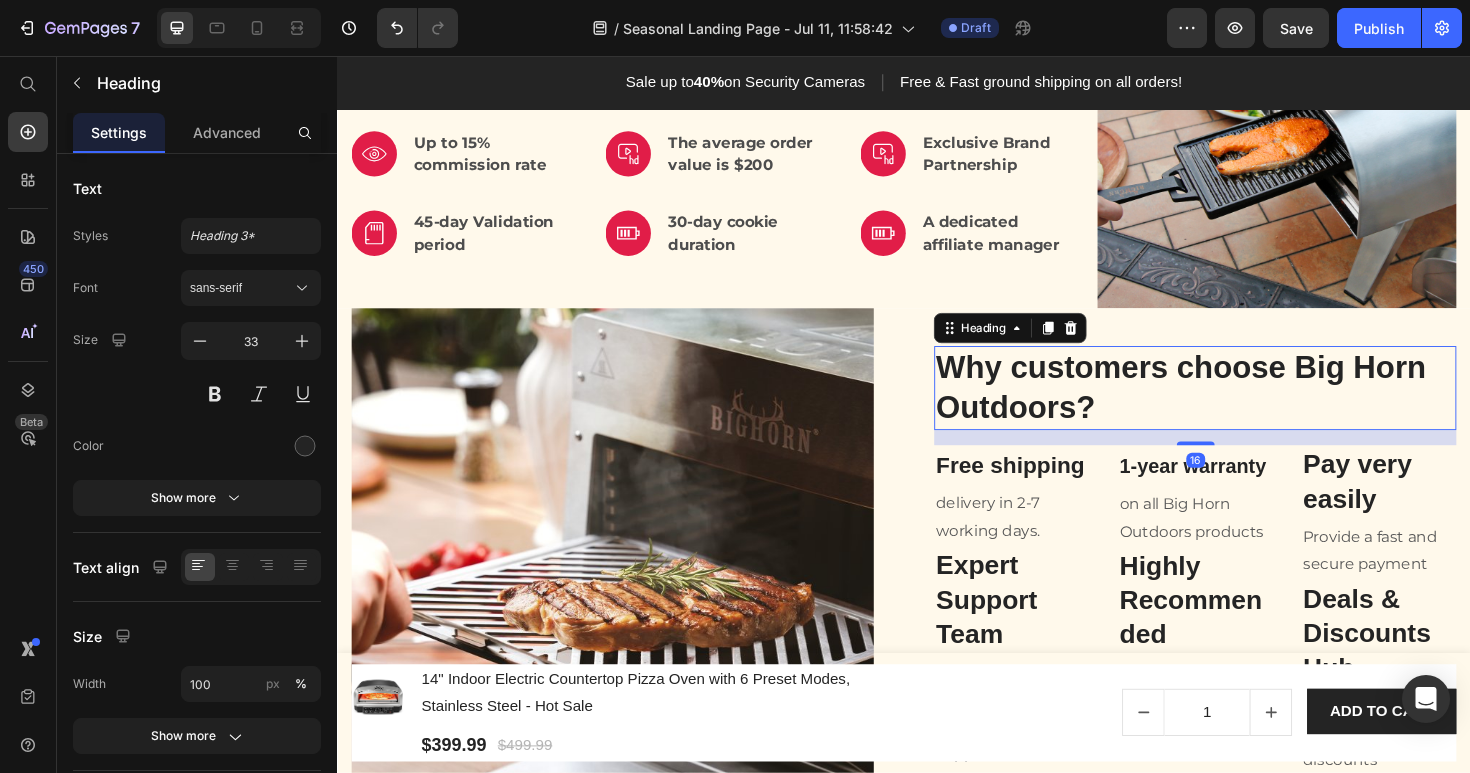 click on "Why customers choose Big Horn Outdoors?" at bounding box center [1245, 408] 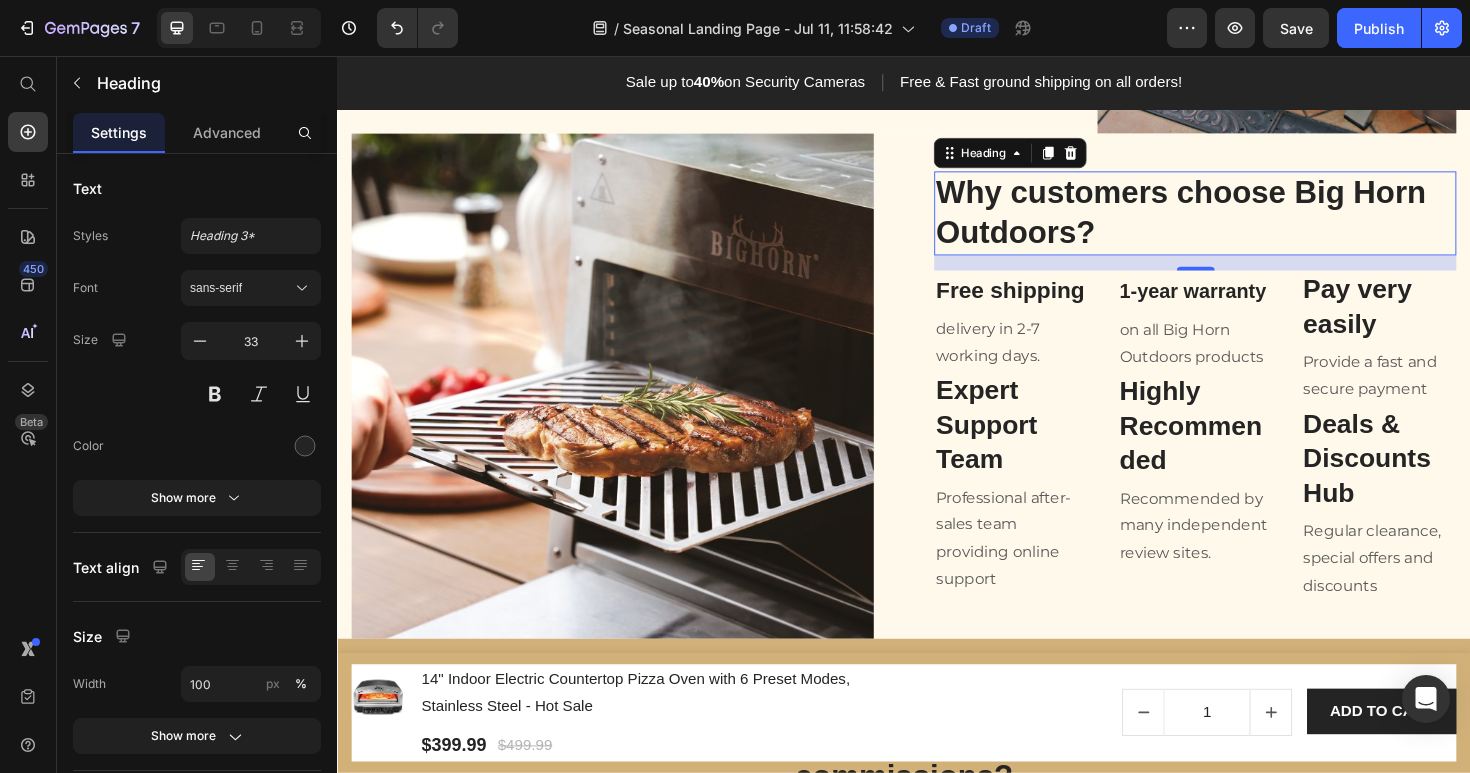 scroll, scrollTop: 1062, scrollLeft: 0, axis: vertical 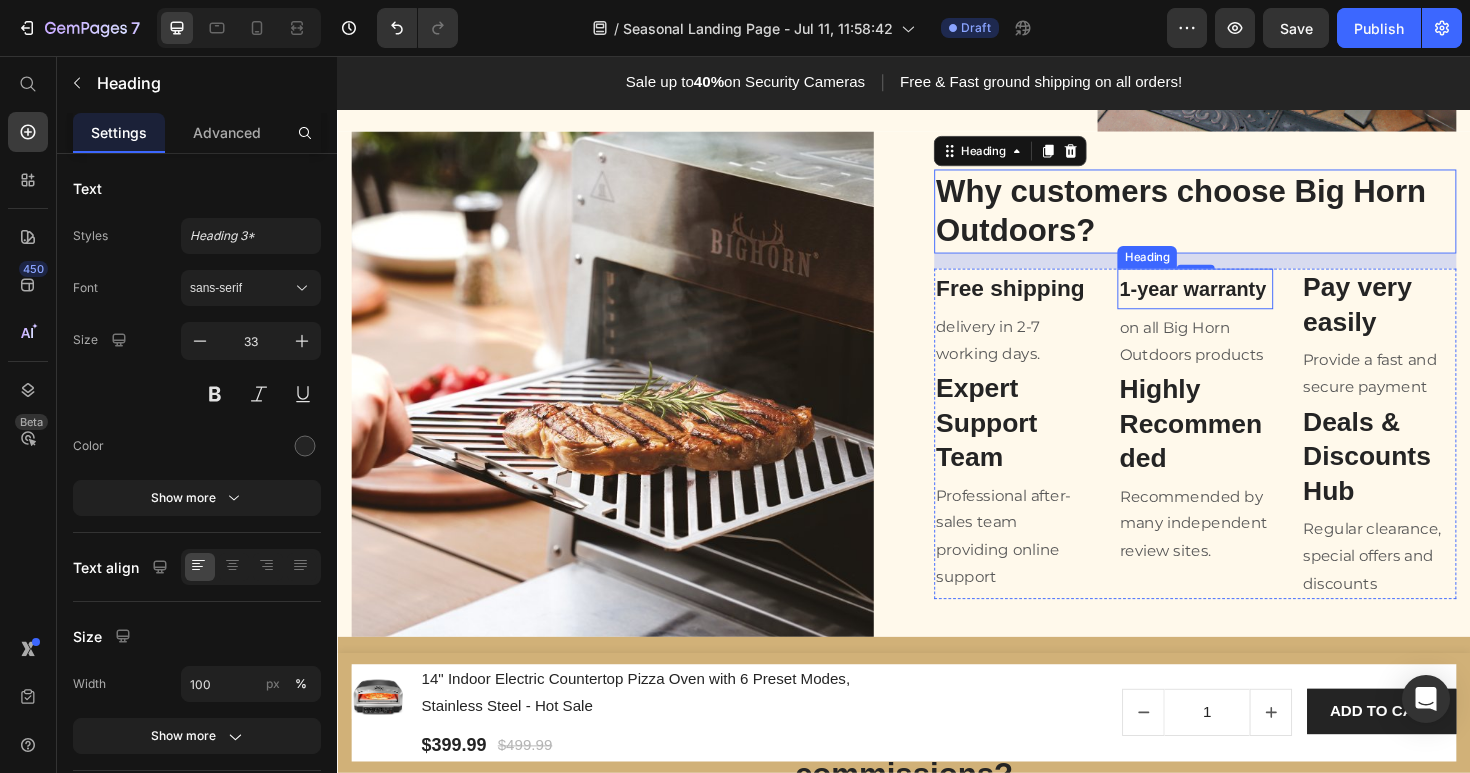 click on "1-year warranty" at bounding box center (1242, 302) 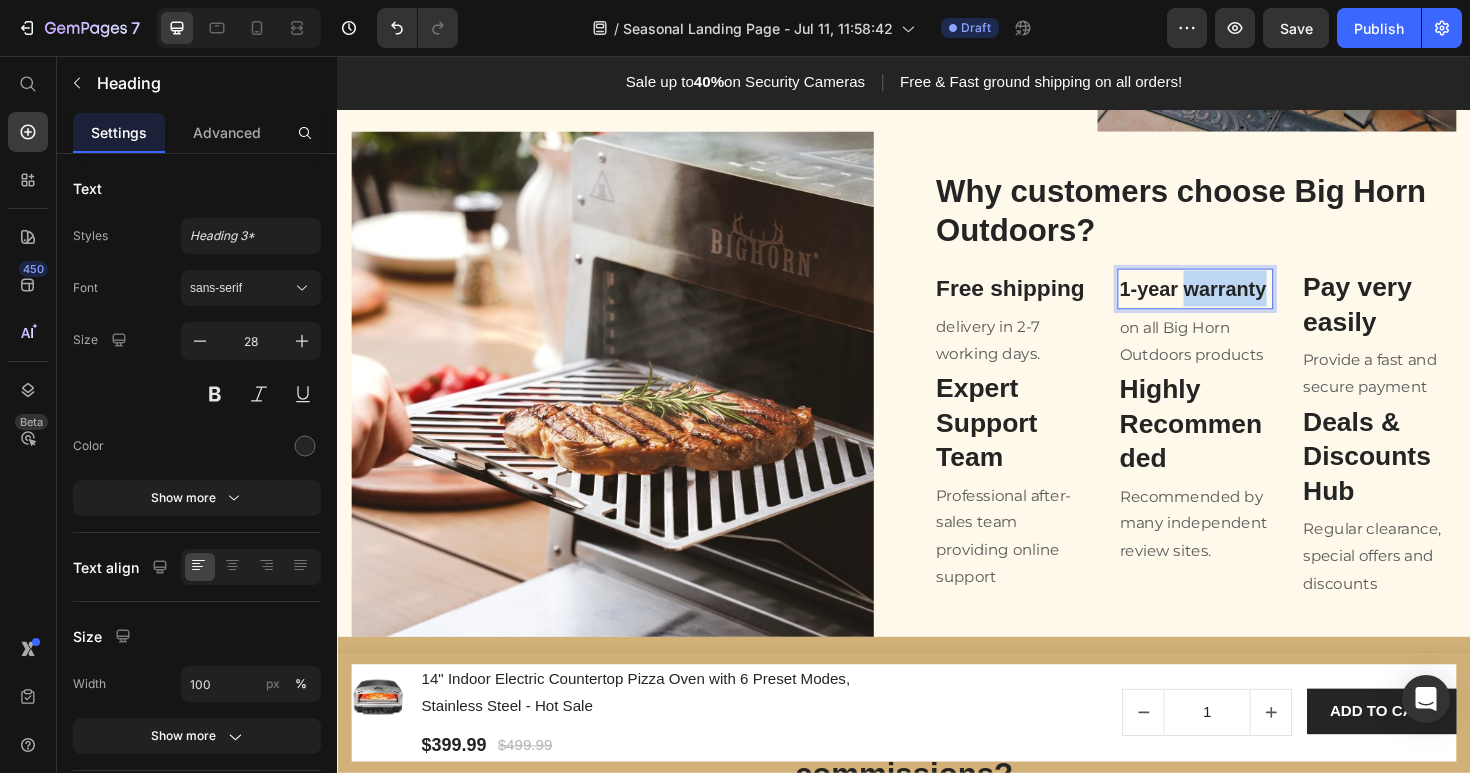 click on "1-year warranty" at bounding box center (1242, 302) 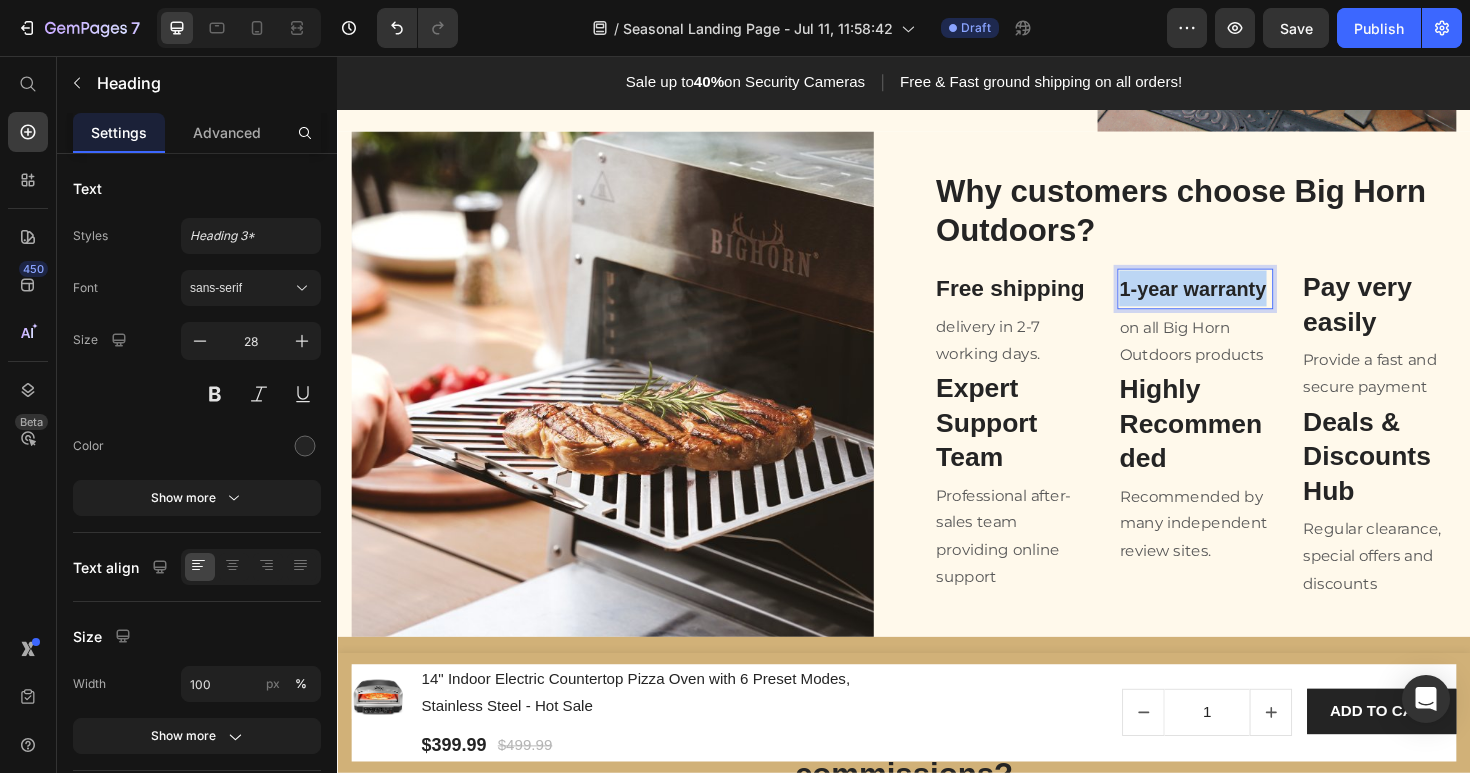 click on "1-year warranty" at bounding box center (1242, 302) 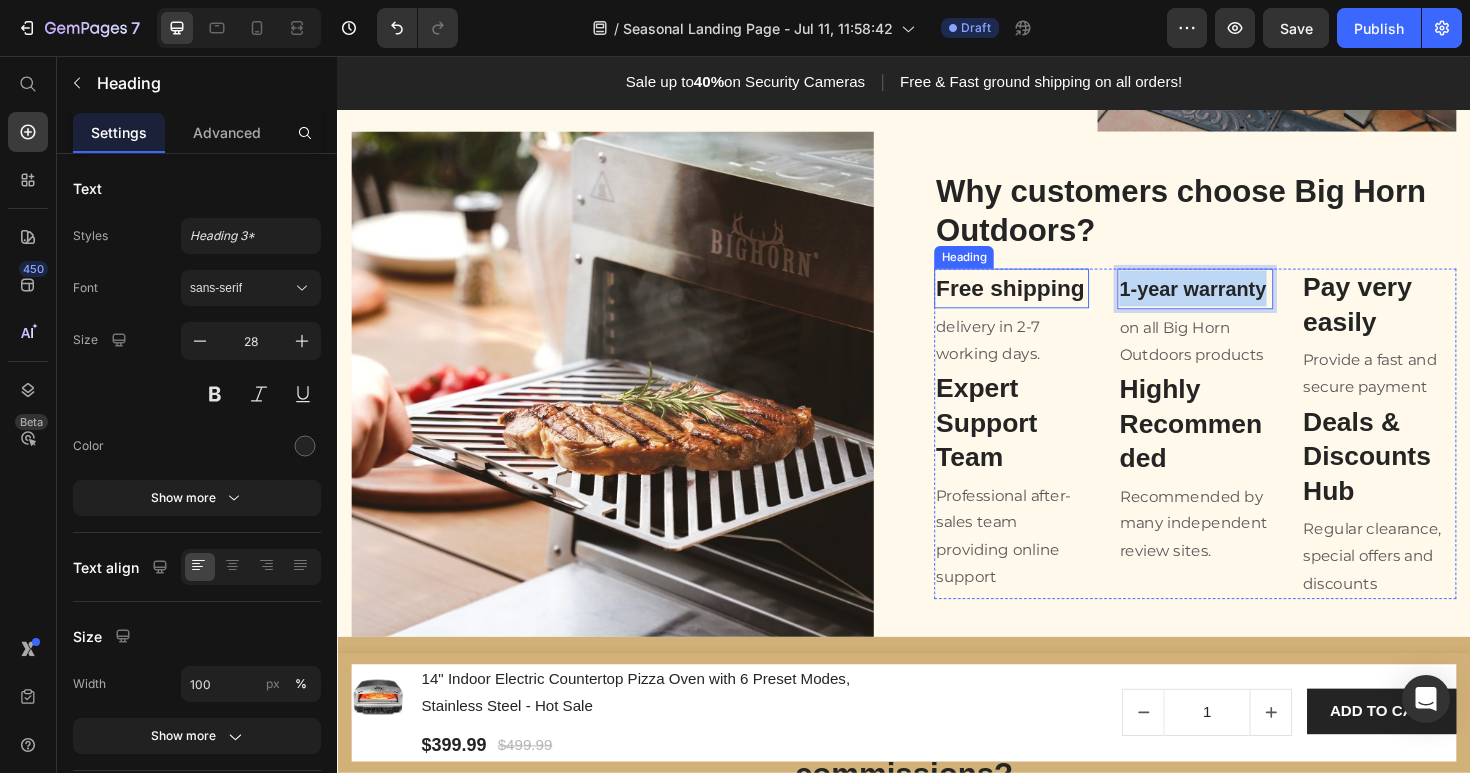 click on "Free shipping" at bounding box center (1049, 301) 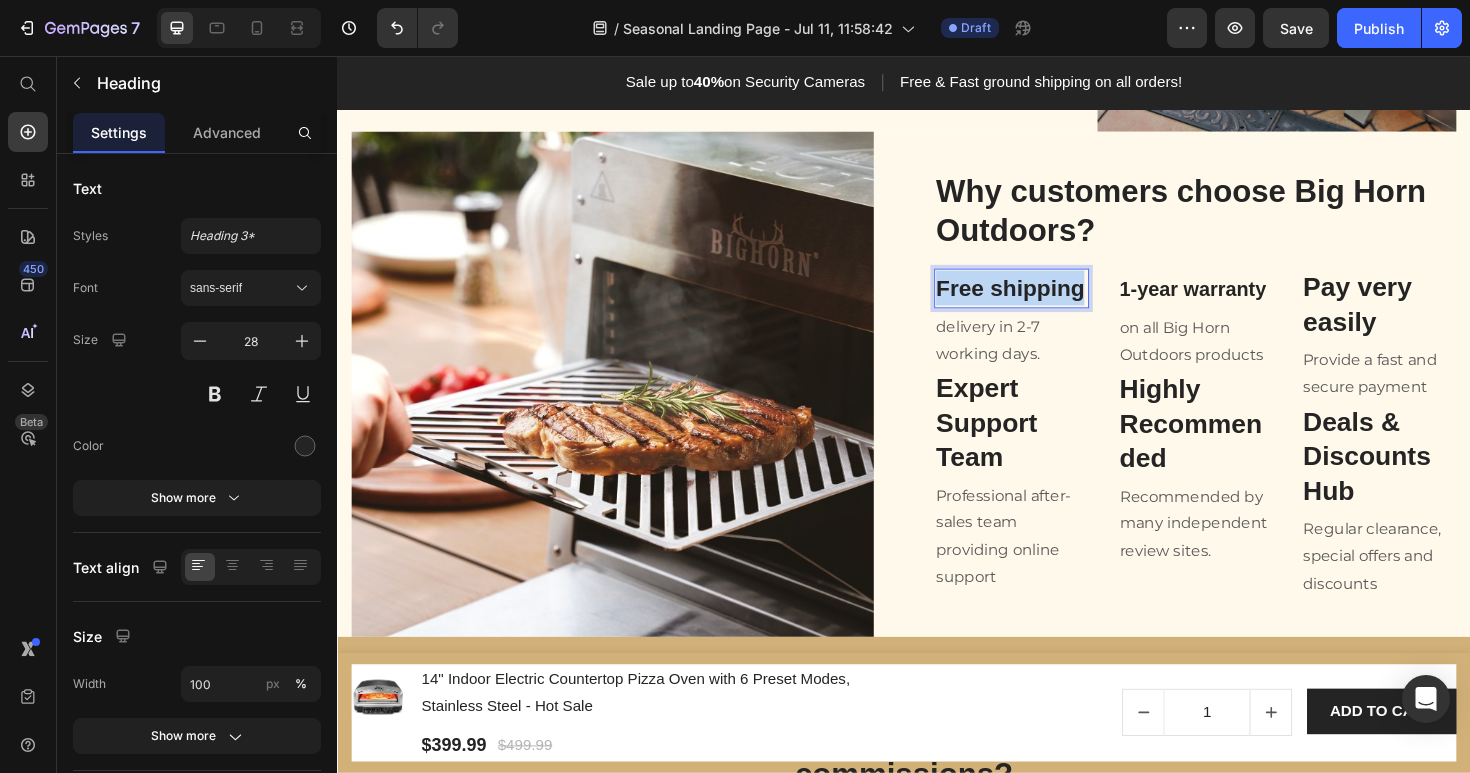 click on "Free shipping" at bounding box center (1049, 301) 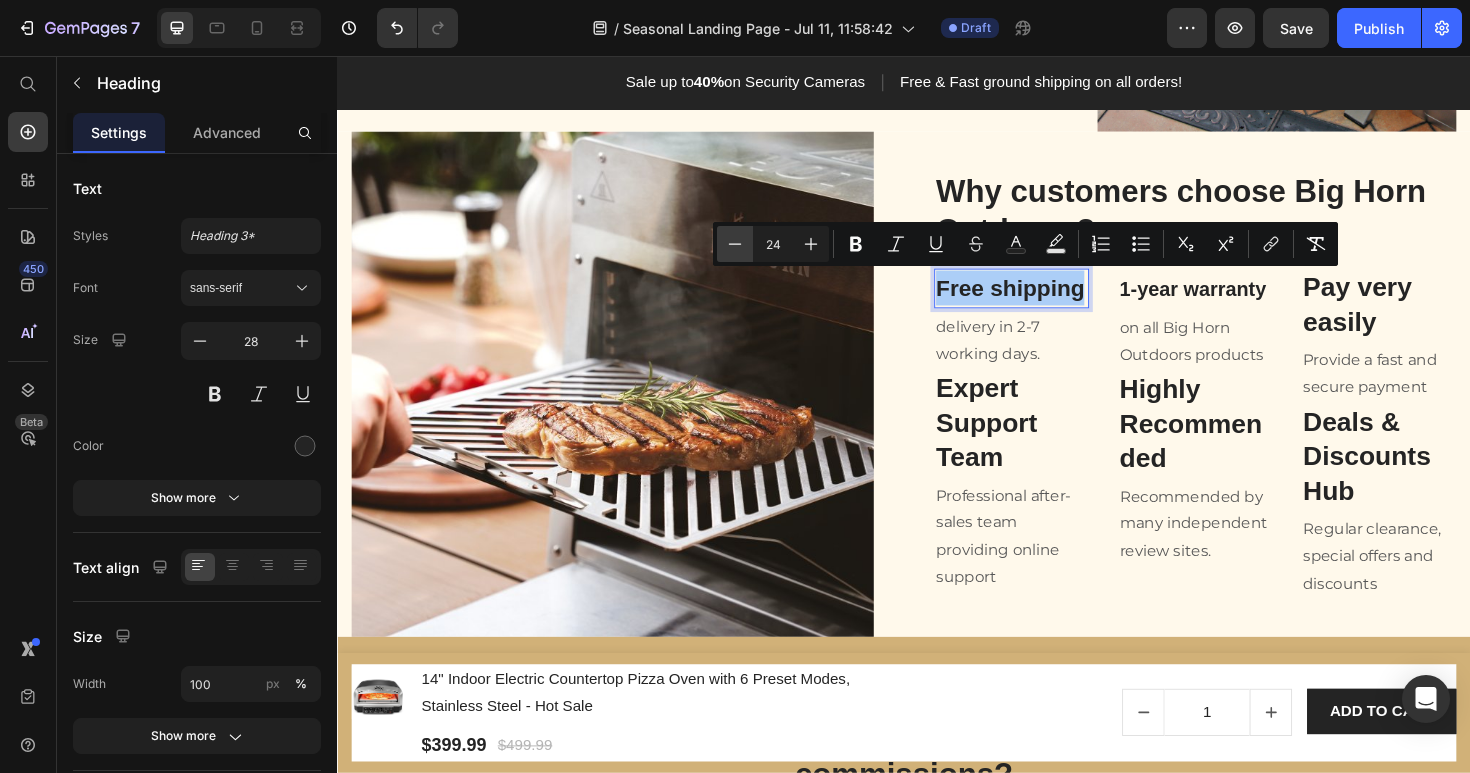 click 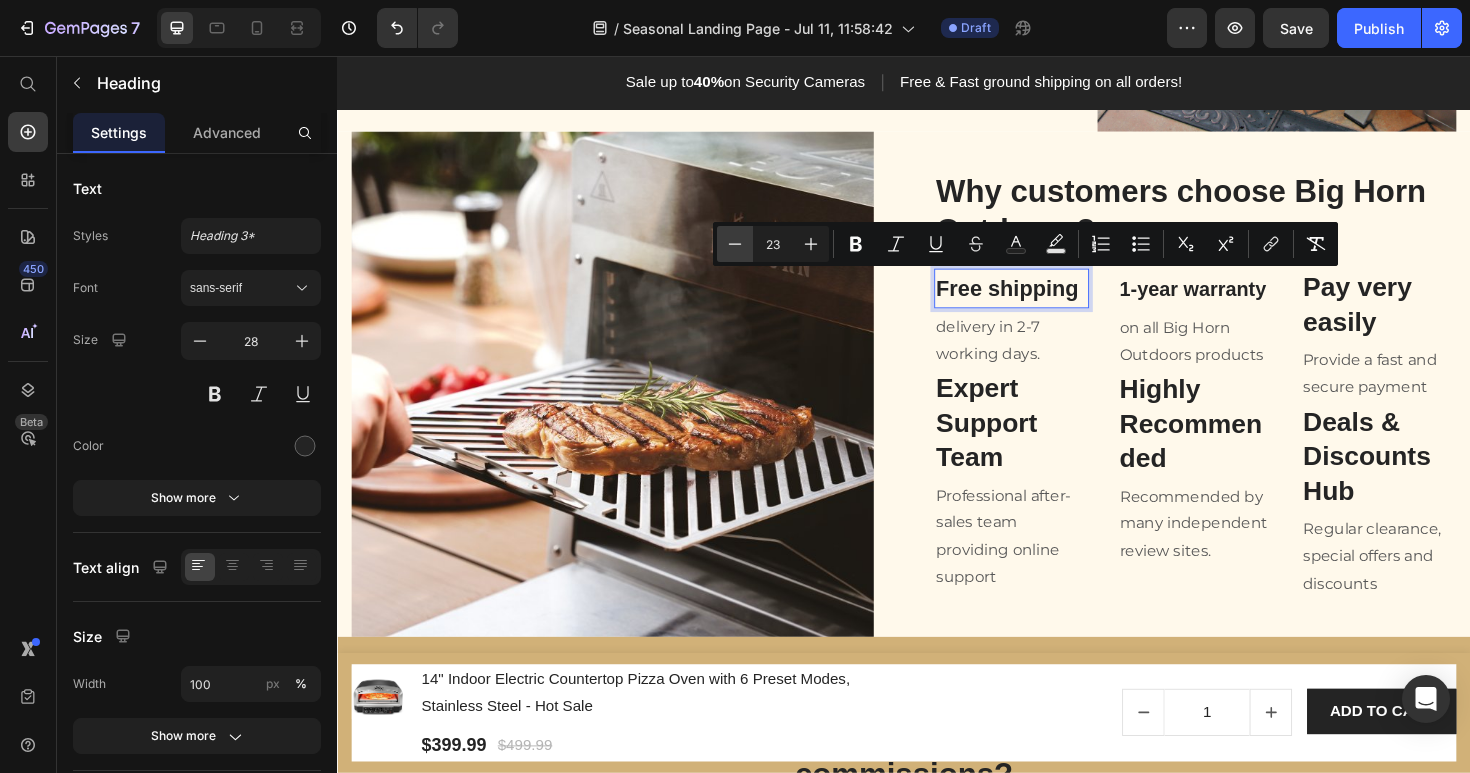 click 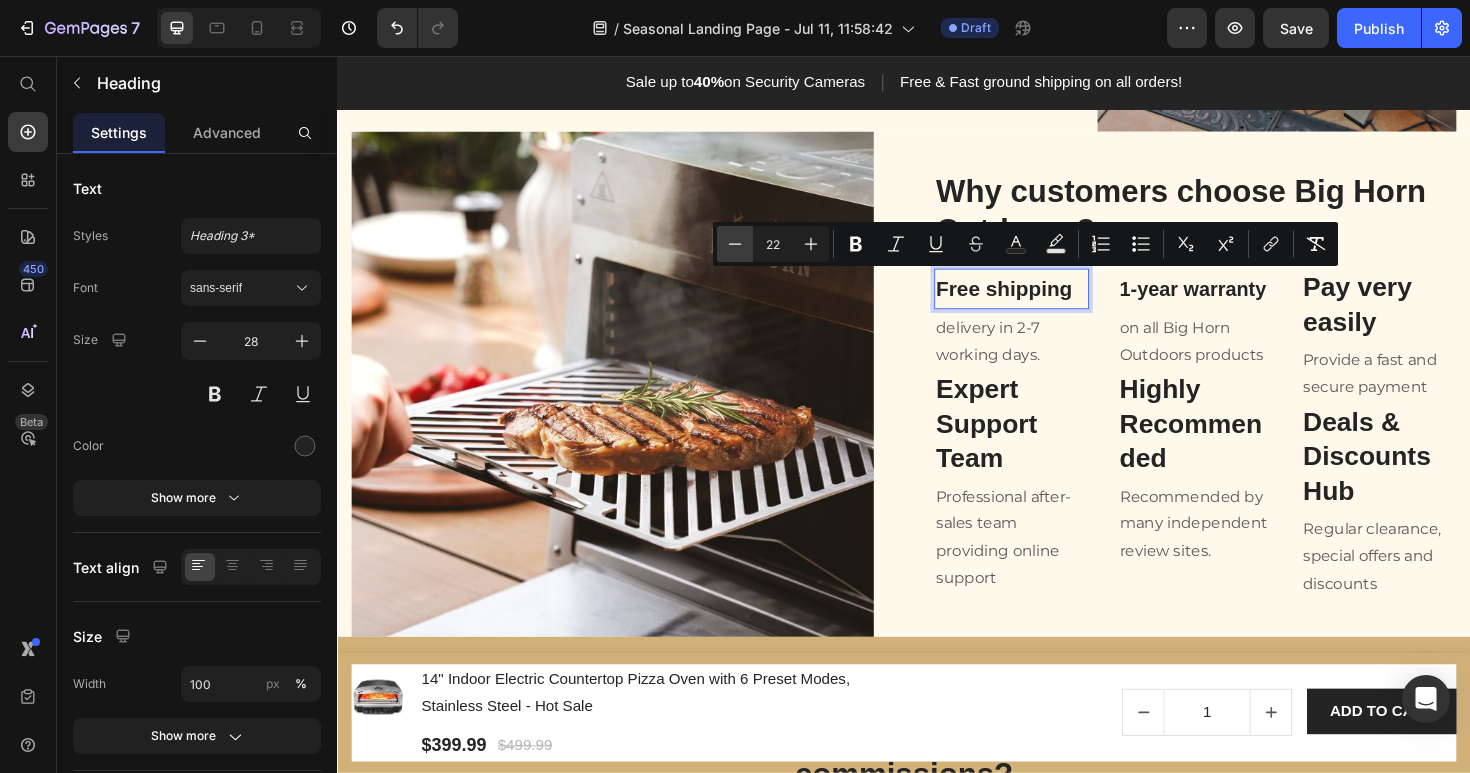 click 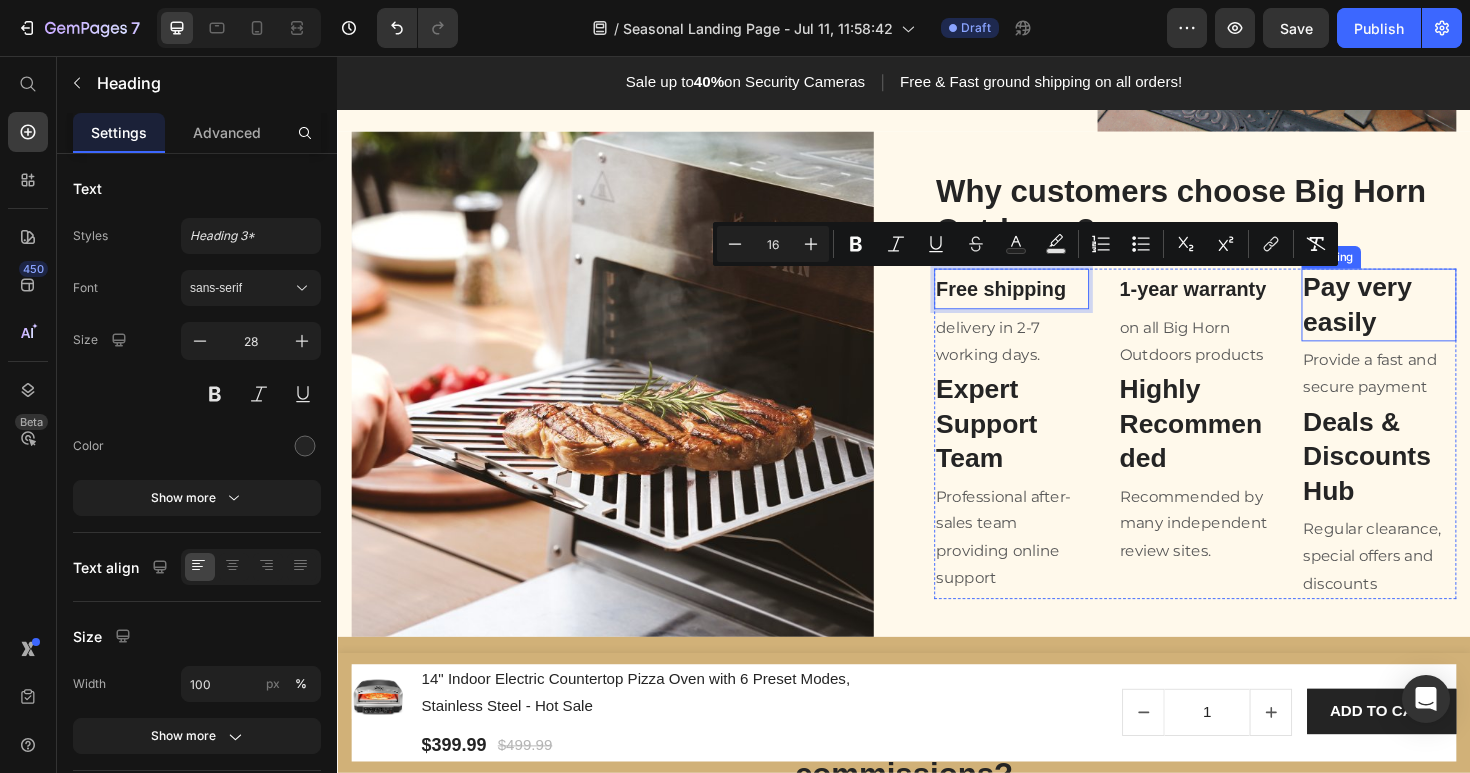 click on "Pay very easily" at bounding box center [1440, 319] 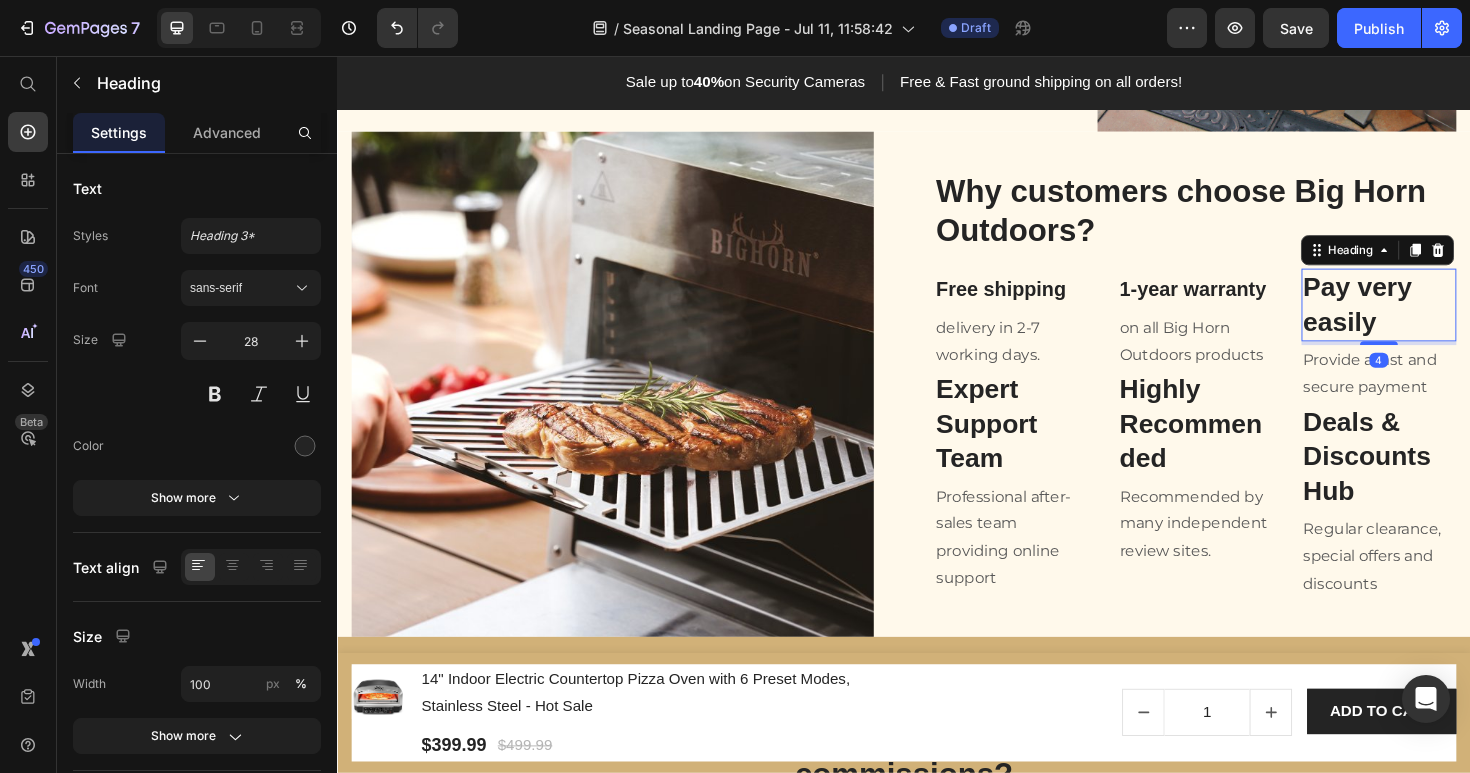 click on "Pay very easily" at bounding box center (1440, 319) 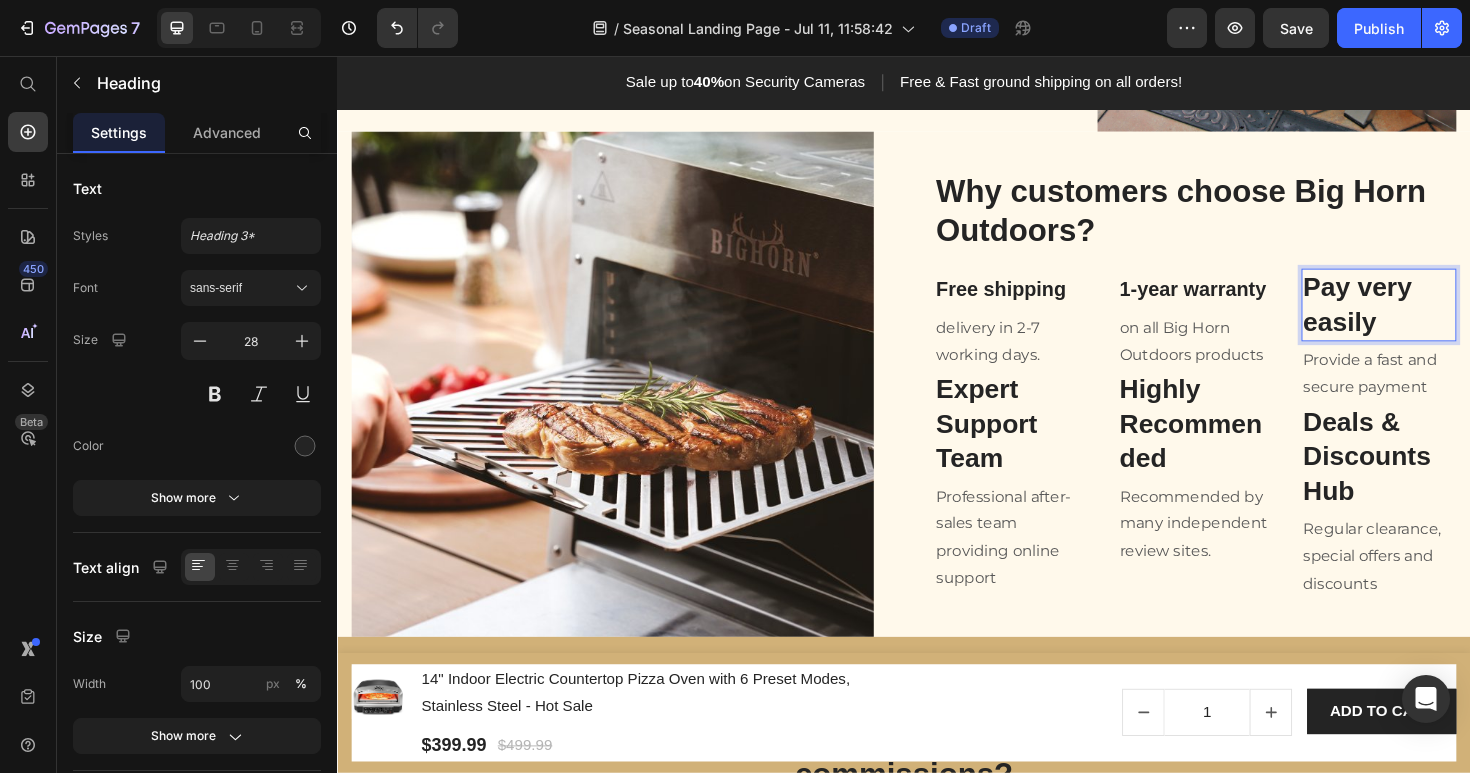 click on "Pay very easily" at bounding box center [1440, 319] 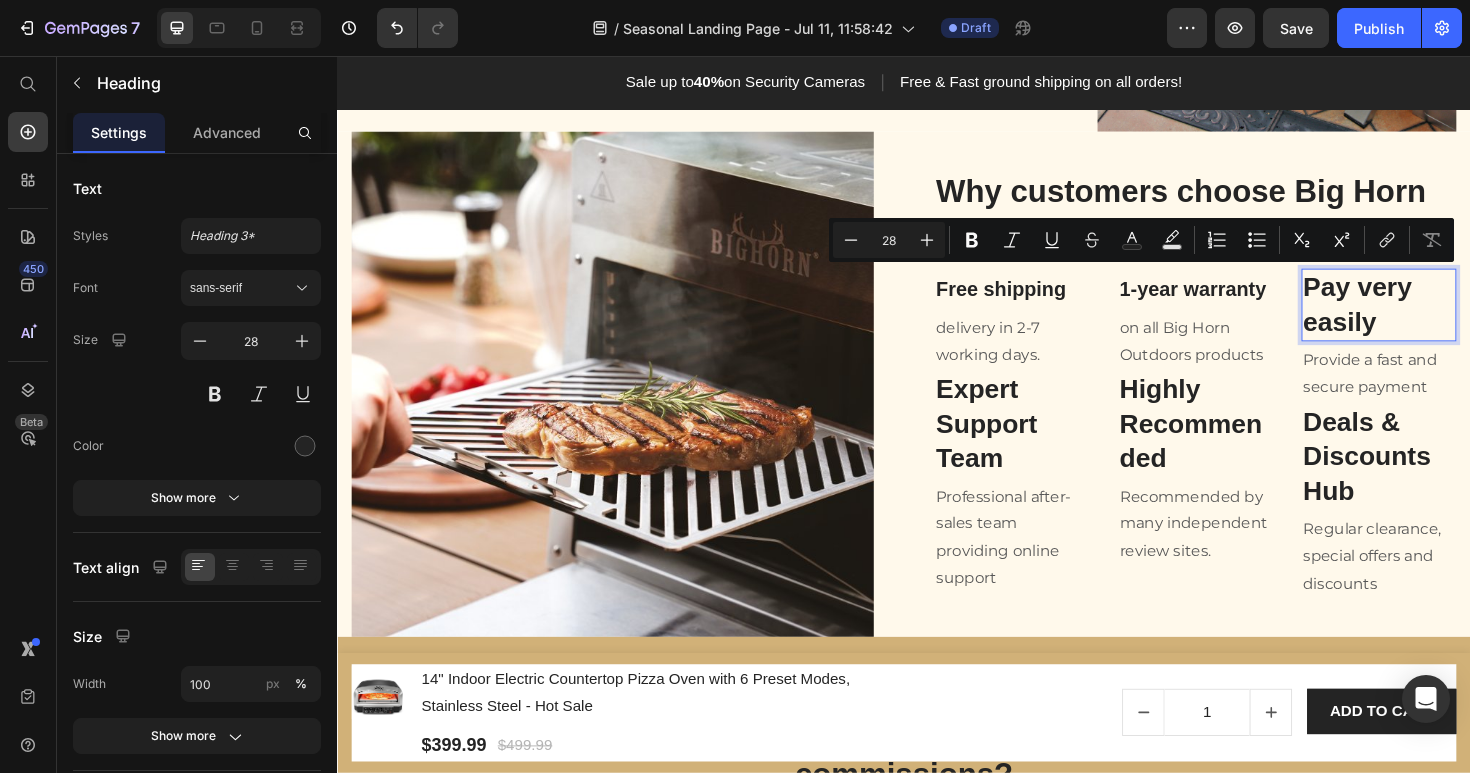 click on "28" at bounding box center (889, 240) 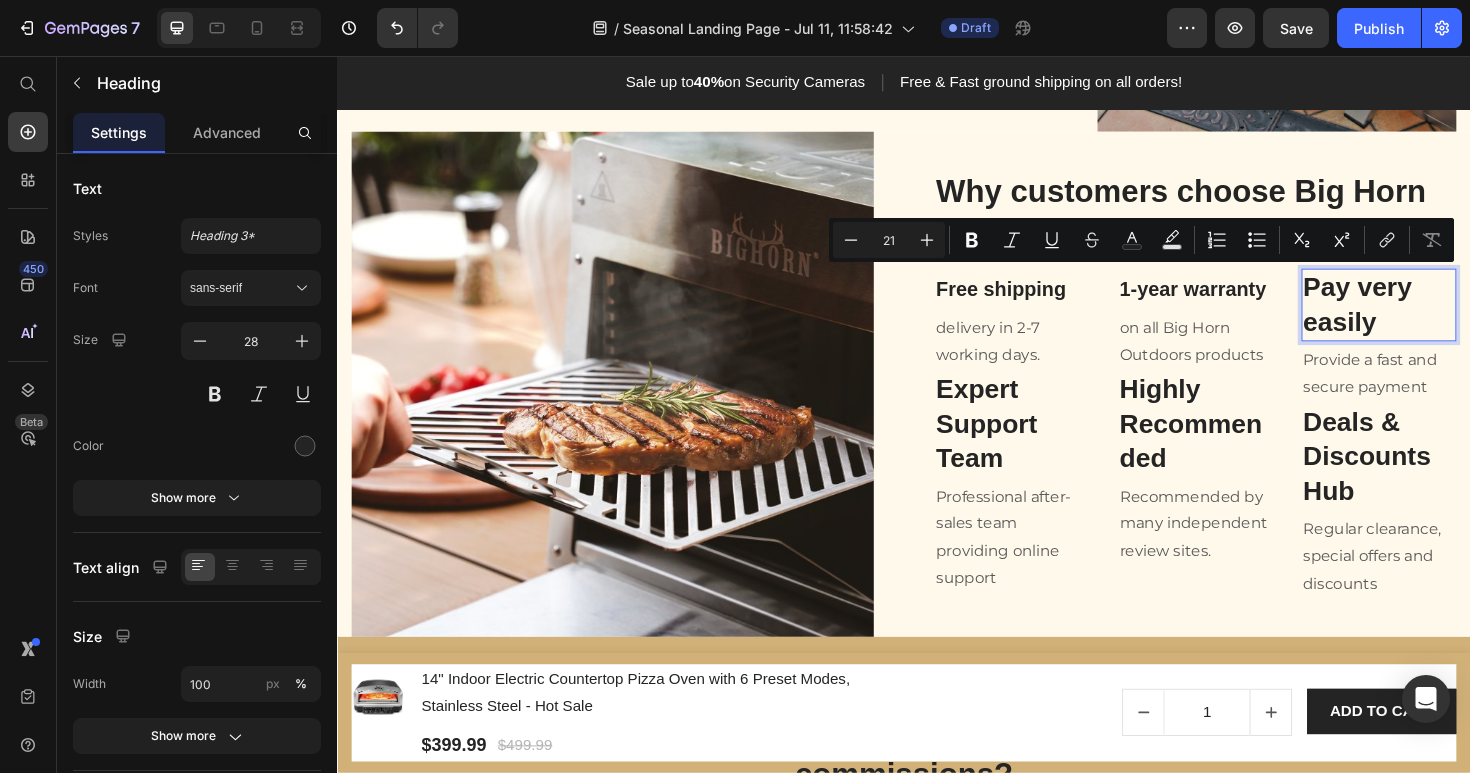 type on "21" 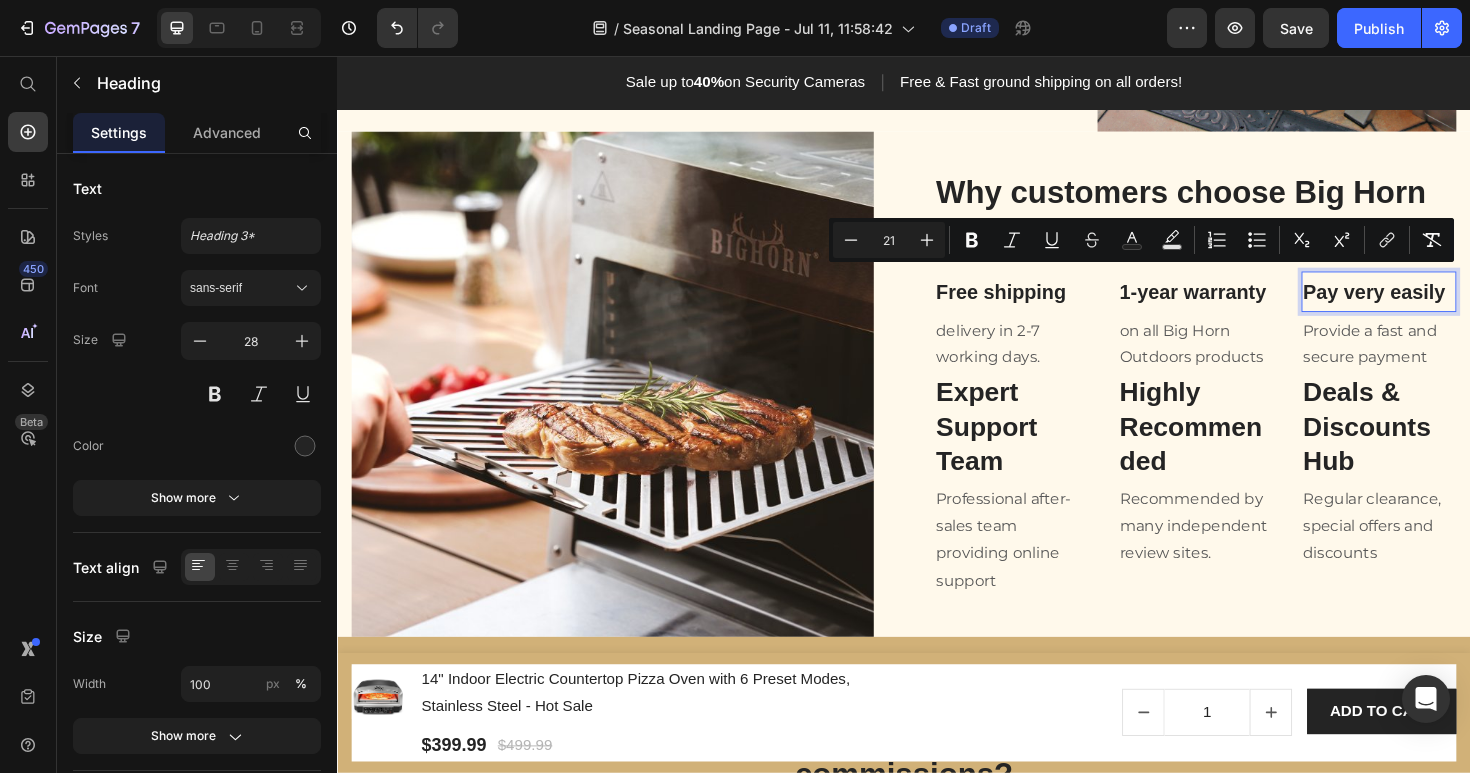 click on "Pay very easily" at bounding box center [1435, 305] 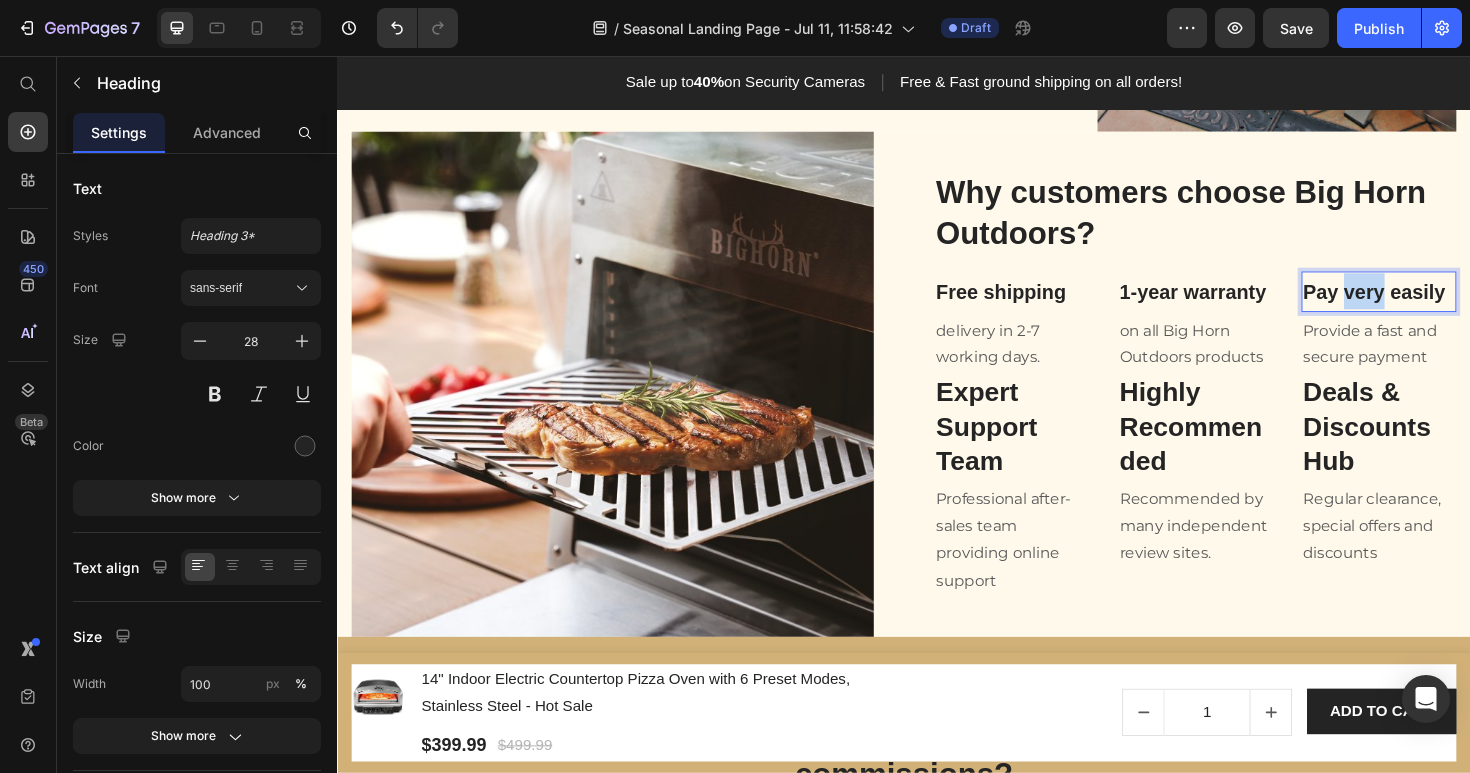 click on "Pay very easily" at bounding box center (1435, 305) 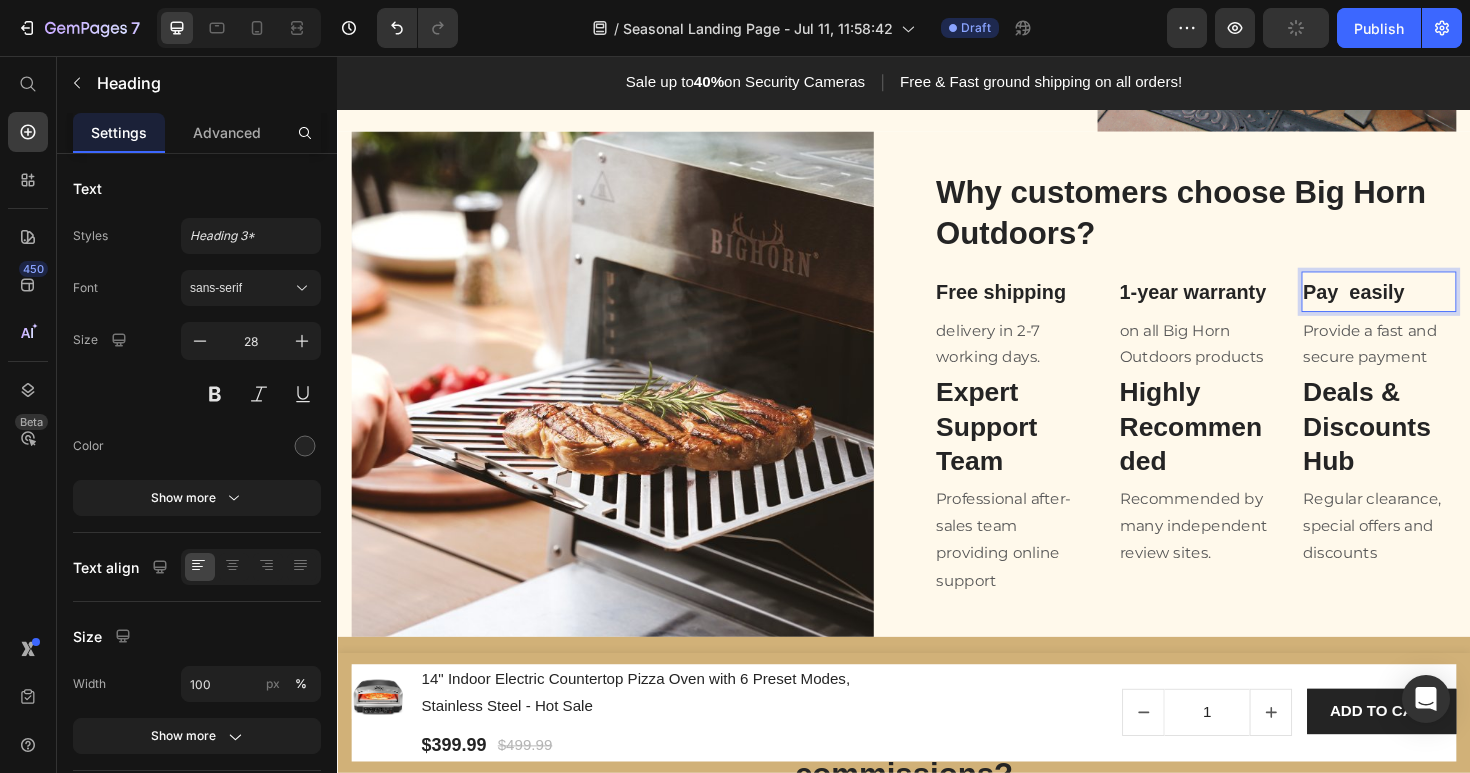 click on "Pay  easily" at bounding box center [1413, 305] 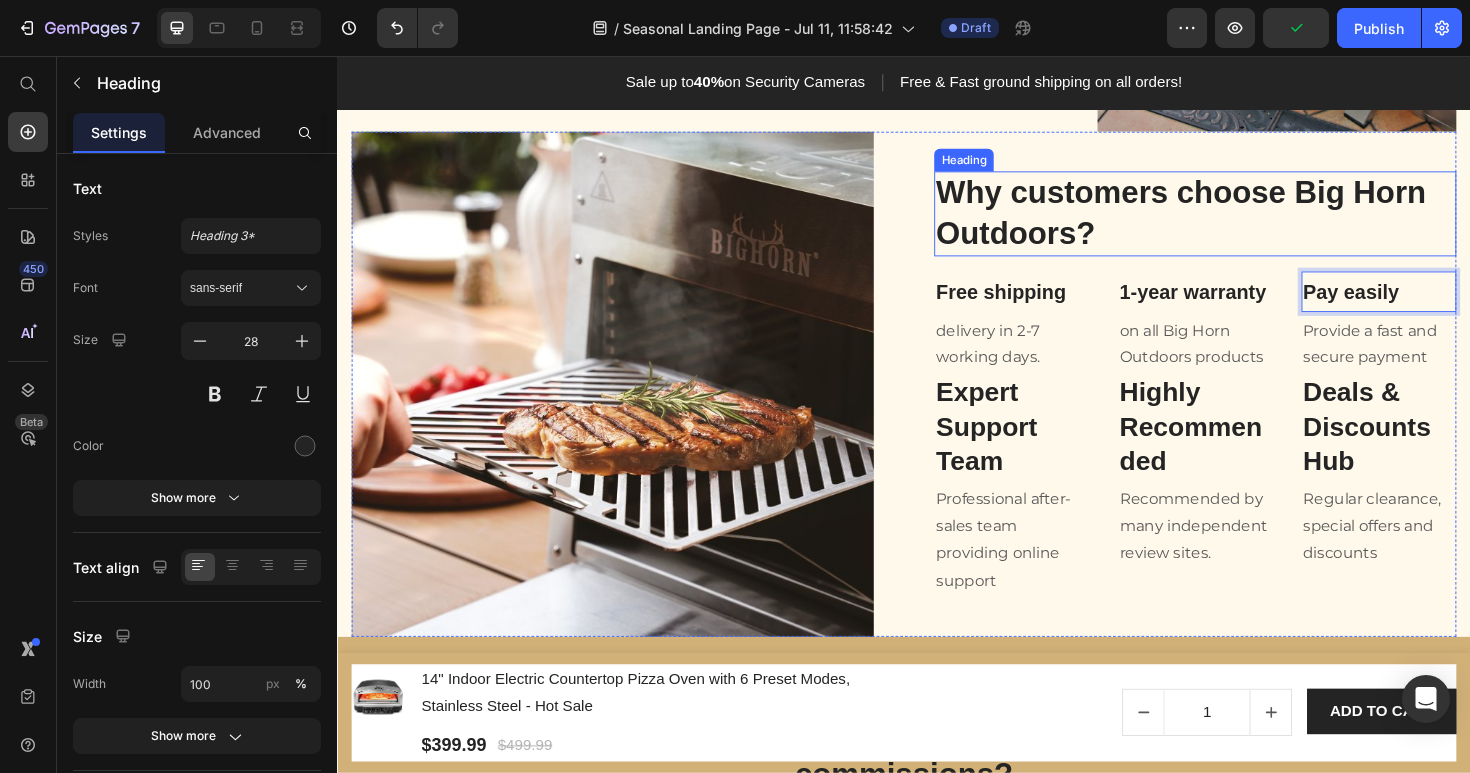 click on "Why customers choose Big Horn Outdoors?" at bounding box center (1245, 223) 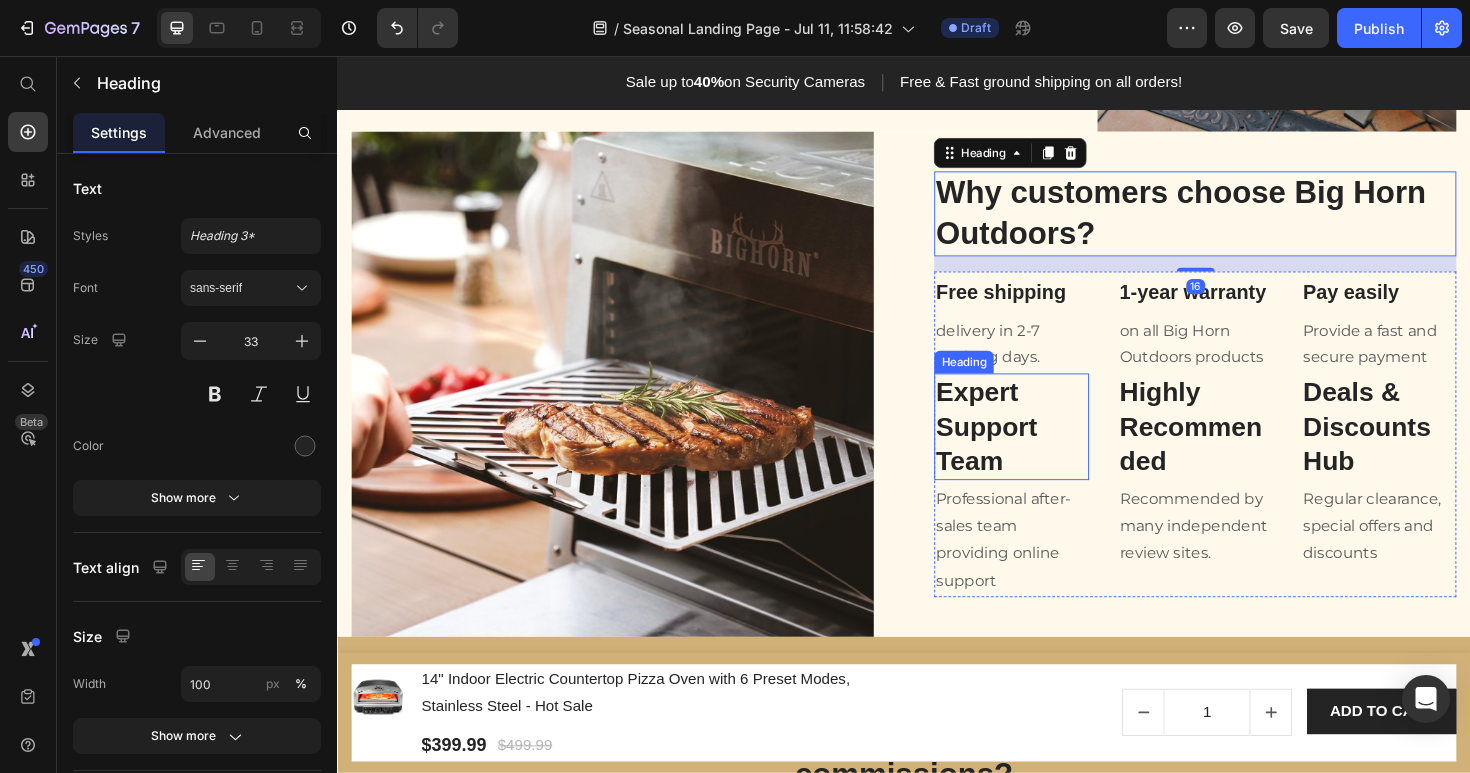 click on "Expert Support Team" at bounding box center (1051, 448) 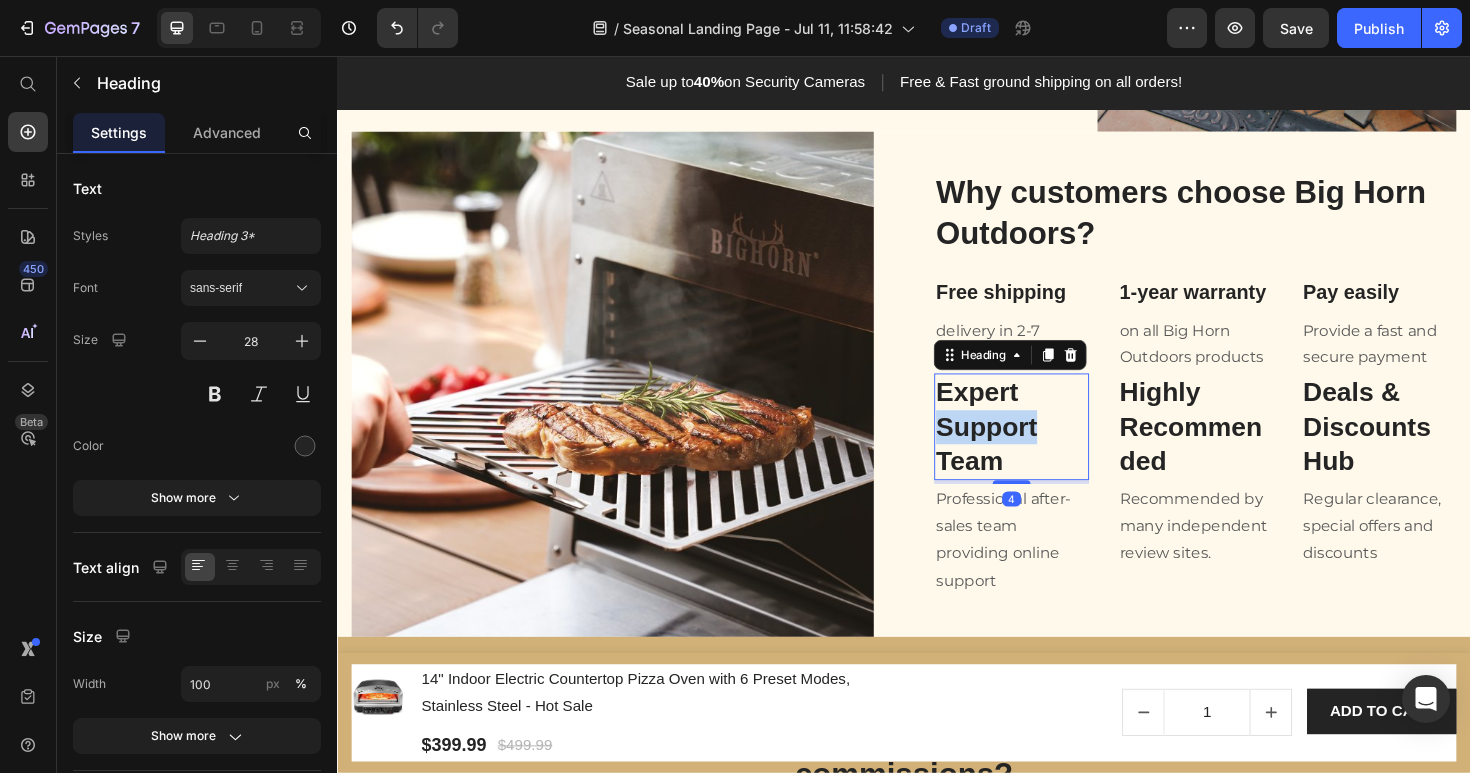 click on "Expert Support Team" at bounding box center (1051, 448) 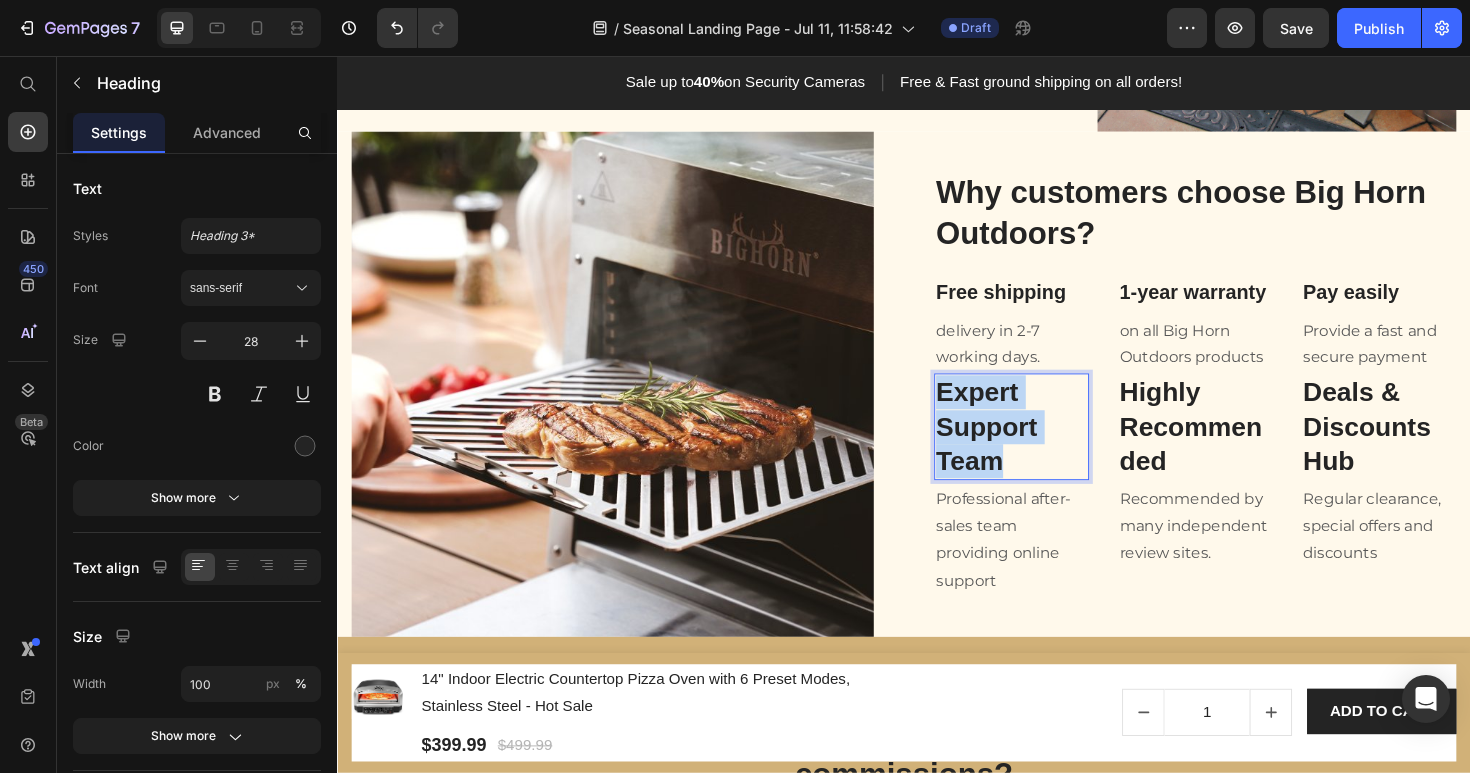 click on "Expert Support Team" at bounding box center [1051, 448] 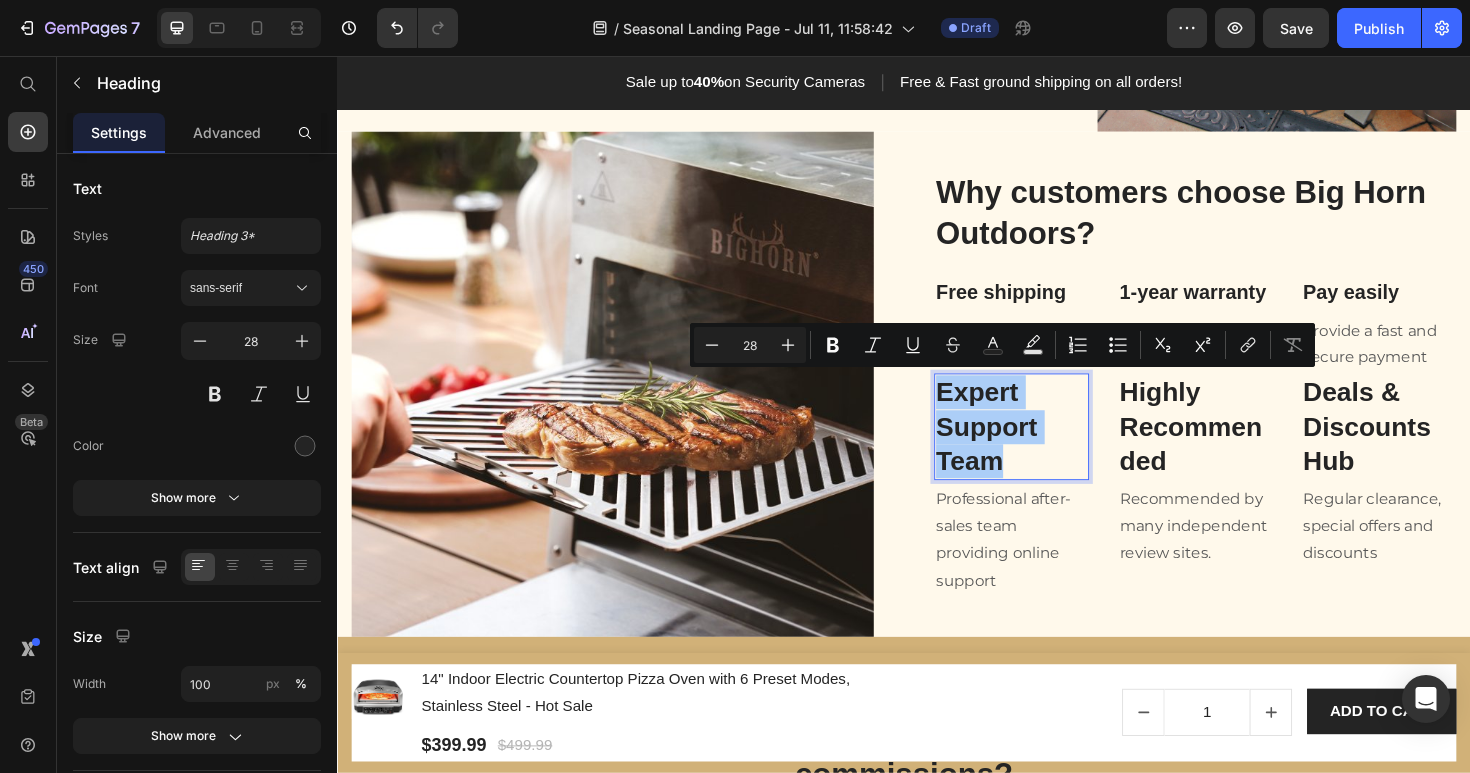 click on "28" at bounding box center (750, 345) 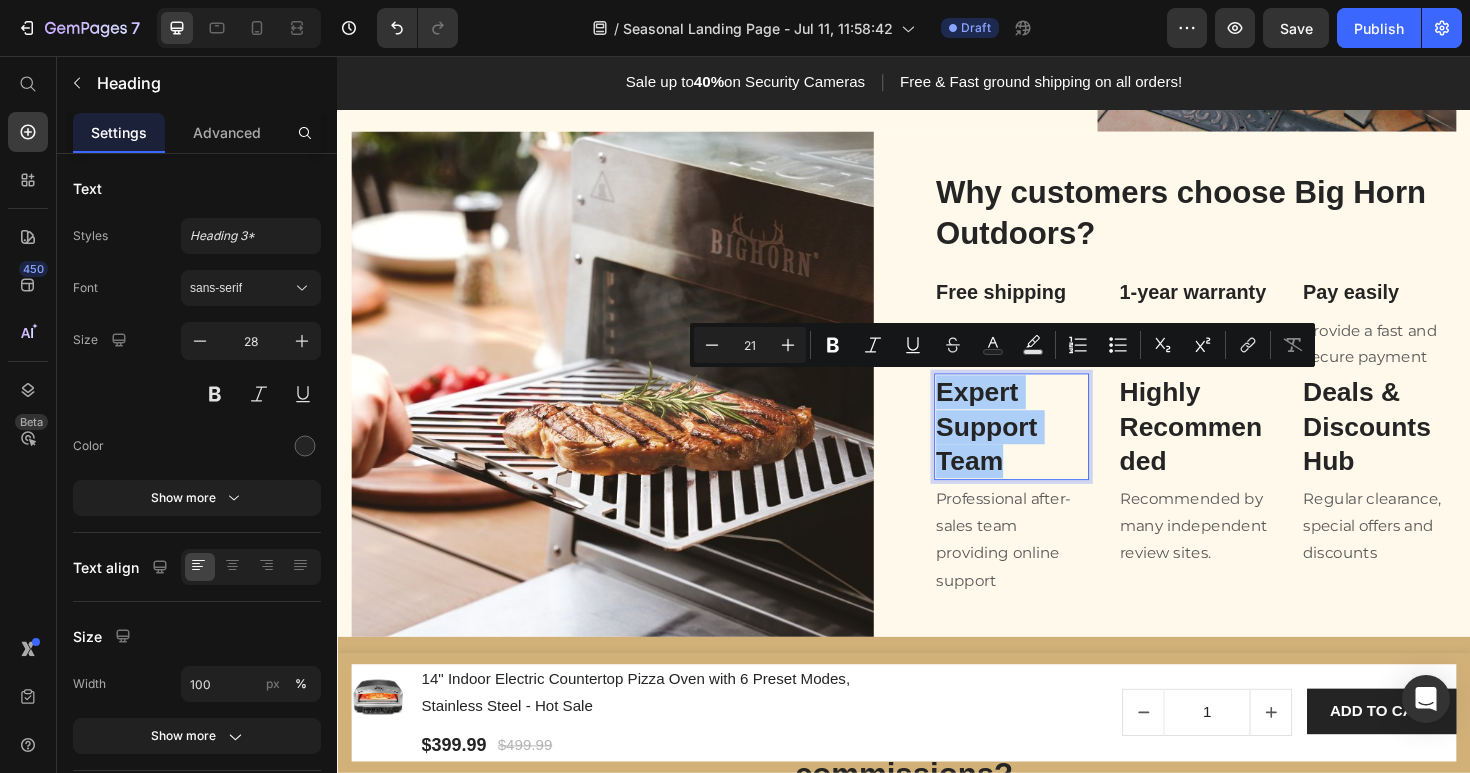 type on "21" 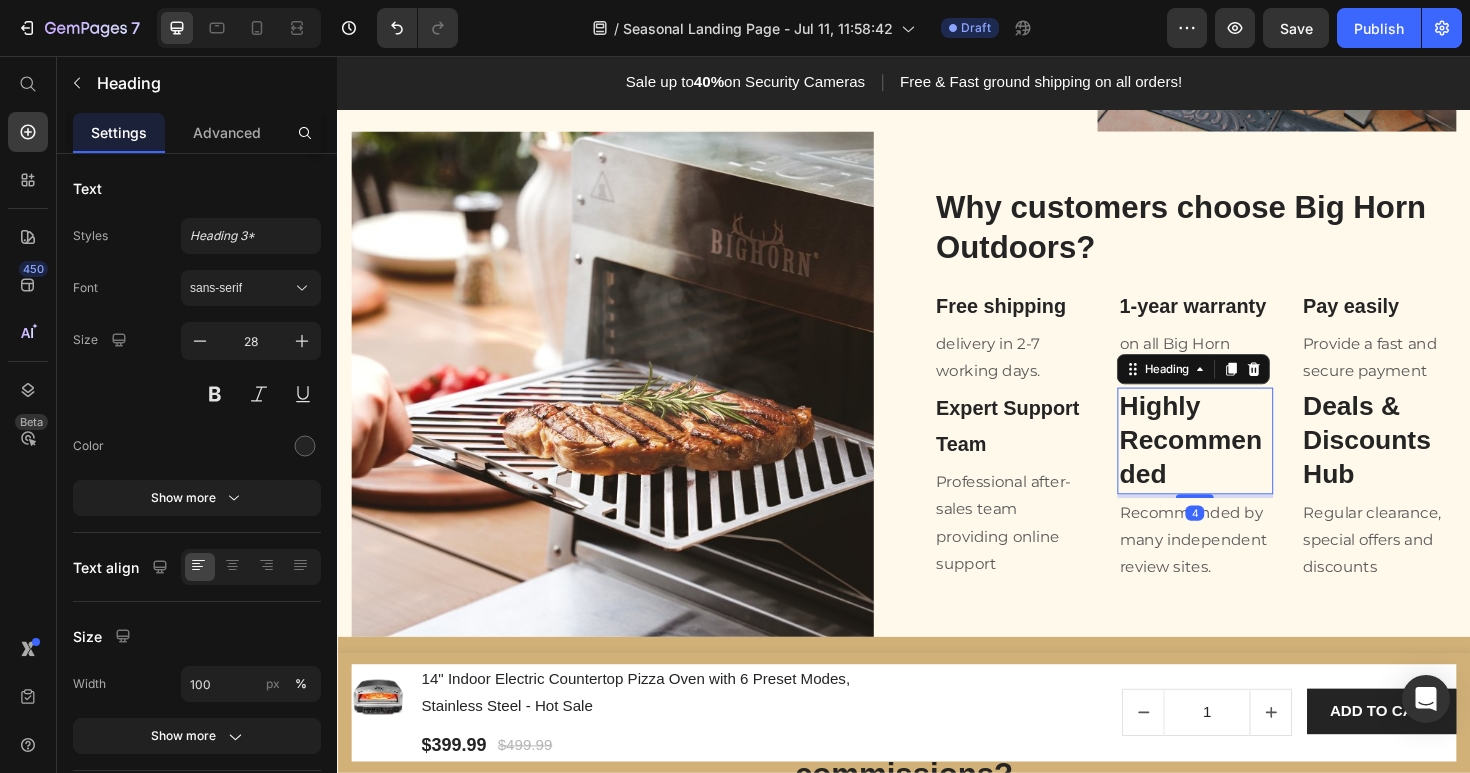 click on "Highly Recommended" at bounding box center [1245, 463] 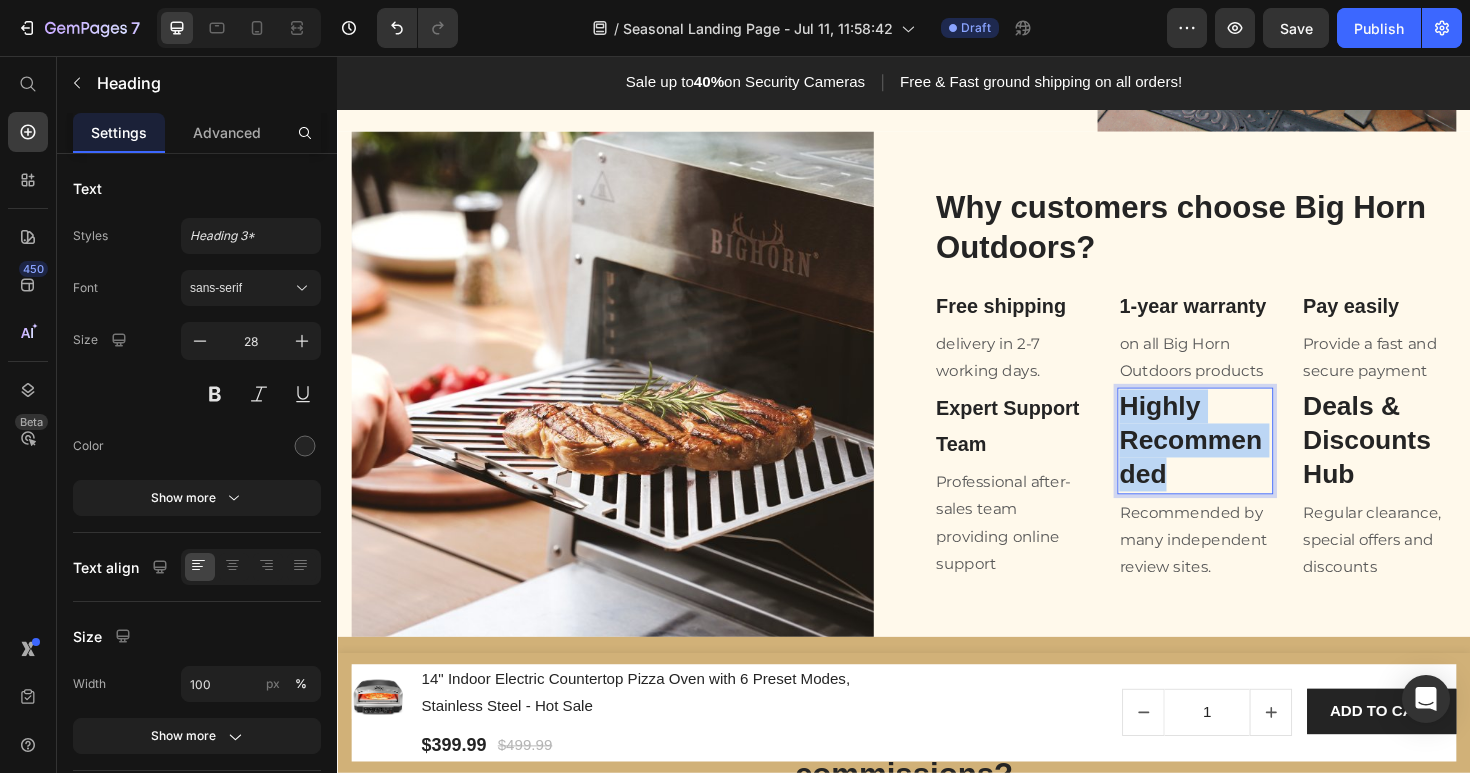 click on "Highly Recommended" at bounding box center [1245, 463] 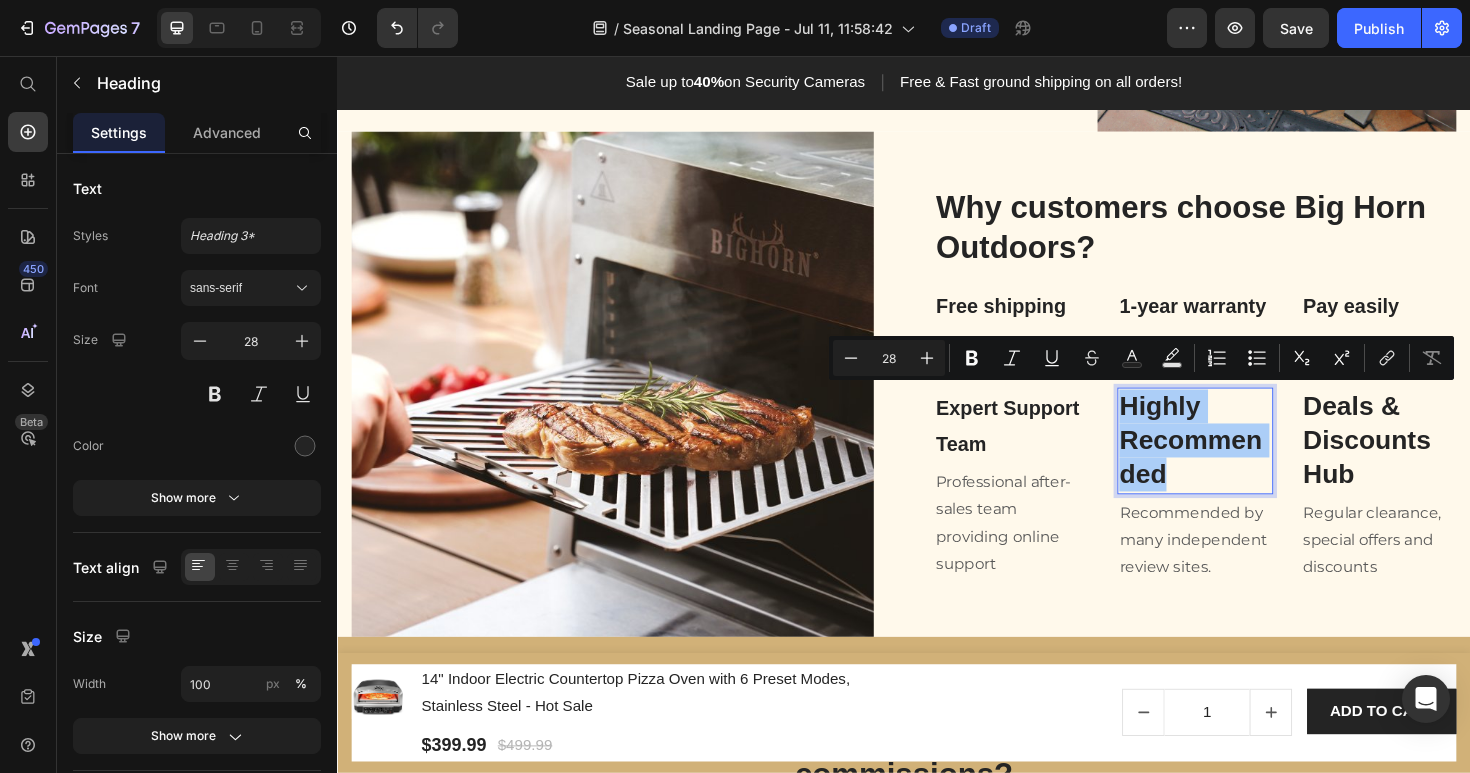 click on "28" at bounding box center [889, 358] 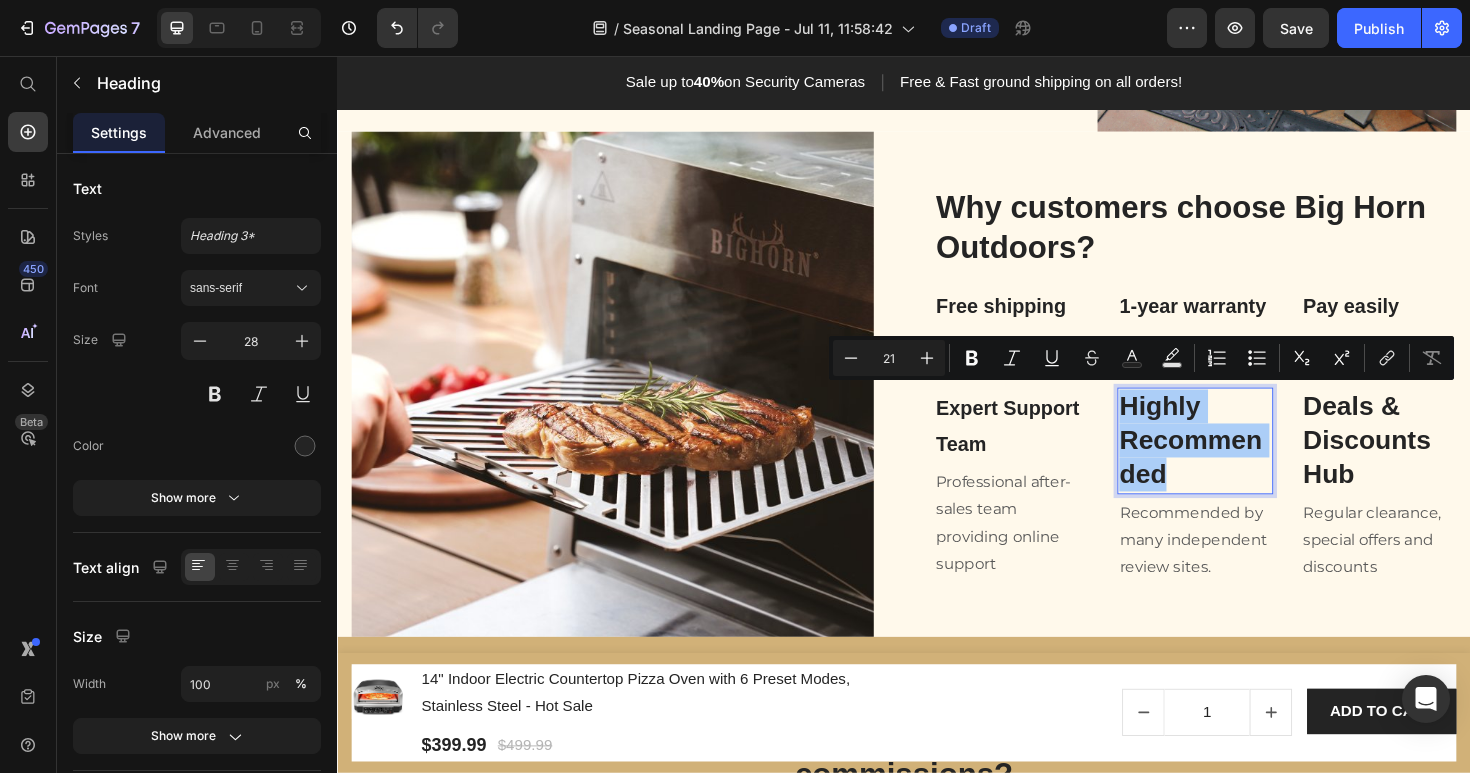 type on "21" 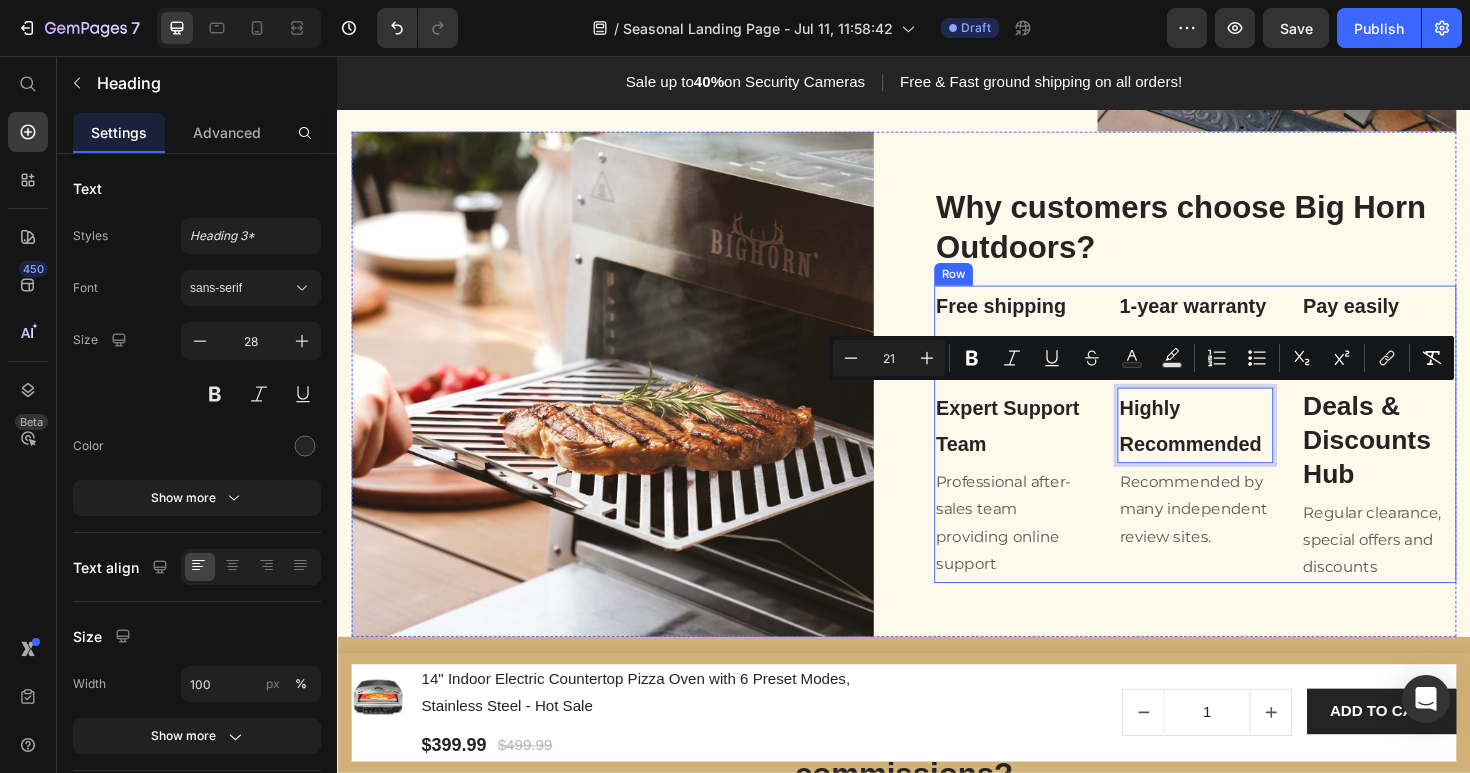 click on "Deals & Discounts Hub" at bounding box center [1440, 463] 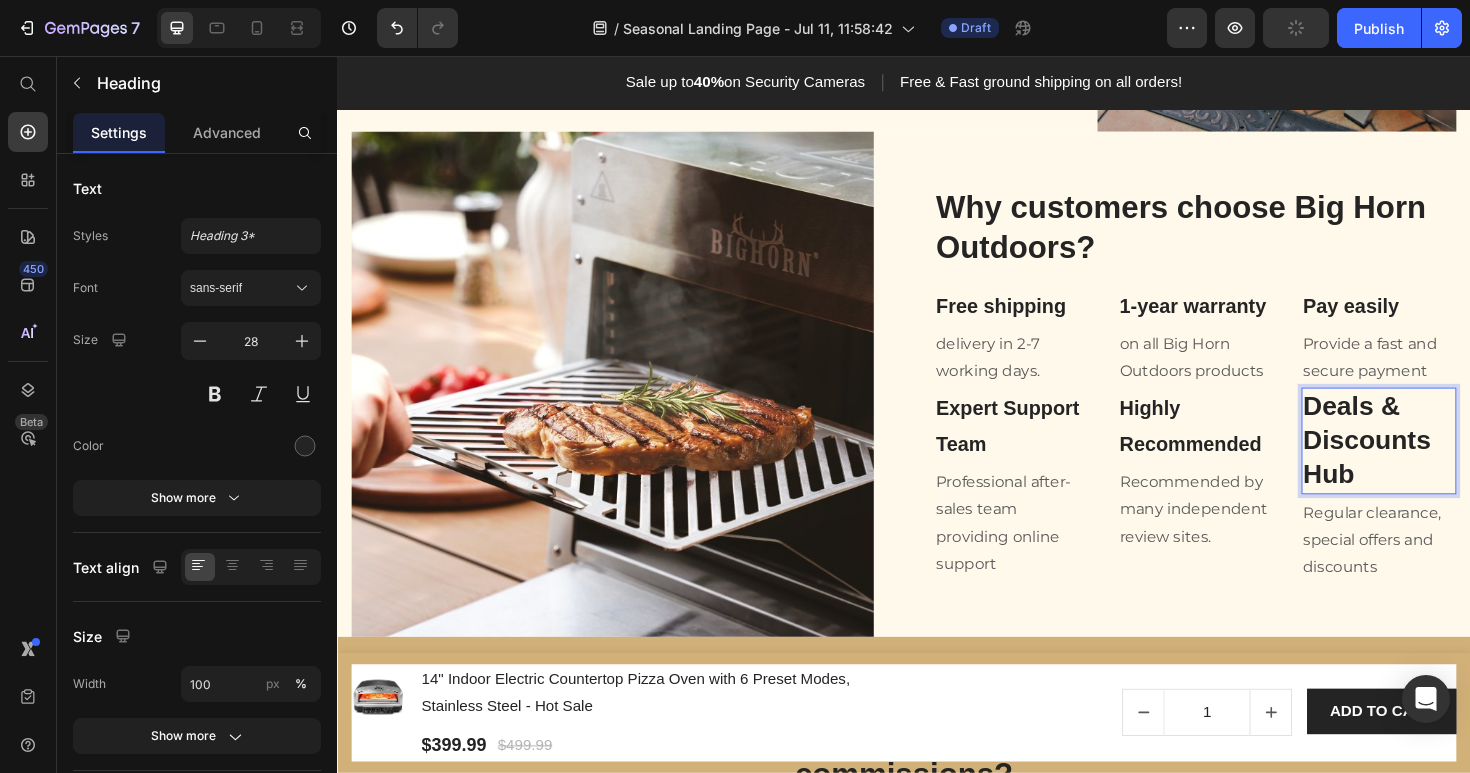 click on "Deals & Discounts Hub" at bounding box center (1440, 463) 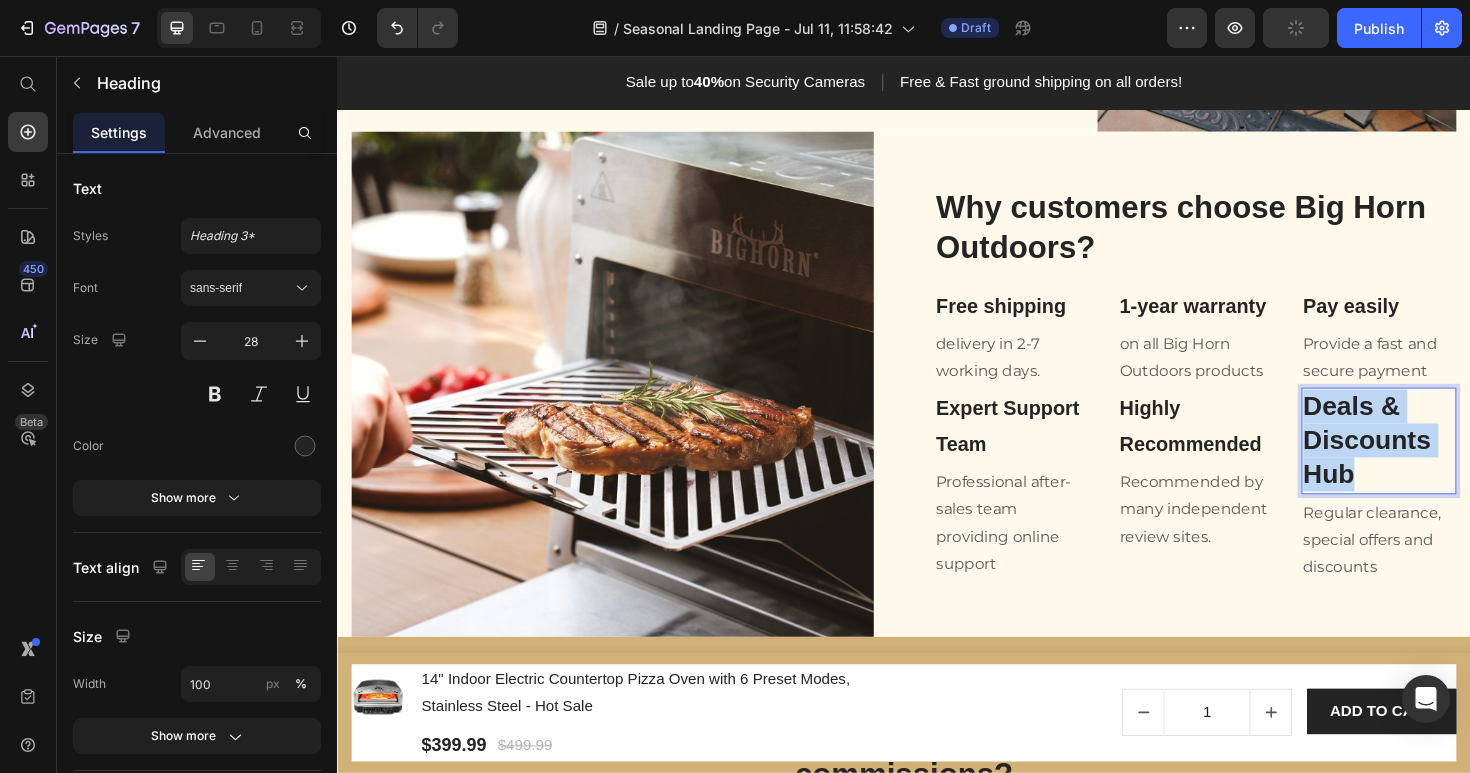click on "Deals & Discounts Hub" at bounding box center (1440, 463) 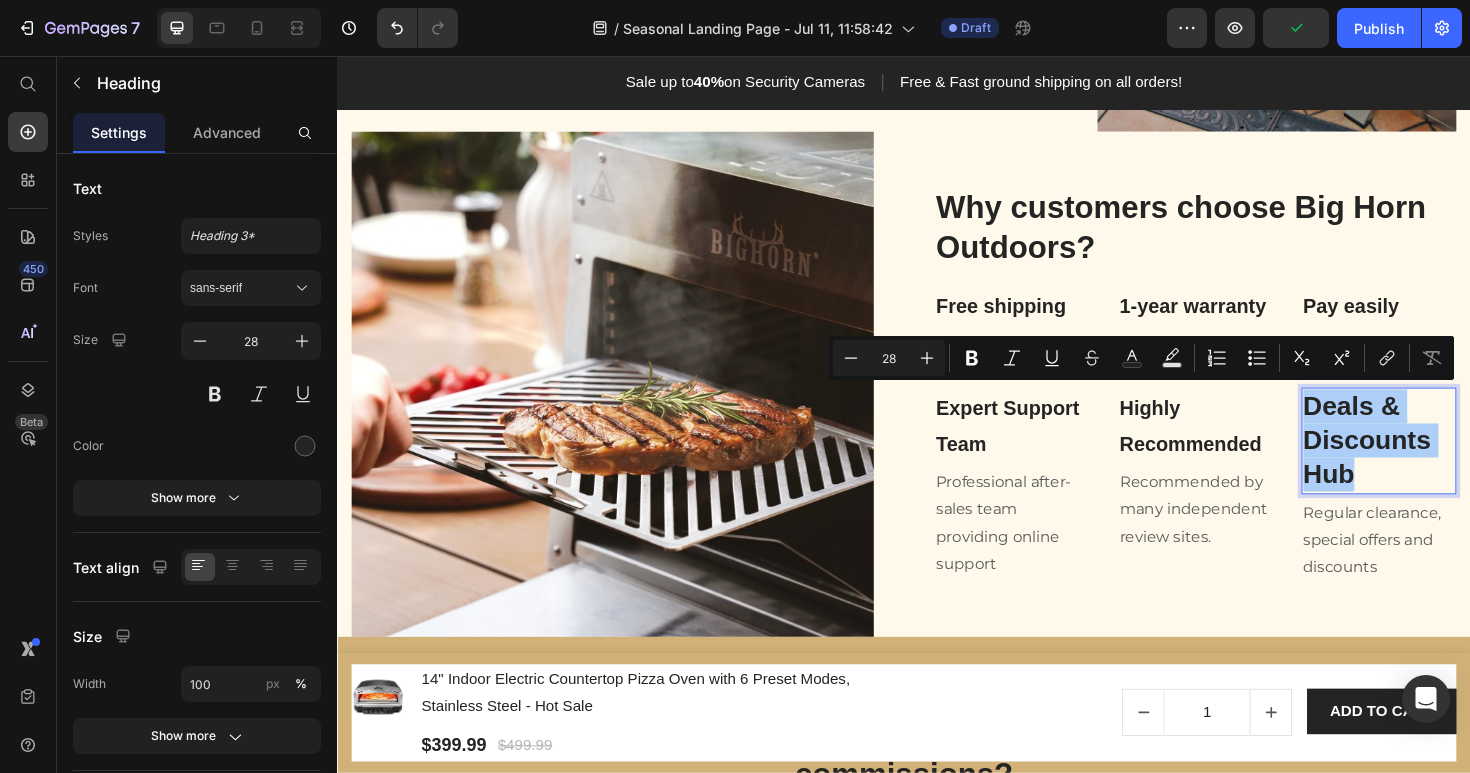 click on "28" at bounding box center [889, 358] 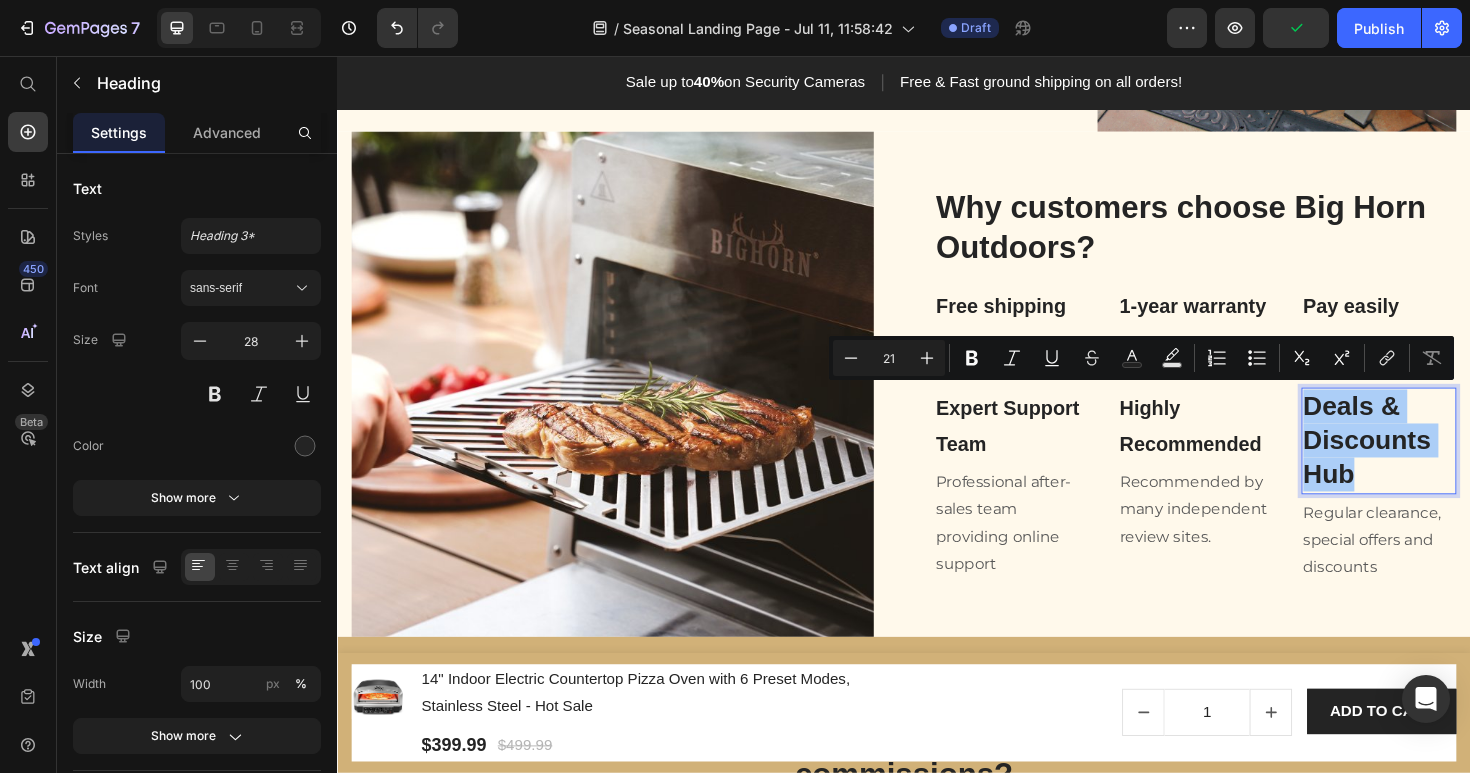 type on "21" 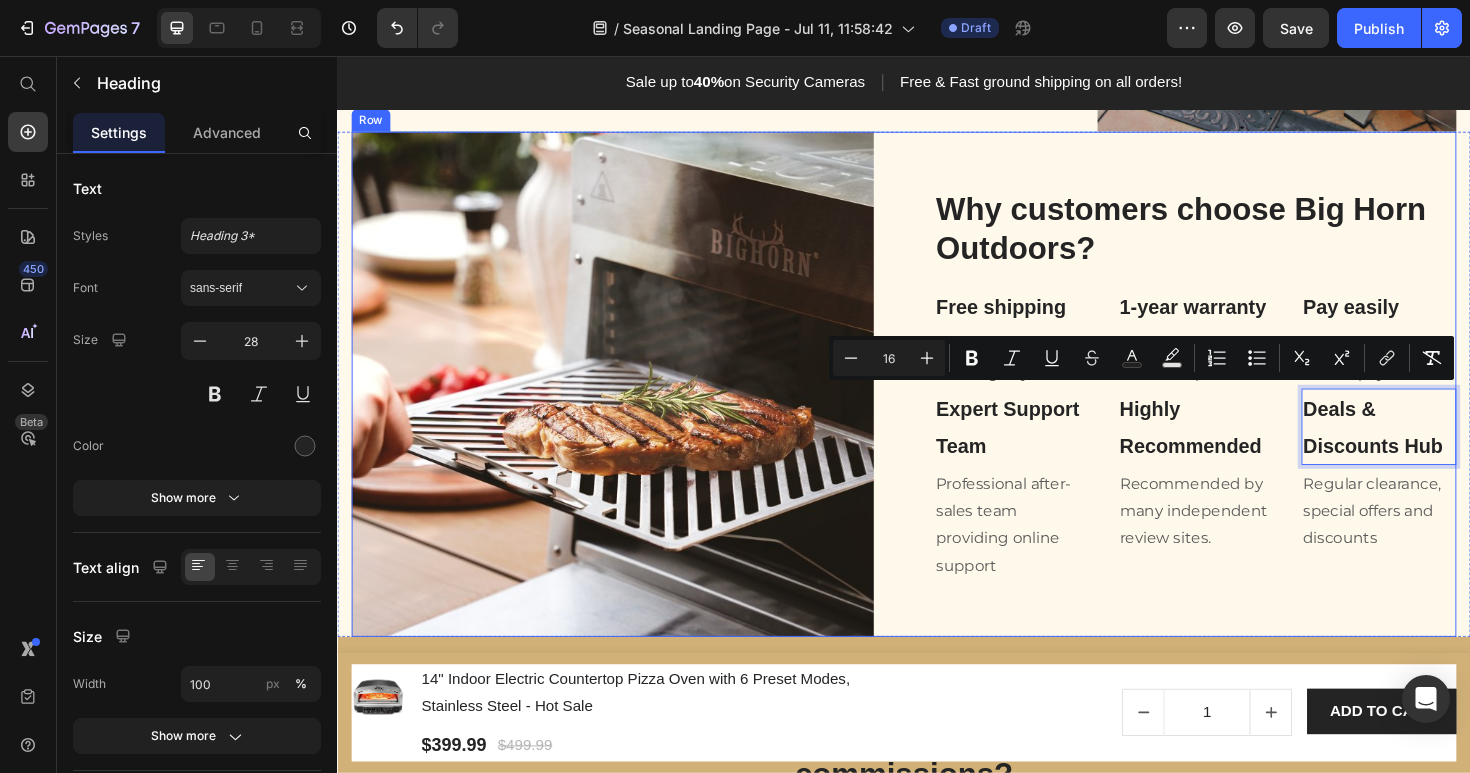 click on "Why customers choose Big Horn Outdoors? Heading ⁠⁠⁠⁠⁠⁠⁠ Free shipping Heading delivery in 2-7 working days.  Text block ⁠⁠⁠⁠⁠⁠⁠ Expert Support Team Heading Professional after-sales team providing online support Text block ⁠⁠⁠⁠⁠⁠⁠ 1-year warranty Heading on all Big Horn Outdoors products  Text block ⁠⁠⁠⁠⁠⁠⁠ Highly Recommended Heading Recommended by many independent review sites. Text block ⁠⁠⁠⁠⁠⁠⁠ Pay easily  Heading Provide a fast and secure payment  Text block Deals & Discounts Hub Heading   4 Regular clearance, special offers and discounts  Text block Row" at bounding box center (1245, 403) 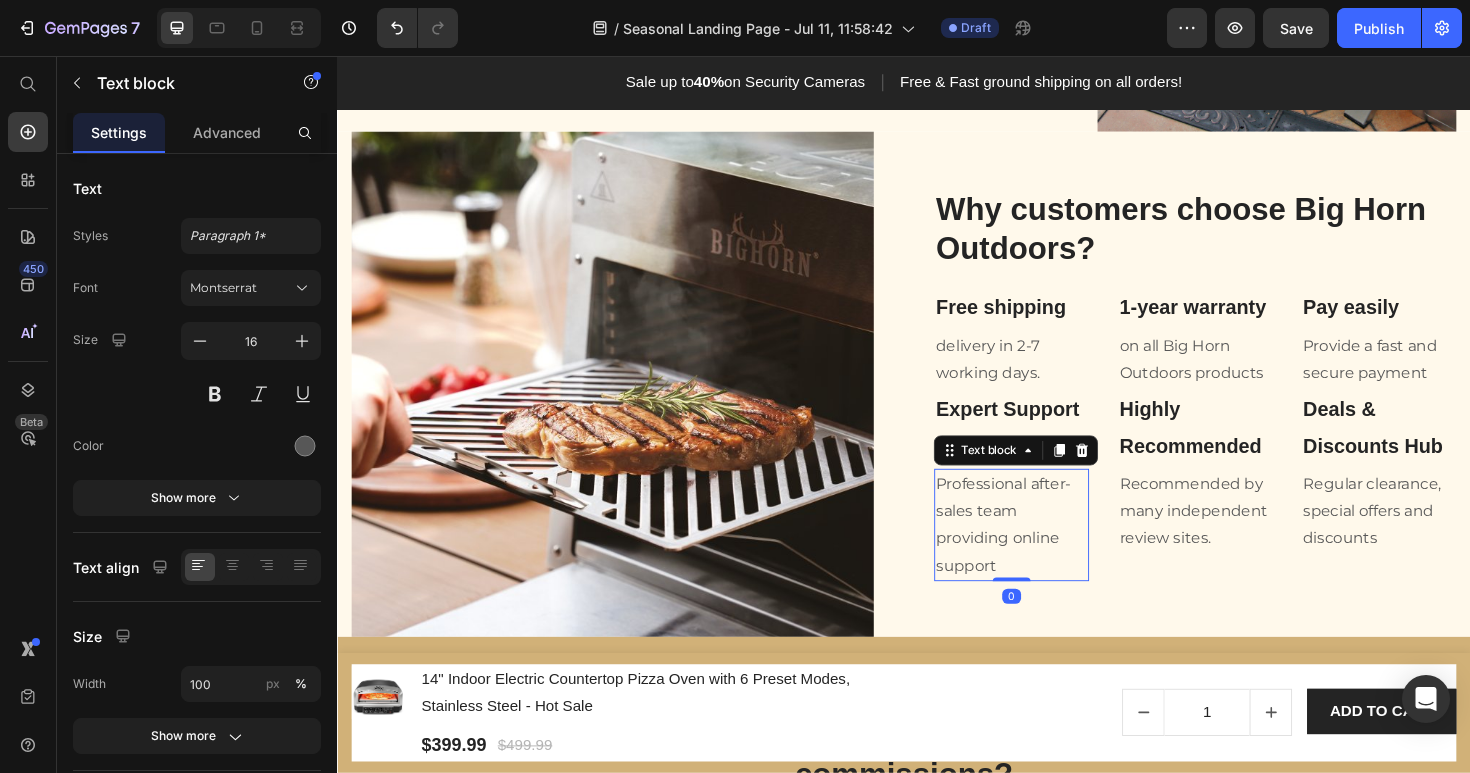 click on "Professional after-sales team providing online support" at bounding box center (1051, 552) 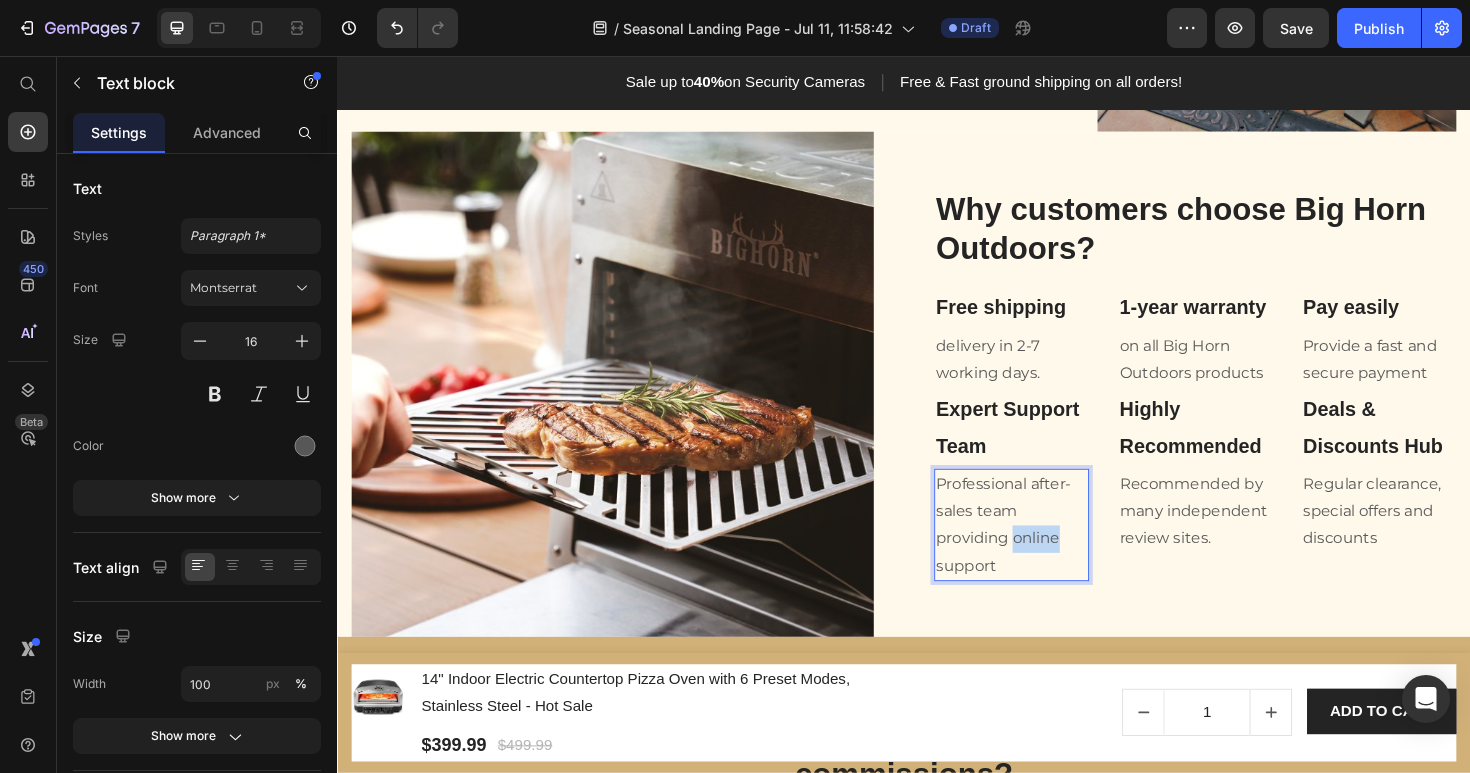 click on "Professional after-sales team providing online support" at bounding box center (1051, 552) 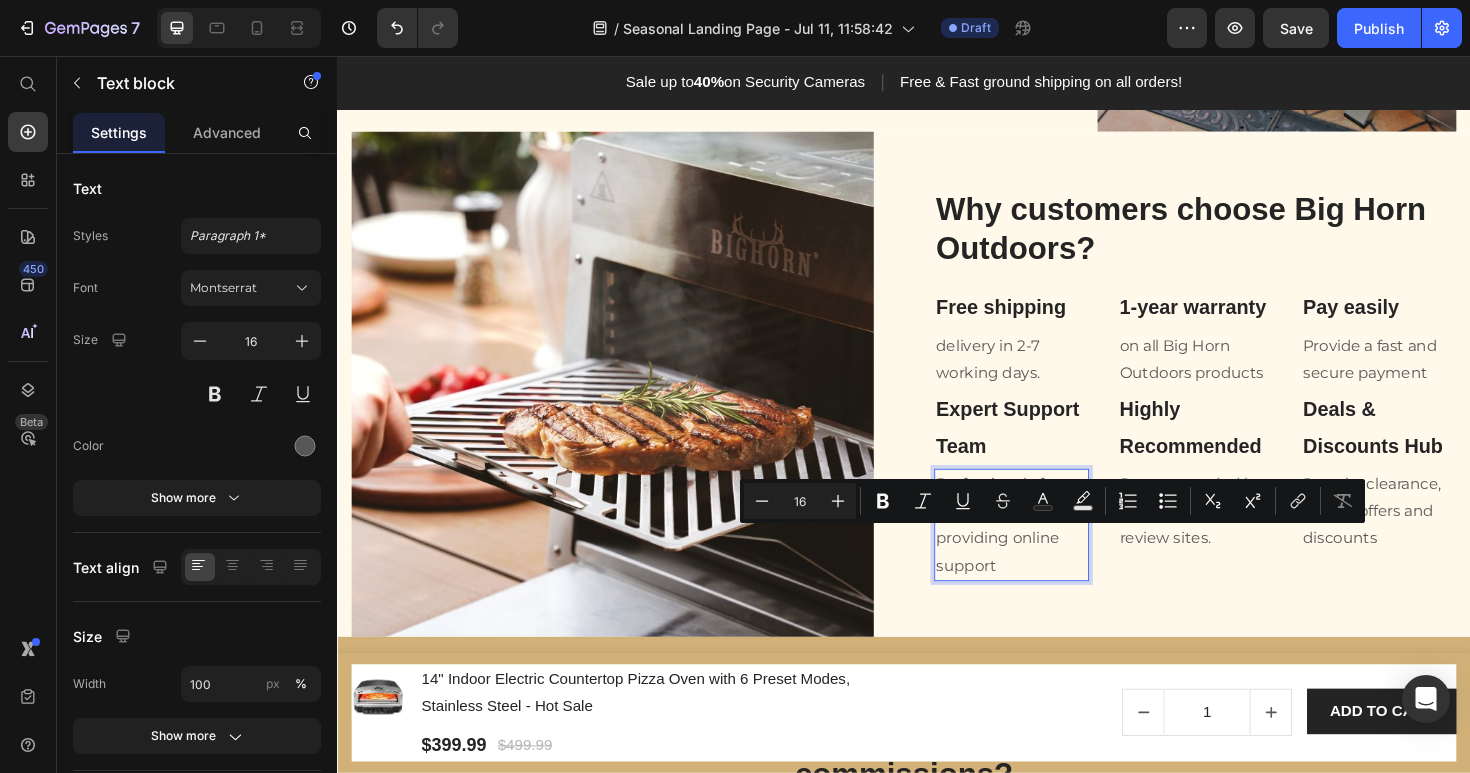 scroll, scrollTop: 1076, scrollLeft: 0, axis: vertical 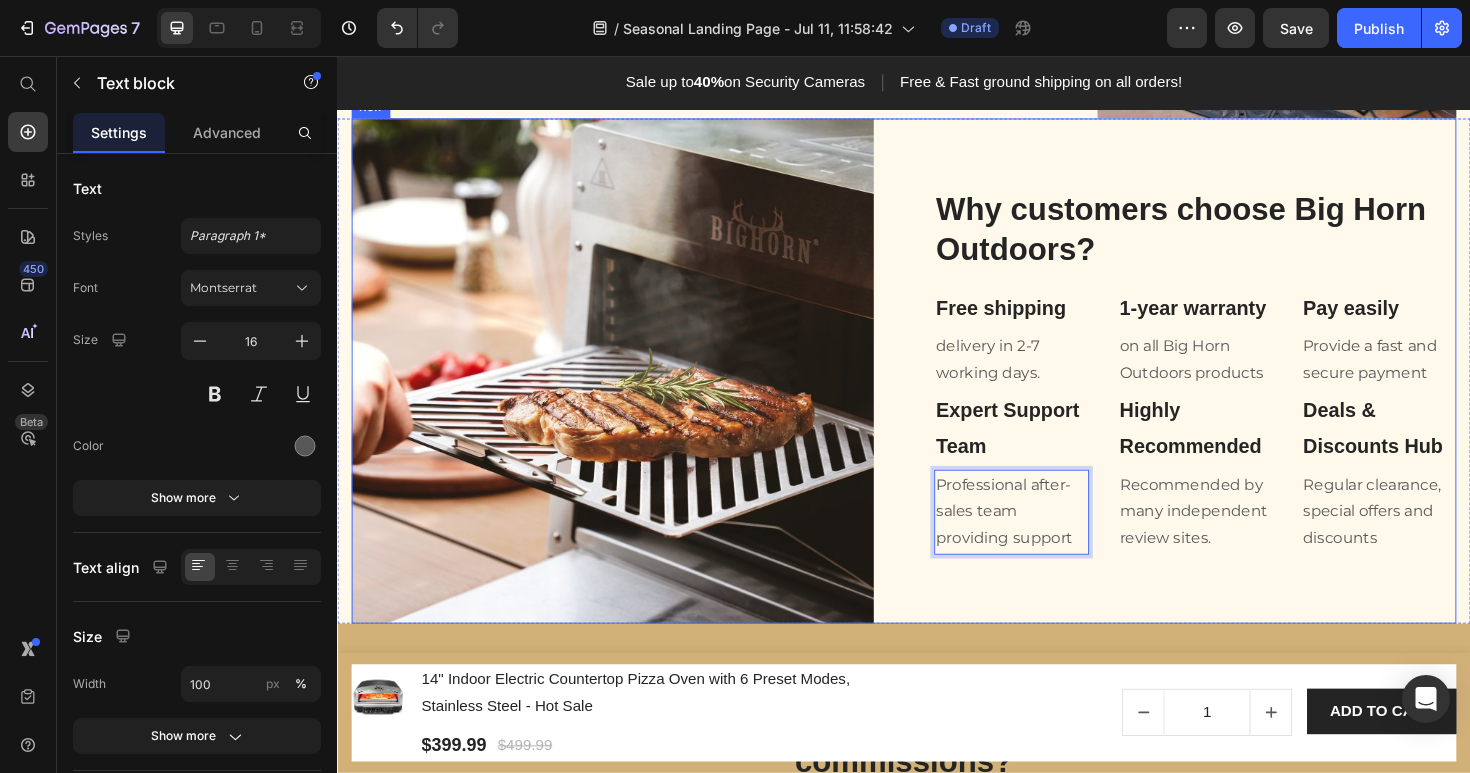 click on "Why customers choose Big Horn Outdoors? Heading ⁠⁠⁠⁠⁠⁠⁠ Free shipping Heading delivery in 2-7 working days.  Text block ⁠⁠⁠⁠⁠⁠⁠ Expert Support Team Heading Professional after-sales team providing support Text block   0 ⁠⁠⁠⁠⁠⁠⁠ 1-year warranty Heading on all Big Horn Outdoors products  Text block ⁠⁠⁠⁠⁠⁠⁠ Highly Recommended Heading Recommended by many independent review sites. Text block ⁠⁠⁠⁠⁠⁠⁠ Pay easily  Heading Provide a fast and secure payment  Text block ⁠⁠⁠⁠⁠⁠⁠ Deals & Discounts Hub Heading Regular clearance, special offers and discounts  Text block Row" at bounding box center (1245, 389) 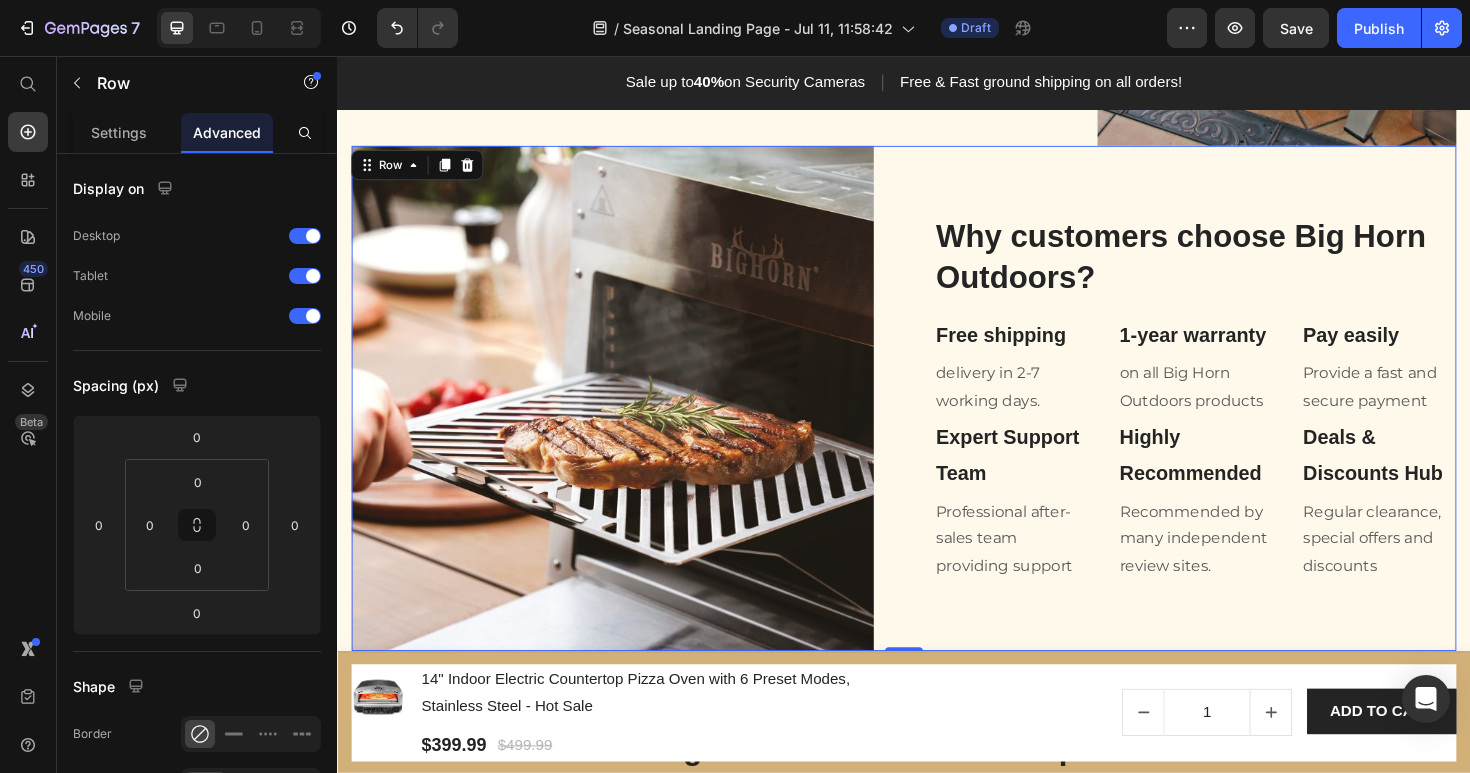 scroll, scrollTop: 1053, scrollLeft: 0, axis: vertical 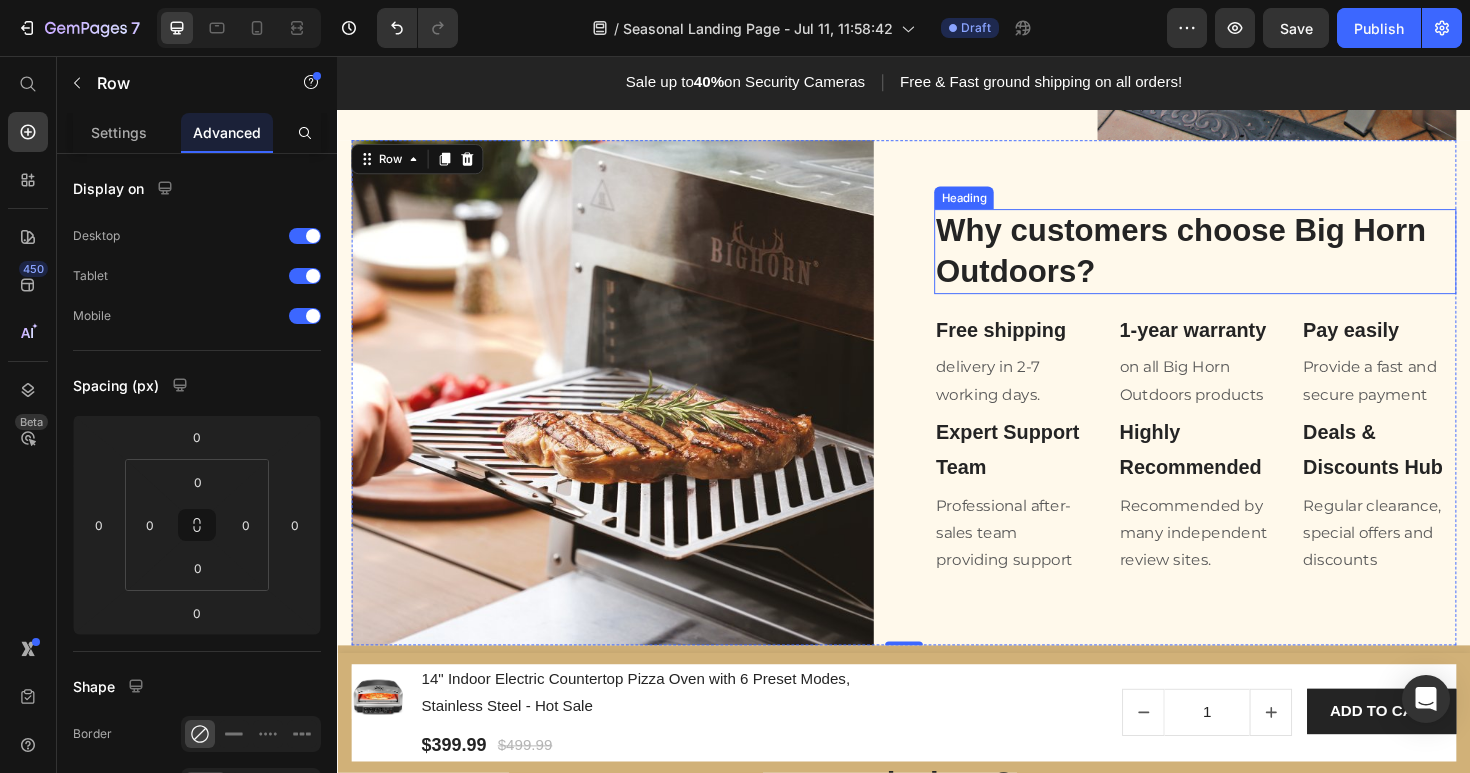 click on "Why customers choose Big Horn Outdoors?" at bounding box center (1245, 263) 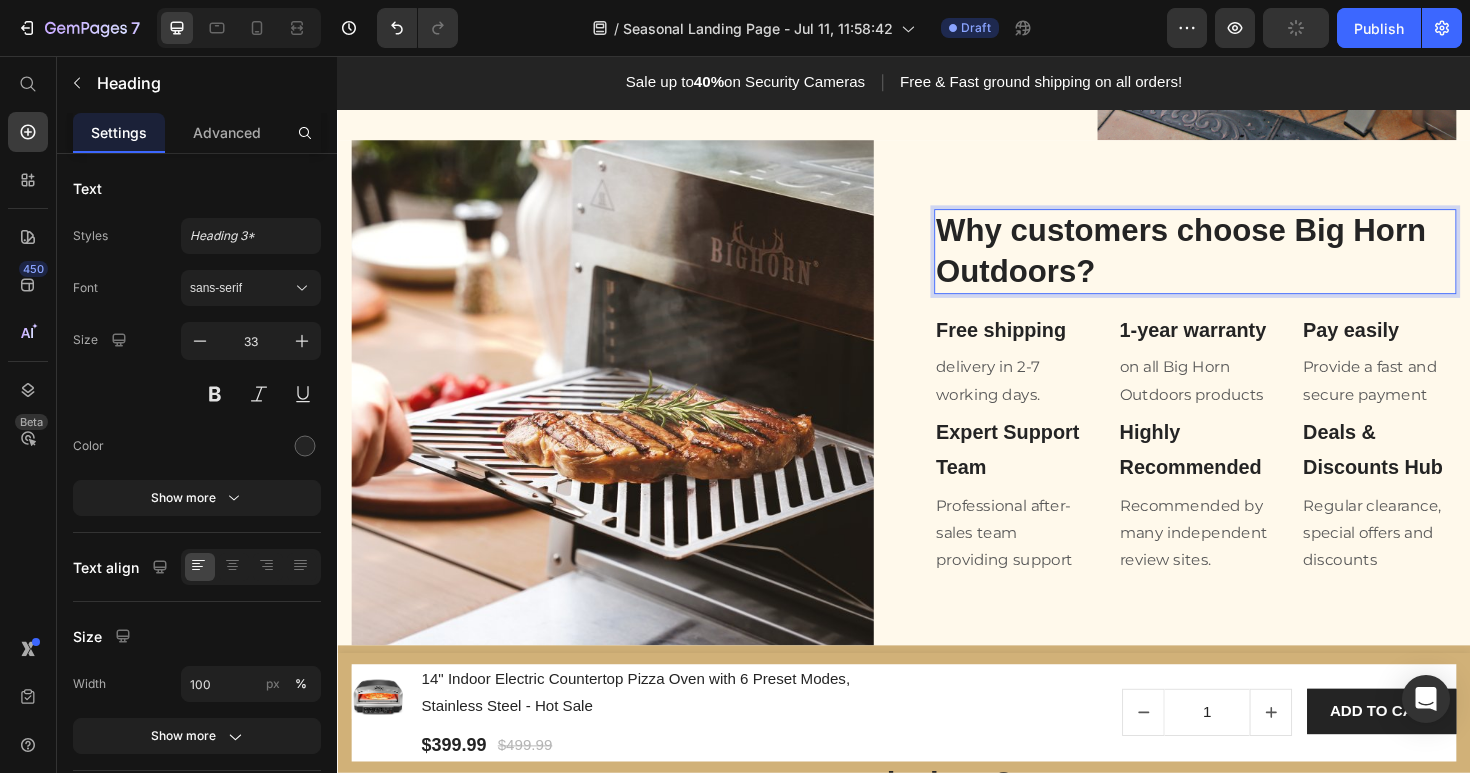 click on "Why customers choose Big Horn Outdoors?" at bounding box center (1245, 263) 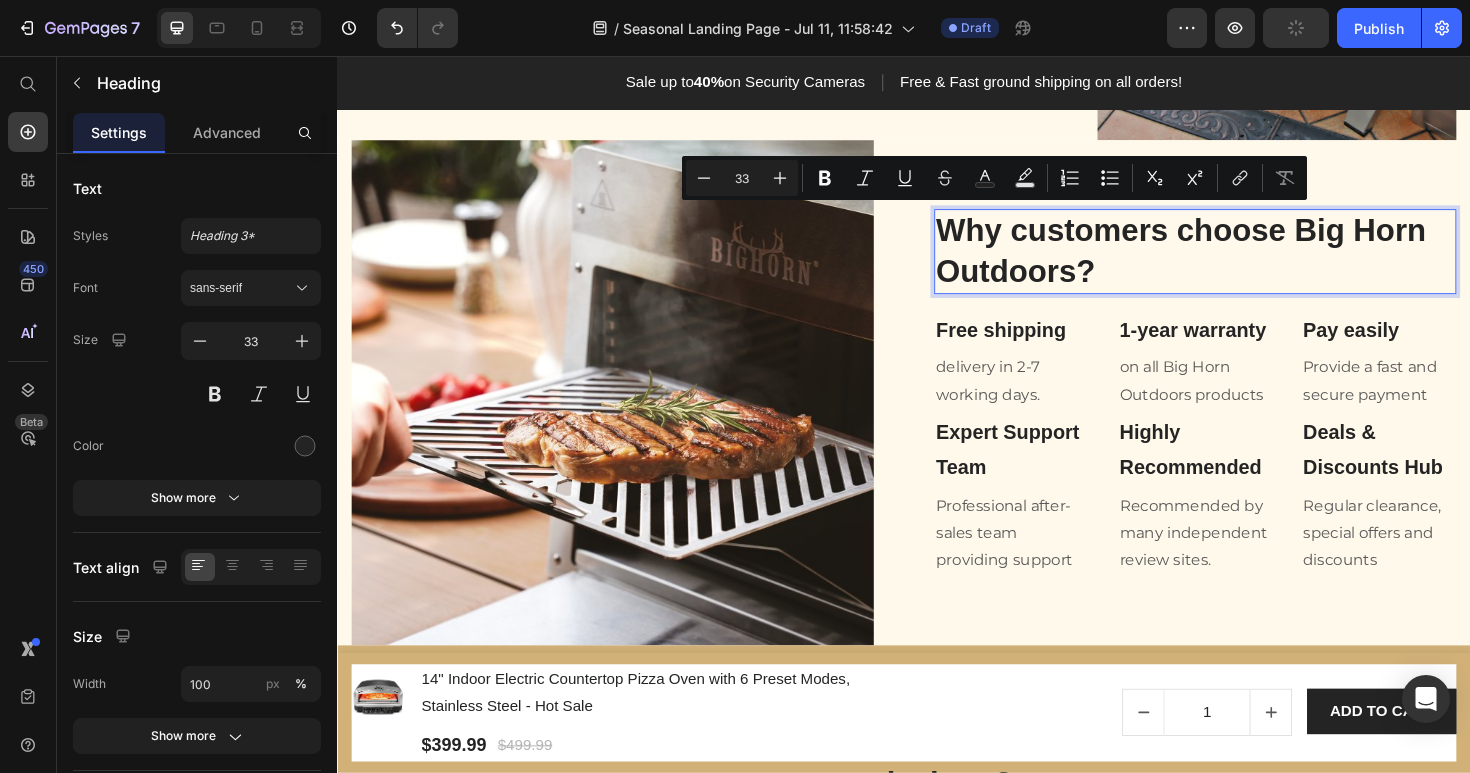 click on "Why customers choose Big Horn Outdoors?" at bounding box center (1245, 263) 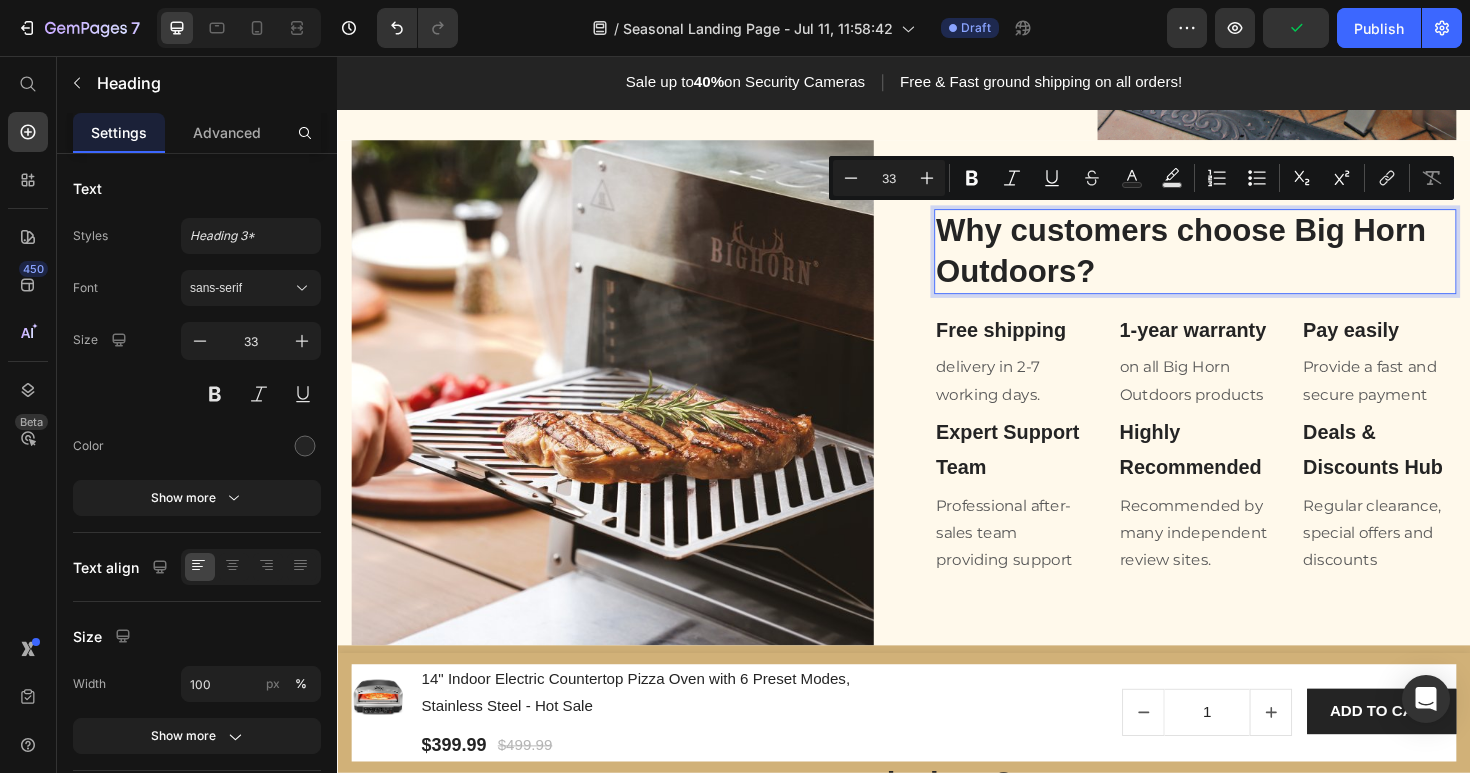 click on "Why customers choose Big Horn Outdoors?" at bounding box center [1245, 263] 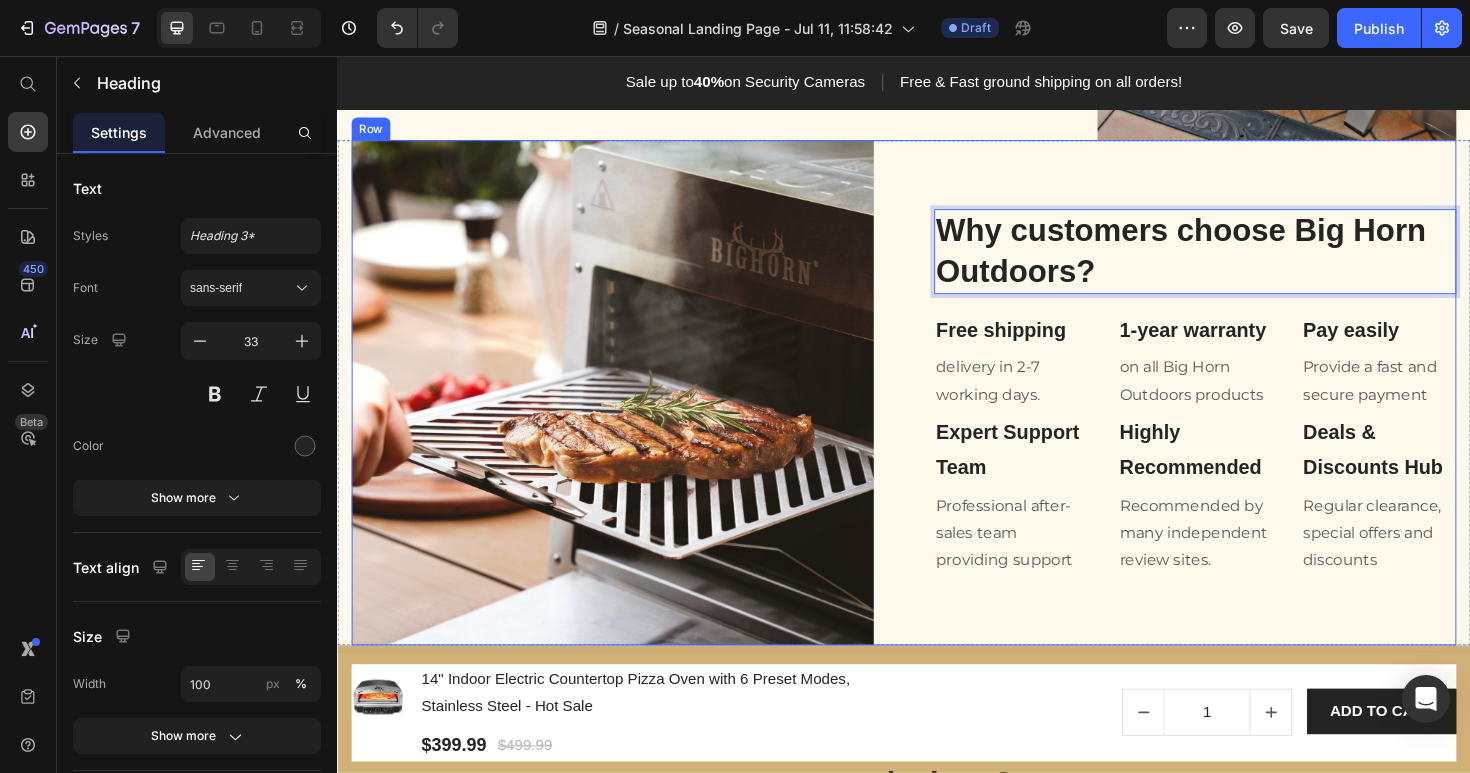 click on "Why customers choose Big Horn Outdoors? Heading   16 ⁠⁠⁠⁠⁠⁠⁠ Free shipping Heading delivery in 2-7 working days.  Text block ⁠⁠⁠⁠⁠⁠⁠ Expert Support Team Heading Professional after-sales team providing support Text block ⁠⁠⁠⁠⁠⁠⁠ 1-year warranty Heading on all Big Horn Outdoors products  Text block ⁠⁠⁠⁠⁠⁠⁠ Highly Recommended Heading Recommended by many independent review sites. Text block ⁠⁠⁠⁠⁠⁠⁠ Pay easily  Heading Provide a fast and secure payment  Text block ⁠⁠⁠⁠⁠⁠⁠ Deals & Discounts Hub Heading Regular clearance, special offers and discounts  Text block Row" at bounding box center (1245, 412) 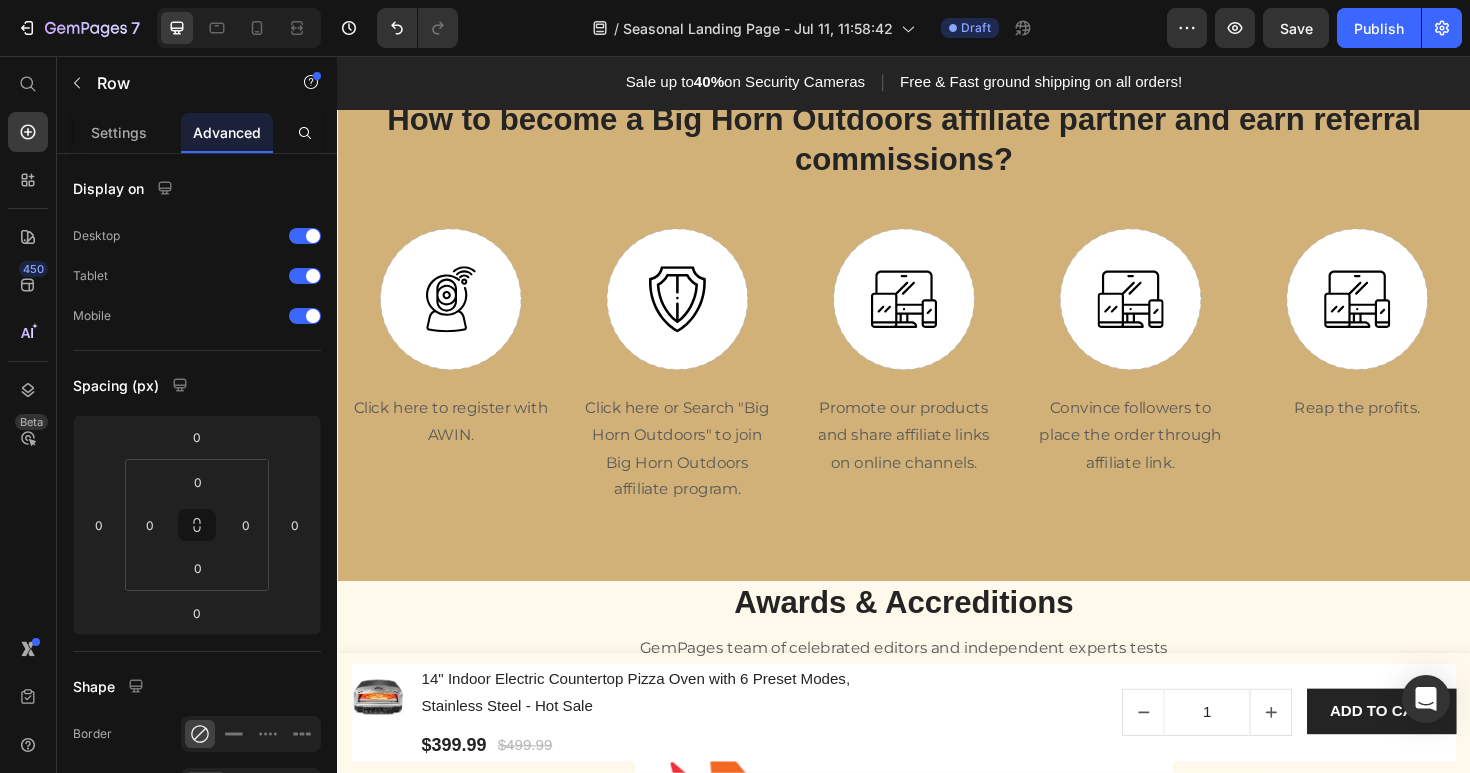 scroll, scrollTop: 1714, scrollLeft: 0, axis: vertical 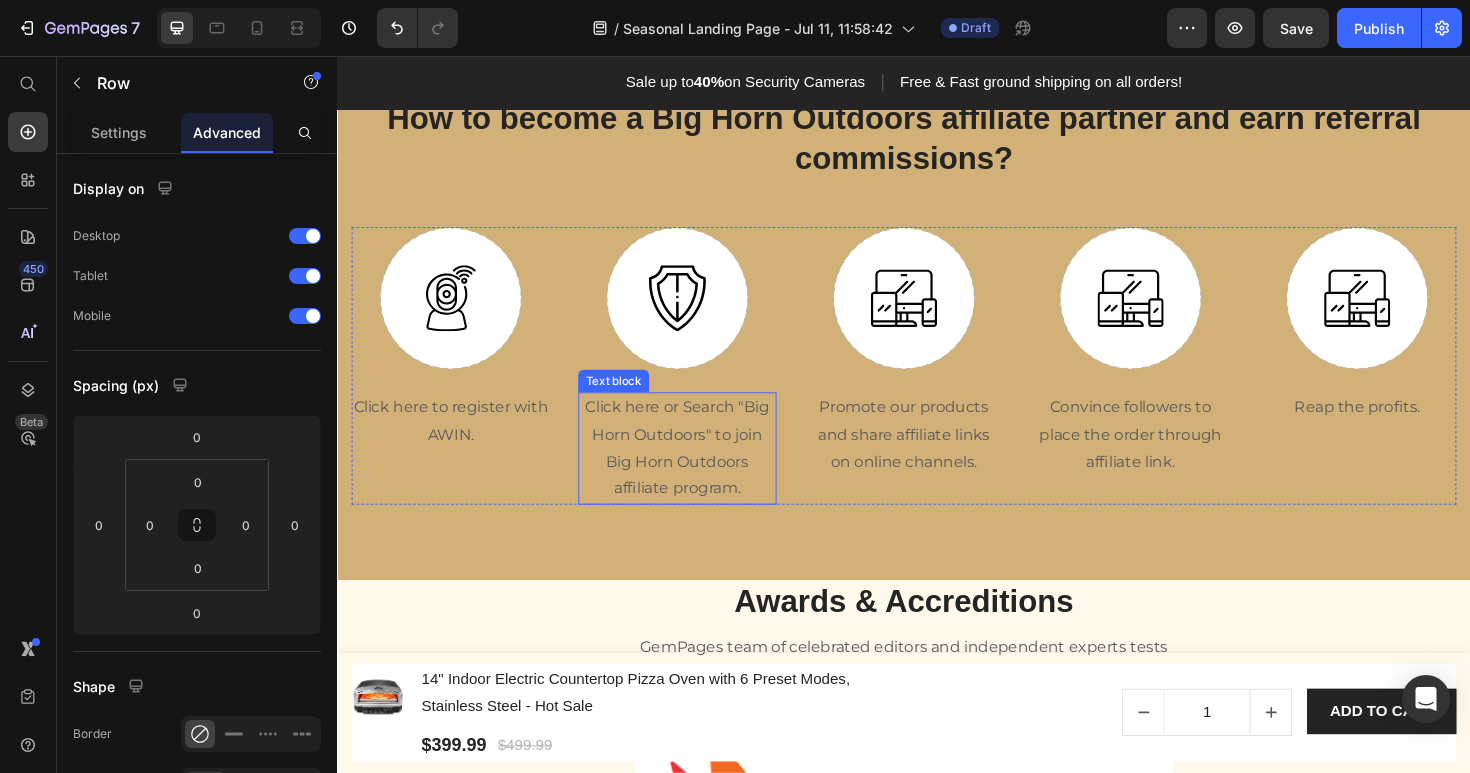 click on "Click here or Search "Big Horn Outdoors" to join Big Horn Outdoors affiliate program." at bounding box center (697, 471) 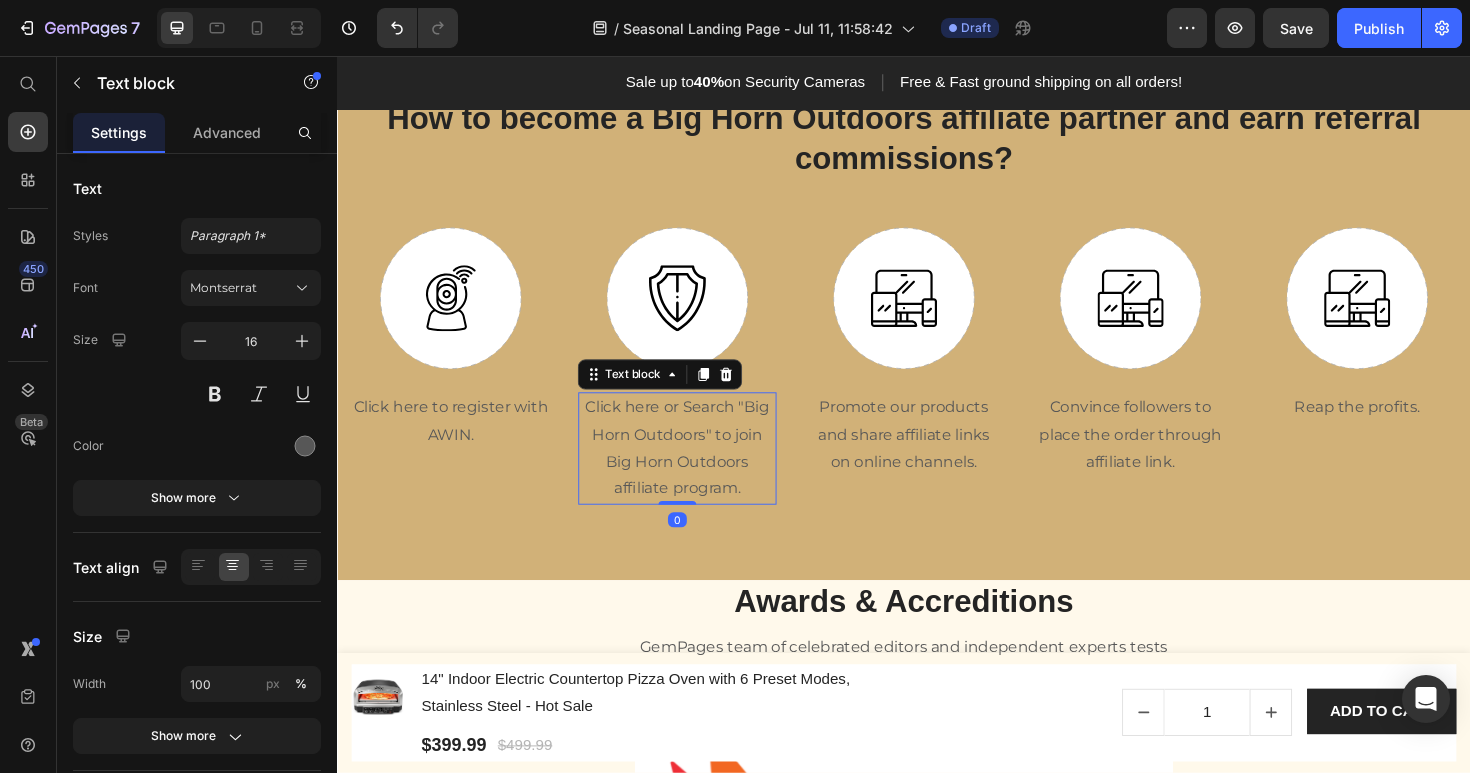 click on "Click here or Search "Big Horn Outdoors" to join Big Horn Outdoors affiliate program." at bounding box center (697, 471) 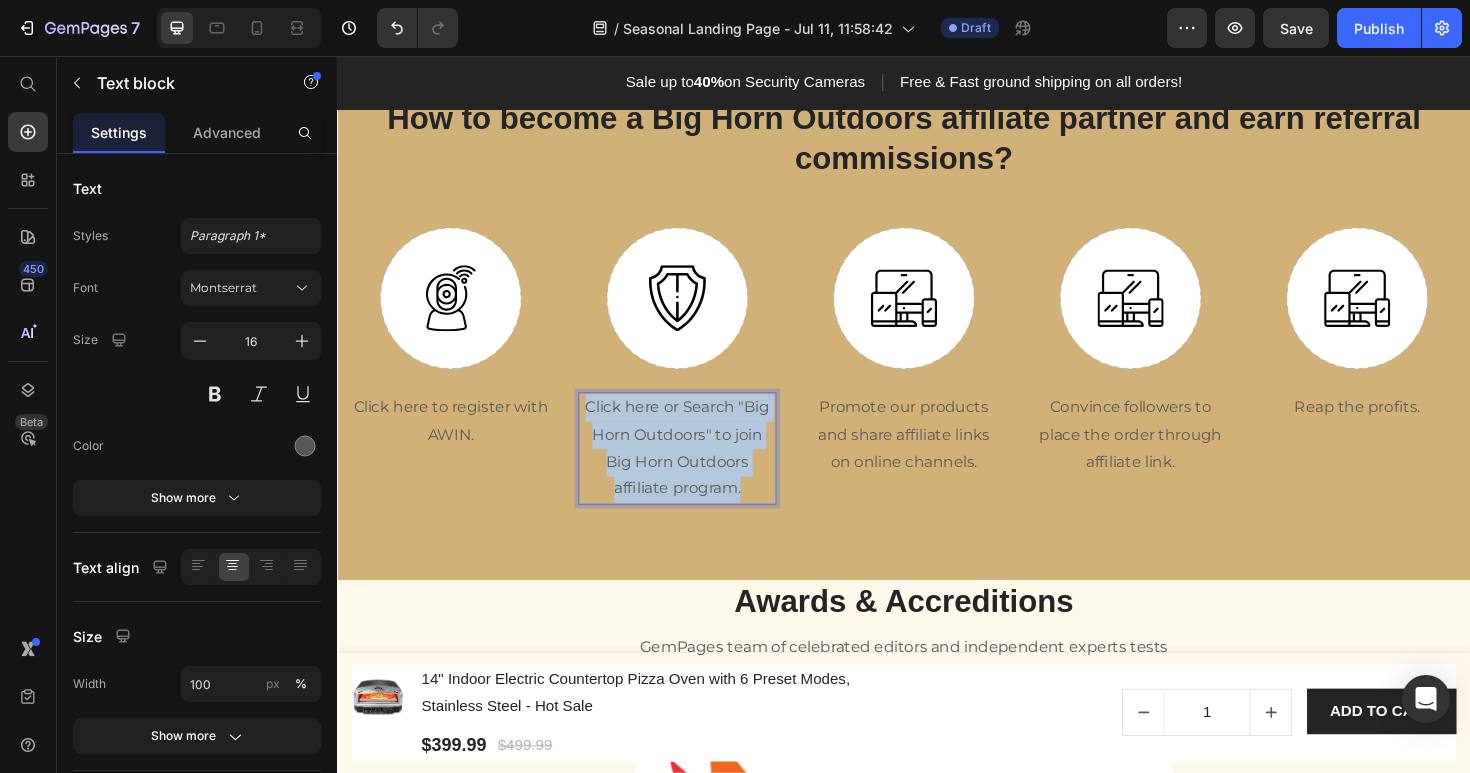 click on "Click here or Search "Big Horn Outdoors" to join Big Horn Outdoors affiliate program." at bounding box center [697, 471] 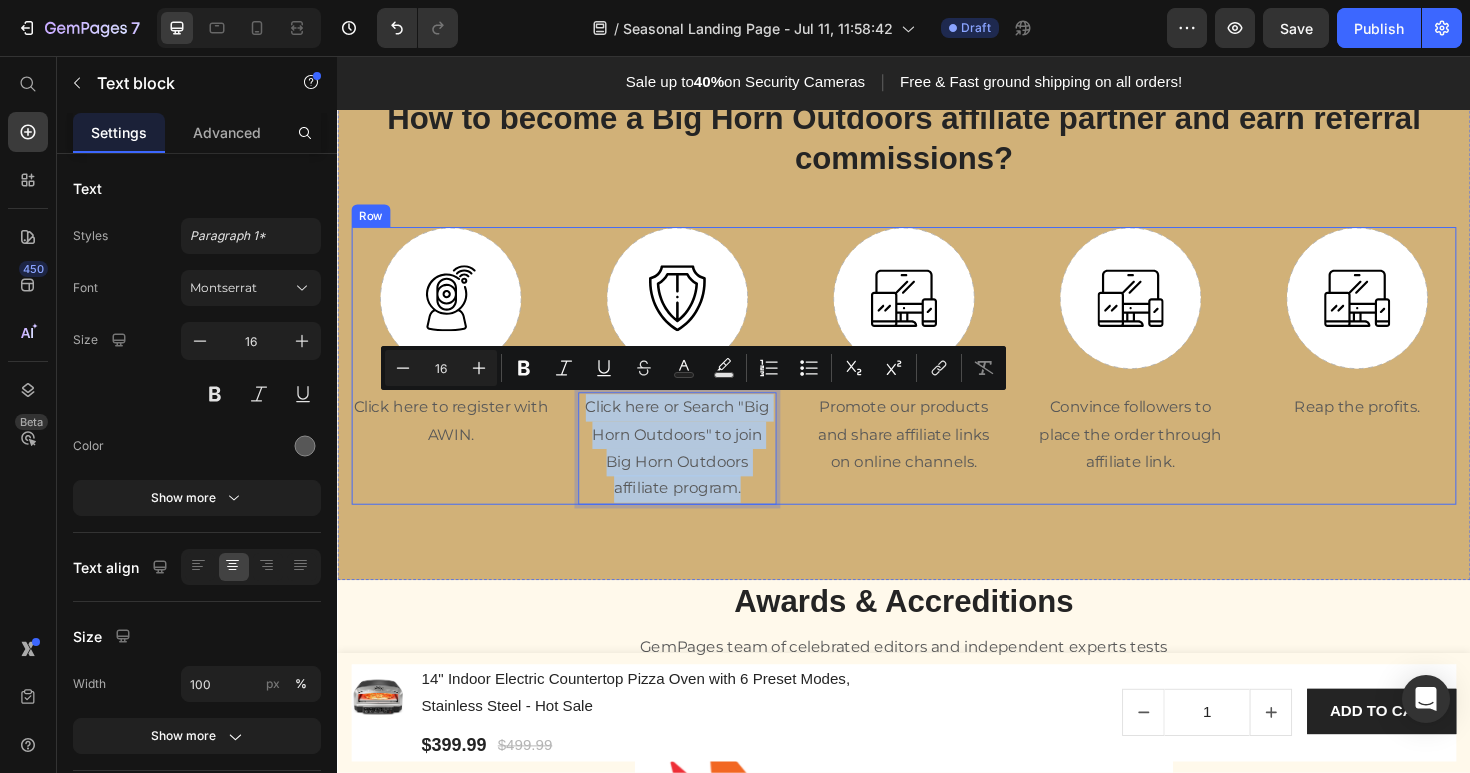 click on "Promote our products and share affiliate links on online channels." at bounding box center (937, 457) 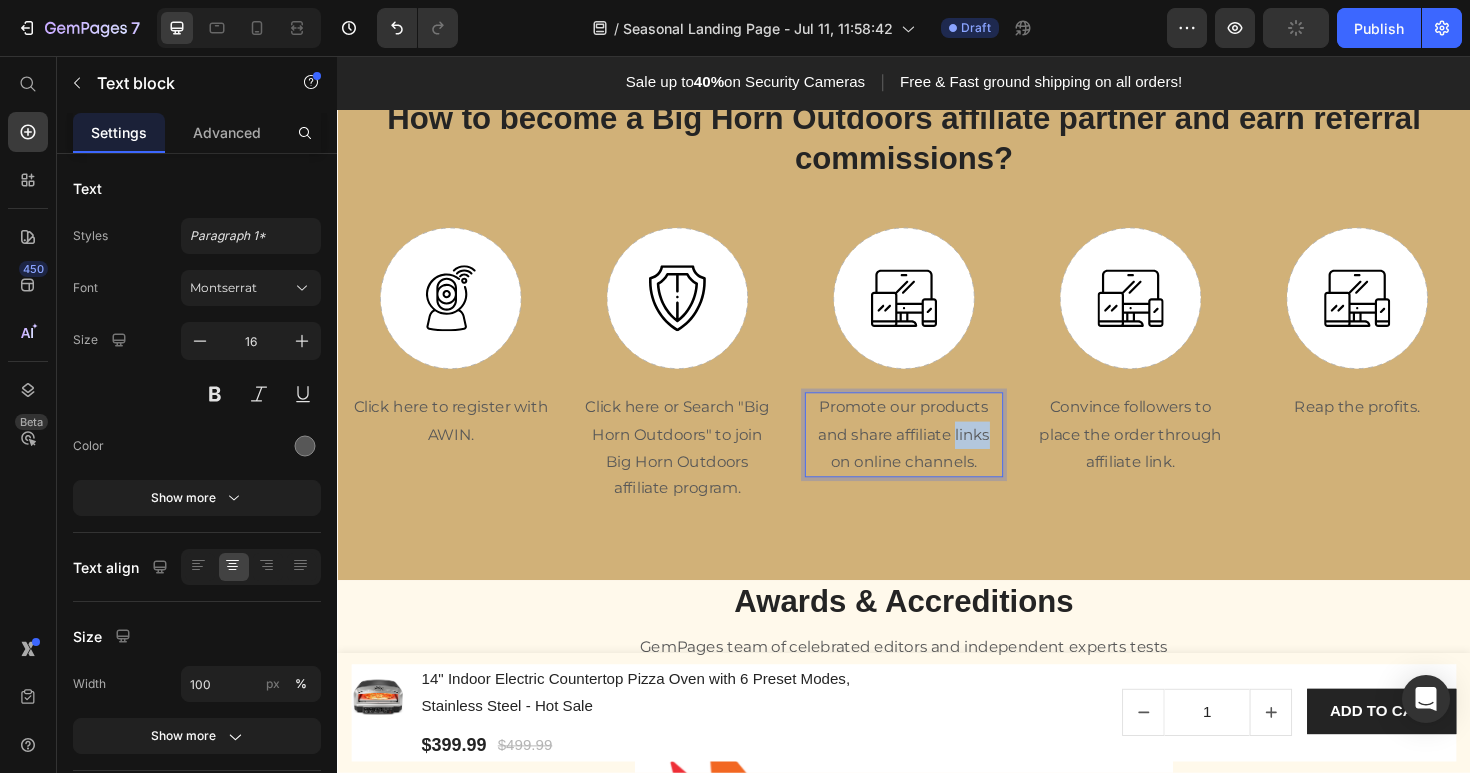 click on "Promote our products and share affiliate links on online channels." at bounding box center [937, 457] 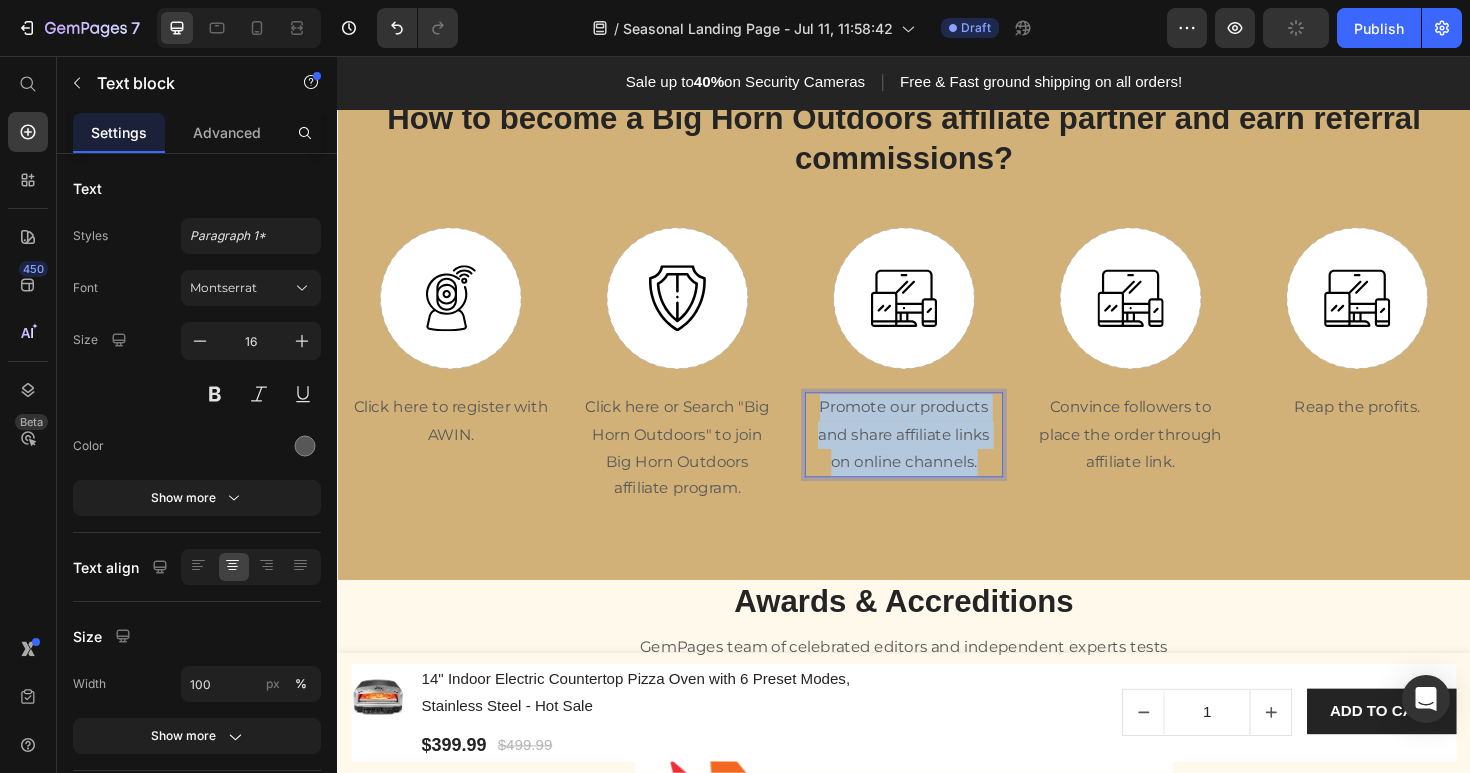 click on "Promote our products and share affiliate links on online channels." at bounding box center (937, 457) 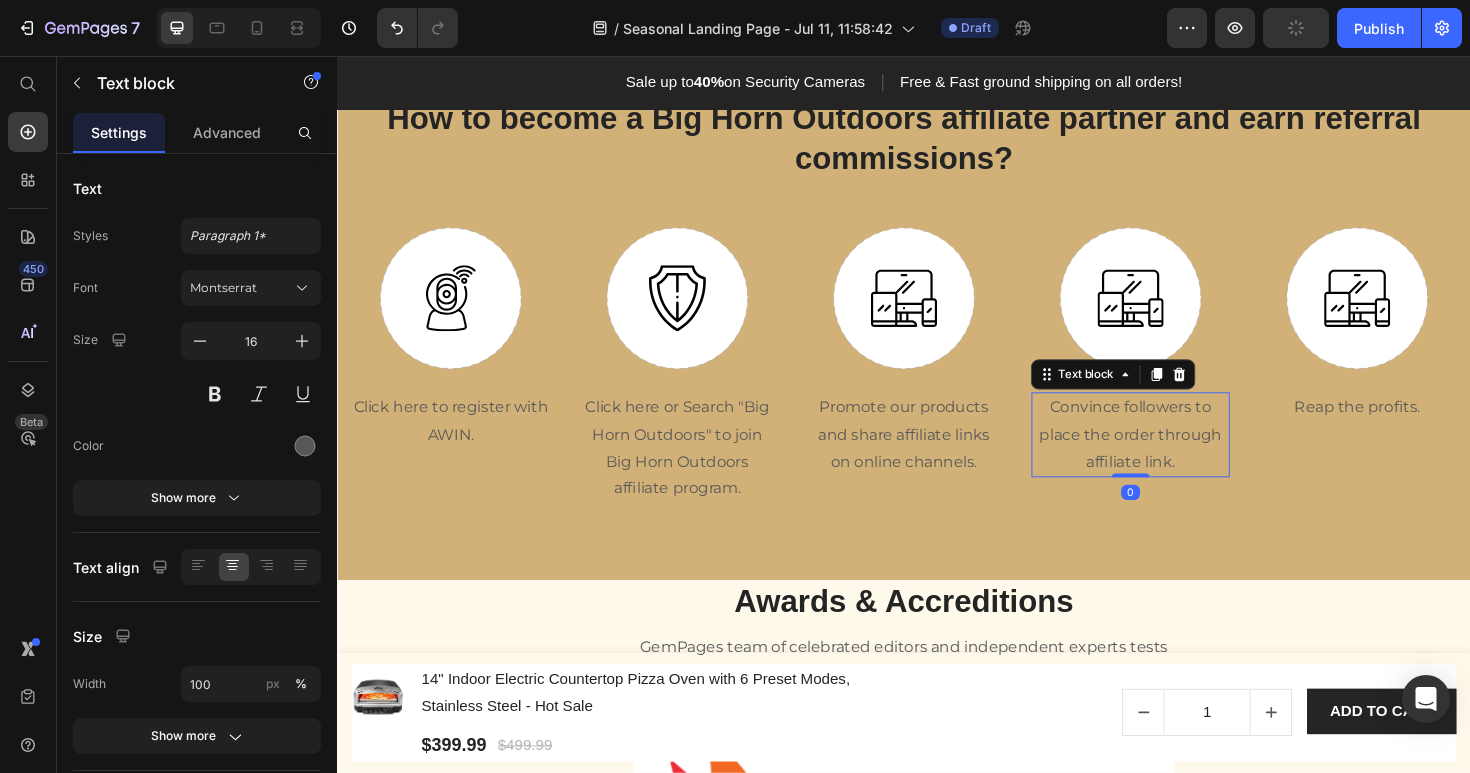 click on "Convince followers to place the order through affiliate link." at bounding box center [1177, 457] 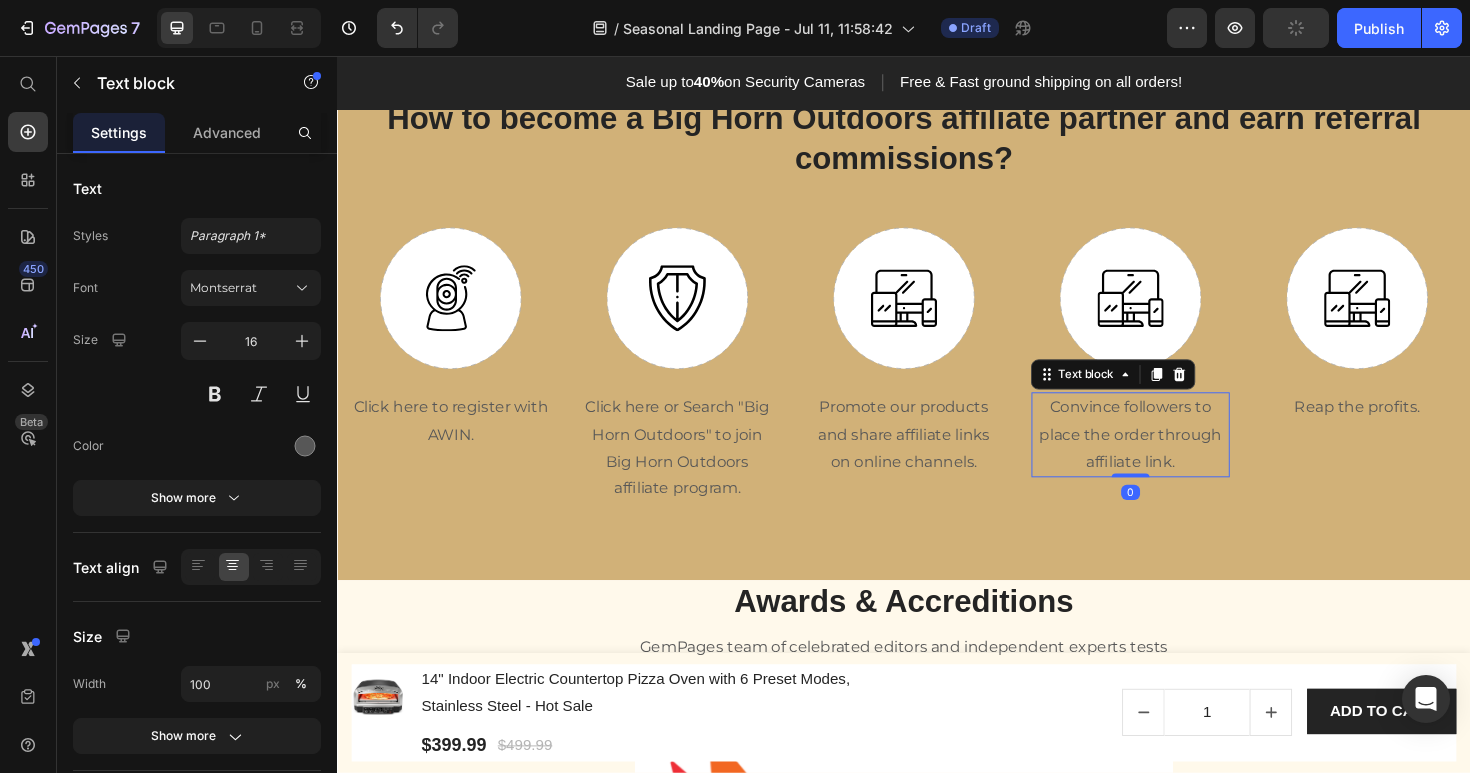 click on "Convince followers to place the order through affiliate link." at bounding box center (1177, 457) 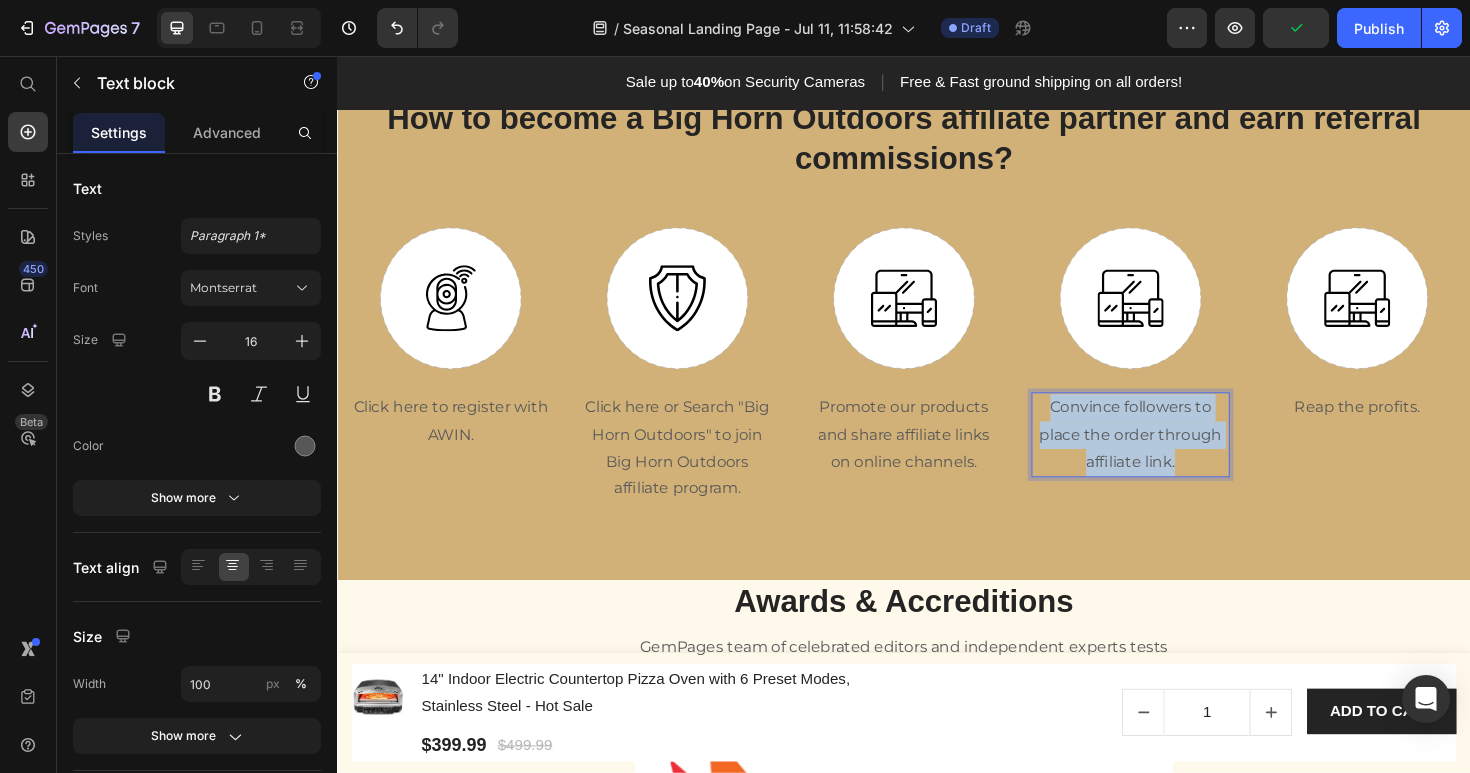click on "Convince followers to place the order through affiliate link." at bounding box center (1177, 457) 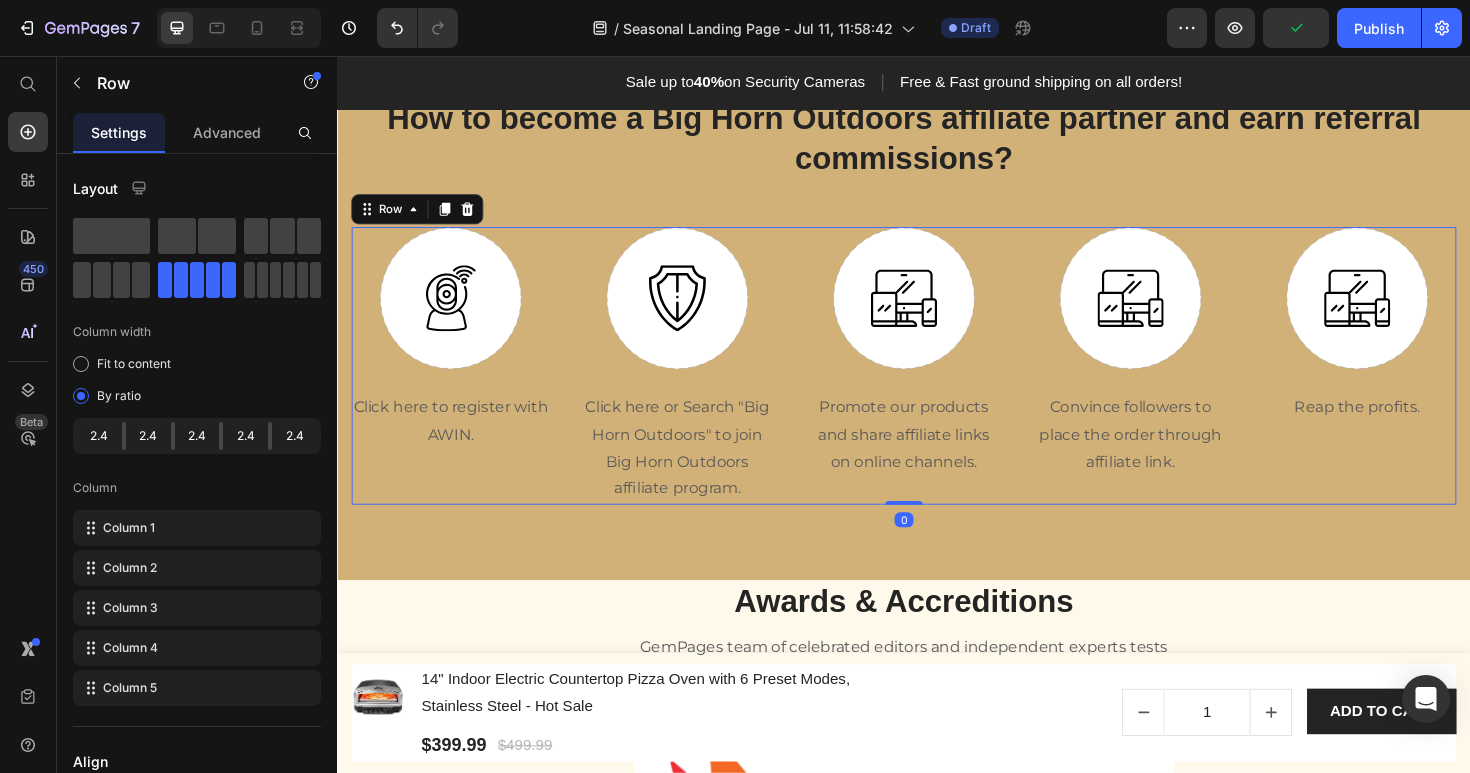 click on "Image Reap the profits. Text block" at bounding box center [1417, 384] 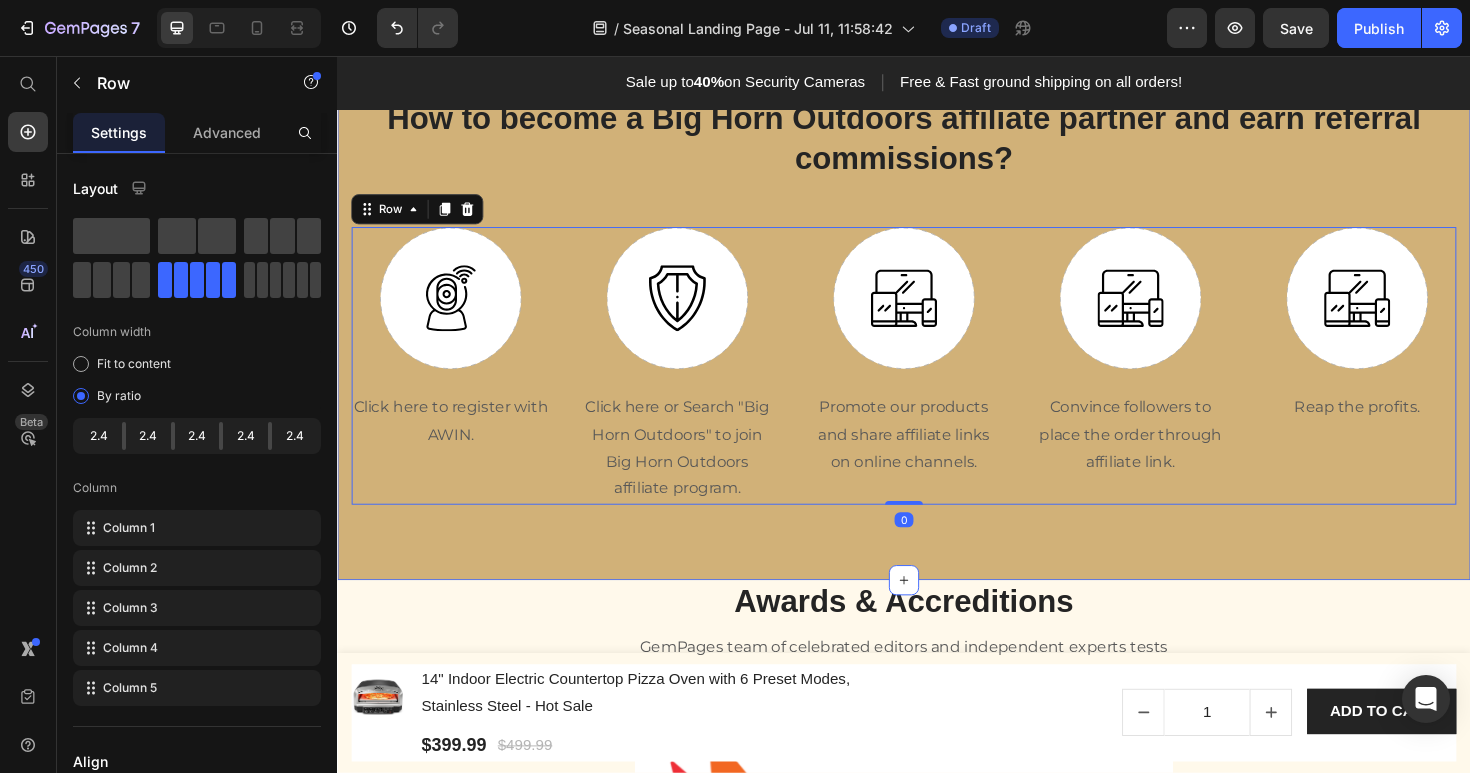 click on "How to become a Big Horn Outdoors affiliate partner and earn referral commissions? Heading Row Image Click here to register with AWIN. Text block Image Click here or Search "Big Horn Outdoors" to join Big Horn Outdoors affiliate program. Text block Image Promote our products and share affiliate links on online channels. Text block Image Convince followers to place the order through affiliate link. Text block Image Reap the profits. Text block Row   0 Section 7" at bounding box center (937, 315) 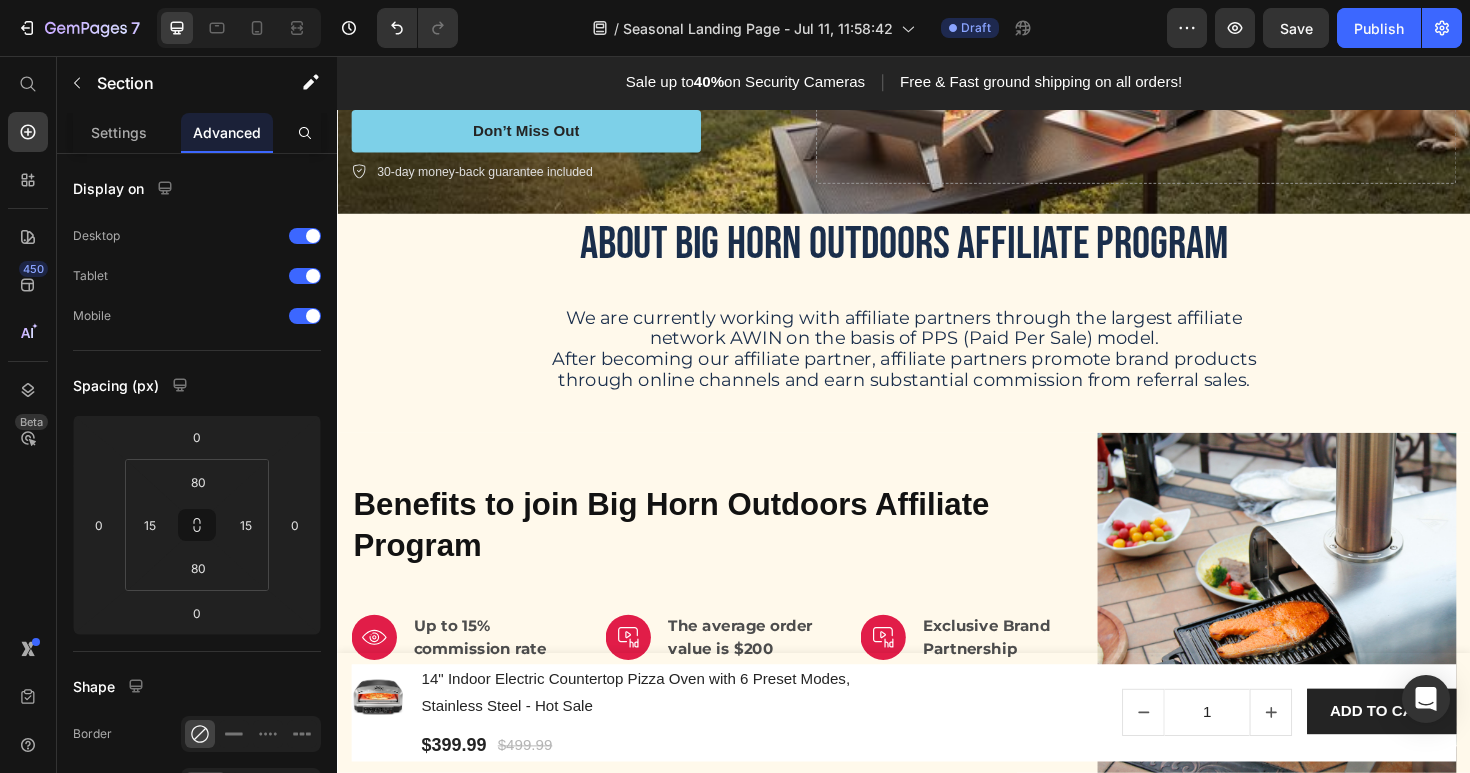 scroll, scrollTop: 359, scrollLeft: 0, axis: vertical 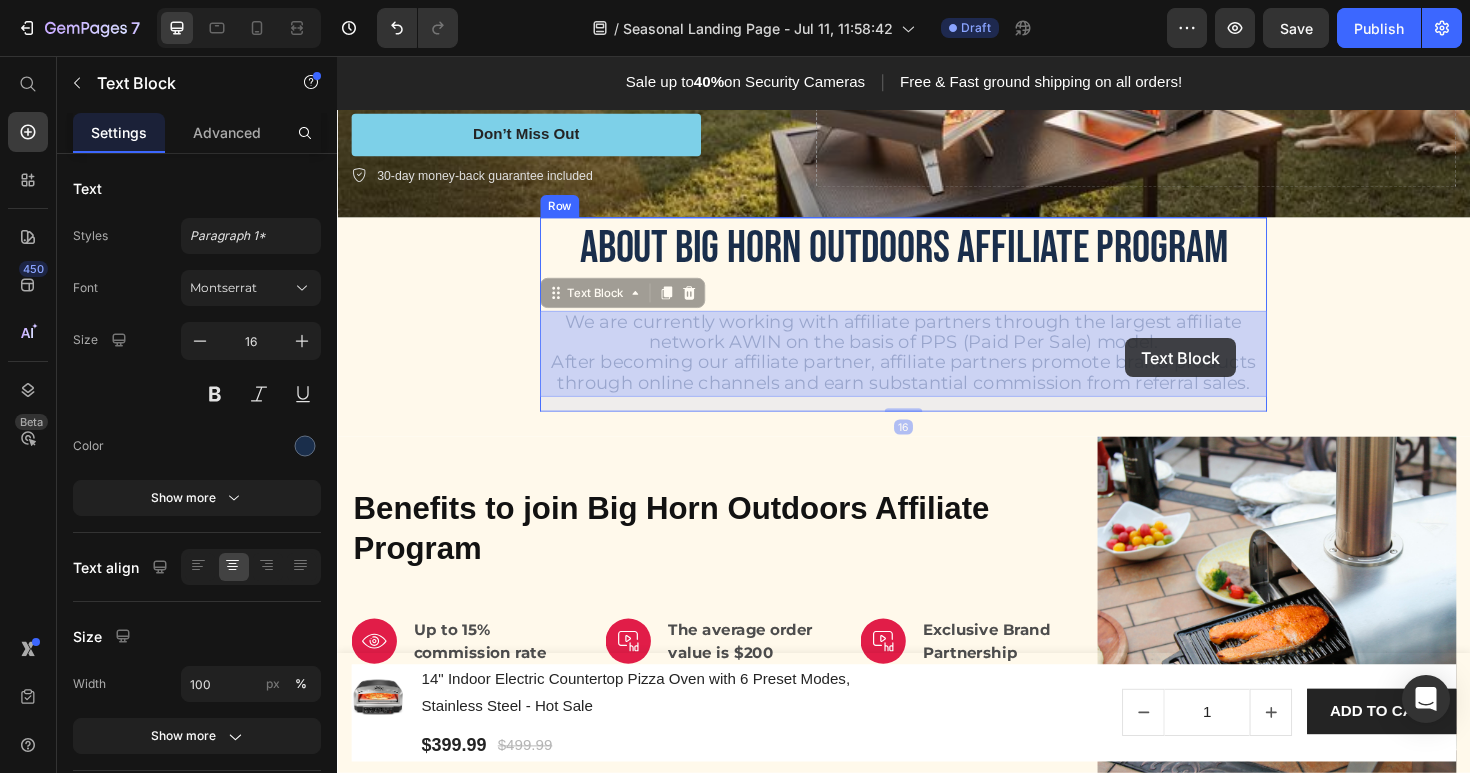 drag, startPoint x: 1116, startPoint y: 354, endPoint x: 1170, endPoint y: 352, distance: 54.037025 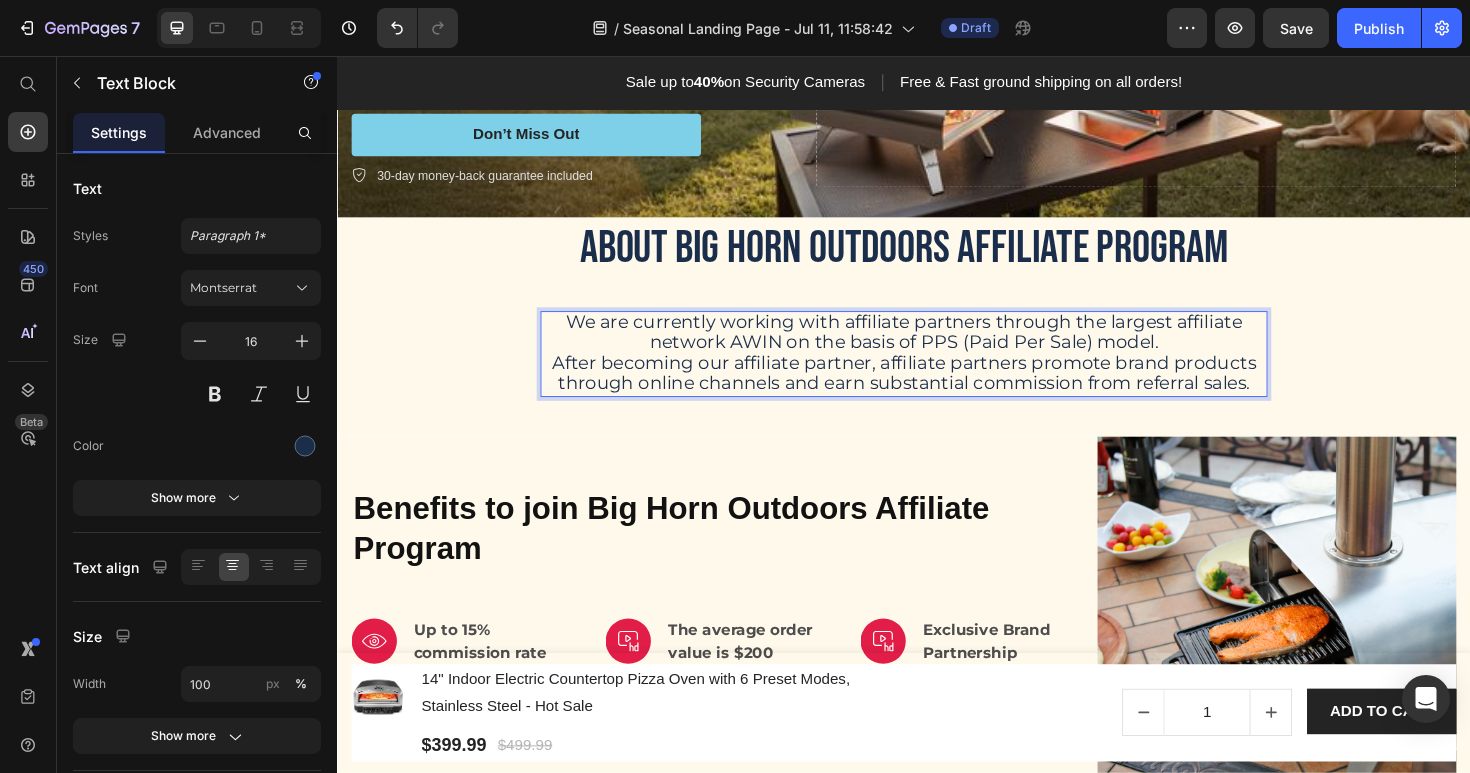 click on "After becoming our affiliate partner, affiliate partners promote brand products through online channels and earn substantial commission from referral sales." at bounding box center [937, 391] 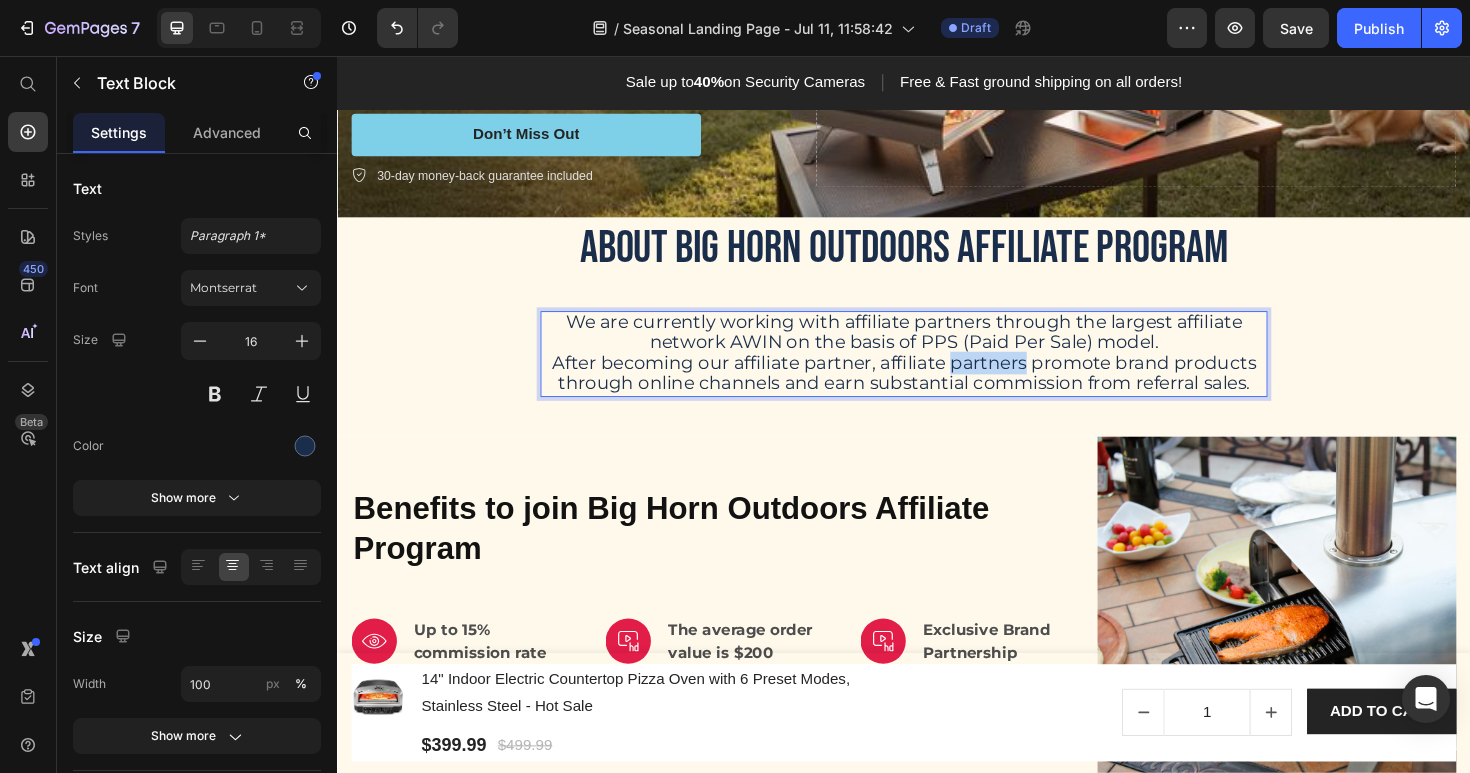 click on "After becoming our affiliate partner, affiliate partners promote brand products through online channels and earn substantial commission from referral sales." at bounding box center (937, 391) 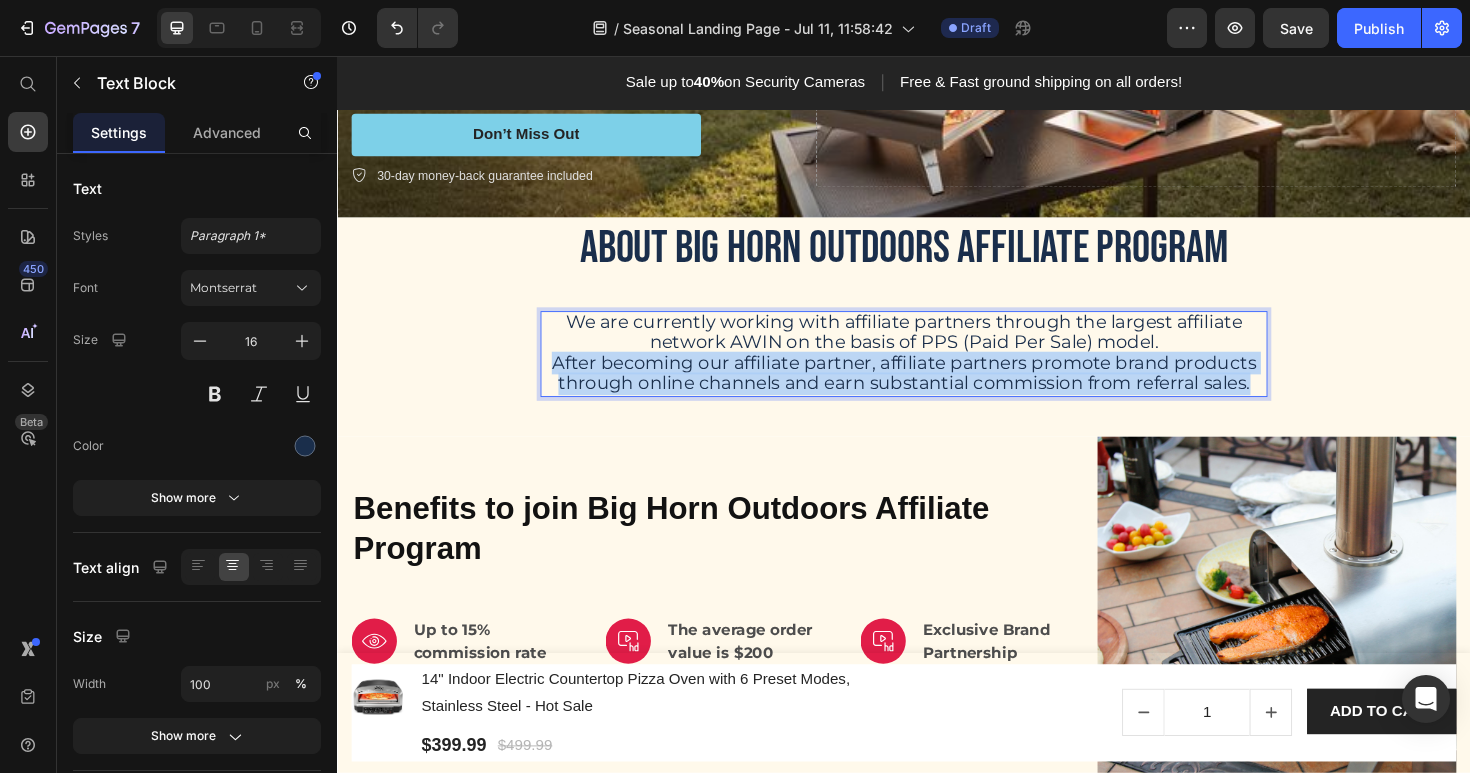 click on "After becoming our affiliate partner, affiliate partners promote brand products through online channels and earn substantial commission from referral sales." at bounding box center (937, 391) 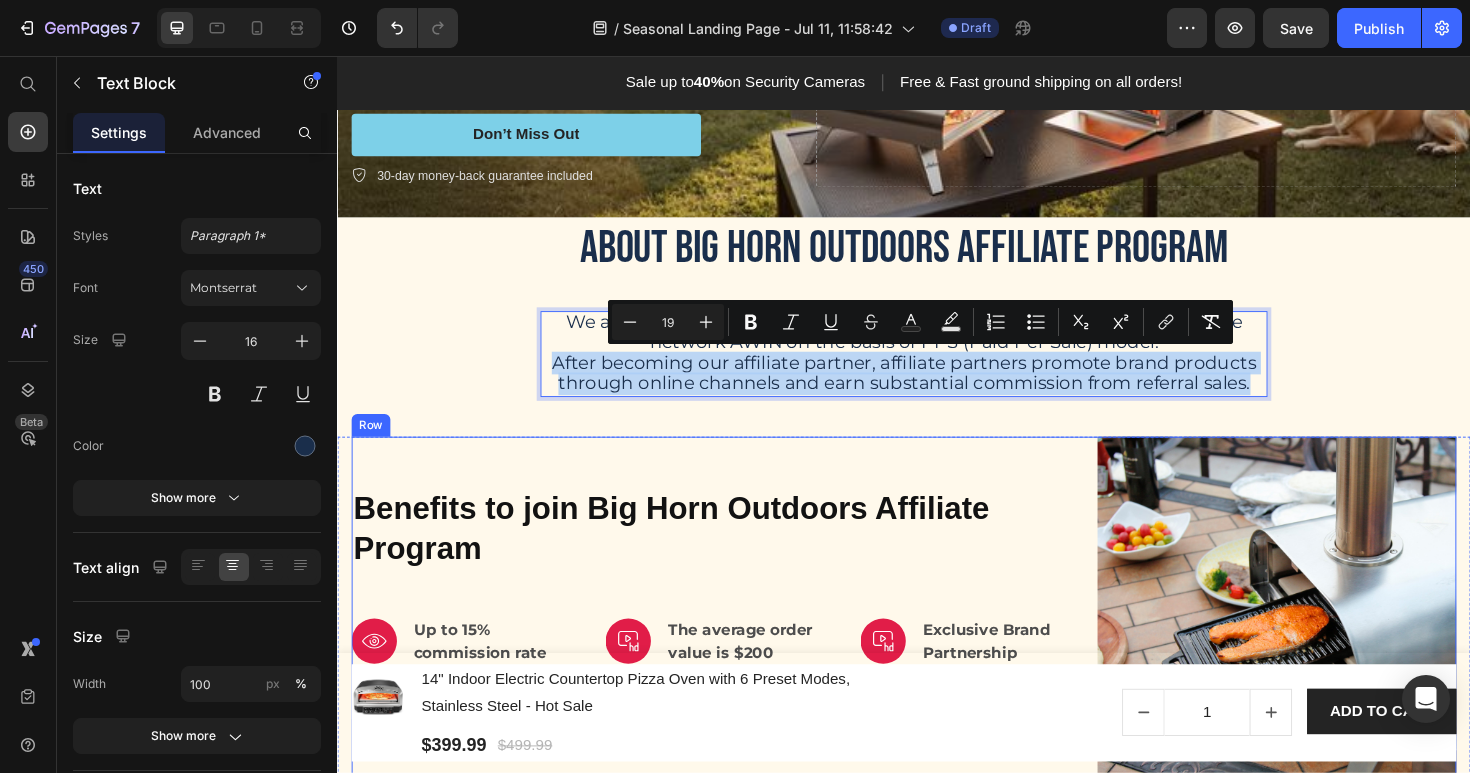 click on "Benefits to join Big Horn Outdoors Affiliate Program Heading Image Up to 15% commission rate Text block Row Image The average order value is $200  Text block Row Image Exclusive Brand Partnership  Text block Row Row Image 45-day Validation period Text block Row Image 30-day cookie duration Text block Row Image A dedicated affiliate manager  Text block Row Row" at bounding box center (732, 649) 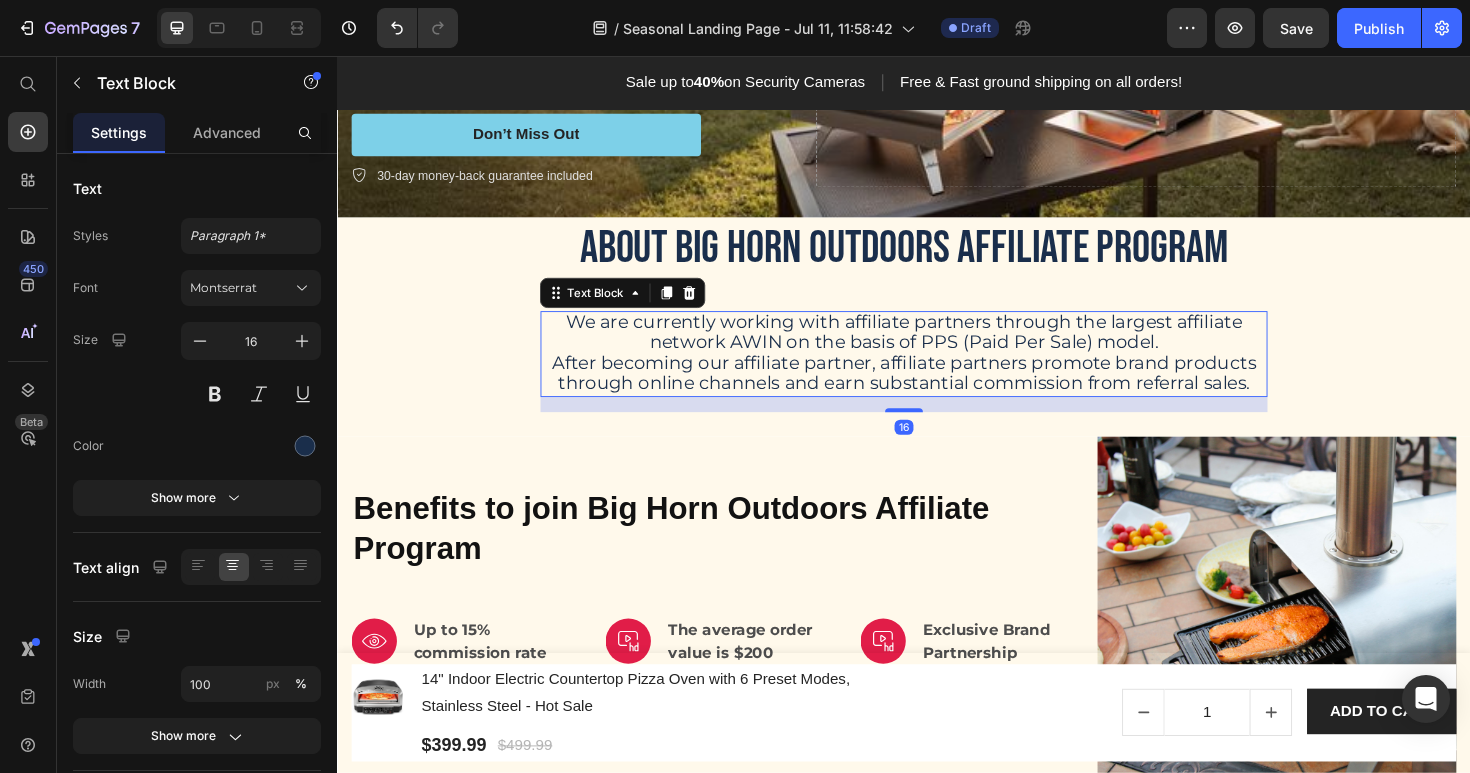 click on "After becoming our affiliate partner, affiliate partners promote brand products through online channels and earn substantial commission from referral sales." at bounding box center [937, 391] 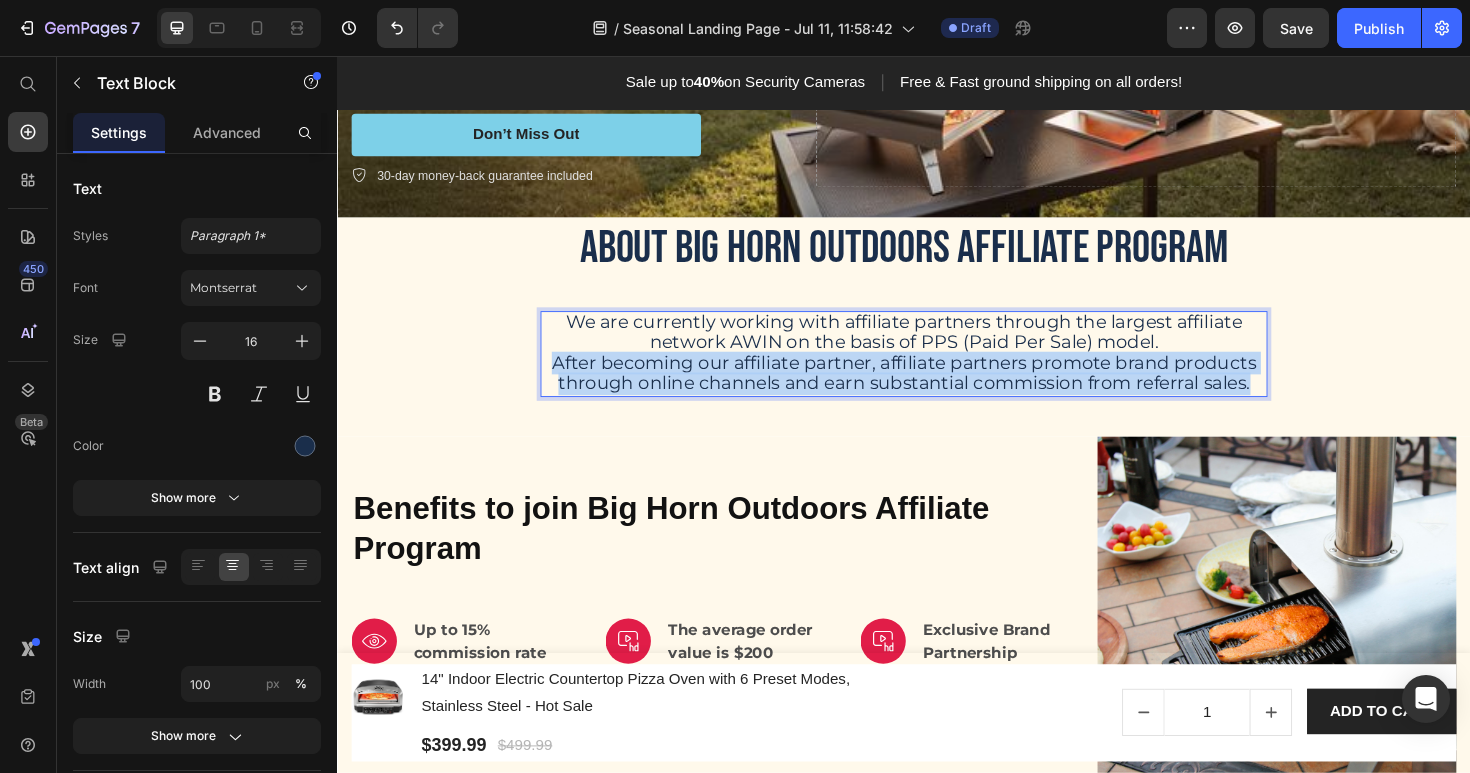 click on "After becoming our affiliate partner, affiliate partners promote brand products through online channels and earn substantial commission from referral sales." at bounding box center [937, 391] 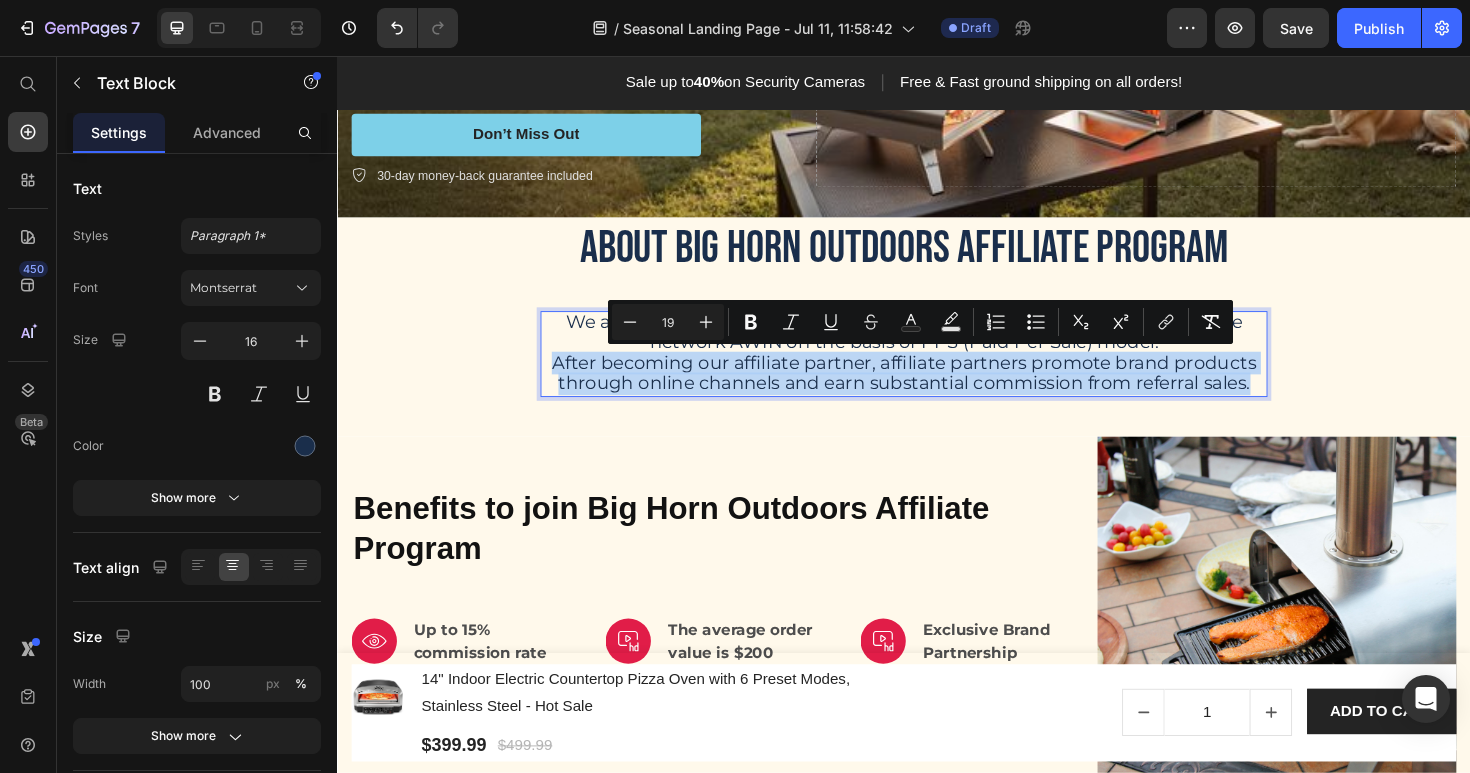 click on "After becoming our affiliate partner, affiliate partners promote brand products through online channels and earn substantial commission from referral sales." at bounding box center (937, 391) 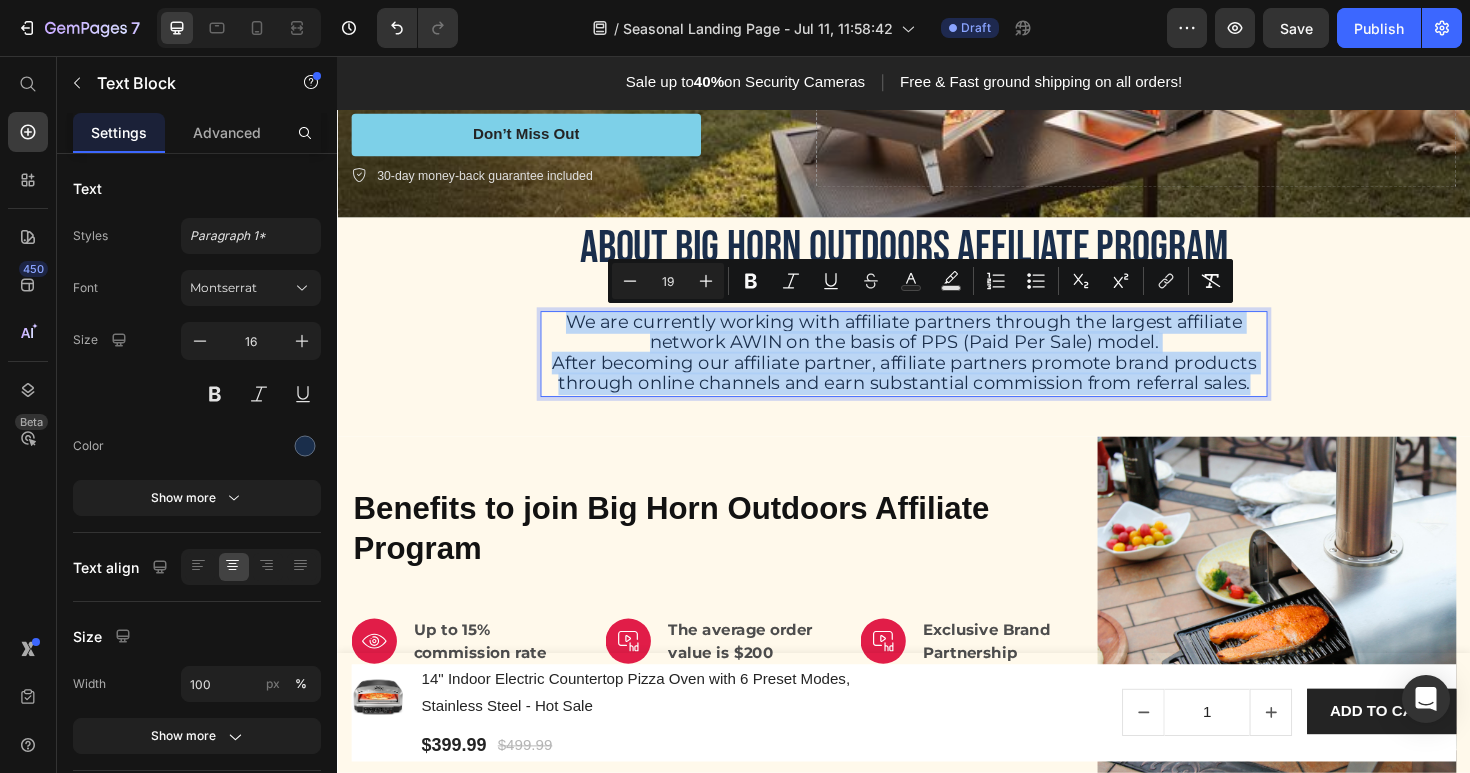 drag, startPoint x: 1305, startPoint y: 400, endPoint x: 586, endPoint y: 340, distance: 721.49915 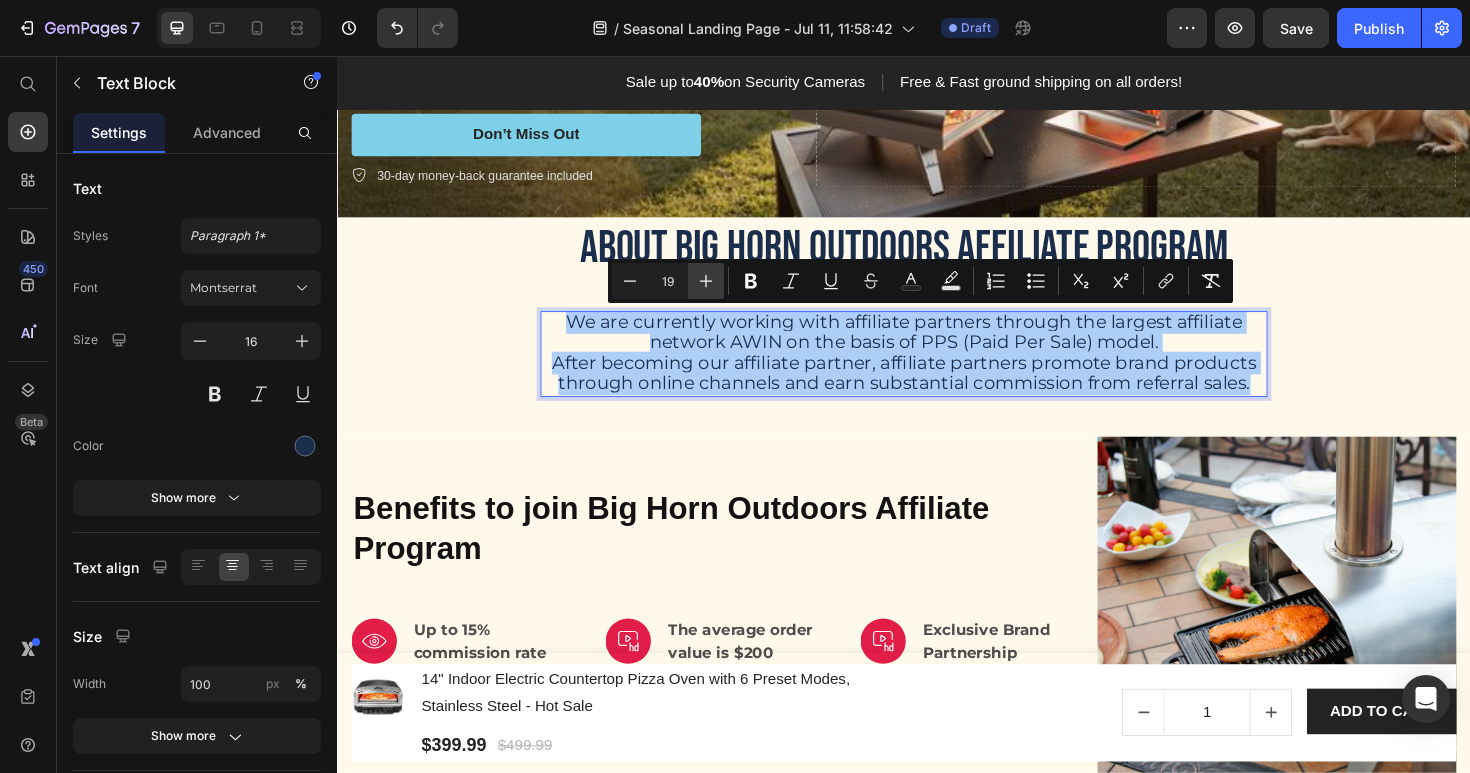 click 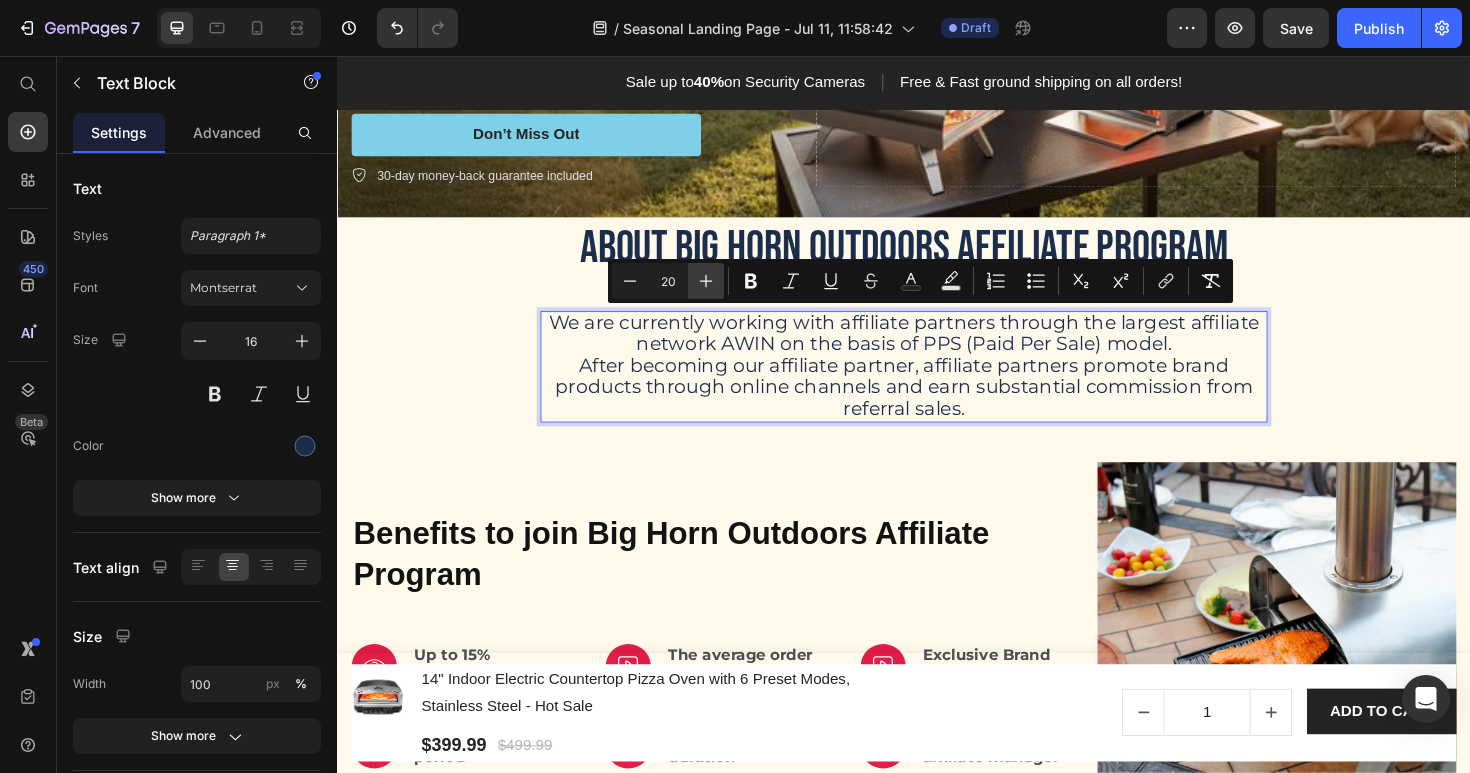 click 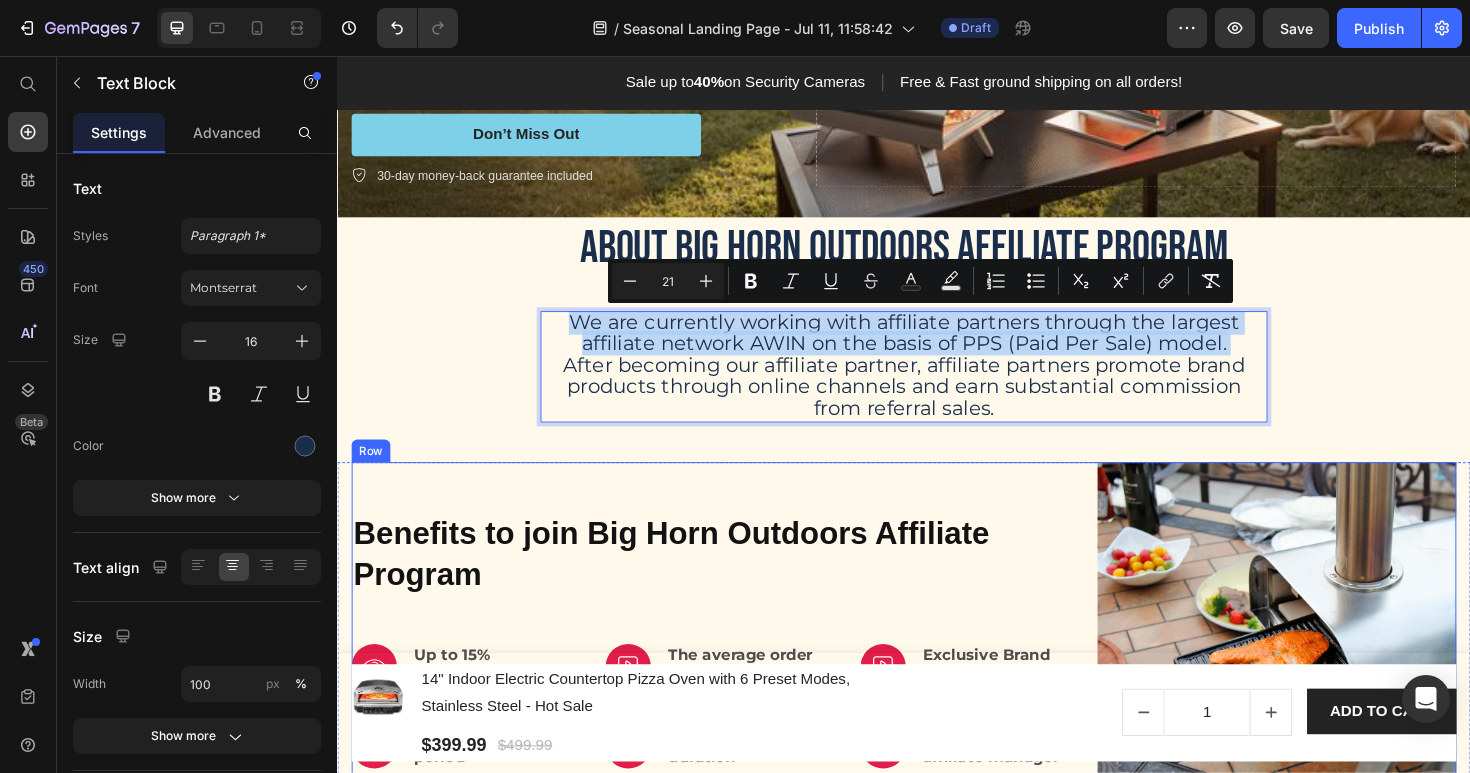 click on "Benefits to join Big Horn Outdoors Affiliate Program Heading Image Up to 15% commission rate Text block Row Image The average order value is $200  Text block Row Image Exclusive Brand Partnership  Text block Row Row Image 45-day Validation period Text block Row Image 30-day cookie duration Text block Row Image A dedicated affiliate manager  Text block Row Row" at bounding box center [732, 676] 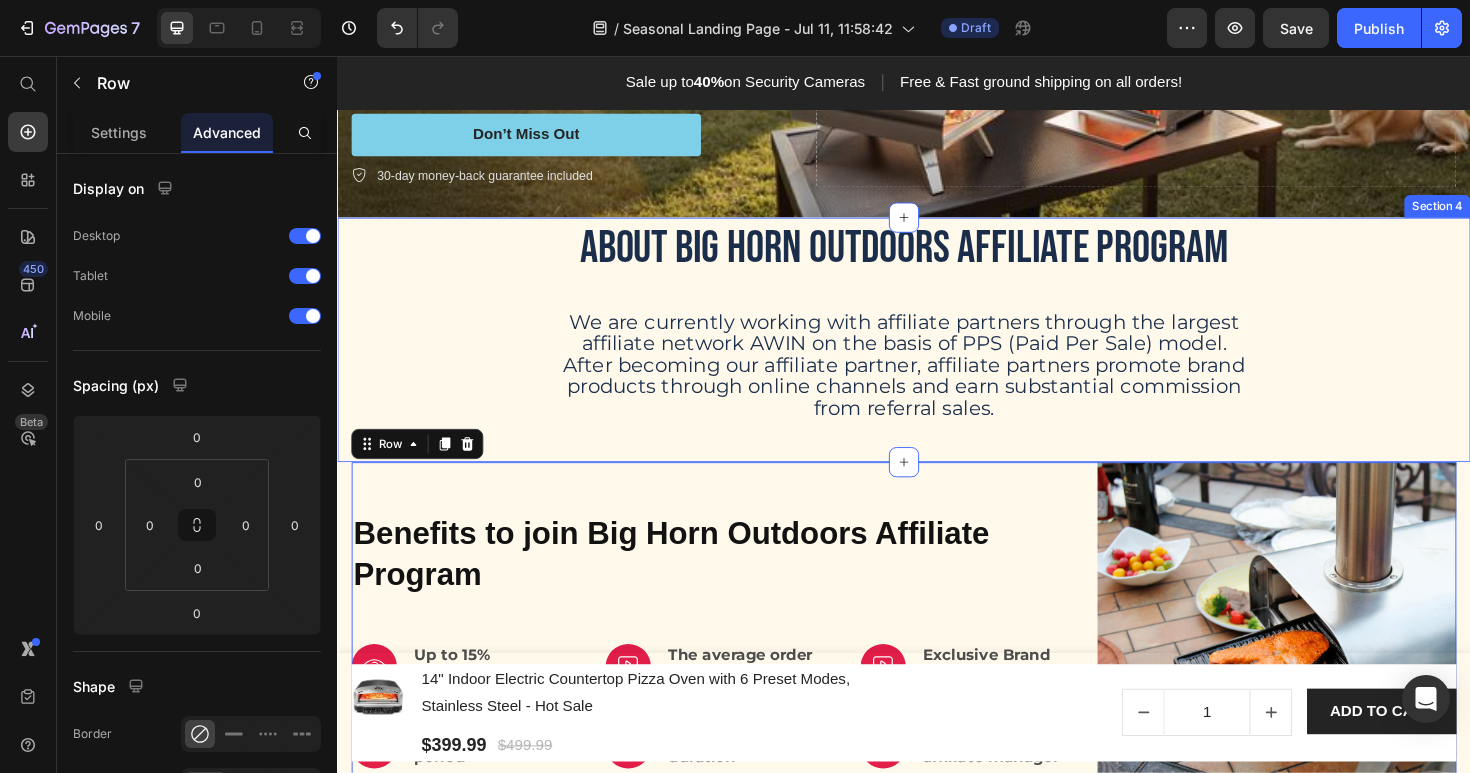 click on "About Big Horn Outdoors Affiliate Program Heading We are currently working with affiliate partners through the largest affiliate network AWIN on the basis of PPS (Paid Per Sale) model. After becoming our affiliate partner, affiliate partners promote brand products through online channels and earn substantial commission from referral sales. Text Block Row" at bounding box center [937, 351] 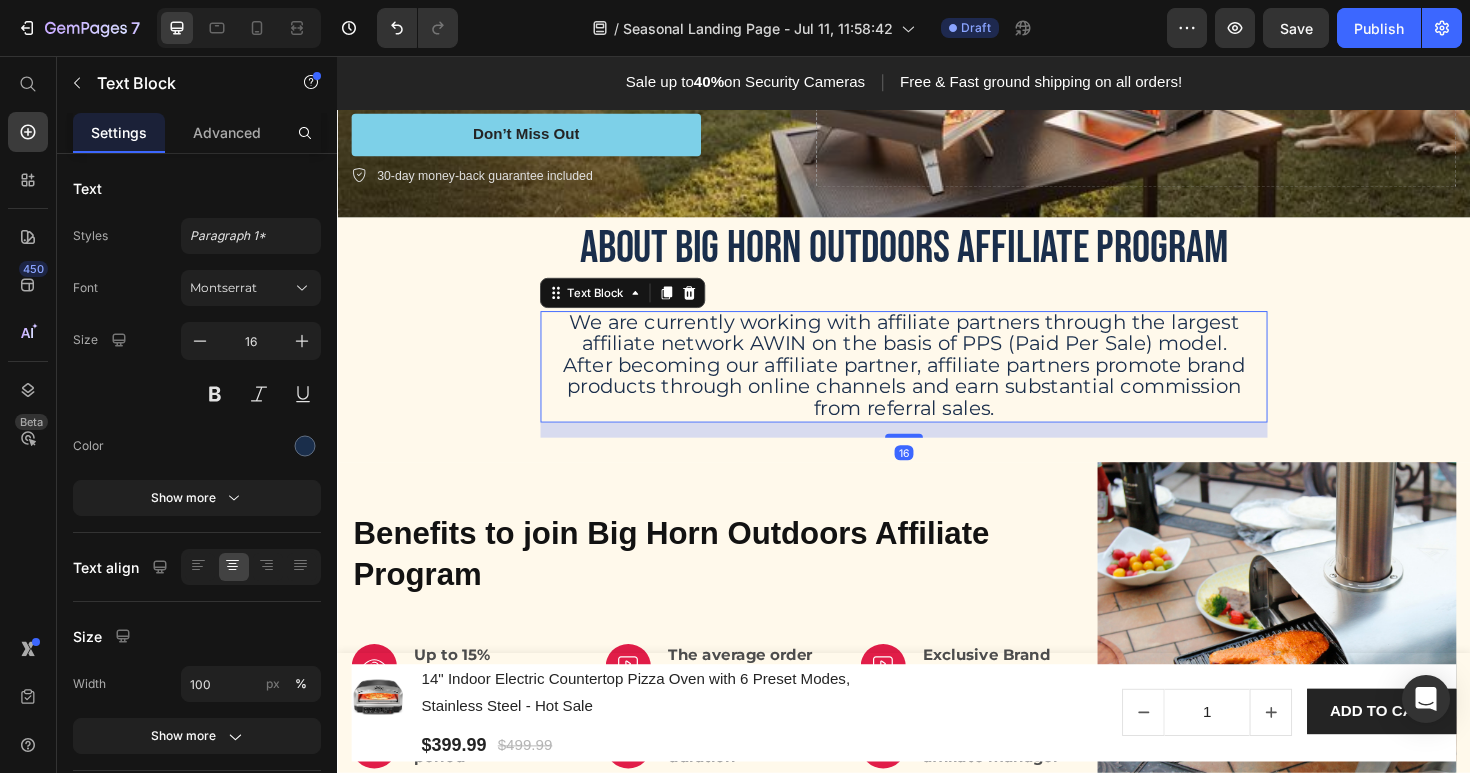 click on "We are currently working with affiliate partners through the largest affiliate network AWIN on the basis of PPS (Paid Per Sale) model." at bounding box center [937, 349] 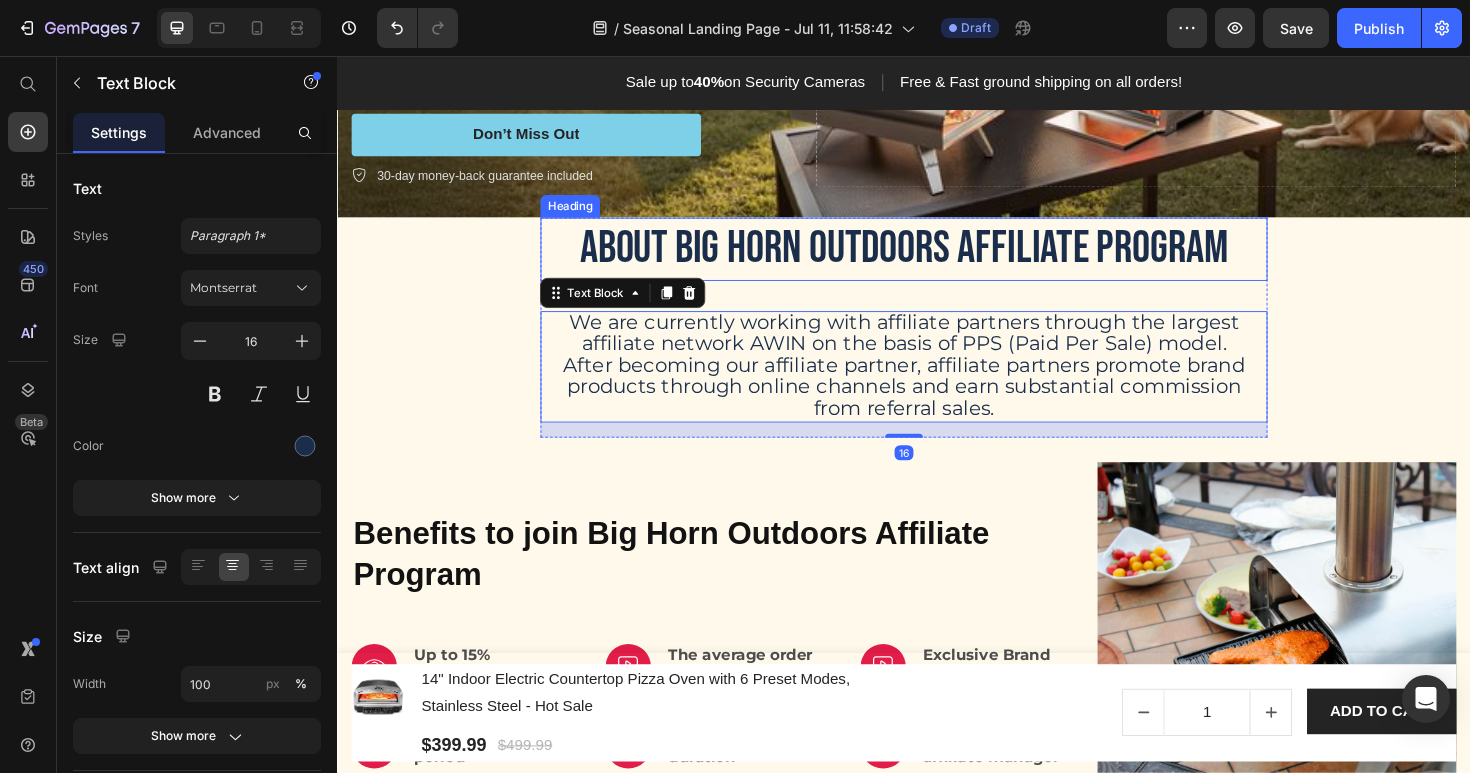 click on "About Big Horn Outdoors Affiliate Program" at bounding box center [937, 260] 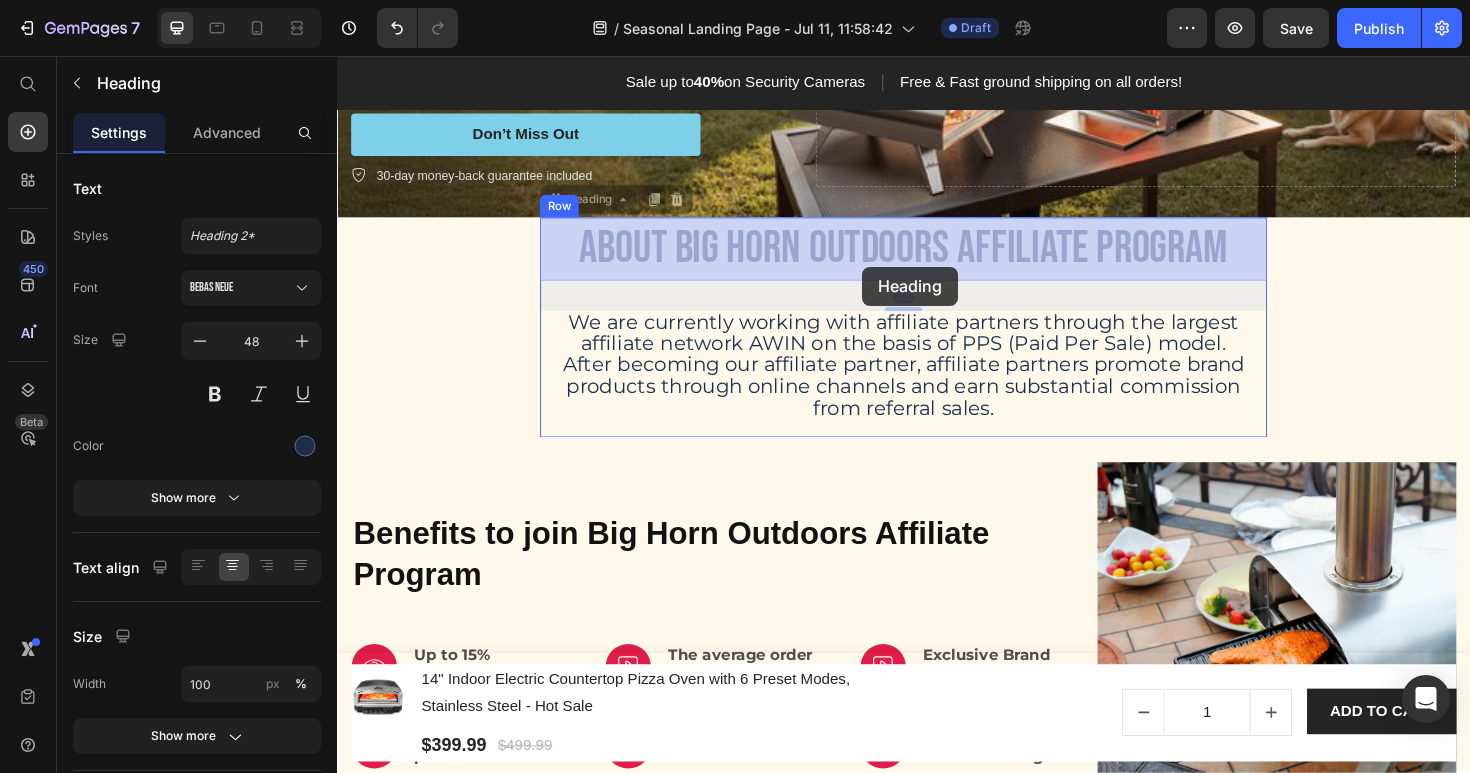 drag, startPoint x: 889, startPoint y: 257, endPoint x: 893, endPoint y: 277, distance: 20.396078 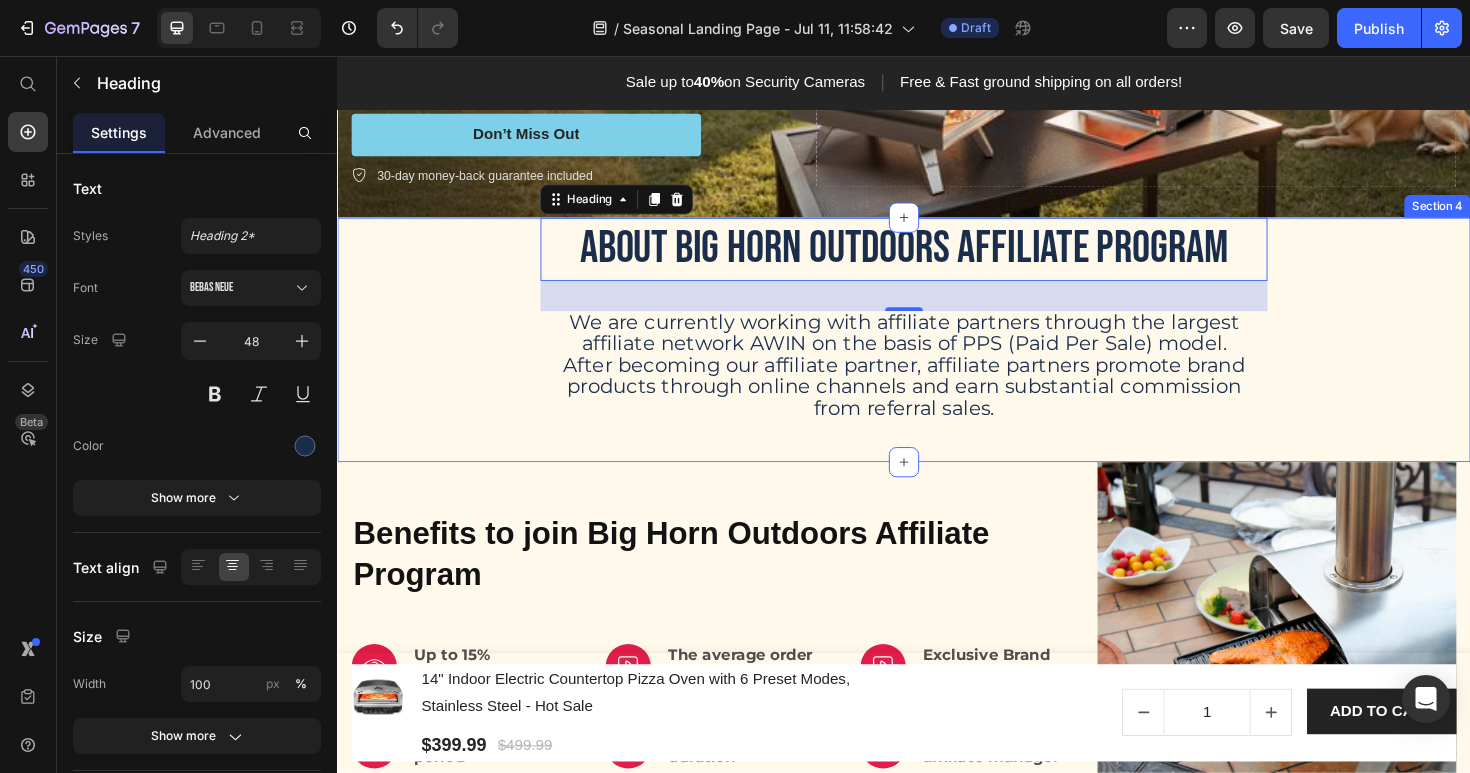 click on "About Big Horn Outdoors Affiliate Program Heading   32 We are currently working with affiliate partners through the largest affiliate network AWIN on the basis of PPS (Paid Per Sale) model. After becoming our affiliate partner, affiliate partners promote brand products through online channels and earn substantial commission from referral sales. Text Block Row" at bounding box center [937, 351] 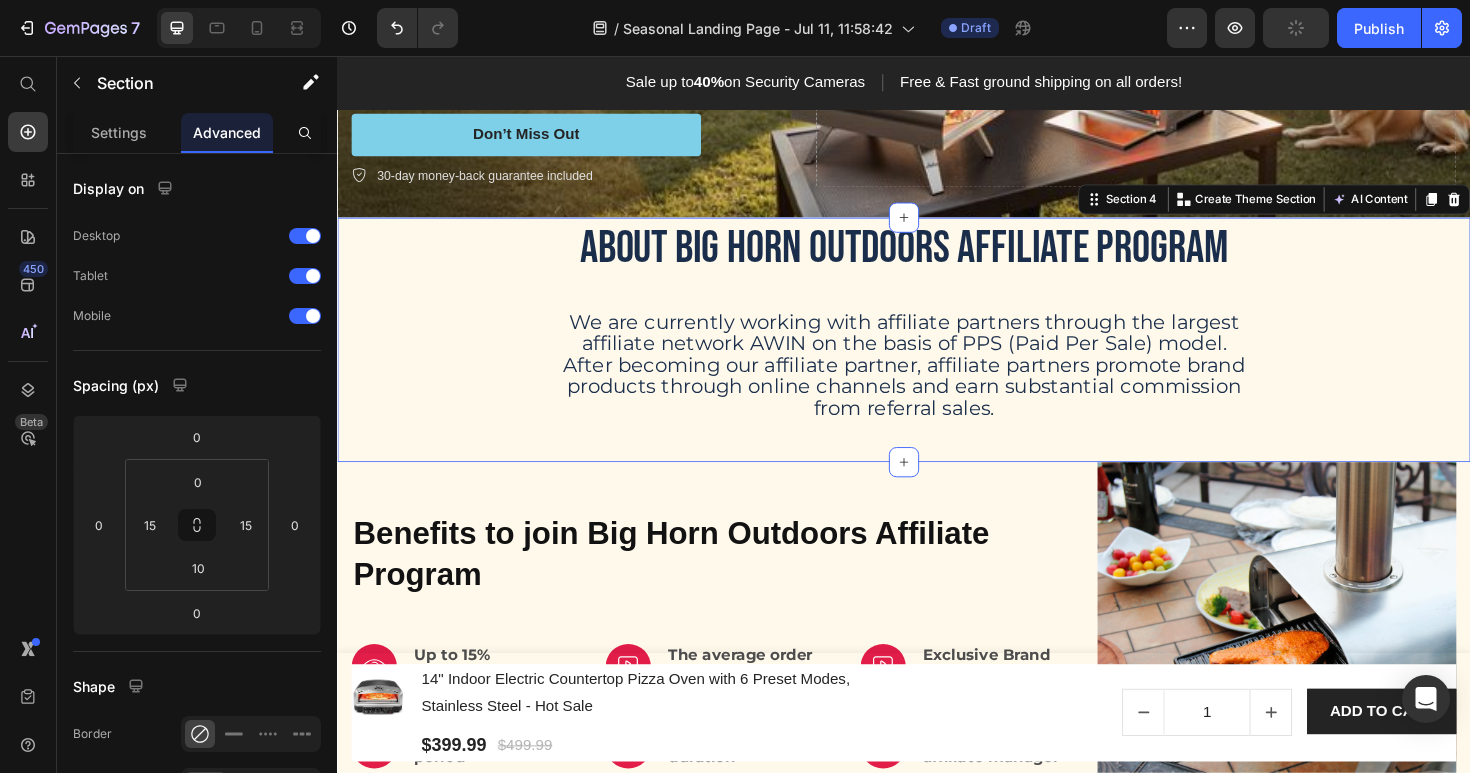 click on "About Big Horn Outdoors Affiliate Program Heading We are currently working with affiliate partners through the largest affiliate network AWIN on the basis of PPS (Paid Per Sale) model. After becoming our affiliate partner, affiliate partners promote brand products through online channels and earn substantial commission from referral sales. Text Block Row" at bounding box center [937, 351] 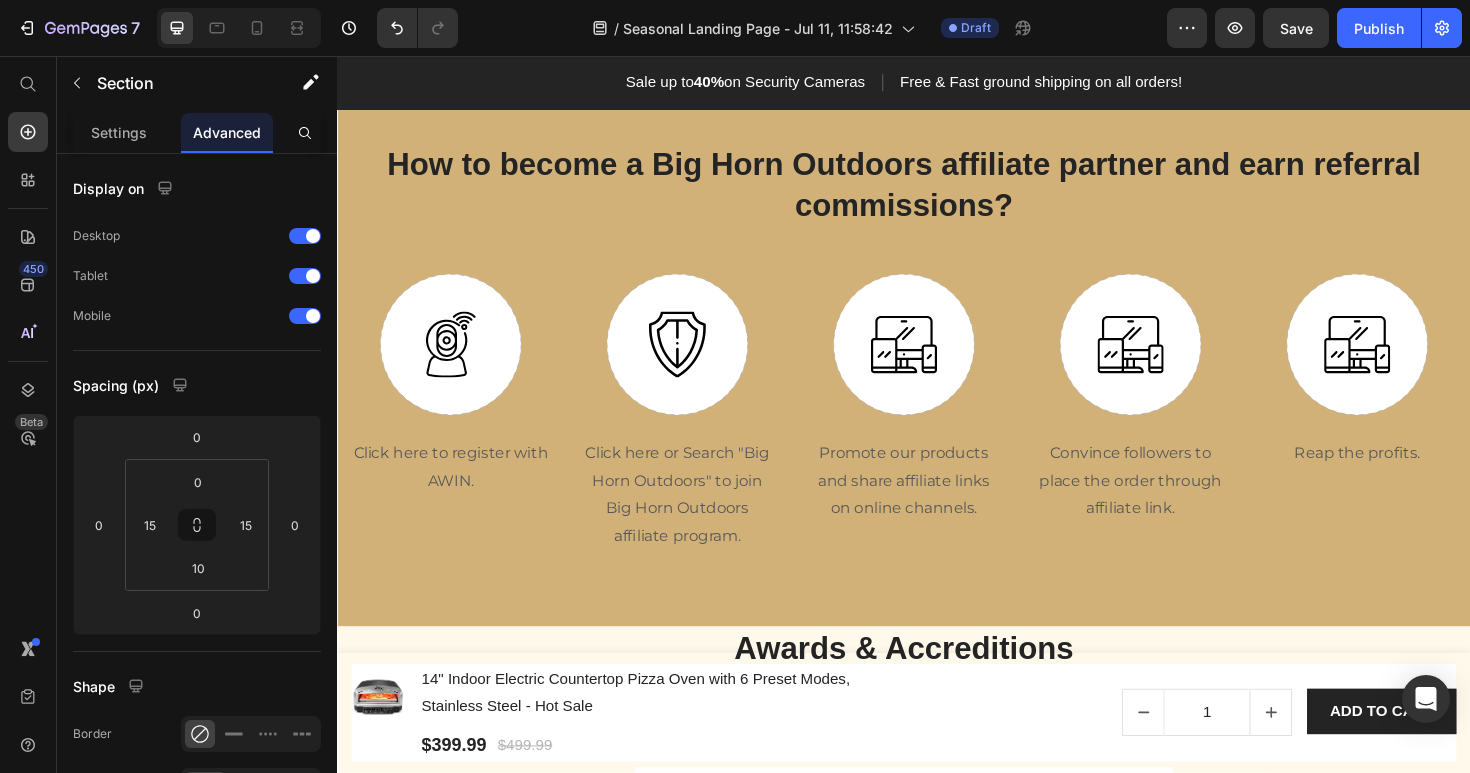 scroll, scrollTop: 1706, scrollLeft: 0, axis: vertical 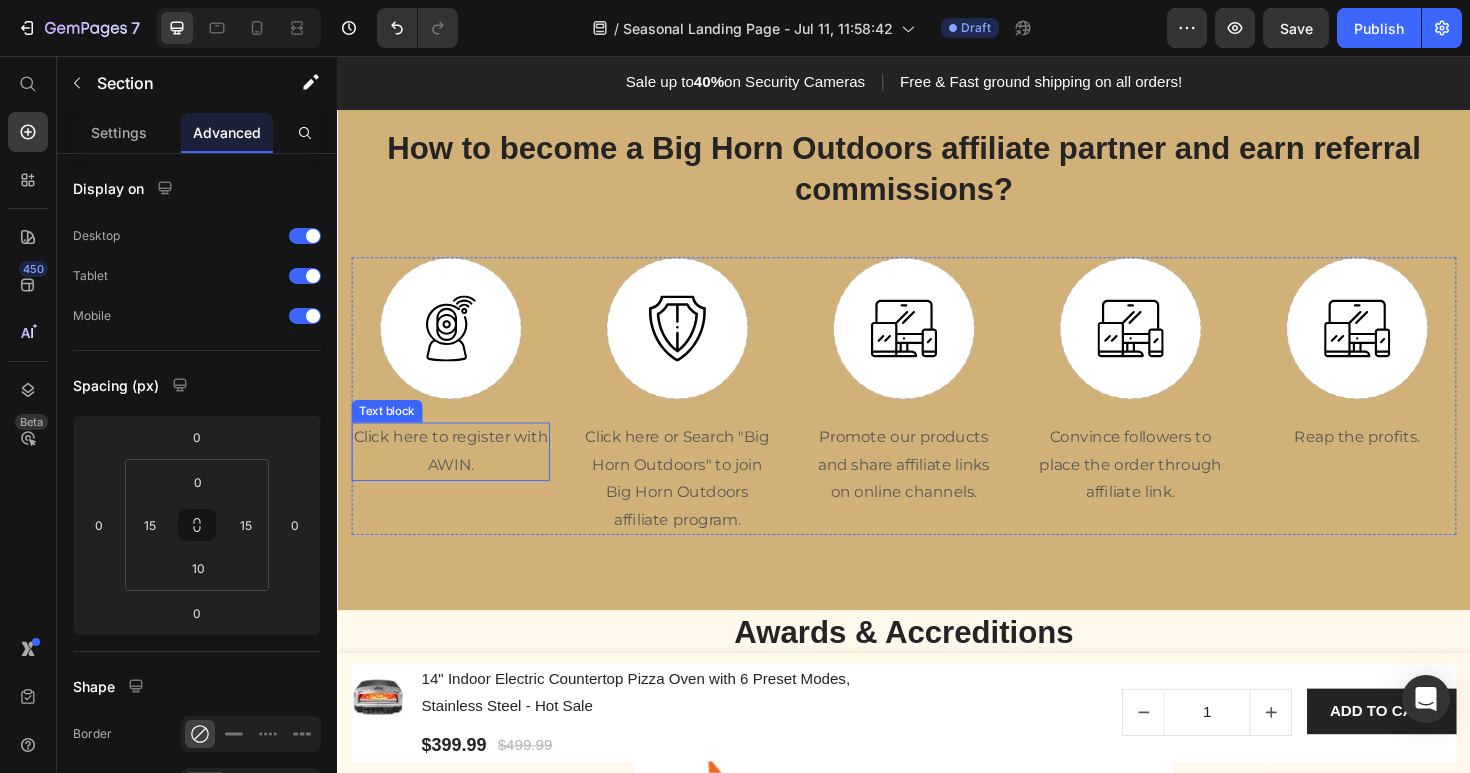 click on "Click here to register with AWIN." at bounding box center (457, 475) 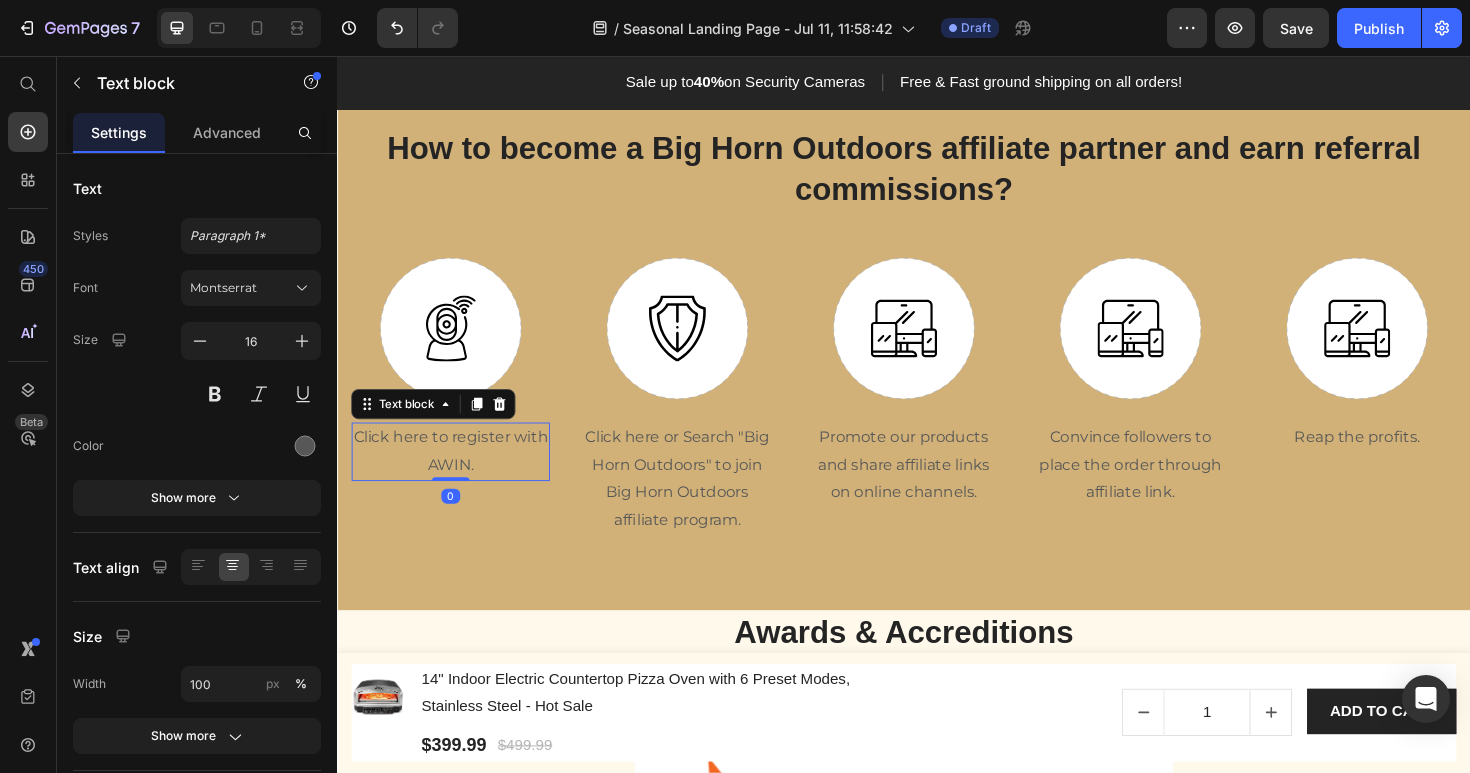 click on "Click here to register with AWIN." at bounding box center [457, 475] 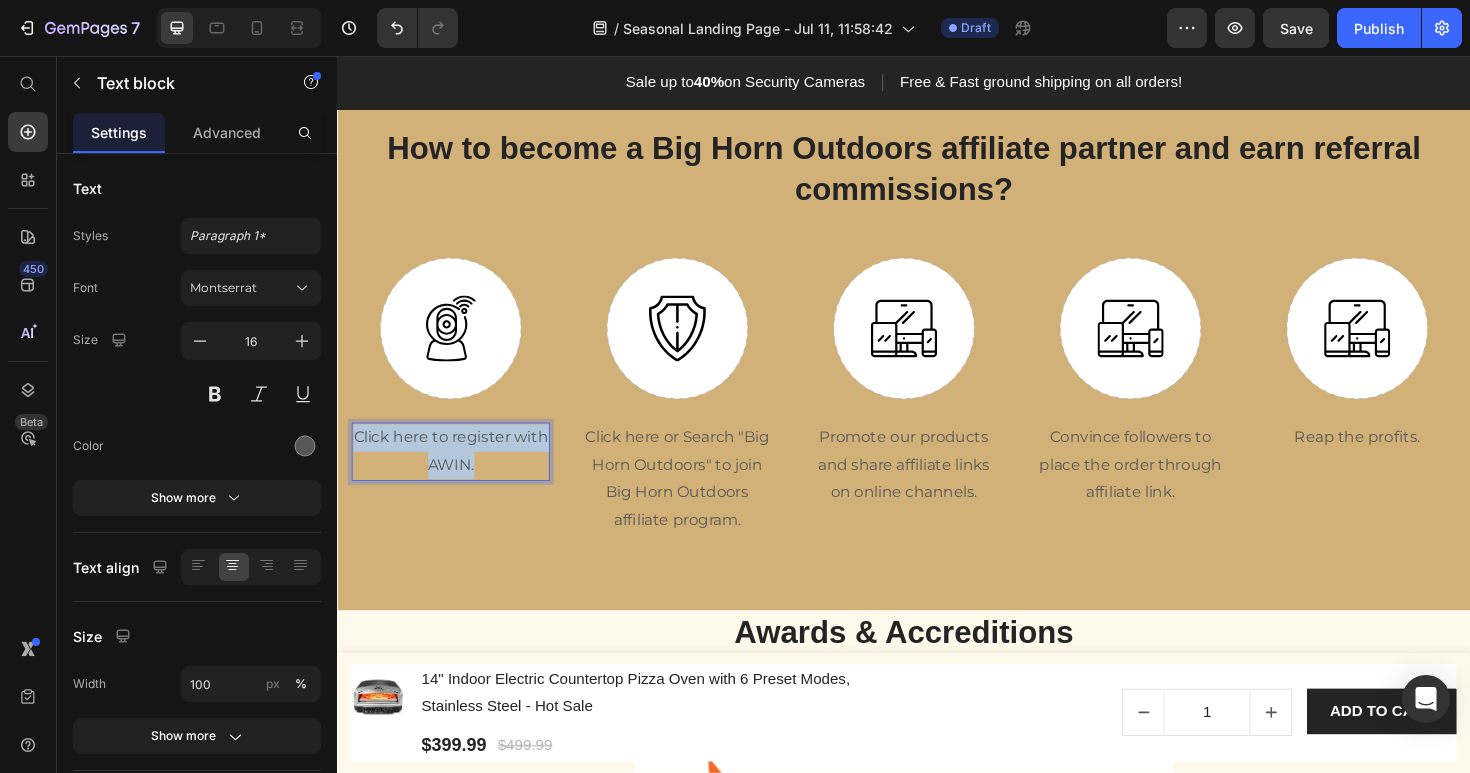 click on "Click here to register with AWIN." at bounding box center [457, 475] 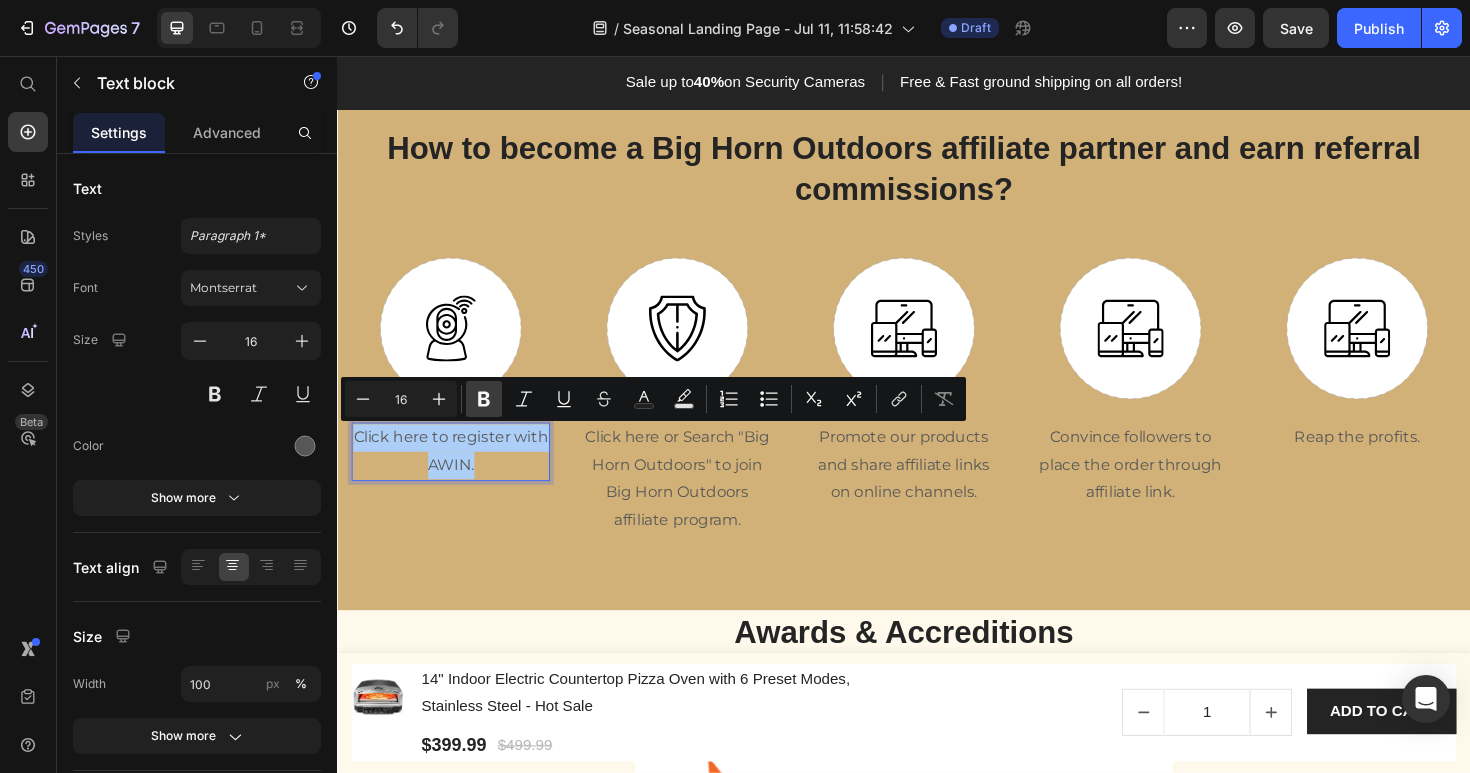 click 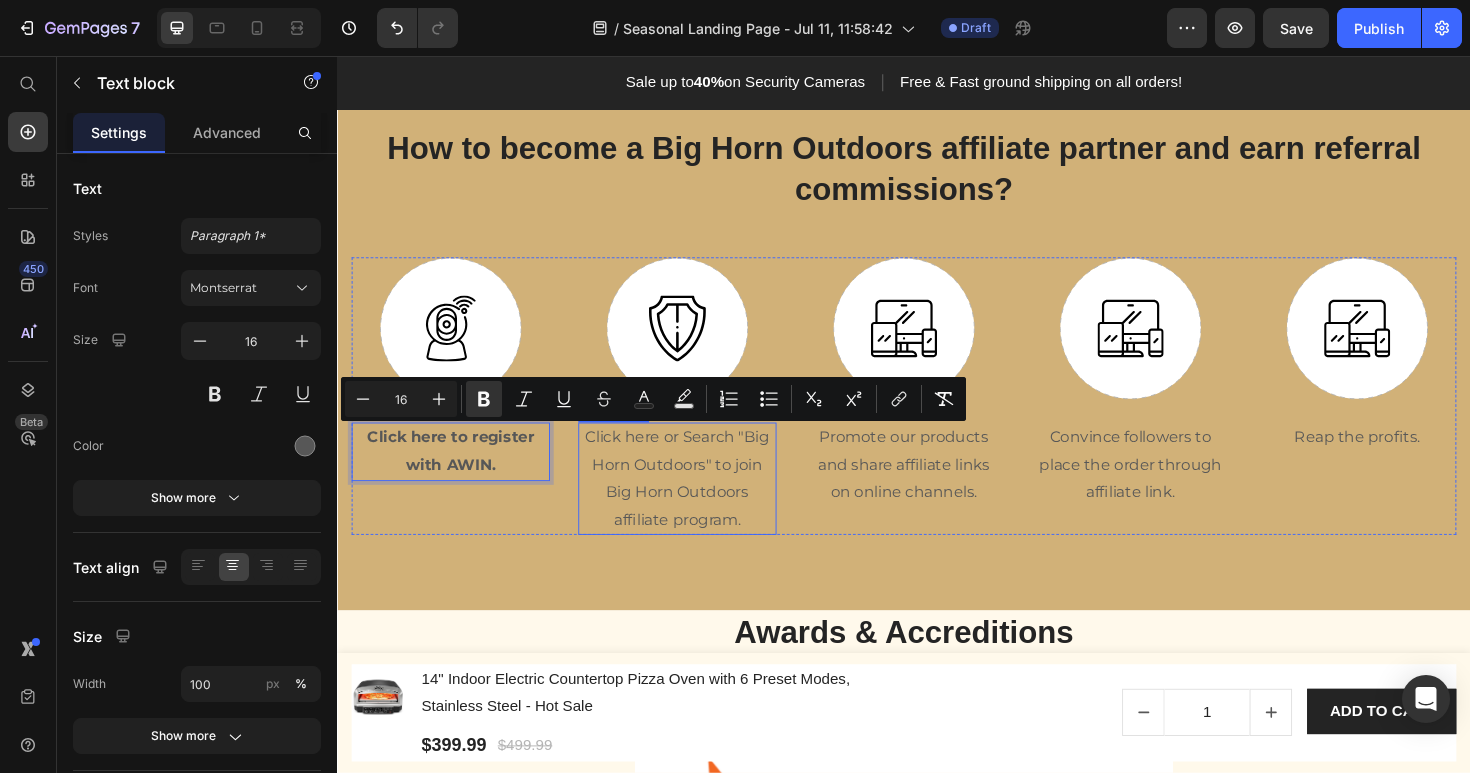 click on "Click here or Search "Big Horn Outdoors" to join Big Horn Outdoors affiliate program." at bounding box center [697, 503] 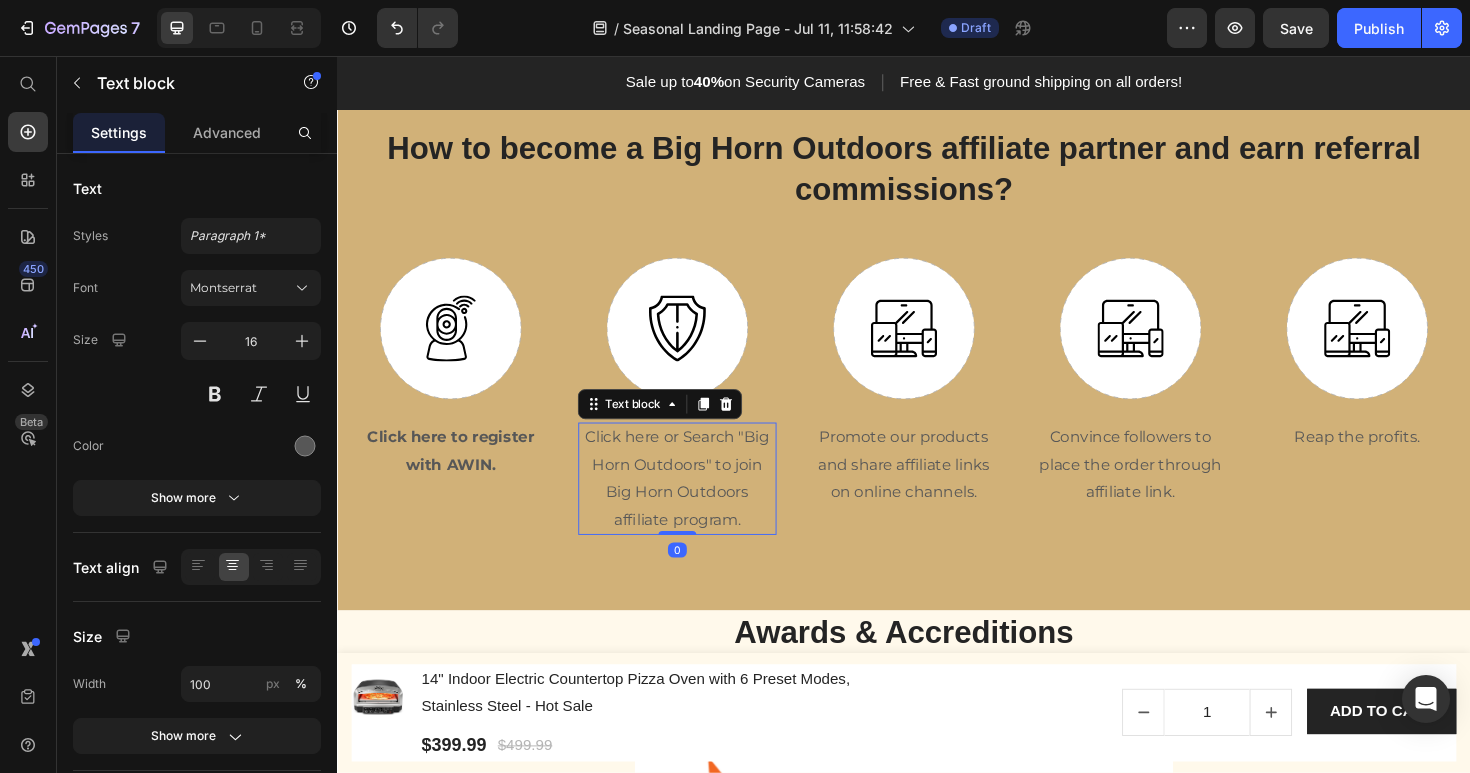 click on "Click here or Search "Big Horn Outdoors" to join Big Horn Outdoors affiliate program." at bounding box center (697, 503) 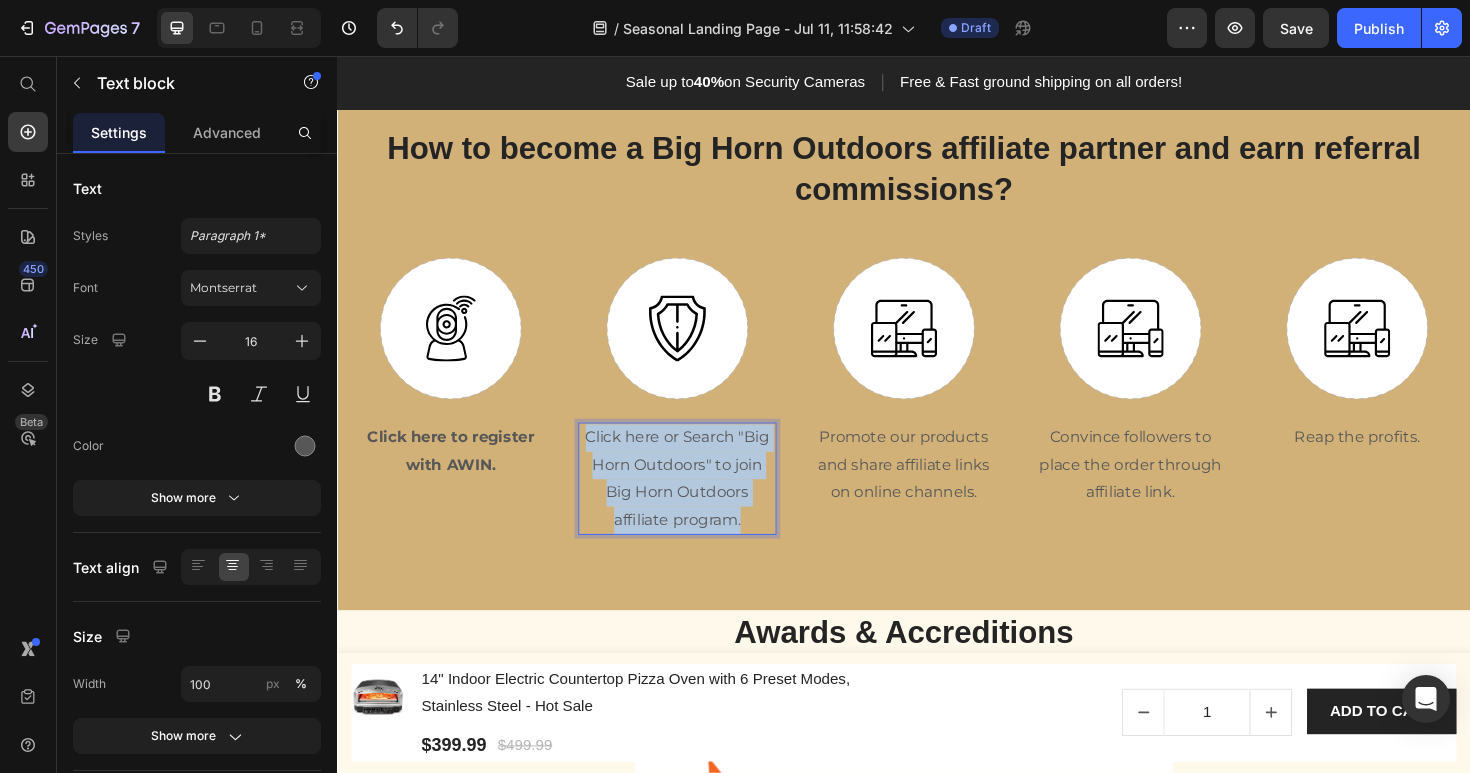 click on "Click here or Search "Big Horn Outdoors" to join Big Horn Outdoors affiliate program." at bounding box center (697, 503) 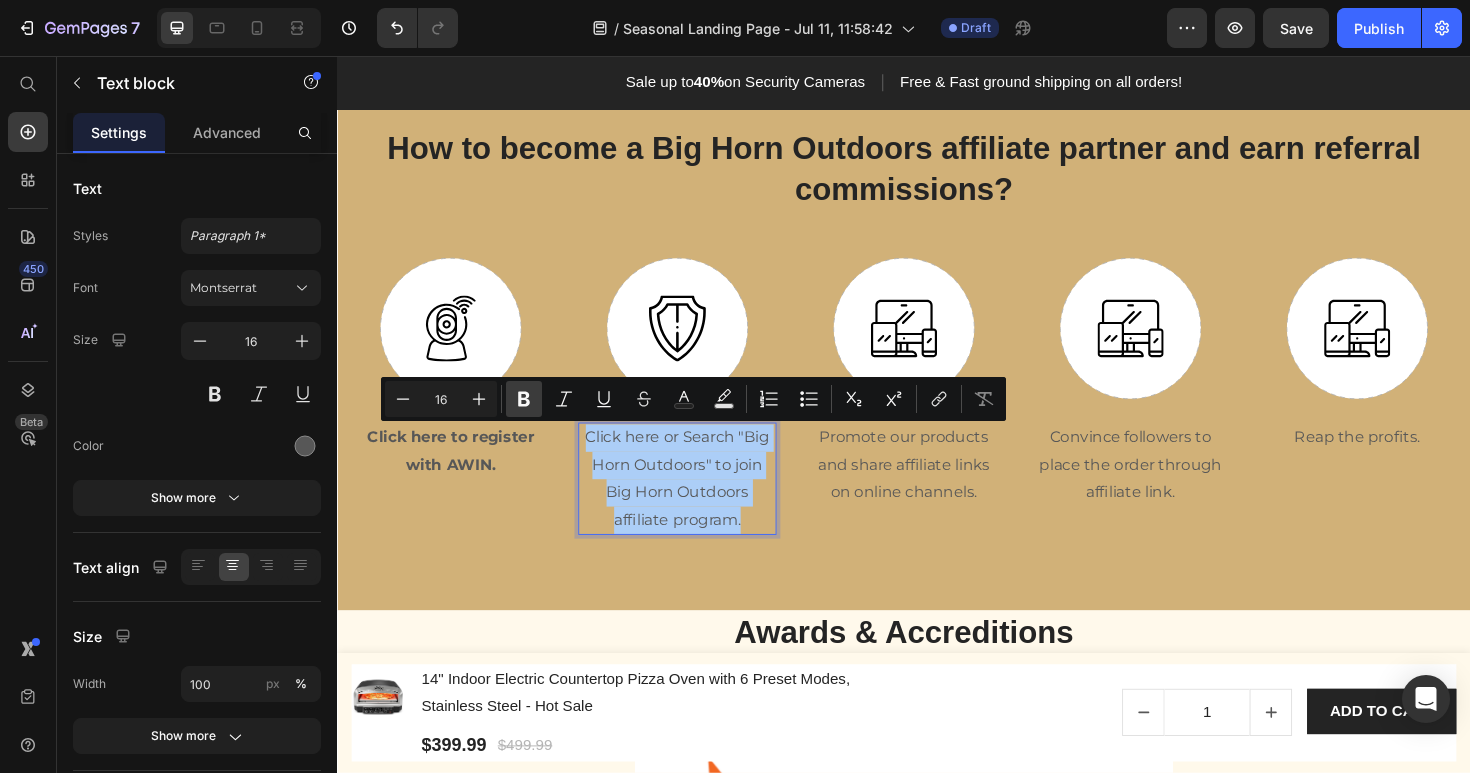 click 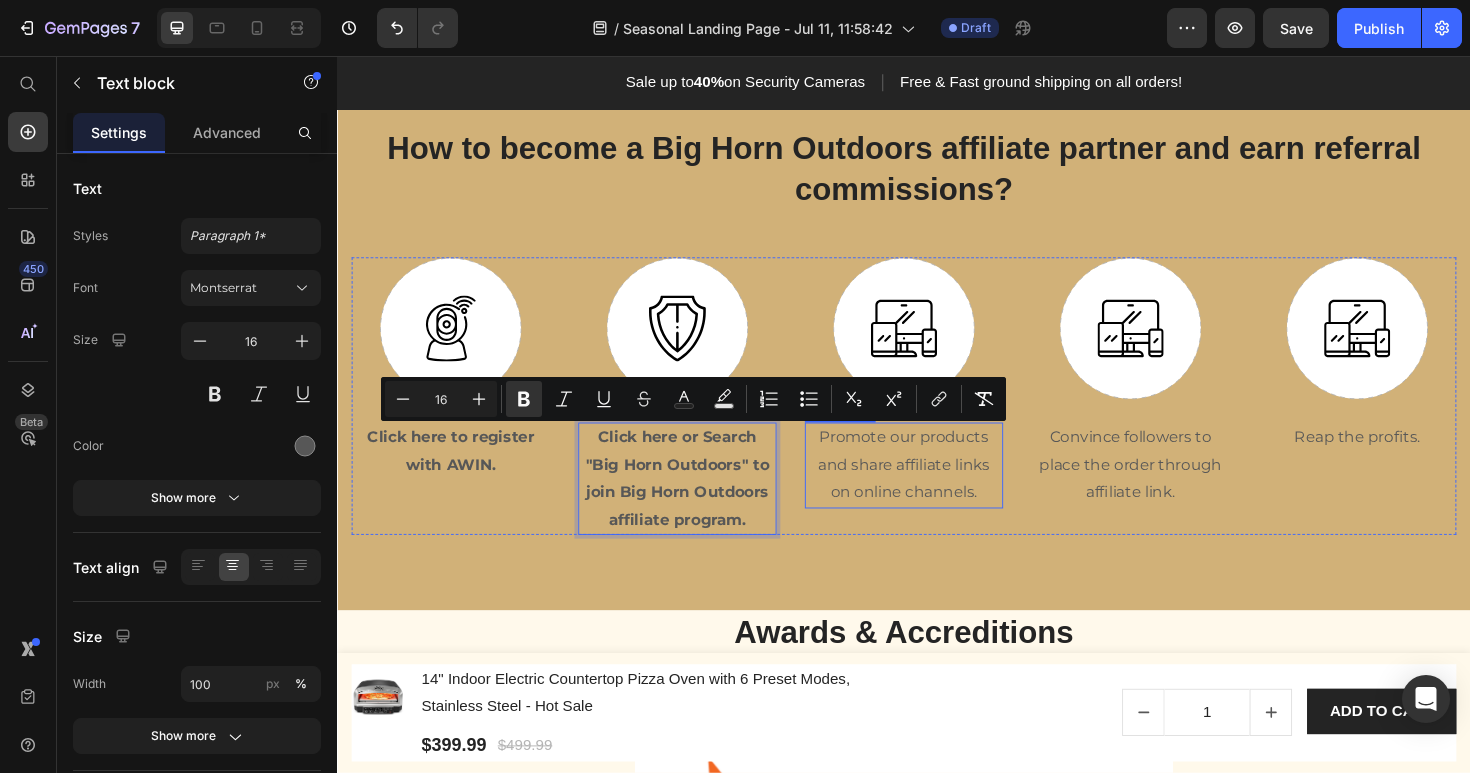 click on "Promote our products and share affiliate links on online channels." at bounding box center [937, 489] 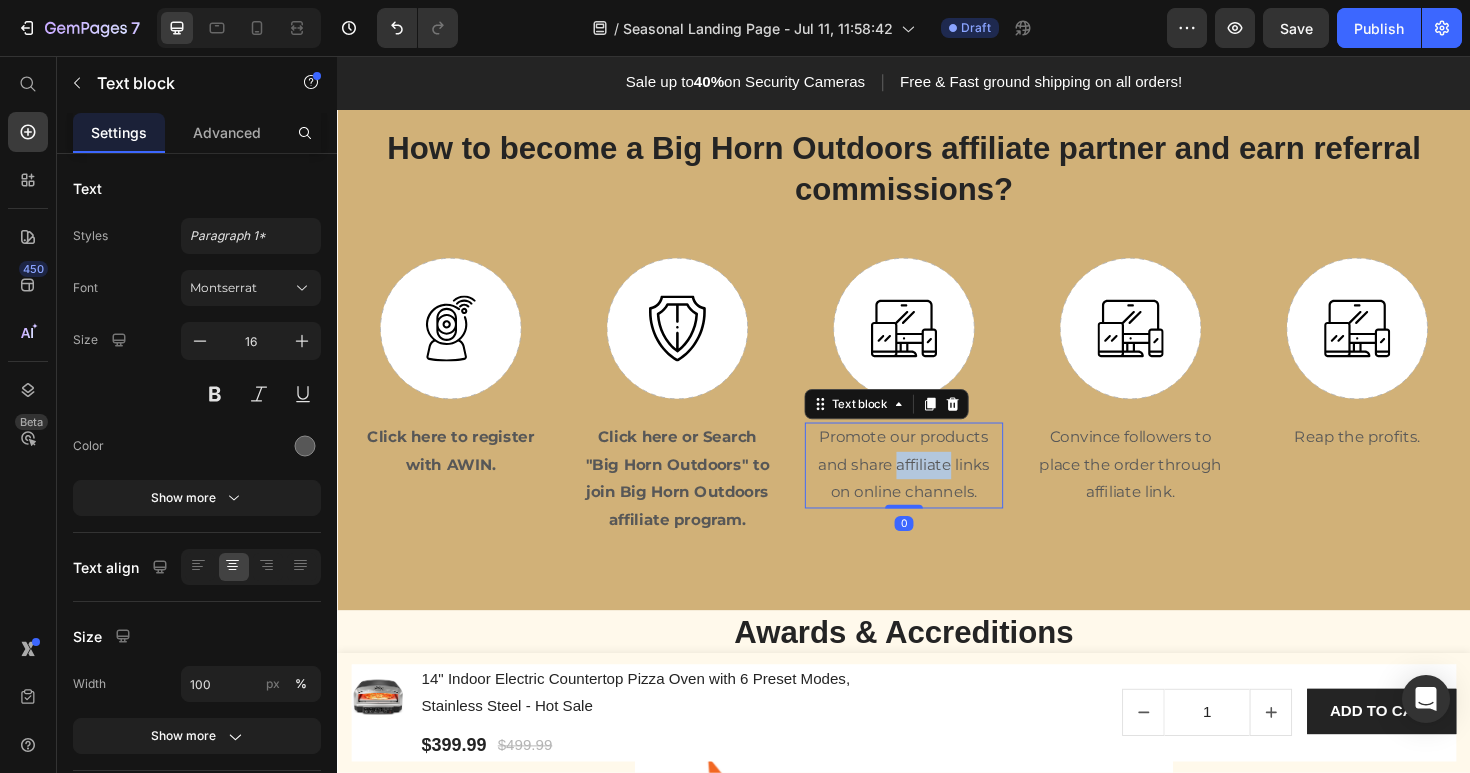 click on "Promote our products and share affiliate links on online channels." at bounding box center [937, 489] 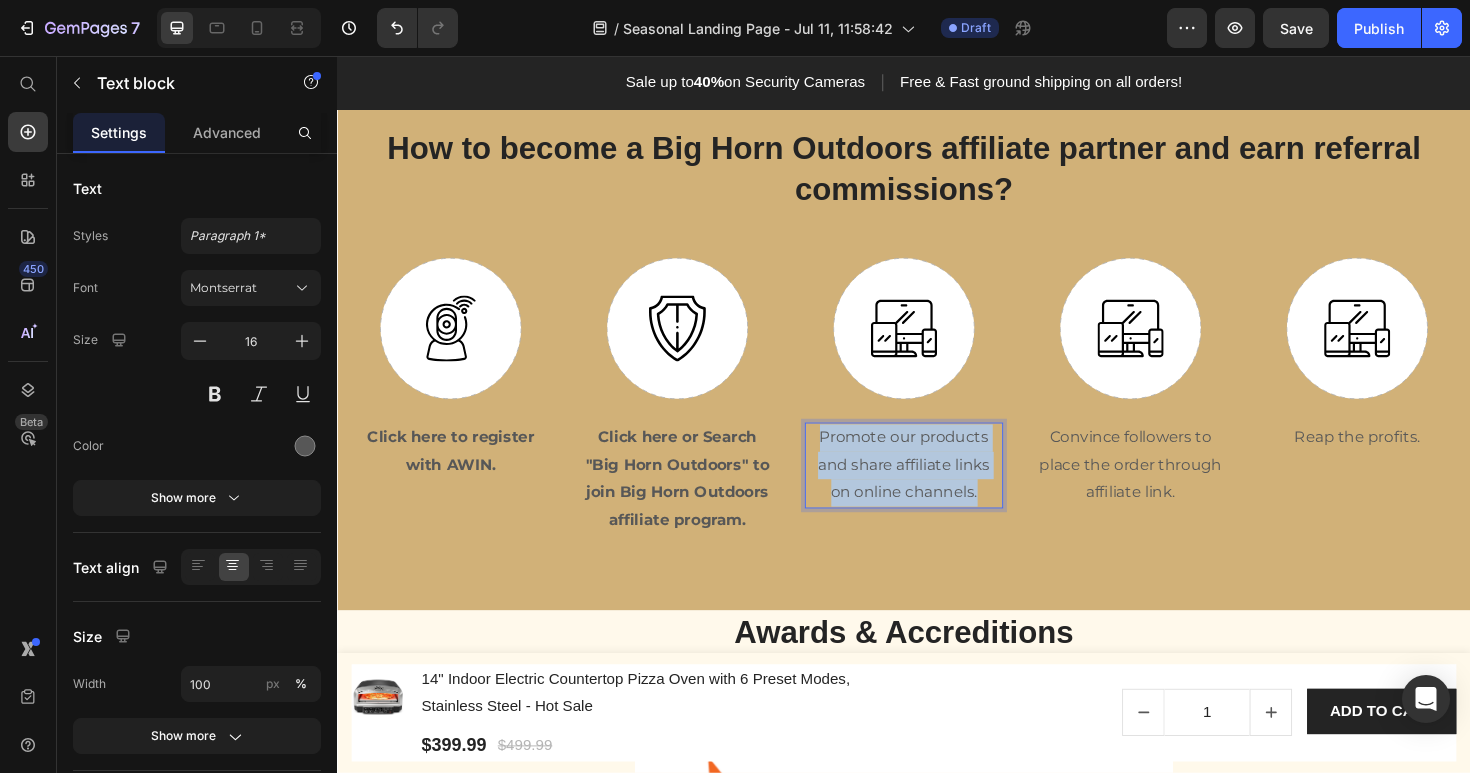 click on "Promote our products and share affiliate links on online channels." at bounding box center (937, 489) 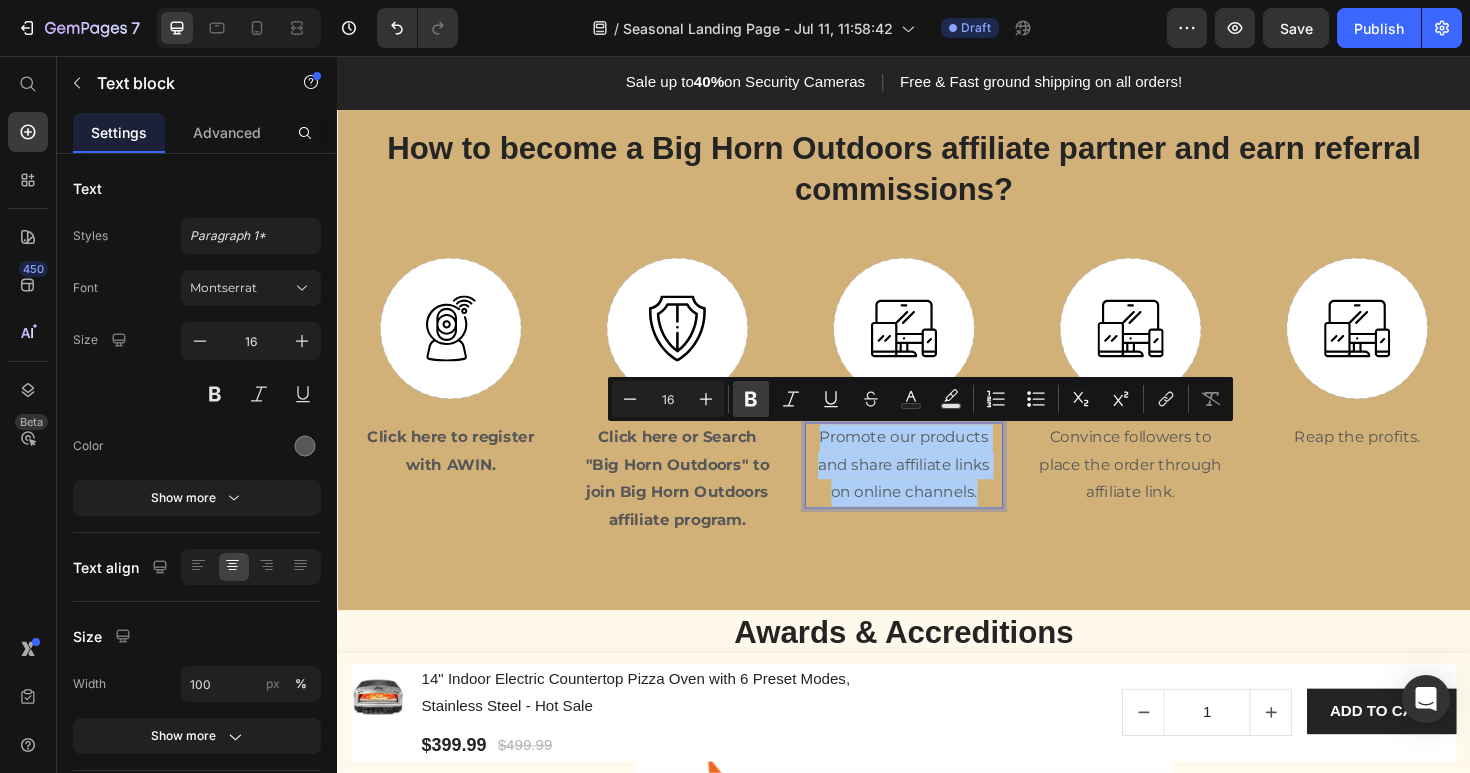 click 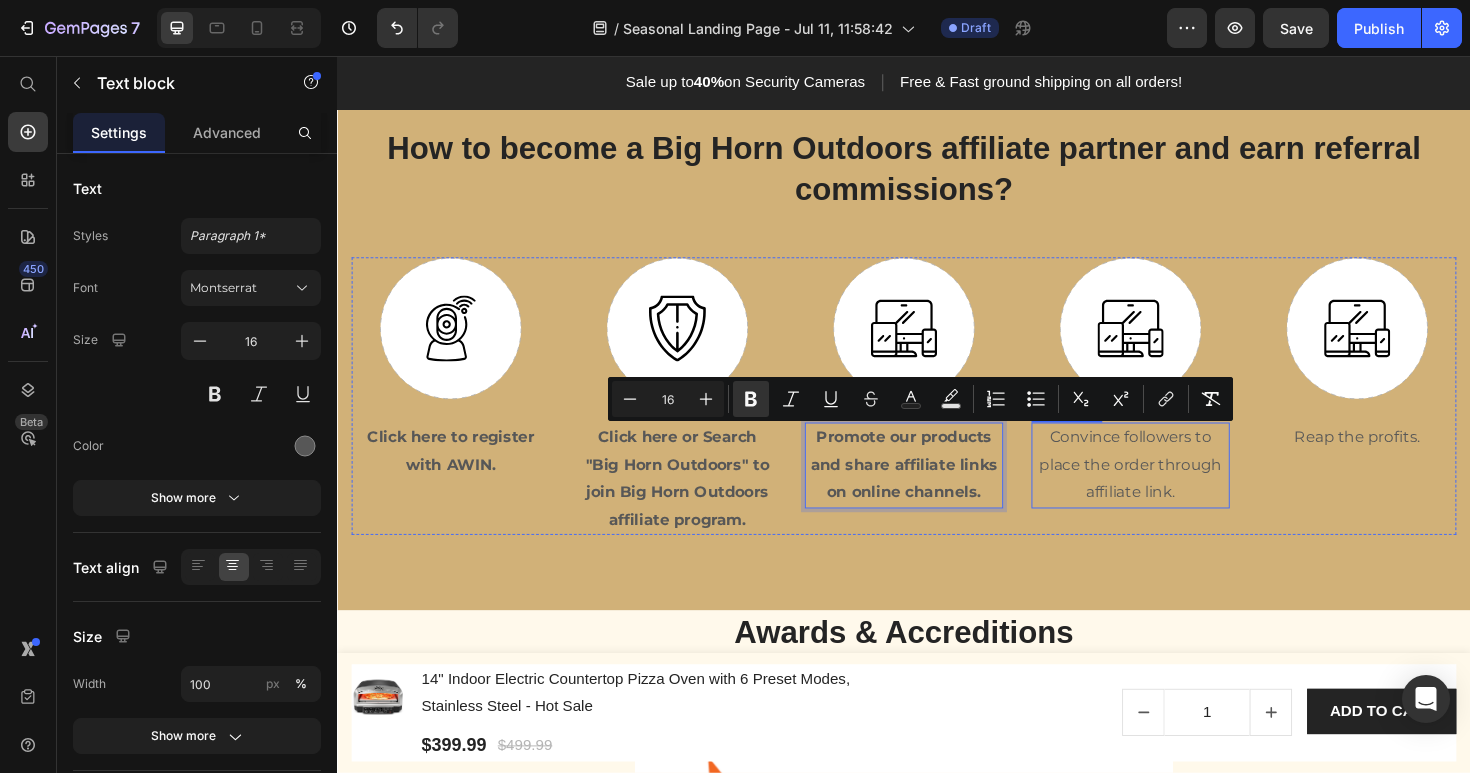 click on "Convince followers to place the order through affiliate link." at bounding box center [1177, 489] 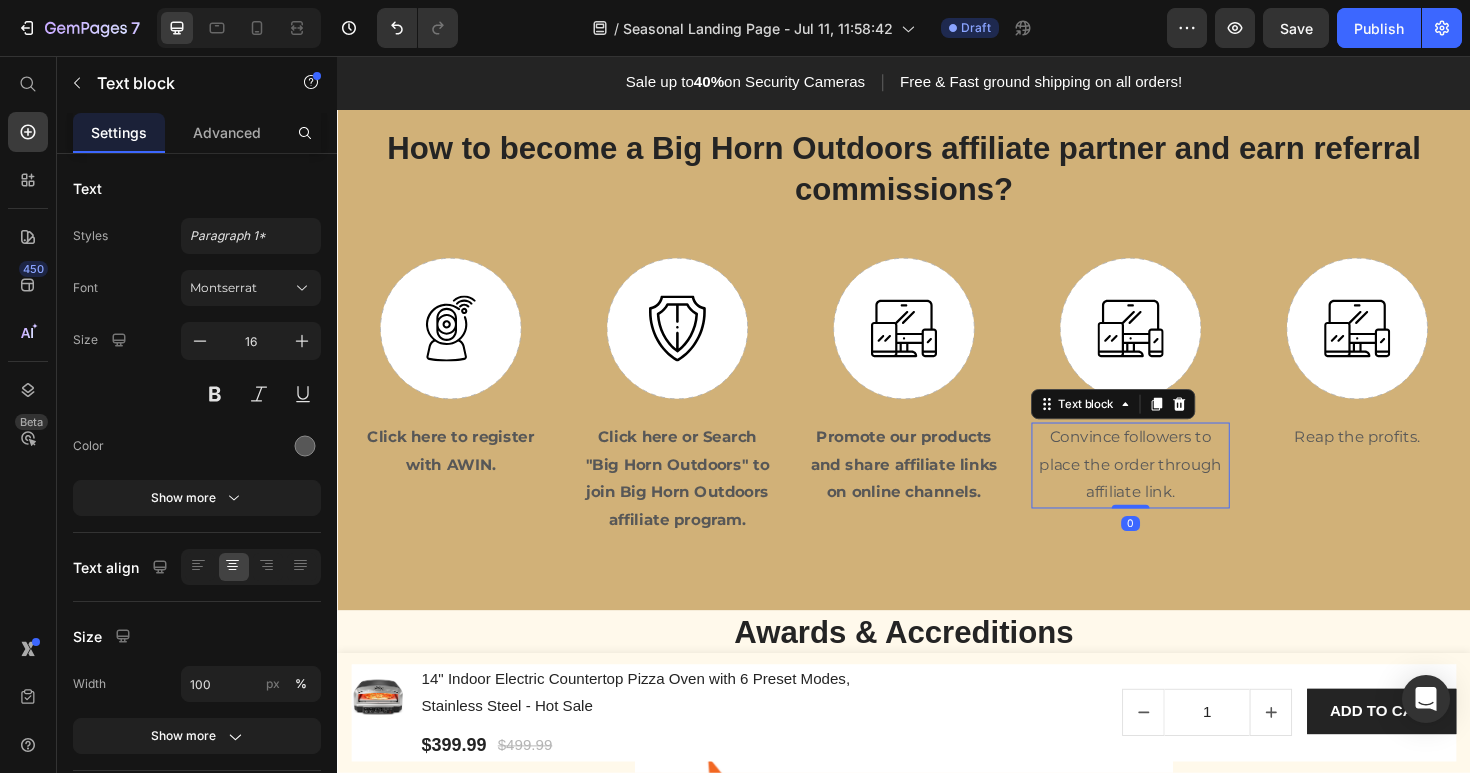 click on "Convince followers to place the order through affiliate link." at bounding box center (1177, 489) 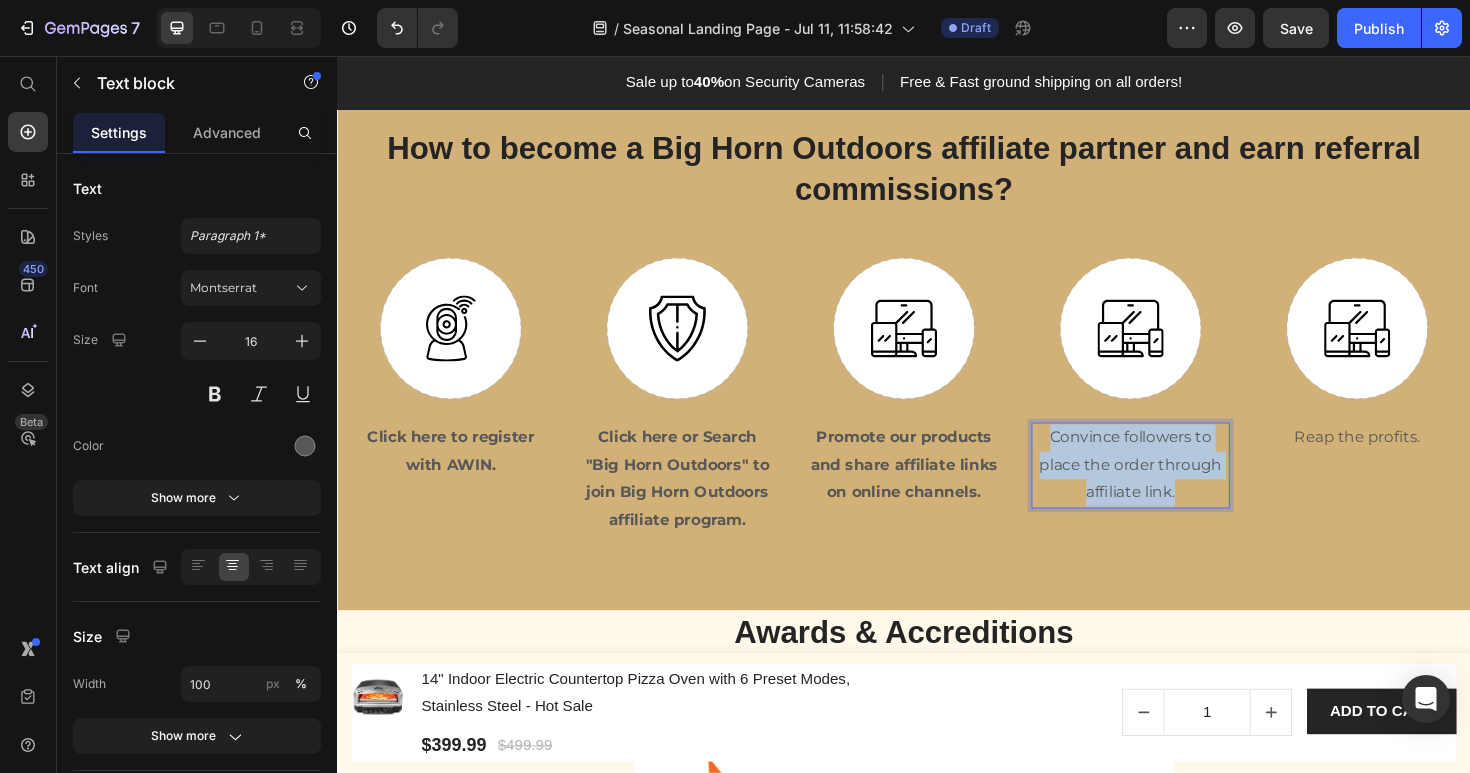 click on "Convince followers to place the order through affiliate link." at bounding box center [1177, 489] 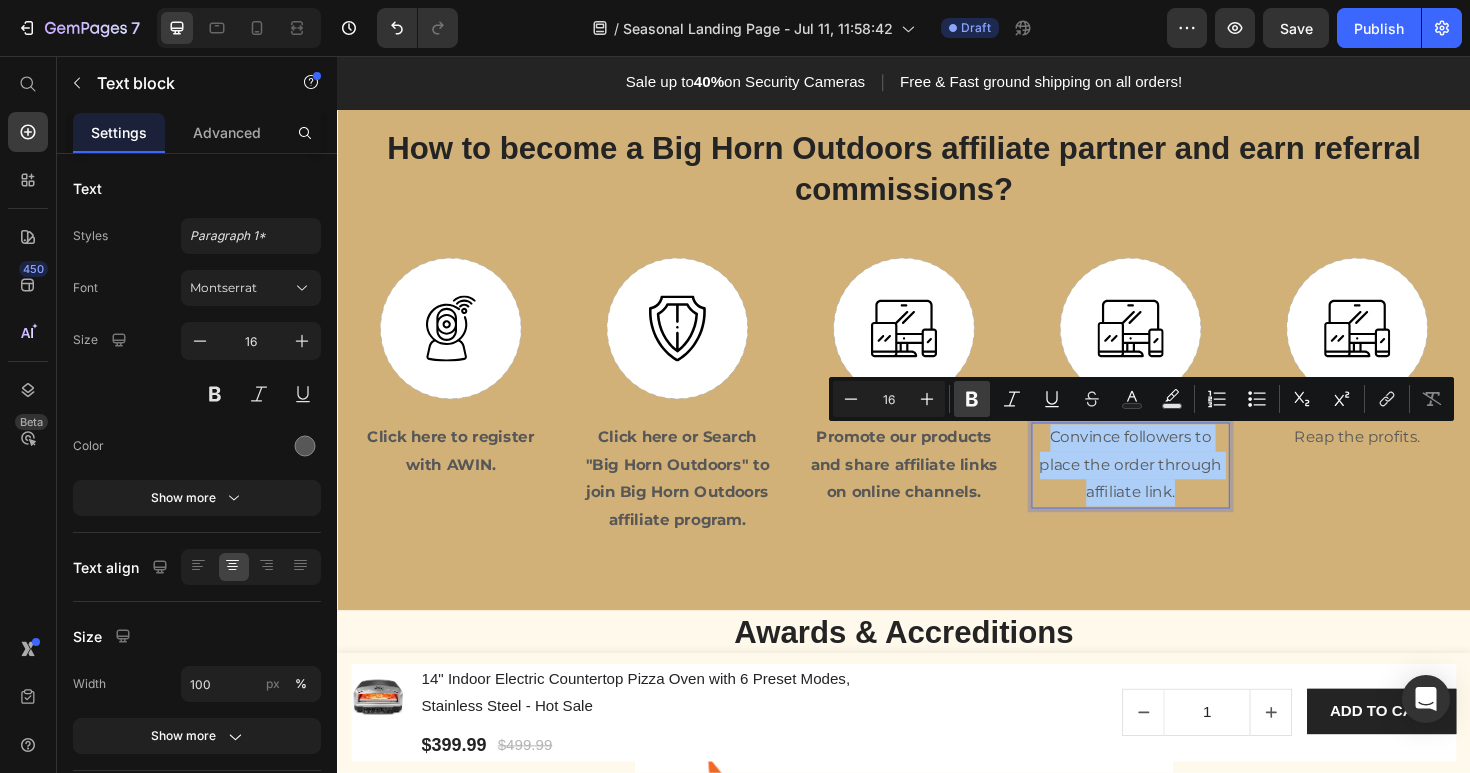 click 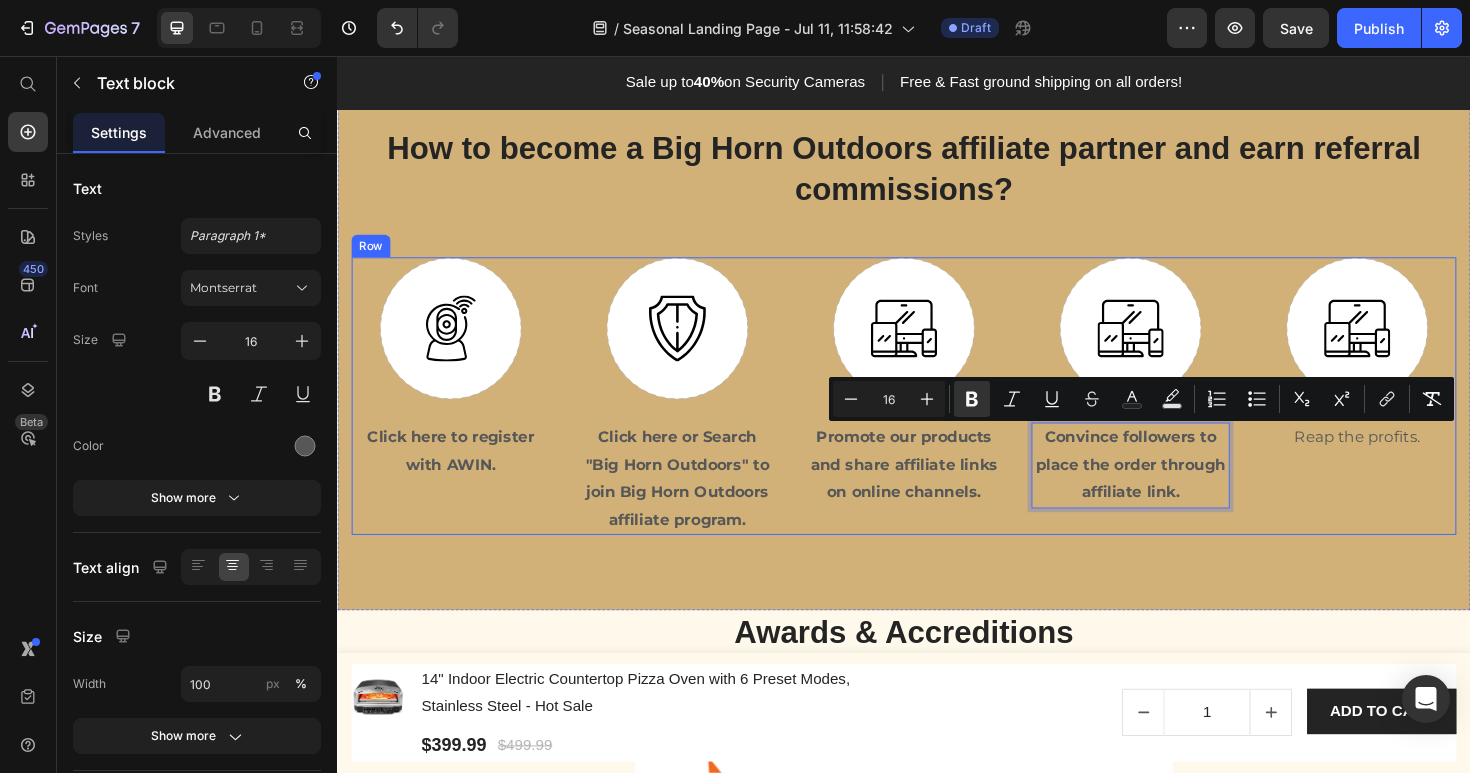 click on "Reap the profits." at bounding box center [1417, 460] 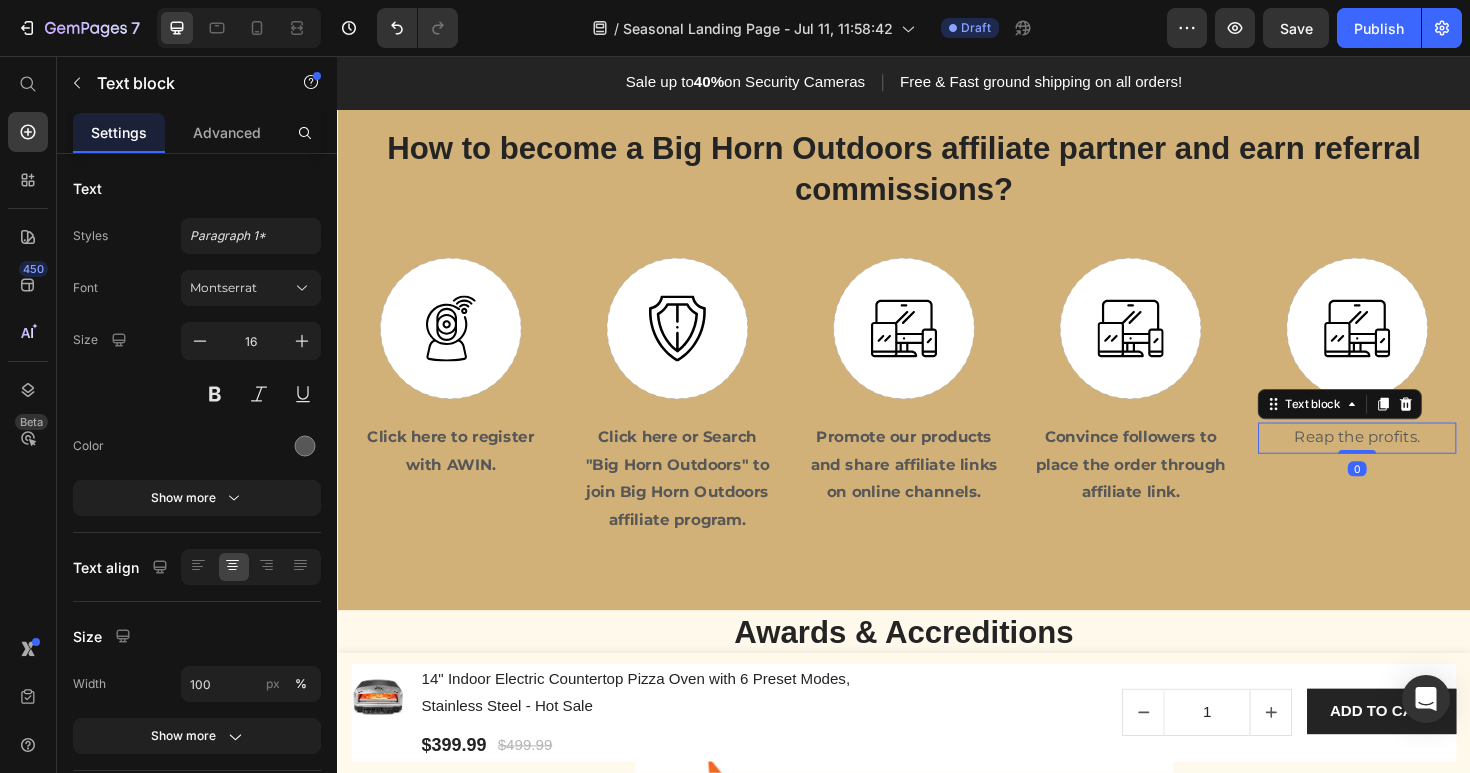 click on "Reap the profits." at bounding box center [1417, 460] 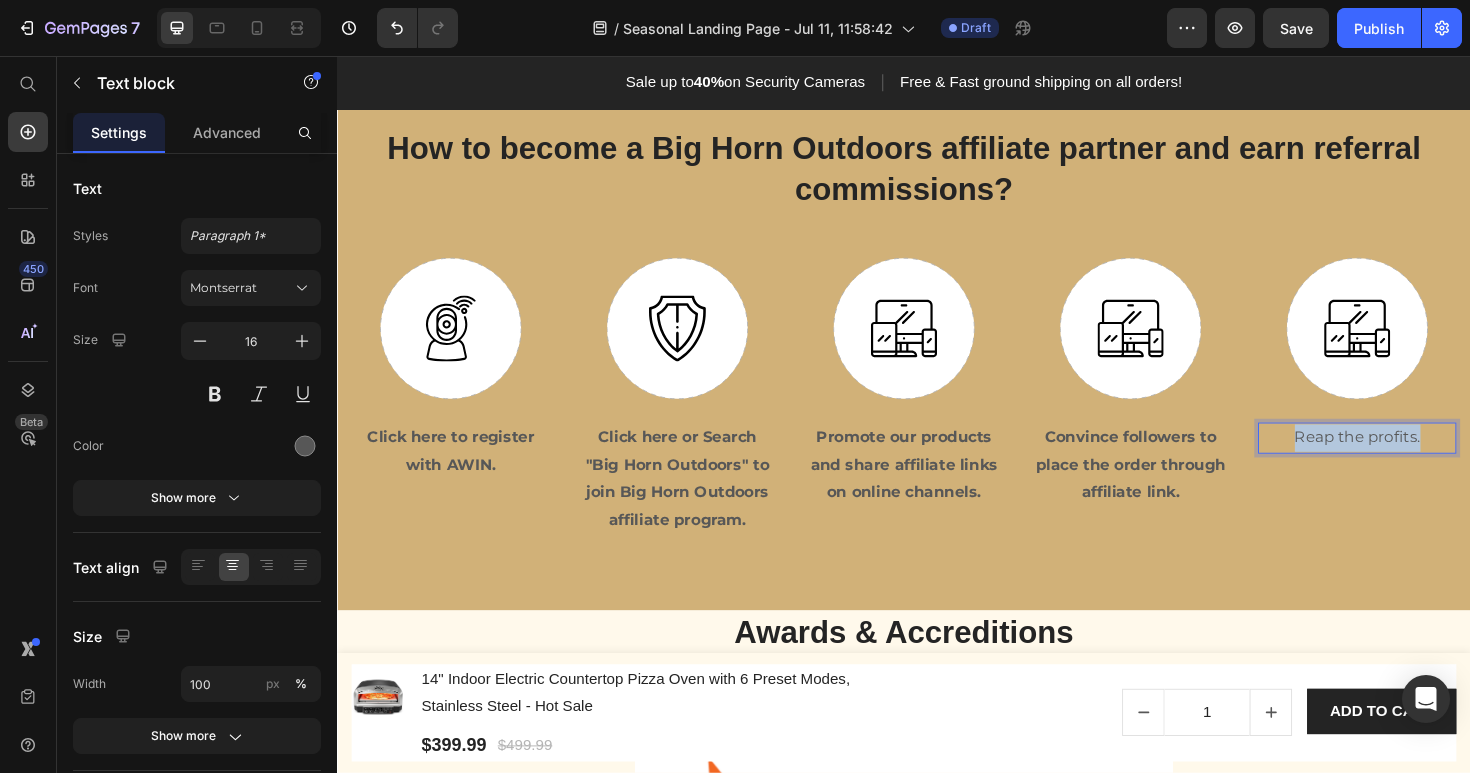 click on "Reap the profits." at bounding box center [1417, 460] 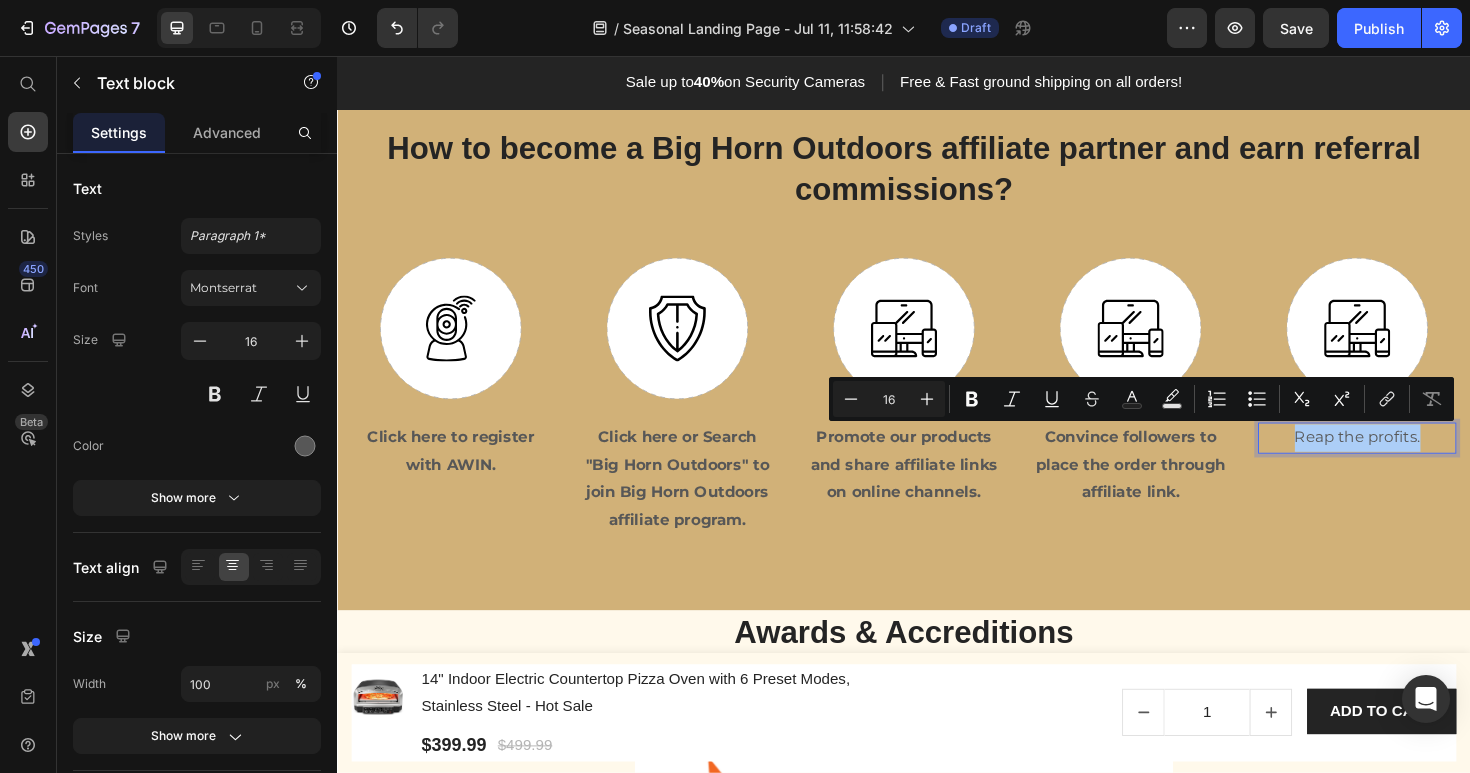 click on "Minus 16 Plus Bold Italic Underline       Strikethrough
Text Color
Text Background Color Numbered List Bulleted List Subscript Superscript       link Remove Format" at bounding box center [1141, 399] 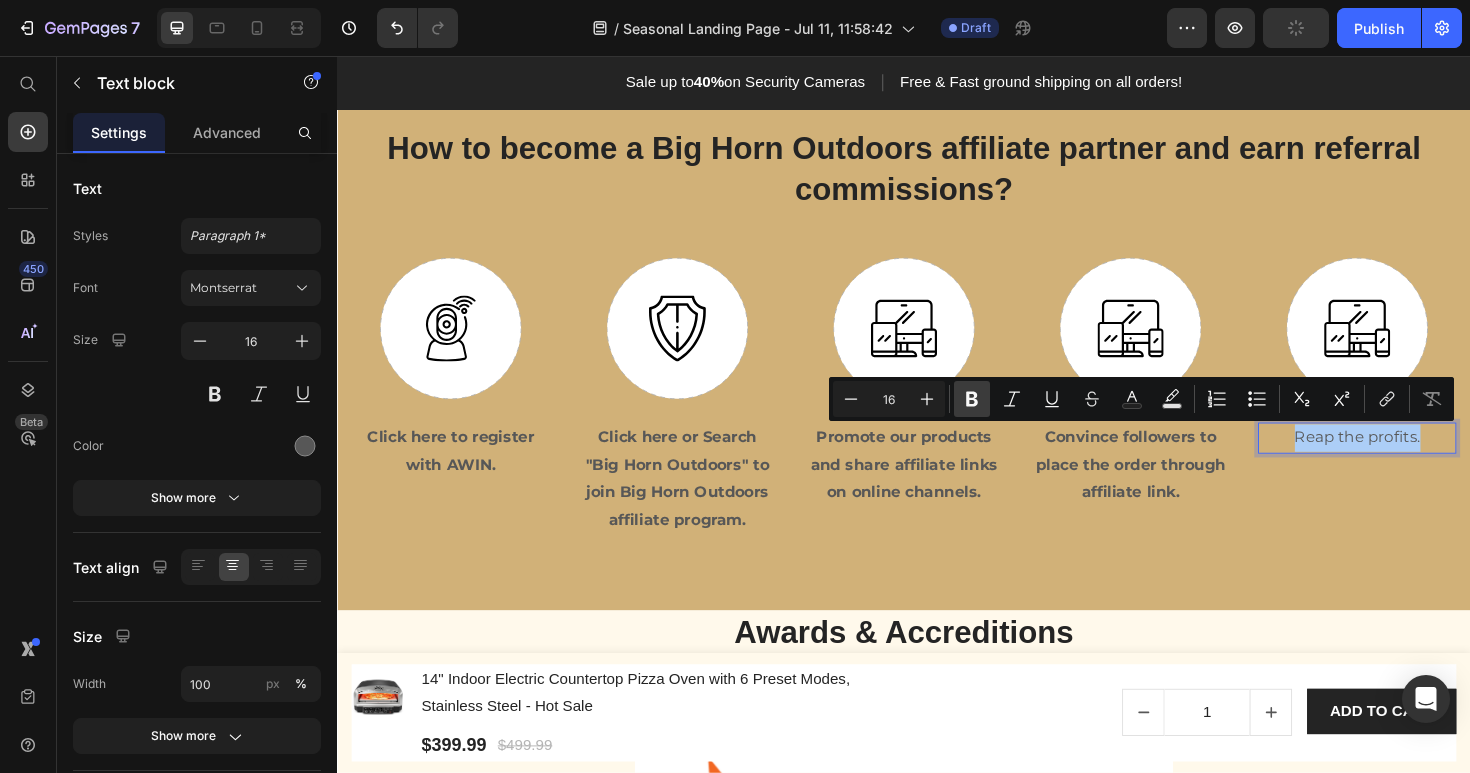 click 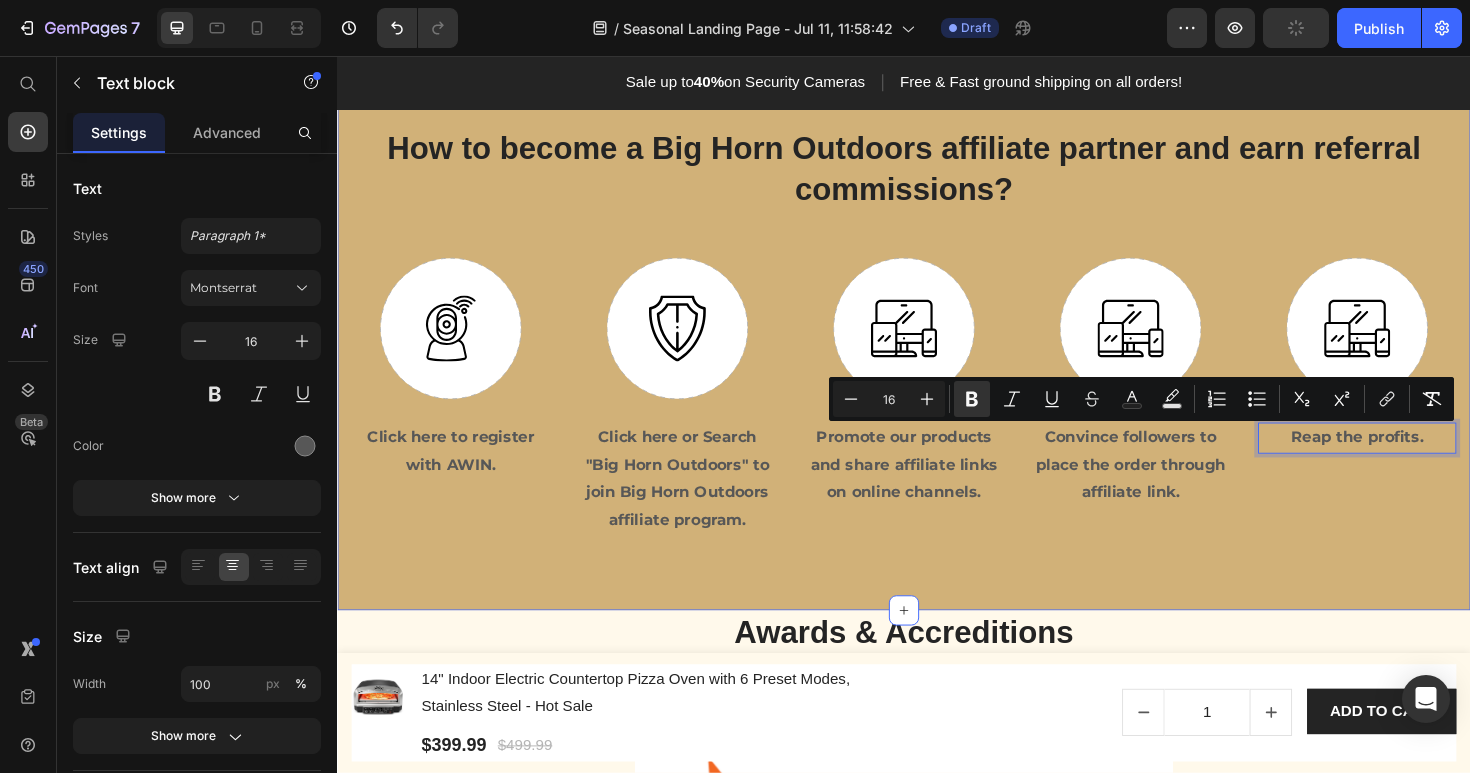 click on "How to become a Big Horn Outdoors affiliate partner and earn referral commissions? Heading Row Image Click here to register with AWIN. Text block Image Click here or Search "Big Horn Outdoors" to join Big Horn Outdoors affiliate program. Text block Image Promote our products and share affiliate links on online channels. Text block Image Convince followers to place the order through affiliate link. Text block Image Reap the profits. Text block   0 Row Section 7" at bounding box center [937, 347] 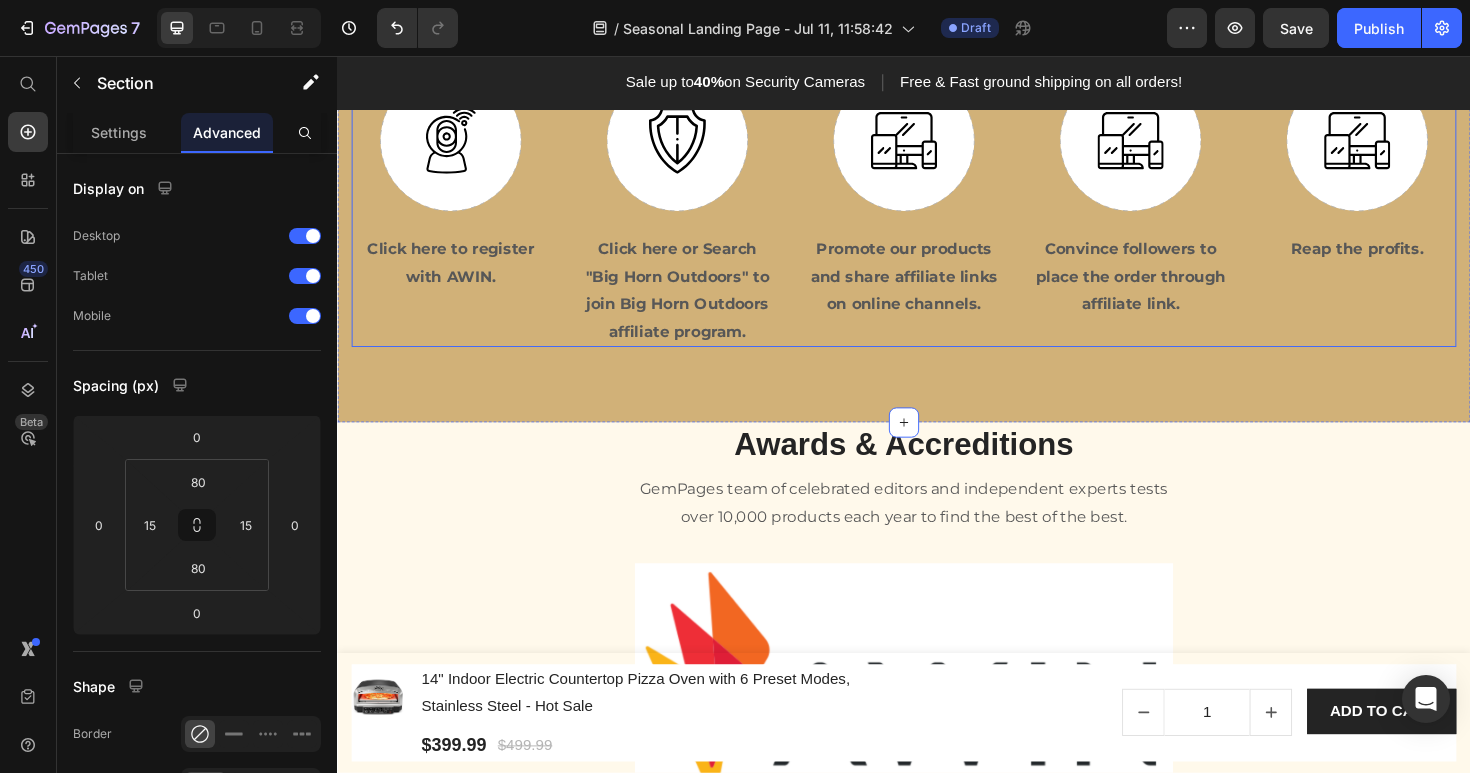 scroll, scrollTop: 2093, scrollLeft: 0, axis: vertical 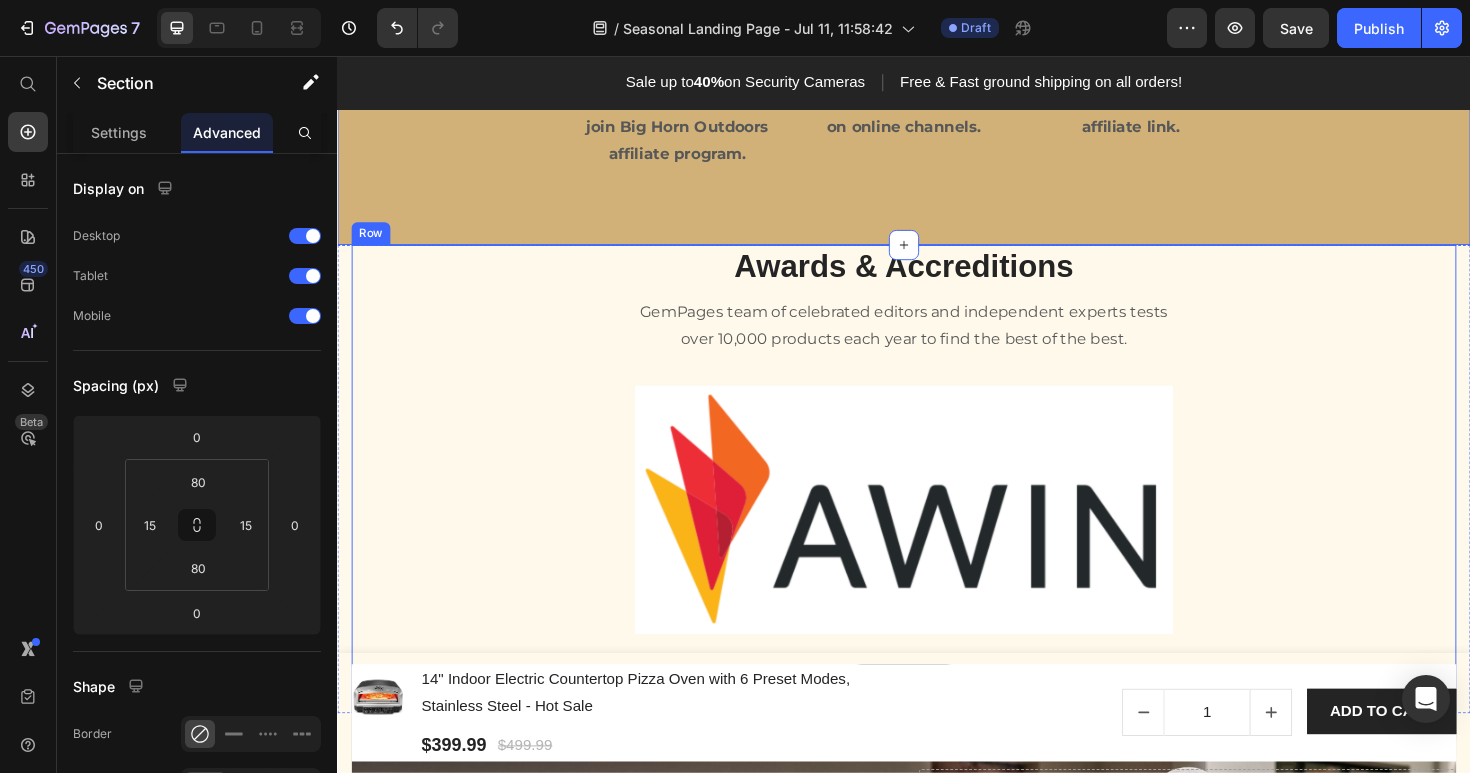 click on "GemPages team of celebrated editors and independent experts tests over 10,000 products each year to find the best of the best." at bounding box center [937, 342] 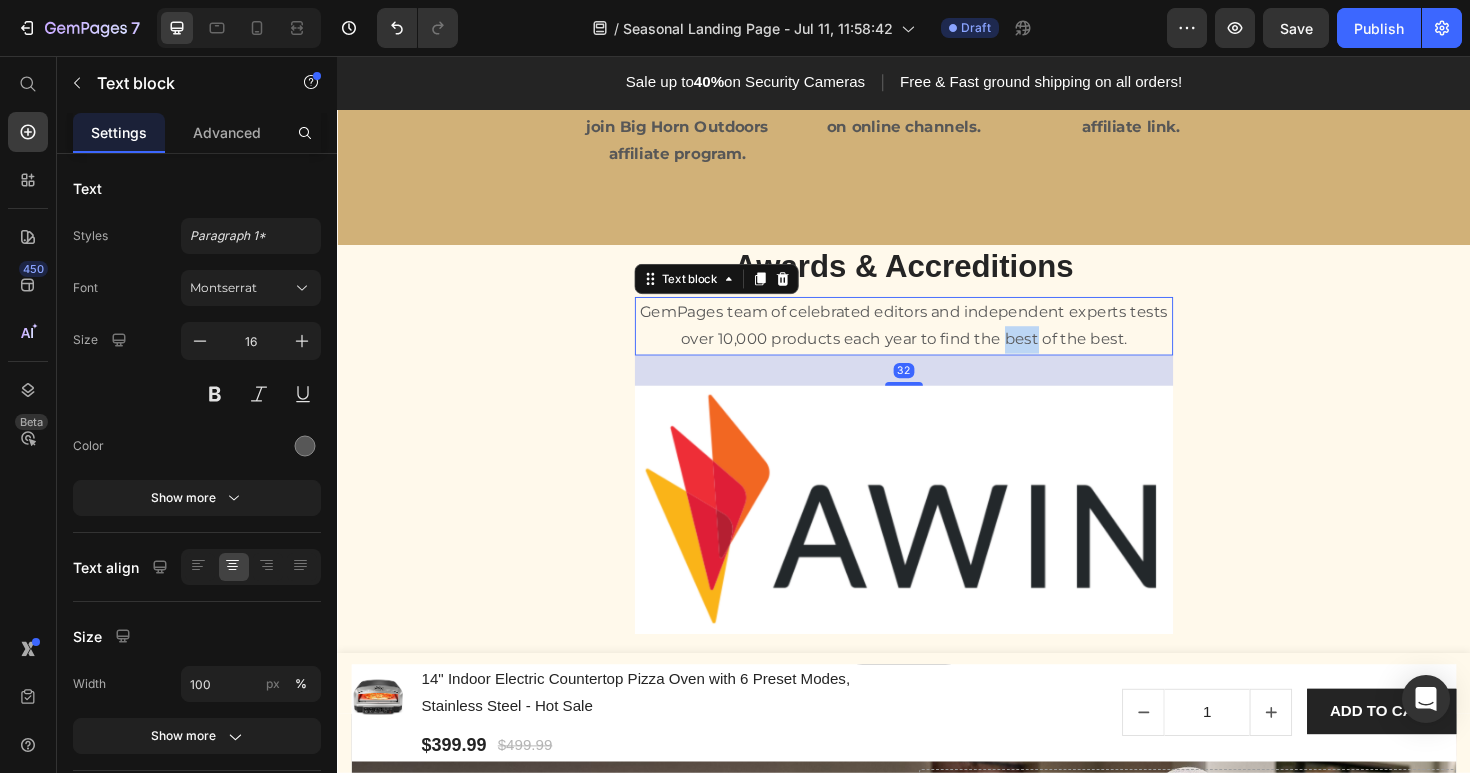 click on "GemPages team of celebrated editors and independent experts tests over 10,000 products each year to find the best of the best." at bounding box center [937, 342] 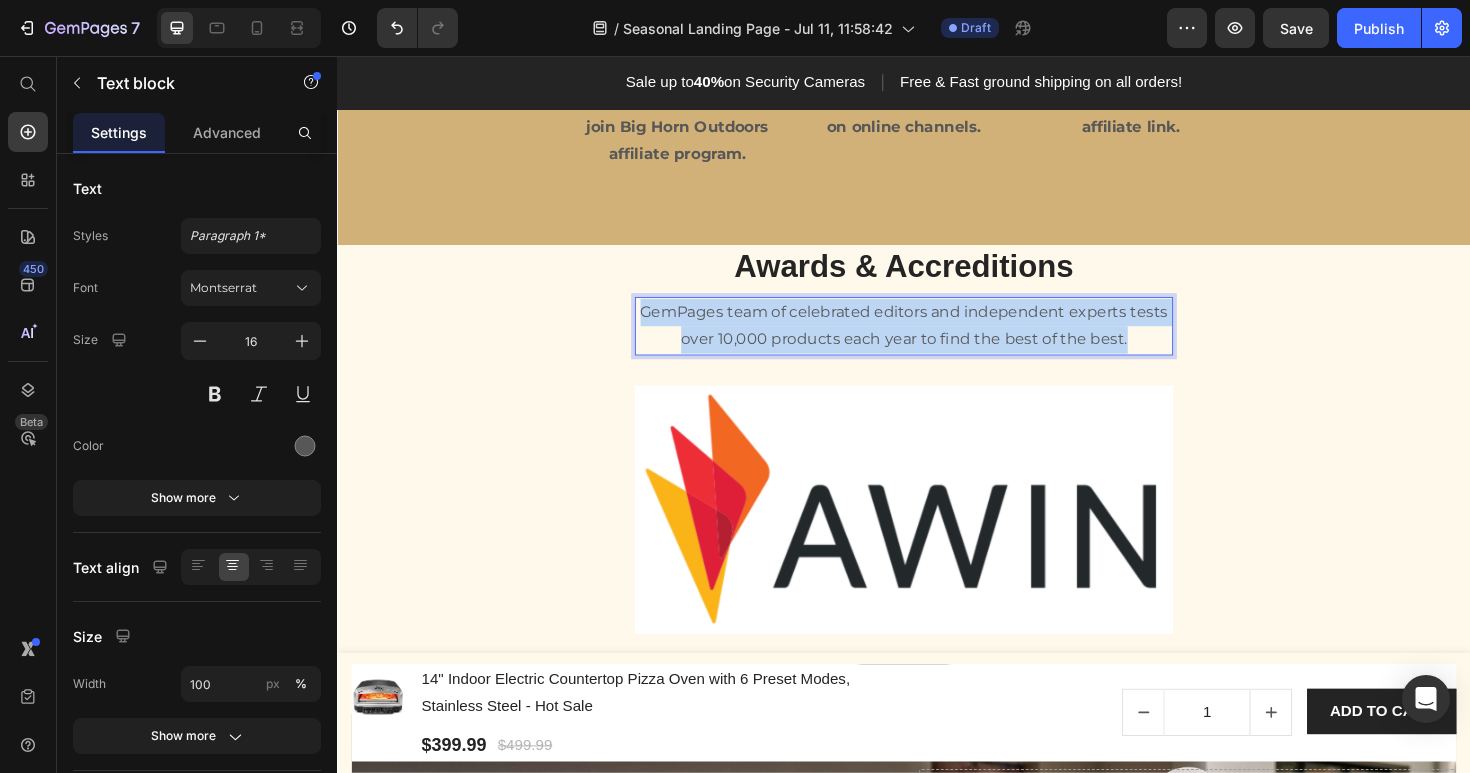 click on "GemPages team of celebrated editors and independent experts tests over 10,000 products each year to find the best of the best." at bounding box center [937, 342] 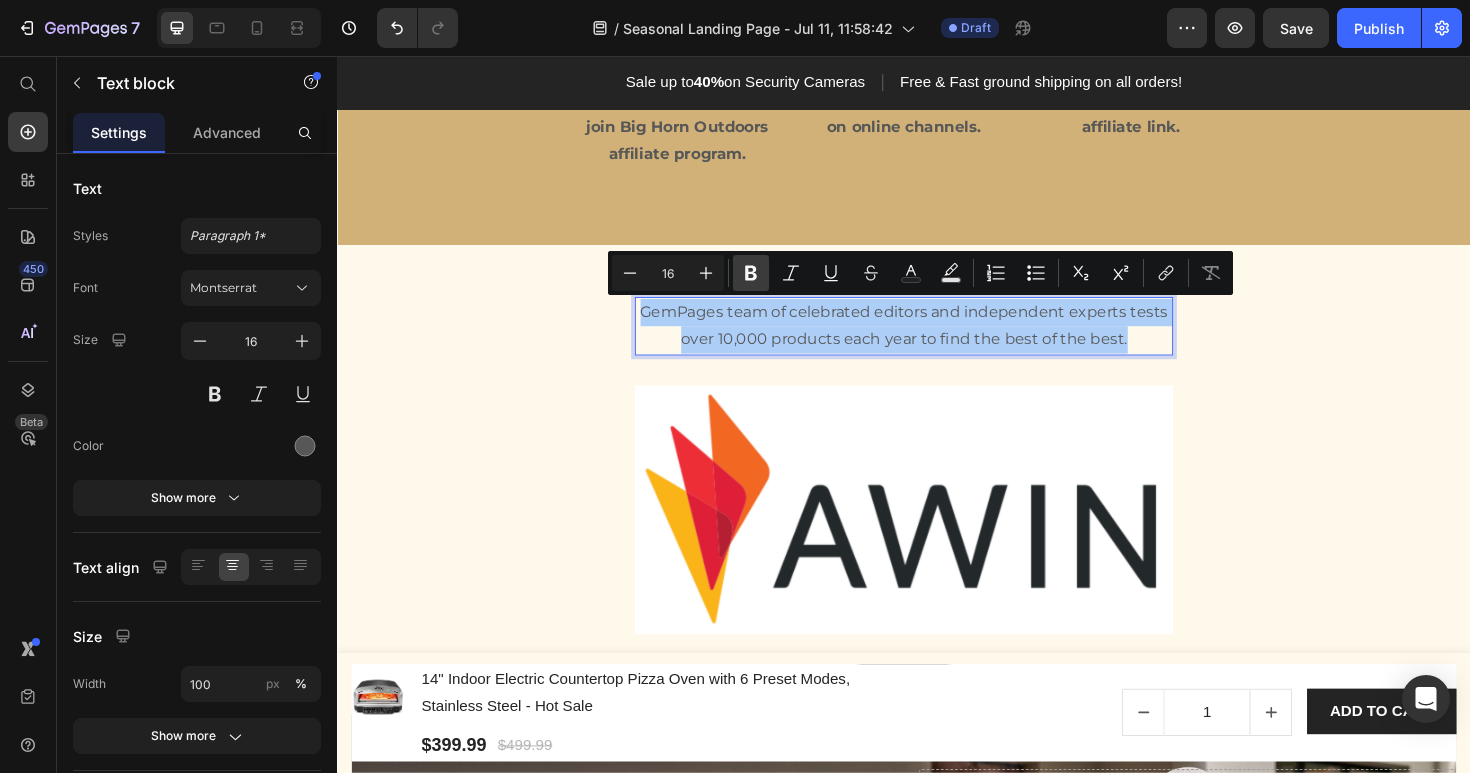click 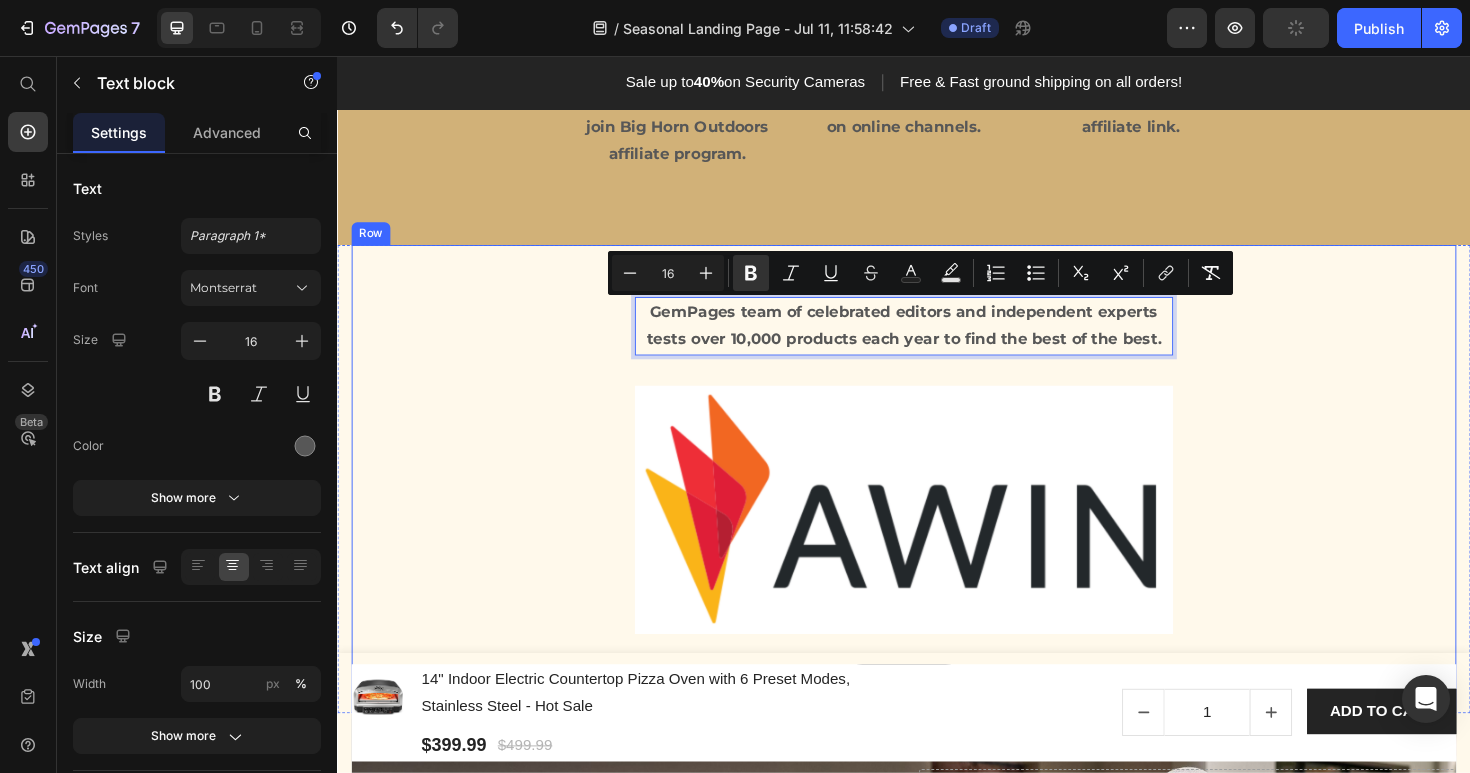 click on "Awards & Accreditions Heading GemPages team of celebrated editors and independent experts tests over 10,000 products each year to find the best of the best. Text block   32 Image BUY NOW Button Row" at bounding box center (937, 504) 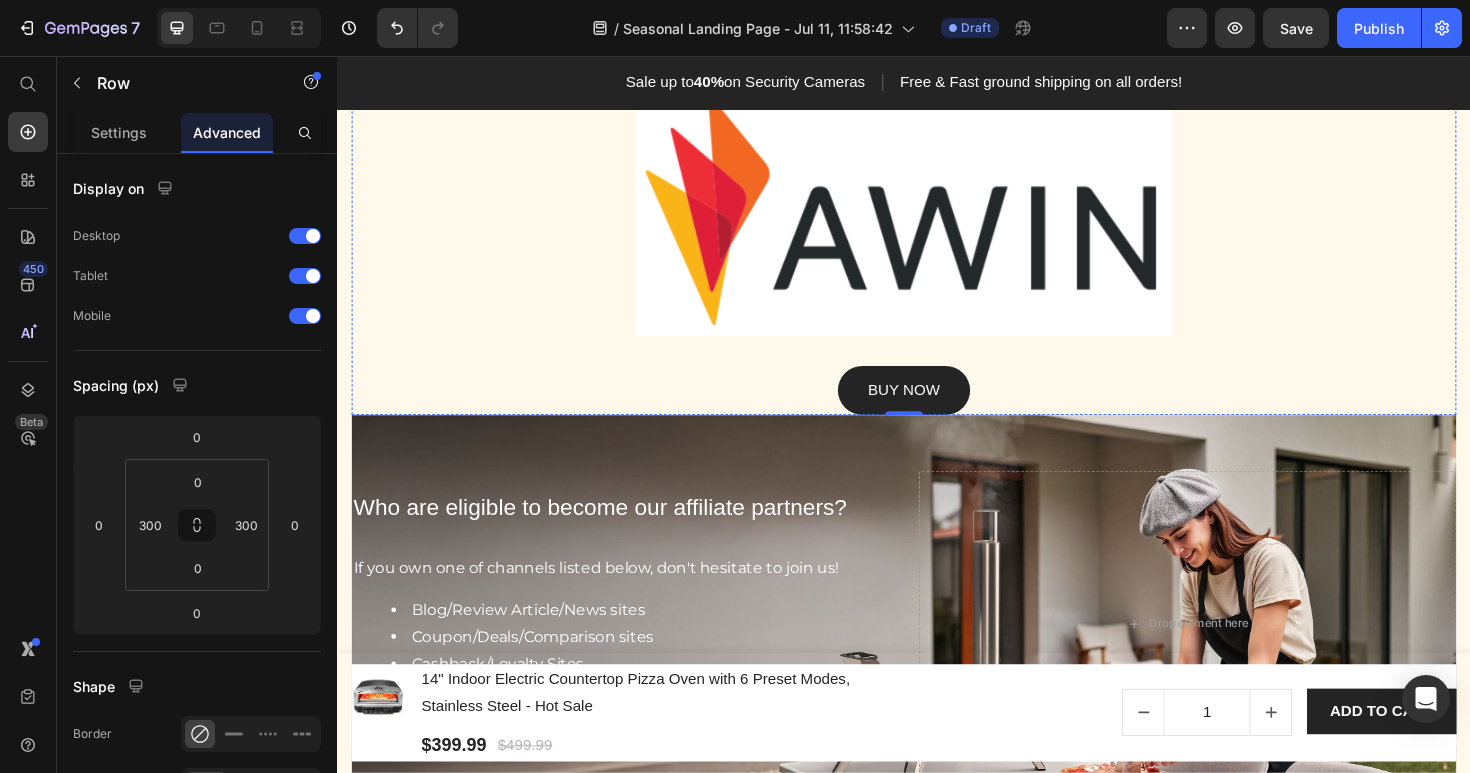 scroll, scrollTop: 2610, scrollLeft: 0, axis: vertical 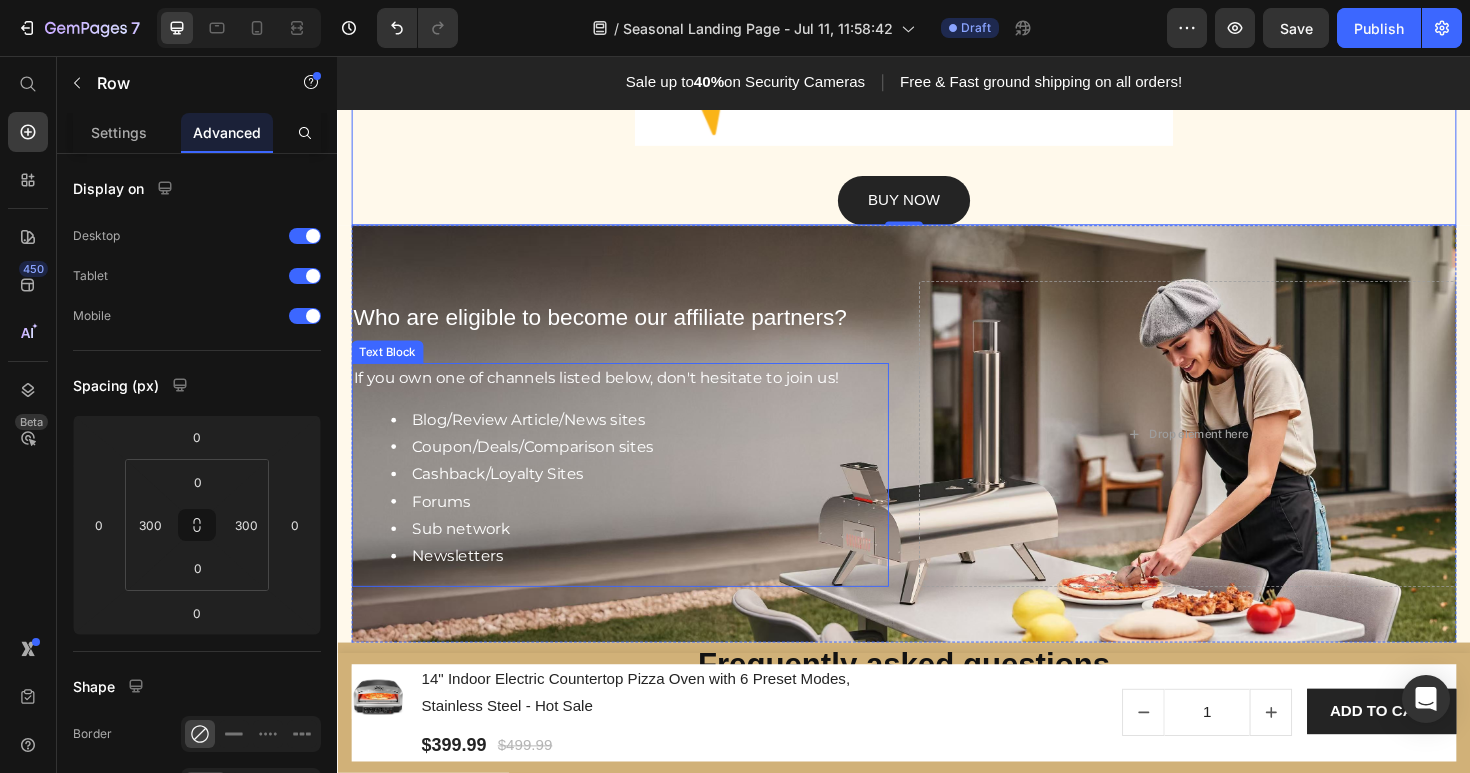 click on "Coupon/Deals/Comparison sites" at bounding box center (656, 470) 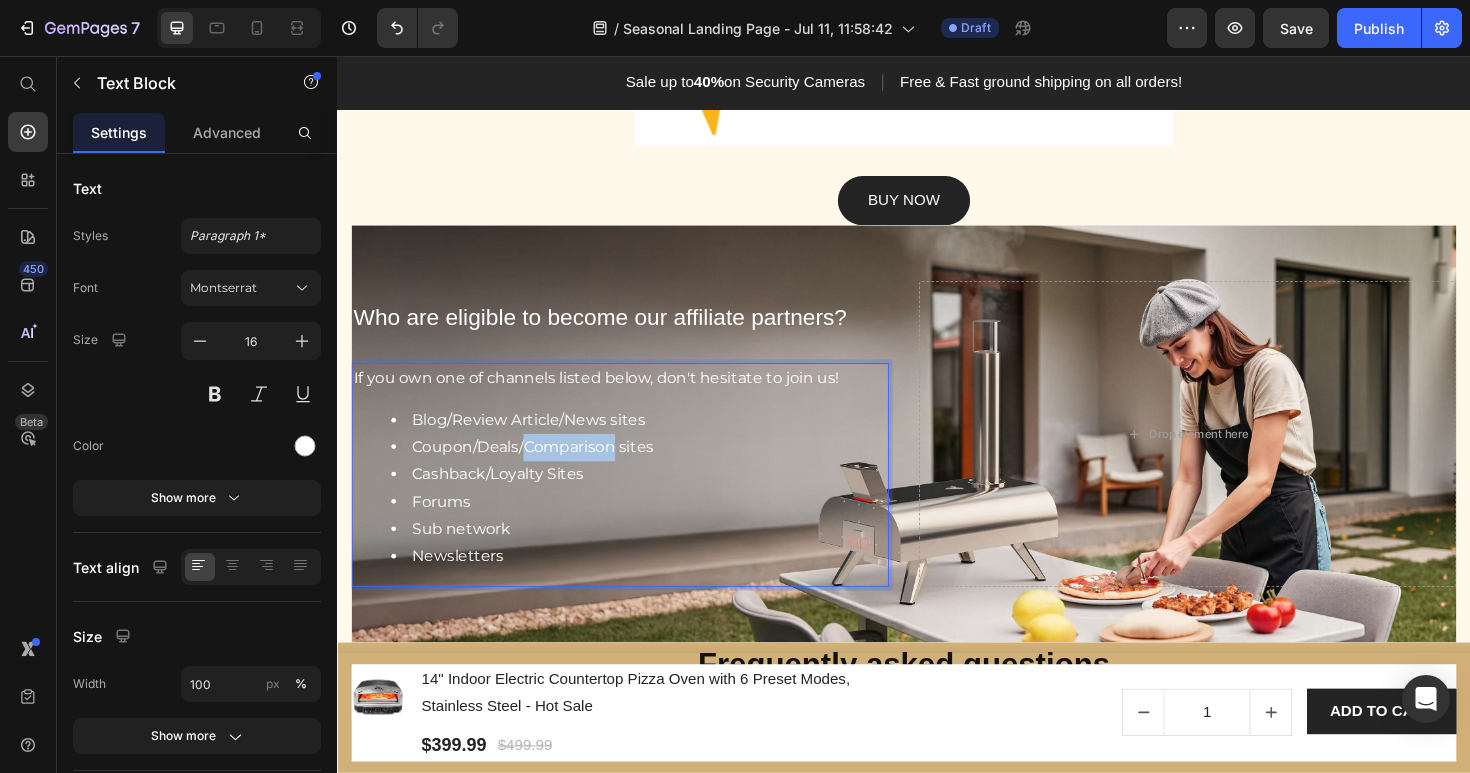 click on "Coupon/Deals/Comparison sites" at bounding box center (656, 470) 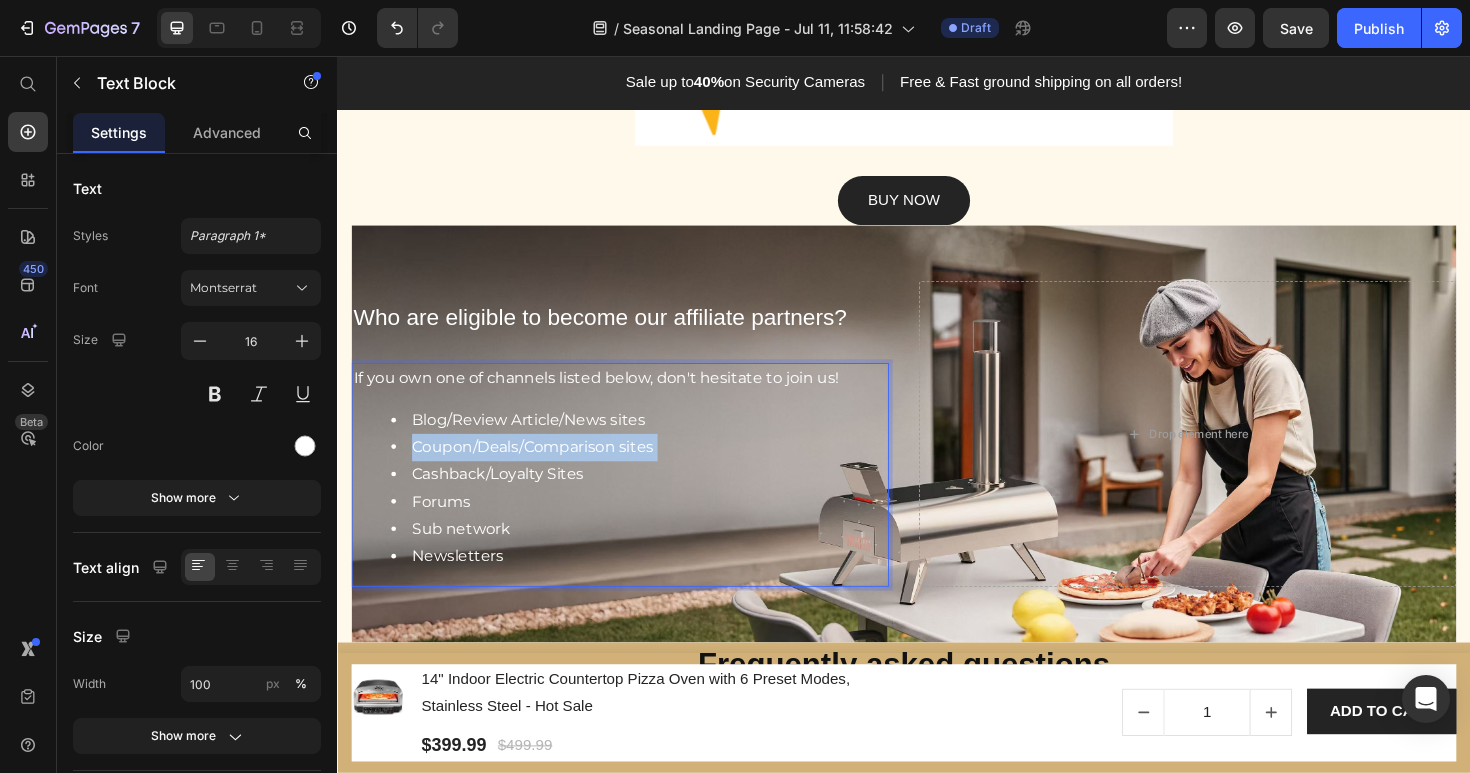 click on "Coupon/Deals/Comparison sites" at bounding box center (656, 470) 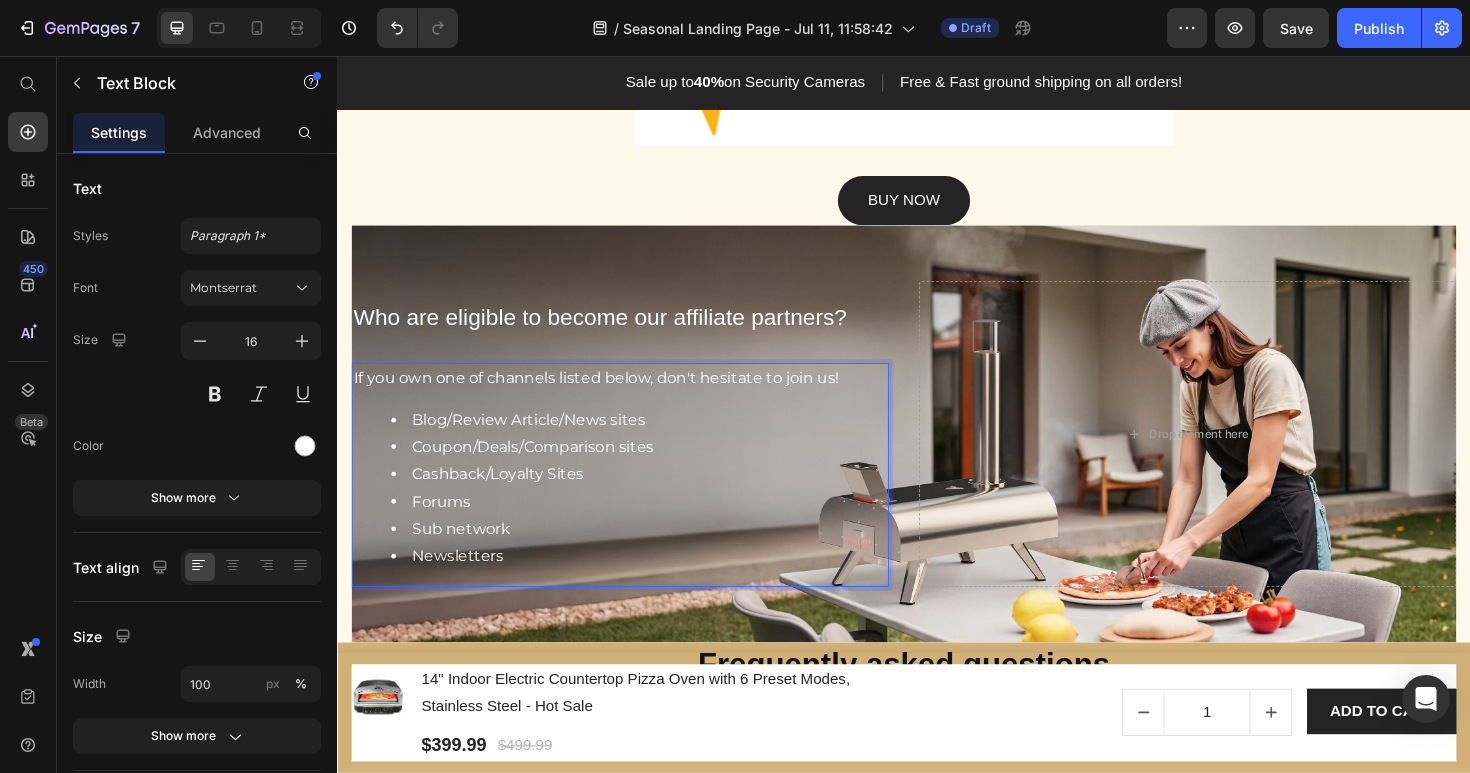 click on "Forums" at bounding box center (656, 528) 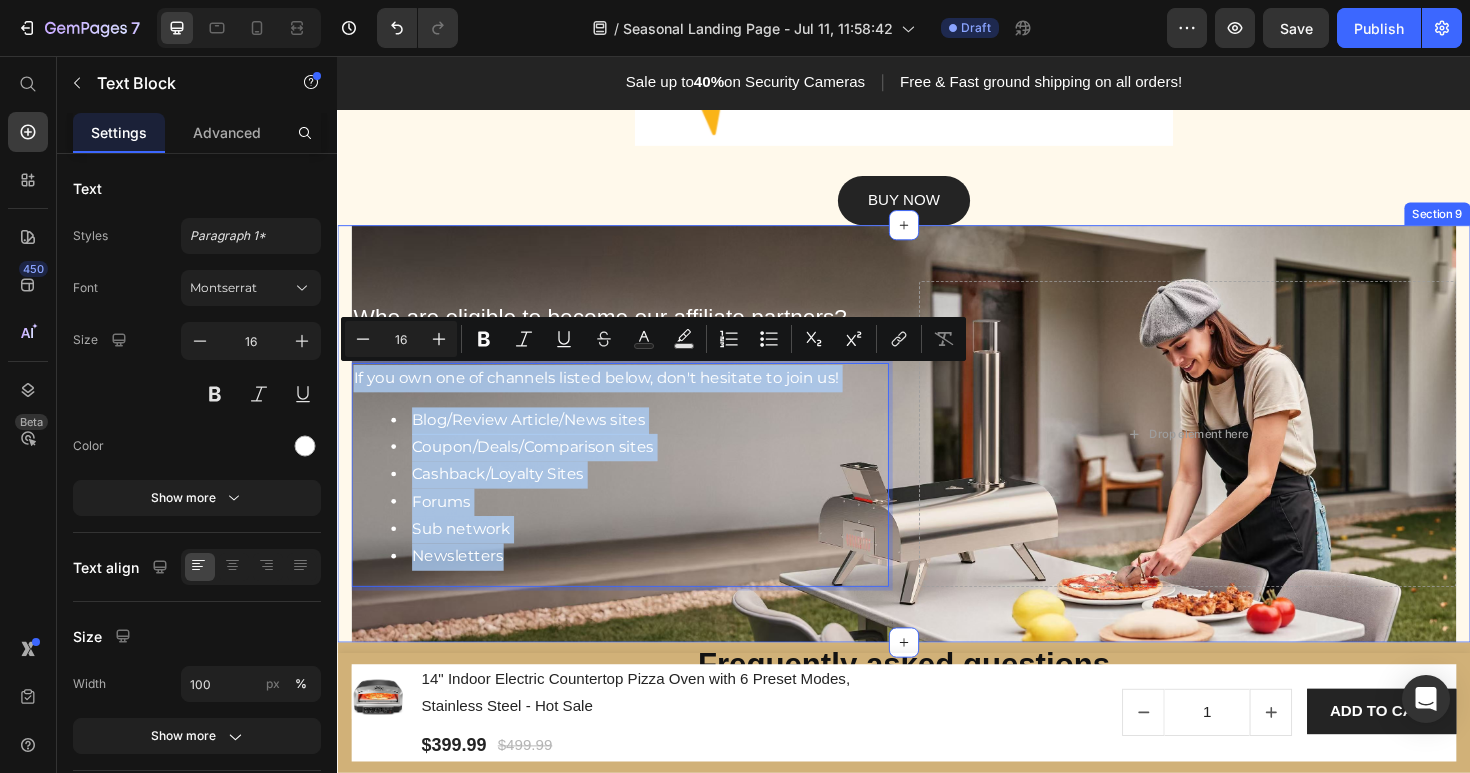drag, startPoint x: 526, startPoint y: 586, endPoint x: 350, endPoint y: 386, distance: 266.4132 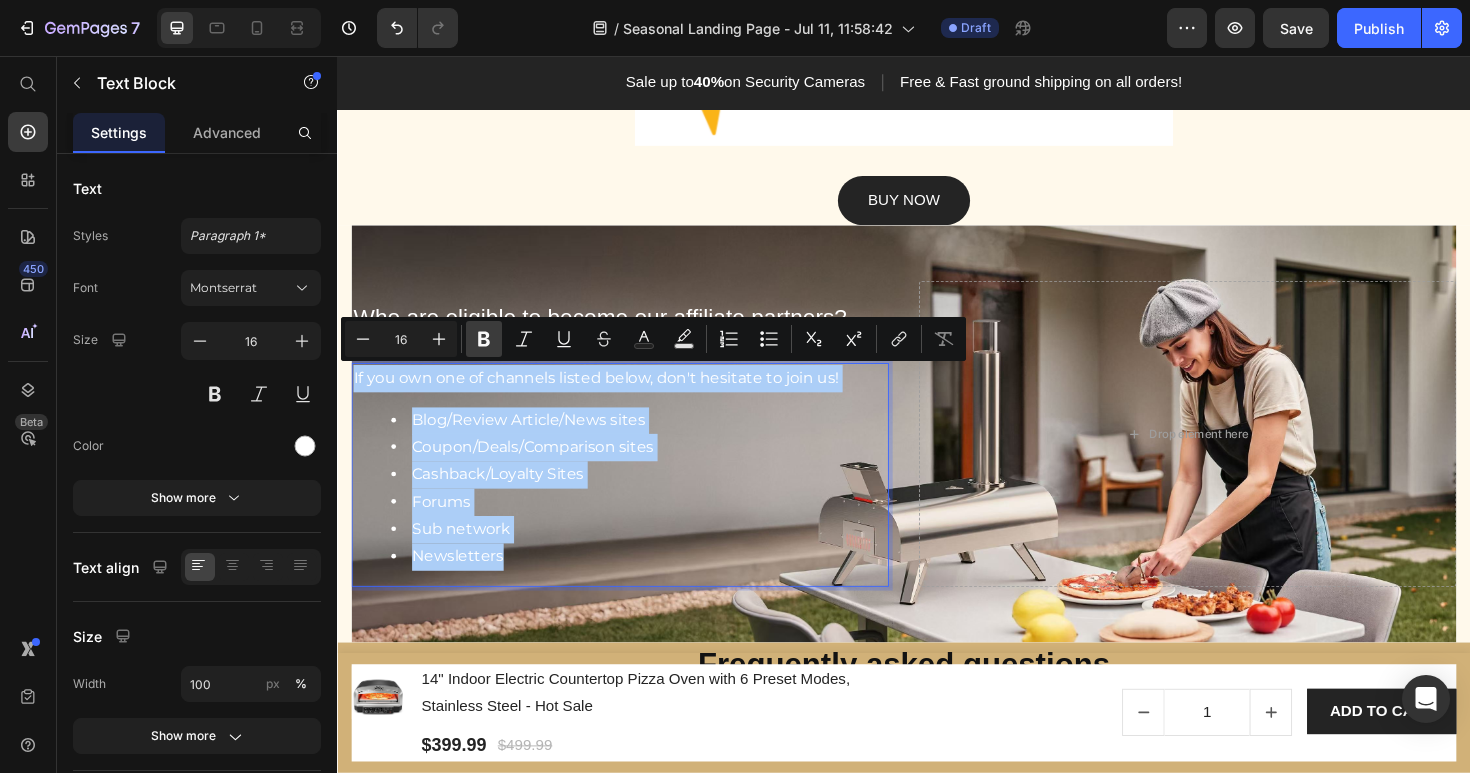 click 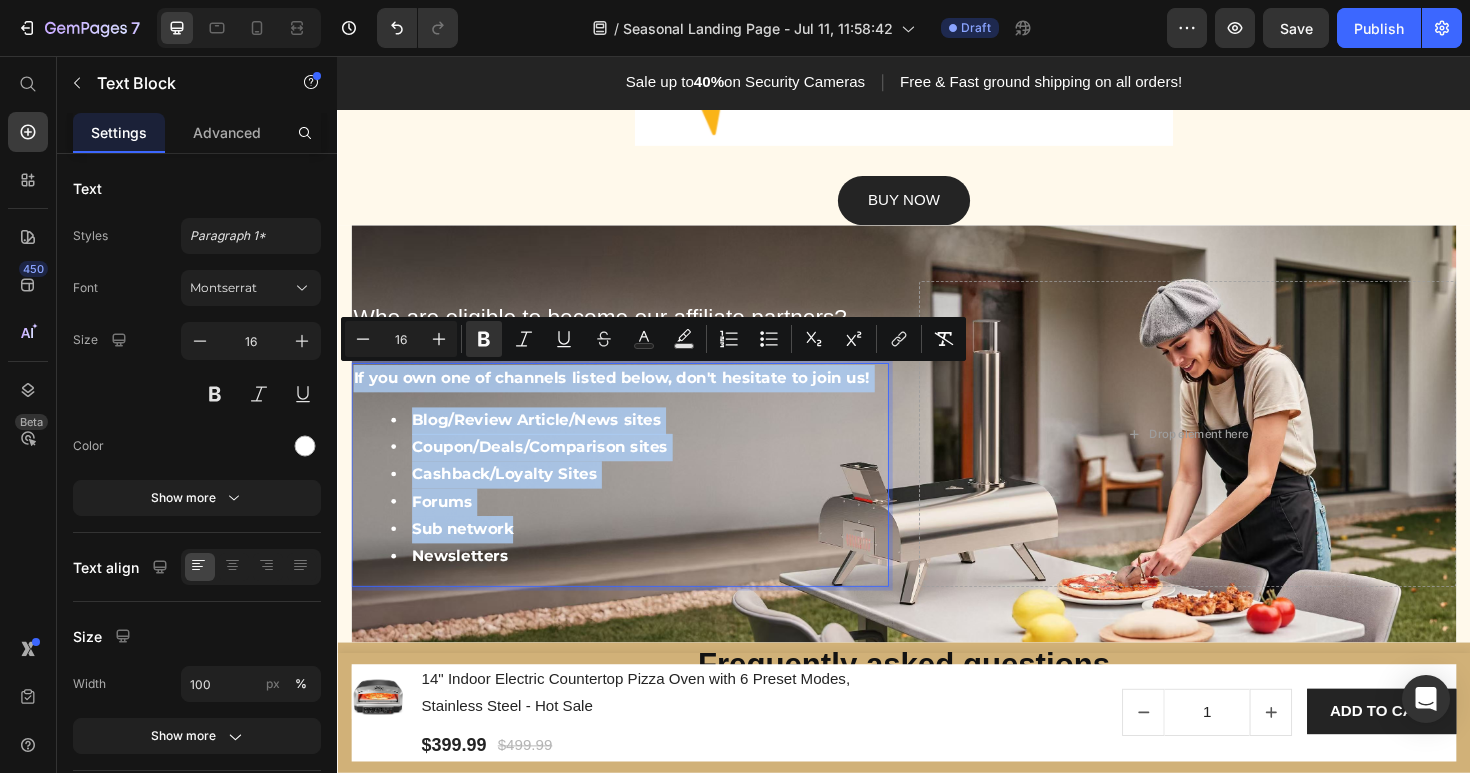 click on "Sub network" at bounding box center [656, 557] 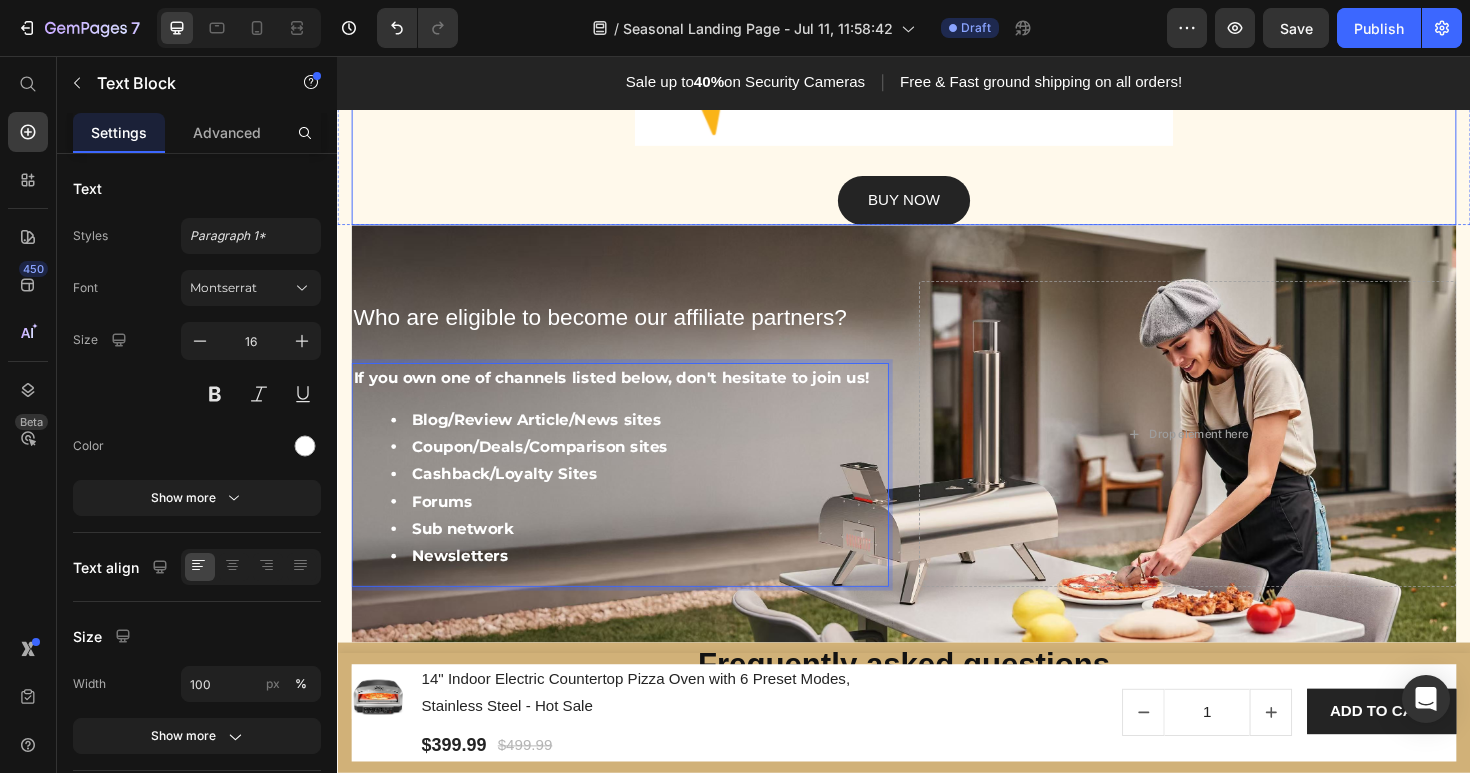 click on "Awards & Accreditions Heading GemPages team of celebrated editors and independent experts tests over 10,000 products each year to find the best of the best. Text block Image BUY NOW Button Row" at bounding box center [937, -13] 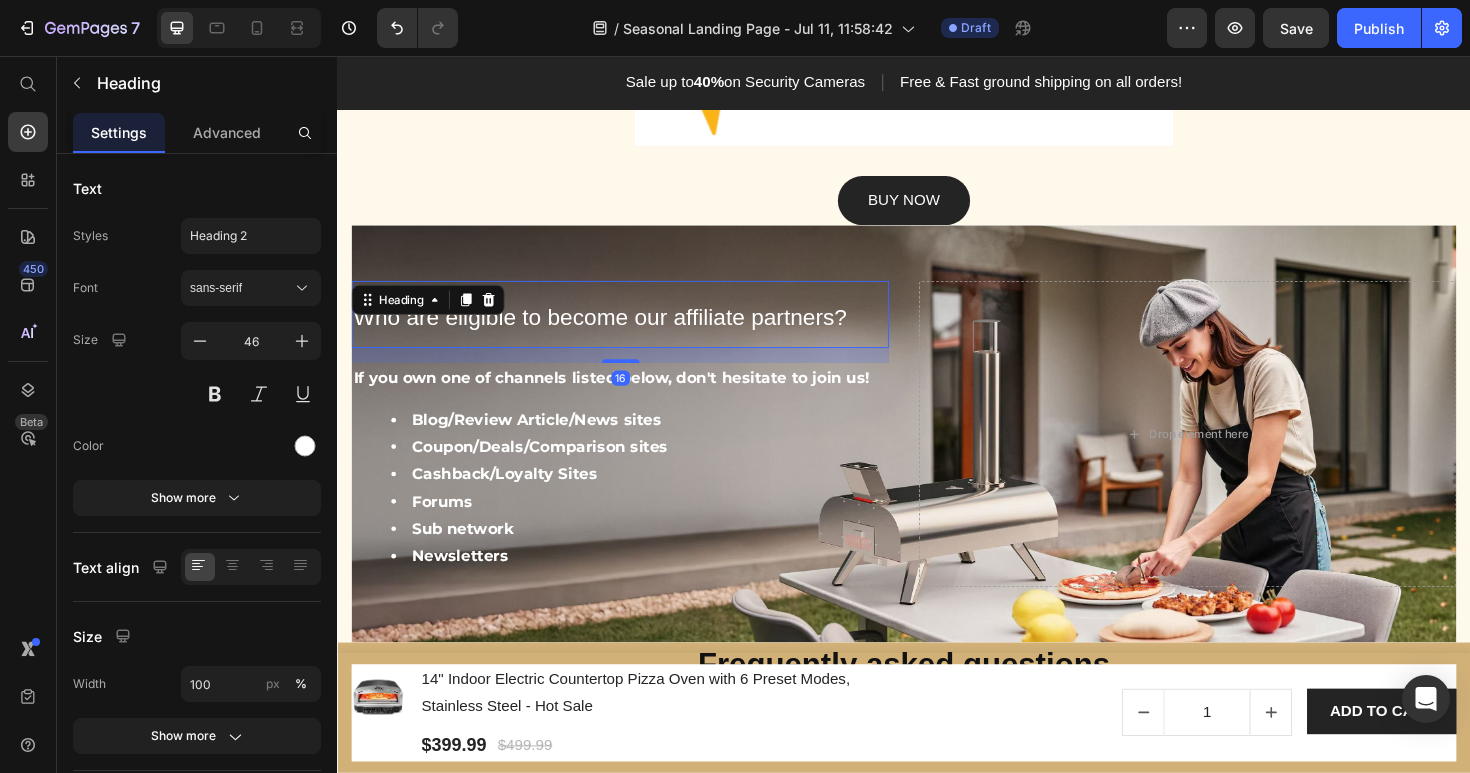 click on "Who are eligible to become our affiliate partners?" at bounding box center (615, 332) 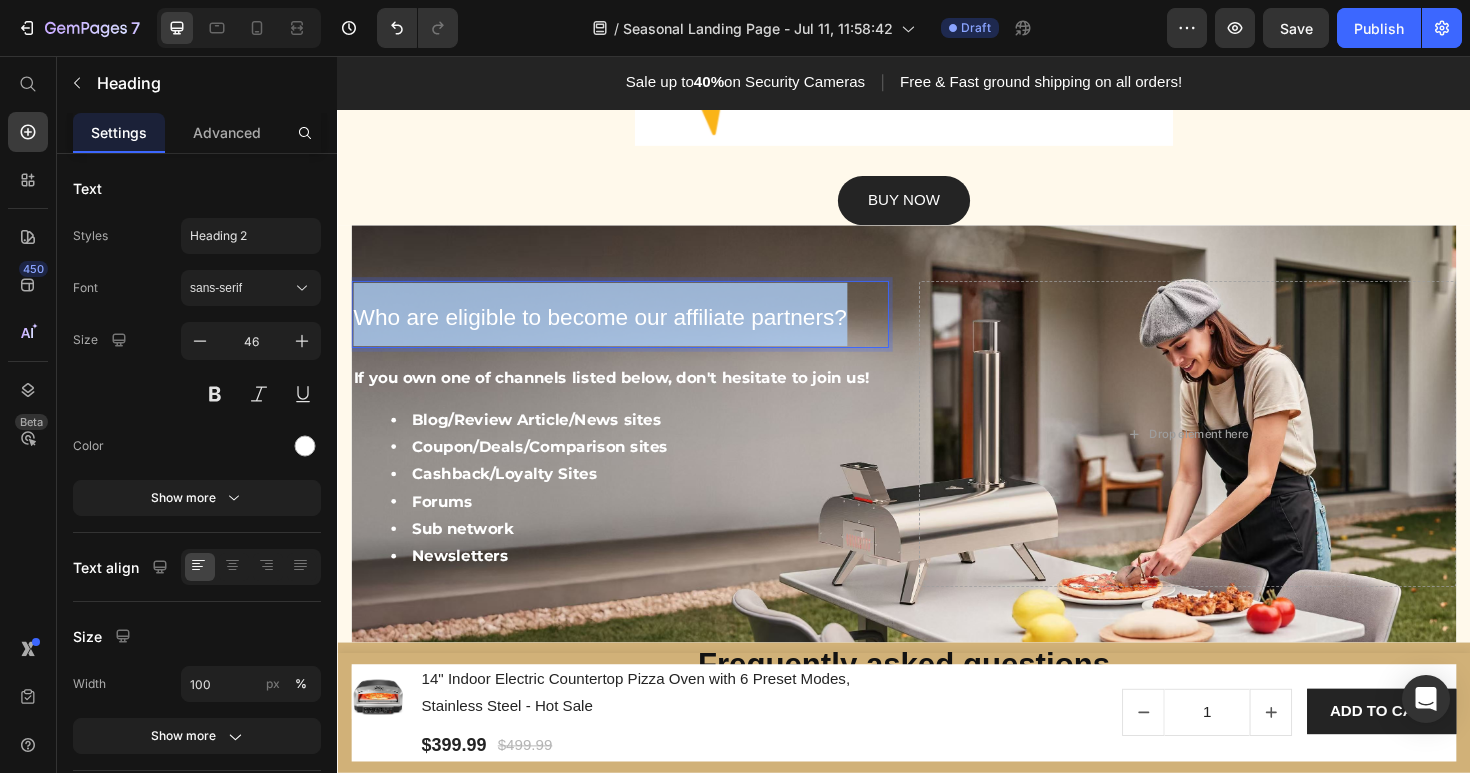 click on "Who are eligible to become our affiliate partners?" at bounding box center (615, 332) 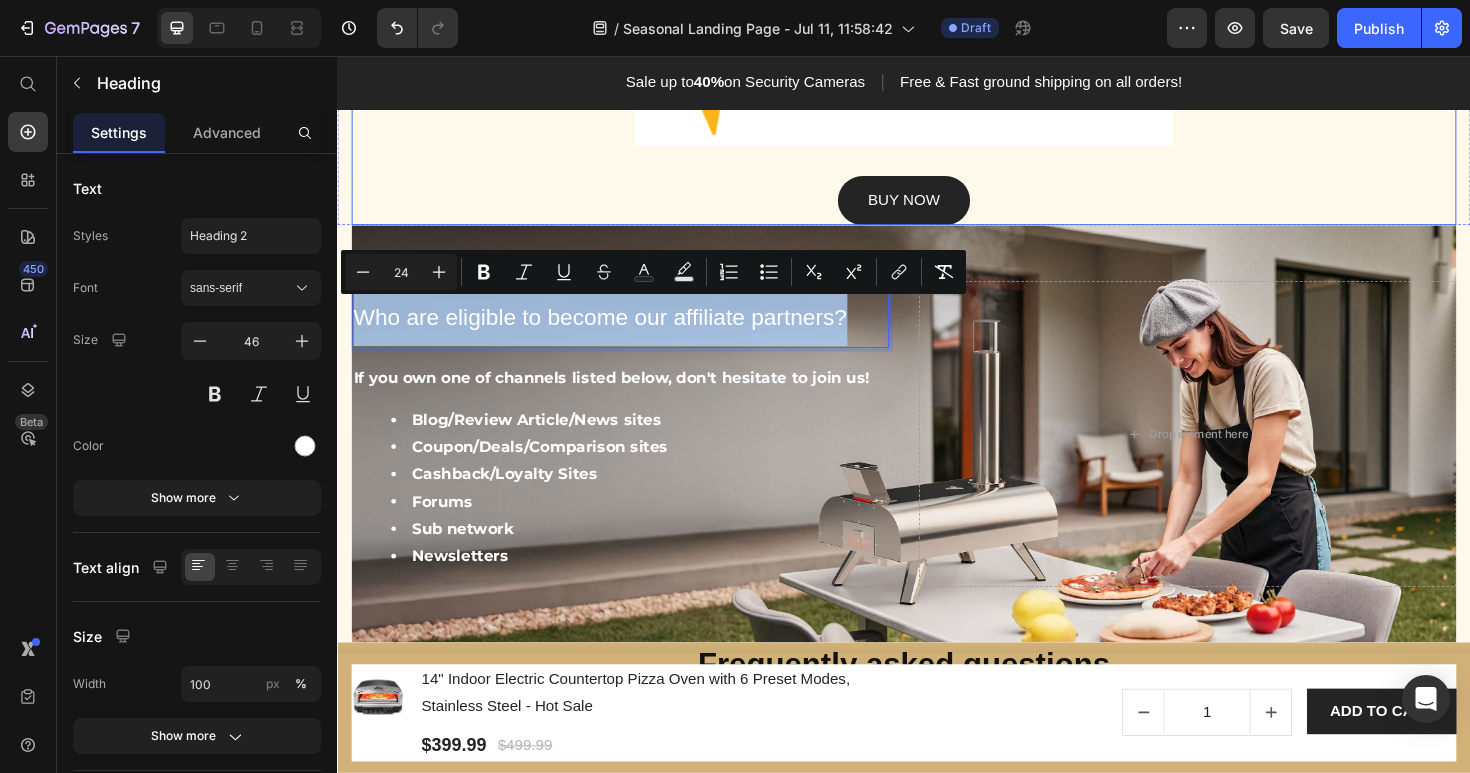 click on "Awards & Accreditions Heading GemPages team of celebrated editors and independent experts tests over 10,000 products each year to find the best of the best. Text block Image BUY NOW Button Row" at bounding box center [937, -13] 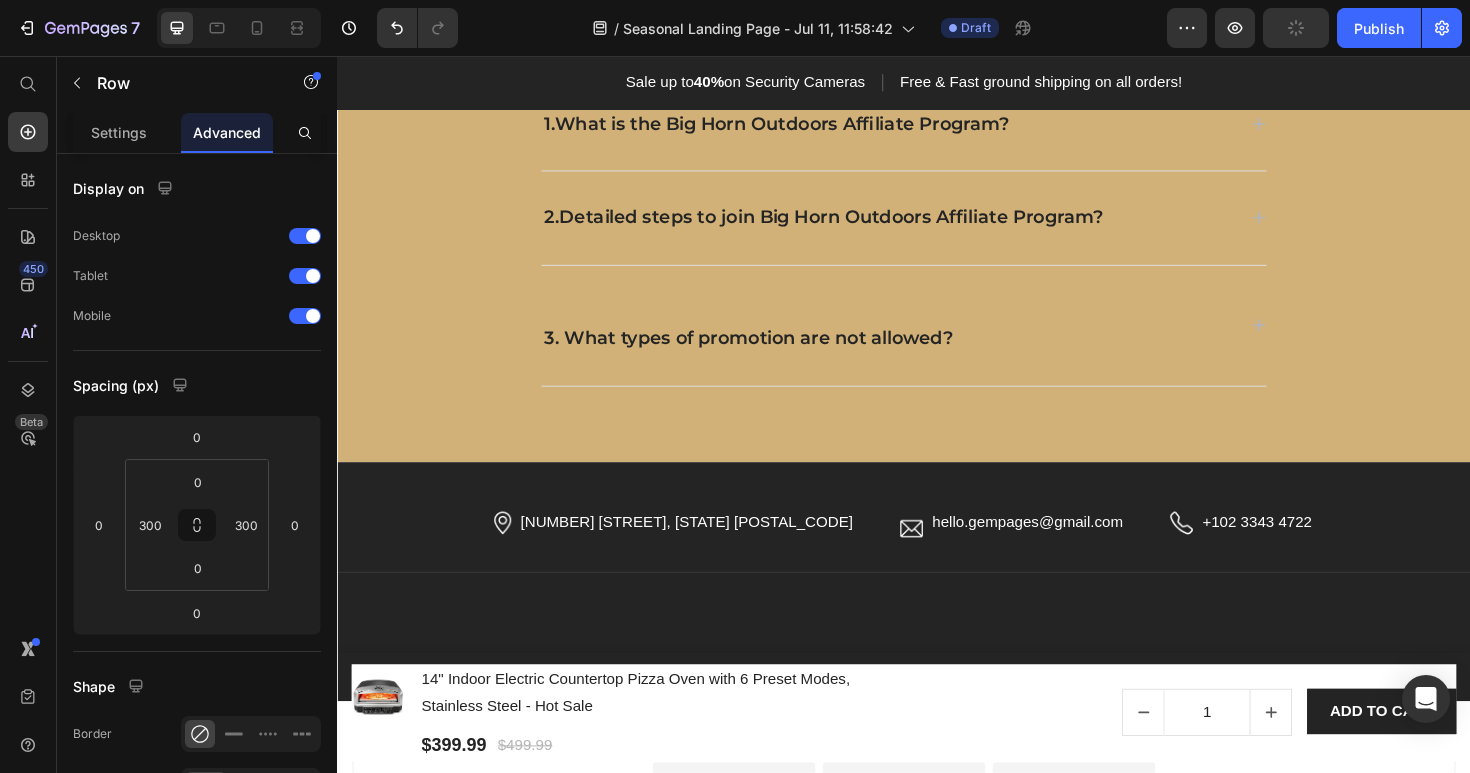 scroll, scrollTop: 3132, scrollLeft: 0, axis: vertical 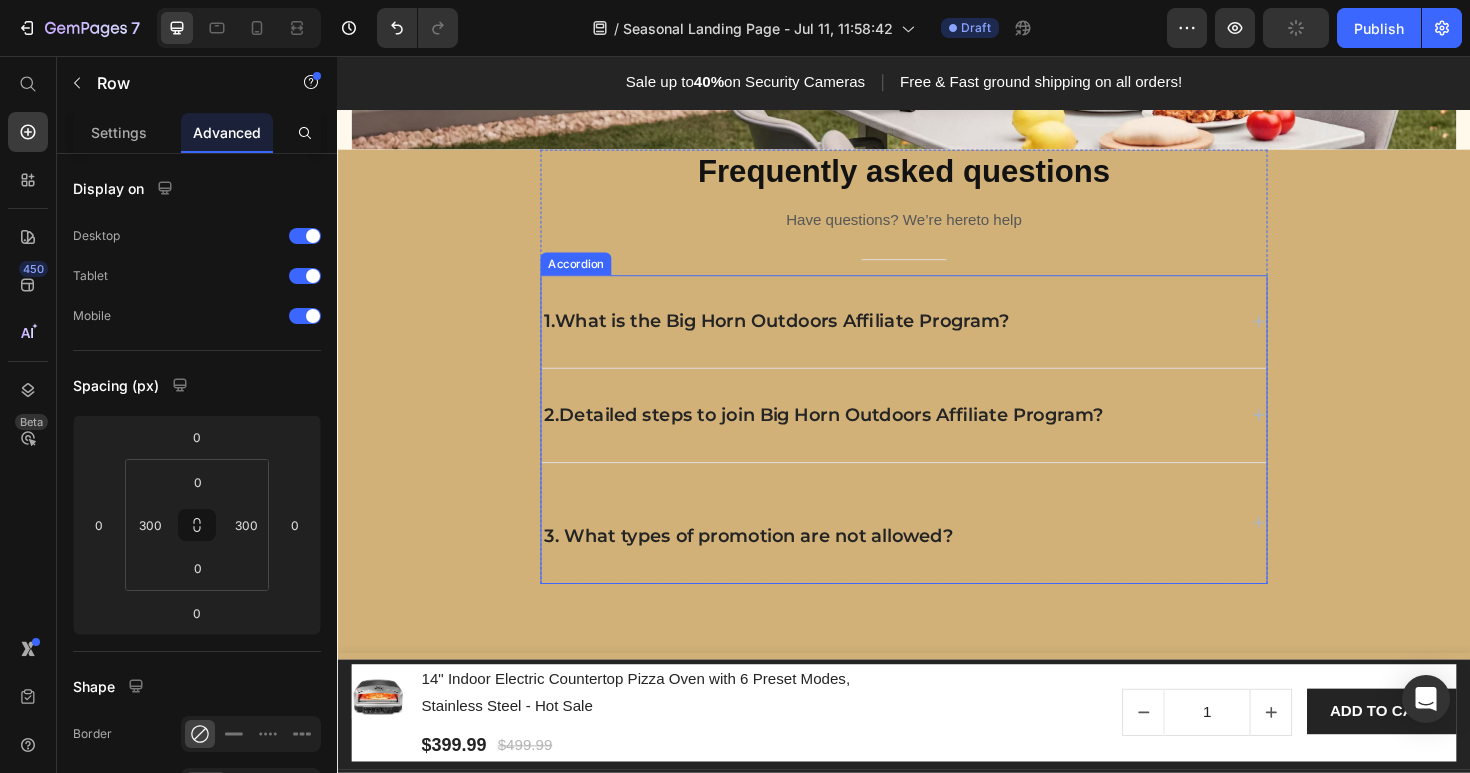 click on "1.What is the Big Horn Outdoors Affiliate Program?" at bounding box center [802, 337] 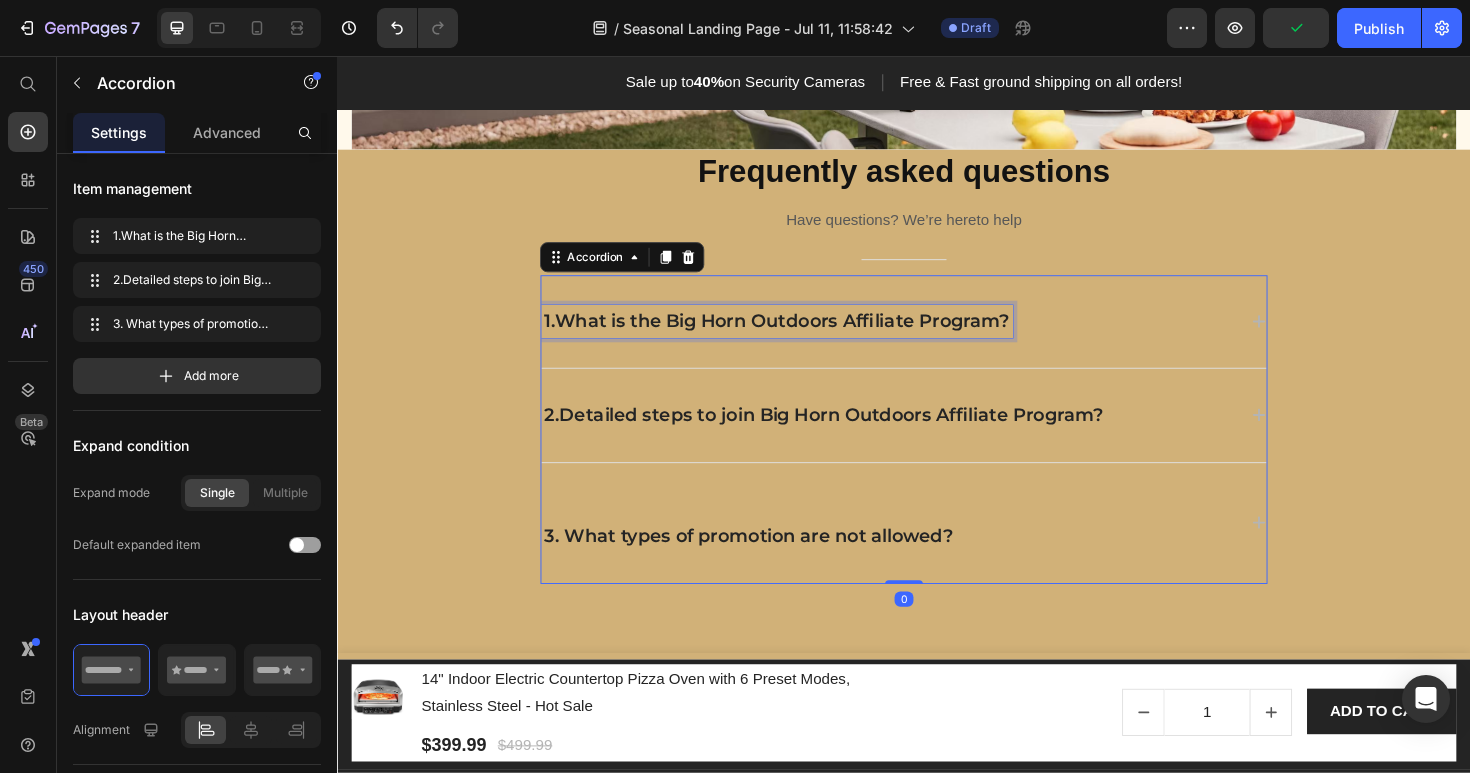 click on "1.What is the Big Horn Outdoors Affiliate Program?" at bounding box center (802, 337) 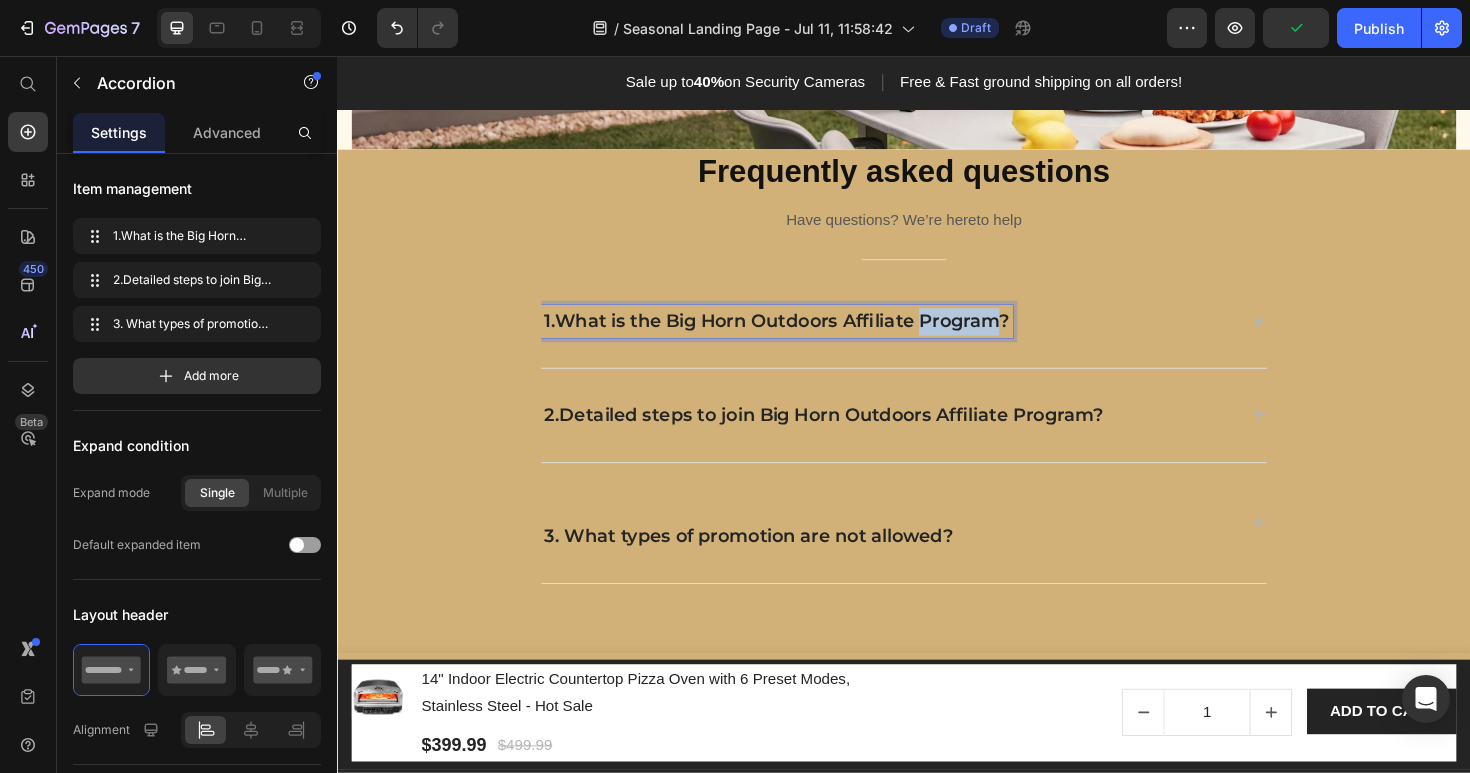 click on "1.What is the Big Horn Outdoors Affiliate Program?" at bounding box center (802, 337) 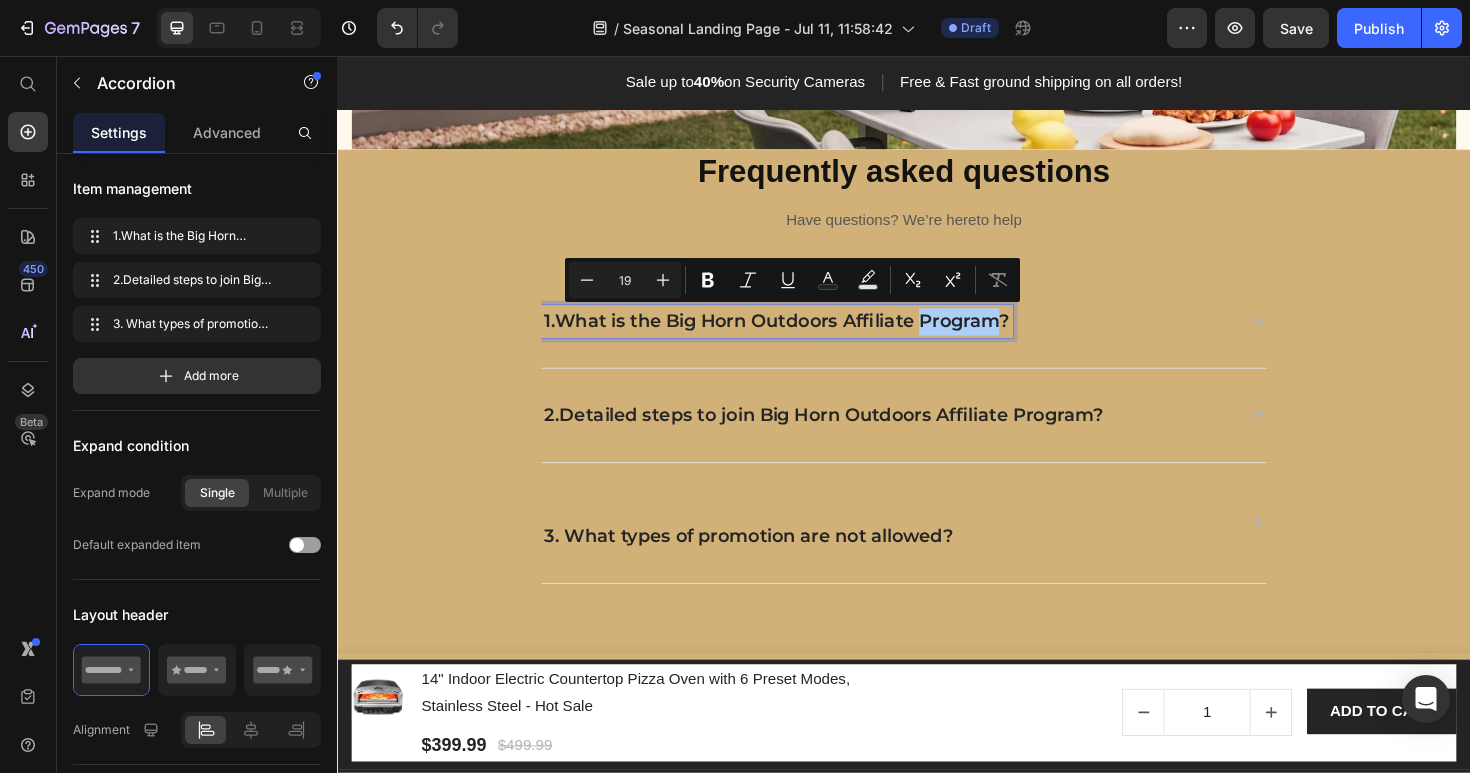 click on "19" at bounding box center (625, 280) 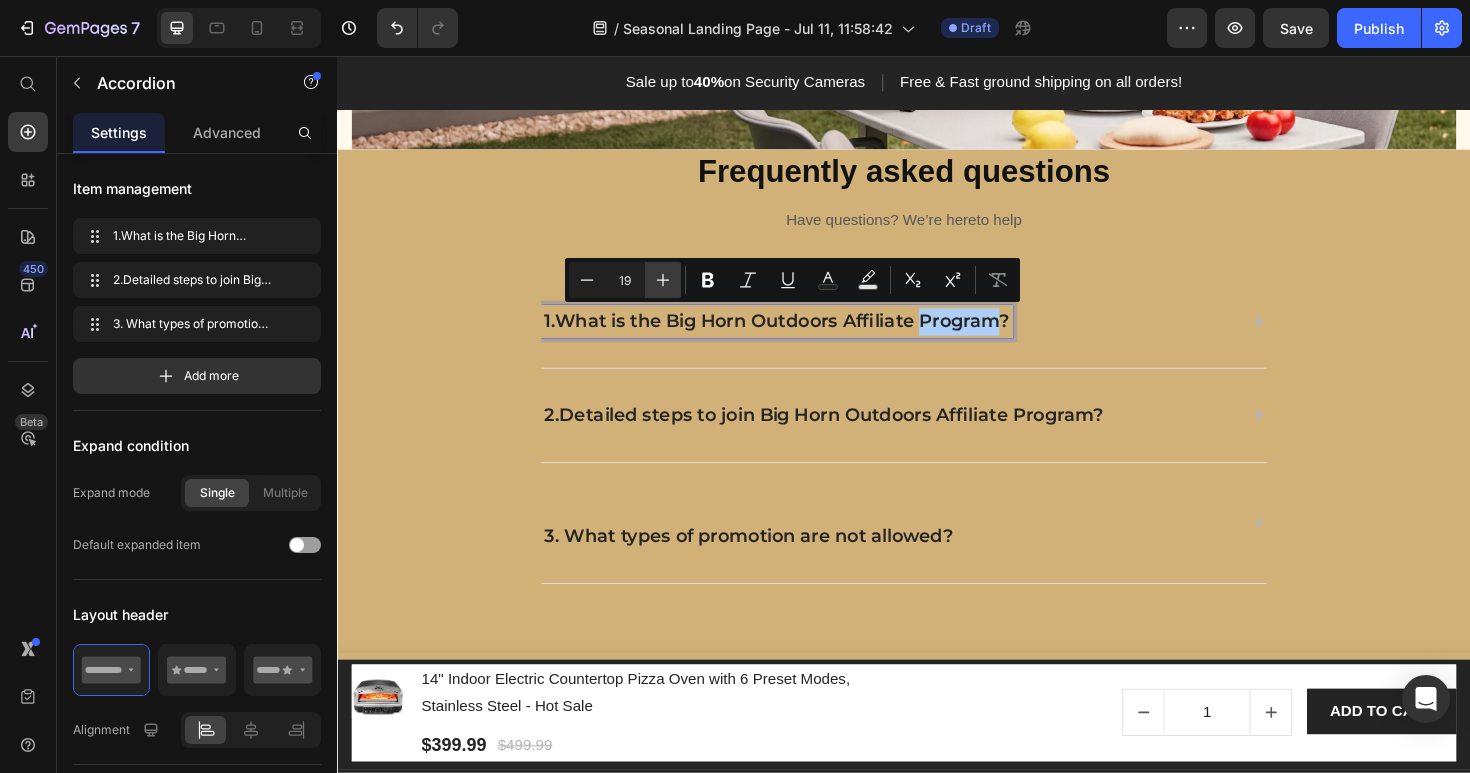 click 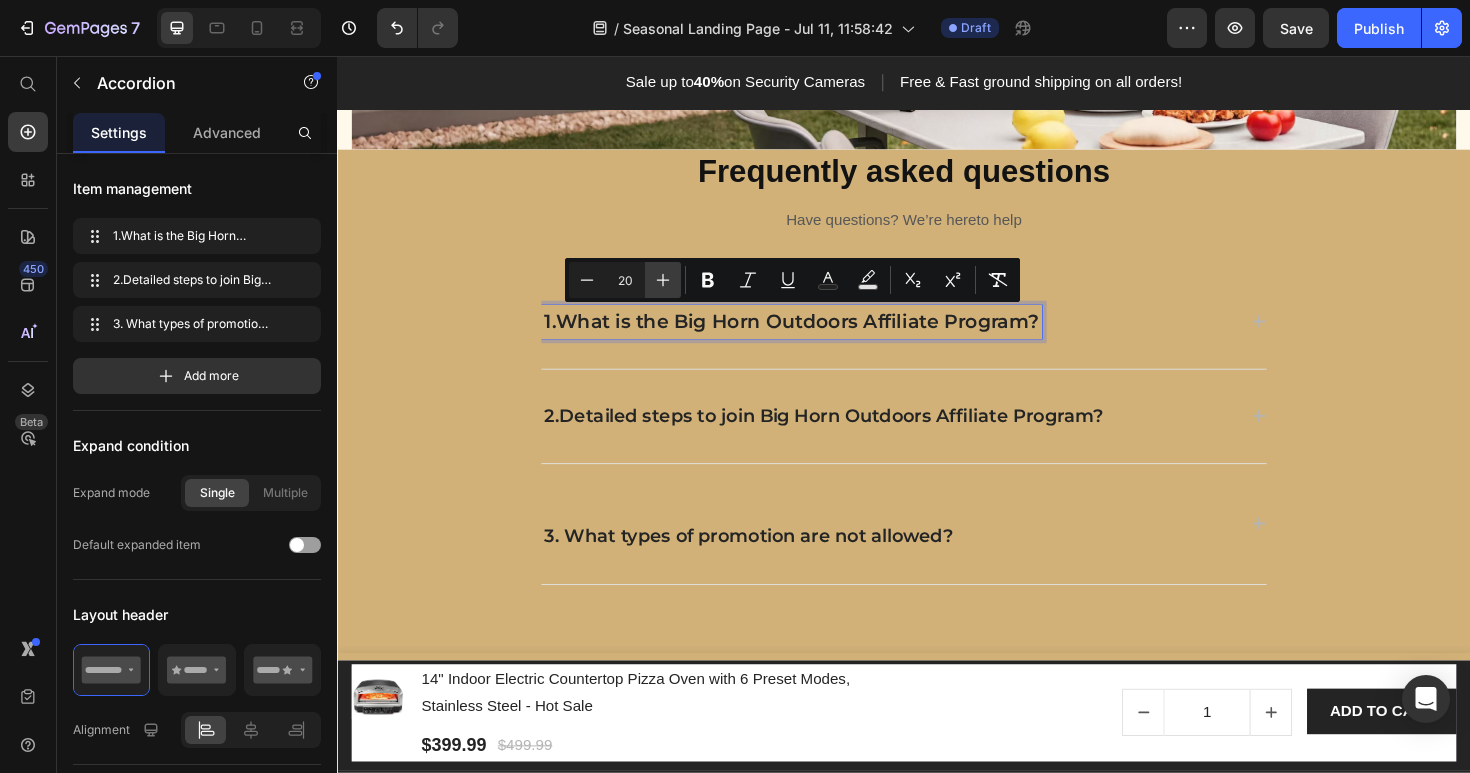 click 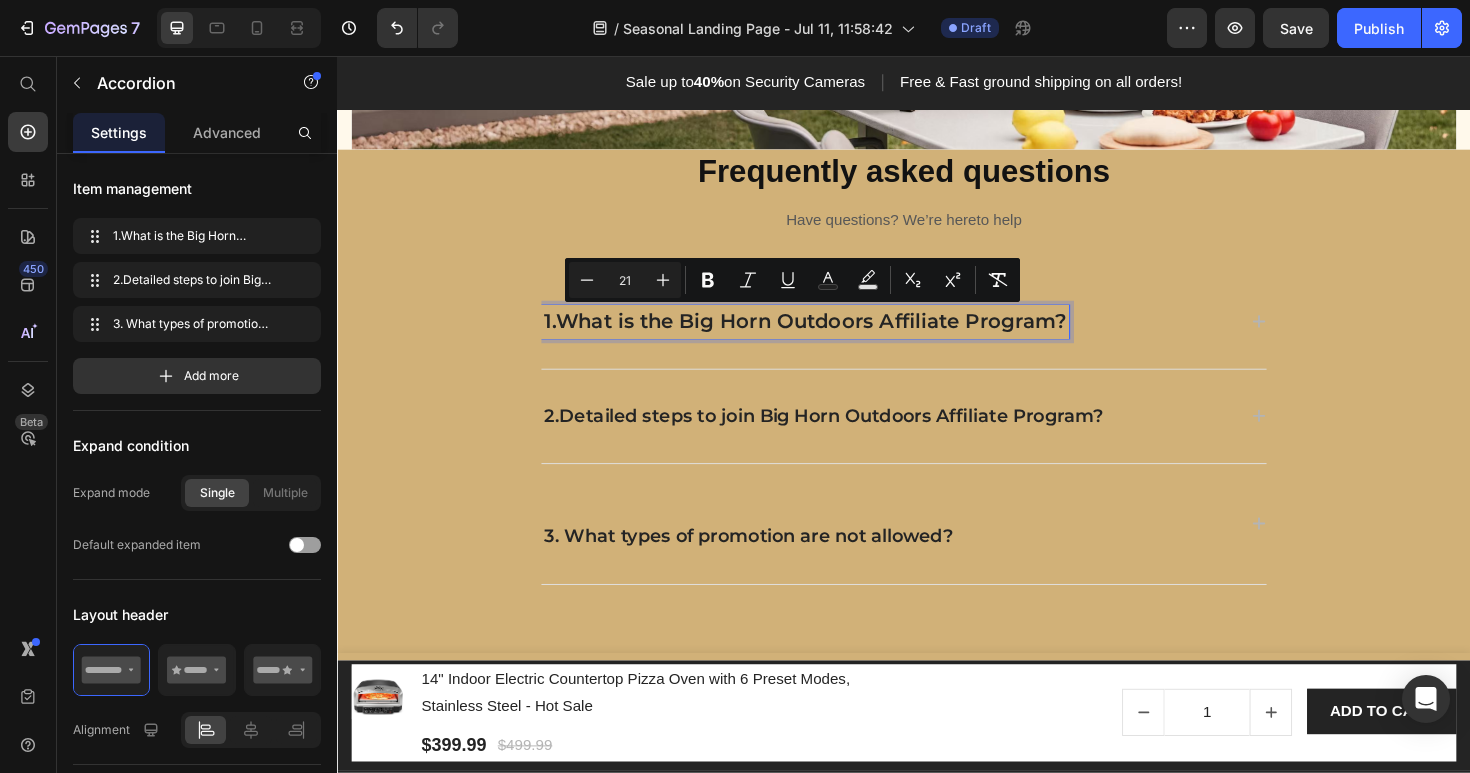 click on "2.Detailed steps to join Big Horn Outdoors Affiliate Program?" at bounding box center [852, 437] 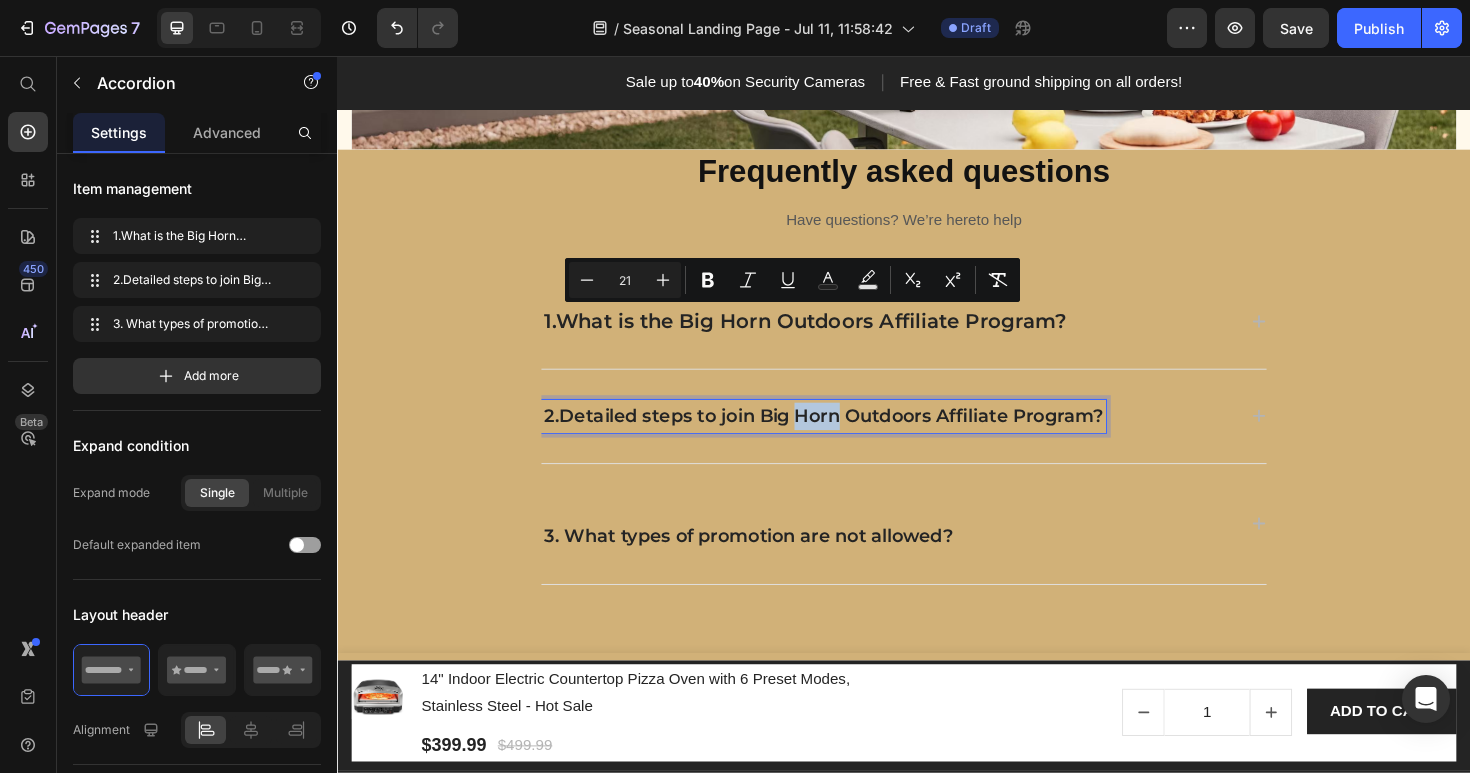 click on "2.Detailed steps to join Big Horn Outdoors Affiliate Program?" at bounding box center [852, 437] 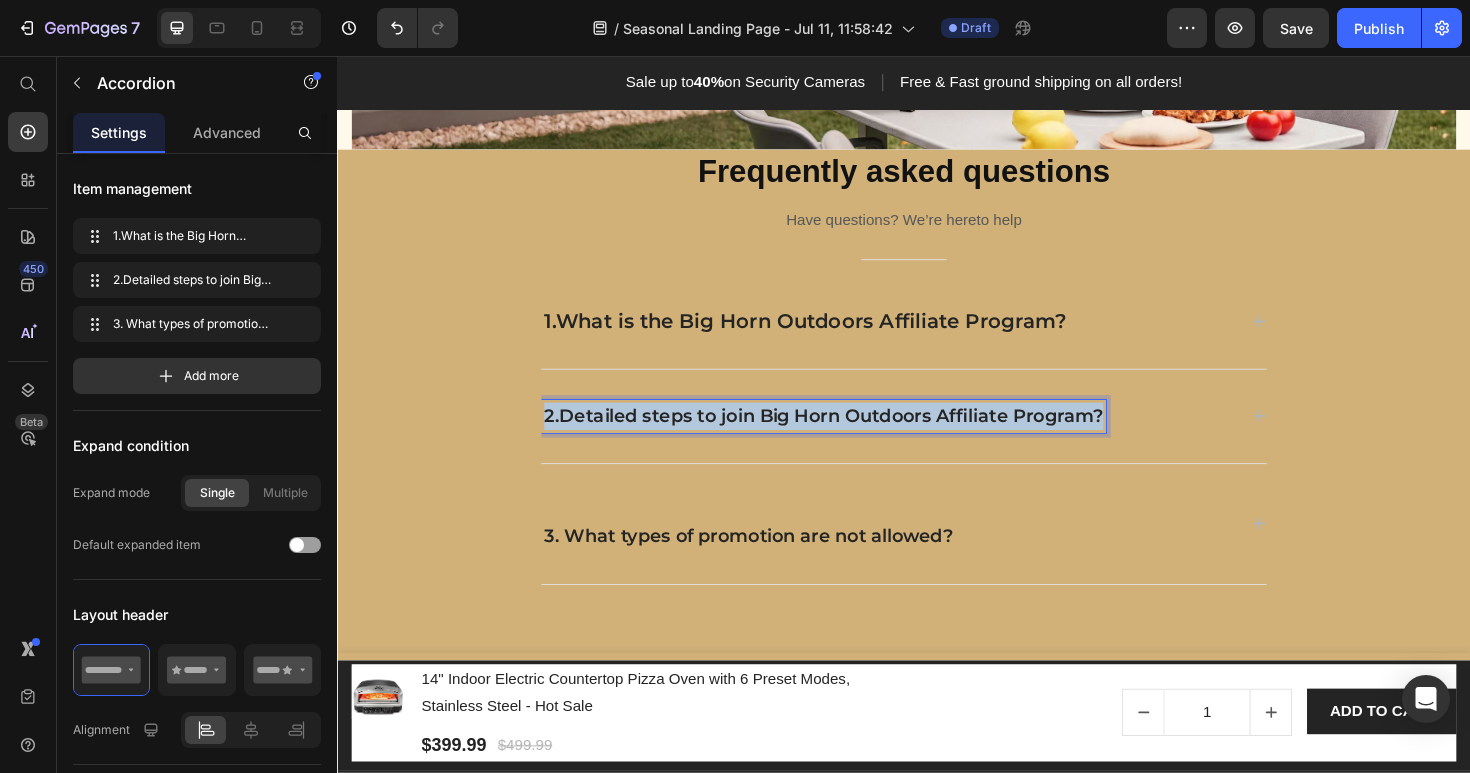 click on "2.Detailed steps to join Big Horn Outdoors Affiliate Program?" at bounding box center [852, 437] 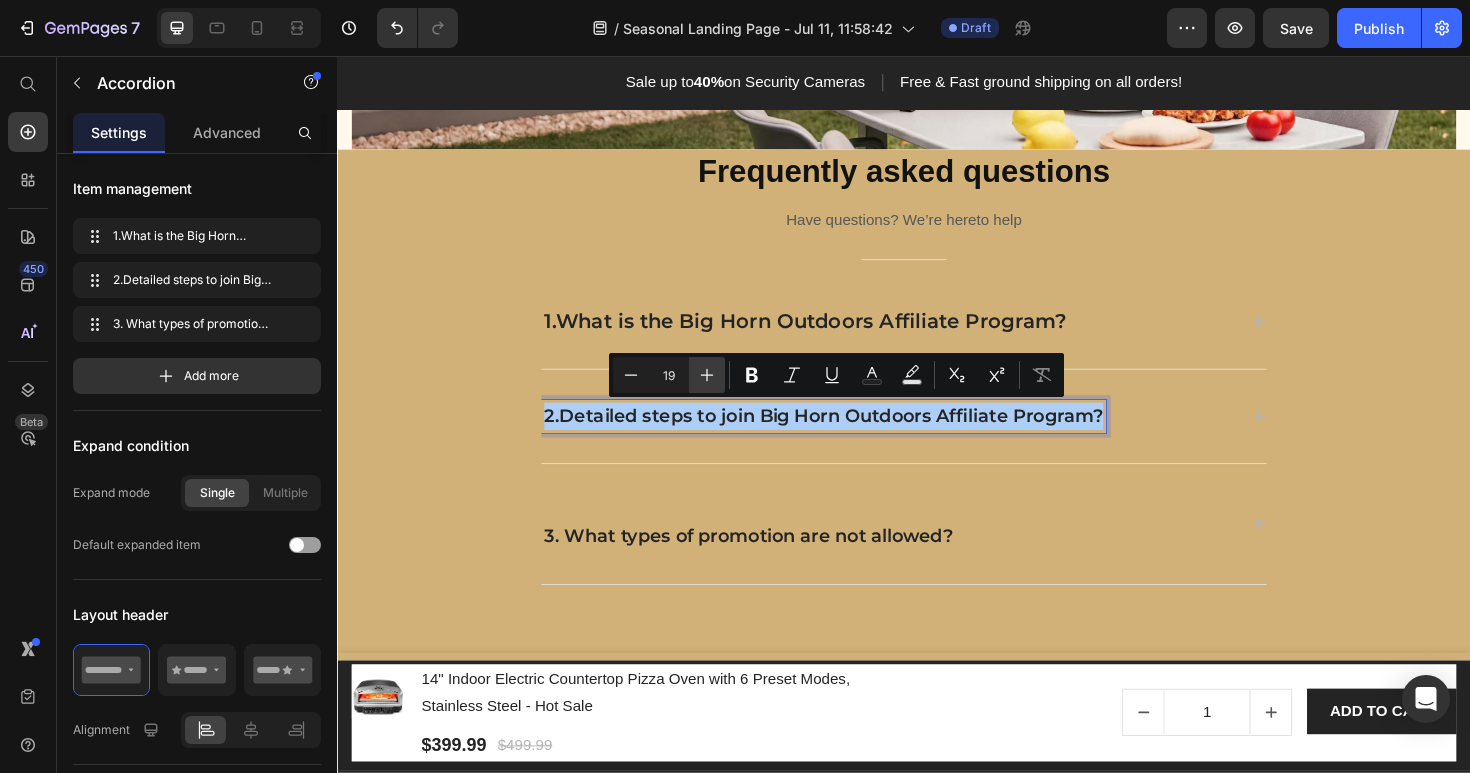 click 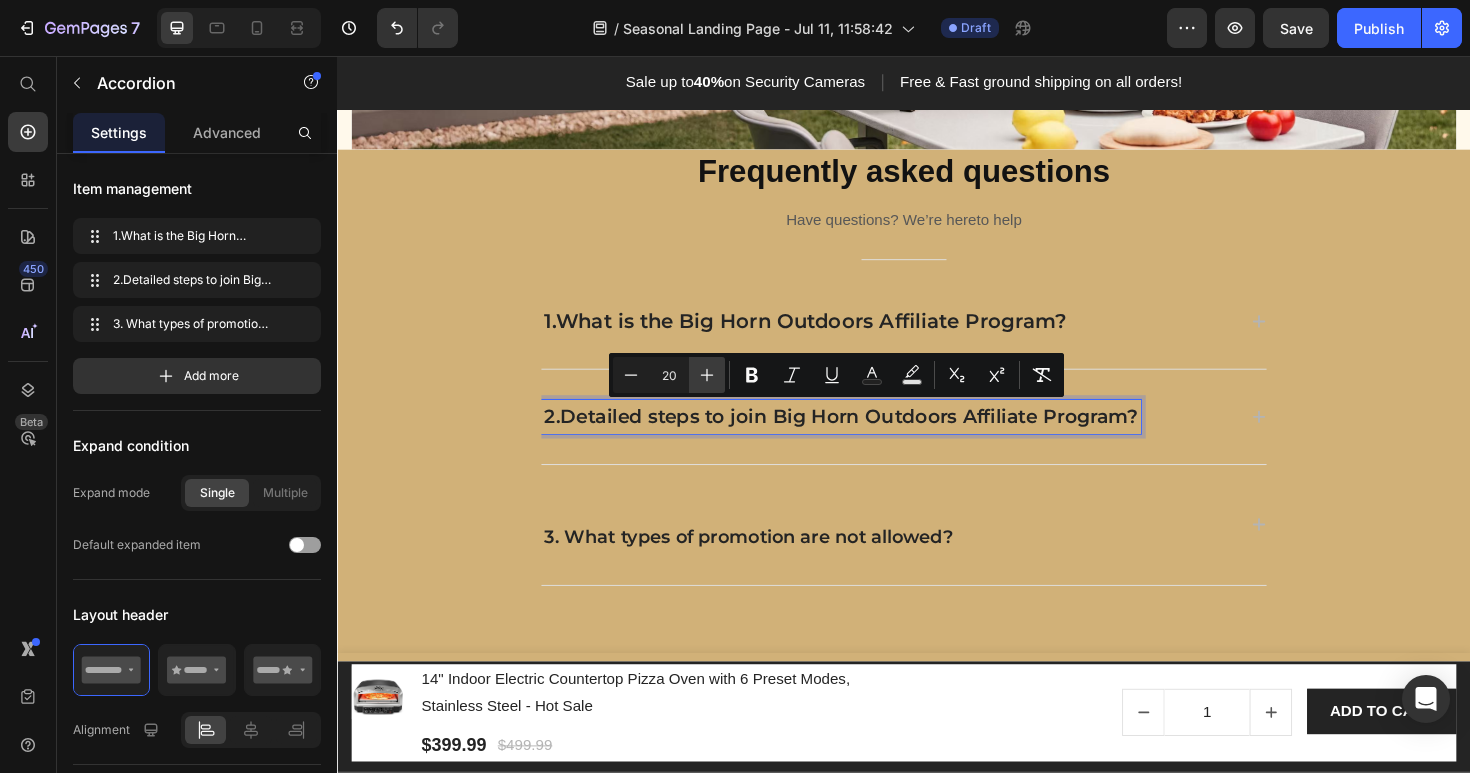 click 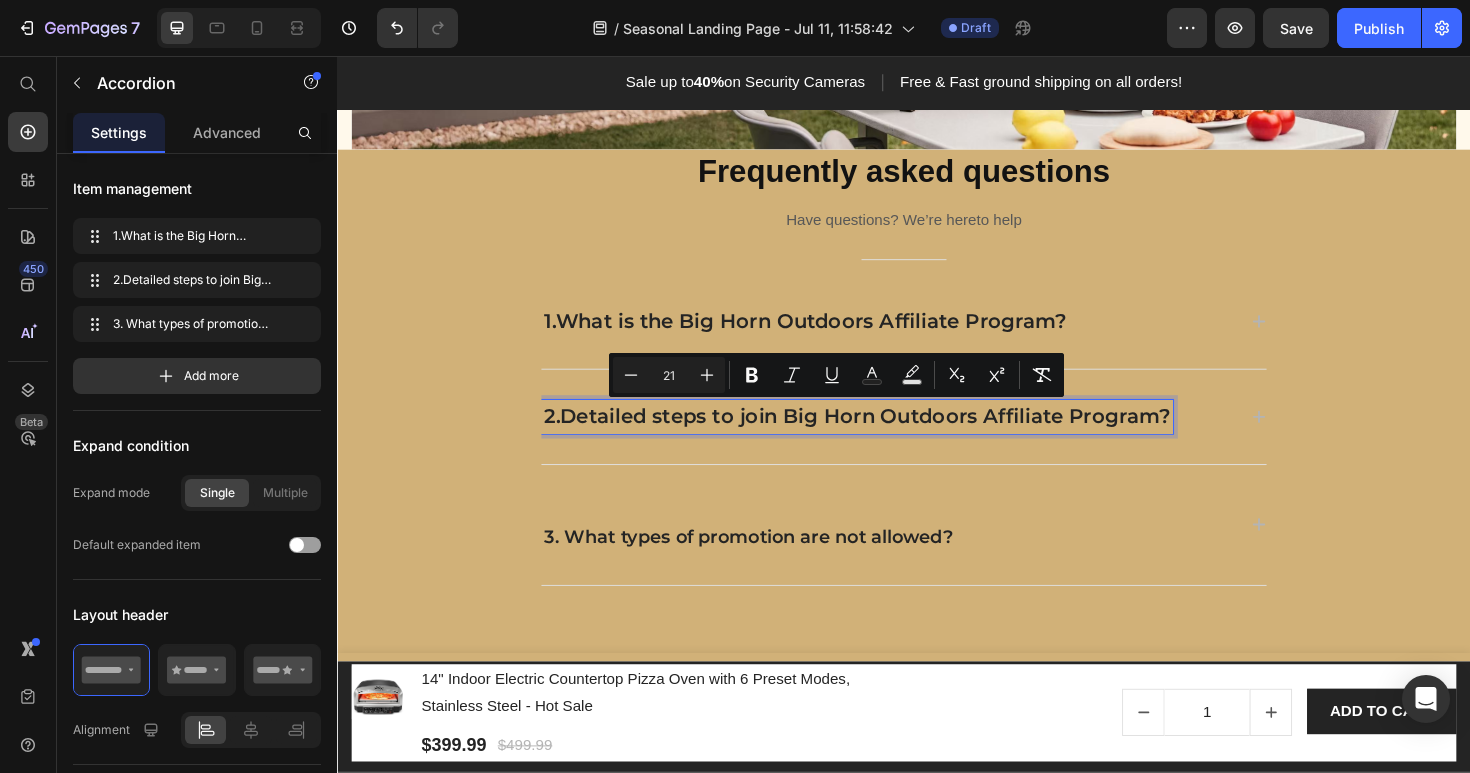click on "⁠⁠⁠⁠⁠⁠⁠ 3. What types of promotion are not allowed?" at bounding box center [772, 552] 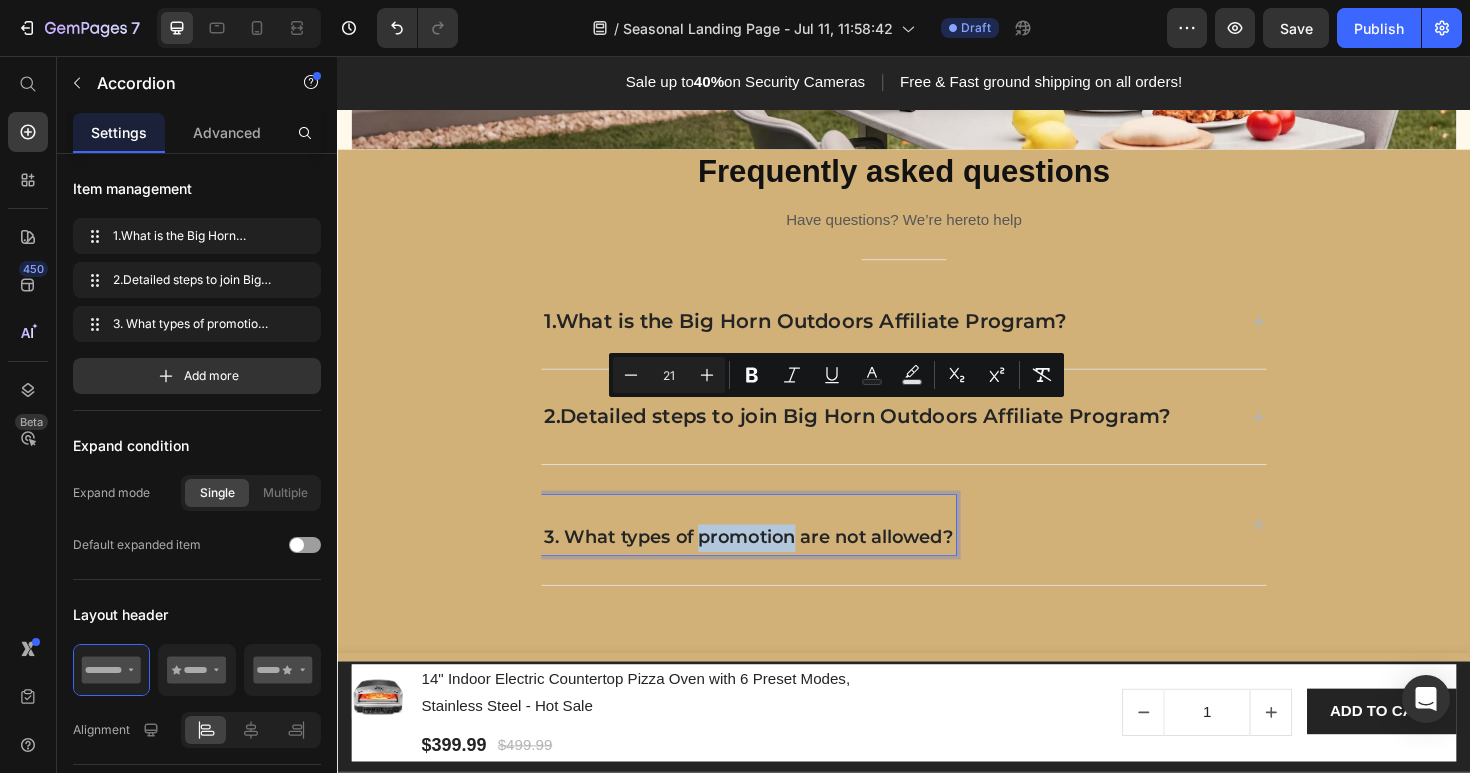 click on "3. What types of promotion are not allowed?" at bounding box center [772, 552] 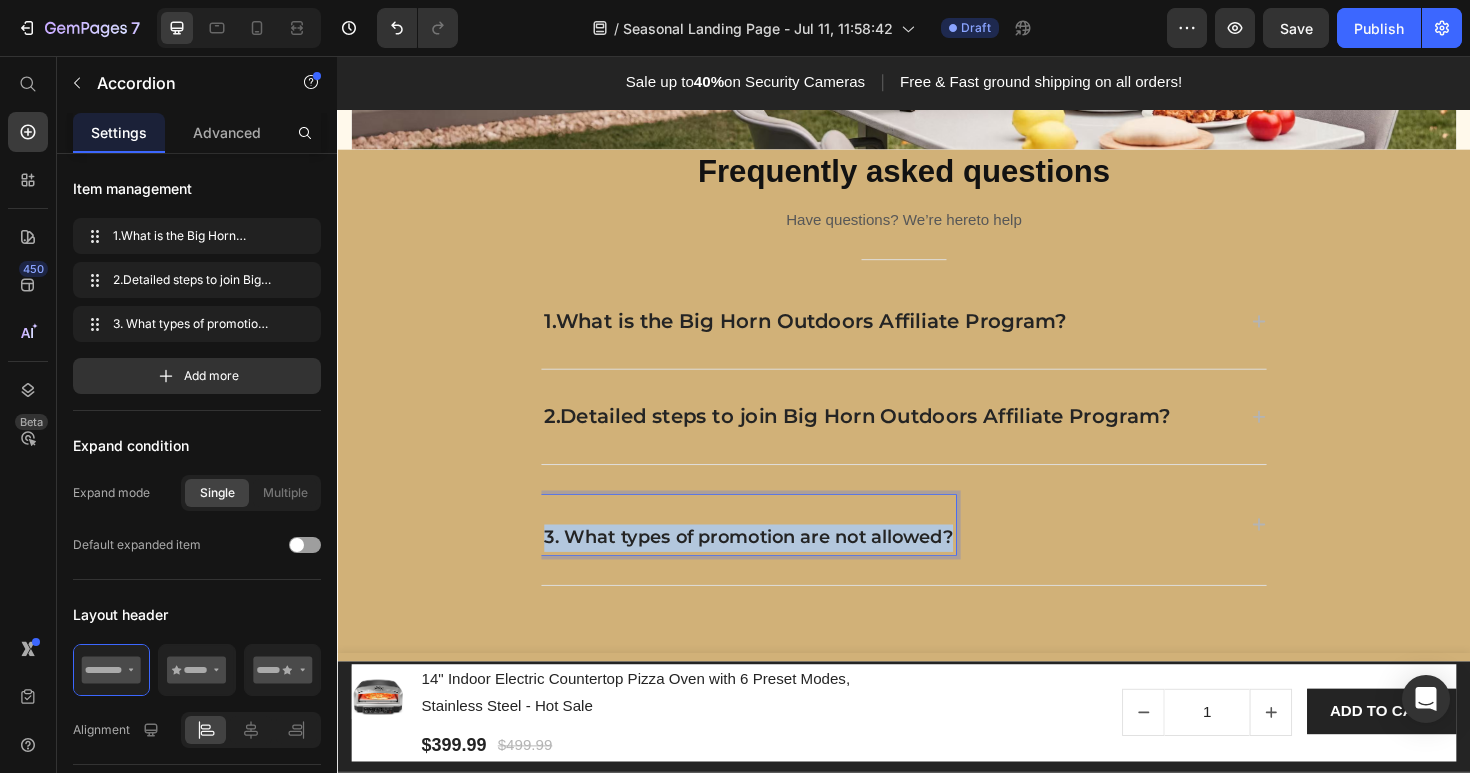 click on "3. What types of promotion are not allowed?" at bounding box center (772, 552) 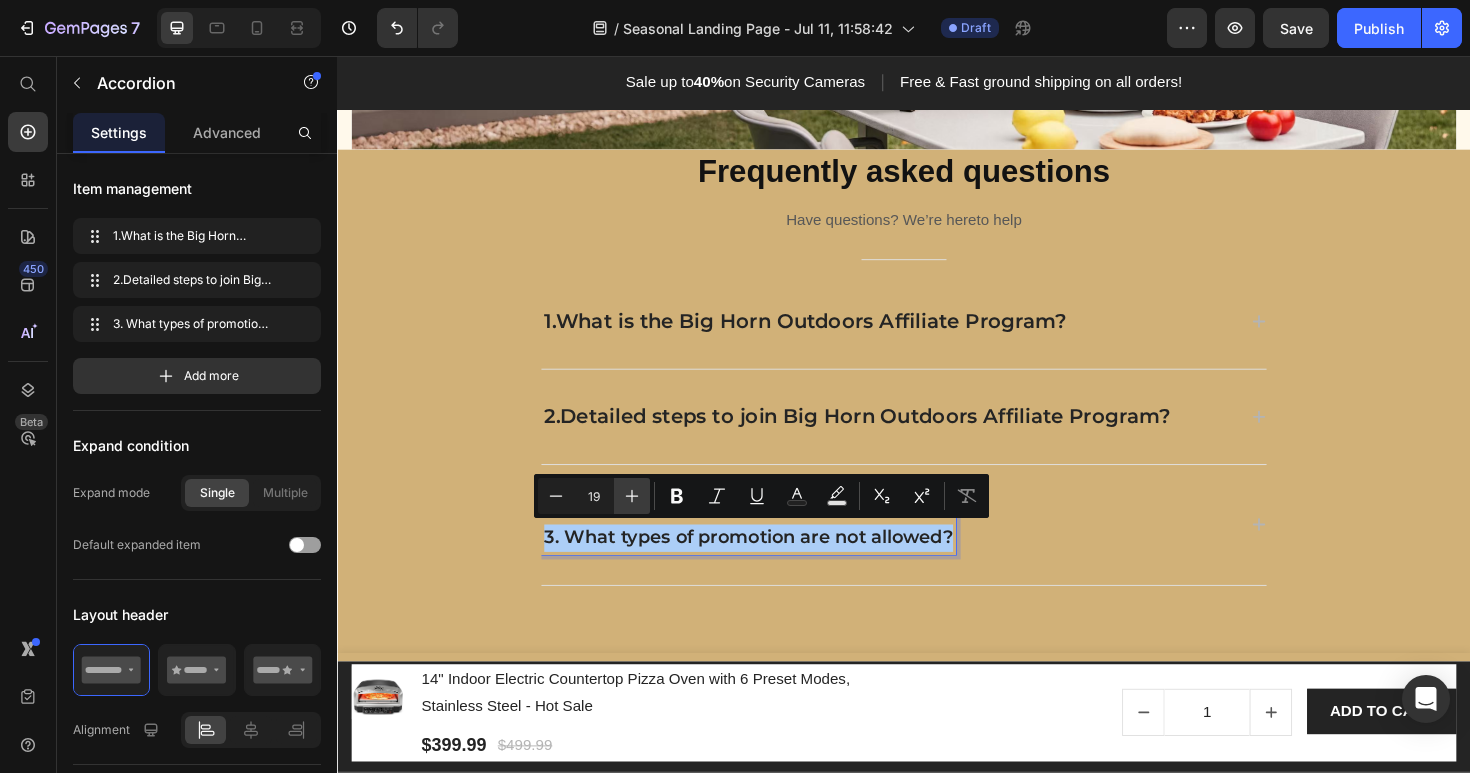 click 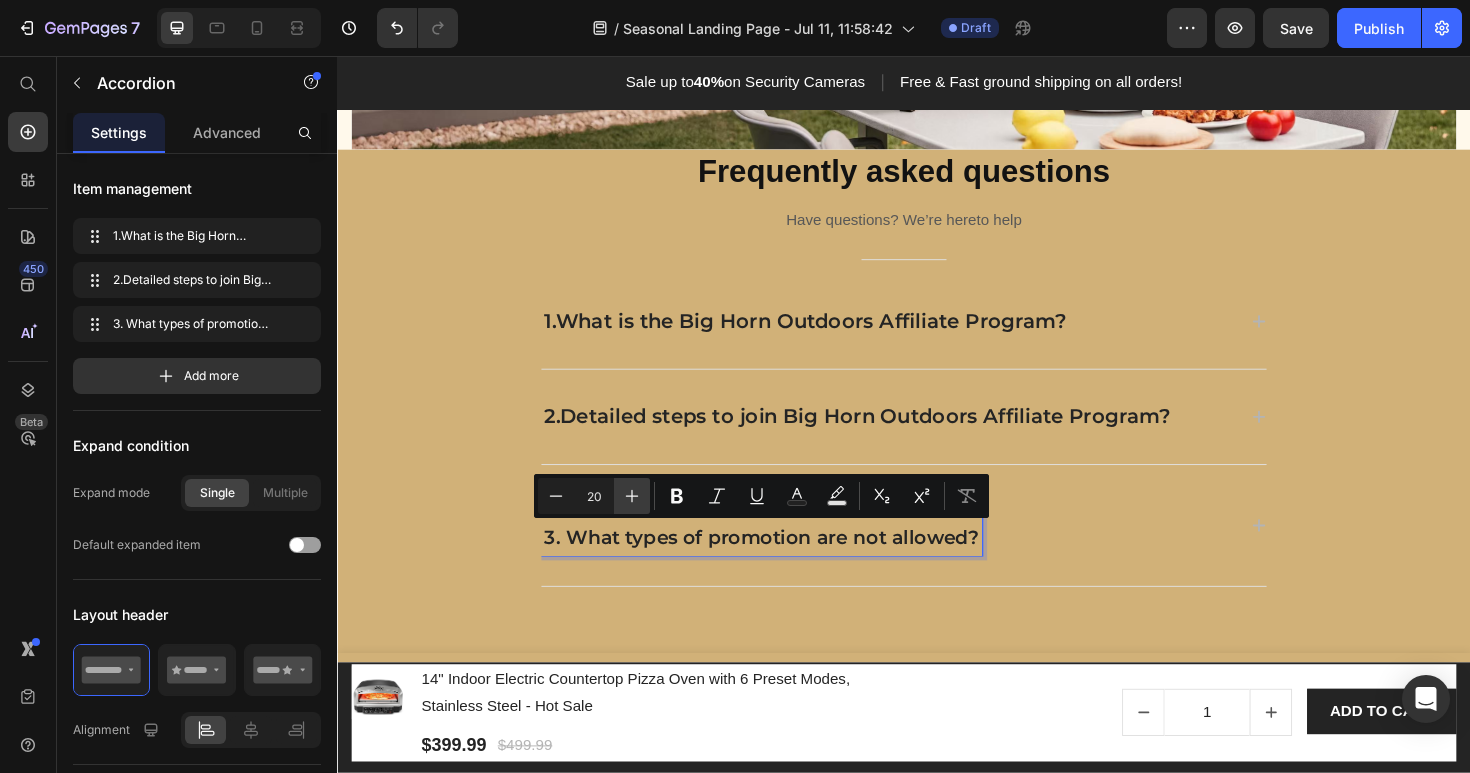 click 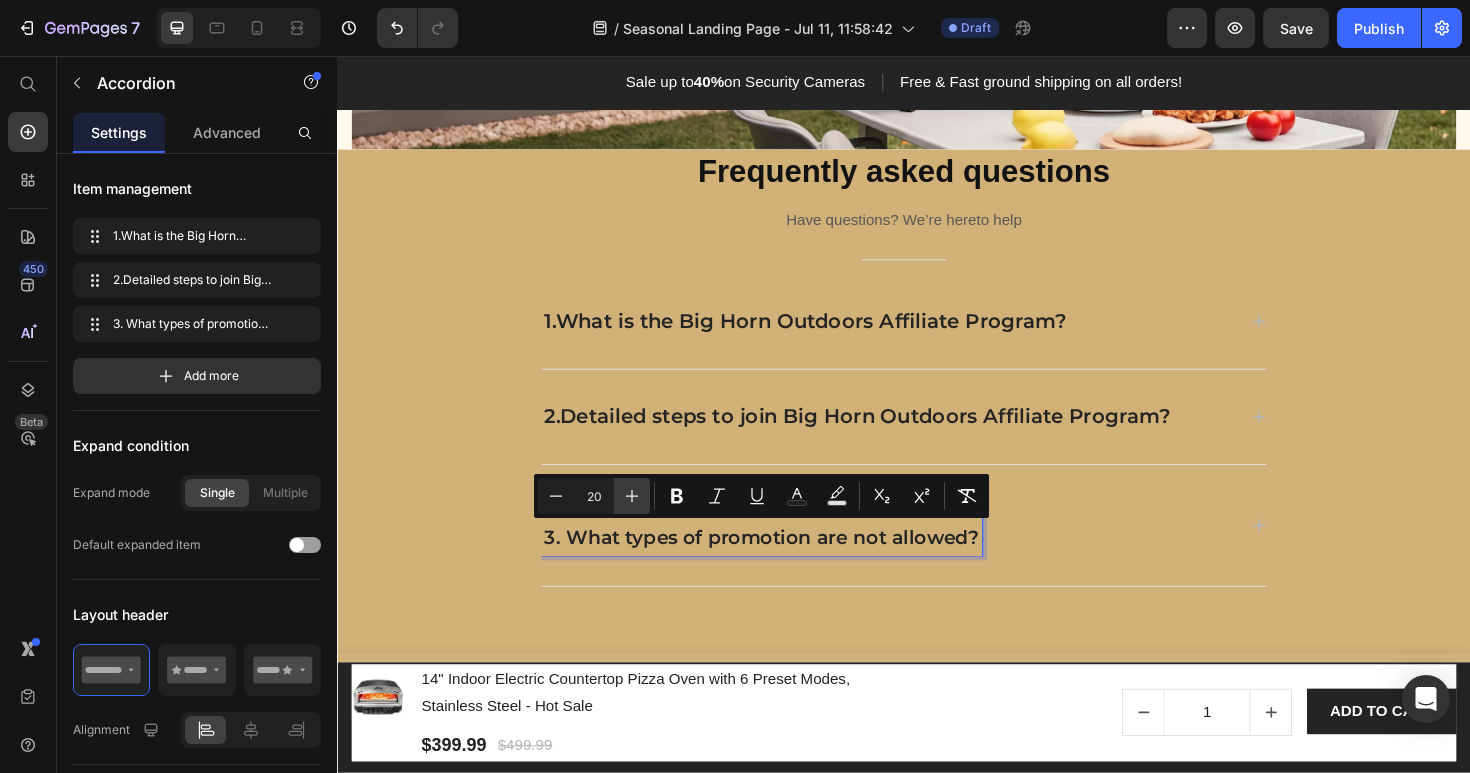 type on "21" 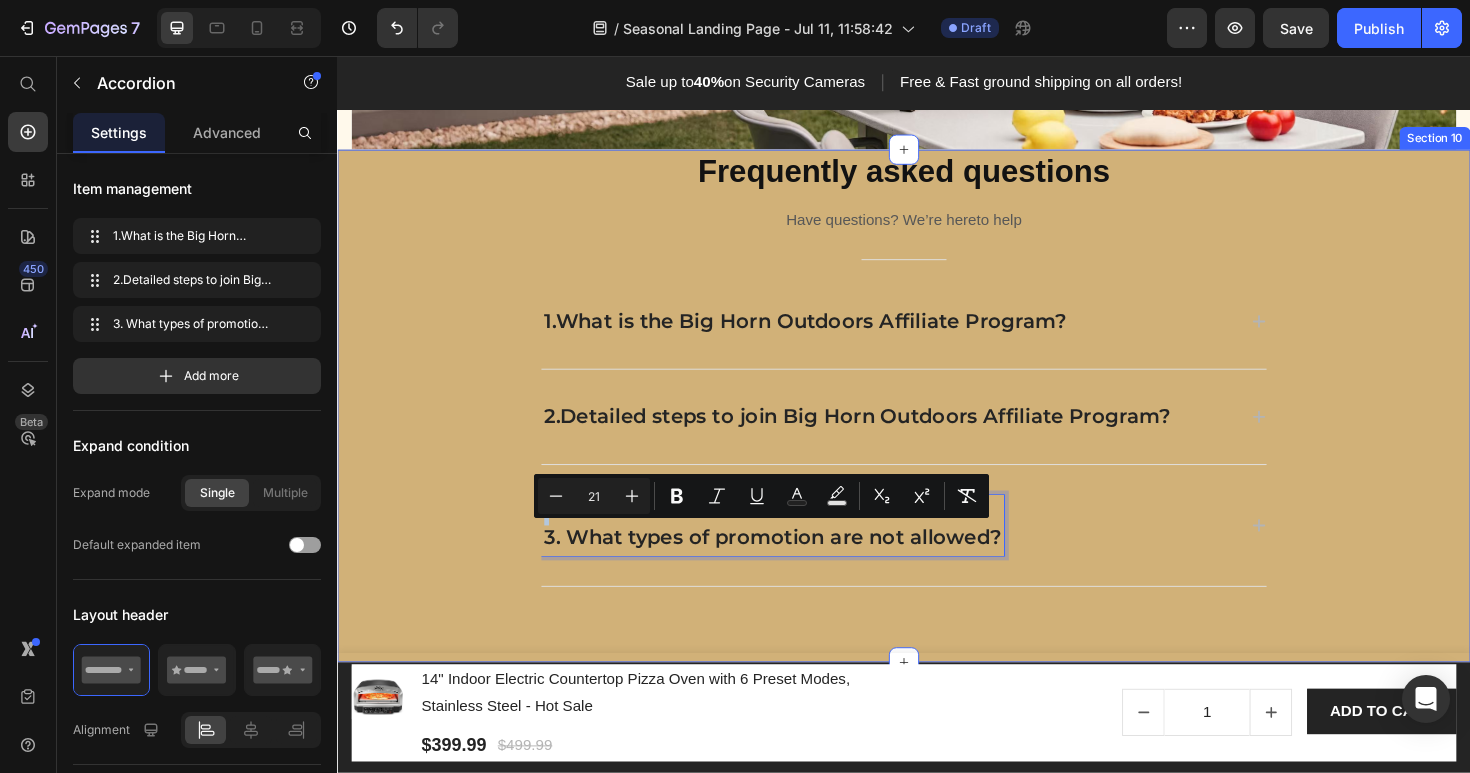 click on "Frequently asked questions Heading Have questions? We’re hereto help Text block                Title Line 1.What is the Big Horn Outdoors Affiliate Program?  2.Detailed steps to join Big Horn Outdoors Affiliate Program? 3. What types of promotion are not allowed? Accordion   0 Row Section 10" at bounding box center (937, 426) 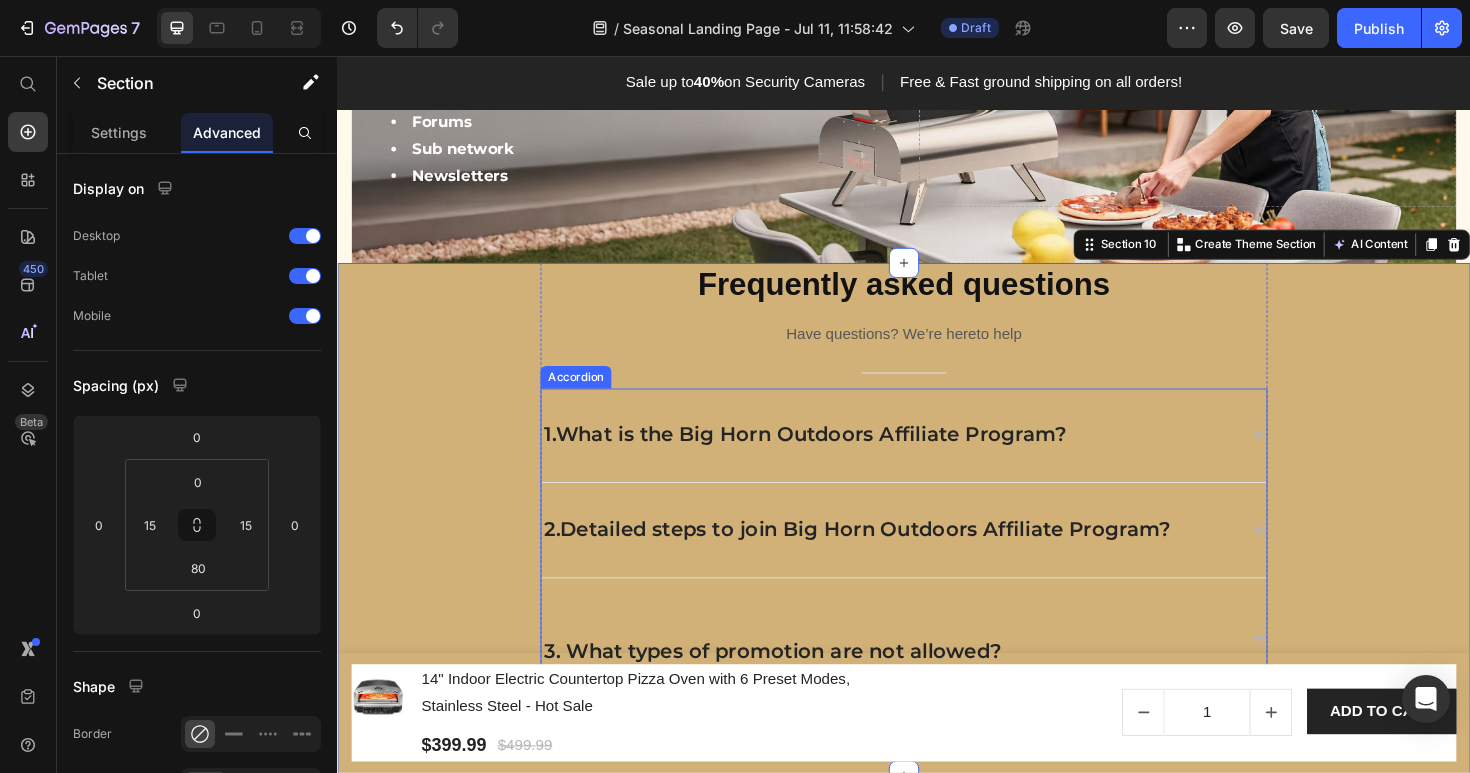 scroll, scrollTop: 2987, scrollLeft: 0, axis: vertical 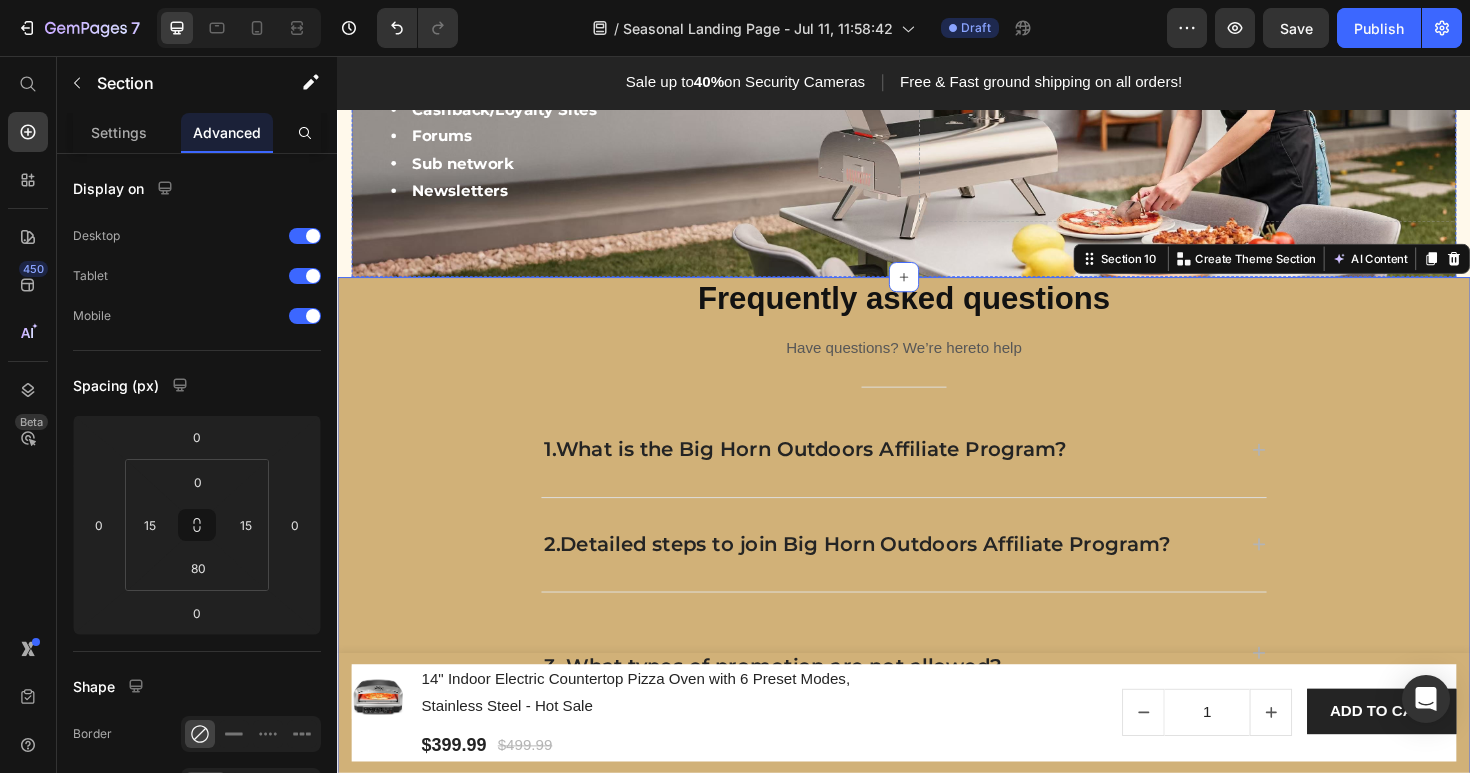 click on "Who are eligible to become our affiliate partners?" at bounding box center (615, -55) 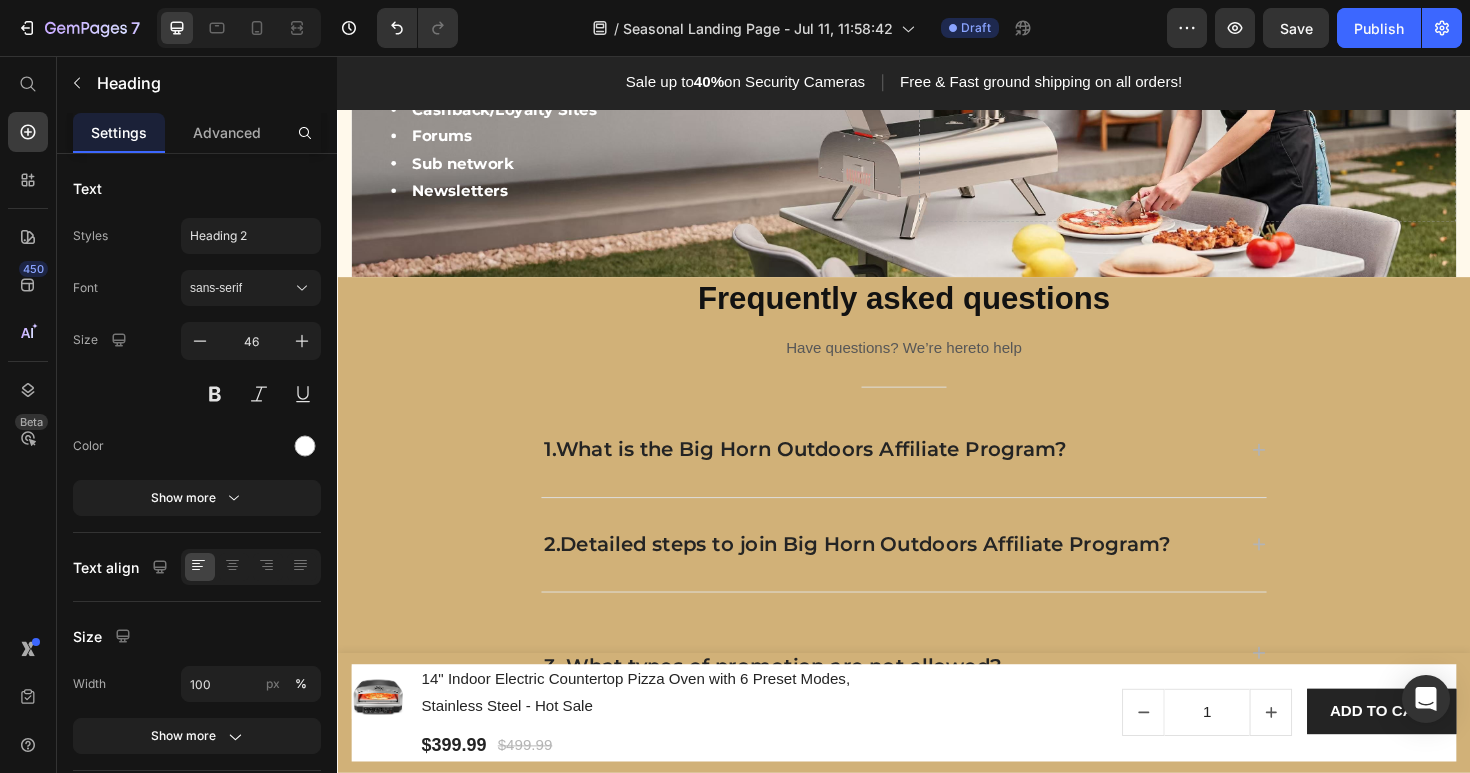 click on "Who are eligible to become our affiliate partners?" at bounding box center [615, -55] 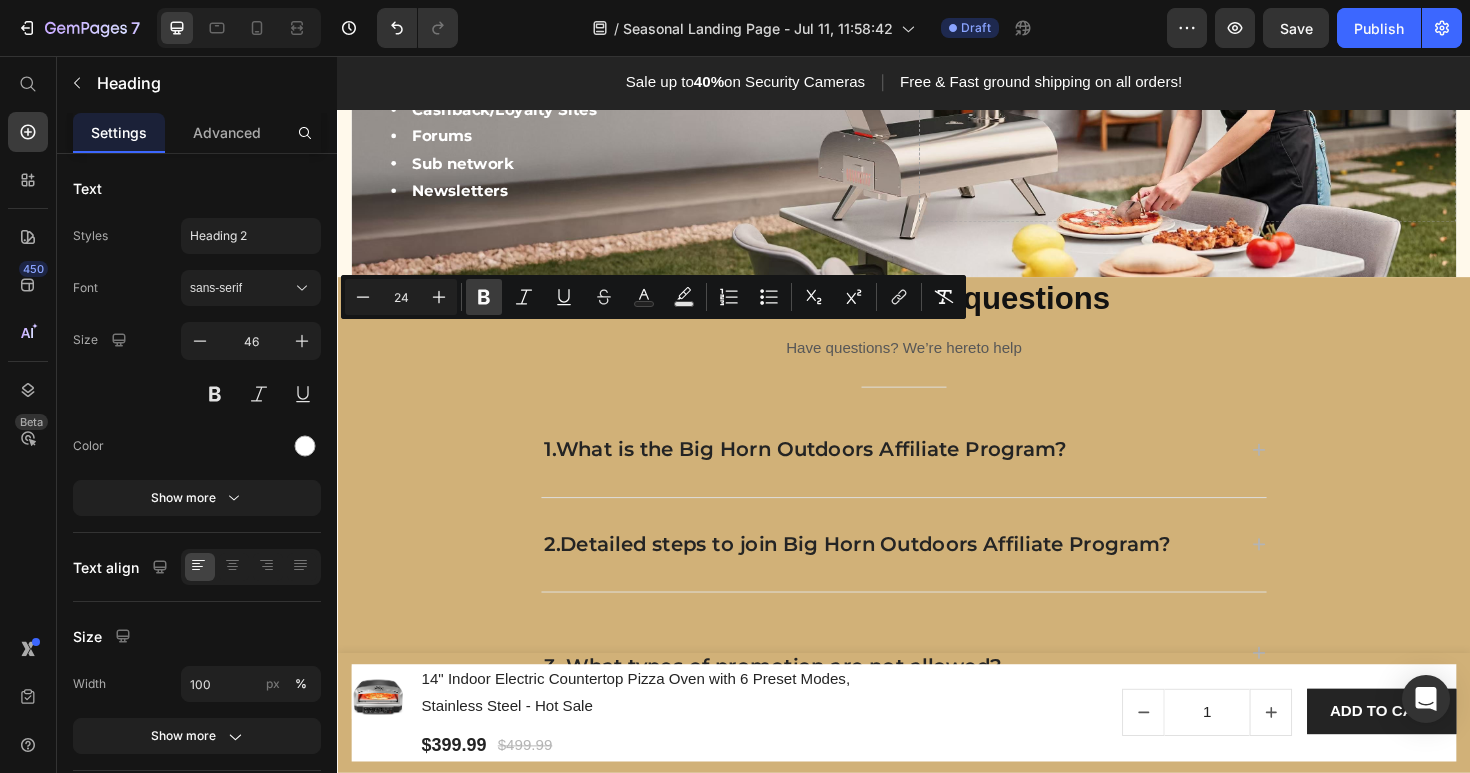 click 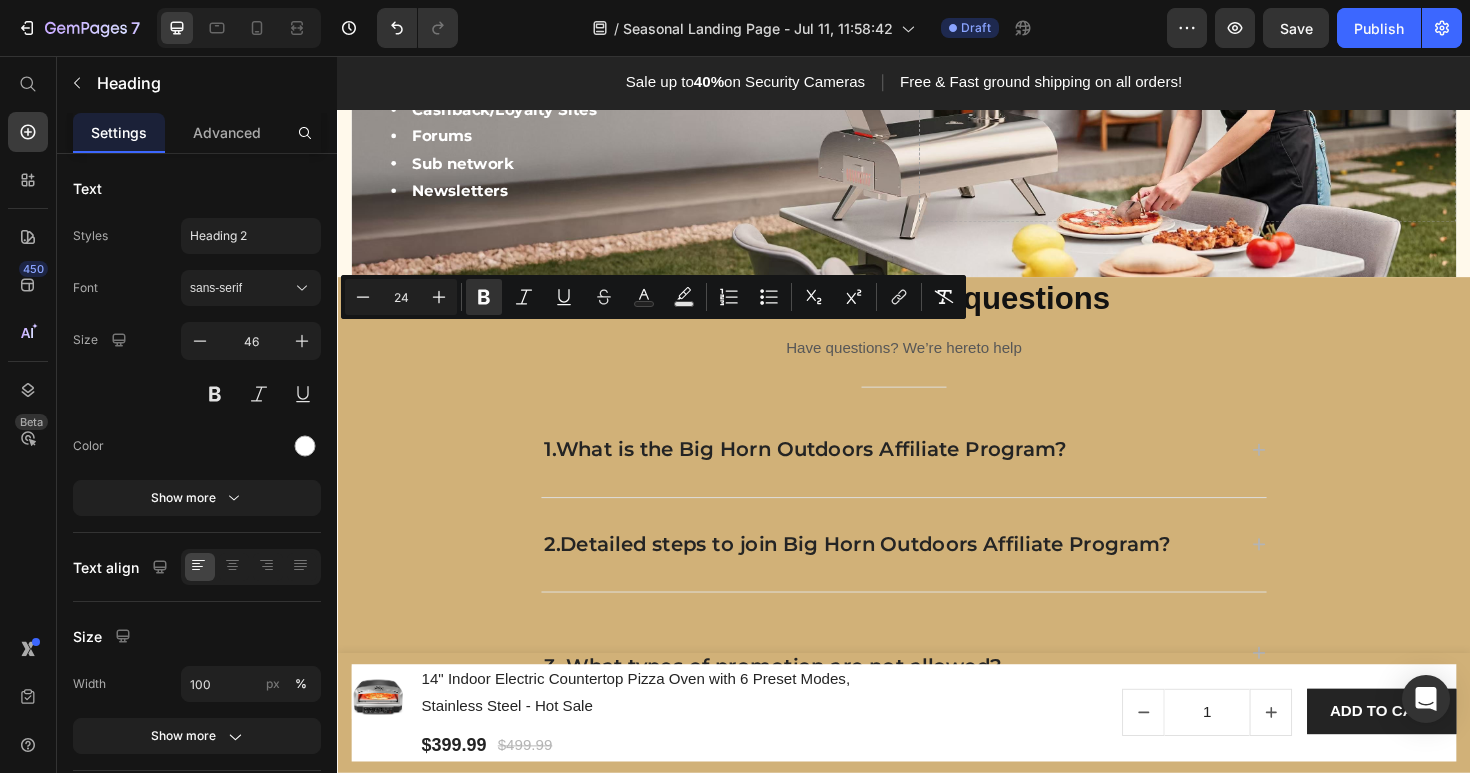 click on "Awards & Accreditions Heading GemPages team of celebrated editors and independent experts tests over 10,000 products each year to find the best of the best. Text block Image BUY NOW Button Row" at bounding box center (937, -269) 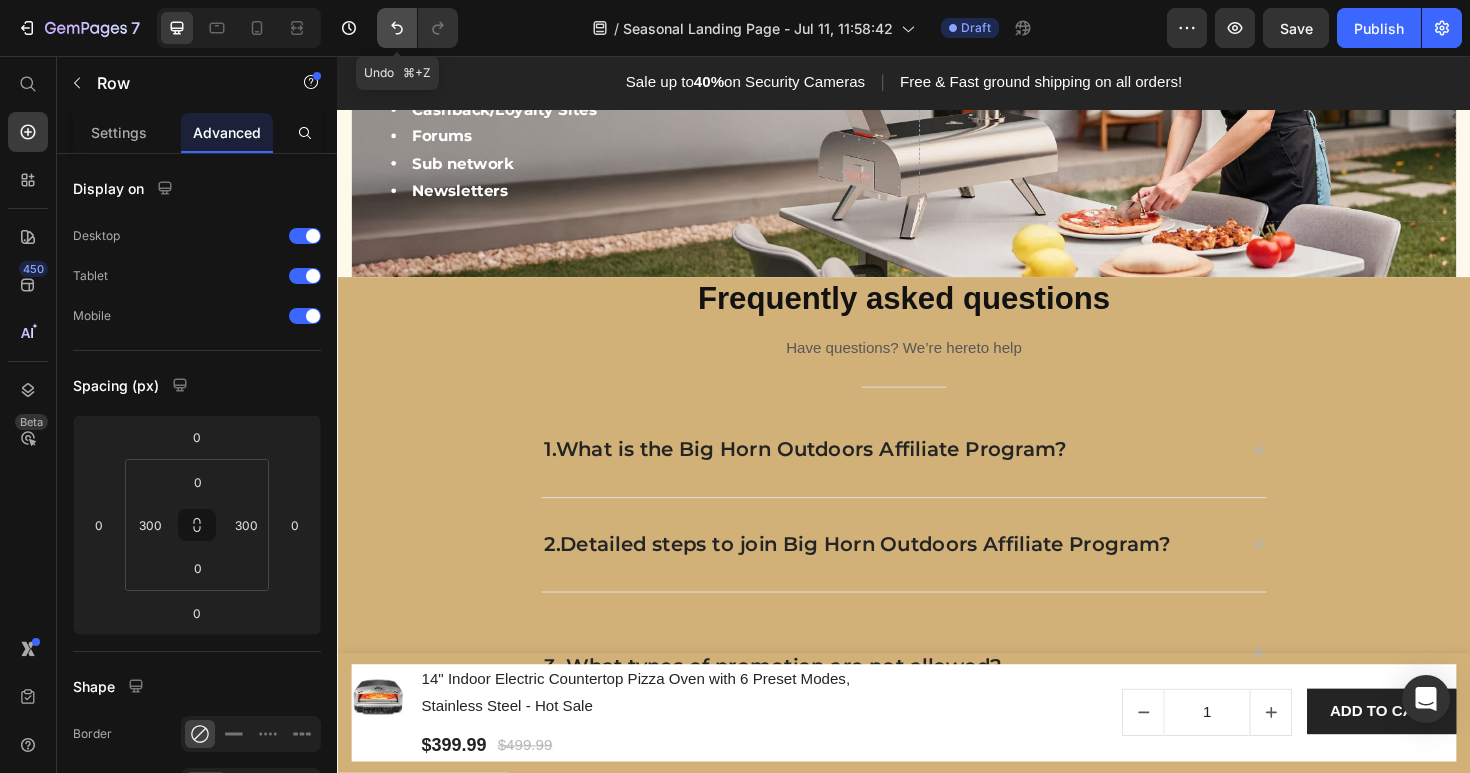 click 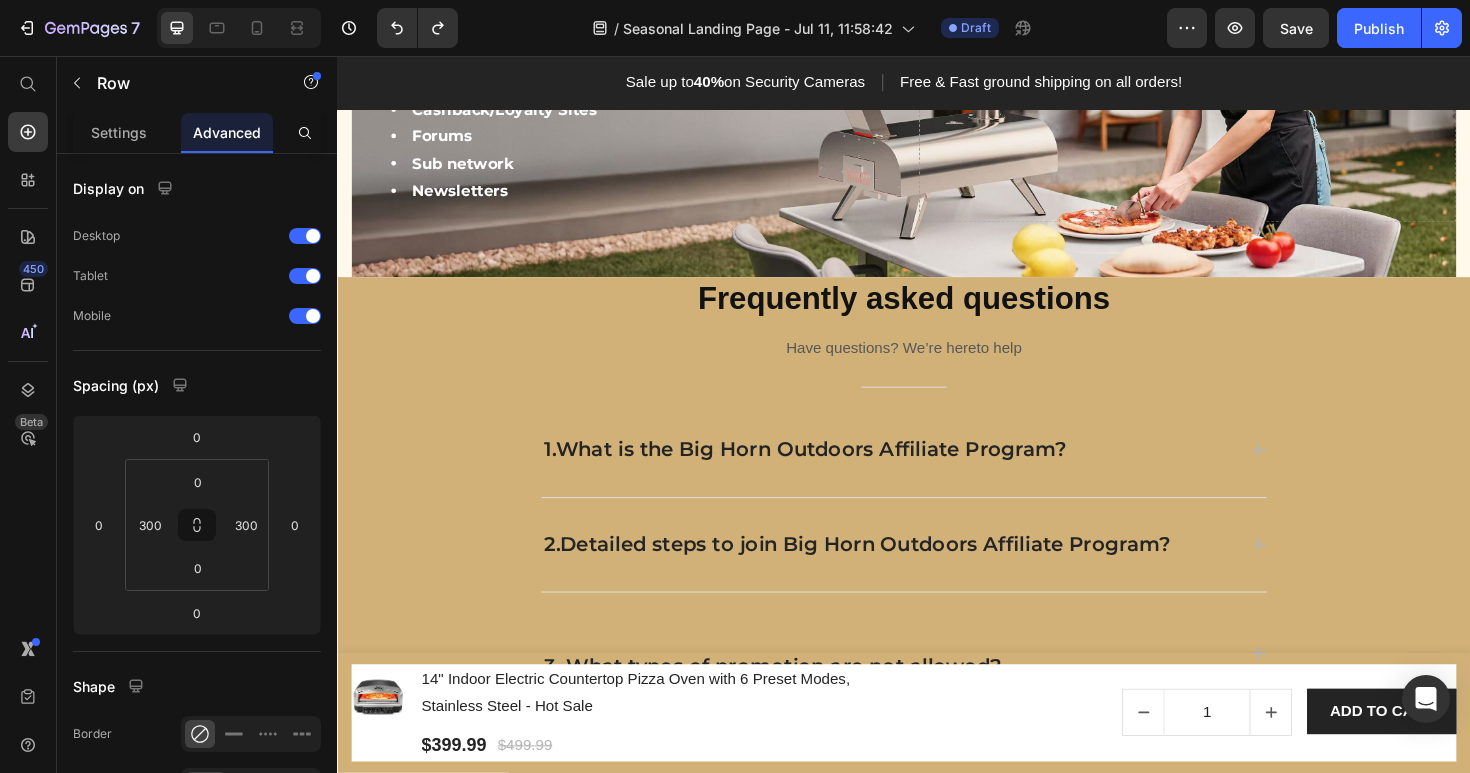 click on "Awards & Accreditions Heading GemPages team of celebrated editors and independent experts tests over 10,000 products each year to find the best of the best. Text block Image BUY NOW Button Row   0" at bounding box center (937, -269) 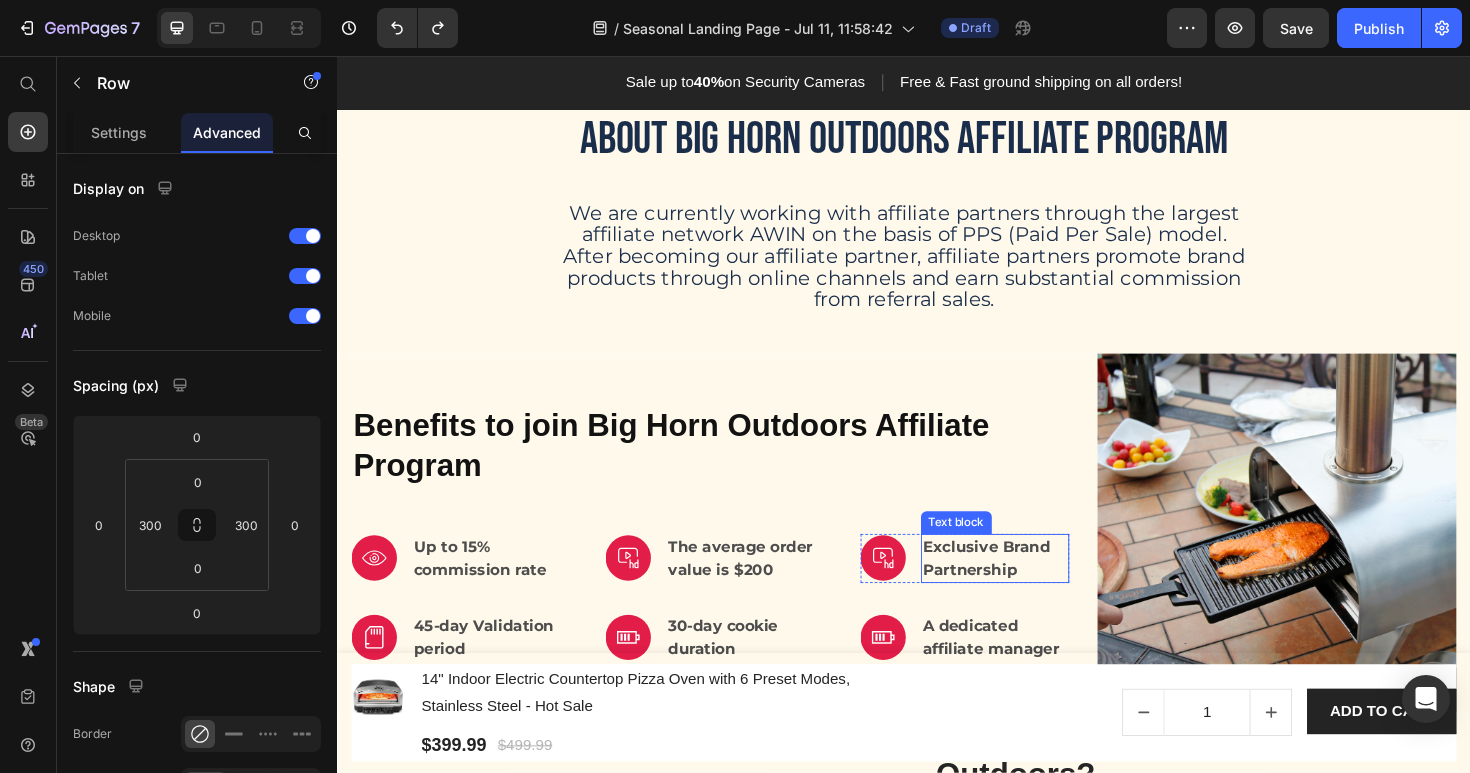 scroll, scrollTop: 454, scrollLeft: 0, axis: vertical 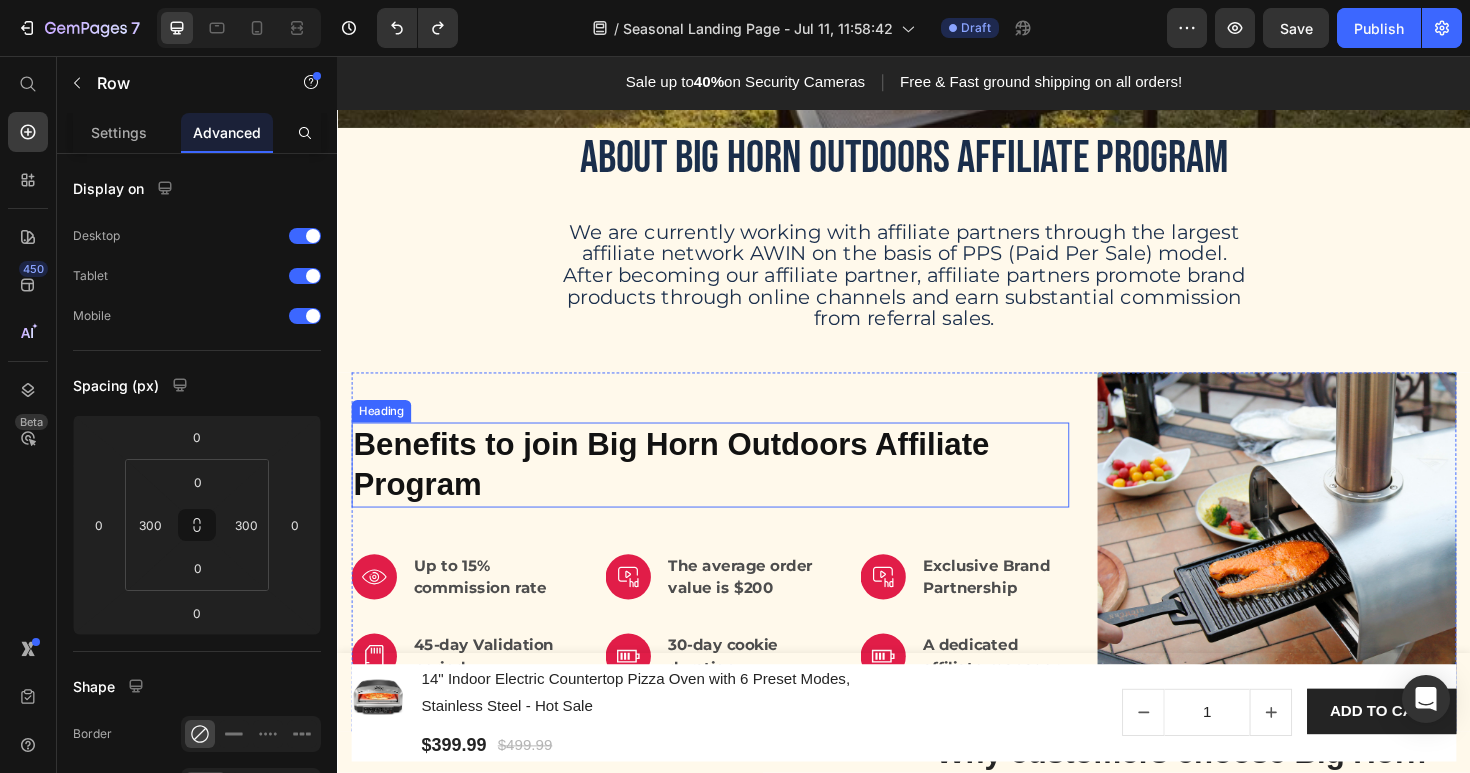 click on "Benefits to join Big Horn Outdoors Affiliate Program" at bounding box center [732, 489] 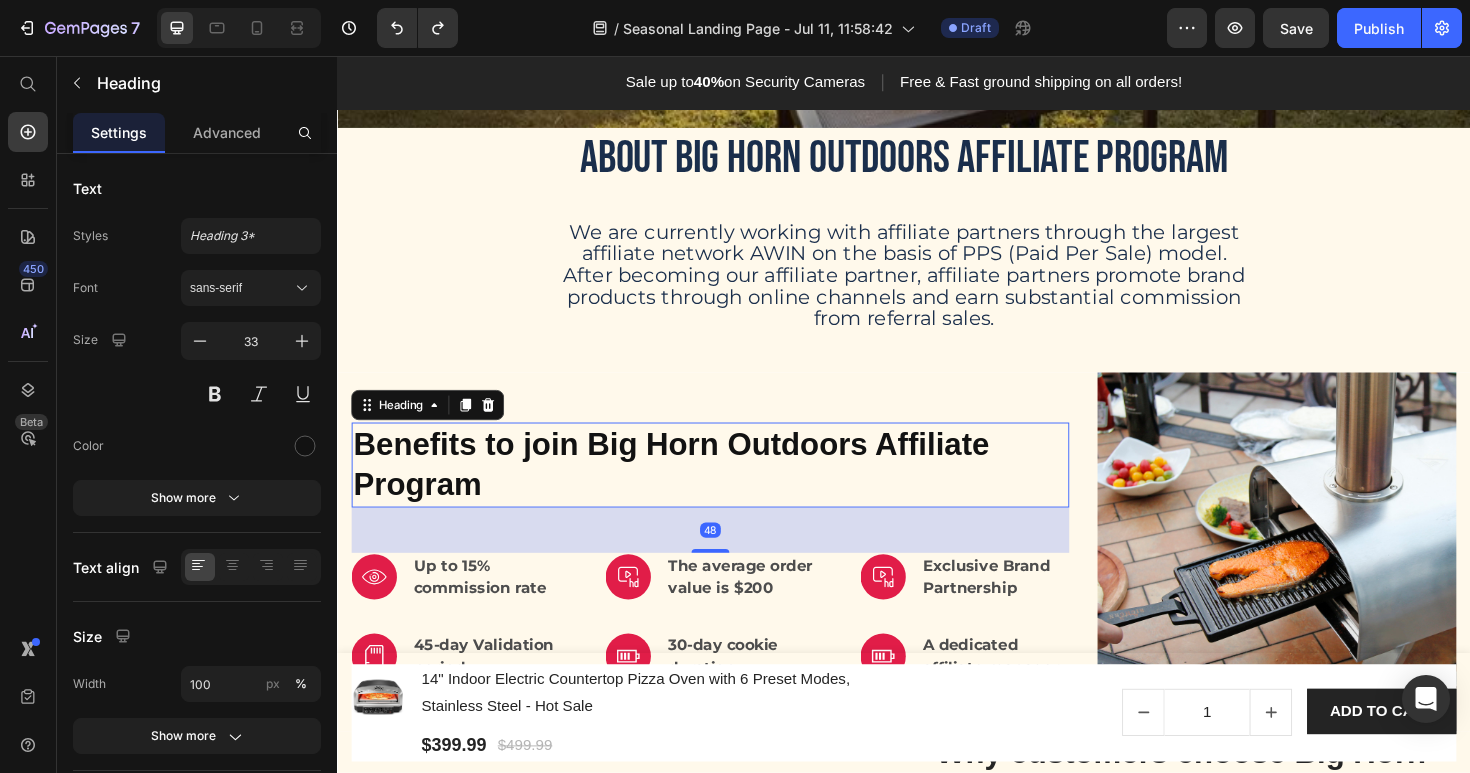 click on "Benefits to join Big Horn Outdoors Affiliate Program" at bounding box center (732, 489) 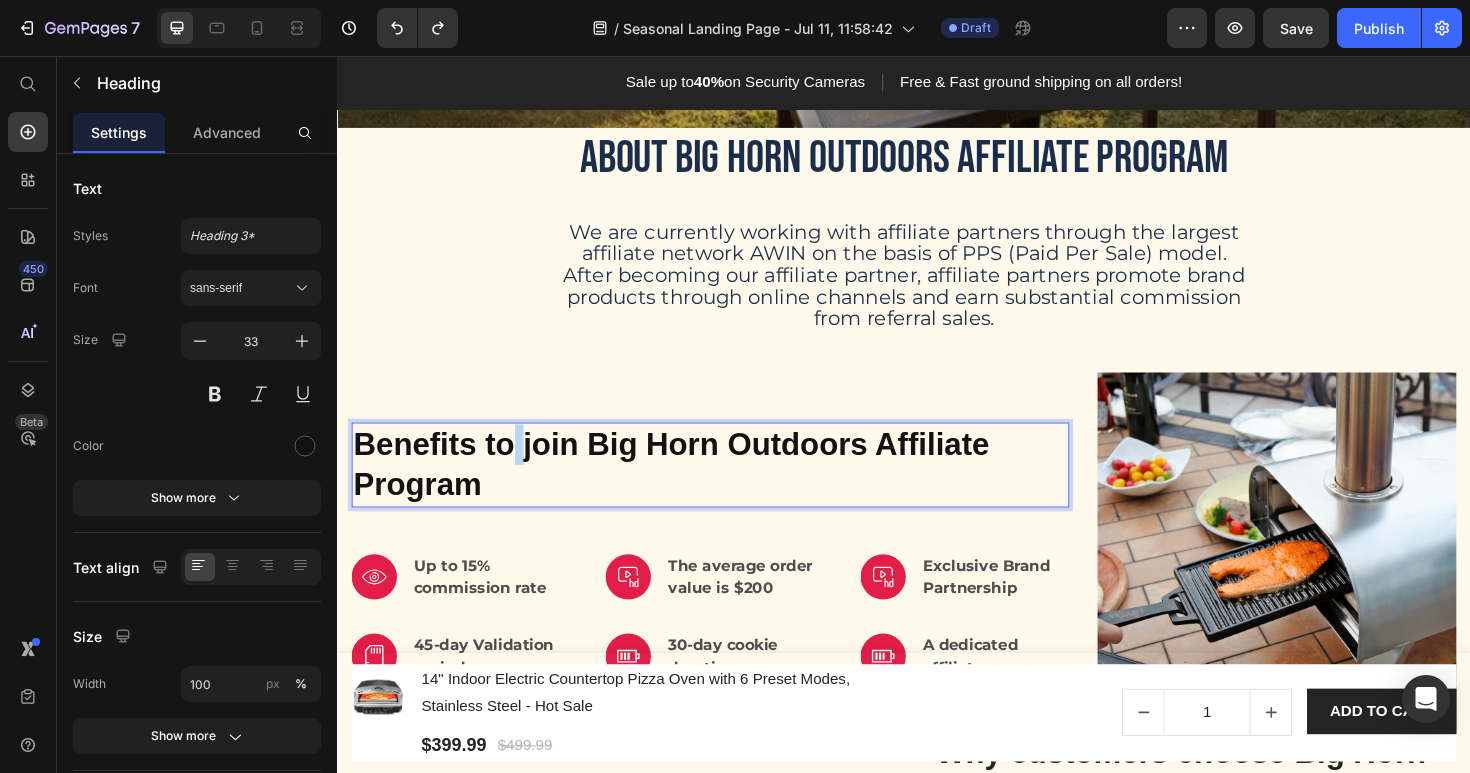 click on "Benefits to join Big Horn Outdoors Affiliate Program" at bounding box center [732, 489] 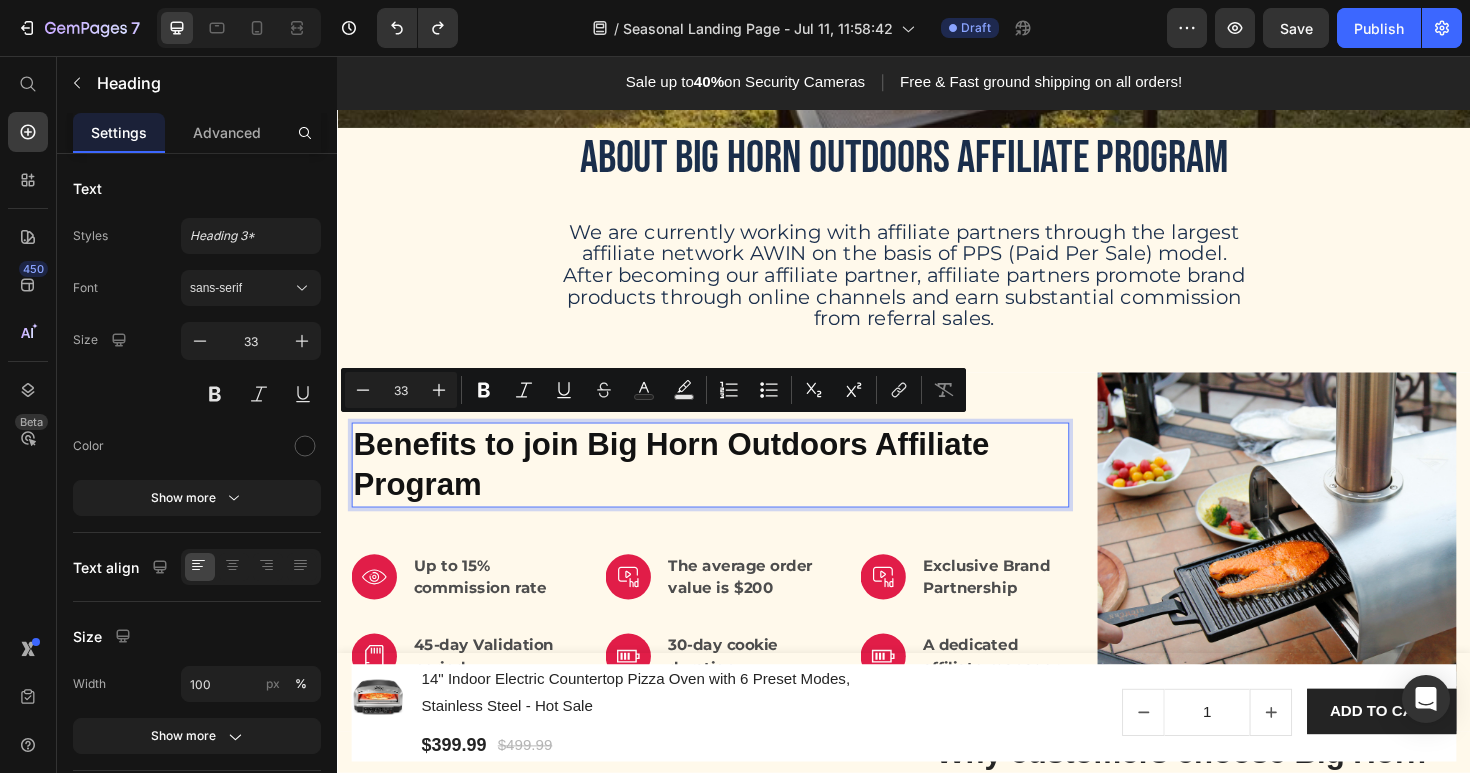 click on "Benefits to join Big Horn Outdoors Affiliate Program" at bounding box center [732, 489] 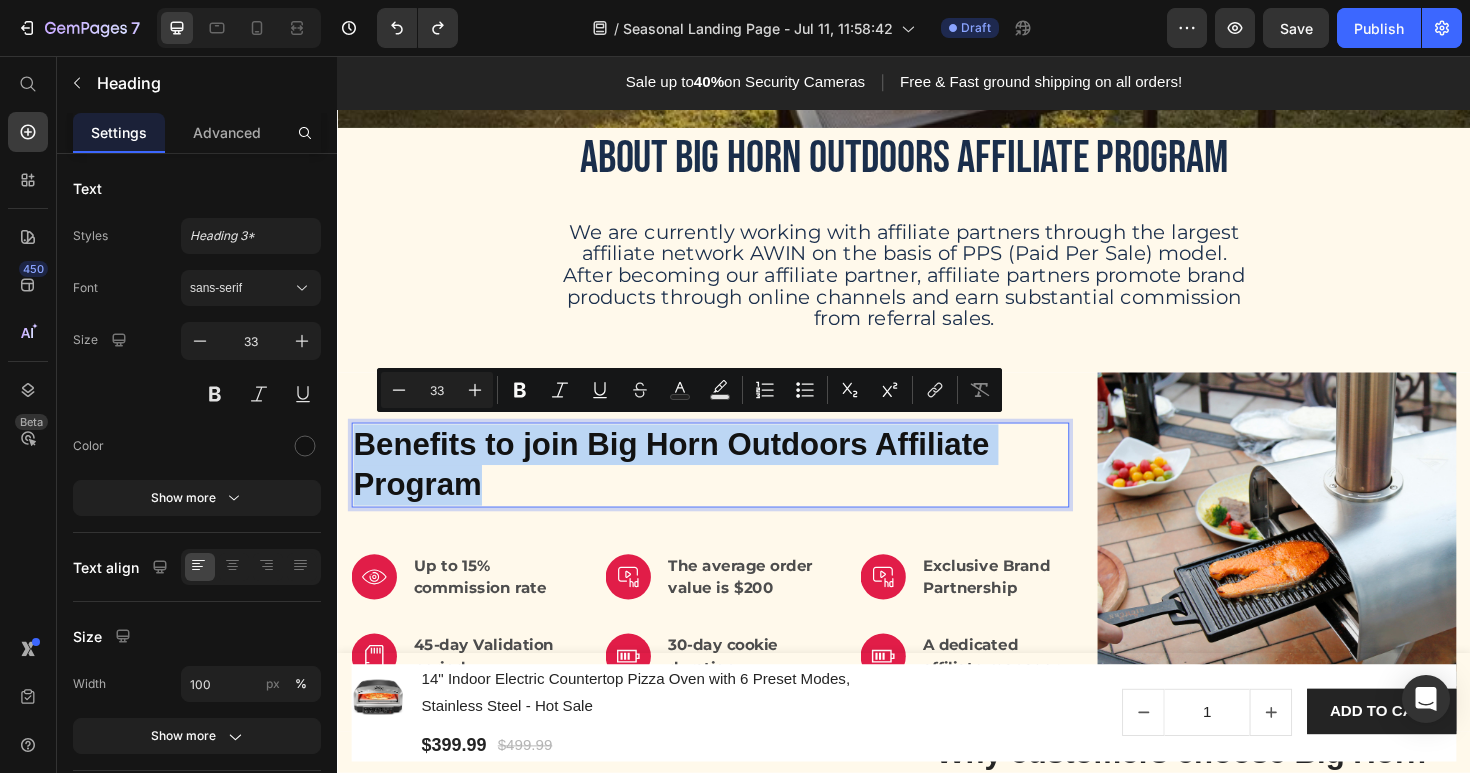 drag, startPoint x: 517, startPoint y: 518, endPoint x: 356, endPoint y: 450, distance: 174.77129 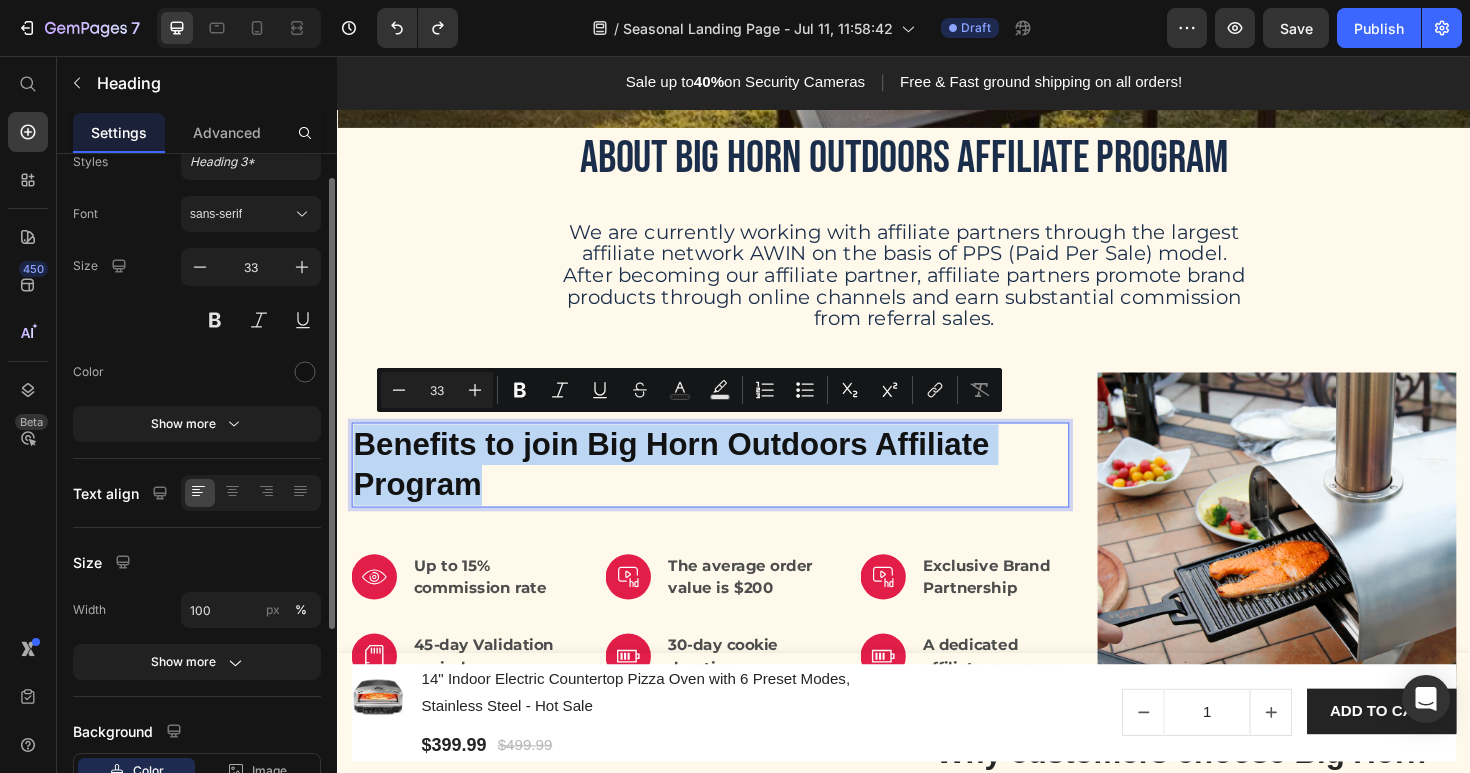 scroll, scrollTop: 82, scrollLeft: 0, axis: vertical 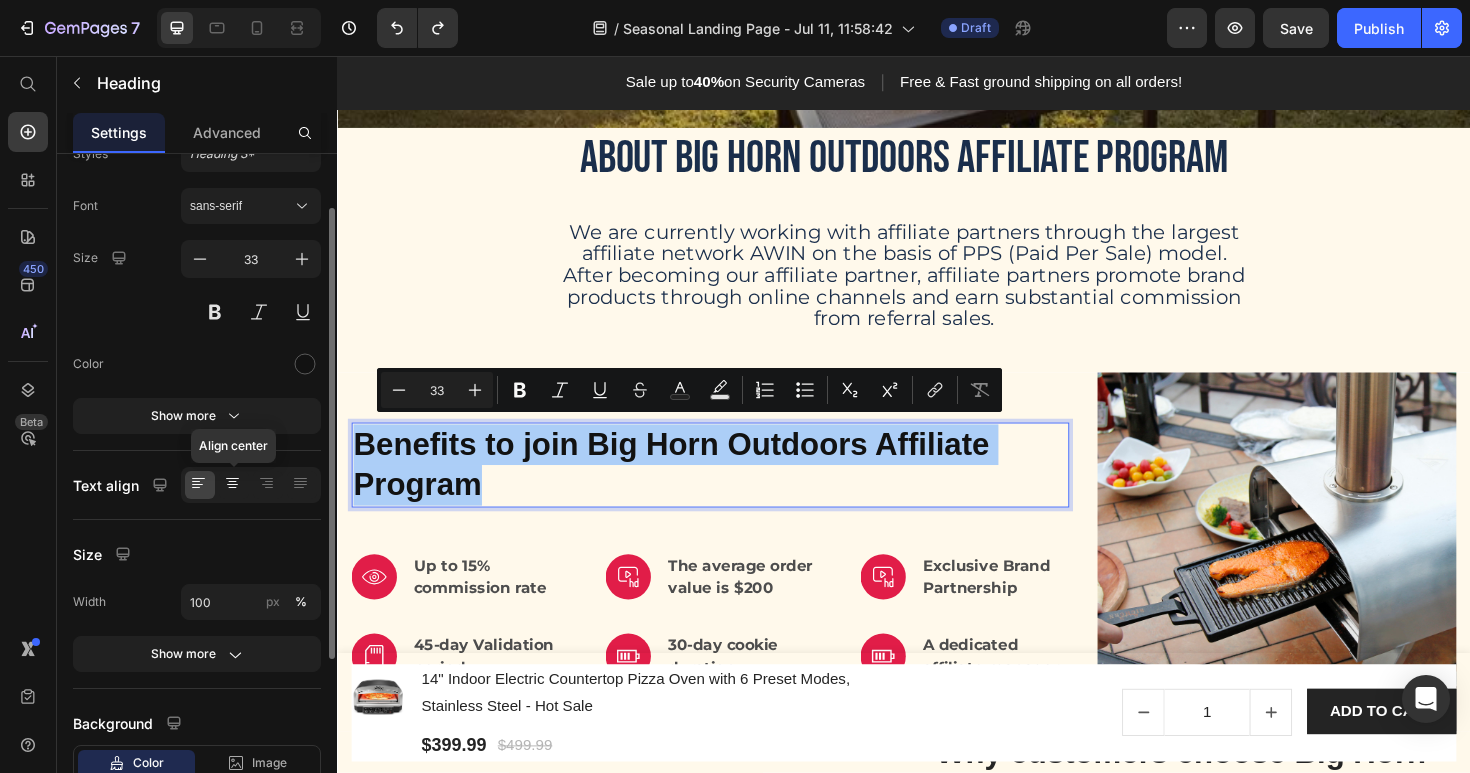 click 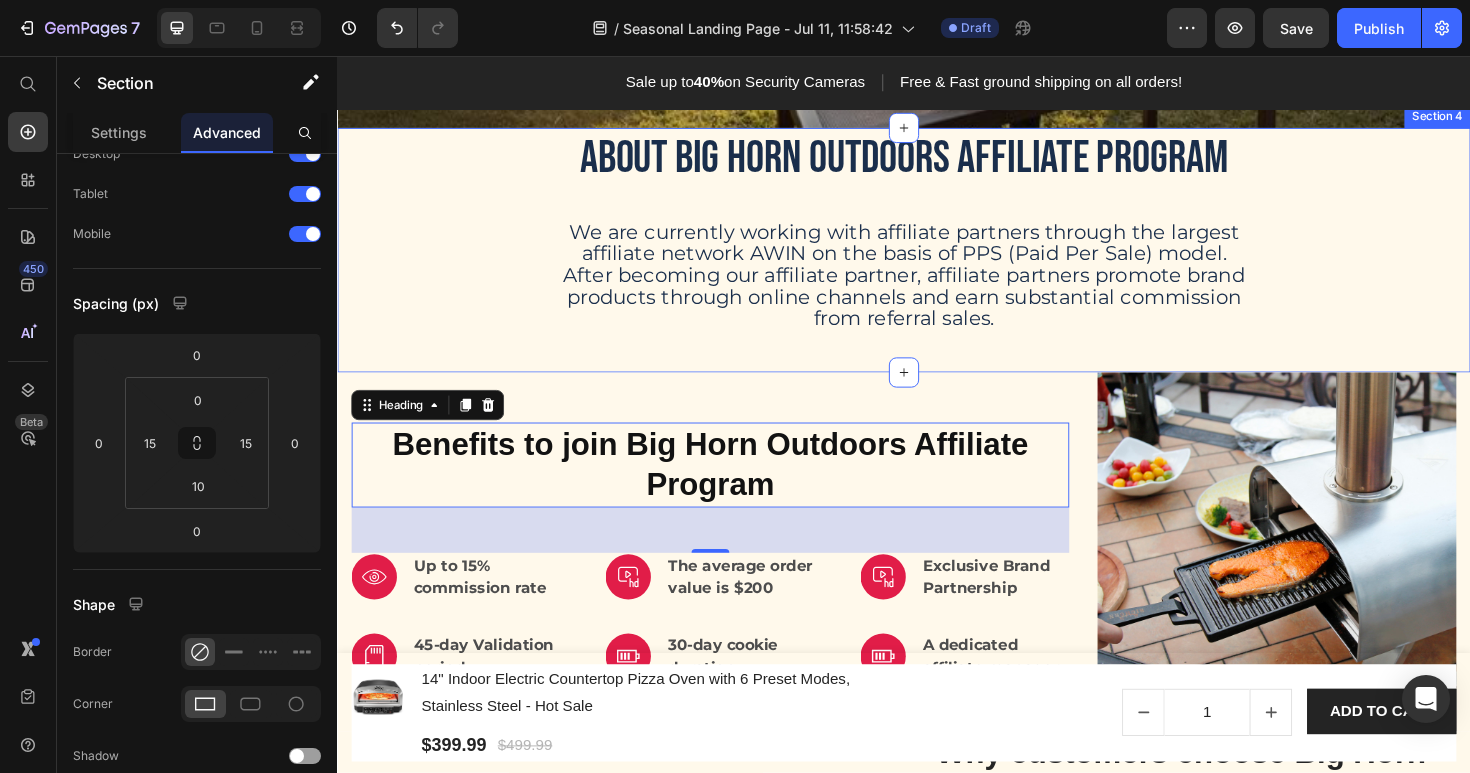 click on "About Big Horn Outdoors Affiliate Program Heading We are currently working with affiliate partners through the largest affiliate network AWIN on the basis of PPS (Paid Per Sale) model. After becoming our affiliate partner, affiliate partners promote brand products through online channels and earn substantial commission from referral sales. Text Block Row" at bounding box center (937, 256) 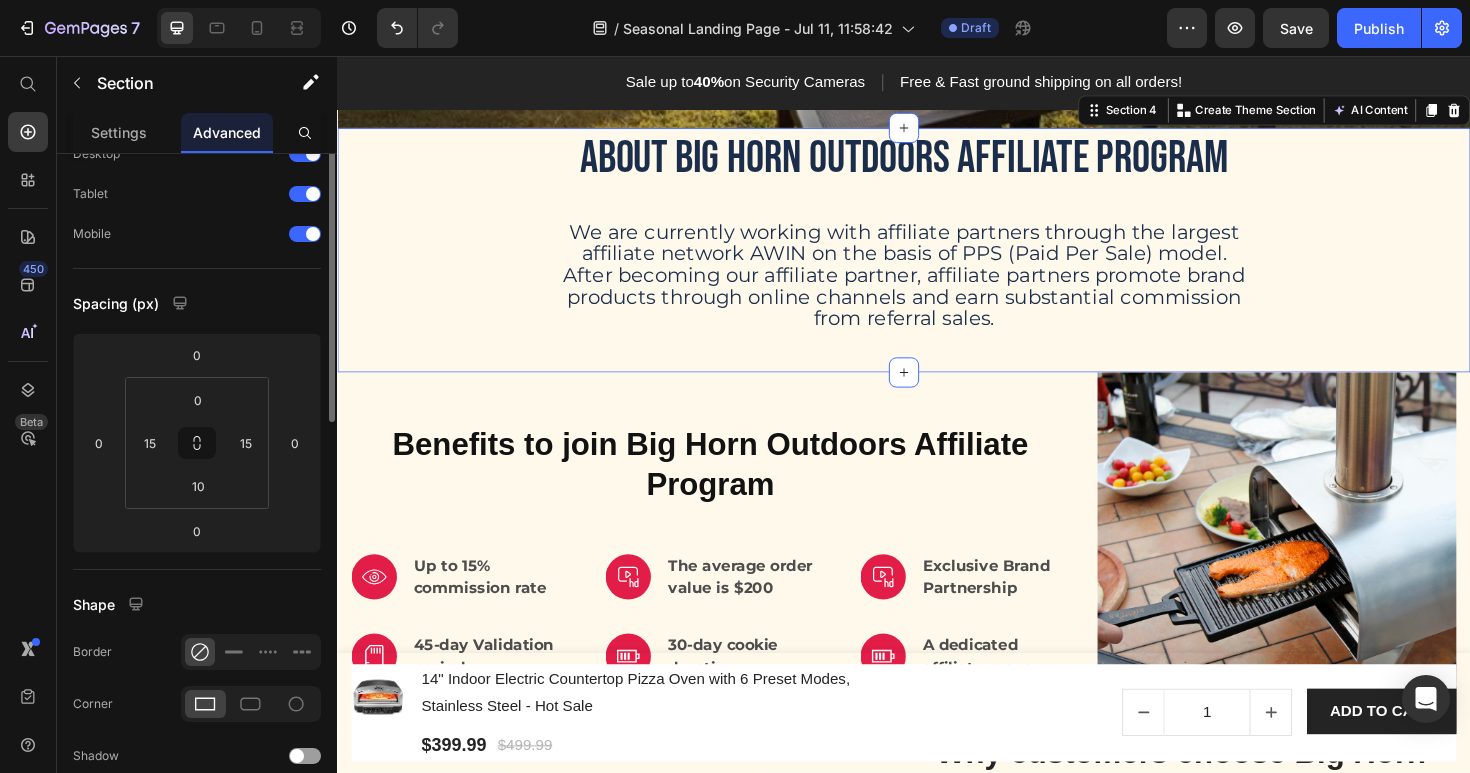 scroll, scrollTop: 0, scrollLeft: 0, axis: both 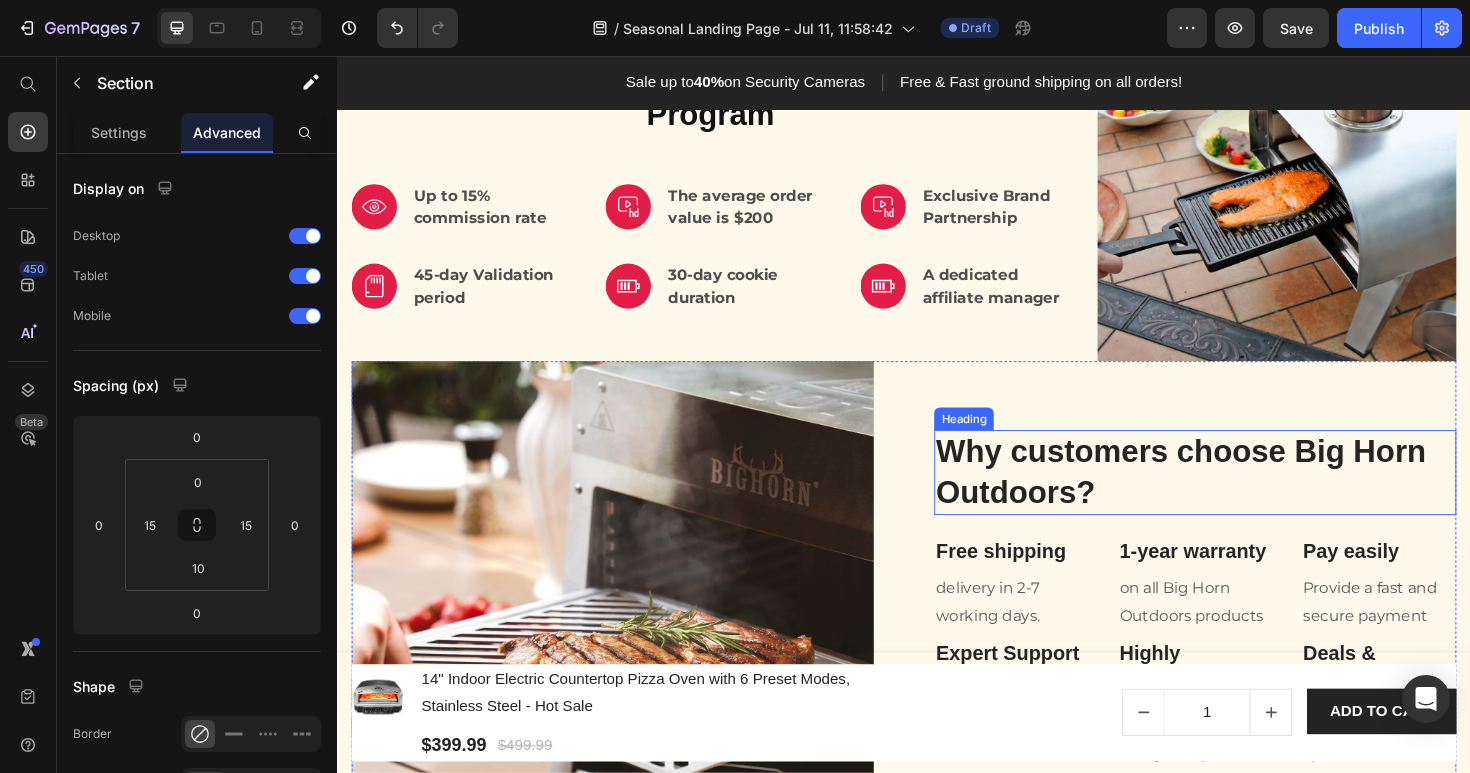 click on "Why customers choose Big Horn Outdoors?" at bounding box center [1245, 497] 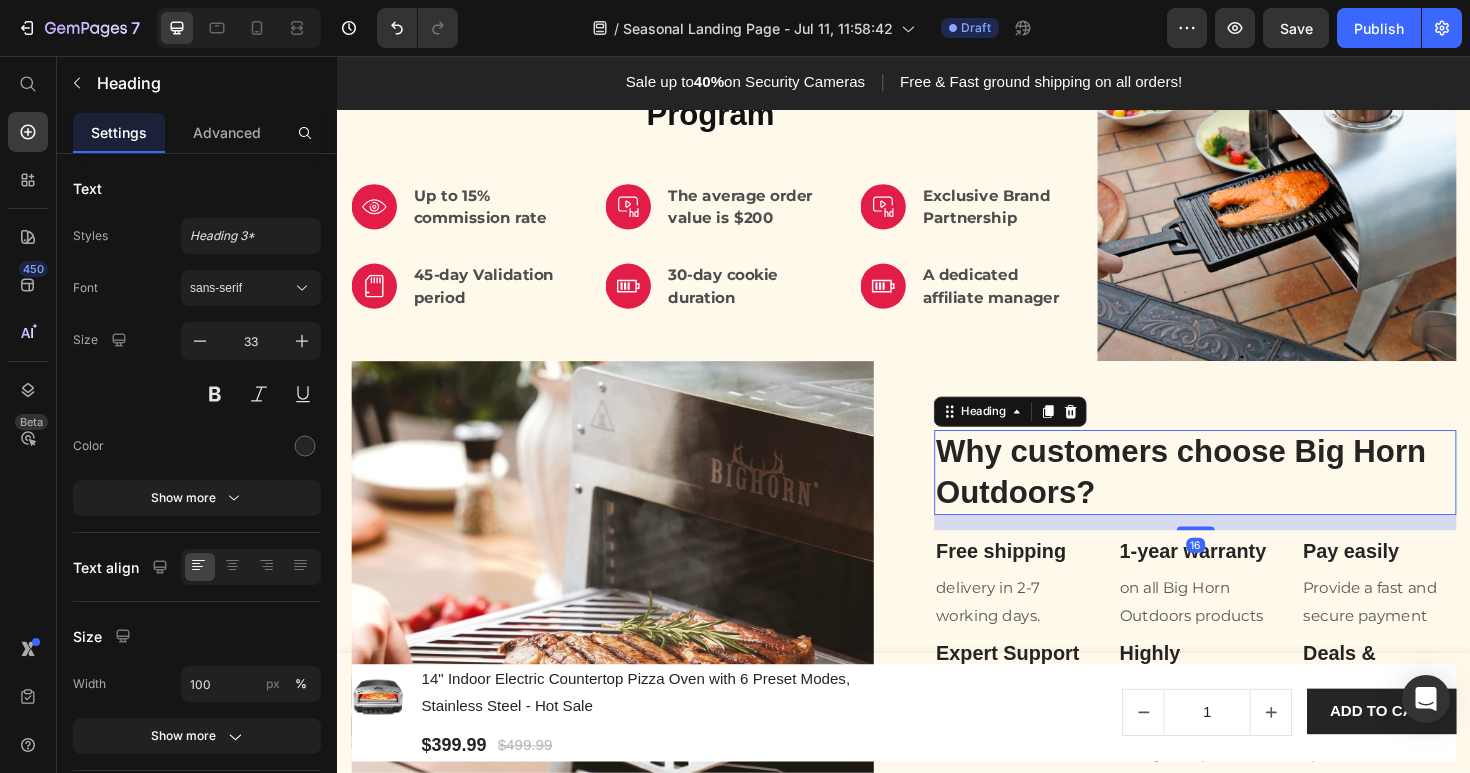 click on "Why customers choose Big Horn Outdoors?" at bounding box center [1245, 497] 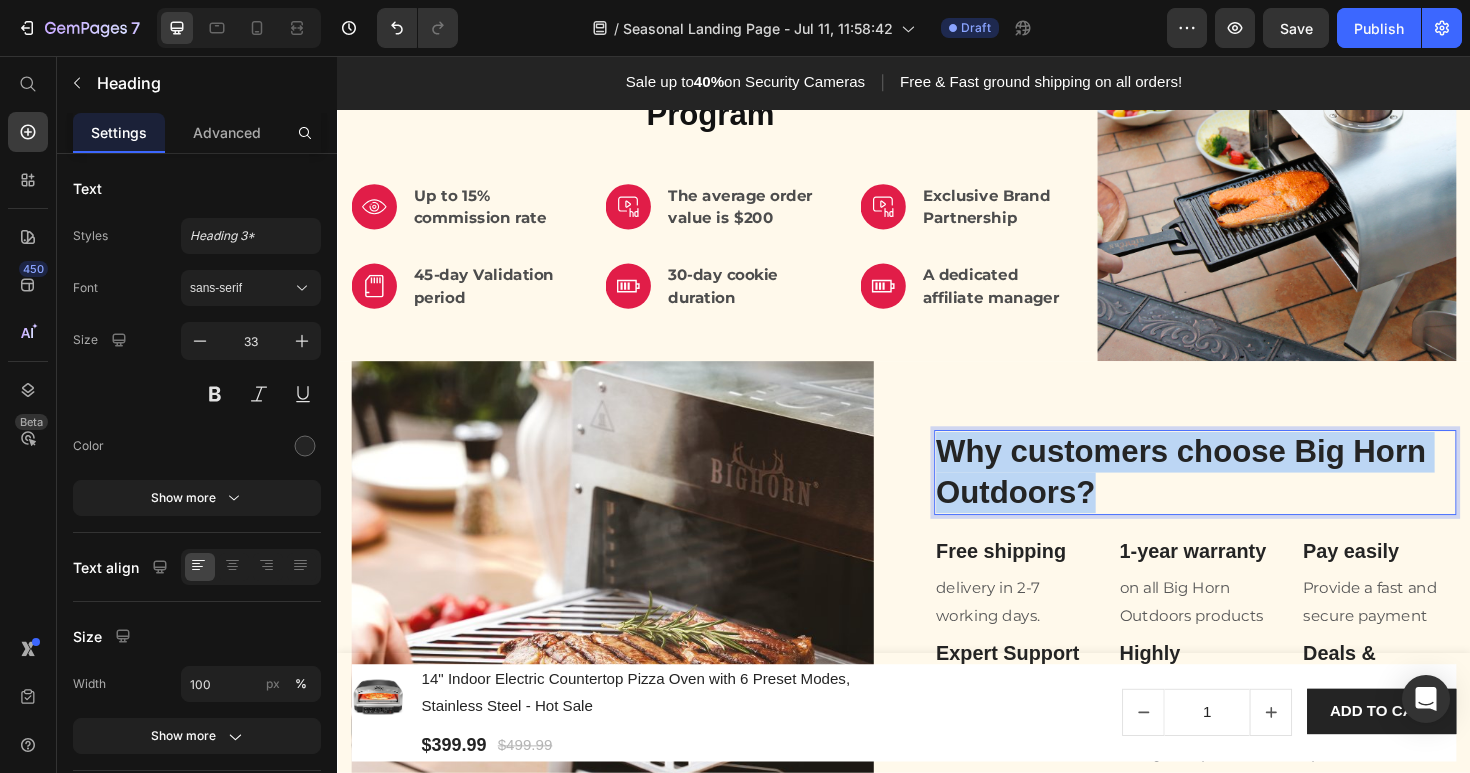 click on "Why customers choose Big Horn Outdoors?" at bounding box center (1245, 497) 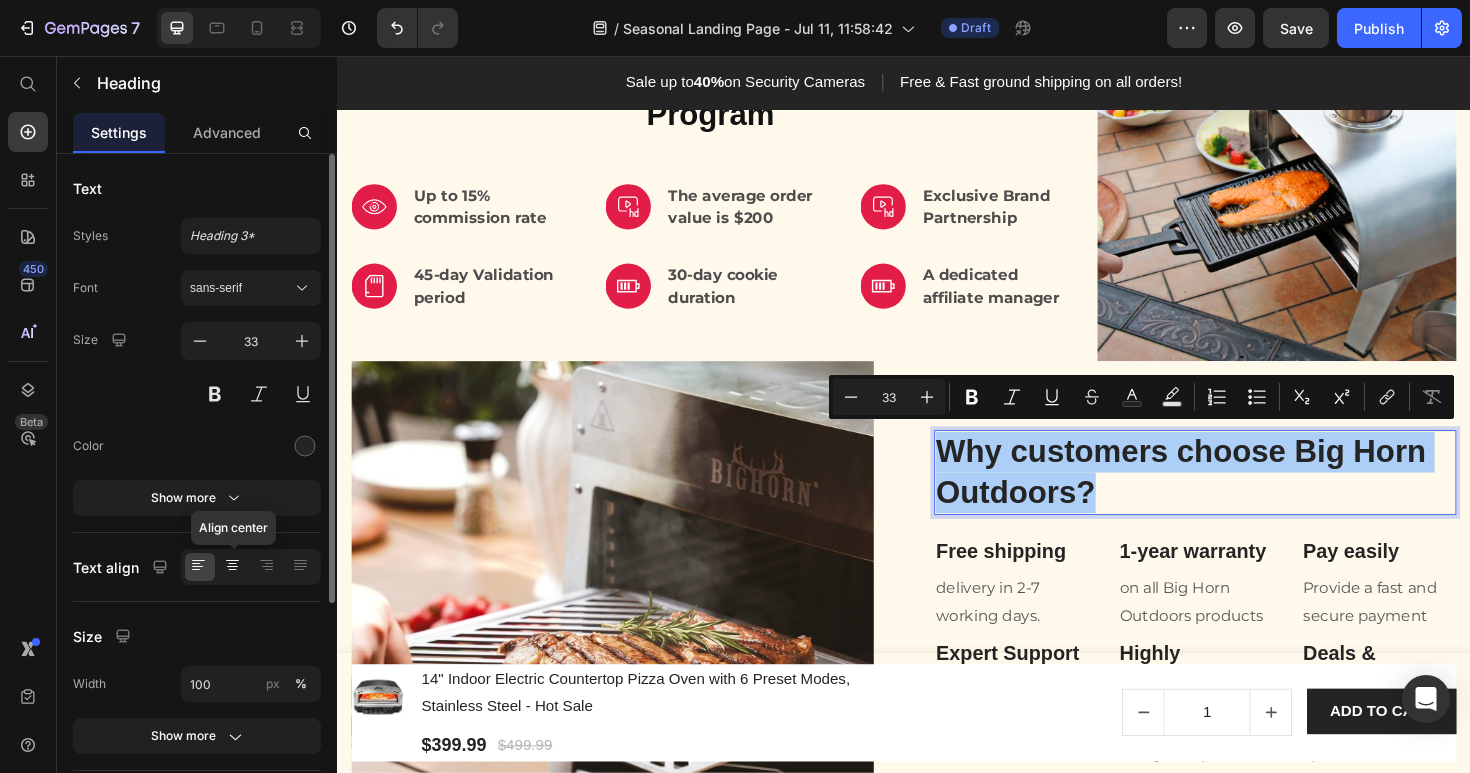 click 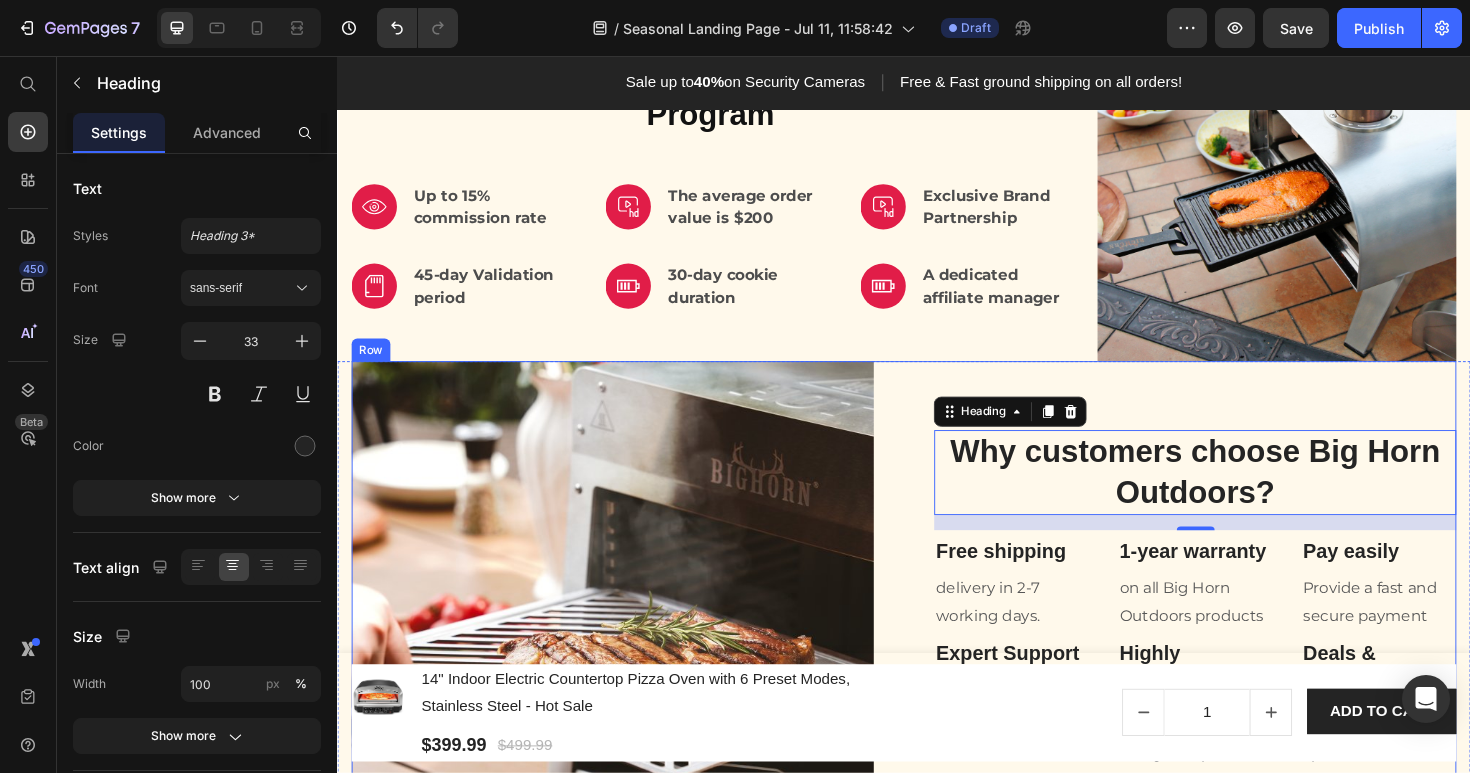 click on "Why customers choose Big Horn Outdoors? Heading   16 Free shipping Heading delivery in 2-7 working days.  Text block Expert Support Team Heading Professional after-sales team providing support Text block 1-year warranty Heading on all Big Horn Outdoors products  Text block Highly Recommended Heading Recommended by many independent review sites. Text block Pay easily  Heading Provide a fast and secure payment  Text block Deals & Discounts Hub Heading Regular clearance, special offers and discounts  Text block Row" at bounding box center [1245, 646] 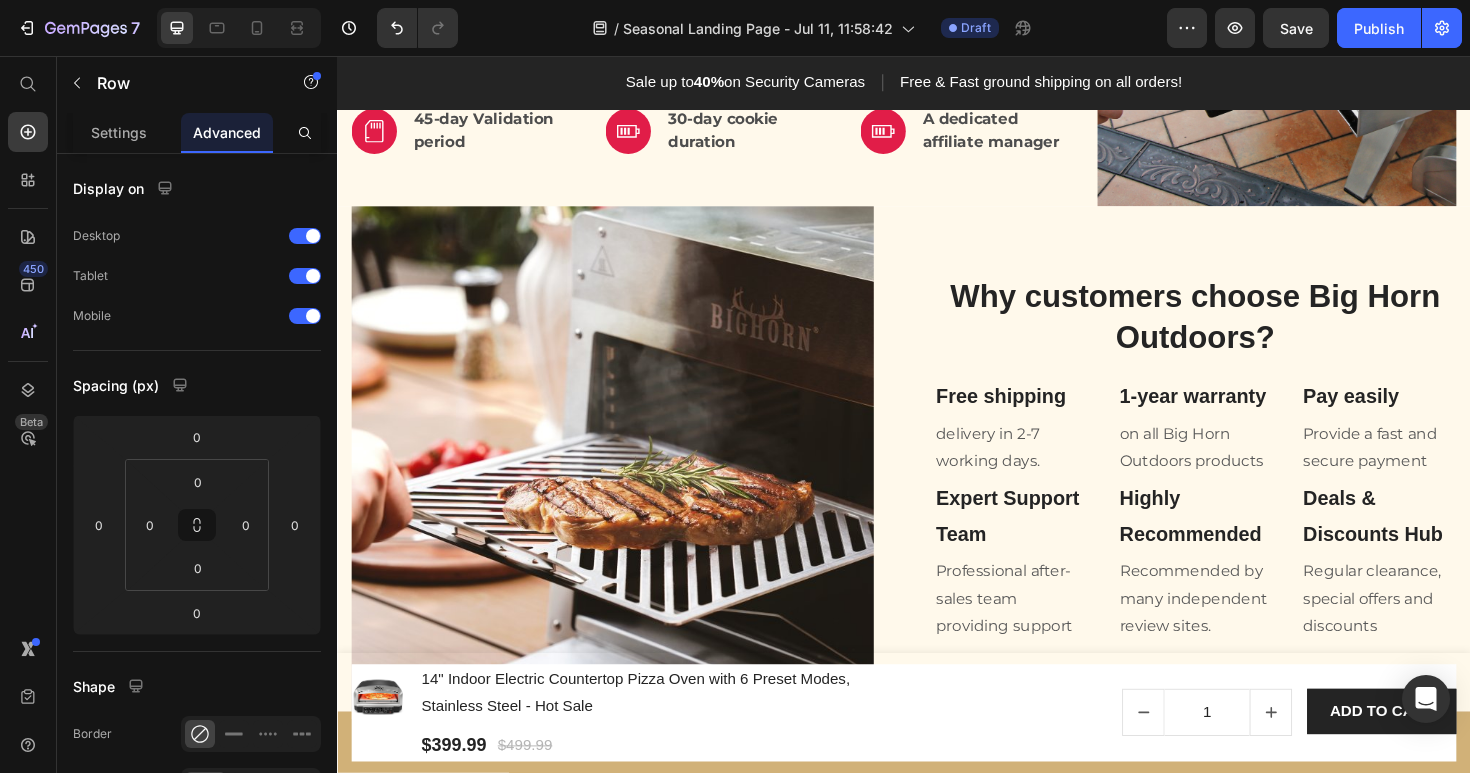 scroll, scrollTop: 1104, scrollLeft: 0, axis: vertical 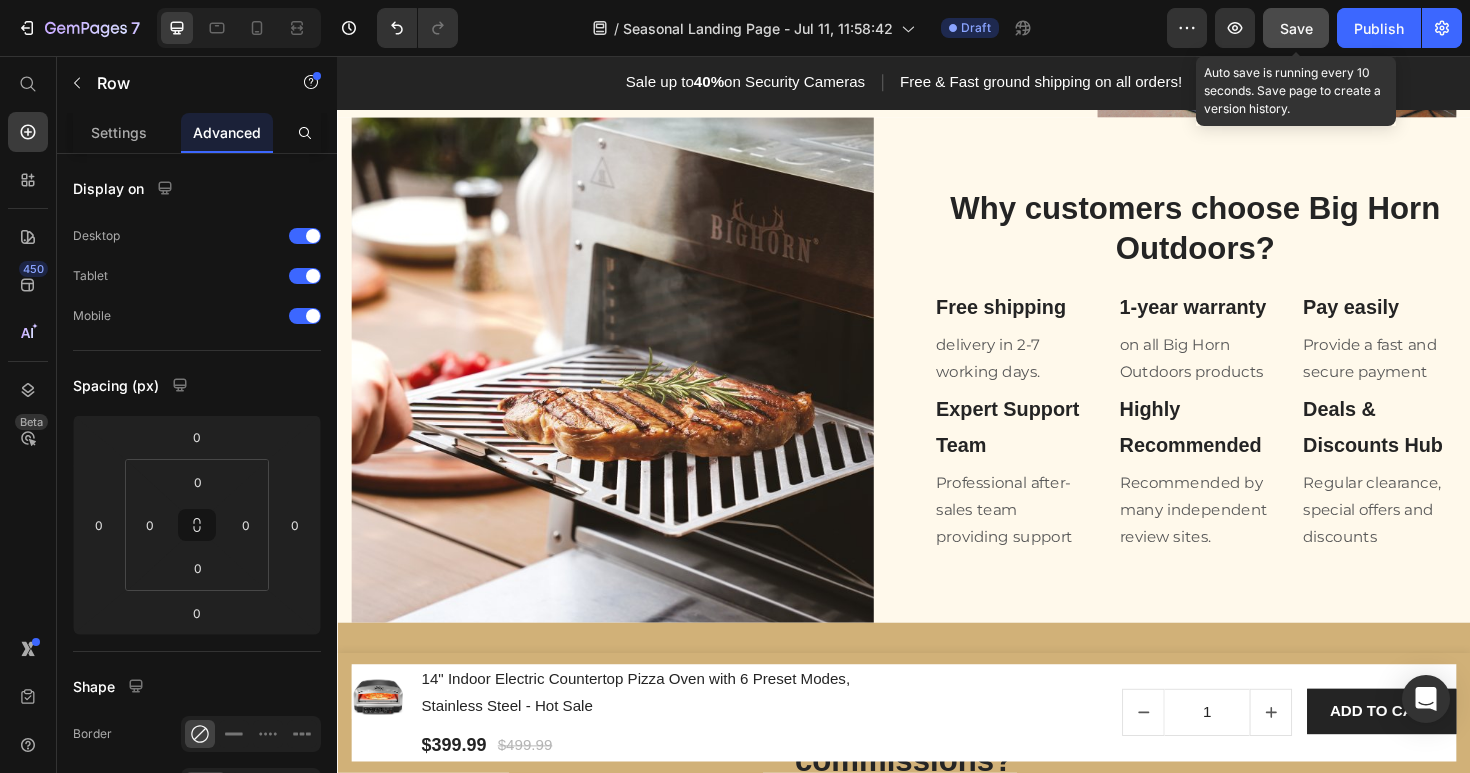 click on "Save" at bounding box center (1296, 28) 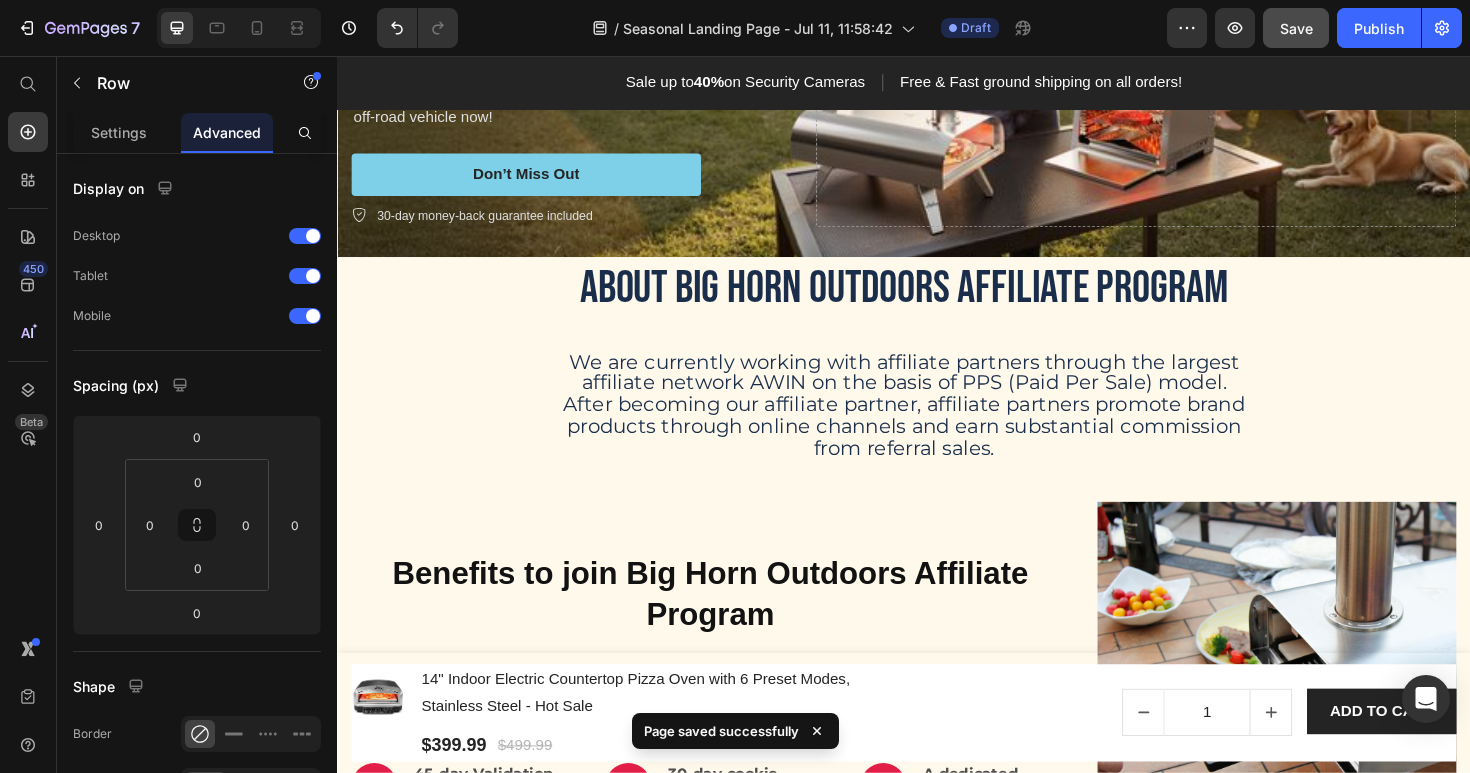 scroll, scrollTop: 277, scrollLeft: 0, axis: vertical 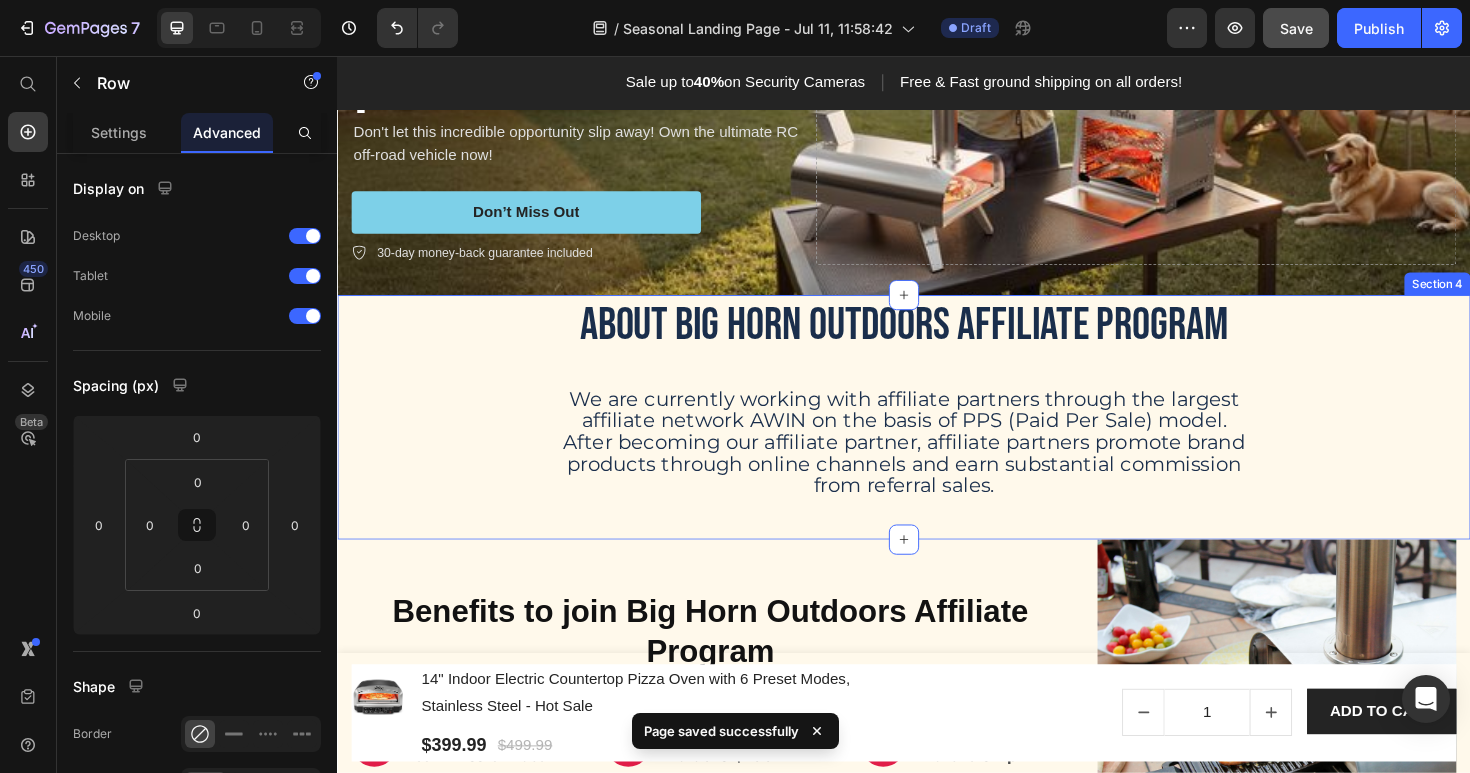click on "About Big Horn Outdoors Affiliate Program Heading We are currently working with affiliate partners through the largest affiliate network AWIN on the basis of PPS (Paid Per Sale) model. After becoming our affiliate partner, affiliate partners promote brand products through online channels and earn substantial commission from referral sales. Text Block Row" at bounding box center (937, 433) 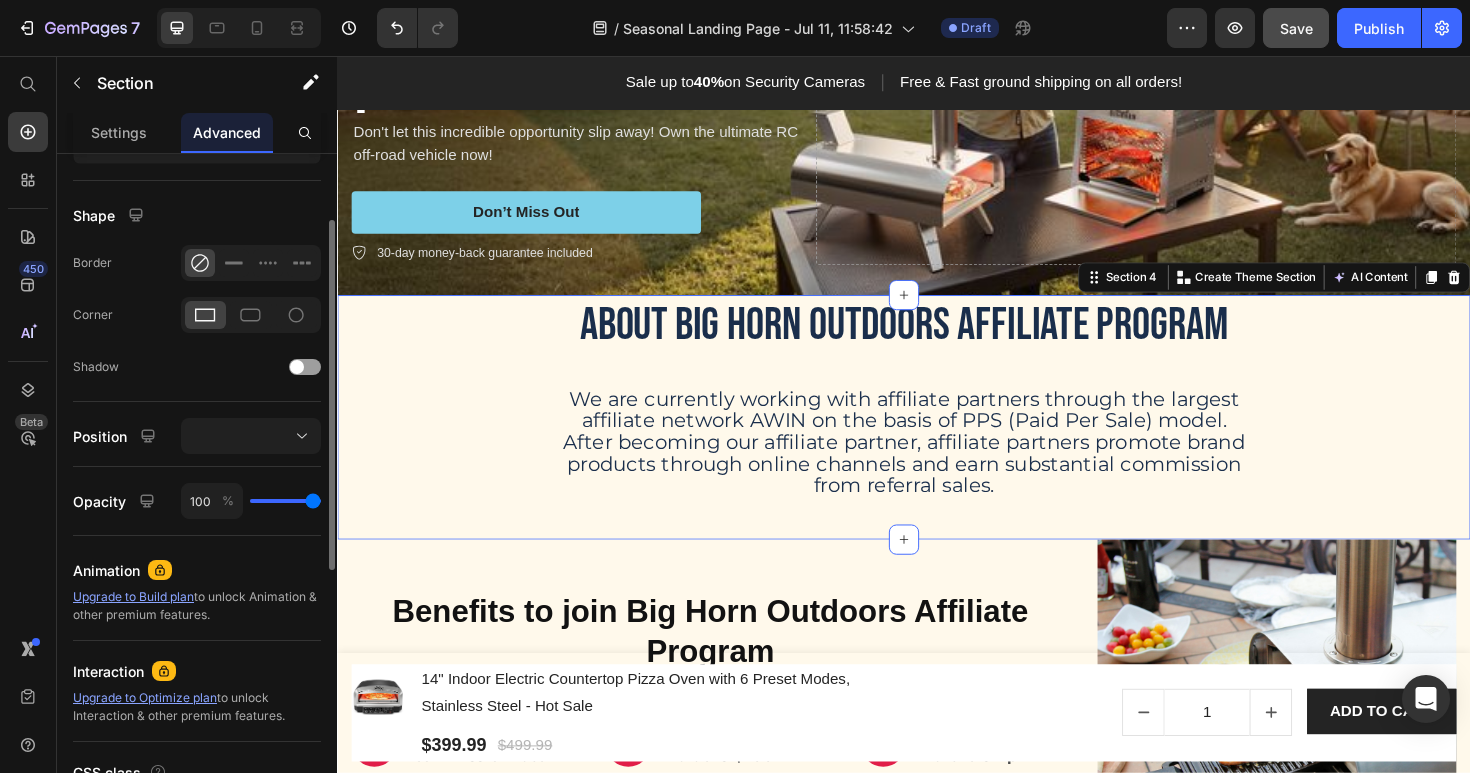 scroll, scrollTop: 629, scrollLeft: 0, axis: vertical 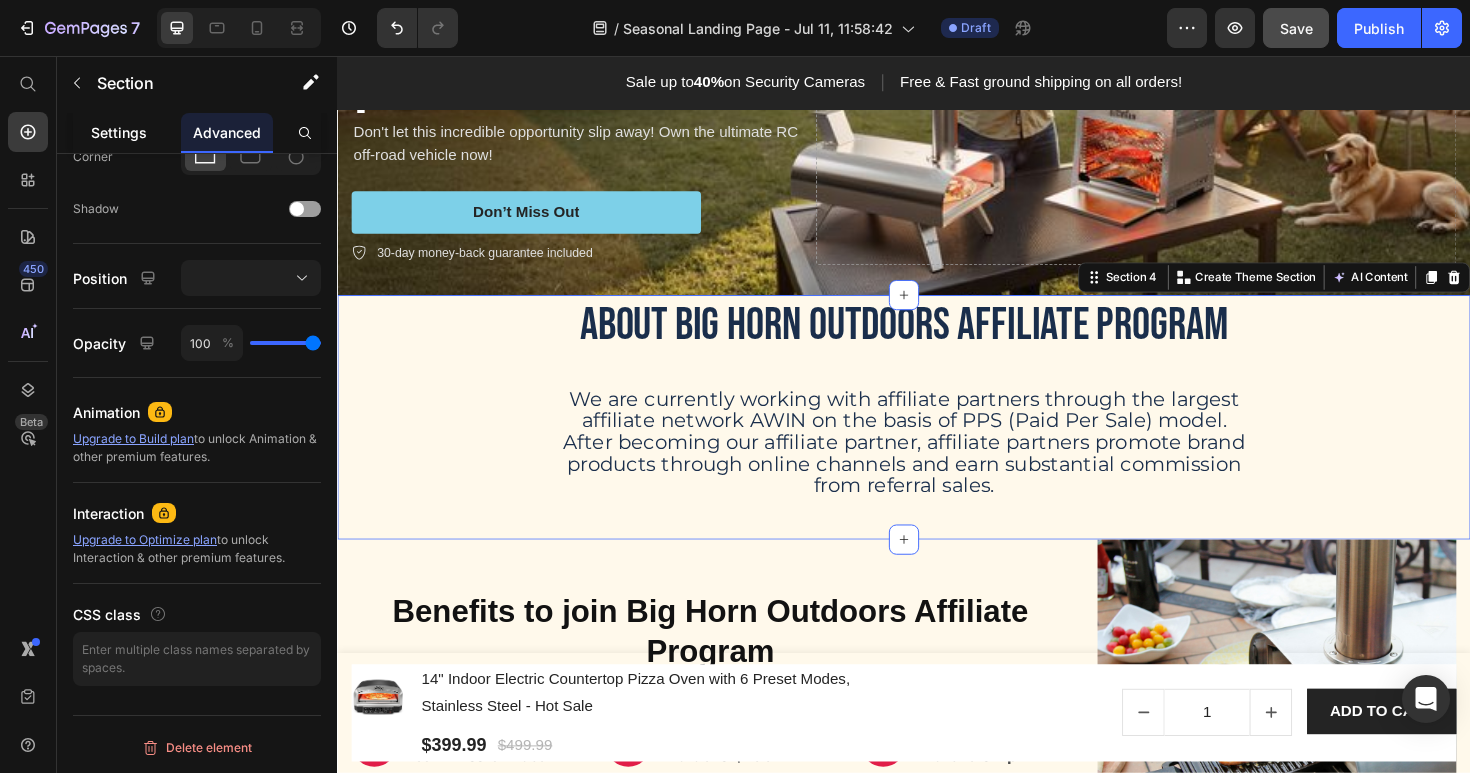 click on "Settings" 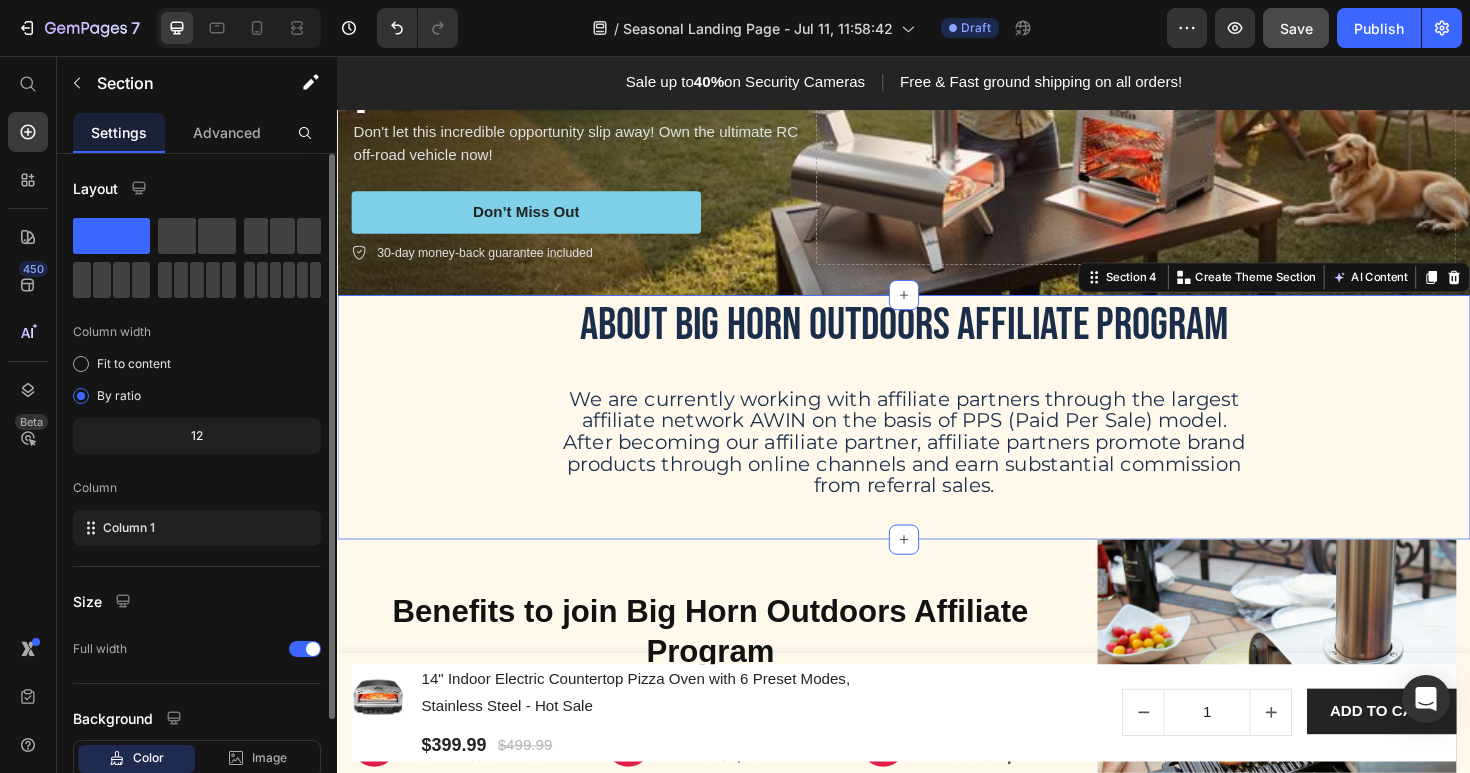 scroll, scrollTop: 132, scrollLeft: 0, axis: vertical 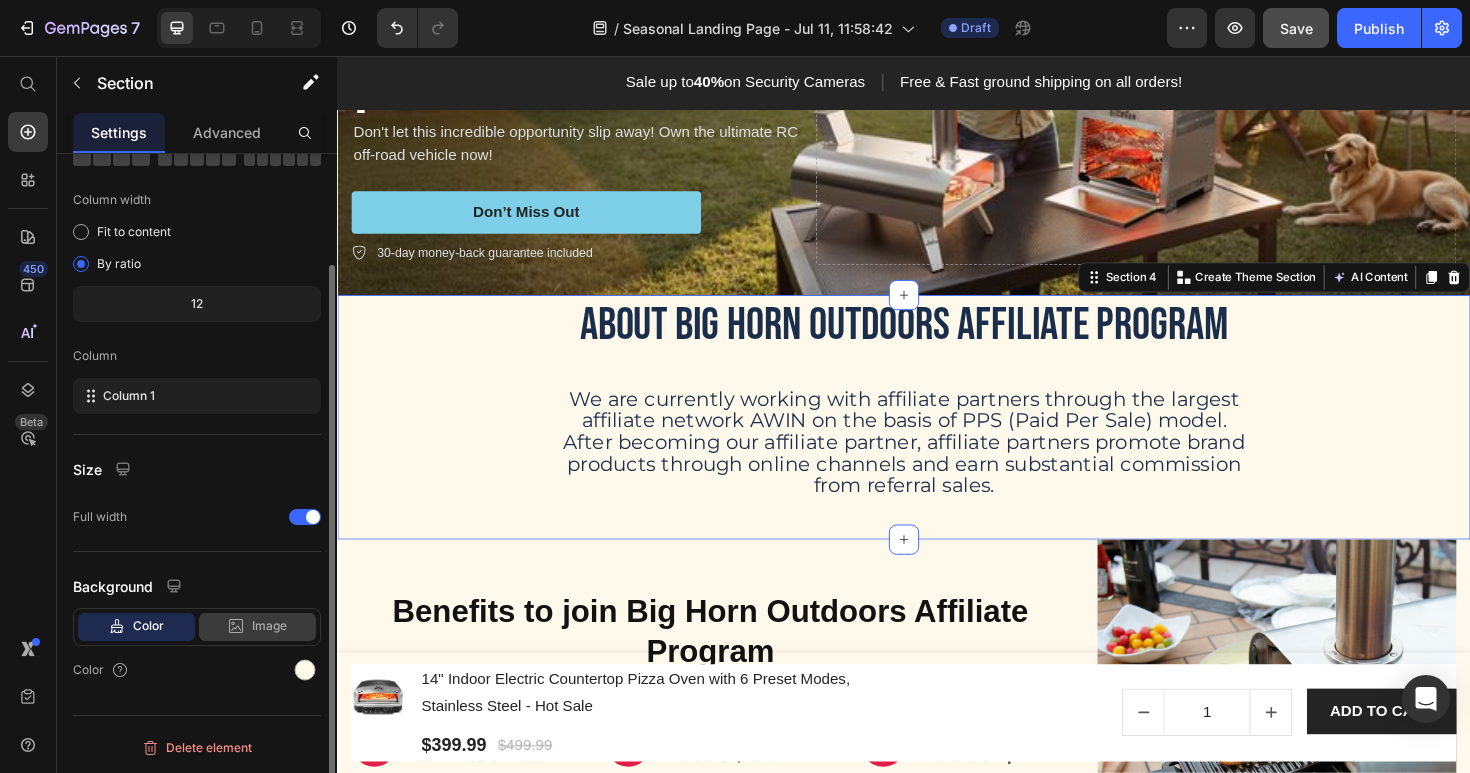 click on "Image" at bounding box center (269, 626) 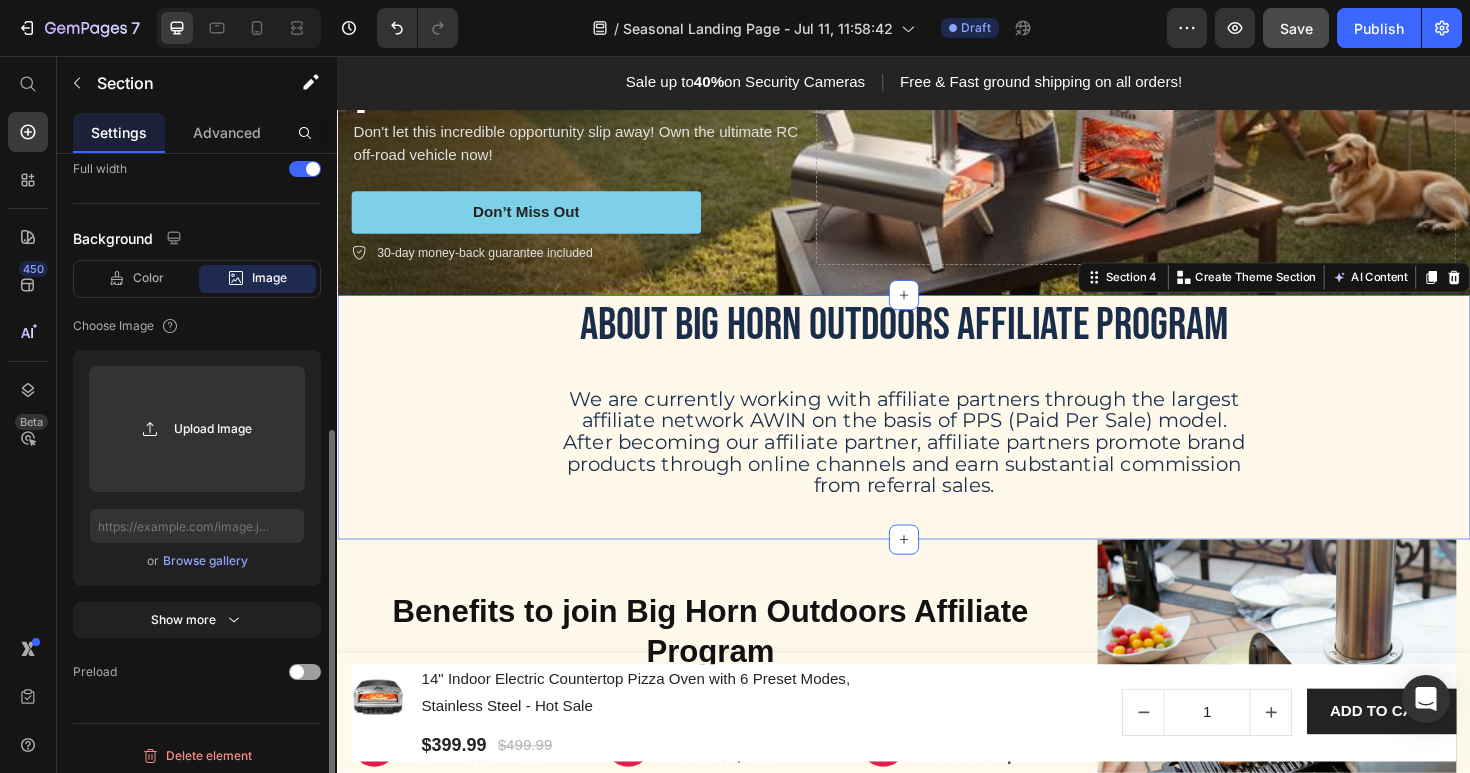 scroll, scrollTop: 478, scrollLeft: 0, axis: vertical 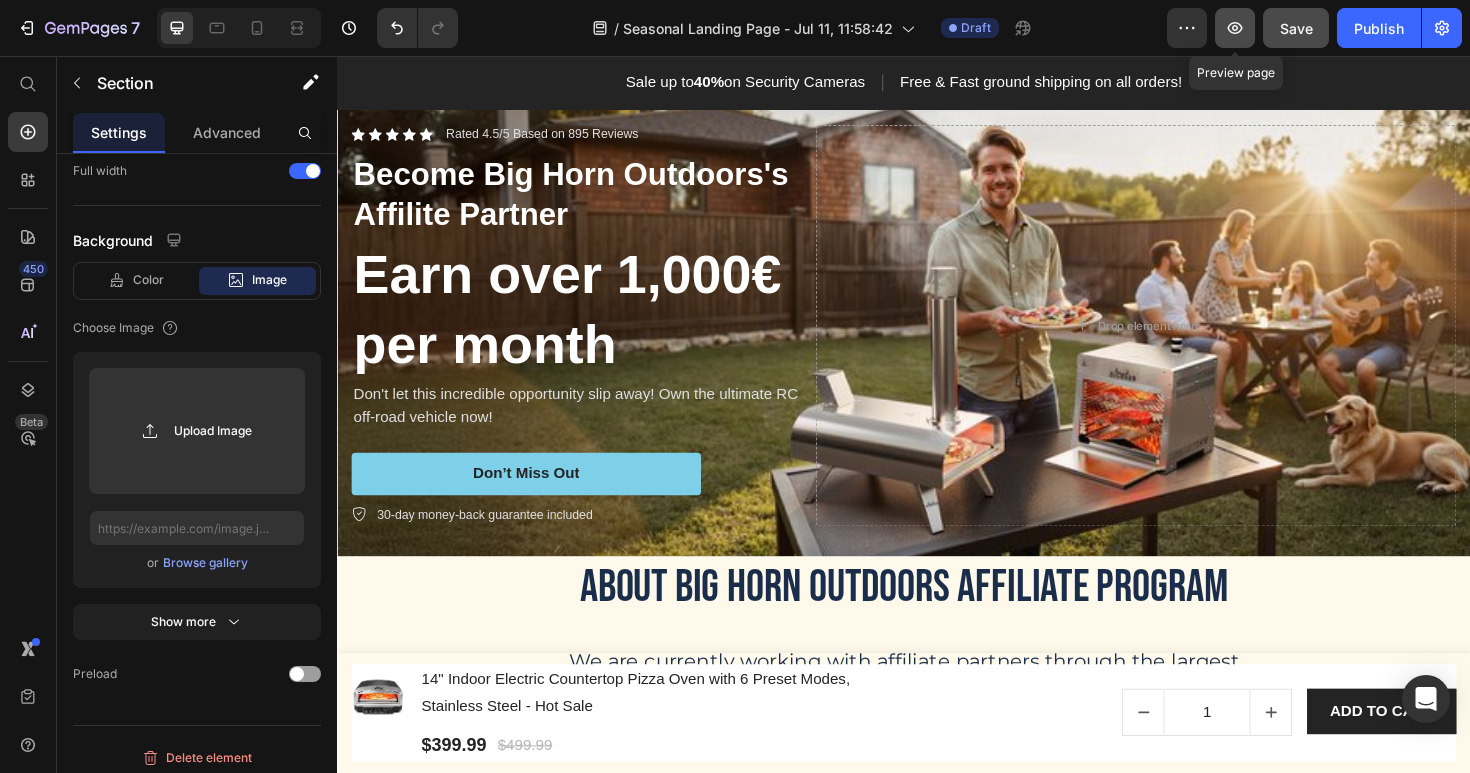 click 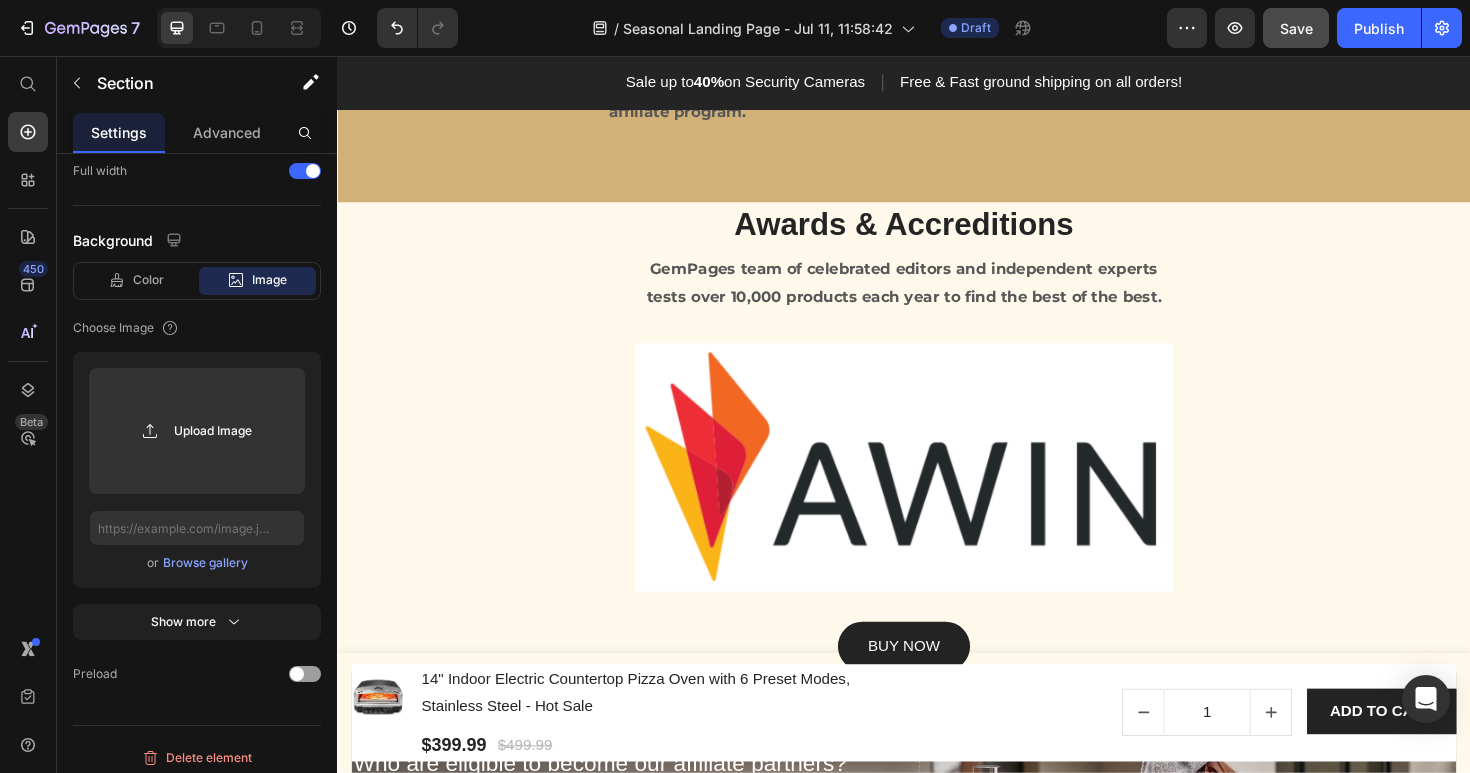 scroll, scrollTop: 1985, scrollLeft: 0, axis: vertical 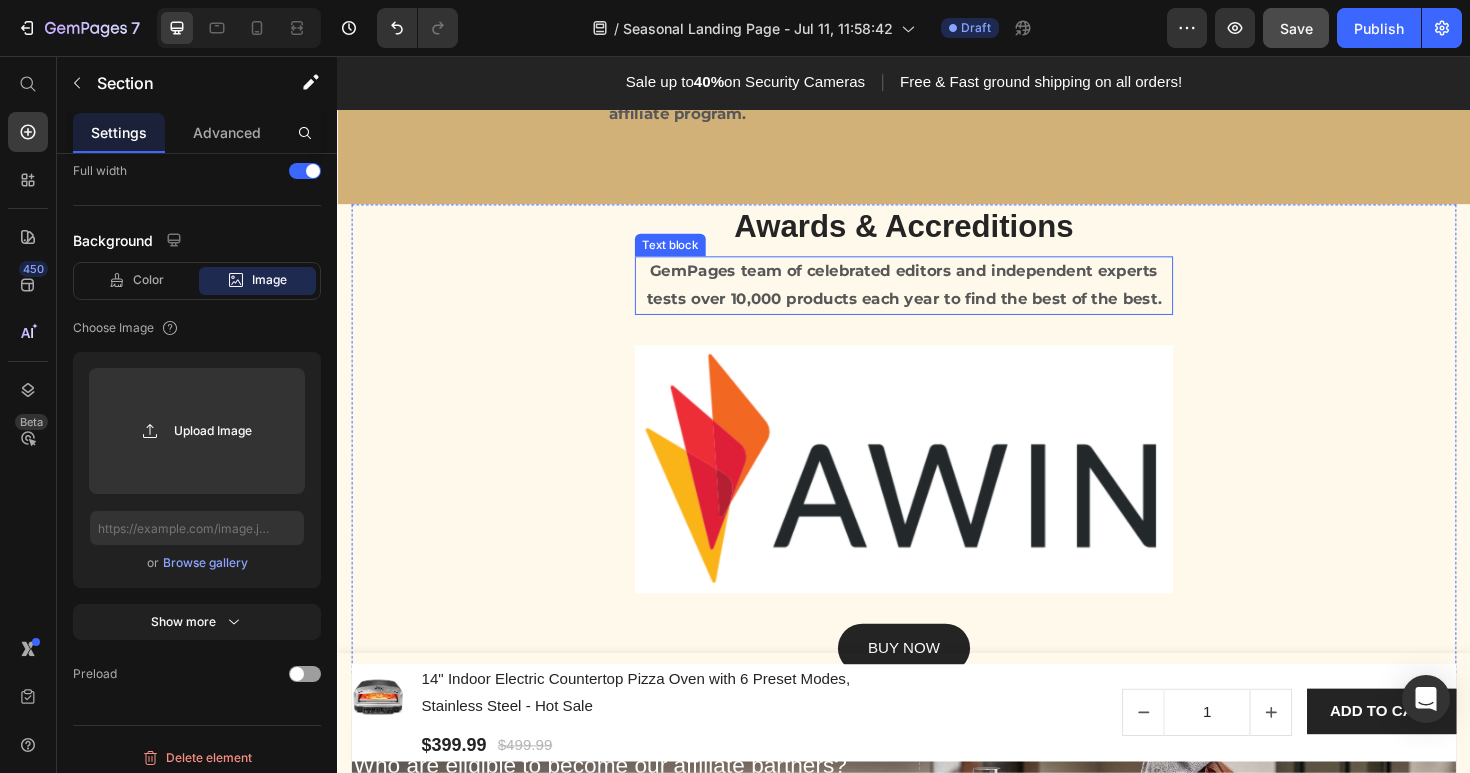 click on "GemPages team of celebrated editors and independent experts tests over 10,000 products each year to find the best of the best." at bounding box center [937, 298] 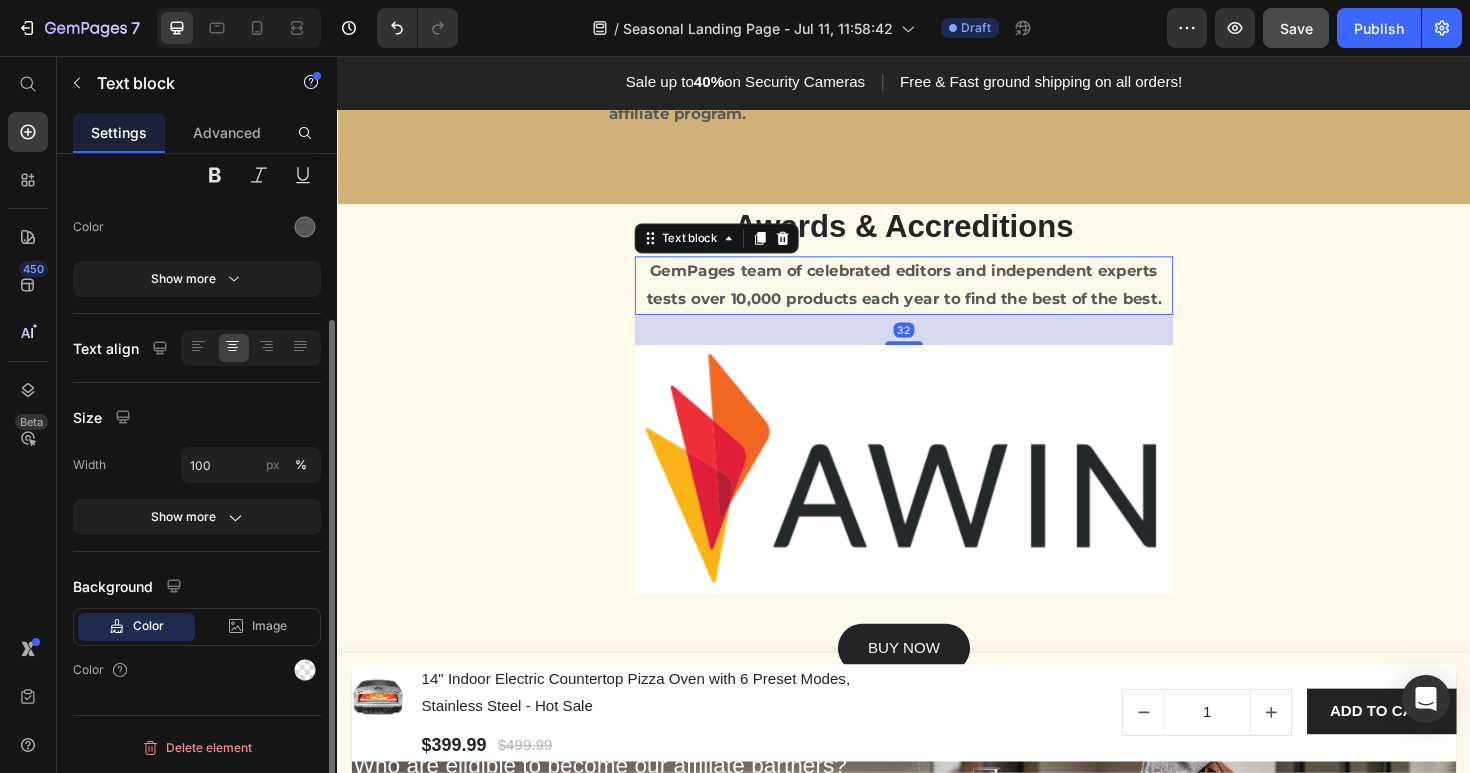 scroll, scrollTop: 0, scrollLeft: 0, axis: both 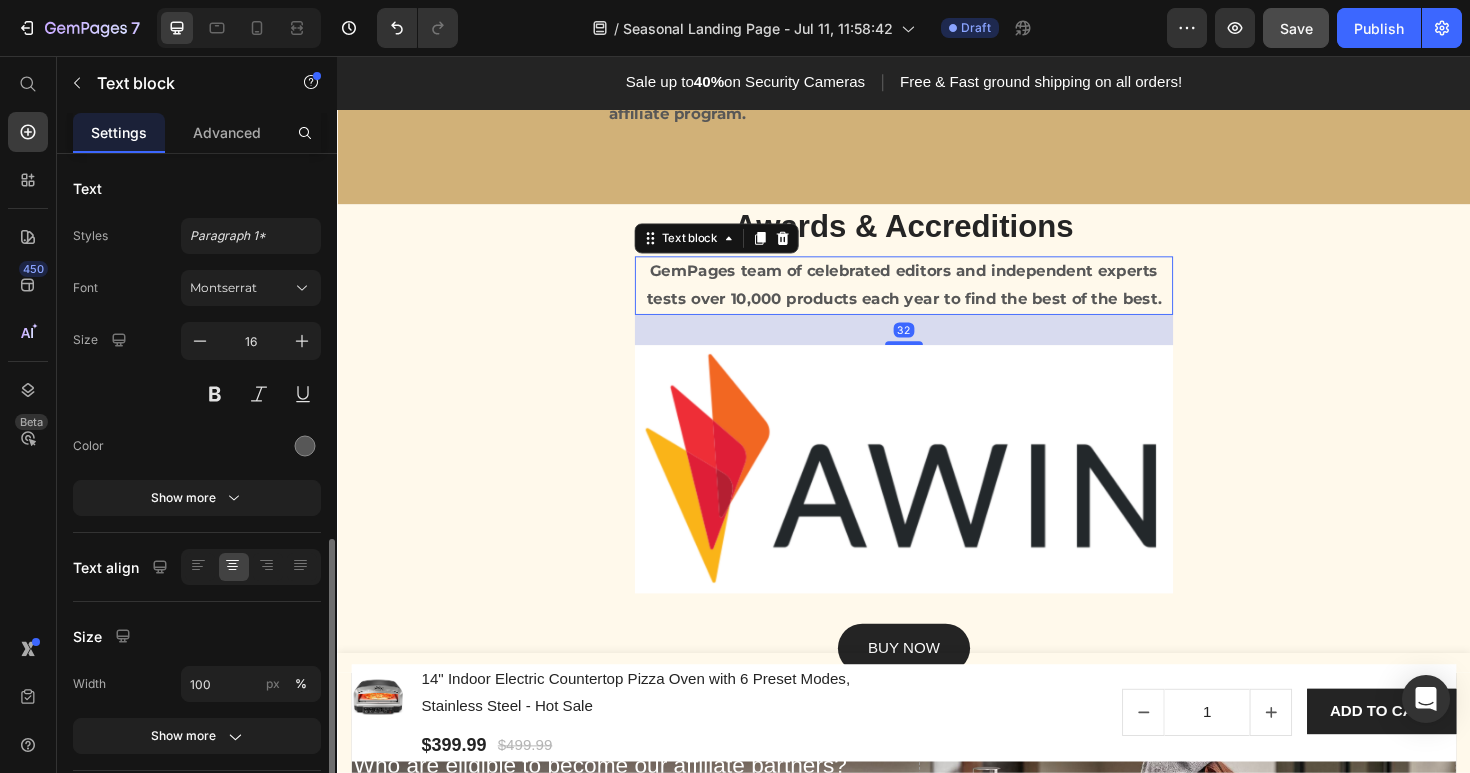 click on "GemPages team of celebrated editors and independent experts tests over 10,000 products each year to find the best of the best." at bounding box center (937, 298) 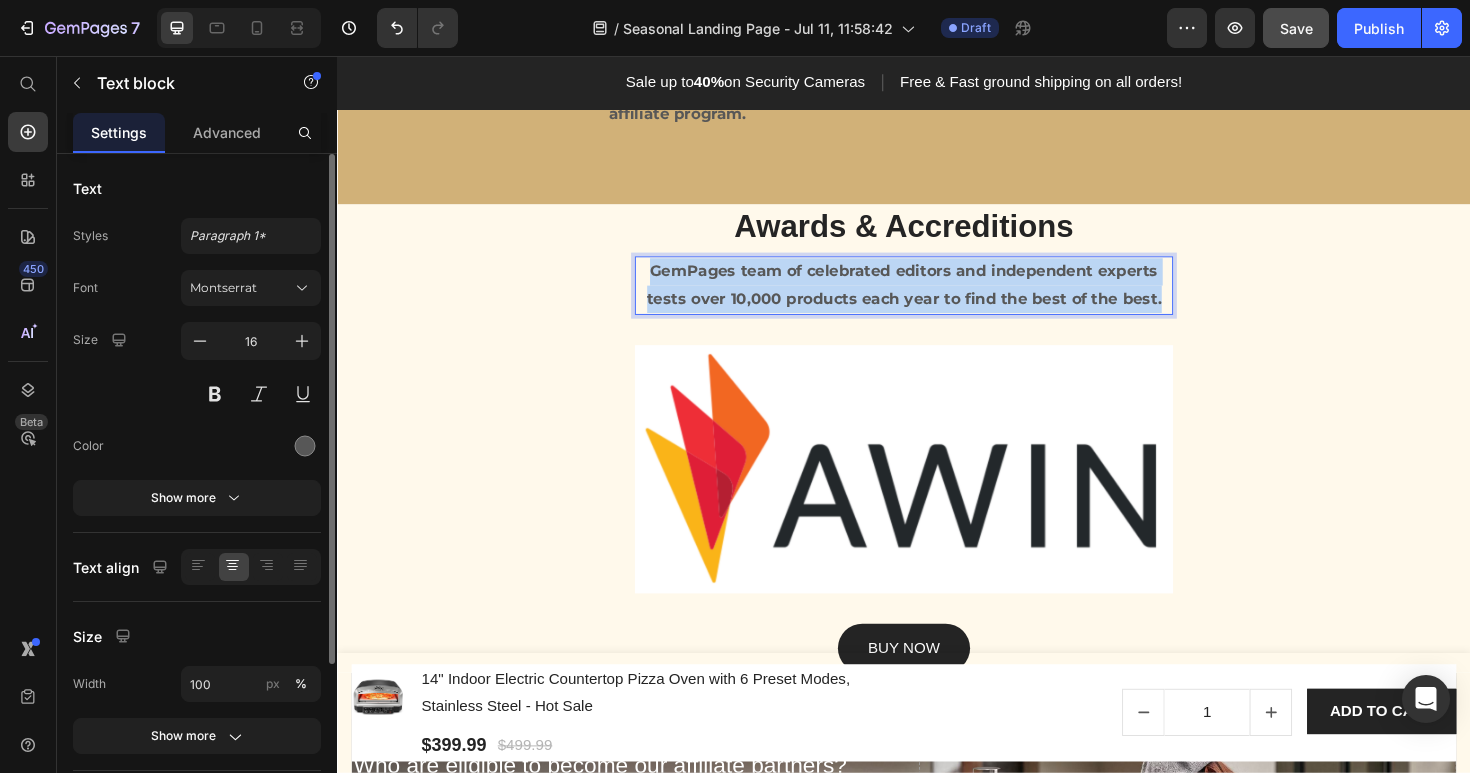 click on "GemPages team of celebrated editors and independent experts tests over 10,000 products each year to find the best of the best." at bounding box center (937, 298) 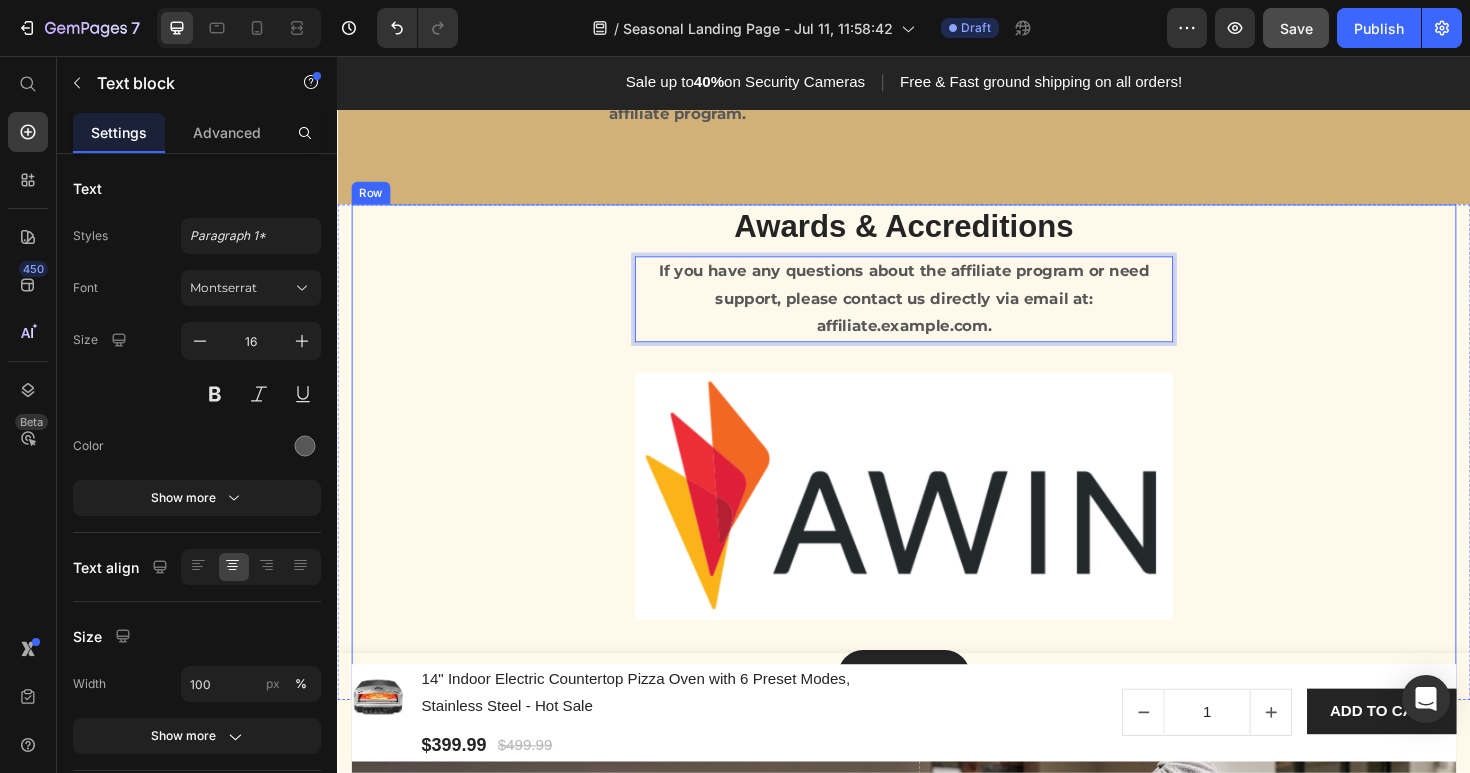 click on "Awards & Accreditions Heading If you have any questions about the affiliate program or need support, please contact us directly via email at: affiliate.example.com. Text block 32 Image BUY NOW Button Row" at bounding box center [937, 475] 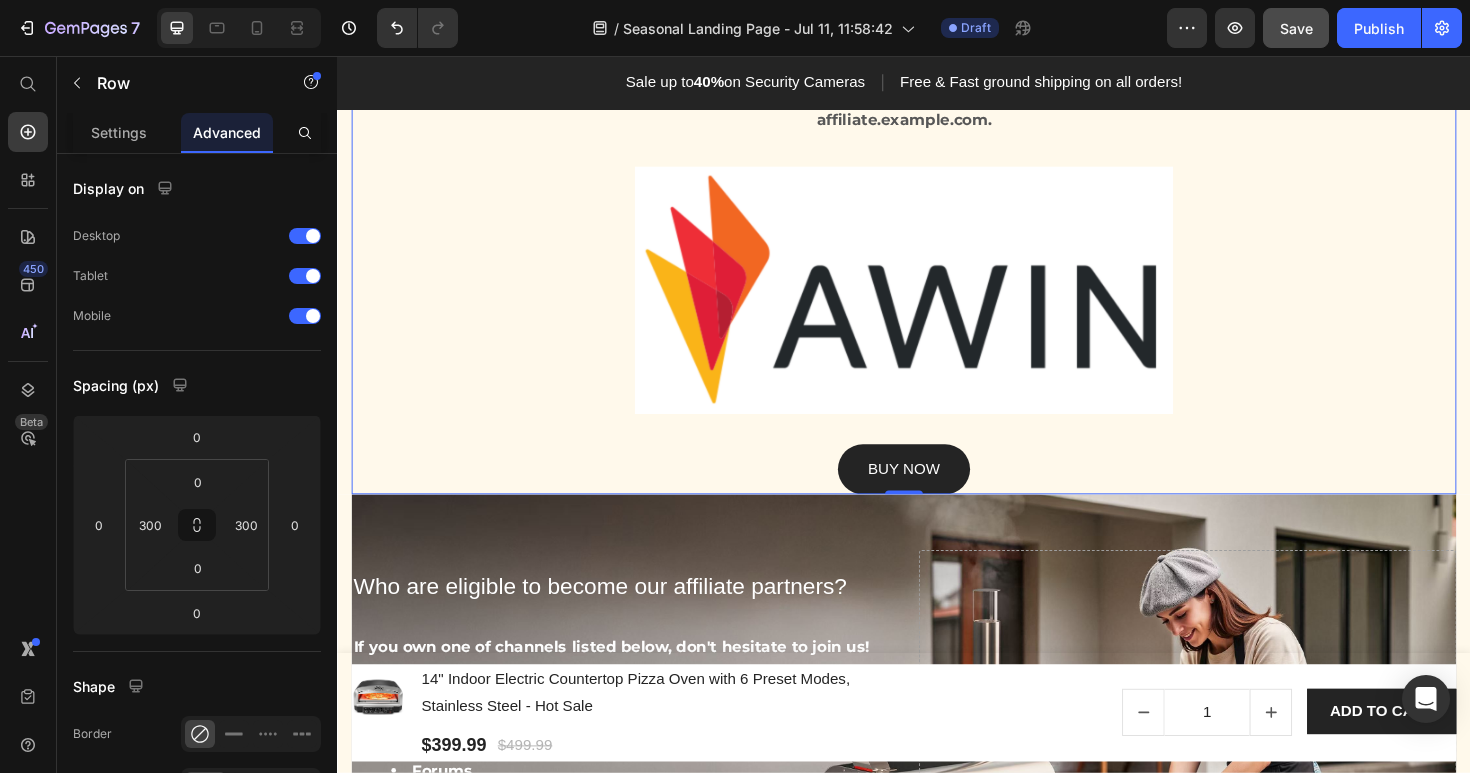 scroll, scrollTop: 2177, scrollLeft: 0, axis: vertical 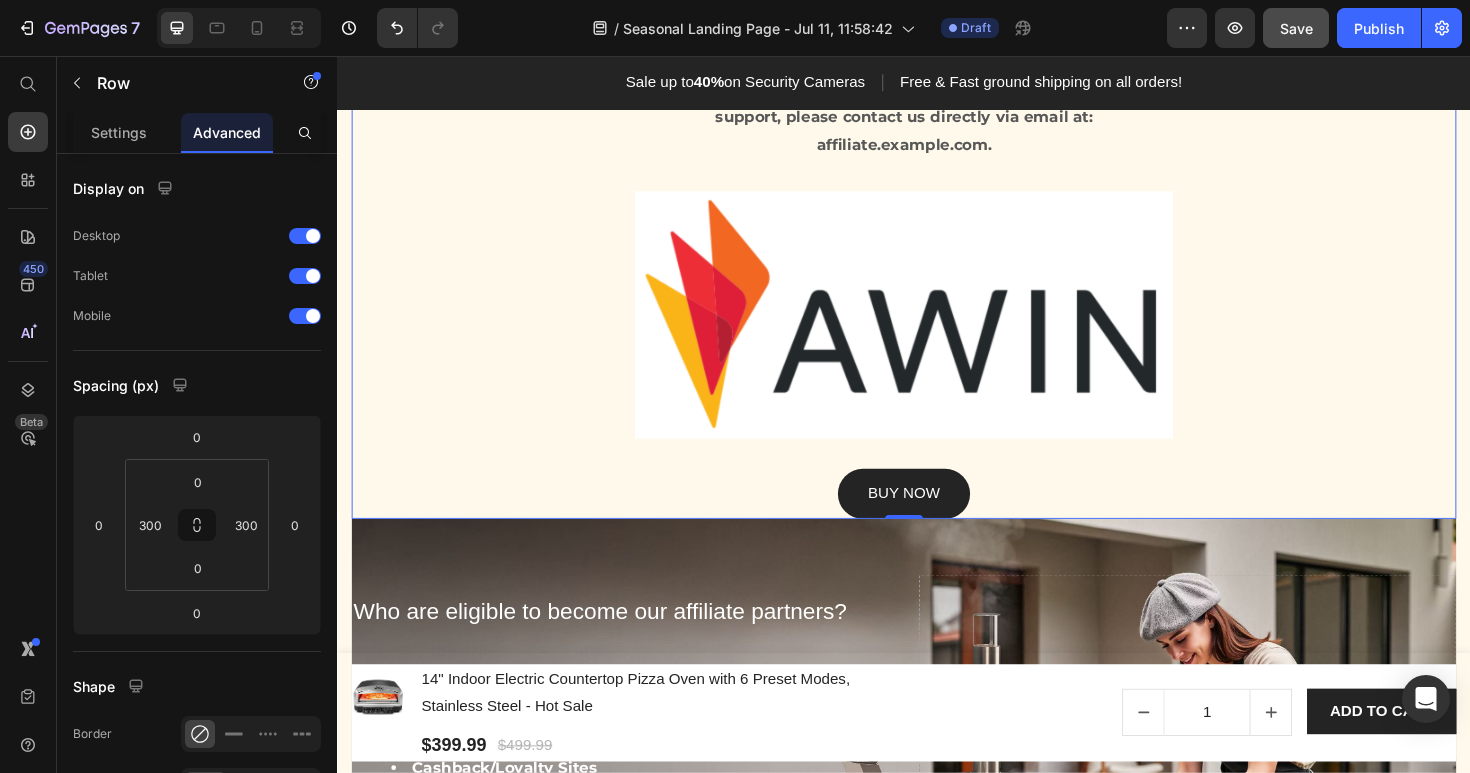 click at bounding box center (937, 330) 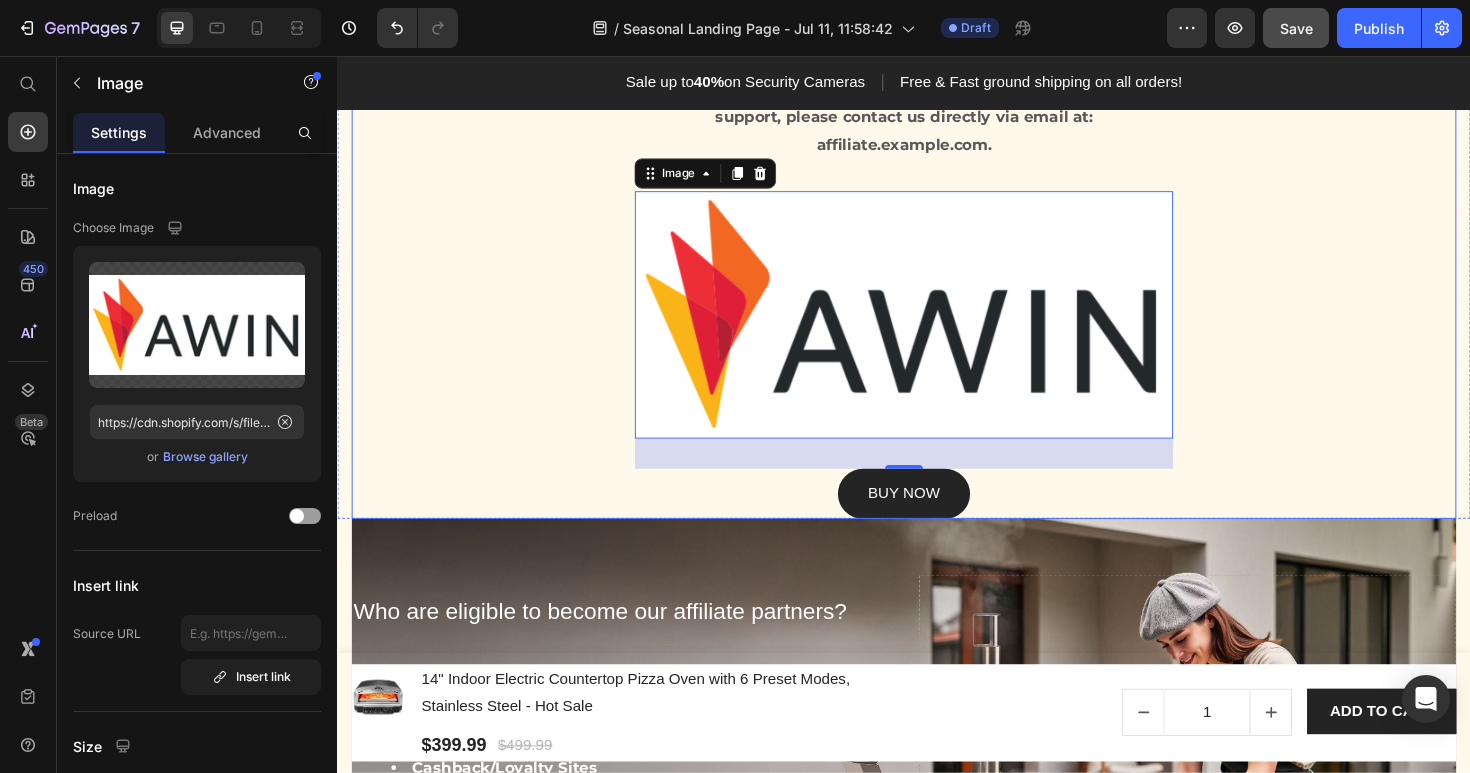 click on "Awards & Accreditions Heading If you have any questions about the affiliate program or need support, please contact us directly via email at: affiliate.example.com. Text block Image 32 BUY NOW Button Row" at bounding box center (937, 283) 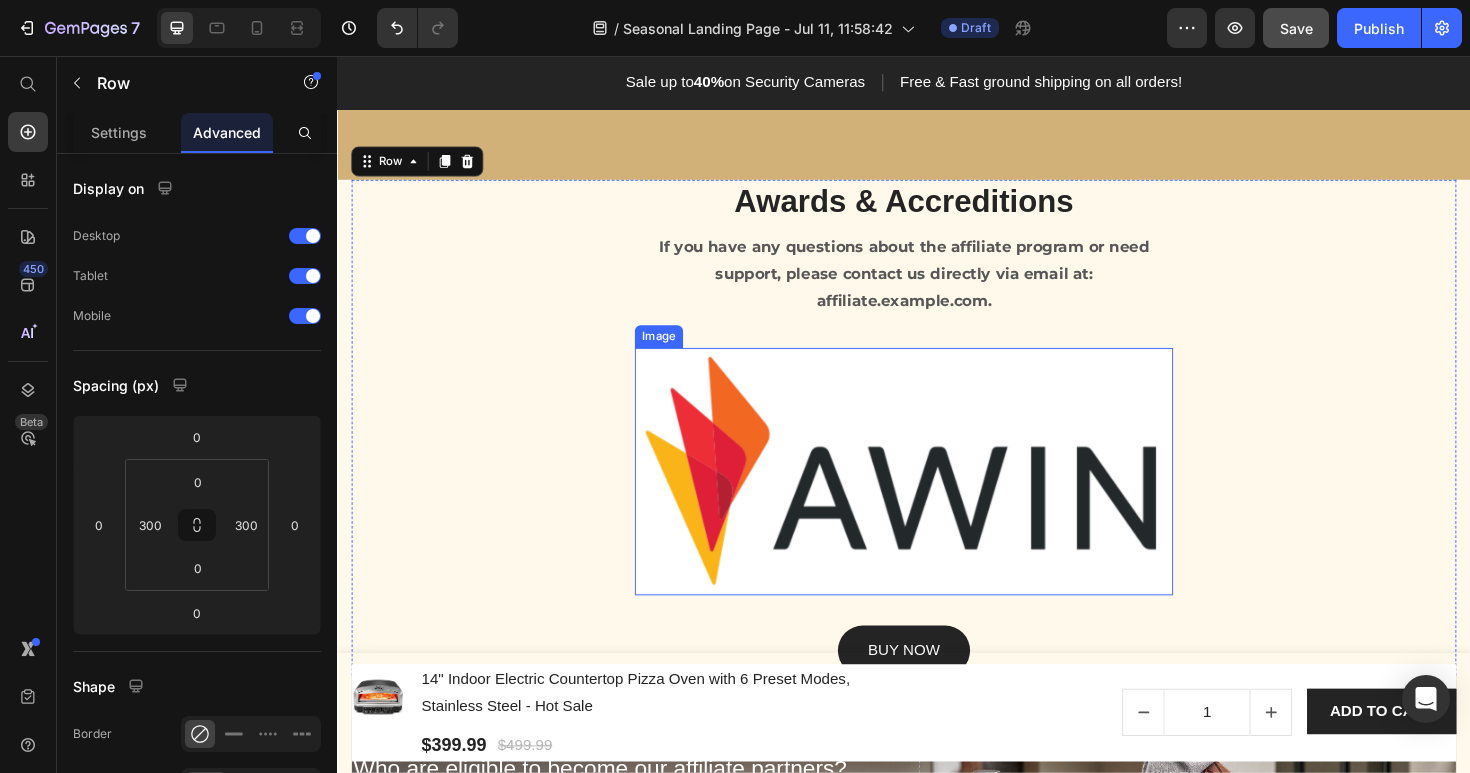 scroll, scrollTop: 2004, scrollLeft: 0, axis: vertical 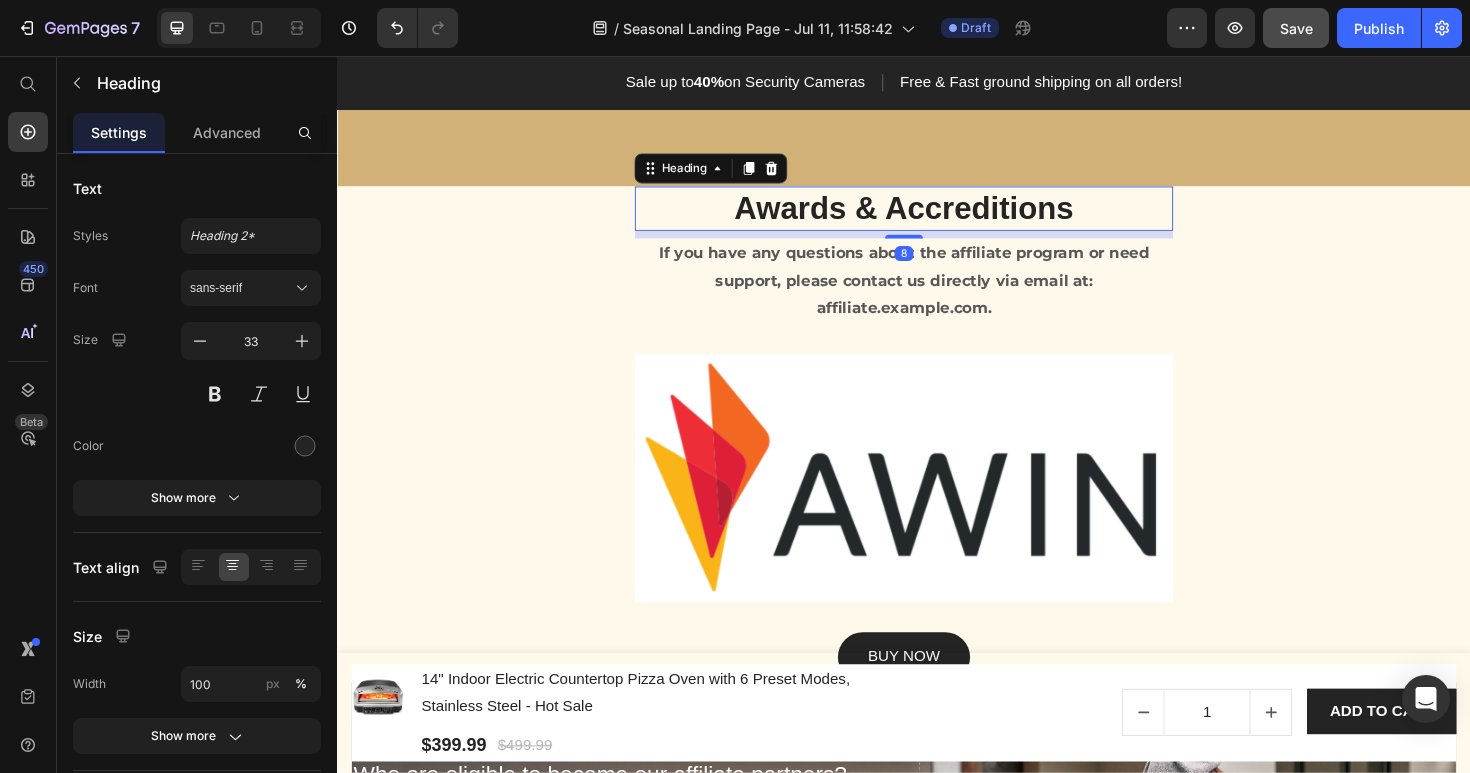 click on "Awards & Accreditions" at bounding box center (937, 217) 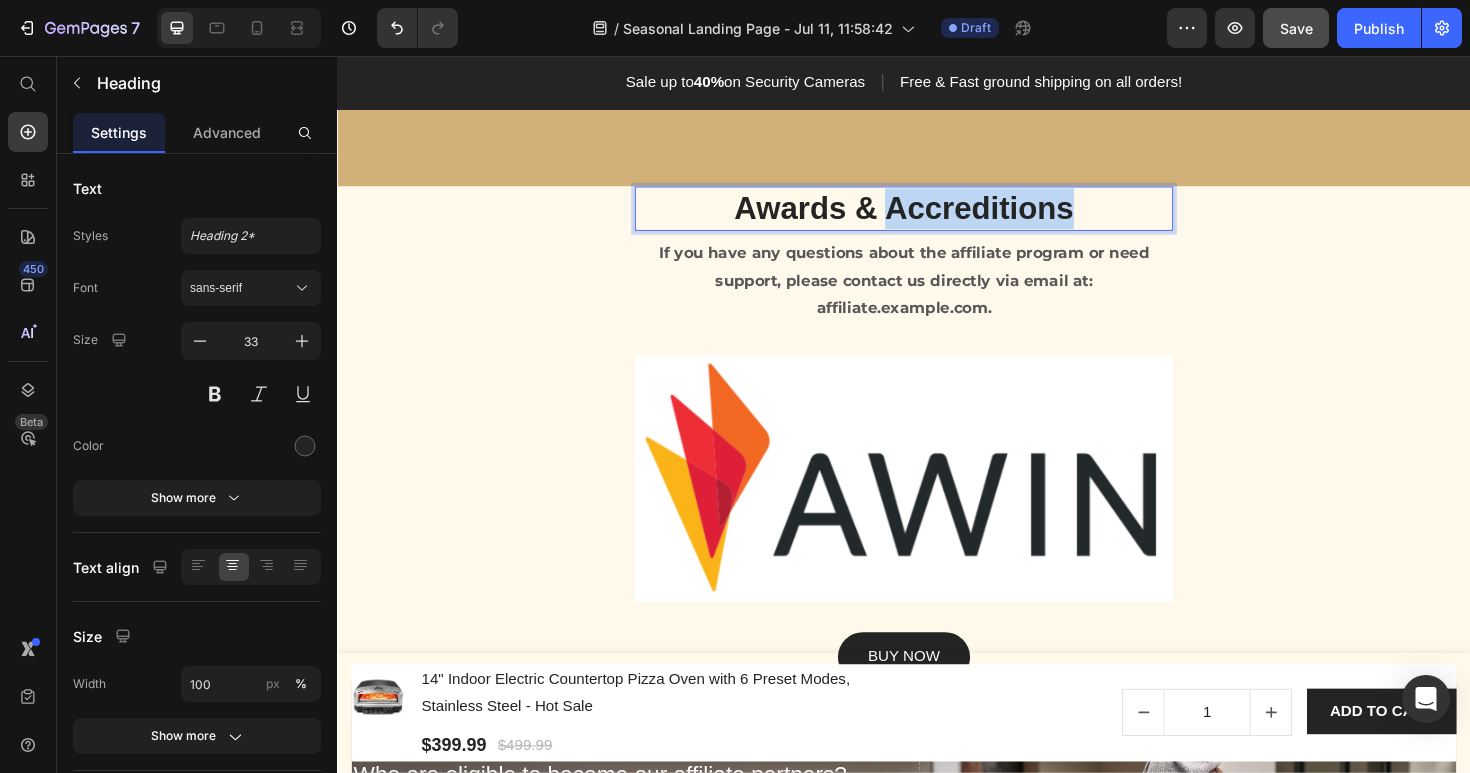 click on "Awards & Accreditions" at bounding box center [937, 217] 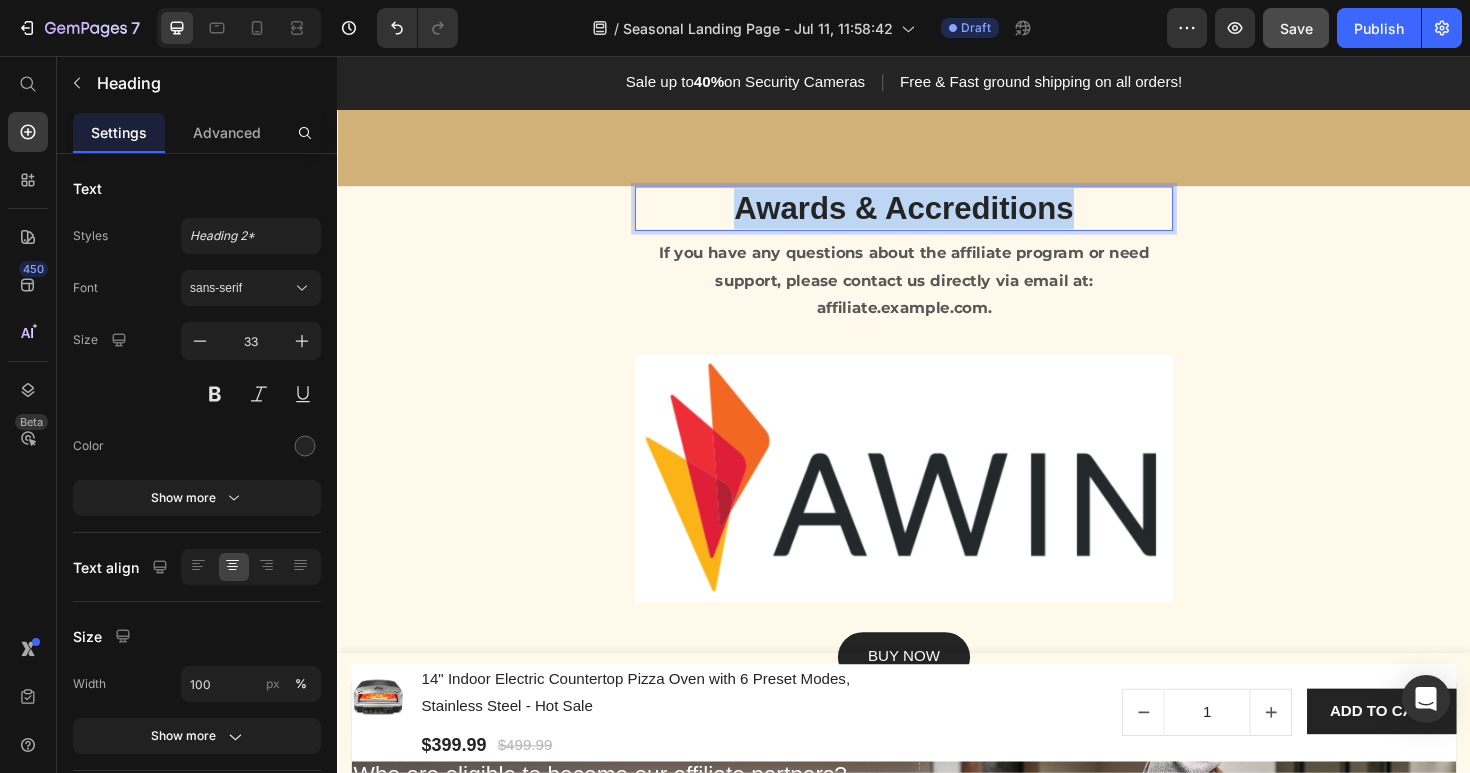 click on "Awards & Accreditions" at bounding box center [937, 217] 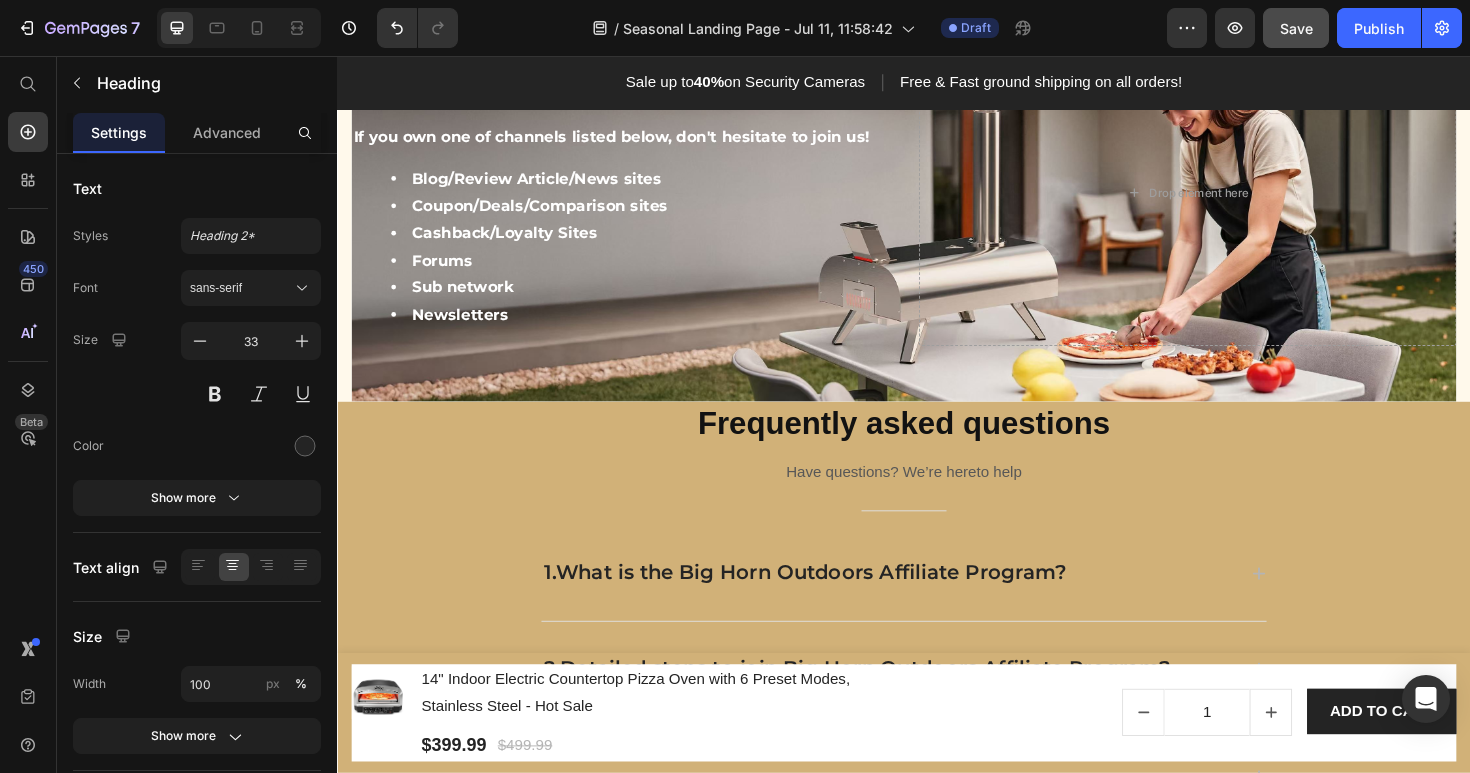 scroll, scrollTop: 2895, scrollLeft: 0, axis: vertical 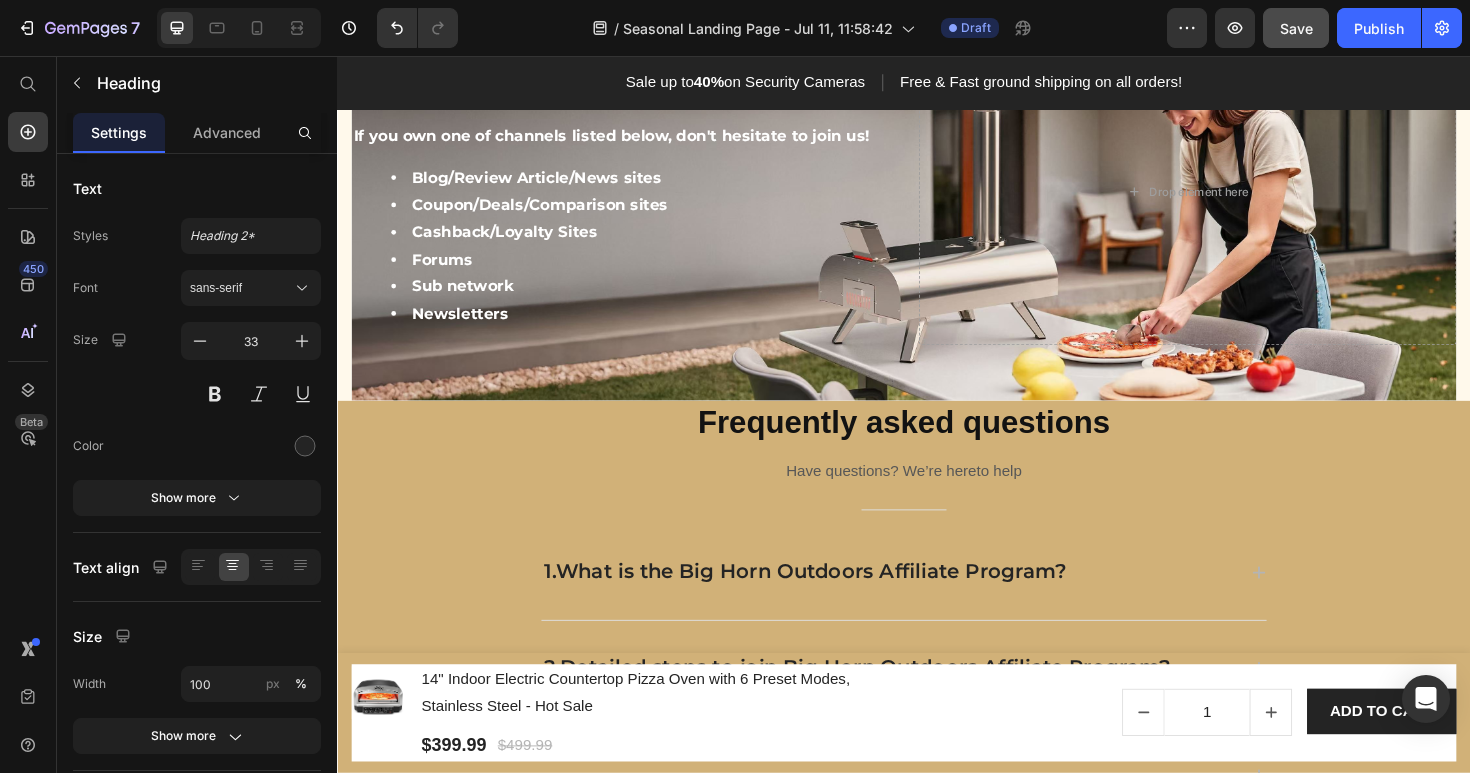 click on "Frequently asked questions" at bounding box center [937, 444] 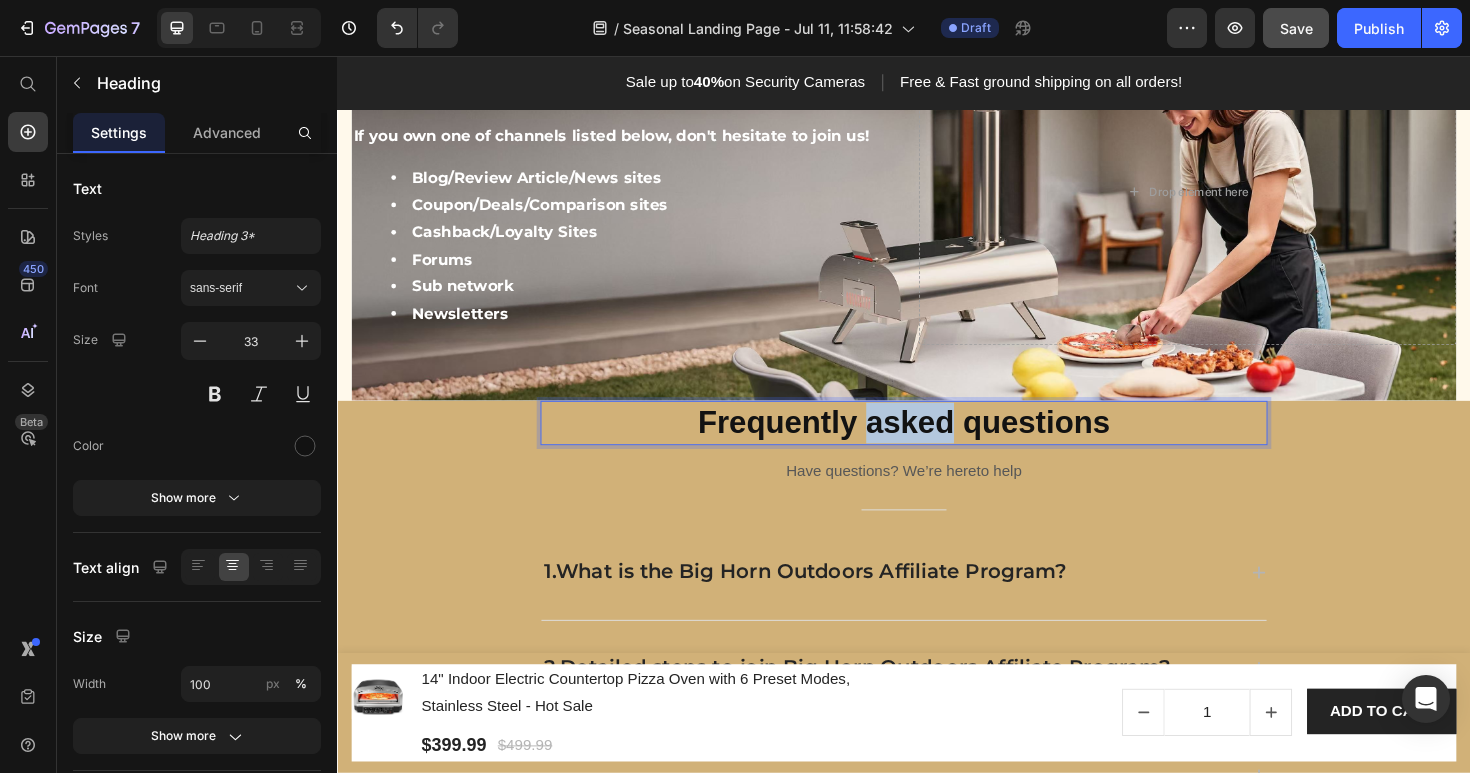 click on "Frequently asked questions" at bounding box center [937, 444] 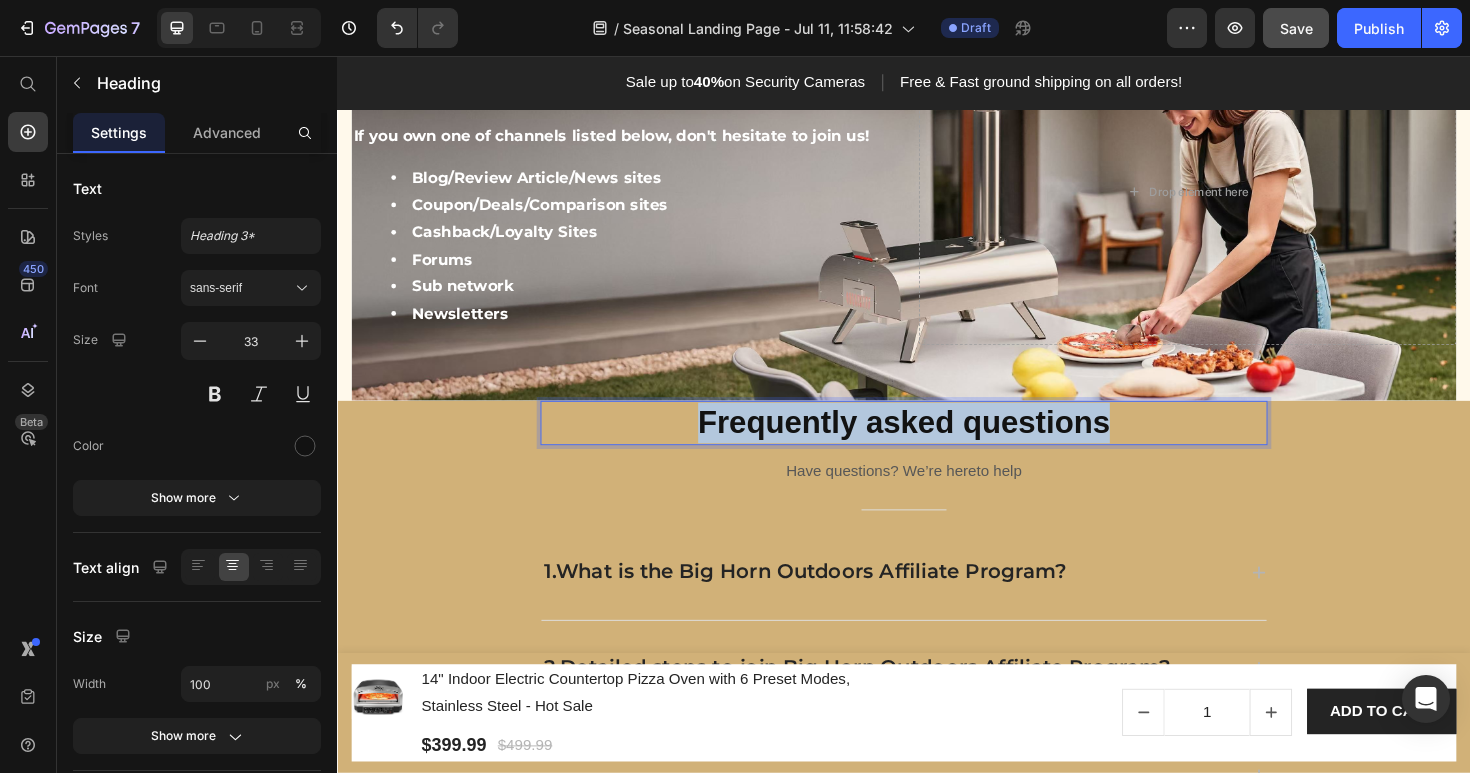 click on "Frequently asked questions" at bounding box center [937, 444] 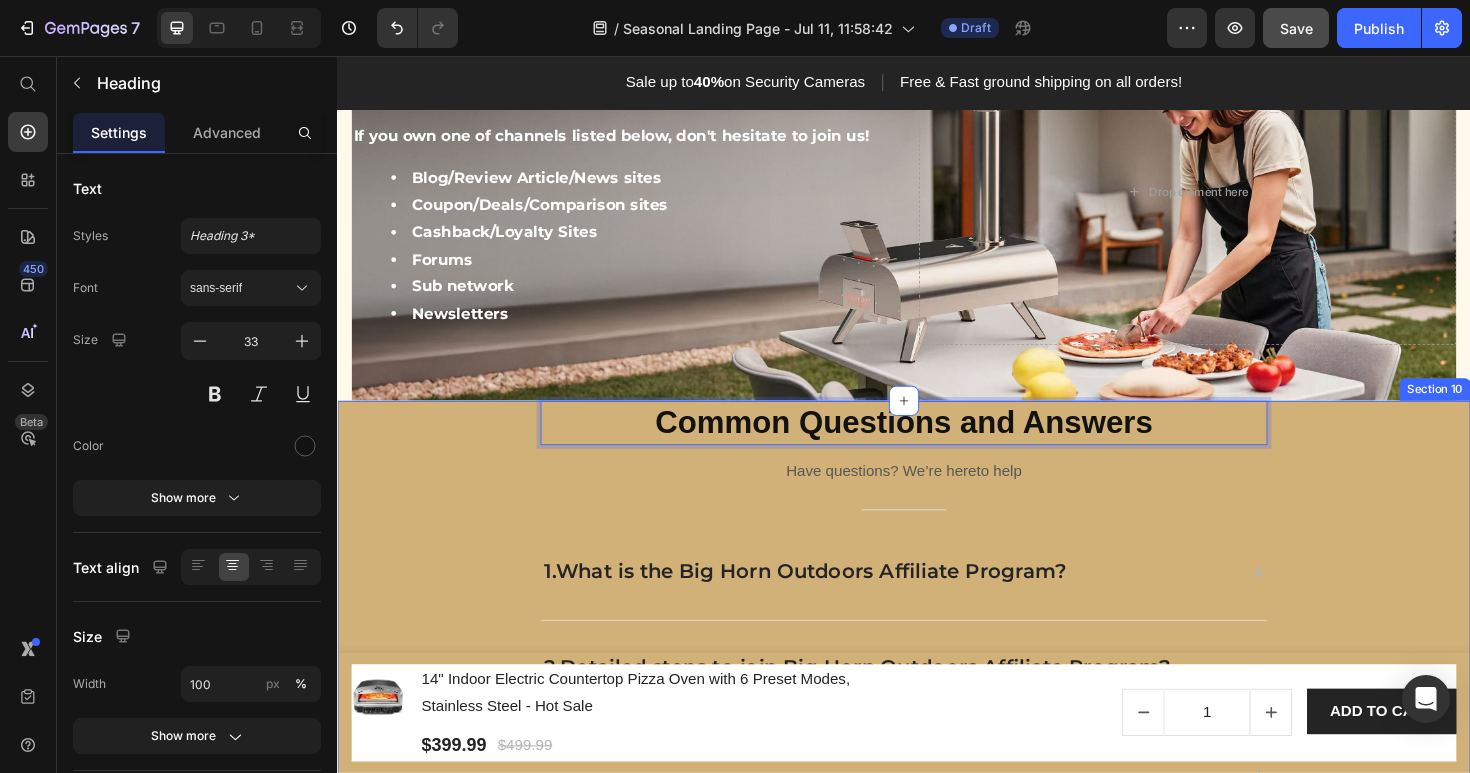 click on "Common Questions and Answers Heading   12 Have questions? We’re hereto help Text block                Title Line 1.What is the Big Horn Outdoors Affiliate Program?  2.Detailed steps to join Big Horn Outdoors Affiliate Program? 3. What types of promotion are not allowed? Accordion Row" at bounding box center (937, 652) 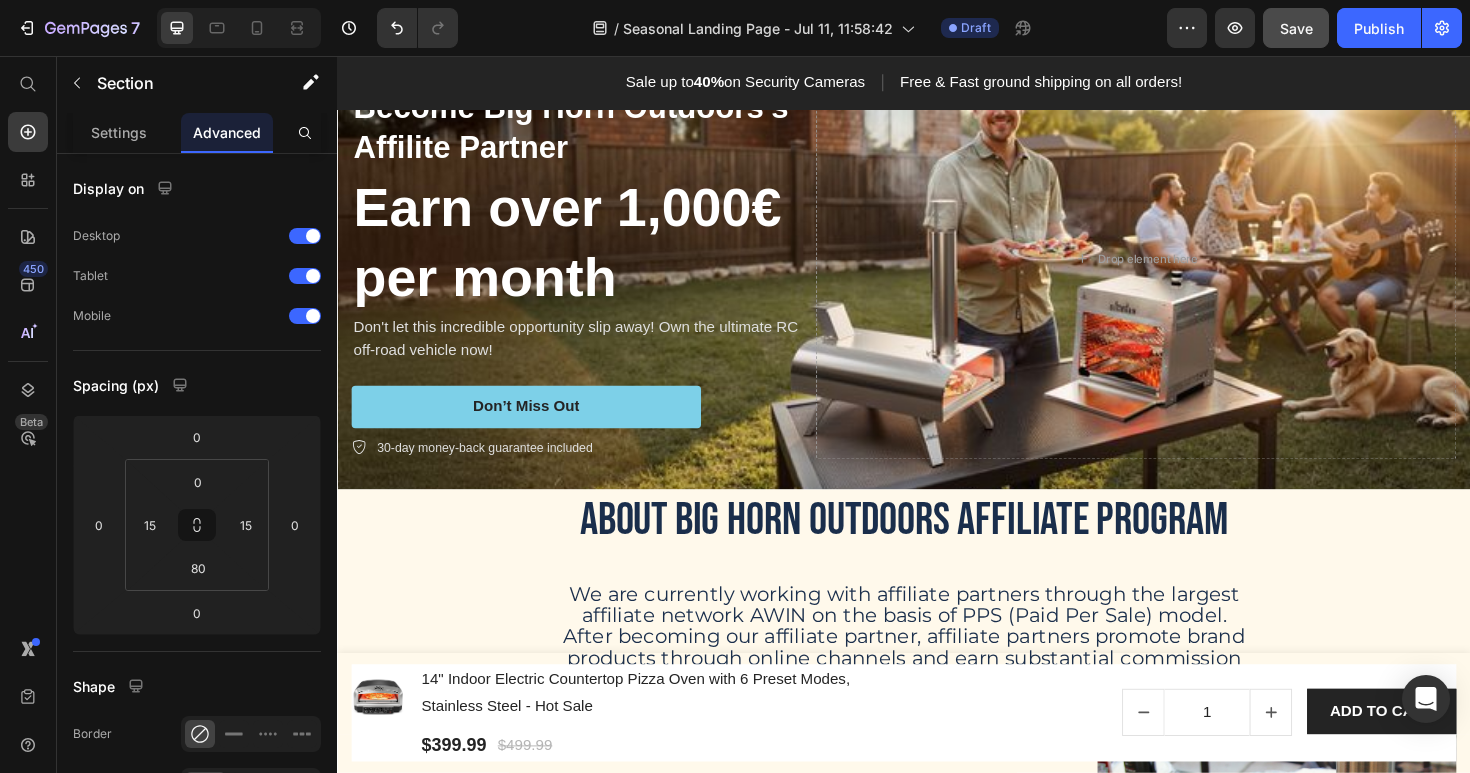 scroll, scrollTop: 0, scrollLeft: 0, axis: both 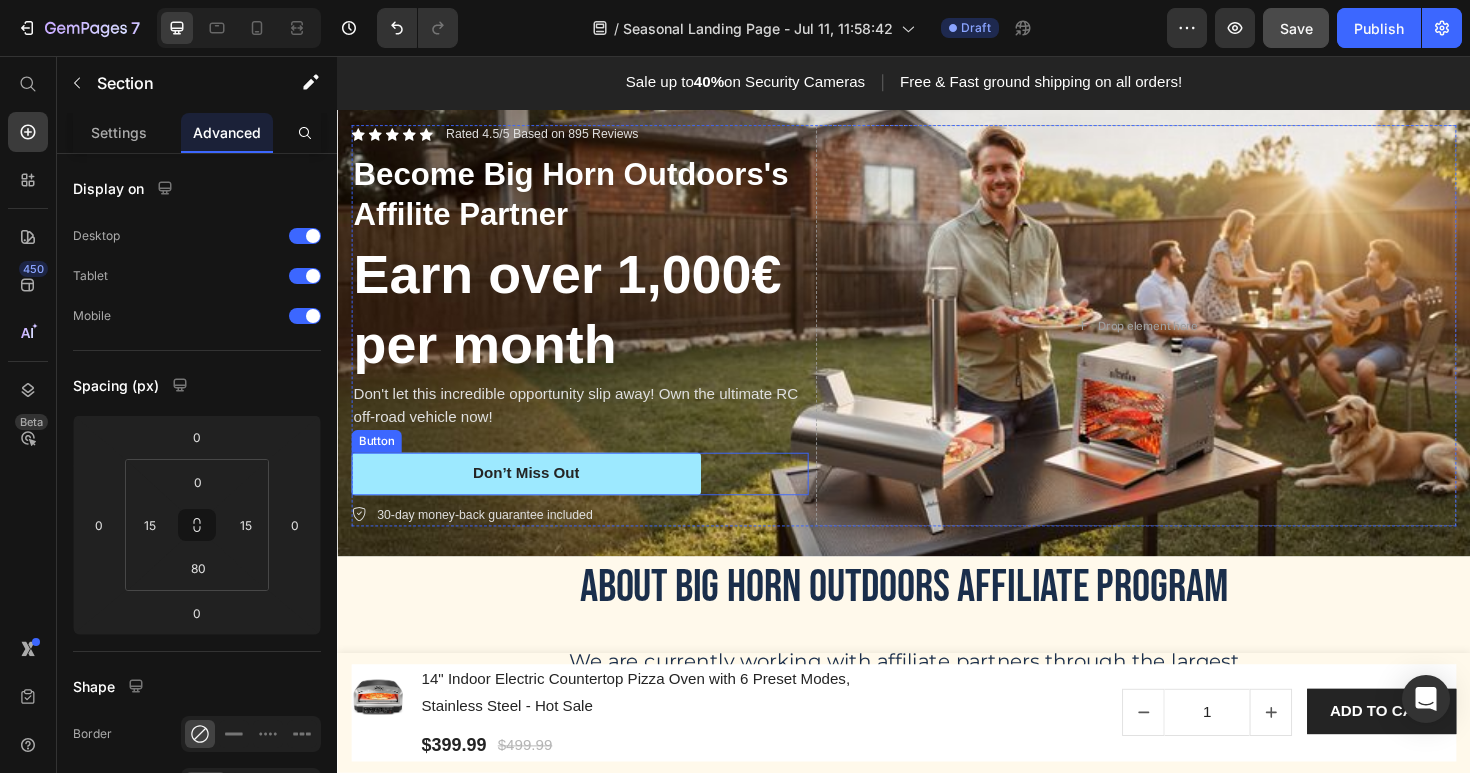 click on "Don’t Miss Out" at bounding box center (537, 498) 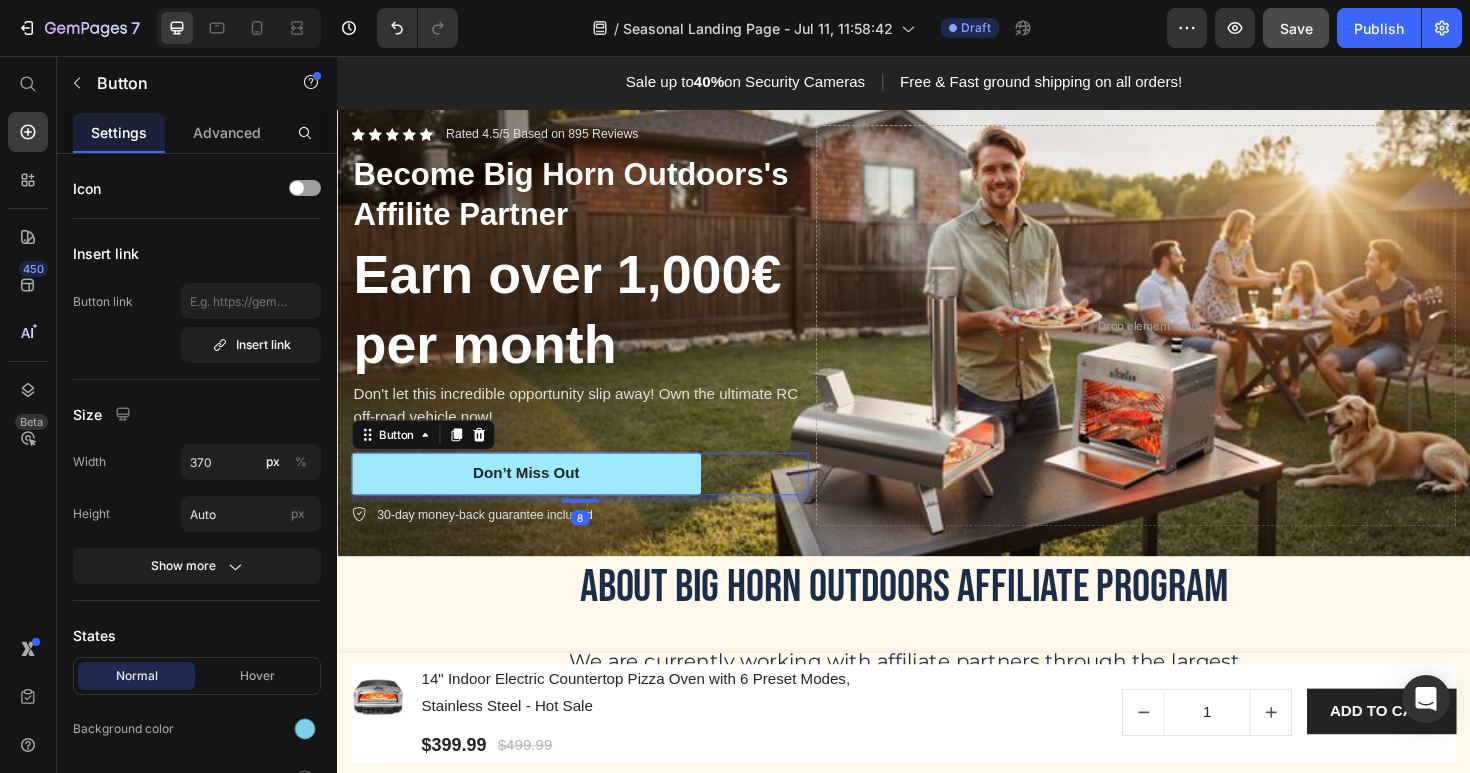 click on "Don’t Miss Out" at bounding box center (537, 498) 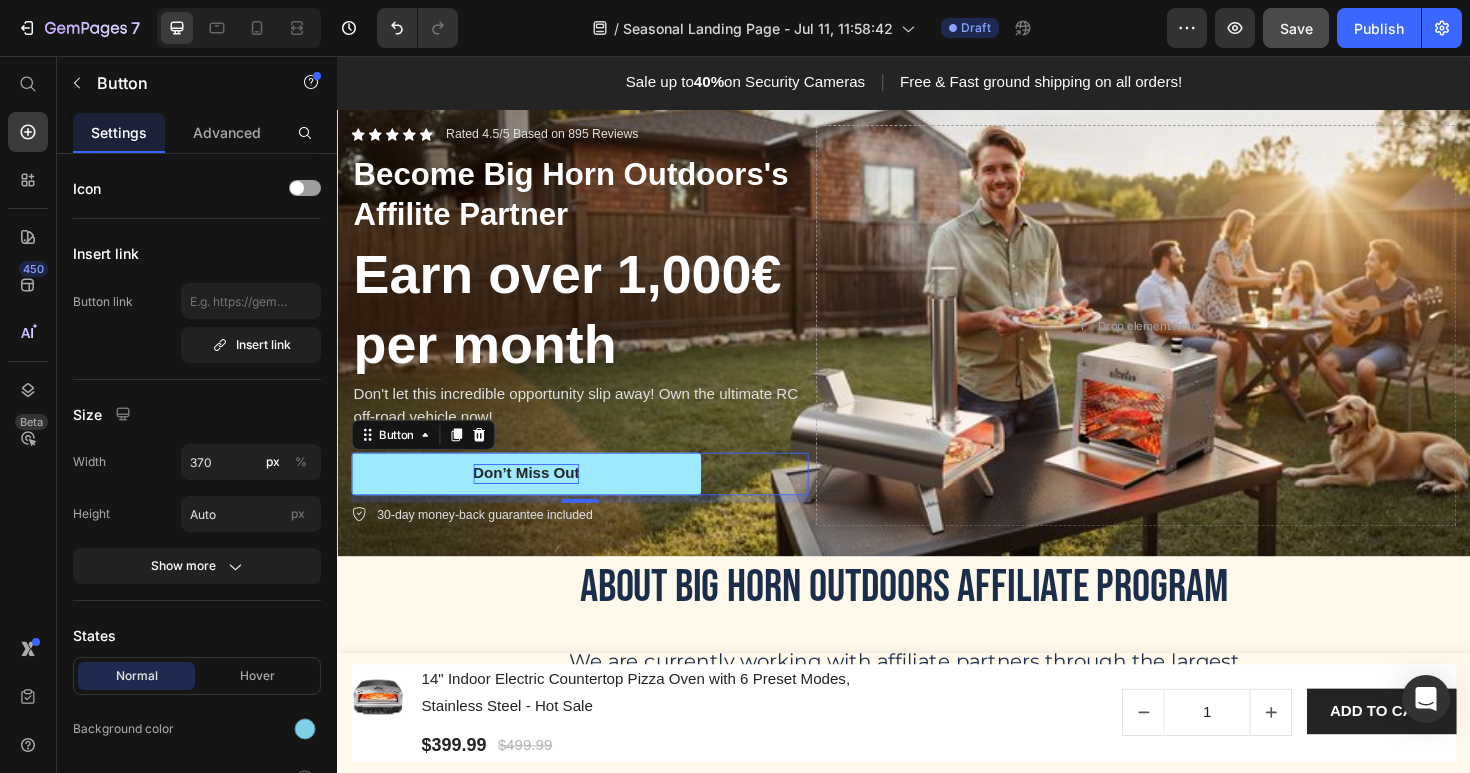 click on "Don’t Miss Out" at bounding box center [537, 498] 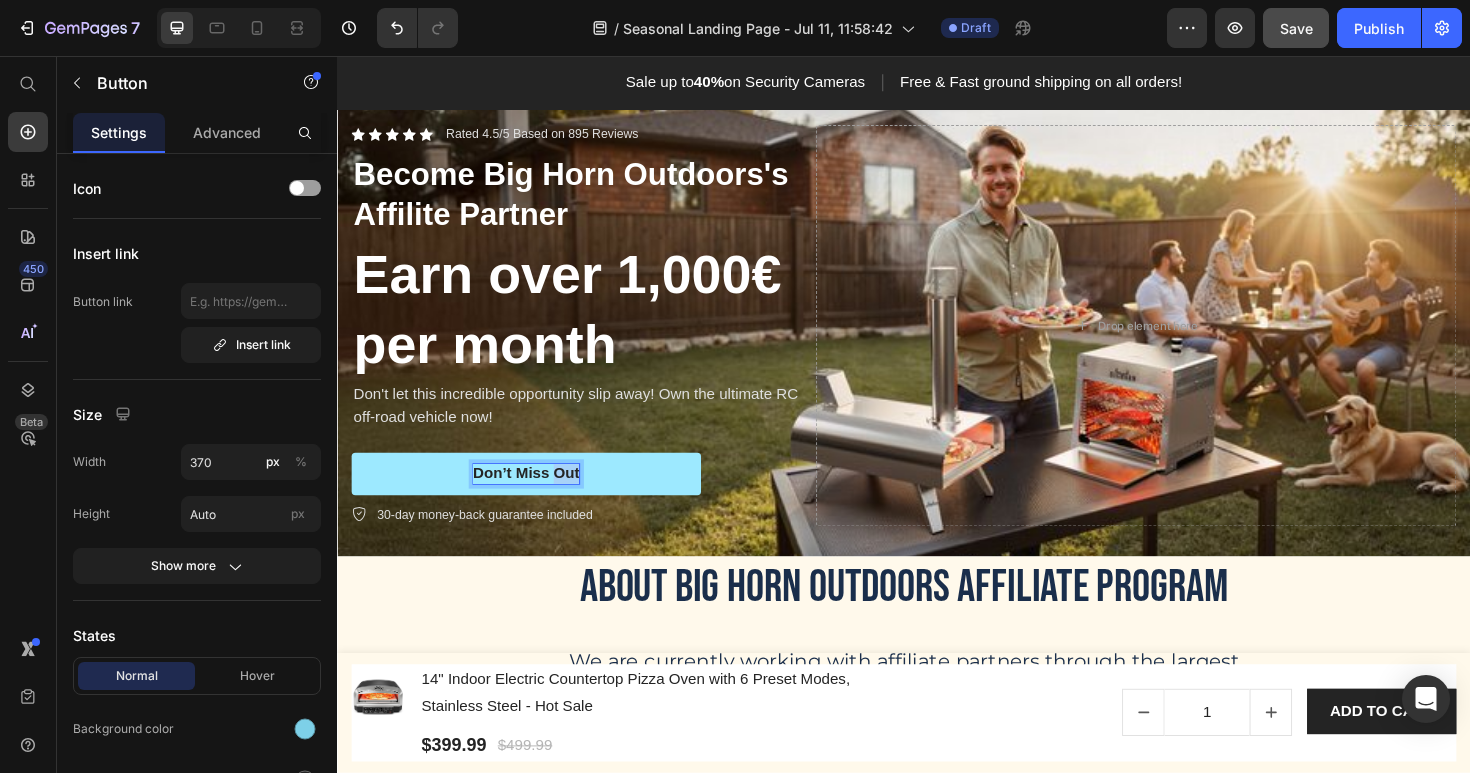 click on "Don’t Miss Out" at bounding box center (537, 498) 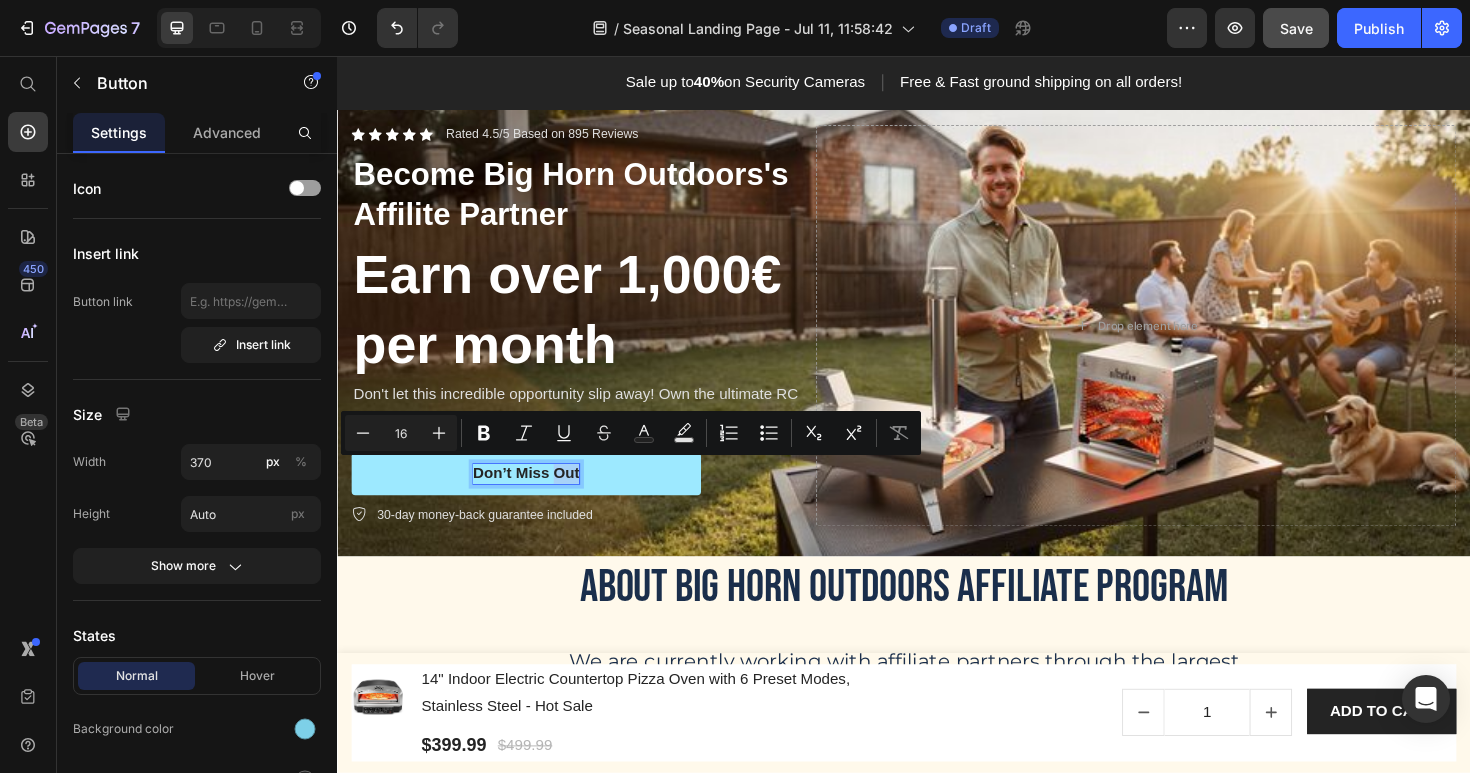 click on "Don’t Miss Out" at bounding box center [537, 498] 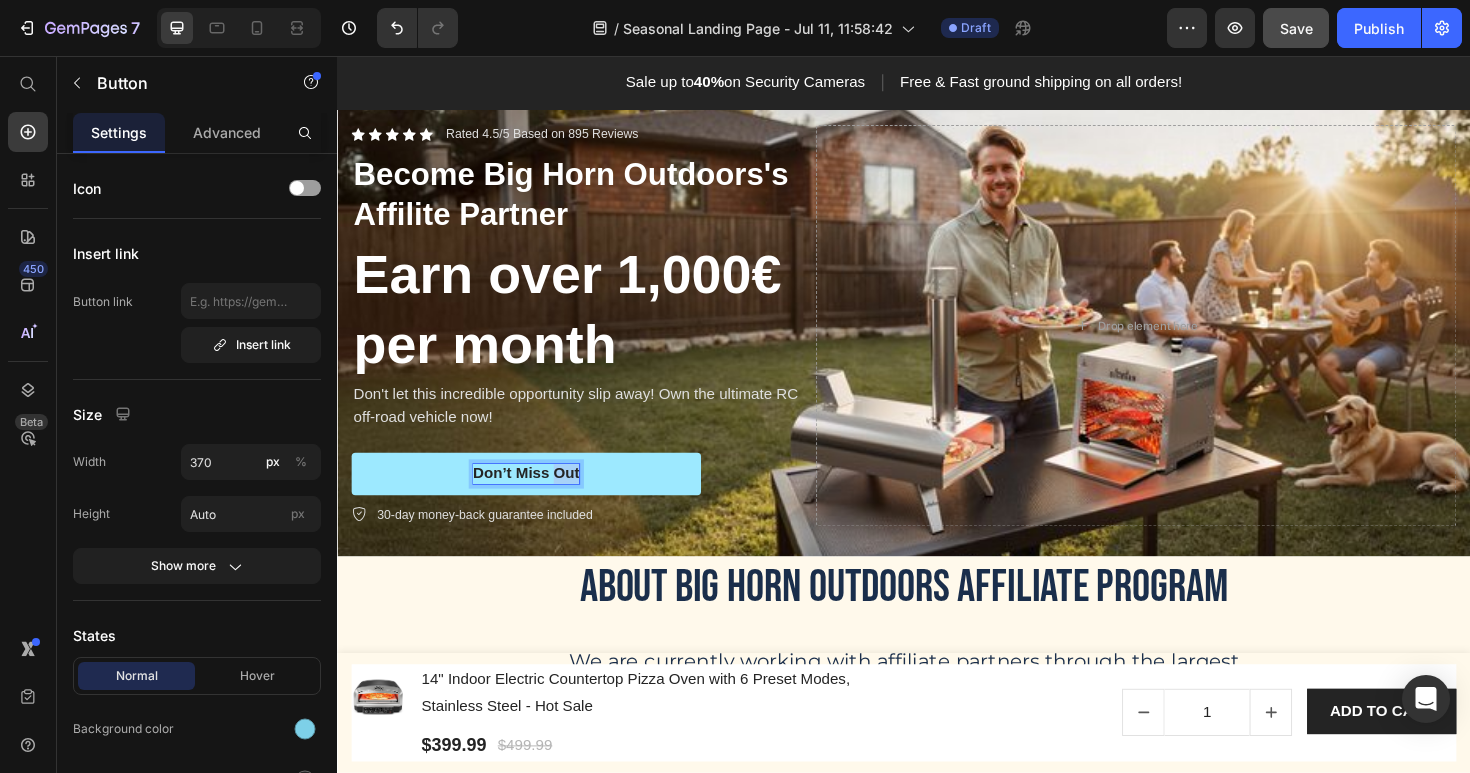 click on "Don’t Miss Out" at bounding box center (537, 498) 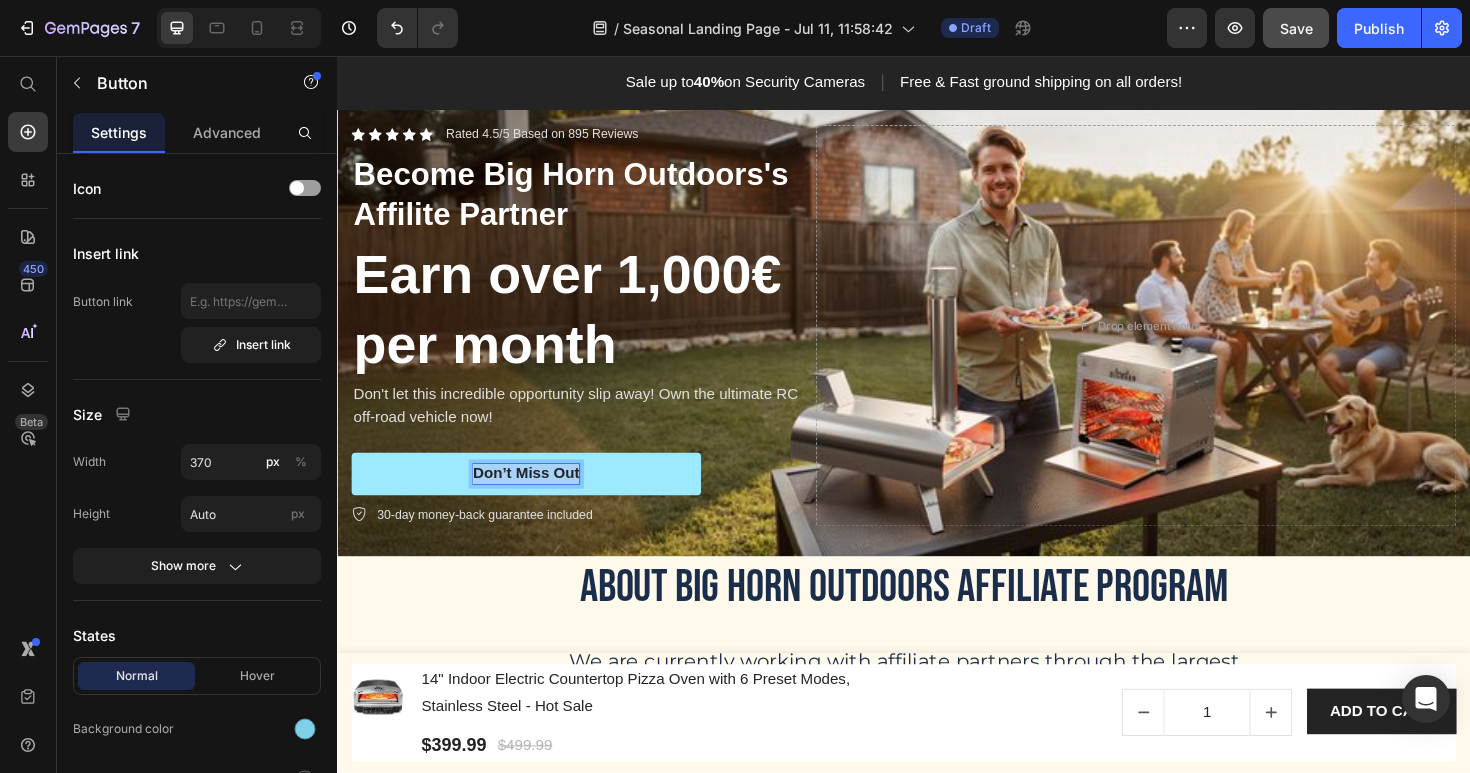 click on "Don’t Miss Out" at bounding box center (537, 498) 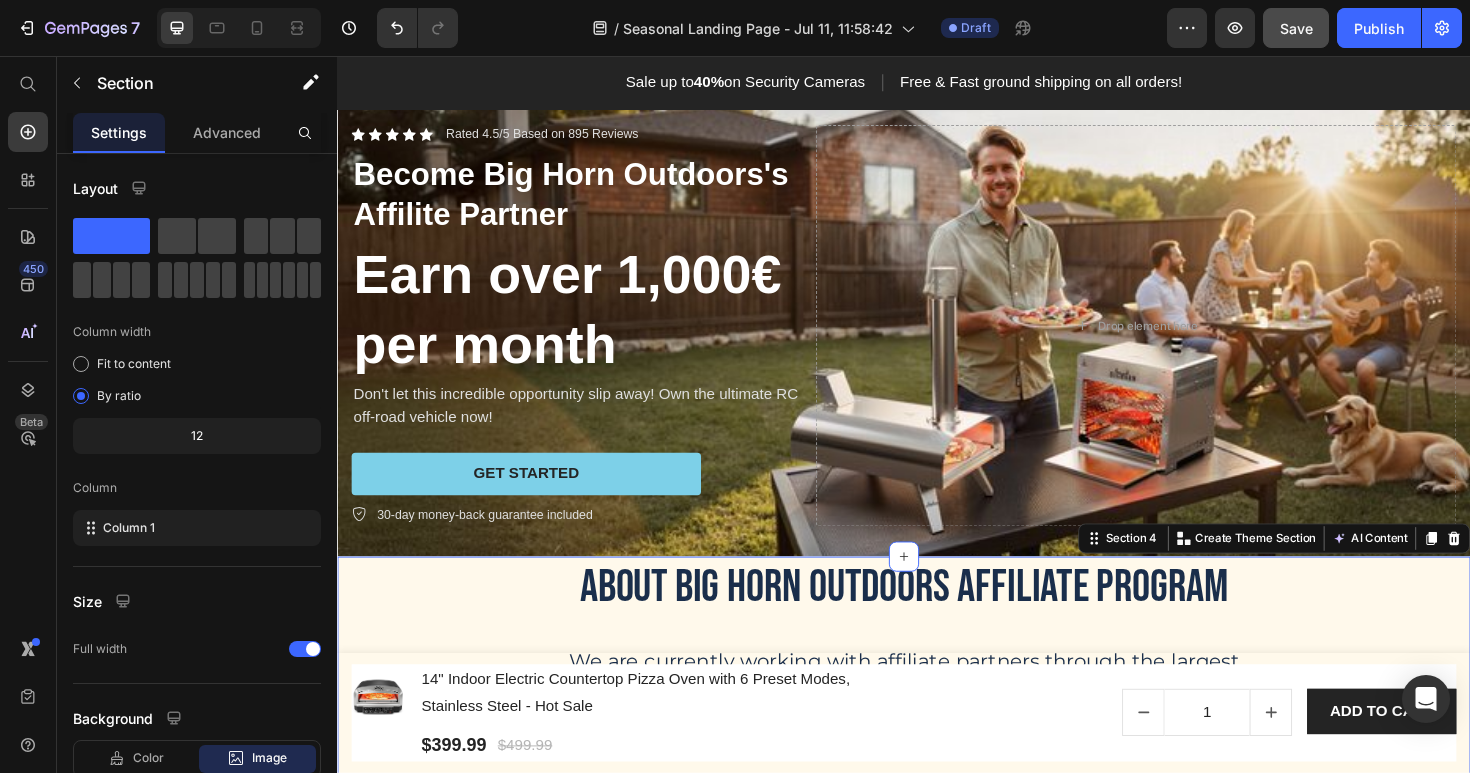 click on "About Big Horn Outdoors Affiliate Program Heading We are currently working with affiliate partners through the largest affiliate network AWIN on the basis of PPS (Paid Per Sale) model. After becoming our affiliate partner, affiliate partners promote brand products through online channels and earn substantial commission from referral sales. Text Block Row" at bounding box center [937, 710] 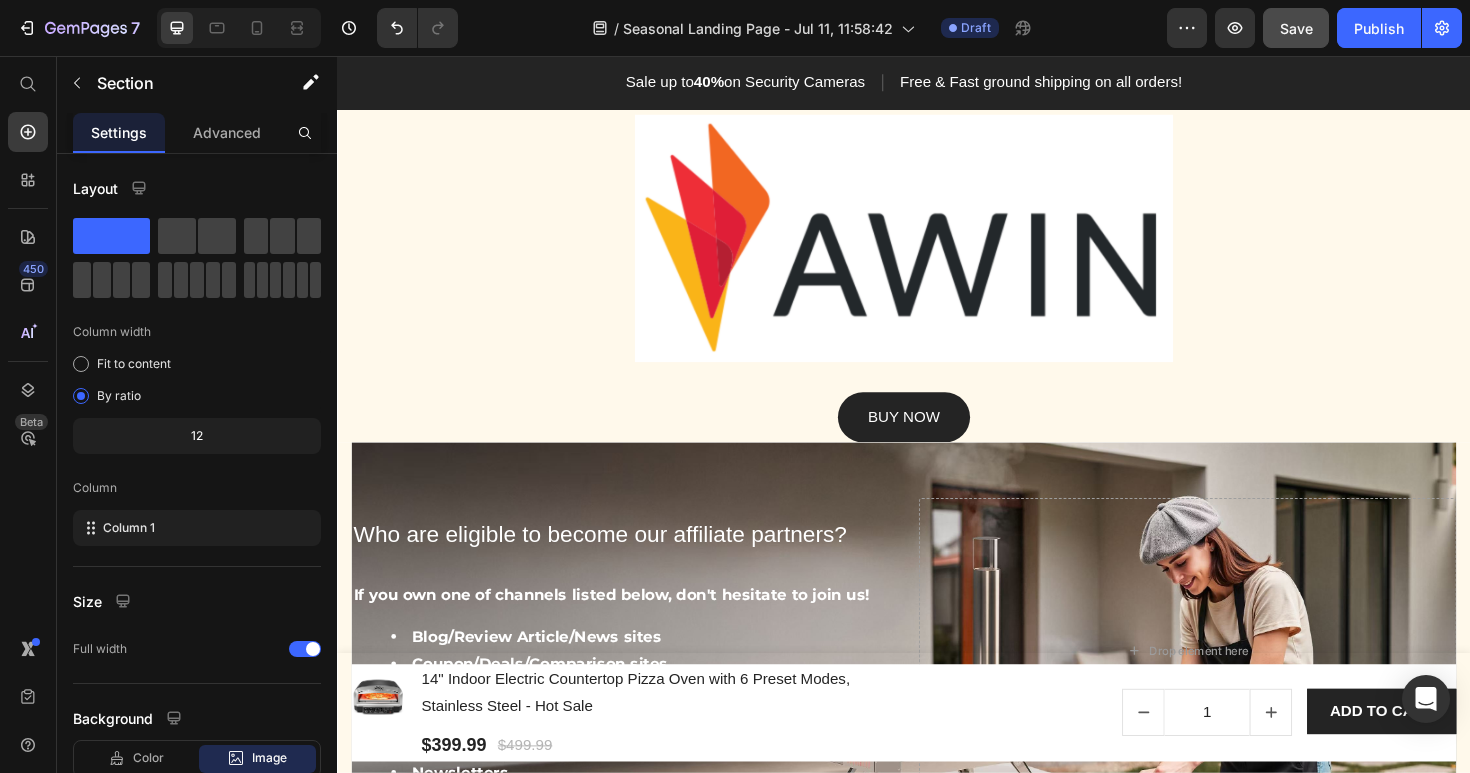 scroll, scrollTop: 2366, scrollLeft: 0, axis: vertical 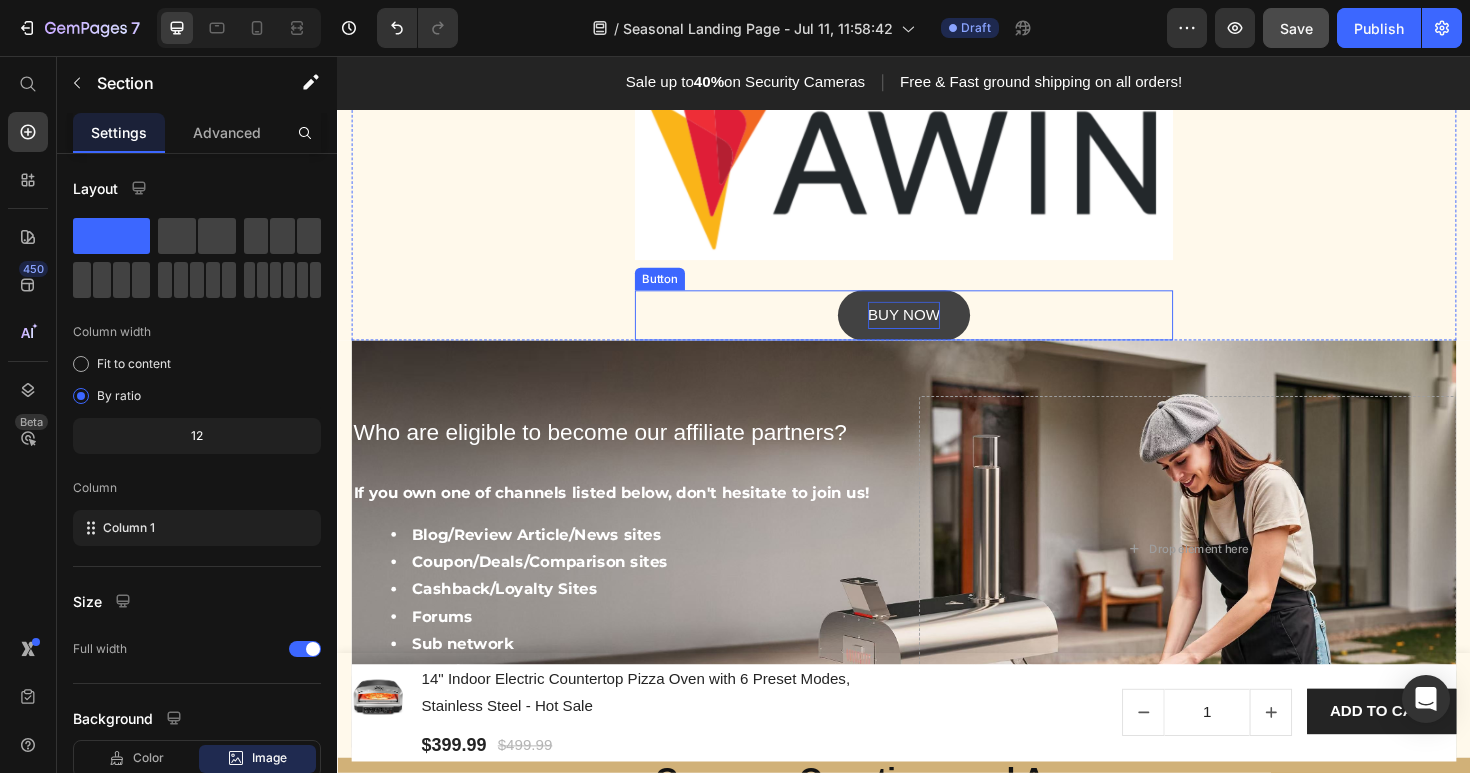 click on "BUY NOW" at bounding box center (937, 330) 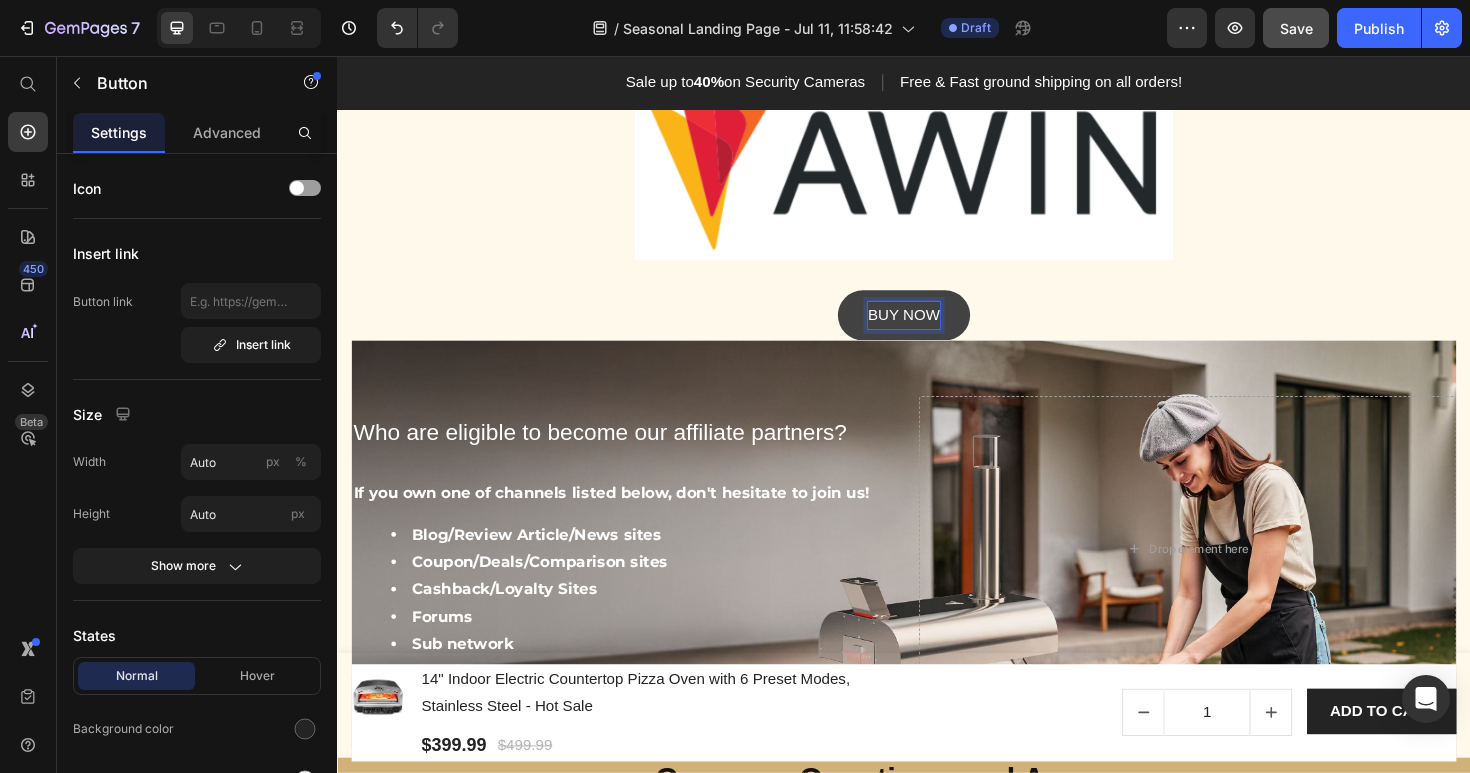 click on "BUY NOW" at bounding box center (937, 330) 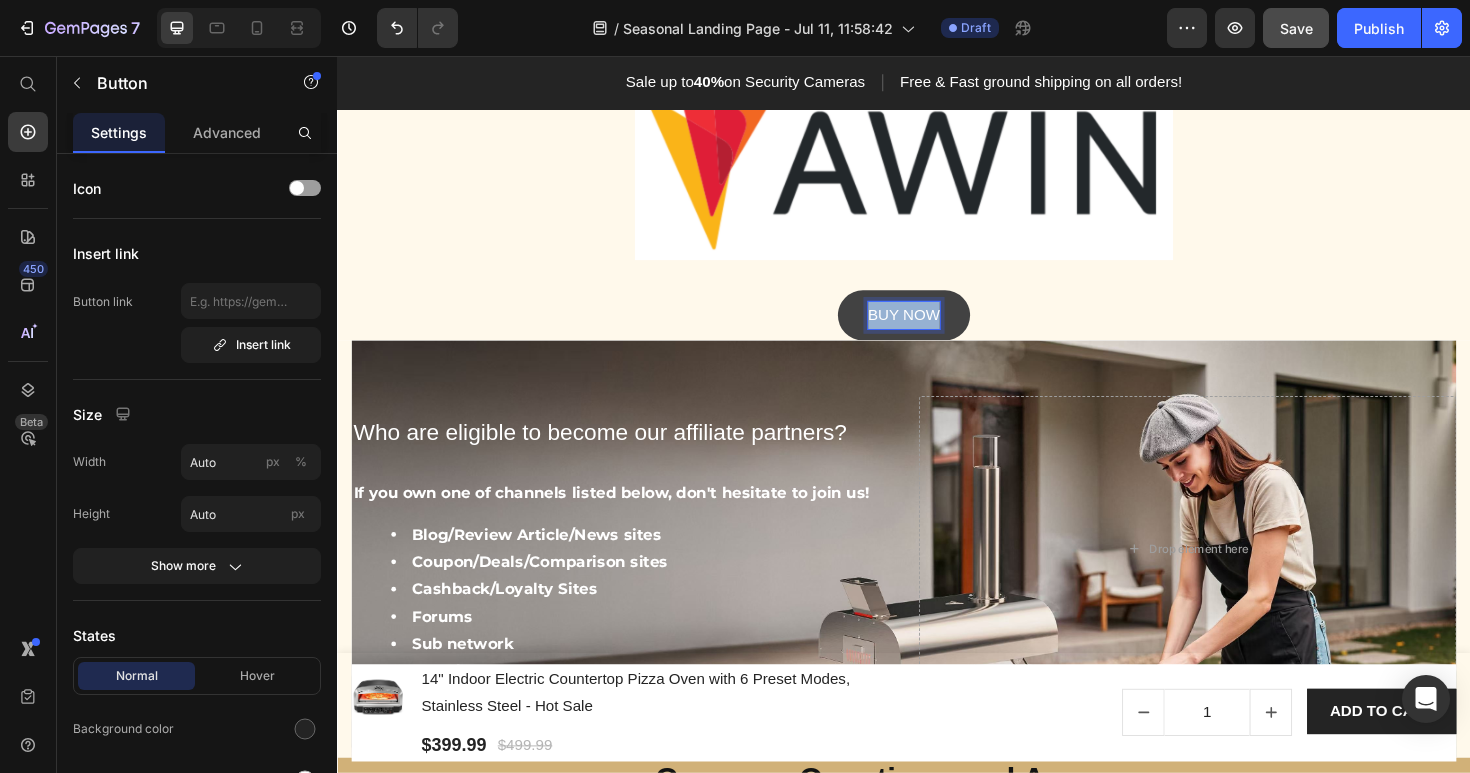 click on "BUY NOW" at bounding box center (937, 330) 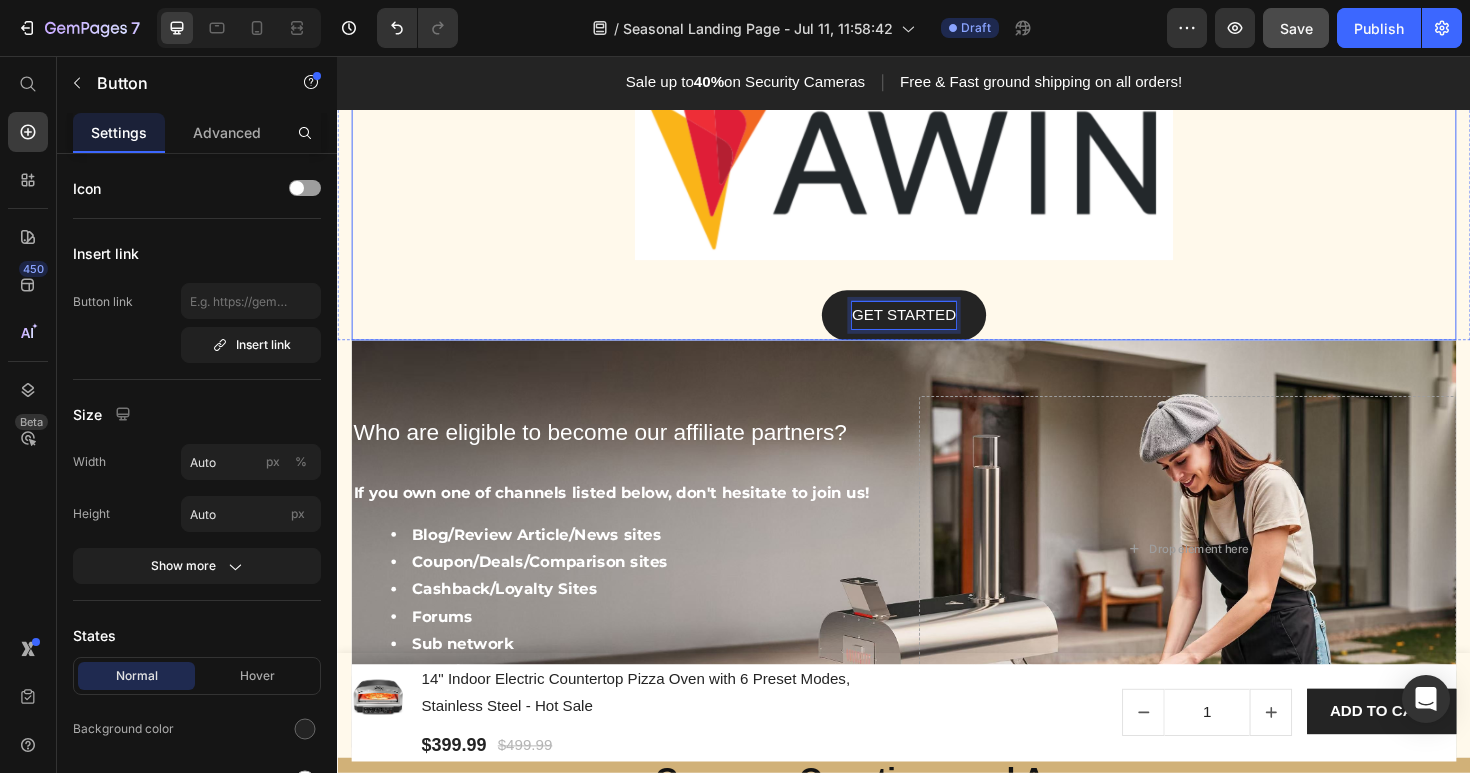 click on "Awards & Accreditions Heading If you have any questions about the affiliate program or need support, please contact us directly via email at: affiliate.example.com. Text block Image GET STARTED Button 0 Row" at bounding box center [937, 94] 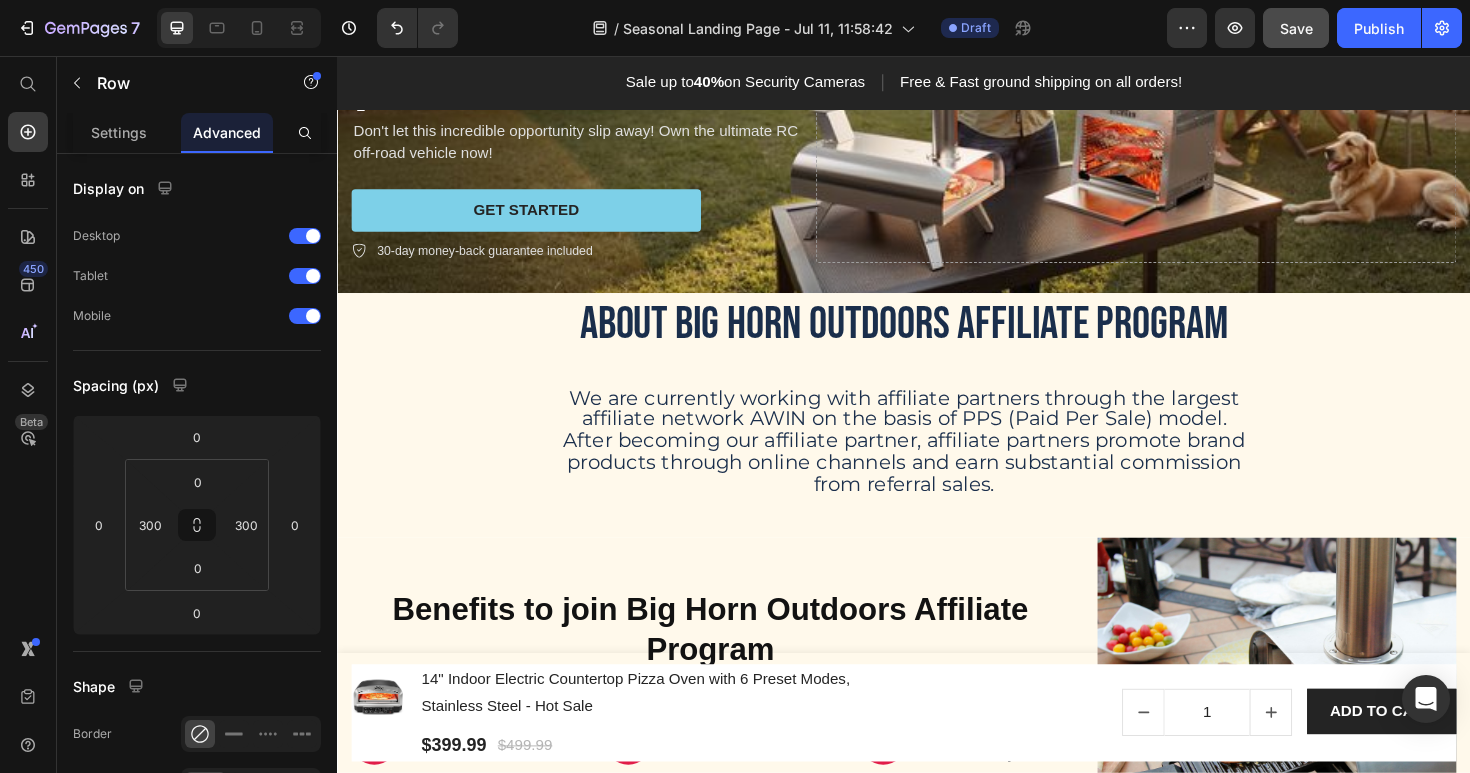 scroll, scrollTop: 0, scrollLeft: 0, axis: both 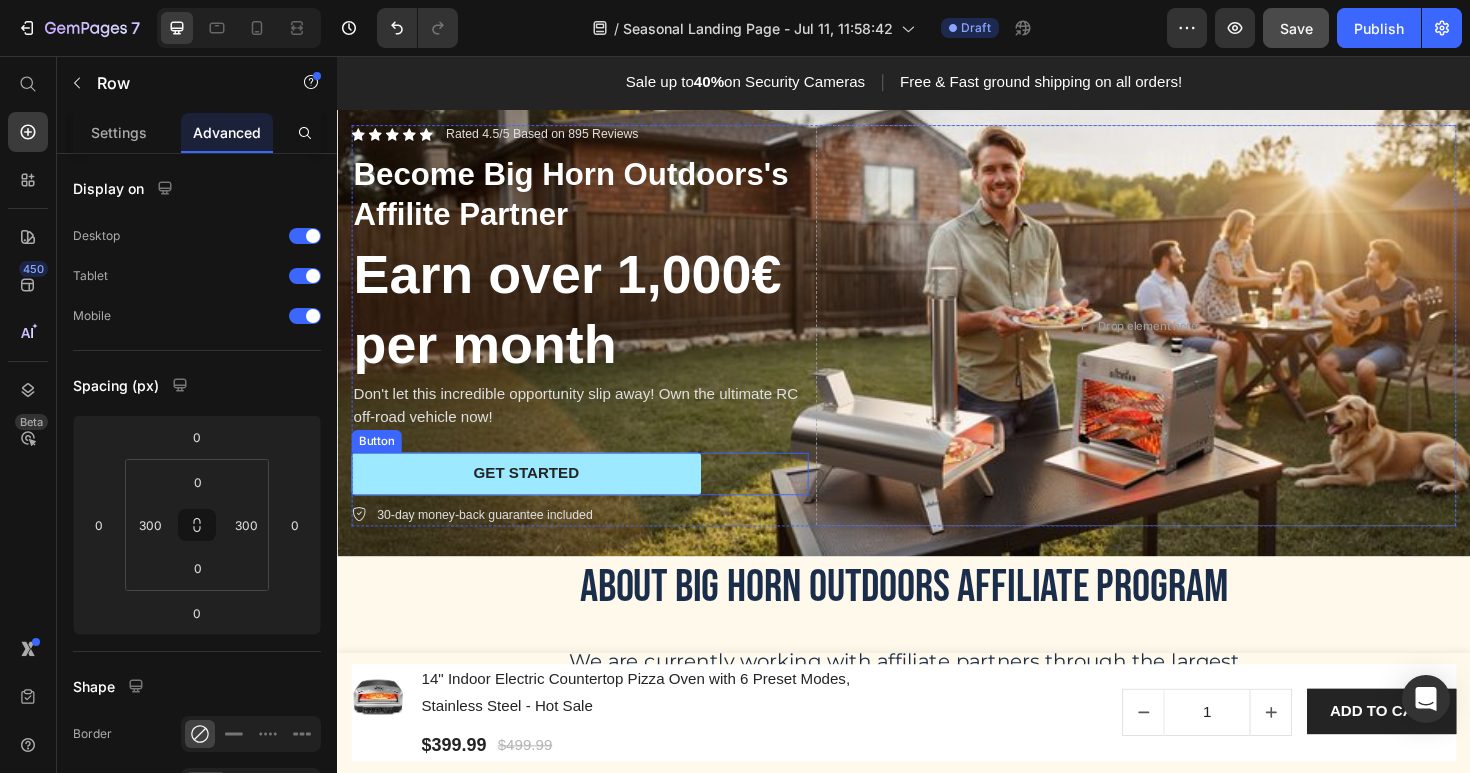 click on "GET STARTED" at bounding box center (537, 498) 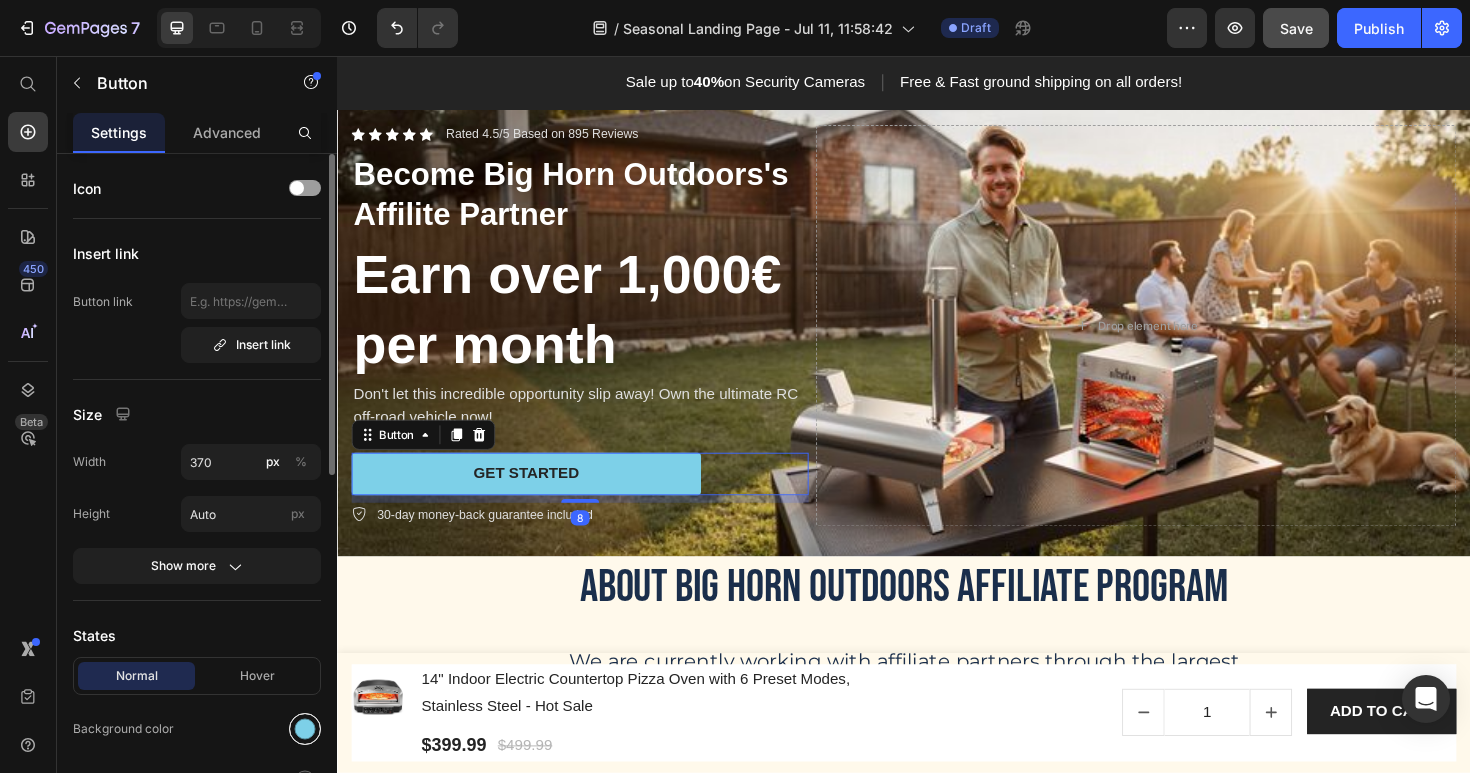 click at bounding box center (305, 729) 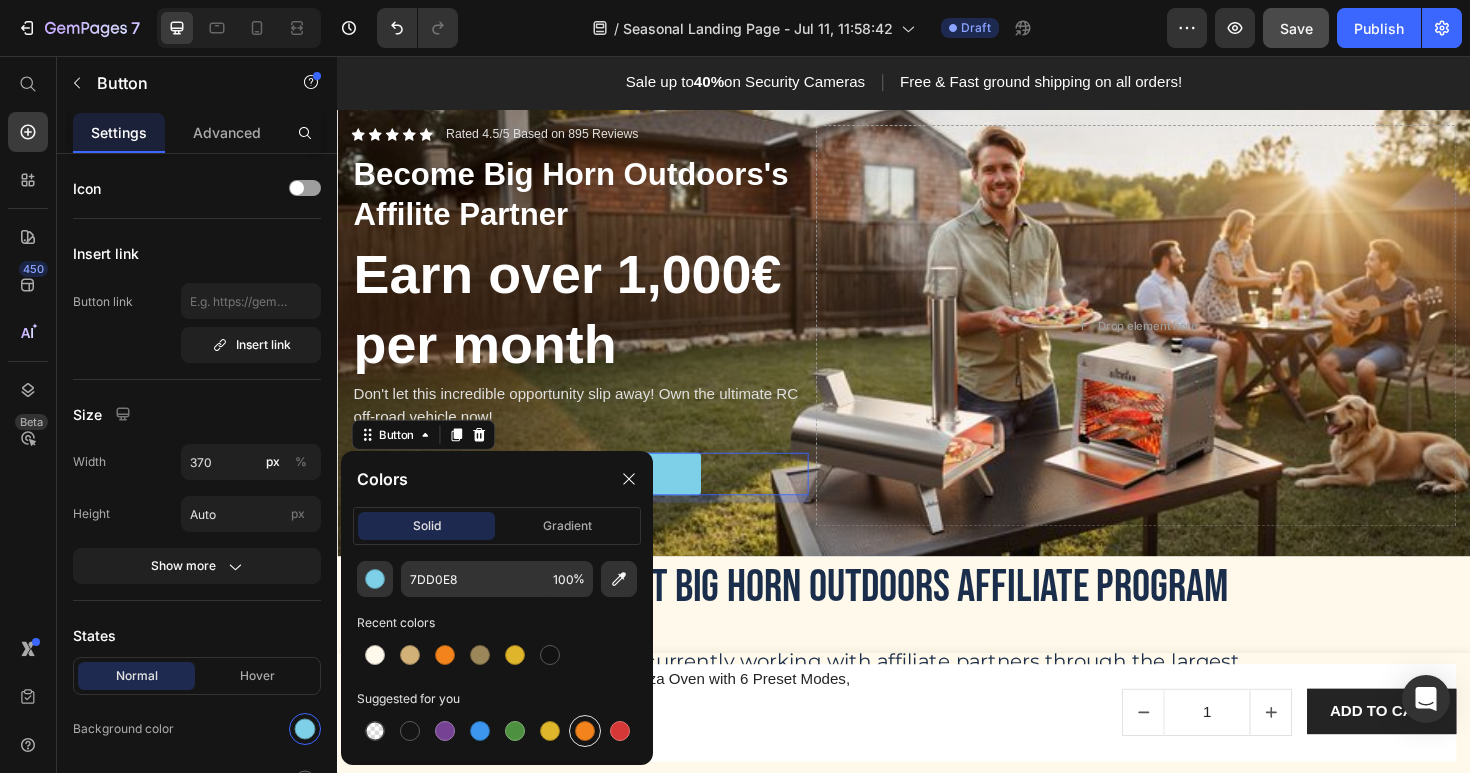 click at bounding box center [585, 731] 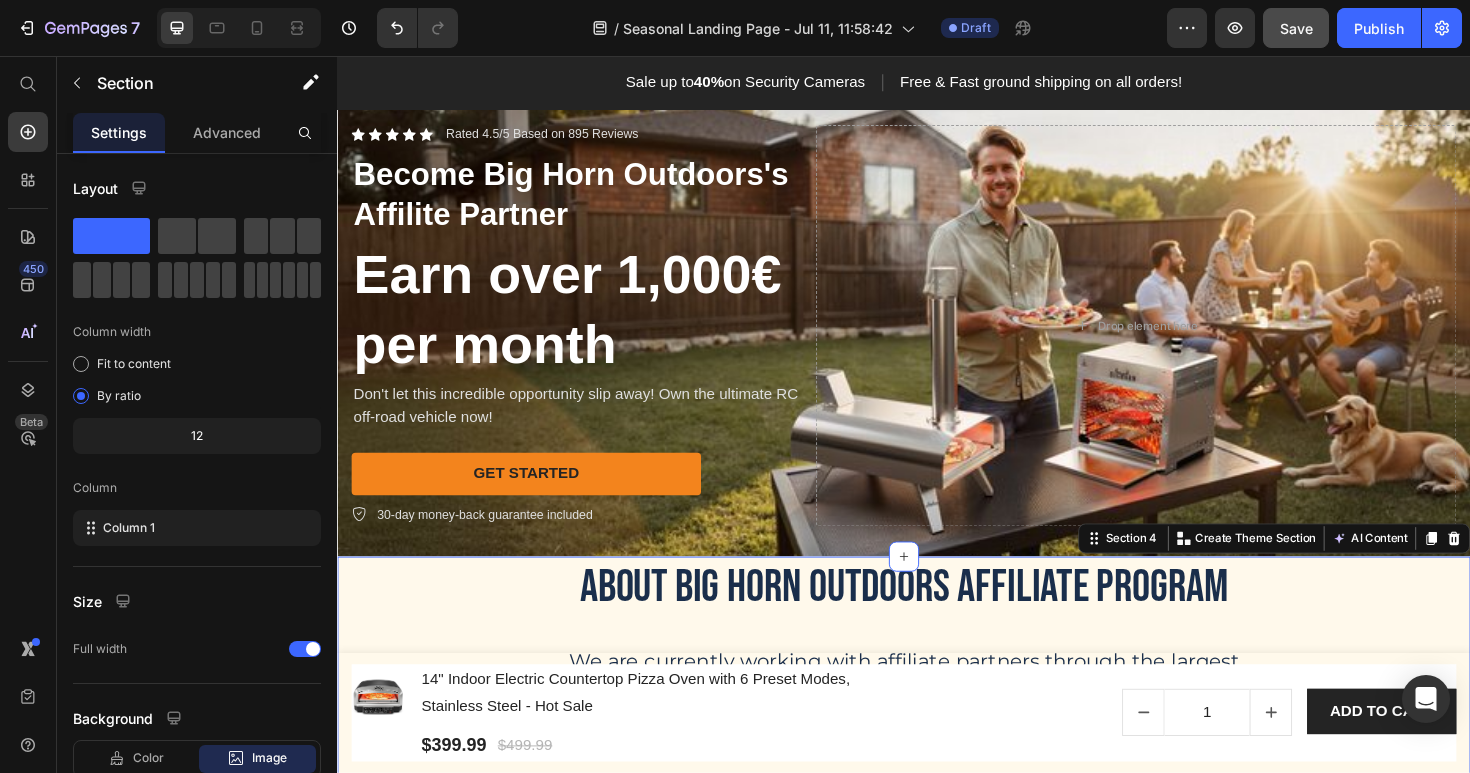click on "About Big Horn Outdoors Affiliate Program Heading We are currently working with affiliate partners through the largest affiliate network AWIN on the basis of PPS (Paid Per Sale) model. After becoming our affiliate partner, affiliate partners promote brand products through online channels and earn substantial commission from referral sales. Text Block Row" at bounding box center [937, 710] 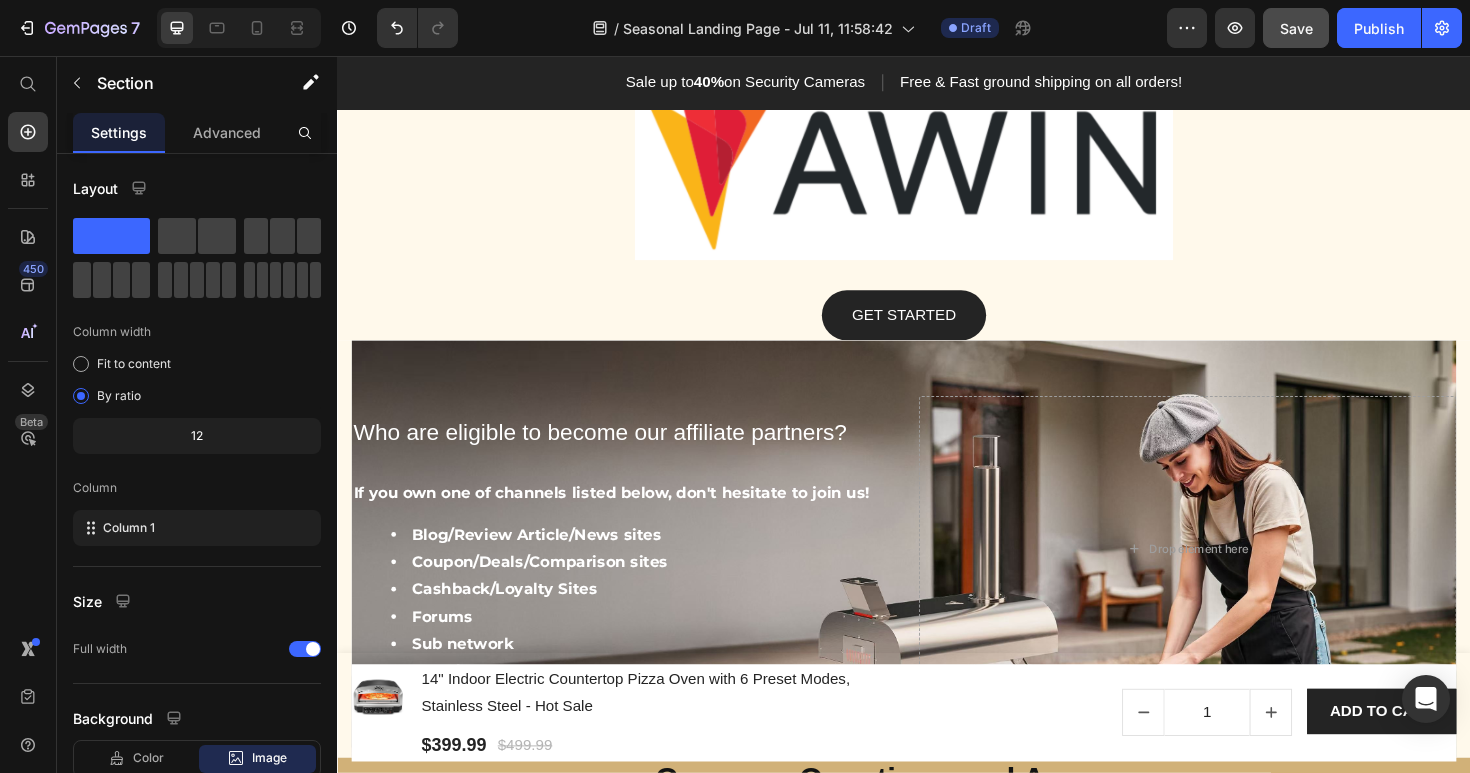 scroll, scrollTop: 2364, scrollLeft: 0, axis: vertical 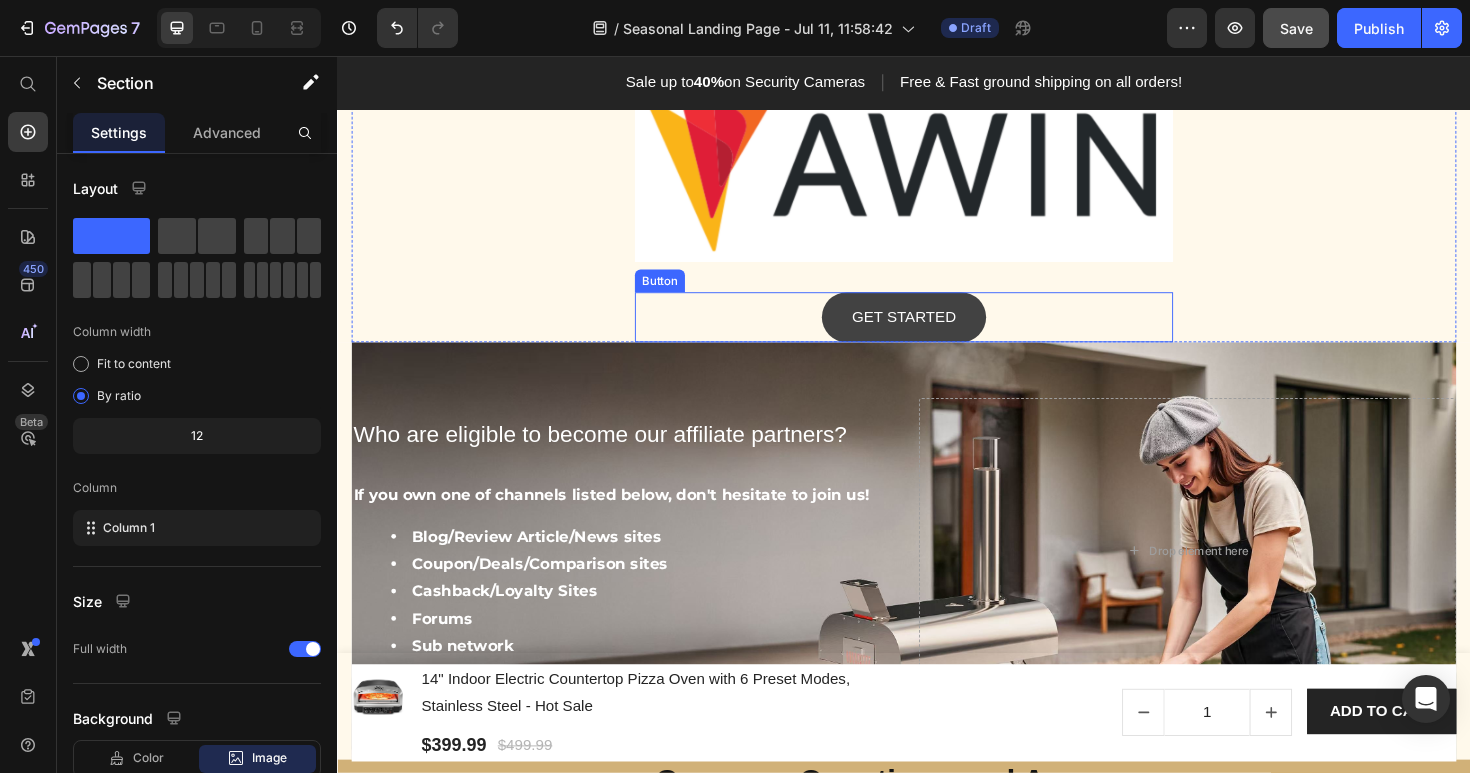 click on "GET STARTED" at bounding box center [937, 332] 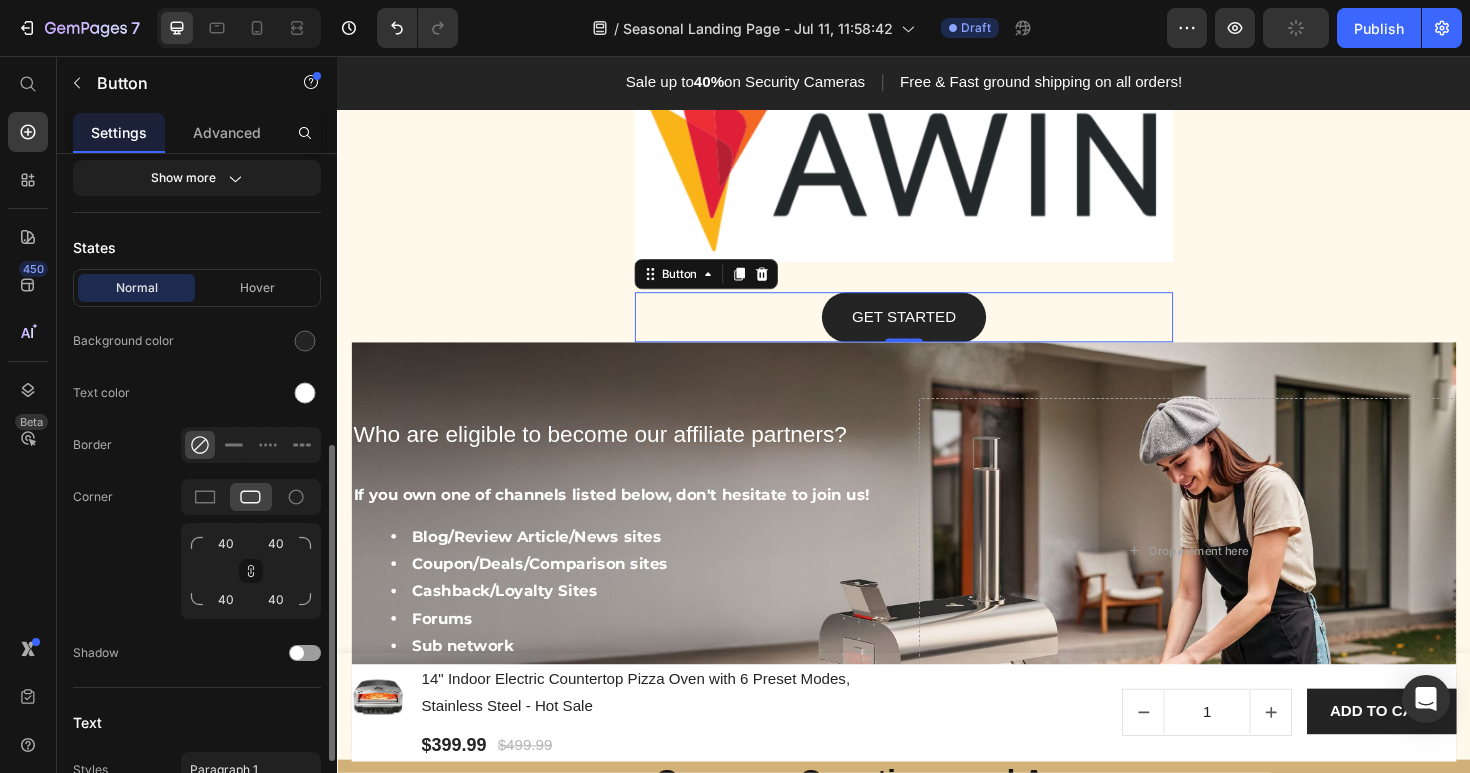 scroll, scrollTop: 769, scrollLeft: 0, axis: vertical 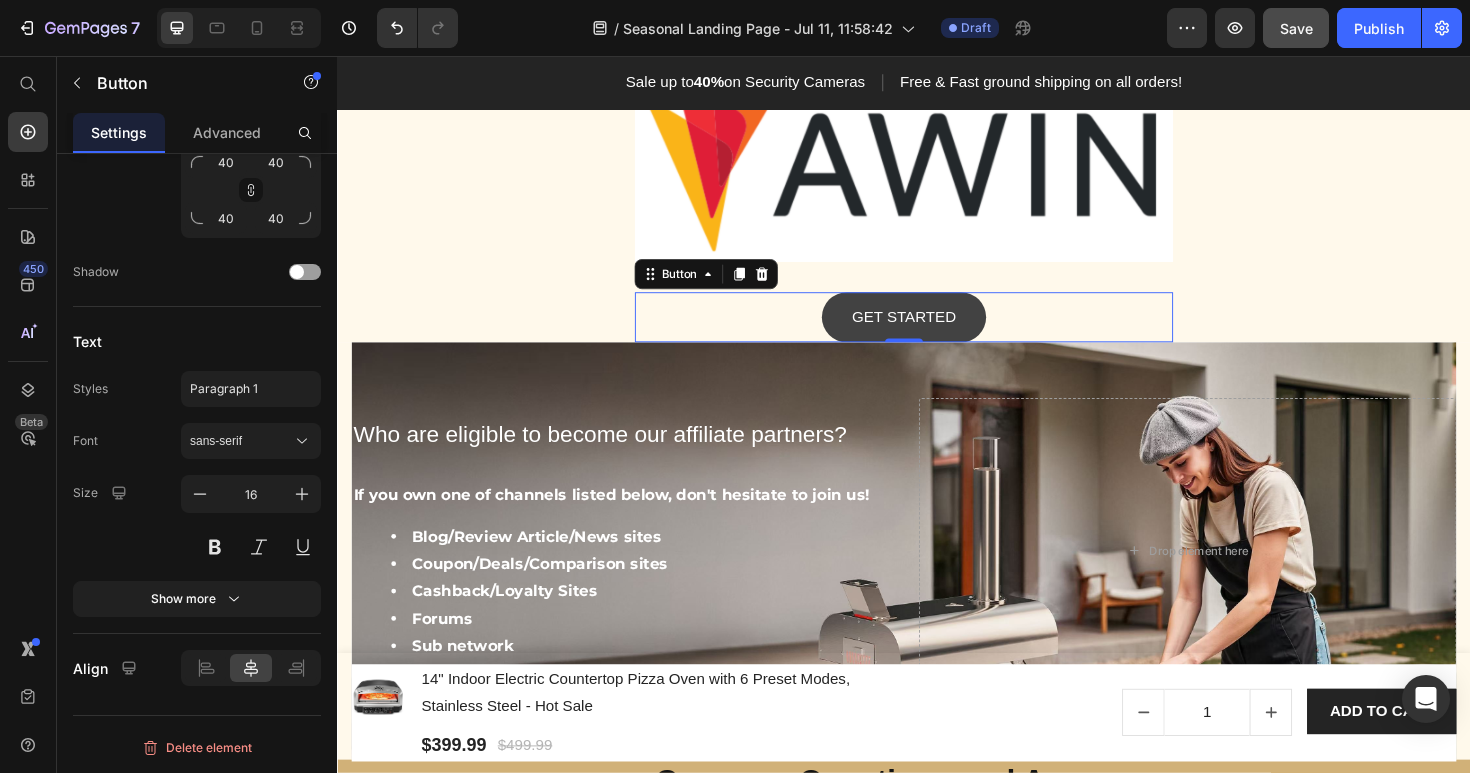 click on "GET STARTED" at bounding box center (937, 332) 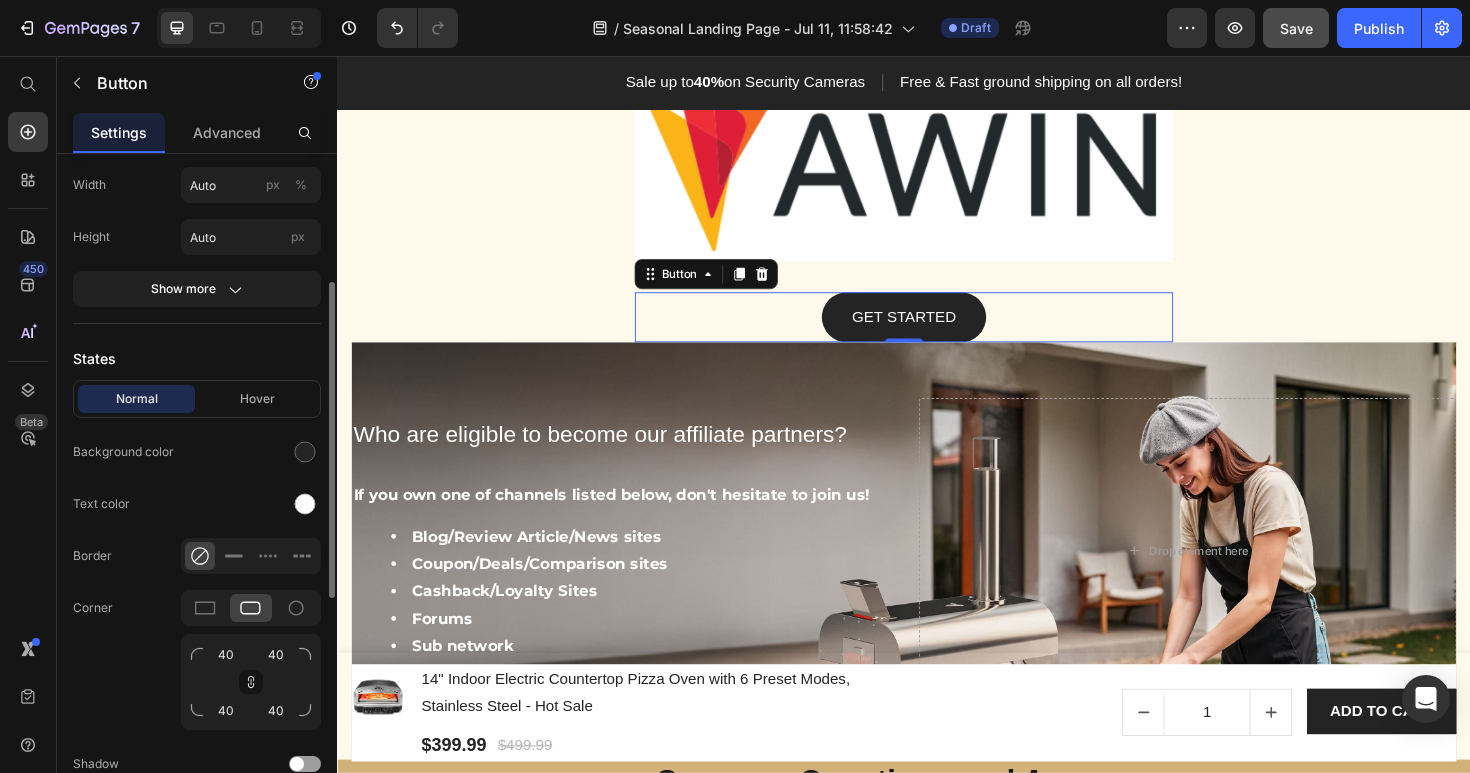 scroll, scrollTop: 276, scrollLeft: 0, axis: vertical 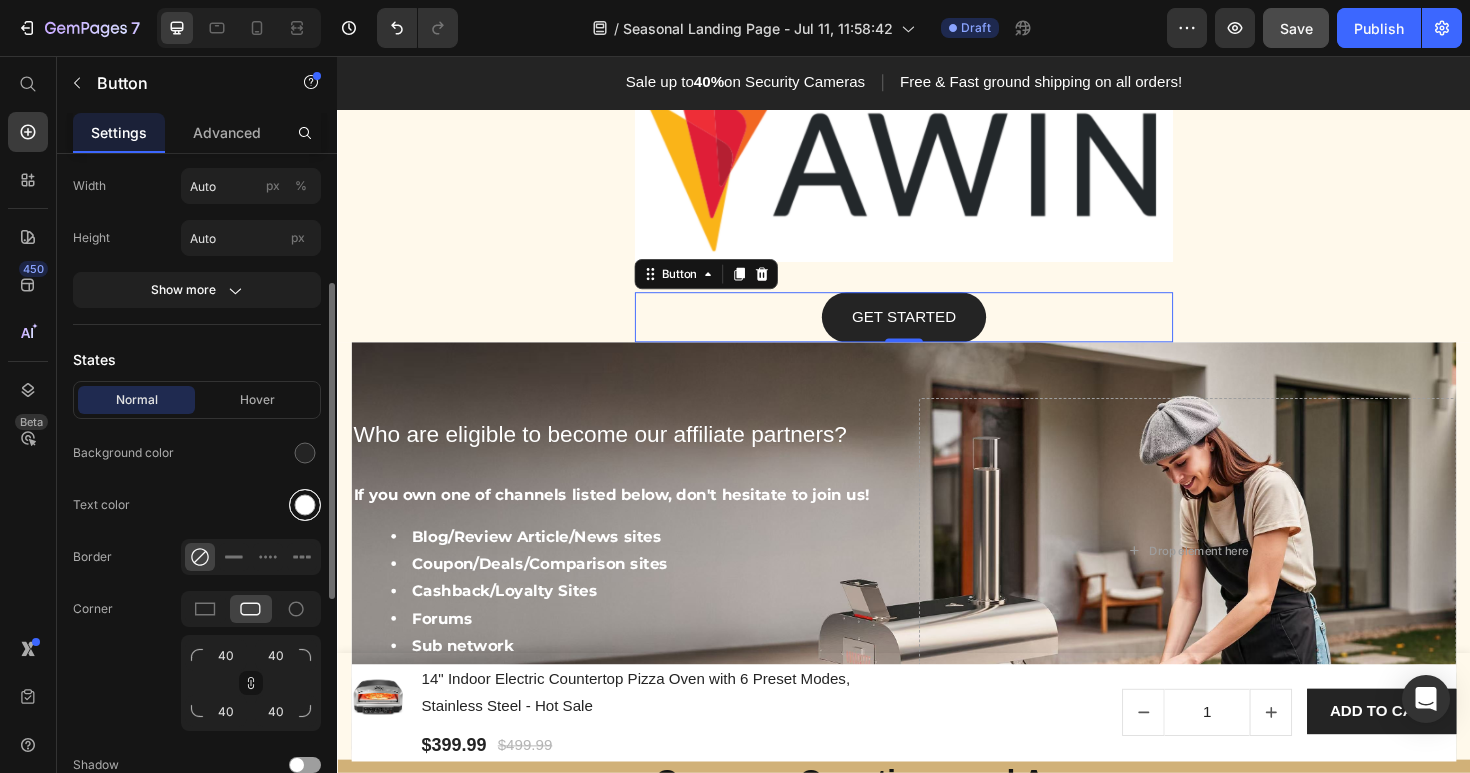 click at bounding box center [305, 505] 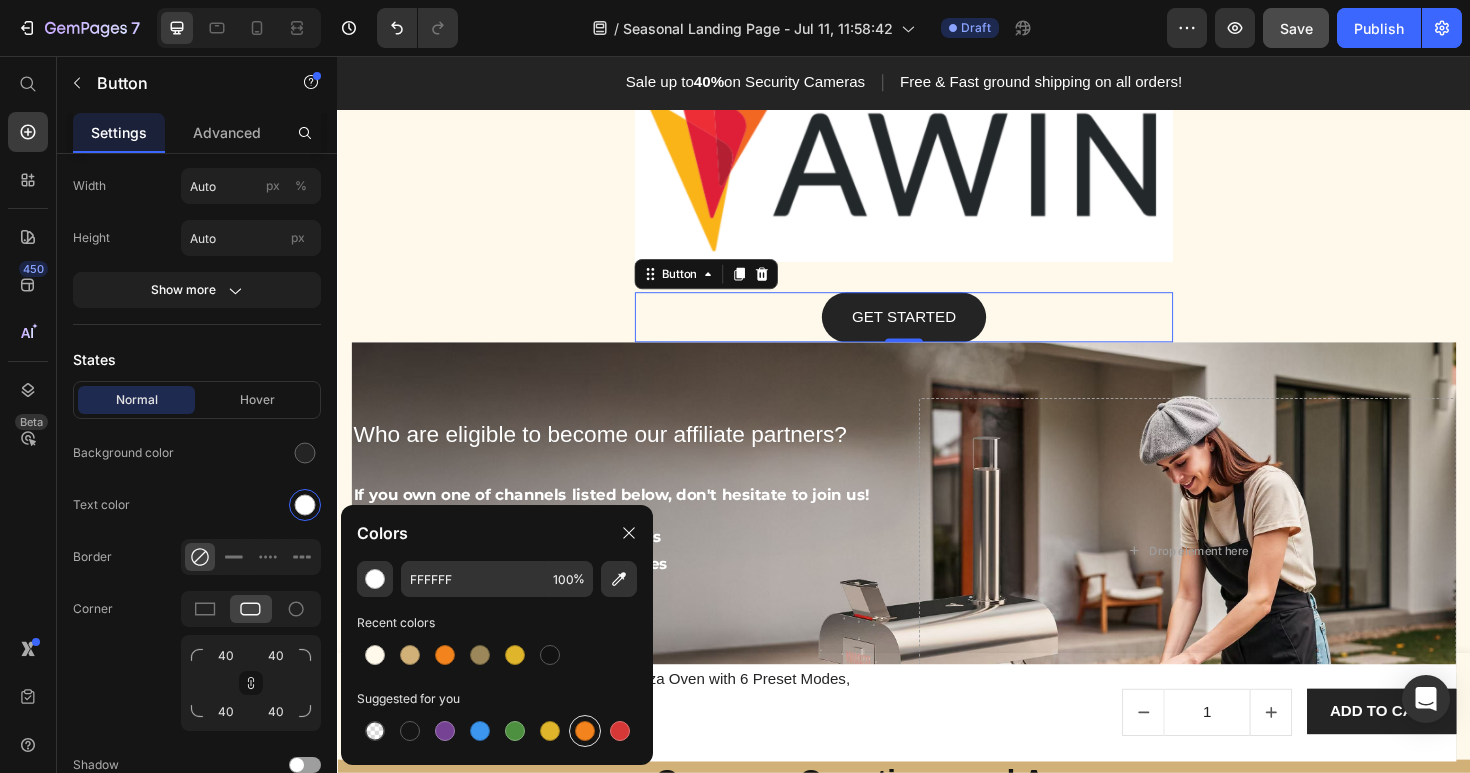 click at bounding box center (585, 731) 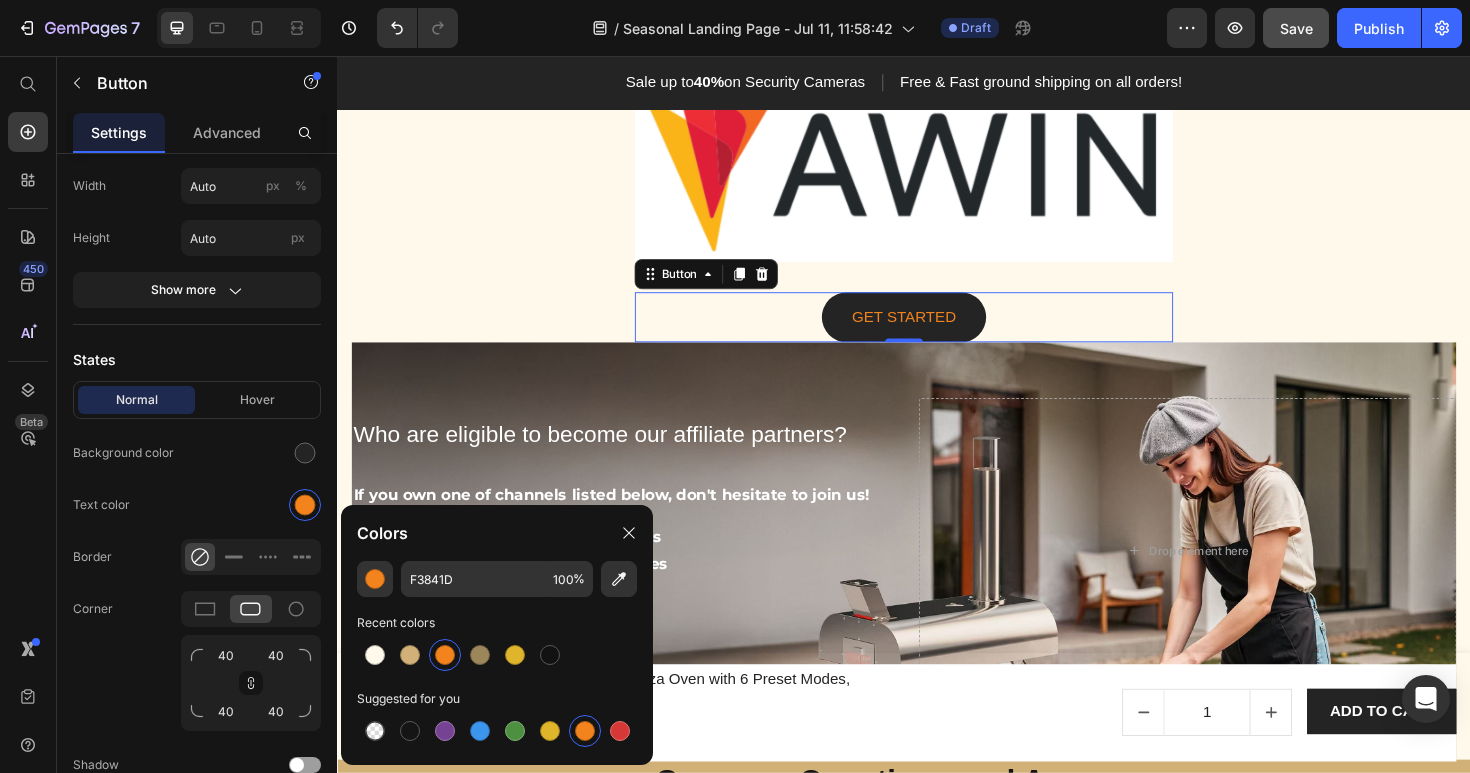 click at bounding box center [585, 731] 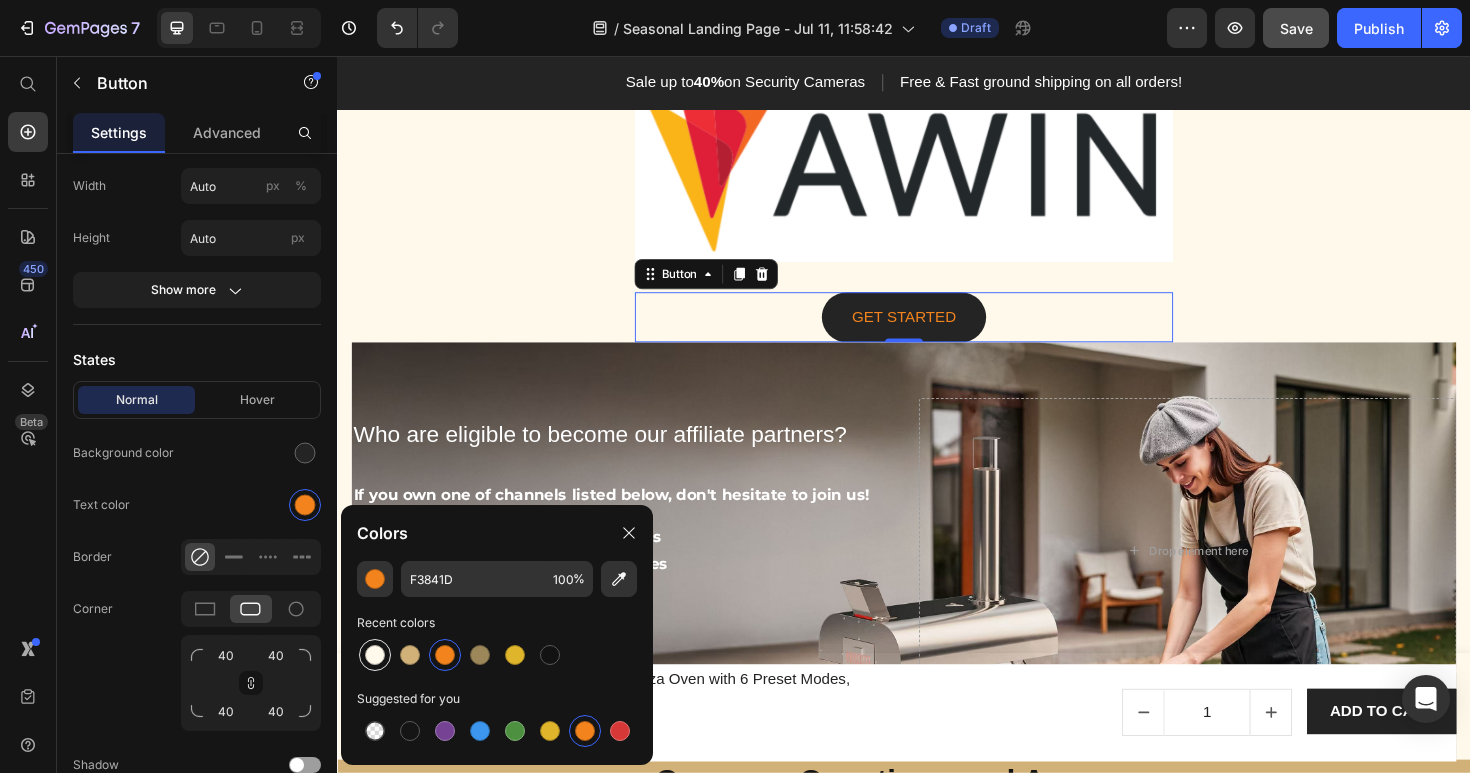 click at bounding box center (375, 655) 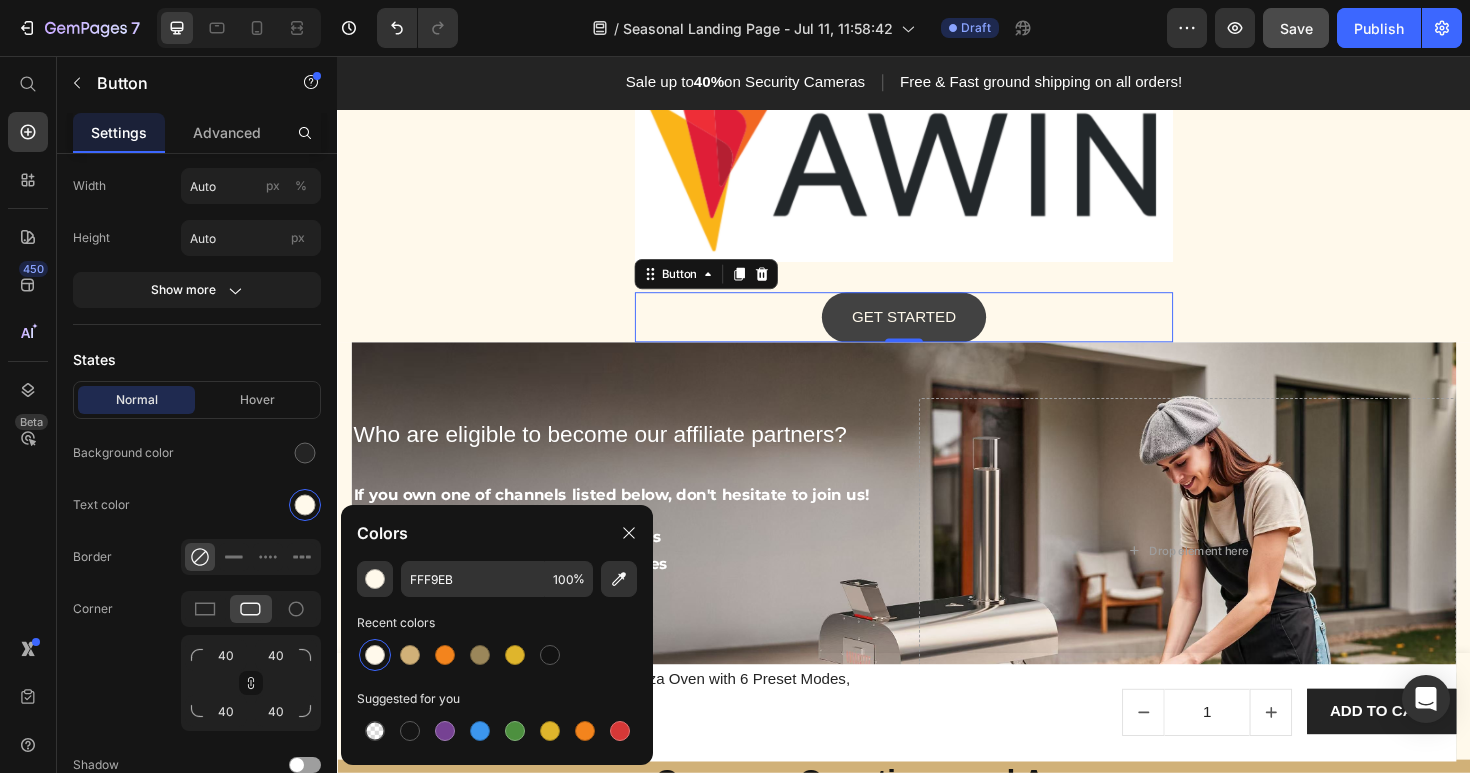 click on "GET STARTED" at bounding box center (937, 332) 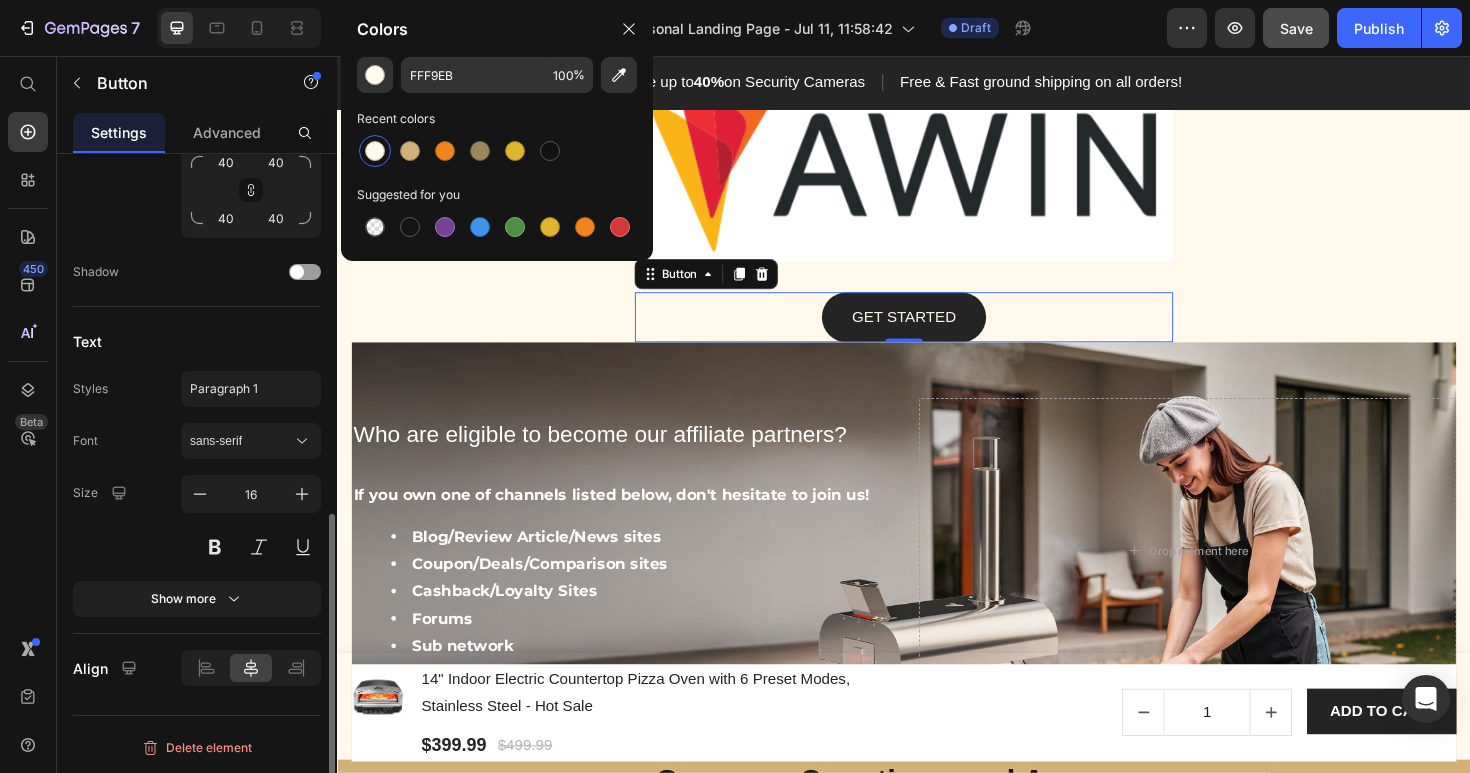 scroll, scrollTop: 766, scrollLeft: 0, axis: vertical 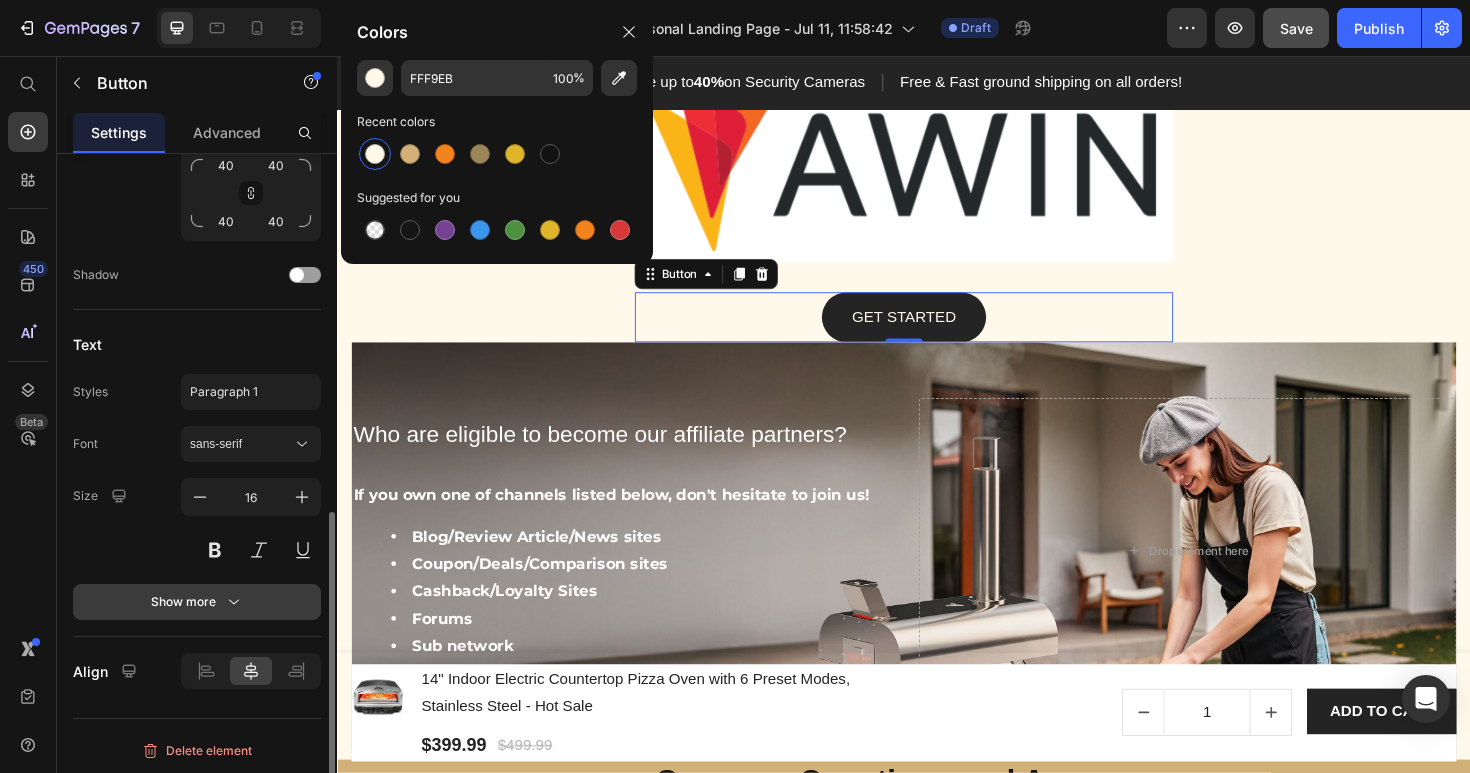 click 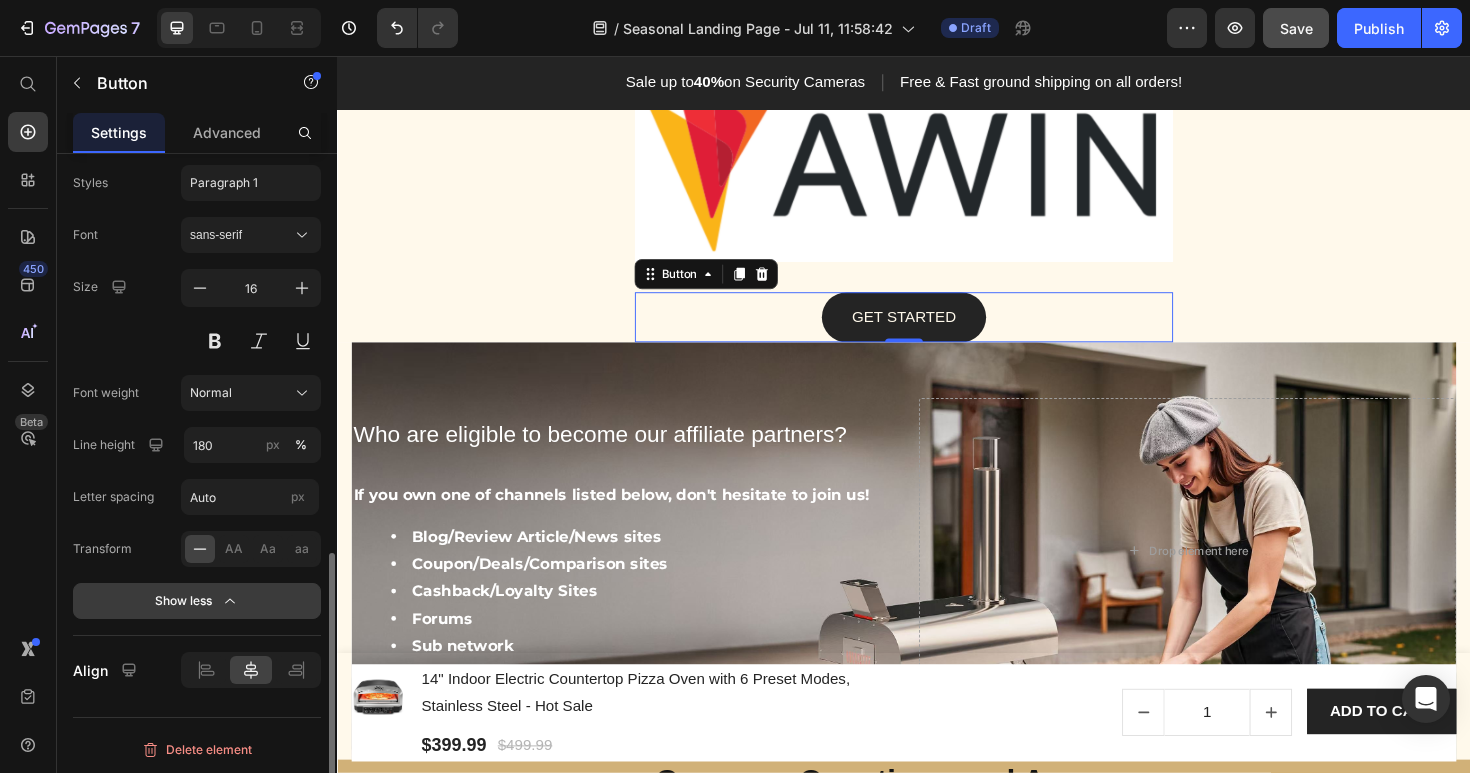 scroll, scrollTop: 977, scrollLeft: 0, axis: vertical 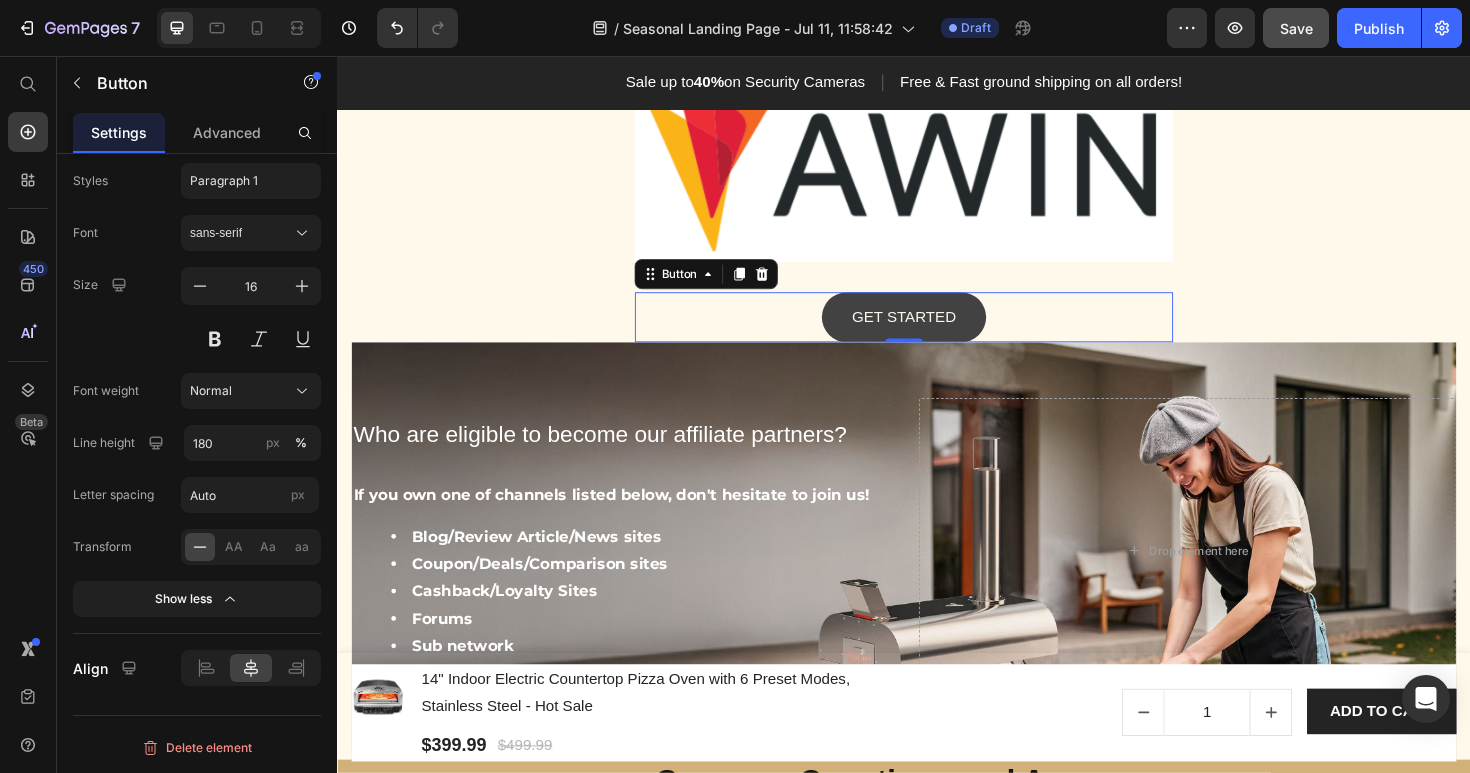 click on "GET STARTED" at bounding box center (937, 332) 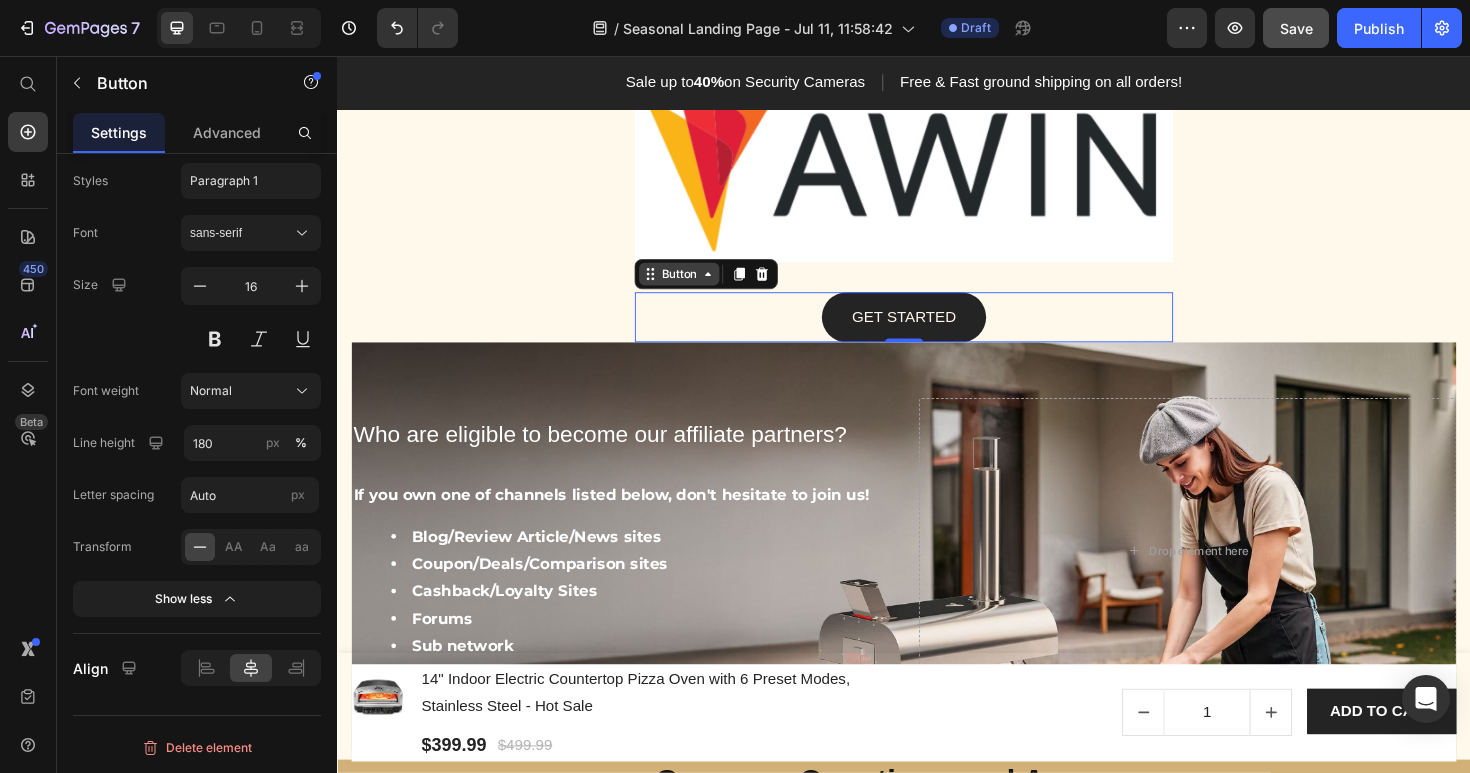click on "Button" at bounding box center [699, 287] 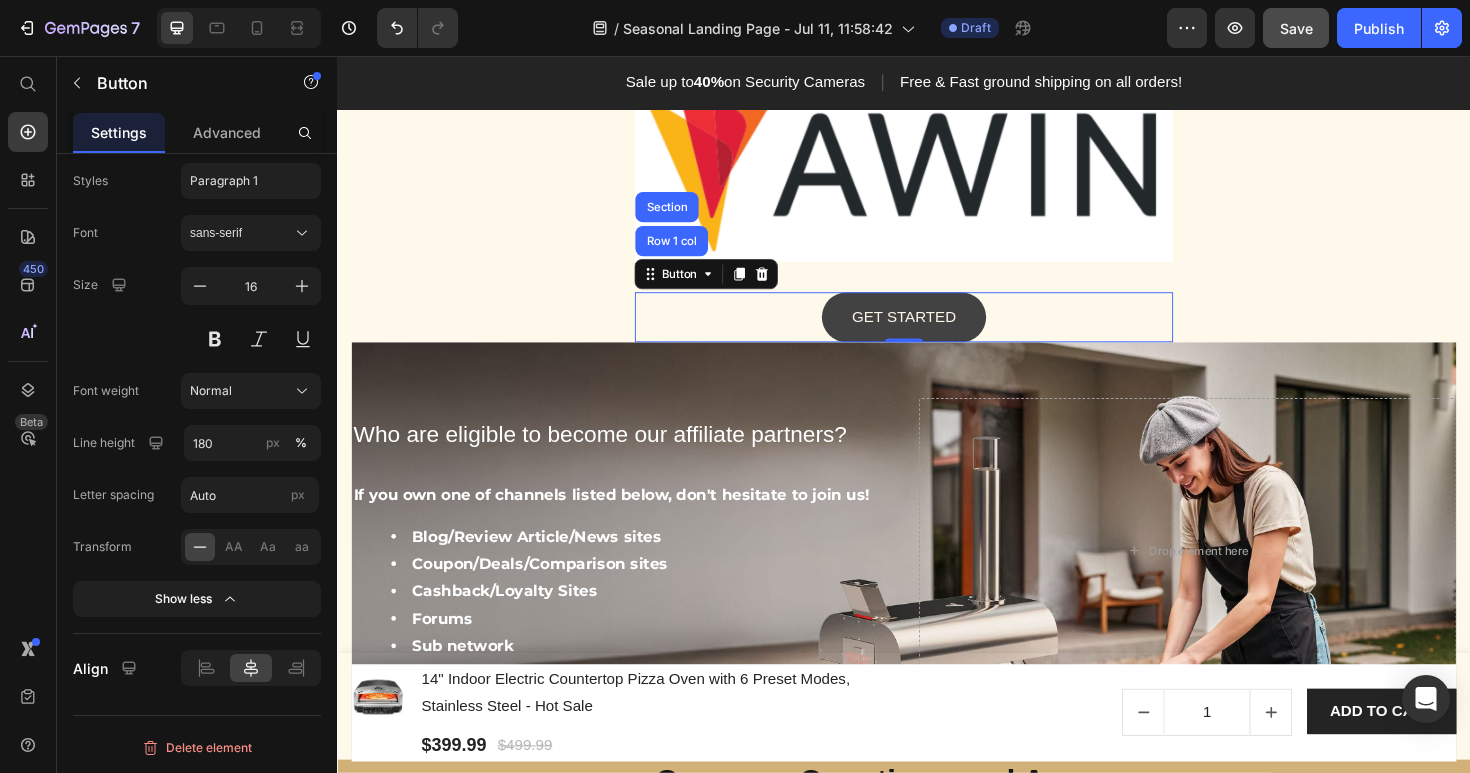 click on "GET STARTED" at bounding box center (937, 332) 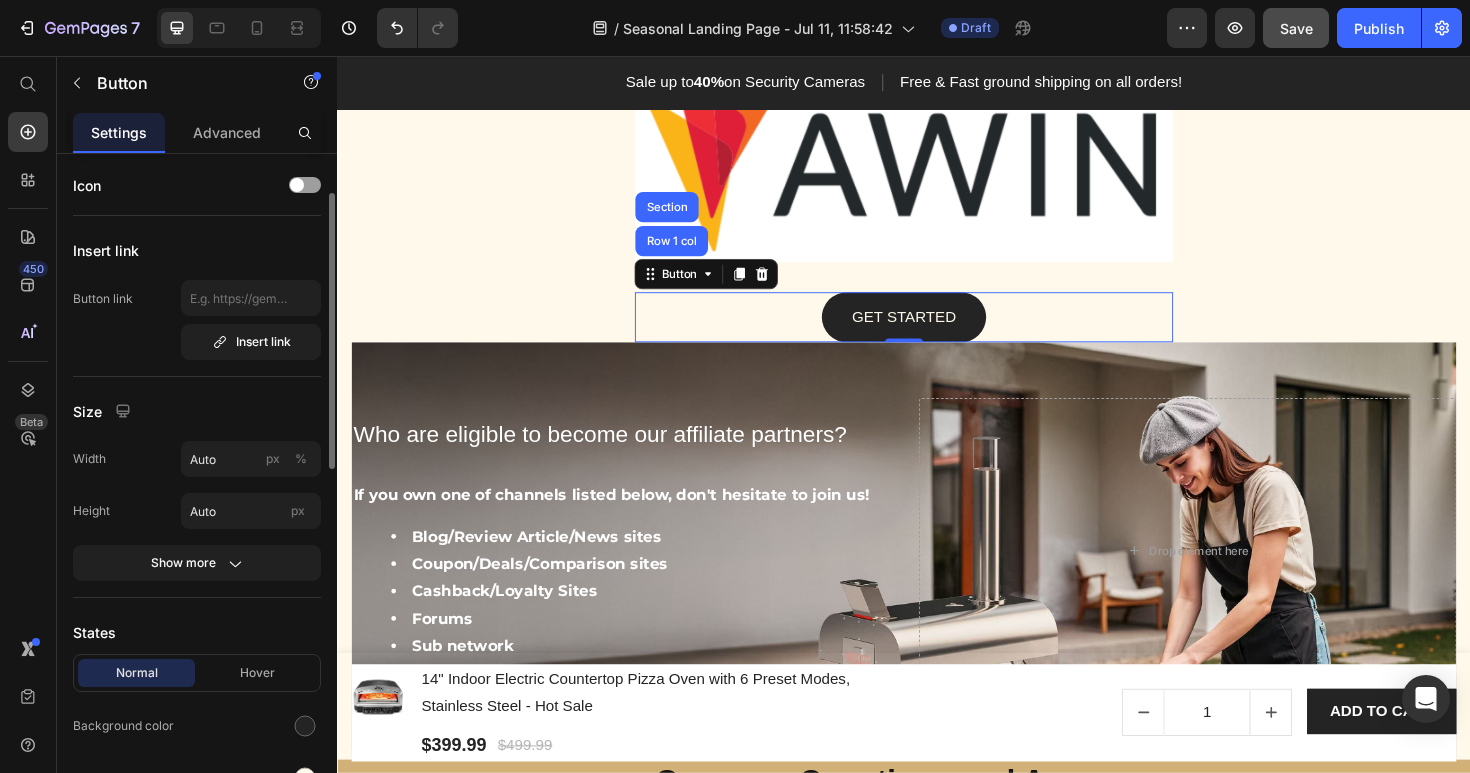 scroll, scrollTop: 0, scrollLeft: 0, axis: both 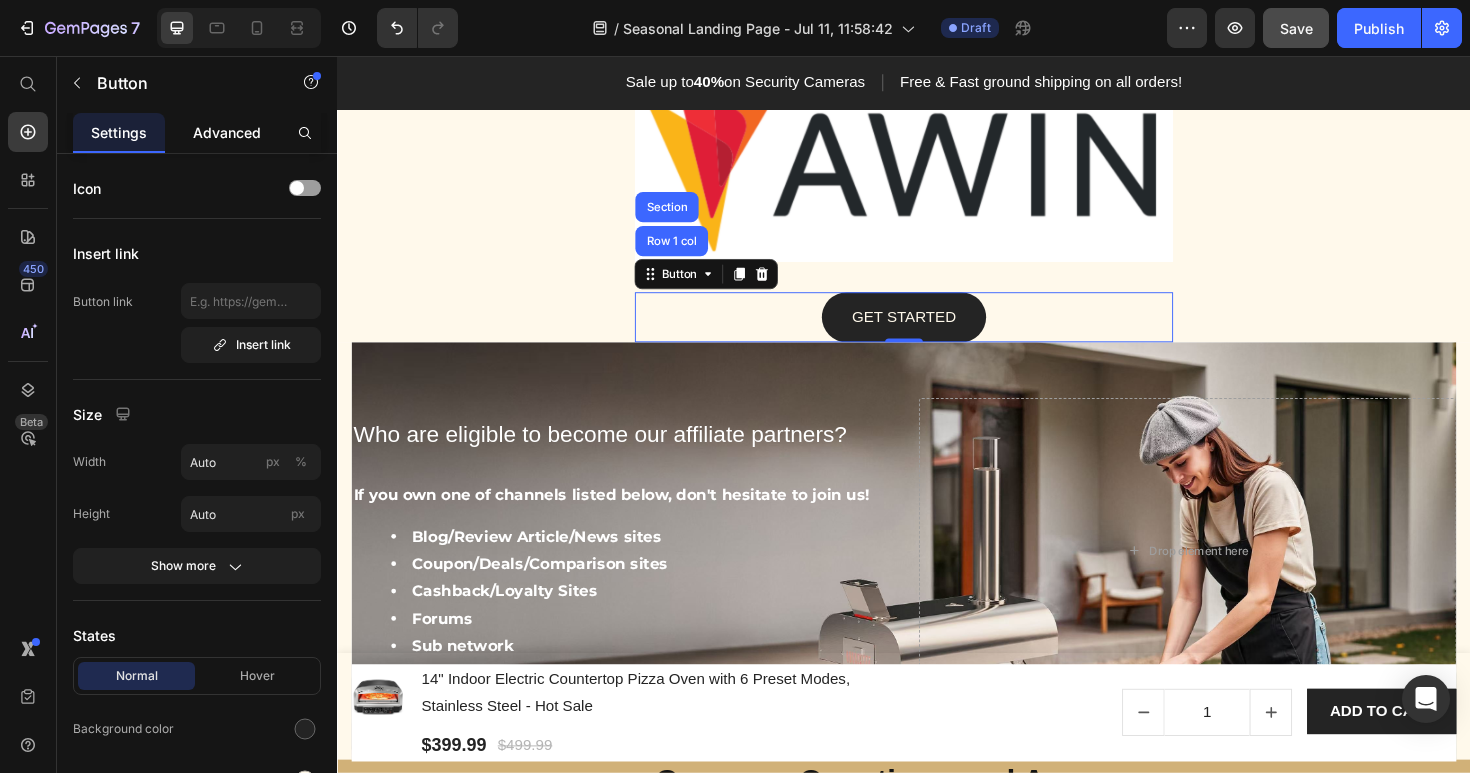 click on "Advanced" at bounding box center (227, 132) 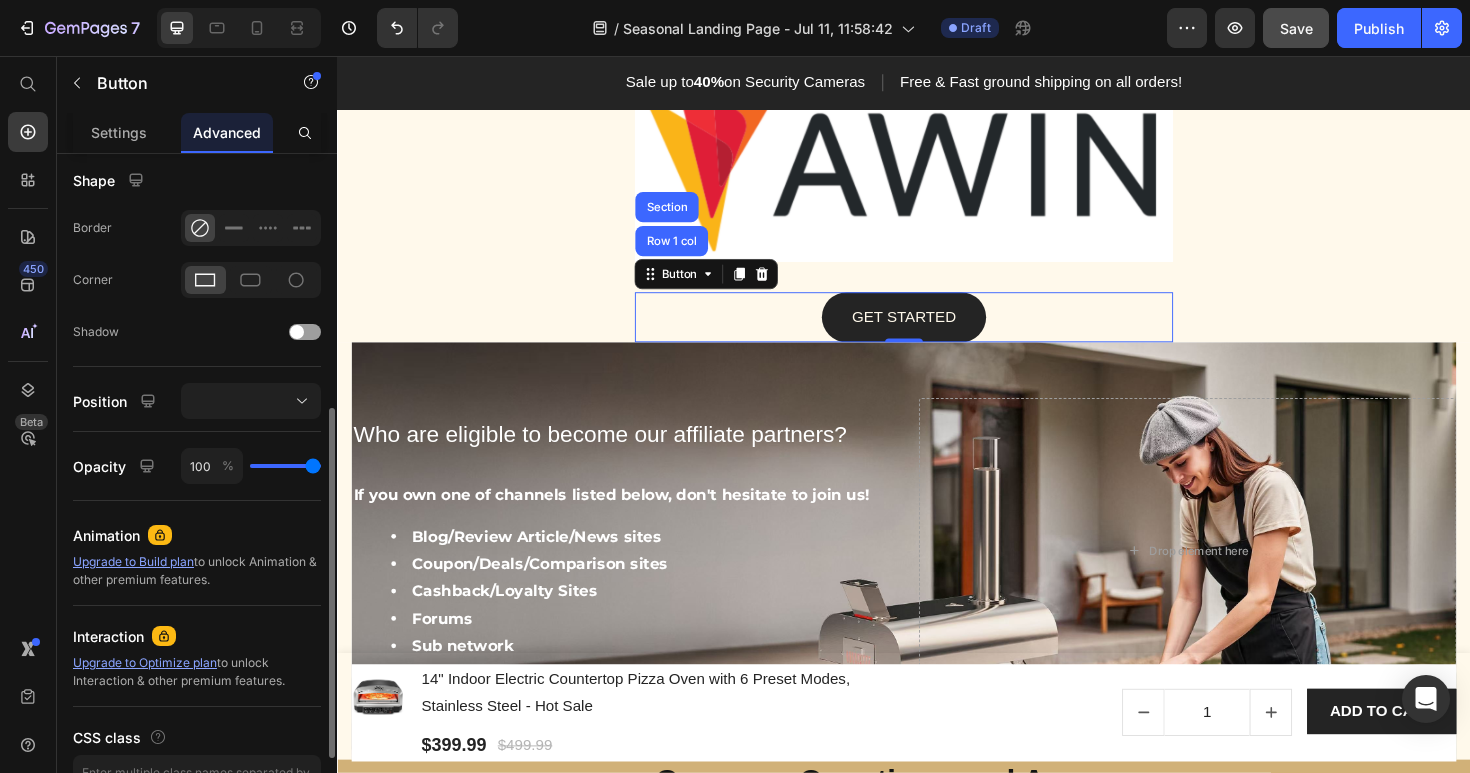 scroll, scrollTop: 629, scrollLeft: 0, axis: vertical 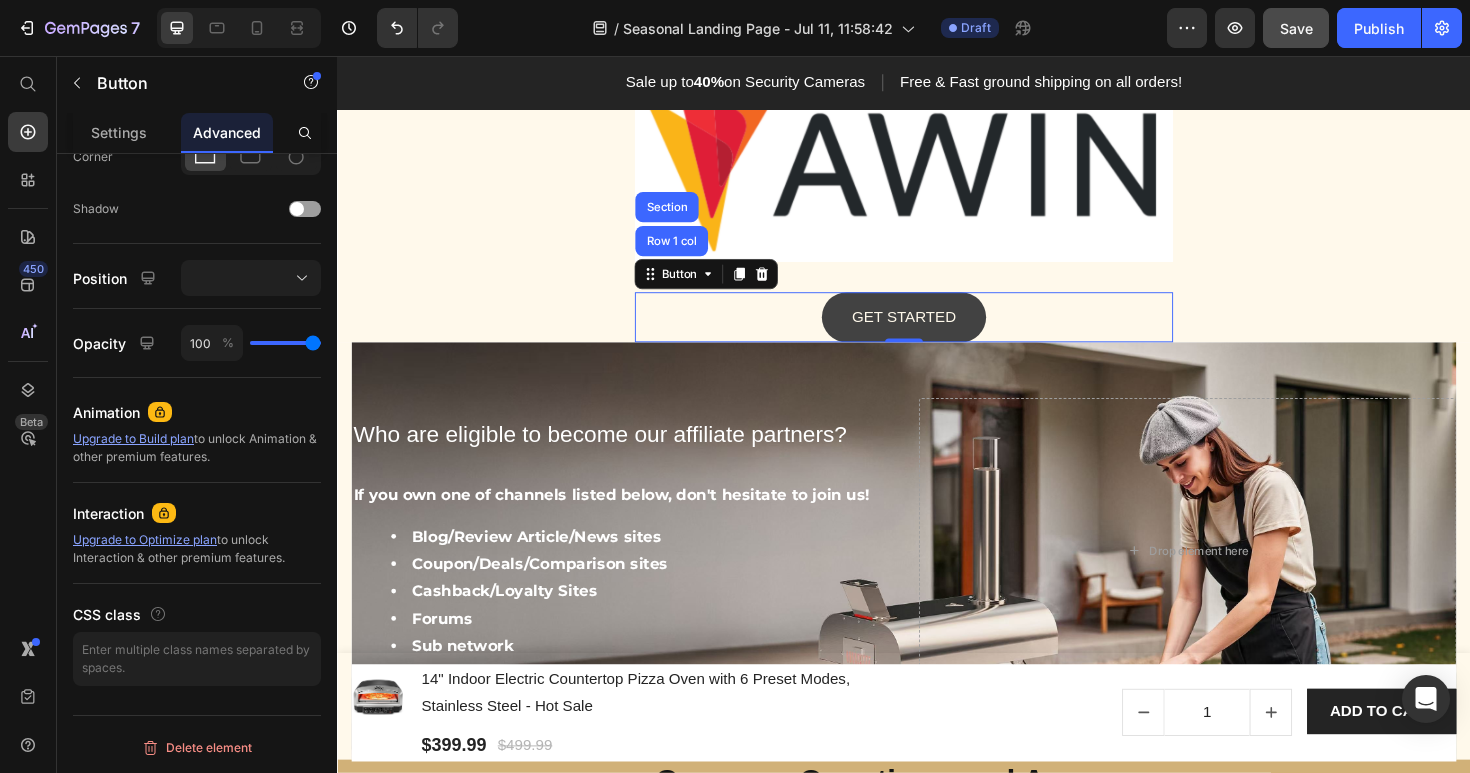 click on "GET STARTED" at bounding box center [937, 332] 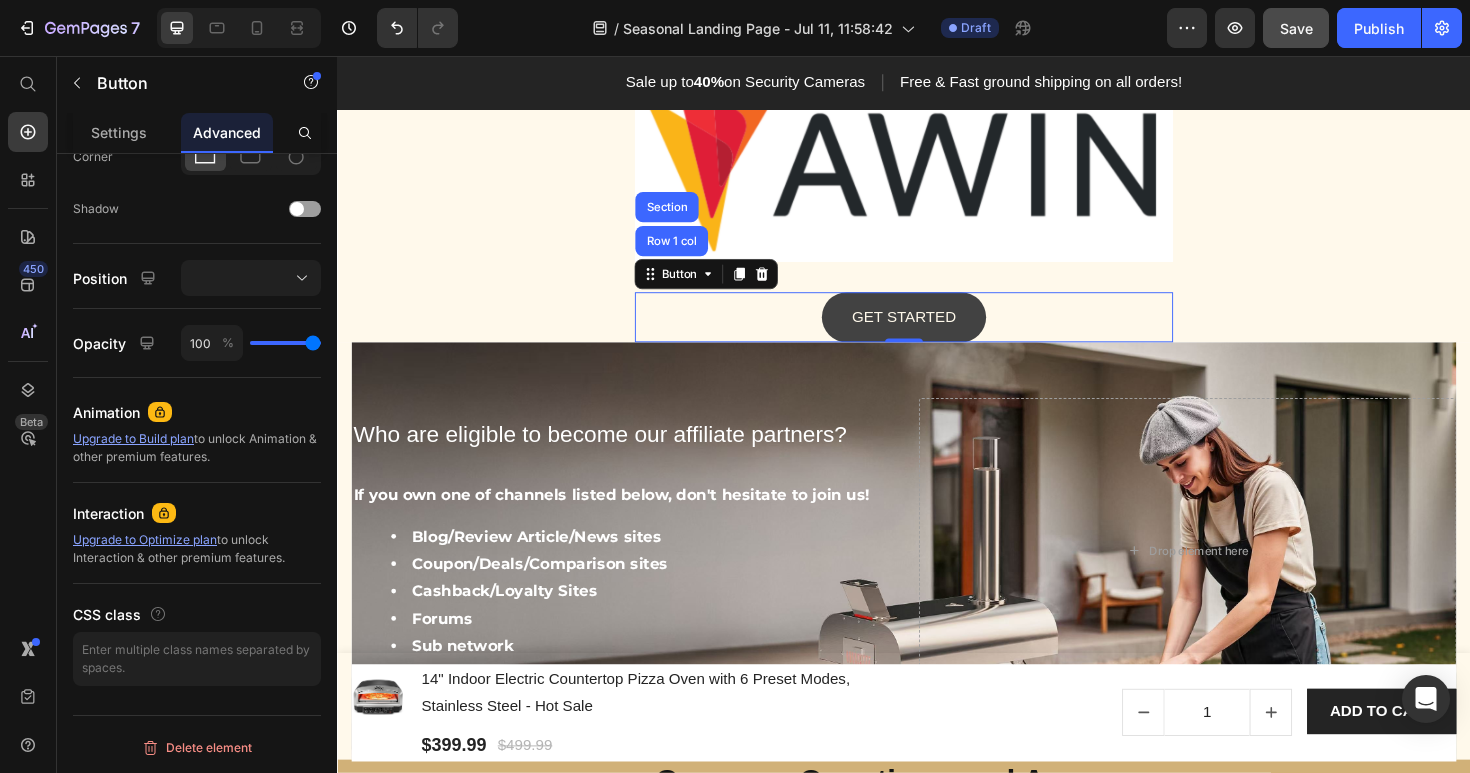 click on "GET STARTED" at bounding box center (937, 332) 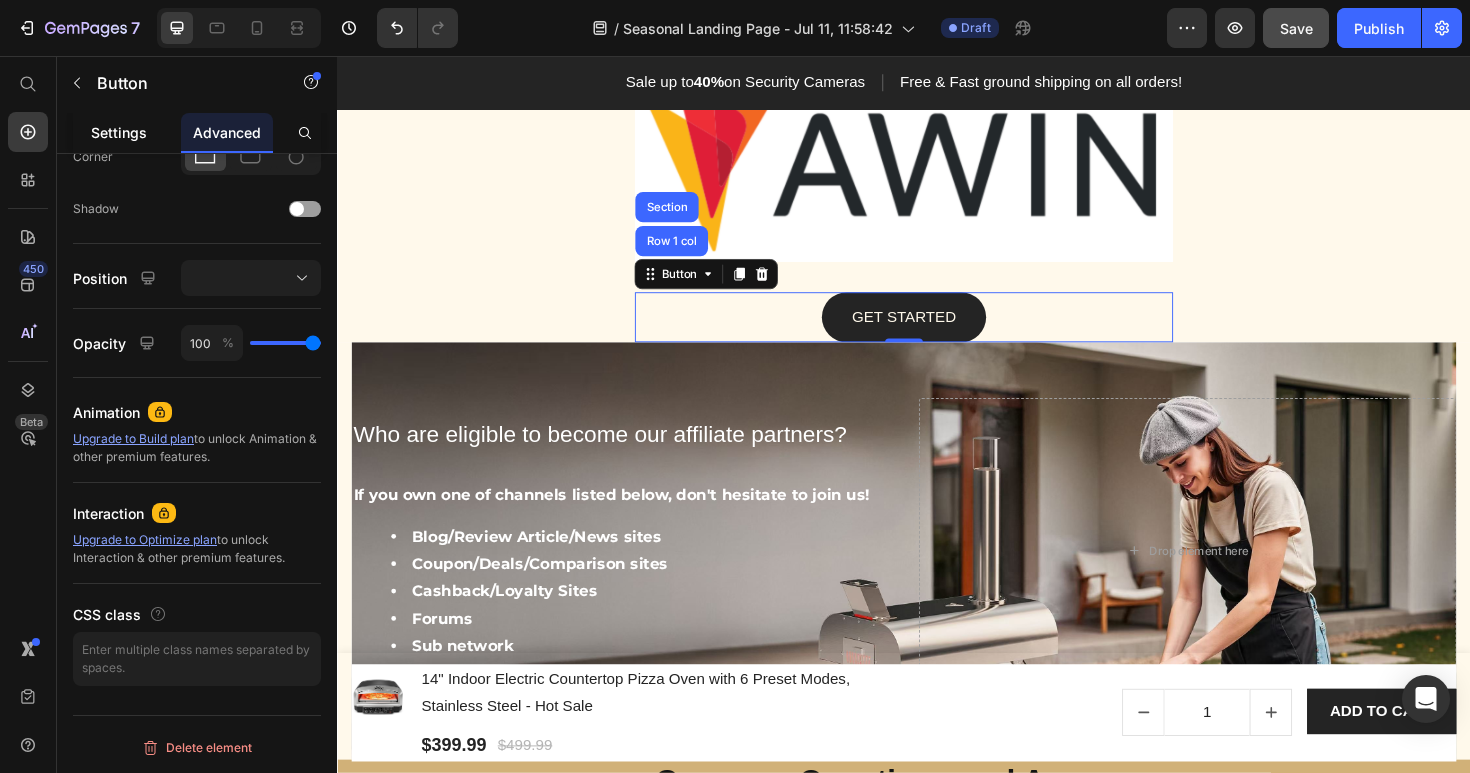 click on "Settings" at bounding box center (119, 132) 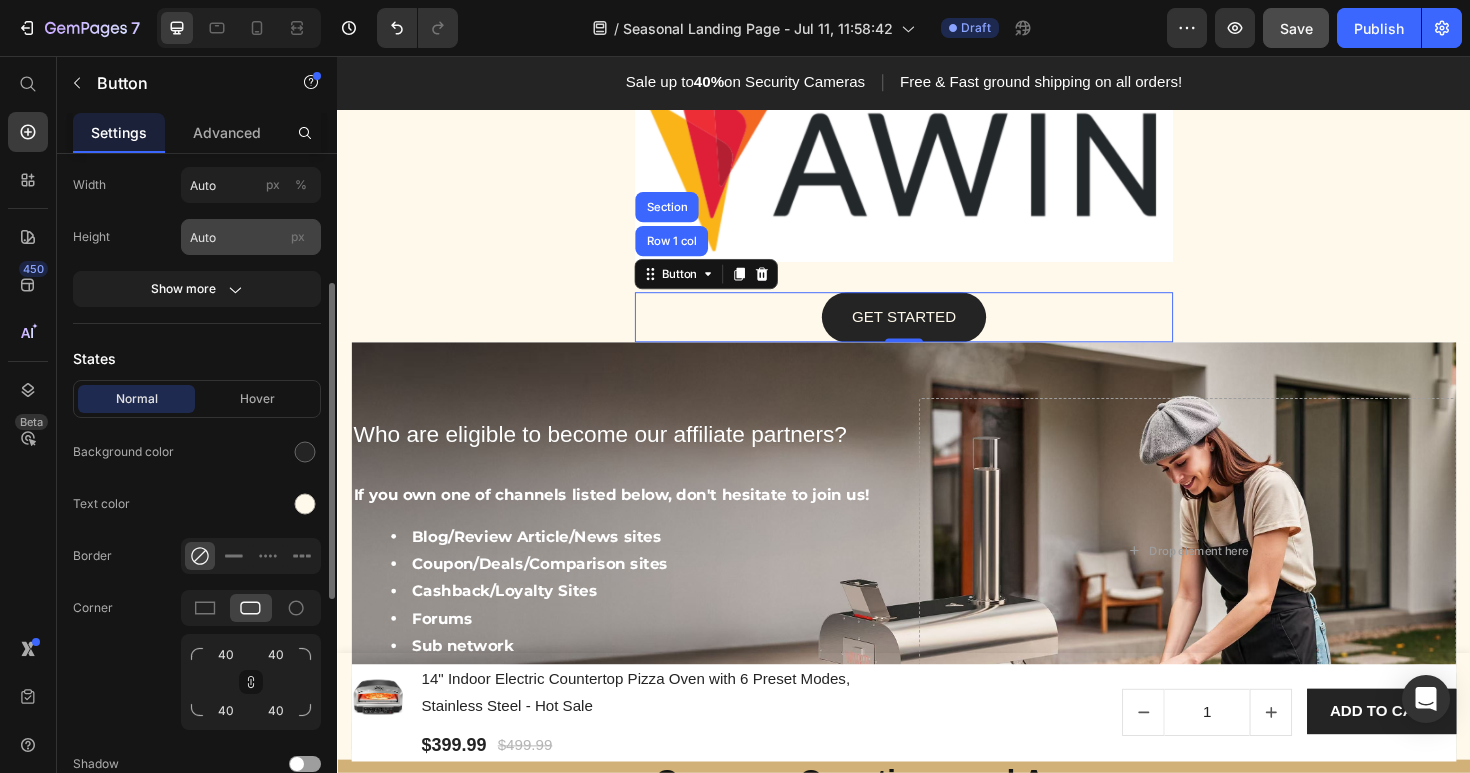 scroll, scrollTop: 278, scrollLeft: 0, axis: vertical 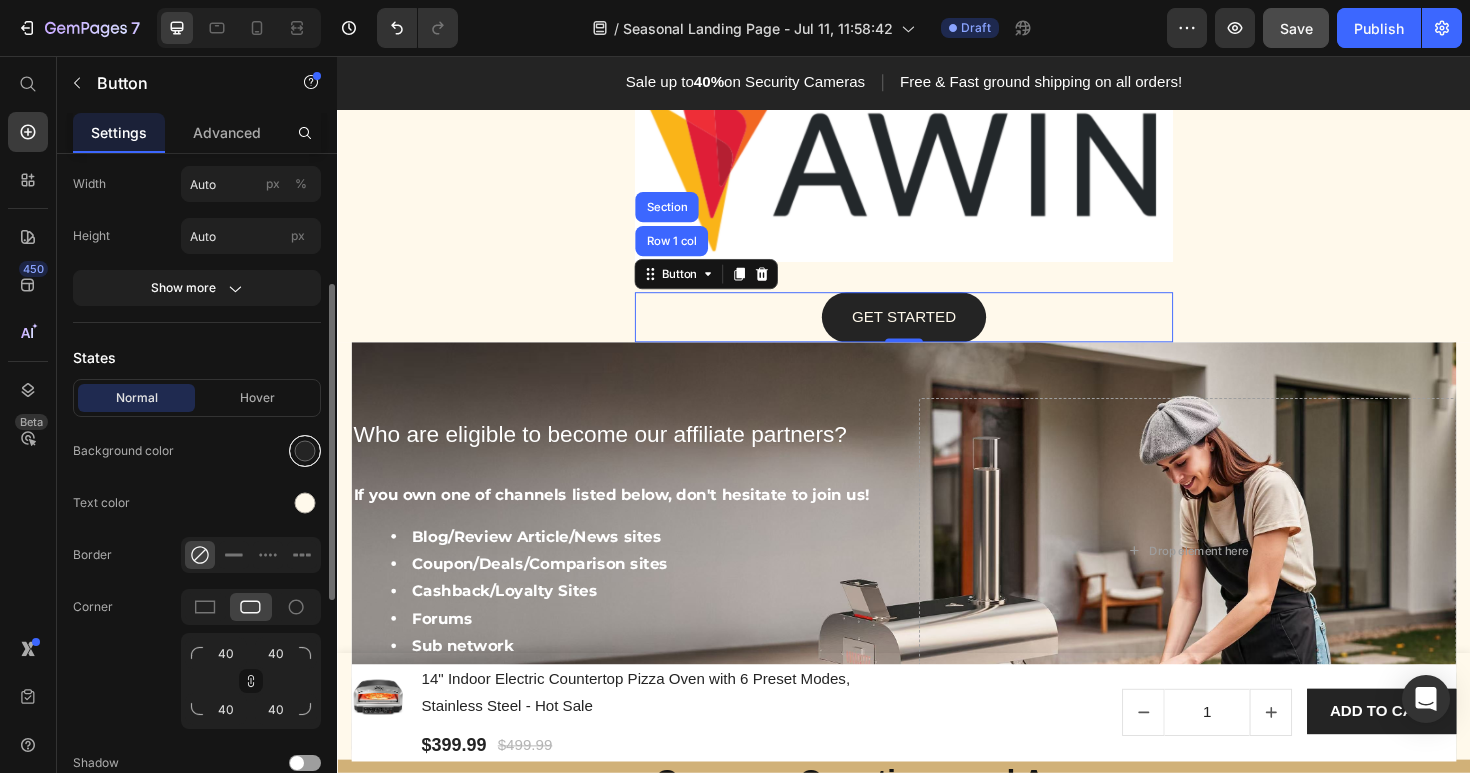 click at bounding box center (305, 451) 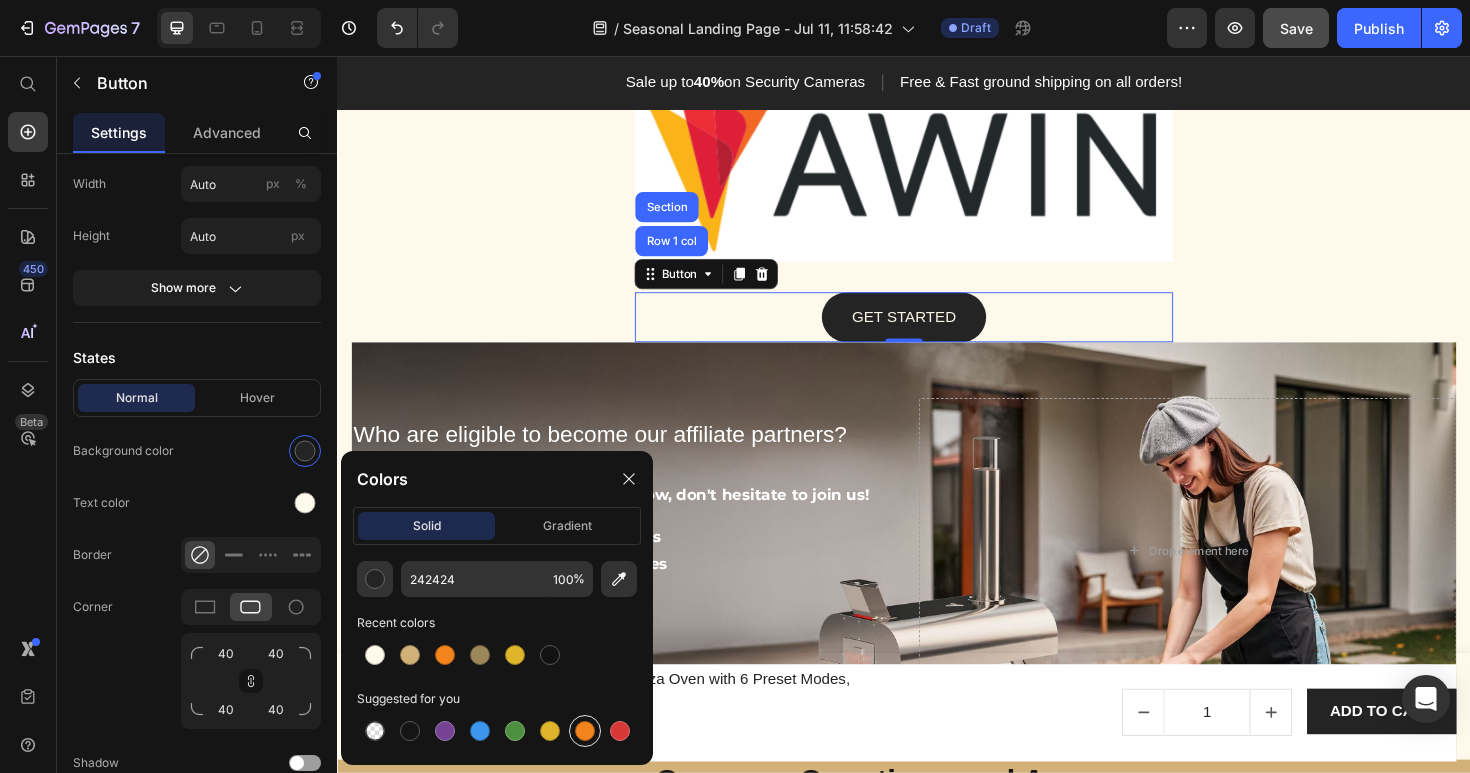 click at bounding box center (585, 731) 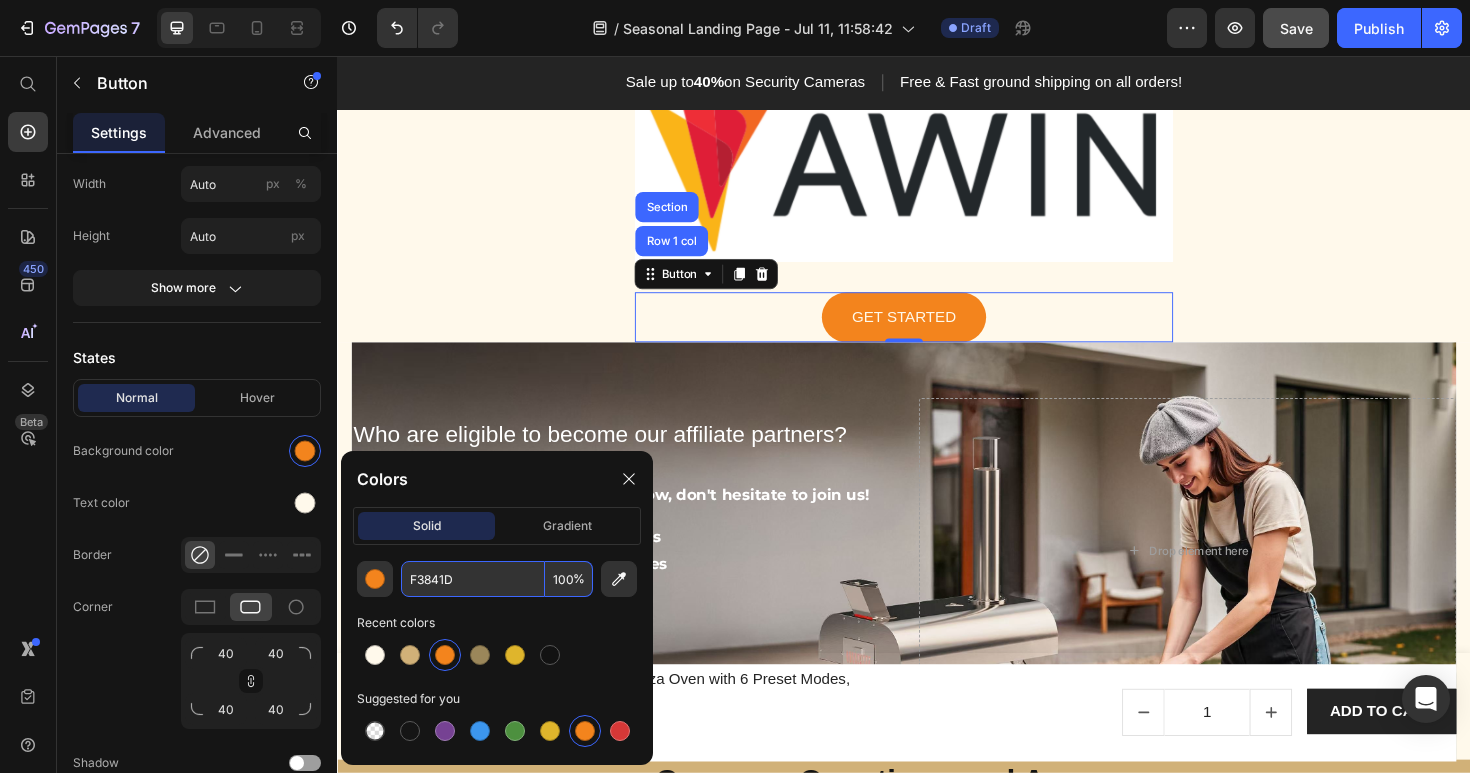 click on "F3841D" at bounding box center [473, 579] 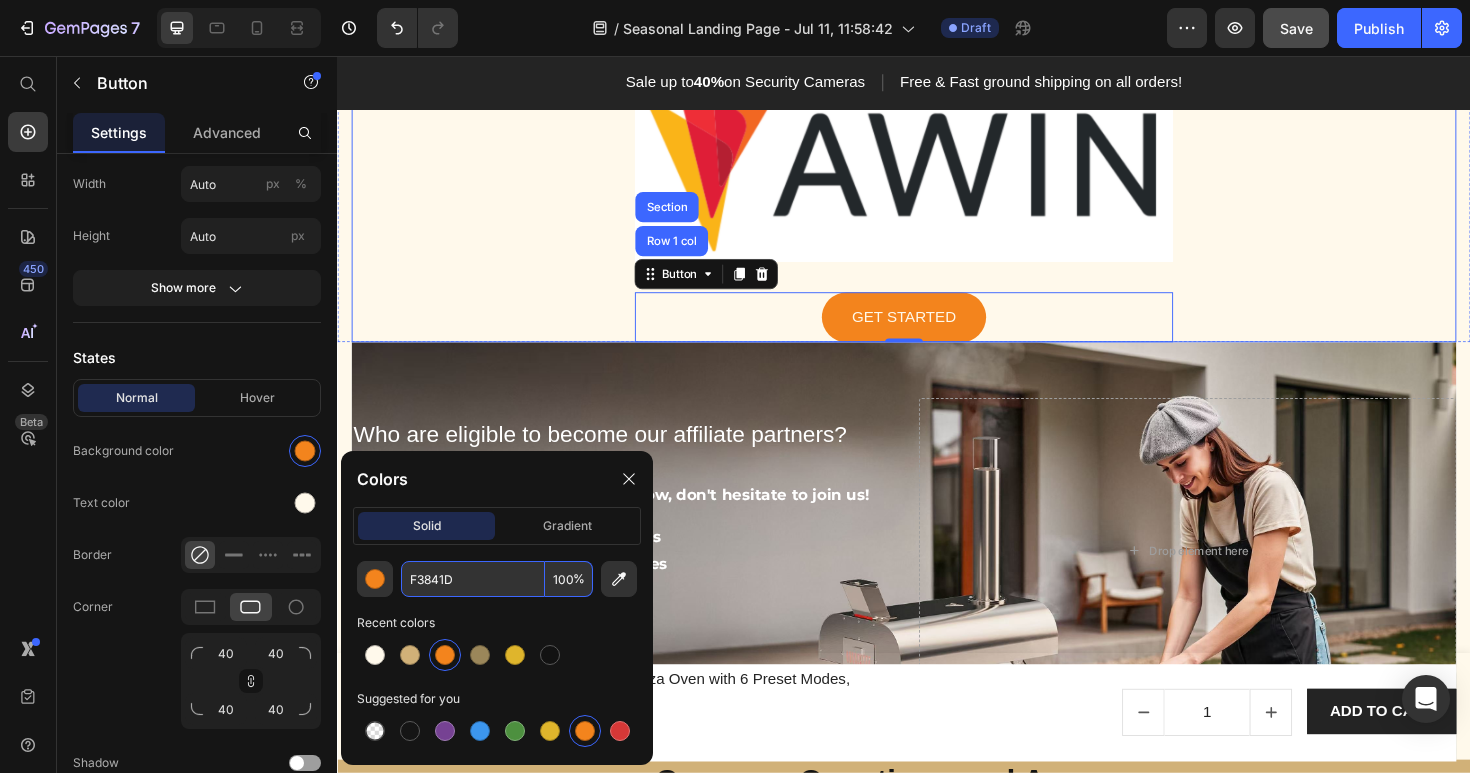 click on "Awards & Accreditions Heading If you have any questions about the affiliate program or need support, please contact us directly via email at: affiliate.example.com. Text block Image GET STARTED Button Row 1 col Section 0 Row" at bounding box center (937, 96) 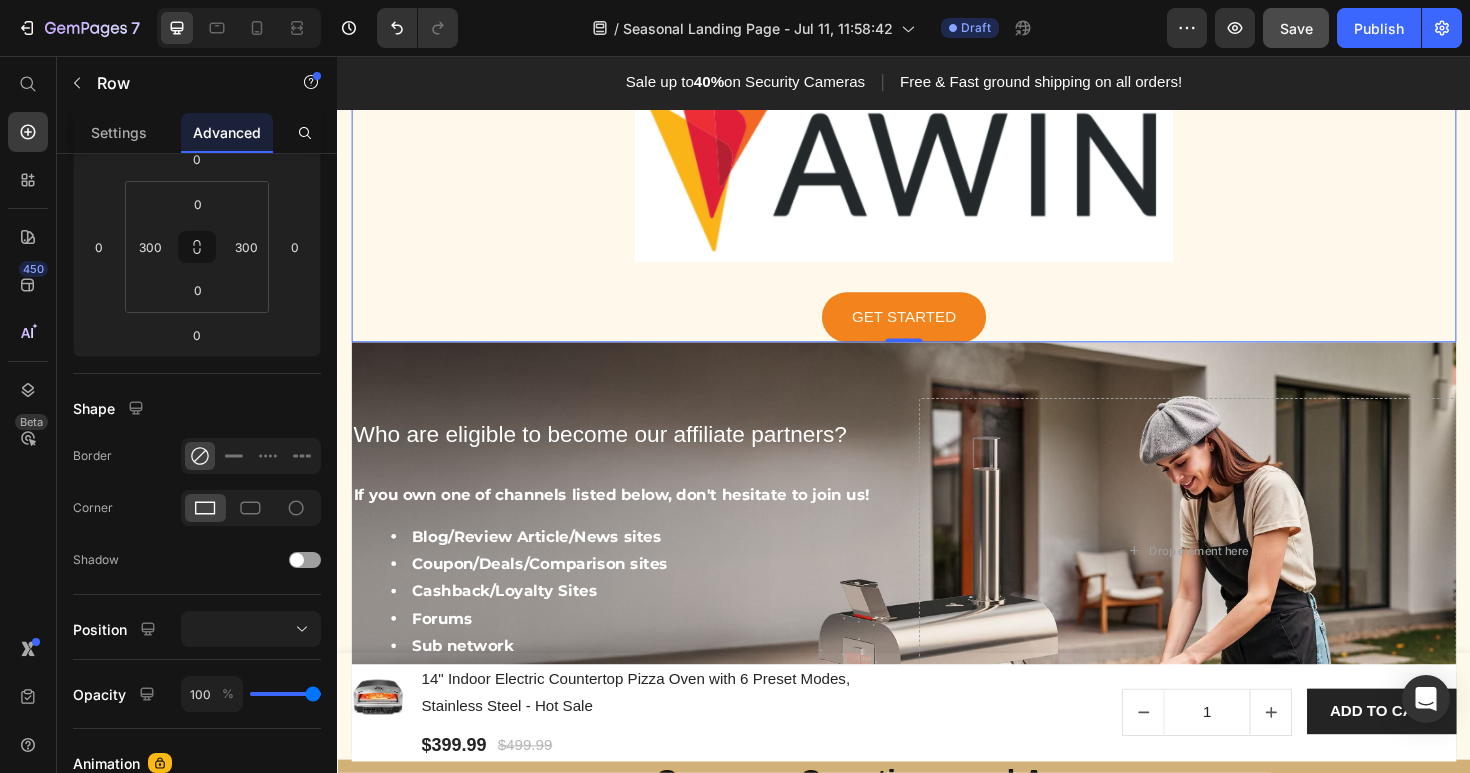scroll, scrollTop: 0, scrollLeft: 0, axis: both 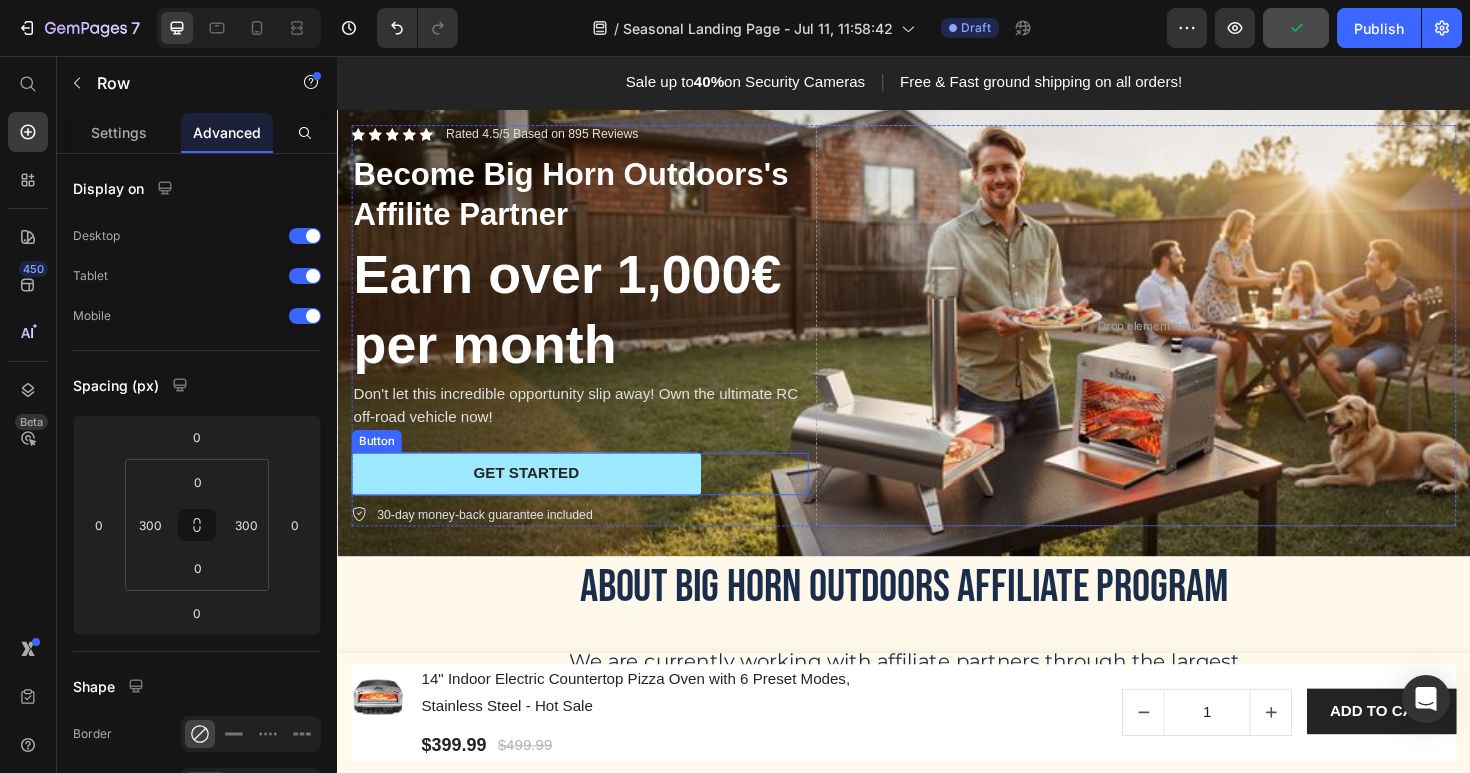 click on "GET STARTED" at bounding box center [537, 498] 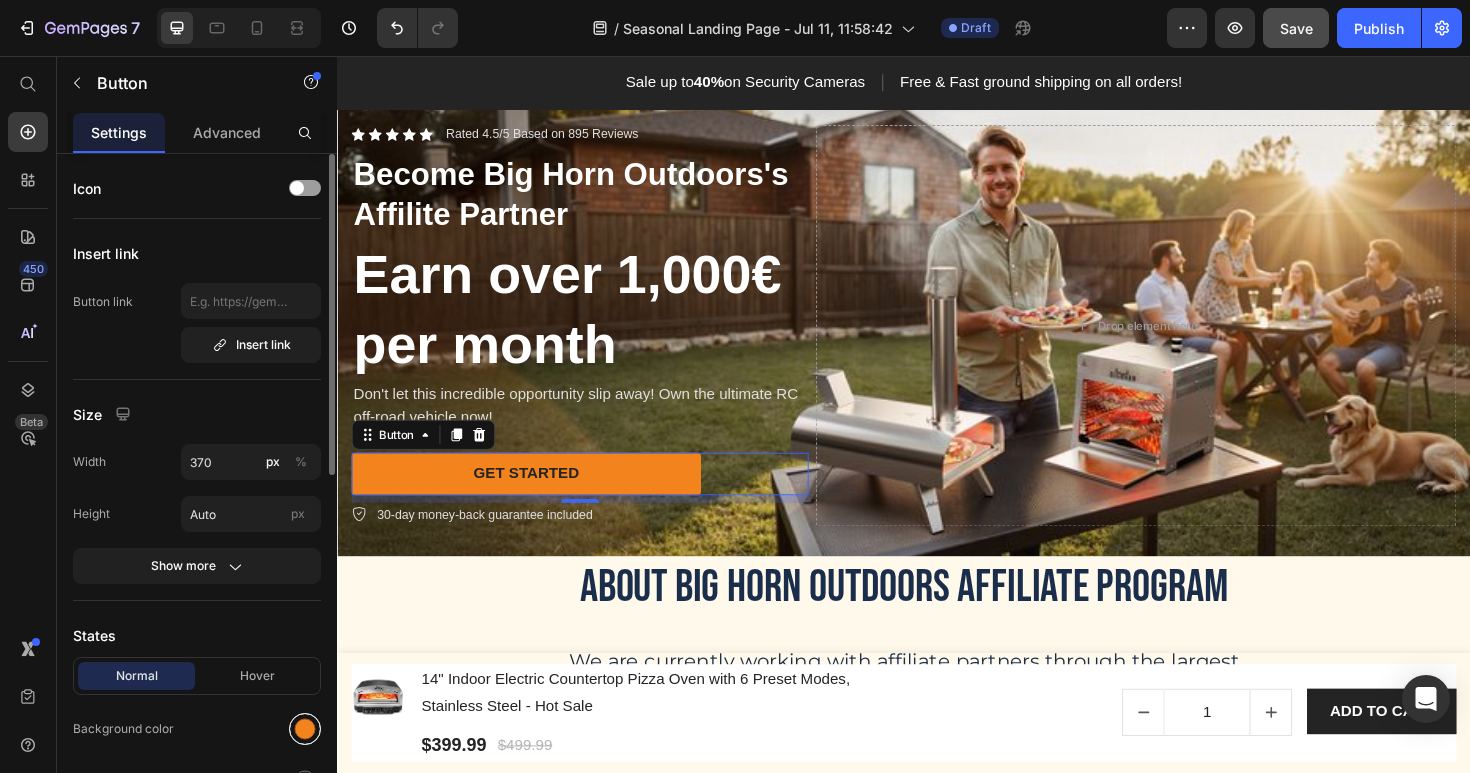 click at bounding box center (305, 729) 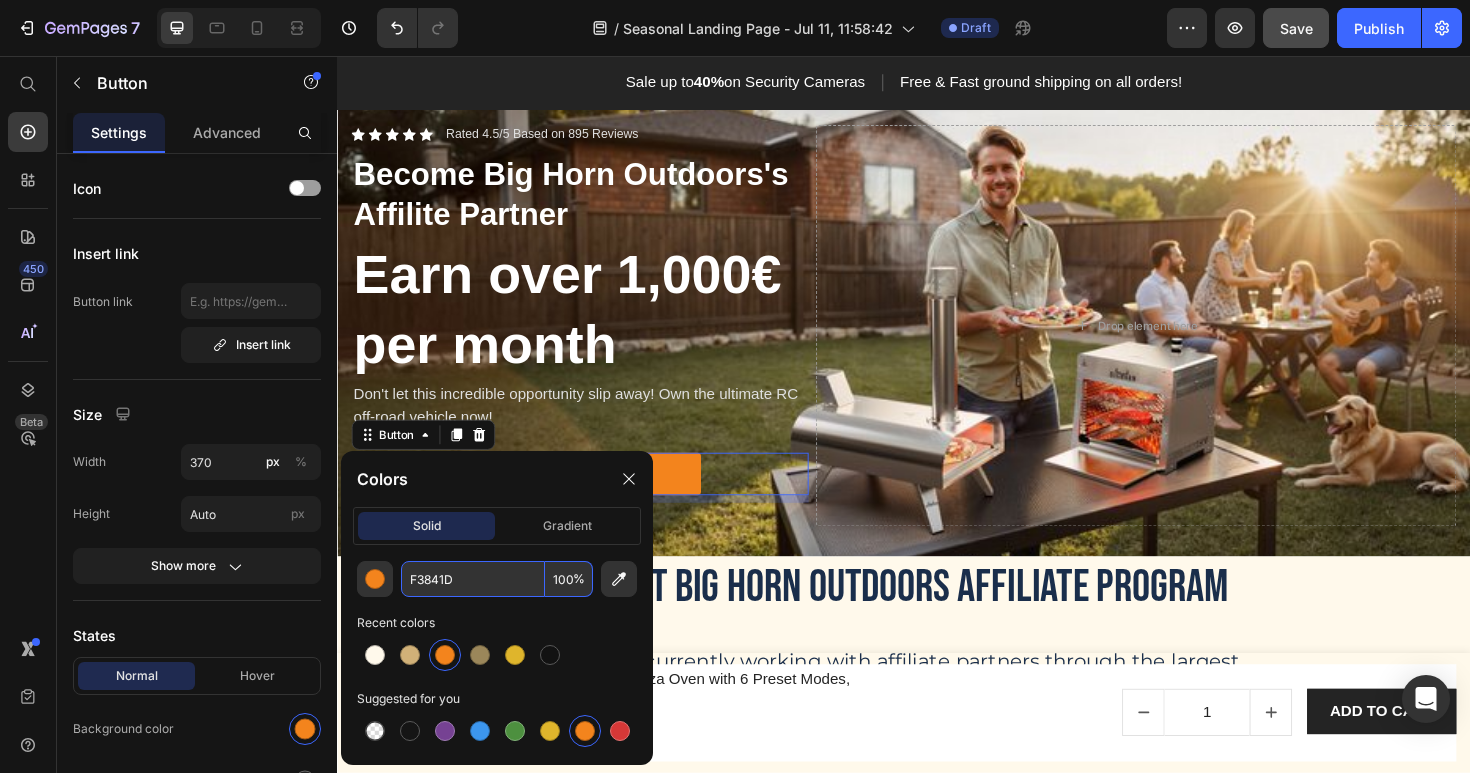 drag, startPoint x: 467, startPoint y: 578, endPoint x: 479, endPoint y: 579, distance: 12.0415945 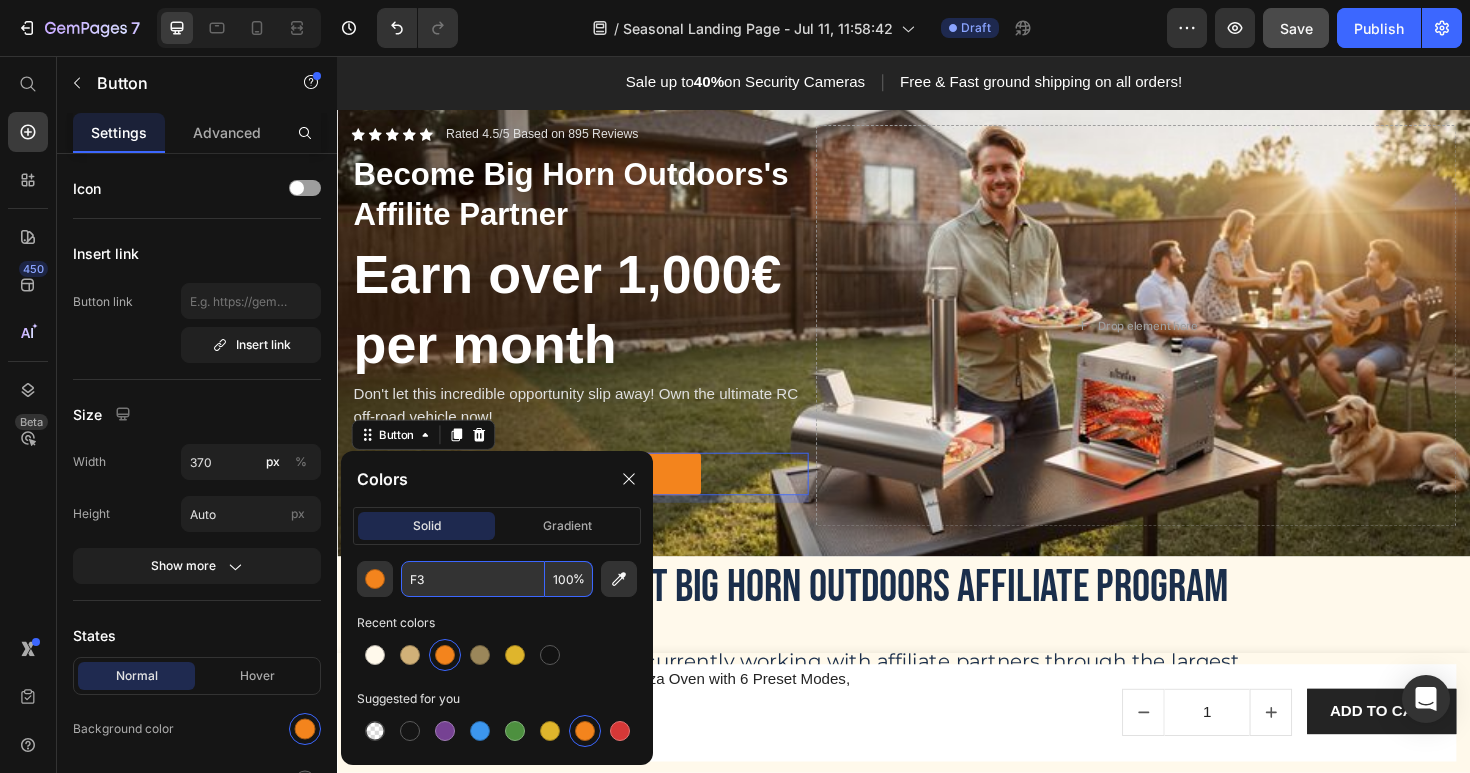 type on "F" 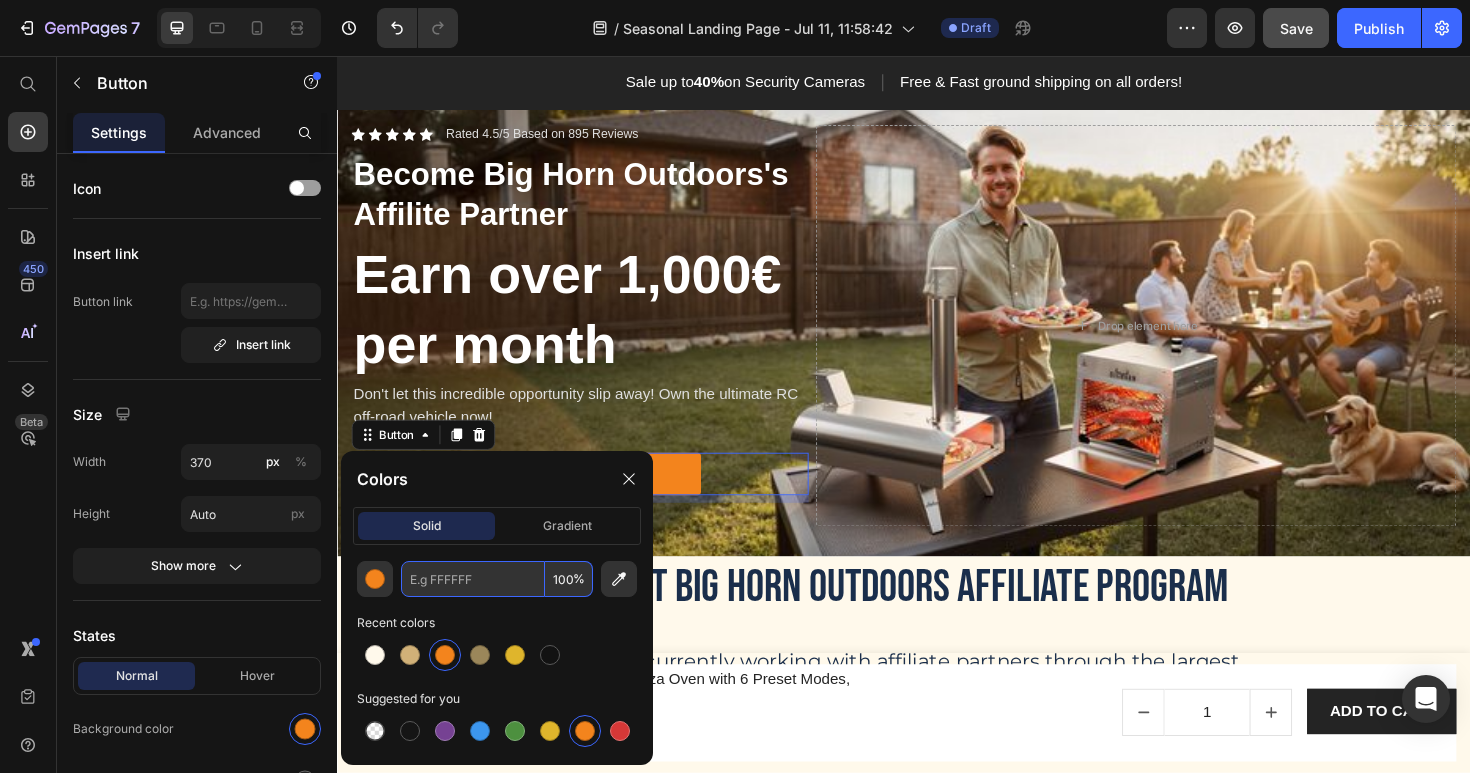 paste on "F3841D" 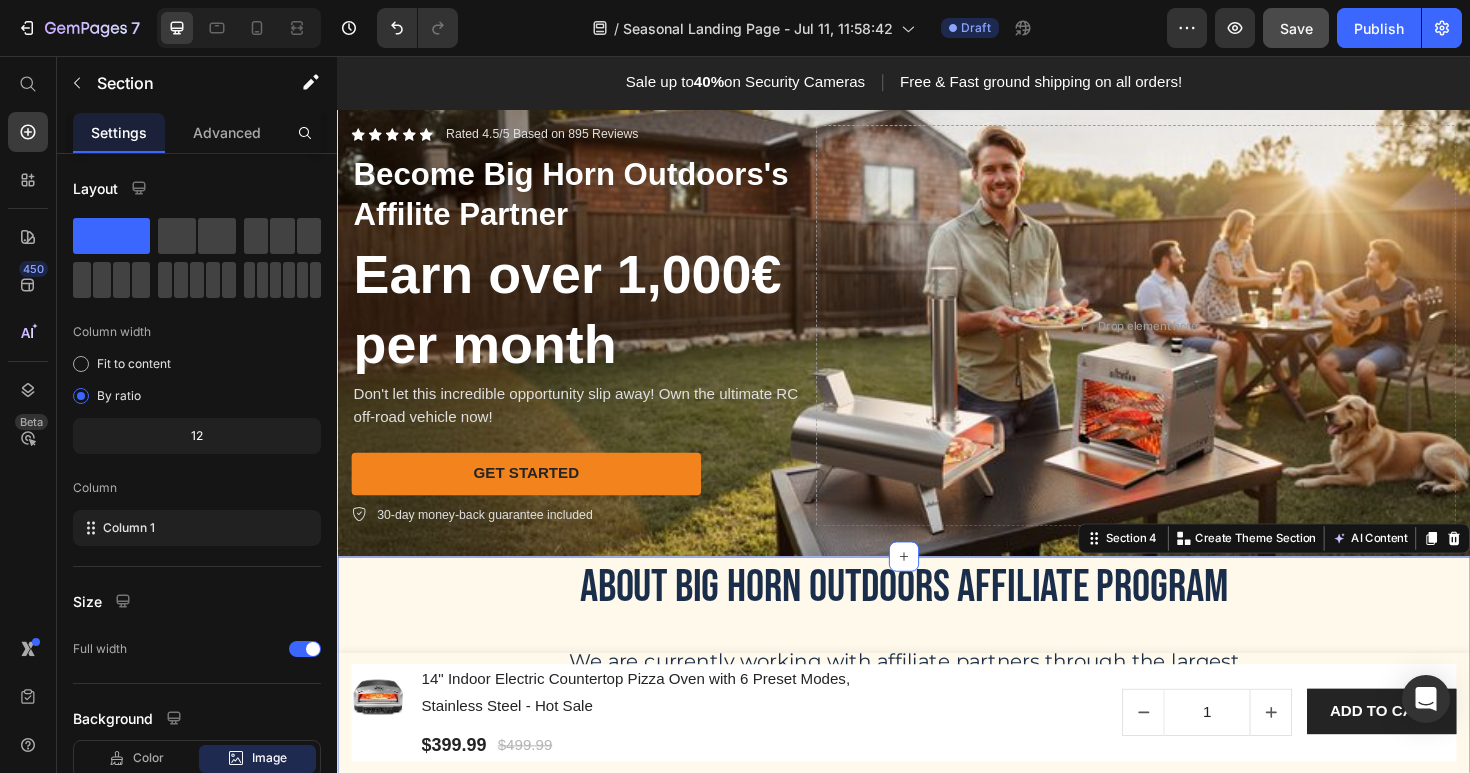 click on "About Big Horn Outdoors Affiliate Program Heading We are currently working with affiliate partners through the largest affiliate network AWIN on the basis of PPS (Paid Per Sale) model. After becoming our affiliate partner, affiliate partners promote brand products through online channels and earn substantial commission from referral sales. Text Block Row" at bounding box center (937, 710) 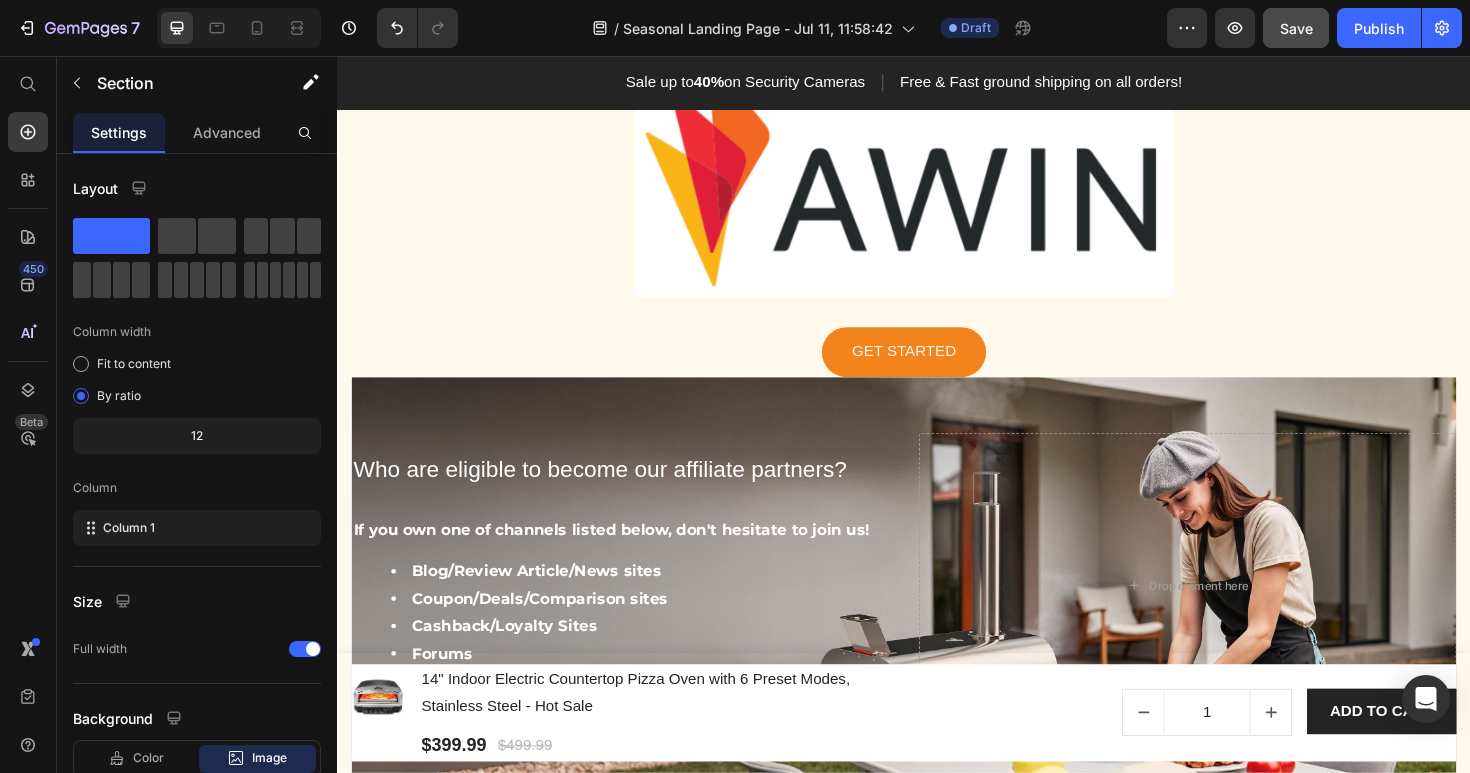 scroll, scrollTop: 2326, scrollLeft: 0, axis: vertical 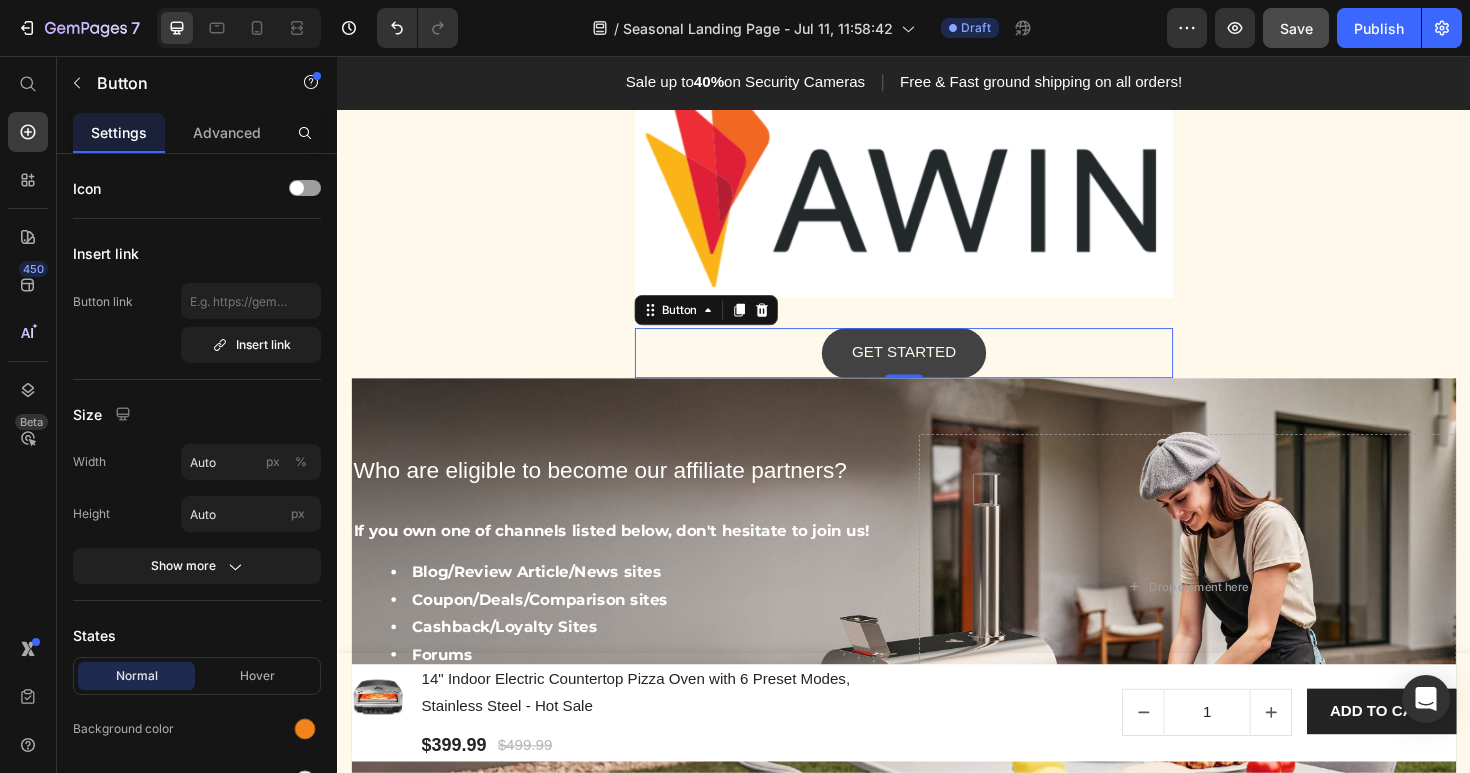 click on "GET STARTED" at bounding box center (937, 370) 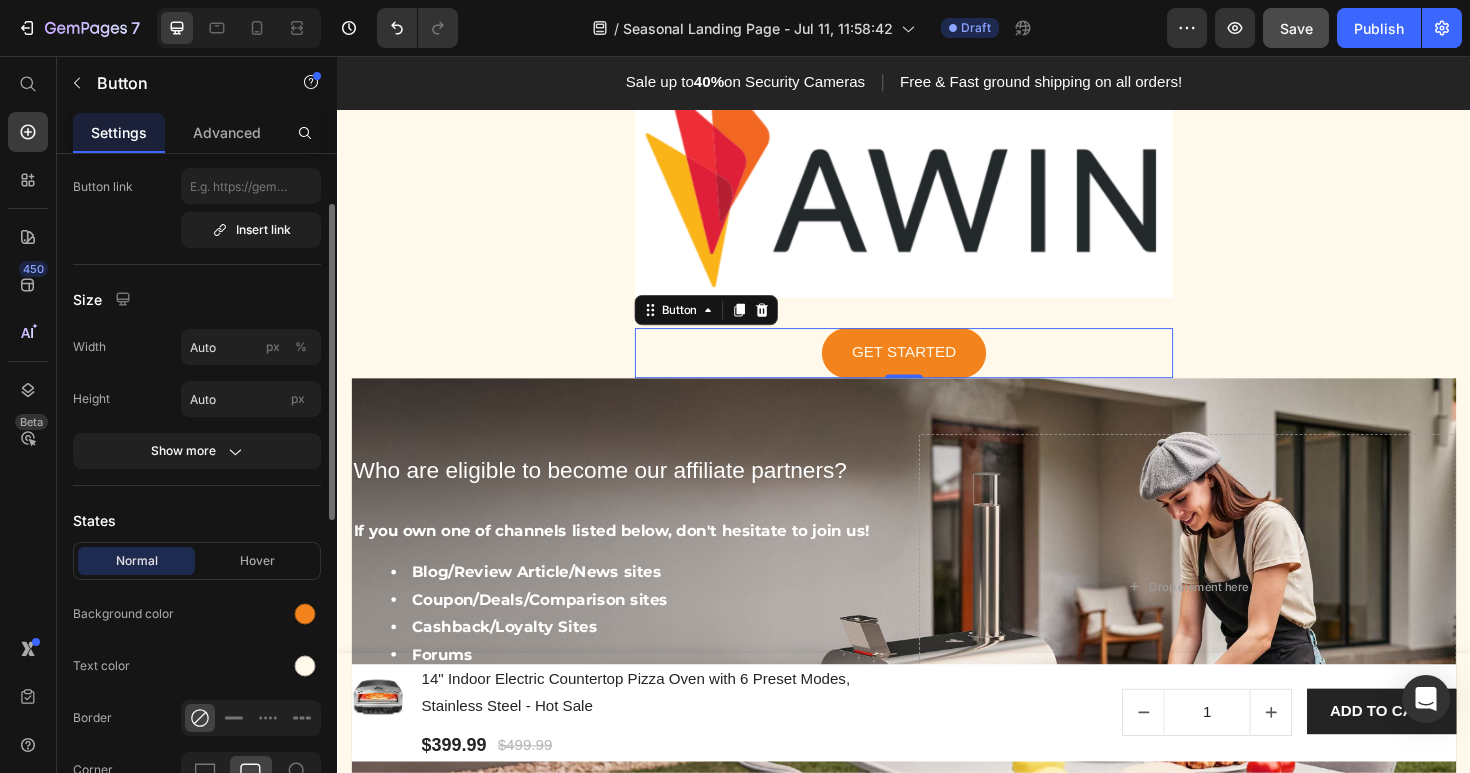 scroll, scrollTop: 113, scrollLeft: 0, axis: vertical 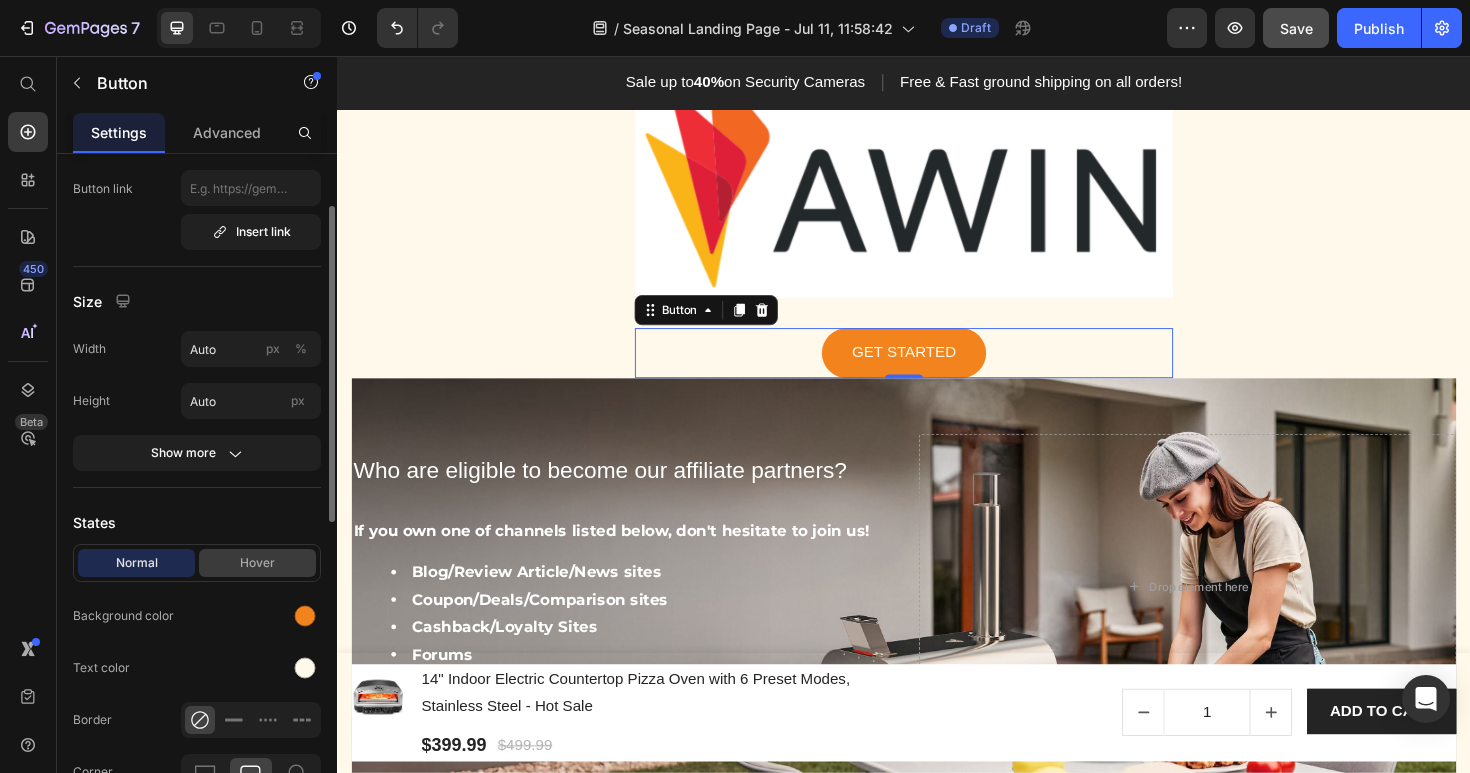click on "Hover" at bounding box center [257, 563] 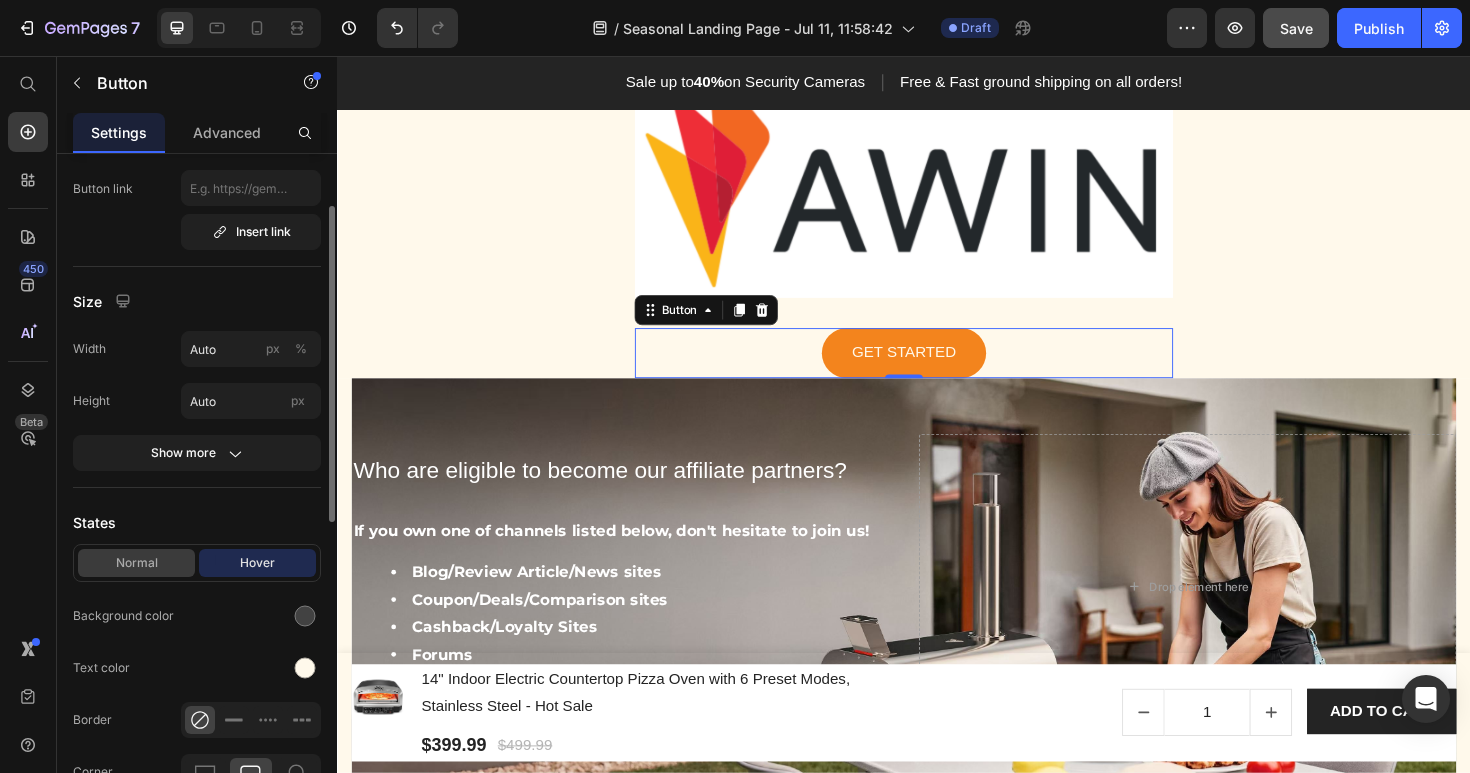 click on "Normal" at bounding box center (136, 563) 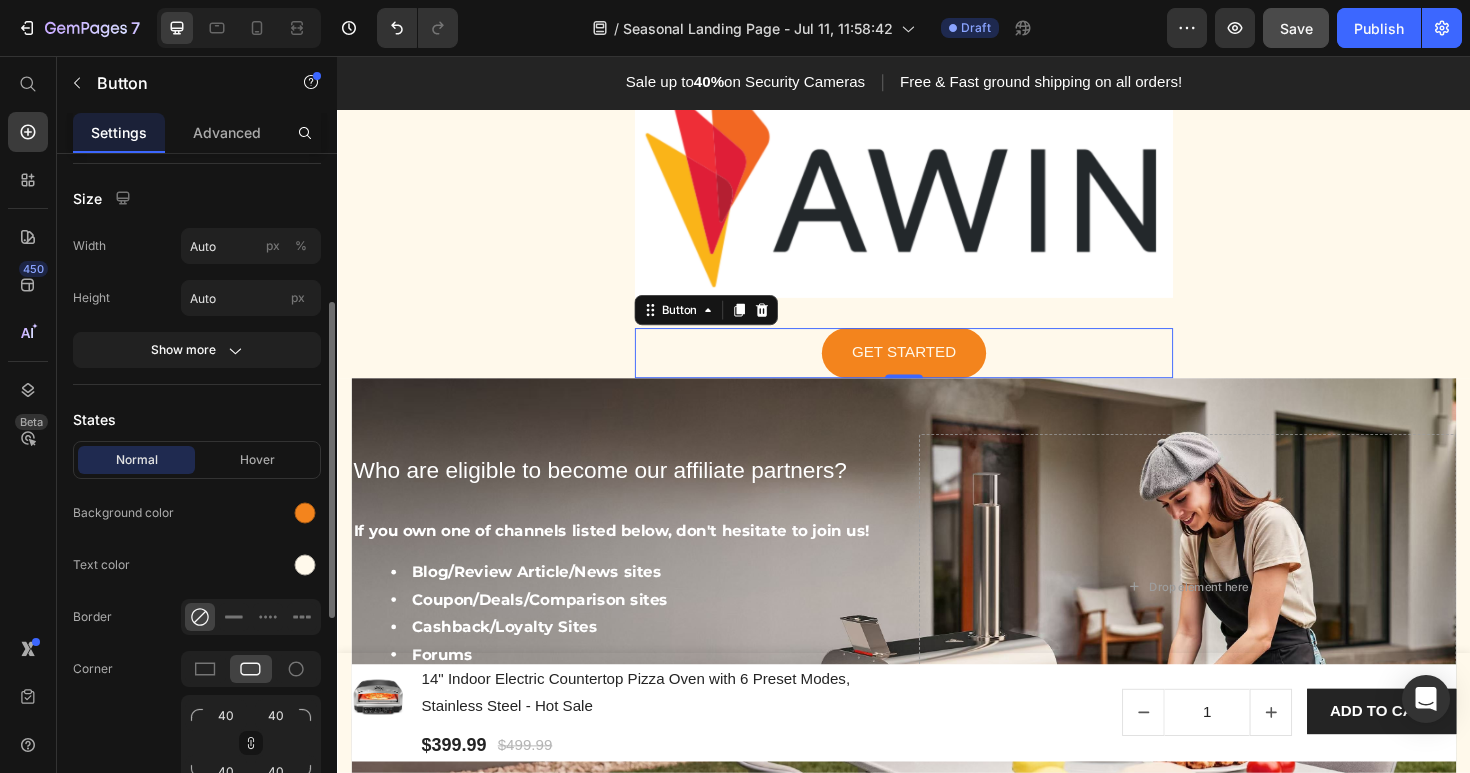 scroll, scrollTop: 249, scrollLeft: 0, axis: vertical 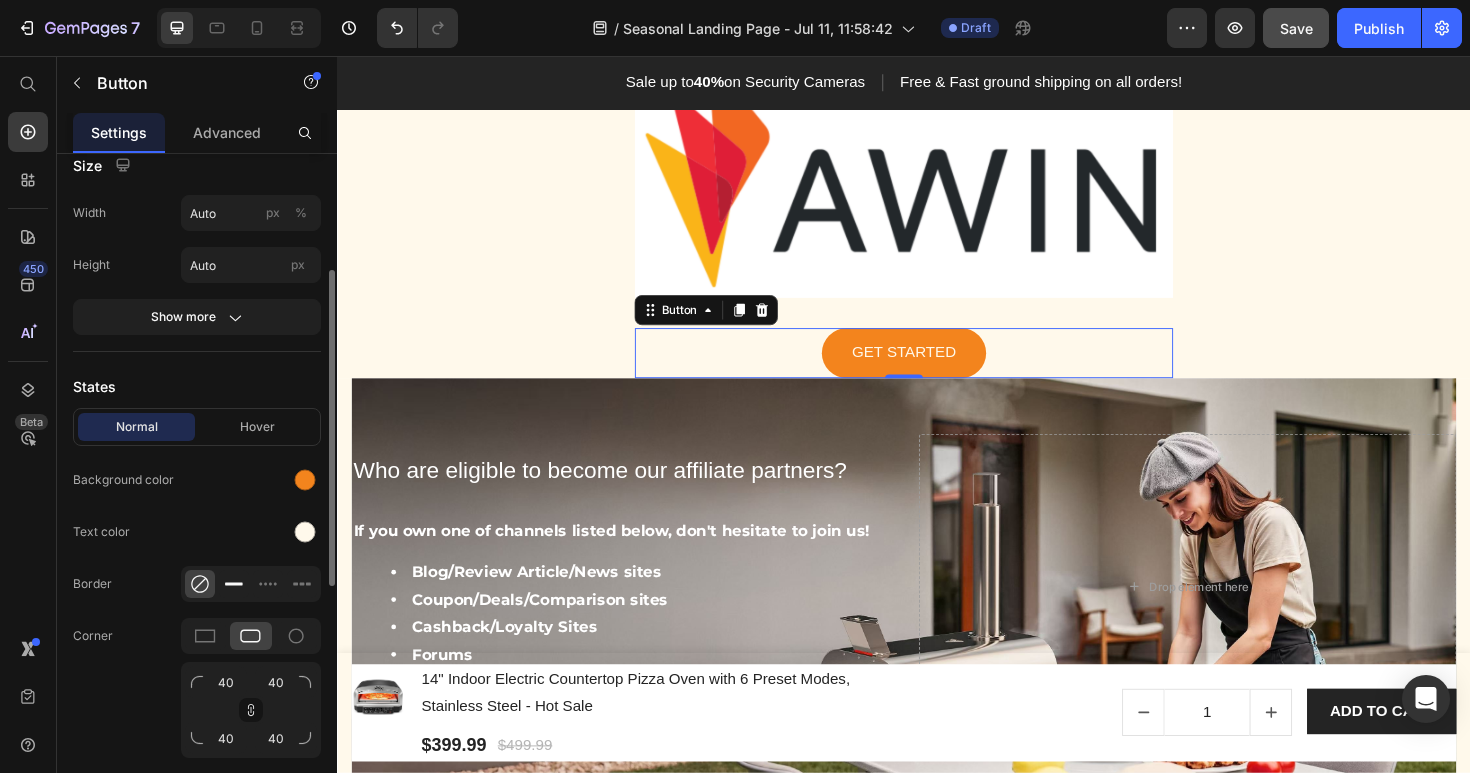 click 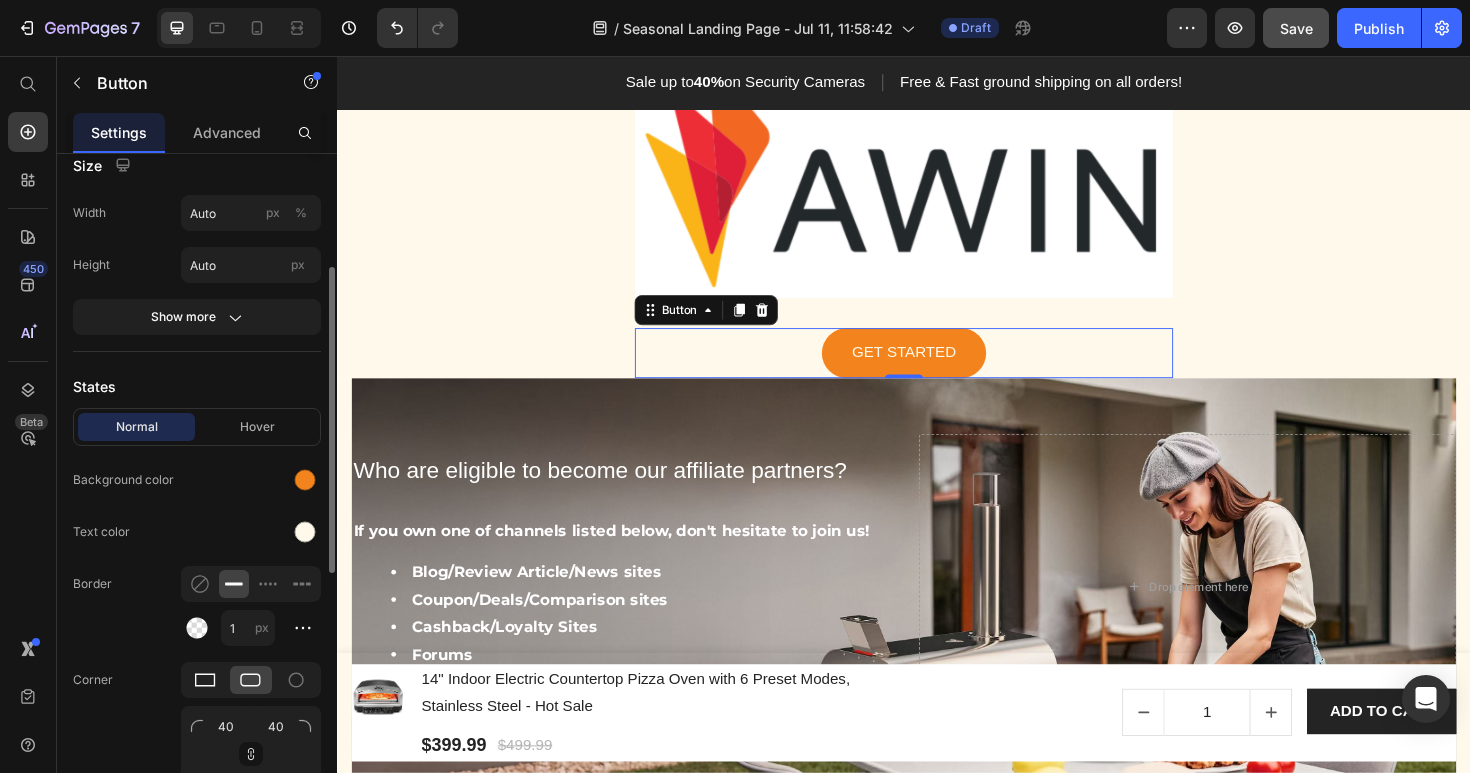 click 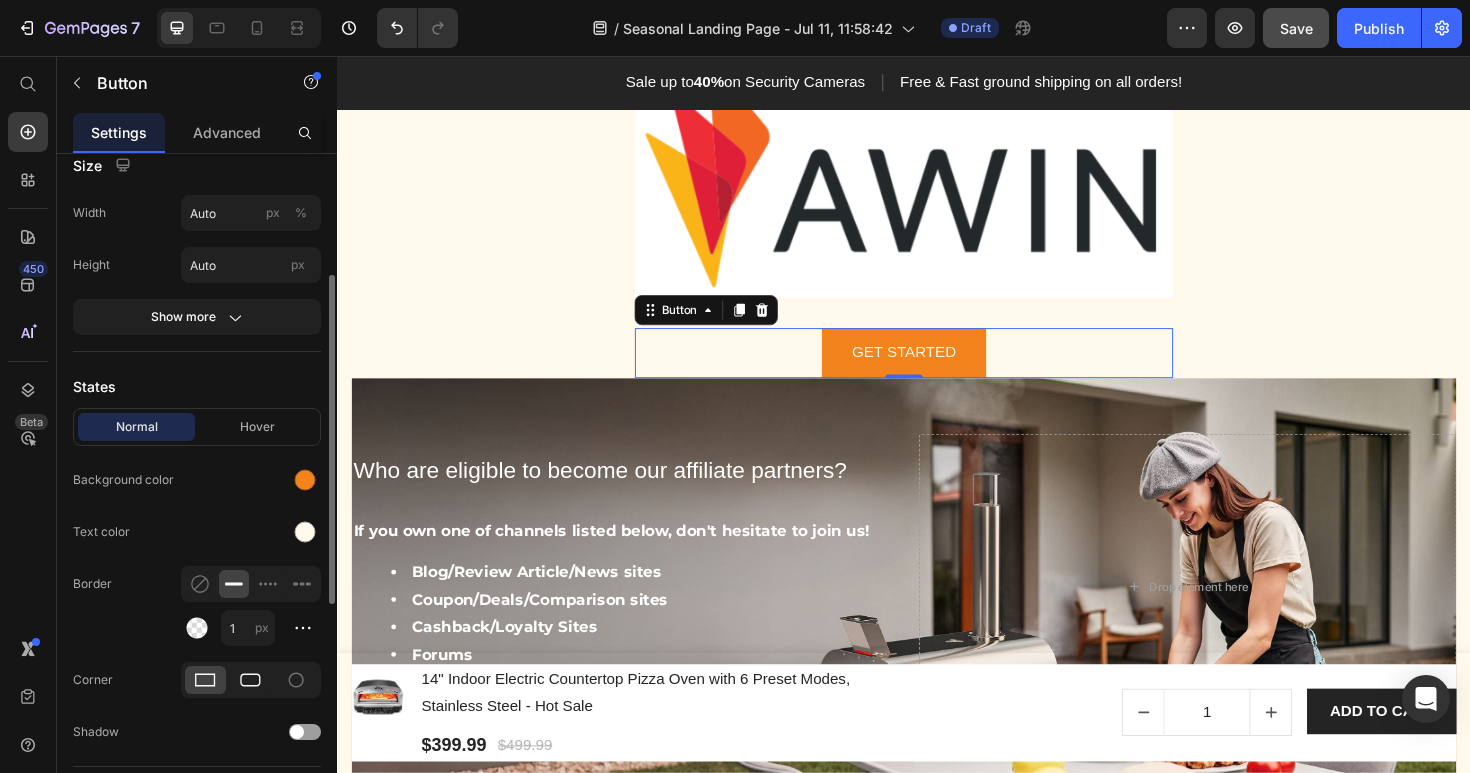 click 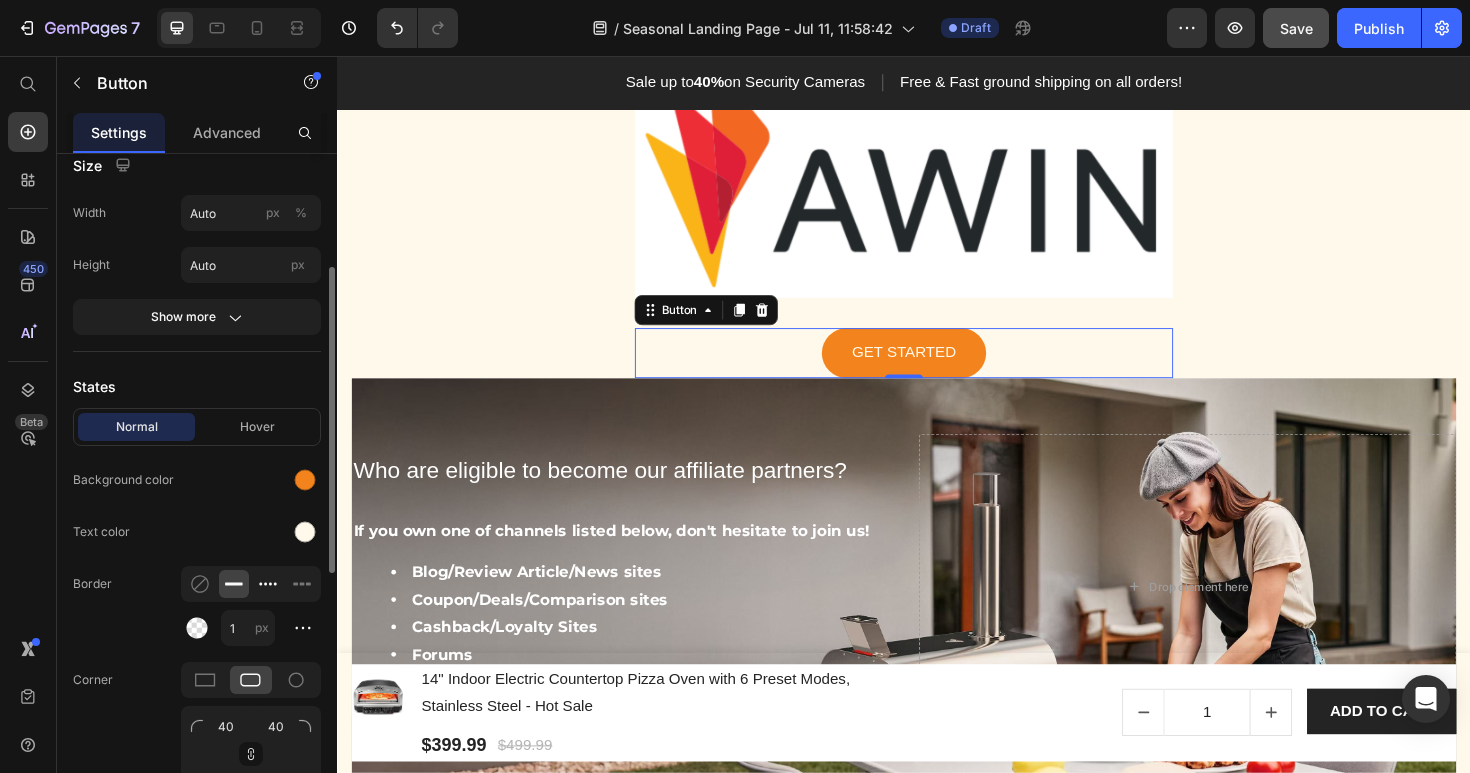 click 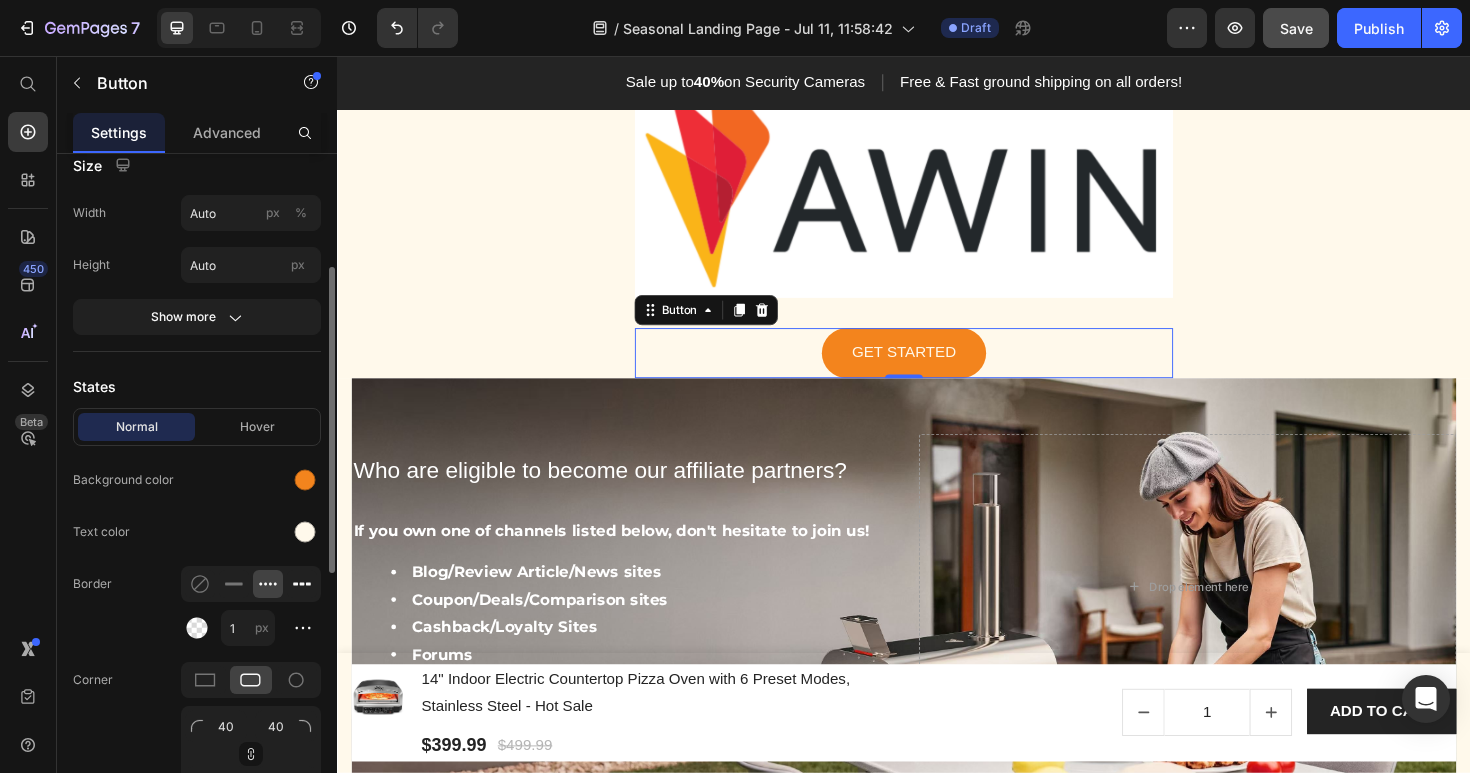 click 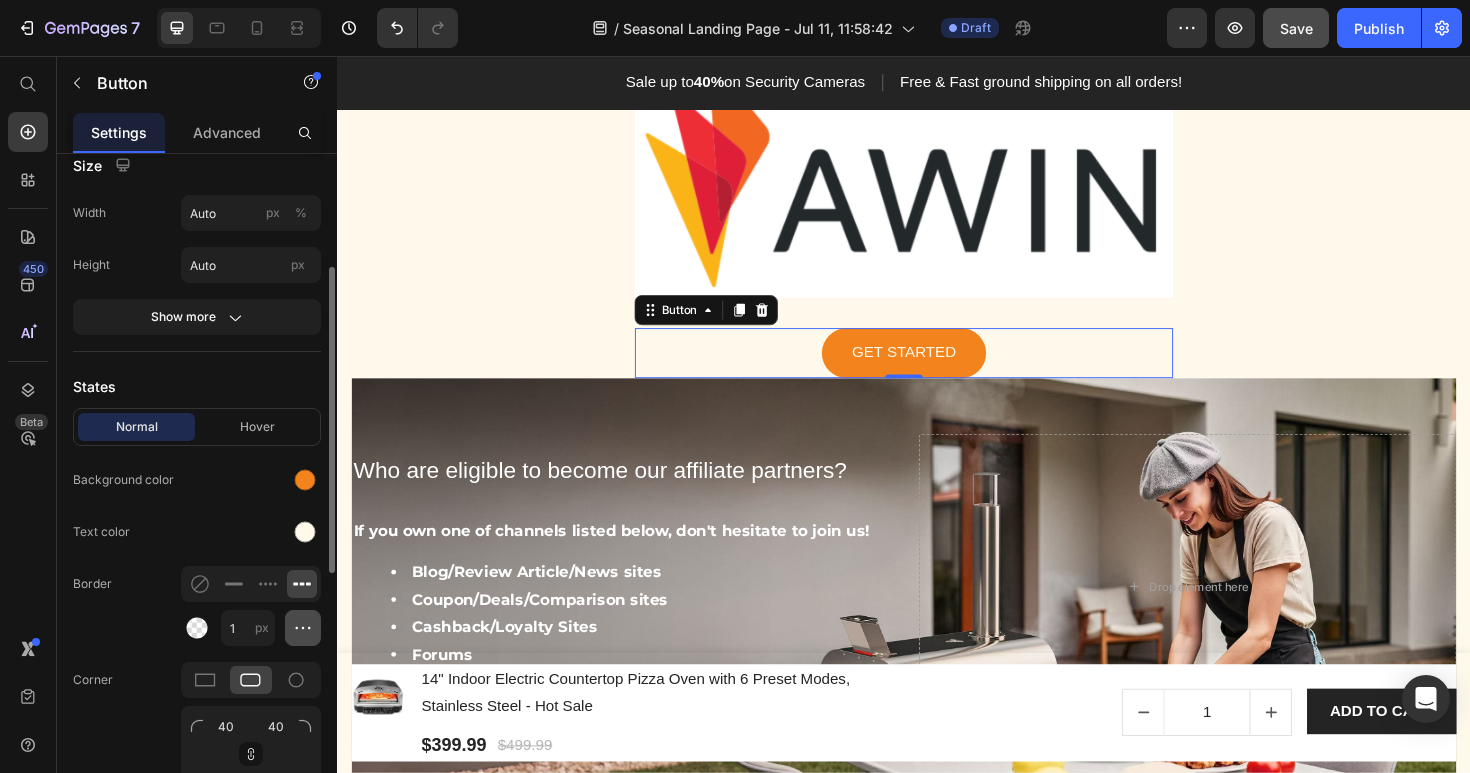 click 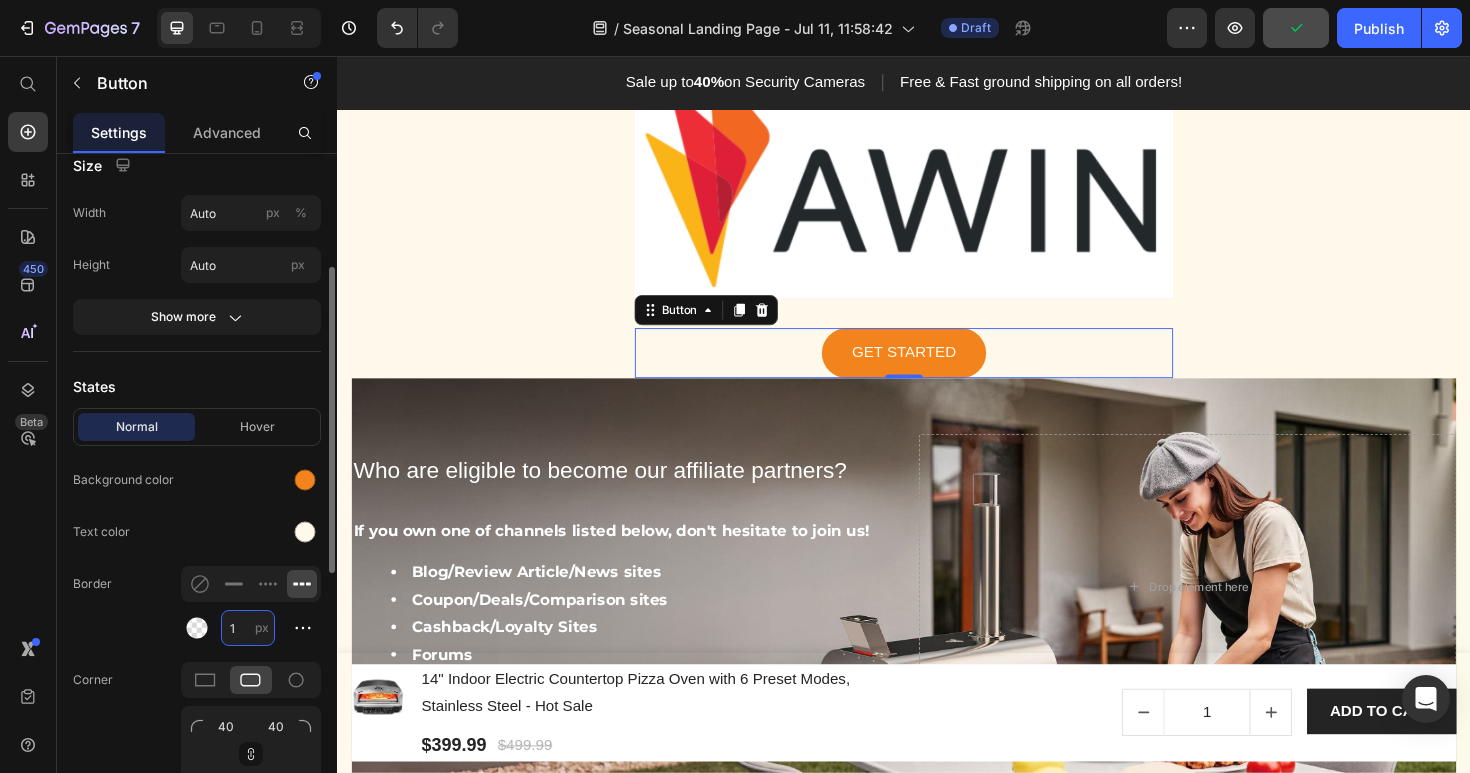 click on "1" at bounding box center [248, 628] 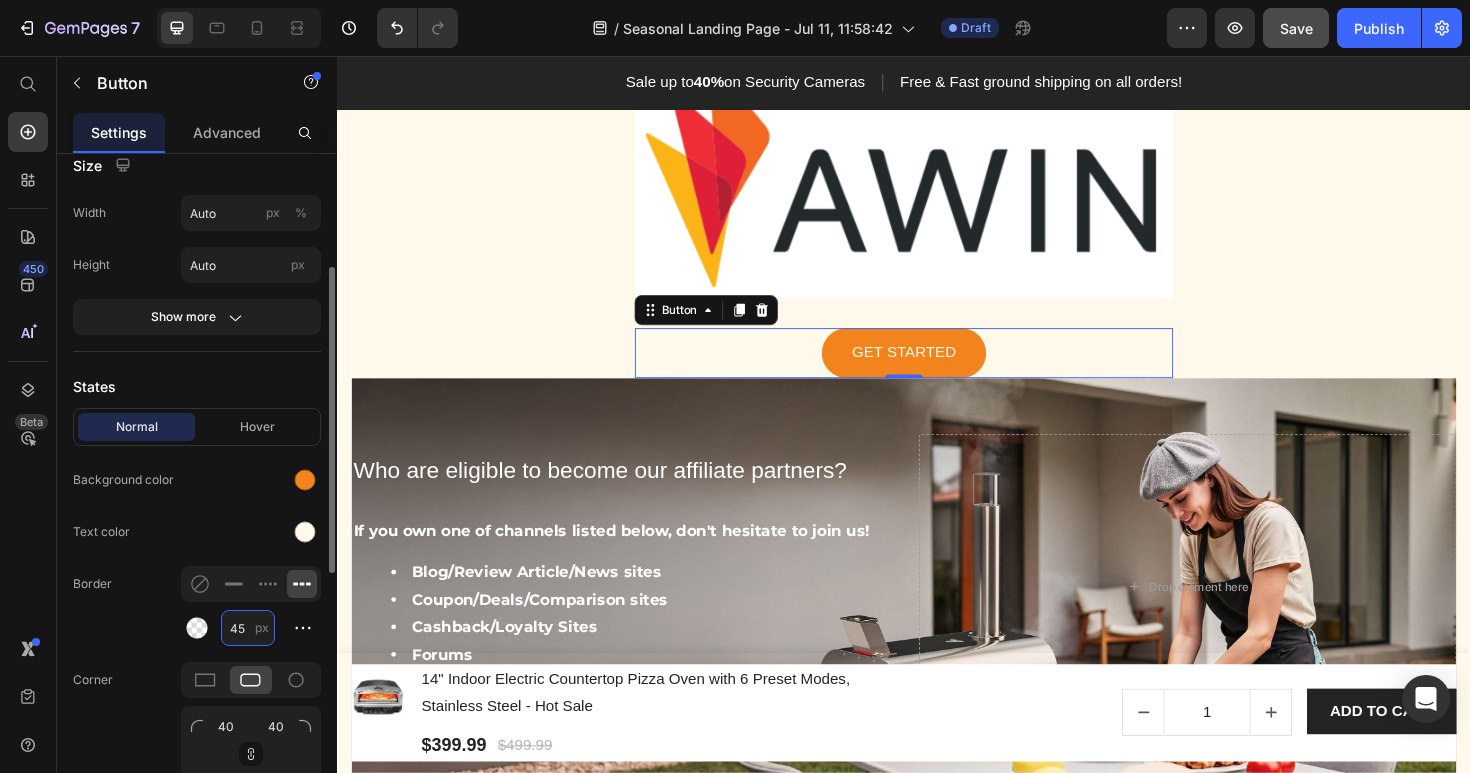 scroll, scrollTop: 0, scrollLeft: 0, axis: both 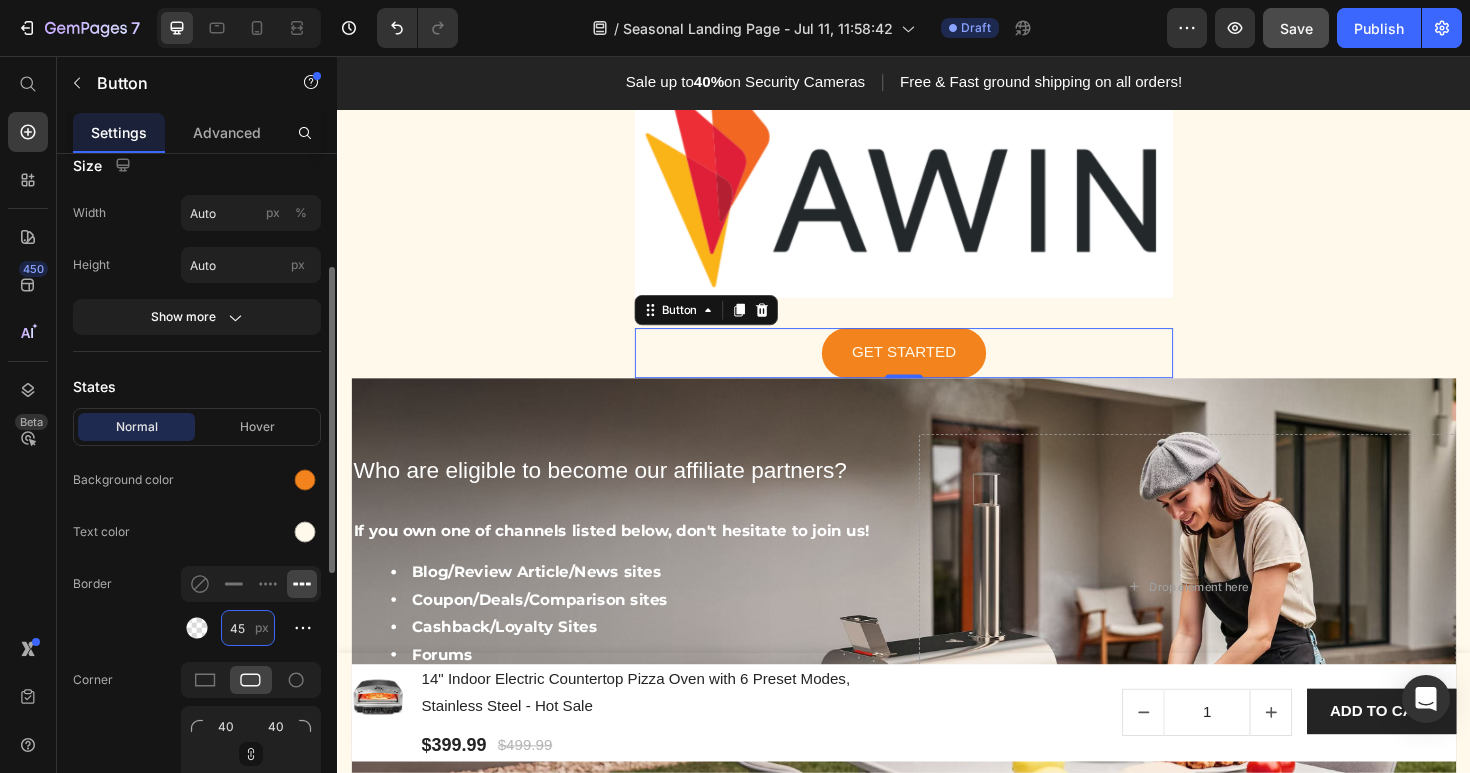 type on "4" 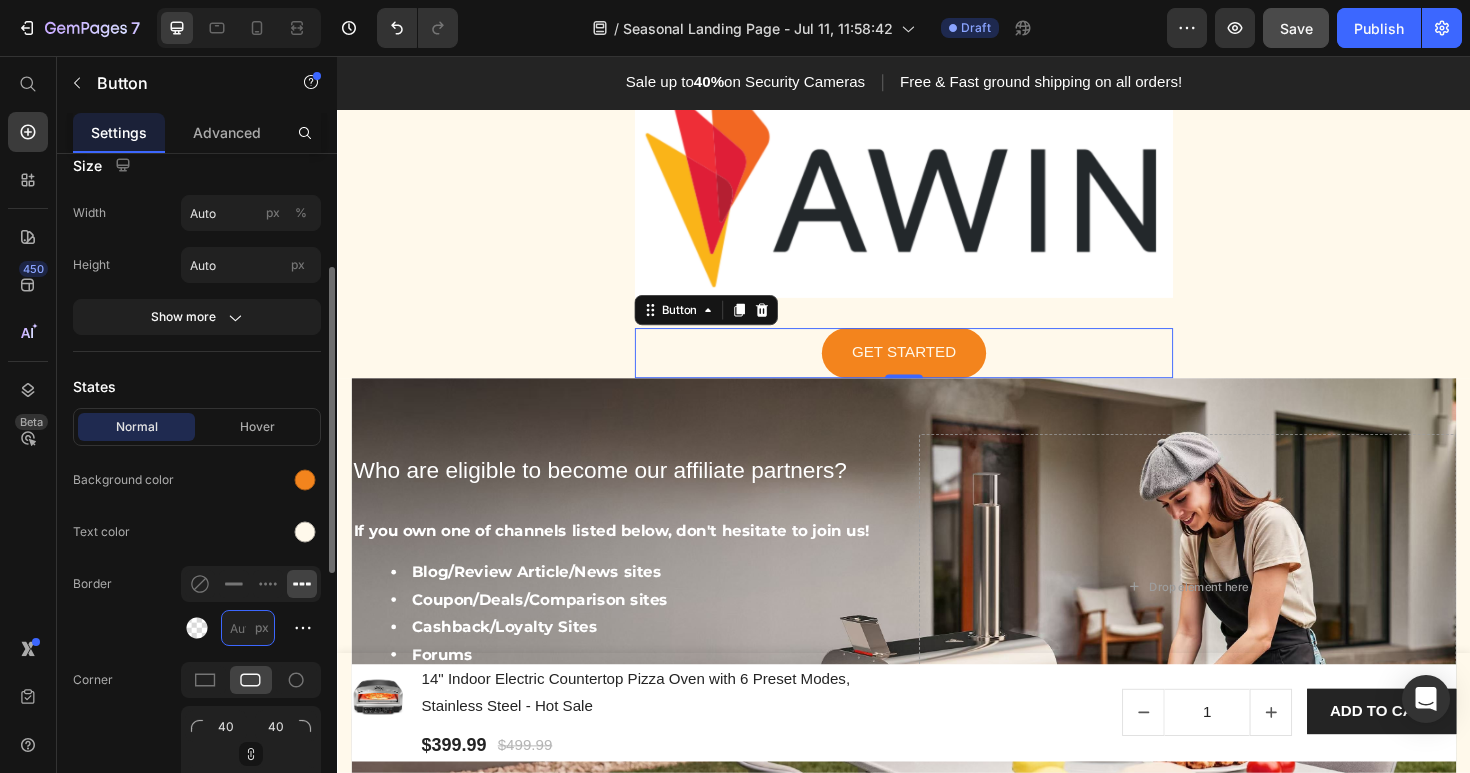 type on "1" 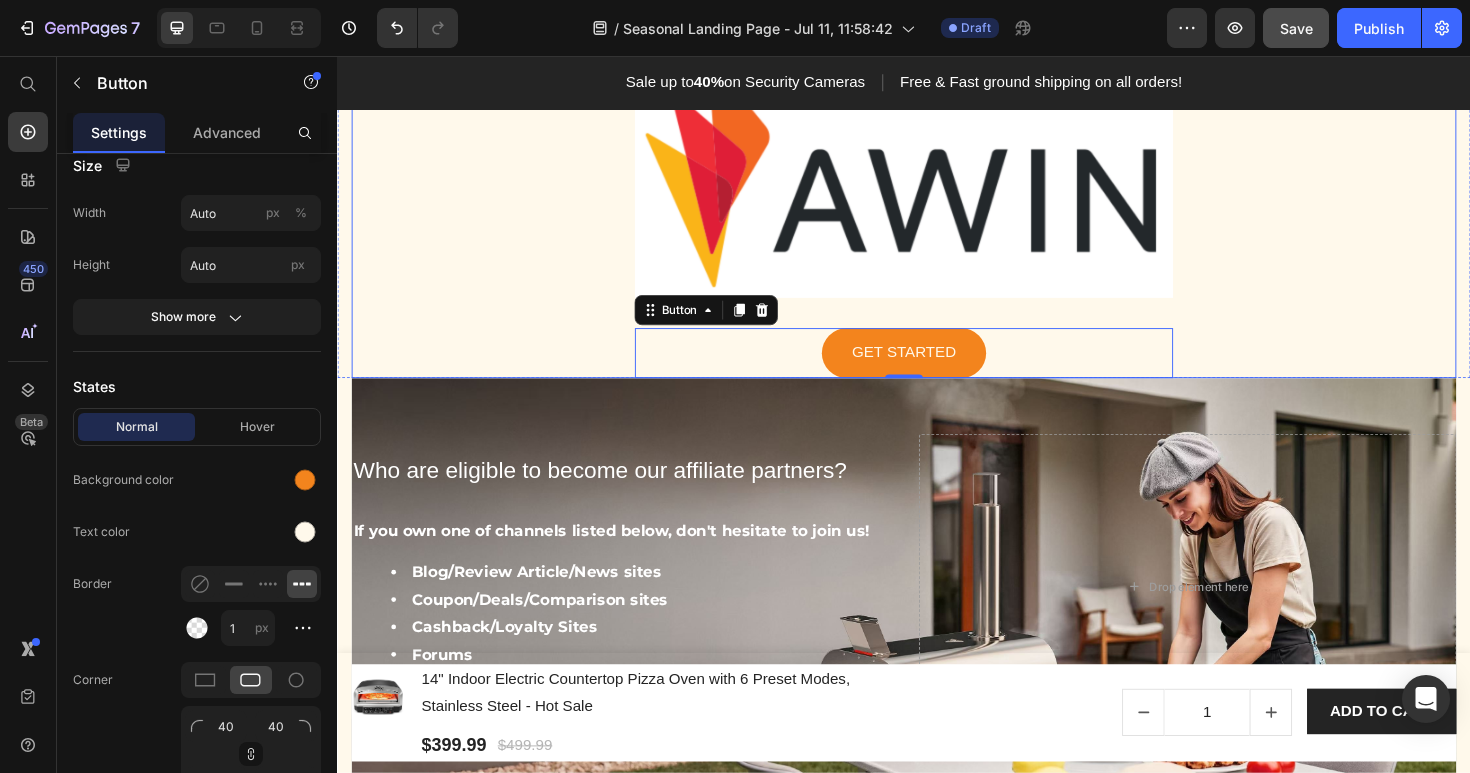 click on "Awards & Accreditions Heading If you have any questions about the affiliate program or need support, please contact us directly via email at: affiliate.example.com. Text block Image GET STARTED Button 0 Row" at bounding box center (937, 134) 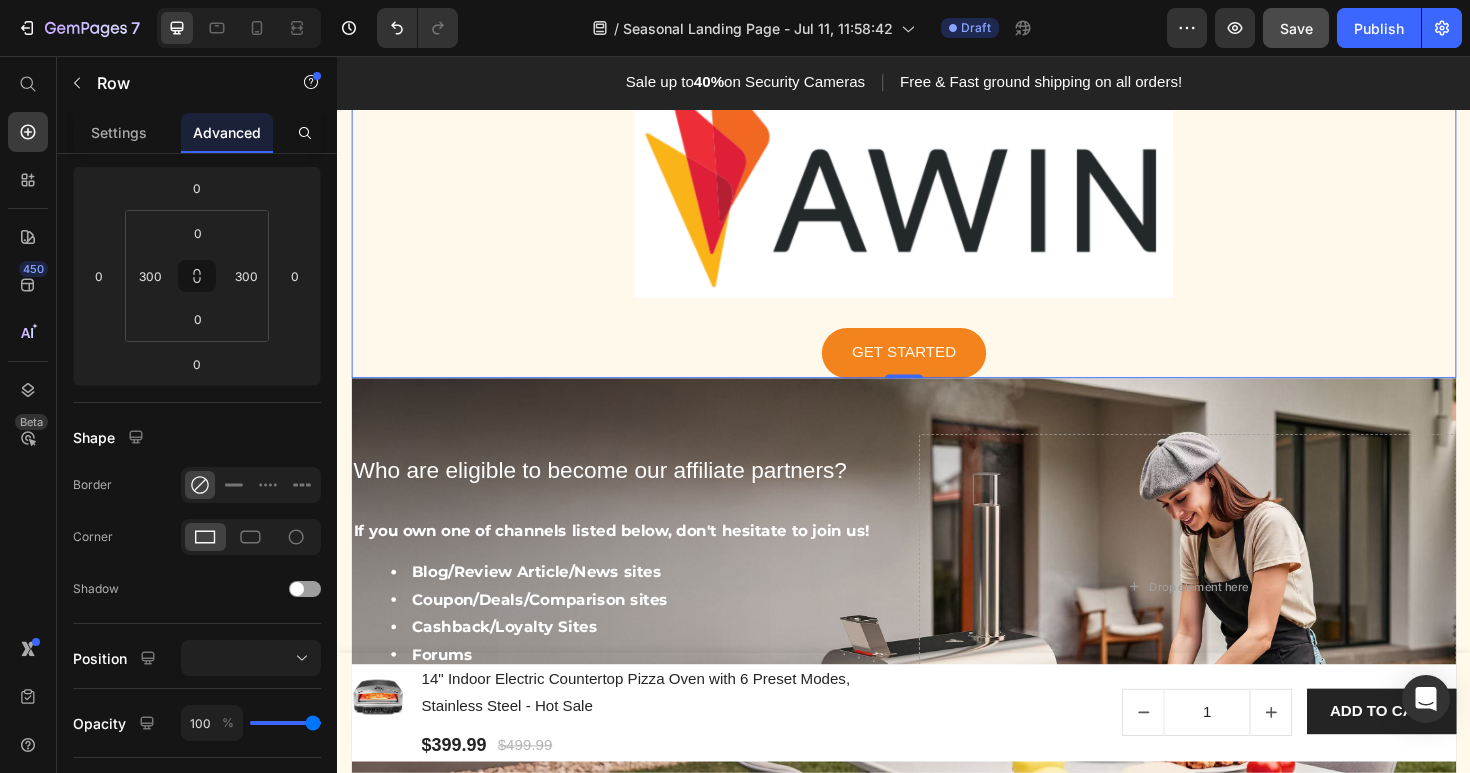 scroll, scrollTop: 0, scrollLeft: 0, axis: both 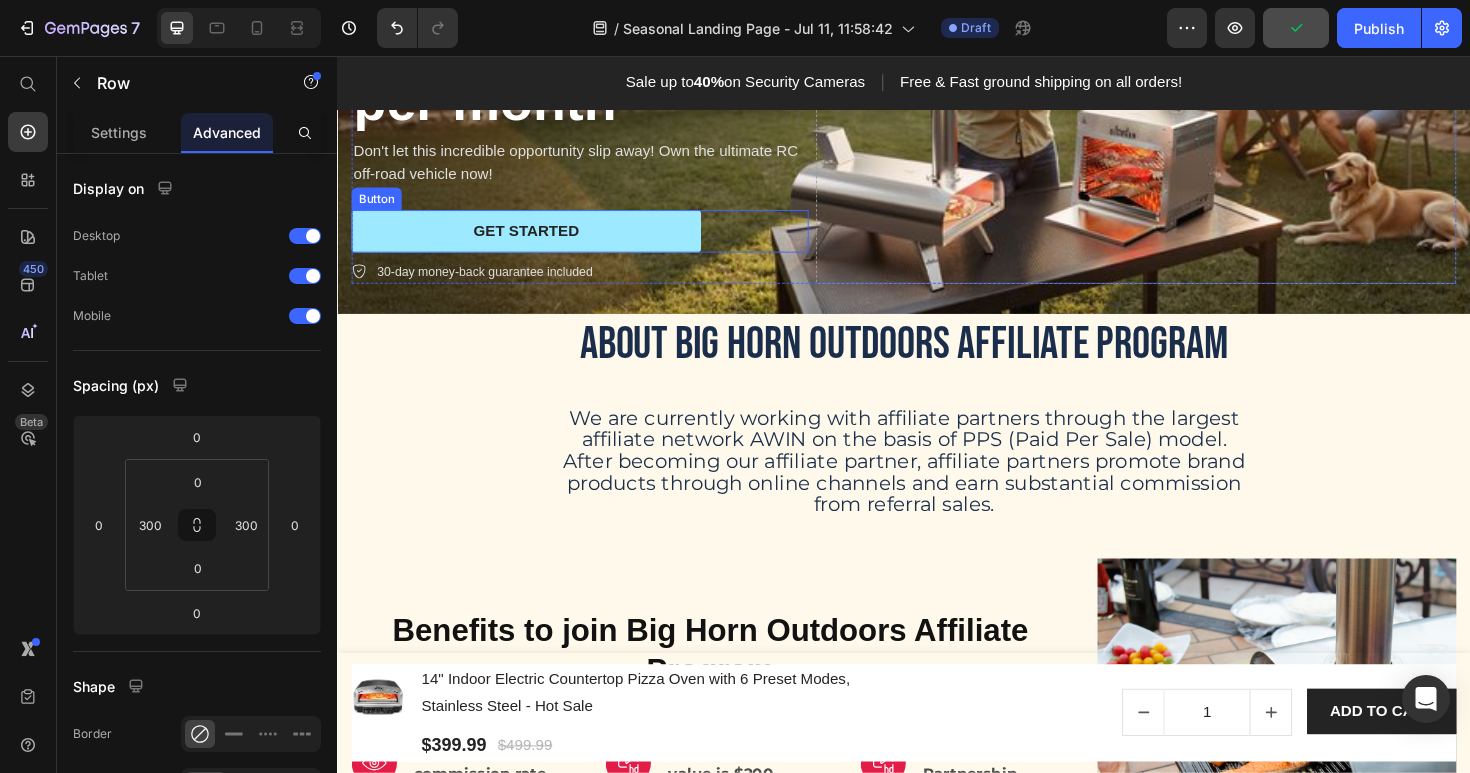 click on "GET STARTED" at bounding box center (537, 241) 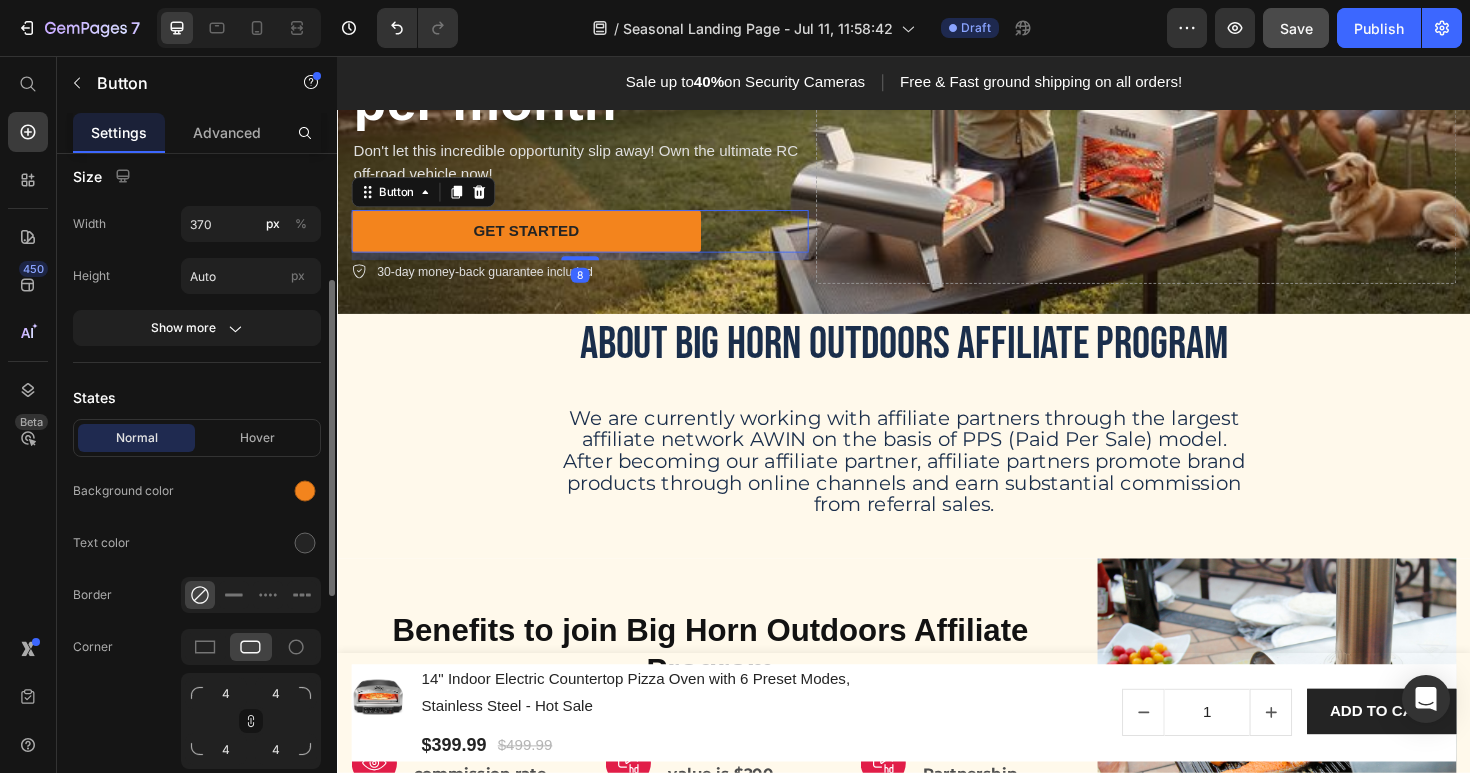 scroll, scrollTop: 253, scrollLeft: 0, axis: vertical 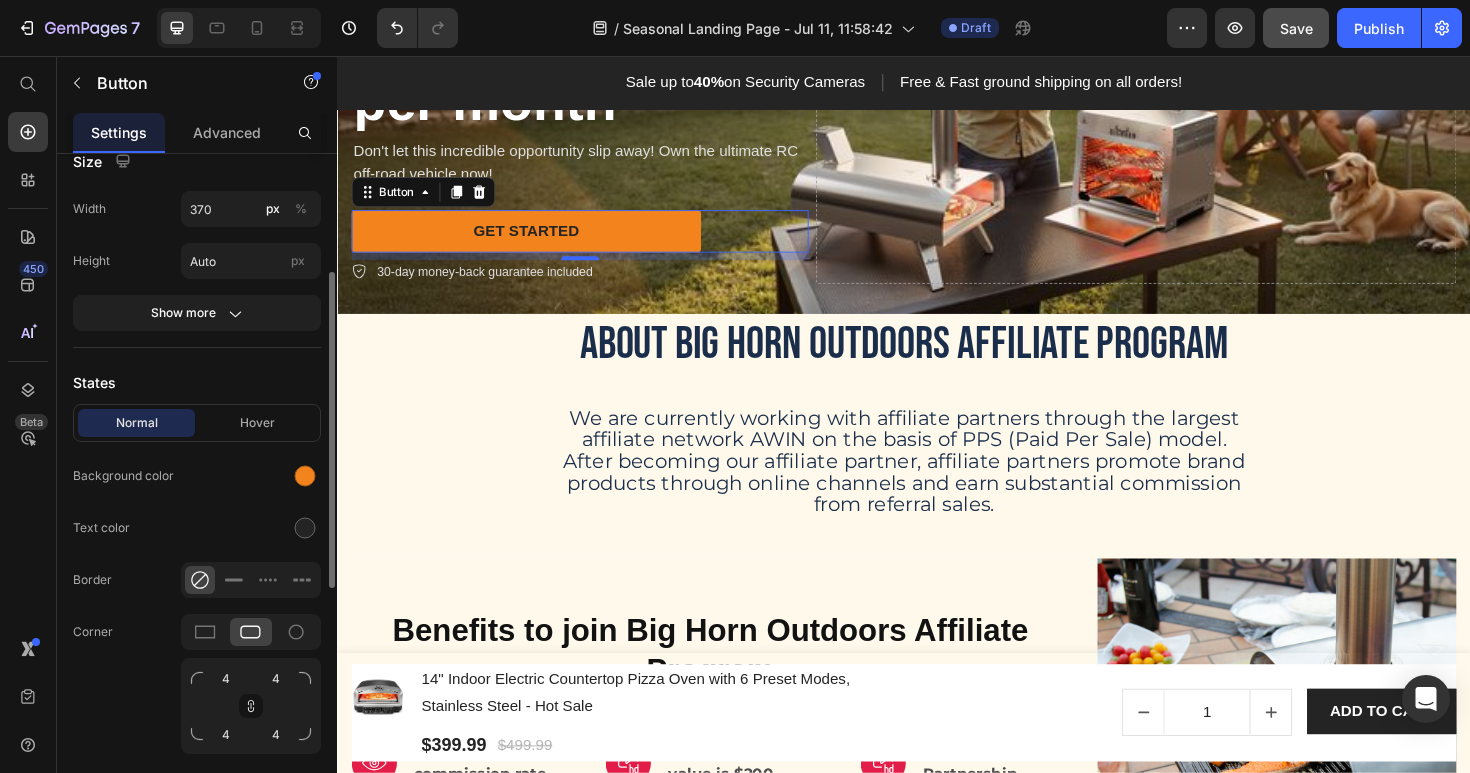 click 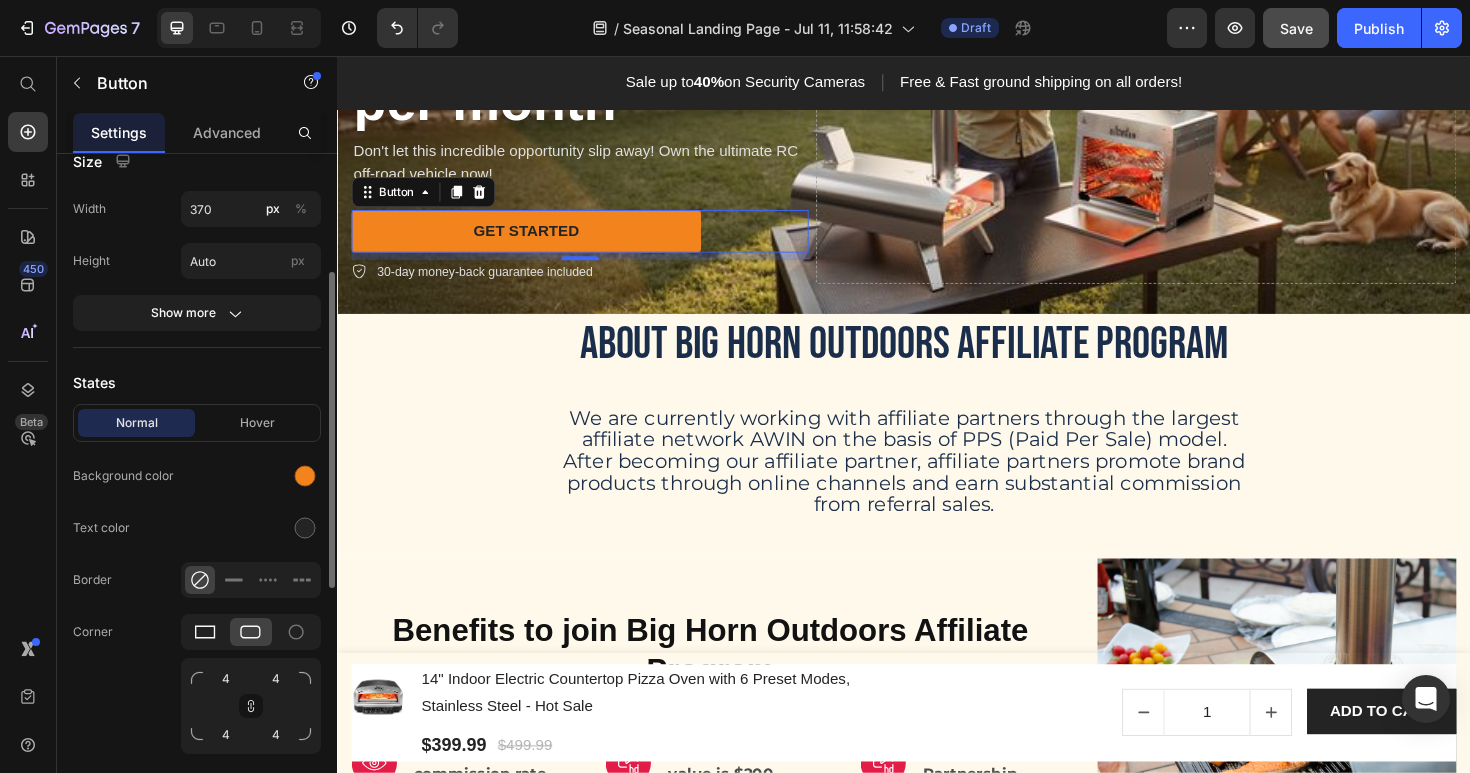 click 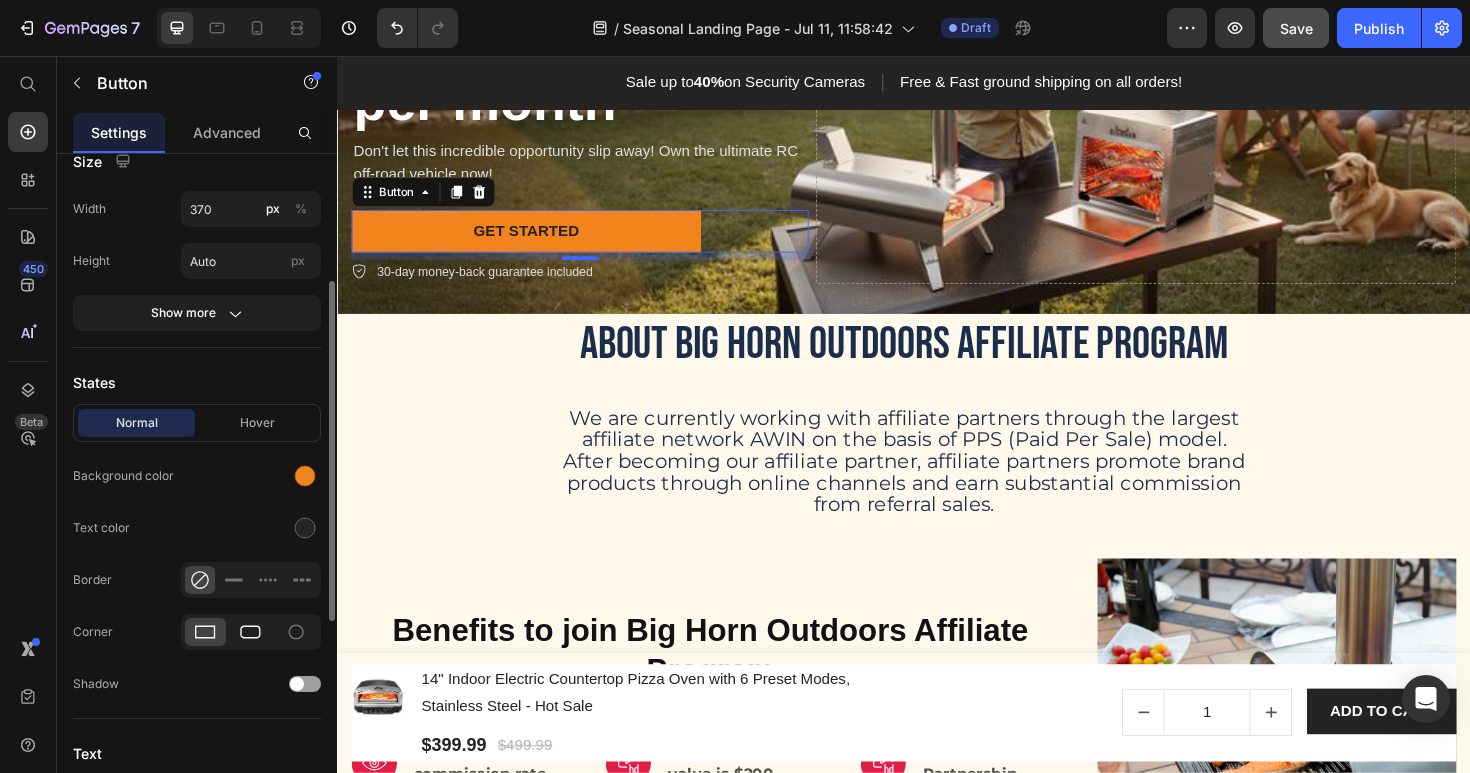 click 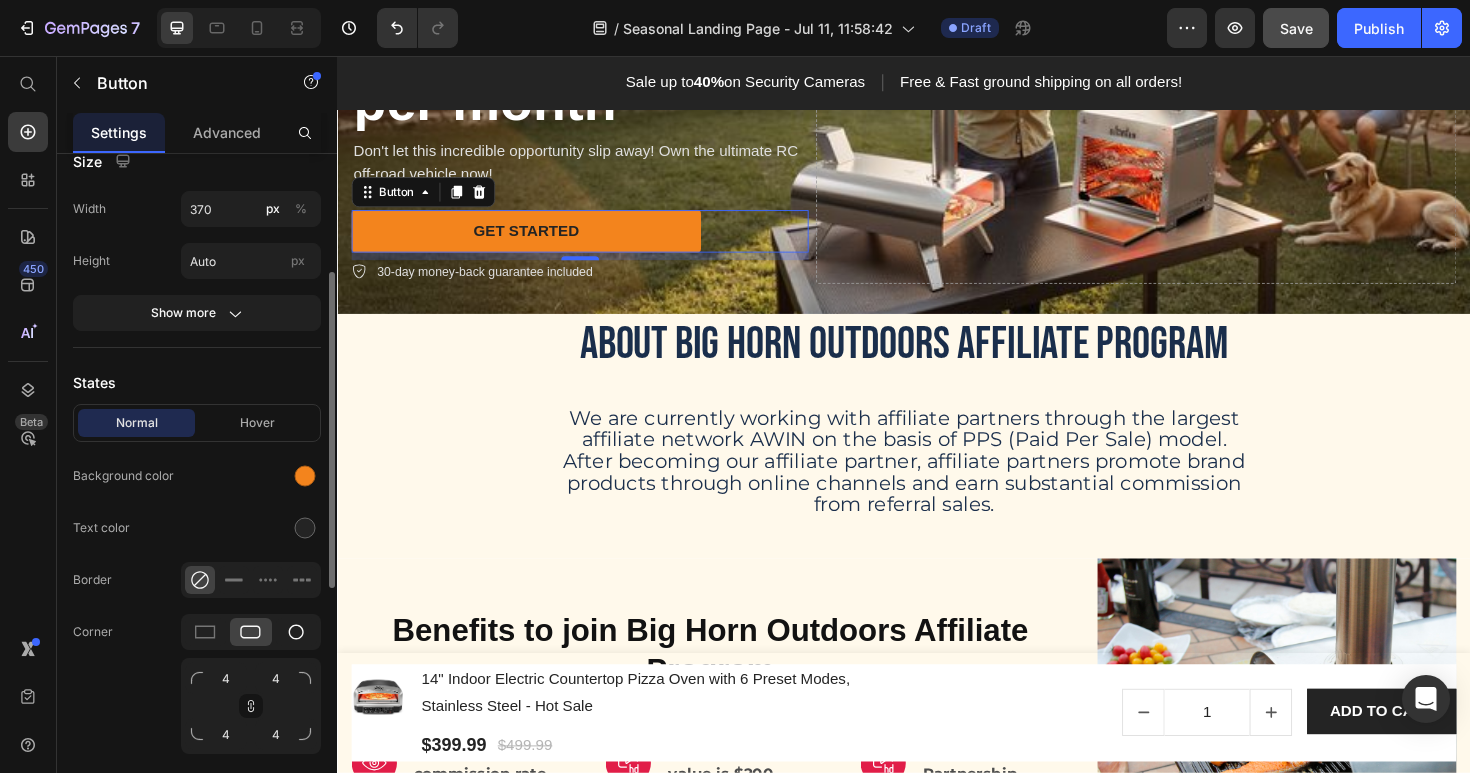 click 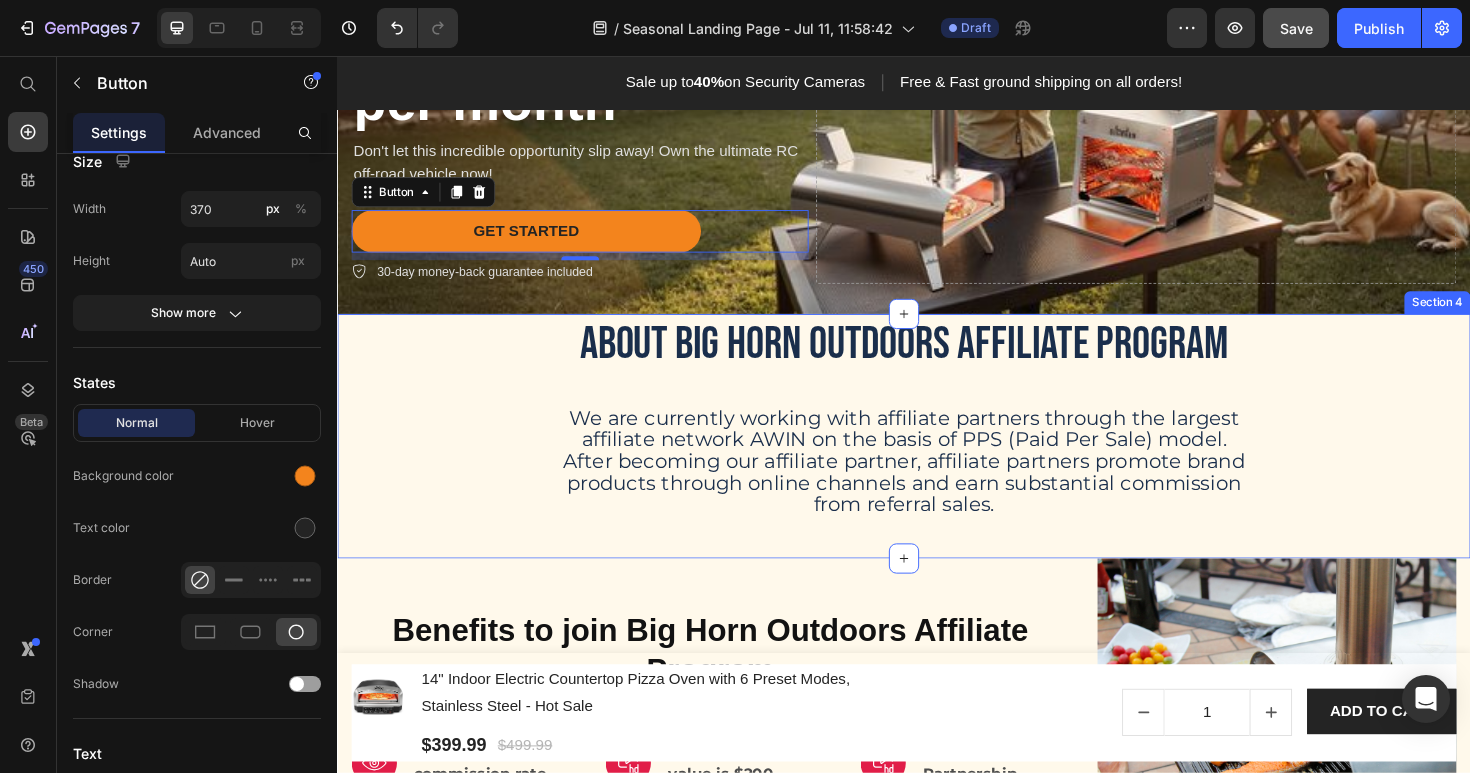 click on "About Big Horn Outdoors Affiliate Program Heading We are currently working with affiliate partners through the largest affiliate network AWIN on the basis of PPS (Paid Per Sale) model. After becoming our affiliate partner, affiliate partners promote brand products through online channels and earn substantial commission from referral sales. Text Block Row" at bounding box center (937, 453) 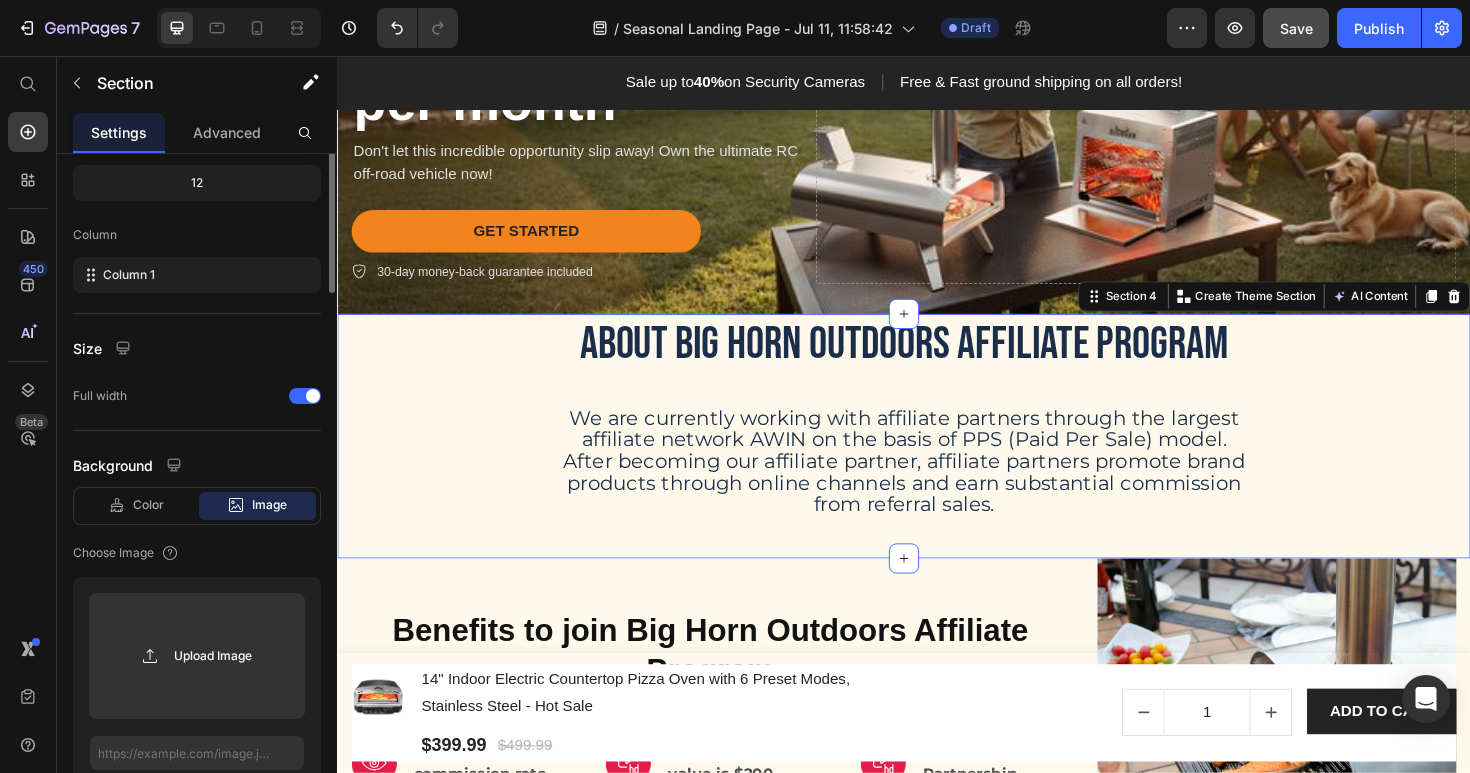scroll, scrollTop: 0, scrollLeft: 0, axis: both 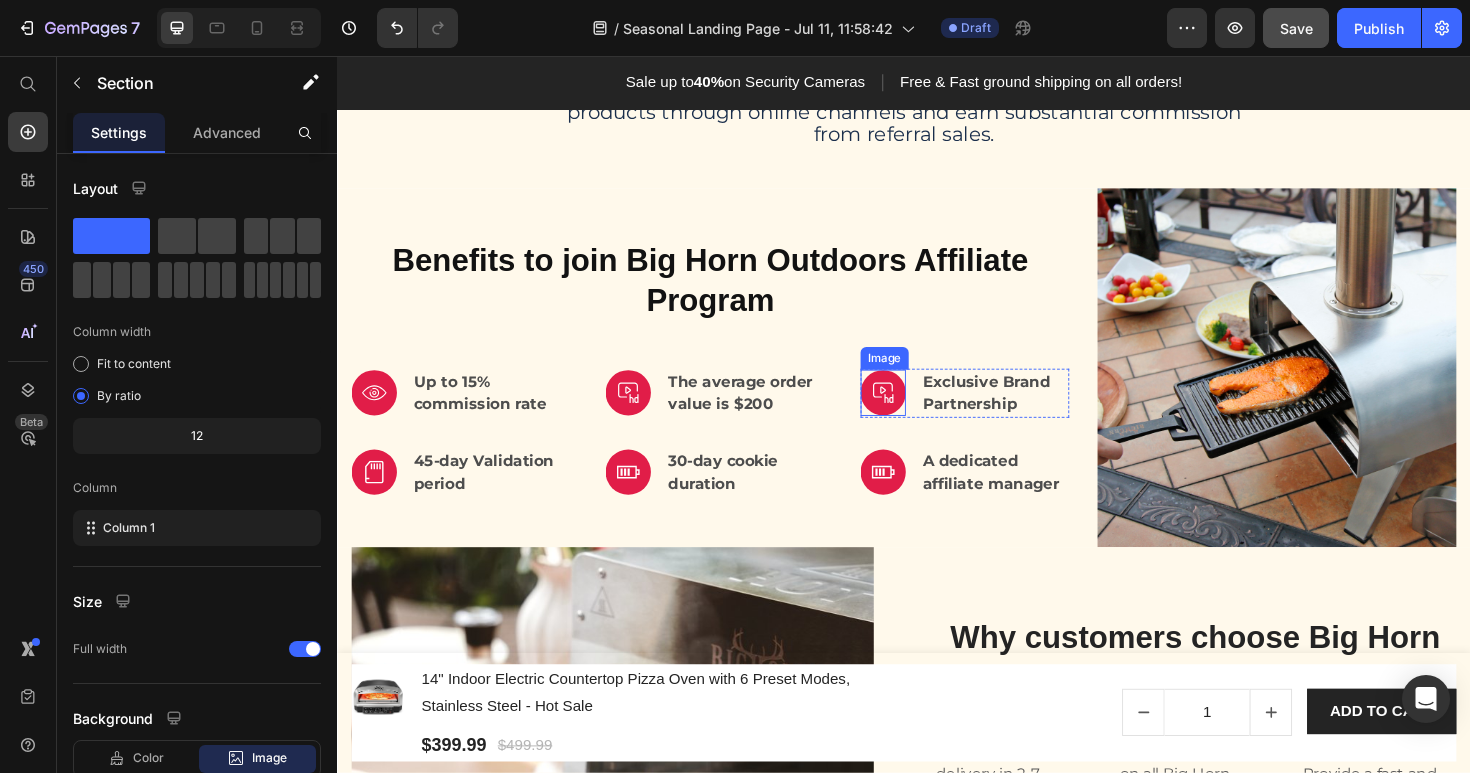 click at bounding box center [915, 412] 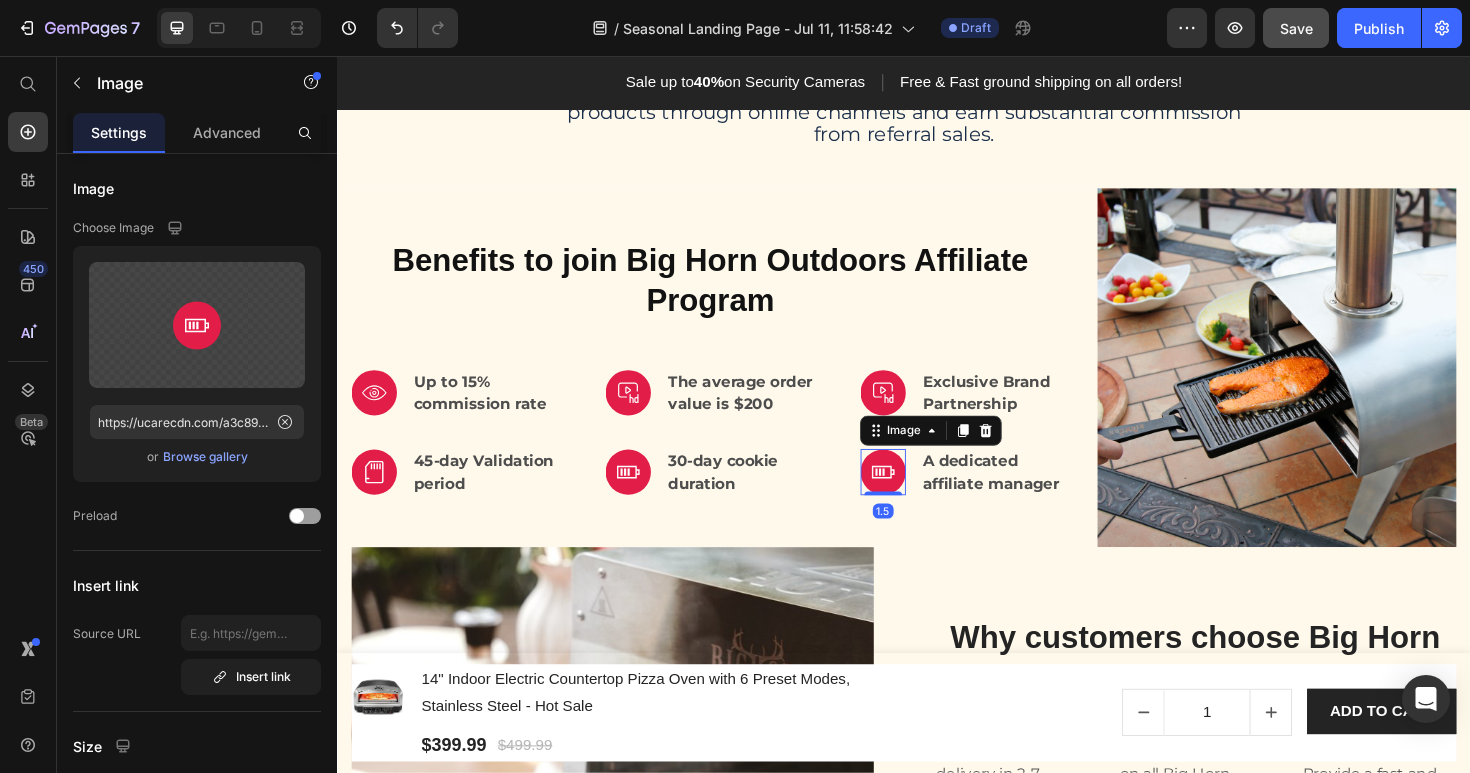 click at bounding box center [915, 496] 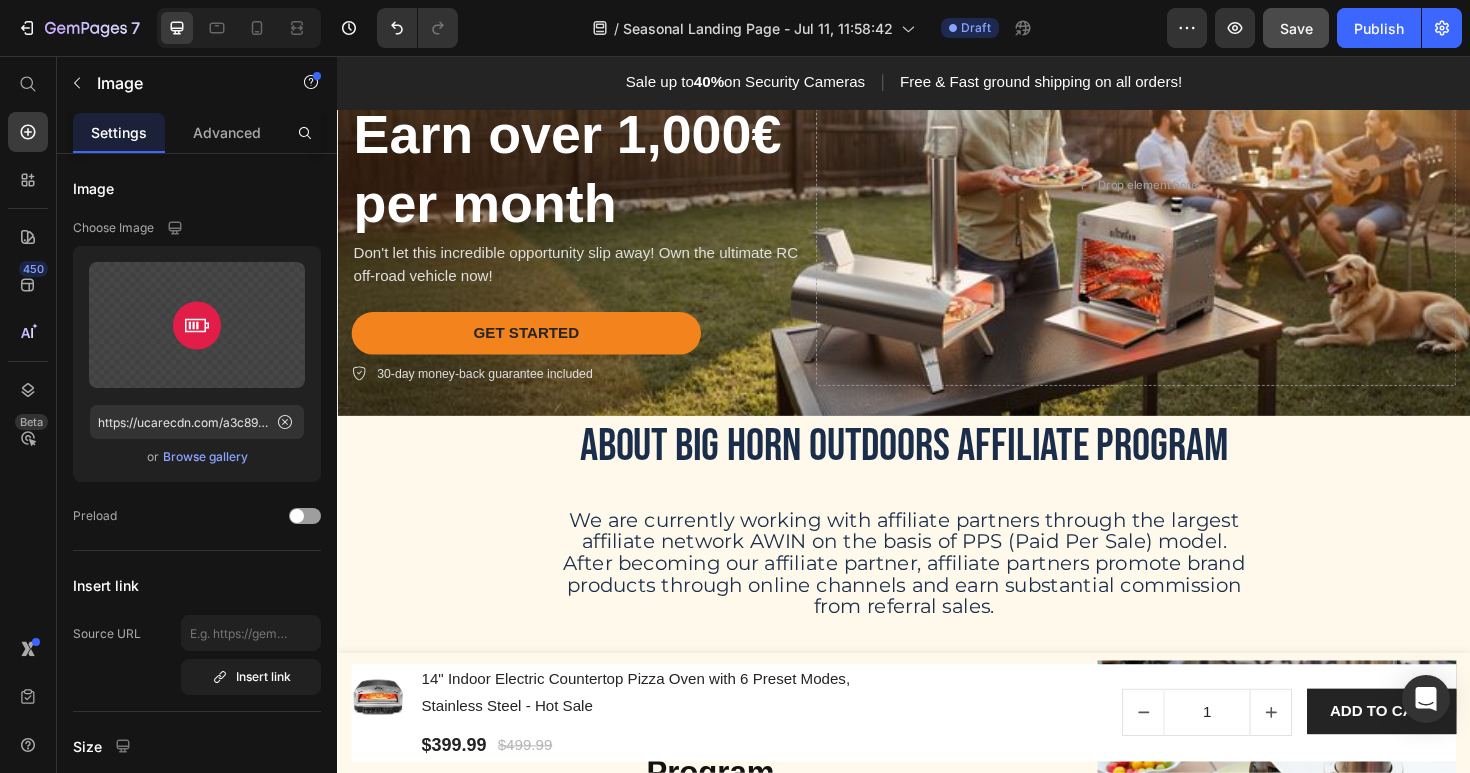 scroll, scrollTop: 0, scrollLeft: 0, axis: both 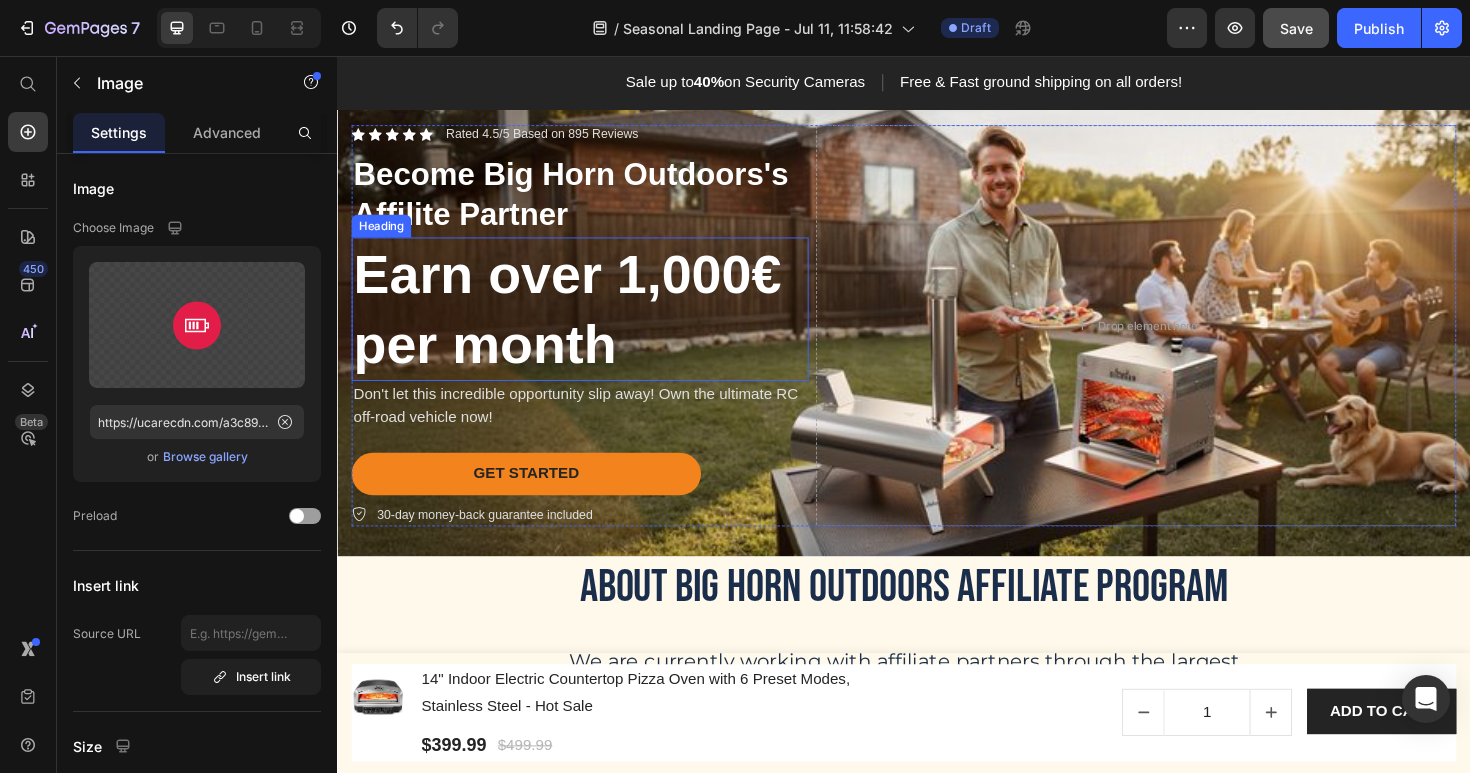 click on "Earn over 1,000€ per month" at bounding box center (594, 324) 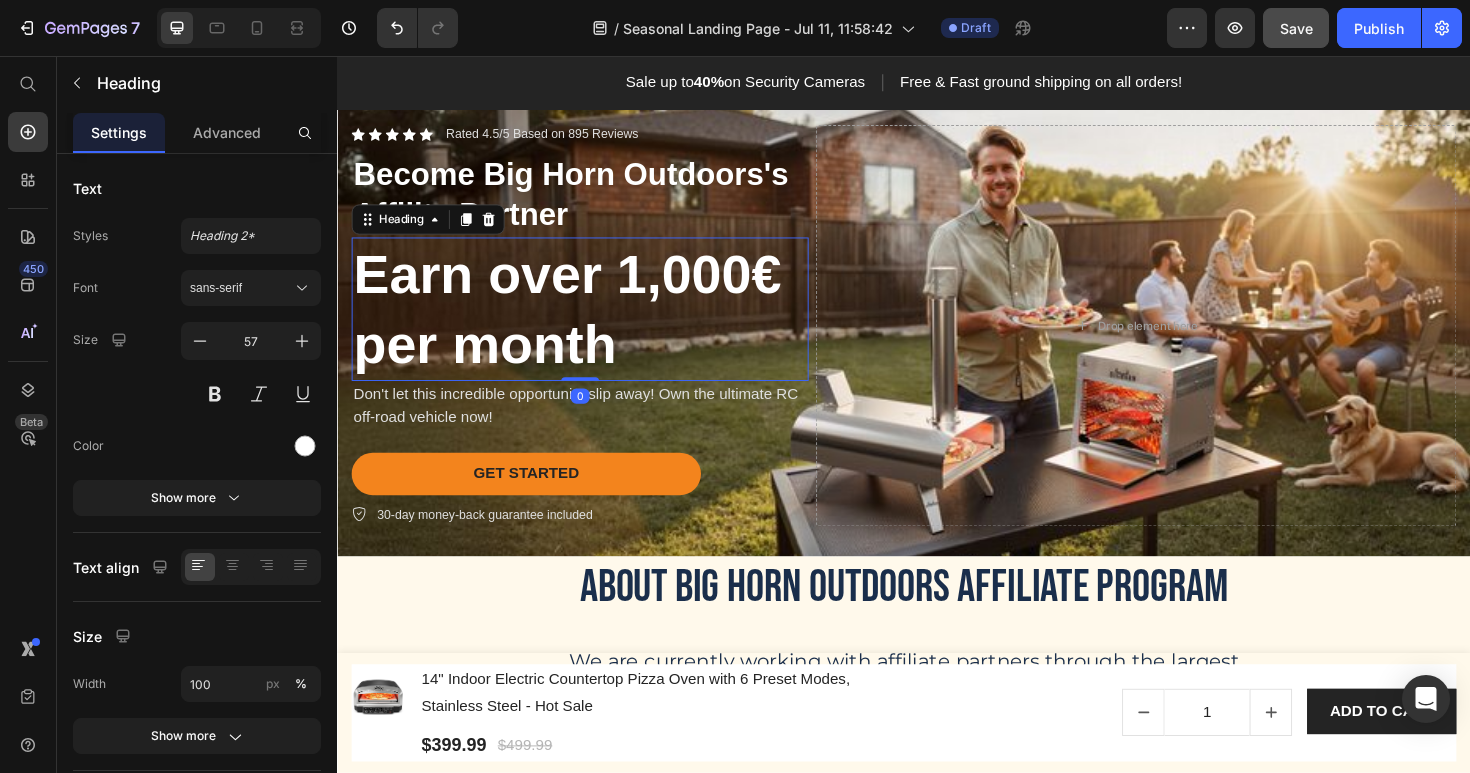 click on "Earn over 1,000€ per month" at bounding box center (594, 324) 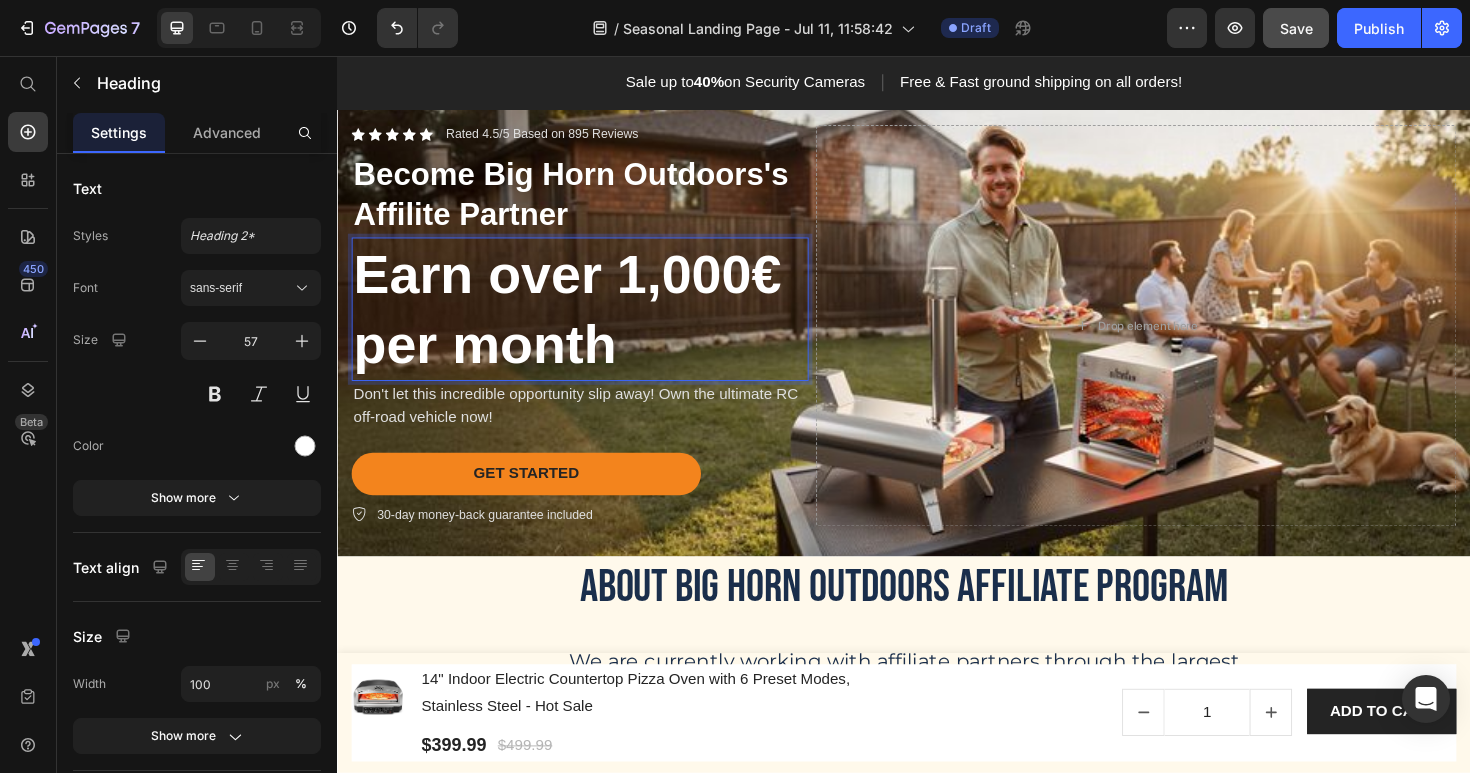 click on "Earn over 1,000€ per month" at bounding box center (594, 324) 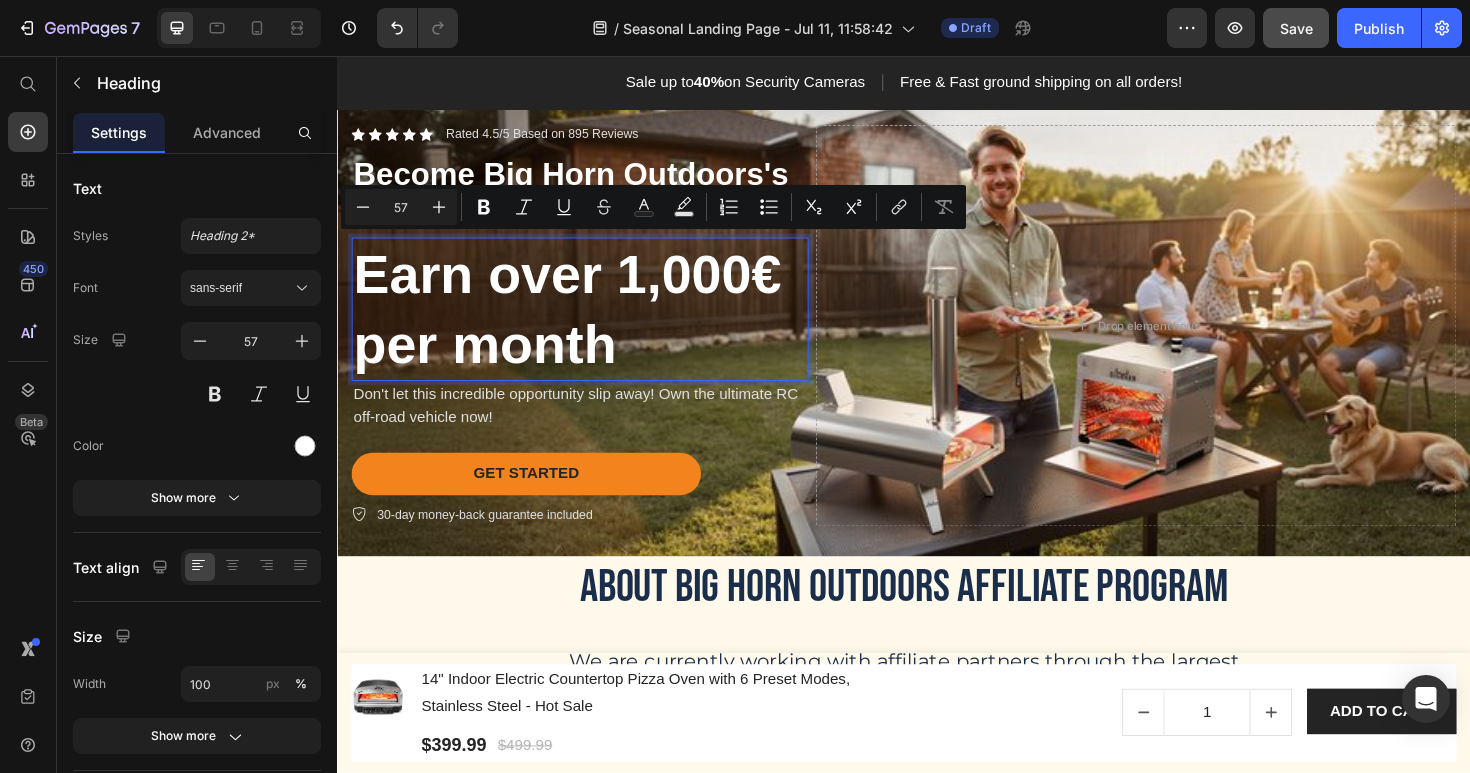 click on "Earn over 1,000€ per month" at bounding box center (594, 324) 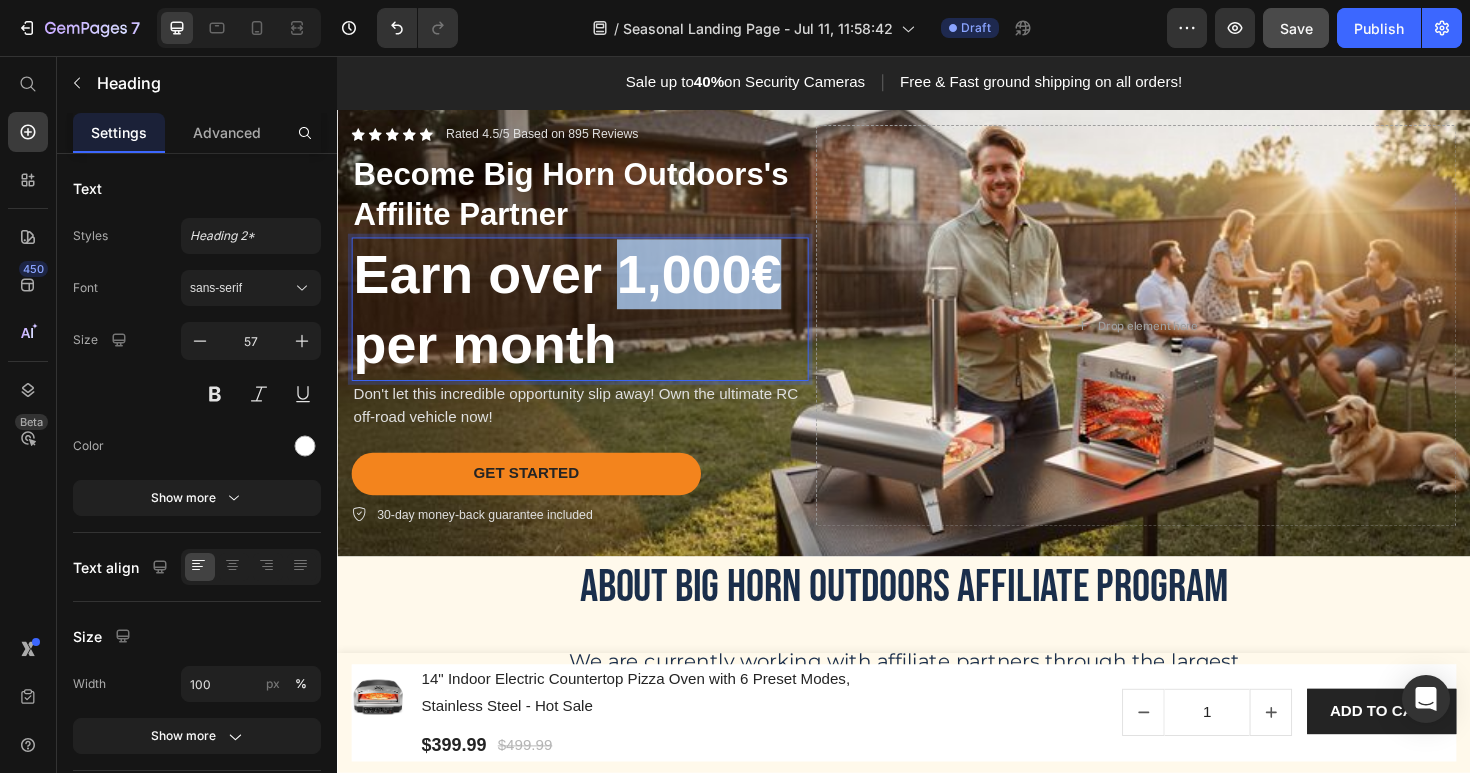 drag, startPoint x: 639, startPoint y: 273, endPoint x: 808, endPoint y: 287, distance: 169.57889 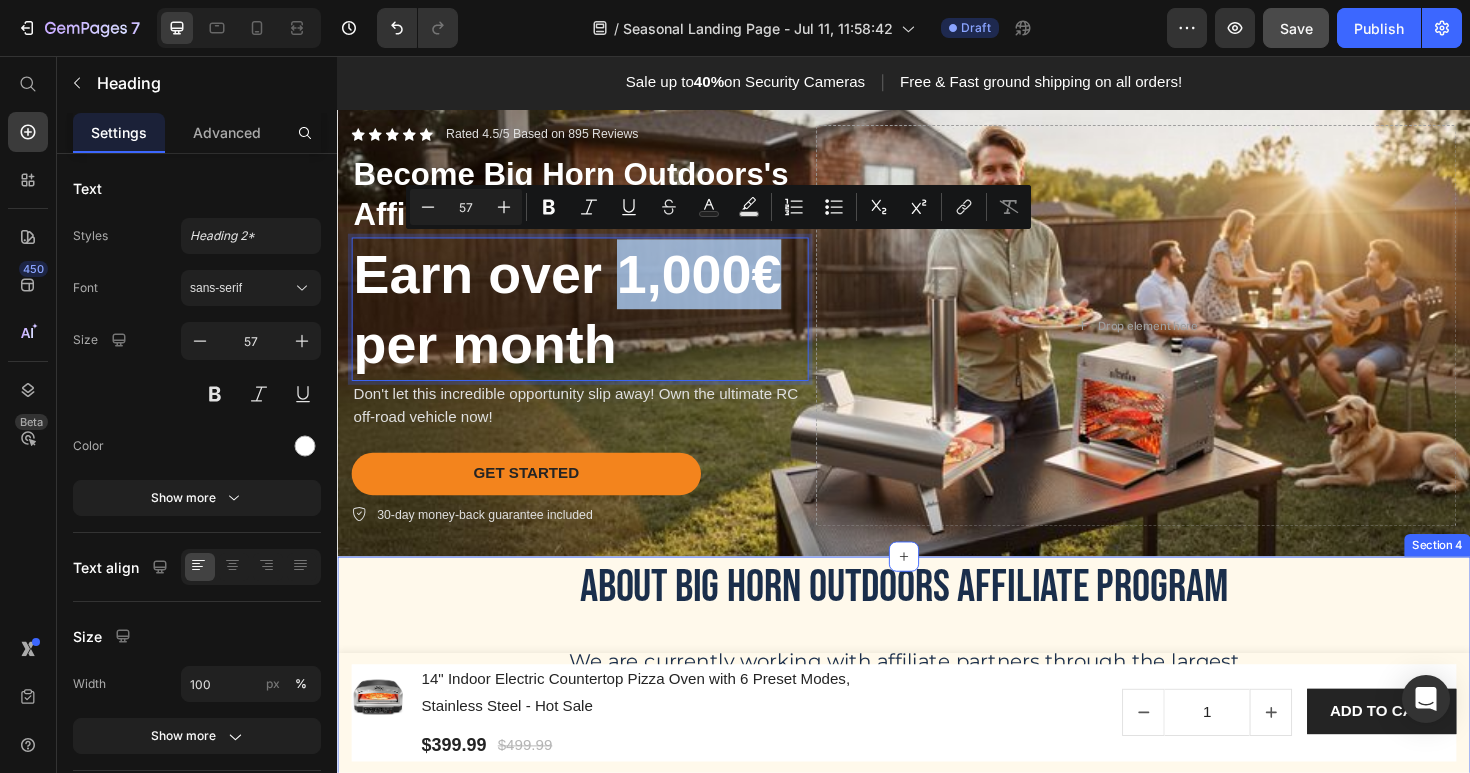 click on "About Big Horn Outdoors Affiliate Program Heading We are currently working with affiliate partners through the largest affiliate network AWIN on the basis of PPS (Paid Per Sale) model. After becoming our affiliate partner, affiliate partners promote brand products through online channels and earn substantial commission from referral sales. Text Block Row" at bounding box center (937, 710) 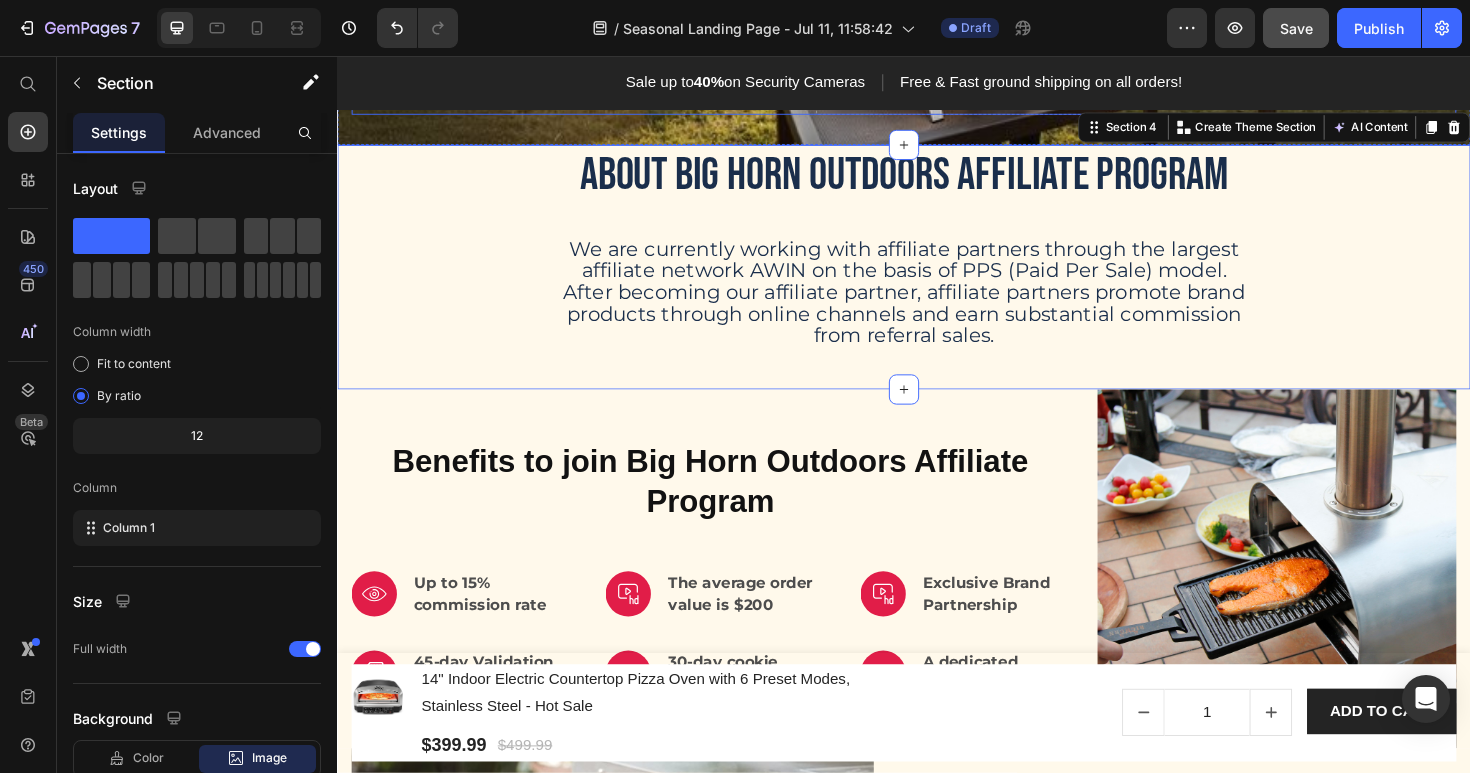 scroll, scrollTop: 409, scrollLeft: 0, axis: vertical 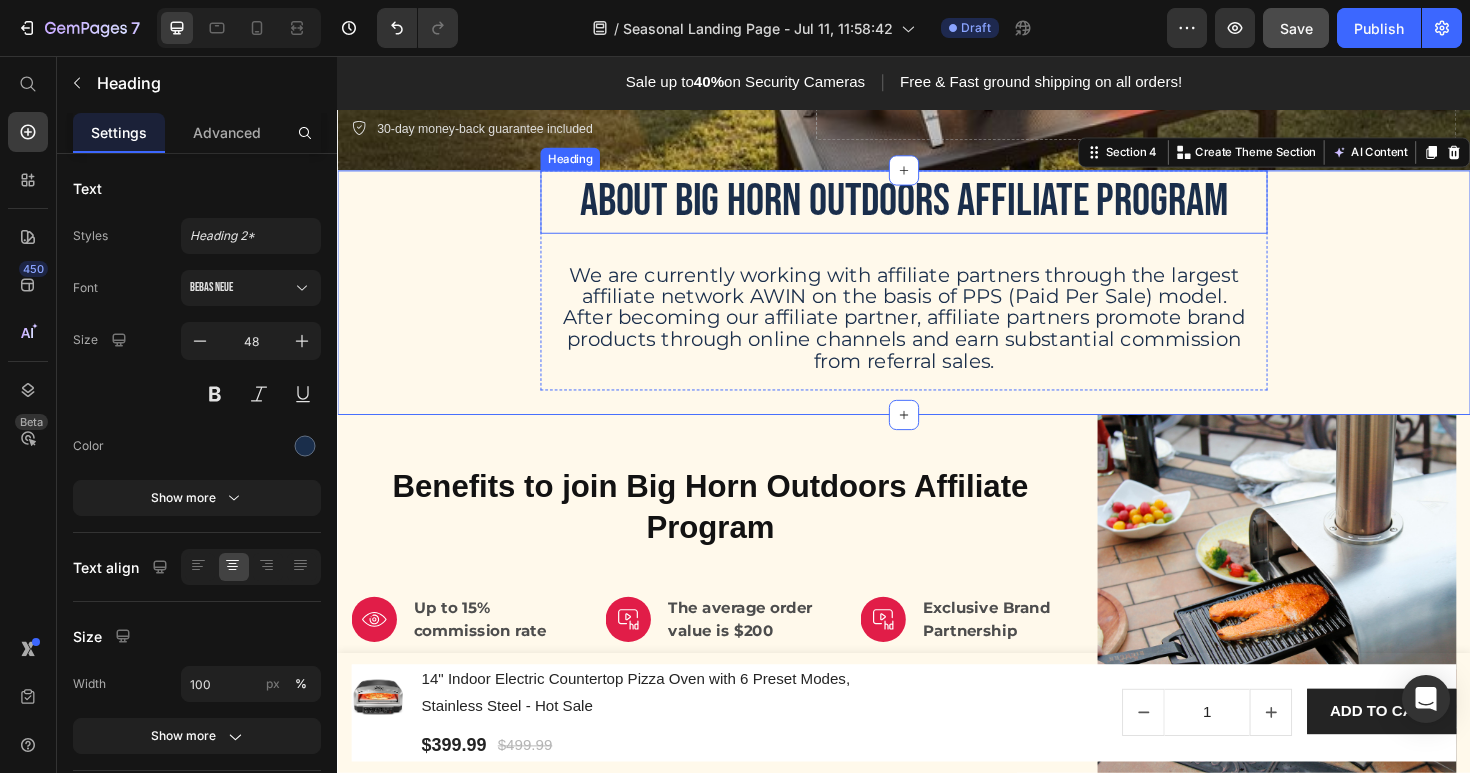 click on "About Big Horn Outdoors Affiliate Program" at bounding box center (937, 210) 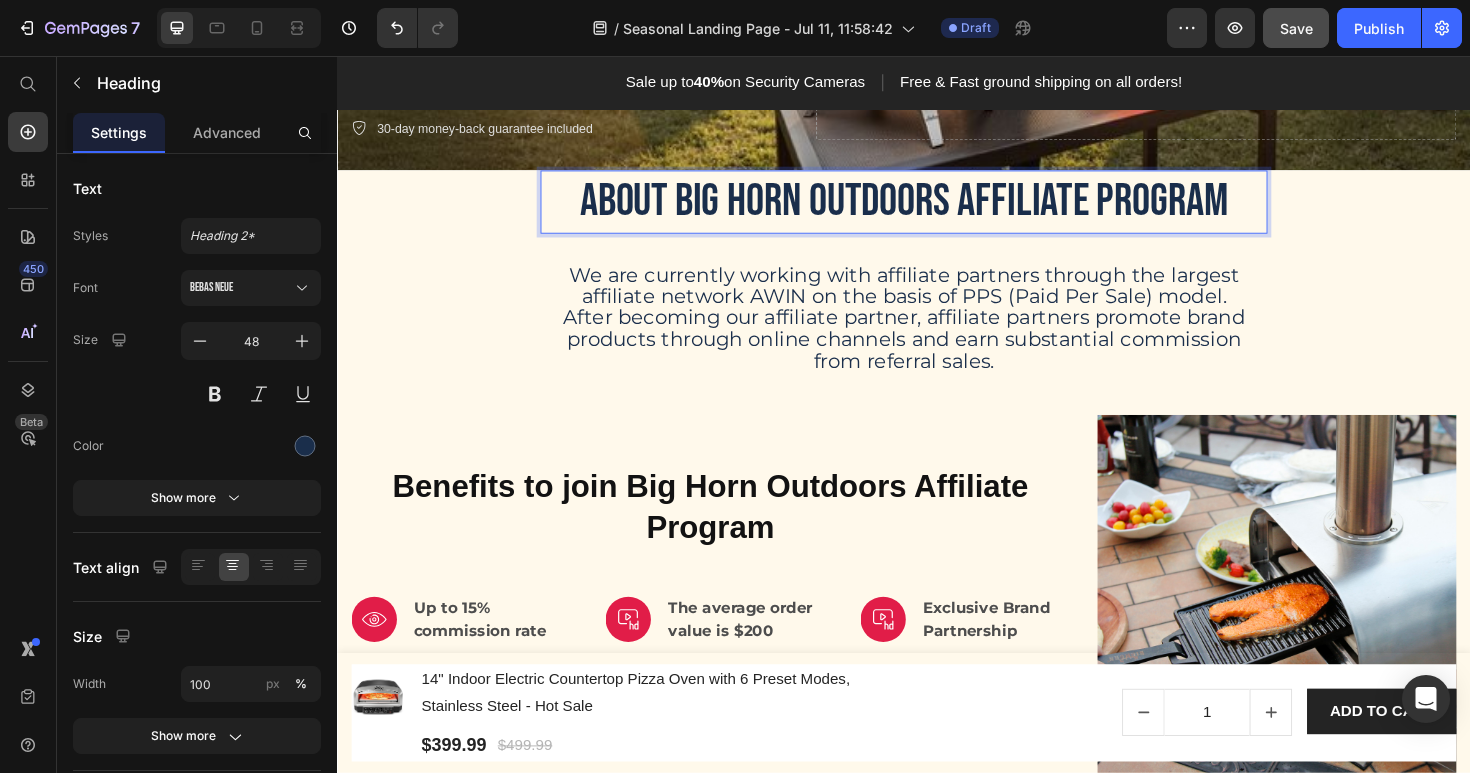 click on "About Big Horn Outdoors Affiliate Program" at bounding box center [937, 210] 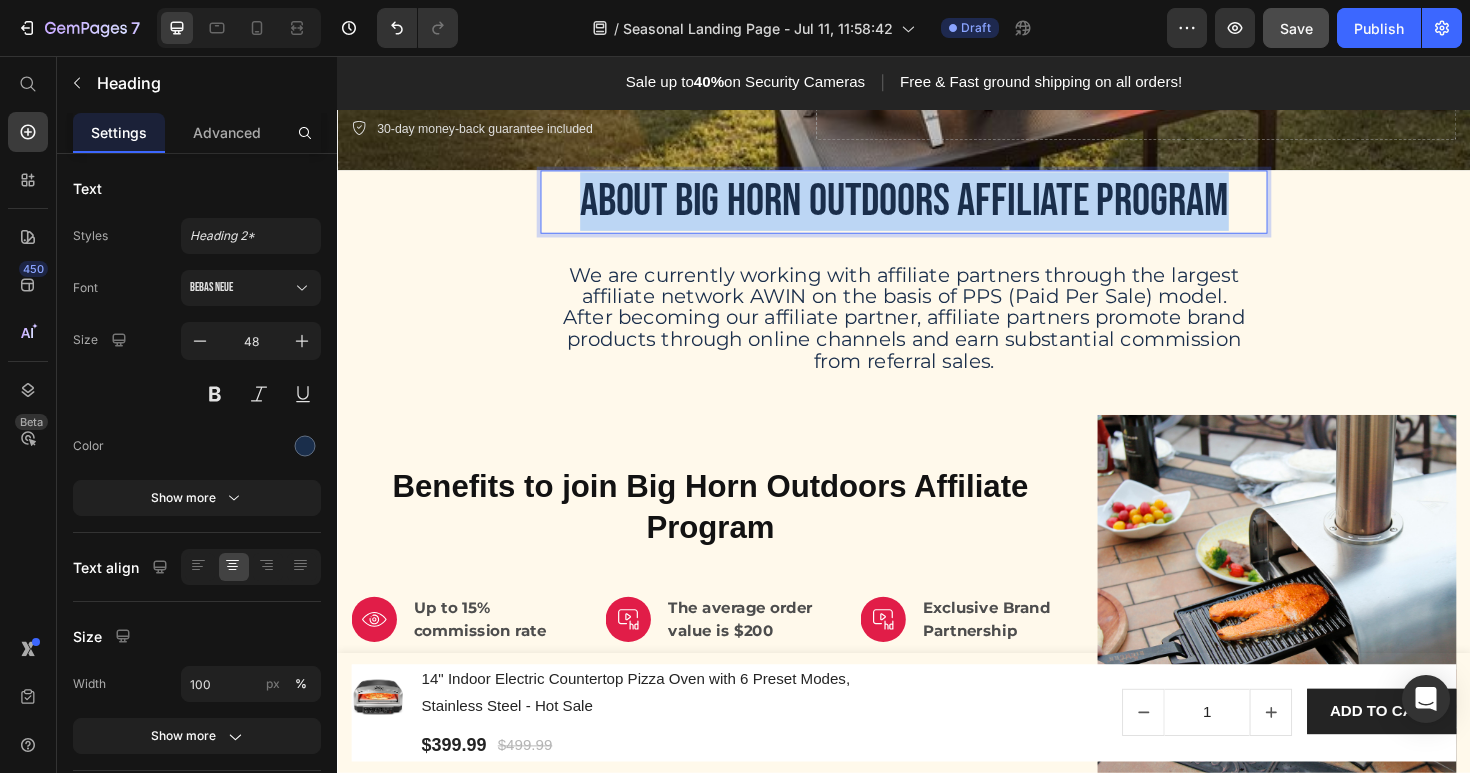 click on "About Big Horn Outdoors Affiliate Program" at bounding box center [937, 210] 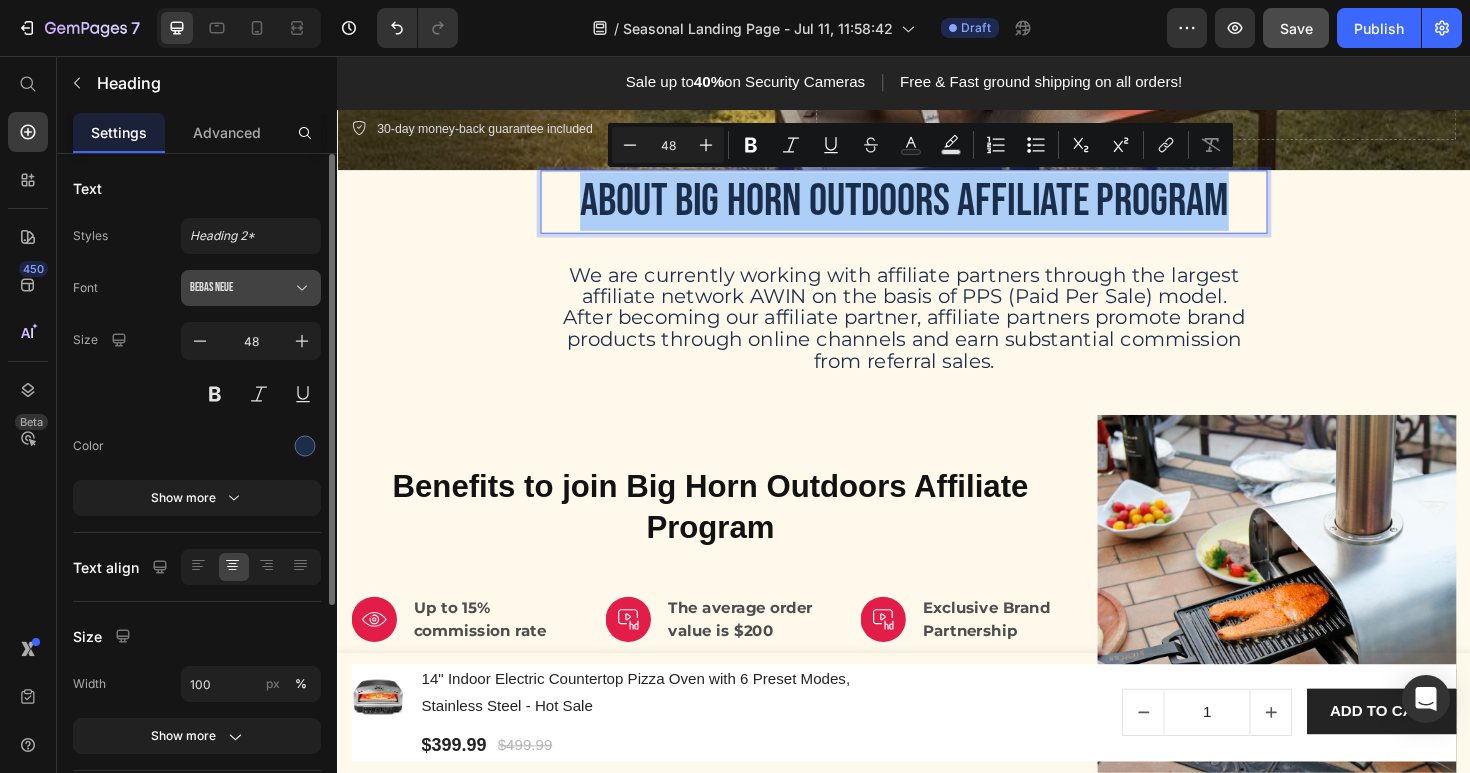 click 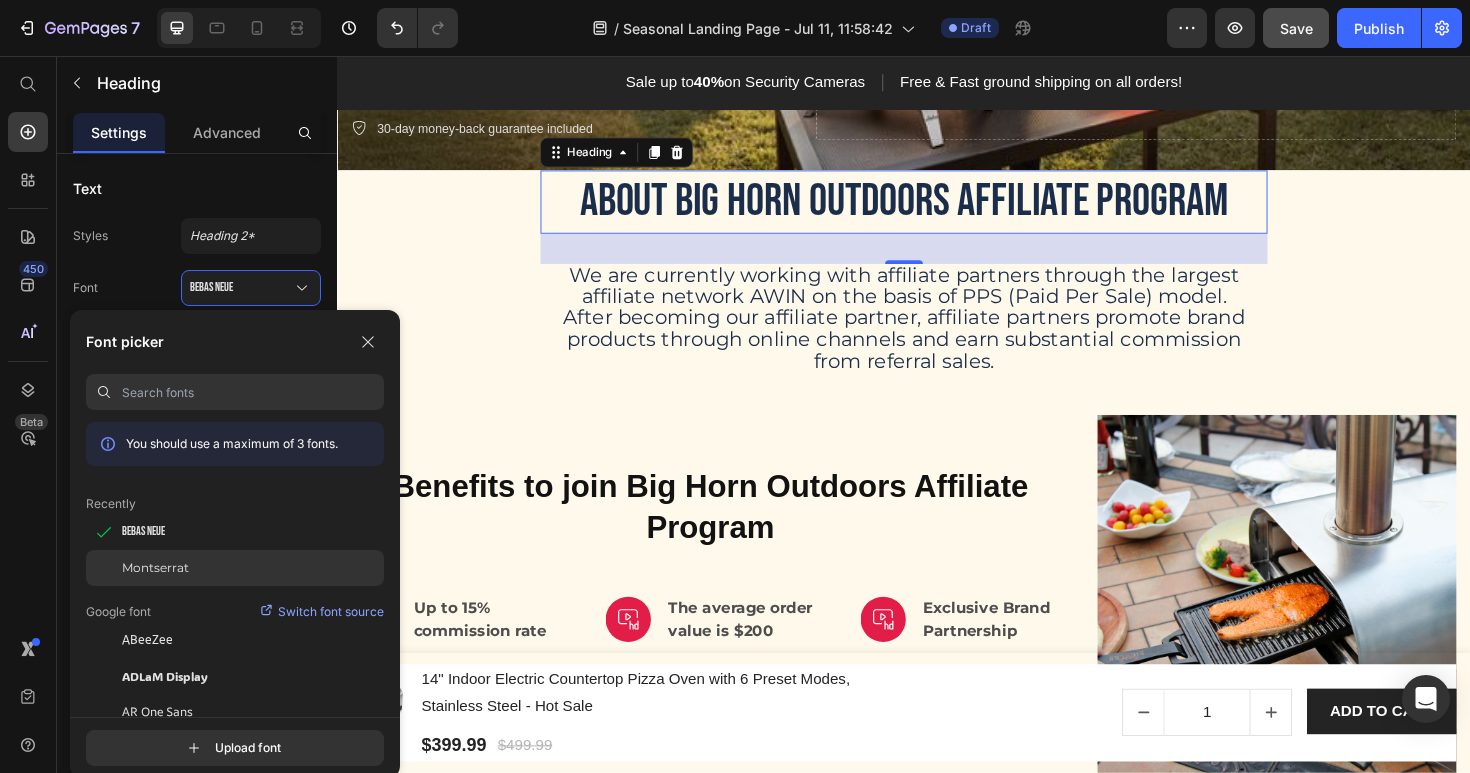 click on "Montserrat" at bounding box center (155, 568) 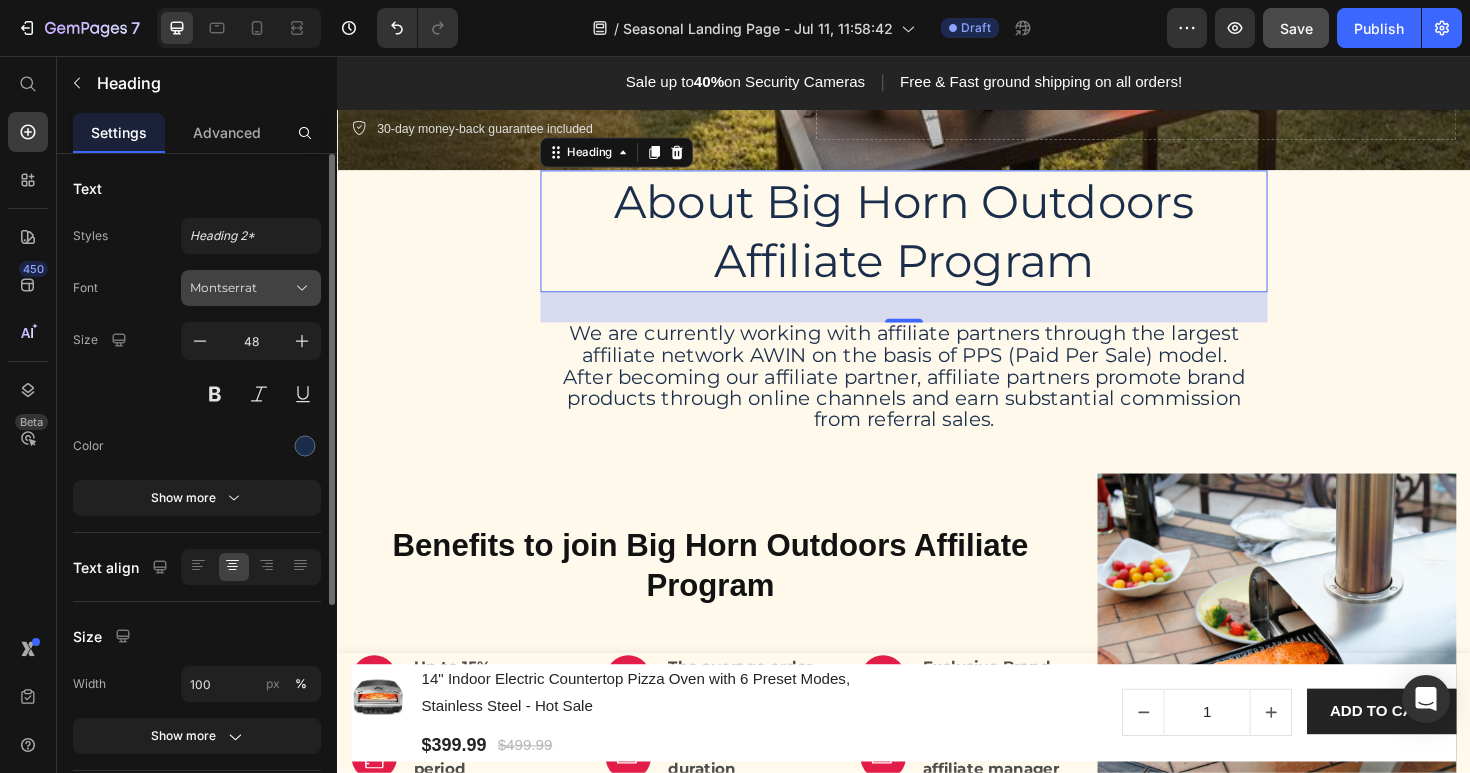 click on "Montserrat" at bounding box center [241, 288] 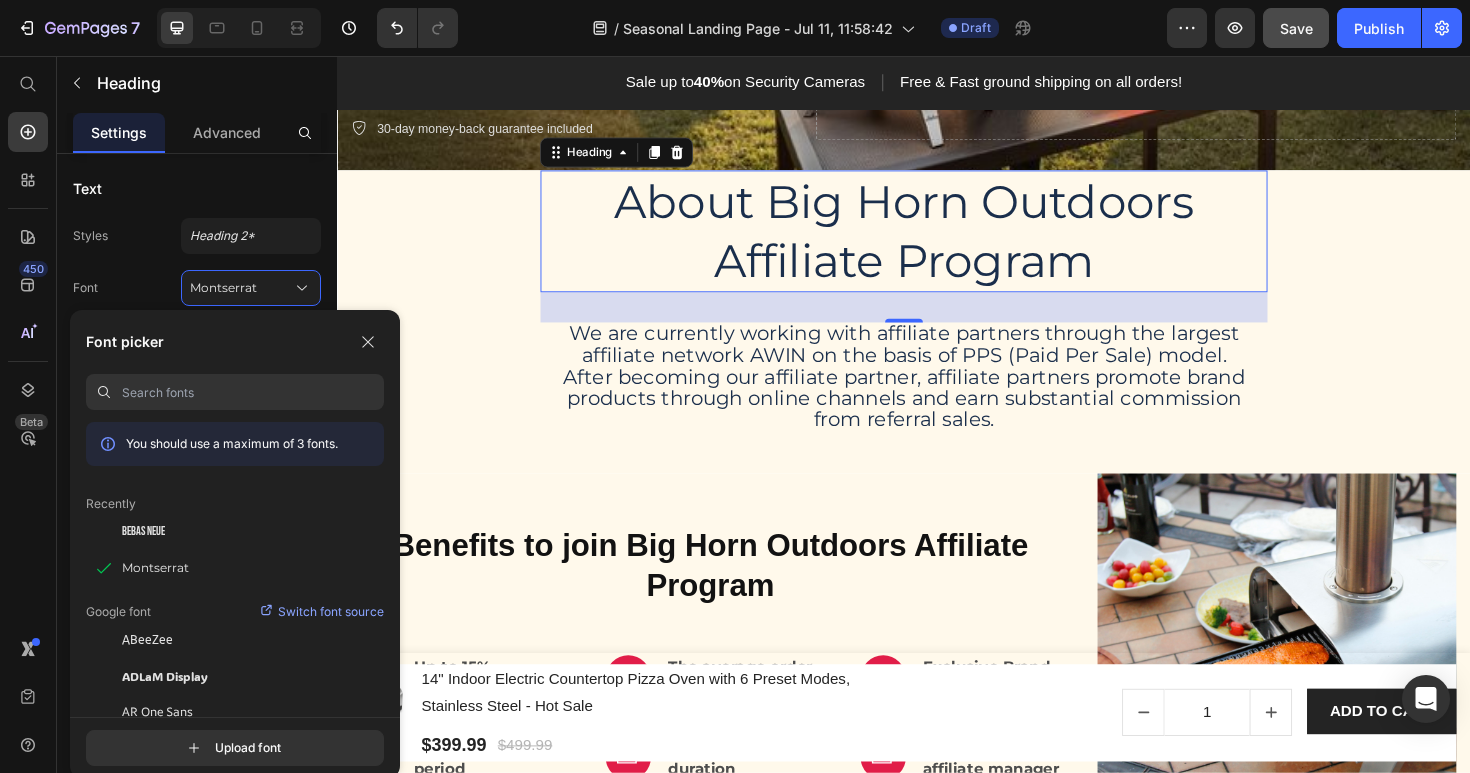 click at bounding box center [253, 392] 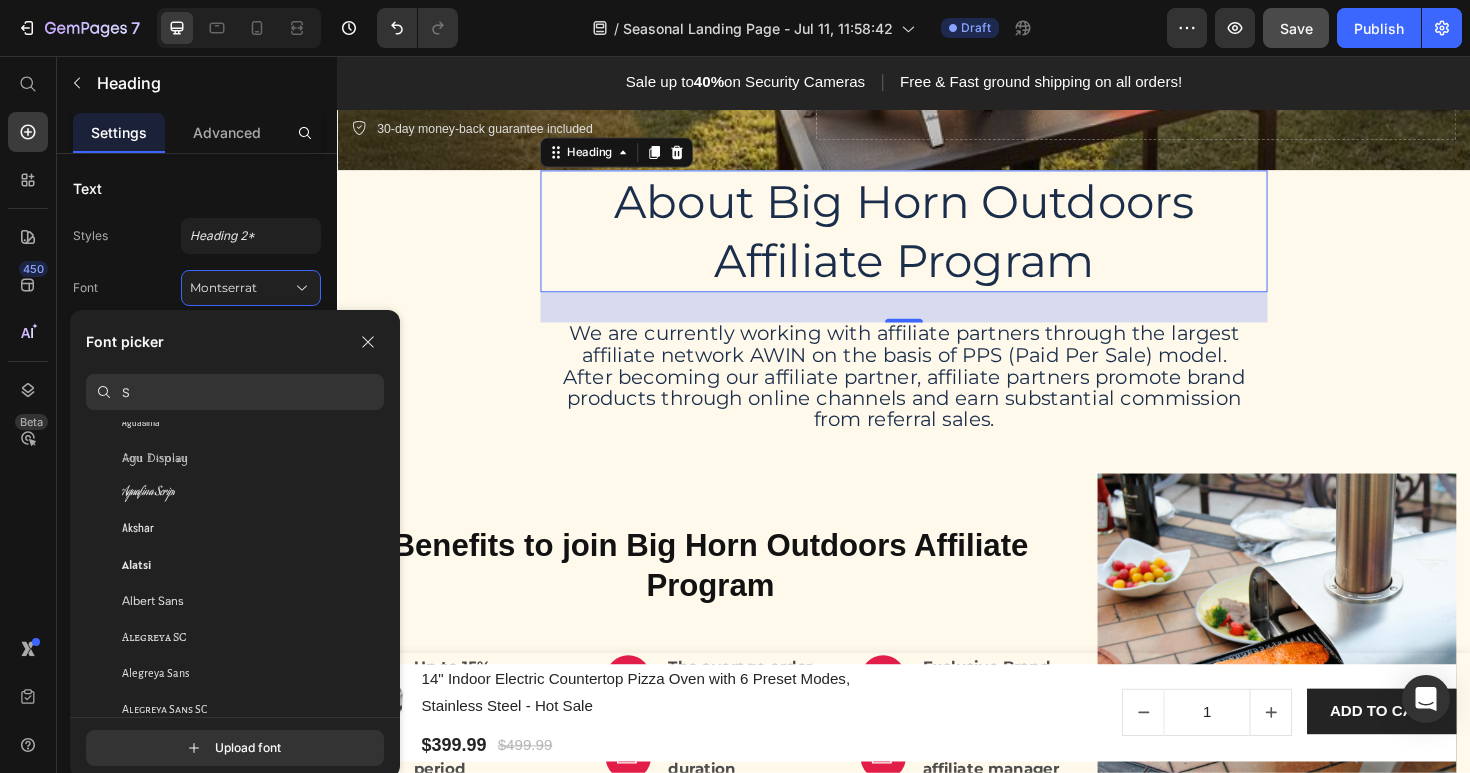 scroll, scrollTop: 0, scrollLeft: 0, axis: both 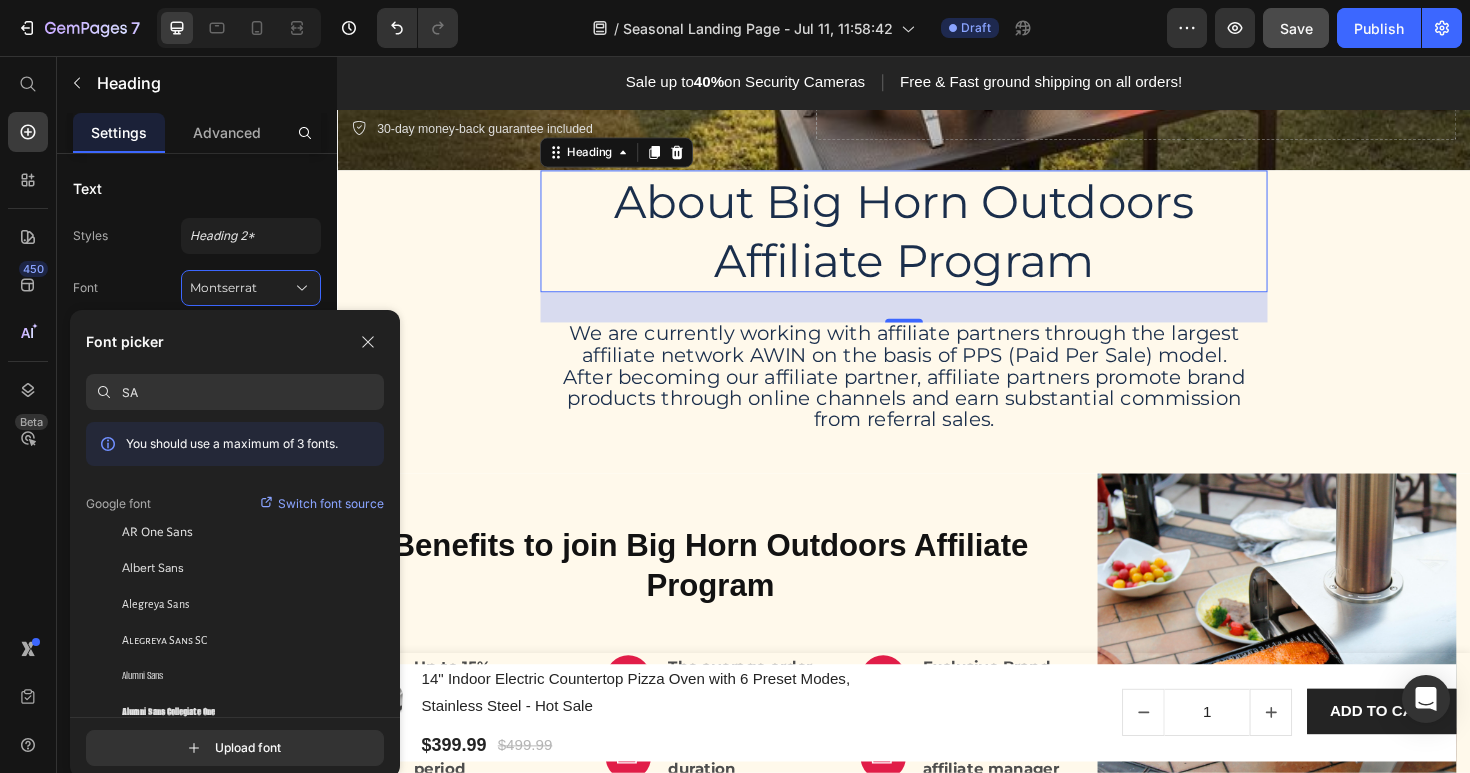 type on "S" 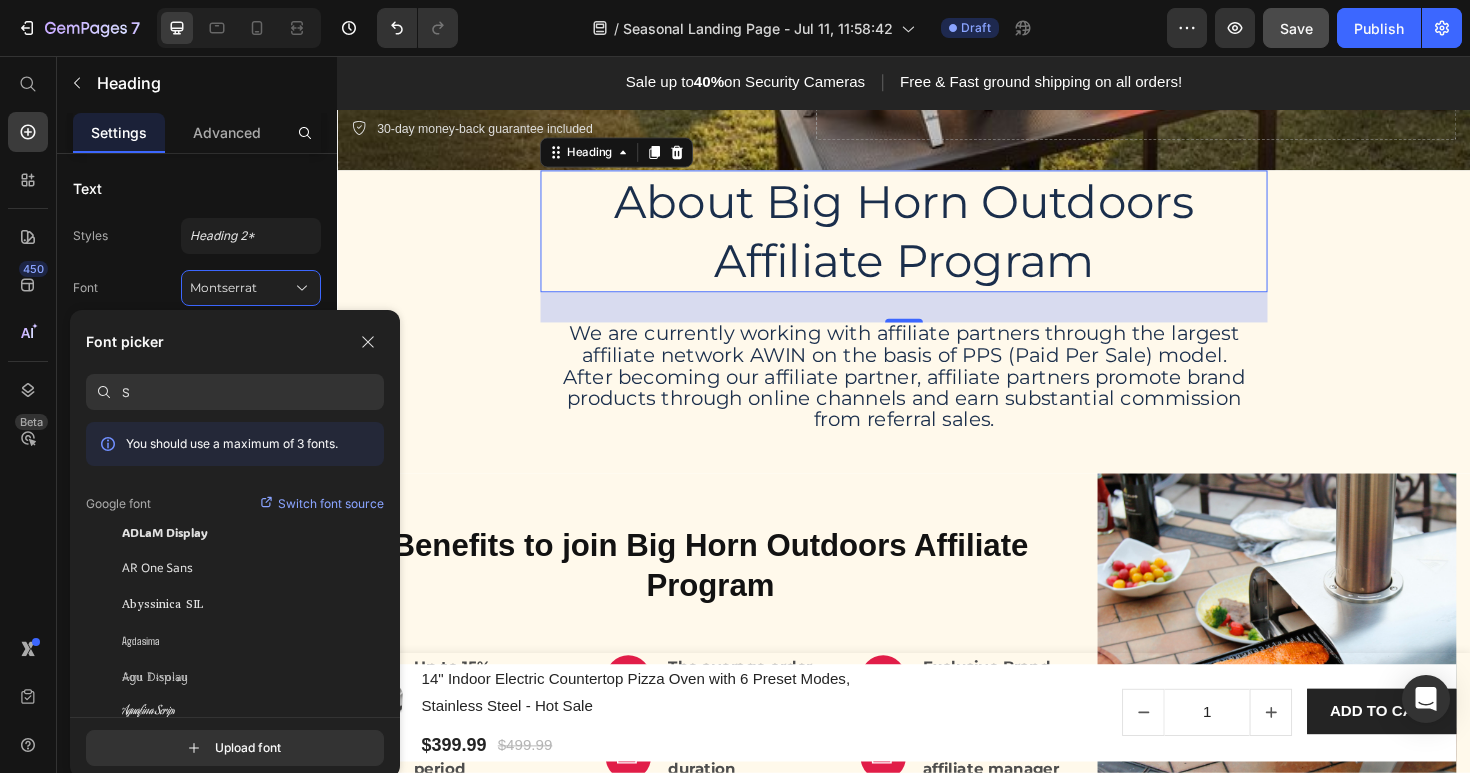 type 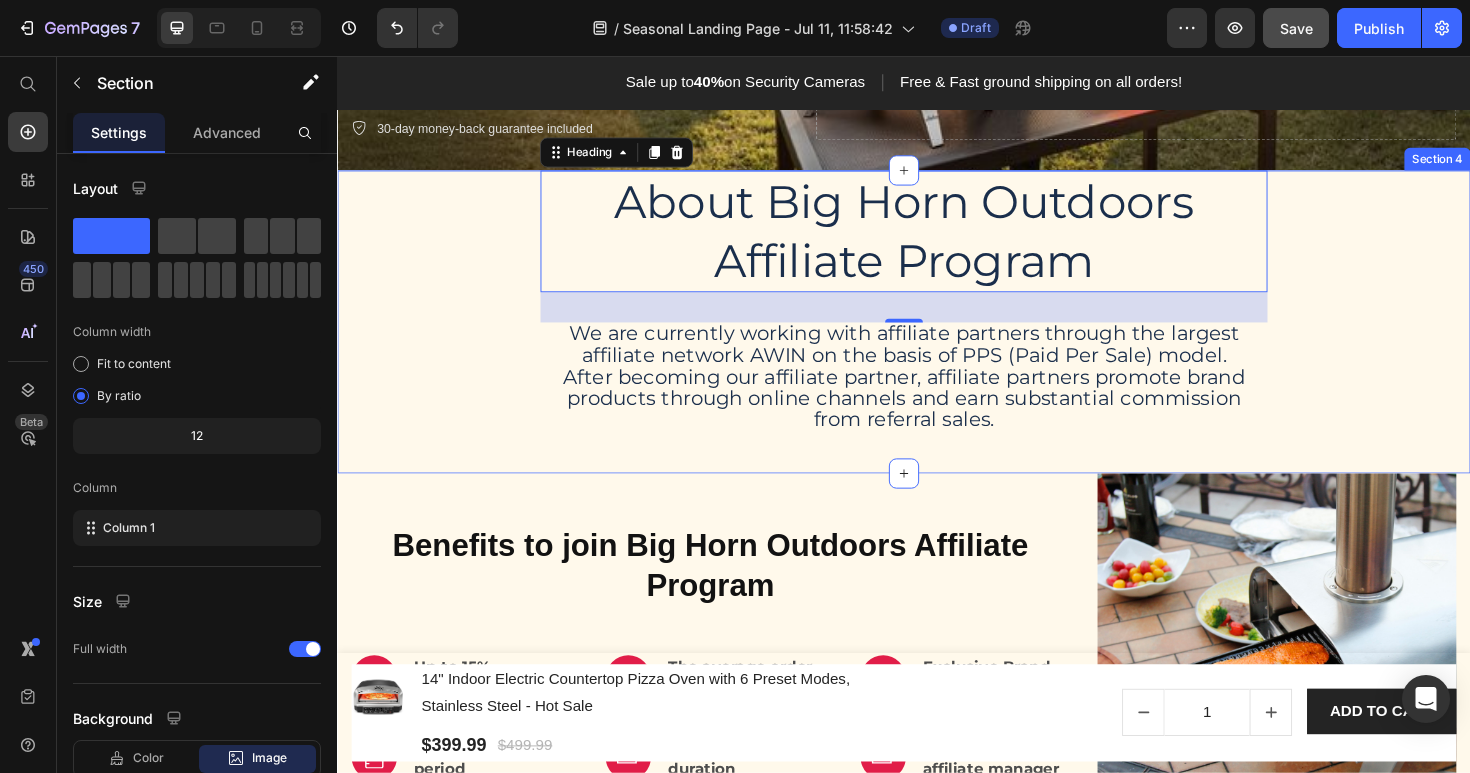 click on "About Big Horn Outdoors Affiliate Program Heading   32 We are currently working with affiliate partners through the largest affiliate network AWIN on the basis of PPS (Paid Per Sale) model. After becoming our affiliate partner, affiliate partners promote brand products through online channels and earn substantial commission from referral sales. Text Block Row" at bounding box center [937, 332] 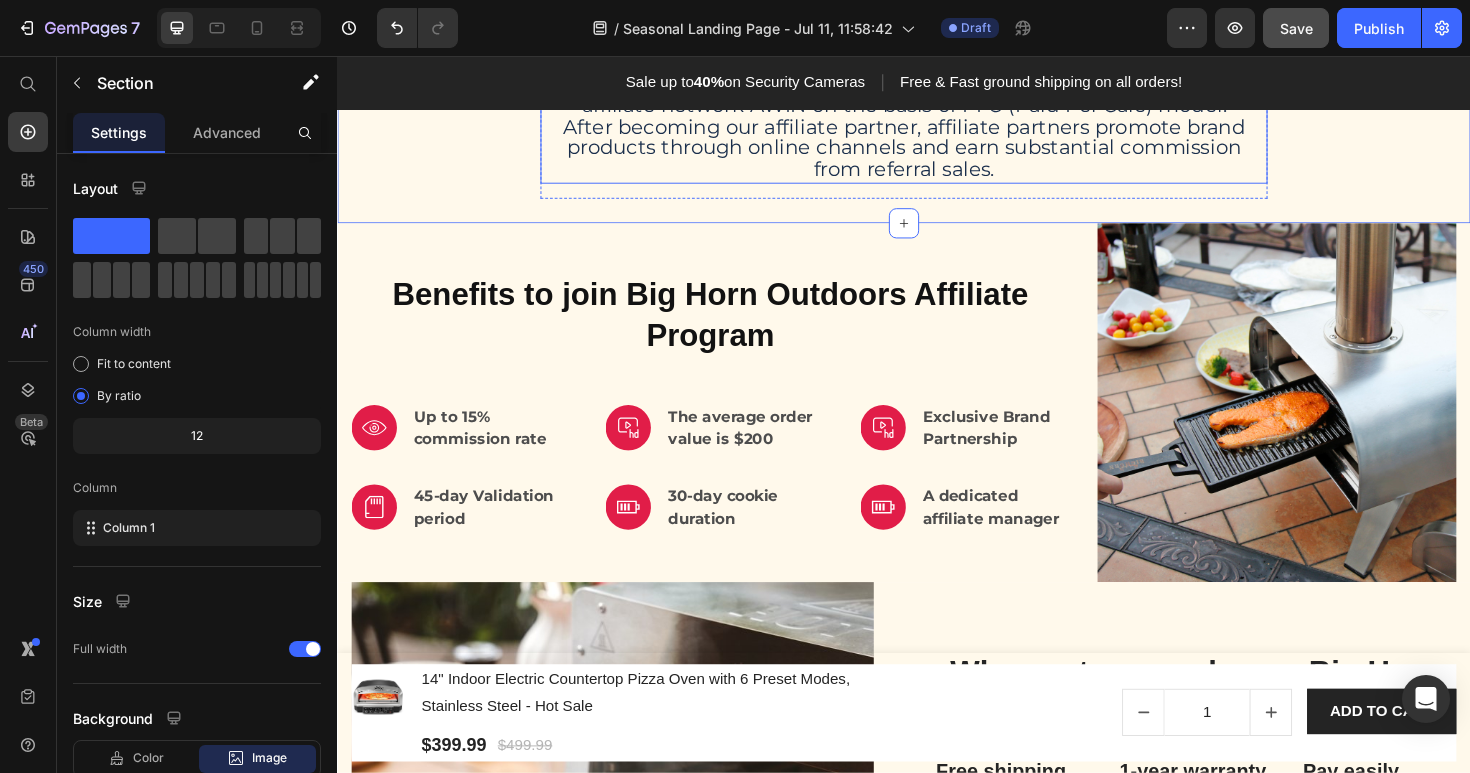scroll, scrollTop: 692, scrollLeft: 0, axis: vertical 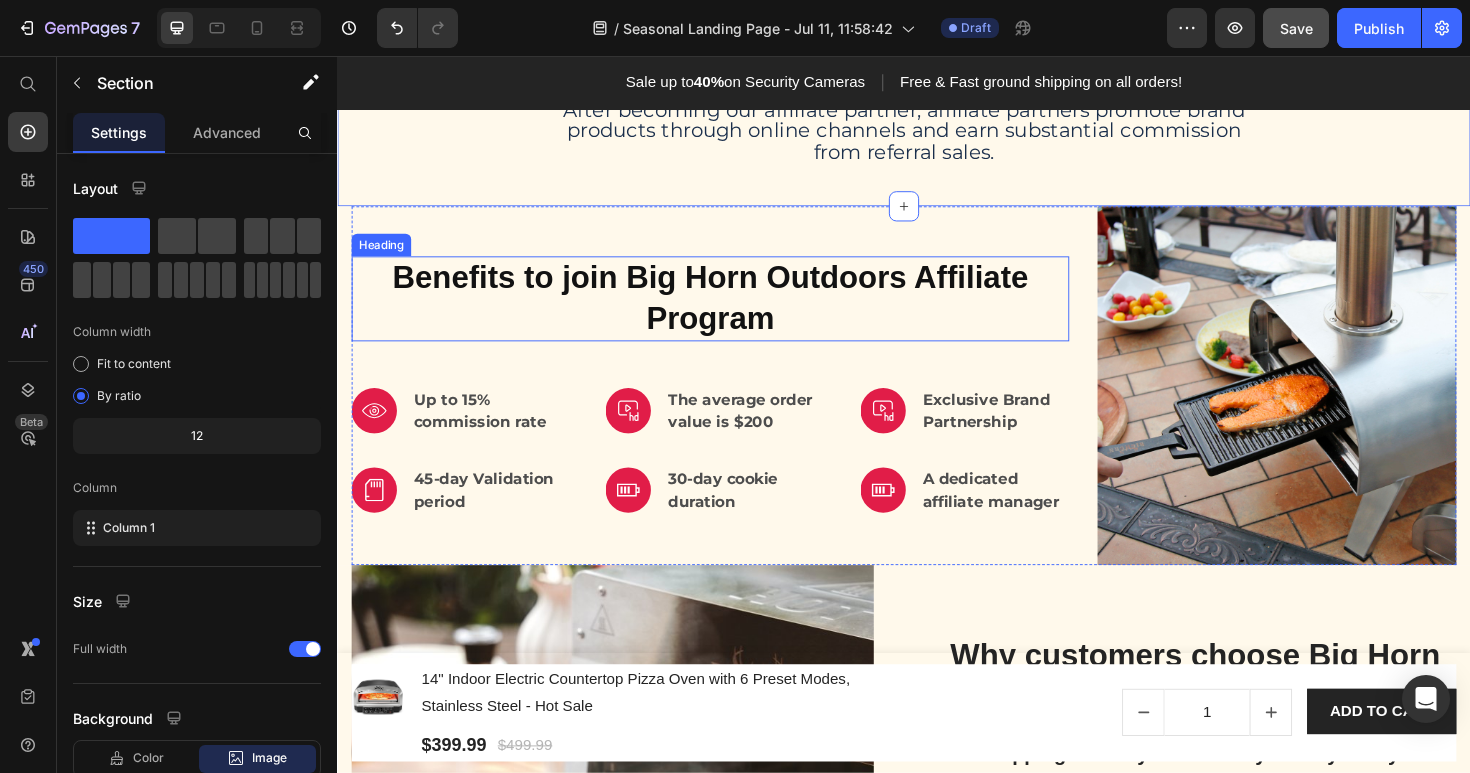 click on "Benefits to join Big Horn Outdoors Affiliate Program" at bounding box center (732, 313) 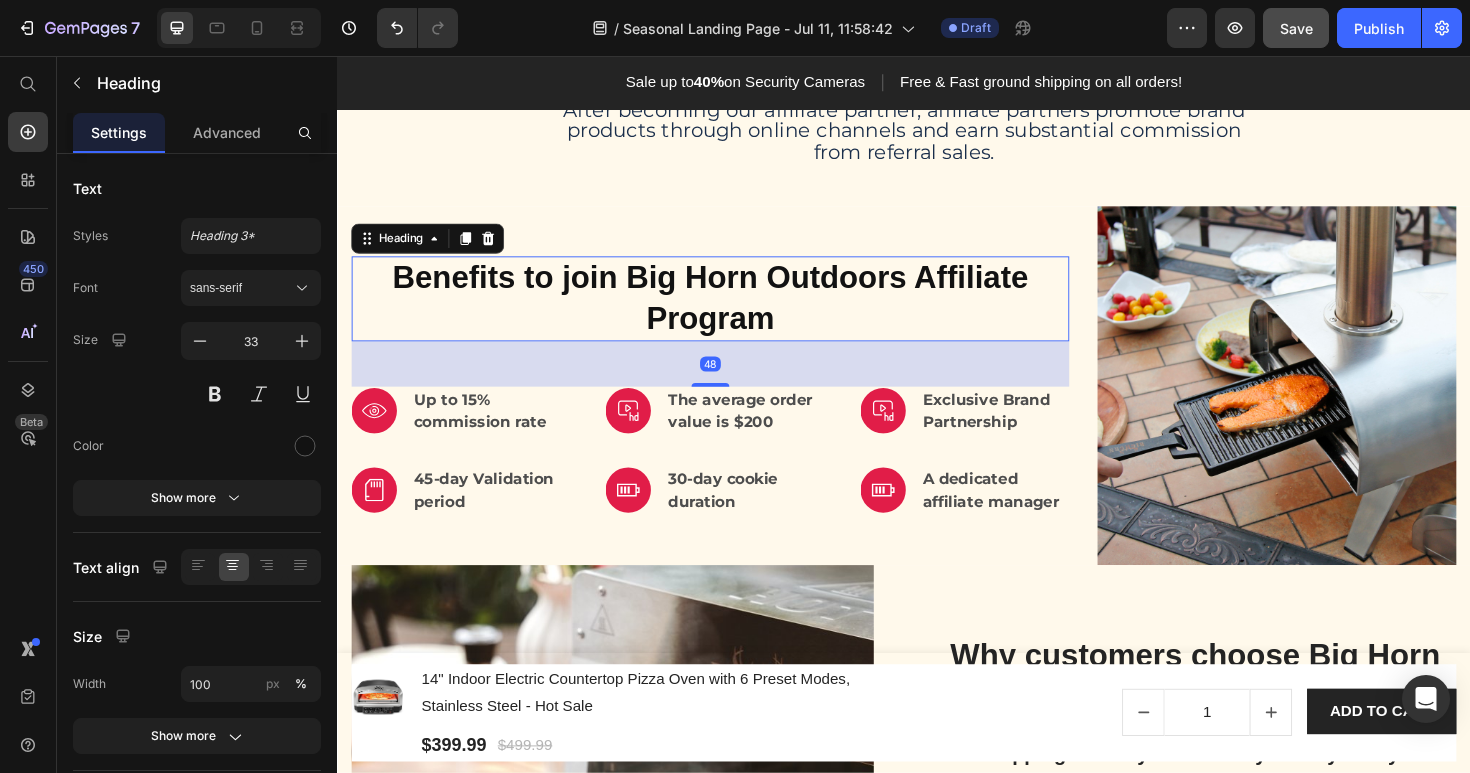 click on "Benefits to join Big Horn Outdoors Affiliate Program" at bounding box center [732, 313] 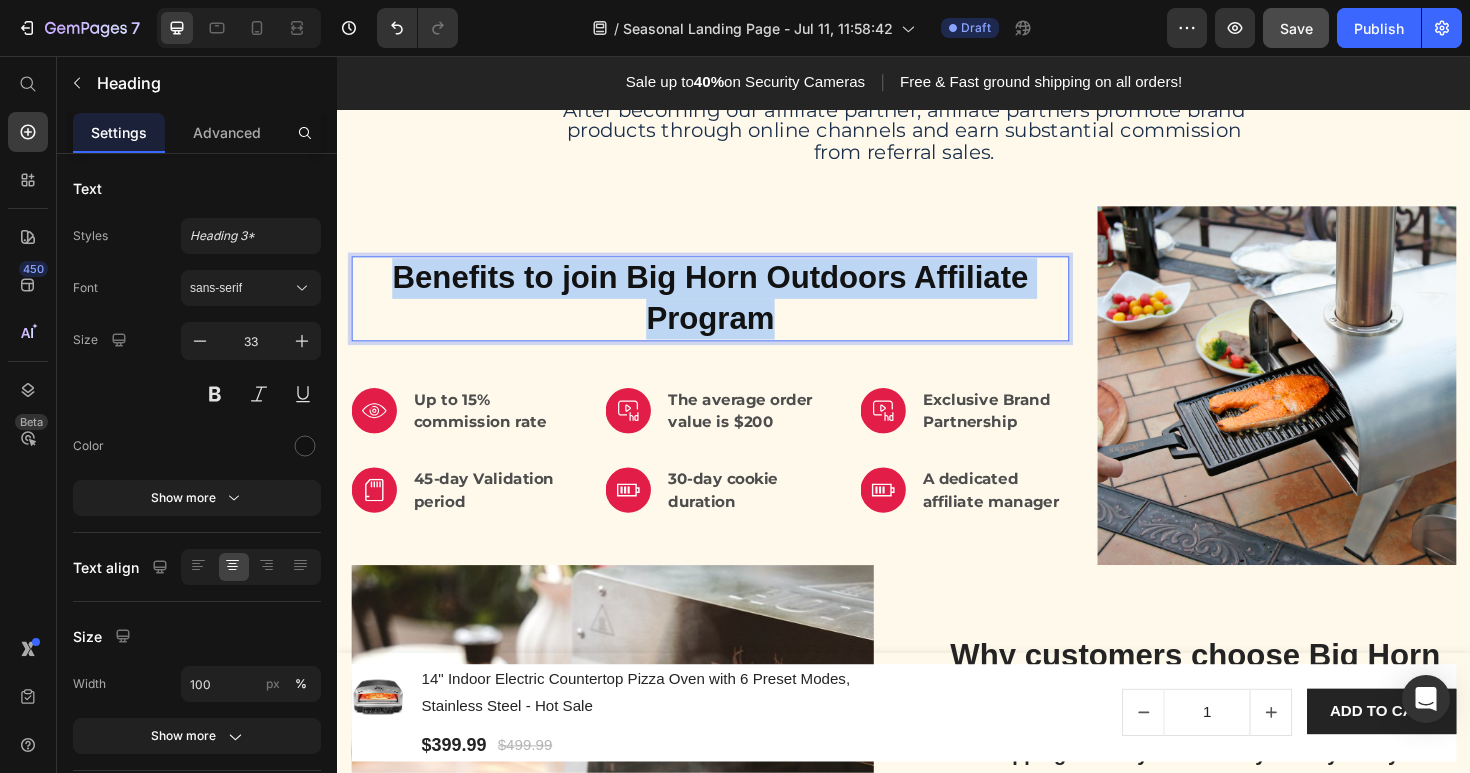 click on "Benefits to join Big Horn Outdoors Affiliate Program" at bounding box center [732, 313] 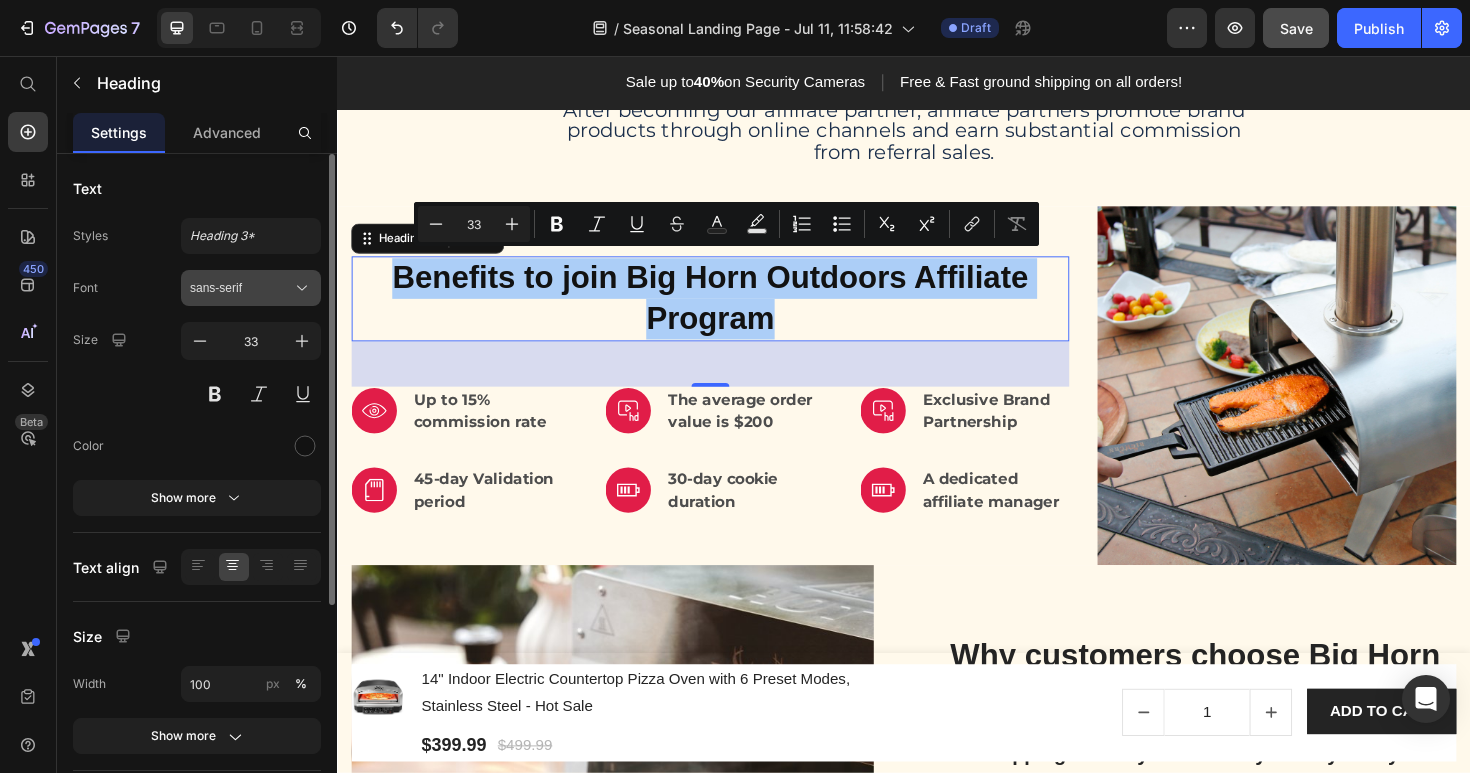 click on "sans-serif" at bounding box center (241, 288) 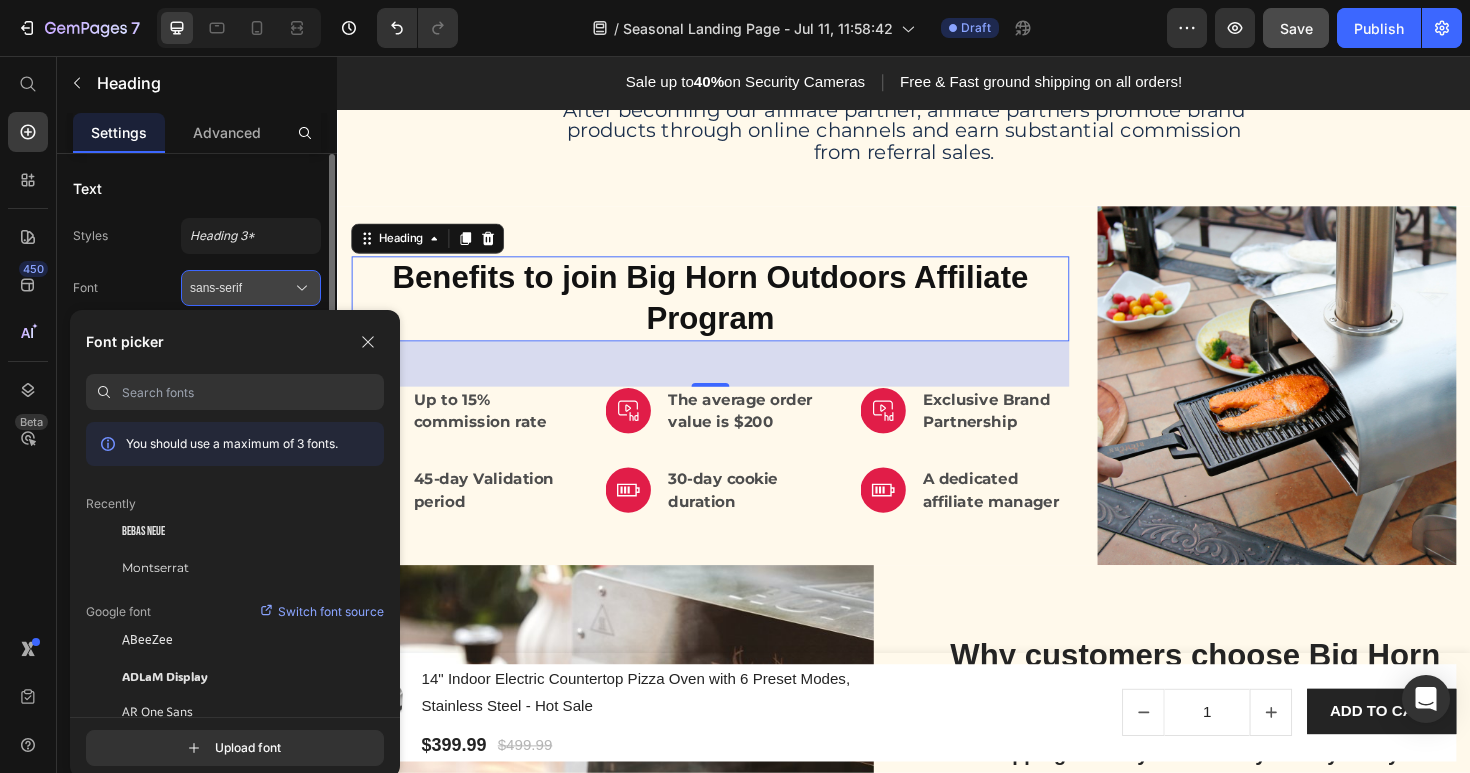 click on "sans-serif" at bounding box center (241, 288) 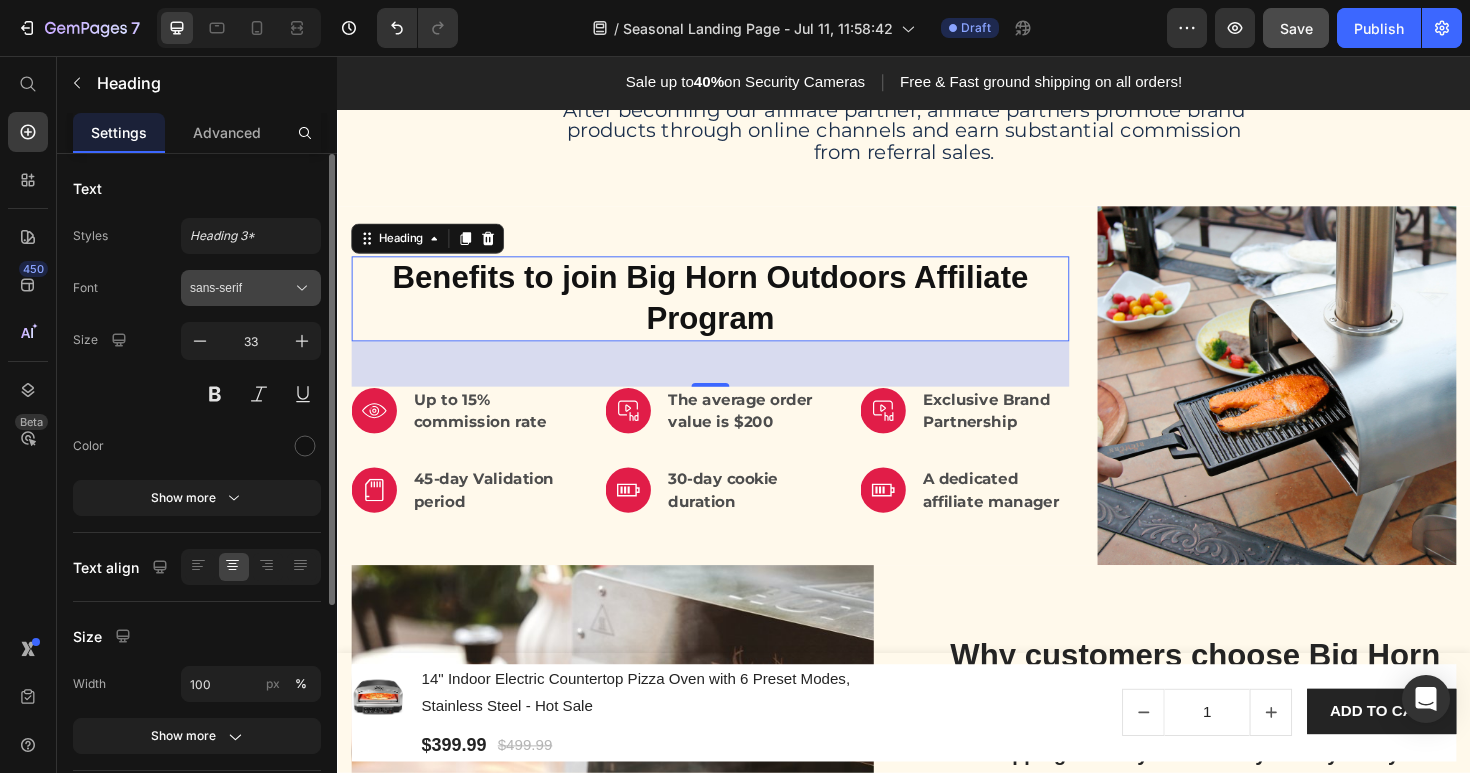 drag, startPoint x: 260, startPoint y: 284, endPoint x: 206, endPoint y: 285, distance: 54.00926 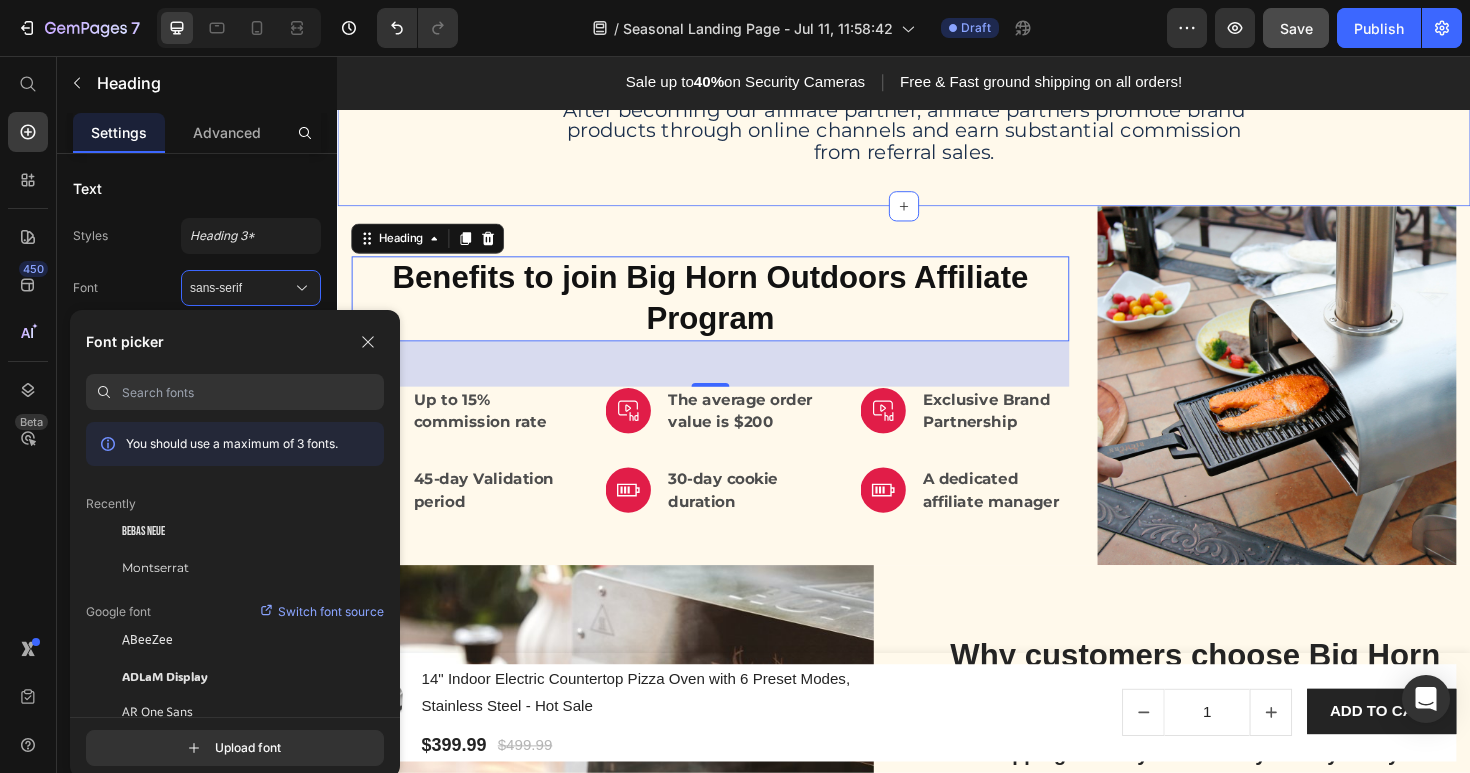 click on "About Big Horn Outdoors Affiliate Program Heading We are currently working with affiliate partners through the largest affiliate network AWIN on the basis of PPS (Paid Per Sale) model. After becoming our affiliate partner, affiliate partners promote brand products through online channels and earn substantial commission from referral sales. Text Block Row" at bounding box center (937, 49) 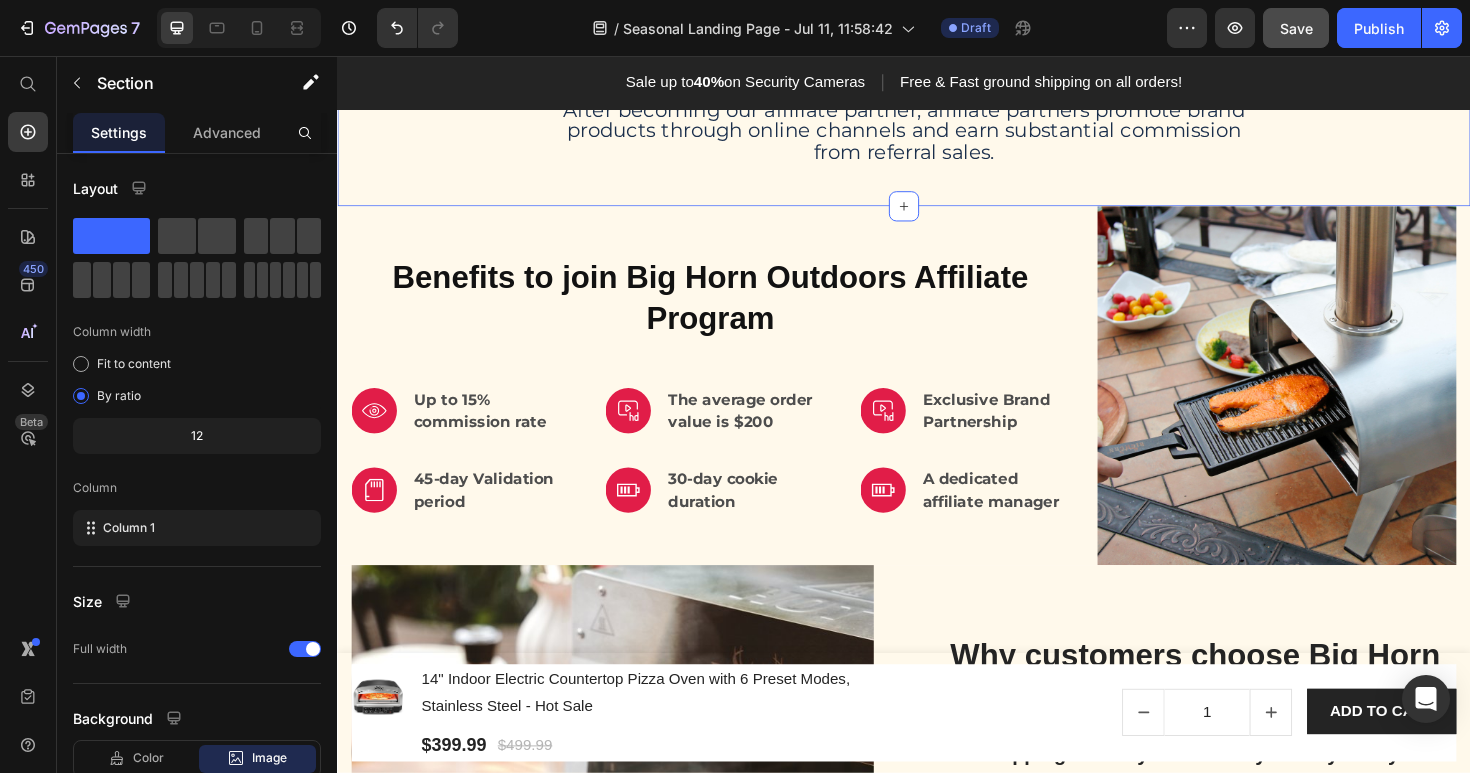 click on "Benefits to join Big Horn Outdoors Affiliate Program" at bounding box center (732, 313) 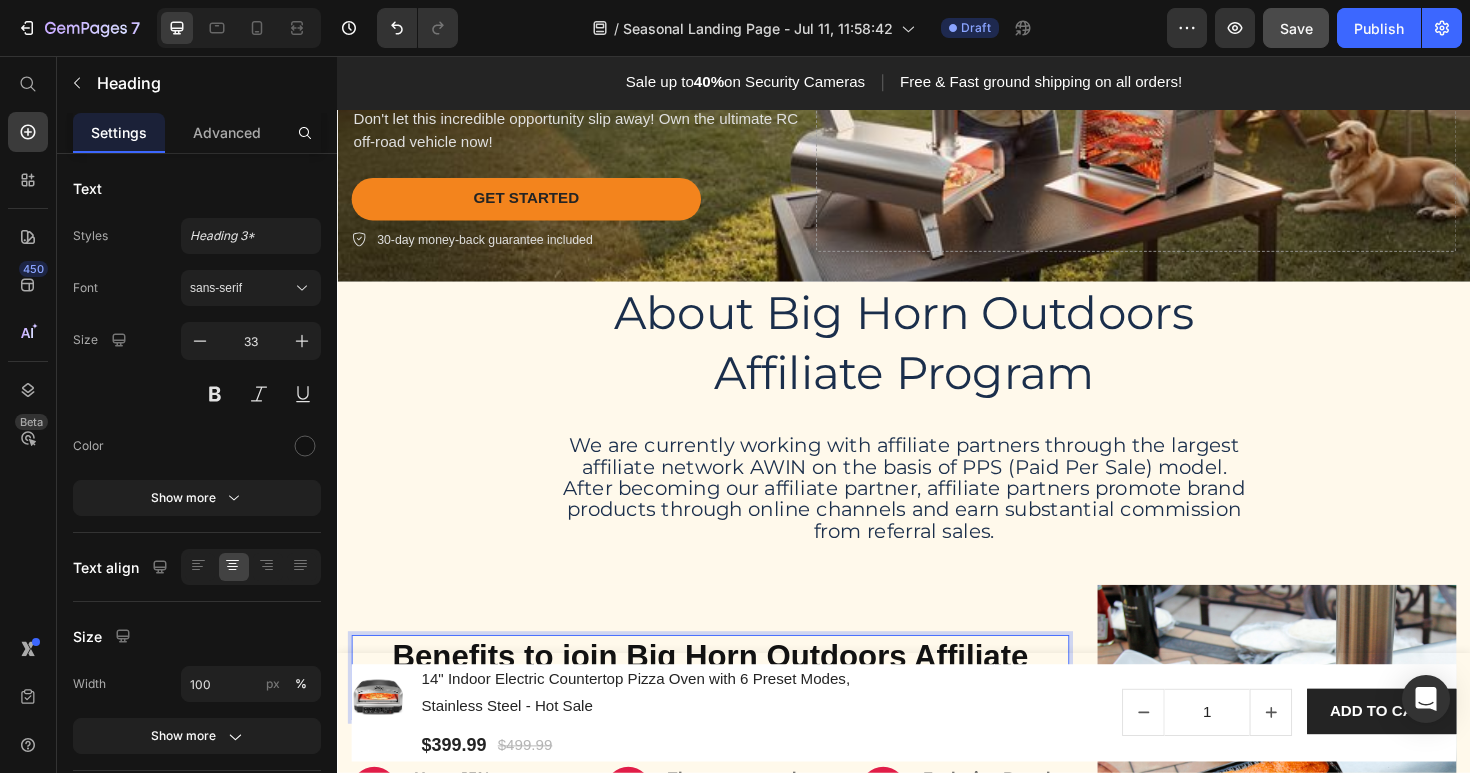 scroll, scrollTop: 276, scrollLeft: 0, axis: vertical 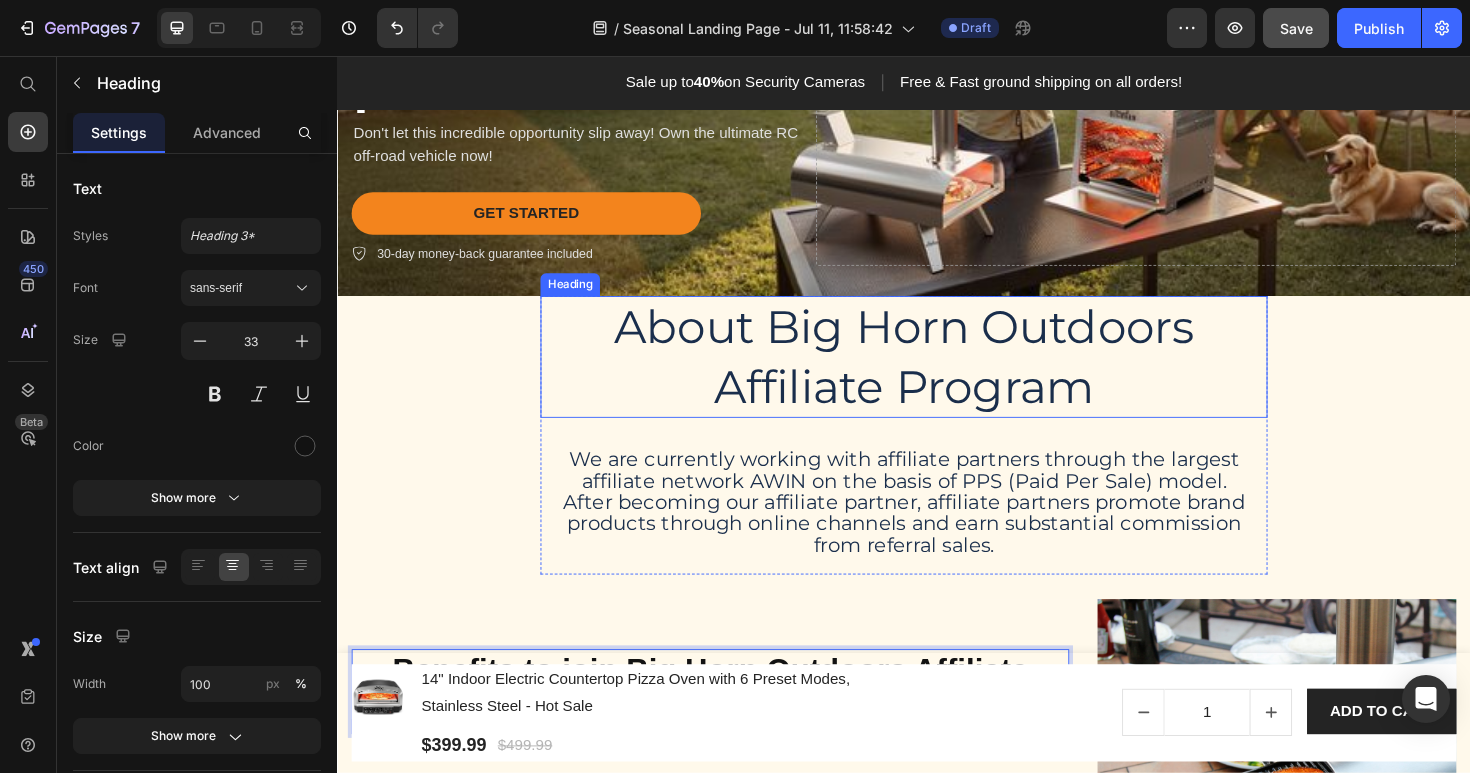 click on "About Big Horn Outdoors Affiliate Program" at bounding box center (937, 374) 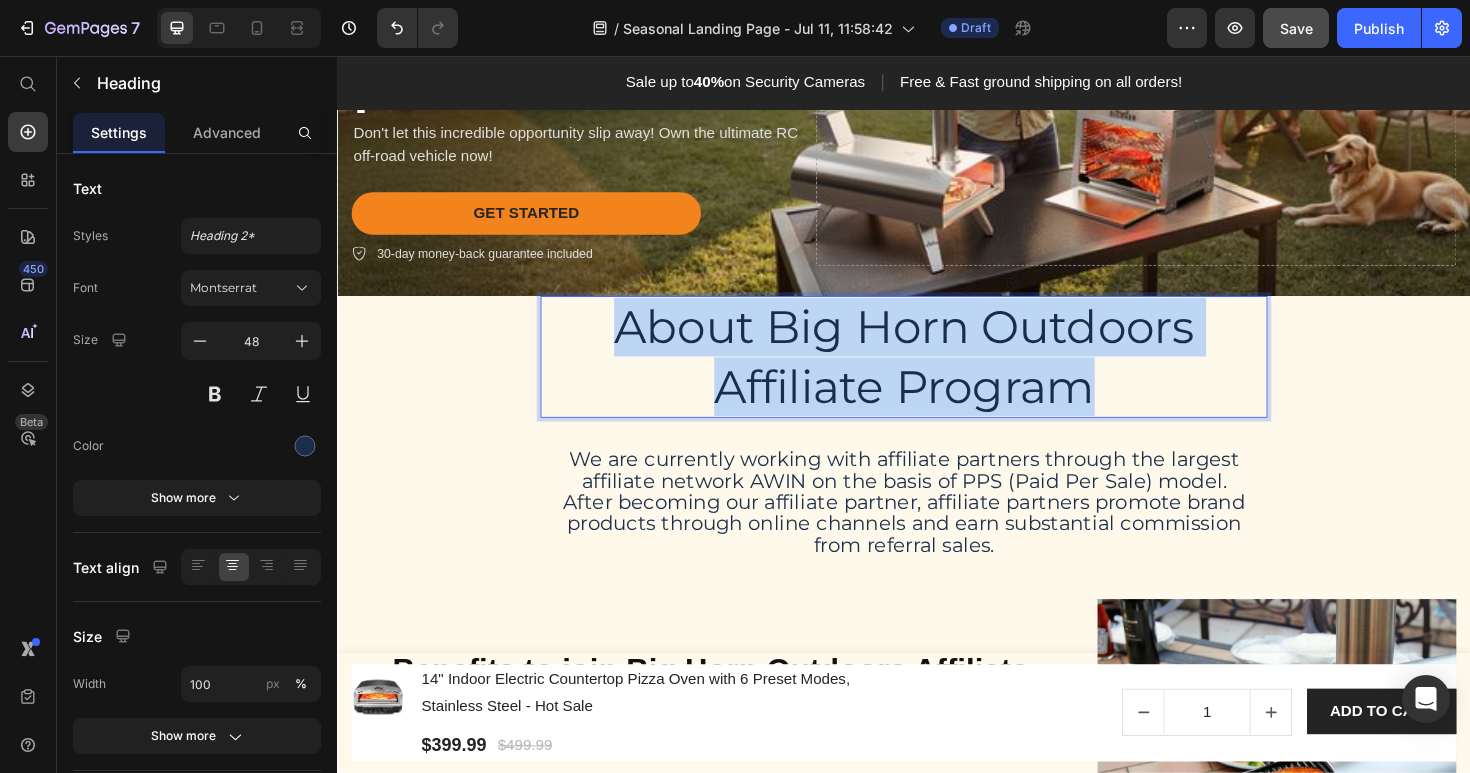 click on "About Big Horn Outdoors Affiliate Program" at bounding box center [937, 374] 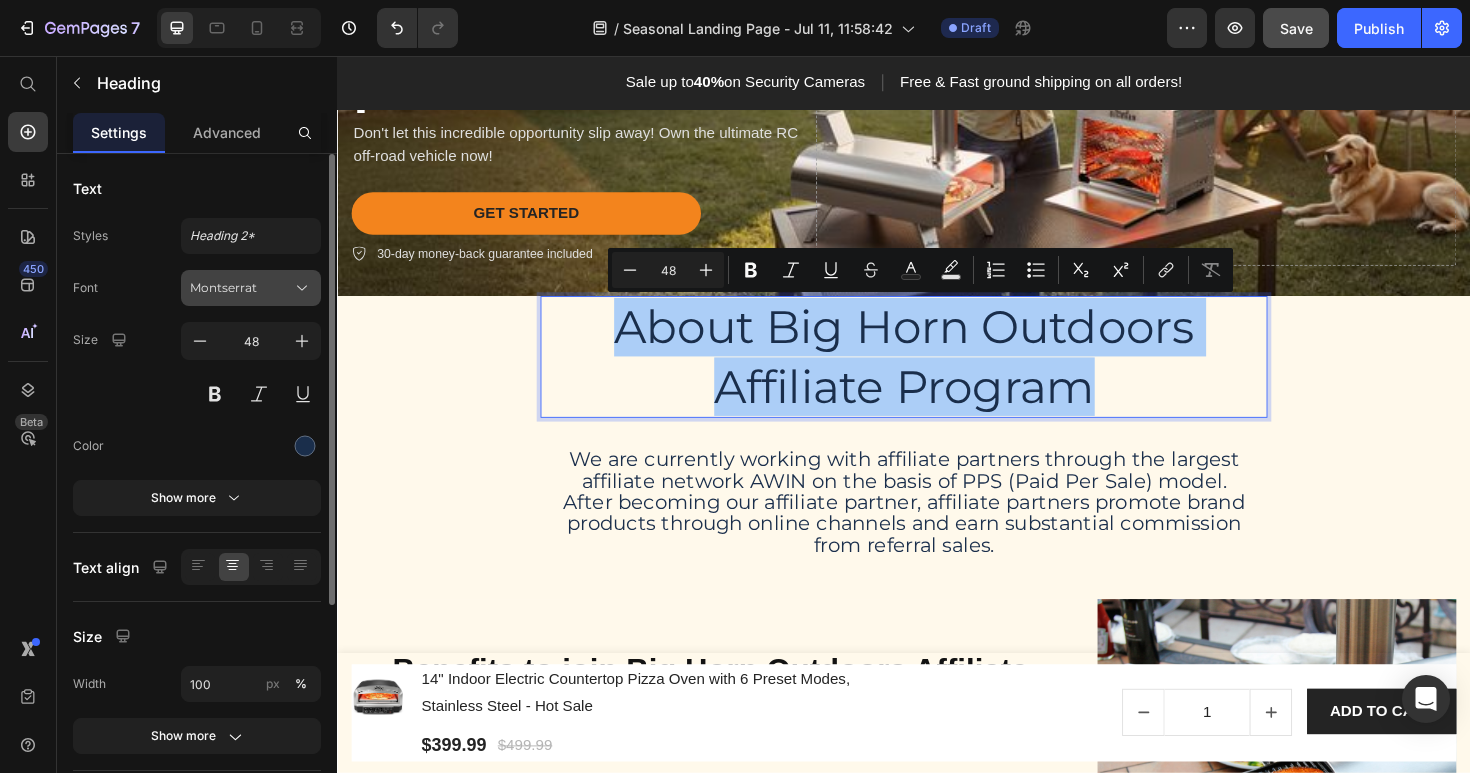 click on "Montserrat" at bounding box center (241, 288) 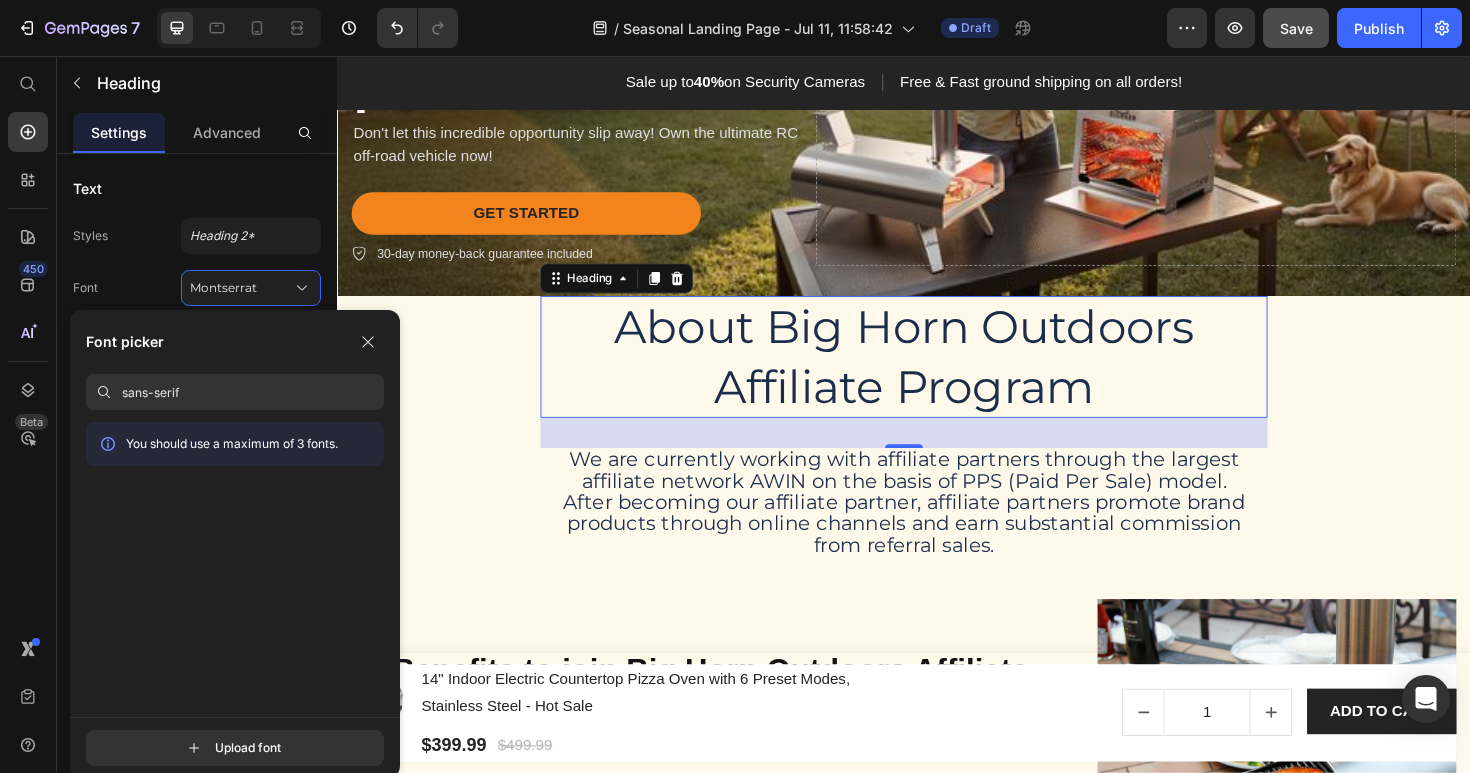 type on "sans-serif" 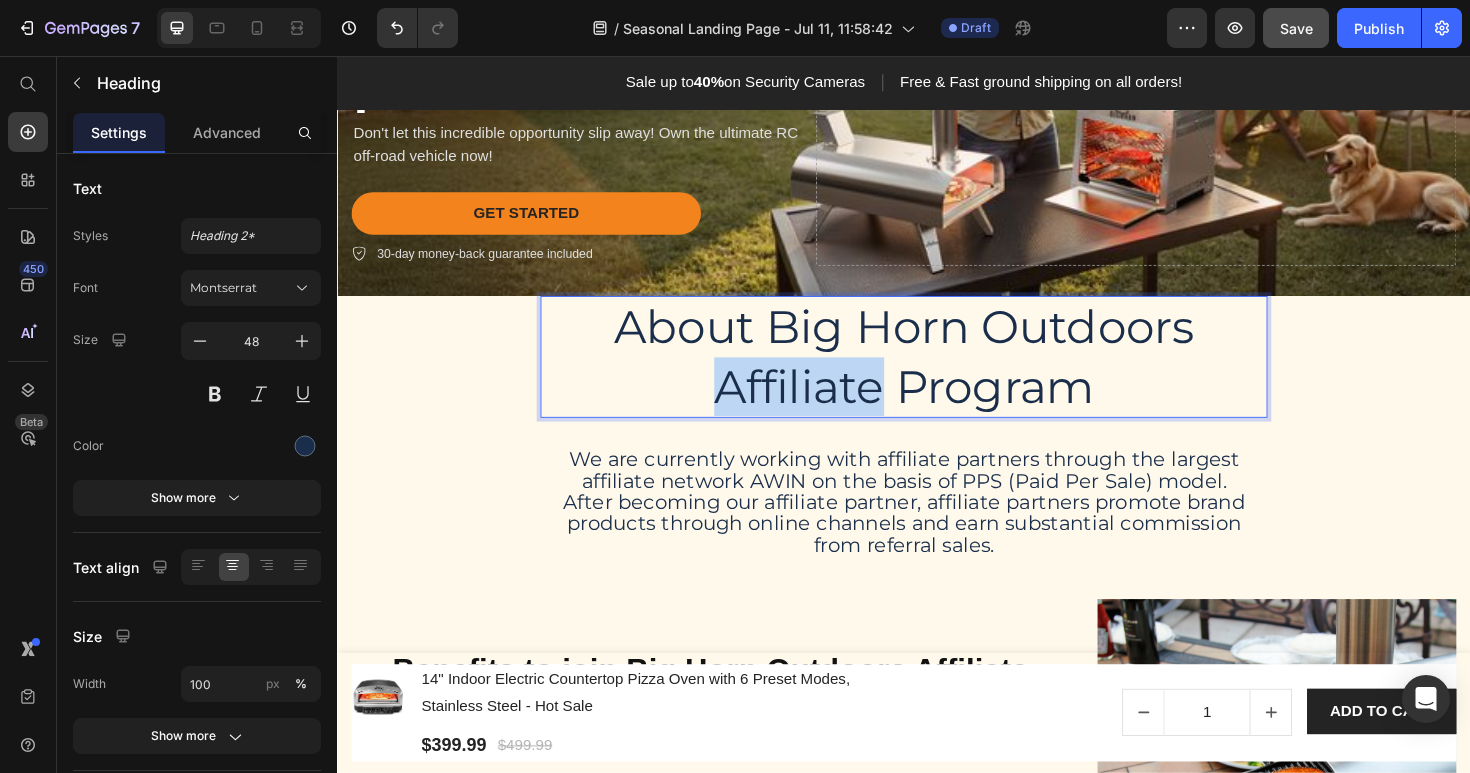 click on "About Big Horn Outdoors Affiliate Program" at bounding box center (937, 374) 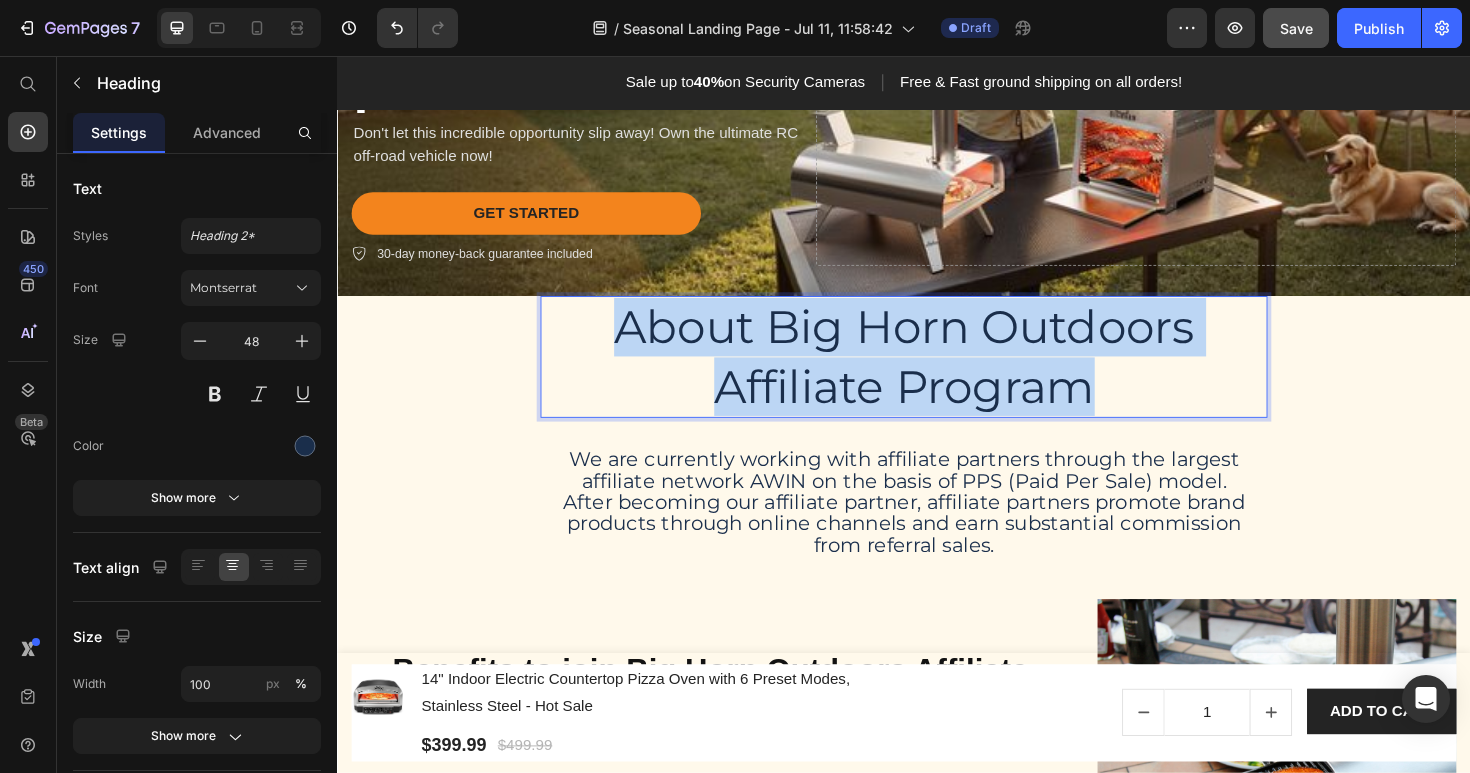 click on "About Big Horn Outdoors Affiliate Program" at bounding box center (937, 374) 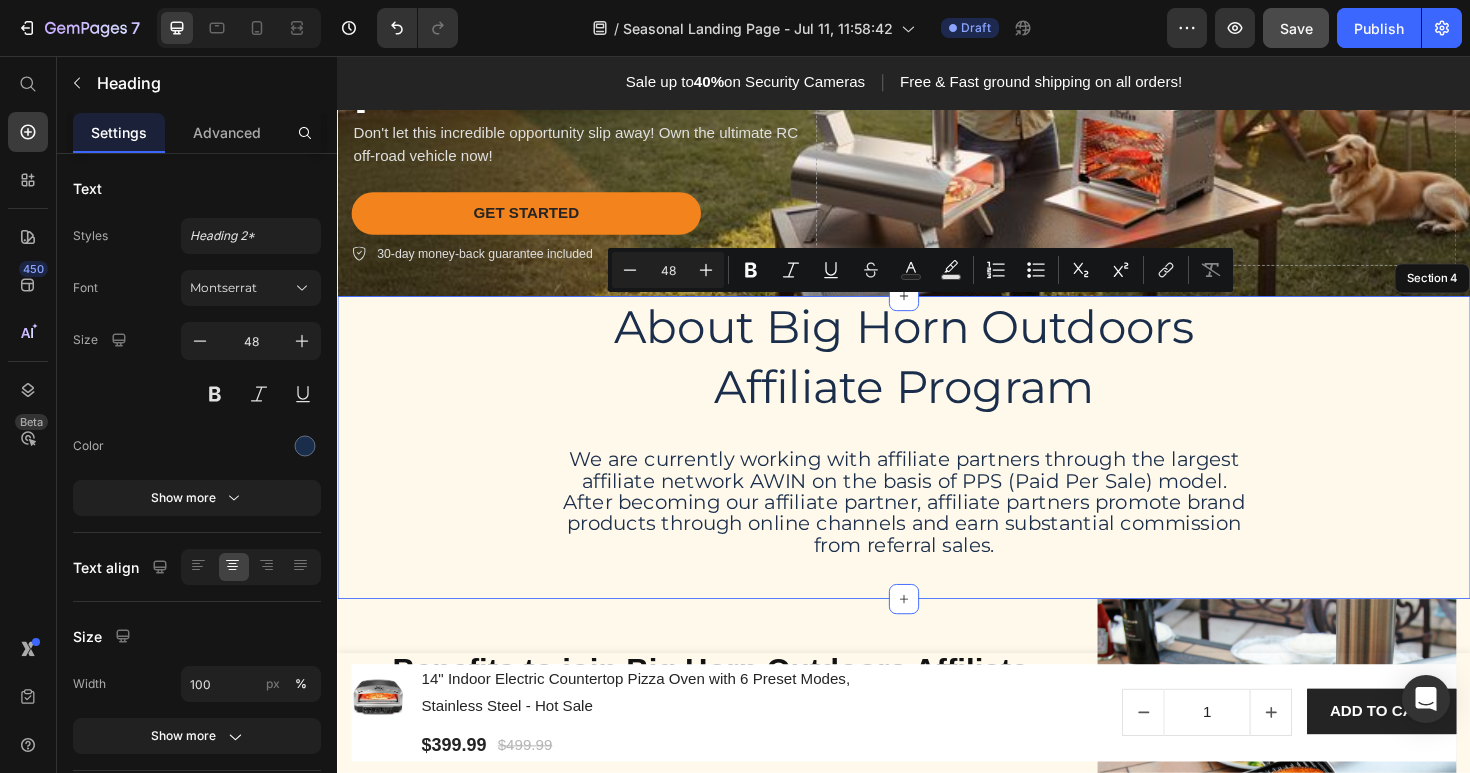 click on "About Big Horn Outdoors Affiliate Program Heading   32 We are currently working with affiliate partners through the largest affiliate network AWIN on the basis of PPS (Paid Per Sale) model. After becoming our affiliate partner, affiliate partners promote brand products through online channels and earn substantial commission from referral sales. Text Block Row" at bounding box center [937, 465] 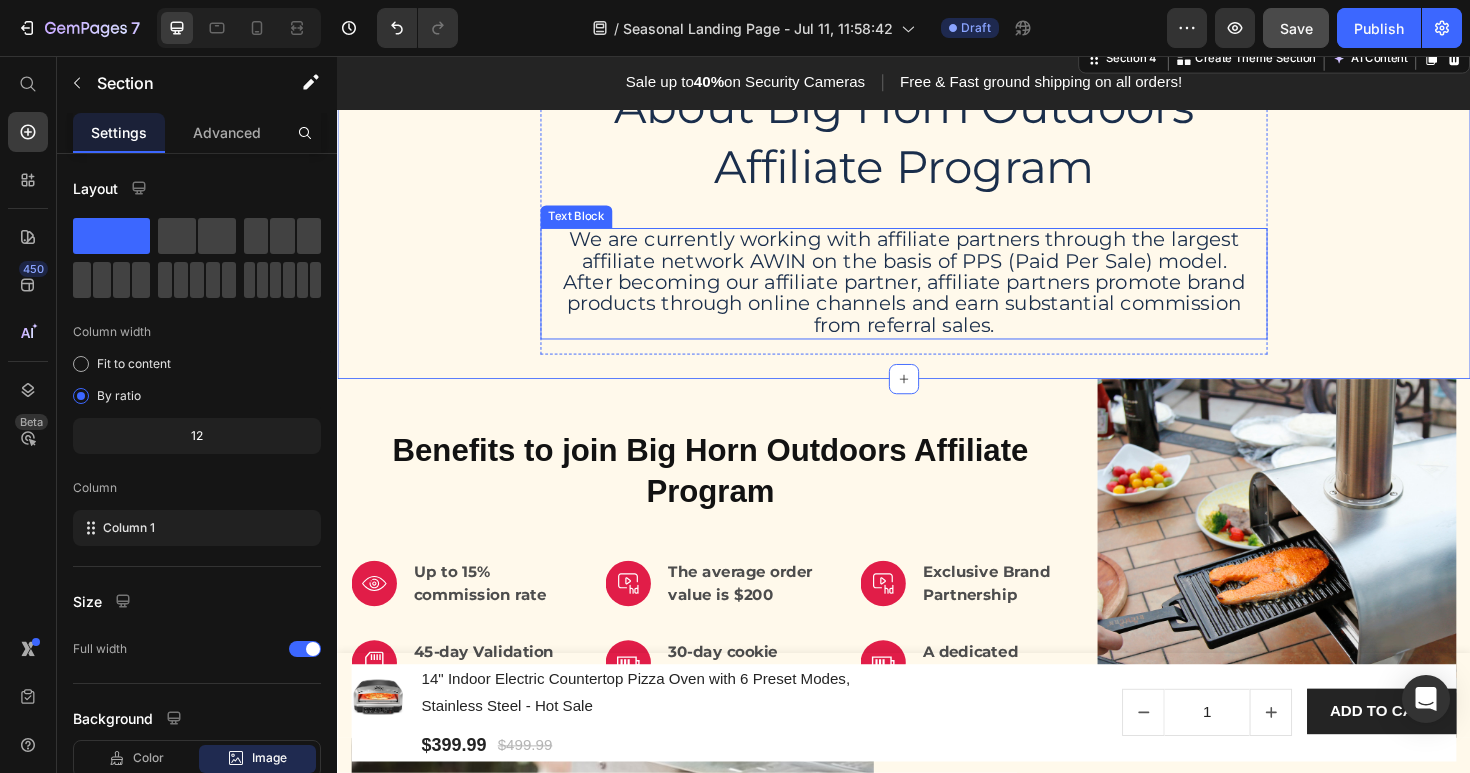 scroll, scrollTop: 536, scrollLeft: 0, axis: vertical 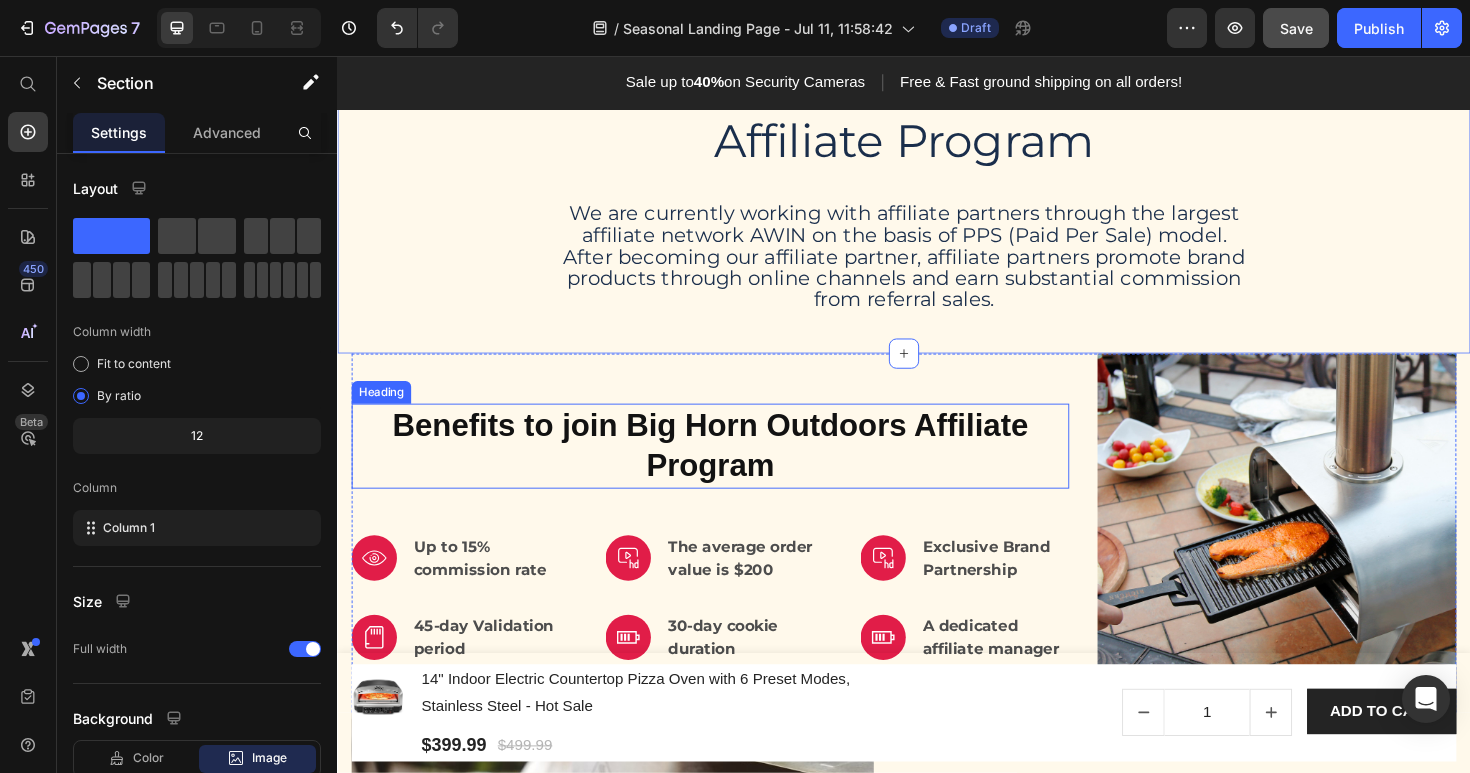 click on "Benefits to join Big Horn Outdoors Affiliate Program" at bounding box center [732, 469] 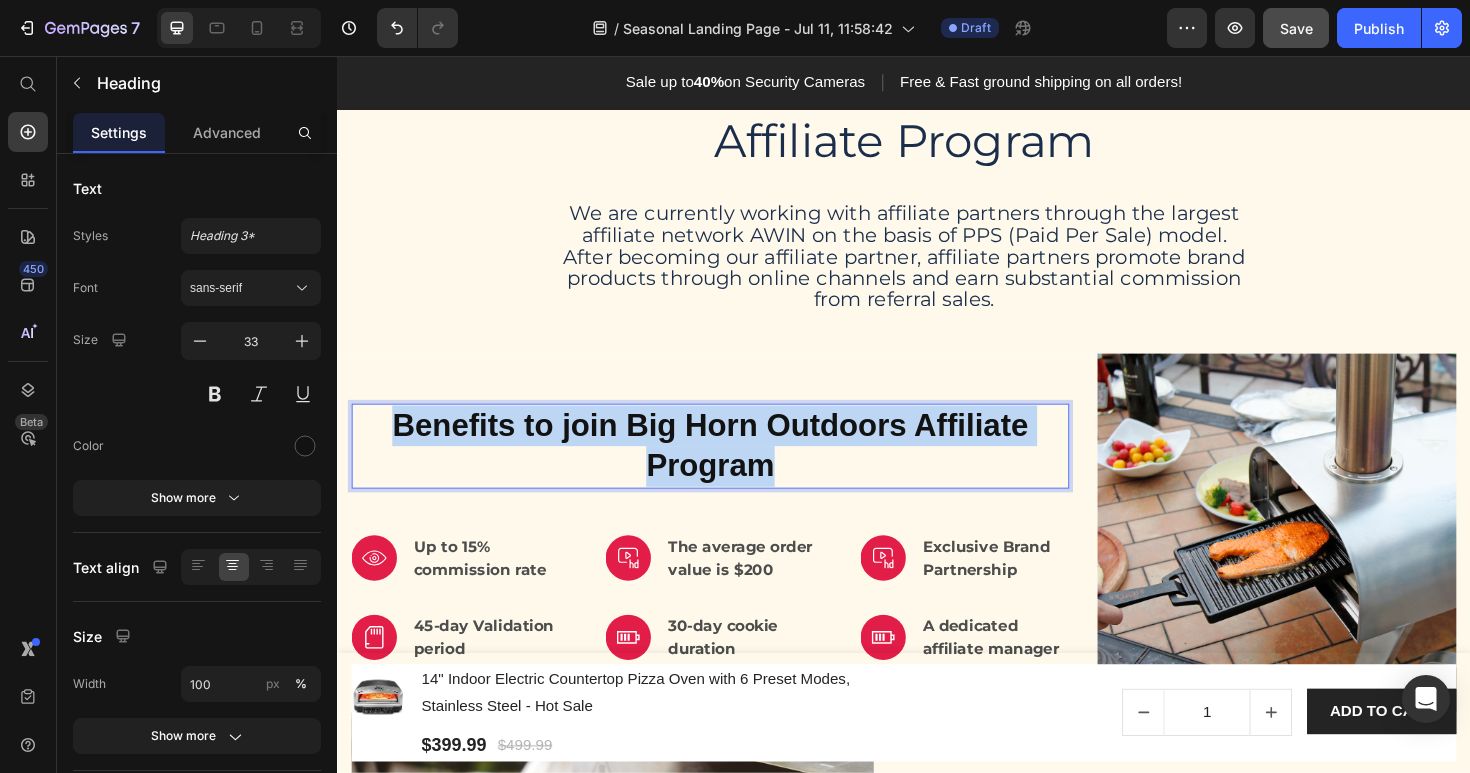 click on "Benefits to join Big Horn Outdoors Affiliate Program" at bounding box center (732, 469) 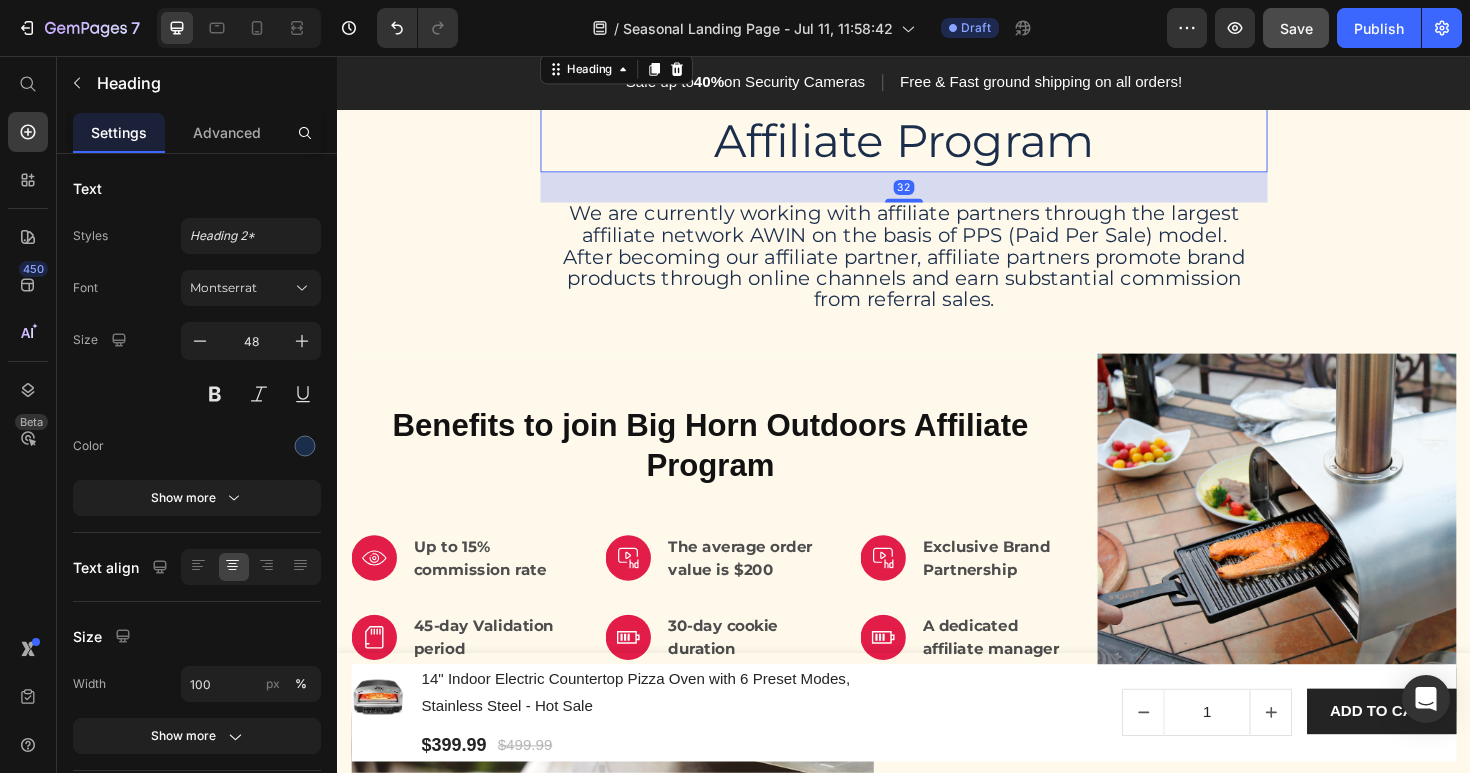 click on "About Big Horn Outdoors Affiliate Program" at bounding box center [937, 114] 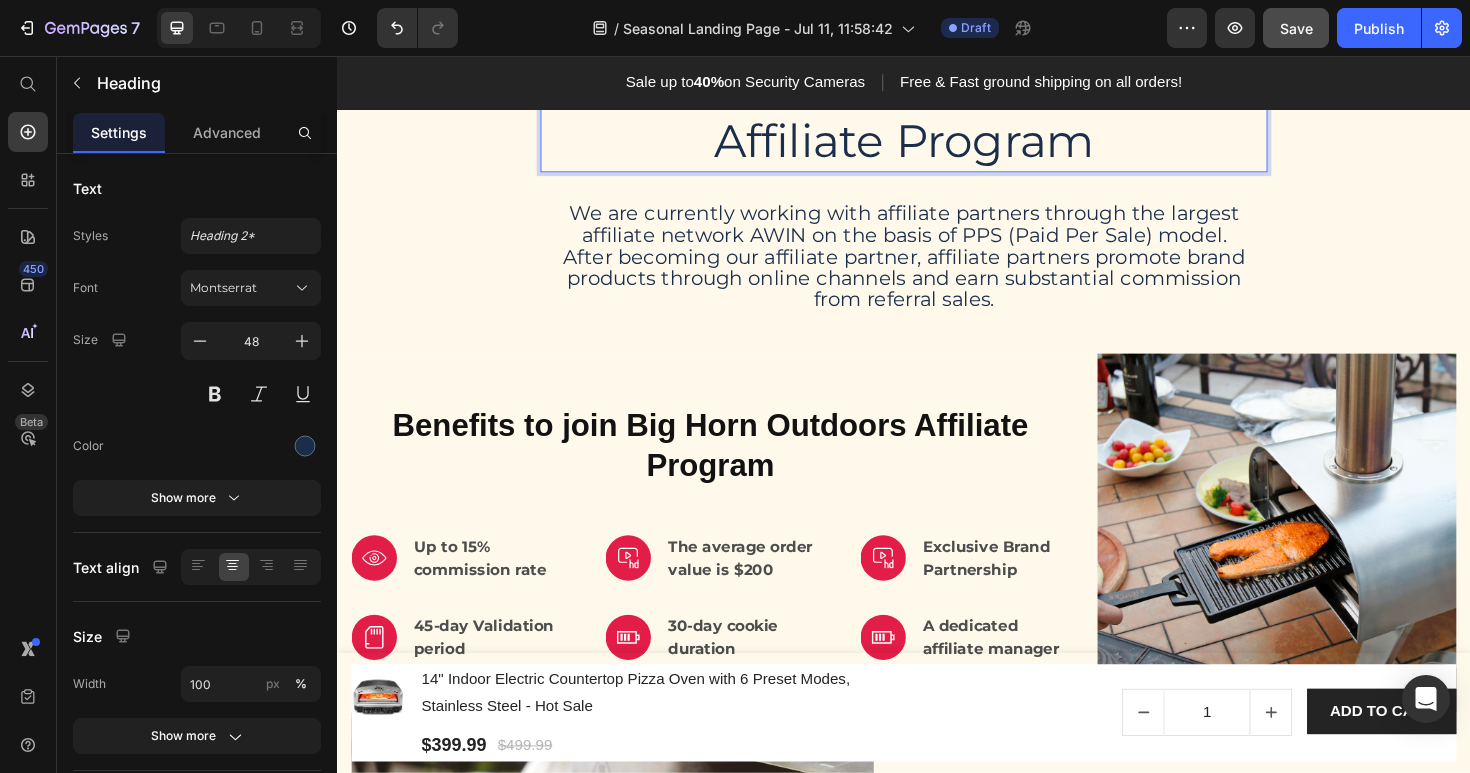 scroll, scrollTop: 533, scrollLeft: 0, axis: vertical 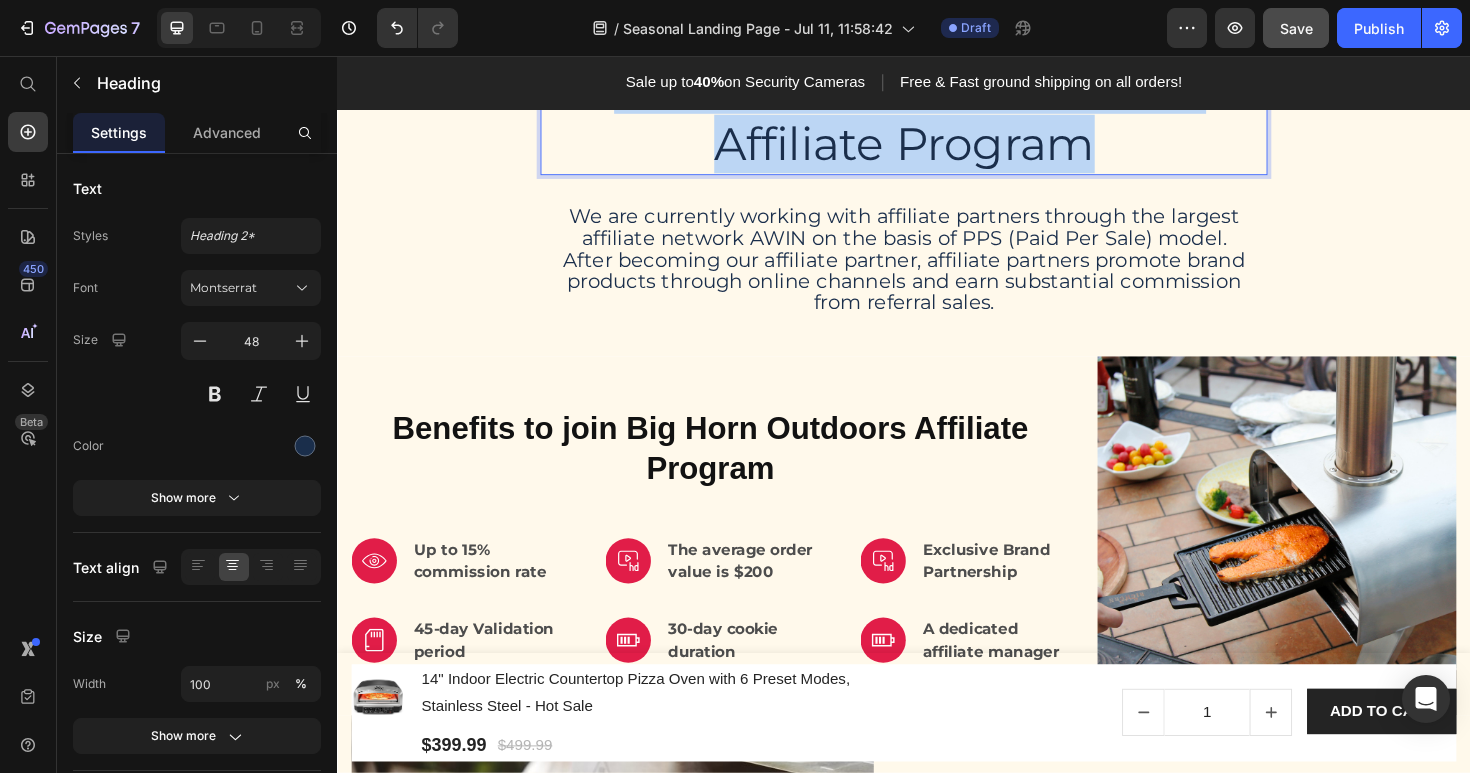 click on "About Big Horn Outdoors Affiliate Program" at bounding box center [937, 117] 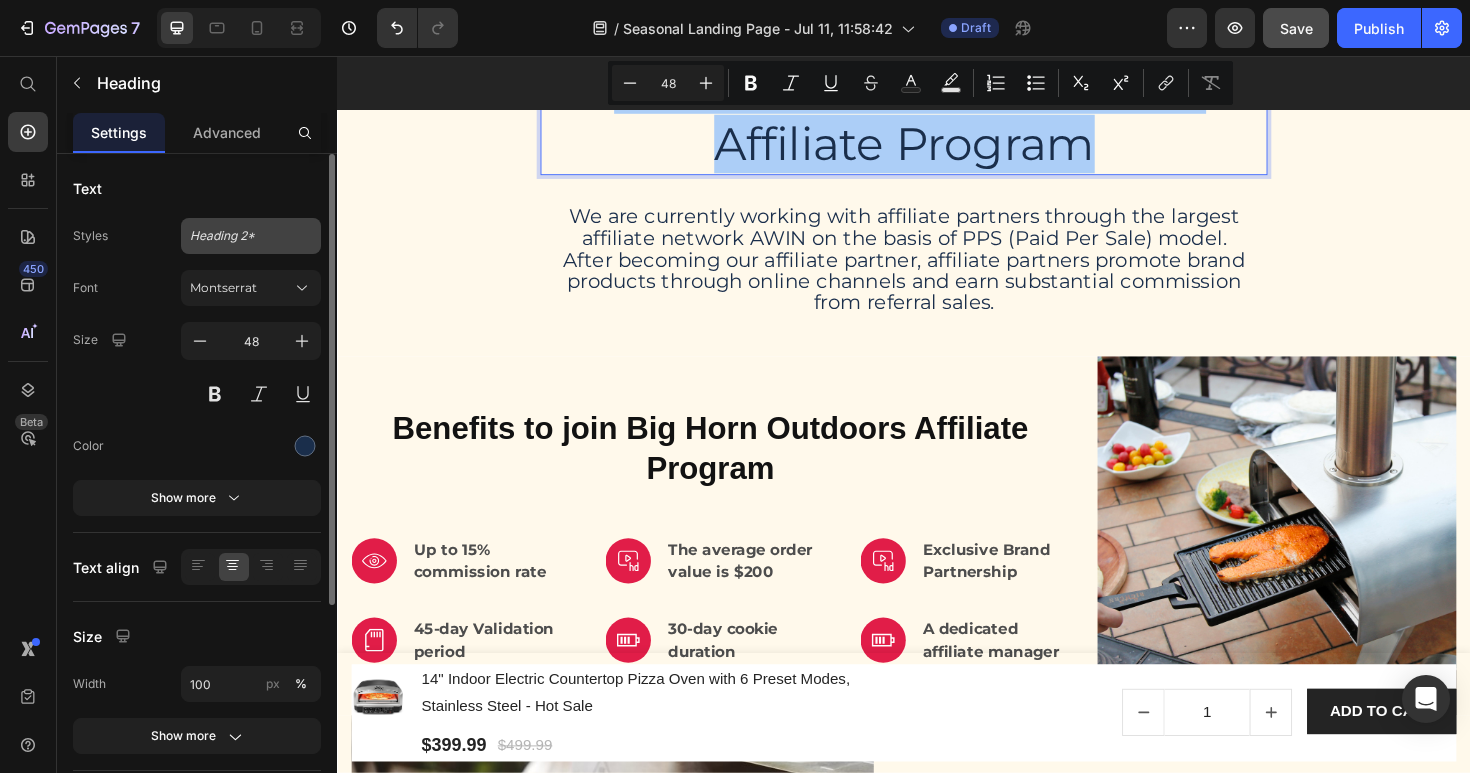 click on "Heading 2*" at bounding box center (239, 236) 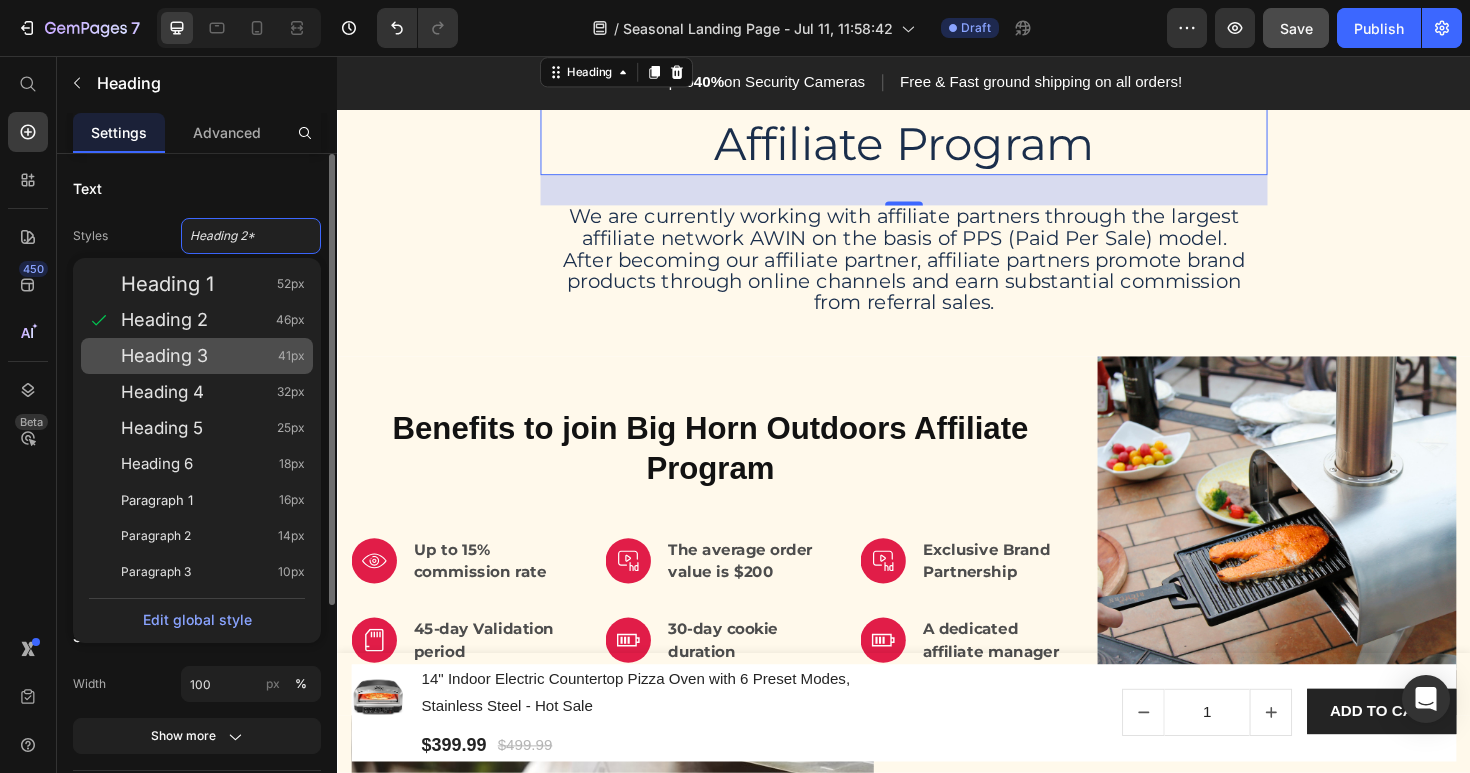 click on "Heading 3" at bounding box center (164, 356) 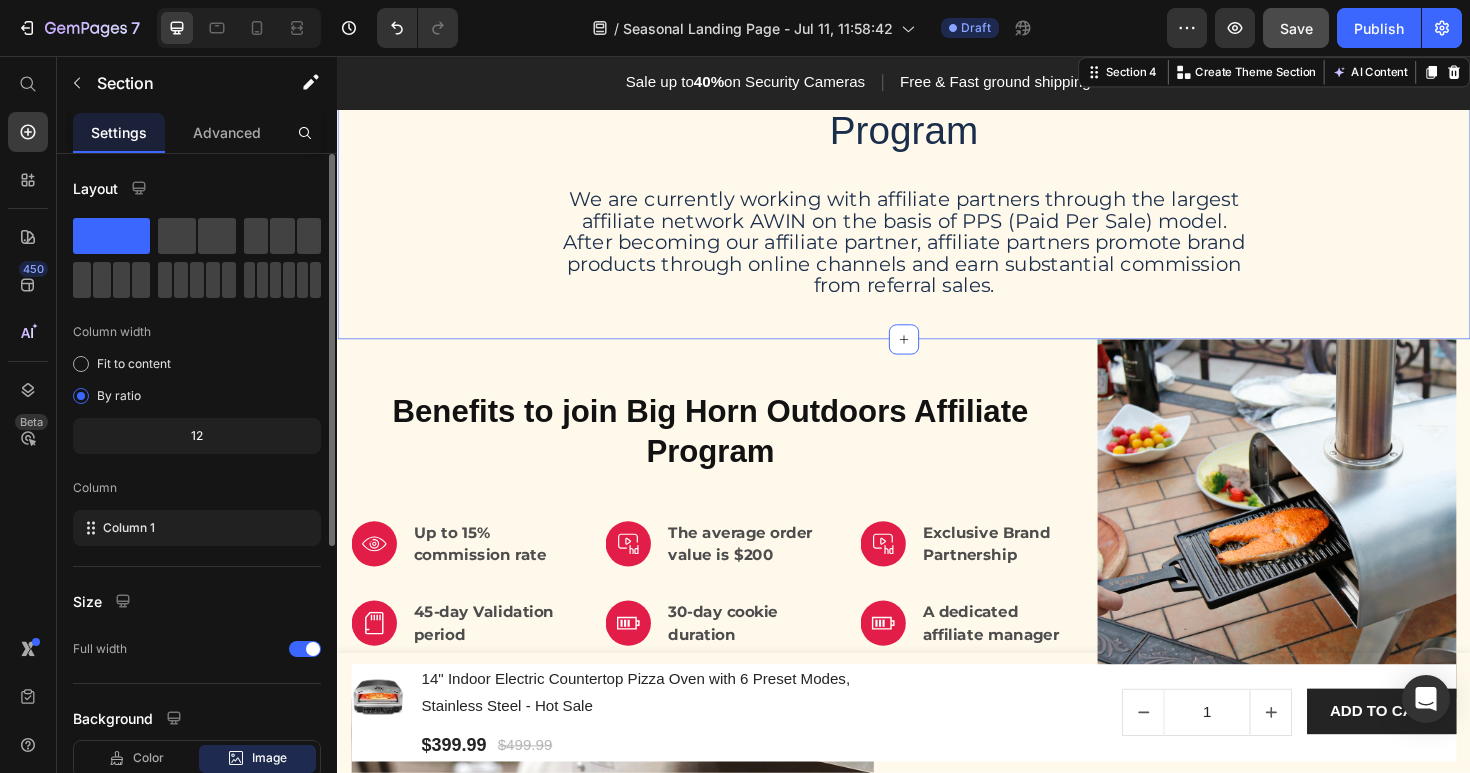 click on "About Big Horn Outdoors Affiliate Program Heading We are currently working with affiliate partners through the largest affiliate network AWIN on the basis of PPS (Paid Per Sale) model. After becoming our affiliate partner, affiliate partners promote brand products through online channels and earn substantial commission from referral sales. Text Block Row" at bounding box center (937, 199) 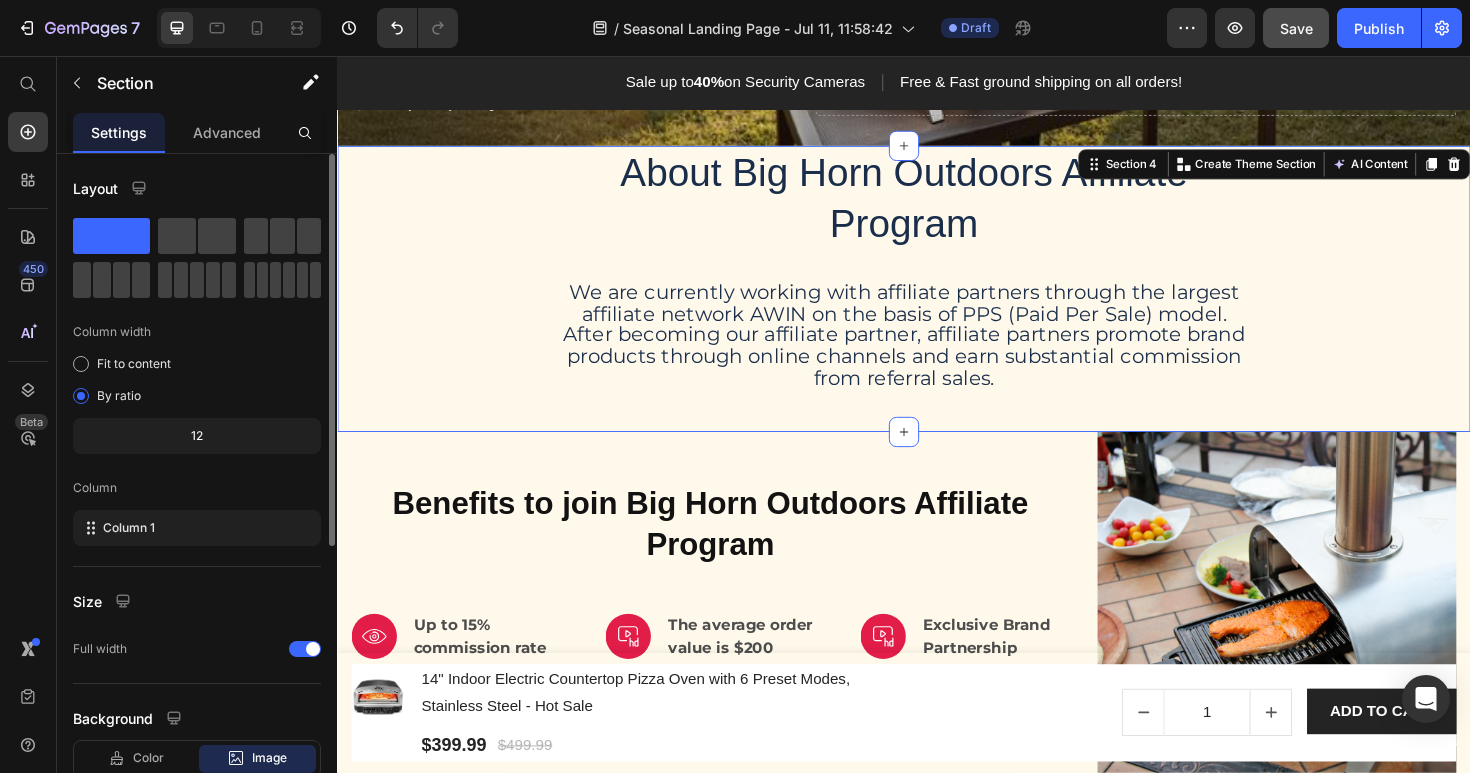 scroll, scrollTop: 426, scrollLeft: 0, axis: vertical 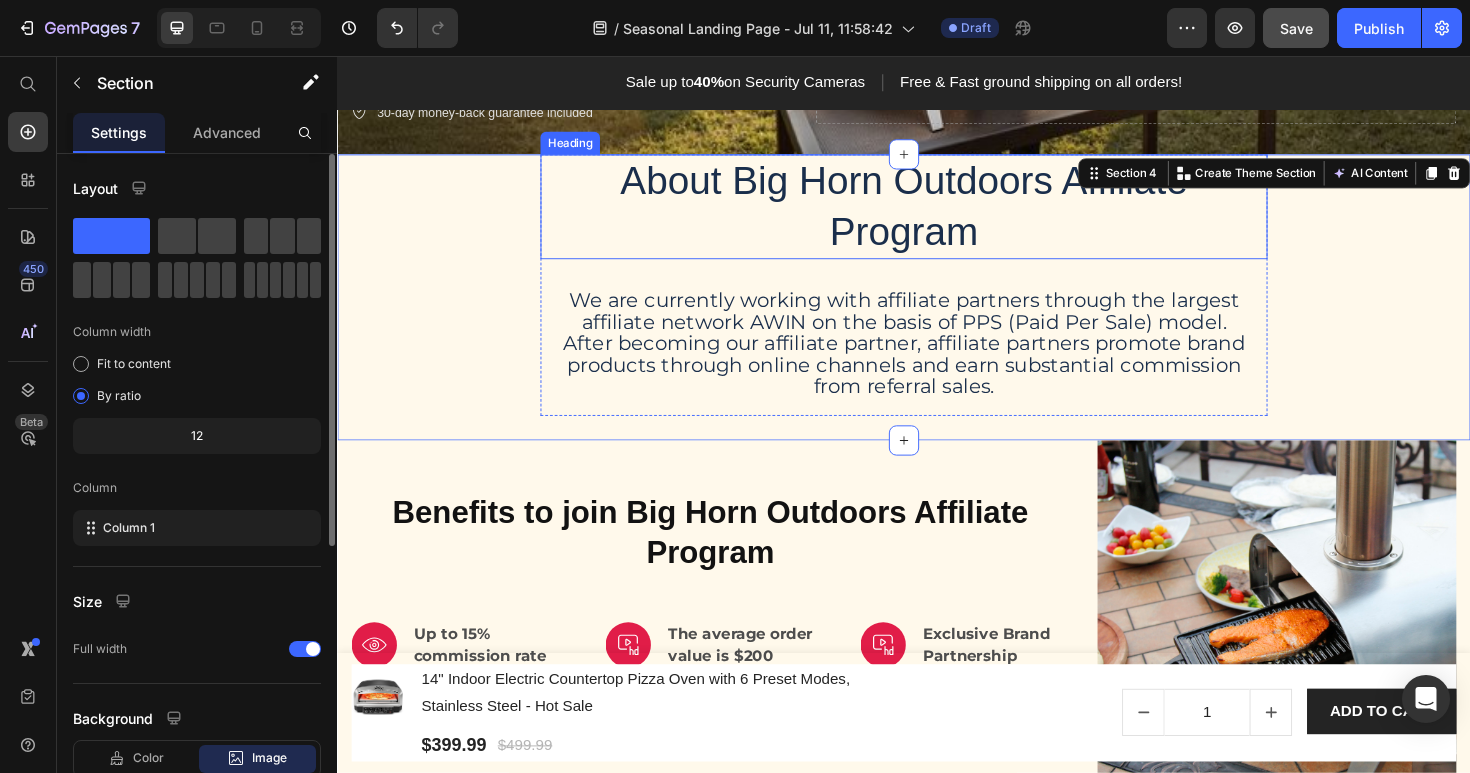 click on "About Big Horn Outdoors Affiliate Program" at bounding box center [937, 215] 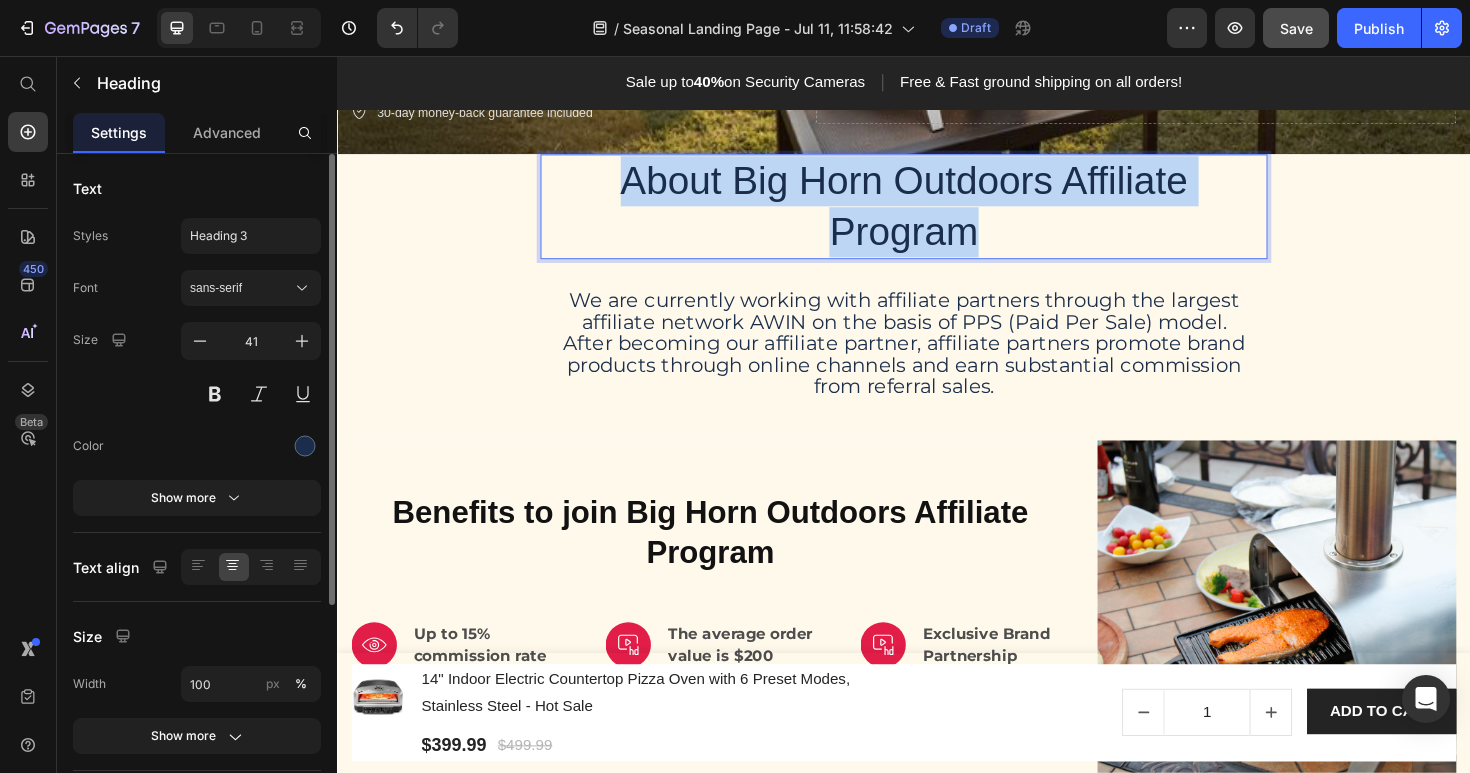 click on "About Big Horn Outdoors Affiliate Program" at bounding box center (937, 215) 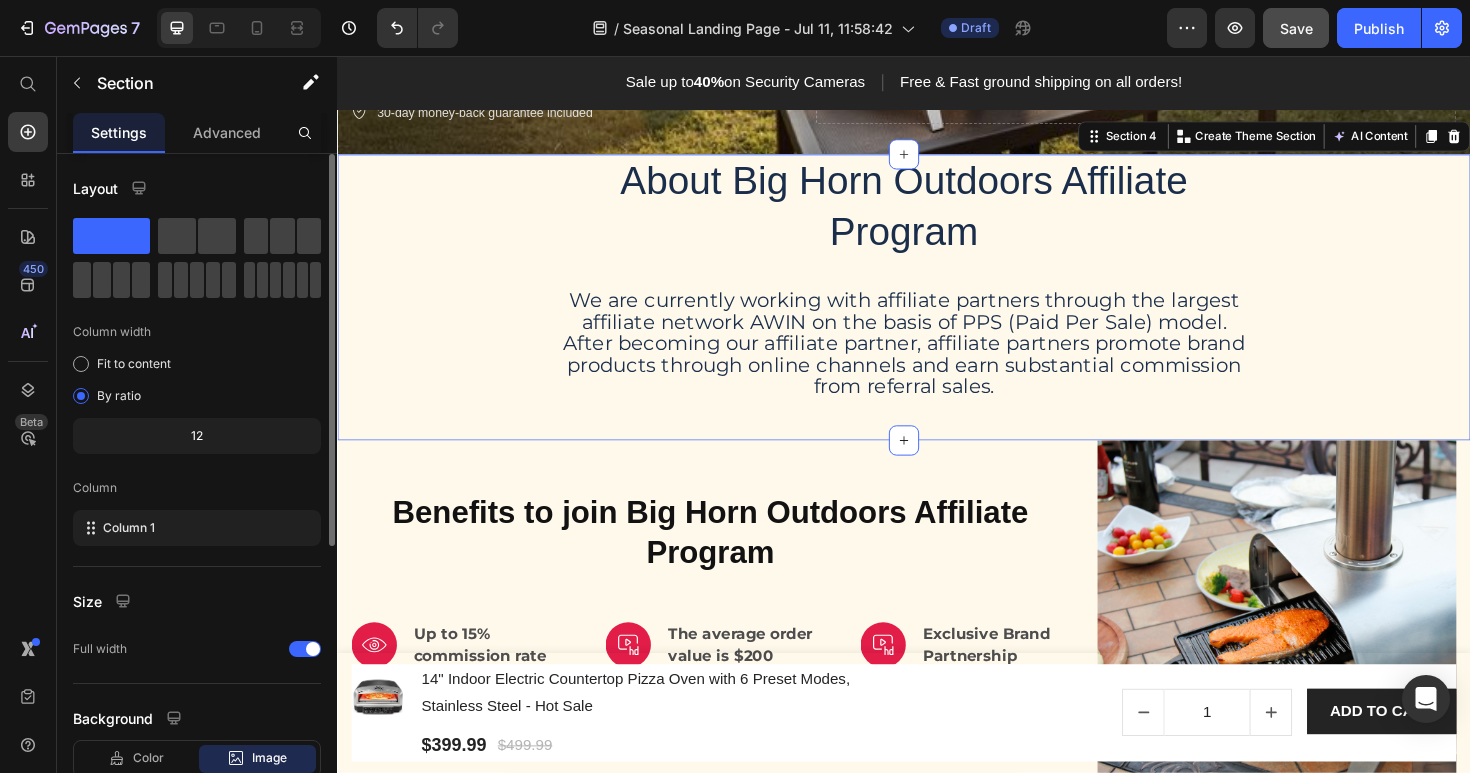 click on "About Big Horn Outdoors Affiliate Program Heading We are currently working with affiliate partners through the largest affiliate network AWIN on the basis of PPS (Paid Per Sale) model. After becoming our affiliate partner, affiliate partners promote brand products through online channels and earn substantial commission from referral sales. Text Block Row" at bounding box center (937, 306) 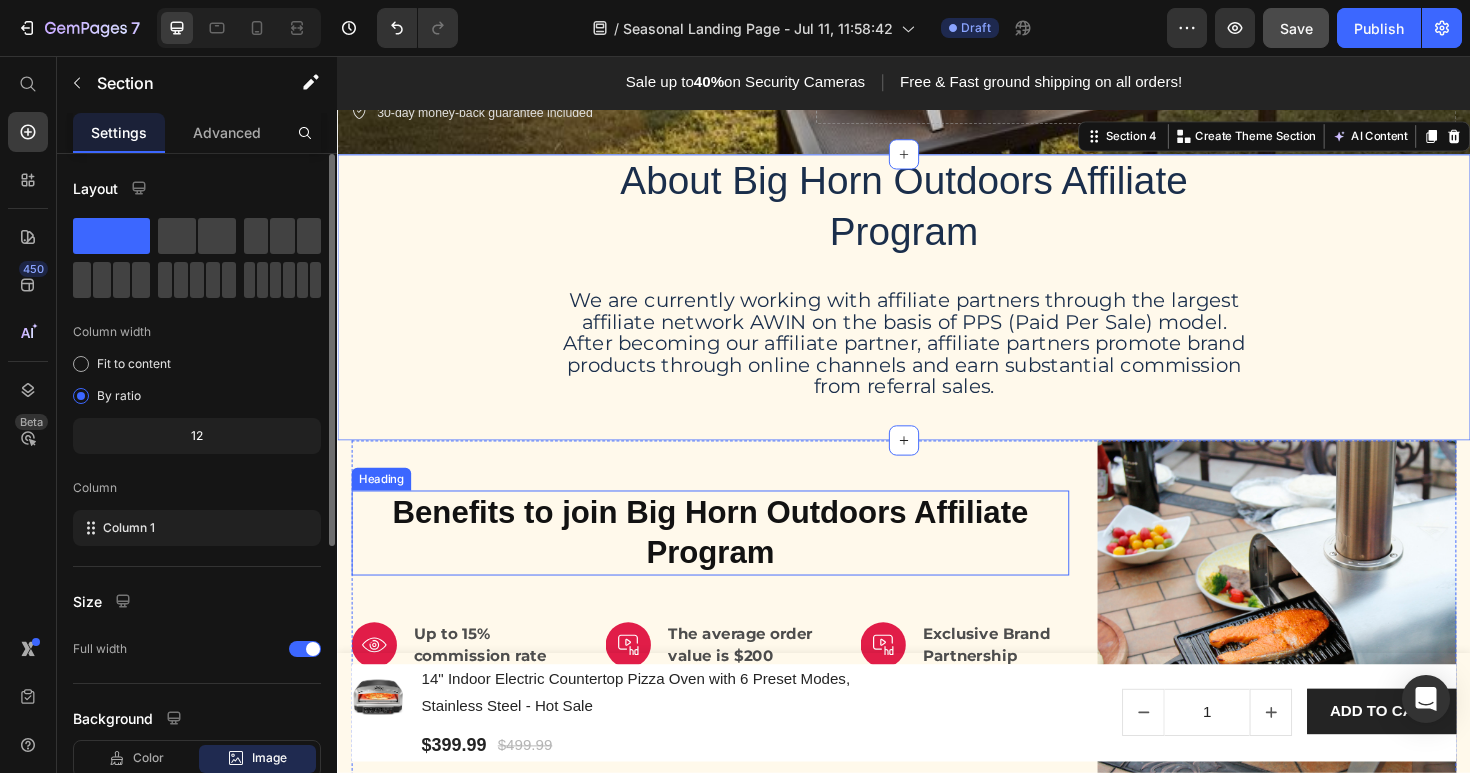 click on "Benefits to join Big Horn Outdoors Affiliate Program" at bounding box center [732, 561] 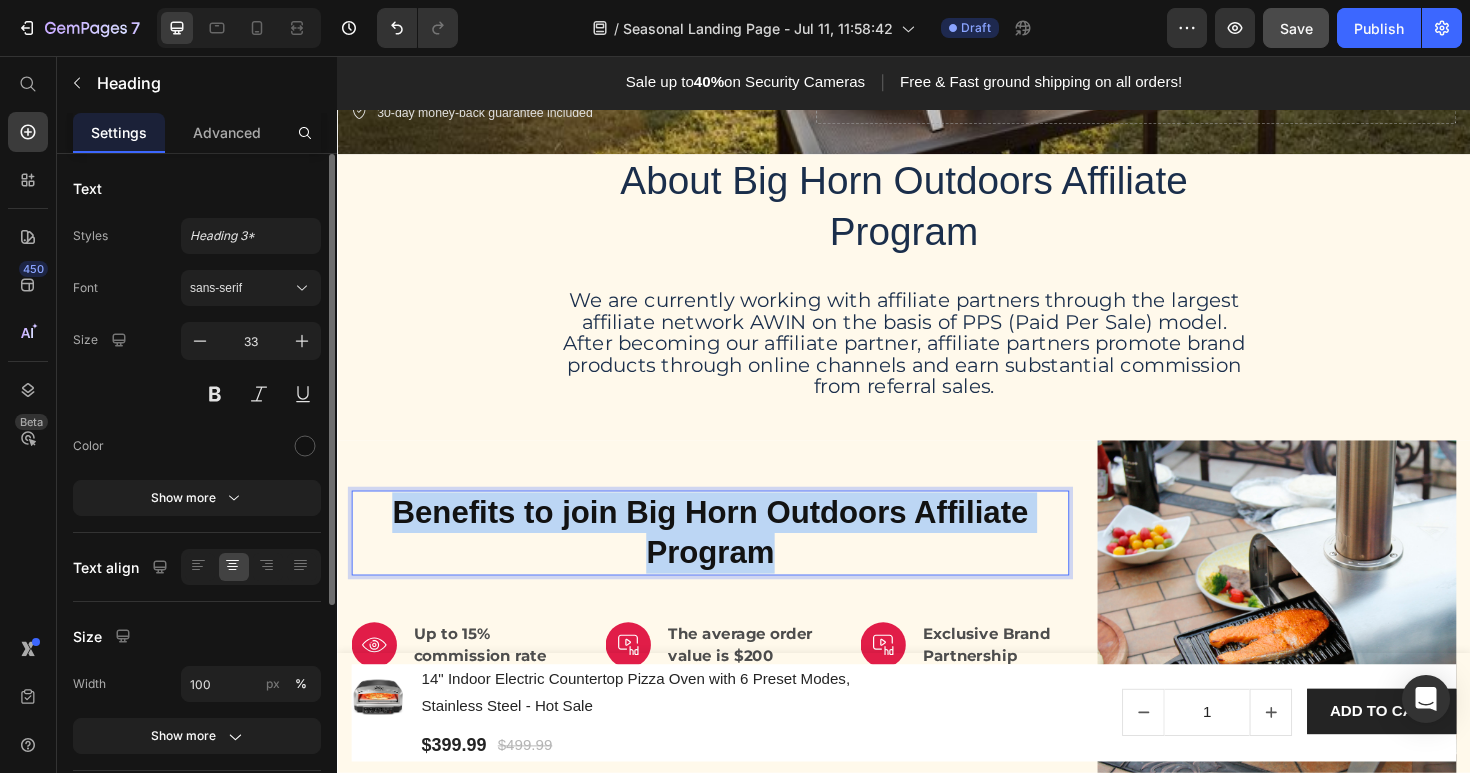 click on "Benefits to join Big Horn Outdoors Affiliate Program" at bounding box center (732, 561) 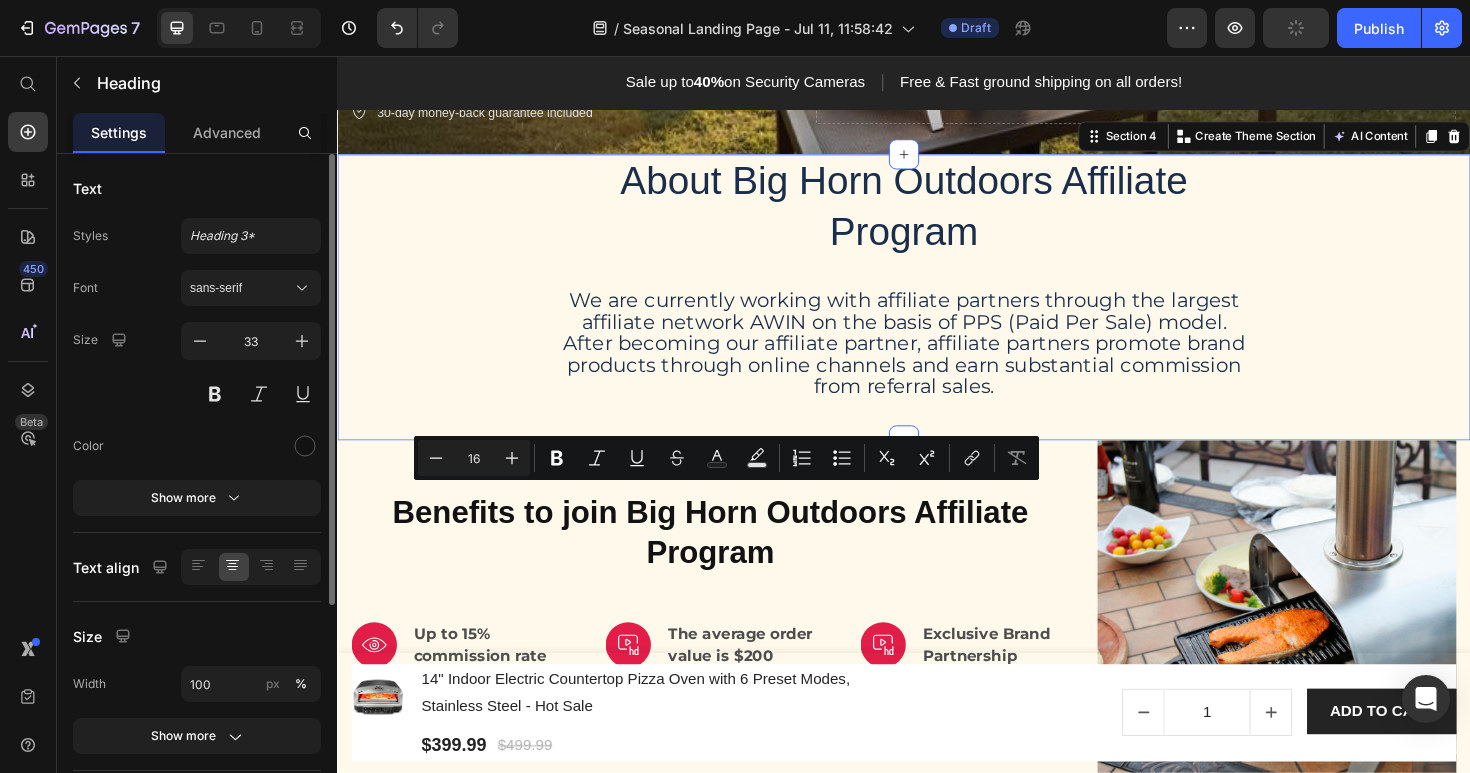 click on "About Big Horn Outdoors Affiliate Program Heading We are currently working with affiliate partners through the largest affiliate network AWIN on the basis of PPS (Paid Per Sale) model. After becoming our affiliate partner, affiliate partners promote brand products through online channels and earn substantial commission from referral sales. Text Block Row" at bounding box center (937, 306) 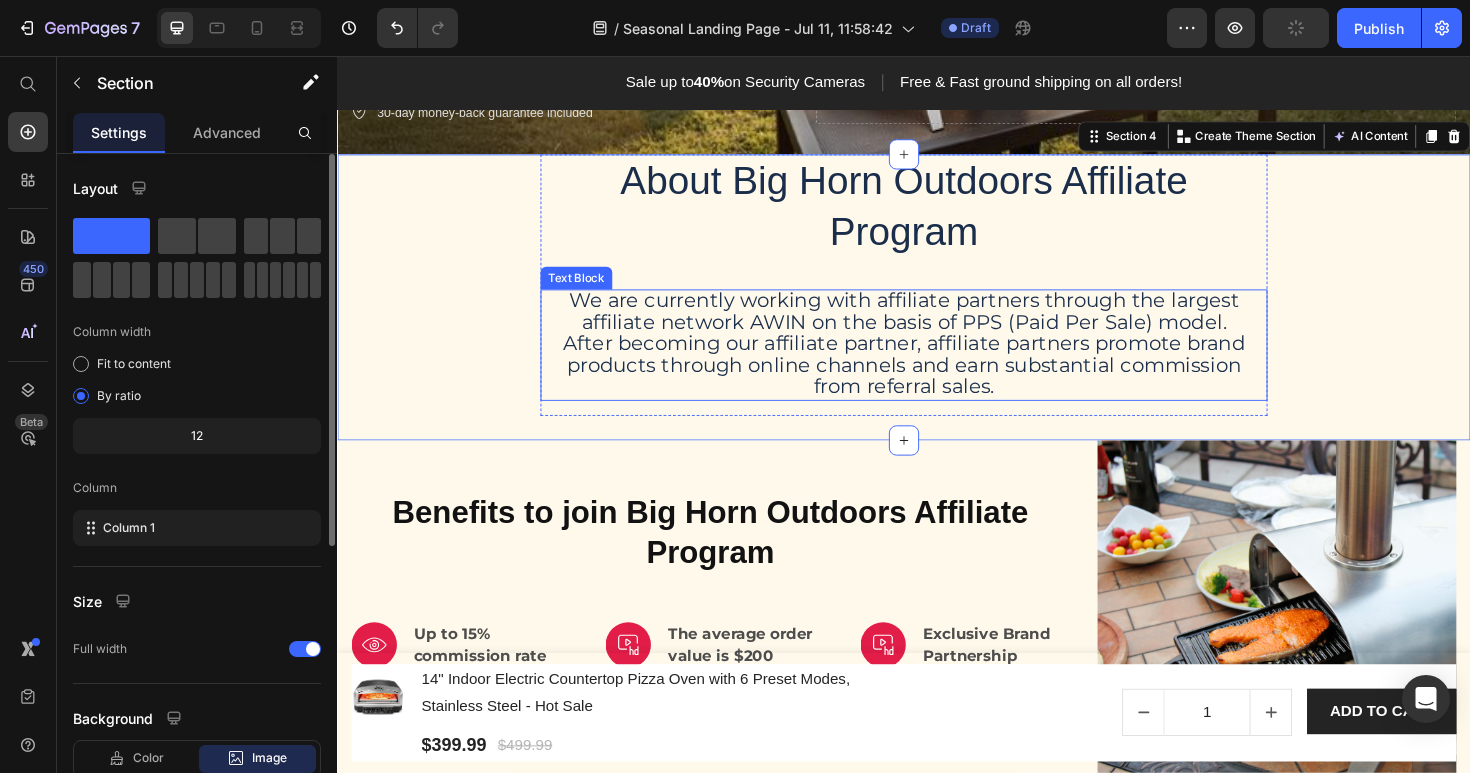 scroll, scrollTop: 362, scrollLeft: 0, axis: vertical 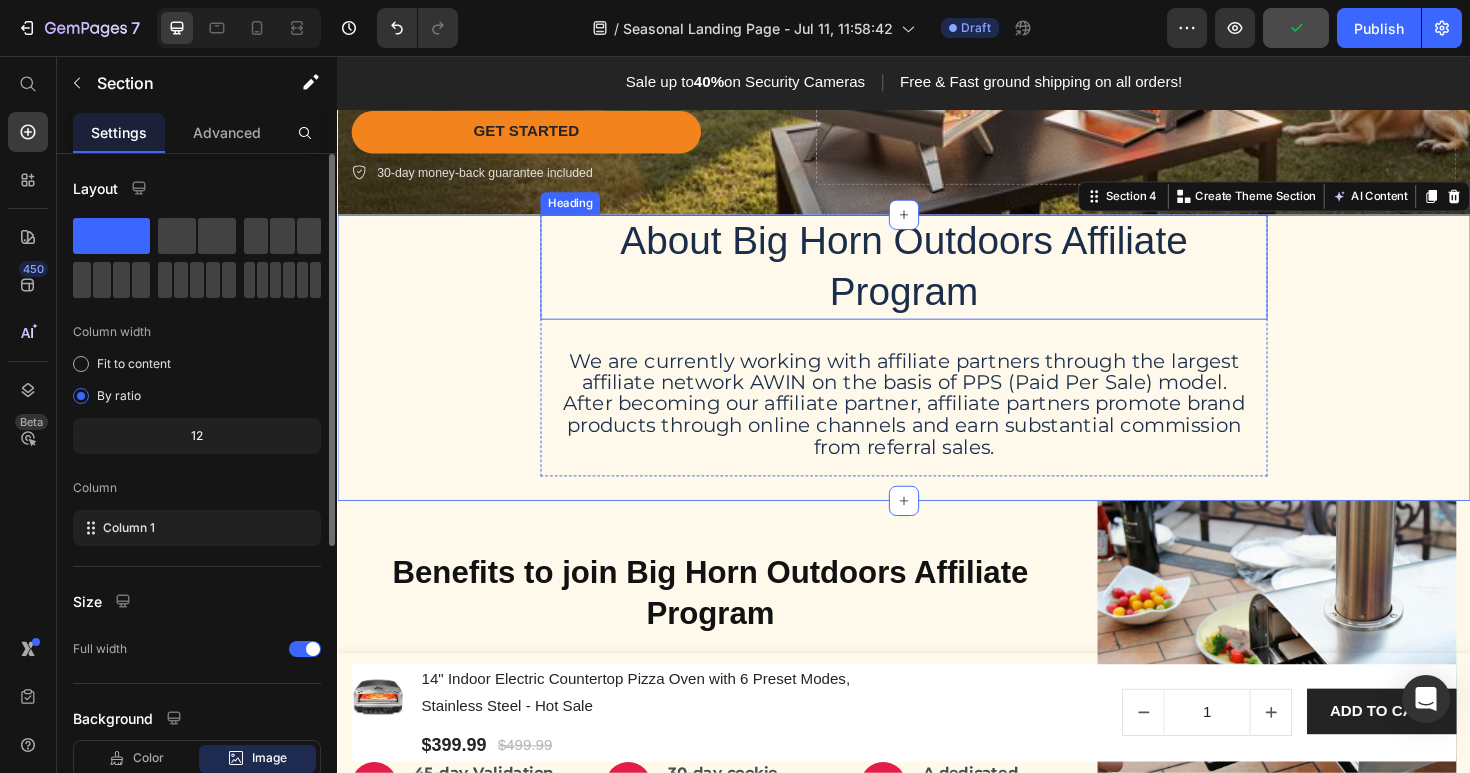 click on "About Big Horn Outdoors Affiliate Program" at bounding box center [937, 279] 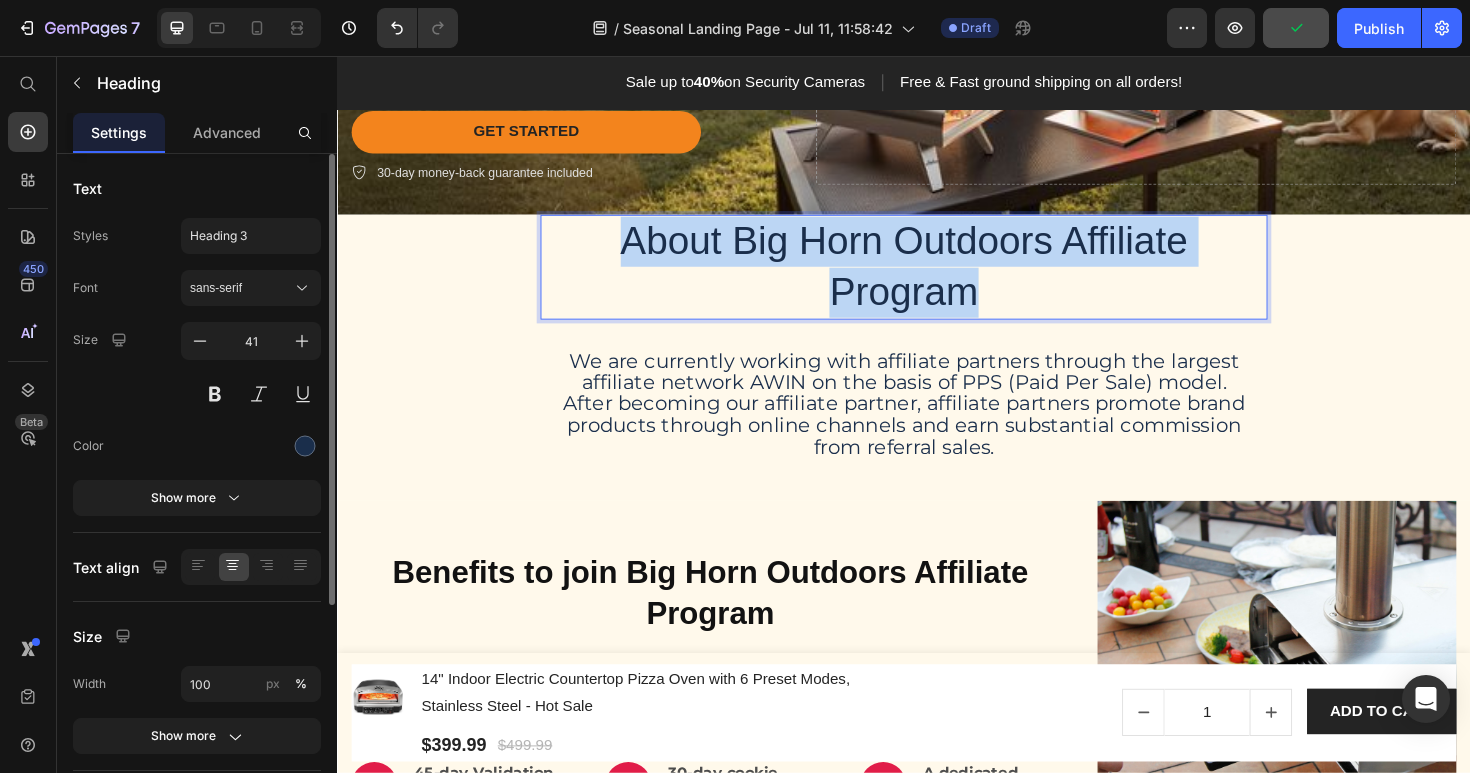click on "About Big Horn Outdoors Affiliate Program" at bounding box center (937, 279) 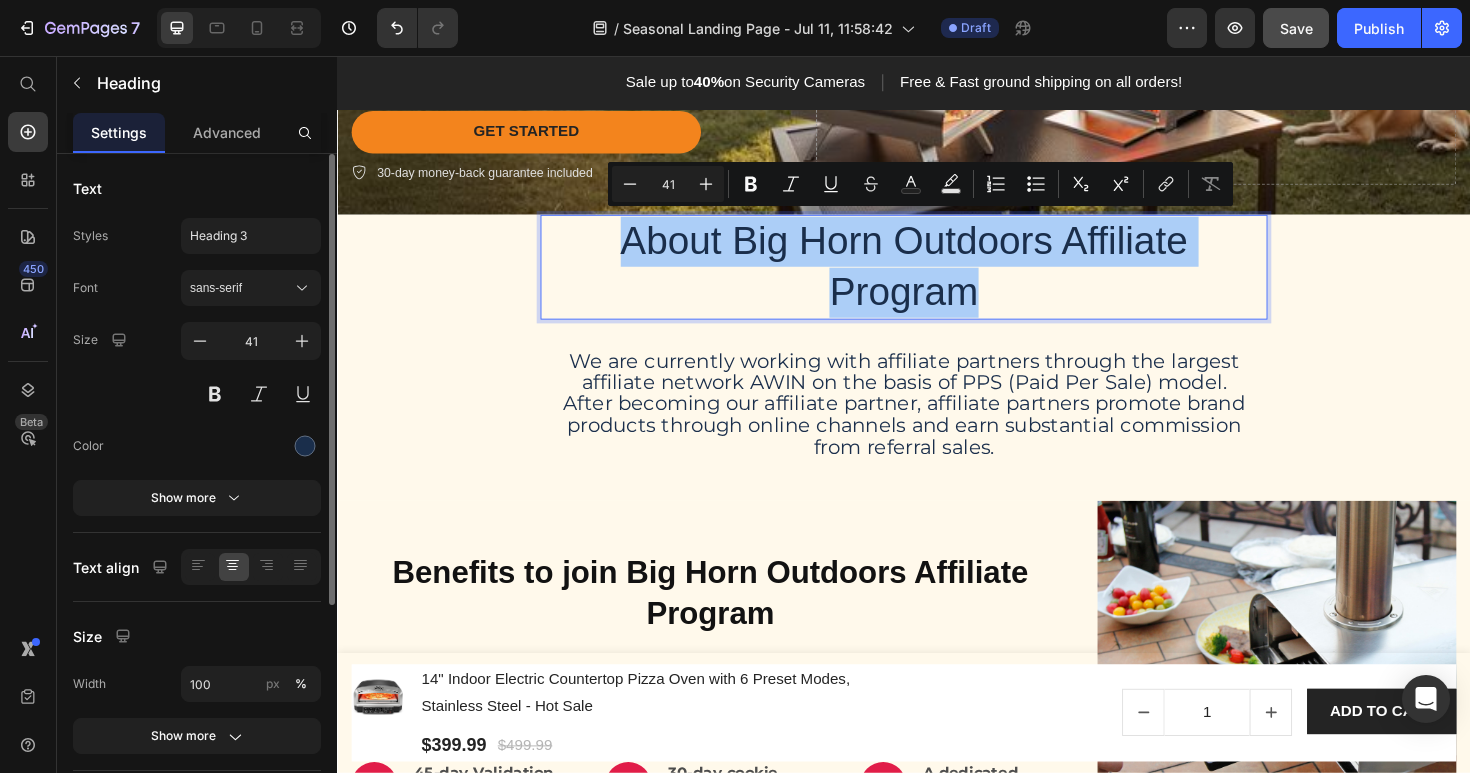 click on "41" at bounding box center [668, 184] 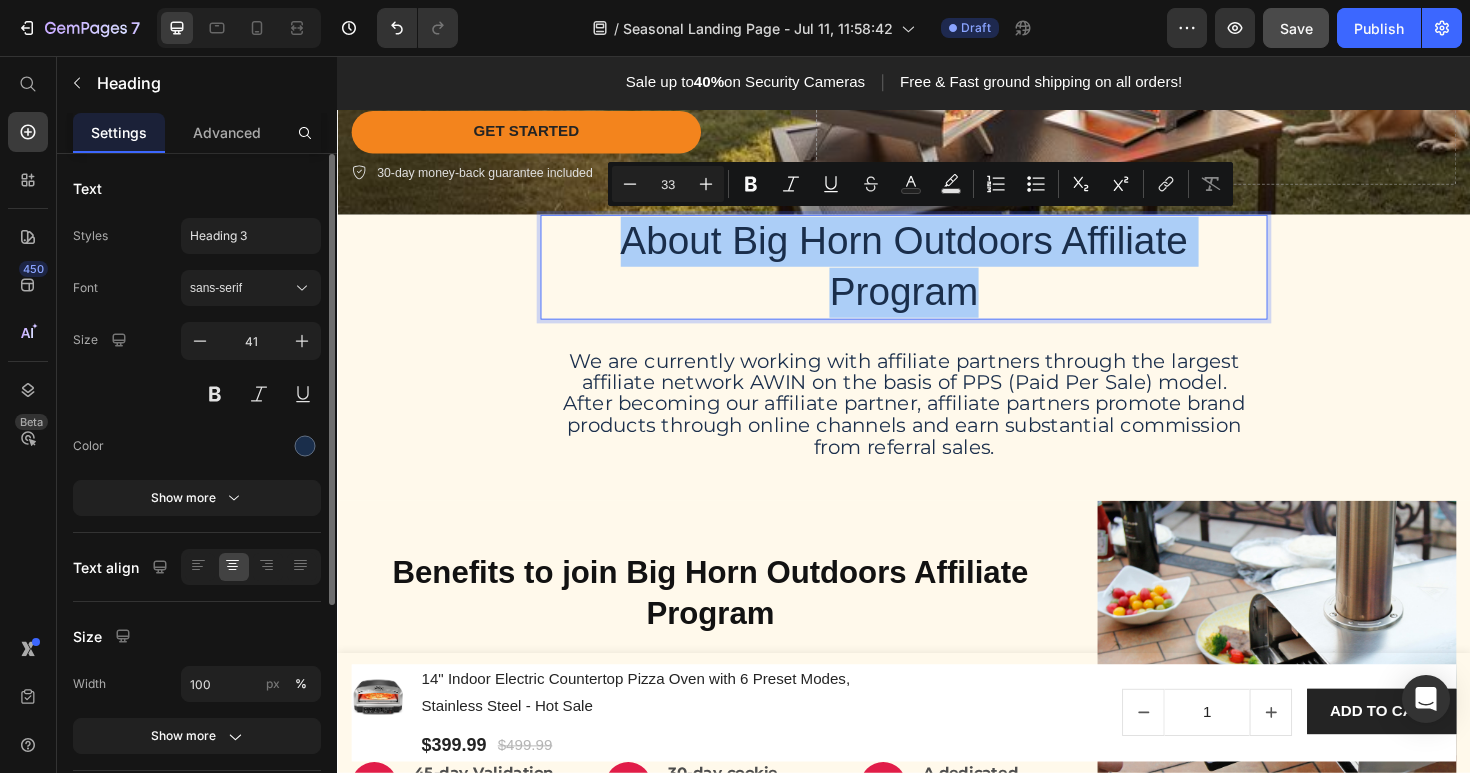 type on "33" 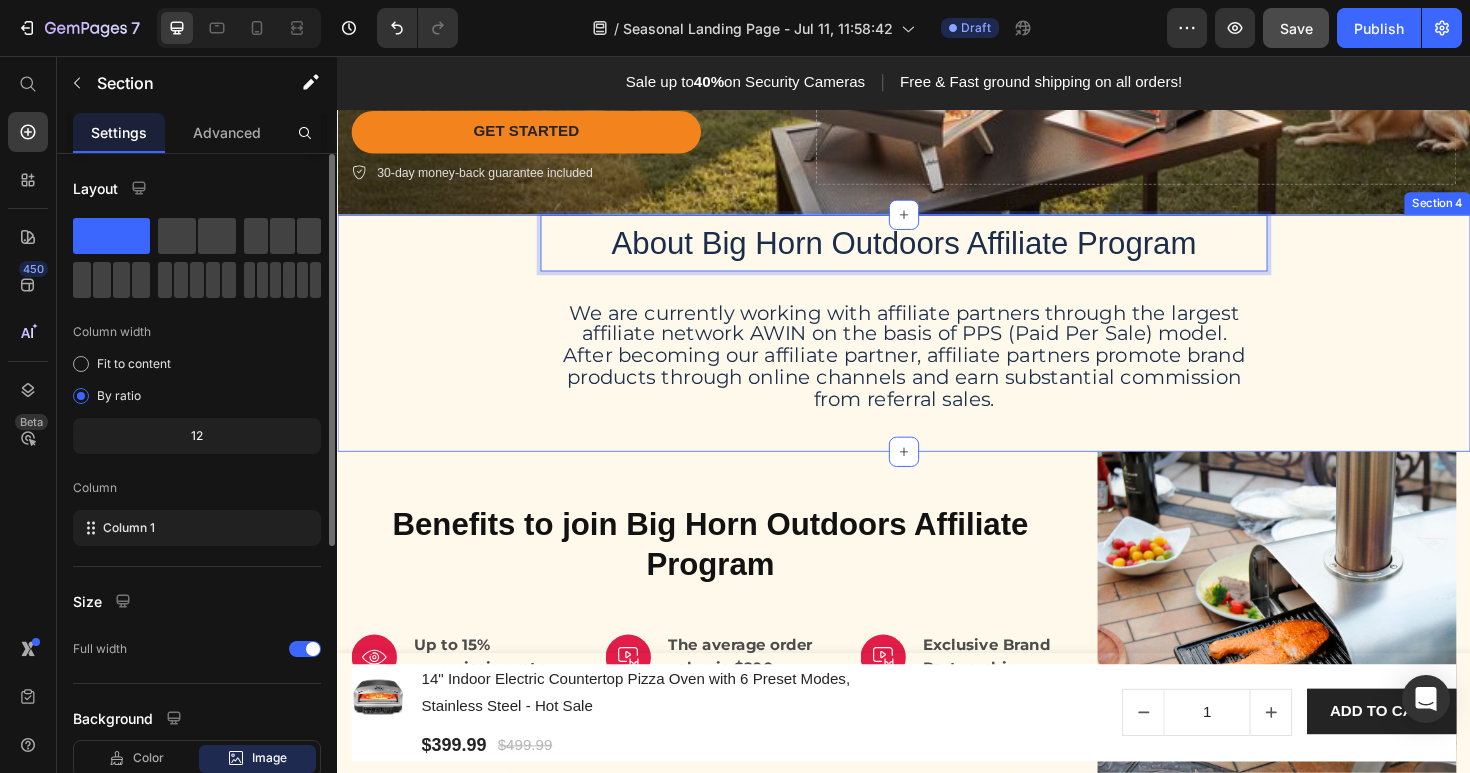 click on "About Big Horn Outdoors Affiliate Program Heading   32 We are currently working with affiliate partners through the largest affiliate network AWIN on the basis of PPS (Paid Per Sale) model. After becoming our affiliate partner, affiliate partners promote brand products through online channels and earn substantial commission from referral sales. Text Block Row" at bounding box center (937, 344) 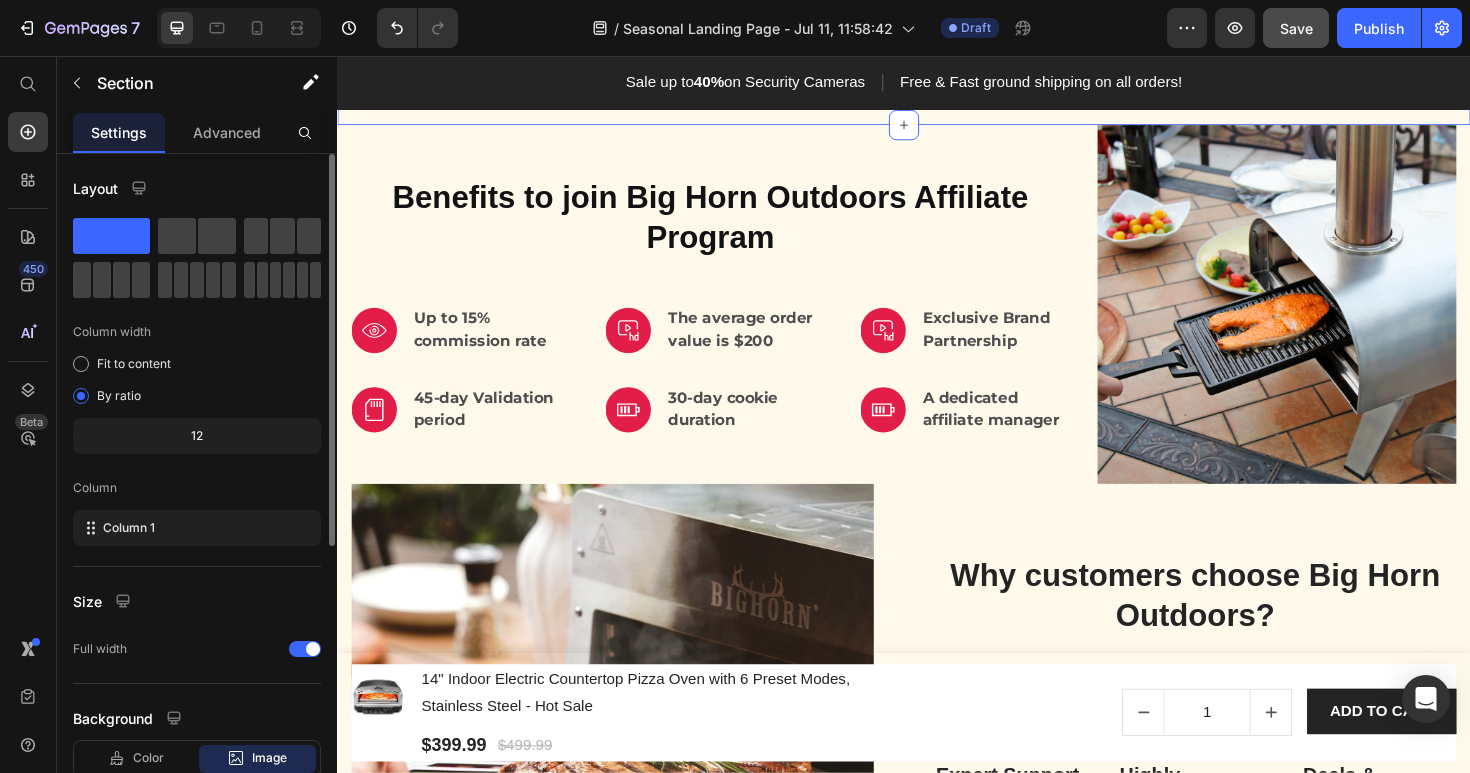 scroll, scrollTop: 711, scrollLeft: 0, axis: vertical 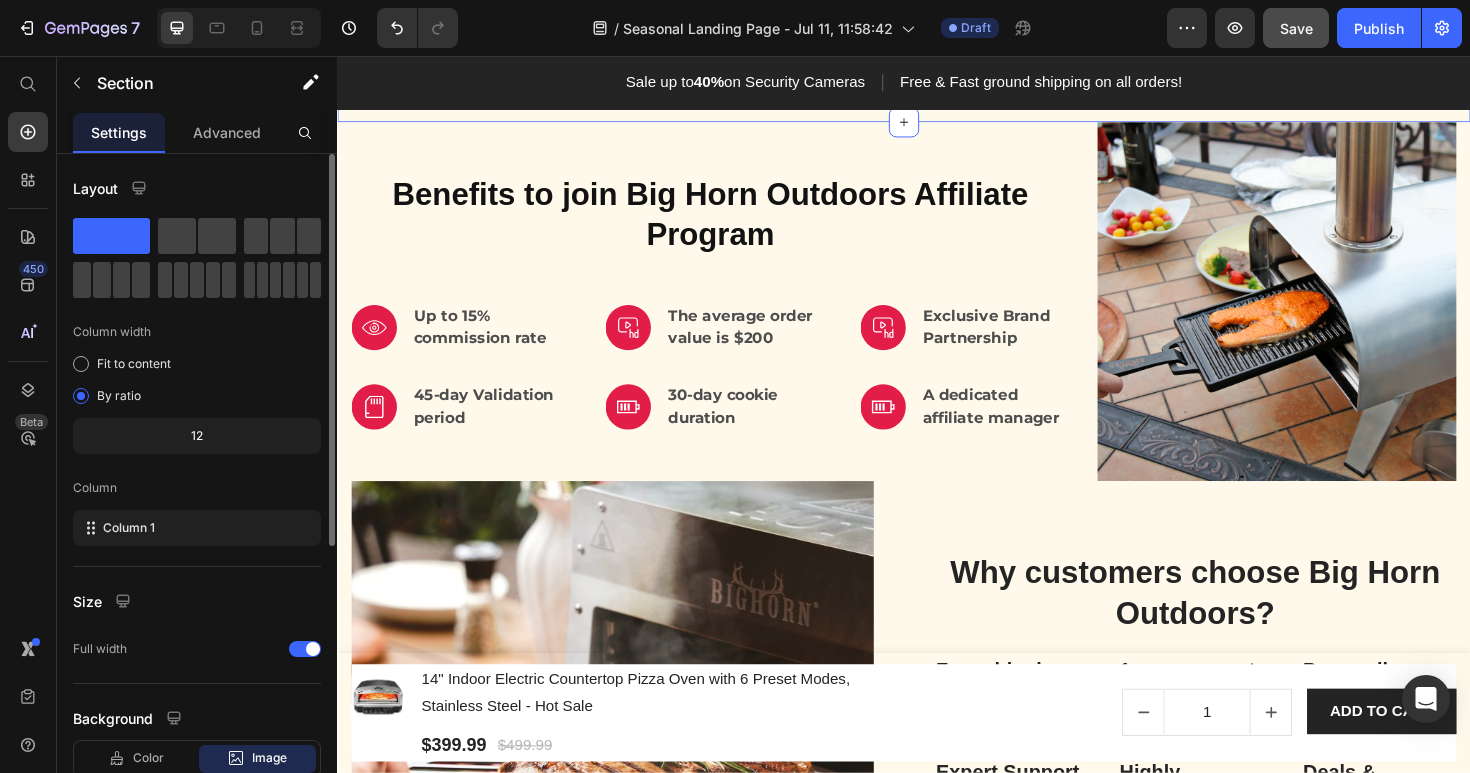 click at bounding box center [1332, 316] 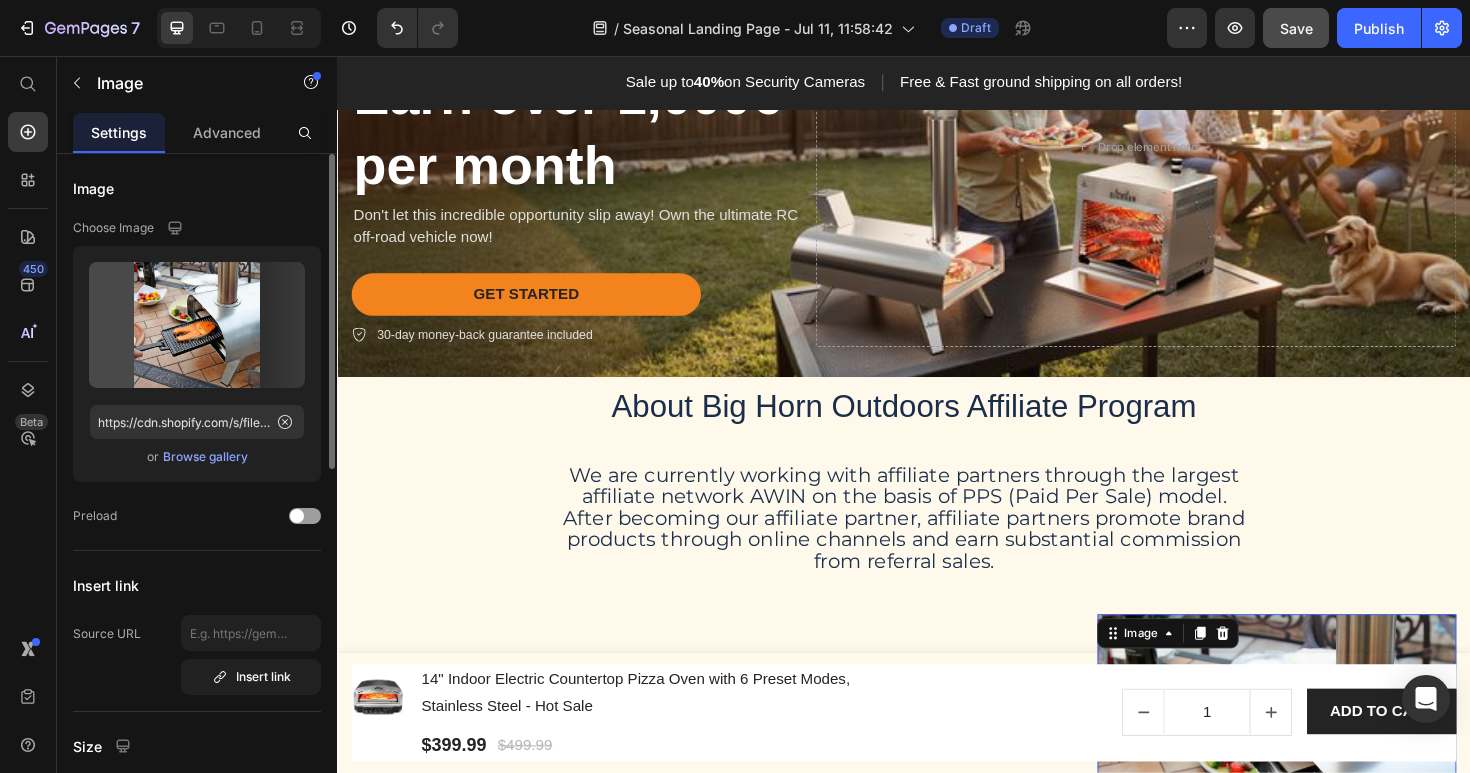 scroll, scrollTop: 188, scrollLeft: 0, axis: vertical 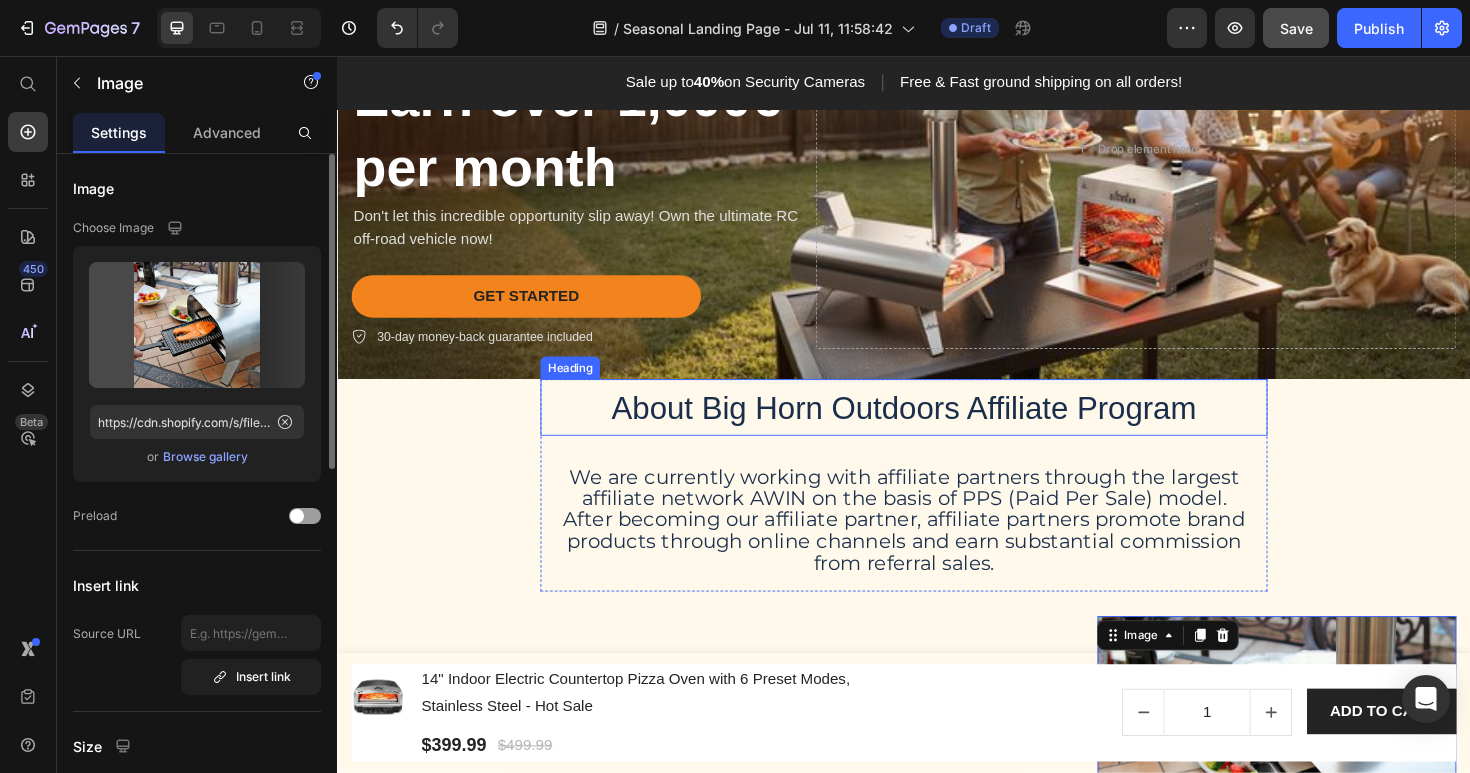 click on "About Big Horn Outdoors Affiliate Program" at bounding box center [936, 428] 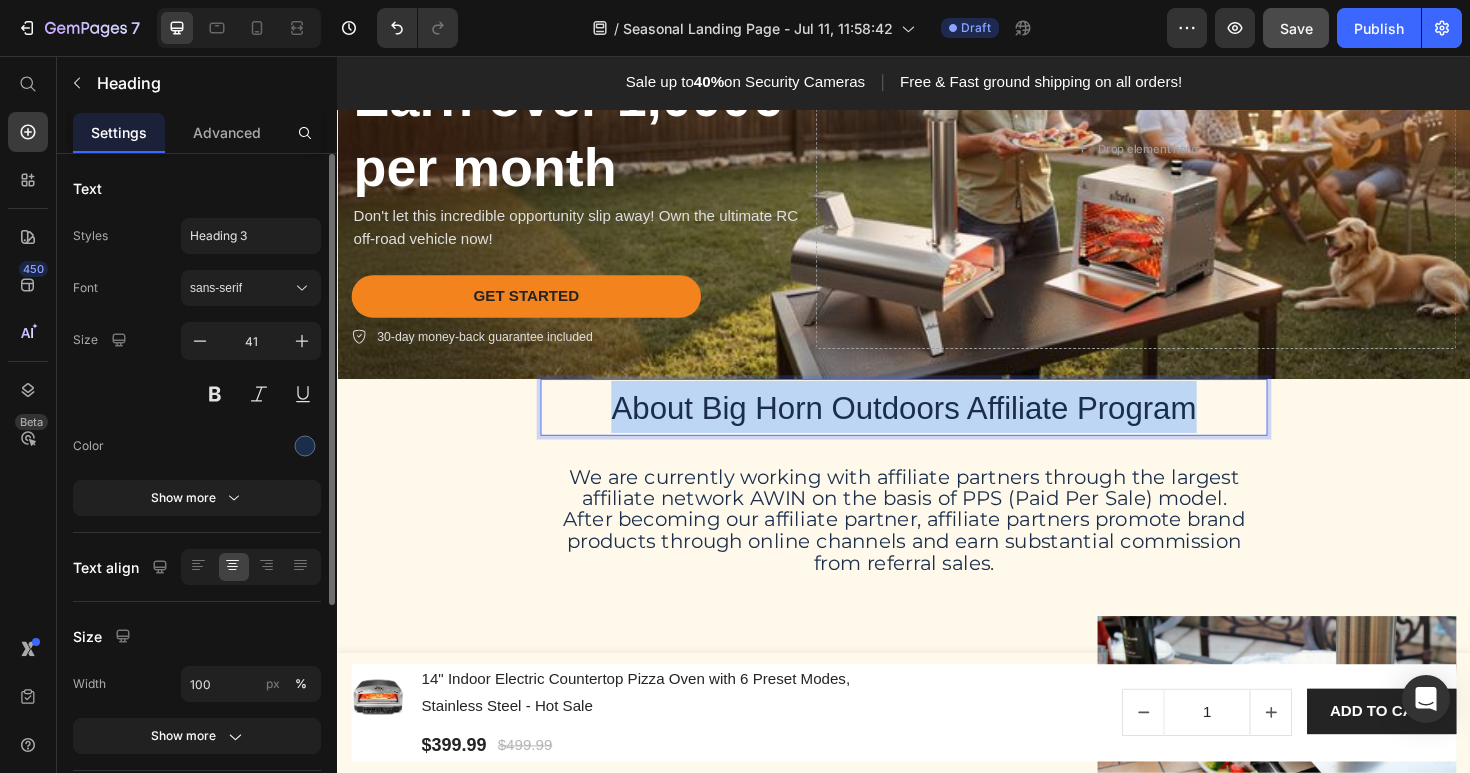 click on "About Big Horn Outdoors Affiliate Program" at bounding box center [936, 428] 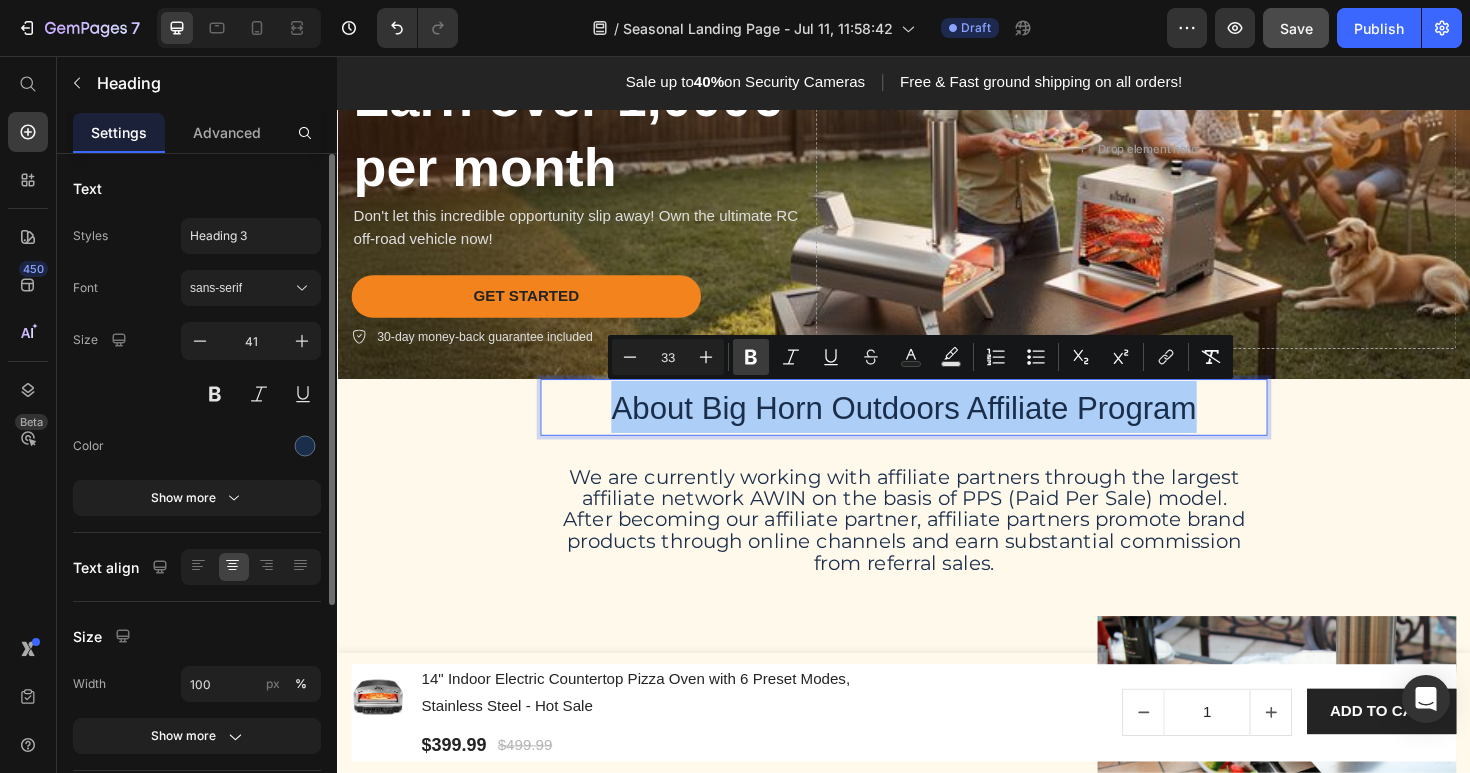 click 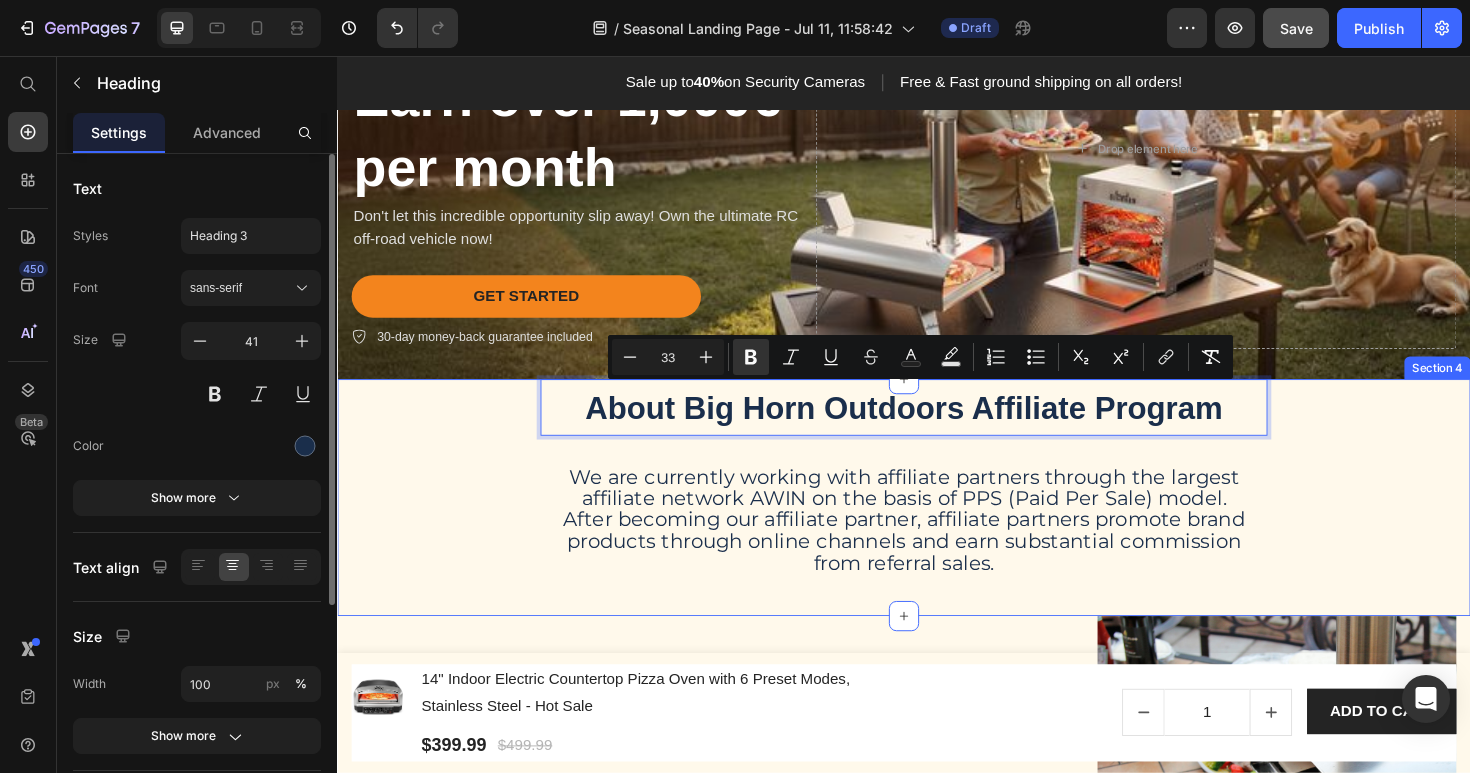 click on "About Big Horn Outdoors Affiliate Program Heading   32 We are currently working with affiliate partners through the largest affiliate network AWIN on the basis of PPS (Paid Per Sale) model. After becoming our affiliate partner, affiliate partners promote brand products through online channels and earn substantial commission from referral sales. Text Block Row" at bounding box center [937, 518] 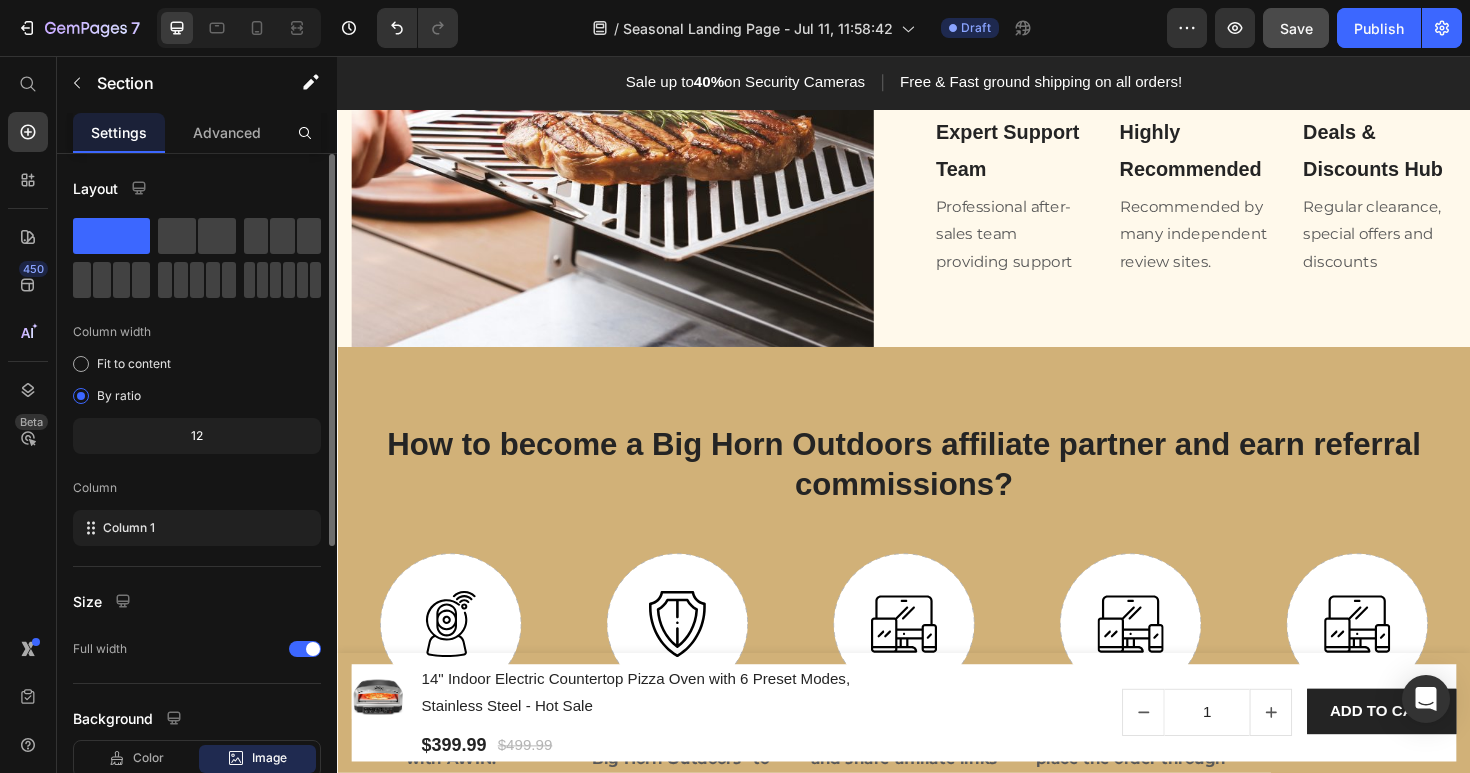 scroll, scrollTop: 1494, scrollLeft: 0, axis: vertical 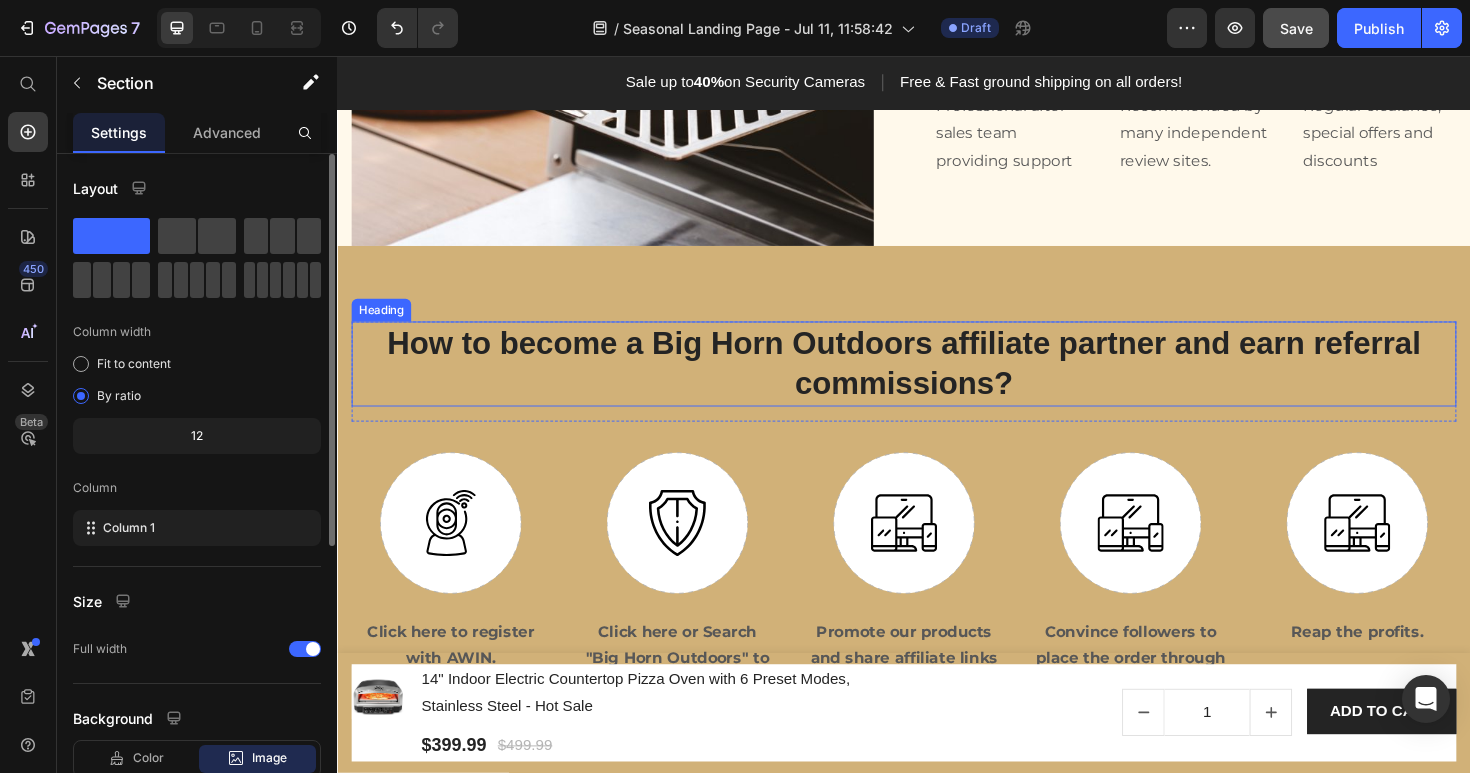 click on "How to become a Big Horn Outdoors affiliate partner and earn referral commissions?" at bounding box center [937, 382] 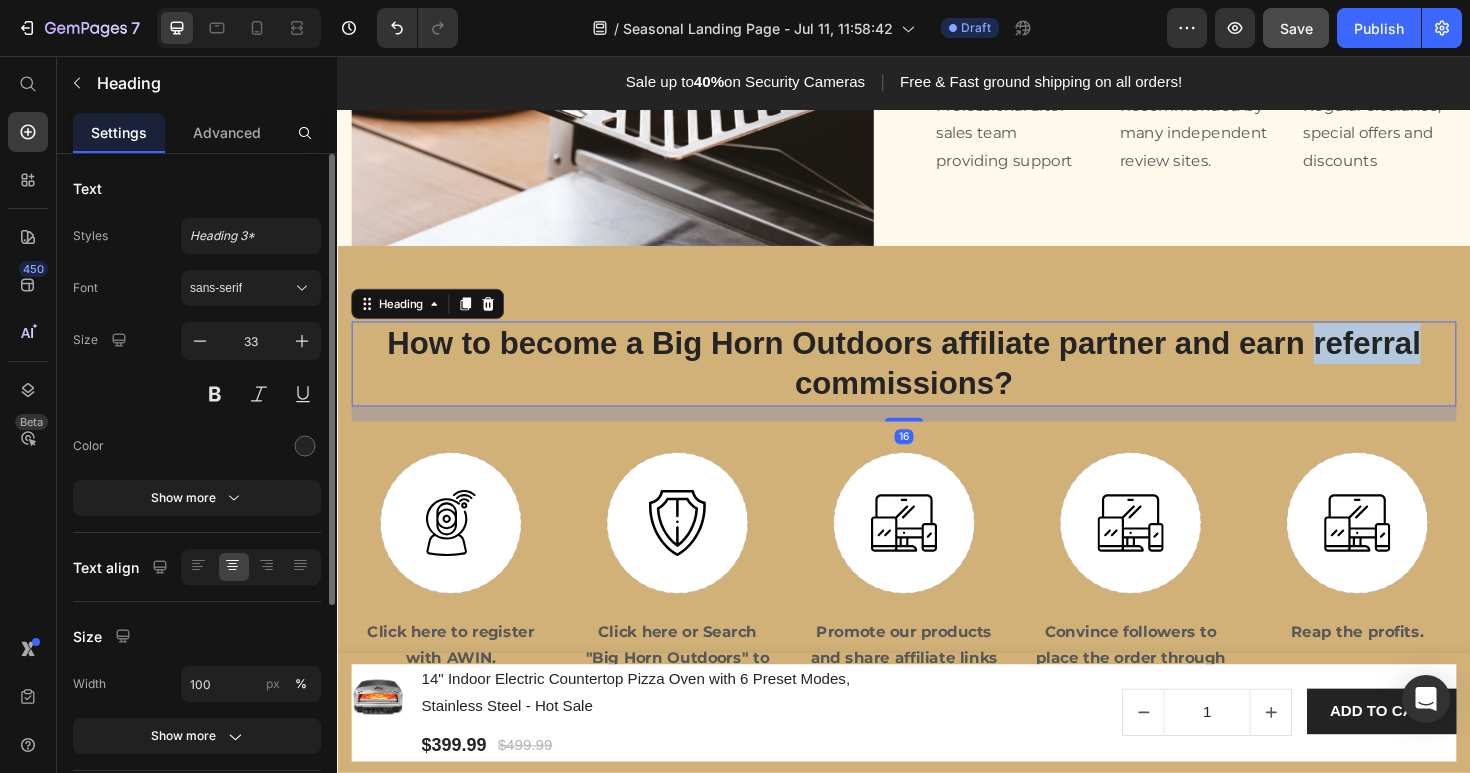 click on "How to become a Big Horn Outdoors affiliate partner and earn referral commissions?" at bounding box center (937, 382) 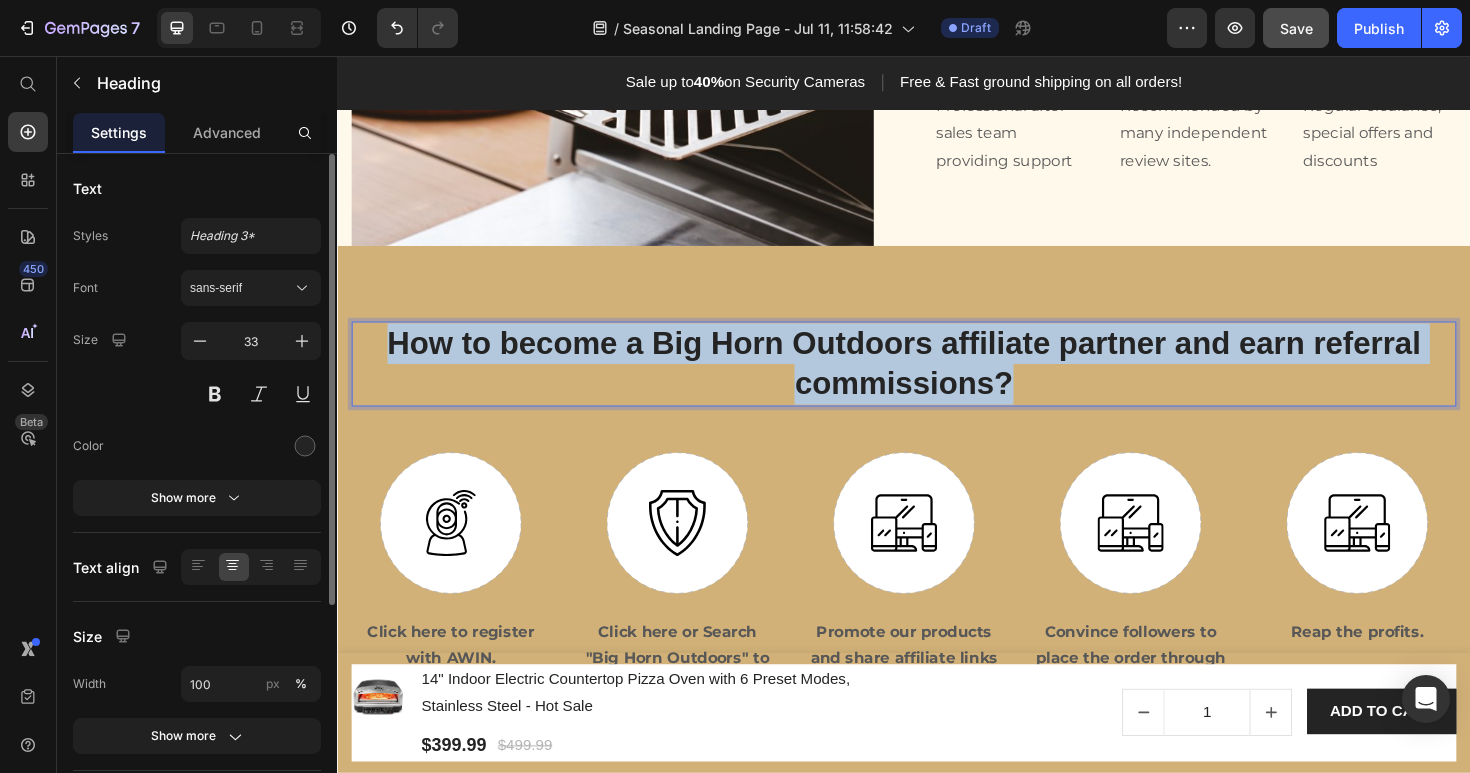 click on "How to become a Big Horn Outdoors affiliate partner and earn referral commissions?" at bounding box center (937, 382) 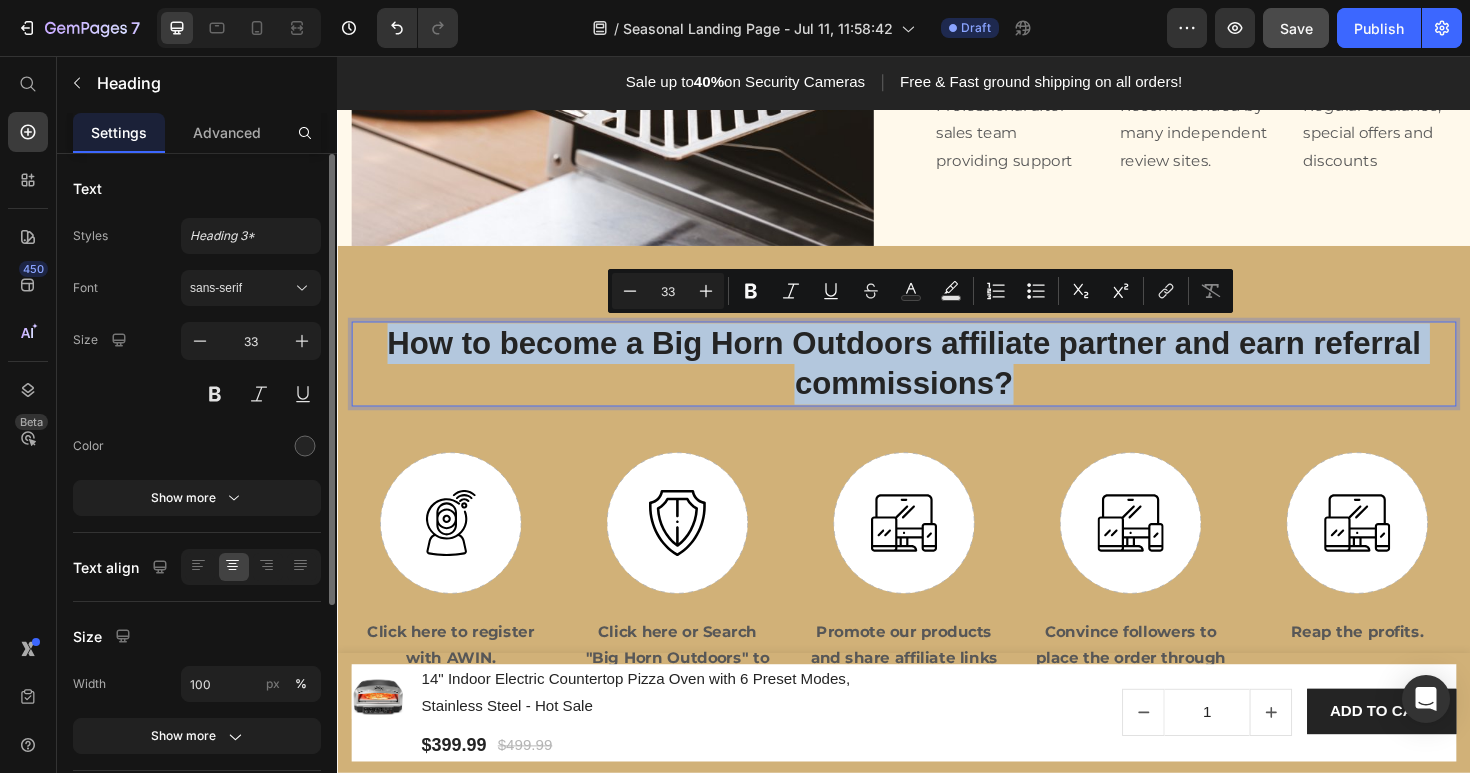 click on "How to become a Big Horn Outdoors affiliate partner and earn referral commissions?" at bounding box center [937, 382] 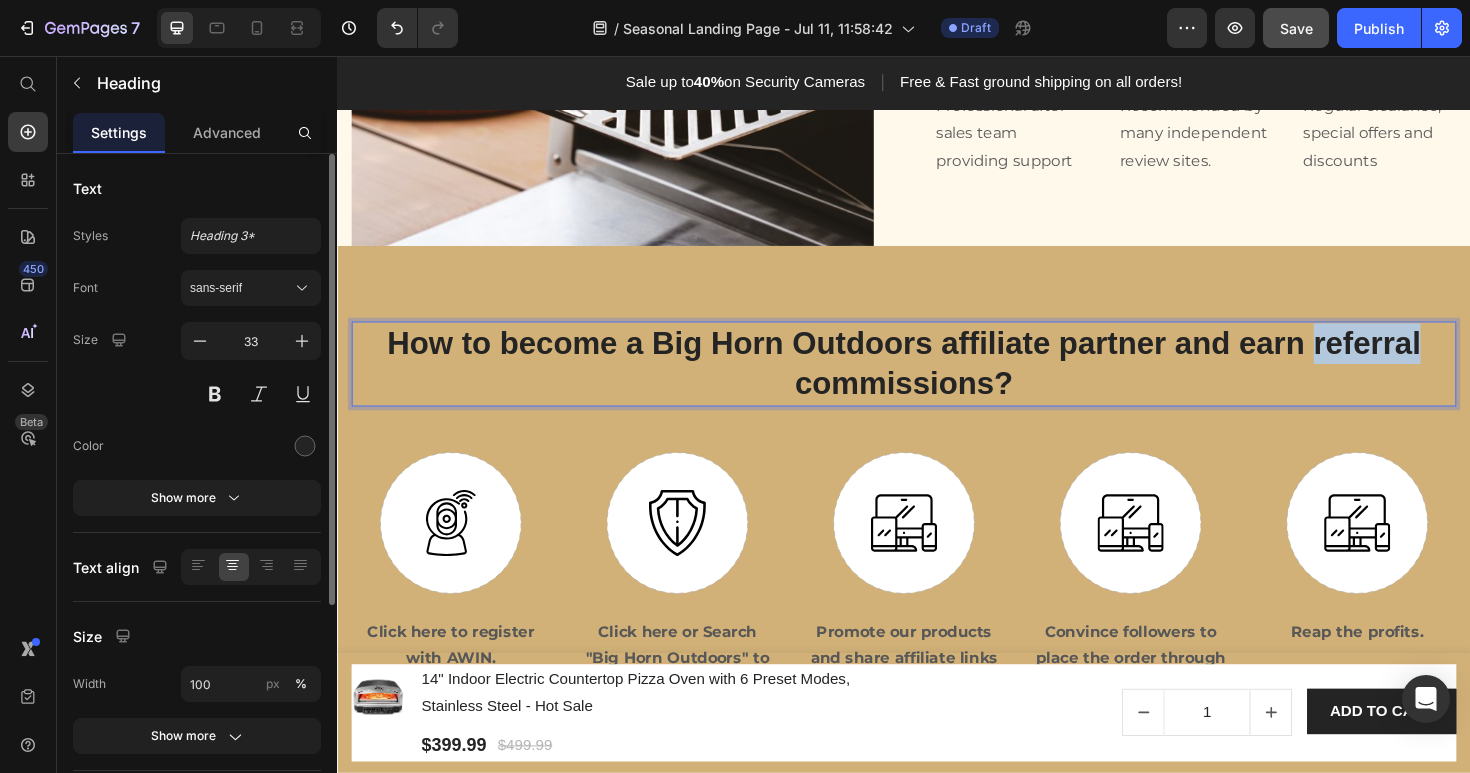 click on "How to become a Big Horn Outdoors affiliate partner and earn referral commissions?" at bounding box center [937, 382] 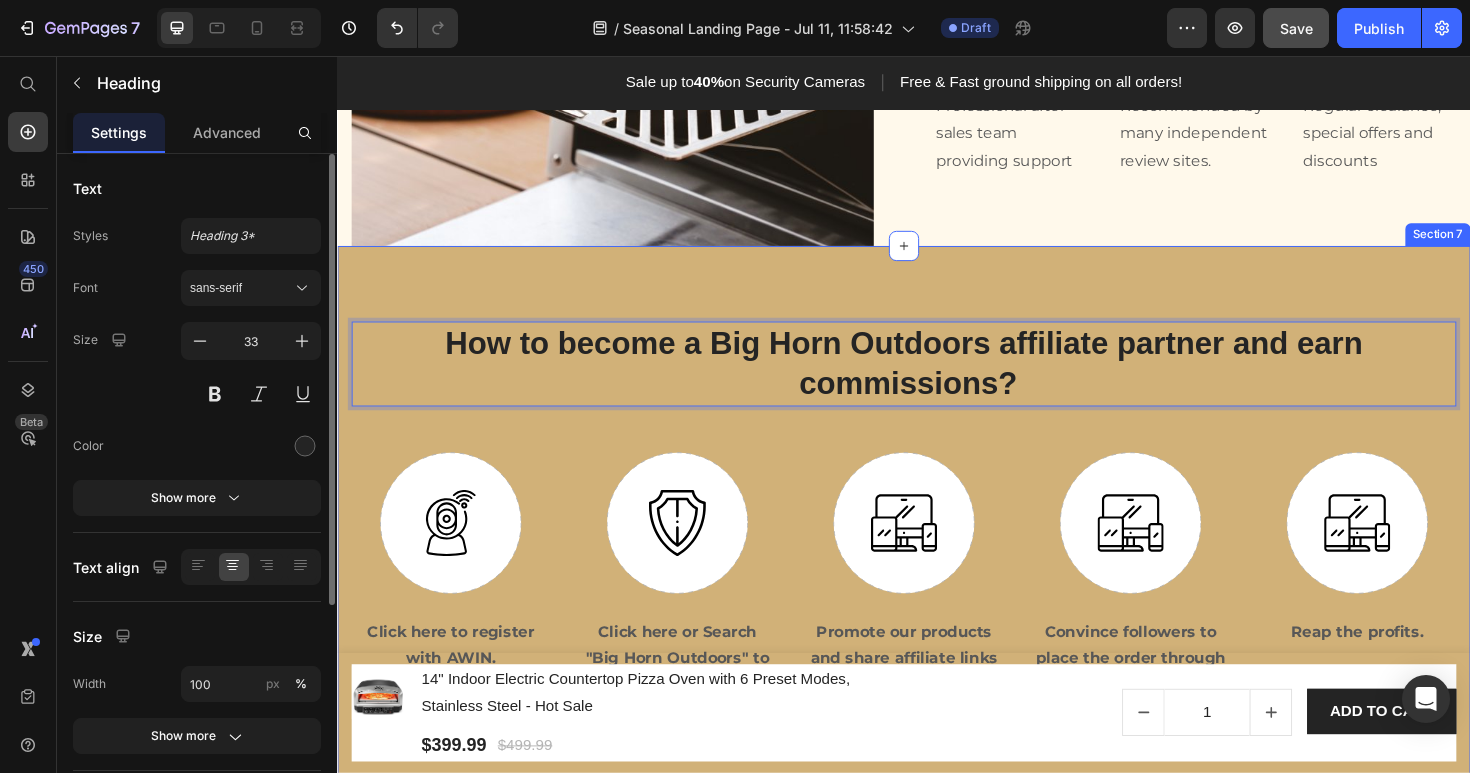 click on "How to become a Big Horn Outdoors affiliate partner and earn  commissions? Heading   16 Row Image Click here to register with AWIN. Text block Image Click here or Search "Big Horn Outdoors" to join Big Horn Outdoors affiliate program. Text block Image Promote our products and share affiliate links on online channels. Text block Image Convince followers to place the order through affiliate link. Text block Image Reap the profits. Text block Row Section 7" at bounding box center [937, 553] 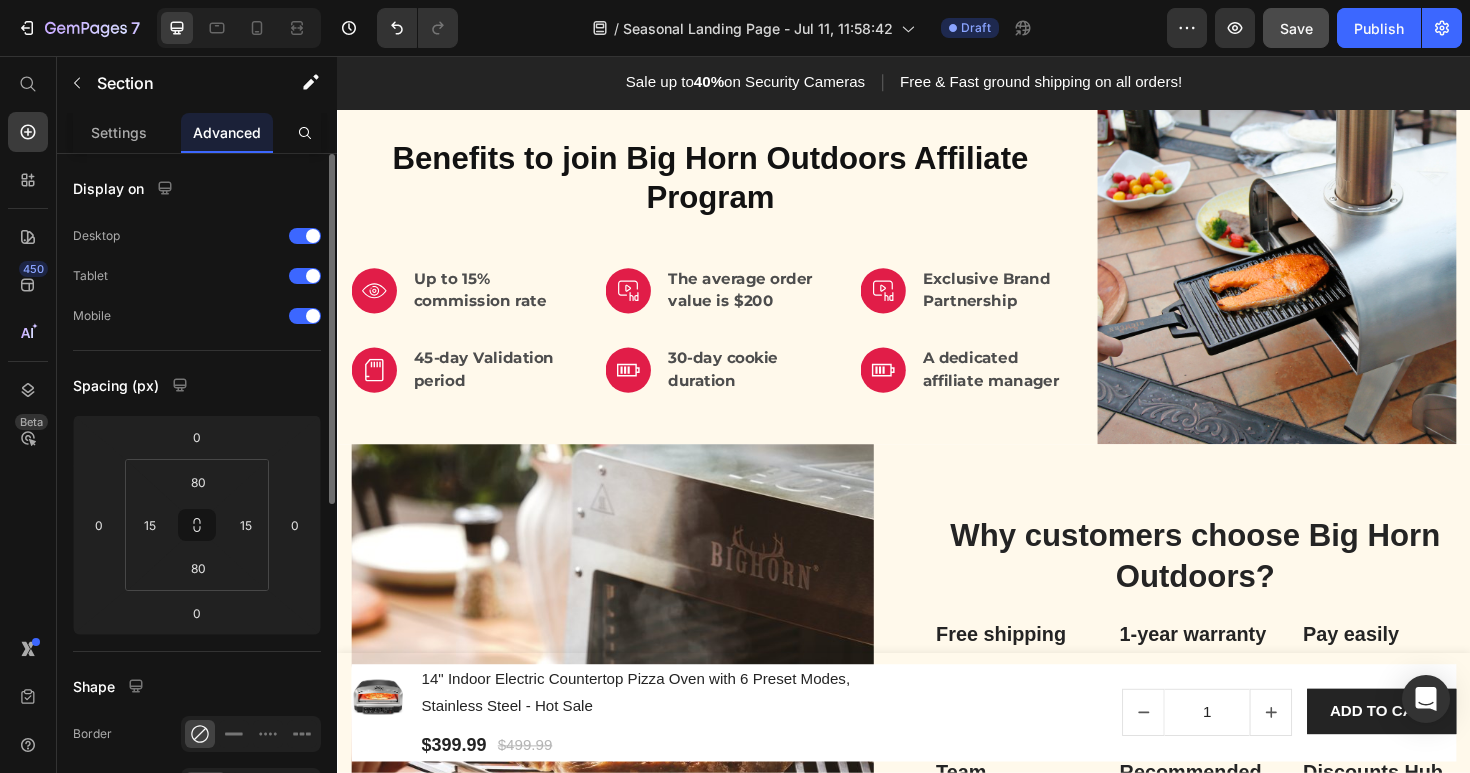 scroll, scrollTop: 747, scrollLeft: 0, axis: vertical 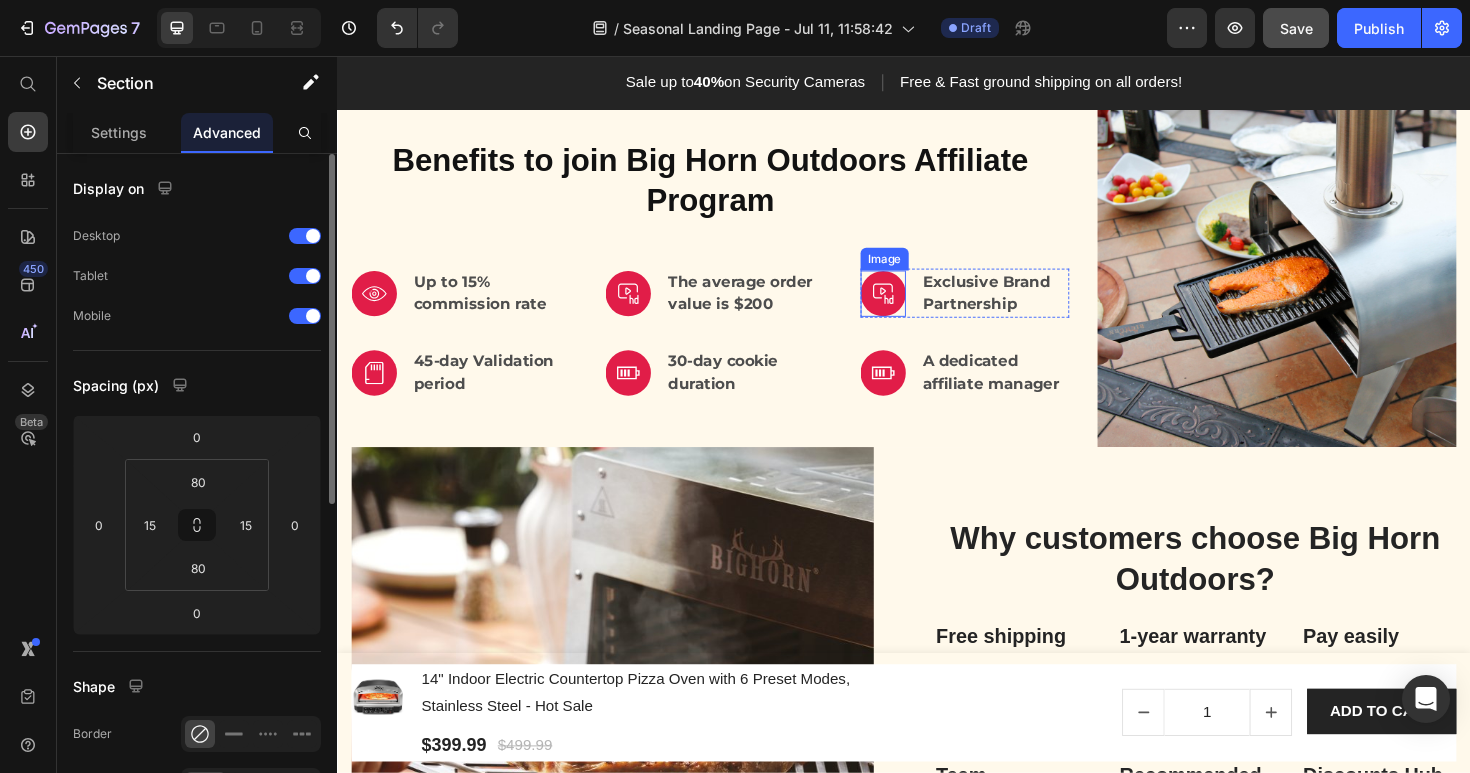 click at bounding box center (915, 307) 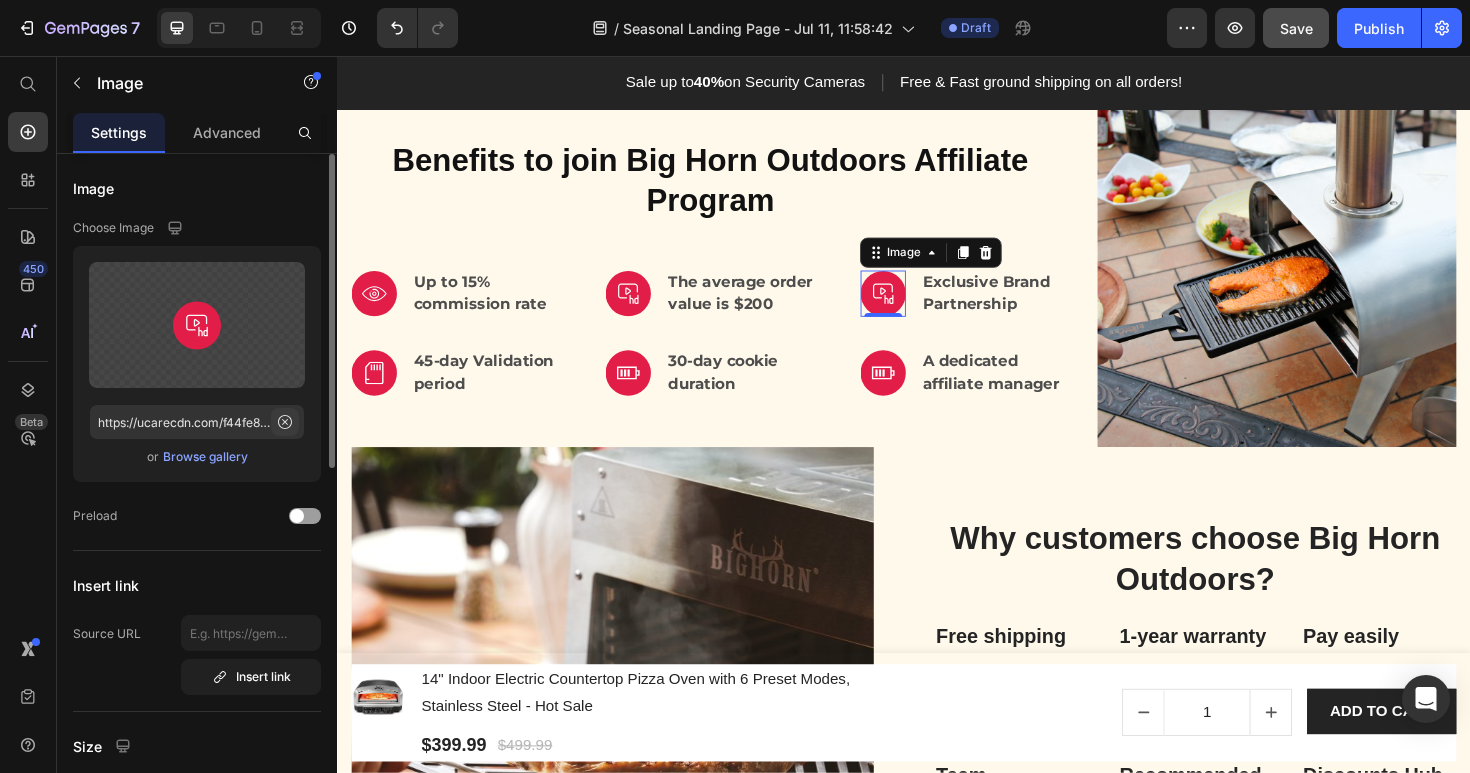 click 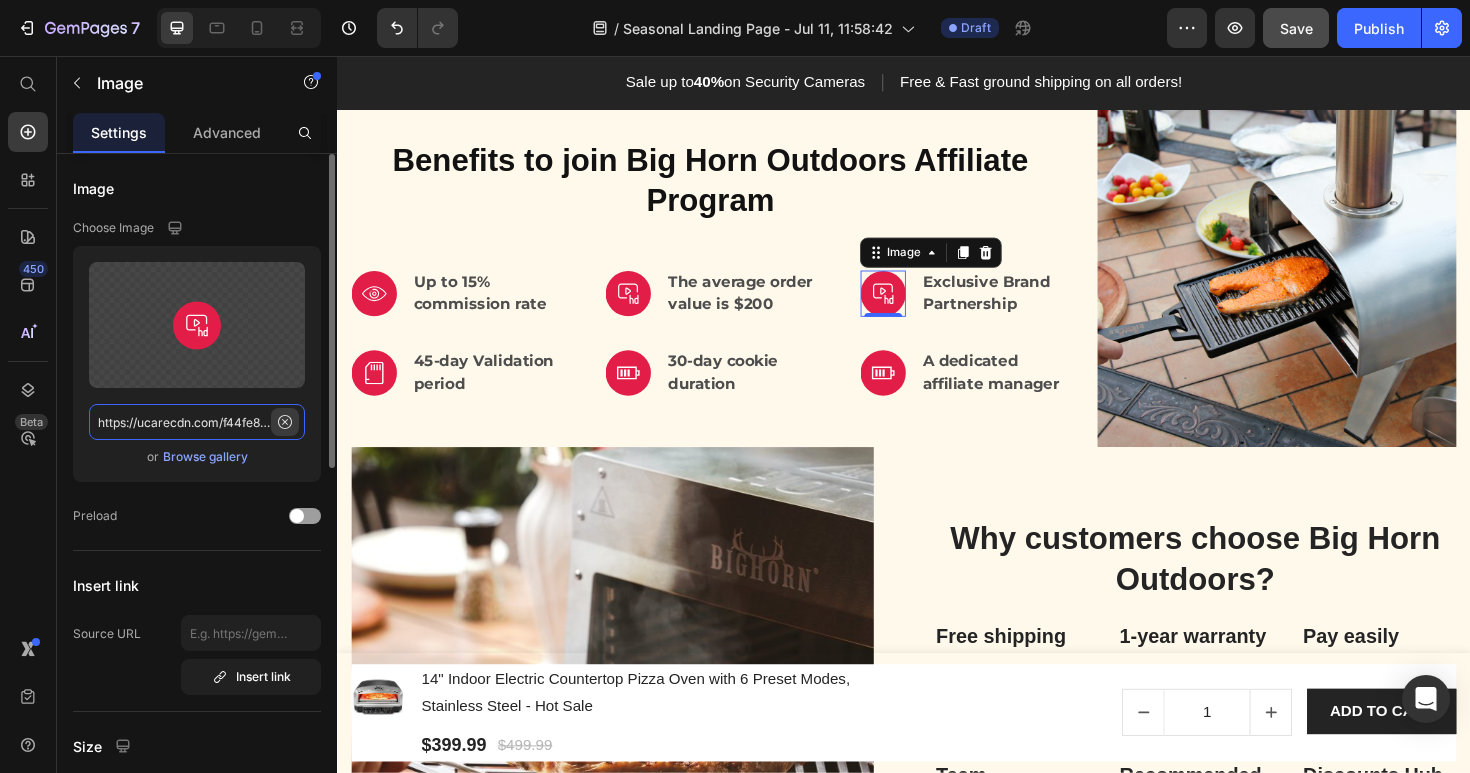 type 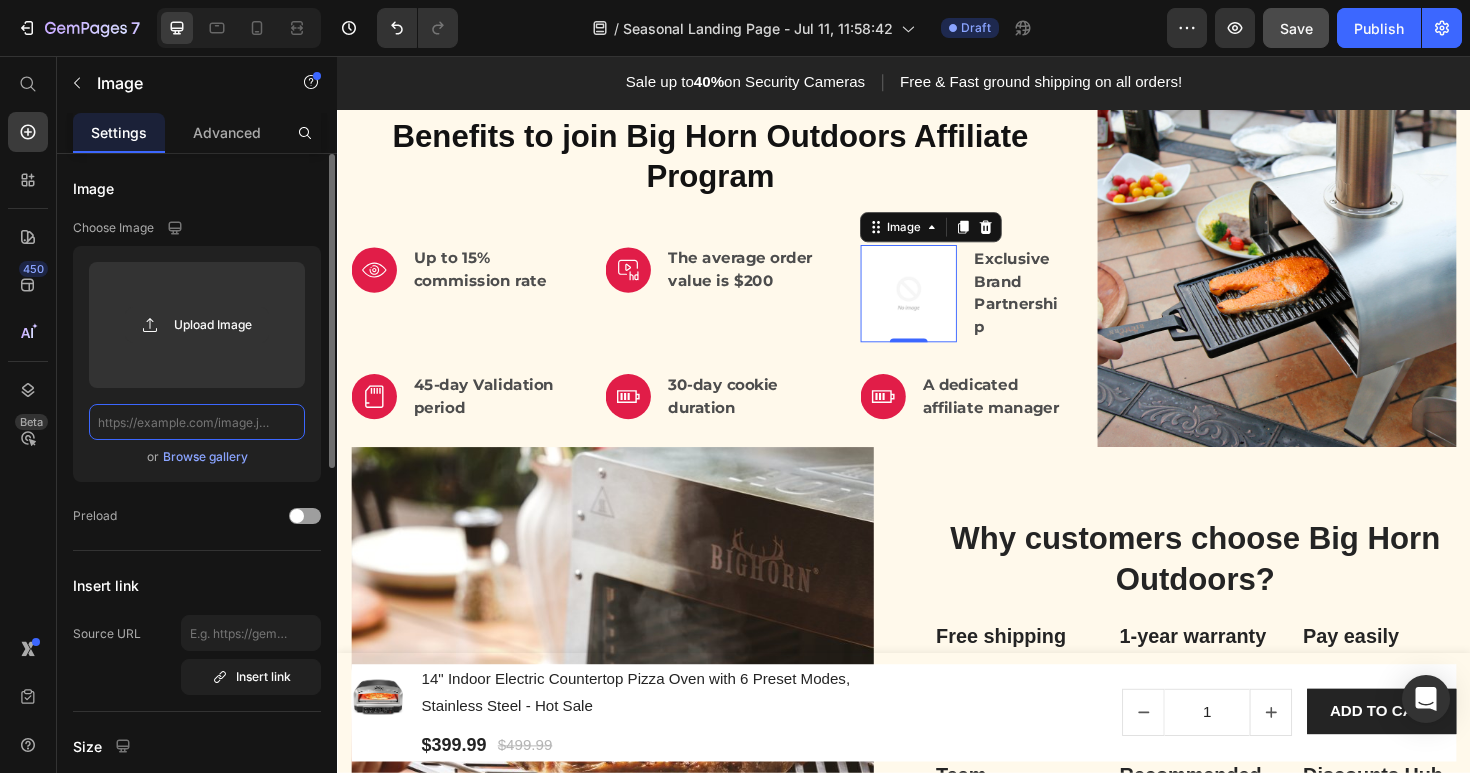 scroll, scrollTop: 0, scrollLeft: 0, axis: both 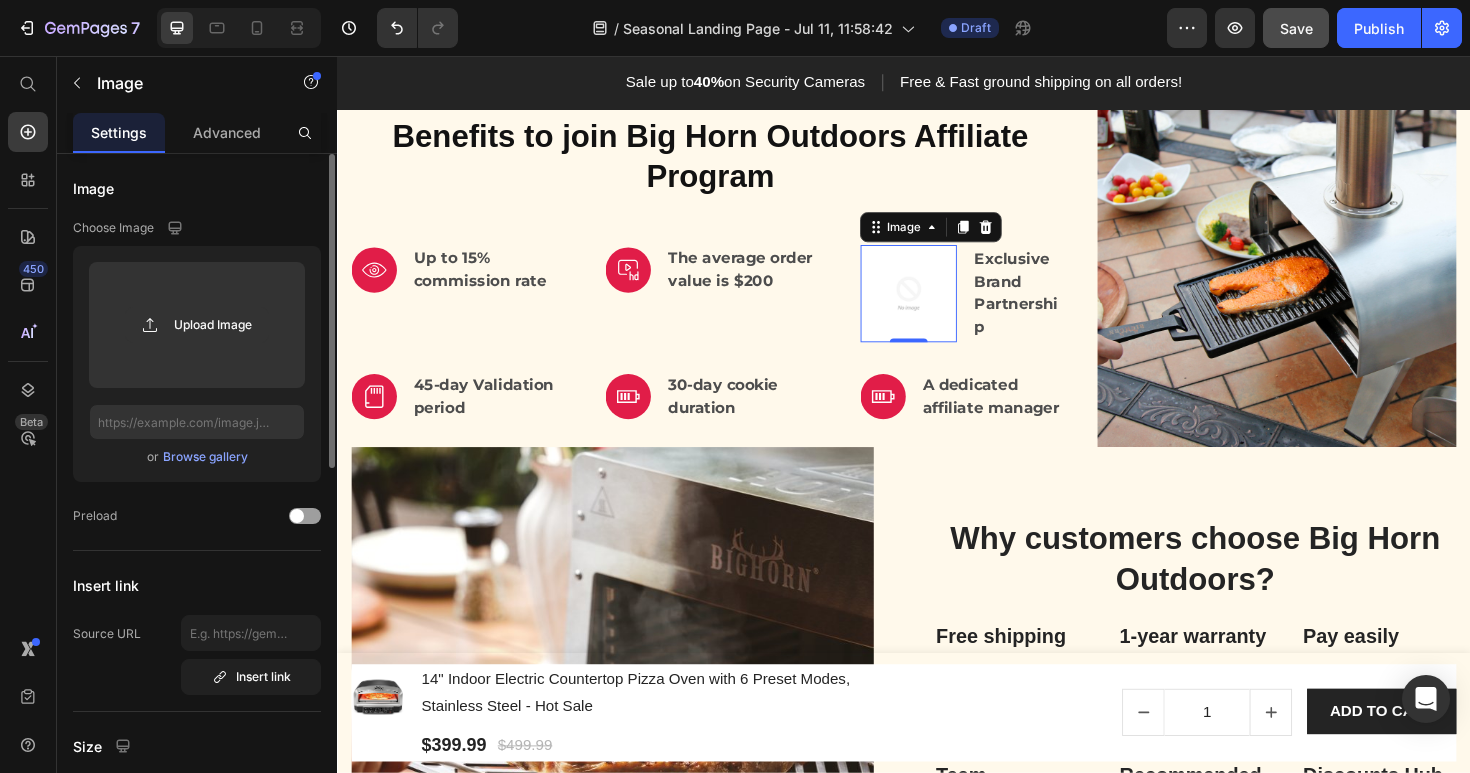 click at bounding box center [942, 307] 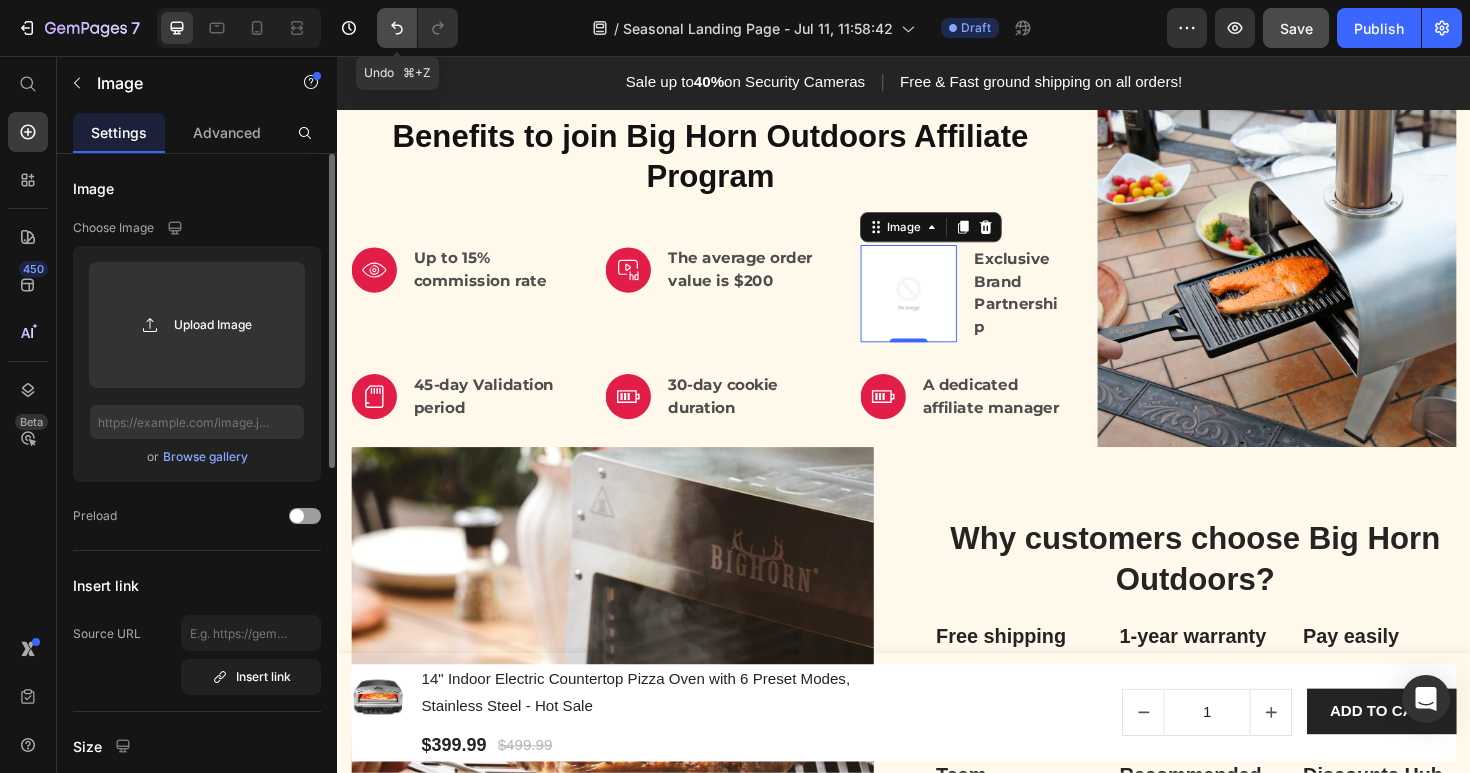 click 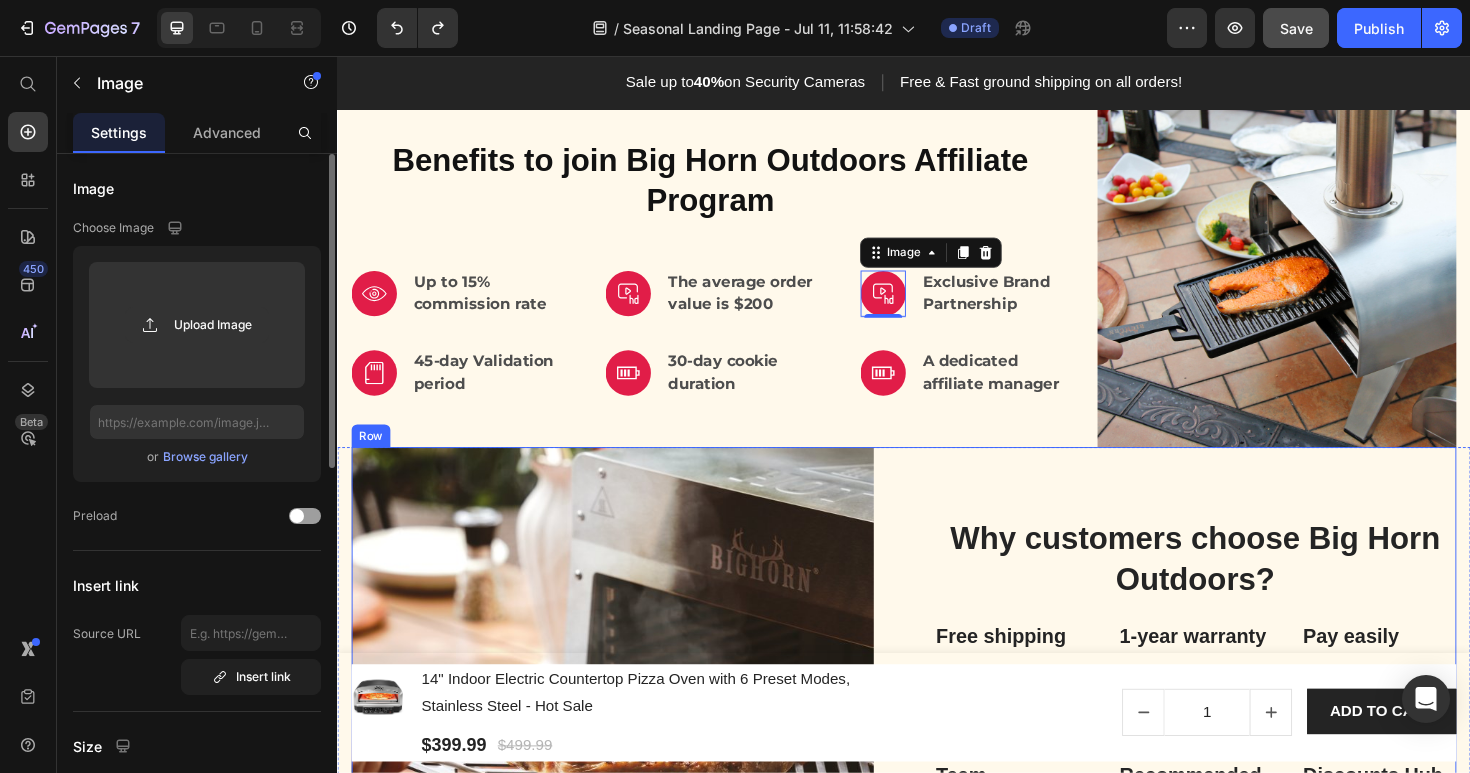 click on "Why customers choose Big Horn Outdoors? Heading Free shipping Heading delivery in 2-7 working days.  Text block Expert Support Team Heading Professional after-sales team providing support Text block 1-year warranty Heading on all Big Horn Outdoors products  Text block Highly Recommended Heading Recommended by many independent review sites. Text block Pay easily  Heading Provide a fast and secure payment  Text block Deals & Discounts Hub Heading Regular clearance, special offers and discounts  Text block Row" at bounding box center [1245, 737] 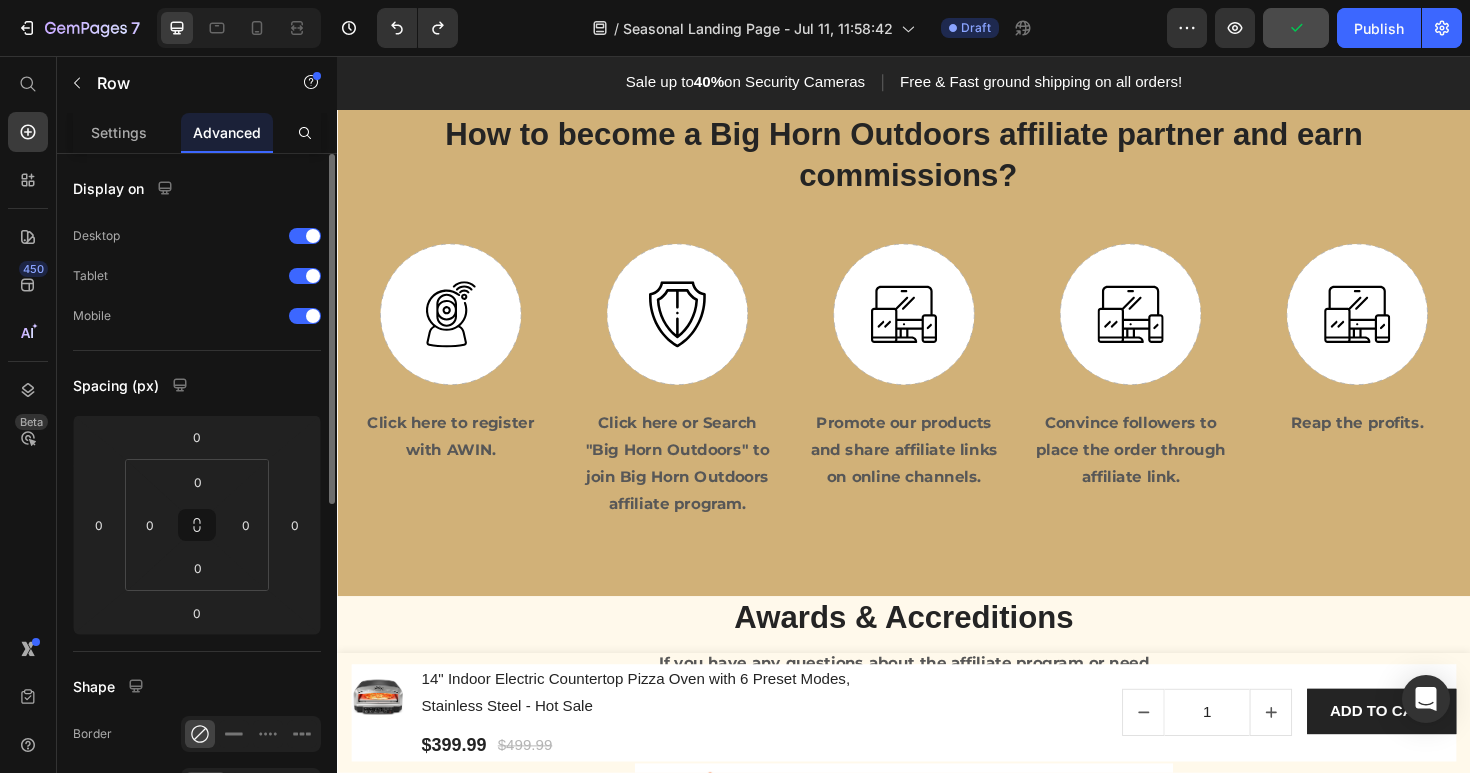scroll, scrollTop: 1713, scrollLeft: 0, axis: vertical 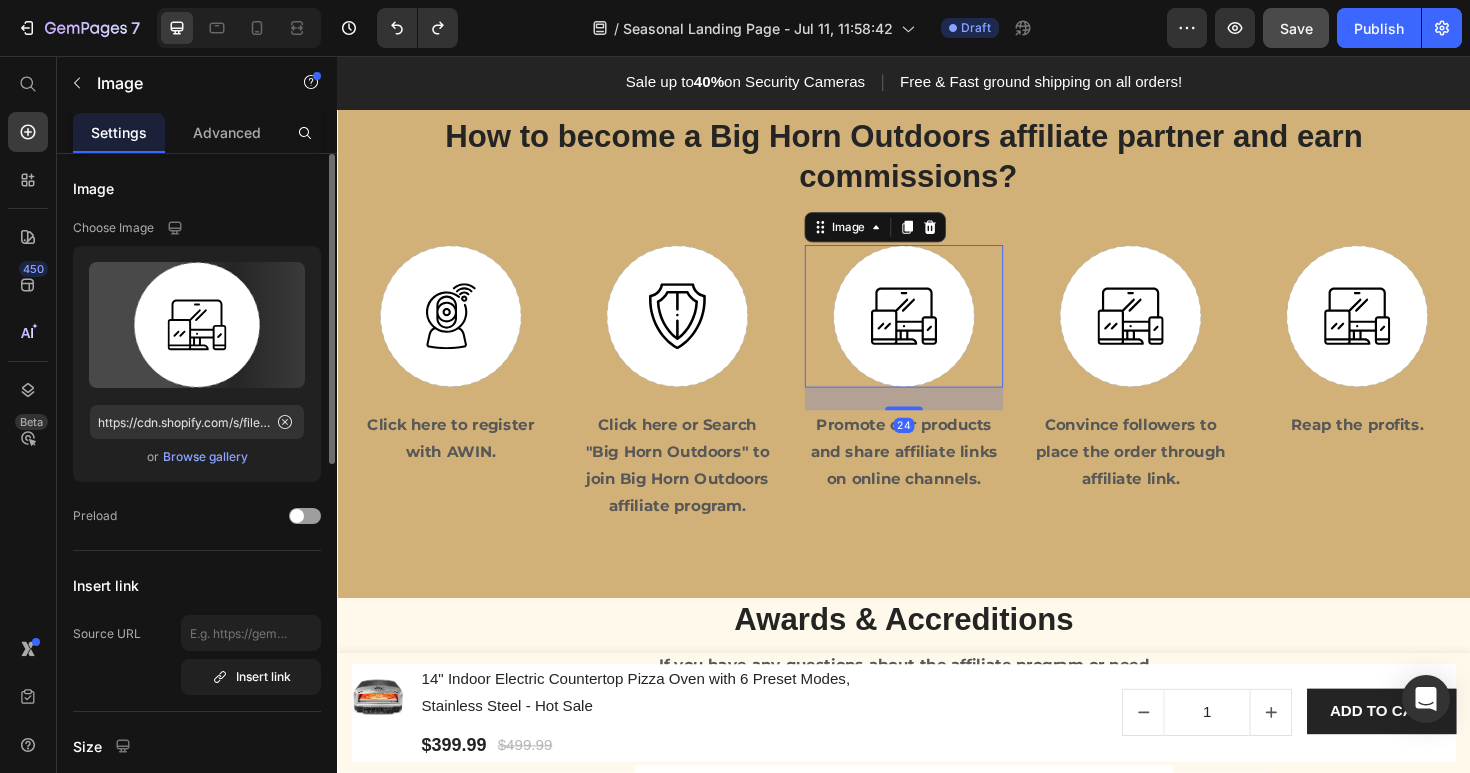 click at bounding box center [937, 331] 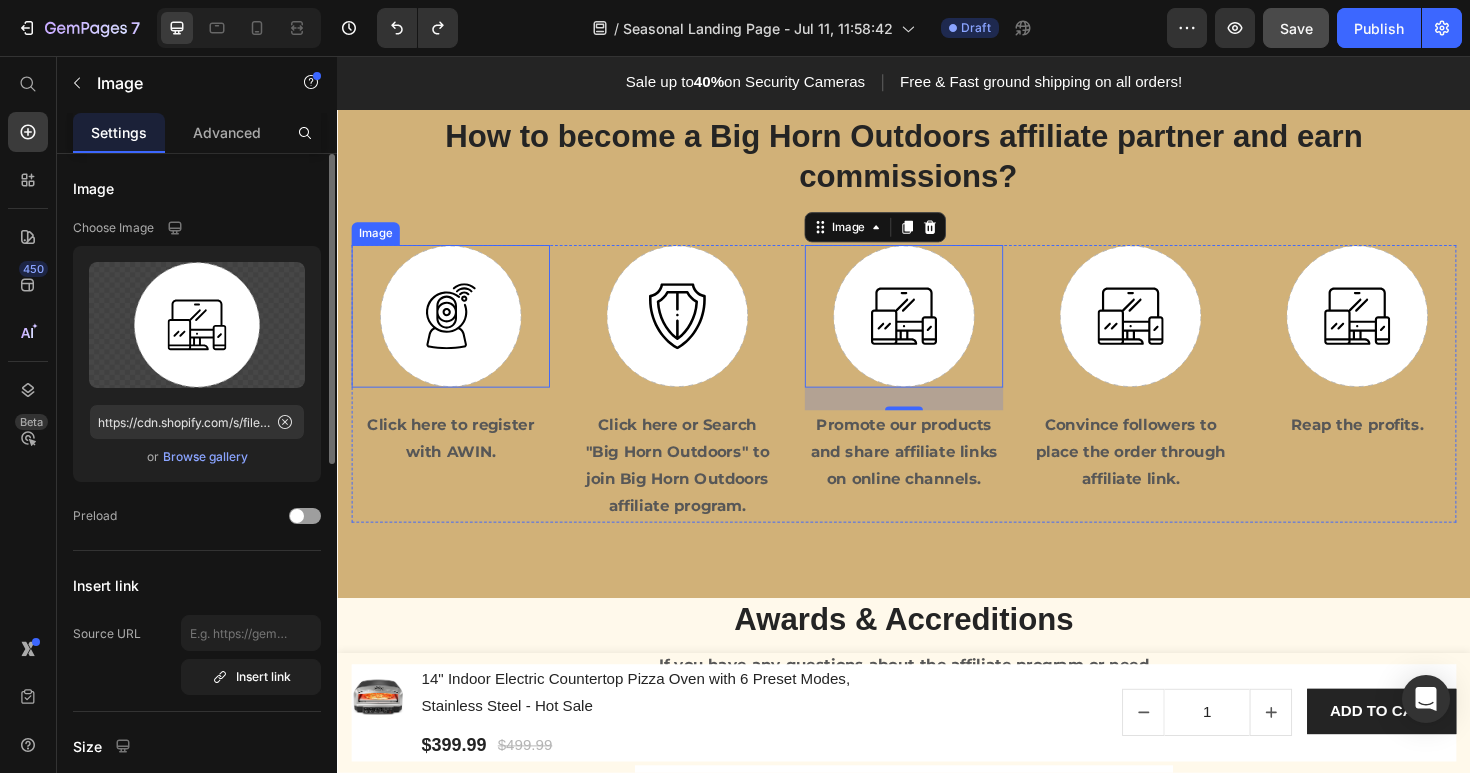 click at bounding box center [457, 331] 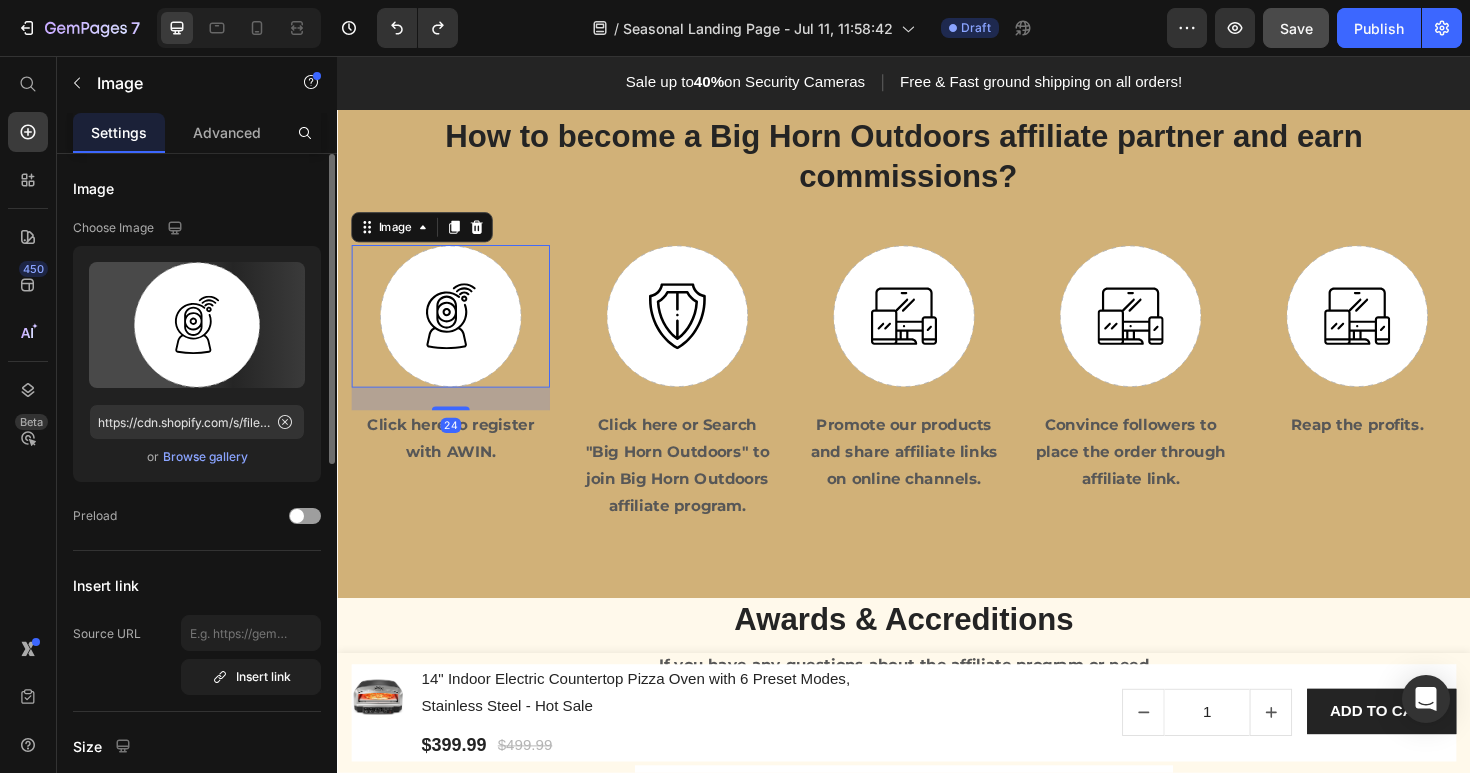 click on "Browse gallery" at bounding box center (205, 457) 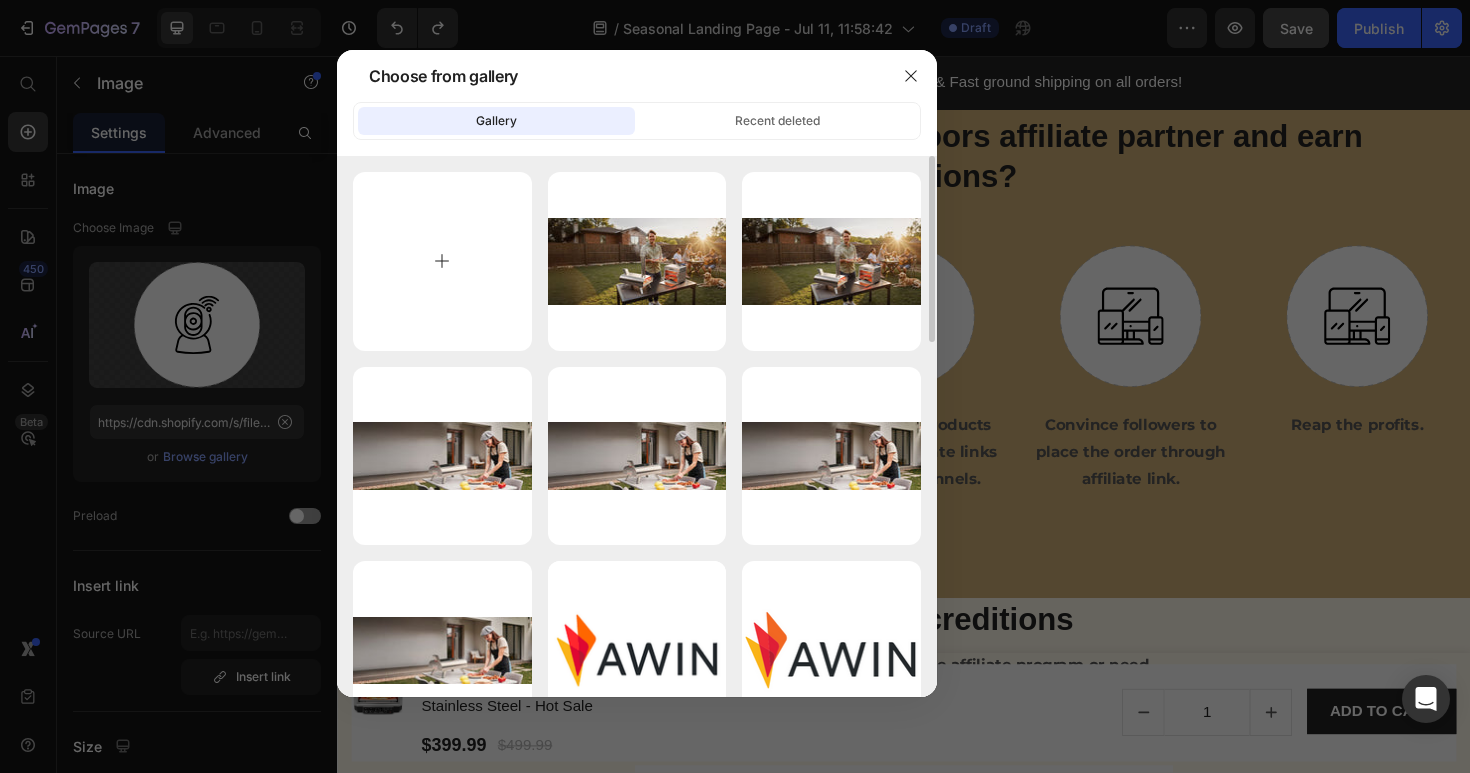 click at bounding box center [442, 261] 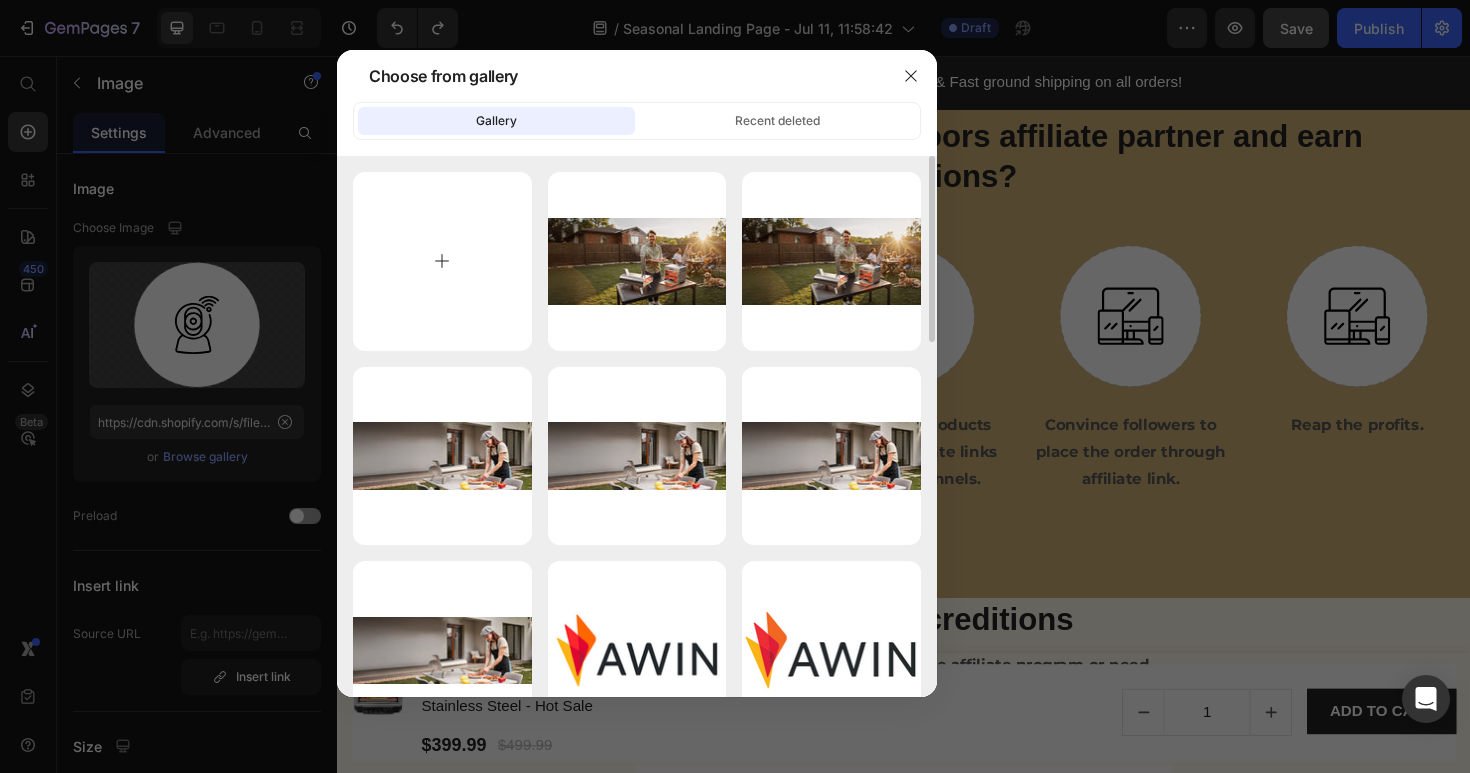 type on "C:\fakepath\WX20250713-191740@2x.png" 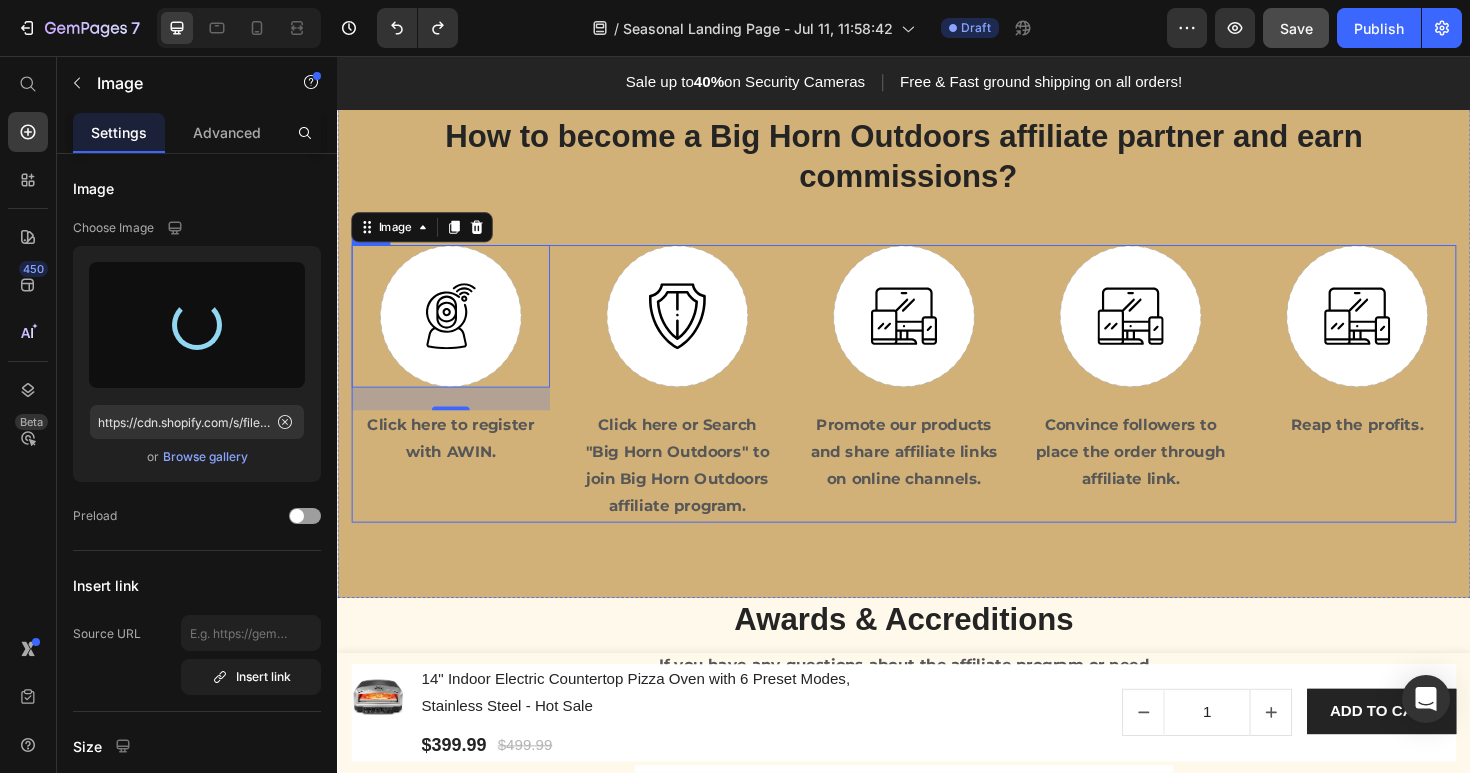 type on "https://cdn.shopify.com/s/files/1/0639/3662/6894/files/gempages_574902943925404901-b8c3aaef-ed93-4c6b-891c-0f2885cb93da.png" 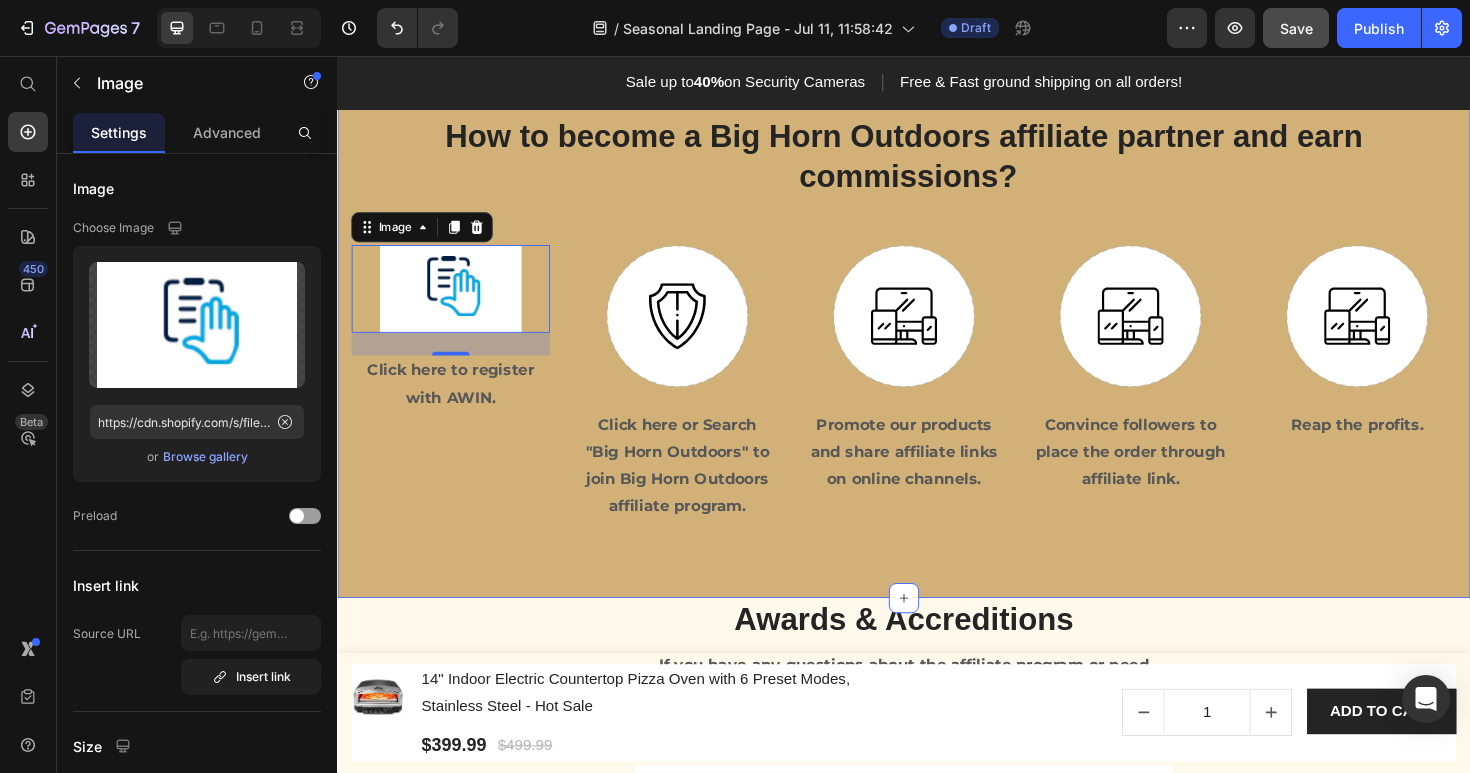 click on "How to become a Big Horn Outdoors affiliate partner and earn  commissions? Heading Row Image   24 Click here to register with AWIN. Text block Image Click here or Search "Big Horn Outdoors" to join Big Horn Outdoors affiliate program. Text block Image Promote our products and share affiliate links on online channels. Text block Image Convince followers to place the order through affiliate link. Text block Image Reap the profits. Text block Row Section 7" at bounding box center [937, 334] 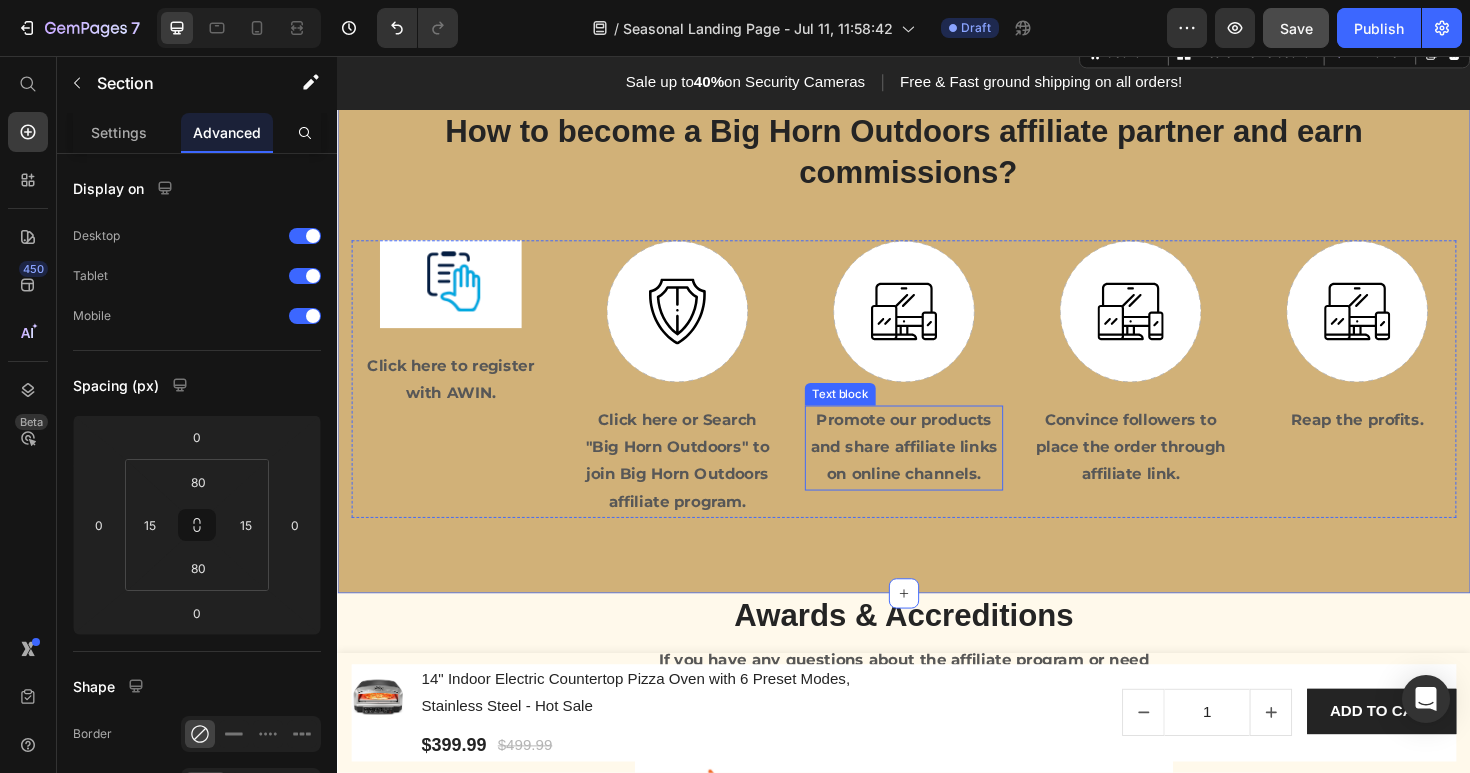 scroll, scrollTop: 1719, scrollLeft: 0, axis: vertical 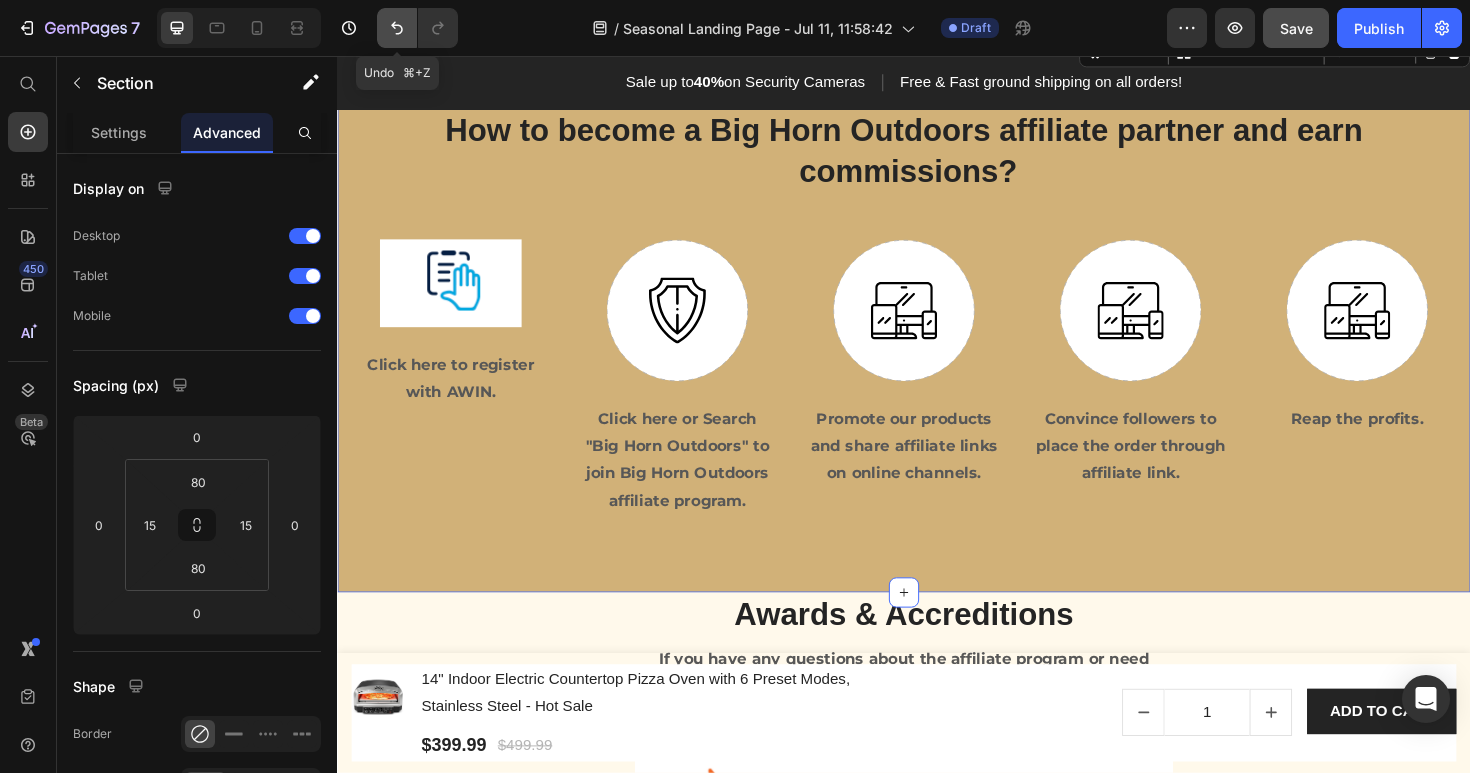 click 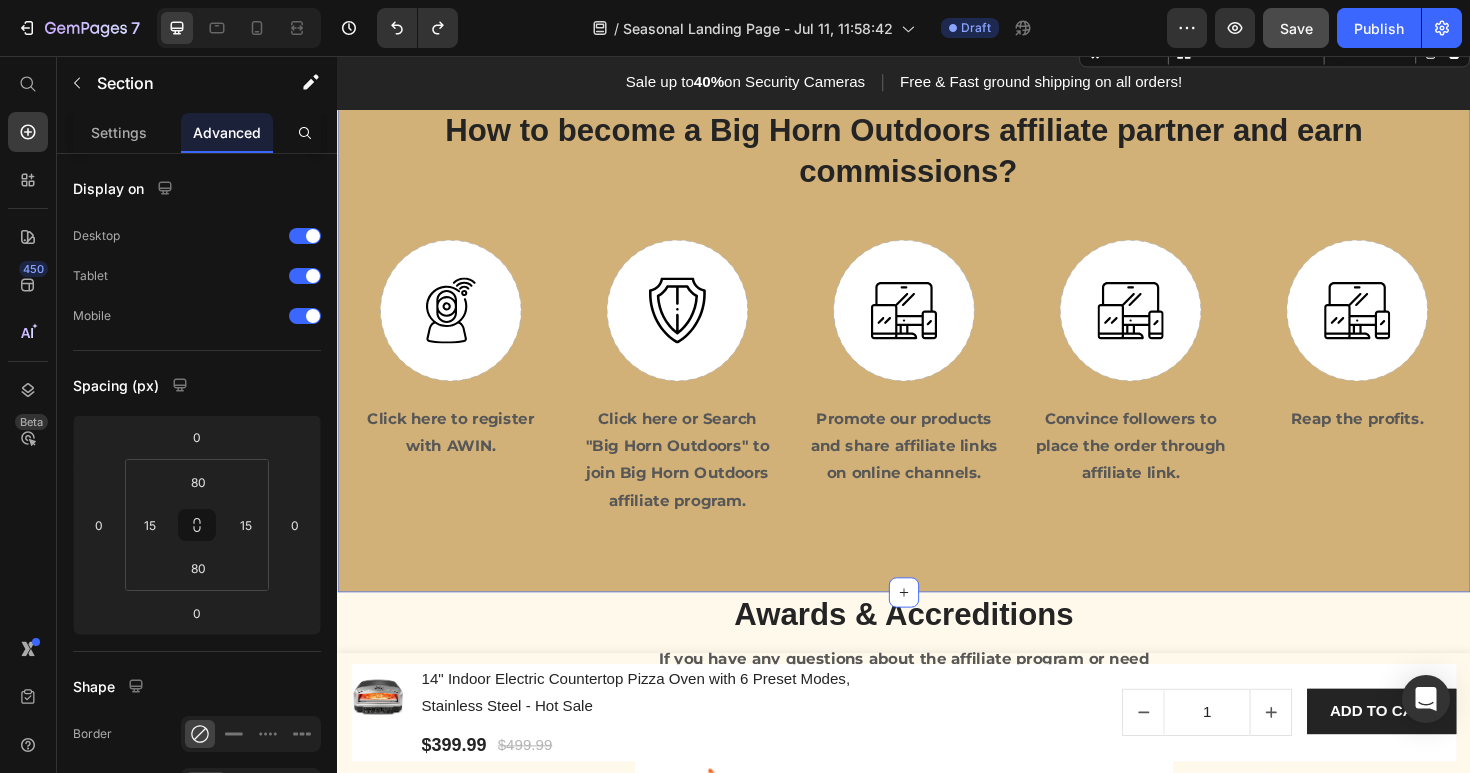 click on "How to become a Big Horn Outdoors affiliate partner and earn  commissions? Heading Row Image Click here to register with AWIN. Text block Image Click here or Search "Big Horn Outdoors" to join Big Horn Outdoors affiliate program. Text block Image Promote our products and share affiliate links on online channels. Text block Image Convince followers to place the order through affiliate link. Text block Image Reap the profits. Text block Row Section 7   You can create reusable sections Create Theme Section AI Content Write with GemAI What would you like to describe here? Tone and Voice Persuasive Product 14" Indoor Electric Countertop Pizza Oven with 6 Preset Modes, Stainless Steel - Hot Sale Show more Generate" at bounding box center [937, 328] 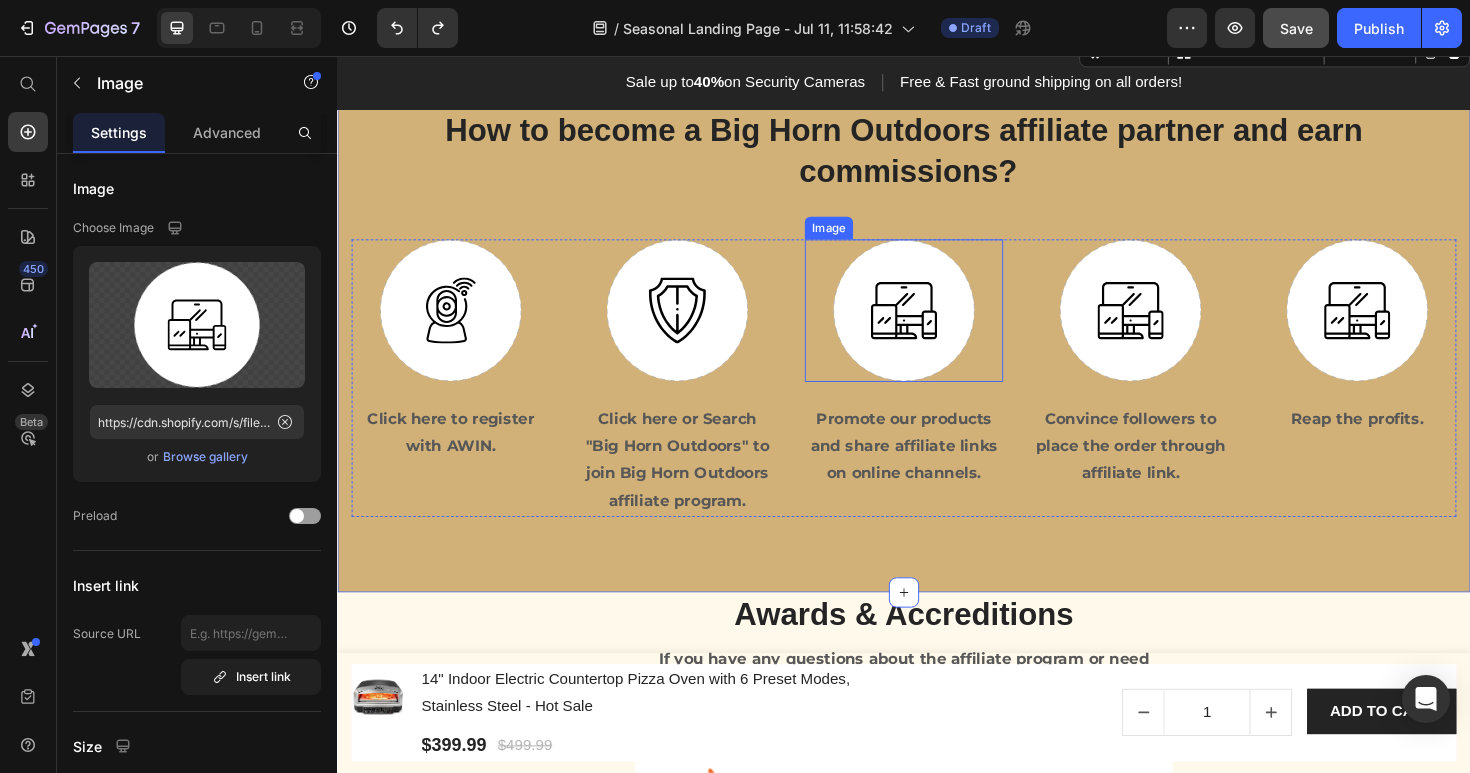 click at bounding box center (937, 325) 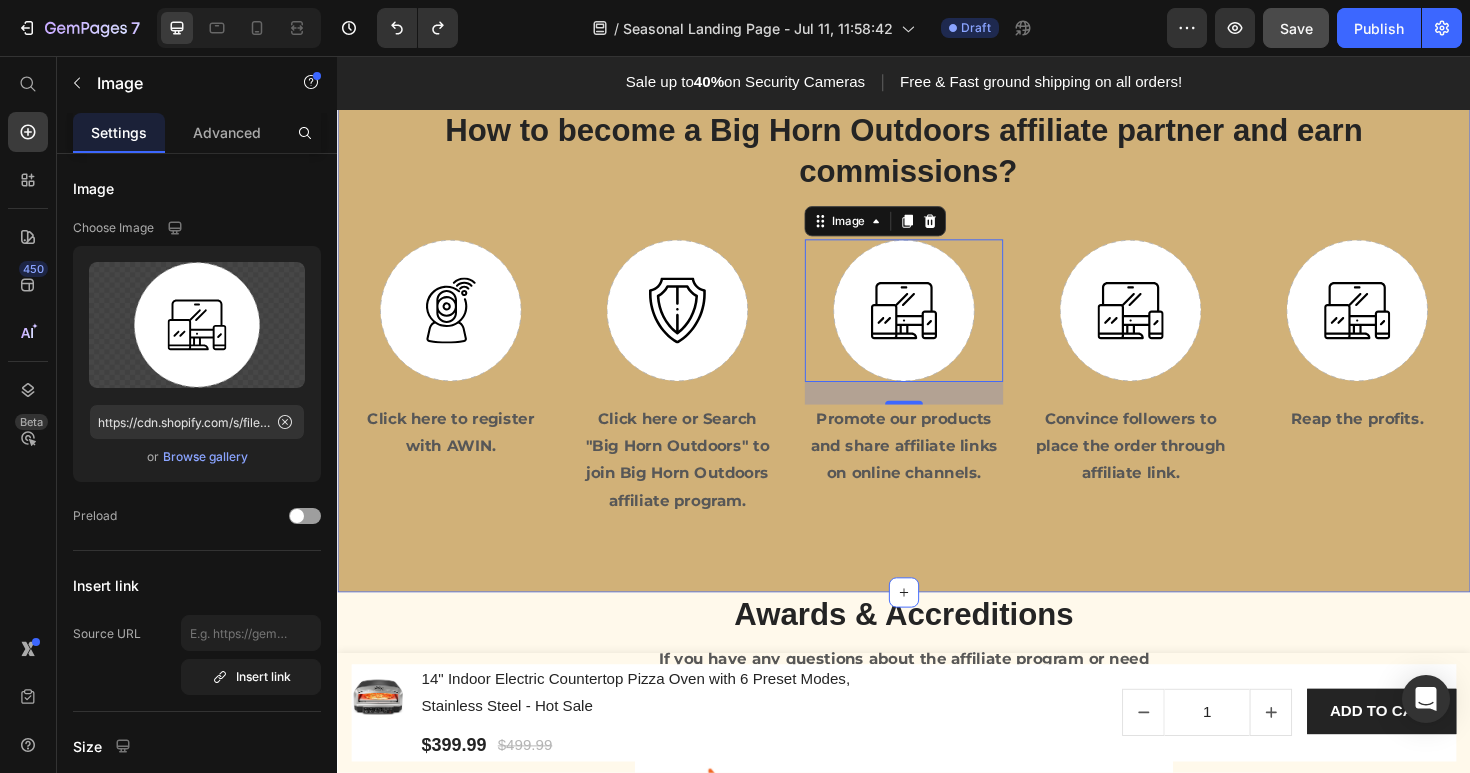 click on "How to become a Big Horn Outdoors affiliate partner and earn  commissions? Heading Row Image Click here to register with AWIN. Text block Image Click here or Search "Big Horn Outdoors" to join Big Horn Outdoors affiliate program. Text block Image   24 Promote our products and share affiliate links on online channels. Text block Image Convince followers to place the order through affiliate link. Text block Image Reap the profits. Text block Row Section 7" at bounding box center [937, 328] 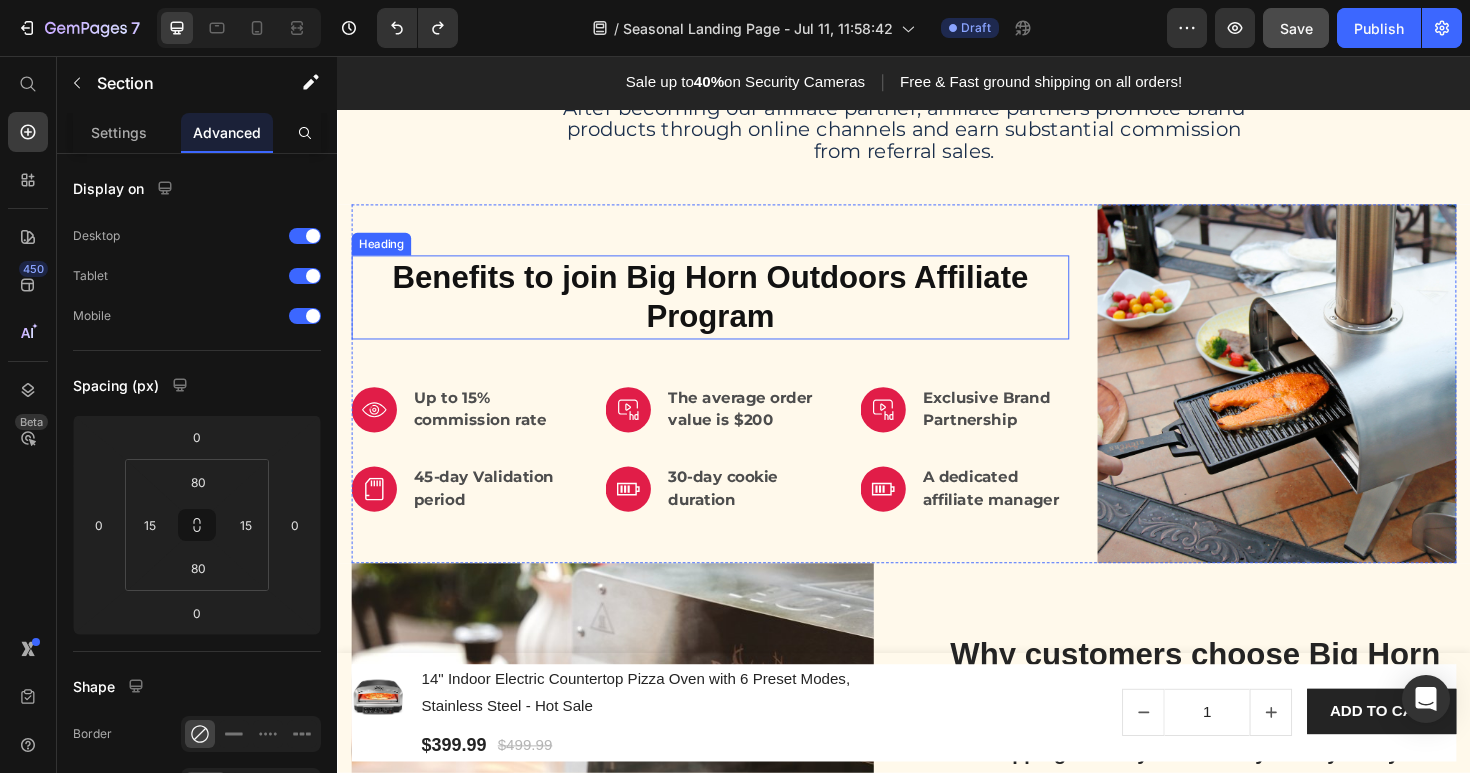 scroll, scrollTop: 705, scrollLeft: 0, axis: vertical 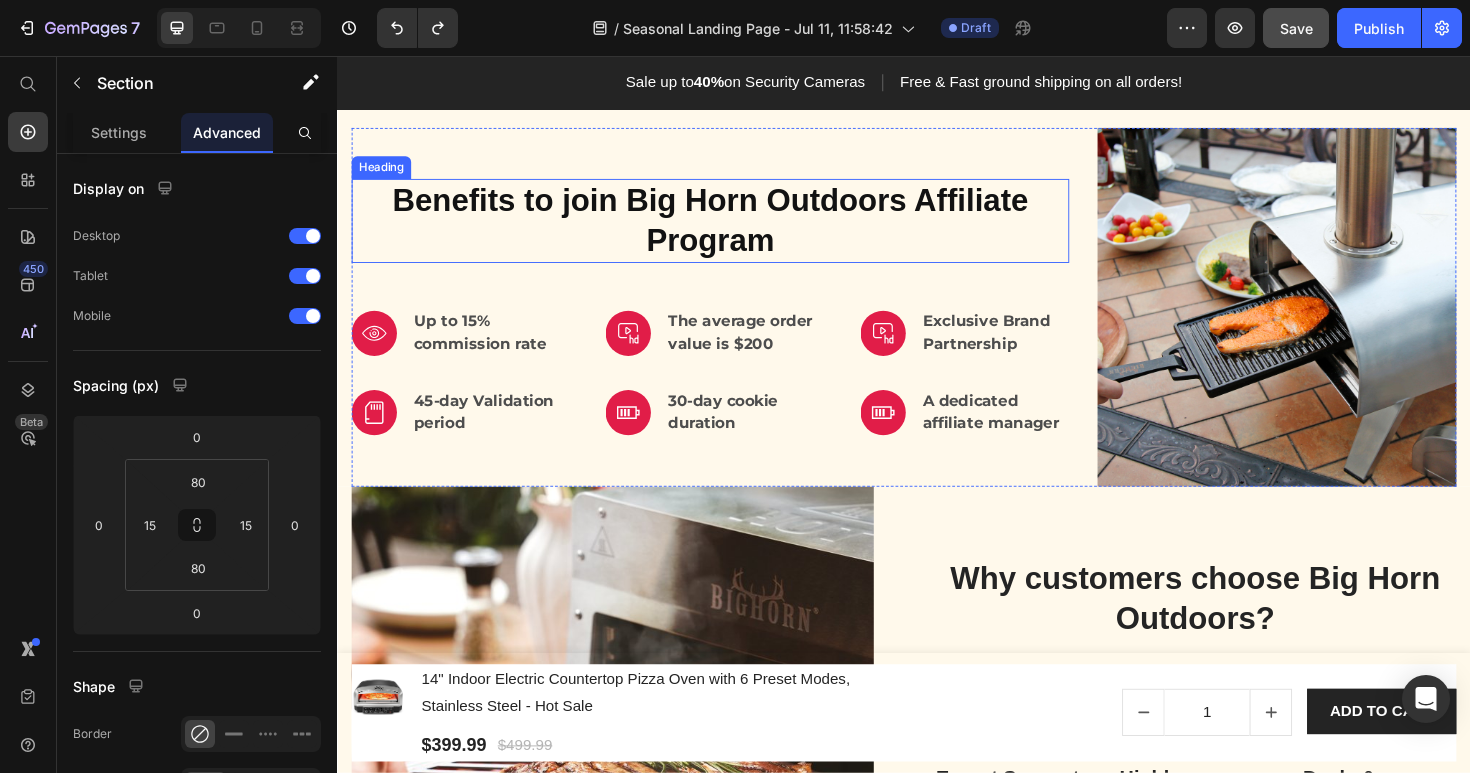 click on "Benefits to join Big Horn Outdoors Affiliate Program" at bounding box center [732, 231] 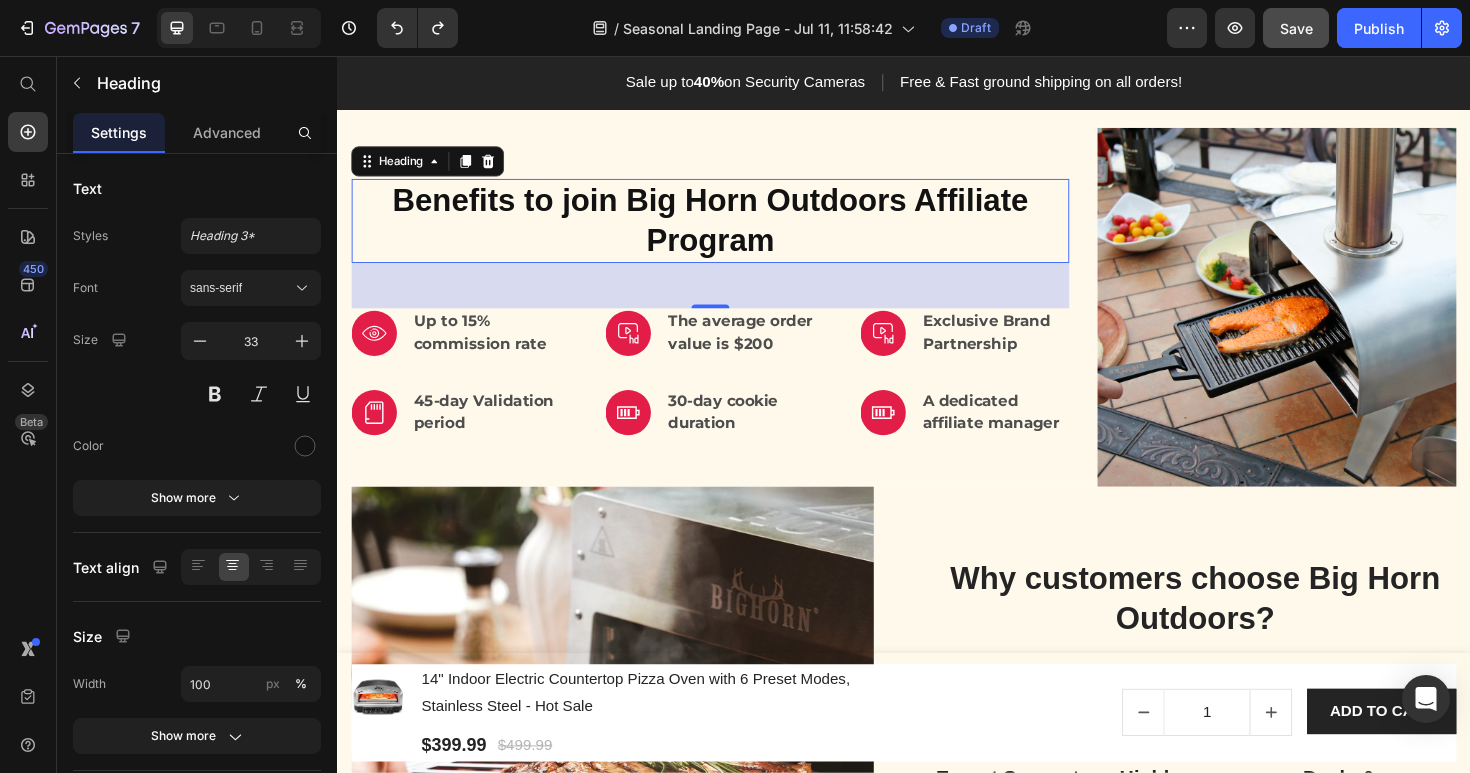 click on "Benefits to join Big Horn Outdoors Affiliate Program" at bounding box center [732, 231] 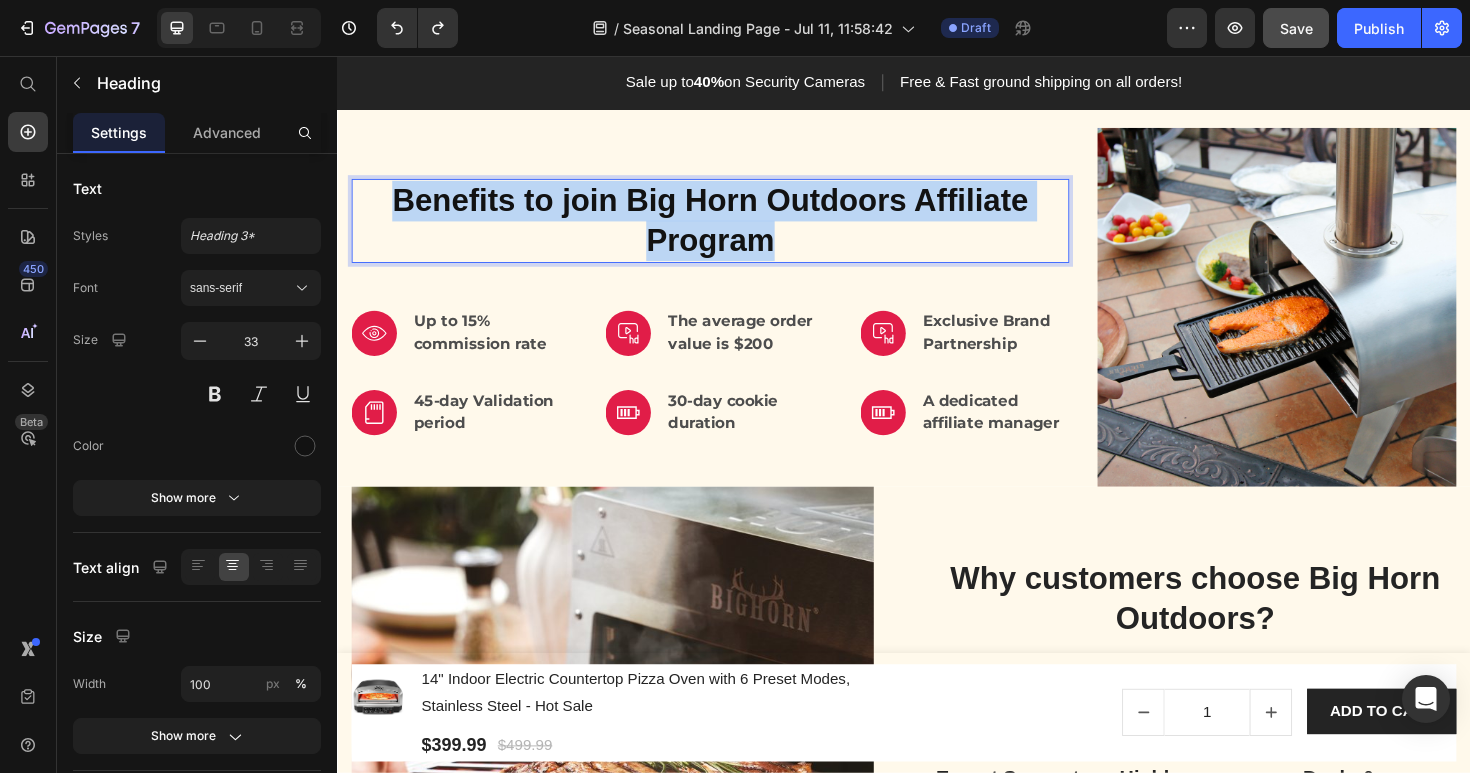 click on "Benefits to join Big Horn Outdoors Affiliate Program" at bounding box center [732, 231] 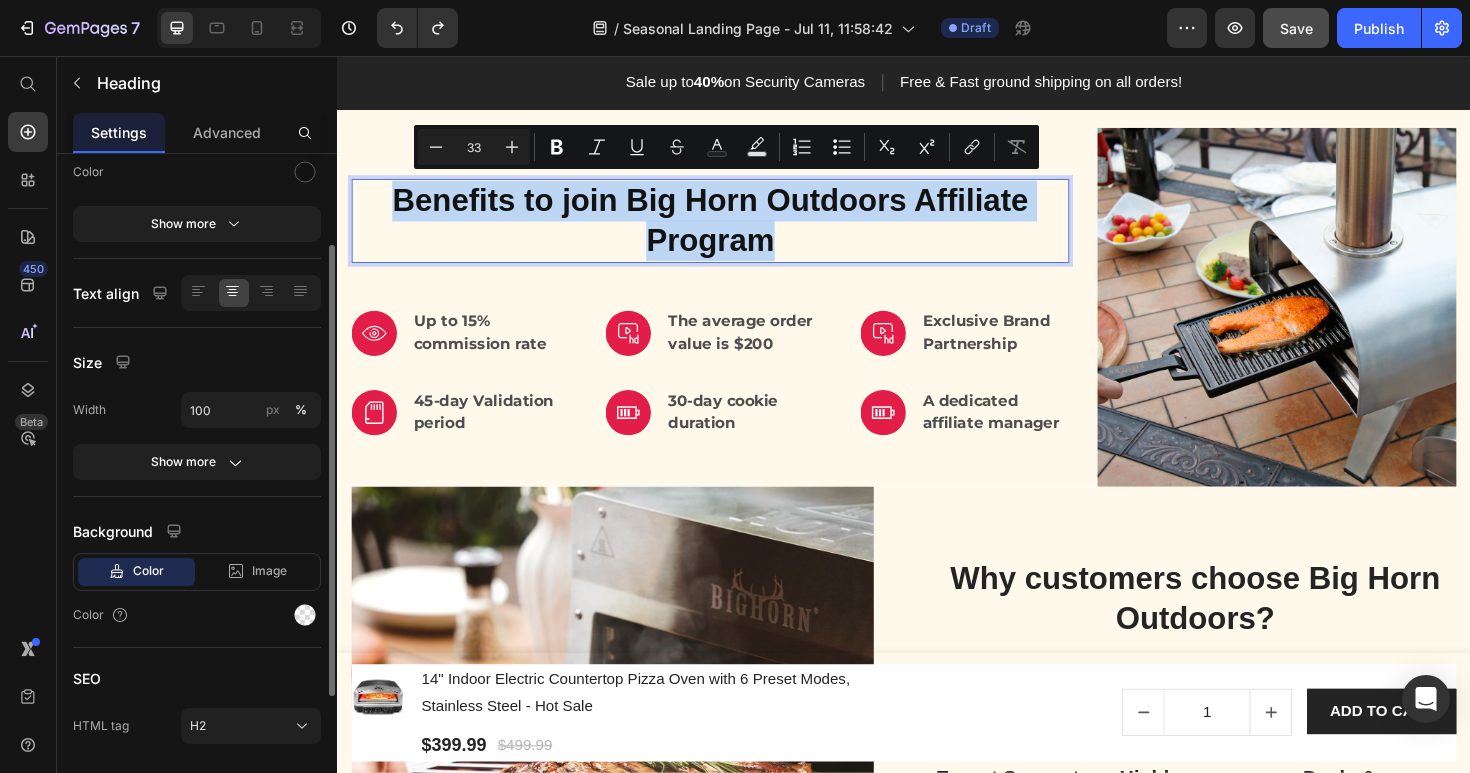 scroll, scrollTop: 336, scrollLeft: 0, axis: vertical 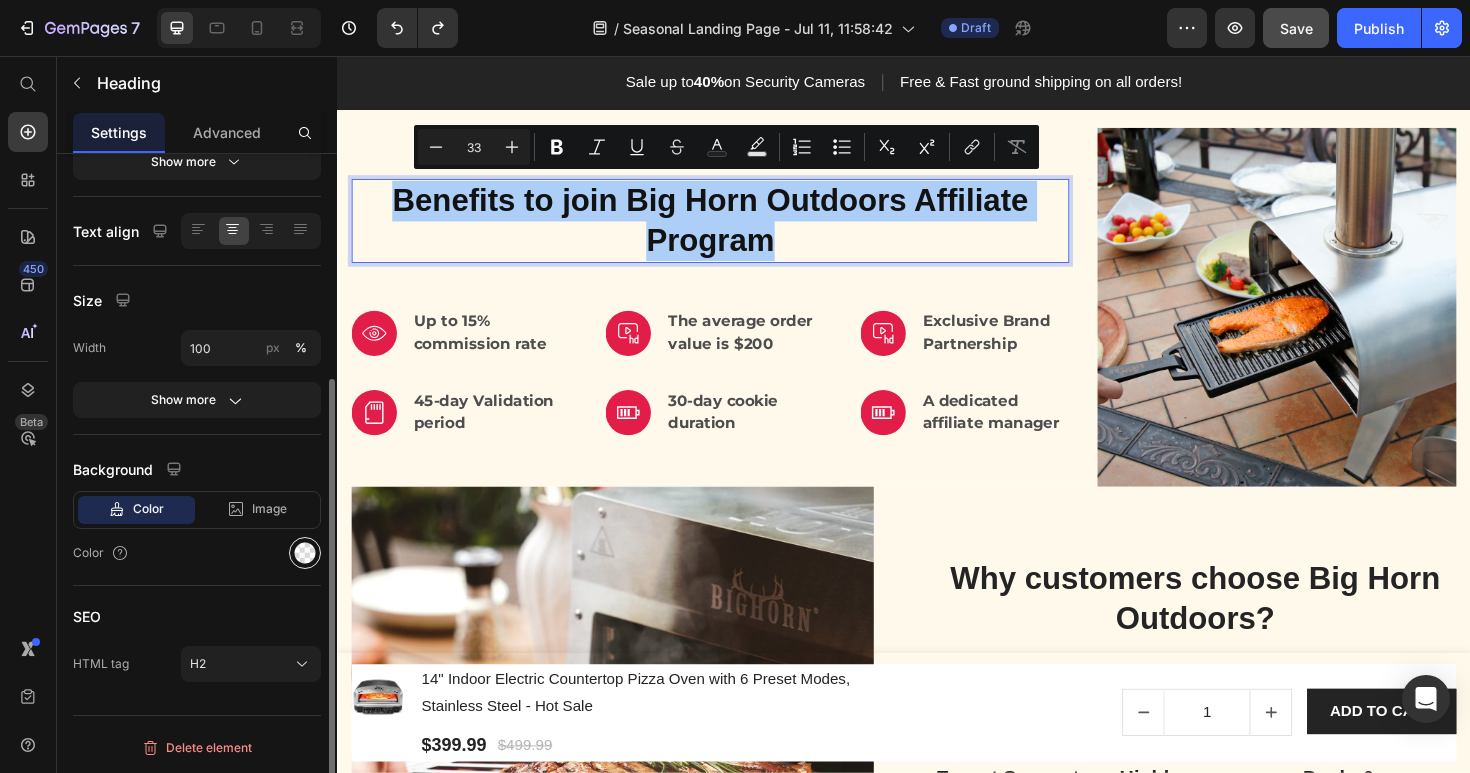 click at bounding box center [305, 553] 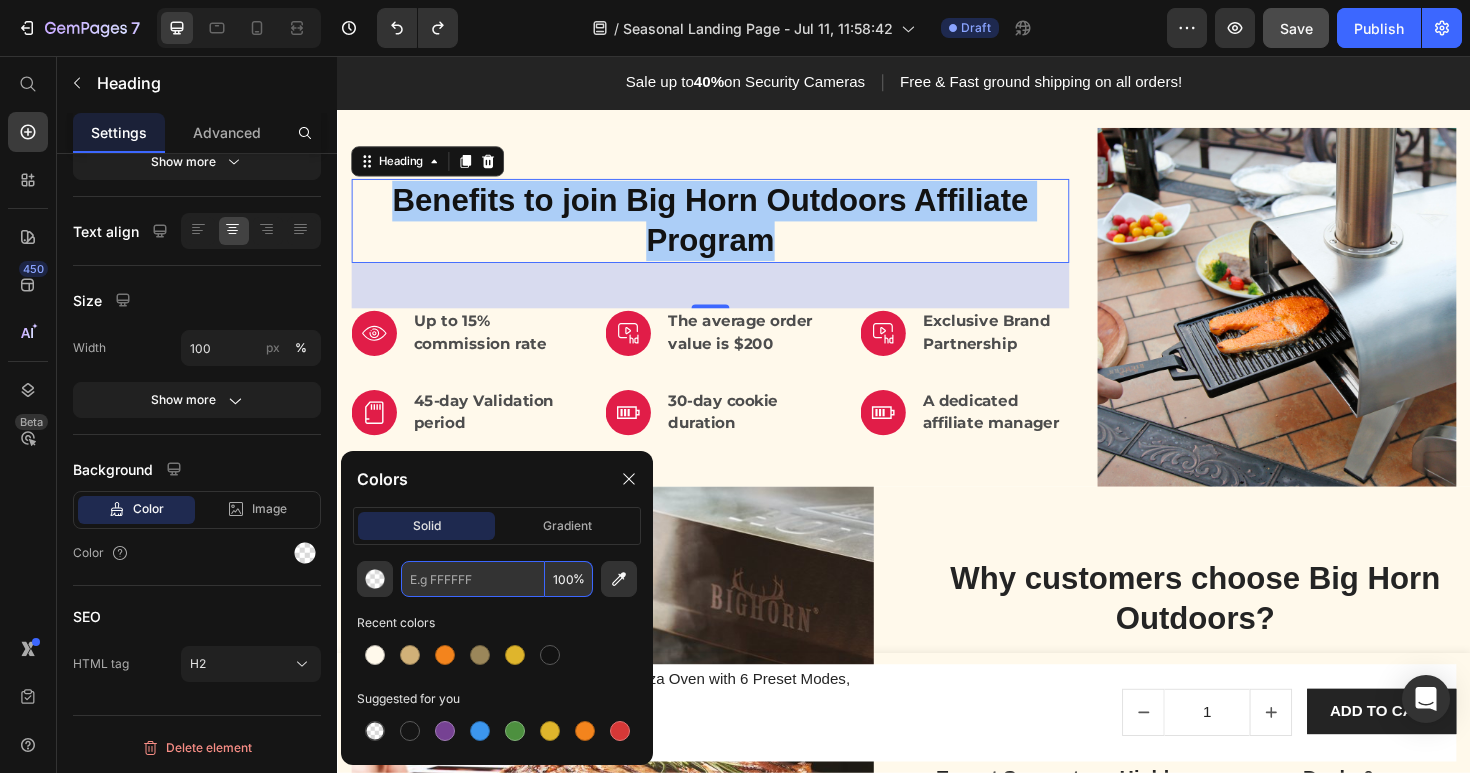 click at bounding box center (473, 579) 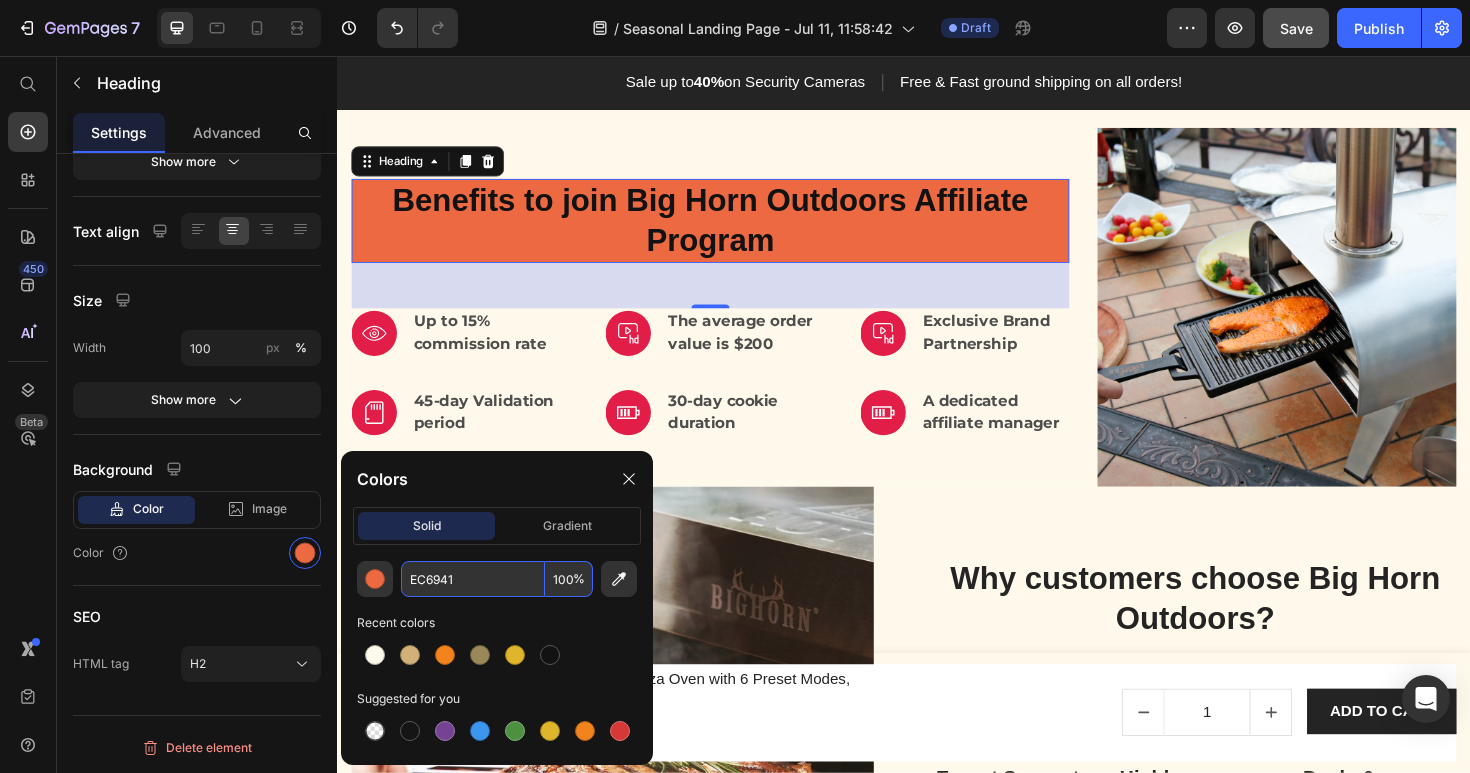 type on "EC6941ec6941" 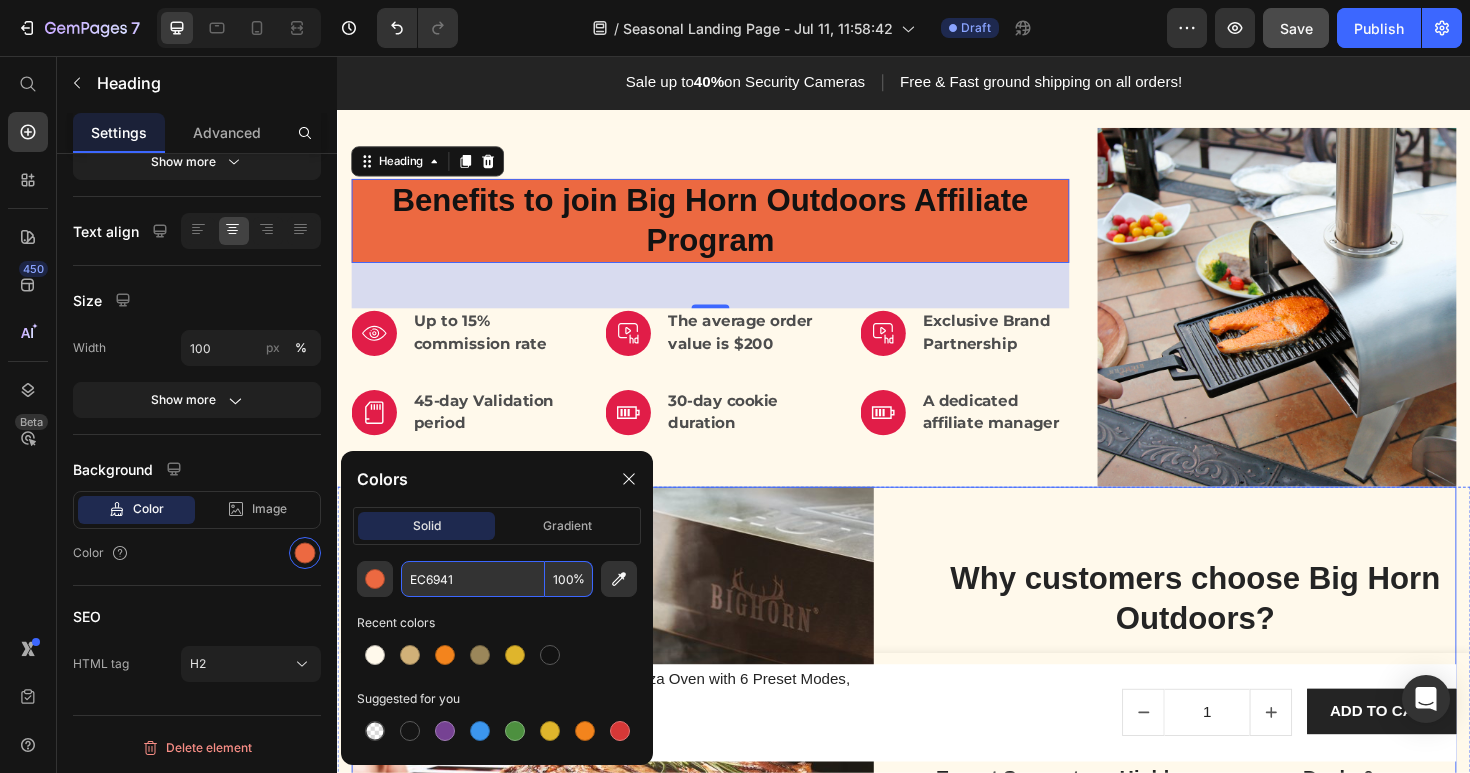 click on "Why customers choose Big Horn Outdoors? Heading Free shipping Heading delivery in 2-7 working days.  Text block Expert Support Team Heading Professional after-sales team providing support Text block 1-year warranty Heading on all Big Horn Outdoors products  Text block Highly Recommended Heading Recommended by many independent review sites. Text block Pay easily  Heading Provide a fast and secure payment  Text block Deals & Discounts Hub Heading Regular clearance, special offers and discounts  Text block Row" at bounding box center (1245, 779) 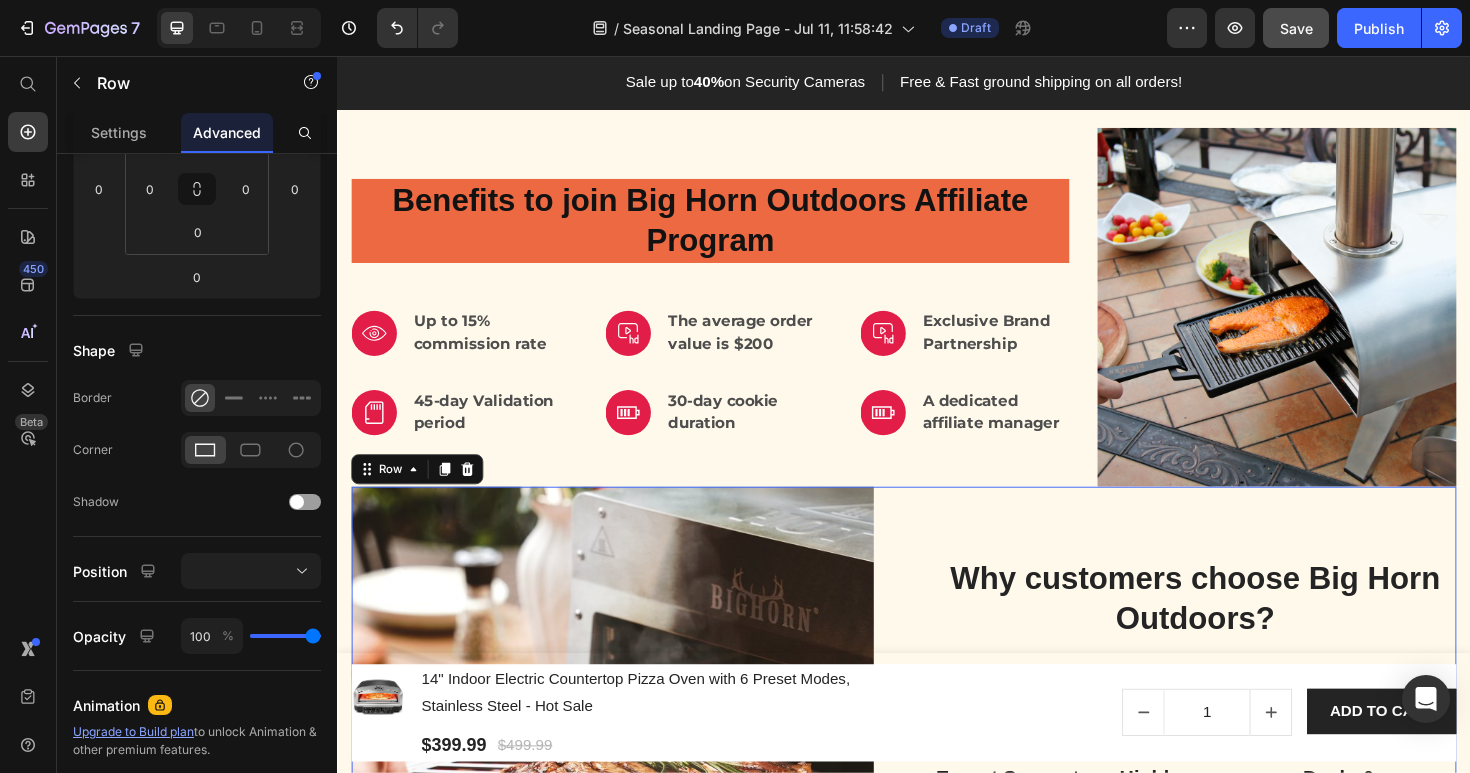 scroll, scrollTop: 0, scrollLeft: 0, axis: both 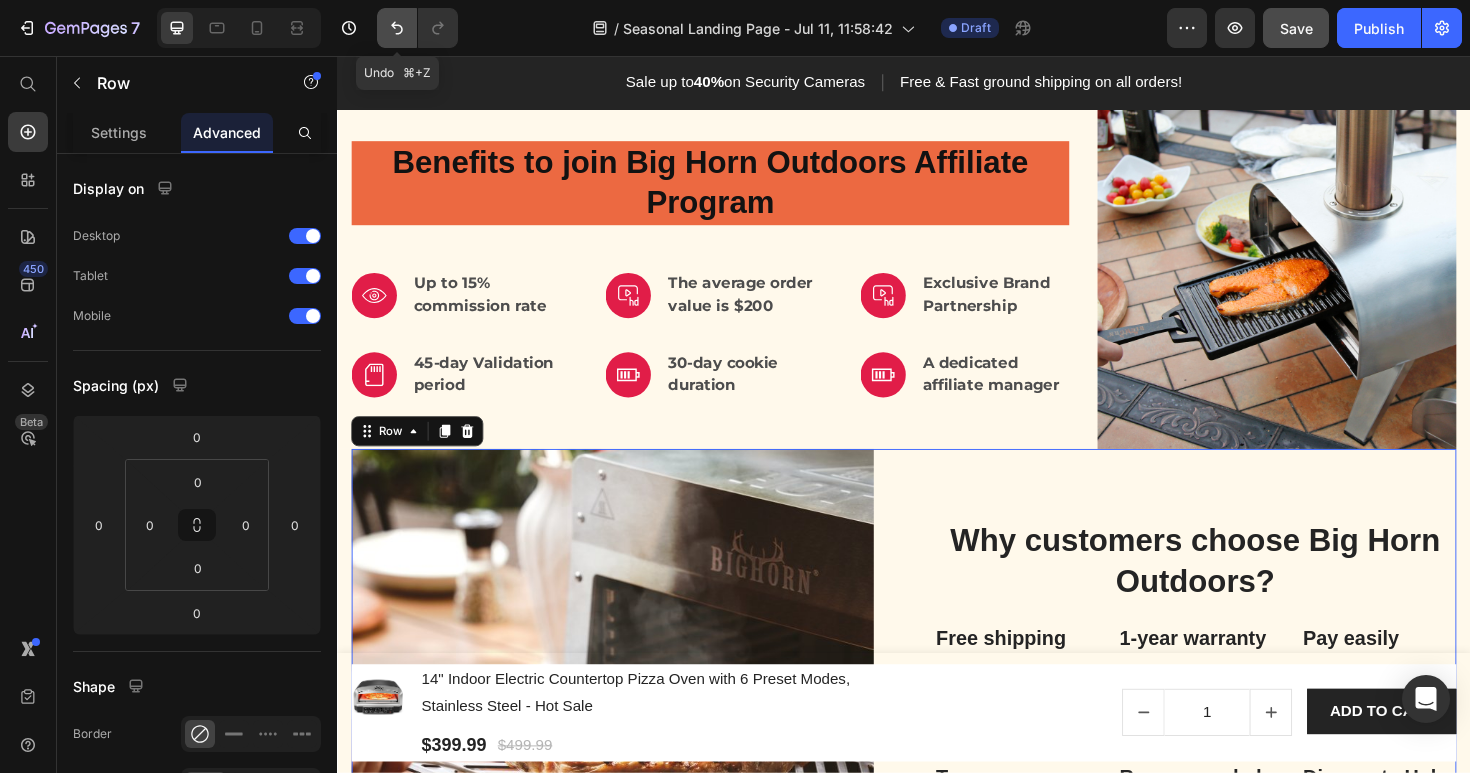 click 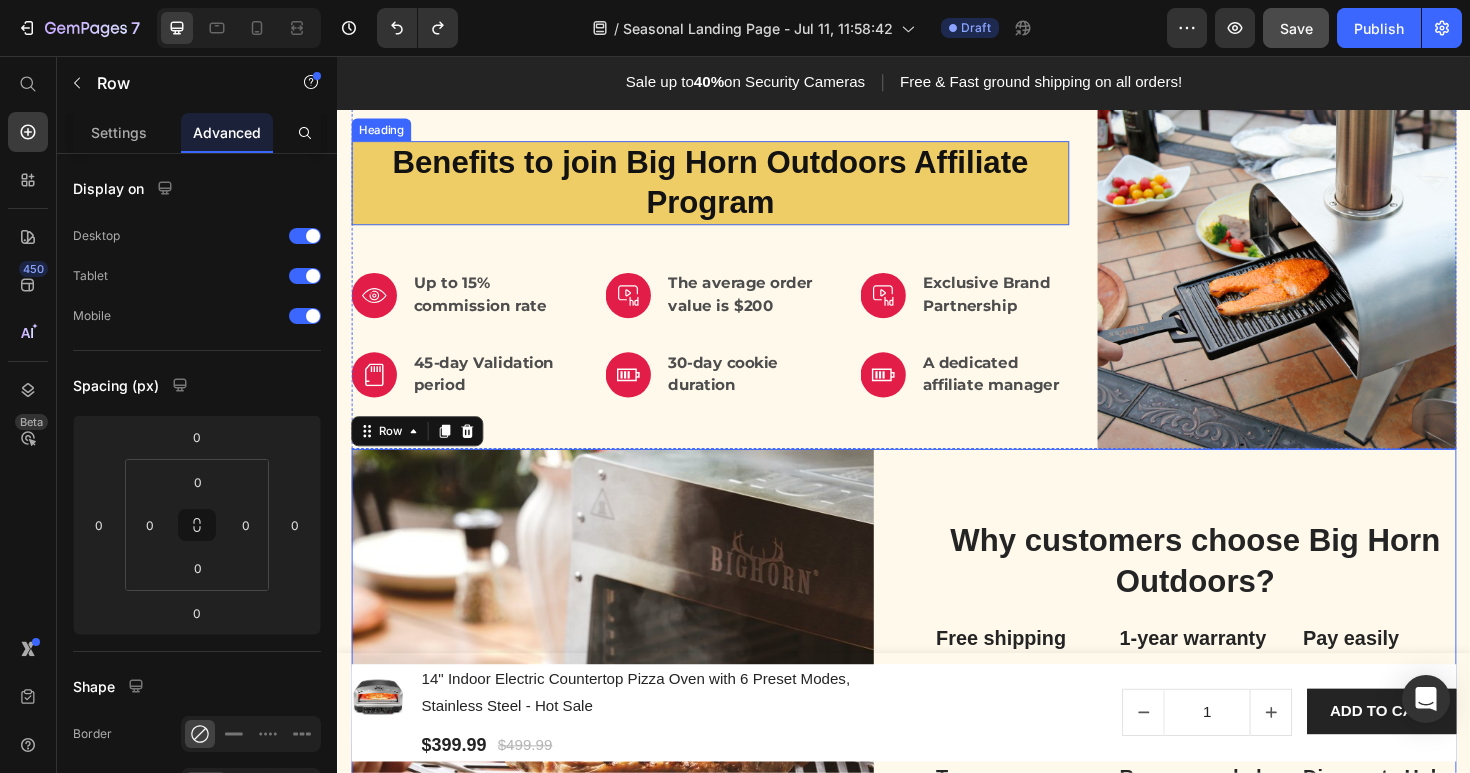 click on "Benefits to join Big Horn Outdoors Affiliate Program" at bounding box center (732, 191) 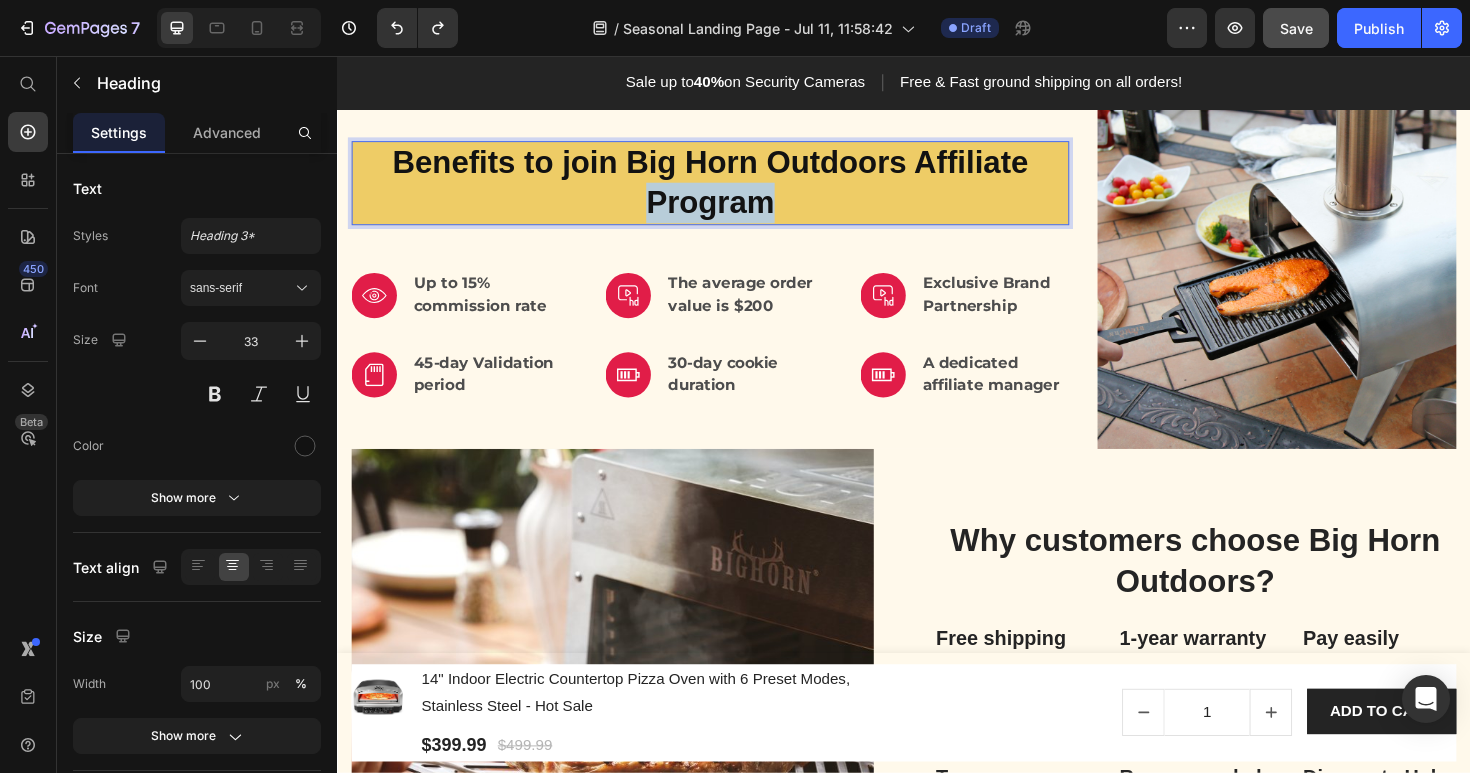 click on "Benefits to join Big Horn Outdoors Affiliate Program" at bounding box center [732, 191] 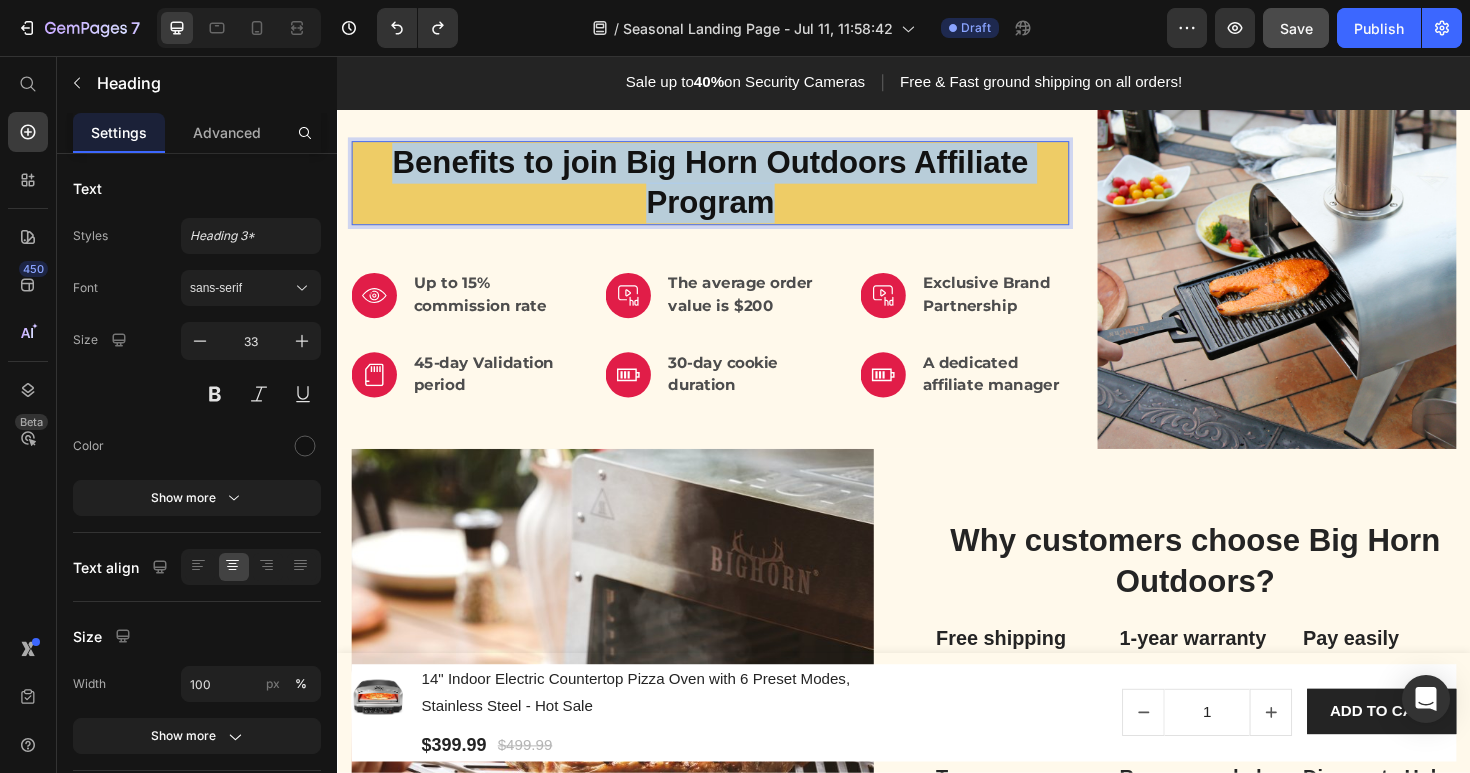 click on "Benefits to join Big Horn Outdoors Affiliate Program" at bounding box center [732, 191] 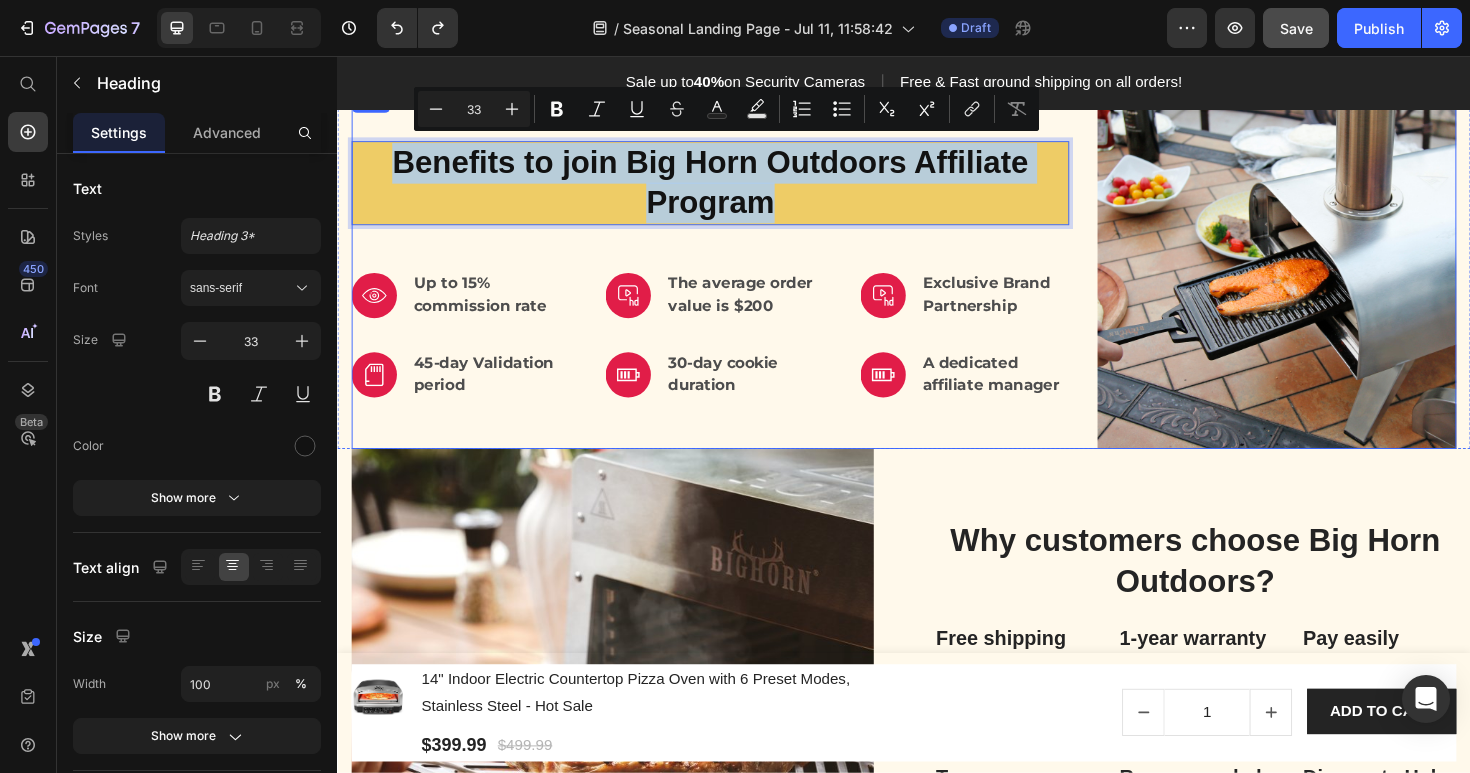 click on "Benefits to join Big Horn Outdoors Affiliate Program Heading   48 Image Up to 15% commission rate Text block Row Image The average order value is $200  Text block Row Image Exclusive Brand Partnership  Text block Row Row Image 45-day Validation period Text block Row Image 30-day cookie duration Text block Row Image A dedicated affiliate manager  Text block Row Row" at bounding box center [732, 282] 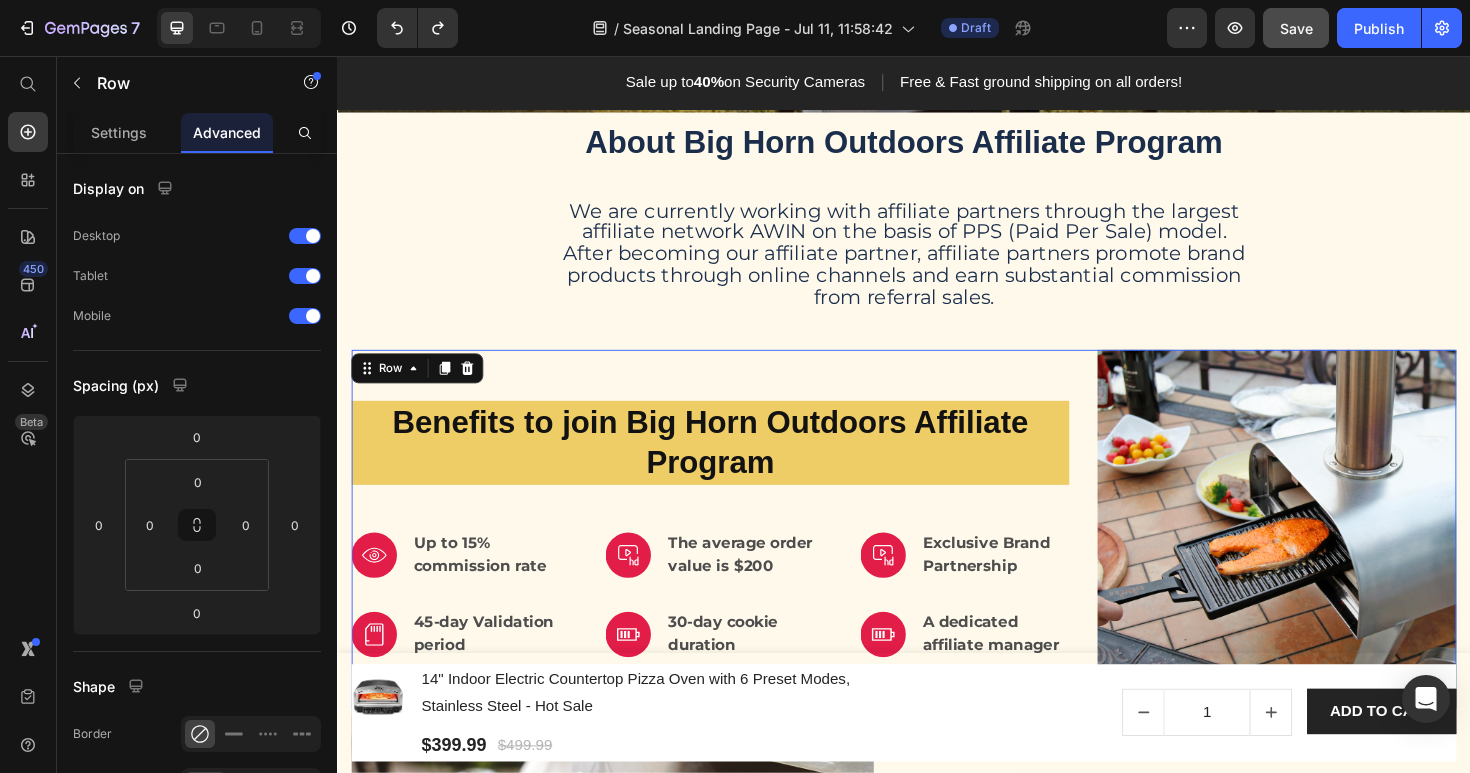 scroll, scrollTop: 446, scrollLeft: 0, axis: vertical 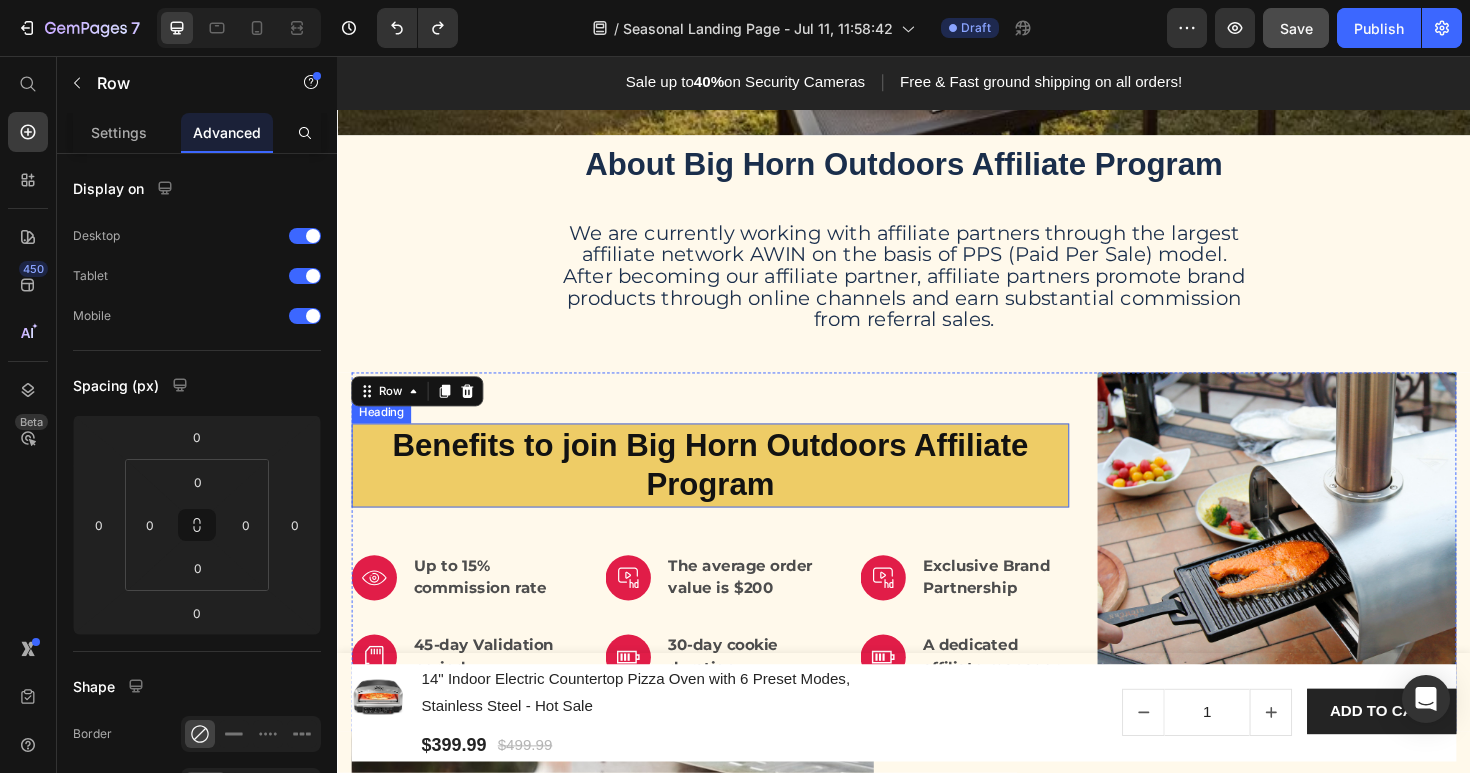 click on "Benefits to join Big Horn Outdoors Affiliate Program" at bounding box center (732, 490) 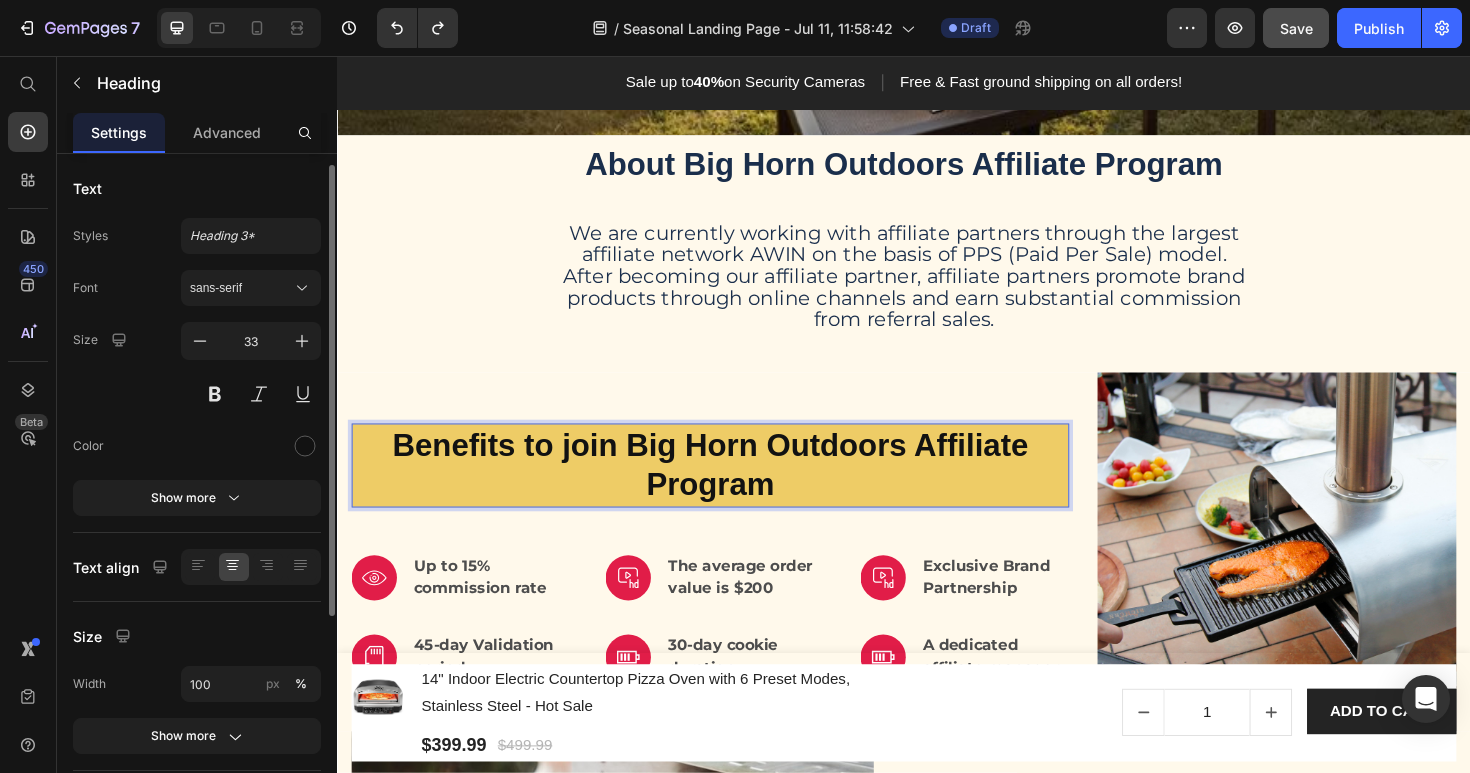 scroll, scrollTop: 336, scrollLeft: 0, axis: vertical 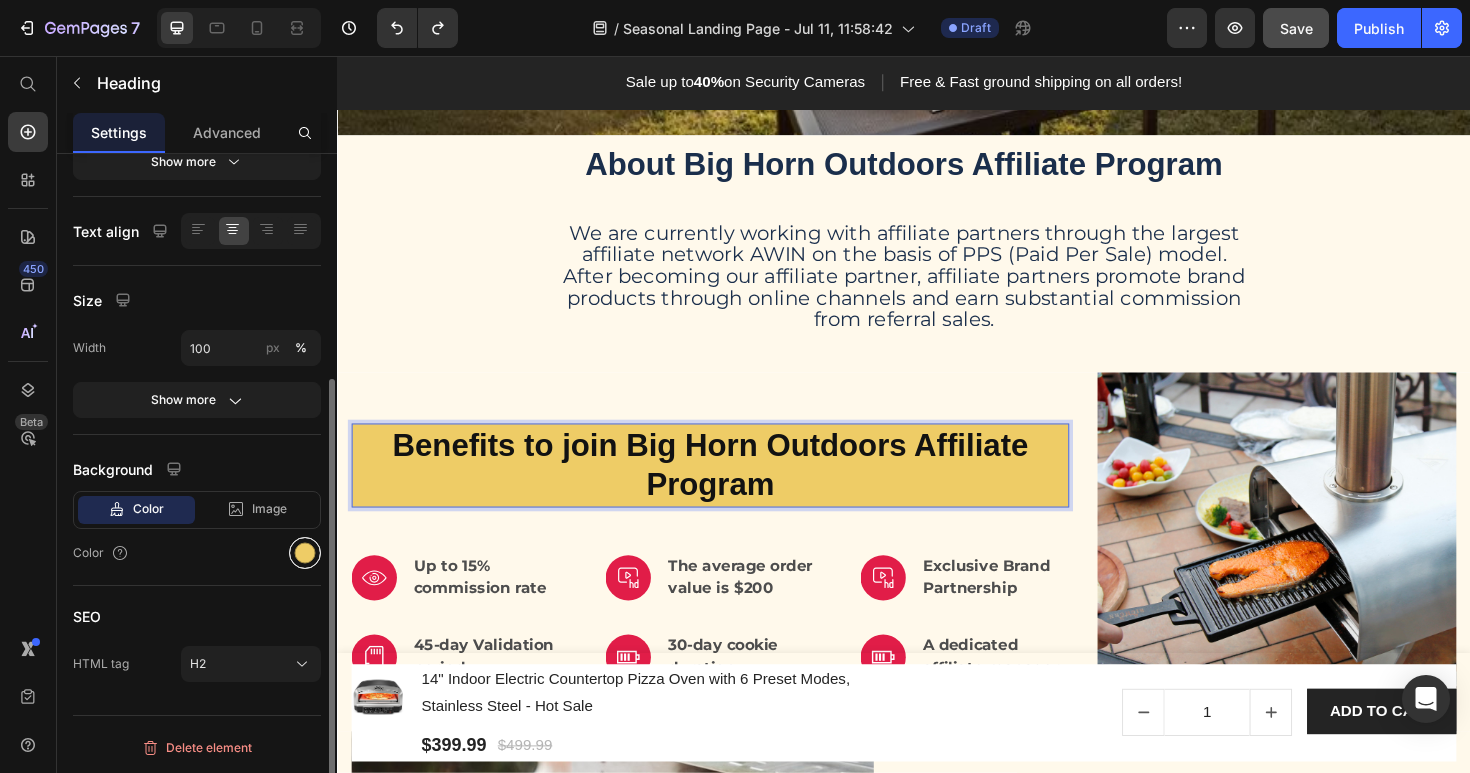 click at bounding box center (305, 553) 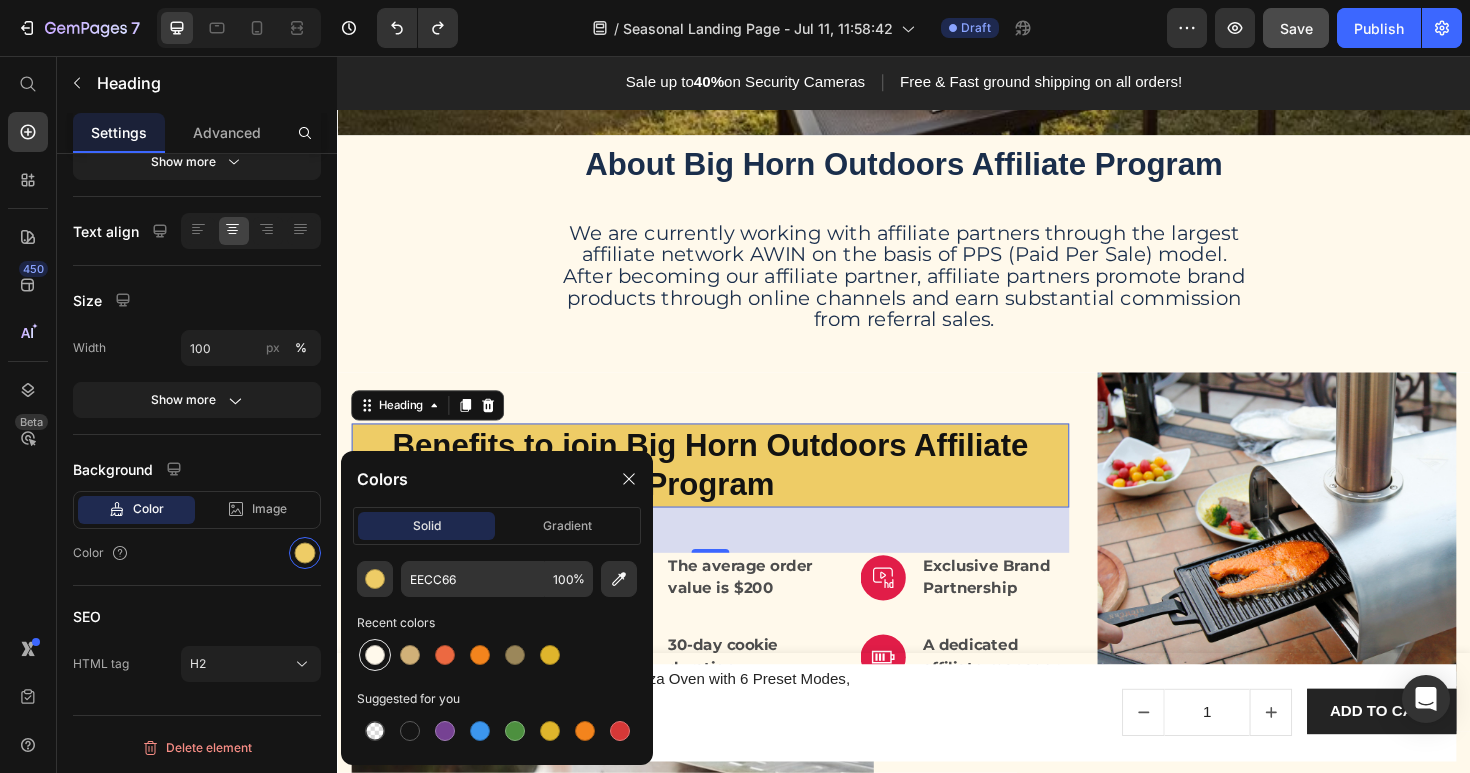 click at bounding box center (375, 655) 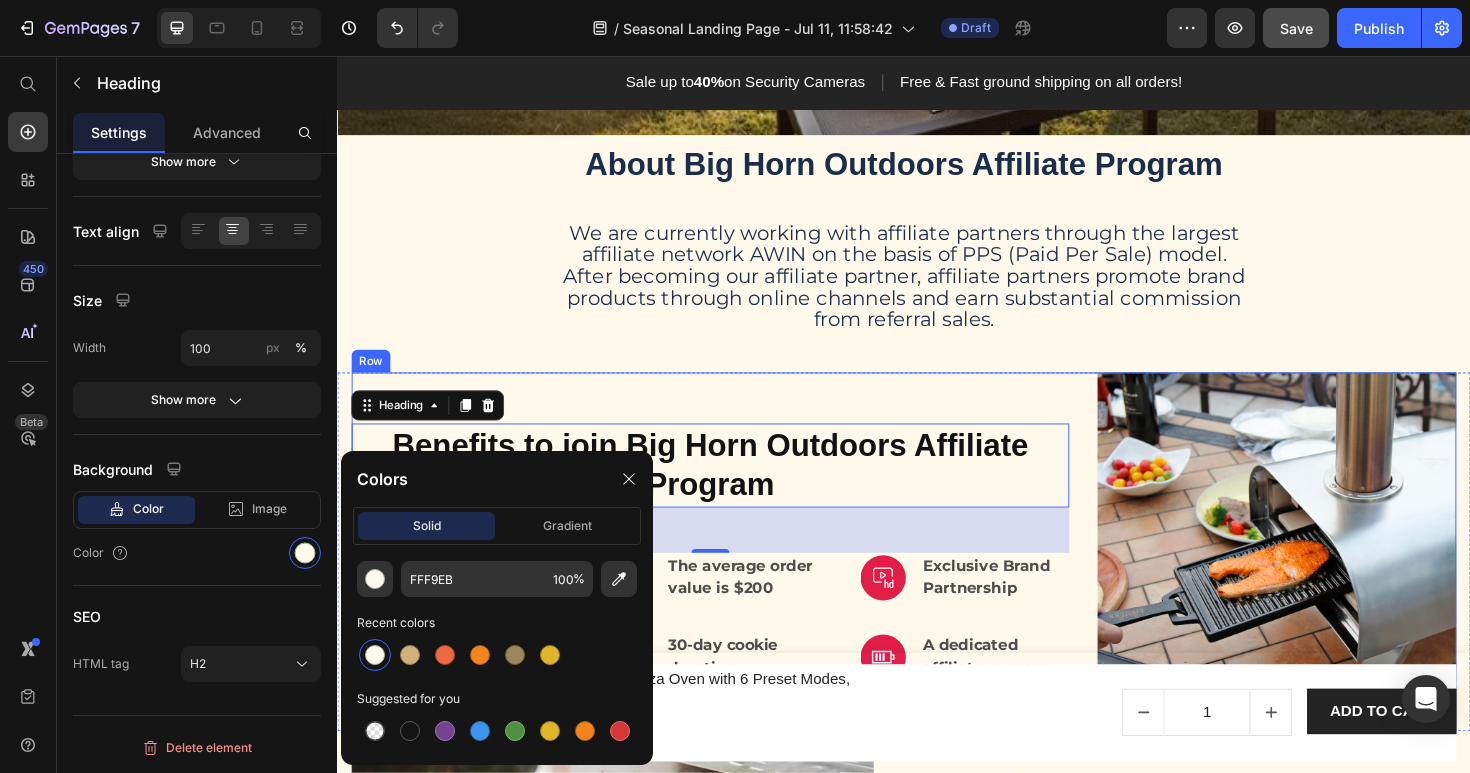 click on "Benefits to join Big Horn Outdoors Affiliate Program Heading   48 Image Up to 15% commission rate Text block Row Image The average order value is $200  Text block Row Image Exclusive Brand Partnership  Text block Row Row Image 45-day Validation period Text block Row Image 30-day cookie duration Text block Row Image A dedicated affiliate manager  Text block Row Row" at bounding box center [732, 581] 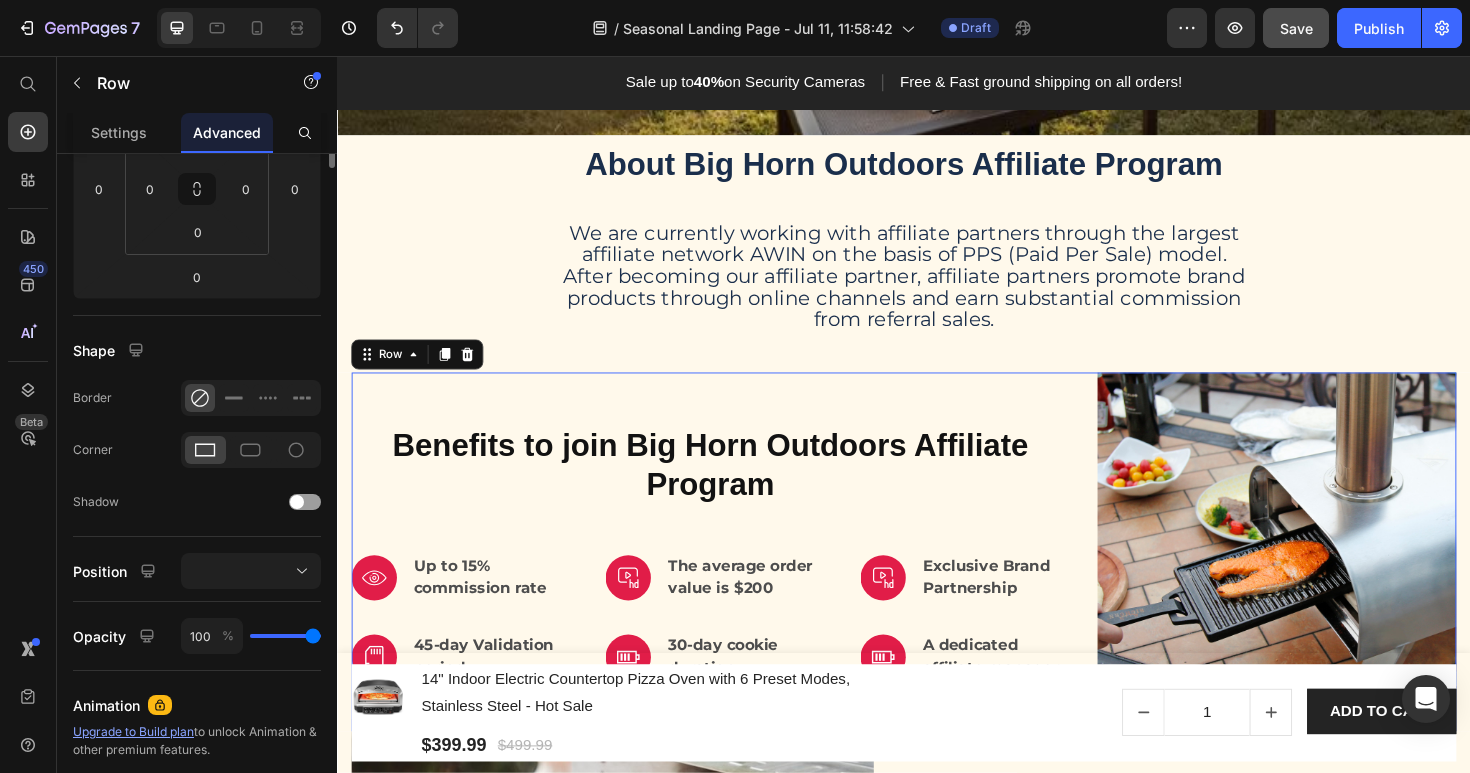 scroll, scrollTop: 0, scrollLeft: 0, axis: both 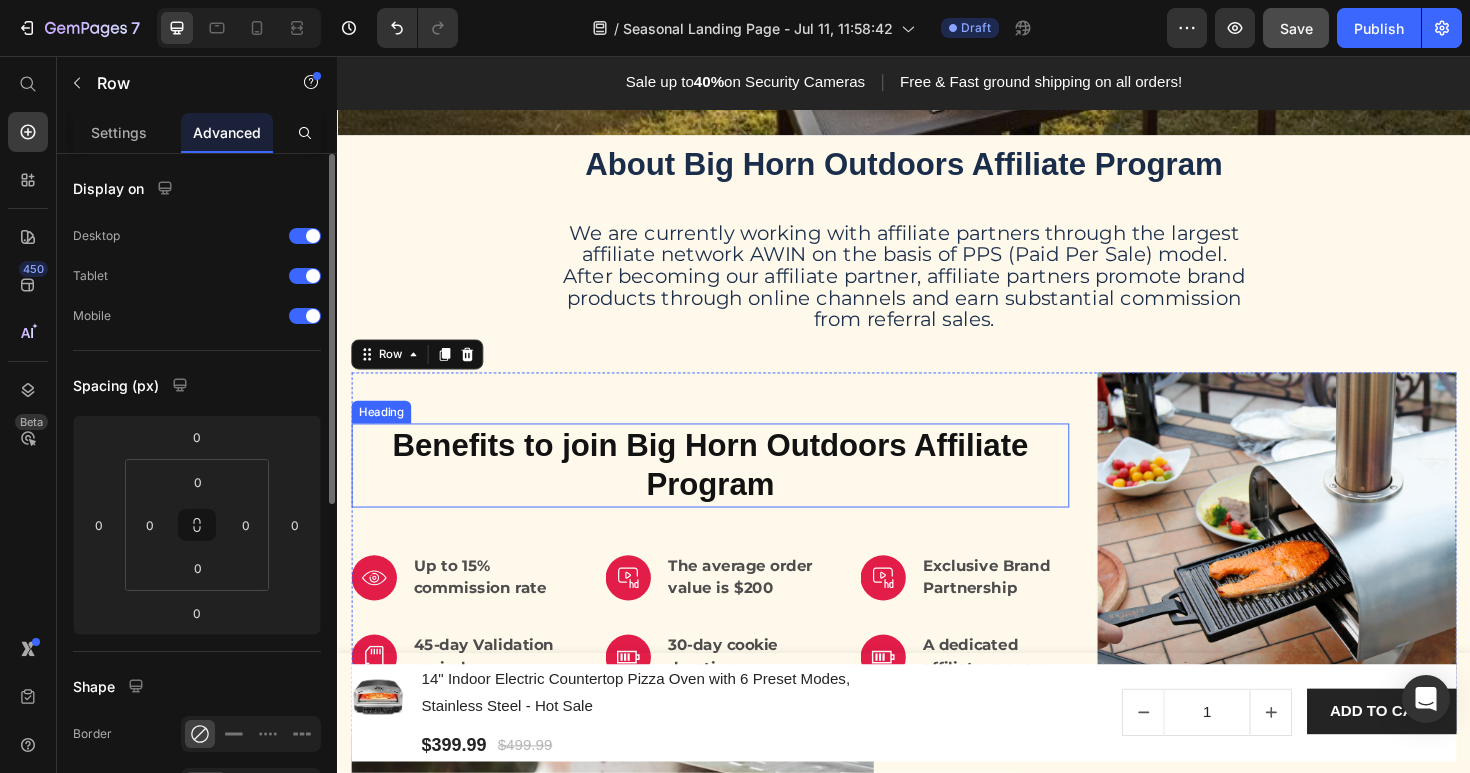 click on "Benefits to join Big Horn Outdoors Affiliate Program" at bounding box center [732, 490] 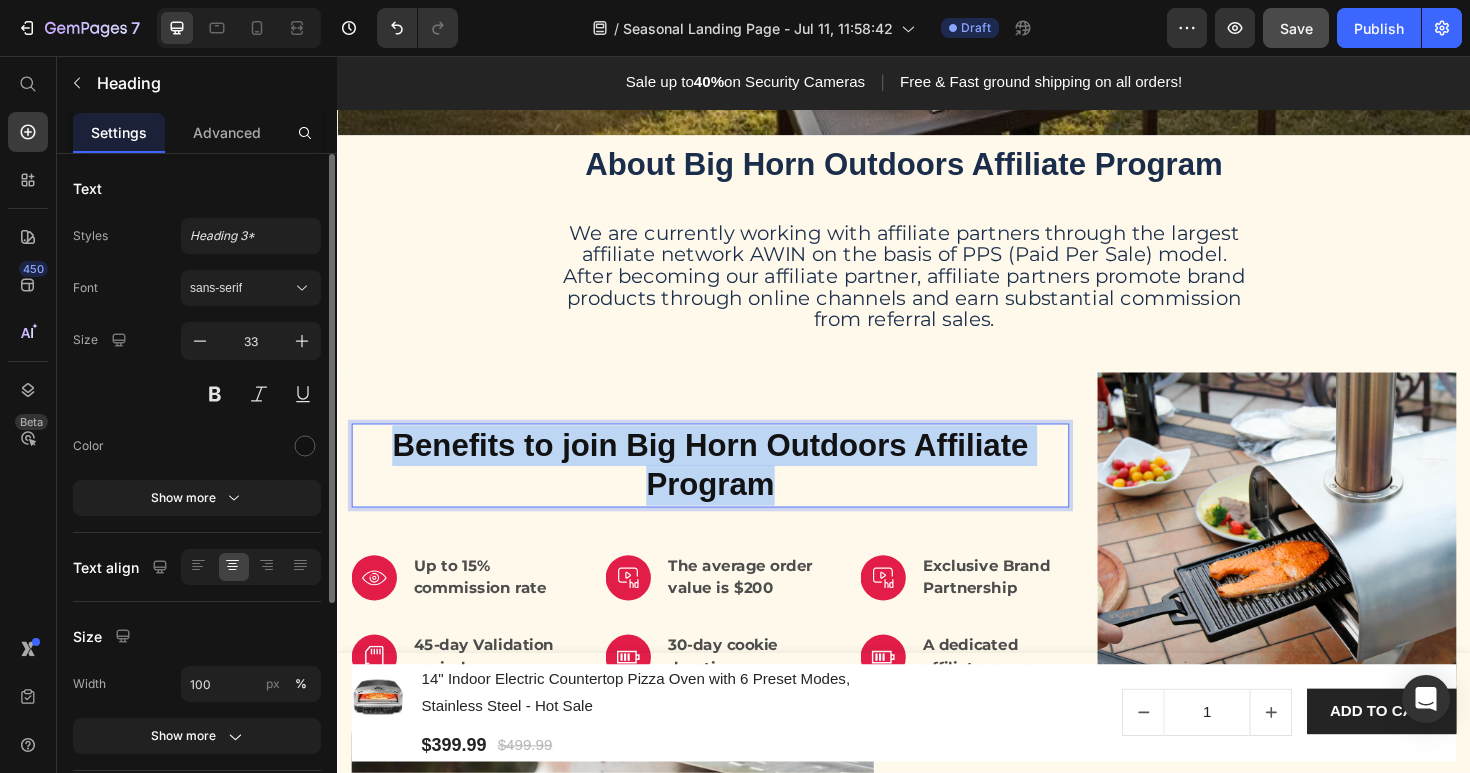 click on "Benefits to join Big Horn Outdoors Affiliate Program" at bounding box center [732, 490] 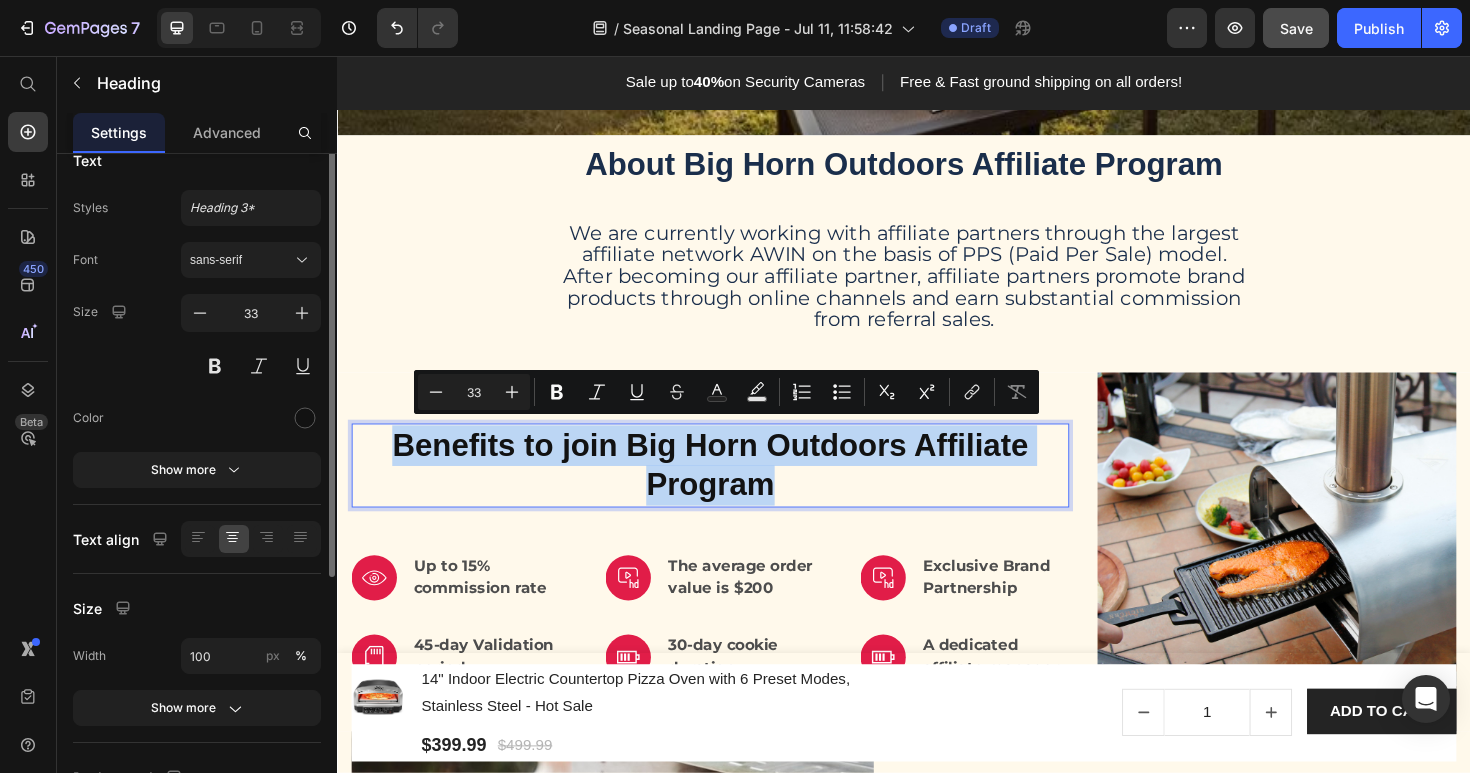 scroll, scrollTop: 0, scrollLeft: 0, axis: both 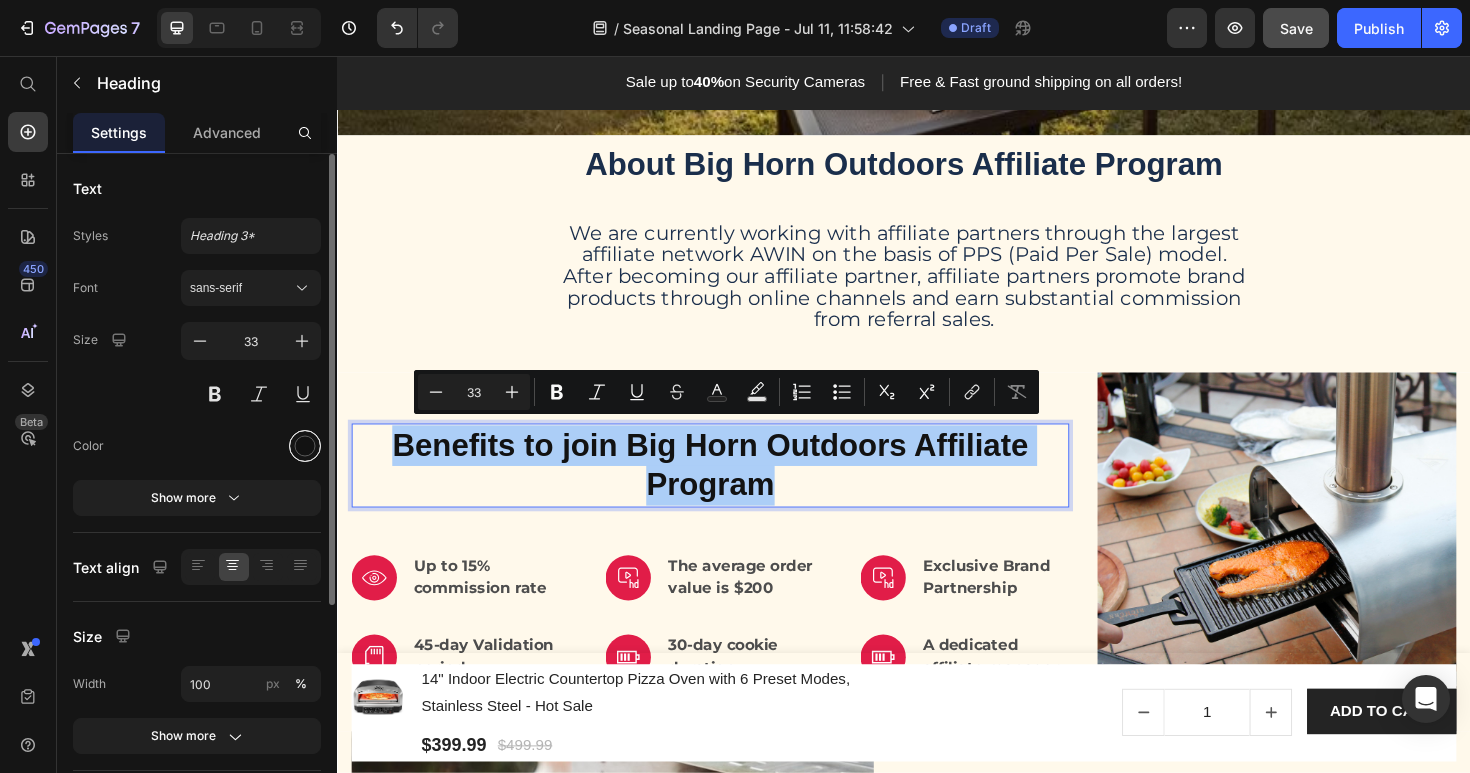 click at bounding box center [305, 446] 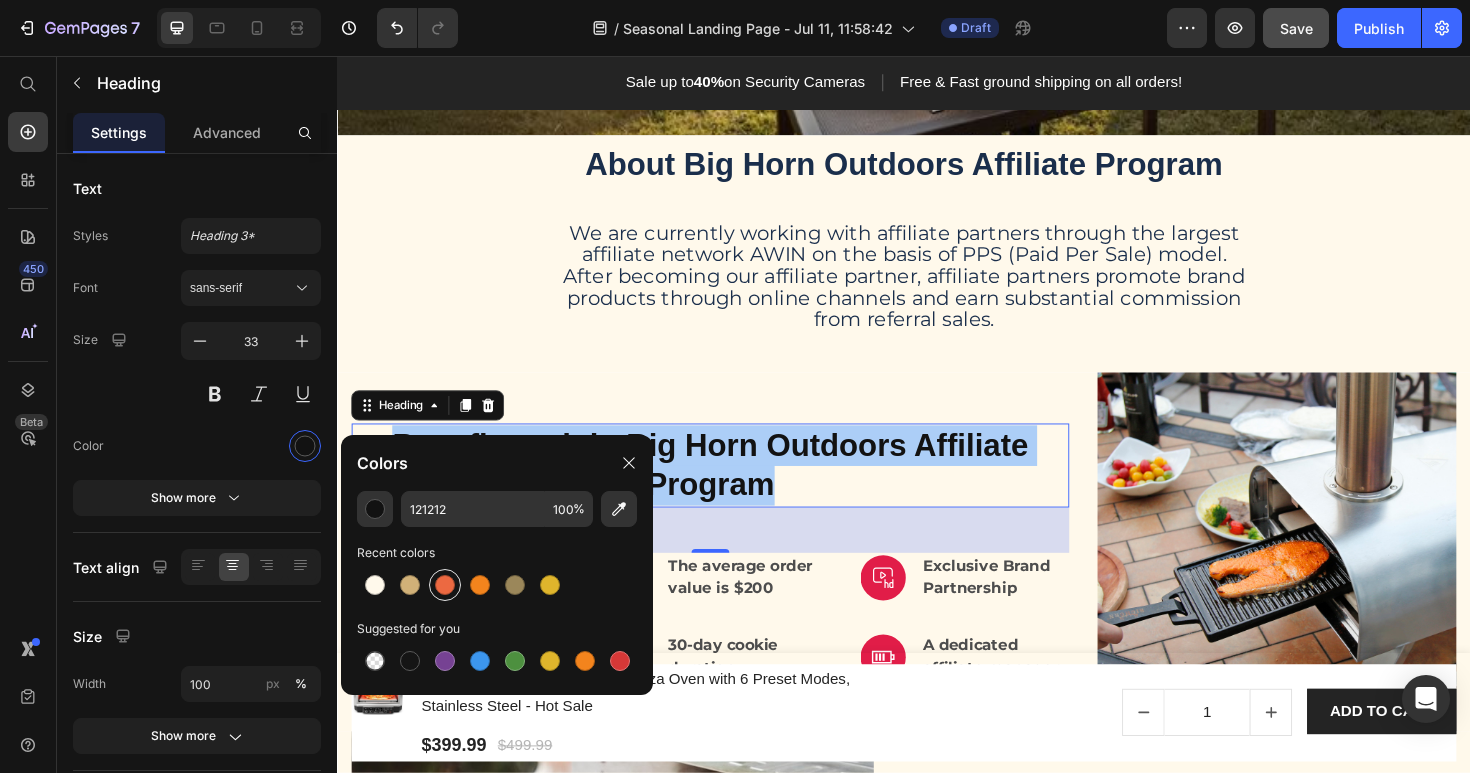 click at bounding box center [445, 585] 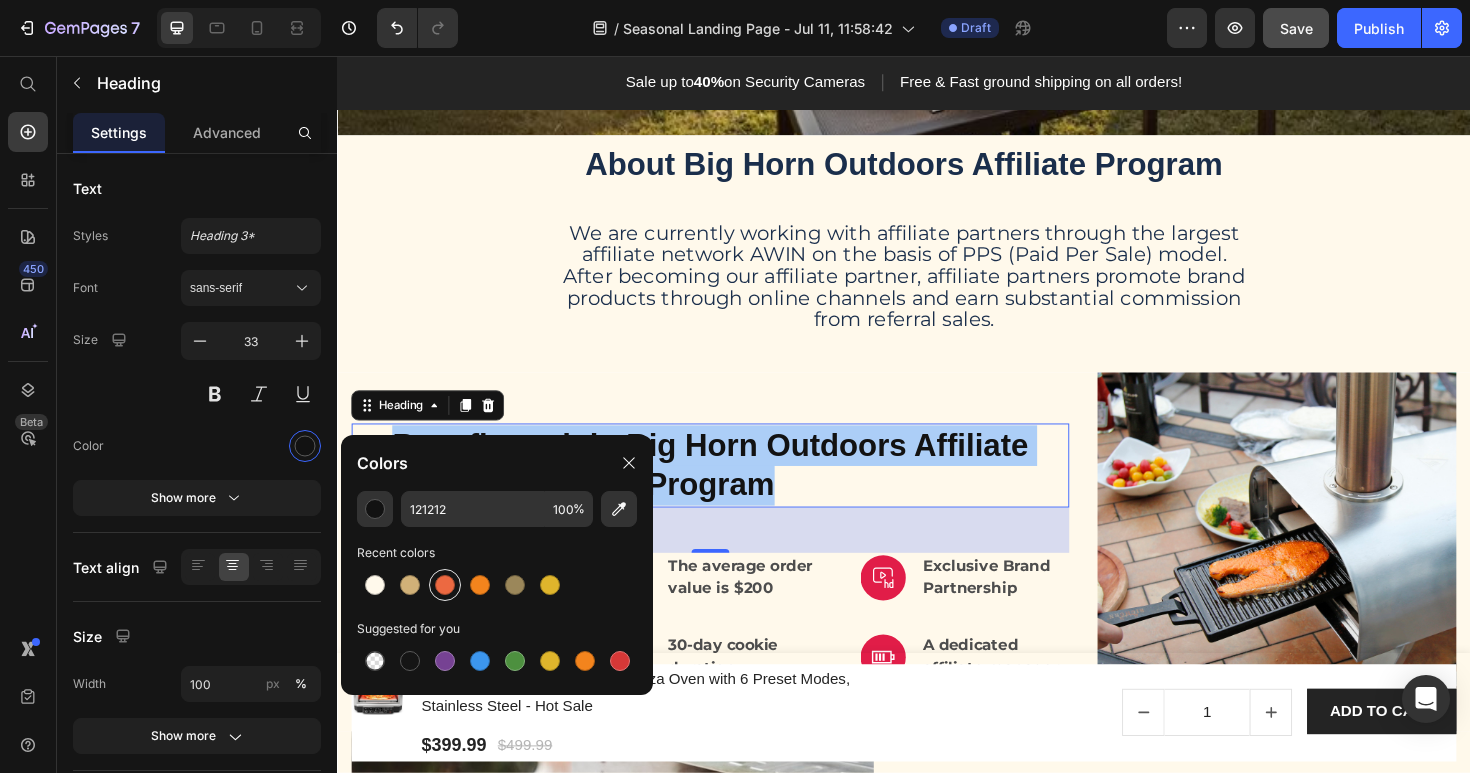 type on "EC6941" 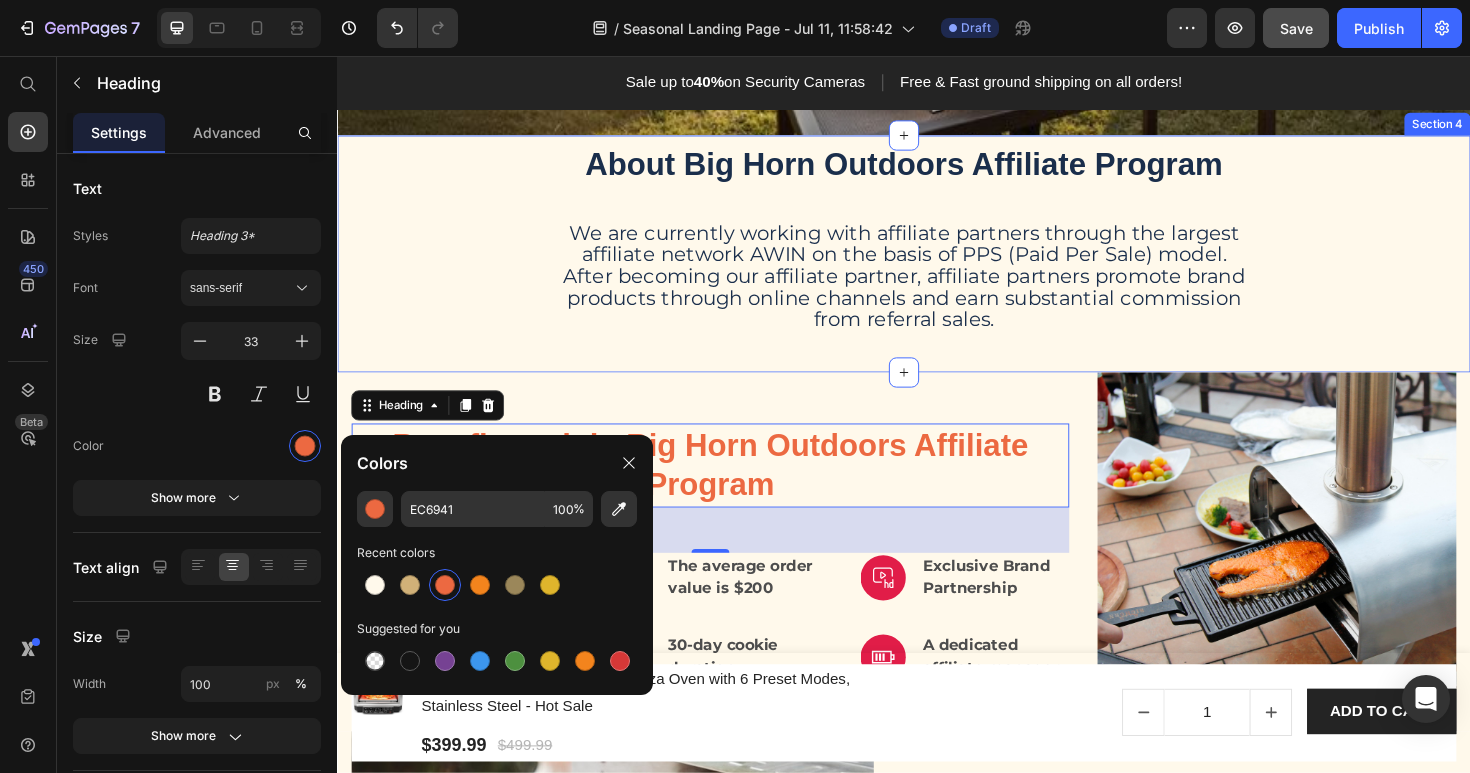 click on "About Big Horn Outdoors Affiliate Program Heading We are currently working with affiliate partners through the largest affiliate network AWIN on the basis of PPS (Paid Per Sale) model. After becoming our affiliate partner, affiliate partners promote brand products through online channels and earn substantial commission from referral sales. Text Block Row" at bounding box center [937, 260] 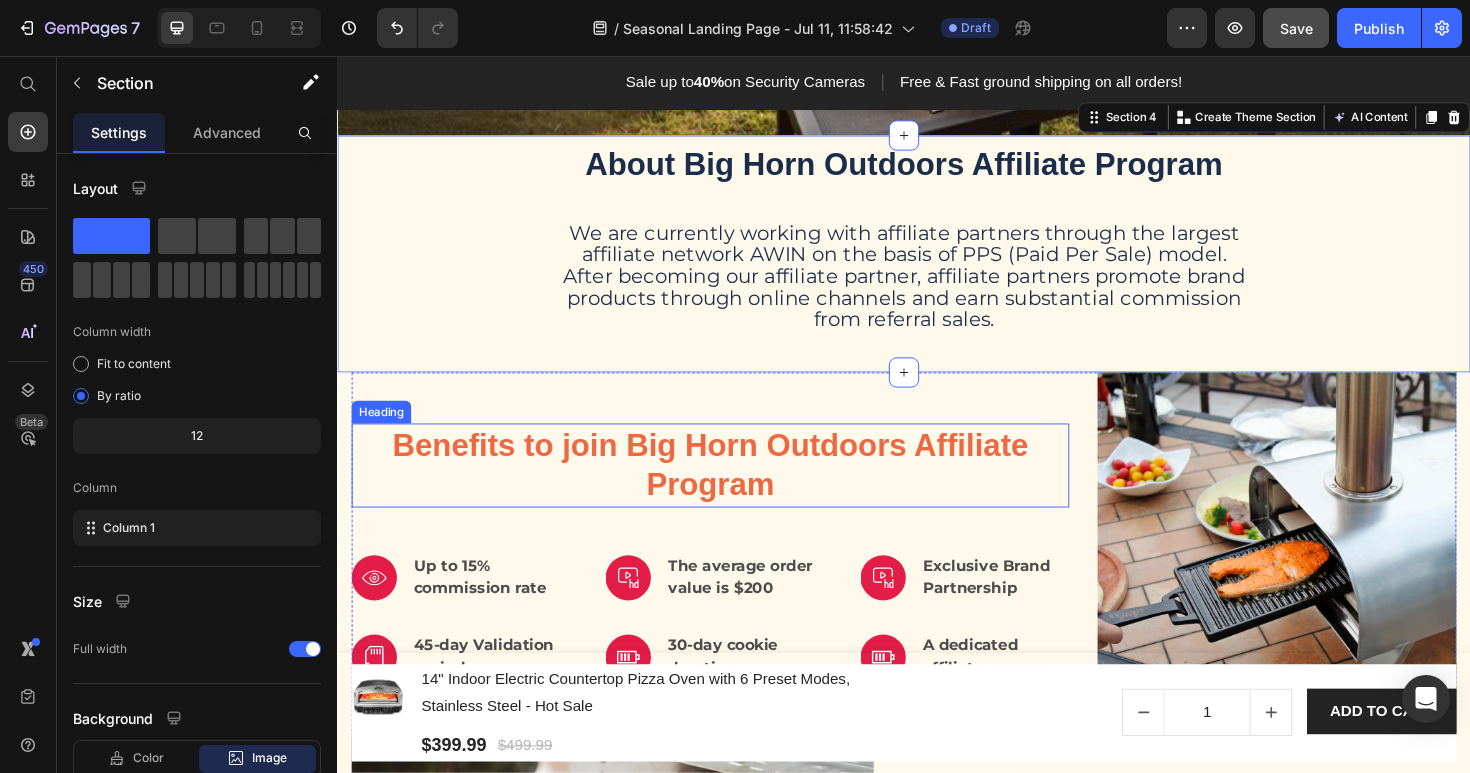 click on "Benefits to join Big Horn Outdoors Affiliate Program" at bounding box center (732, 490) 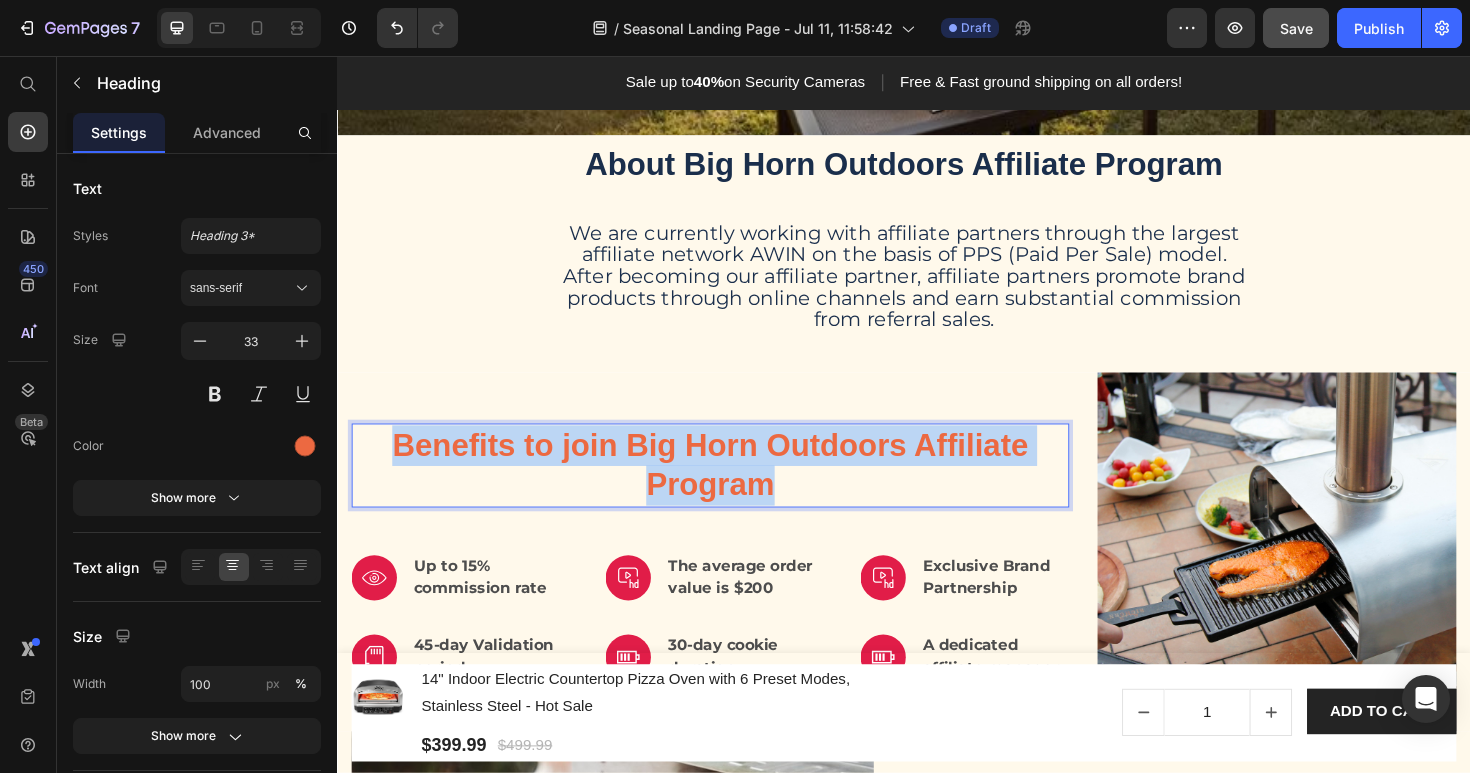 click on "Benefits to join Big Horn Outdoors Affiliate Program" at bounding box center (732, 490) 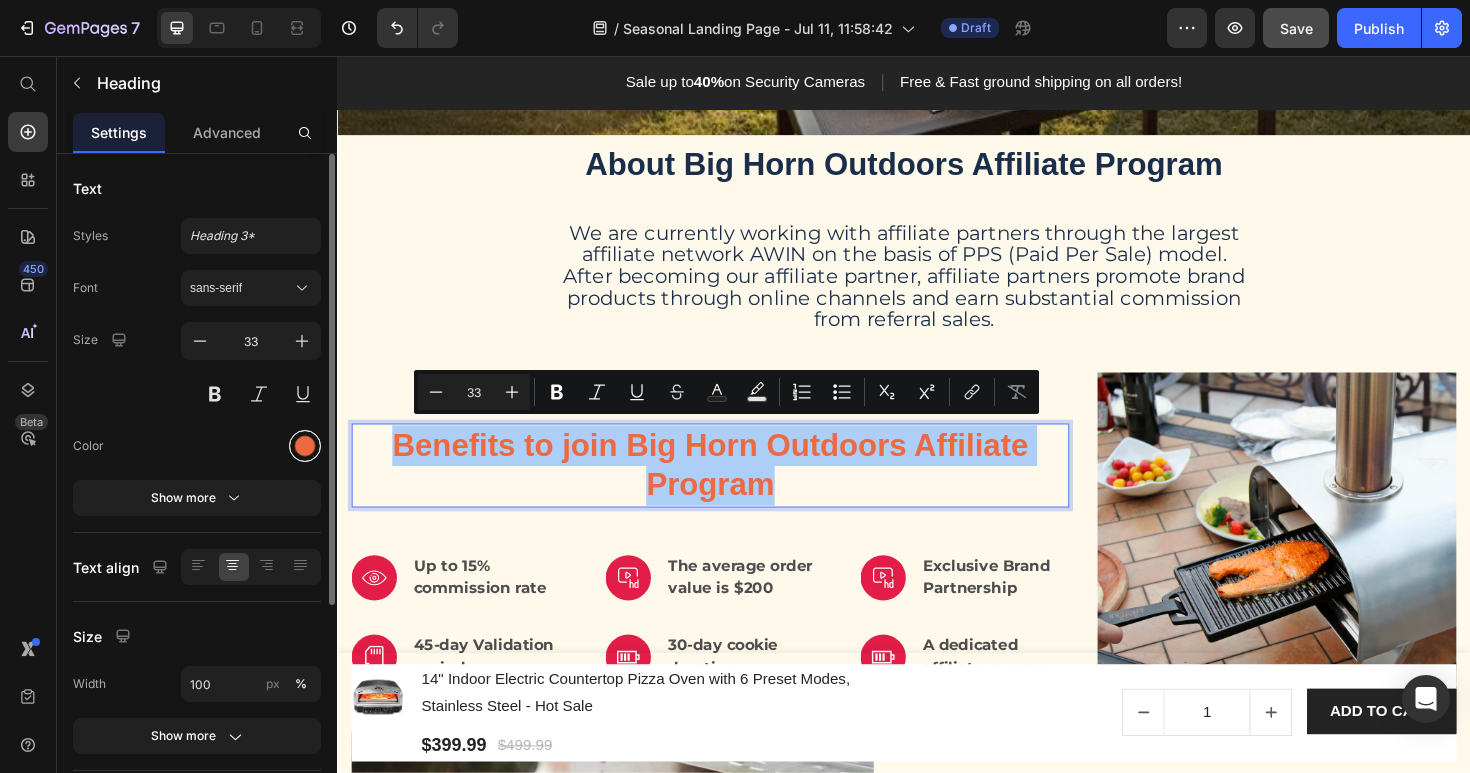 click at bounding box center [305, 446] 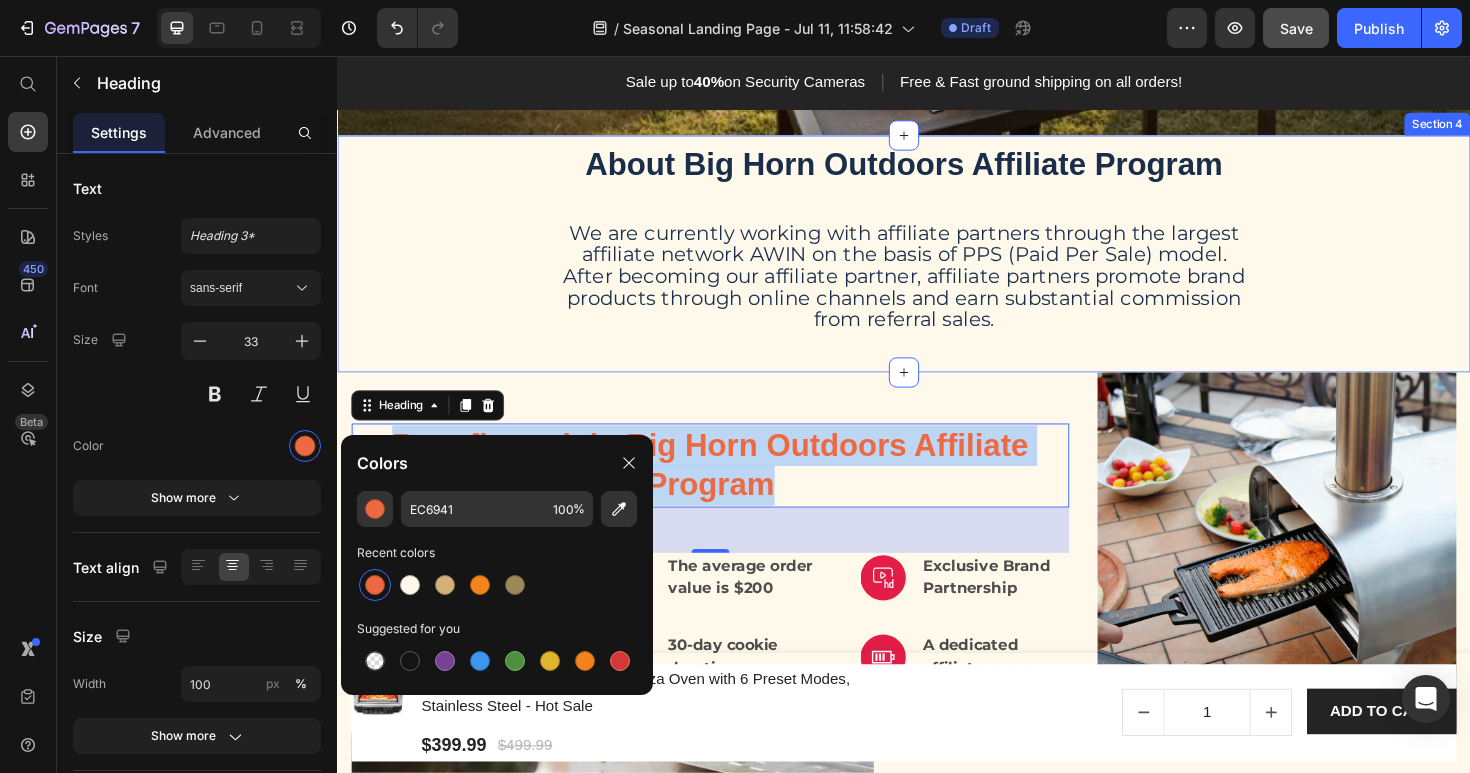 click on "About Big Horn Outdoors Affiliate Program Heading We are currently working with affiliate partners through the largest affiliate network AWIN on the basis of PPS (Paid Per Sale) model. After becoming our affiliate partner, affiliate partners promote brand products through online channels and earn substantial commission from referral sales. Text Block Row" at bounding box center (937, 260) 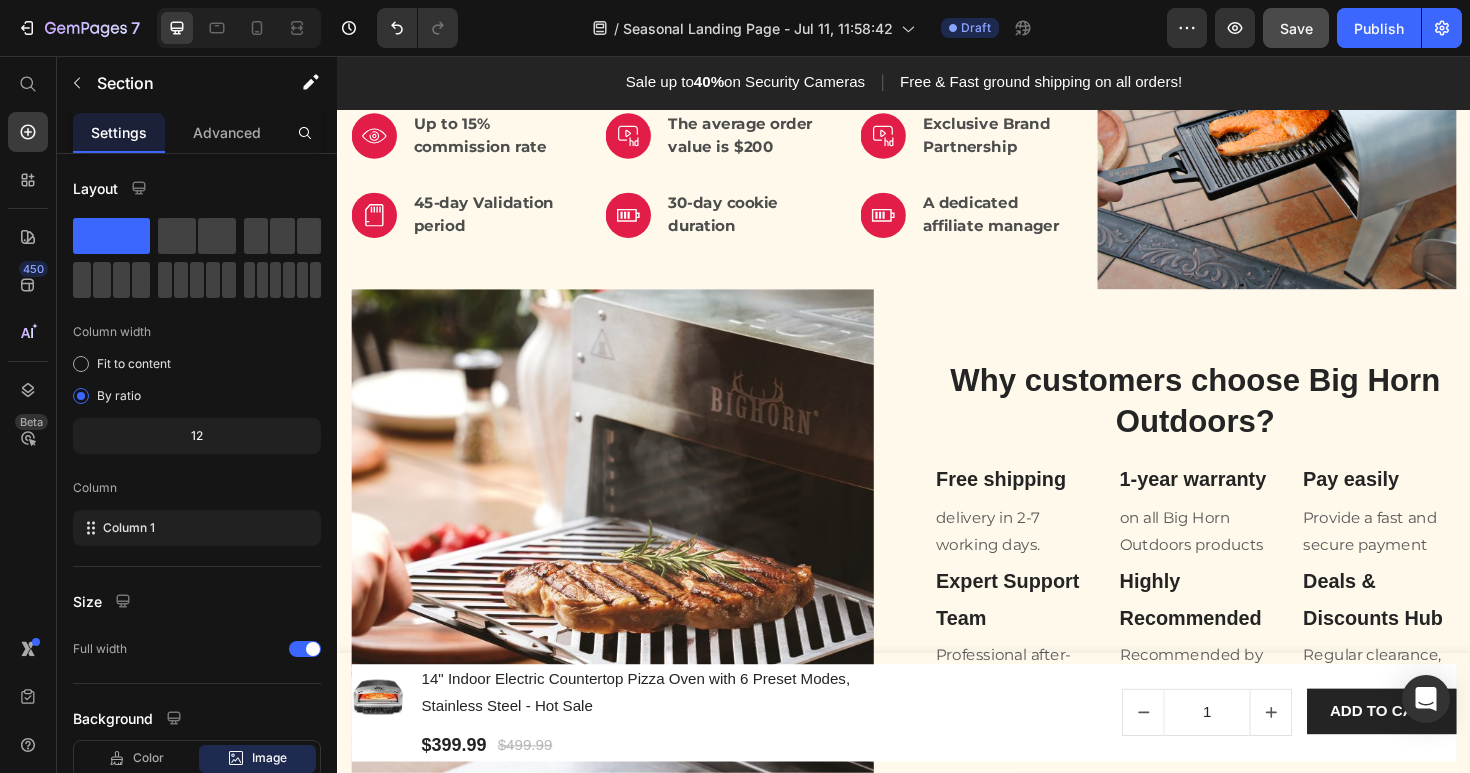 scroll, scrollTop: 1055, scrollLeft: 0, axis: vertical 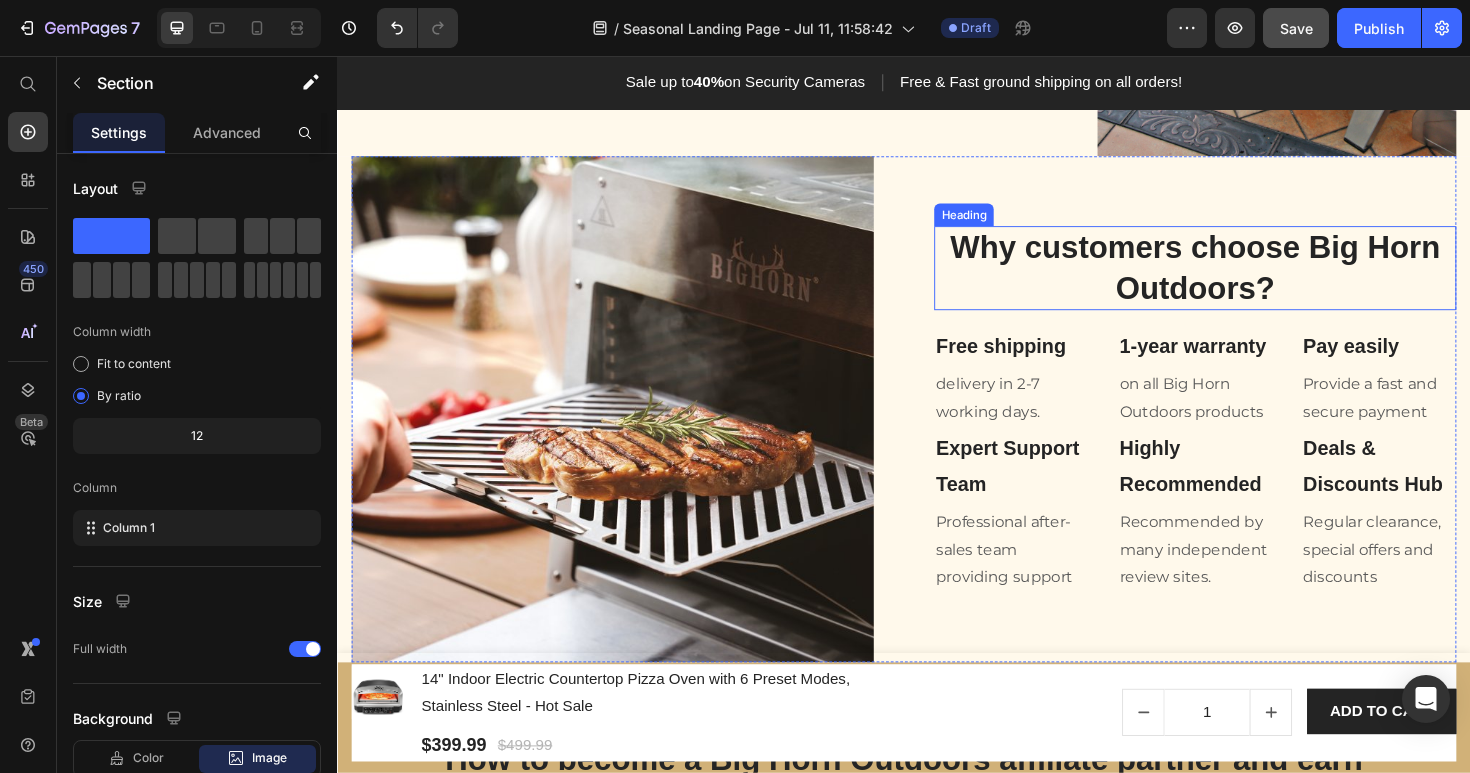 click on "Why customers choose Big Horn Outdoors?" at bounding box center (1245, 281) 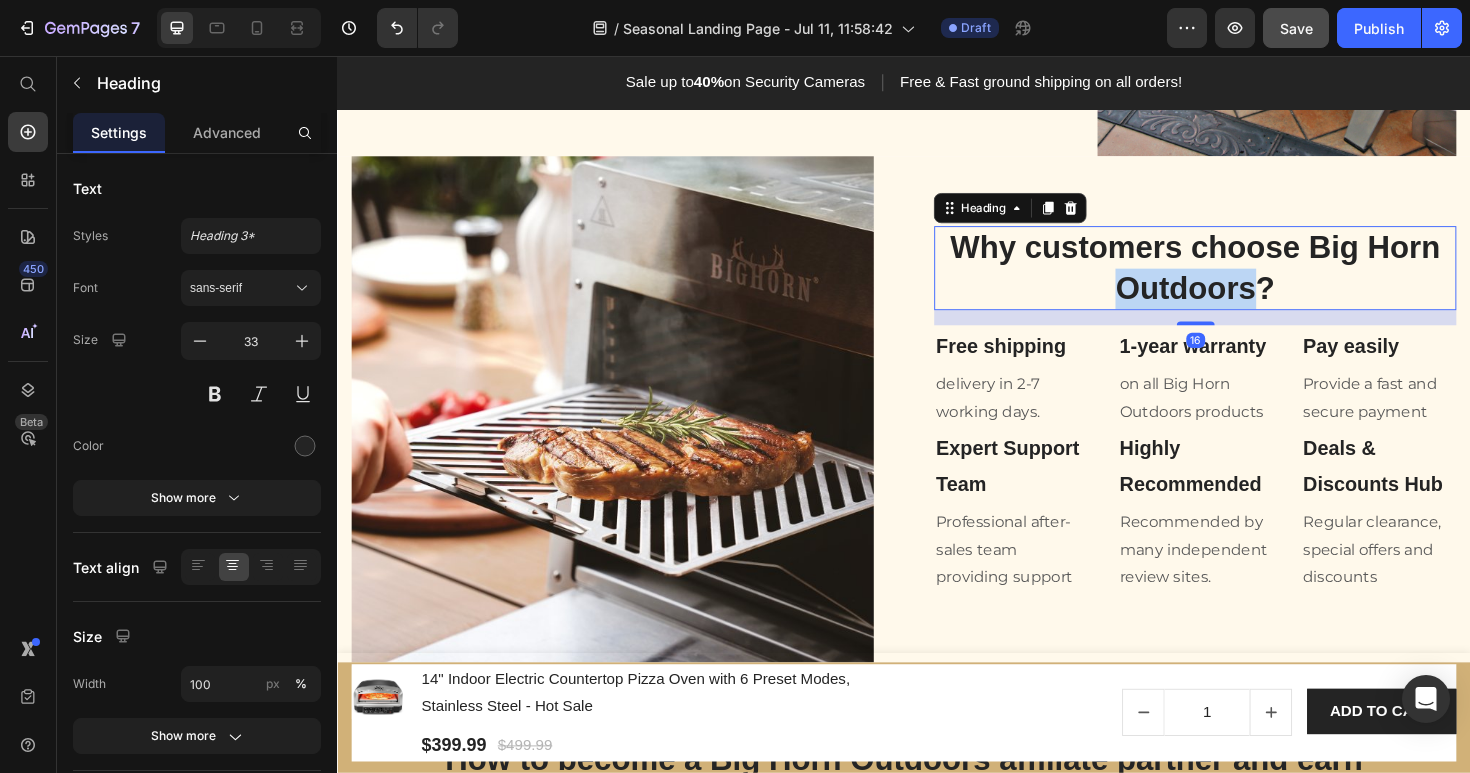 click on "Why customers choose Big Horn Outdoors?" at bounding box center (1245, 281) 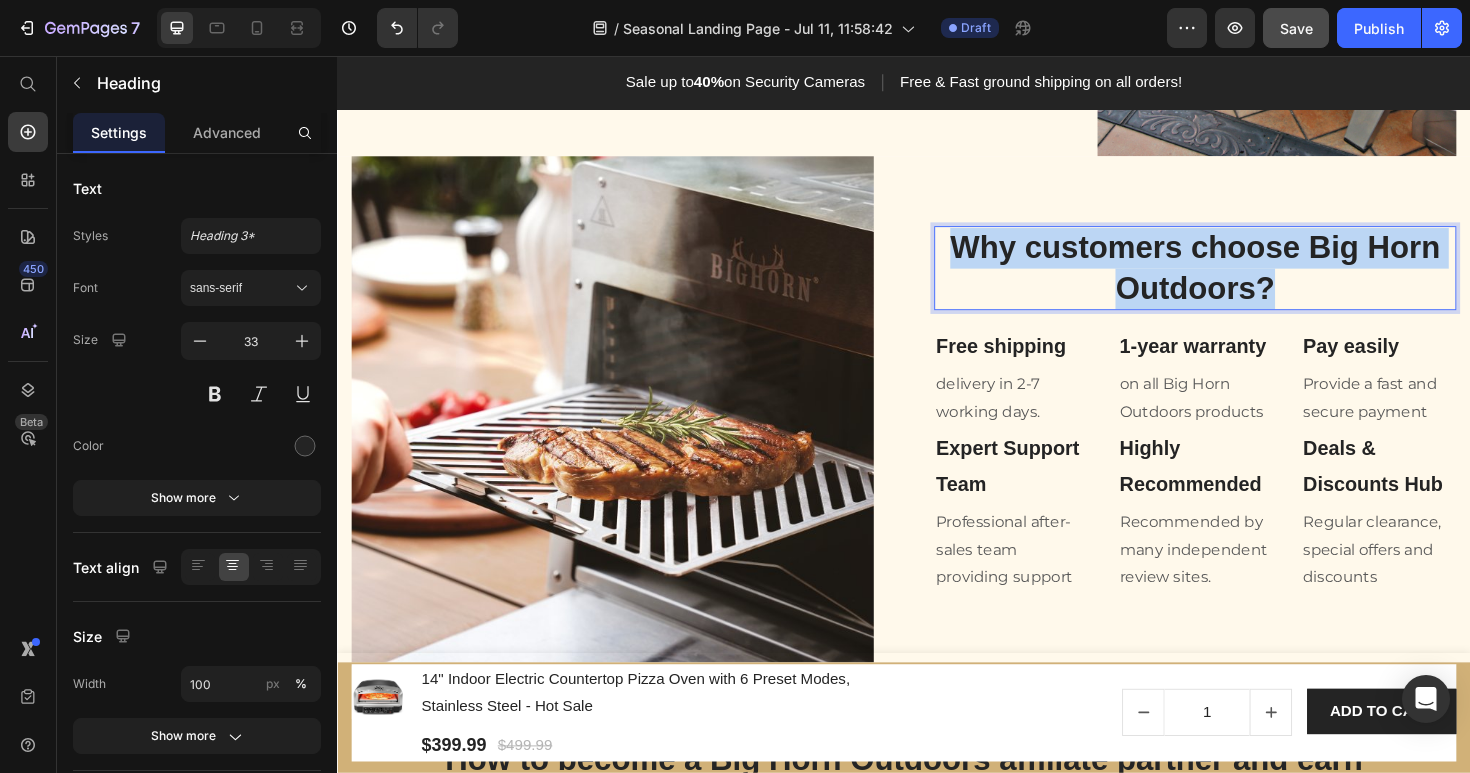 click on "Why customers choose Big Horn Outdoors?" at bounding box center (1245, 281) 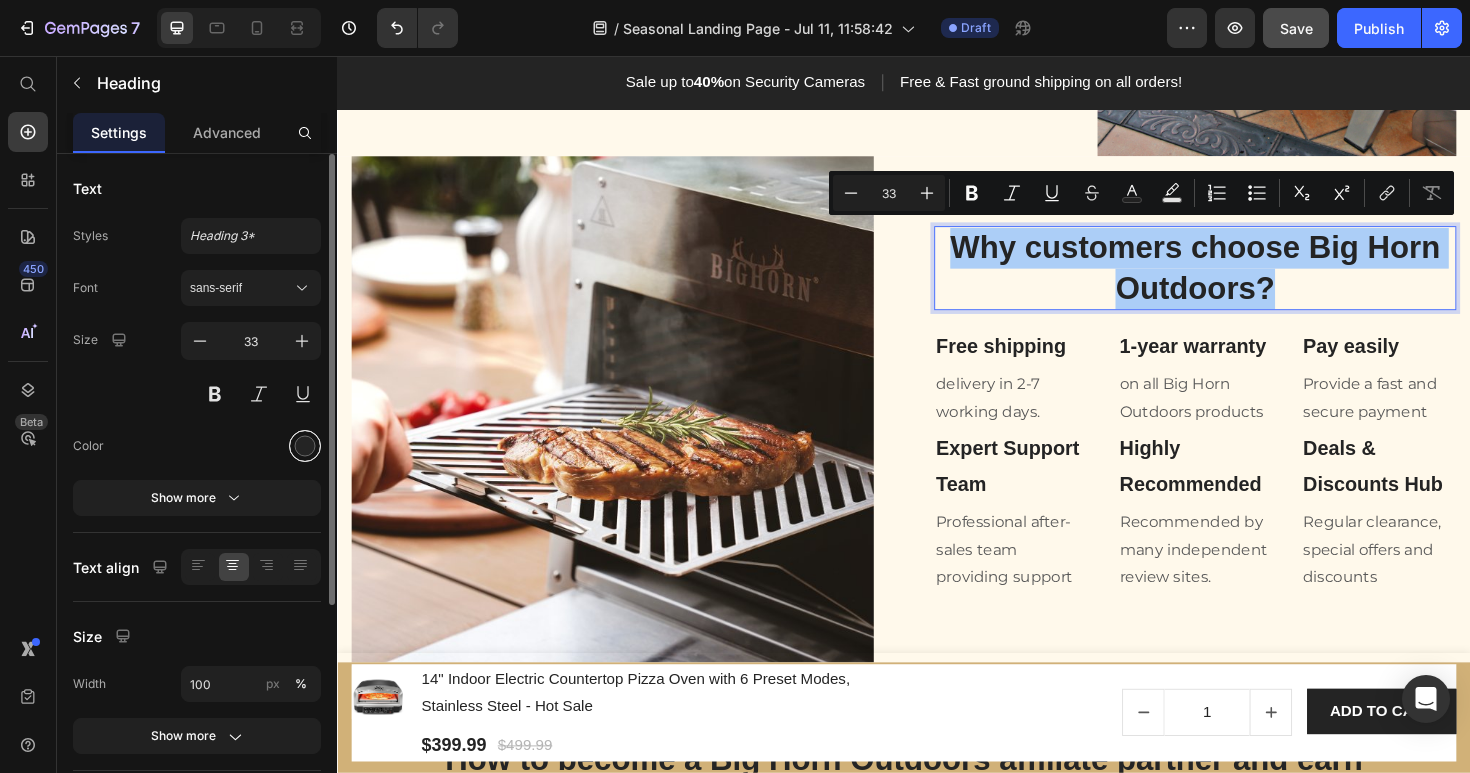 click at bounding box center (305, 446) 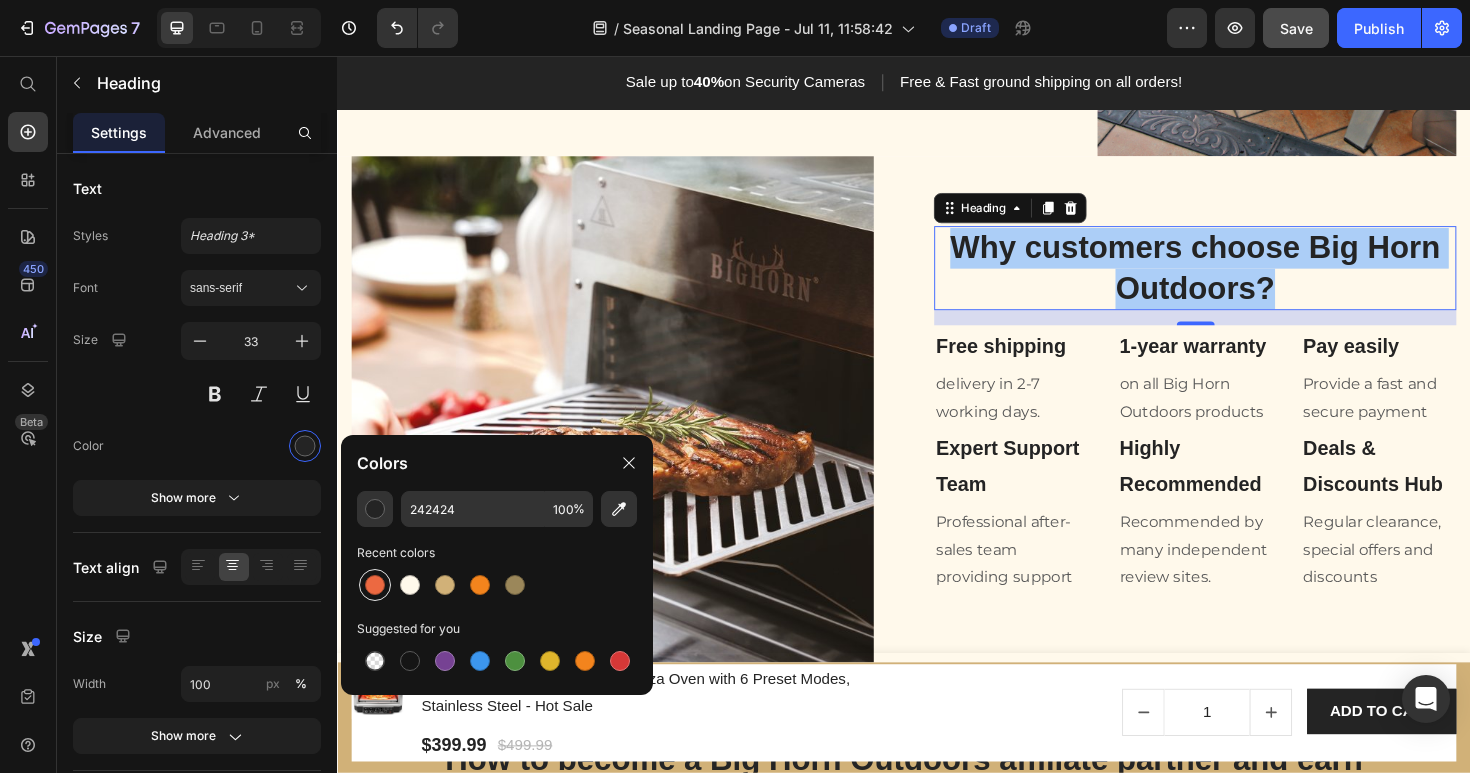 click at bounding box center (375, 585) 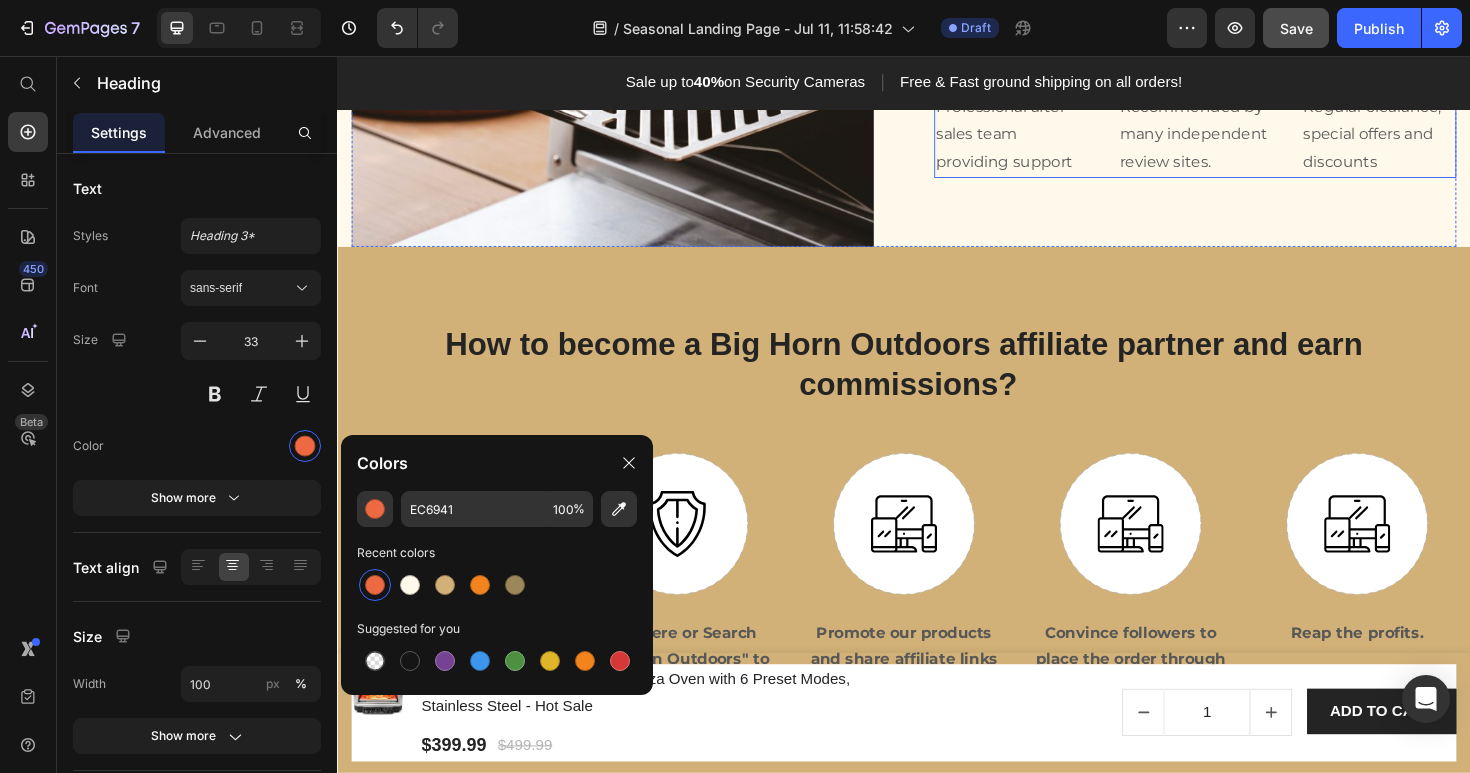 scroll, scrollTop: 1714, scrollLeft: 0, axis: vertical 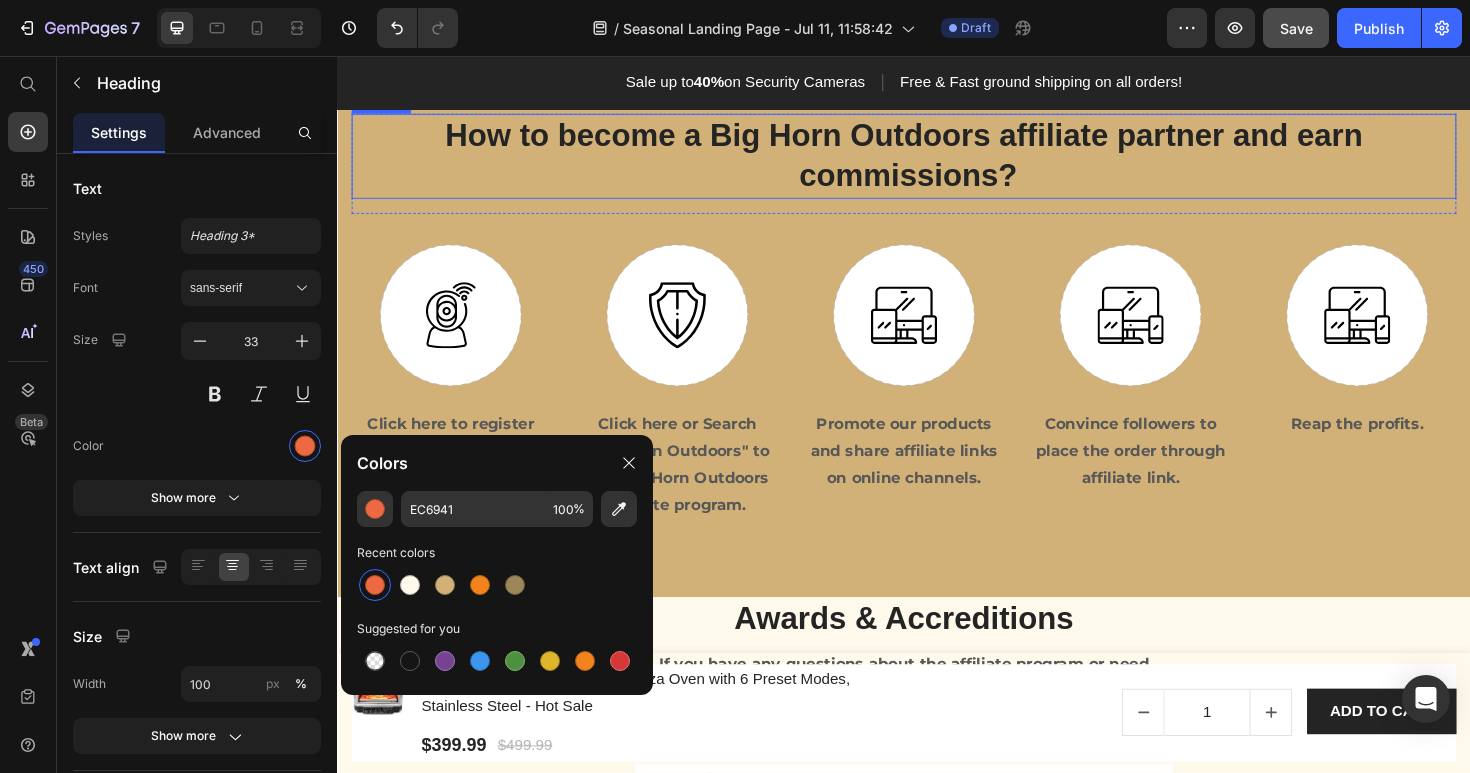 click on "How to become a Big Horn Outdoors affiliate partner and earn  commissions?" at bounding box center [937, 162] 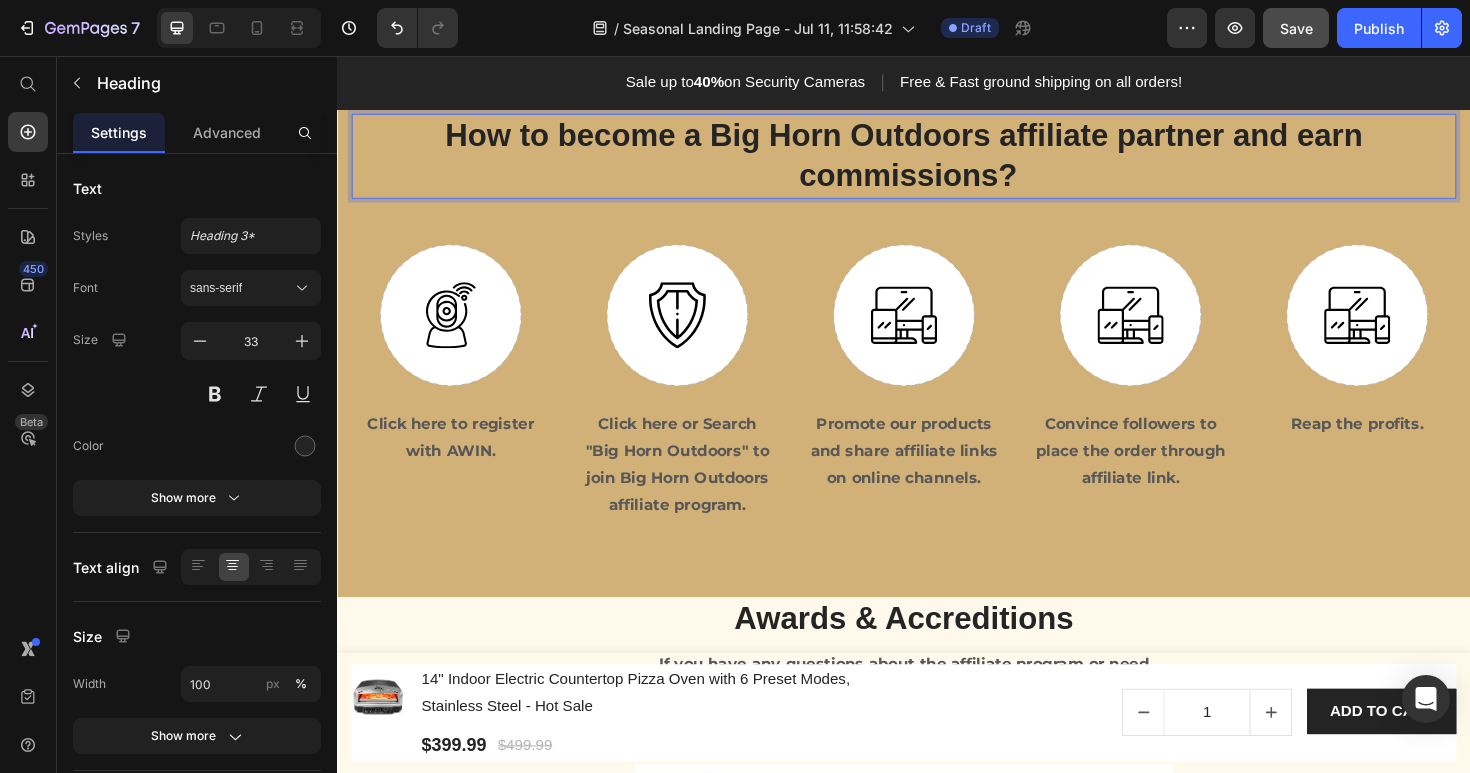 click on "How to become a Big Horn Outdoors affiliate partner and earn  commissions?" at bounding box center [937, 162] 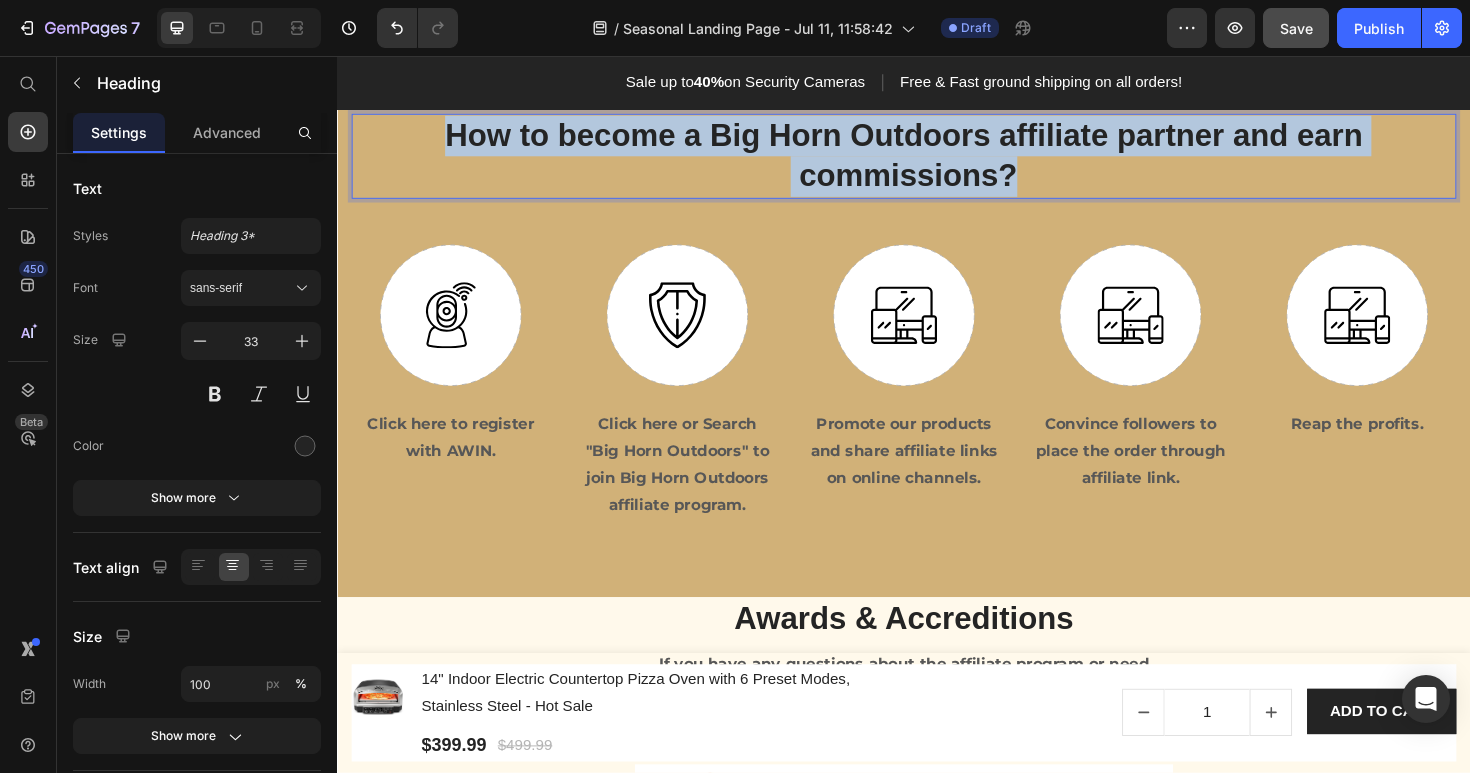 click on "How to become a Big Horn Outdoors affiliate partner and earn  commissions?" at bounding box center [937, 162] 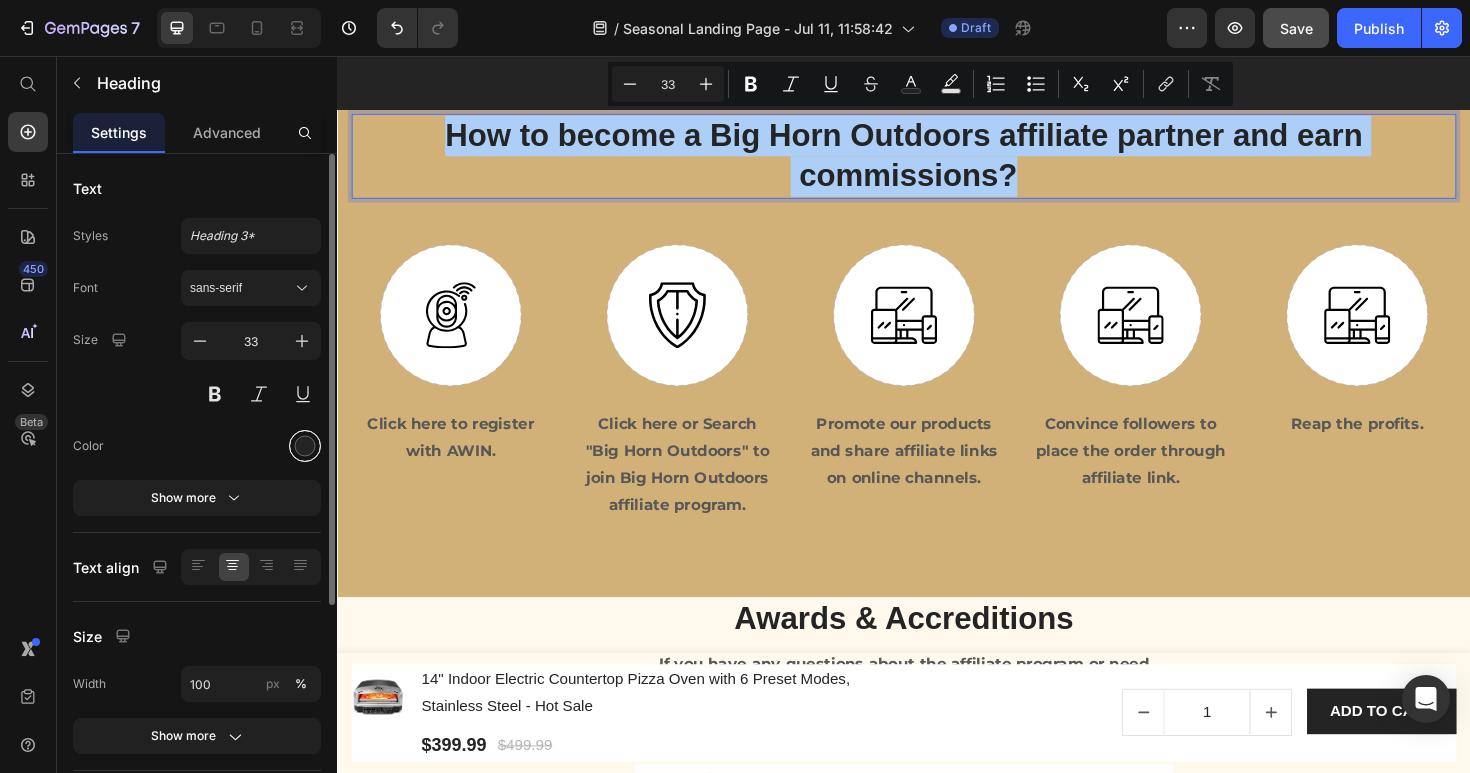 click at bounding box center [305, 446] 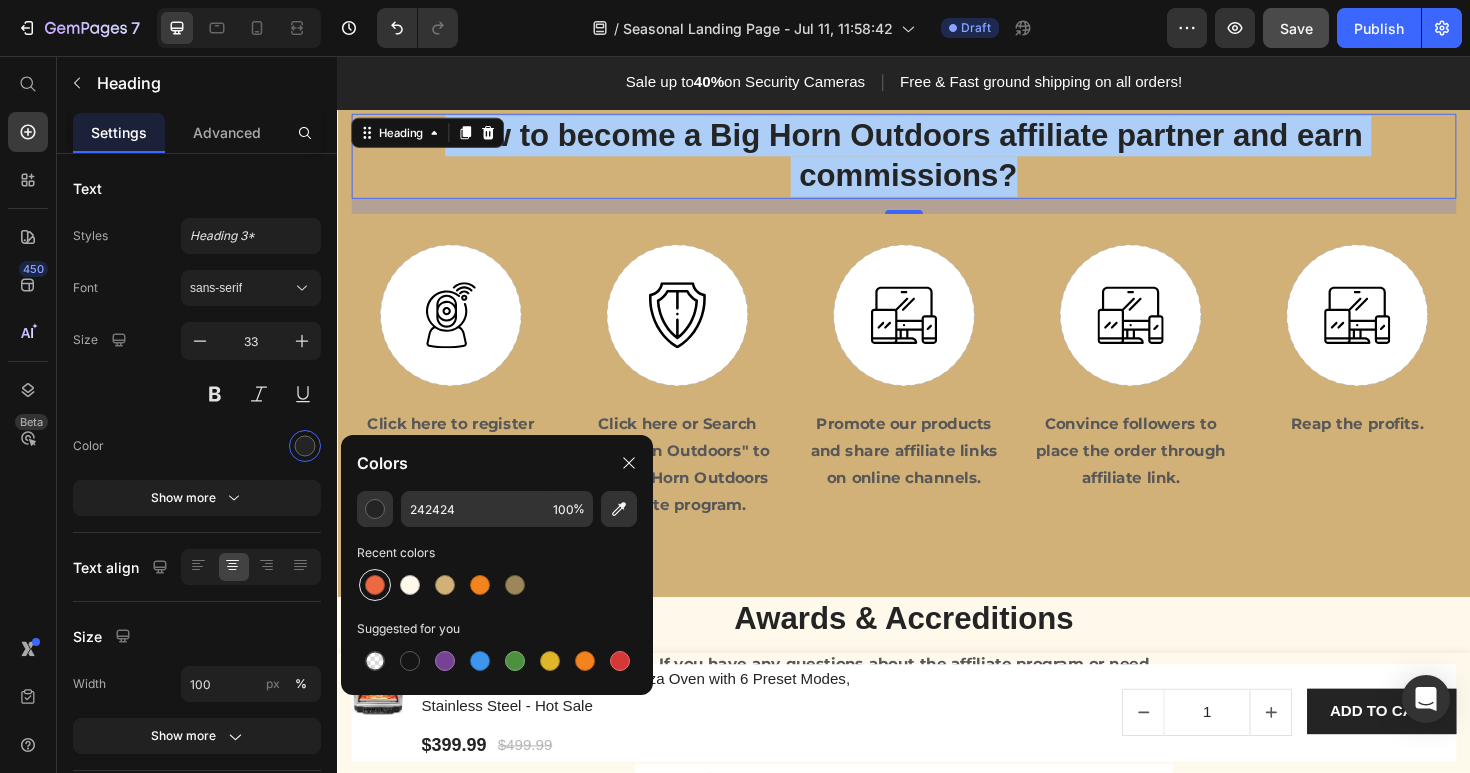 click at bounding box center (375, 585) 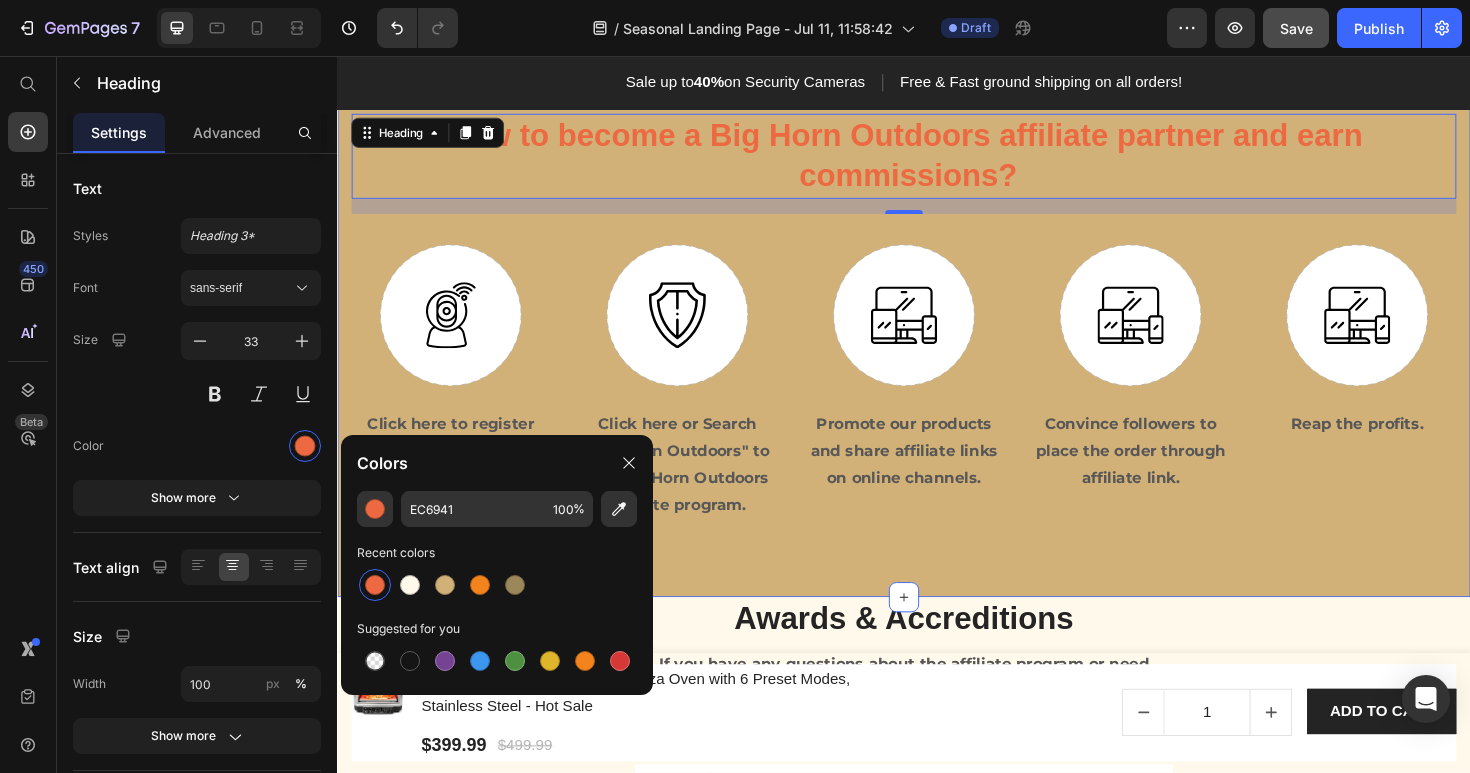 click on "How to become a Big Horn Outdoors affiliate partner and earn  commissions? Heading   16 Row Image Click here to register with AWIN. Text block Image Click here or Search "Big Horn Outdoors" to join Big Horn Outdoors affiliate program. Text block Image Promote our products and share affiliate links on online channels. Text block Image Convince followers to place the order through affiliate link. Text block Image Reap the profits. Text block Row Section 7" at bounding box center (937, 333) 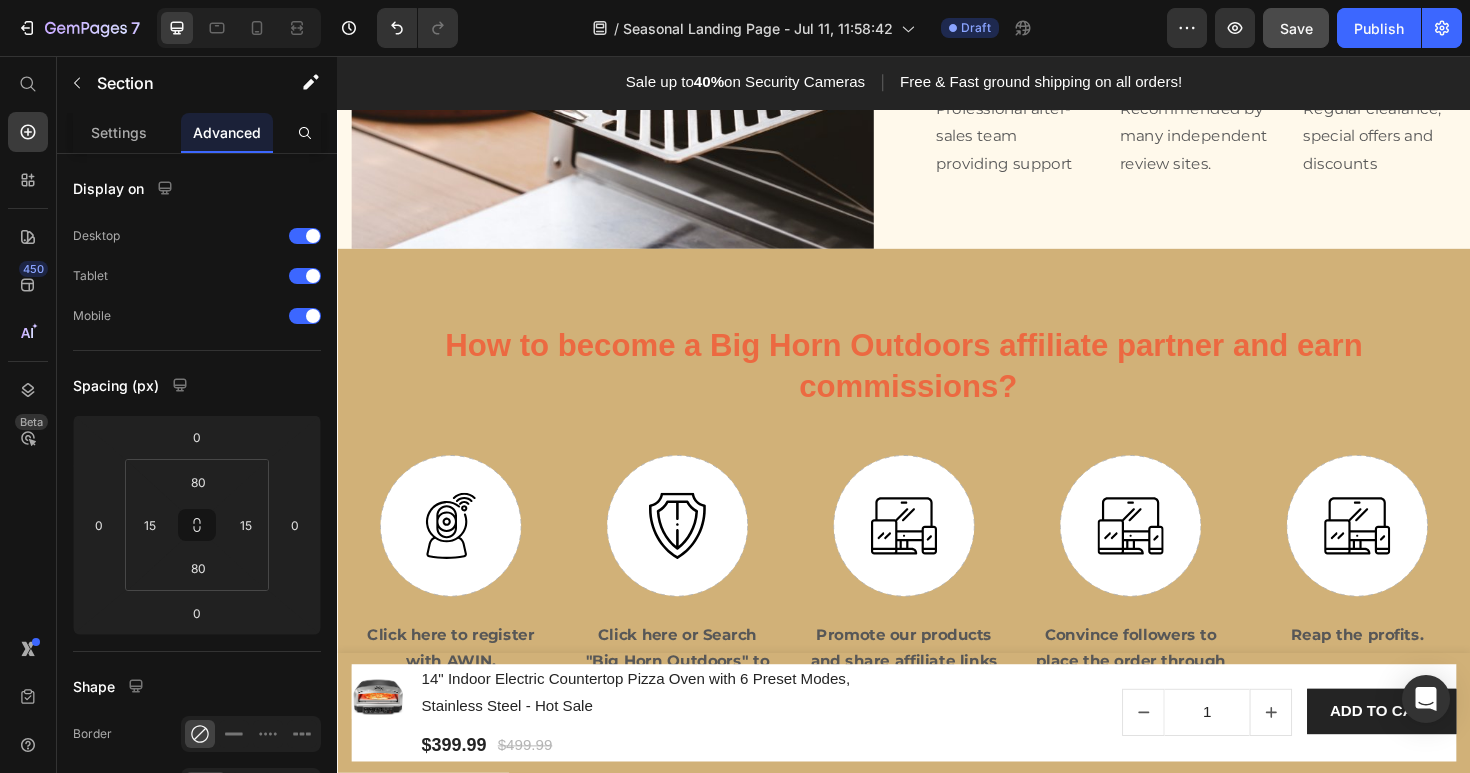 scroll, scrollTop: 1502, scrollLeft: 0, axis: vertical 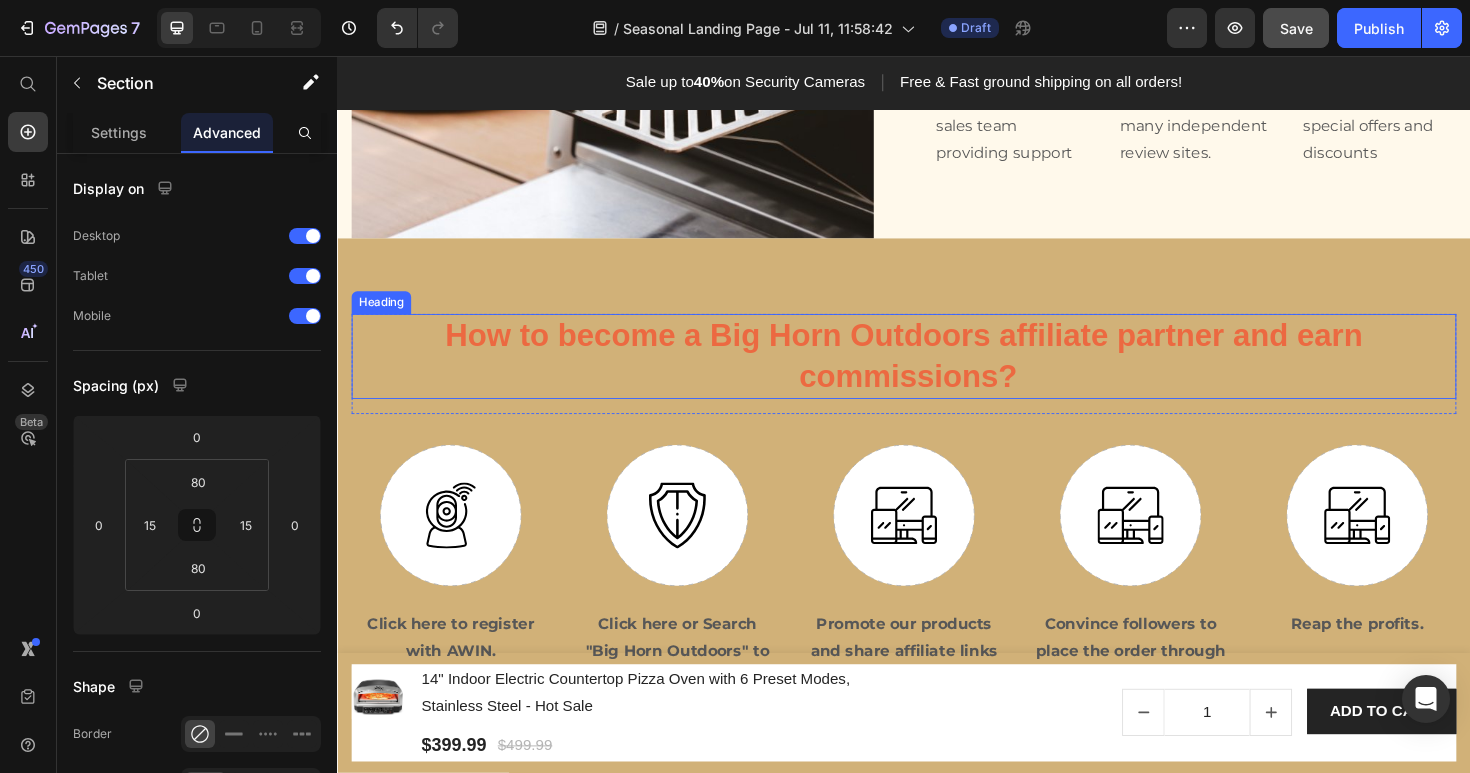 click on "How to become a Big Horn Outdoors affiliate partner and earn  commissions?" at bounding box center [937, 374] 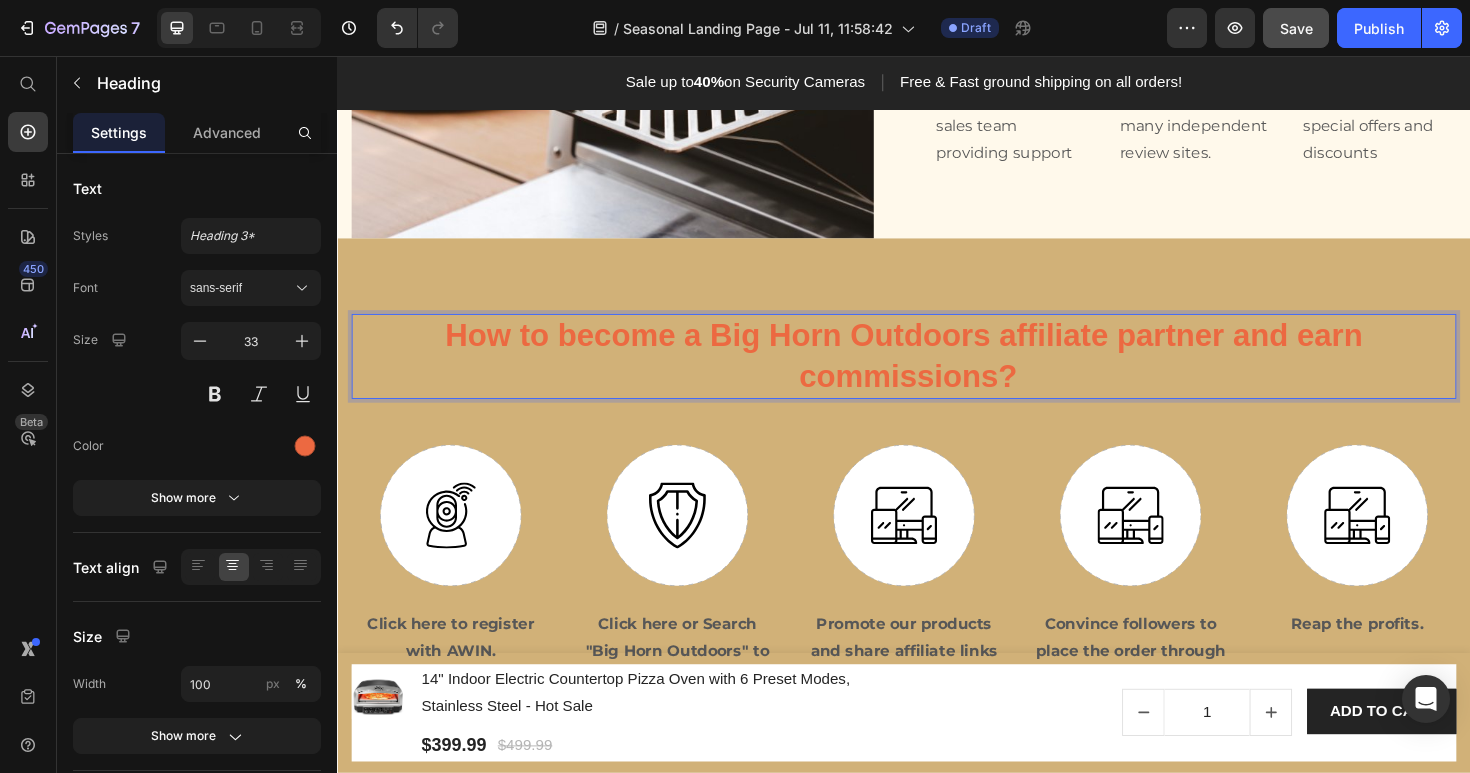 click on "How to become a Big Horn Outdoors affiliate partner and earn  commissions?" at bounding box center [937, 374] 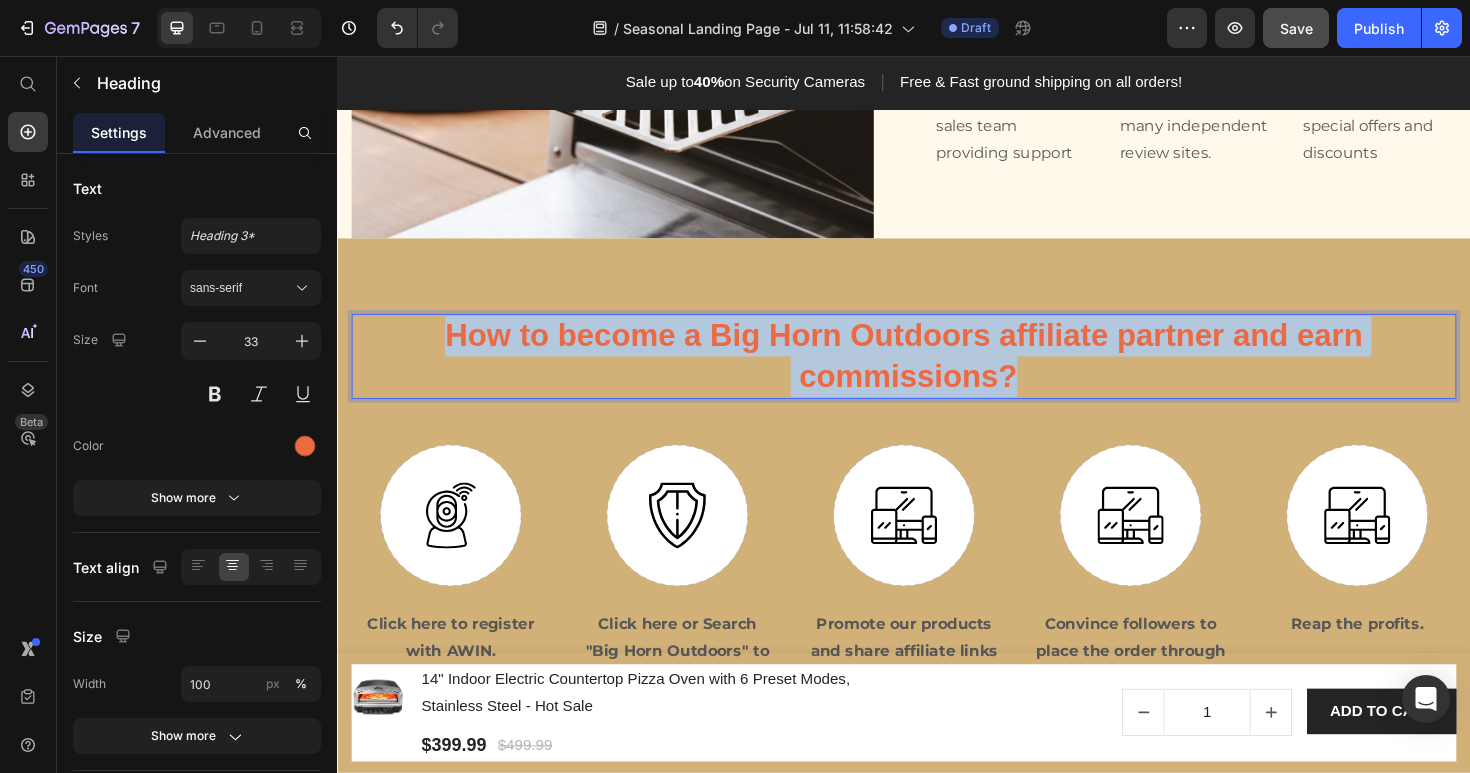 click on "How to become a Big Horn Outdoors affiliate partner and earn  commissions?" at bounding box center (937, 374) 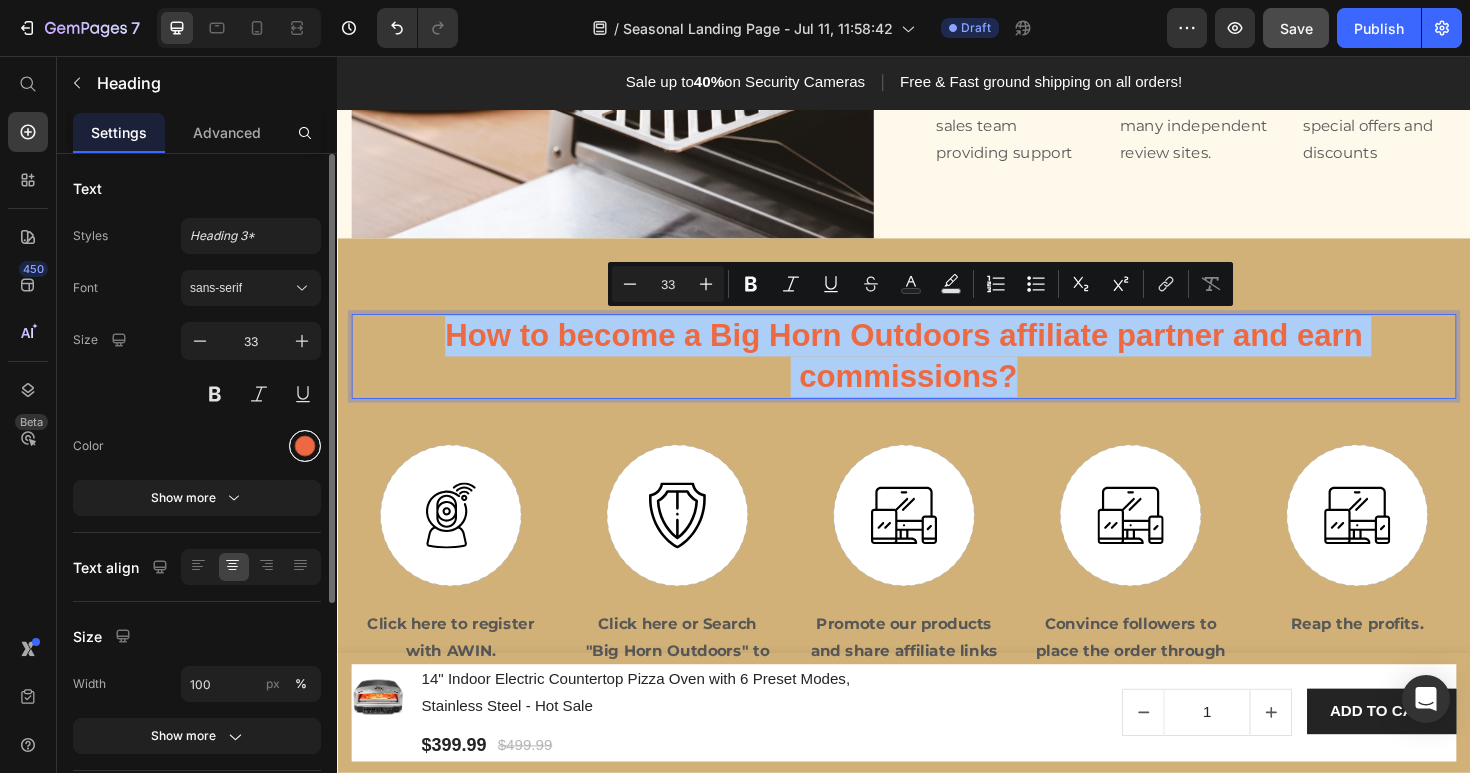 click at bounding box center (305, 446) 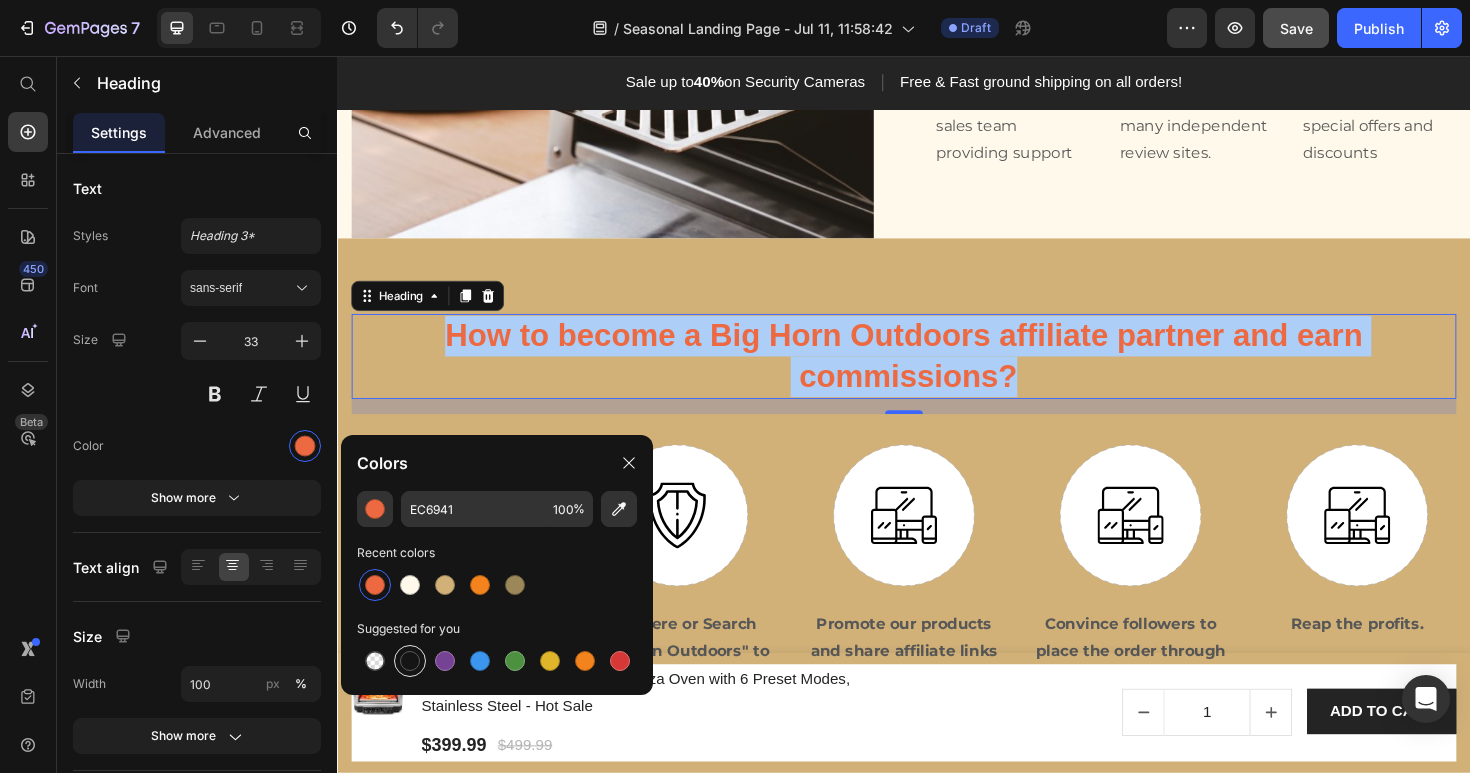click at bounding box center [410, 661] 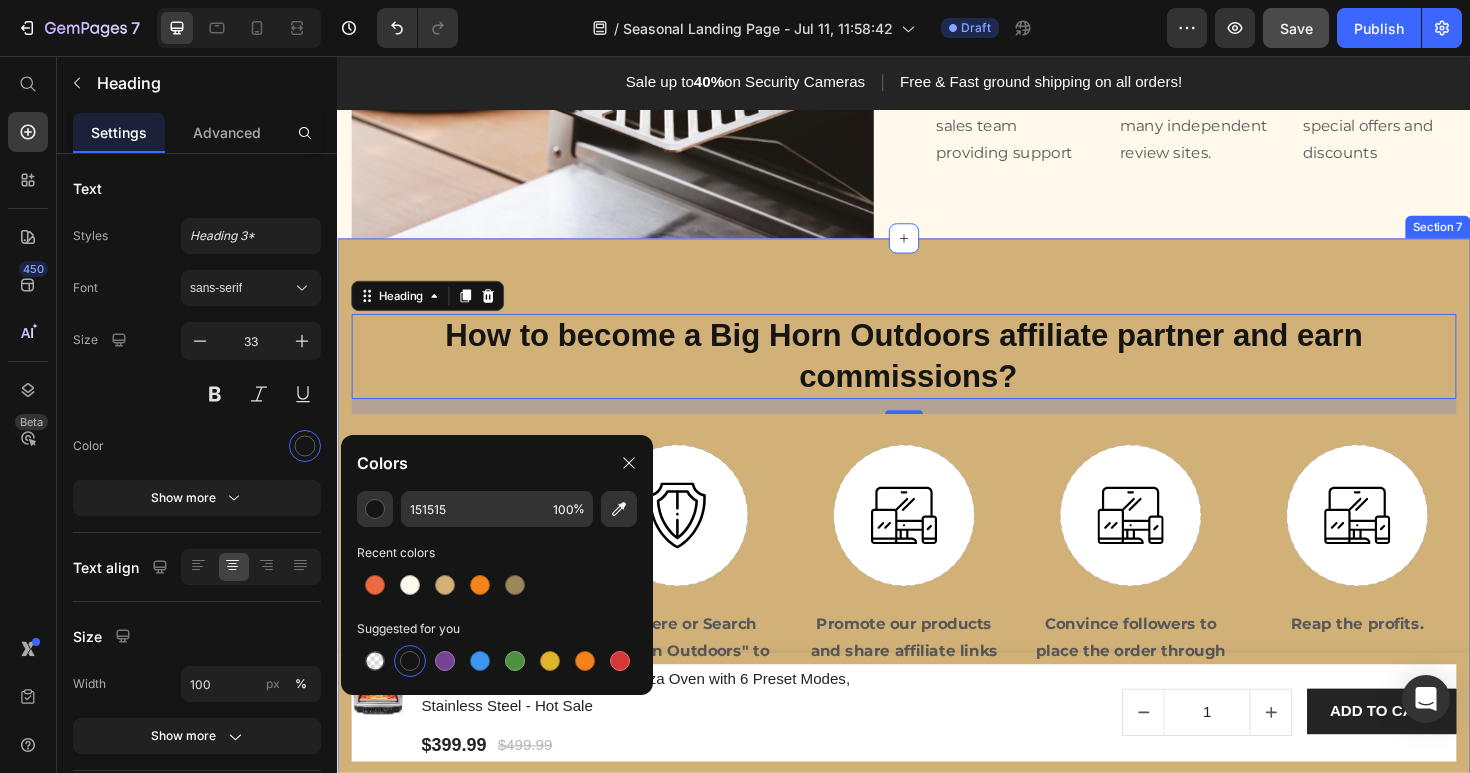 click on "How to become a Big Horn Outdoors affiliate partner and earn  commissions? Heading   16 Row Image Click here to register with AWIN. Text block Image Click here or Search "Big Horn Outdoors" to join Big Horn Outdoors affiliate program. Text block Image Promote our products and share affiliate links on online channels. Text block Image Convince followers to place the order through affiliate link. Text block Image Reap the profits. Text block Row" at bounding box center [937, 545] 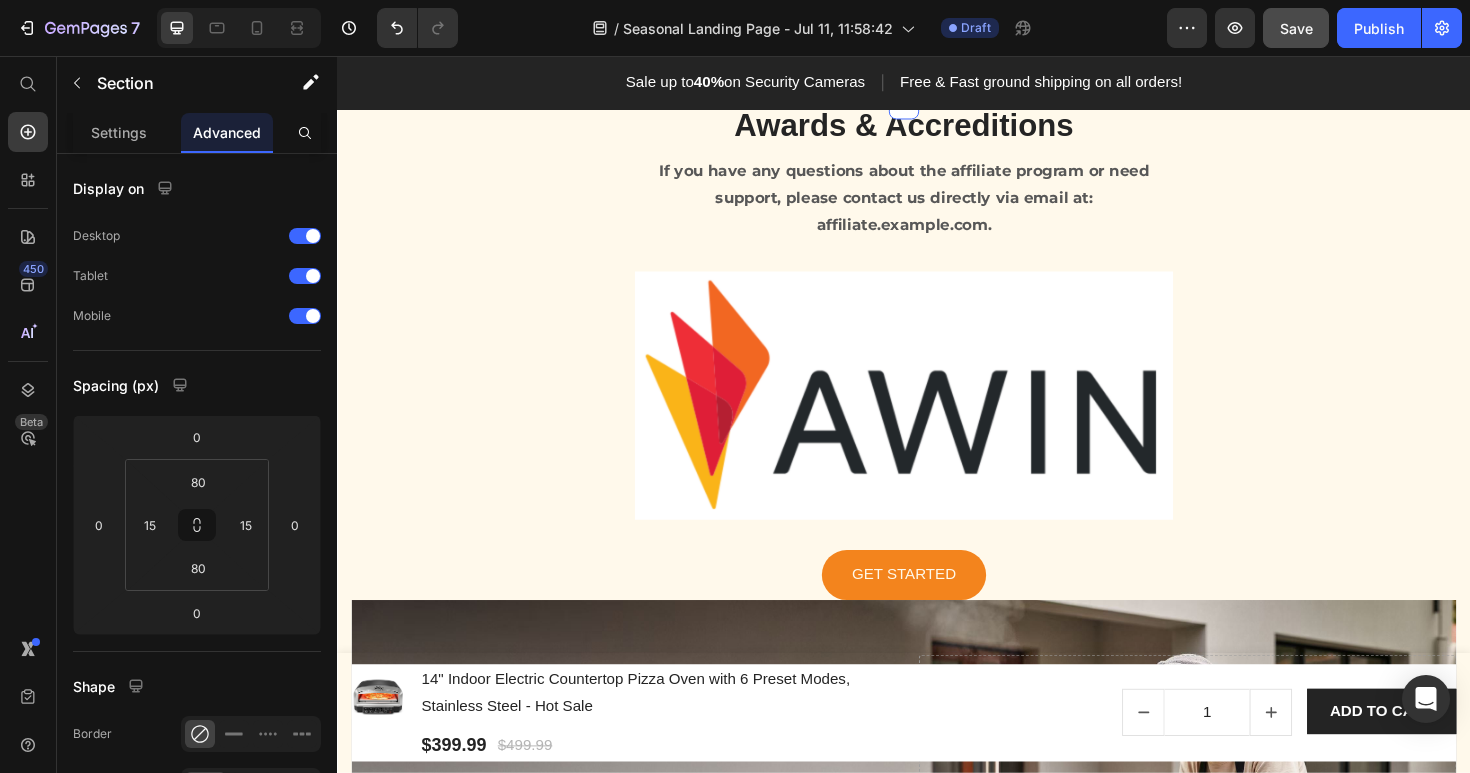 scroll, scrollTop: 2062, scrollLeft: 0, axis: vertical 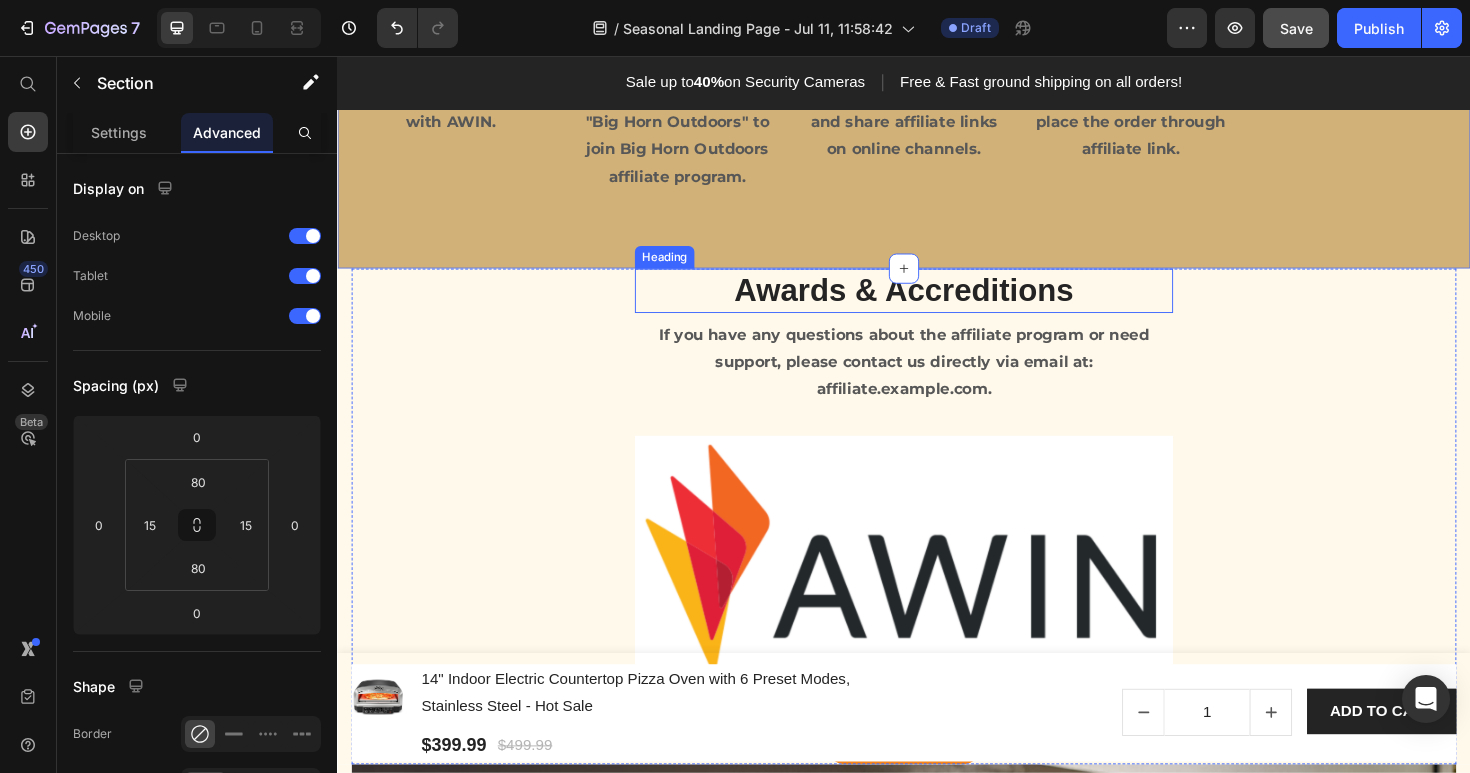 click on "Awards & Accreditions" at bounding box center [937, 304] 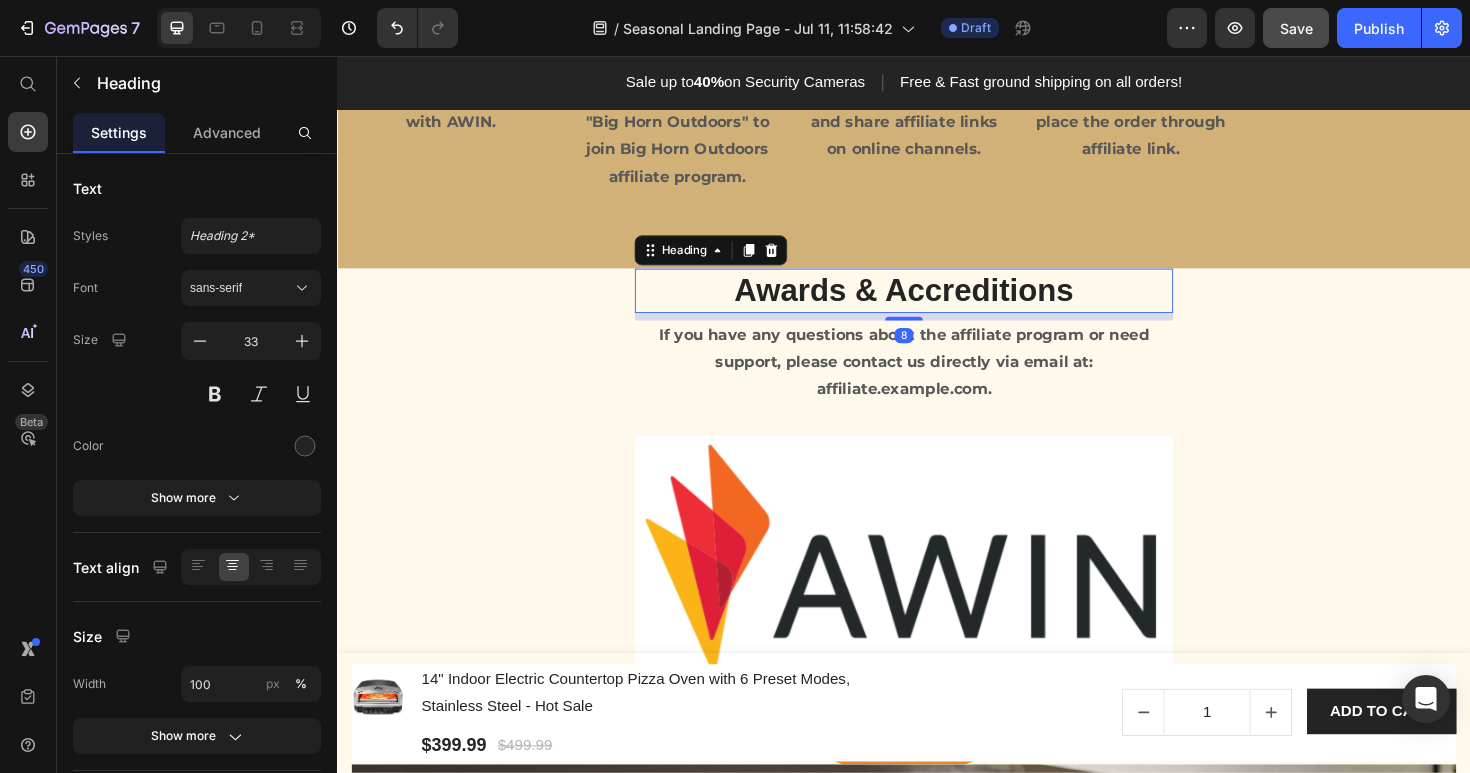 click on "Awards & Accreditions" at bounding box center [937, 304] 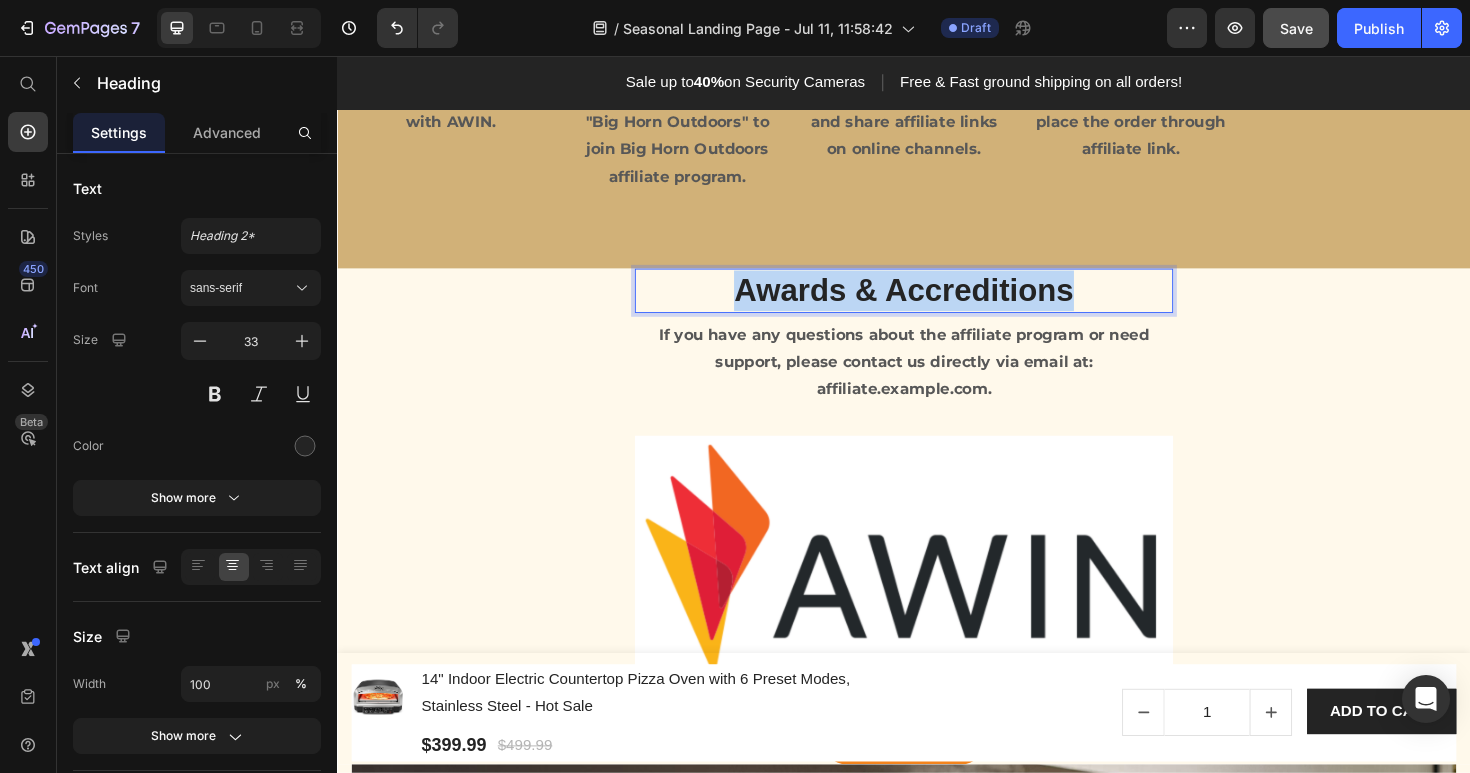 click on "Awards & Accreditions" at bounding box center (937, 304) 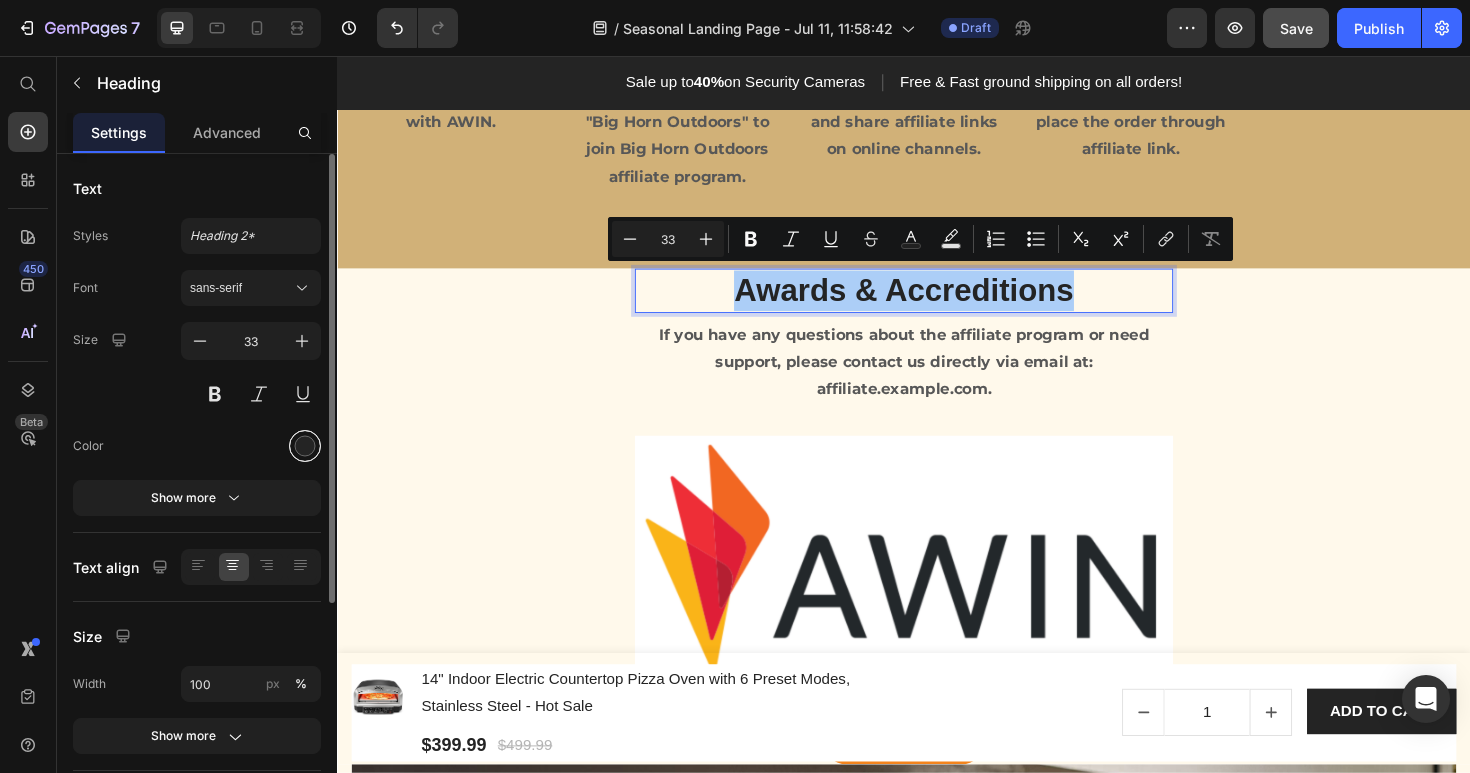 click at bounding box center (305, 446) 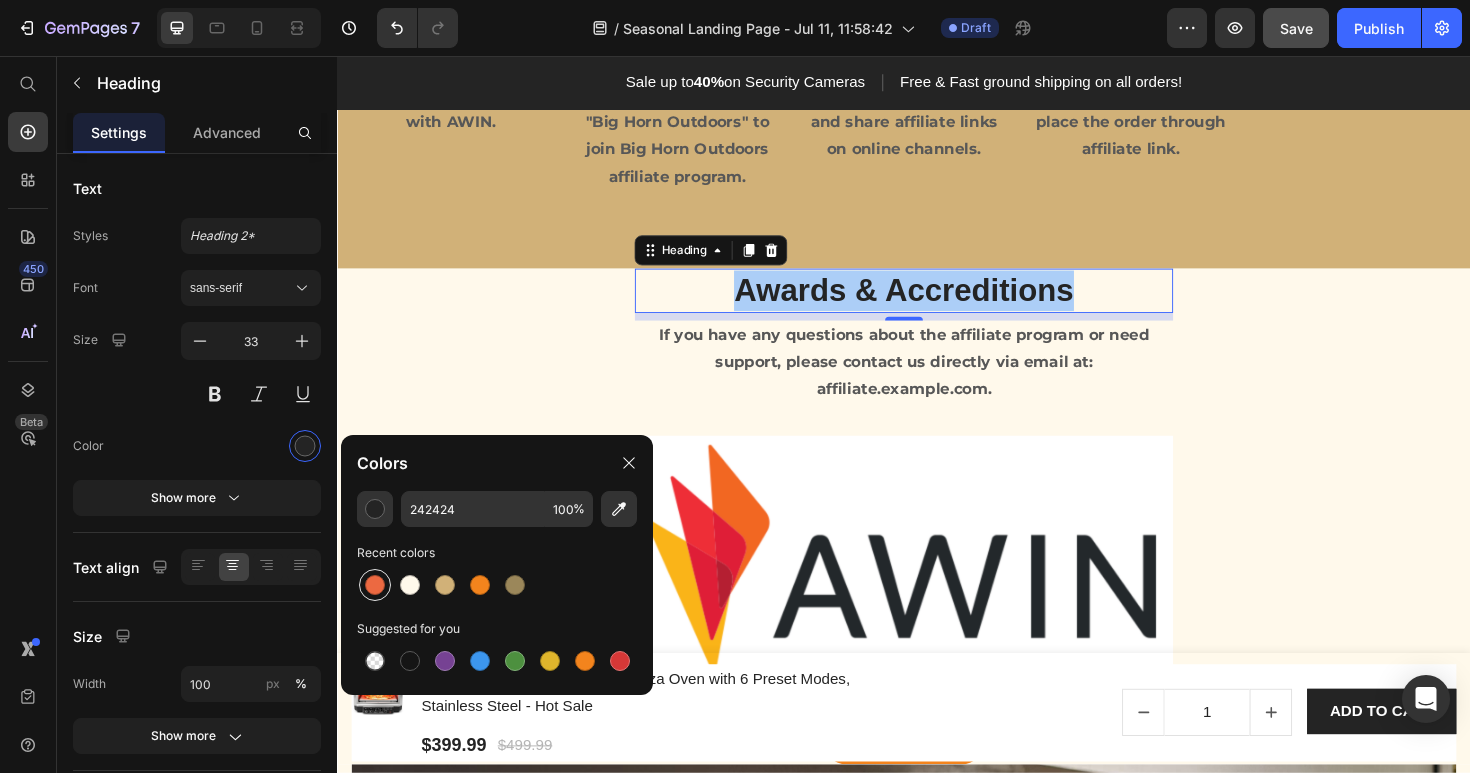 click at bounding box center [375, 585] 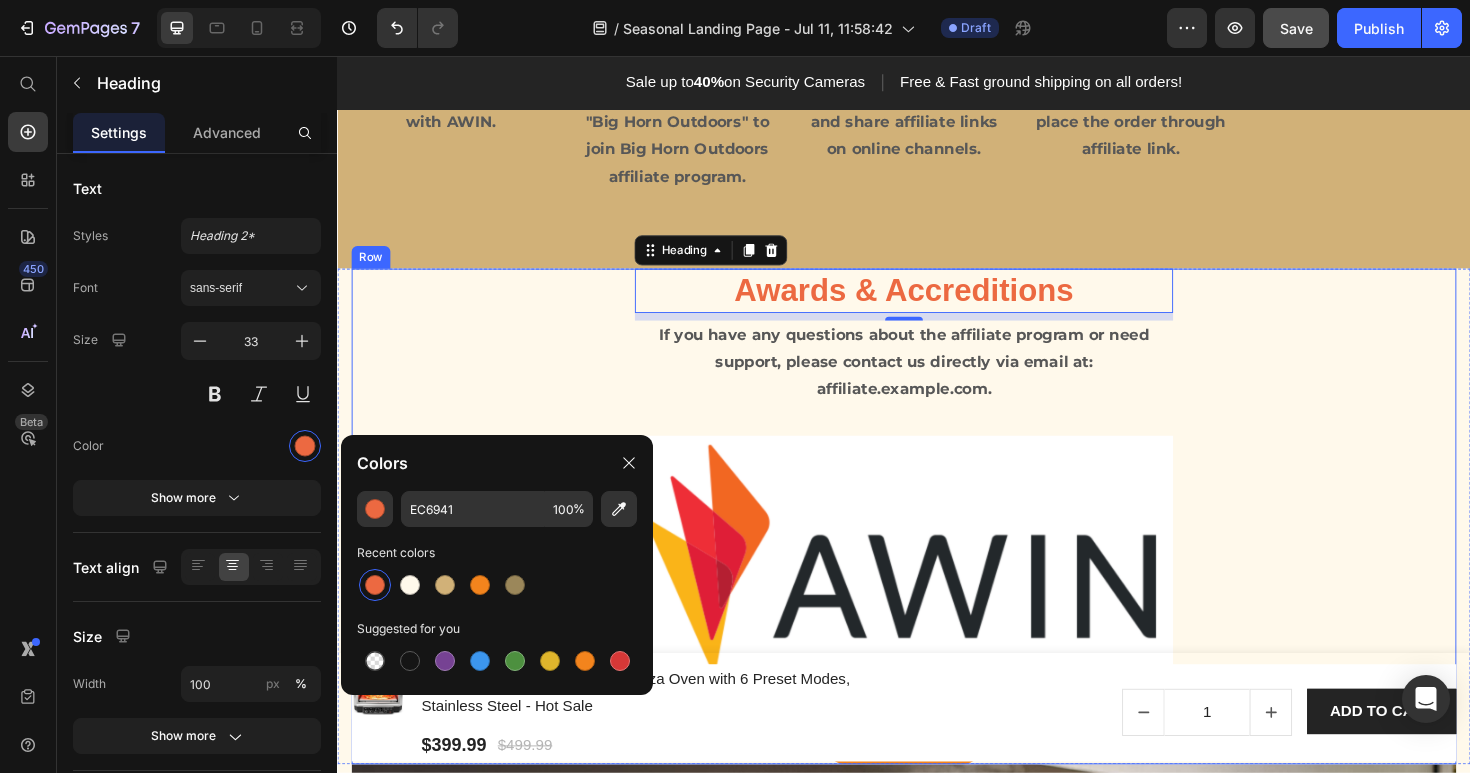 click on "Awards & Accreditions Heading 8 If you have any questions about the affiliate program or need support, please contact us directly via email at: affiliate.example.com. Text block Image GET STARTED Button Row" at bounding box center [937, 543] 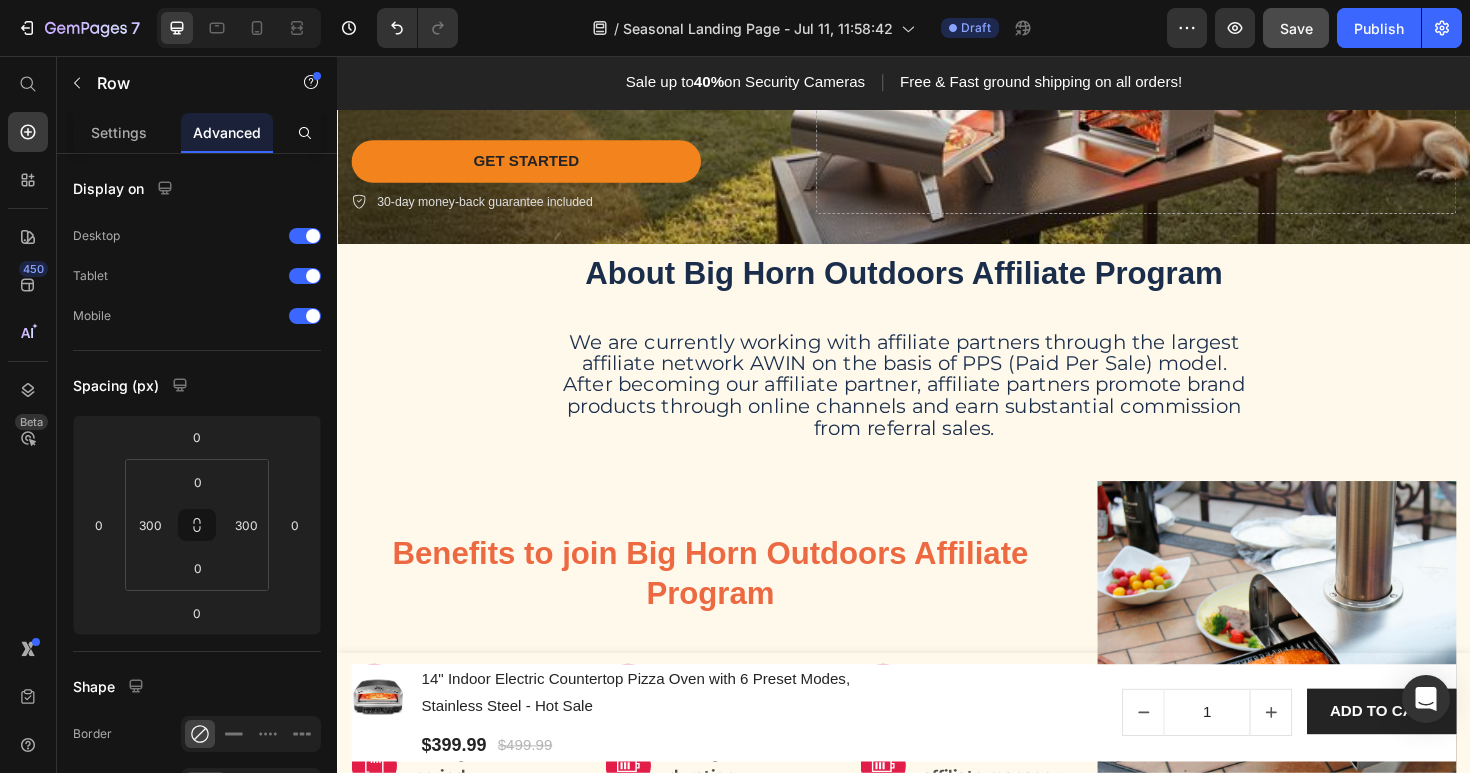 scroll, scrollTop: 329, scrollLeft: 0, axis: vertical 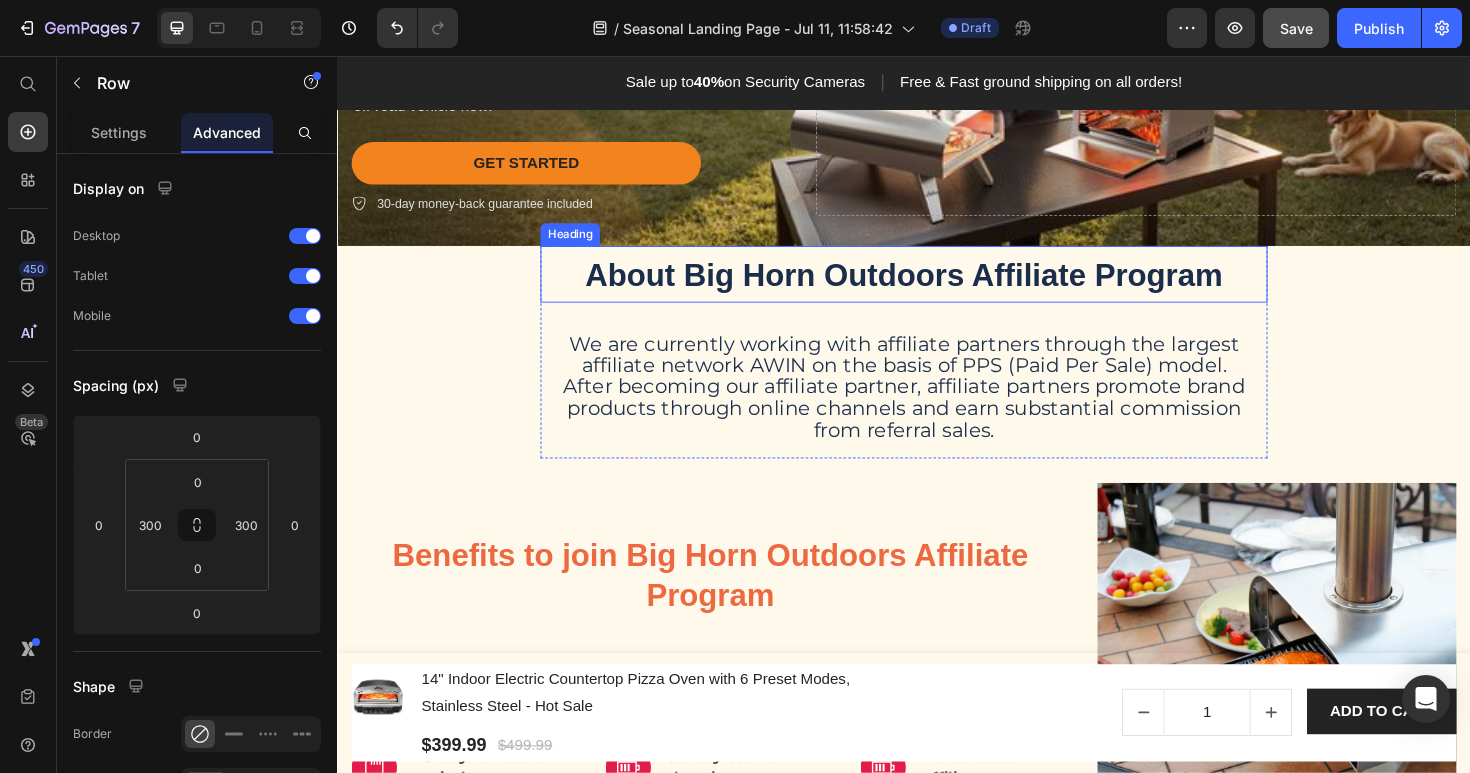 click on "About Big Horn Outdoors Affiliate Program" at bounding box center (936, 287) 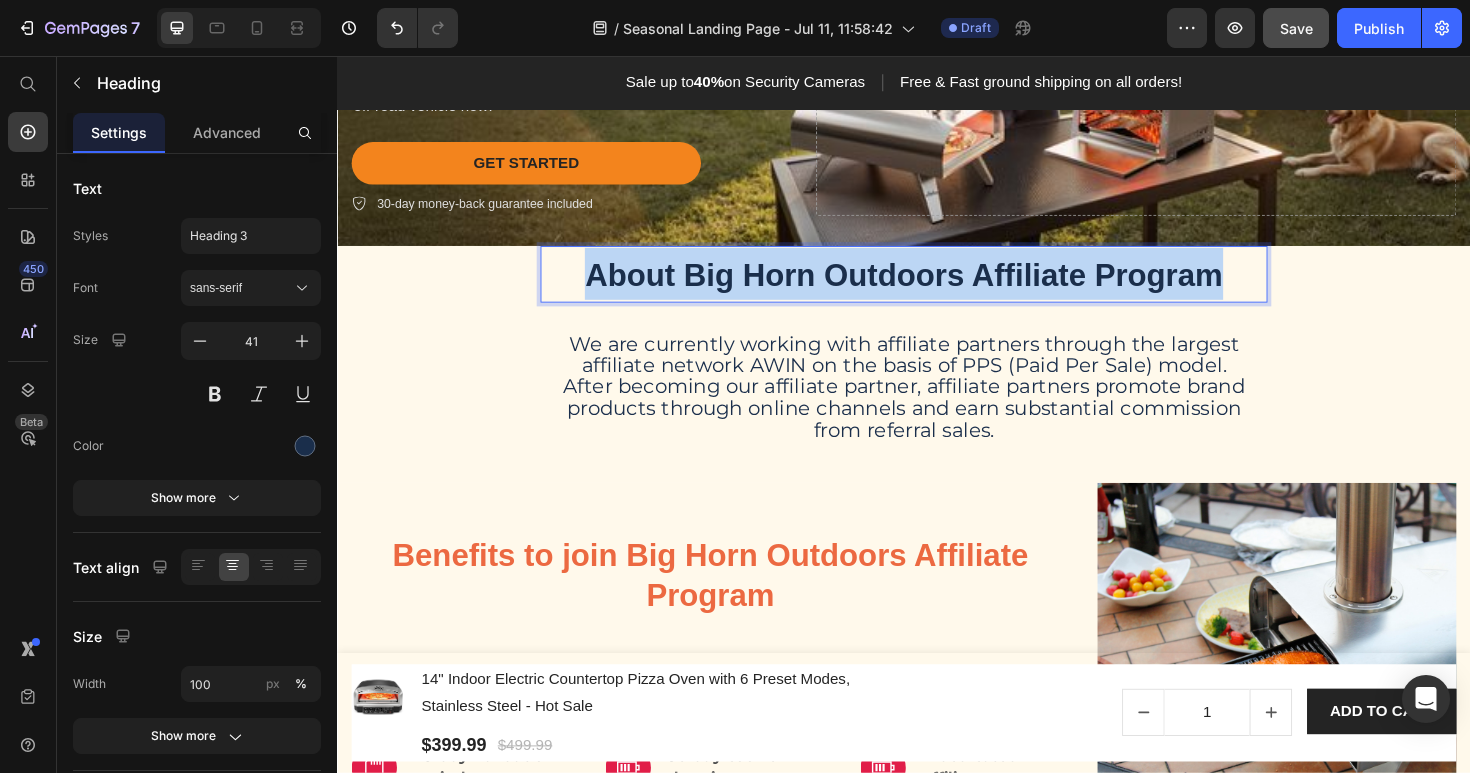 click on "About Big Horn Outdoors Affiliate Program" at bounding box center (936, 287) 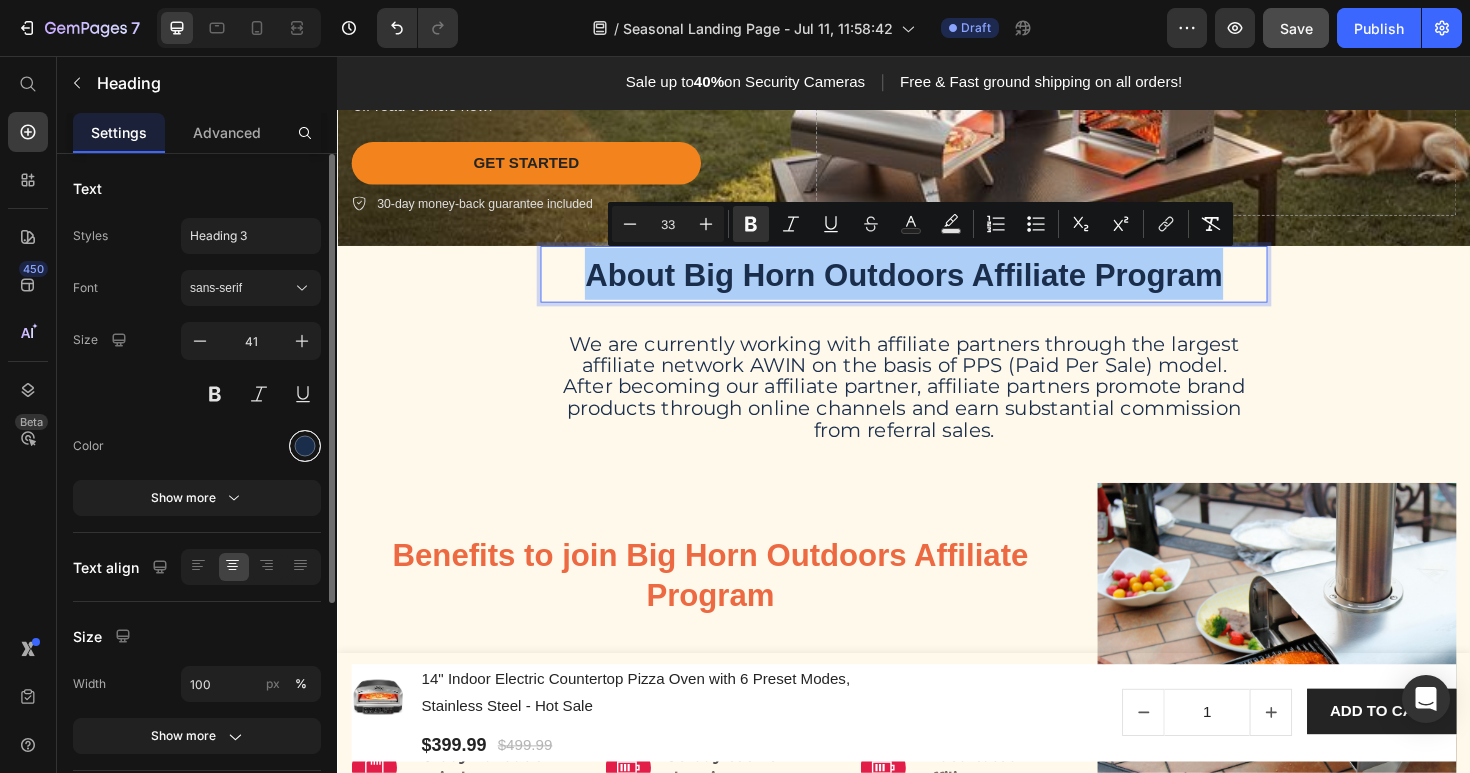 click at bounding box center (305, 446) 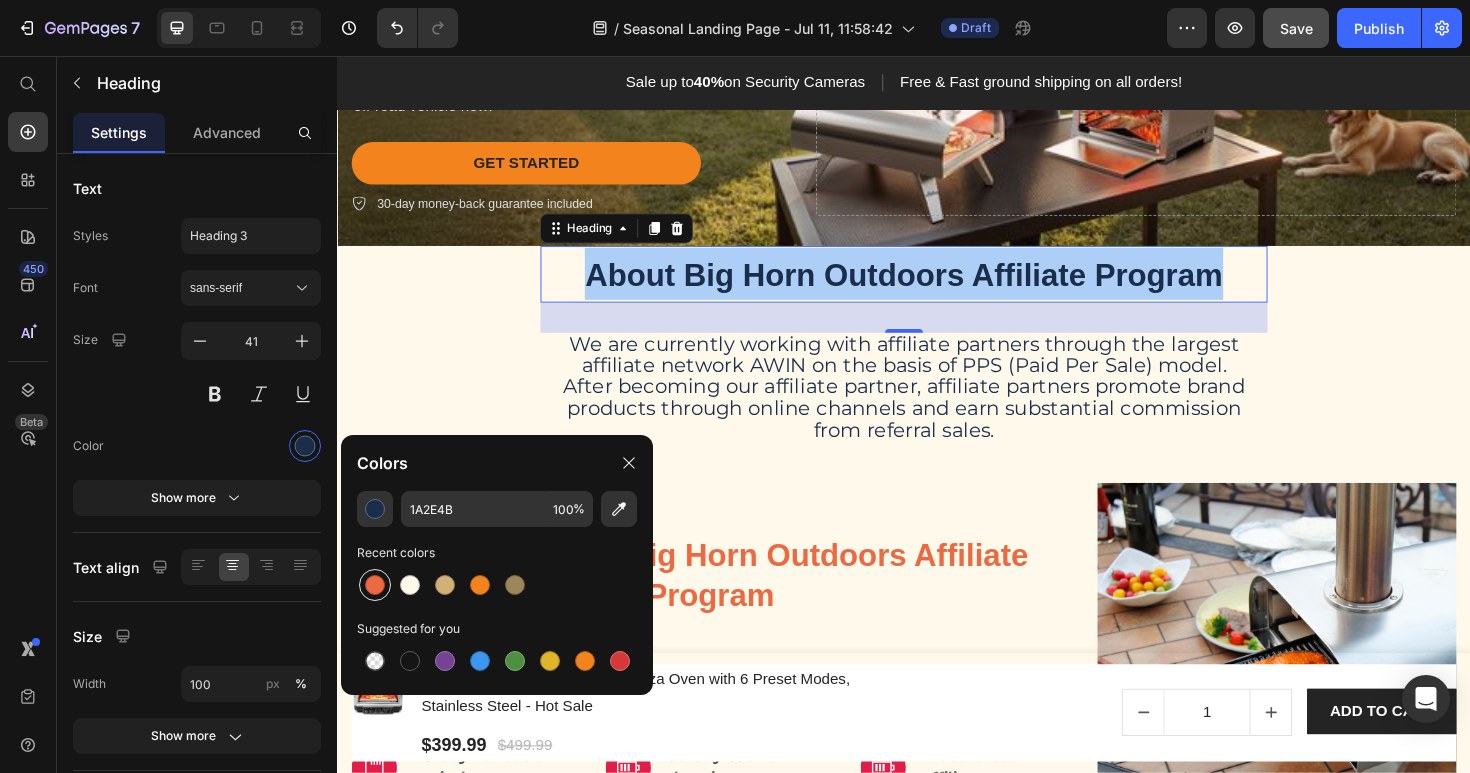 click at bounding box center (375, 585) 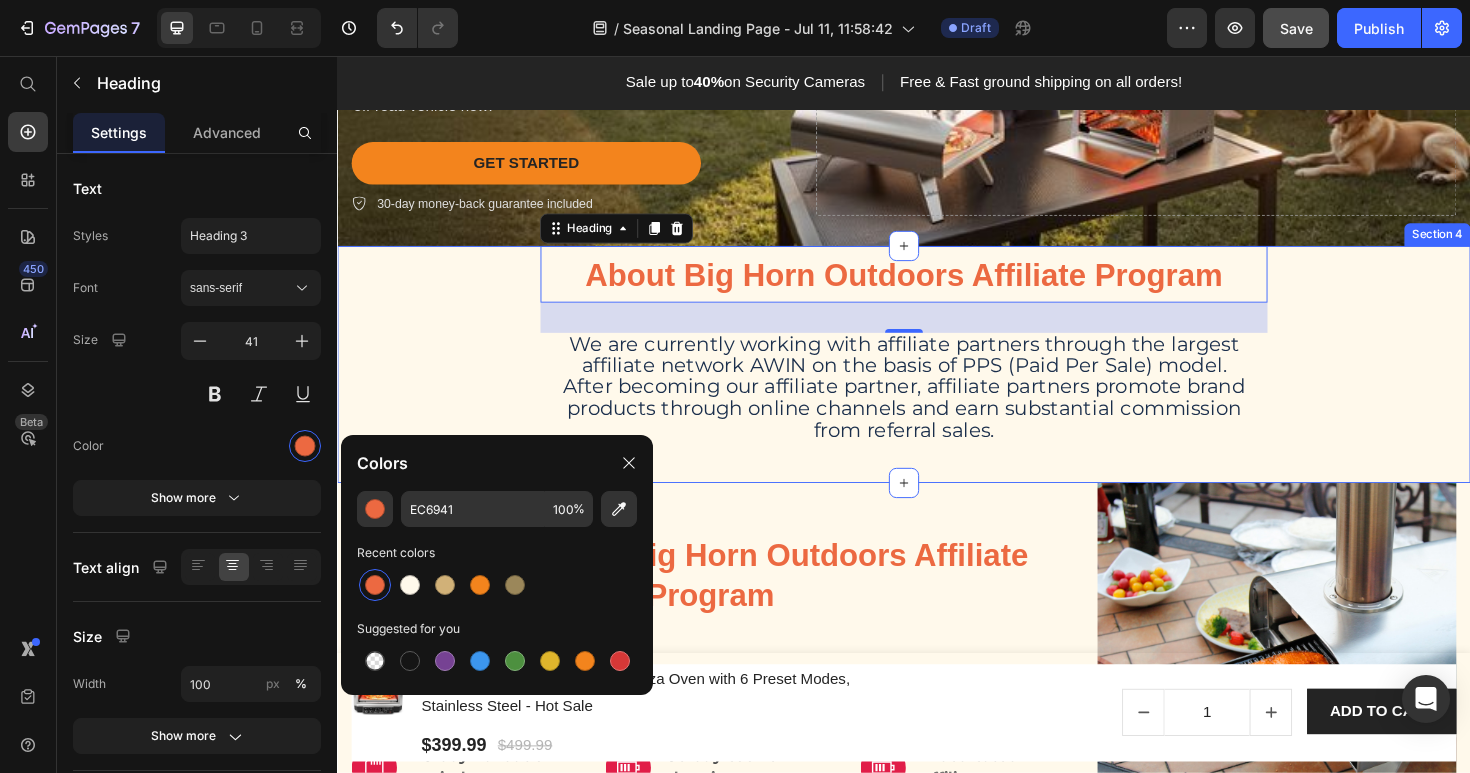 click on "About Big Horn Outdoors Affiliate Program Heading   32 We are currently working with affiliate partners through the largest affiliate network AWIN on the basis of PPS (Paid Per Sale) model. After becoming our affiliate partner, affiliate partners promote brand products through online channels and earn substantial commission from referral sales. Text Block Row" at bounding box center [937, 377] 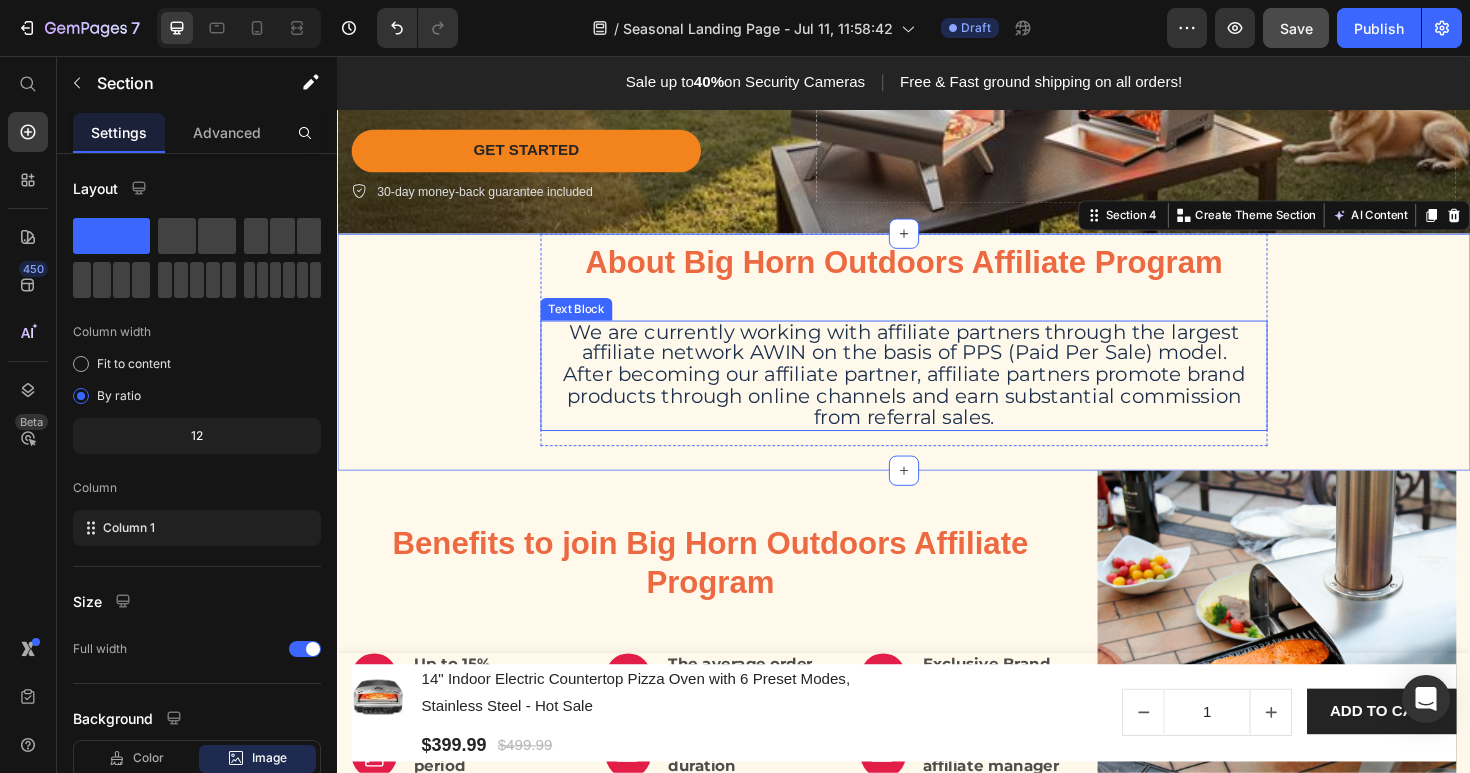 scroll, scrollTop: 340, scrollLeft: 0, axis: vertical 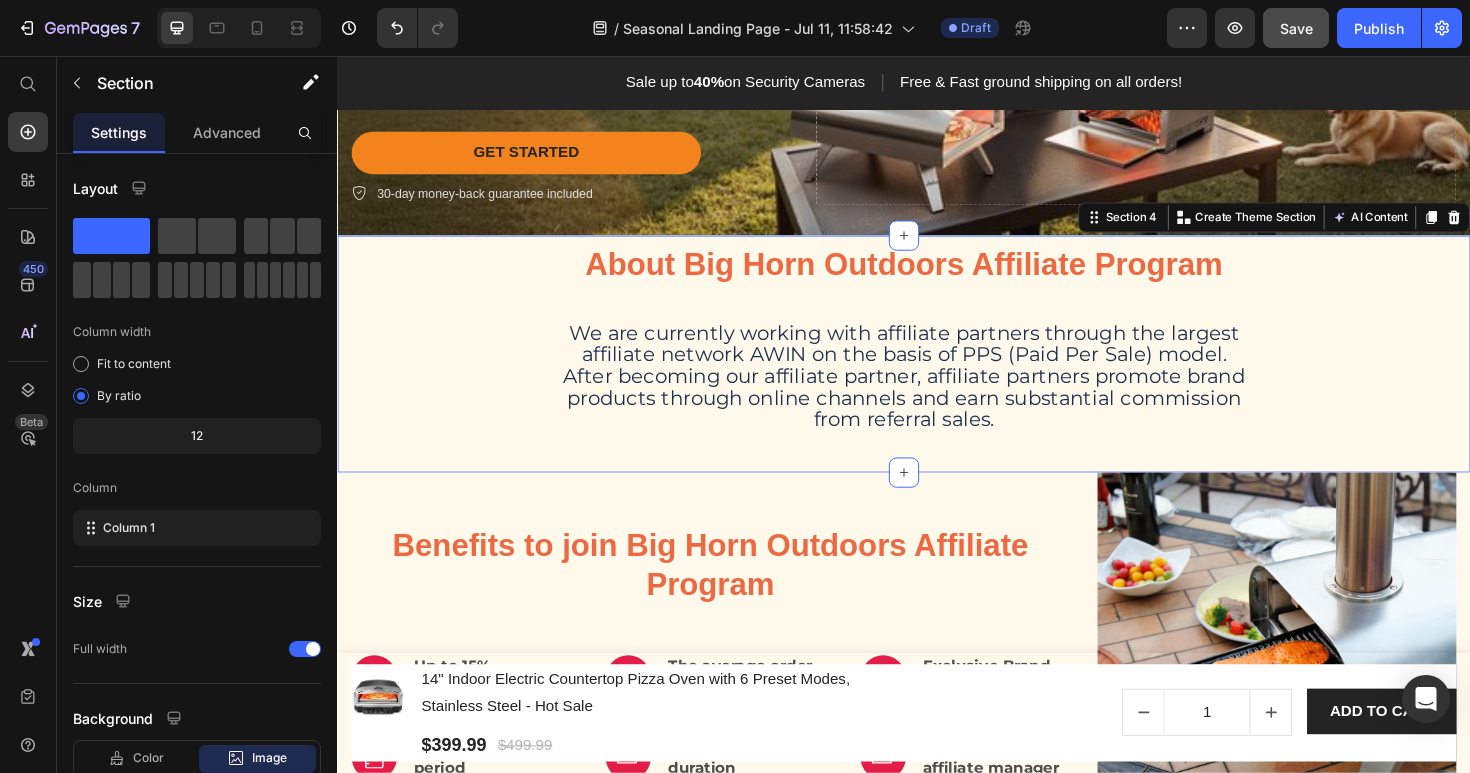 click on "⁠⁠⁠⁠⁠⁠⁠ About Big Horn Outdoors Affiliate Program Heading We are currently working with affiliate partners through the largest affiliate network AWIN on the basis of PPS (Paid Per Sale) model. After becoming our affiliate partner, affiliate partners promote brand products through online channels and earn substantial commission from referral sales. Text Block Row" at bounding box center (937, 366) 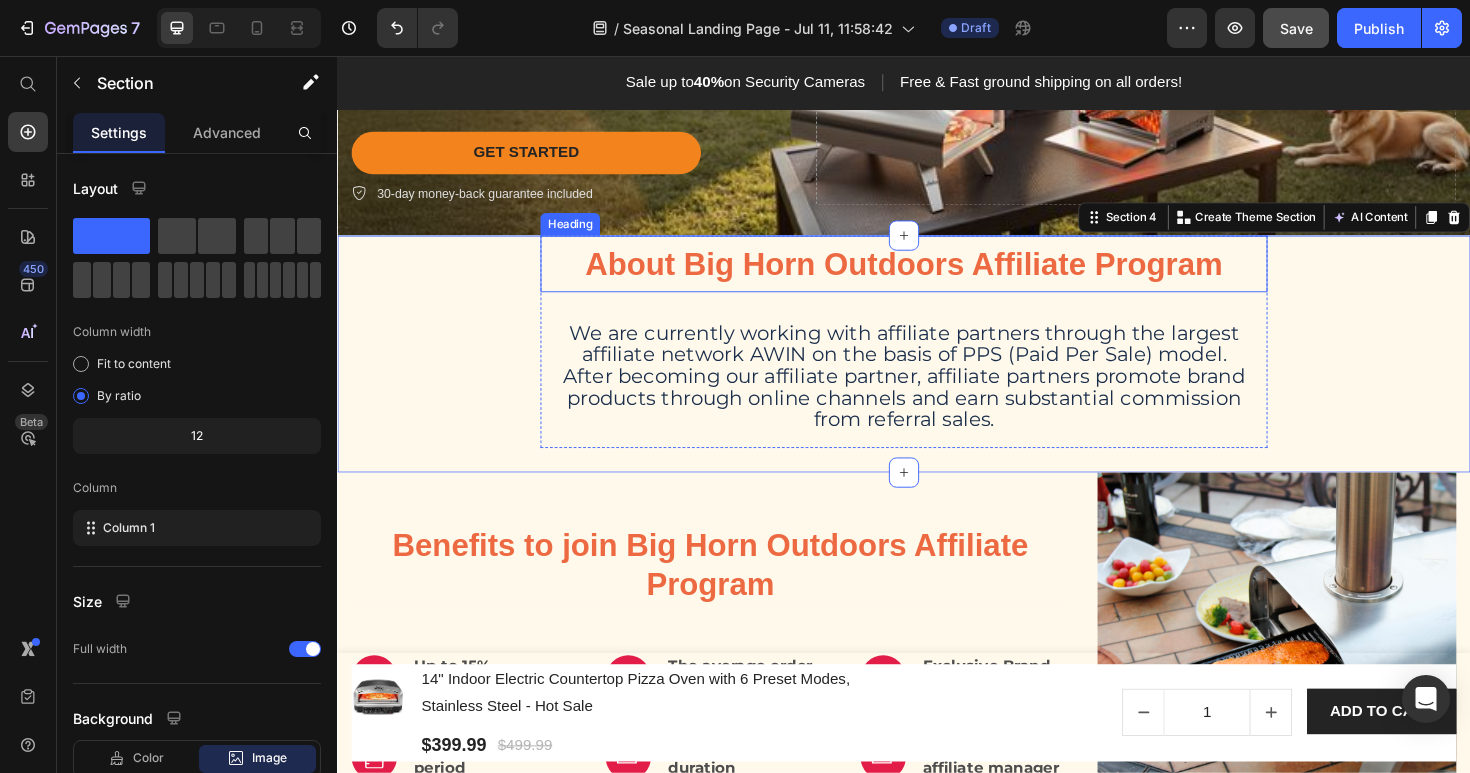 click on "About Big Horn Outdoors Affiliate Program" at bounding box center (936, 276) 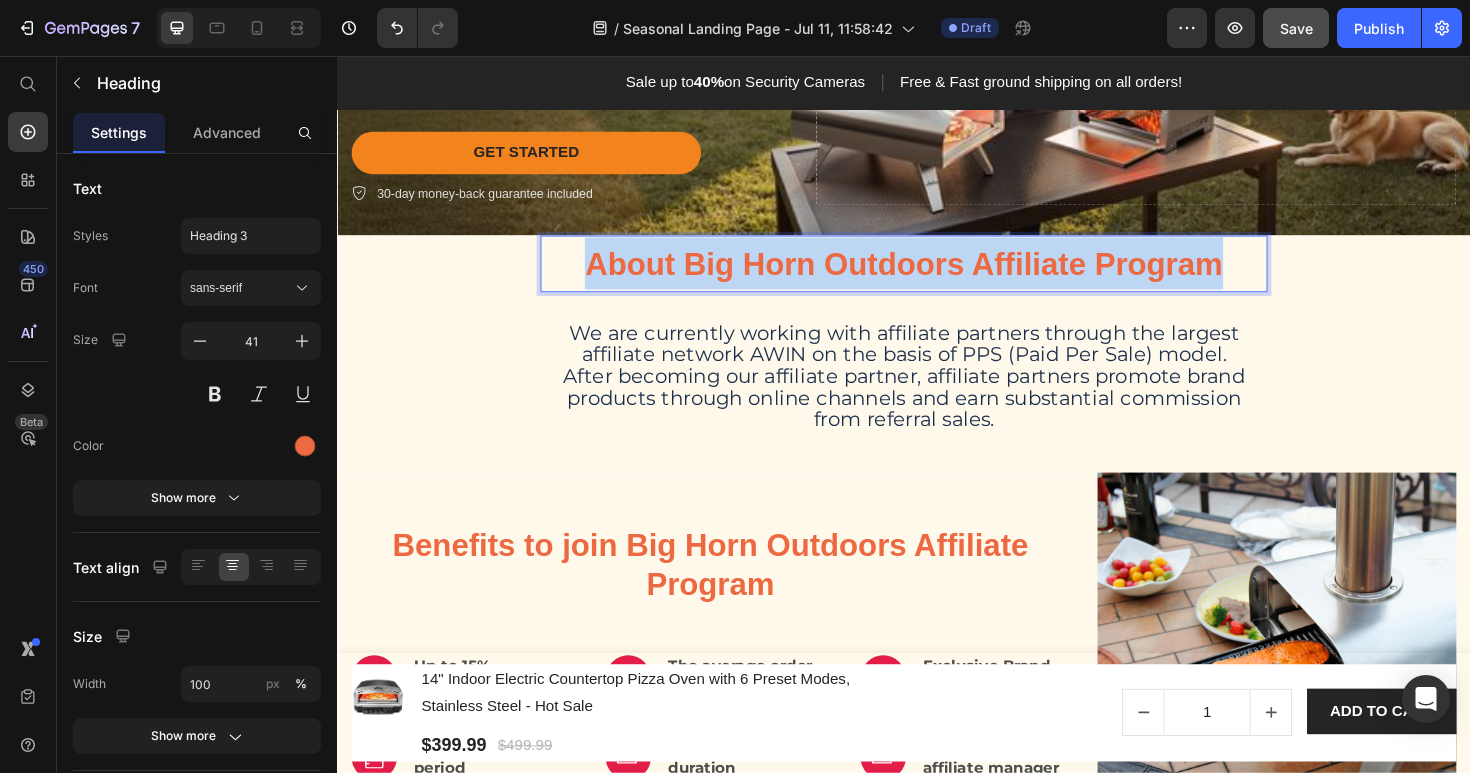 click on "About Big Horn Outdoors Affiliate Program" at bounding box center (936, 276) 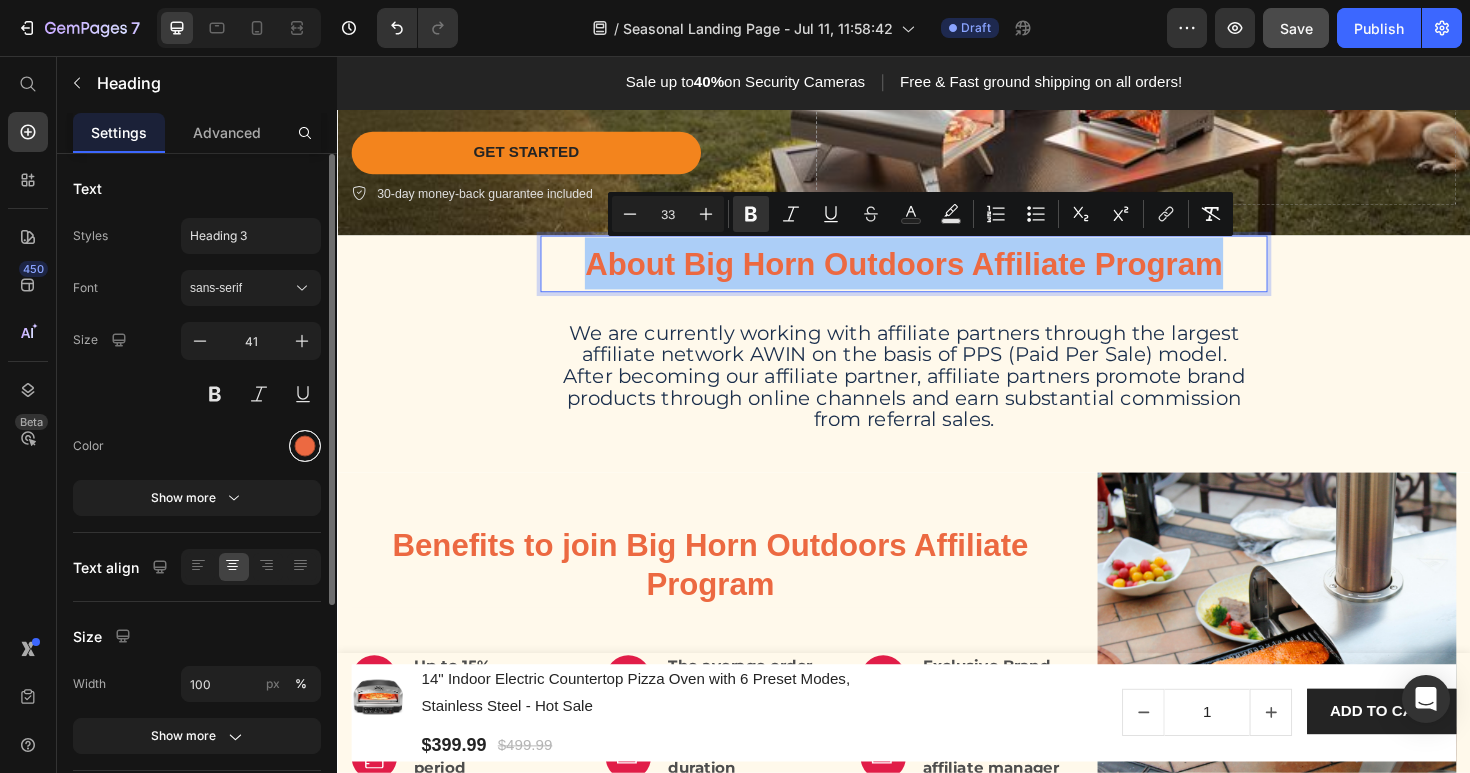 click at bounding box center [305, 446] 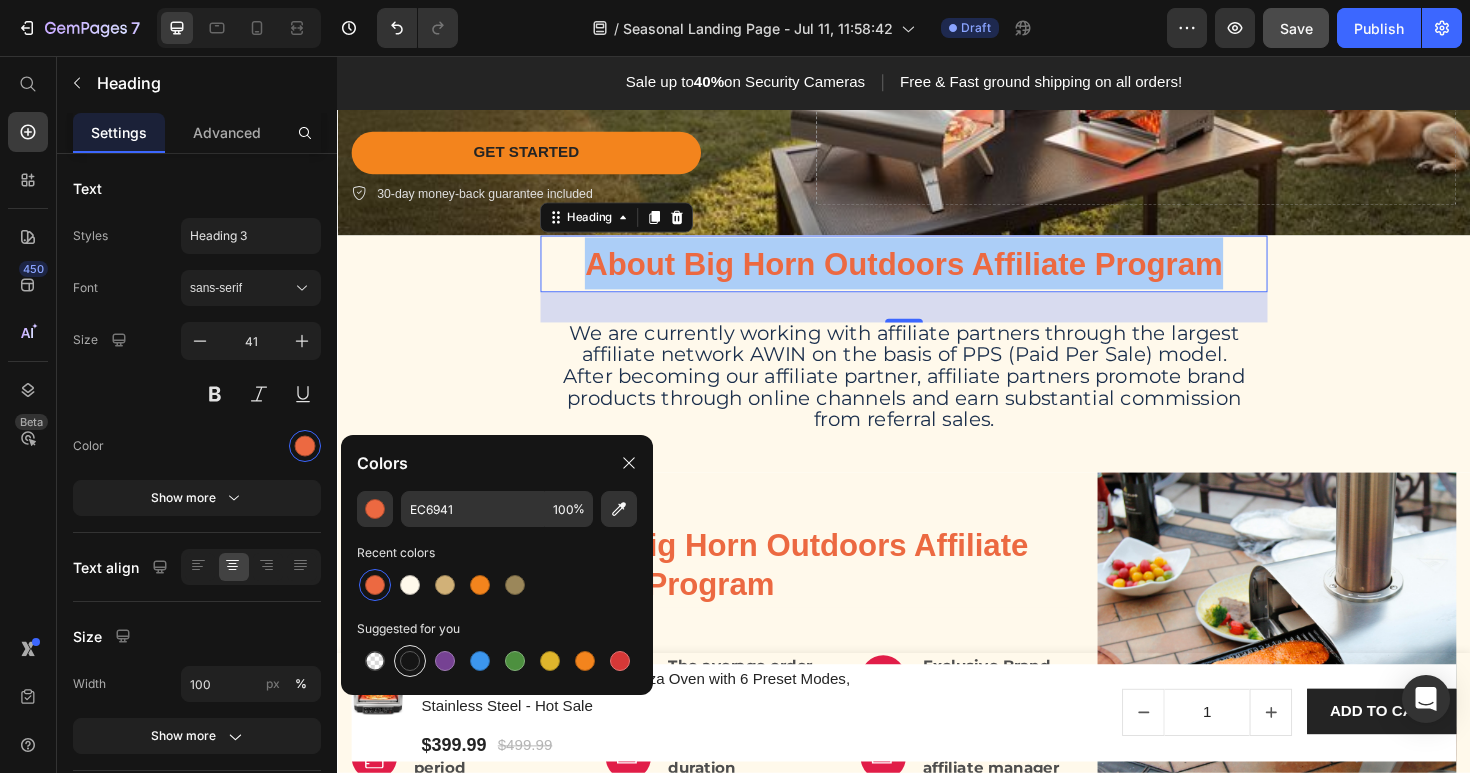 click at bounding box center [410, 661] 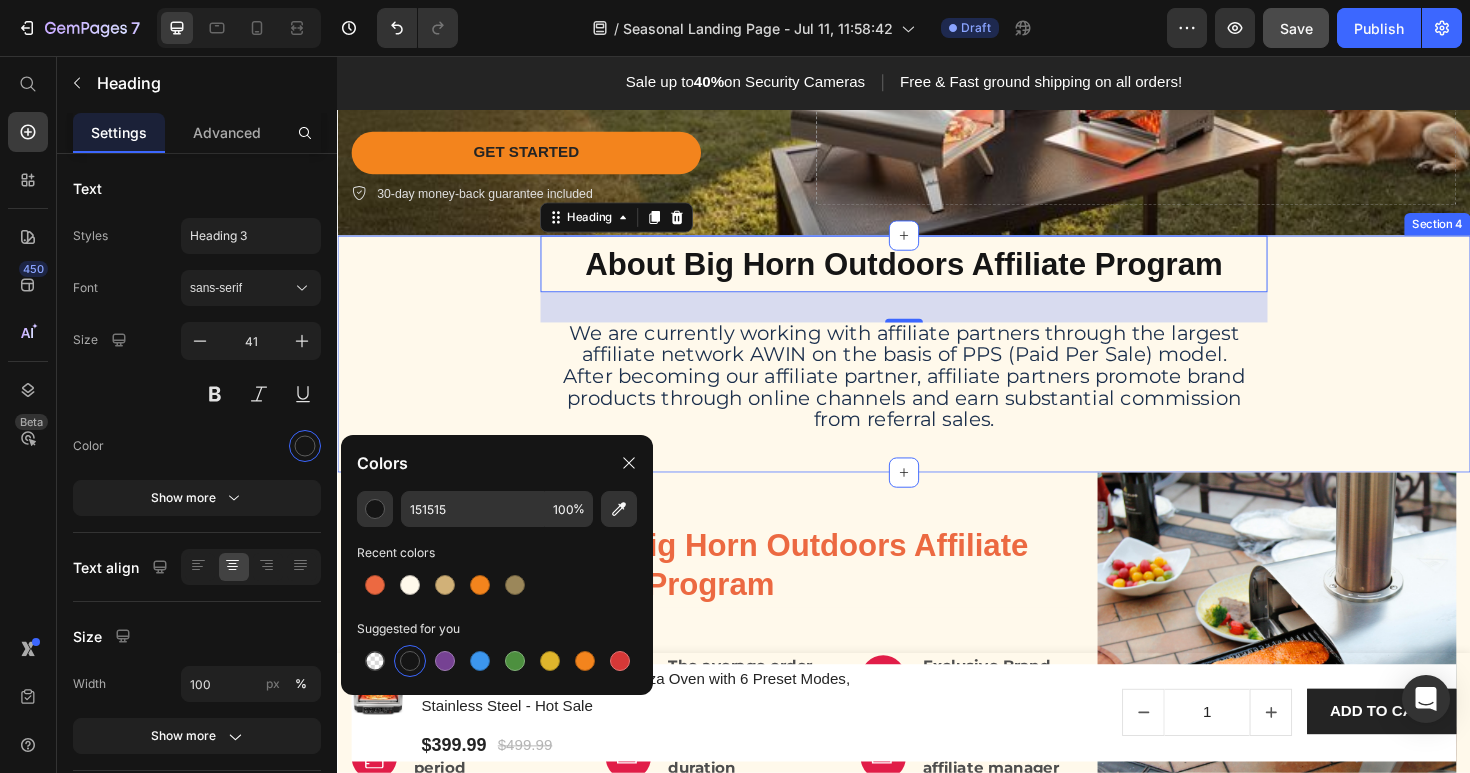 click on "About Big Horn Outdoors Affiliate Program Heading   32 We are currently working with affiliate partners through the largest affiliate network AWIN on the basis of PPS (Paid Per Sale) model. After becoming our affiliate partner, affiliate partners promote brand products through online channels and earn substantial commission from referral sales. Text Block Row" at bounding box center [937, 366] 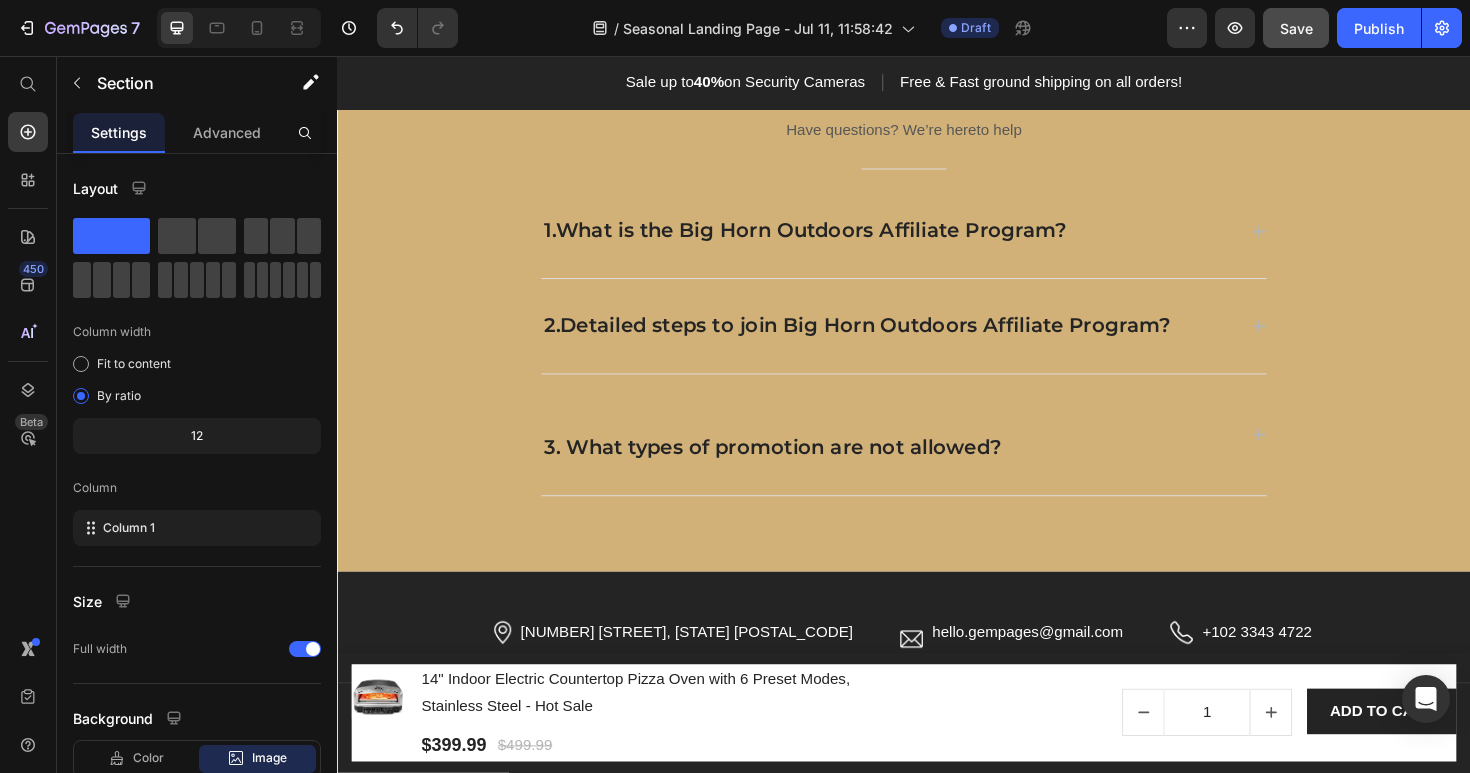 scroll, scrollTop: 3576, scrollLeft: 0, axis: vertical 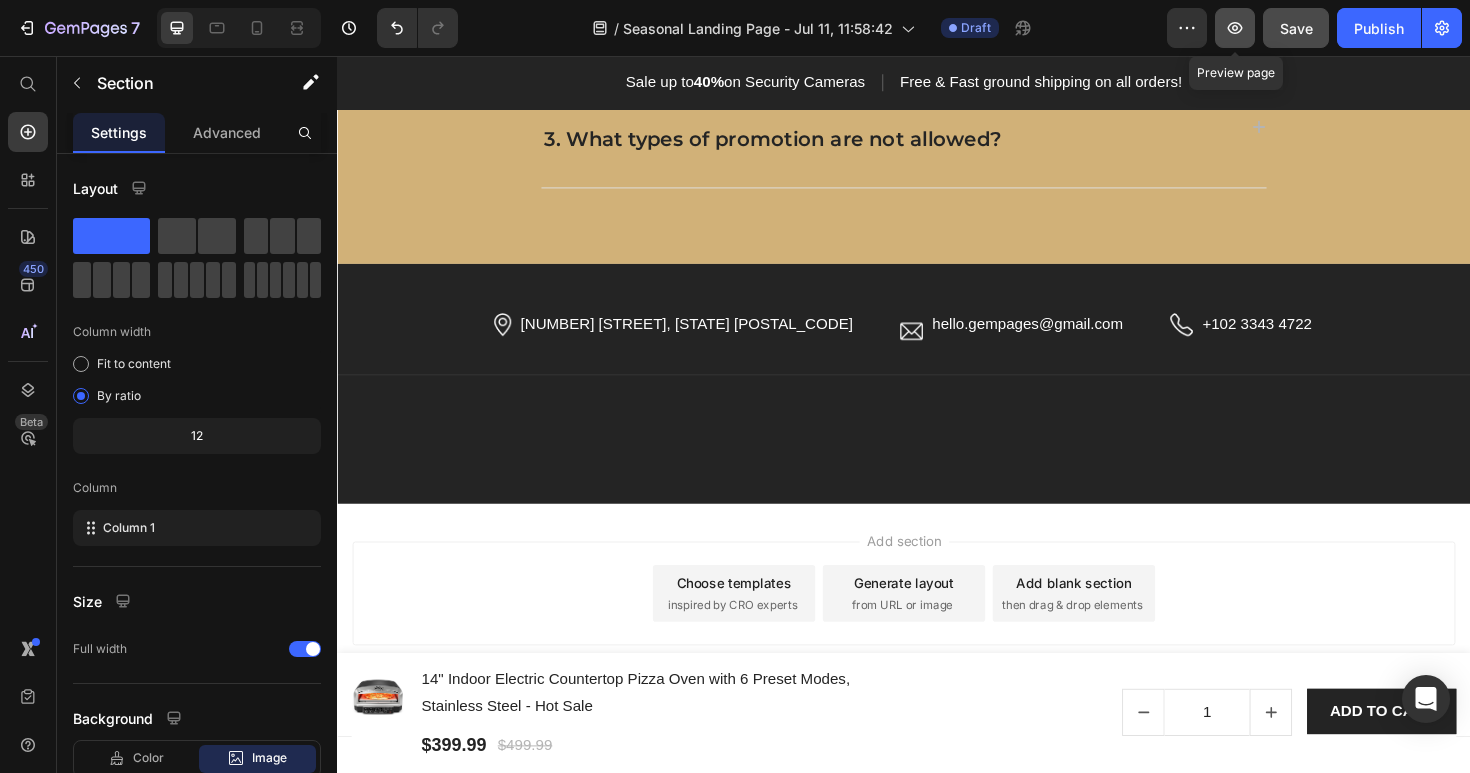 click 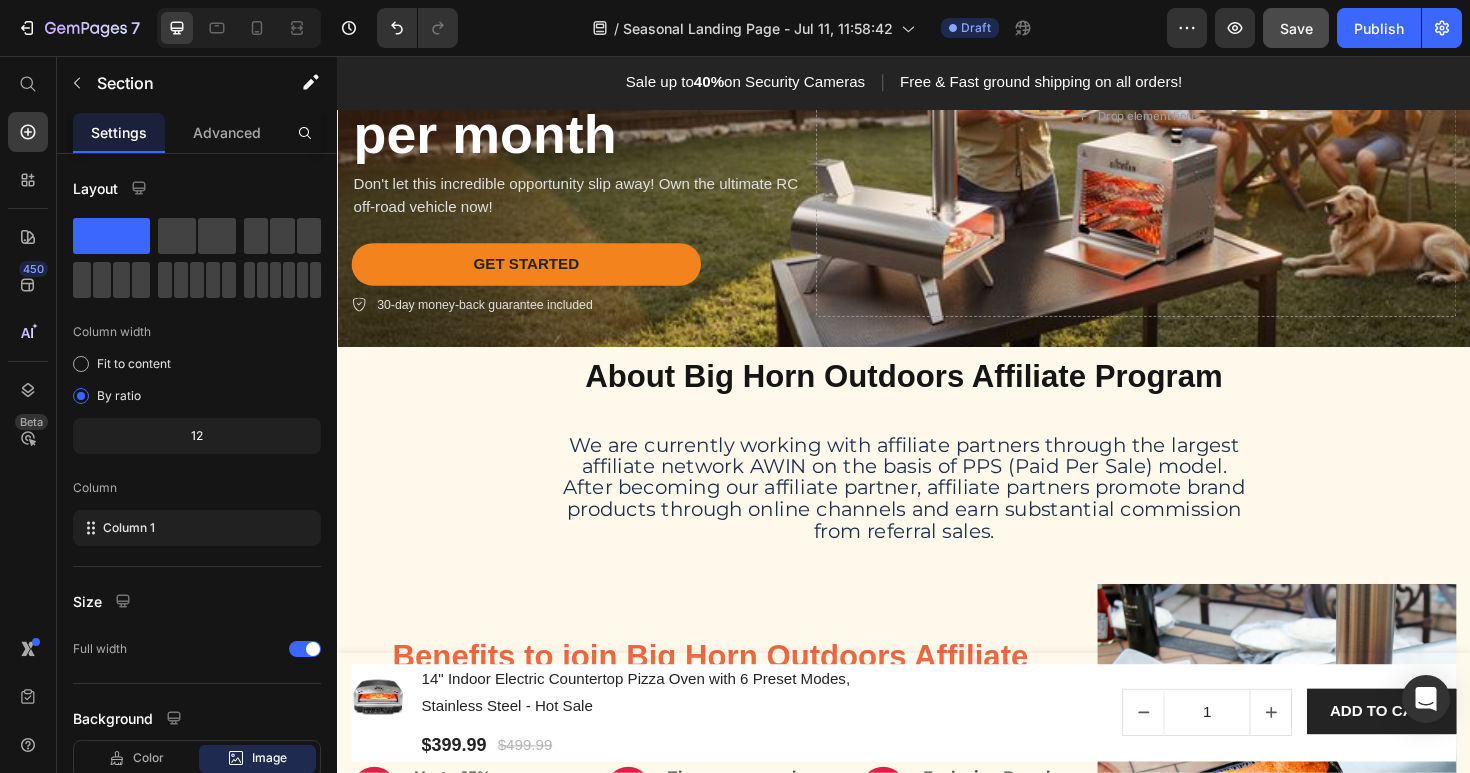 scroll, scrollTop: 223, scrollLeft: 0, axis: vertical 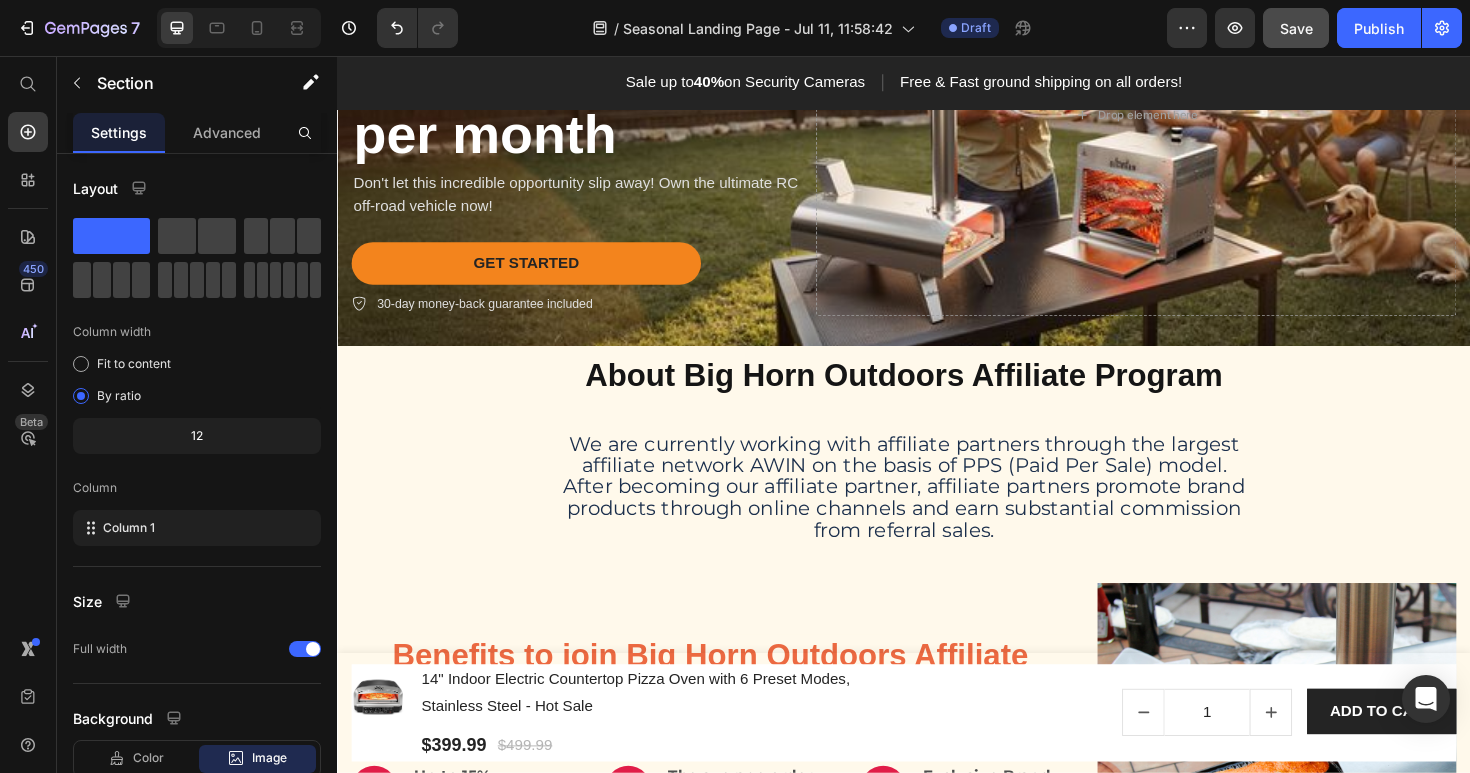 click on "About Big Horn Outdoors Affiliate Program Heading We are currently working with affiliate partners through the largest affiliate network AWIN on the basis of PPS (Paid Per Sale) model. After becoming our affiliate partner, affiliate partners promote brand products through online channels and earn substantial commission from referral sales. Text Block Row" at bounding box center [937, 483] 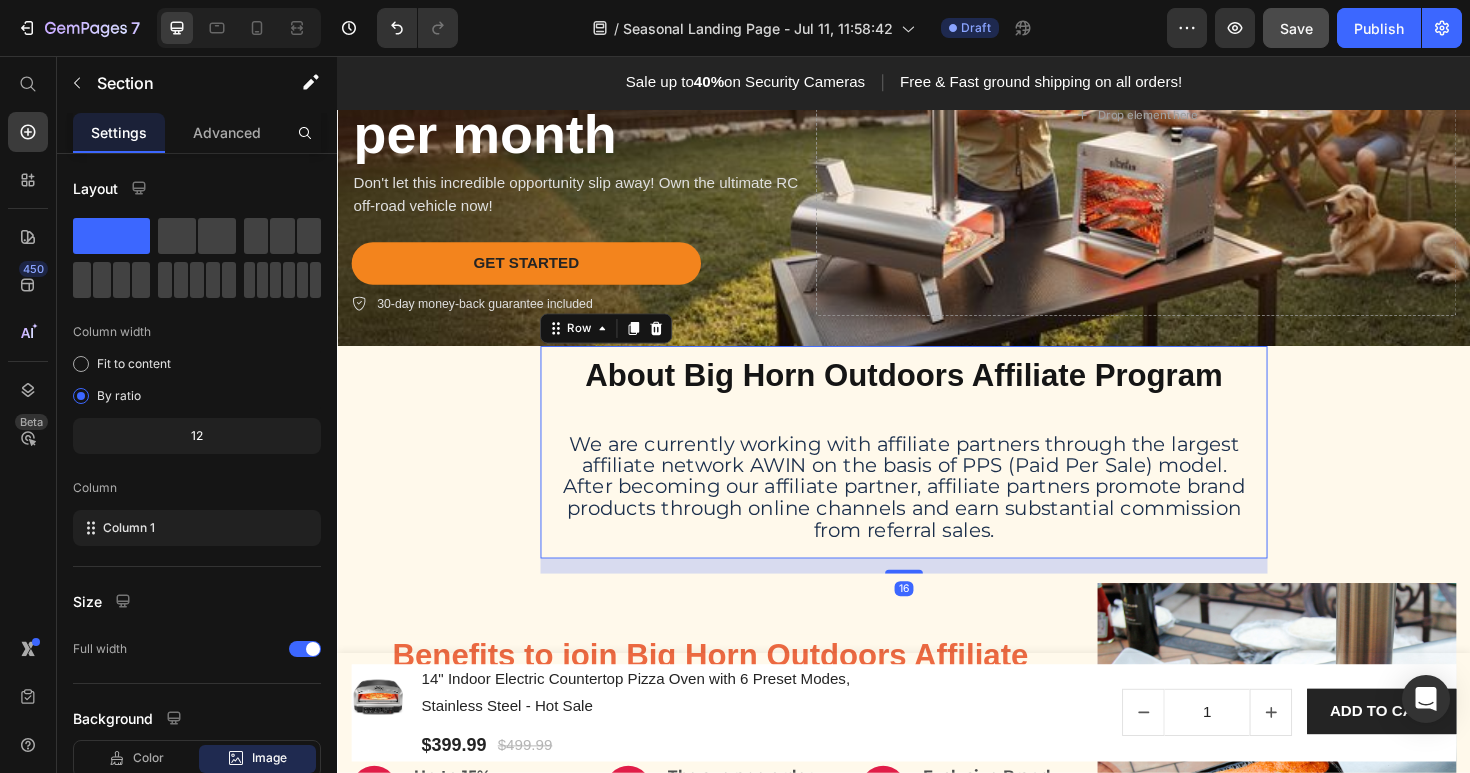 click on "About Big Horn Outdoors Affiliate Program Heading We are currently working with affiliate partners through the largest affiliate network AWIN on the basis of PPS (Paid Per Sale) model. After becoming our affiliate partner, affiliate partners promote brand products through online channels and earn substantial commission from referral sales. Text Block" at bounding box center (937, 475) 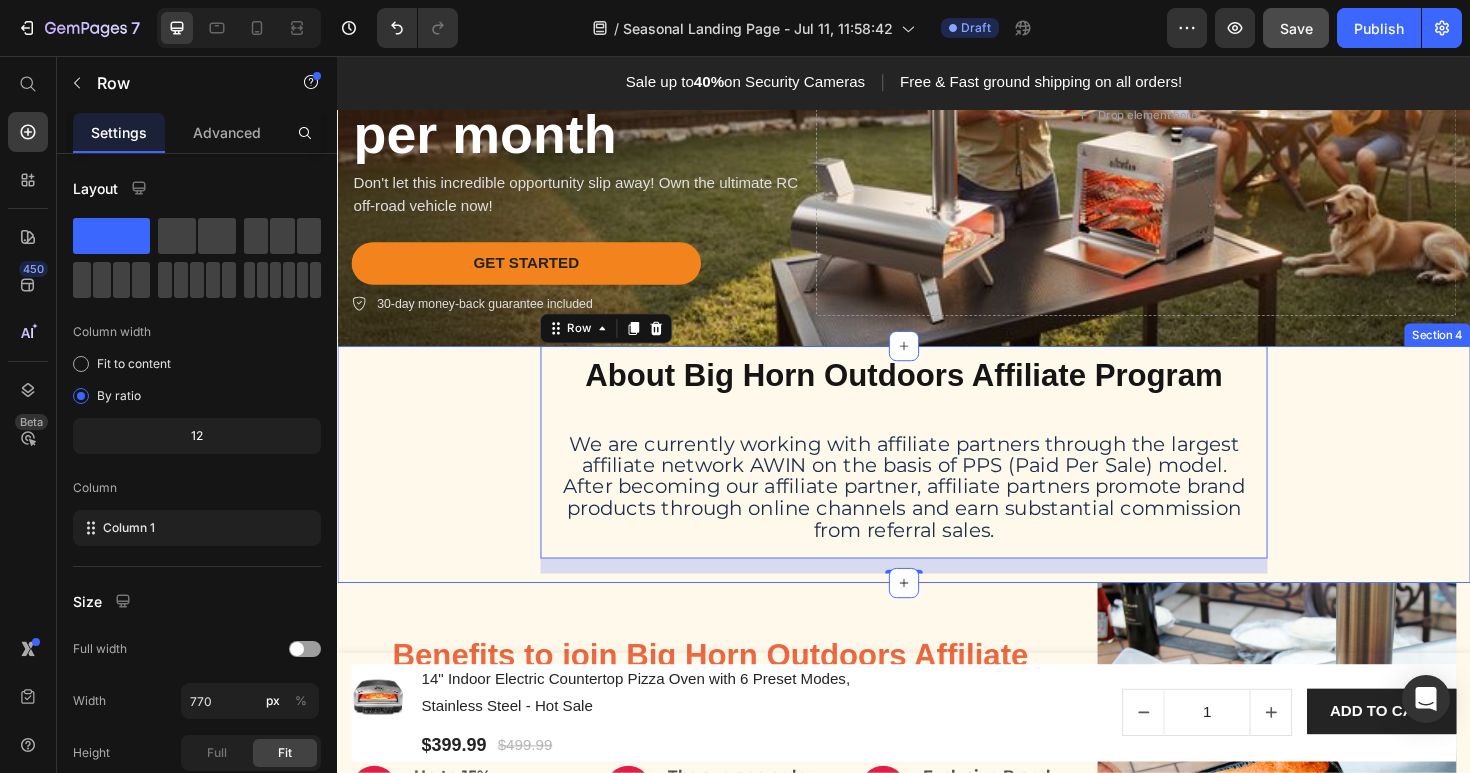 click on "About Big Horn Outdoors Affiliate Program Heading We are currently working with affiliate partners through the largest affiliate network AWIN on the basis of PPS (Paid Per Sale) model. After becoming our affiliate partner, affiliate partners promote brand products through online channels and earn substantial commission from referral sales. Text Block Row   16" at bounding box center [937, 483] 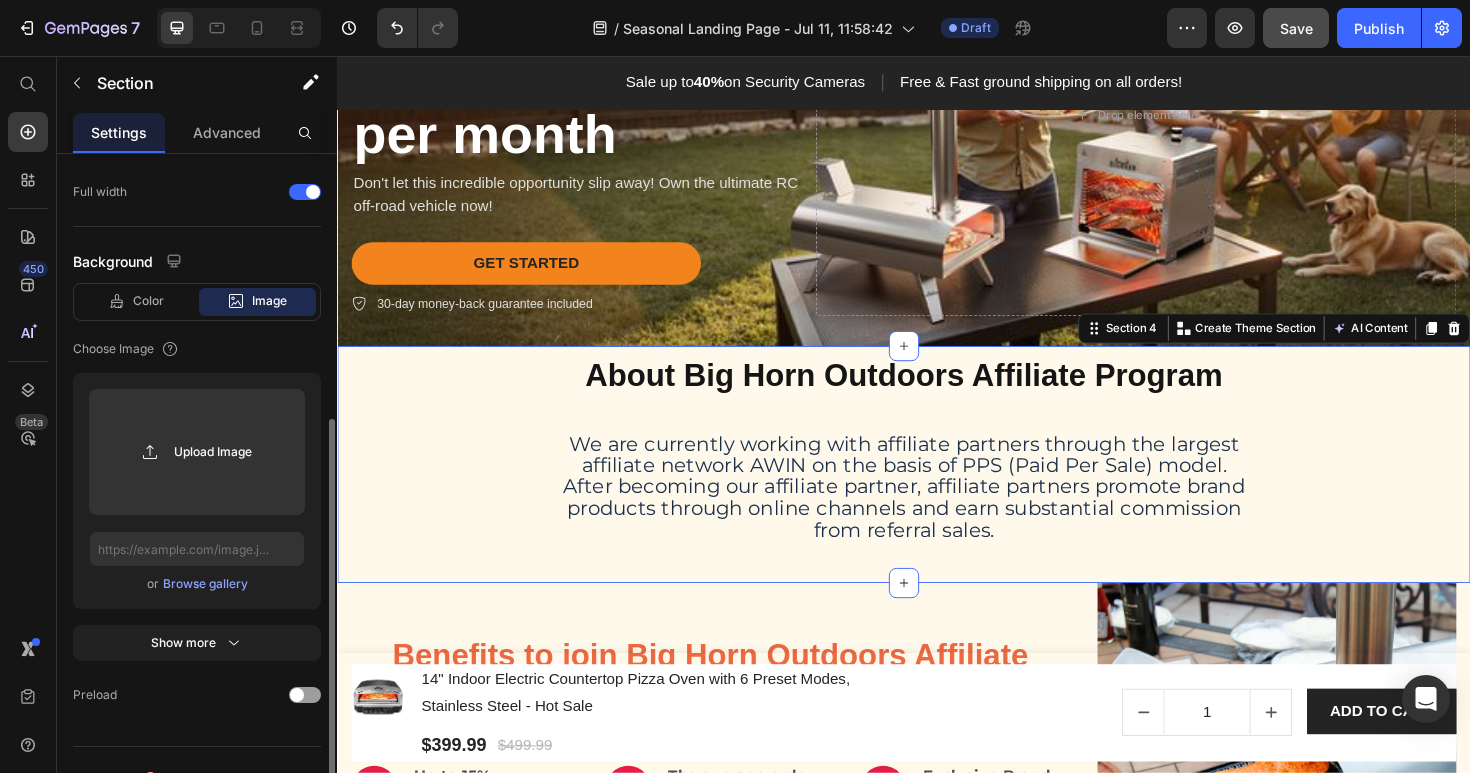 scroll, scrollTop: 488, scrollLeft: 0, axis: vertical 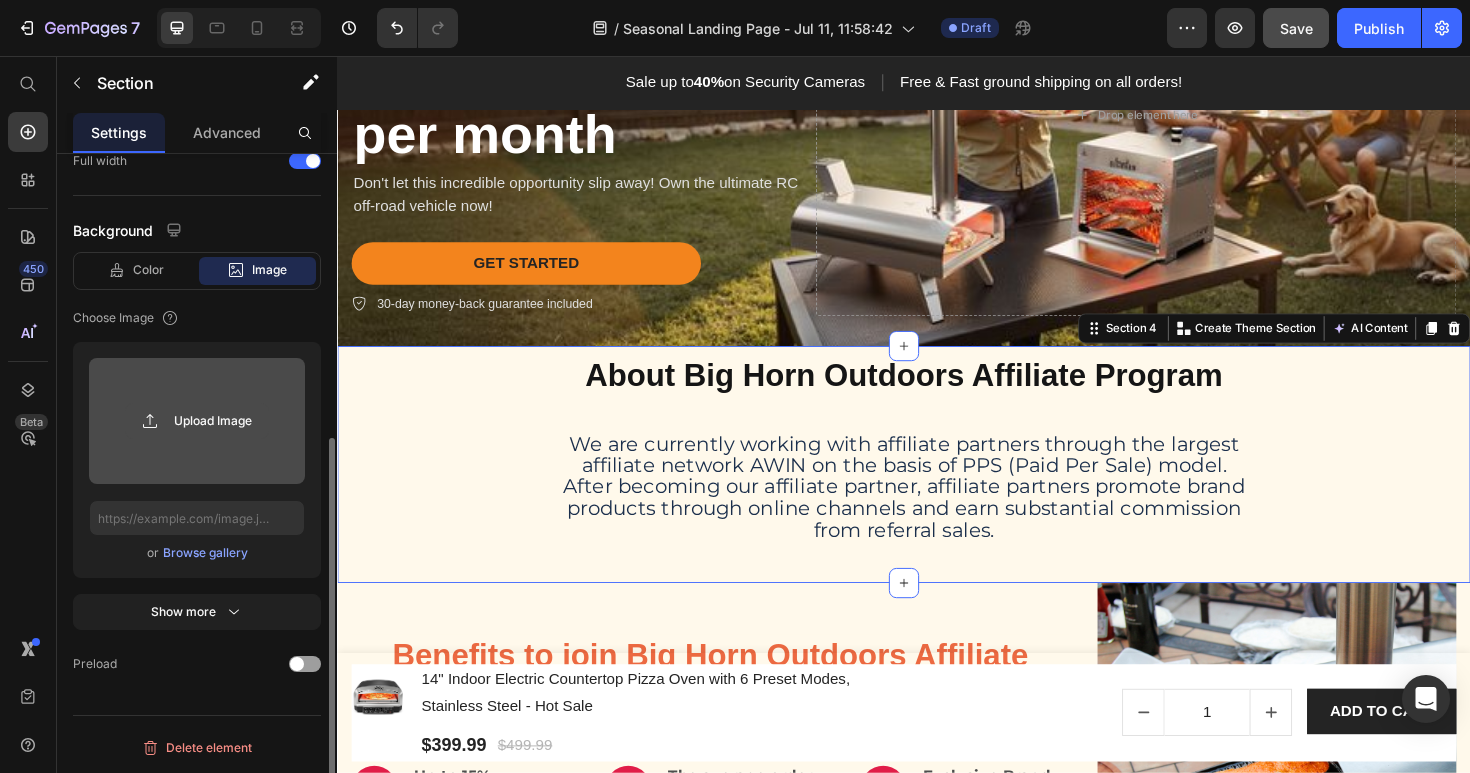 click 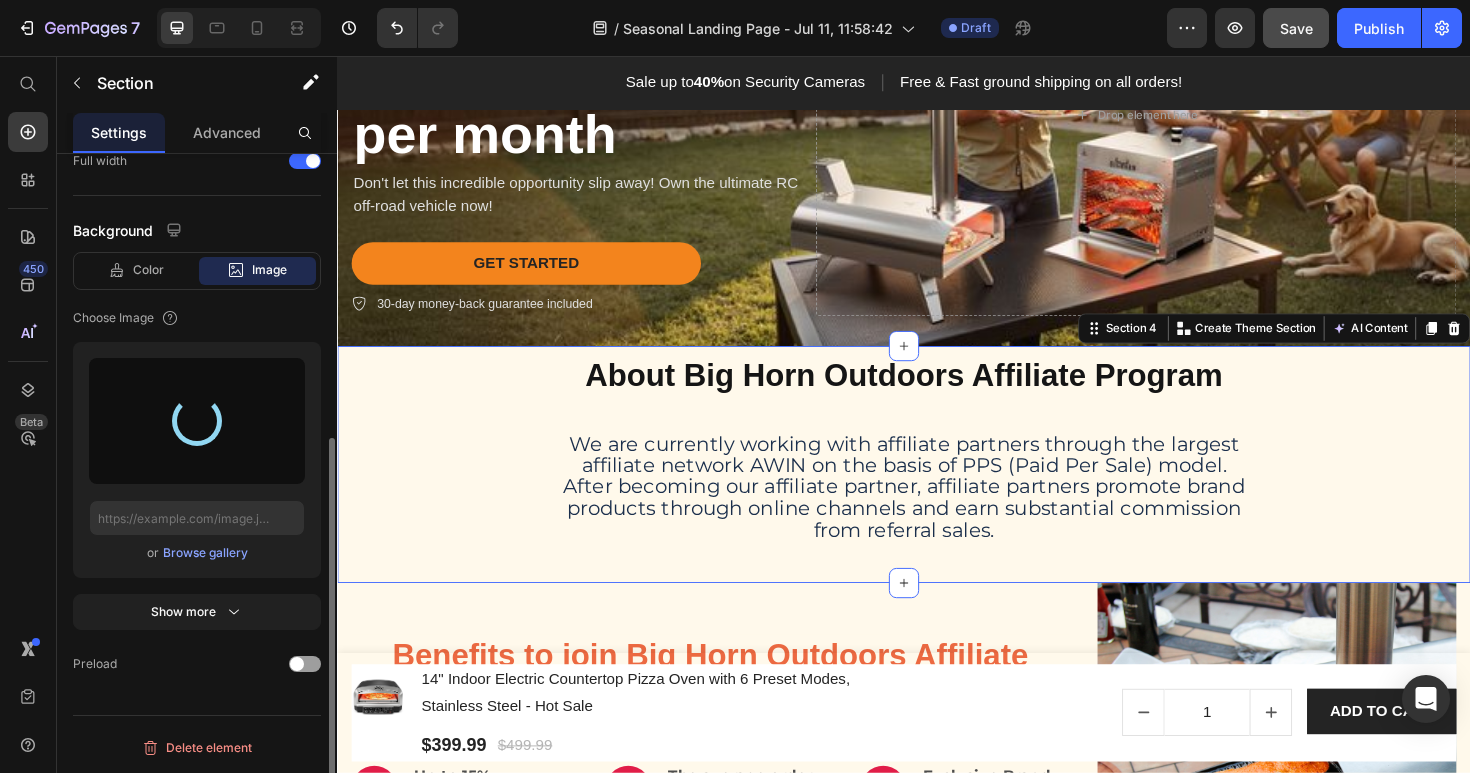 type on "https://cdn.shopify.com/s/files/1/0639/3662/6894/files/gempages_574902943925404901-8cf5f803-2697-4927-8380-3b2ffa6cfa46.png" 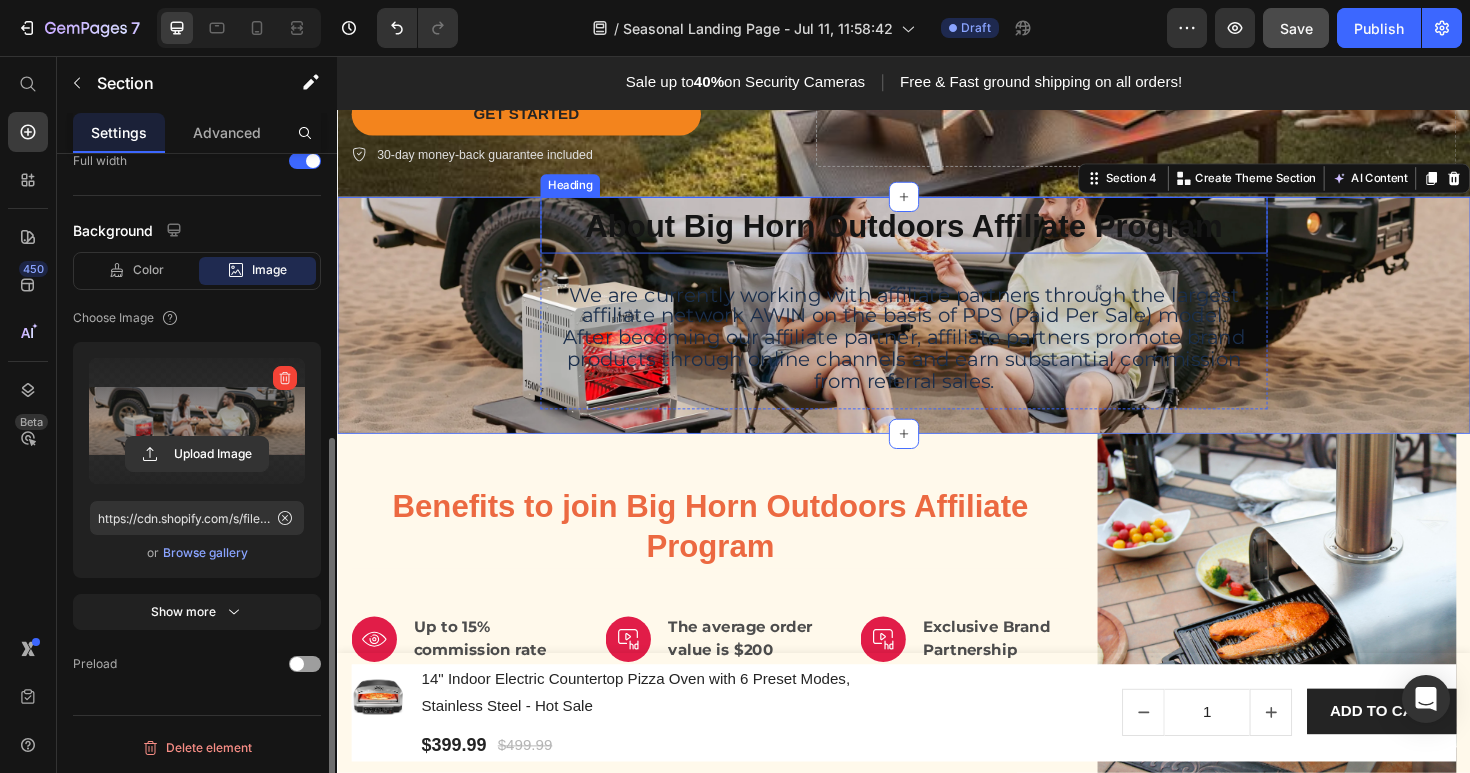 scroll, scrollTop: 376, scrollLeft: 0, axis: vertical 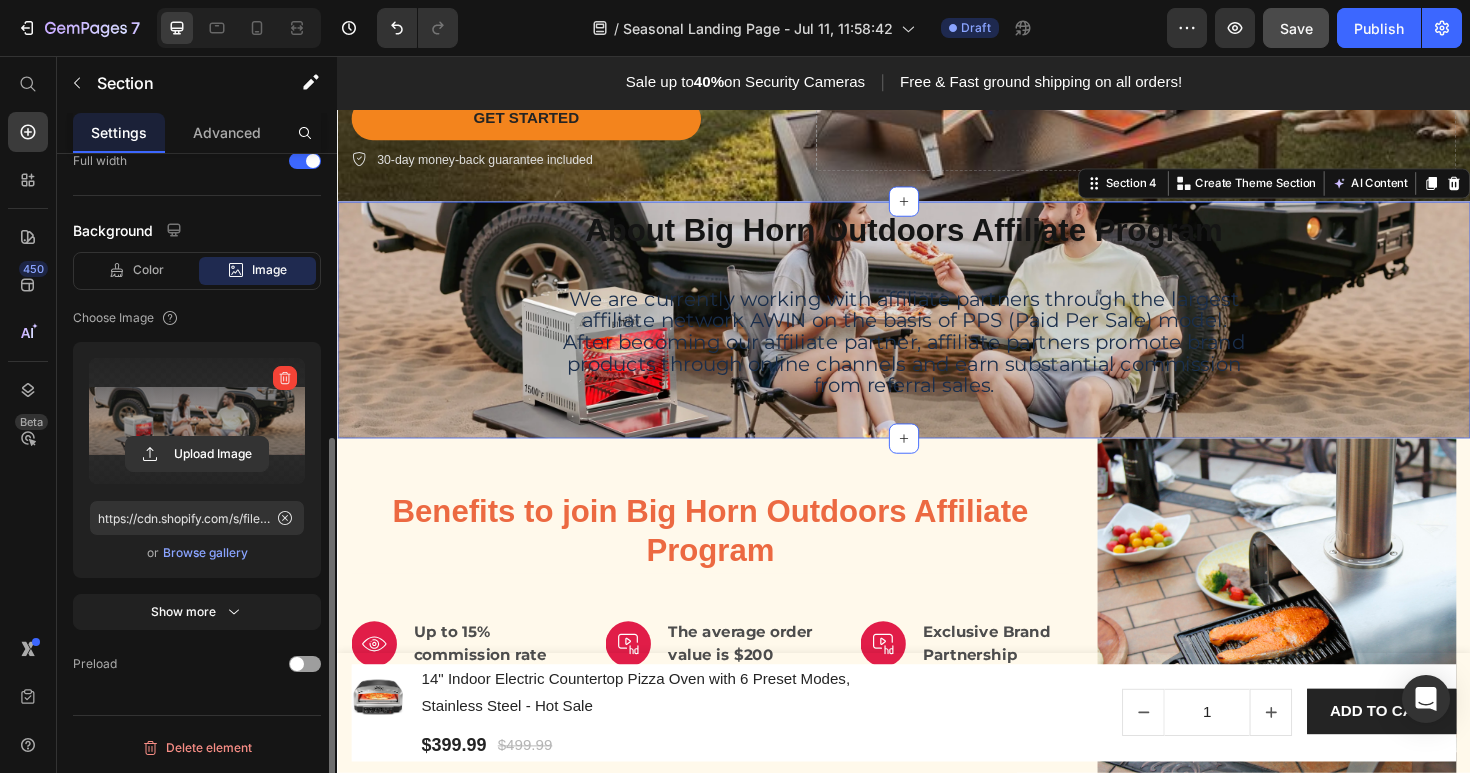 click on "About Big Horn Outdoors Affiliate Program Heading We are currently working with affiliate partners through the largest affiliate network AWIN on the basis of PPS (Paid Per Sale) model. After becoming our affiliate partner, affiliate partners promote brand products through online channels and earn substantial commission from referral sales. Text Block Row" at bounding box center [937, 330] 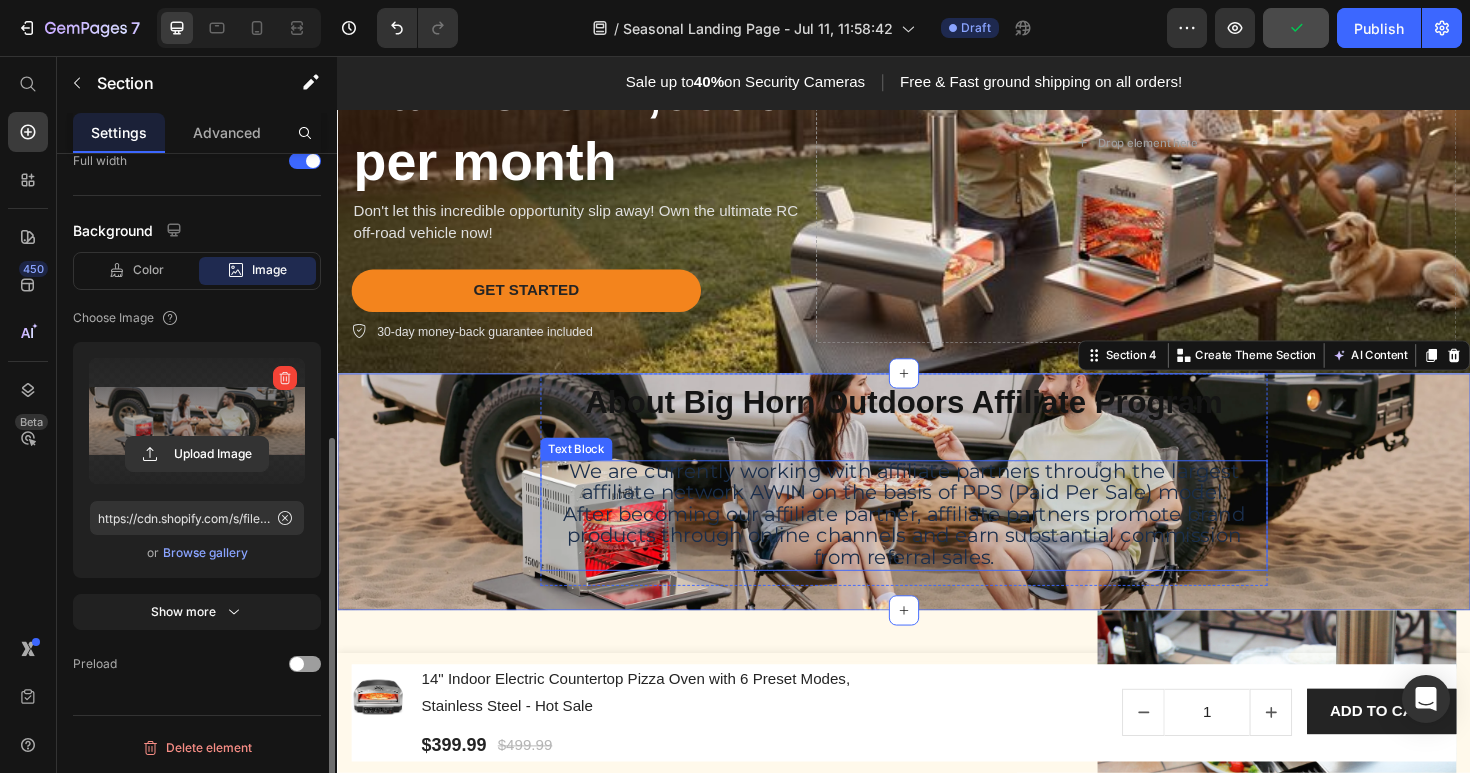 scroll, scrollTop: 248, scrollLeft: 0, axis: vertical 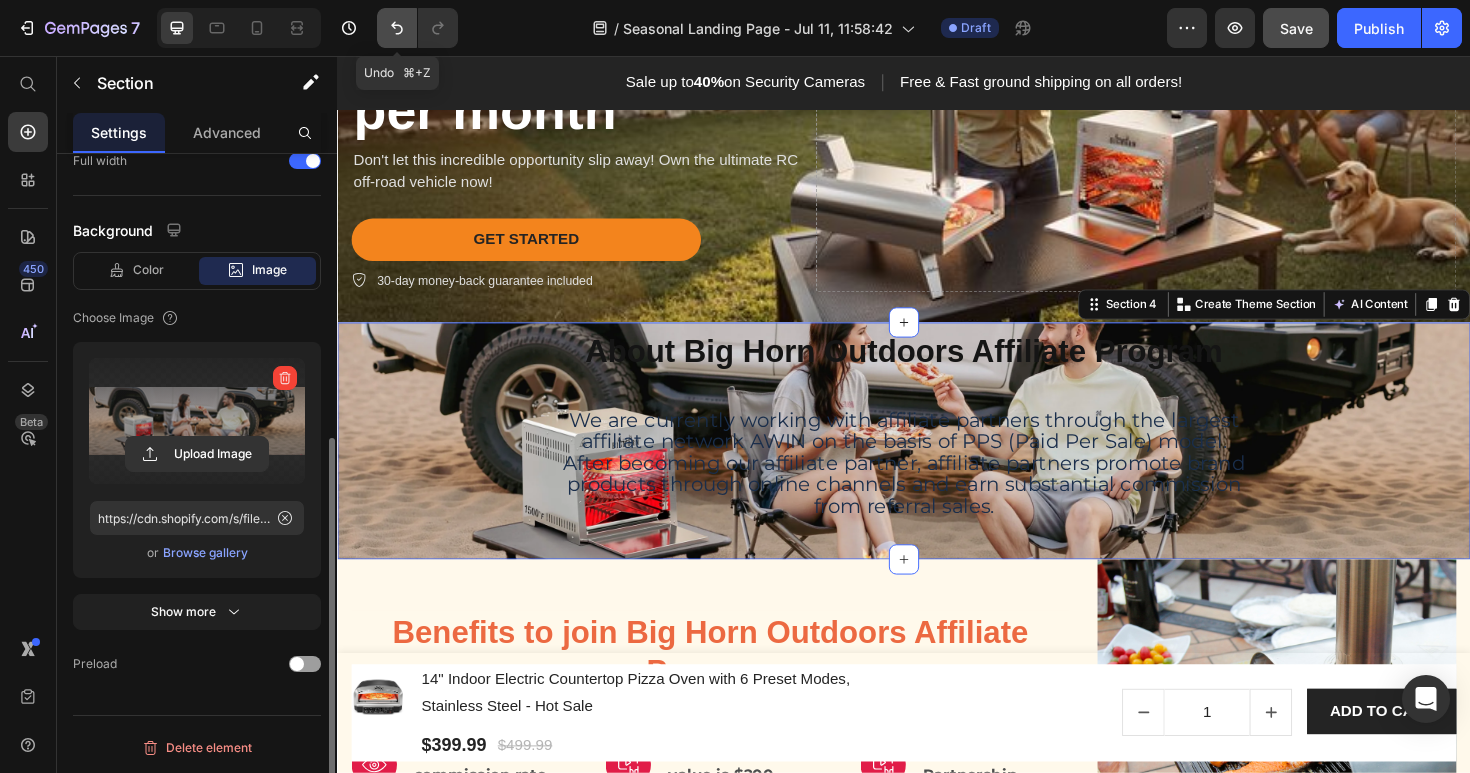 click 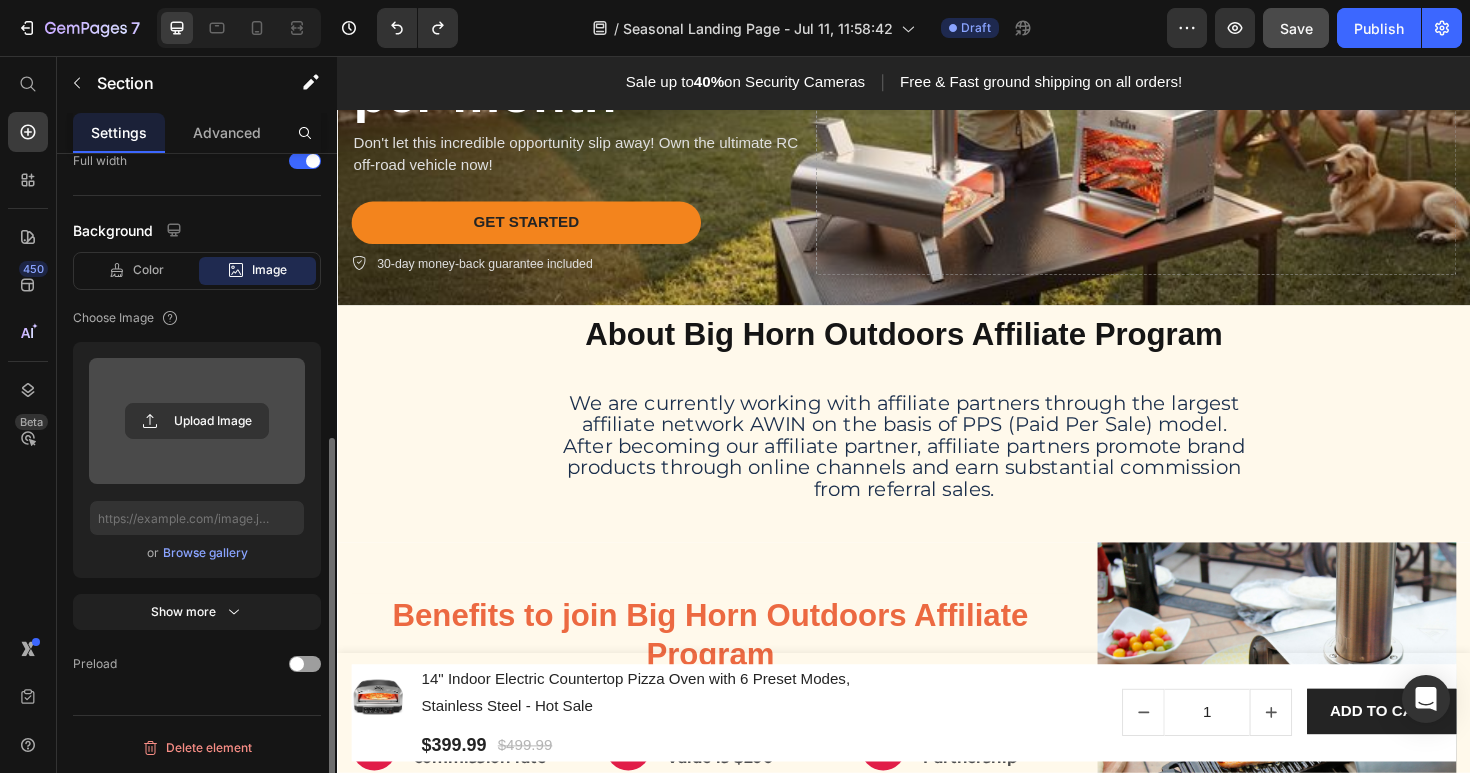 scroll, scrollTop: 283, scrollLeft: 0, axis: vertical 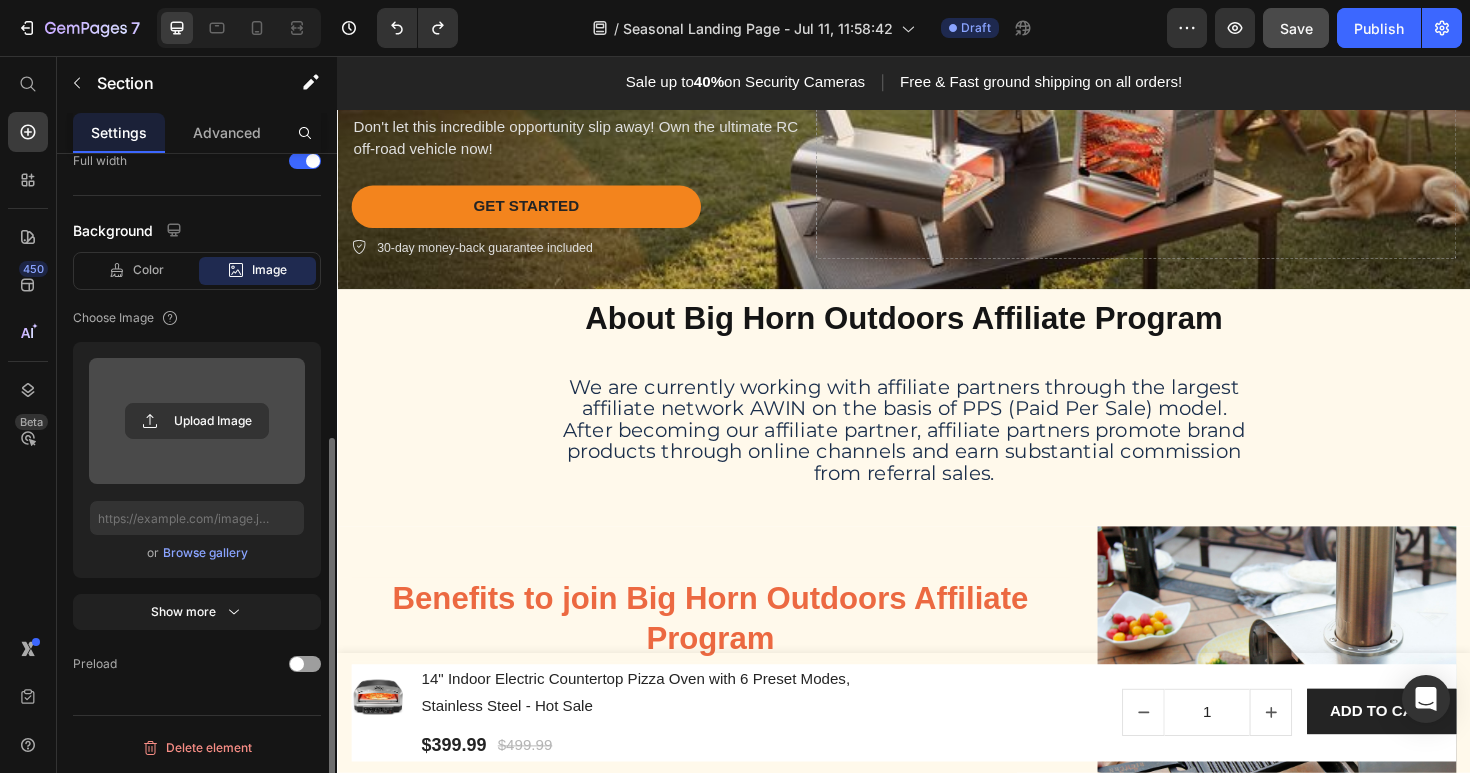 click on "About Big Horn Outdoors Affiliate Program Heading We are currently working with affiliate partners through the largest affiliate network AWIN on the basis of PPS (Paid Per Sale) model. After becoming our affiliate partner, affiliate partners promote brand products through online channels and earn substantial commission from referral sales. Text Block Row" at bounding box center [937, 423] 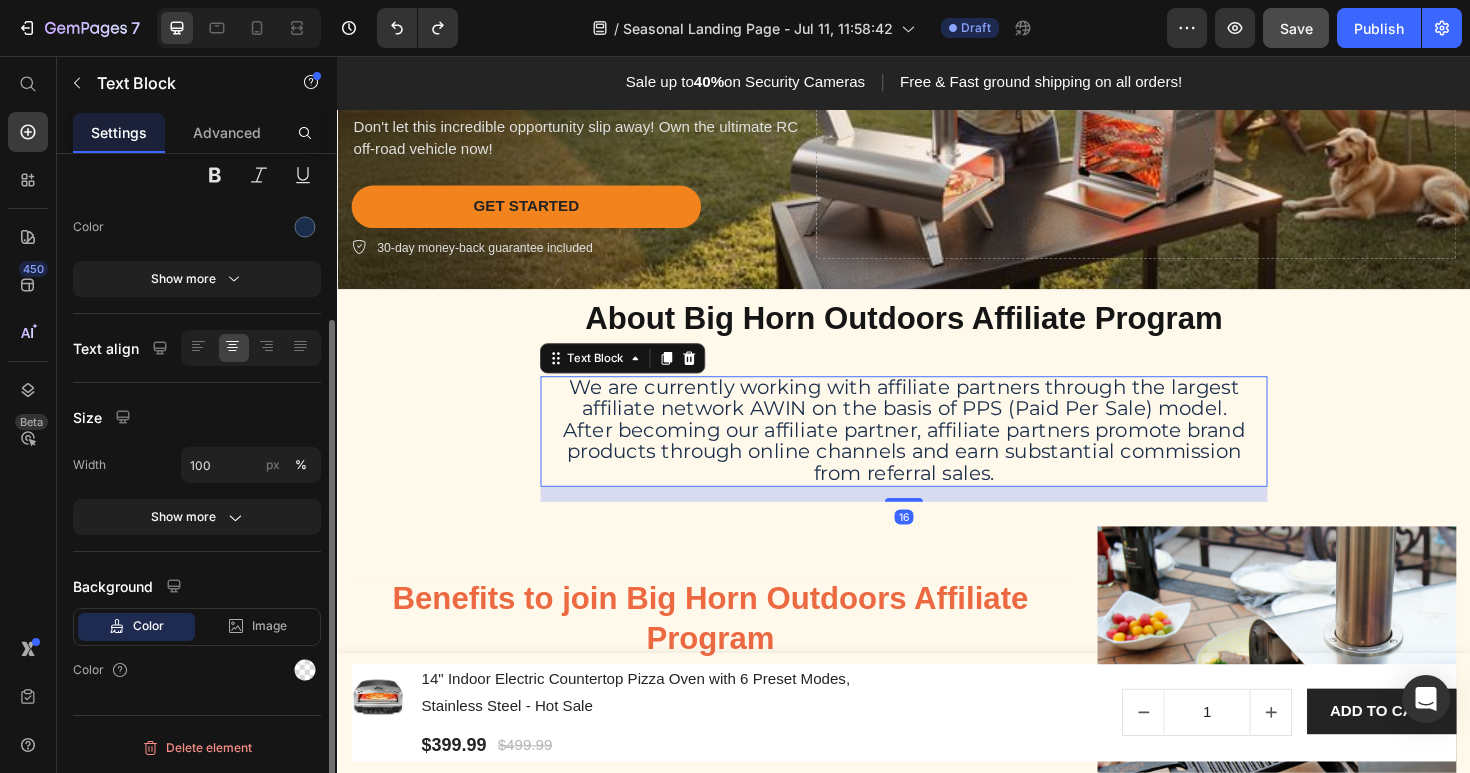 scroll, scrollTop: 0, scrollLeft: 0, axis: both 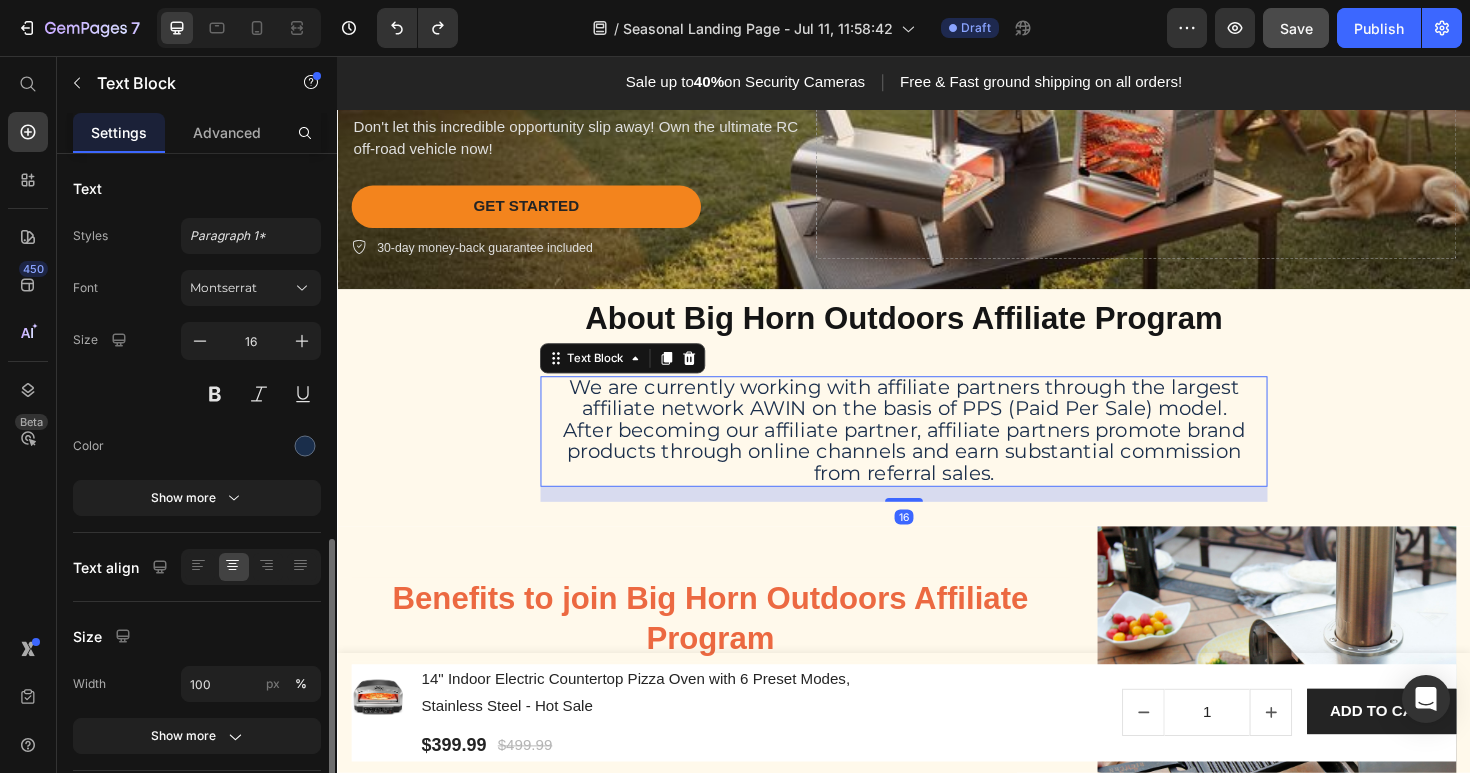 click on "We are currently working with affiliate partners through the largest affiliate network AWIN on the basis of PPS (Paid Per Sale) model." at bounding box center [937, 418] 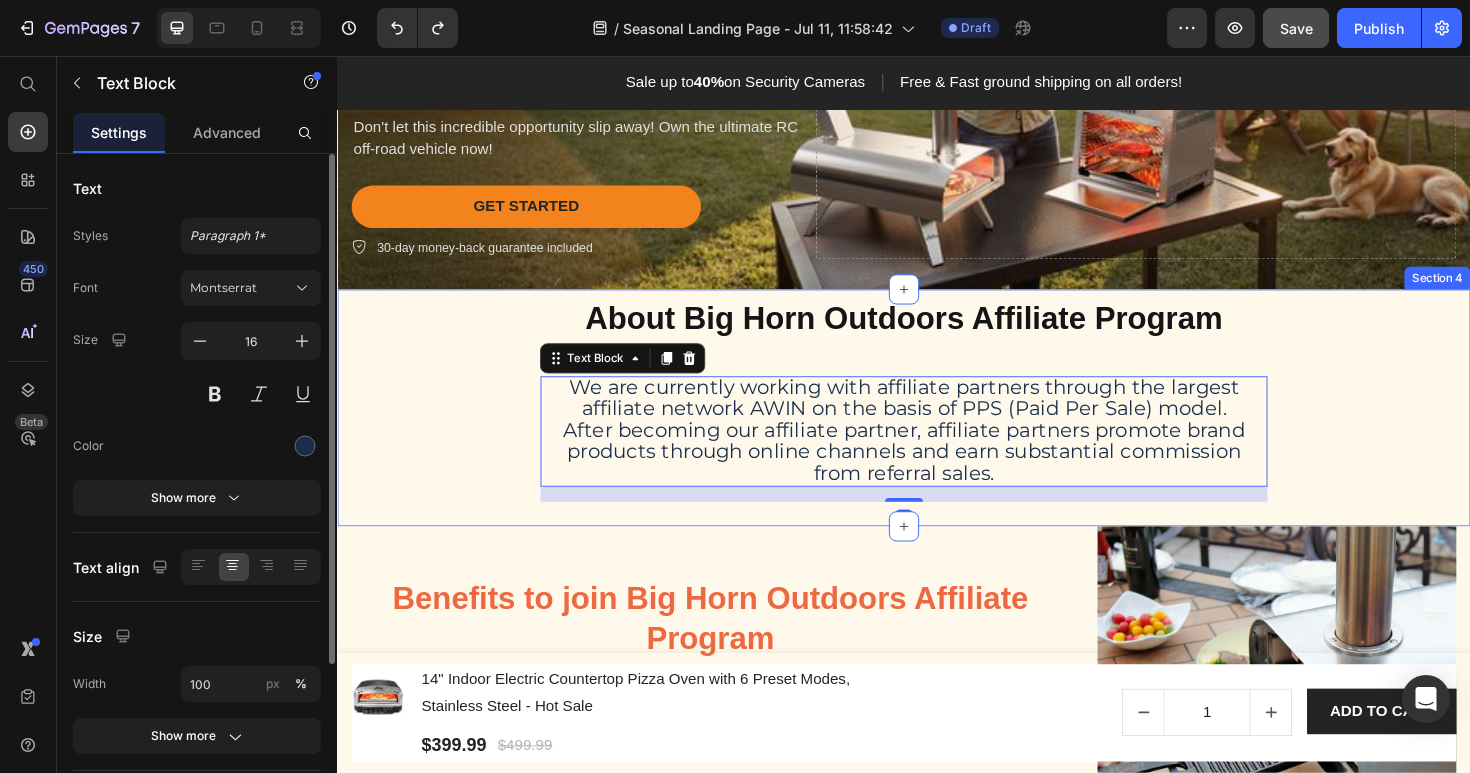 click on "About Big Horn Outdoors Affiliate Program Heading We are currently working with affiliate partners through the largest affiliate network AWIN on the basis of PPS (Paid Per Sale) model. After becoming our affiliate partner, affiliate partners promote brand products through online channels and earn substantial commission from referral sales. Text Block   16 Row" at bounding box center [937, 423] 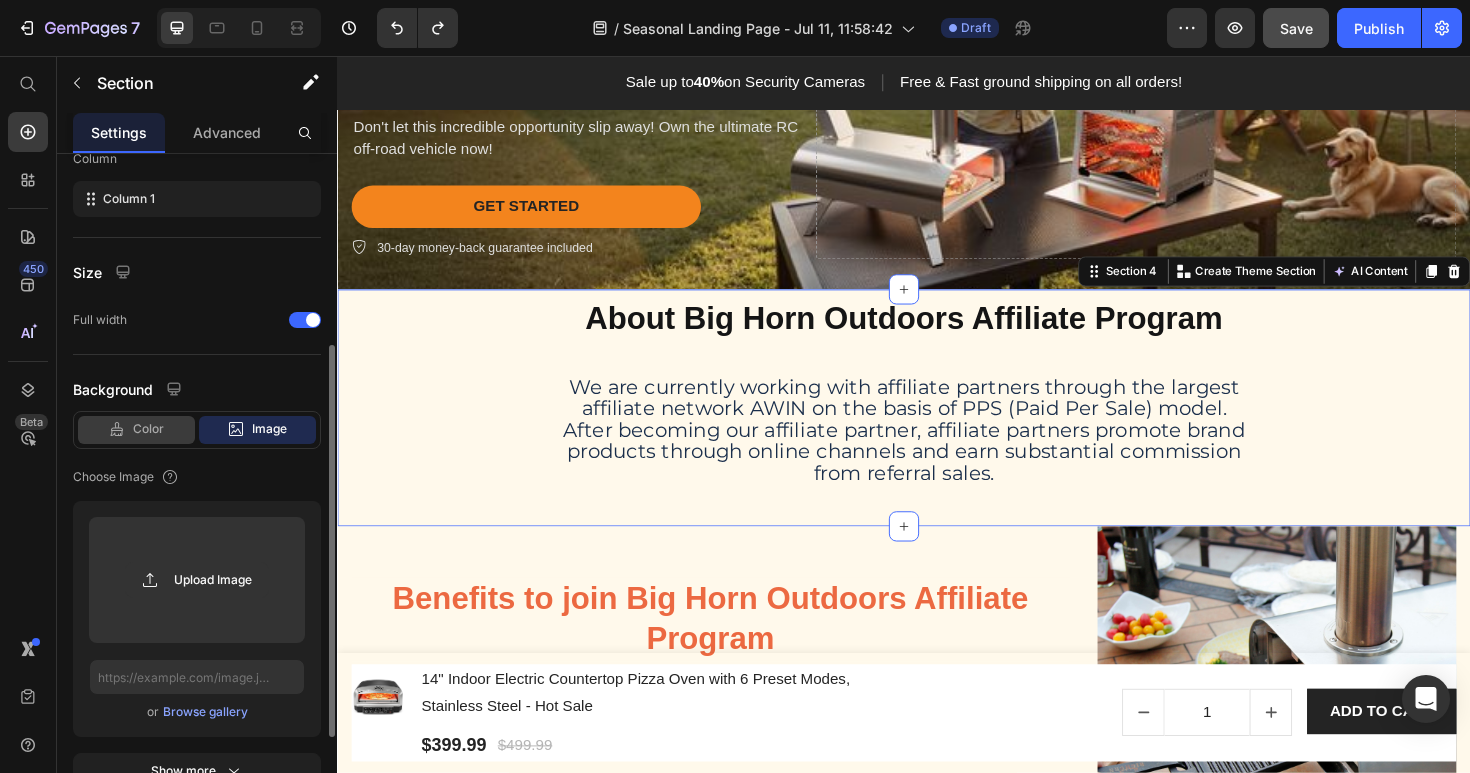 click on "Color" 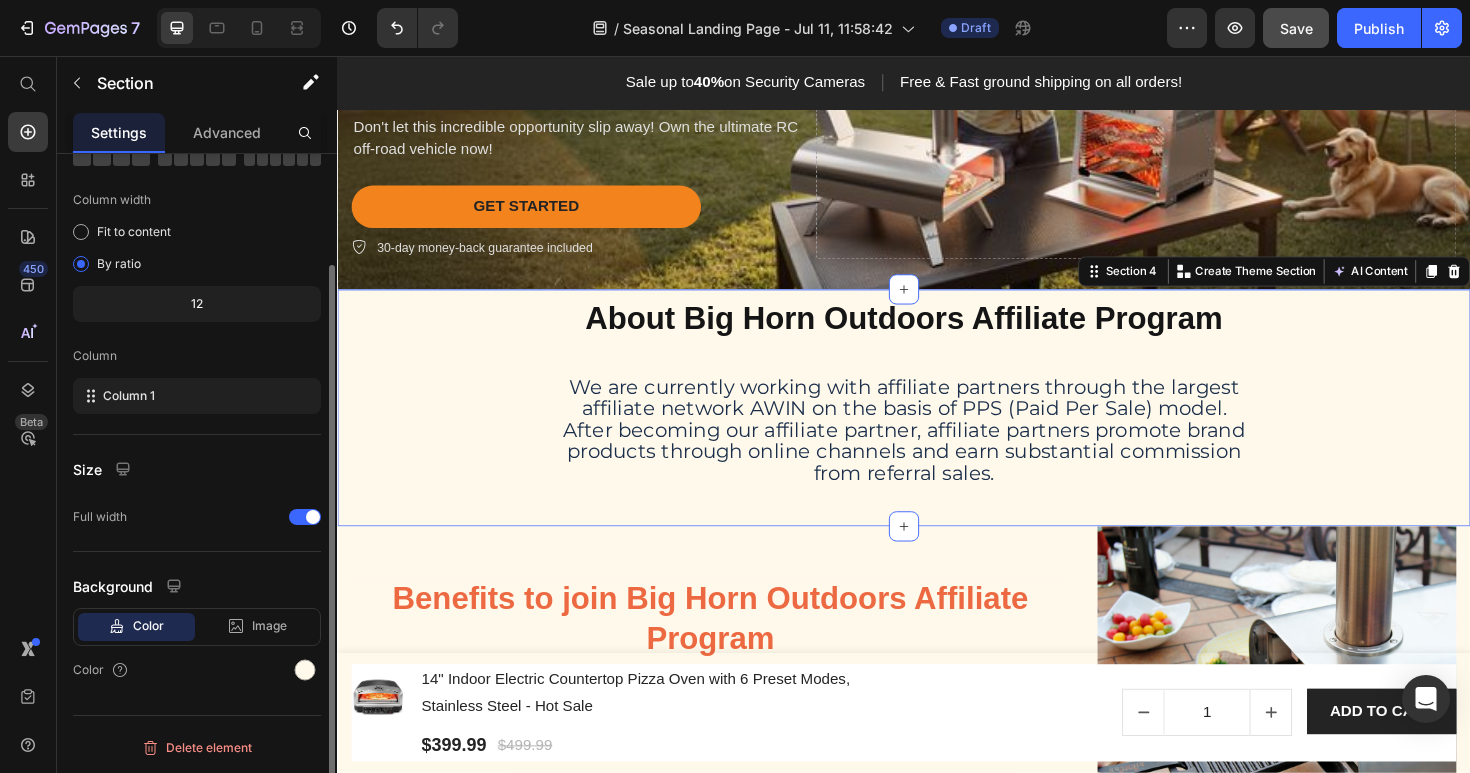 scroll, scrollTop: 132, scrollLeft: 0, axis: vertical 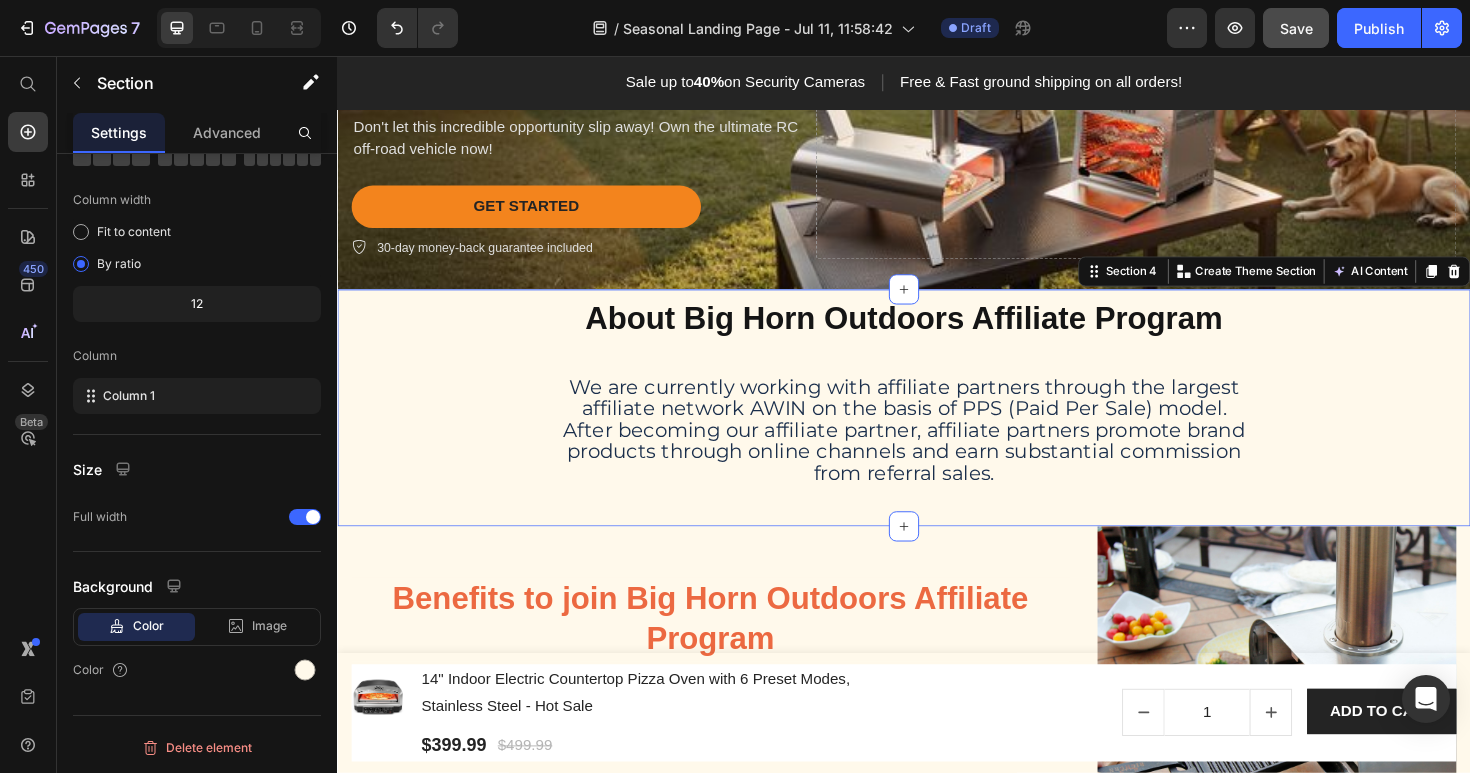 click on "About Big Horn Outdoors Affiliate Program Heading We are currently working with affiliate partners through the largest affiliate network AWIN on the basis of PPS (Paid Per Sale) model. After becoming our affiliate partner, affiliate partners promote brand products through online channels and earn substantial commission from referral sales. Text Block Row" at bounding box center (937, 423) 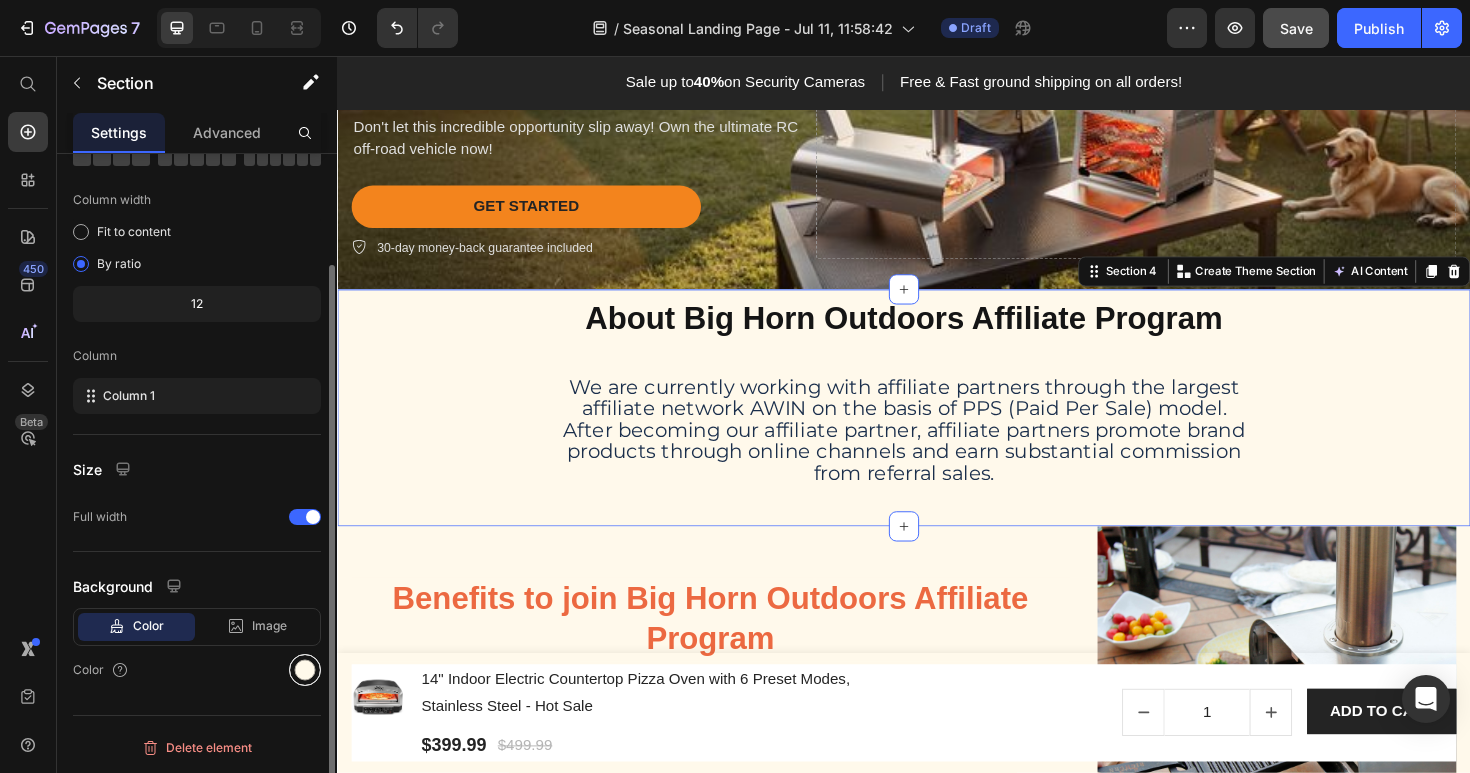 click at bounding box center [305, 670] 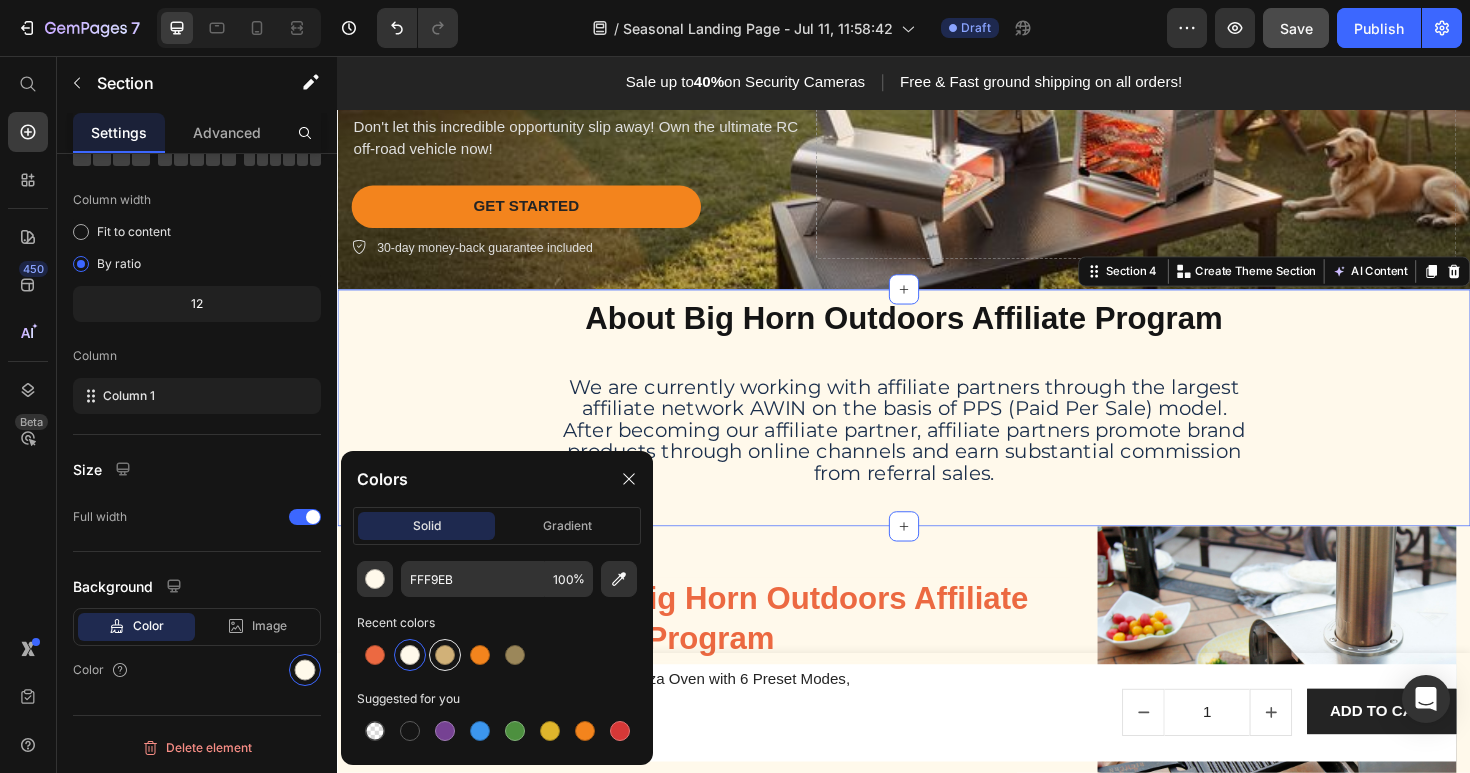 click at bounding box center [445, 655] 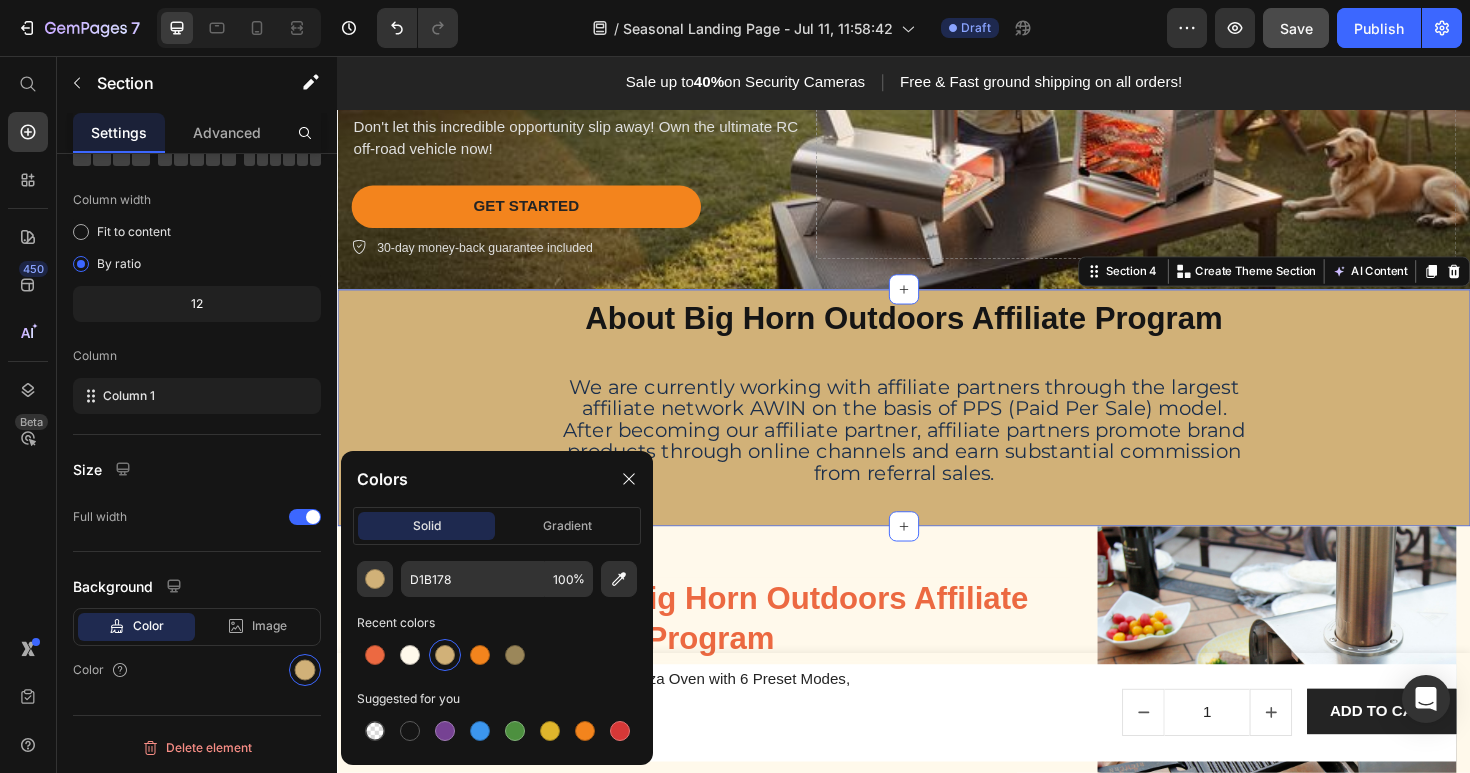click on "About Big Horn Outdoors Affiliate Program Heading We are currently working with affiliate partners through the largest affiliate network AWIN on the basis of PPS (Paid Per Sale) model. After becoming our affiliate partner, affiliate partners promote brand products through online channels and earn substantial commission from referral sales. Text Block Row" at bounding box center [937, 423] 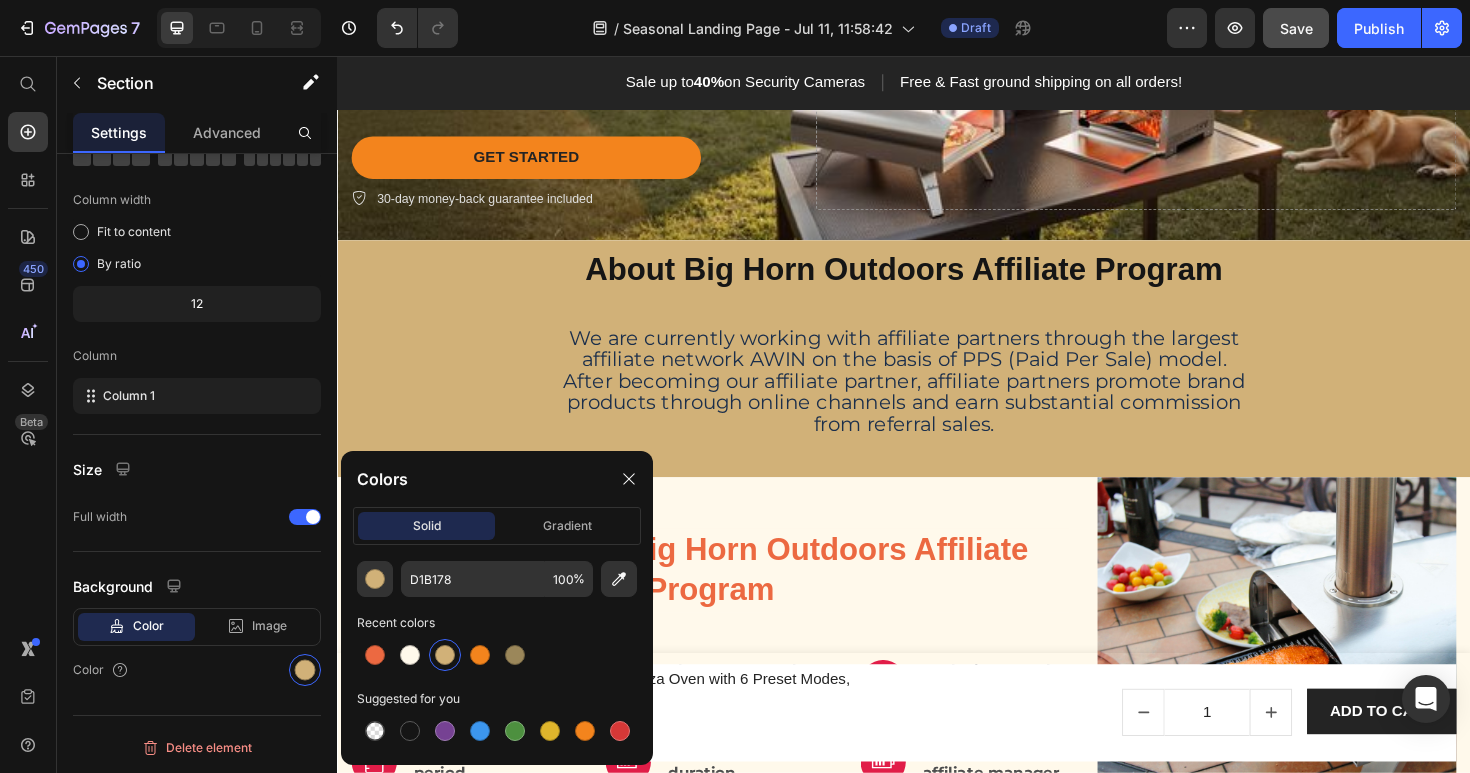 scroll, scrollTop: 348, scrollLeft: 0, axis: vertical 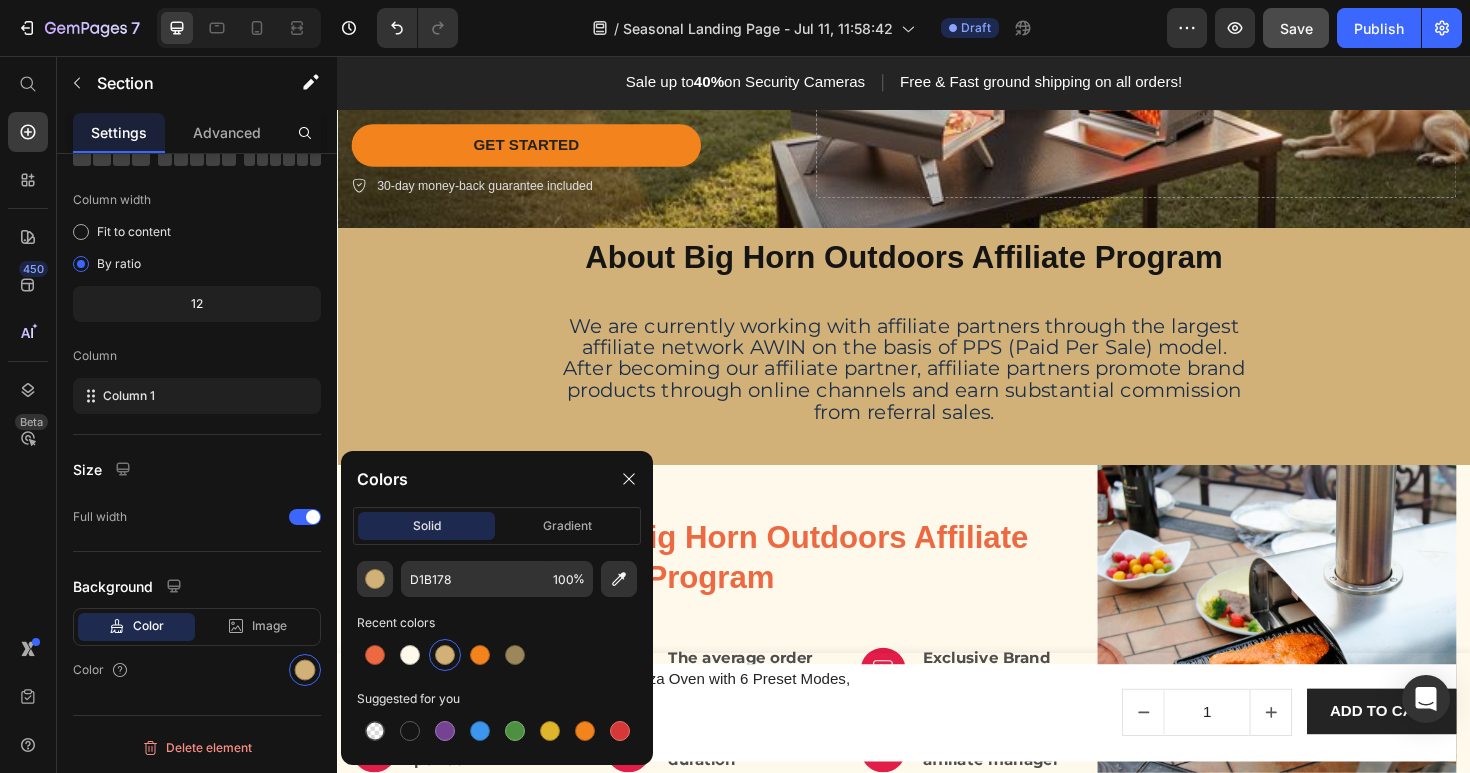 click on "About Big Horn Outdoors Affiliate Program Heading We are currently working with affiliate partners through the largest affiliate network AWIN on the basis of PPS (Paid Per Sale) model. After becoming our affiliate partner, affiliate partners promote brand products through online channels and earn substantial commission from referral sales. Text Block Row" at bounding box center (937, 358) 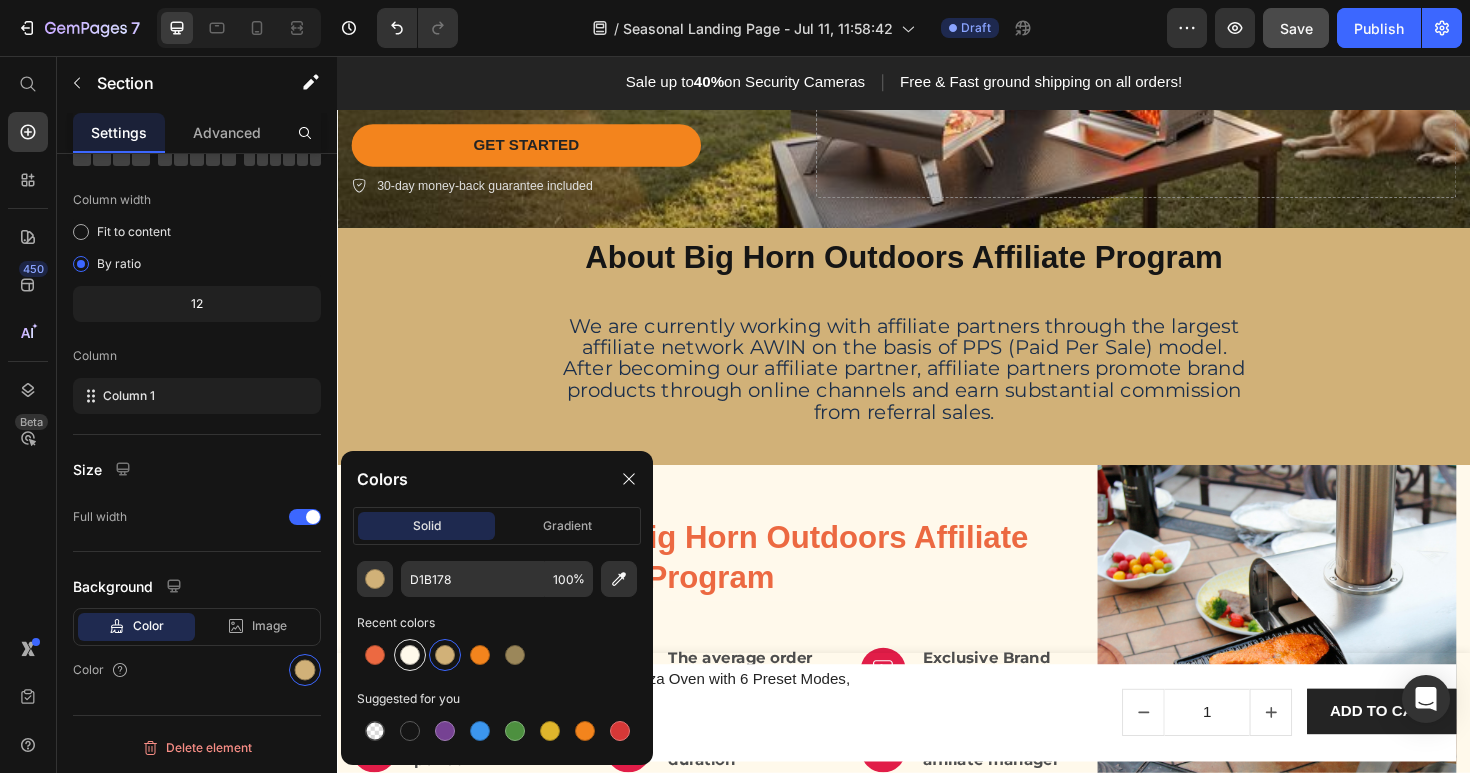 click at bounding box center [410, 655] 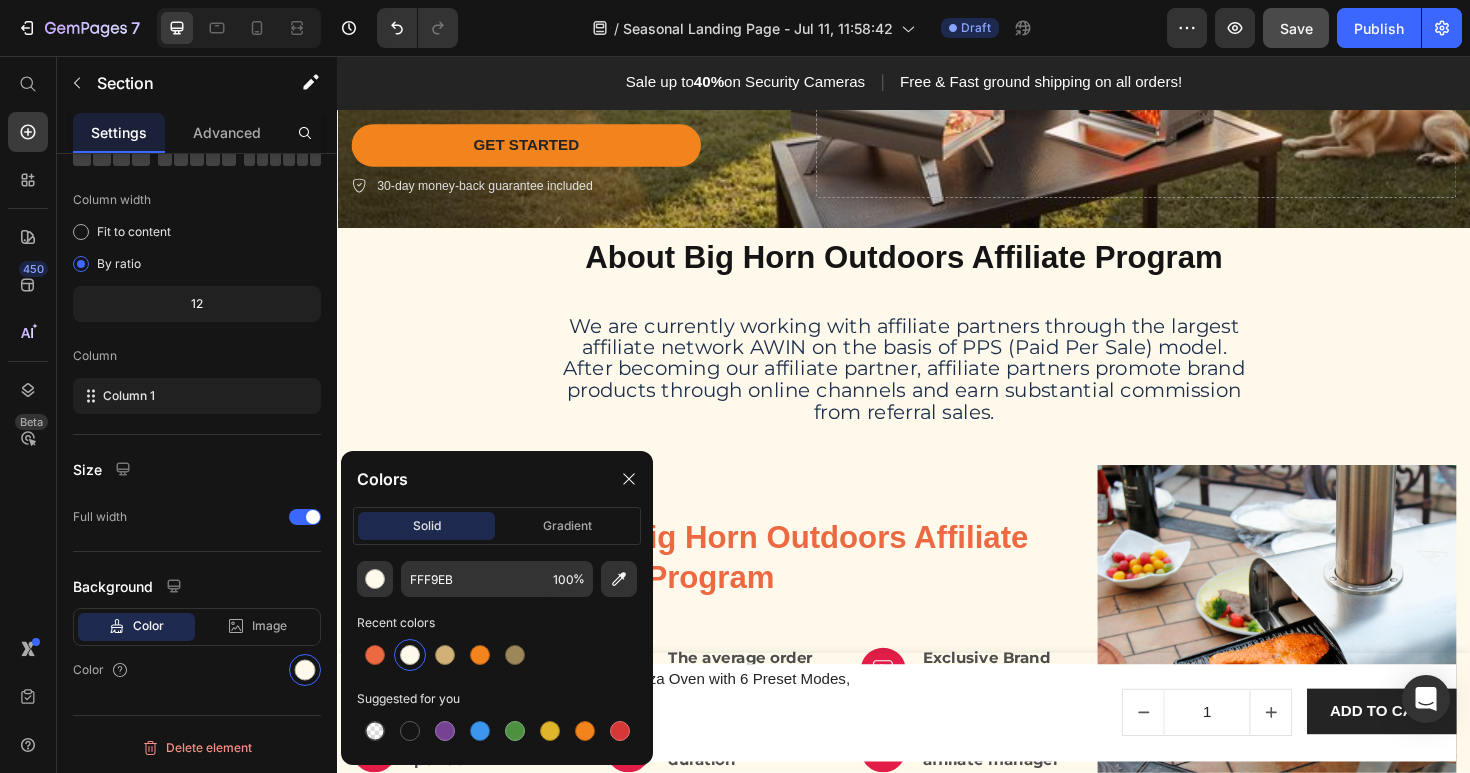 click on "About Big Horn Outdoors Affiliate Program Heading We are currently working with affiliate partners through the largest affiliate network AWIN on the basis of PPS (Paid Per Sale) model. After becoming our affiliate partner, affiliate partners promote brand products through online channels and earn substantial commission from referral sales. Text Block Row" at bounding box center [937, 358] 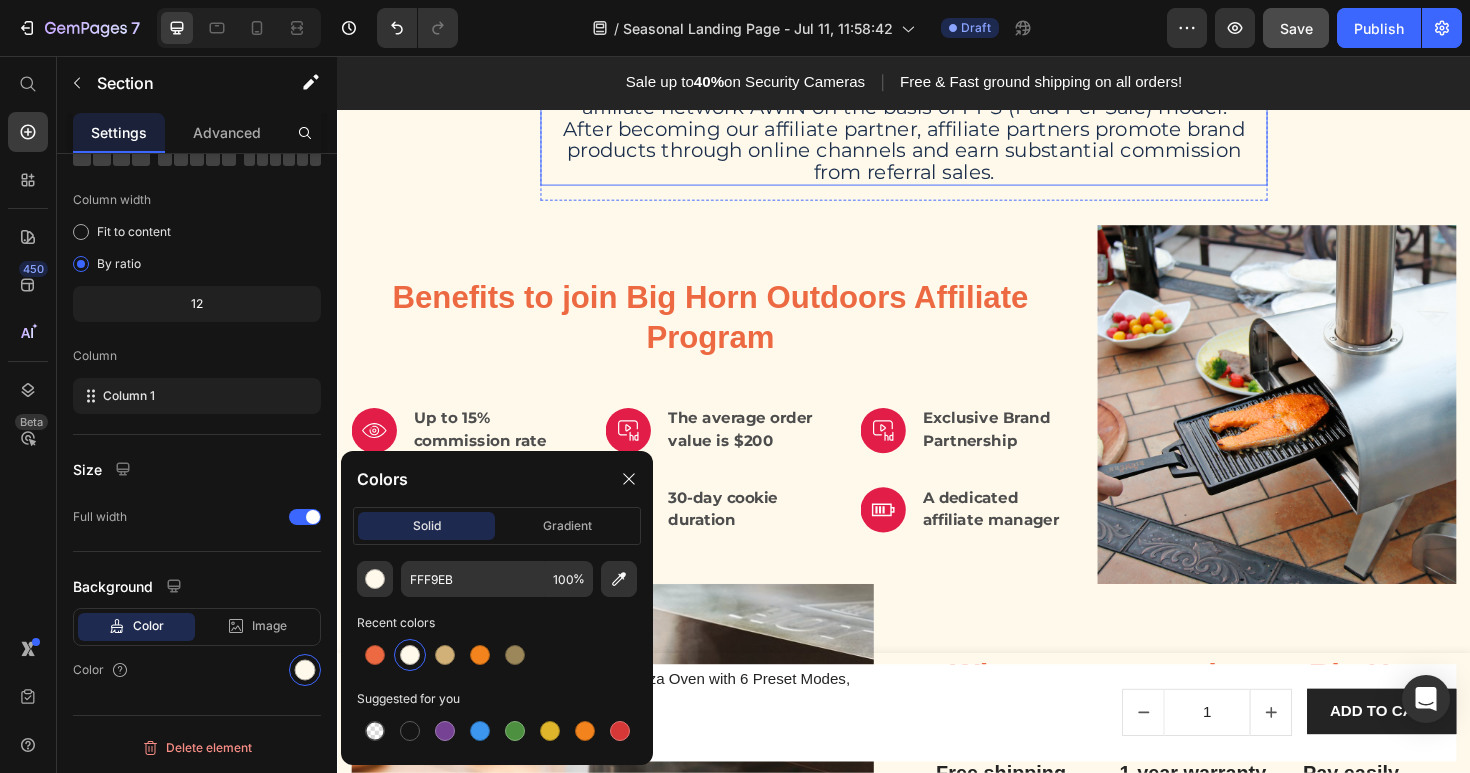 scroll, scrollTop: 620, scrollLeft: 0, axis: vertical 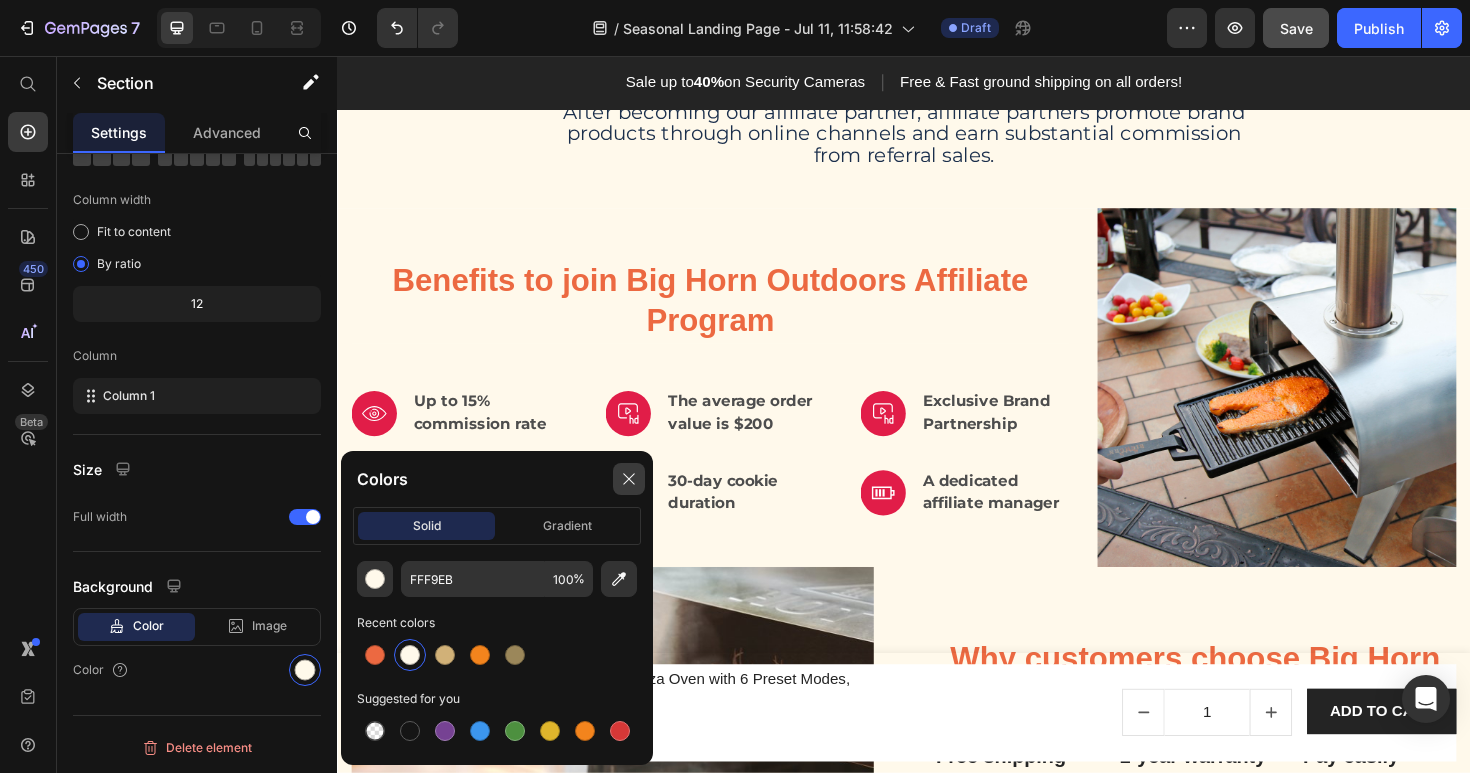 click at bounding box center (629, 479) 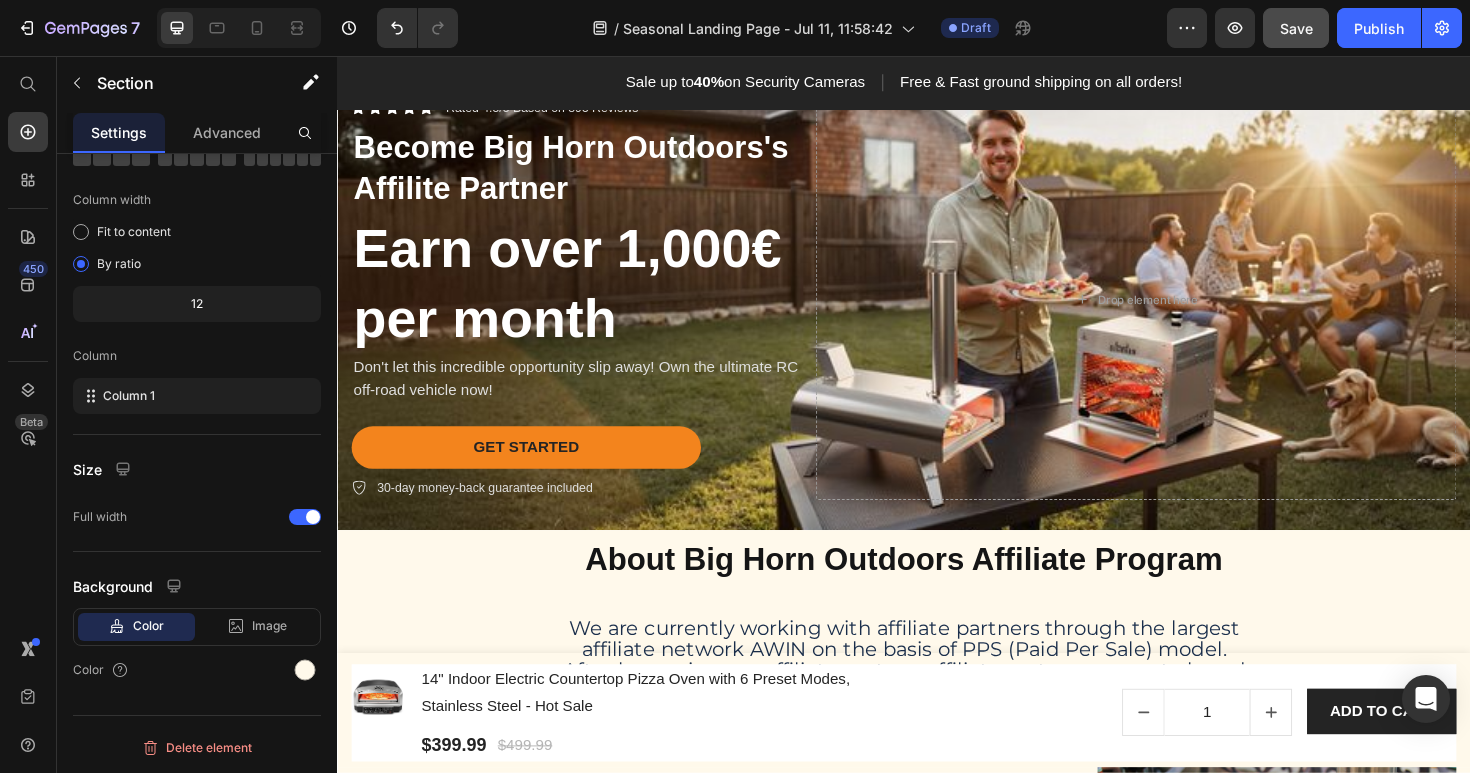 scroll, scrollTop: 0, scrollLeft: 0, axis: both 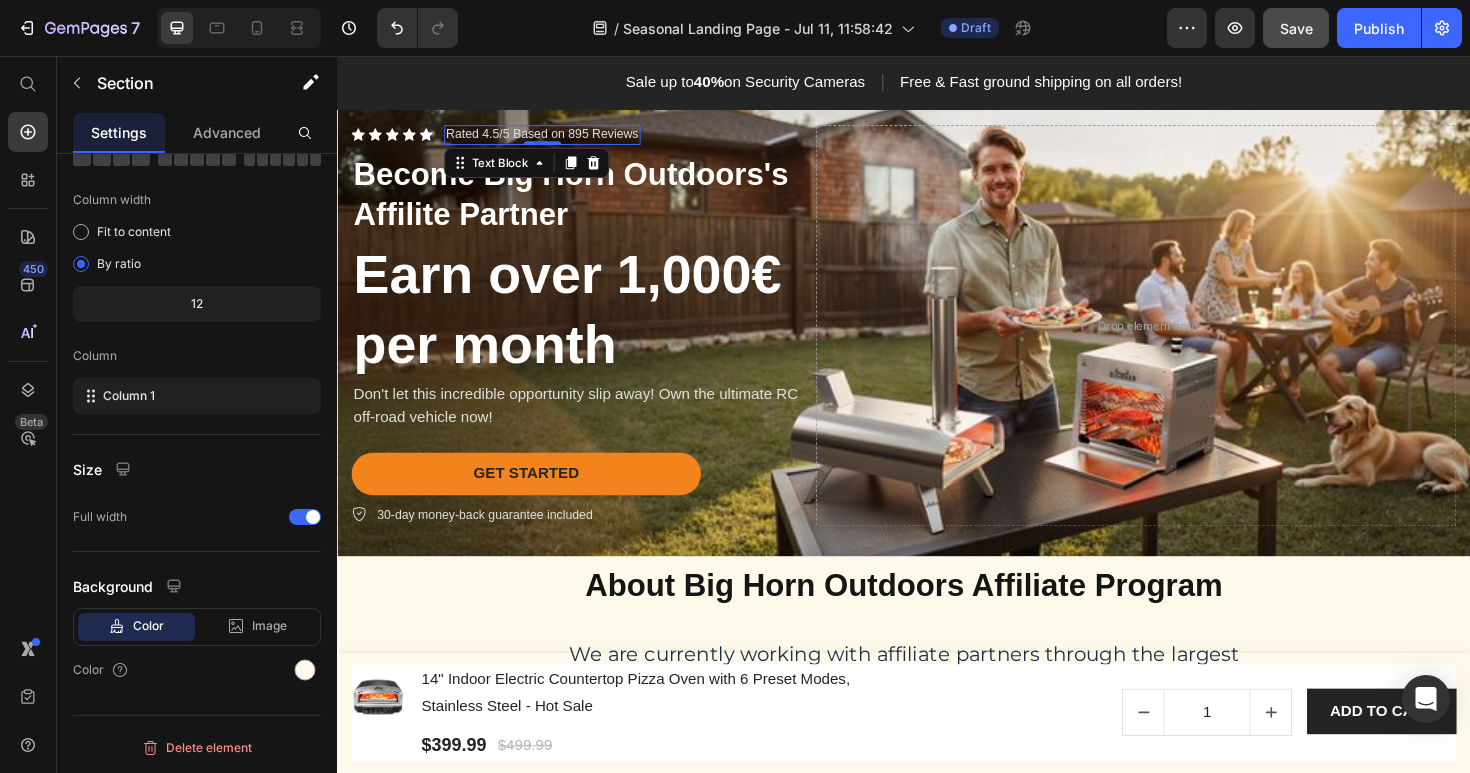 click on "Rated 4.5/5 Based on 895 Reviews" at bounding box center (554, 139) 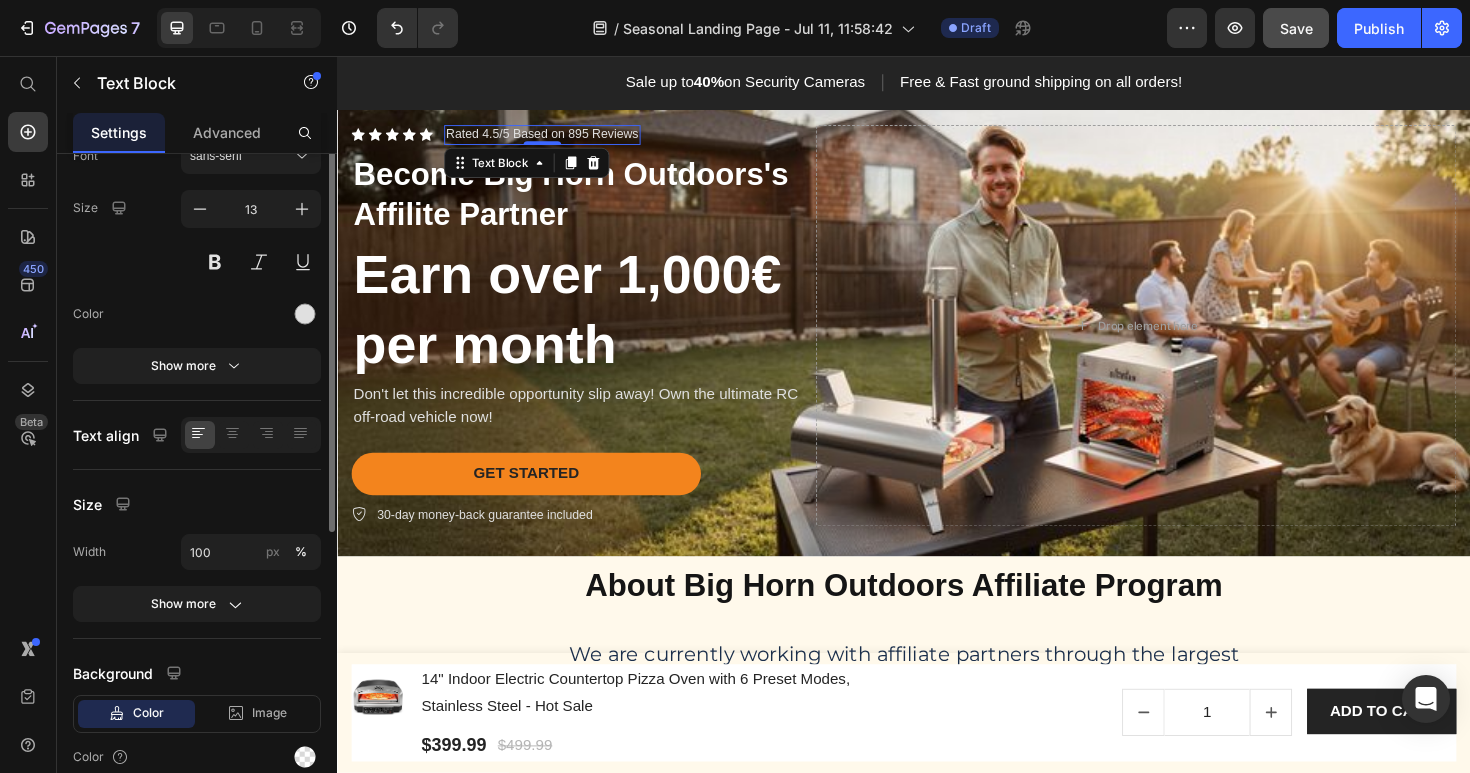 scroll, scrollTop: 0, scrollLeft: 0, axis: both 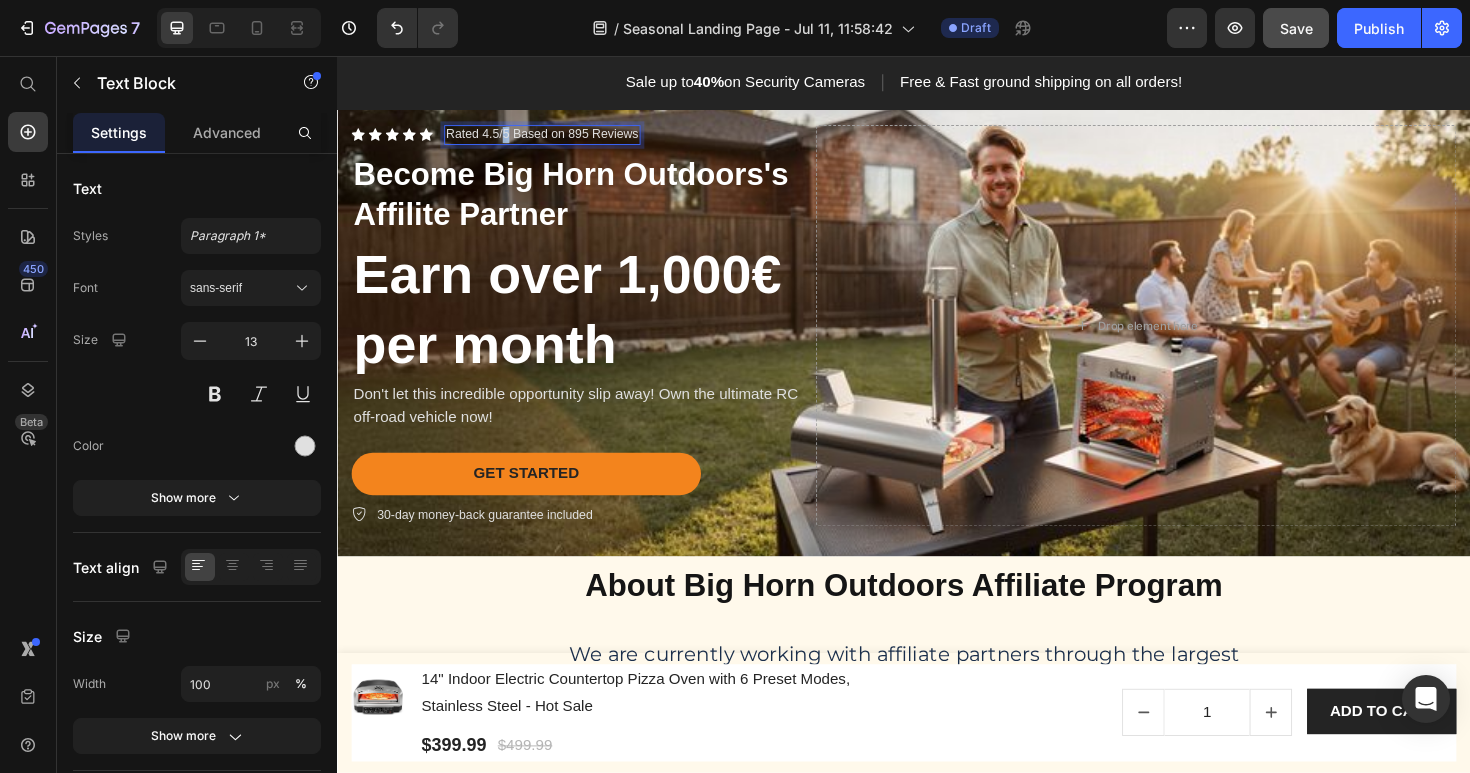 click on "Rated 4.5/5 Based on 895 Reviews" at bounding box center [554, 139] 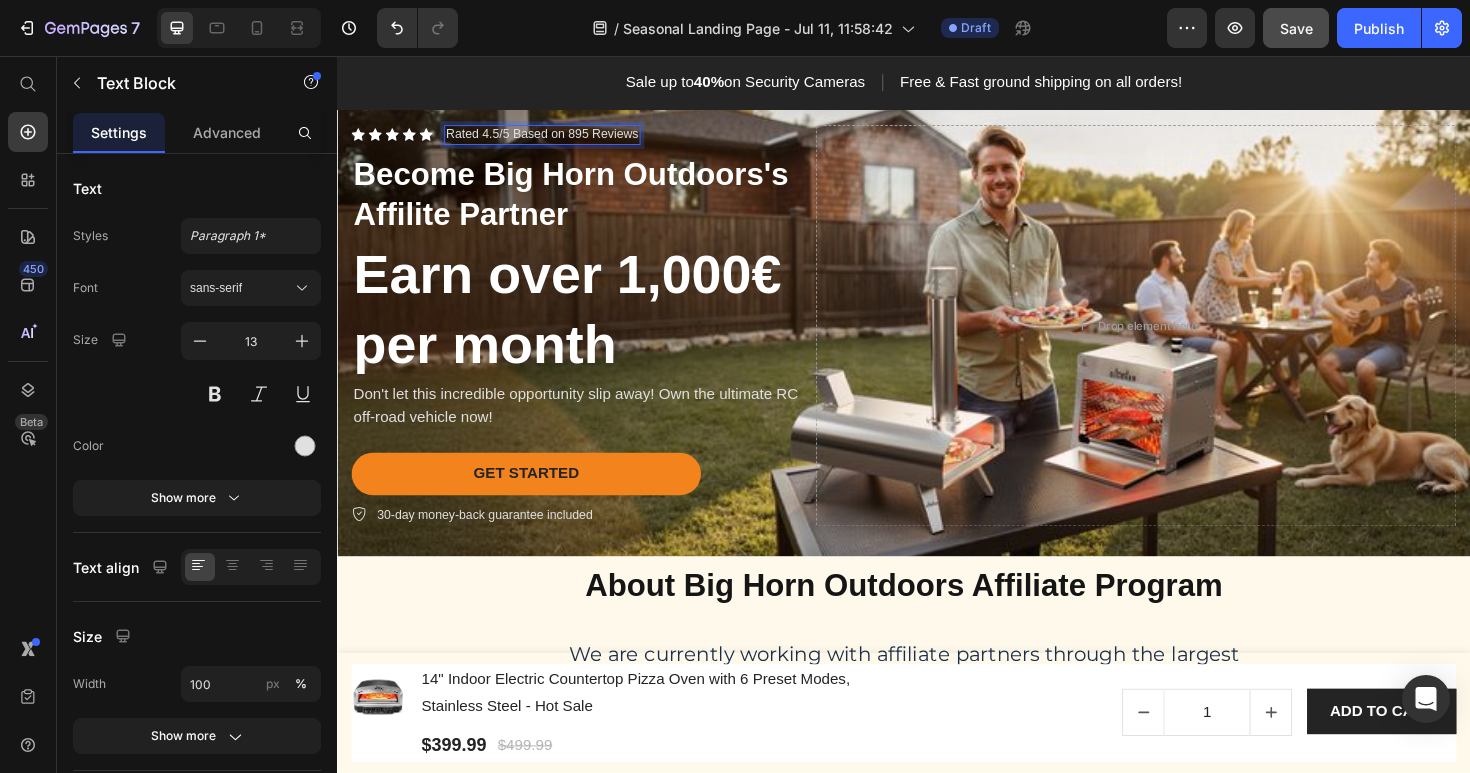 click on "Rated 4.5/5 Based on 895 Reviews" at bounding box center [554, 139] 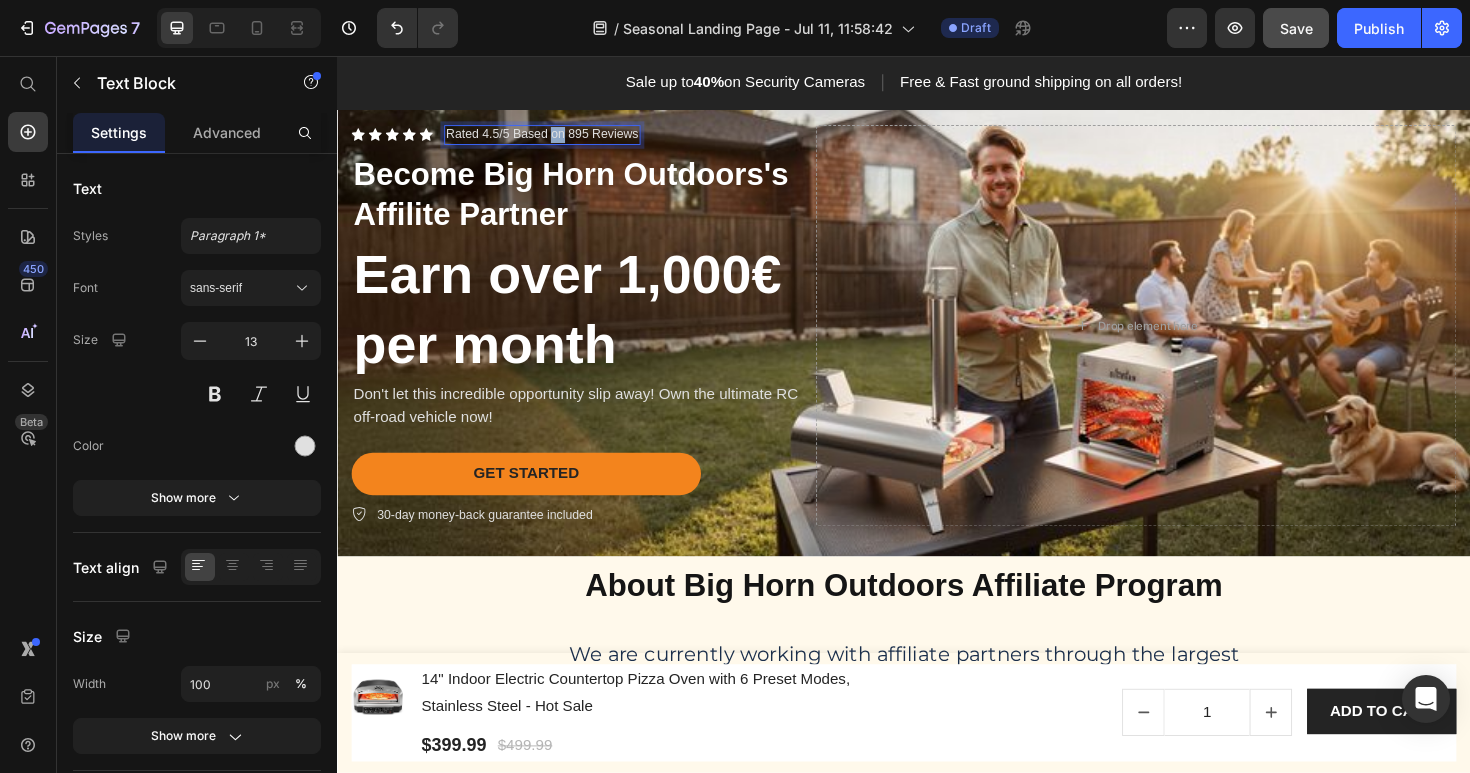 click on "Rated 4.5/5 Based on 895 Reviews" at bounding box center (554, 139) 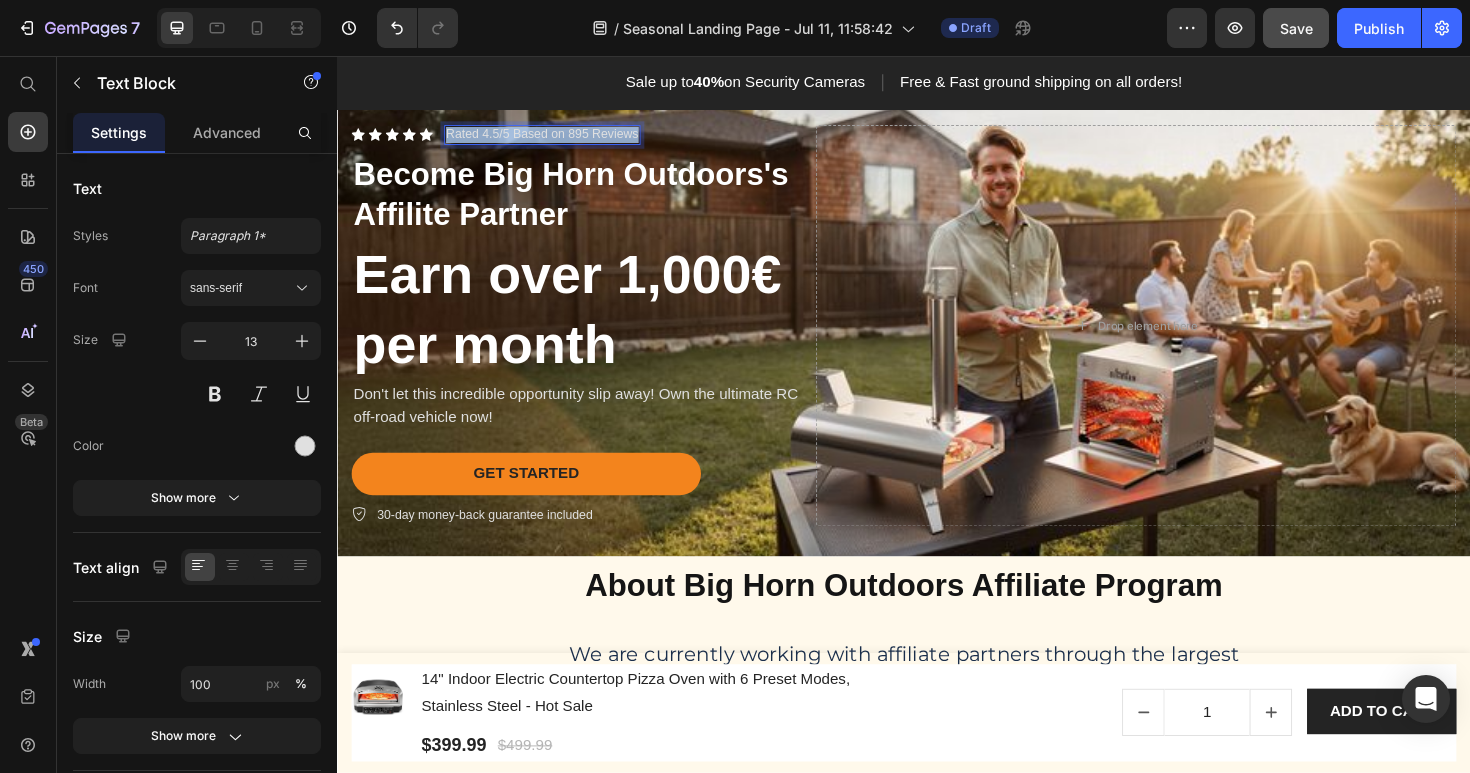 click on "Rated 4.5/5 Based on 895 Reviews" at bounding box center [554, 139] 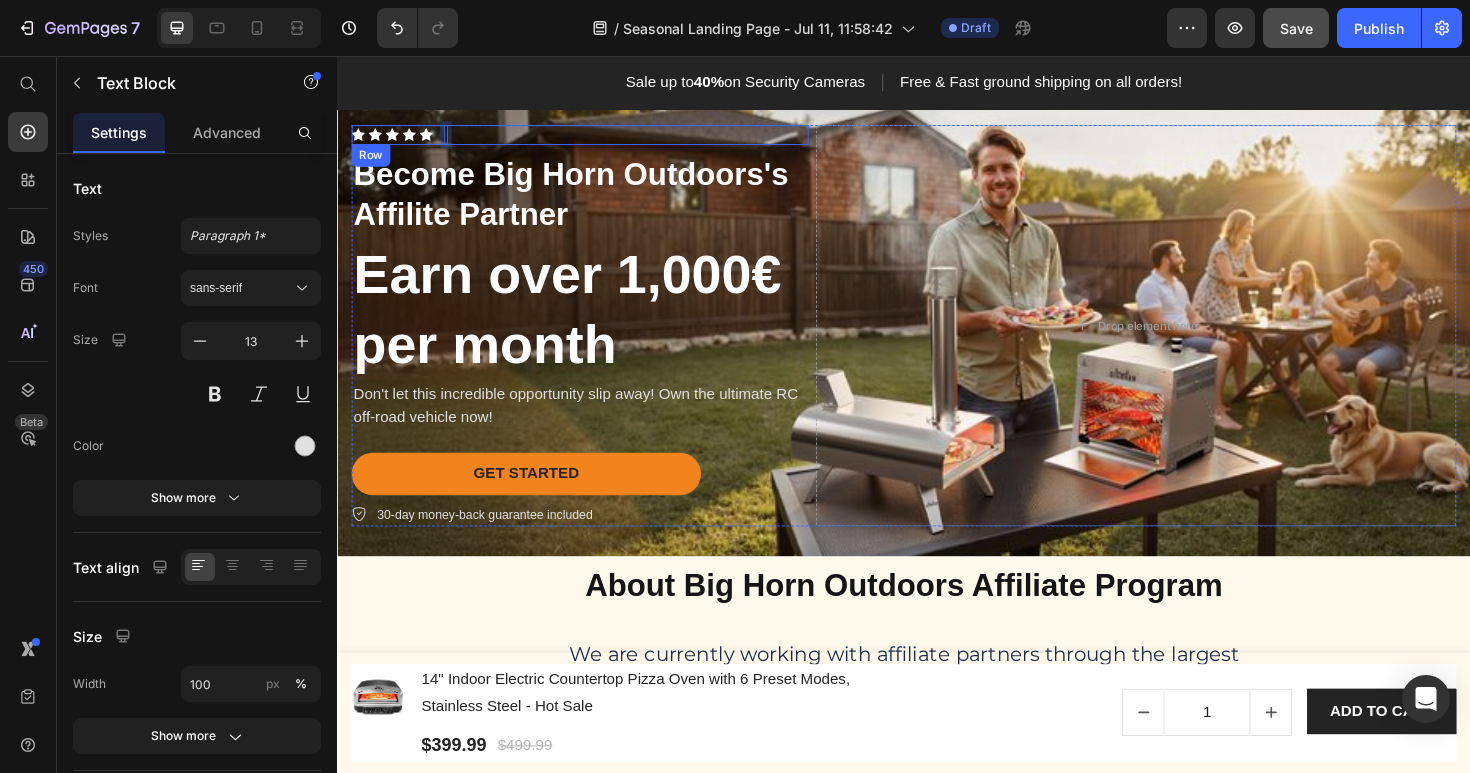 click on "Icon Icon Icon Icon Icon Icon List Text Block   0 Row" at bounding box center (594, 139) 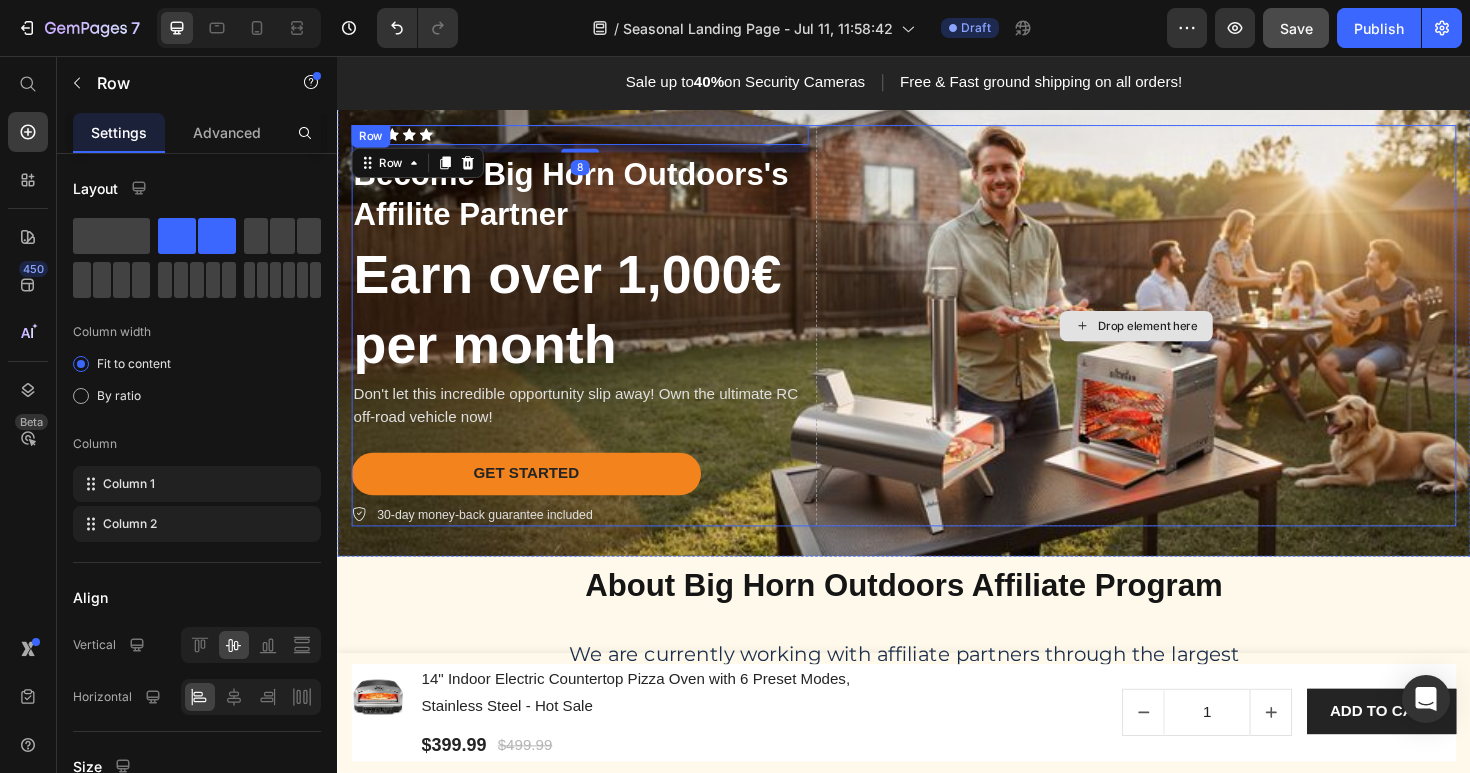 click on "Drop element here" at bounding box center (1183, 341) 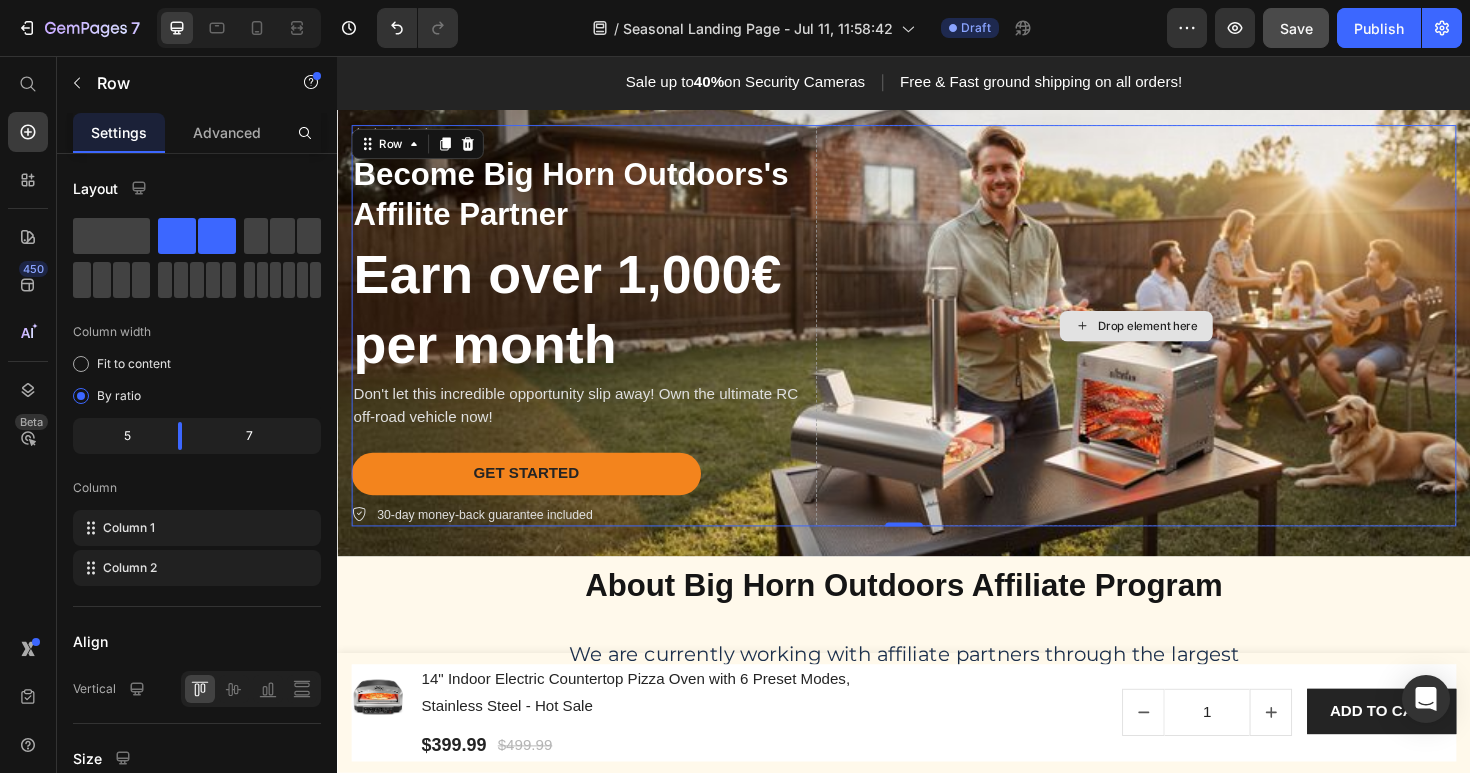 click on "Drop element here" at bounding box center [1183, 341] 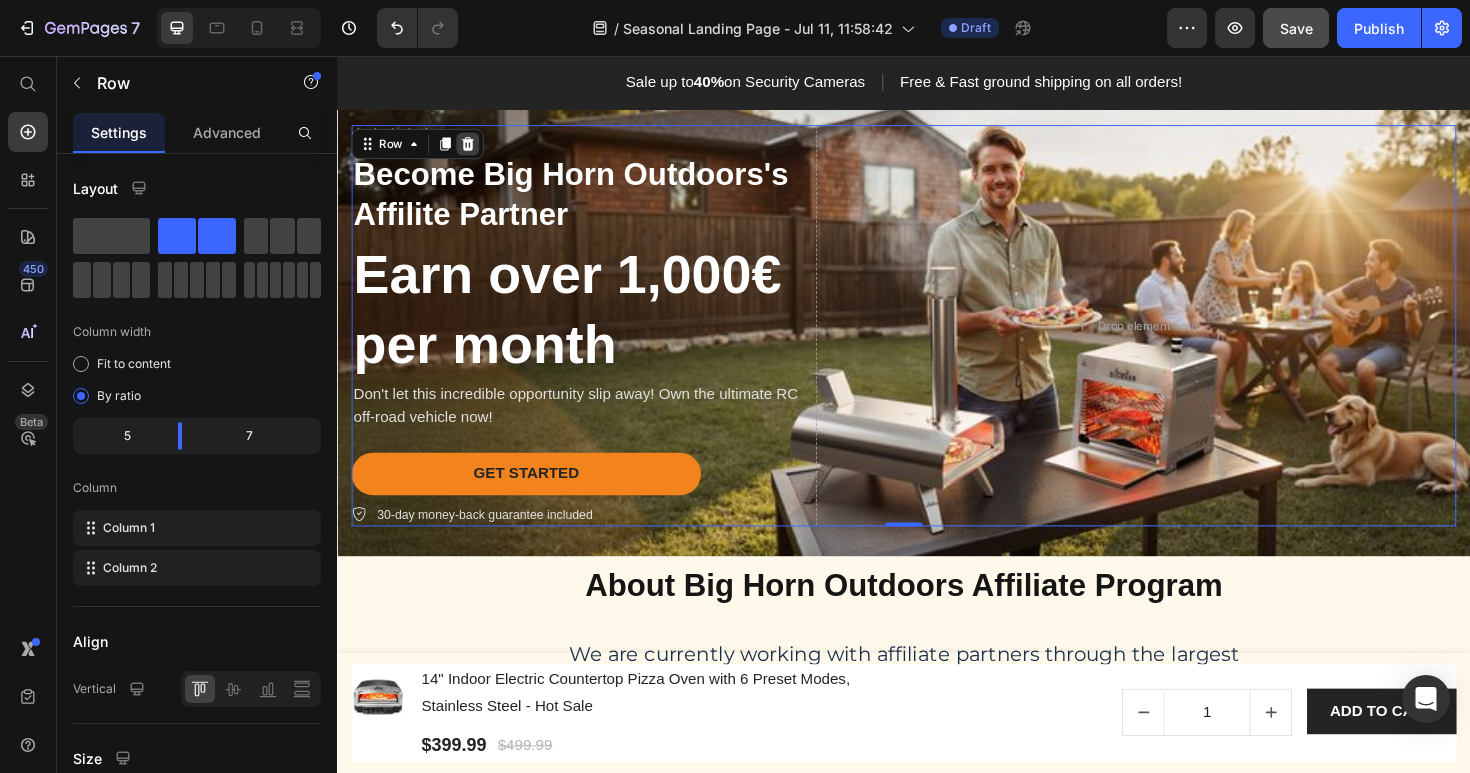 click 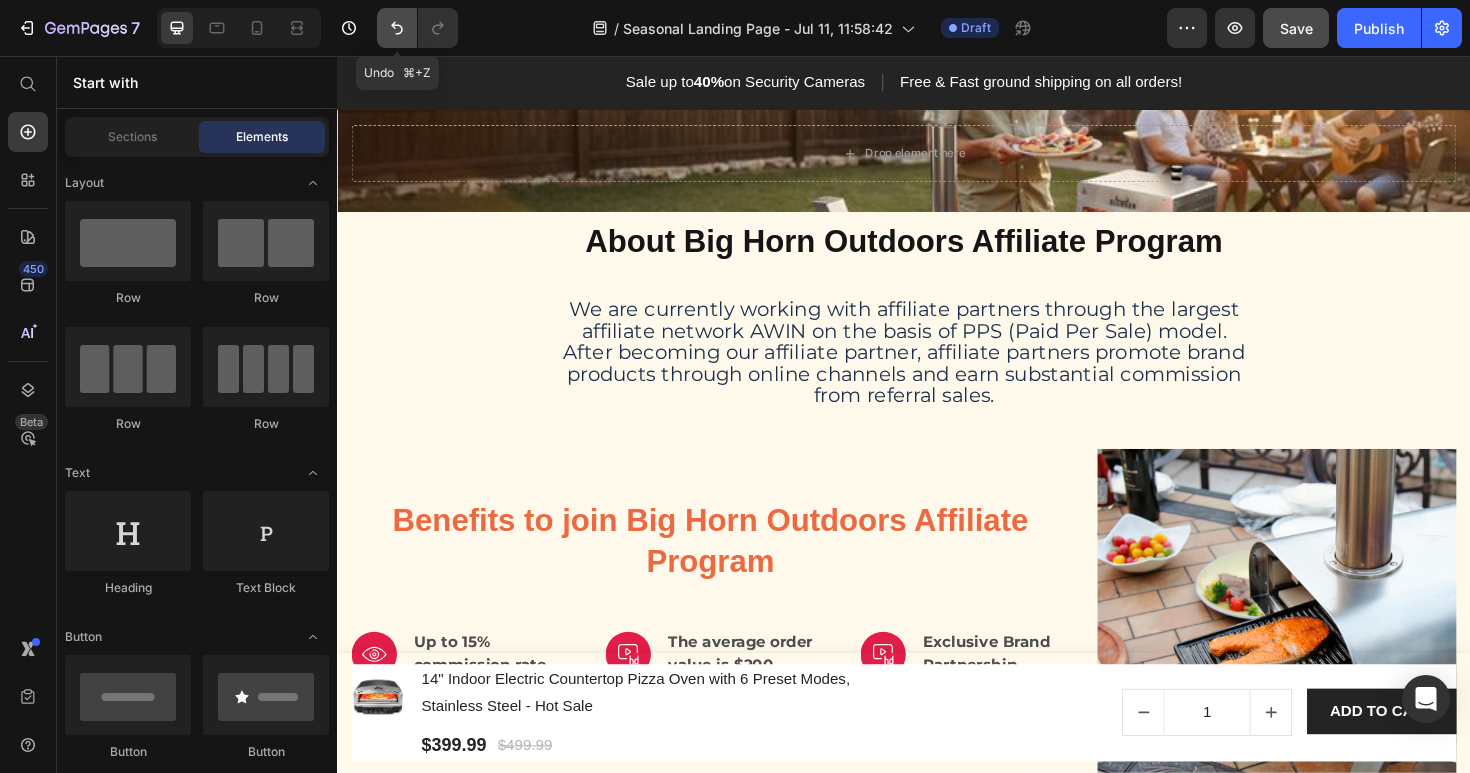 click 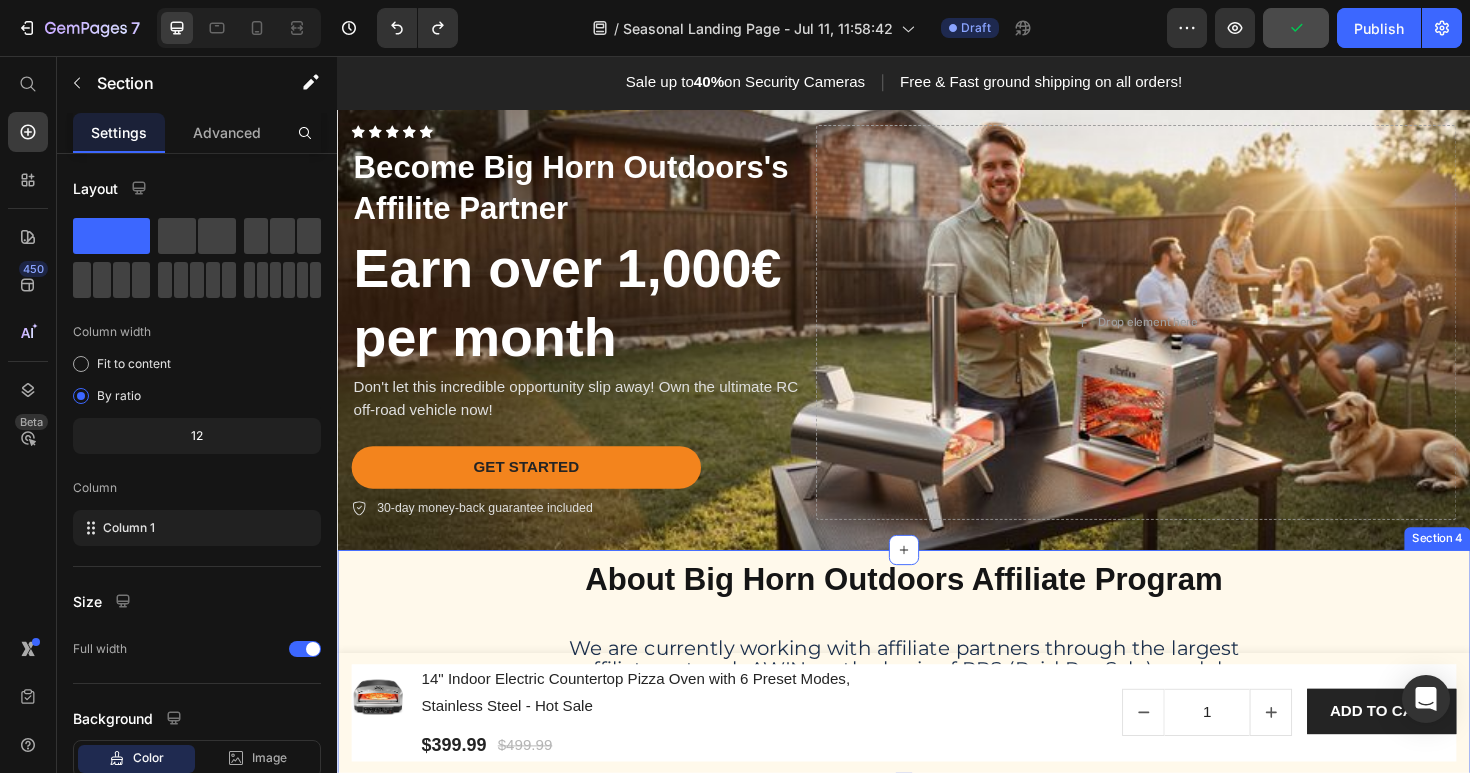 click on "About Big Horn Outdoors Affiliate Program Heading We are currently working with affiliate partners through the largest affiliate network AWIN on the basis of PPS (Paid Per Sale) model. After becoming our affiliate partner, affiliate partners promote brand products through online channels and earn substantial commission from referral sales. Text Block Row" at bounding box center [937, 699] 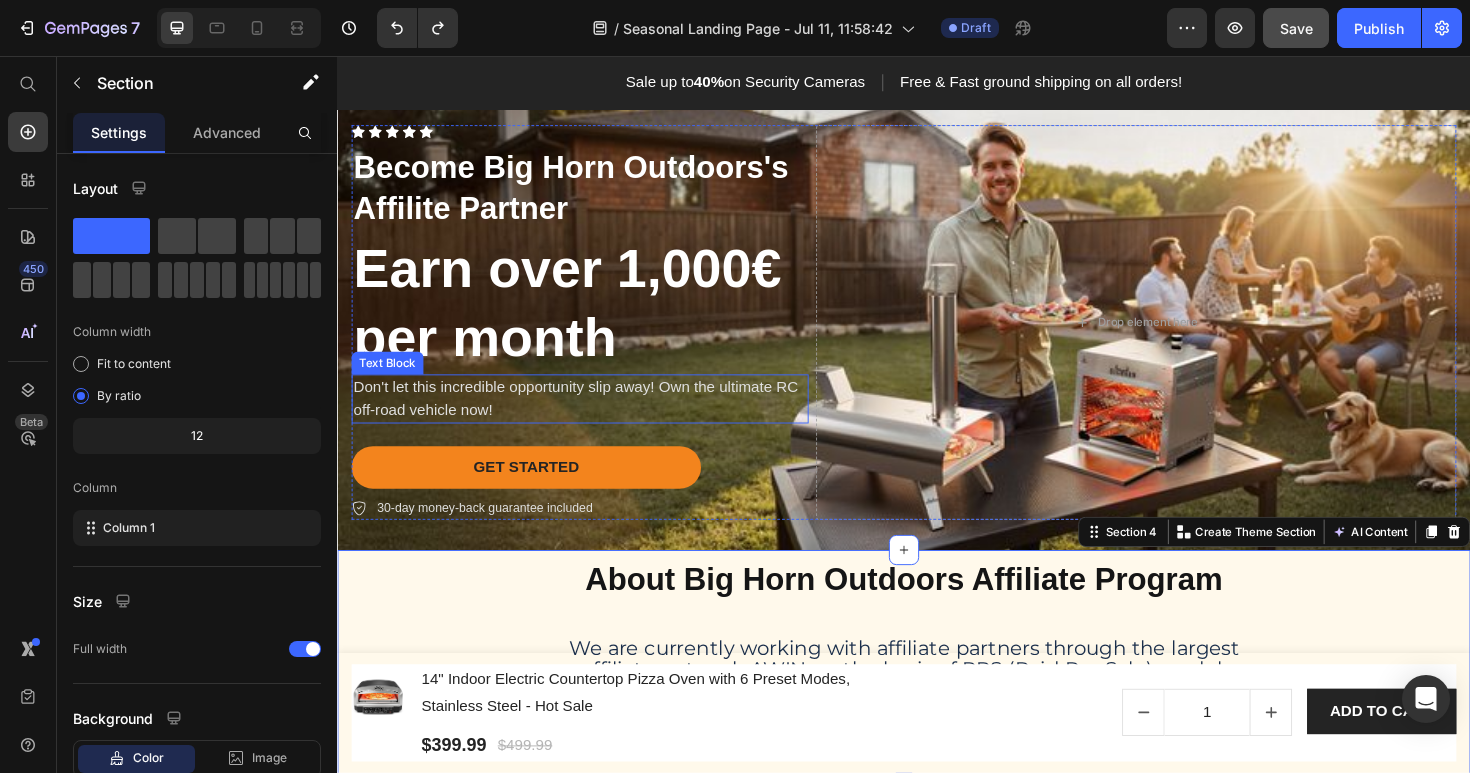 click on "Don't let this incredible opportunity slip away! Own the ultimate RC off-road vehicle now!" at bounding box center (594, 419) 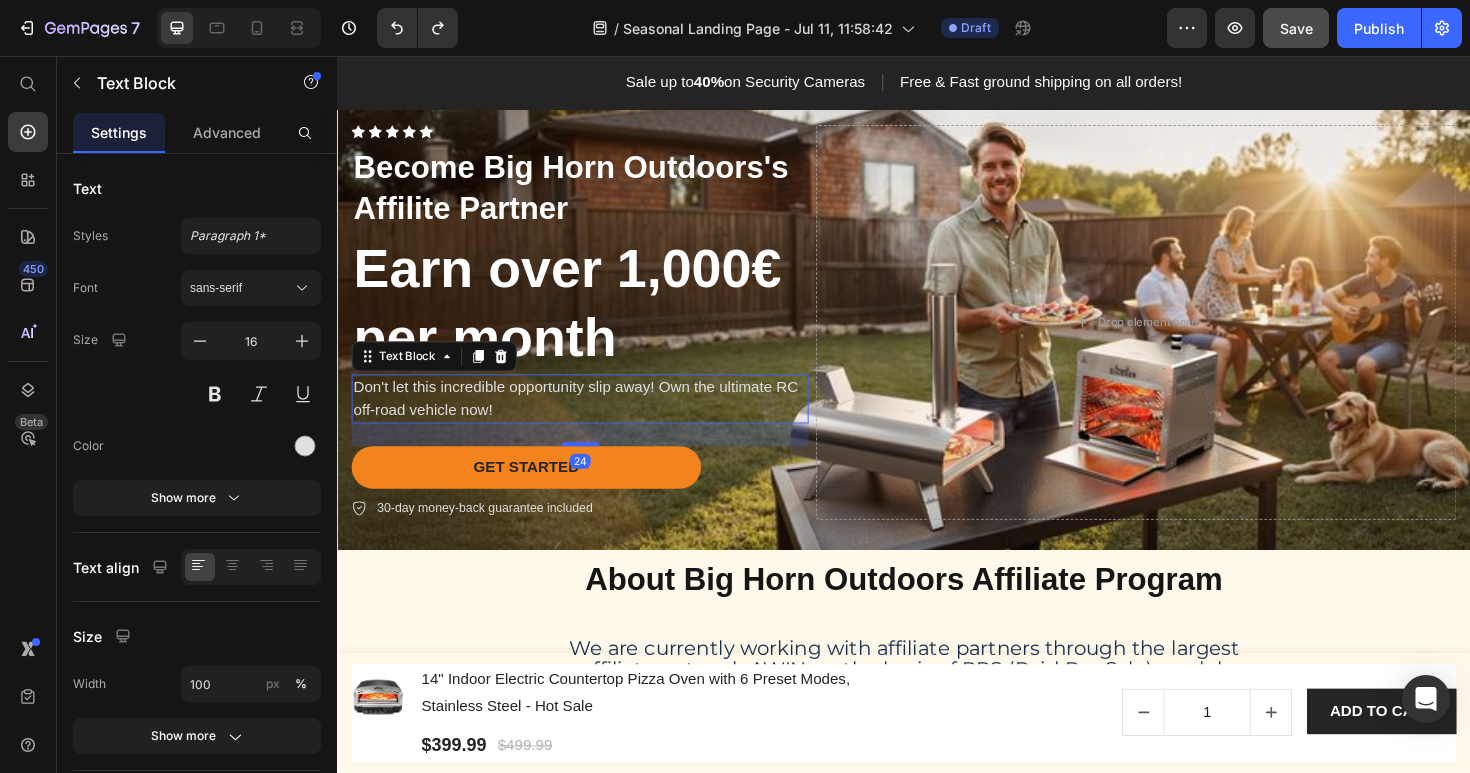 click on "Don't let this incredible opportunity slip away! Own the ultimate RC off-road vehicle now!" at bounding box center (594, 419) 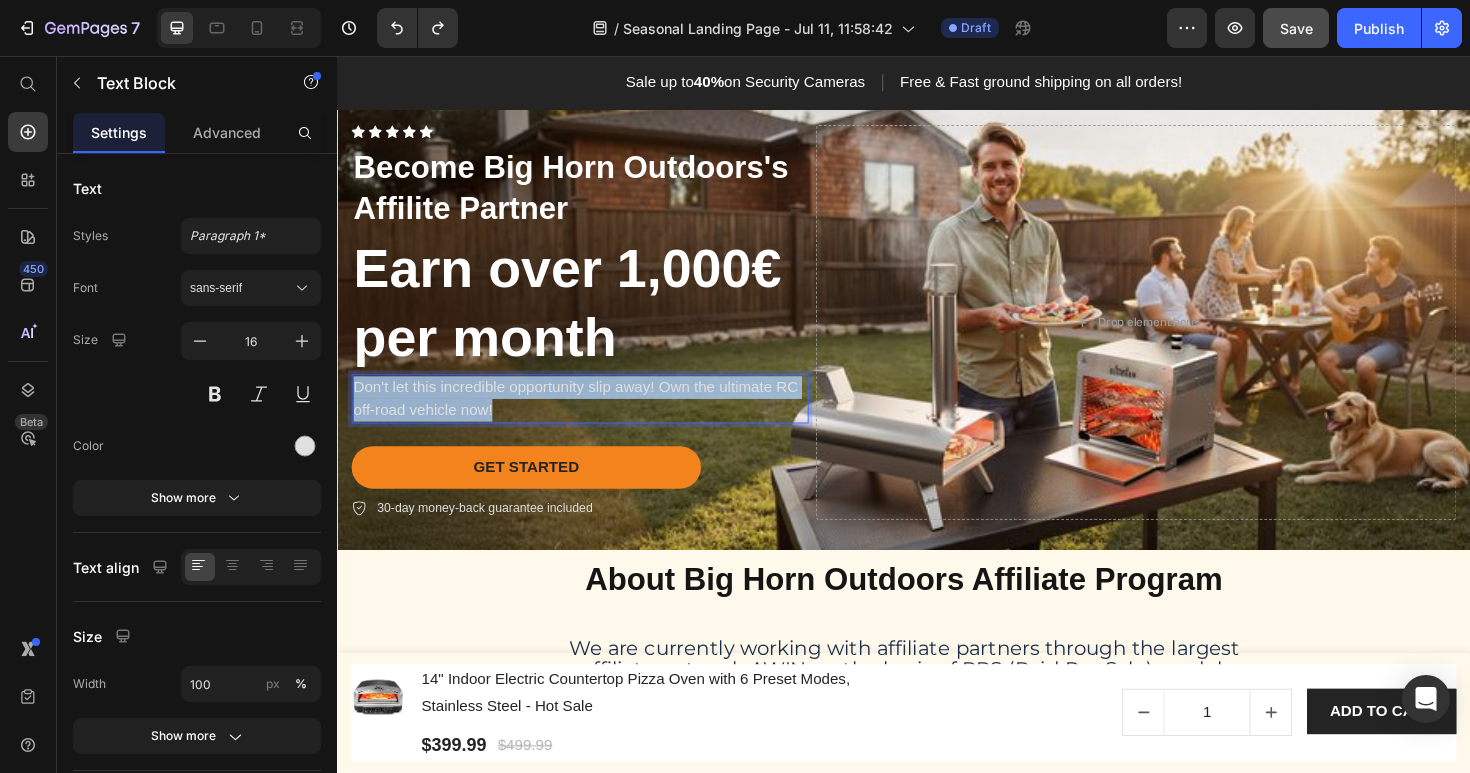 click on "Don't let this incredible opportunity slip away! Own the ultimate RC off-road vehicle now!" at bounding box center (594, 419) 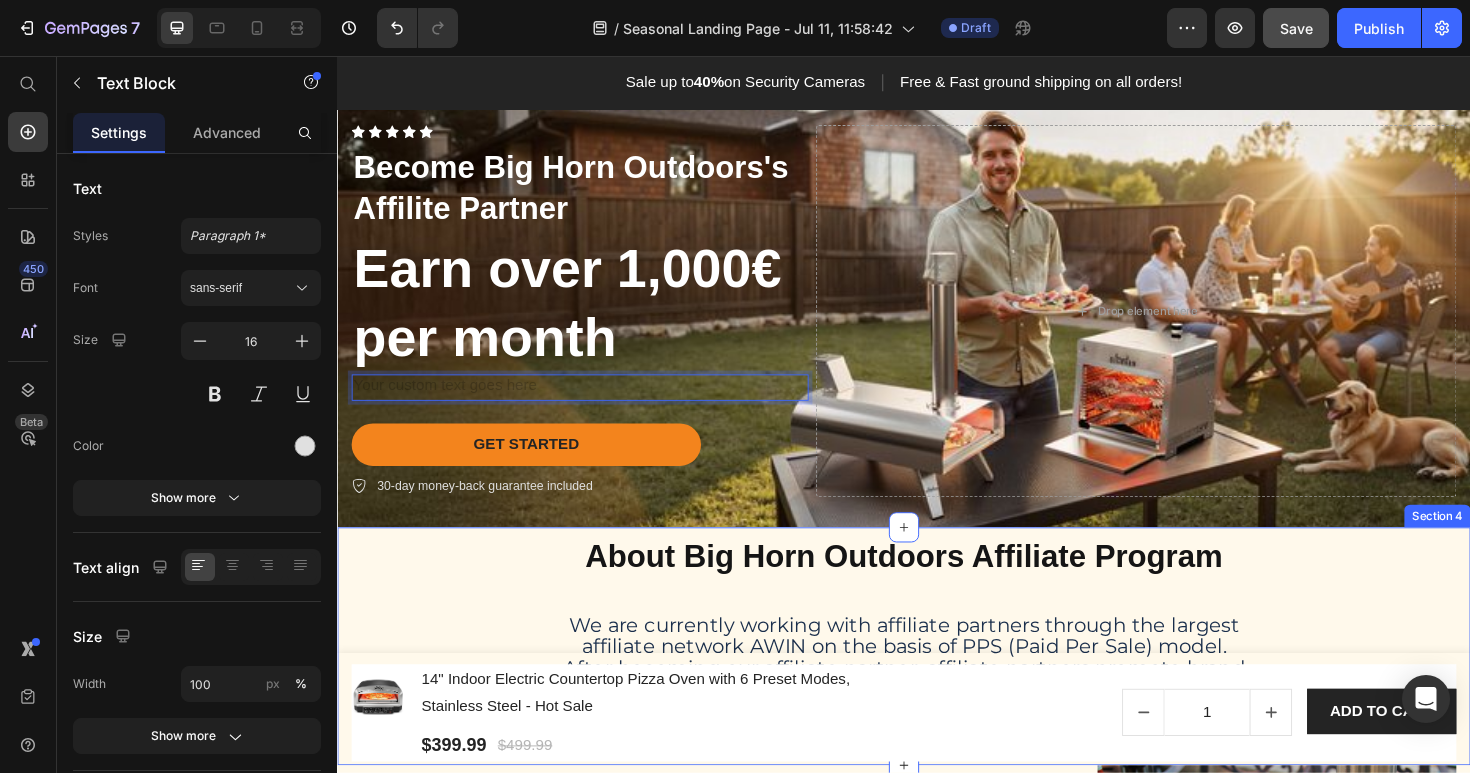 click on "About Big Horn Outdoors Affiliate Program Heading We are currently working with affiliate partners through the largest affiliate network AWIN on the basis of PPS (Paid Per Sale) model. After becoming our affiliate partner, affiliate partners promote brand products through online channels and earn substantial commission from referral sales. Text Block Row" at bounding box center (937, 675) 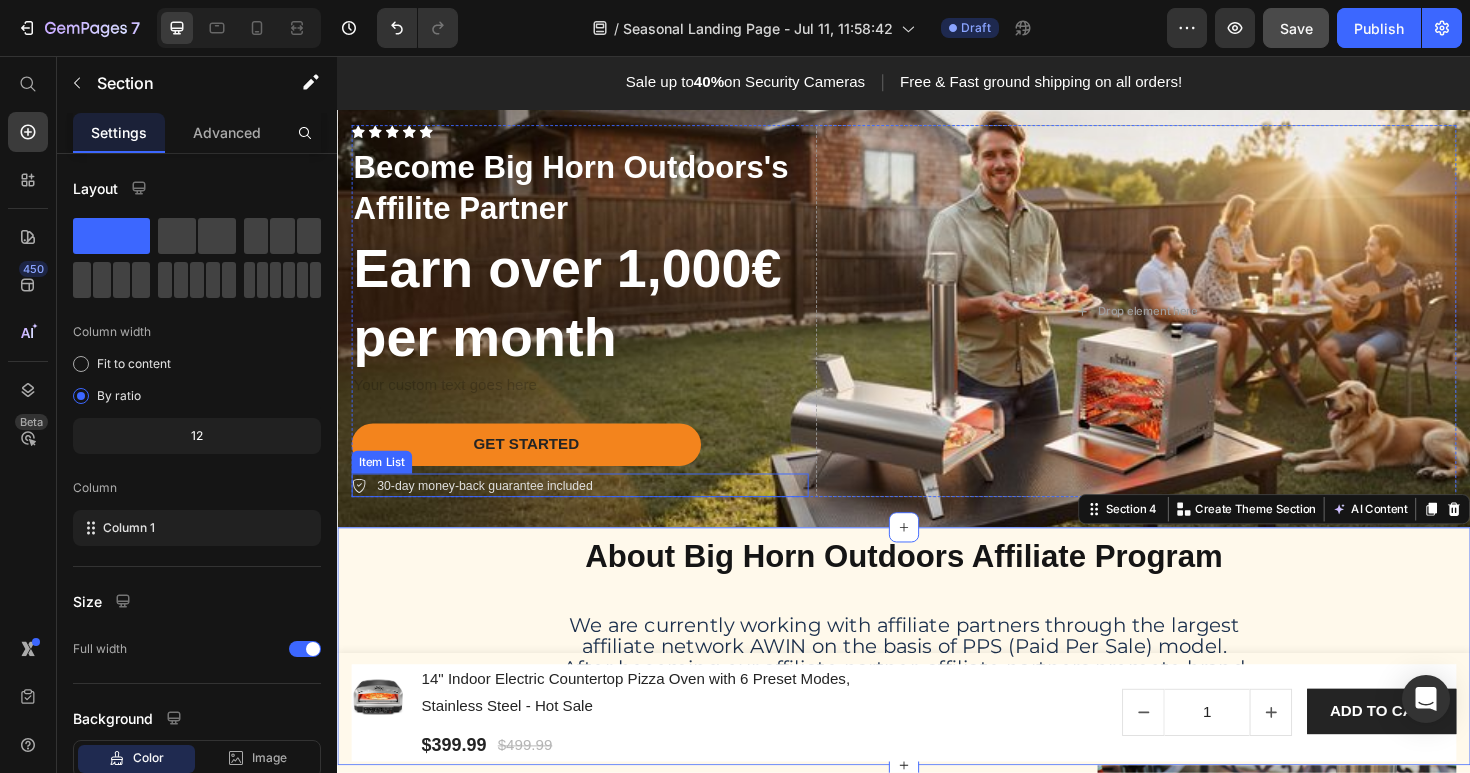 click on "30-day money-back guarantee included" at bounding box center [493, 511] 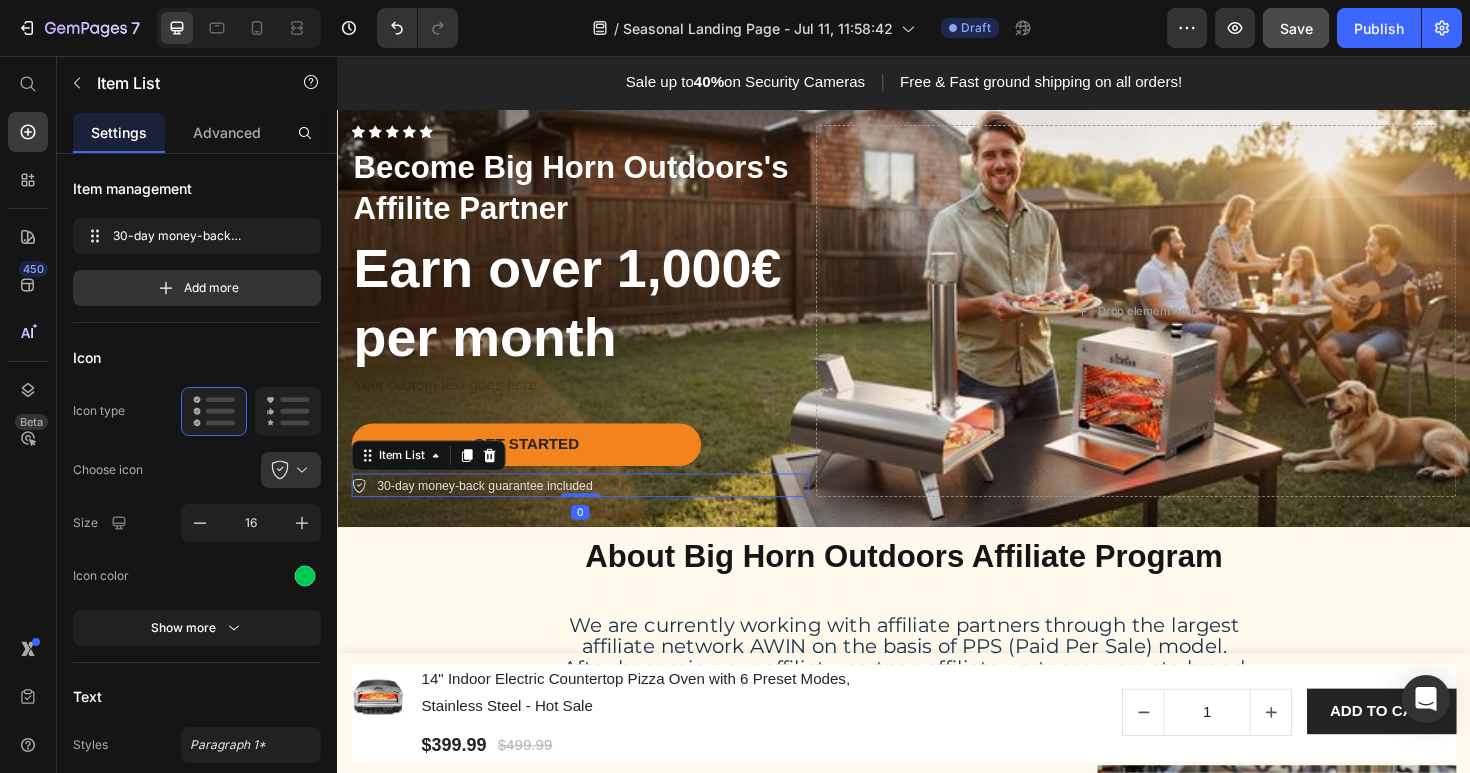 click on "30-day money-back guarantee included" at bounding box center (493, 511) 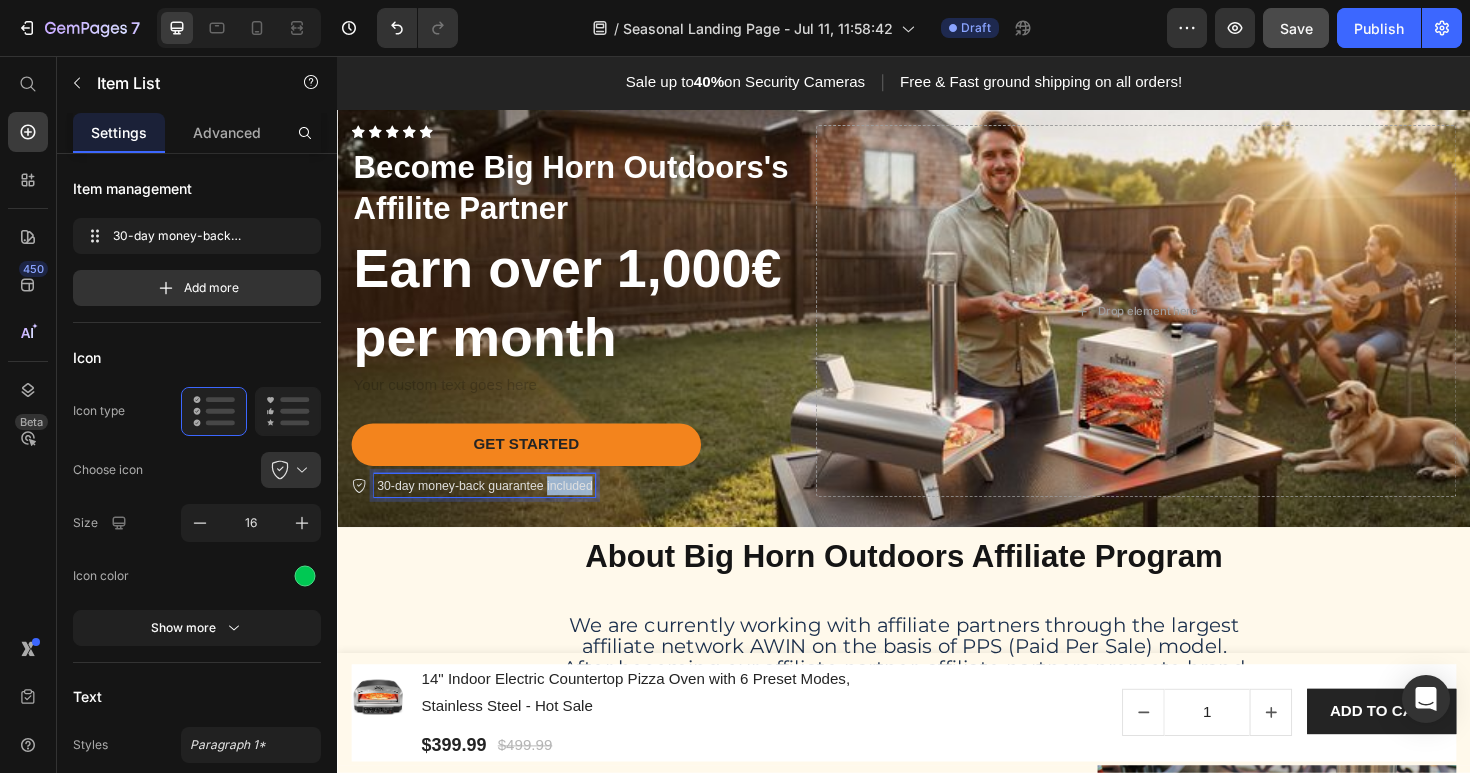 click on "30-day money-back guarantee included" at bounding box center [493, 511] 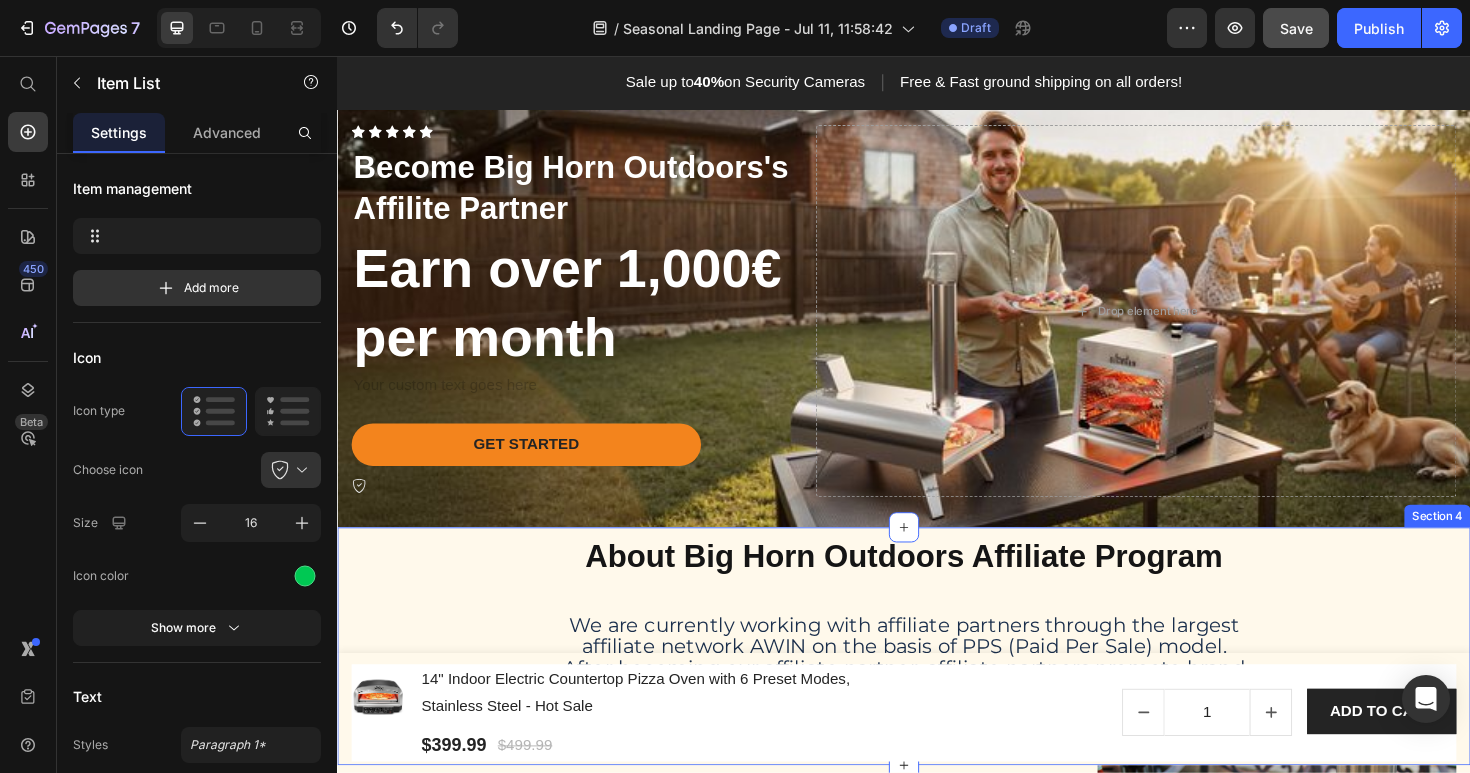 click on "About Big Horn Outdoors Affiliate Program Heading We are currently working with affiliate partners through the largest affiliate network AWIN on the basis of PPS (Paid Per Sale) model. After becoming our affiliate partner, affiliate partners promote brand products through online channels and earn substantial commission from referral sales. Text Block Row" at bounding box center (937, 675) 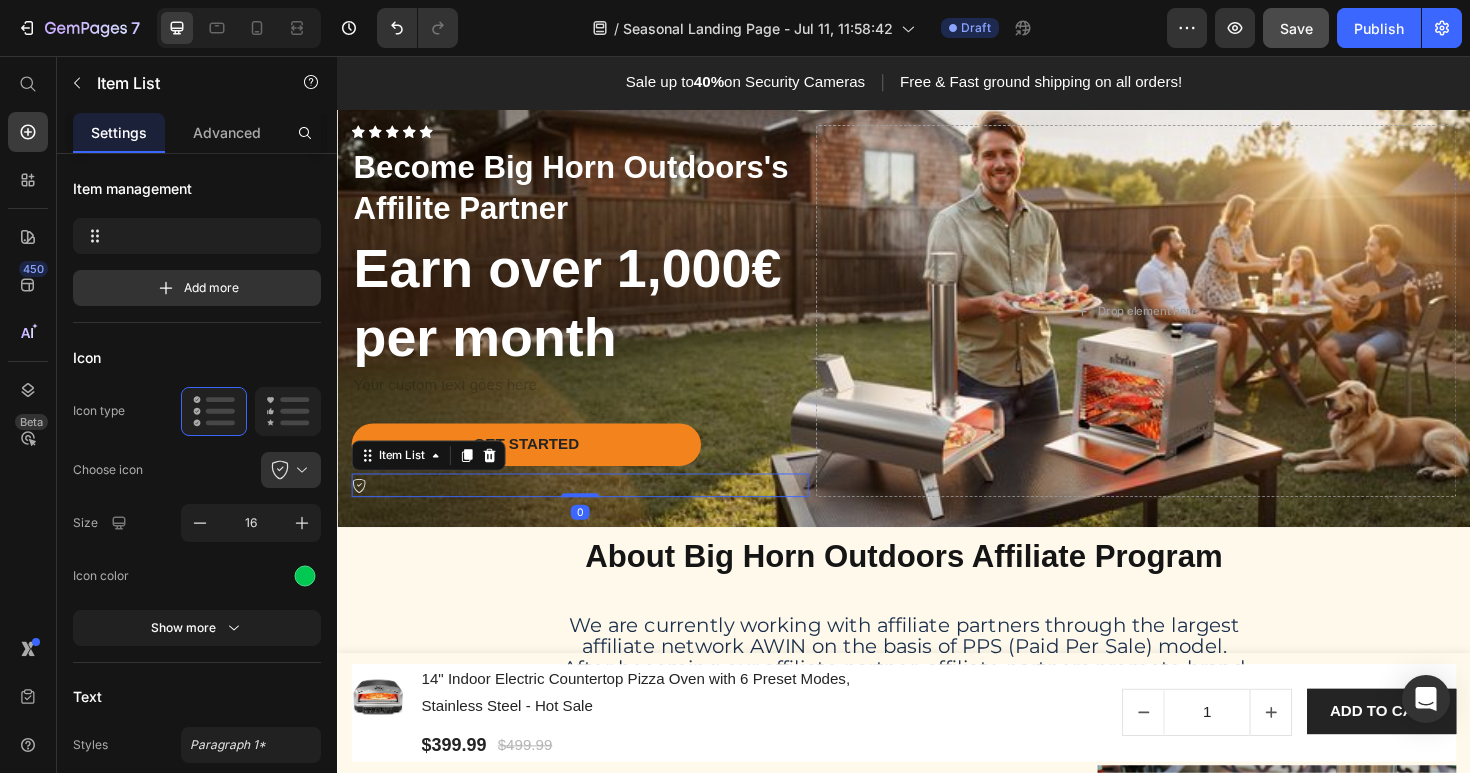 click 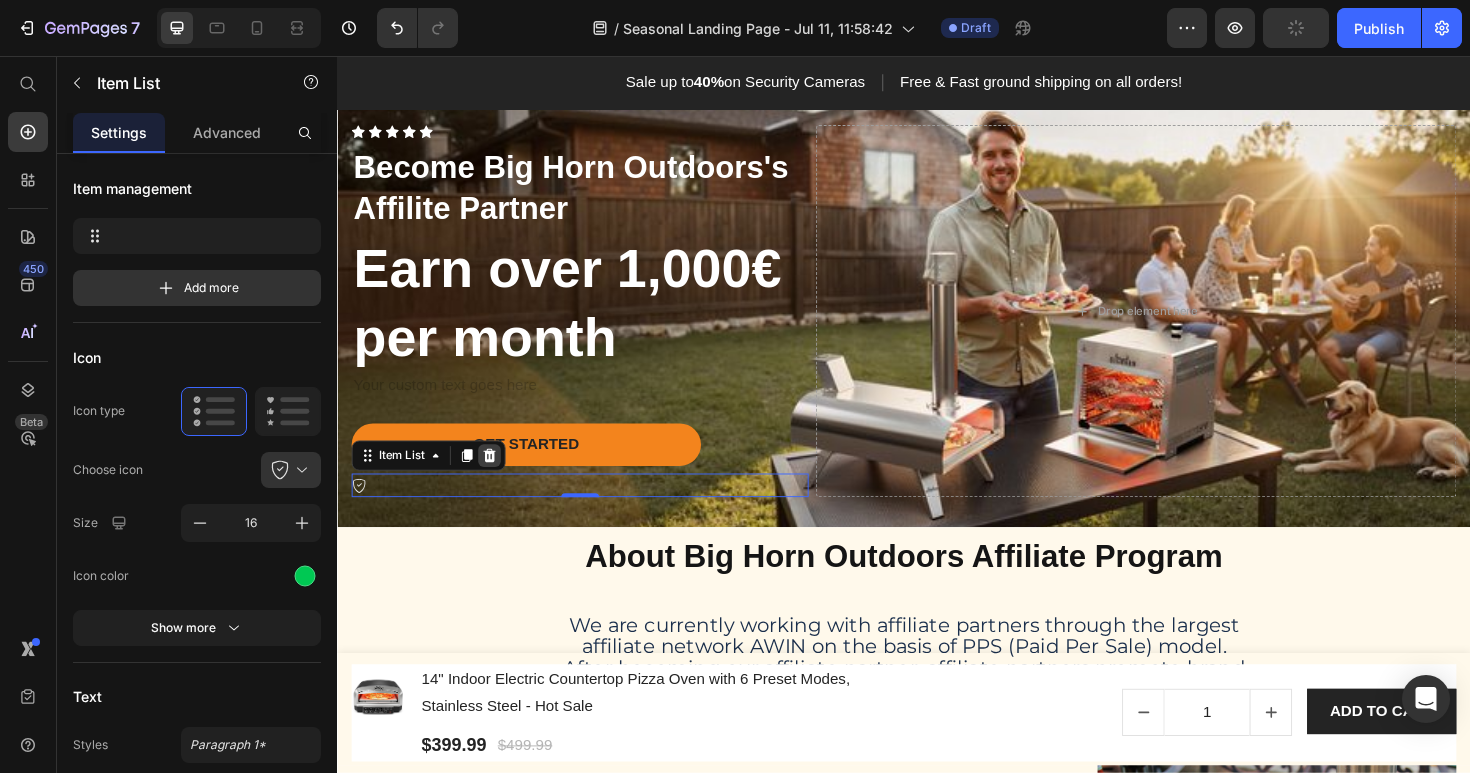 click 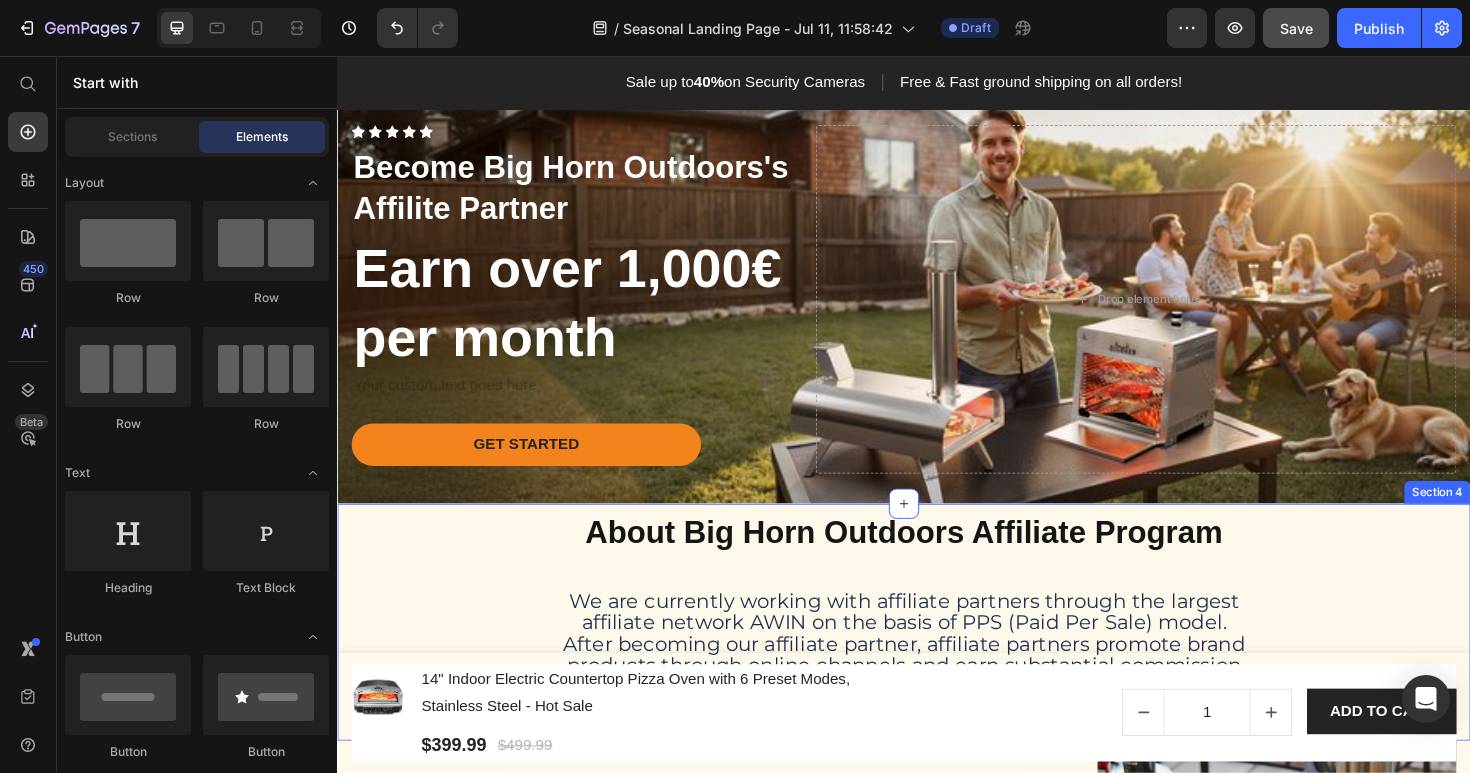 click on "About Big Horn Outdoors Affiliate Program Heading We are currently working with affiliate partners through the largest affiliate network AWIN on the basis of PPS (Paid Per Sale) model. After becoming our affiliate partner, affiliate partners promote brand products through online channels and earn substantial commission from referral sales. Text Block Row" at bounding box center (937, 650) 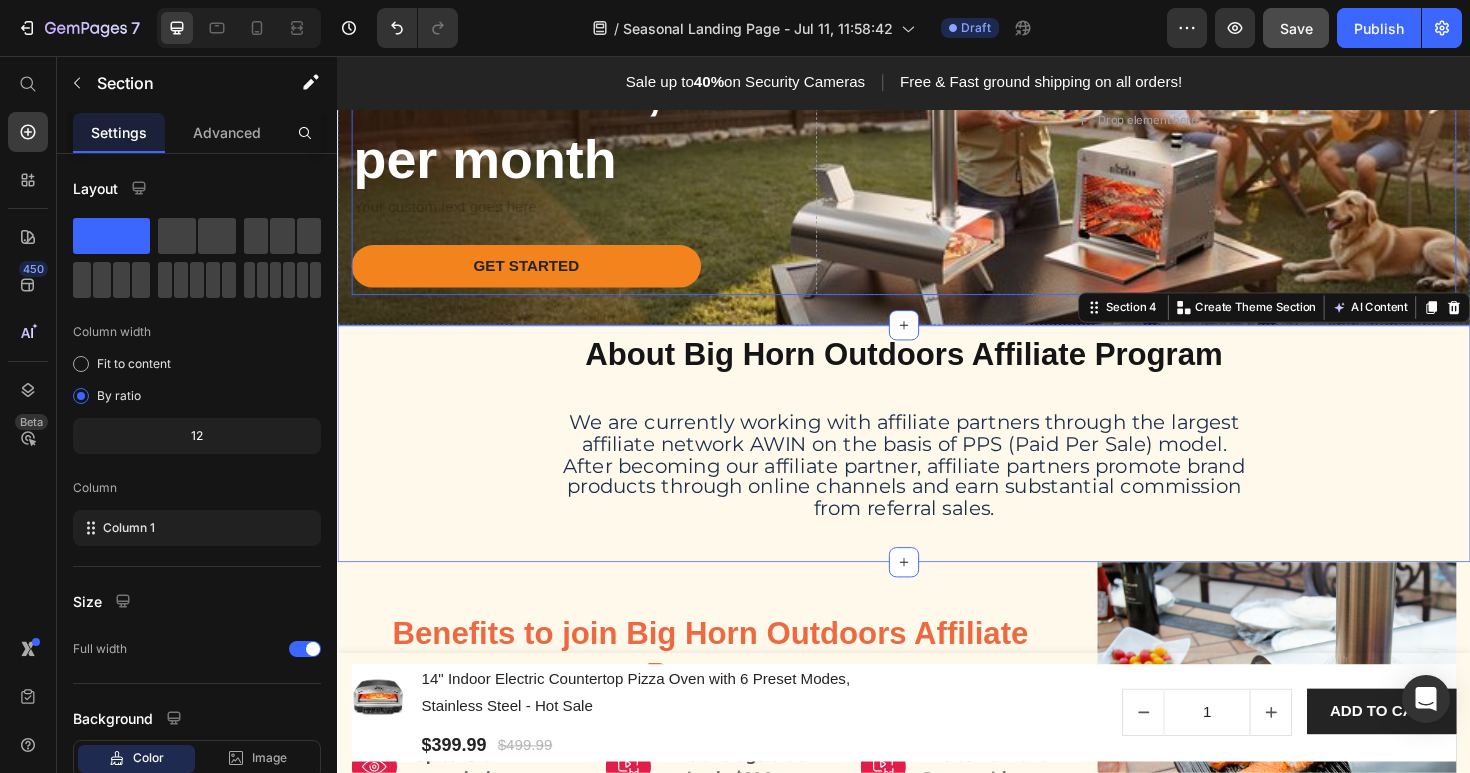 scroll, scrollTop: 0, scrollLeft: 0, axis: both 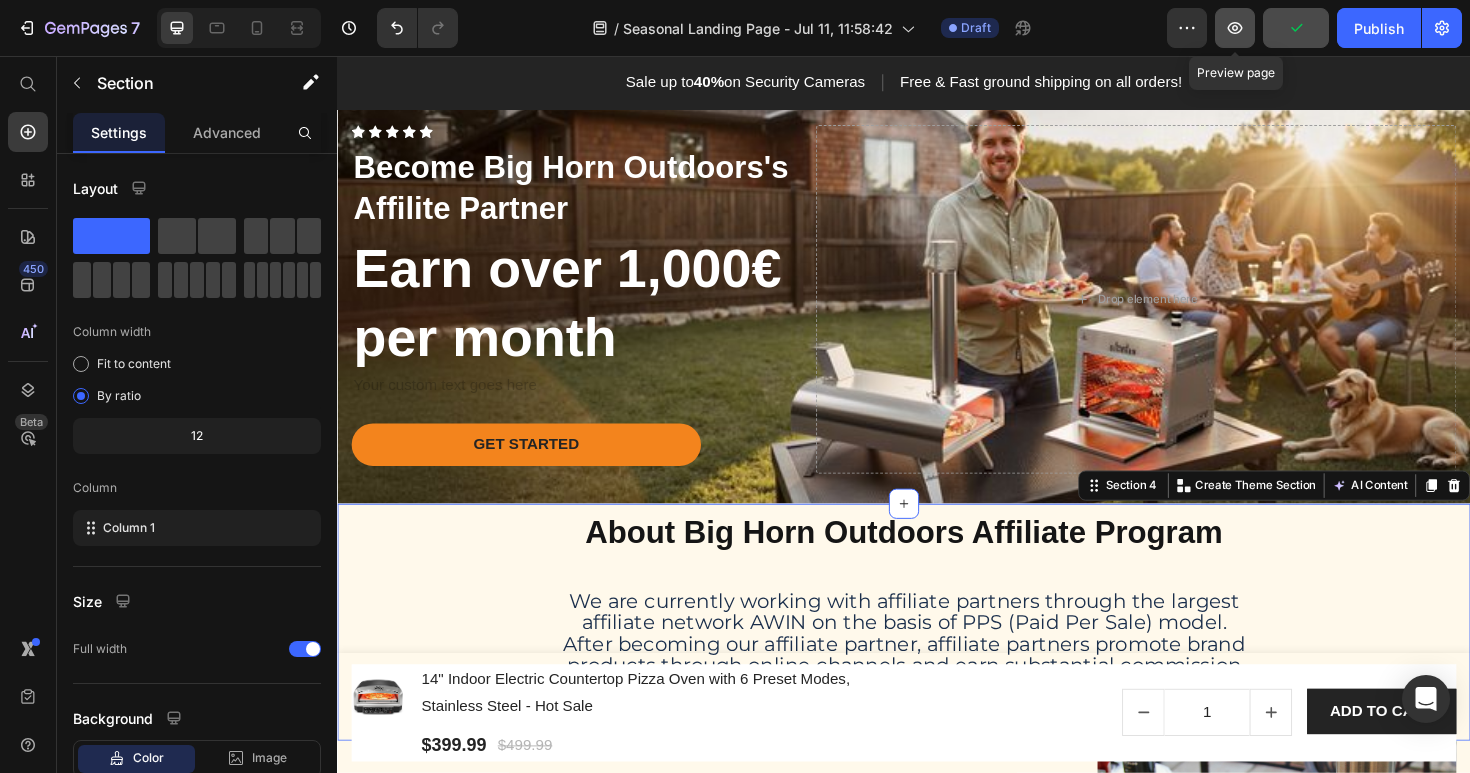 click 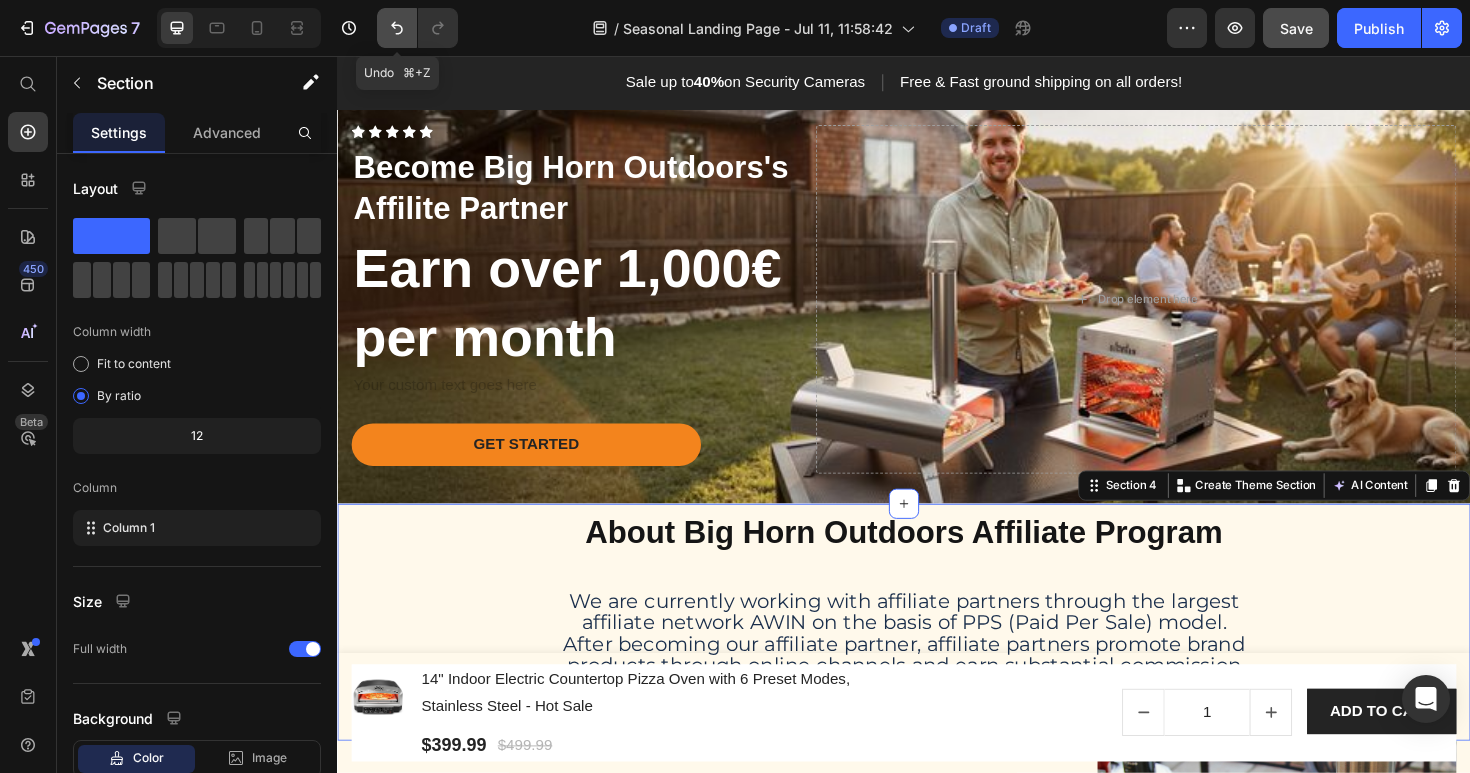 click 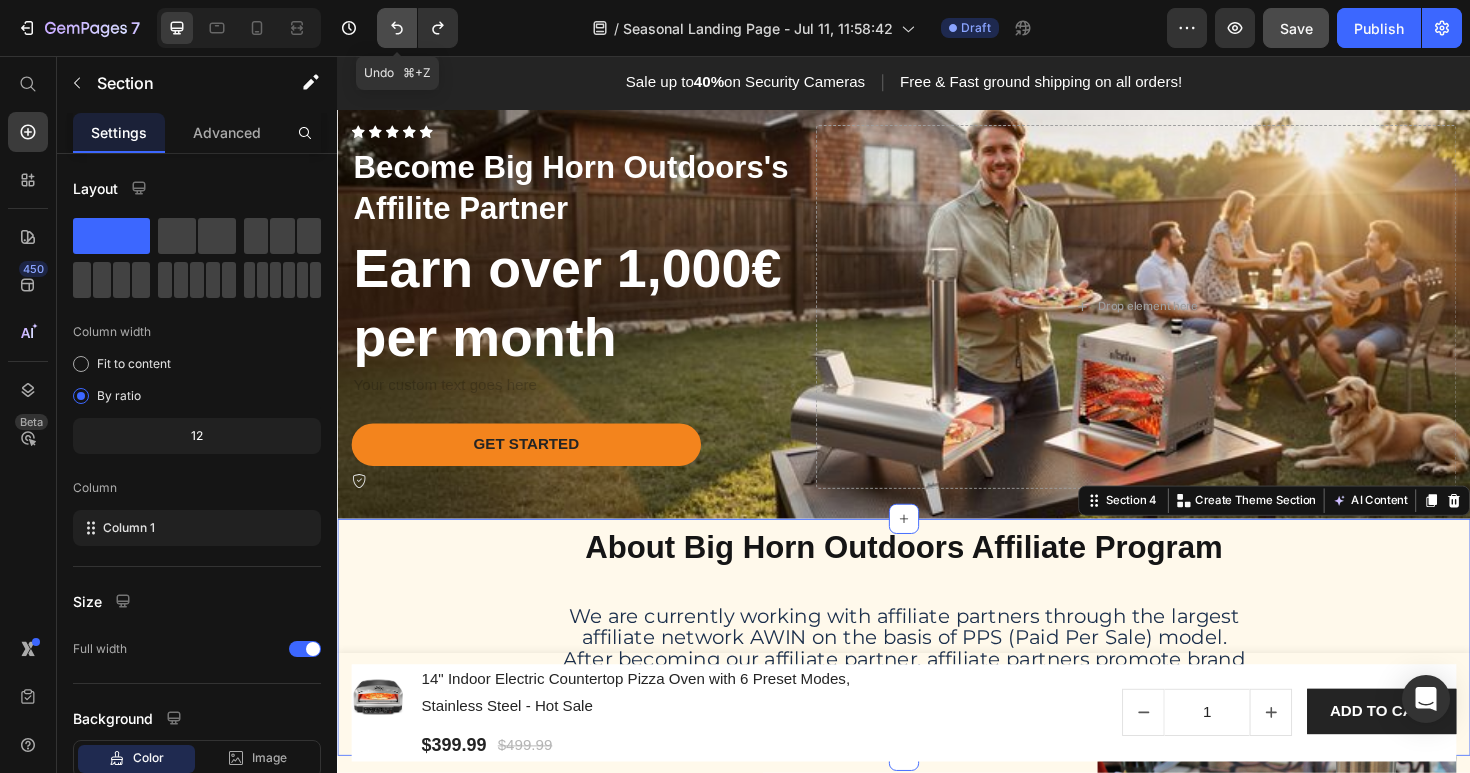 click 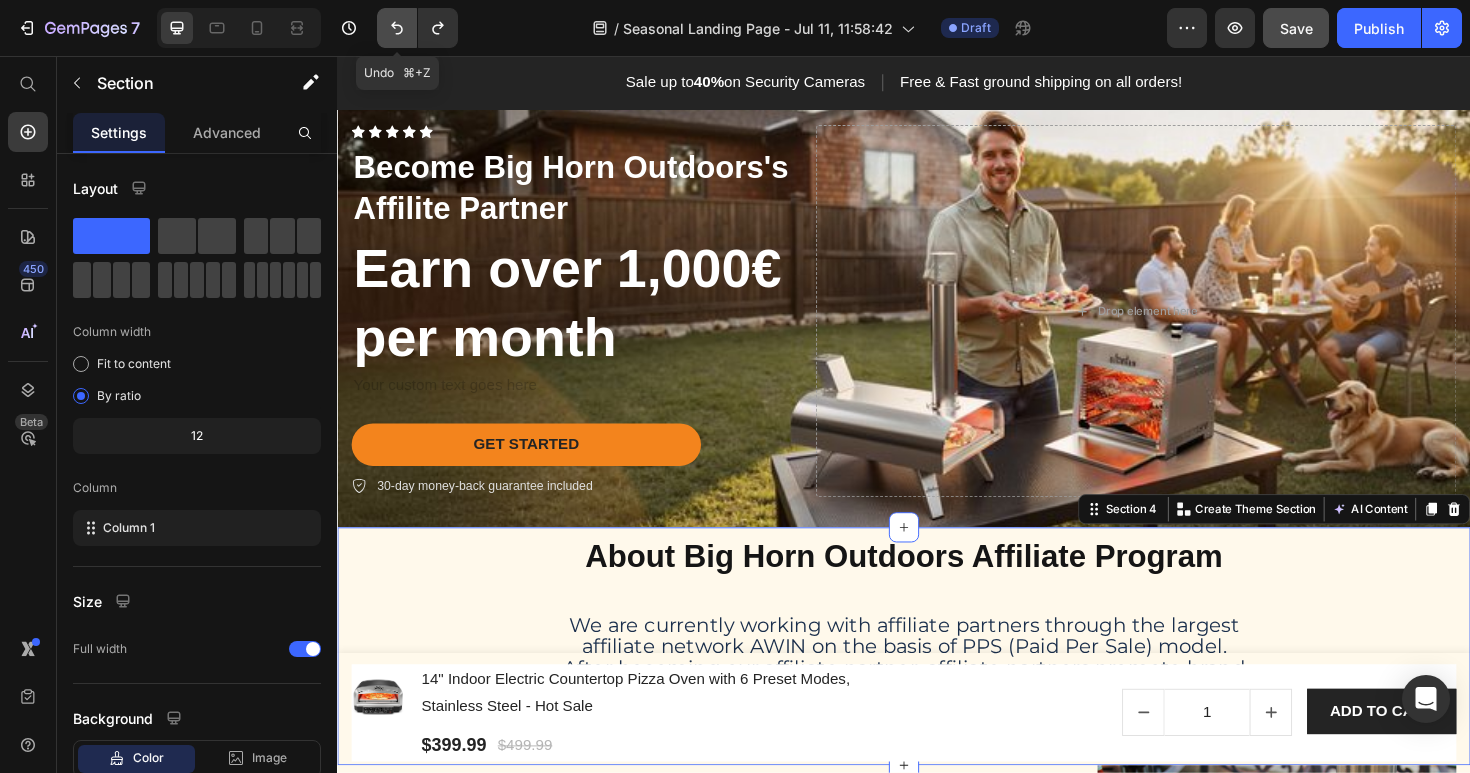 click 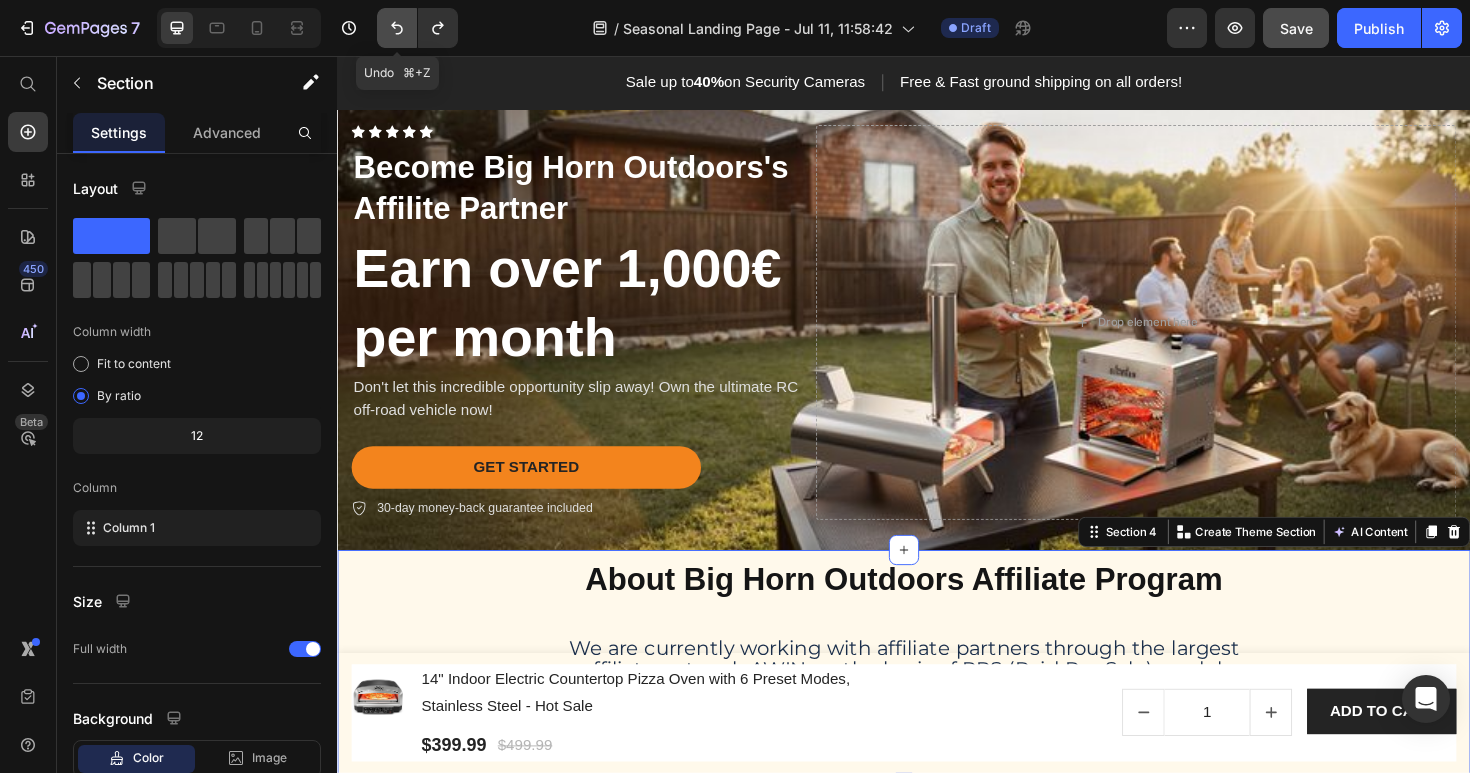 click 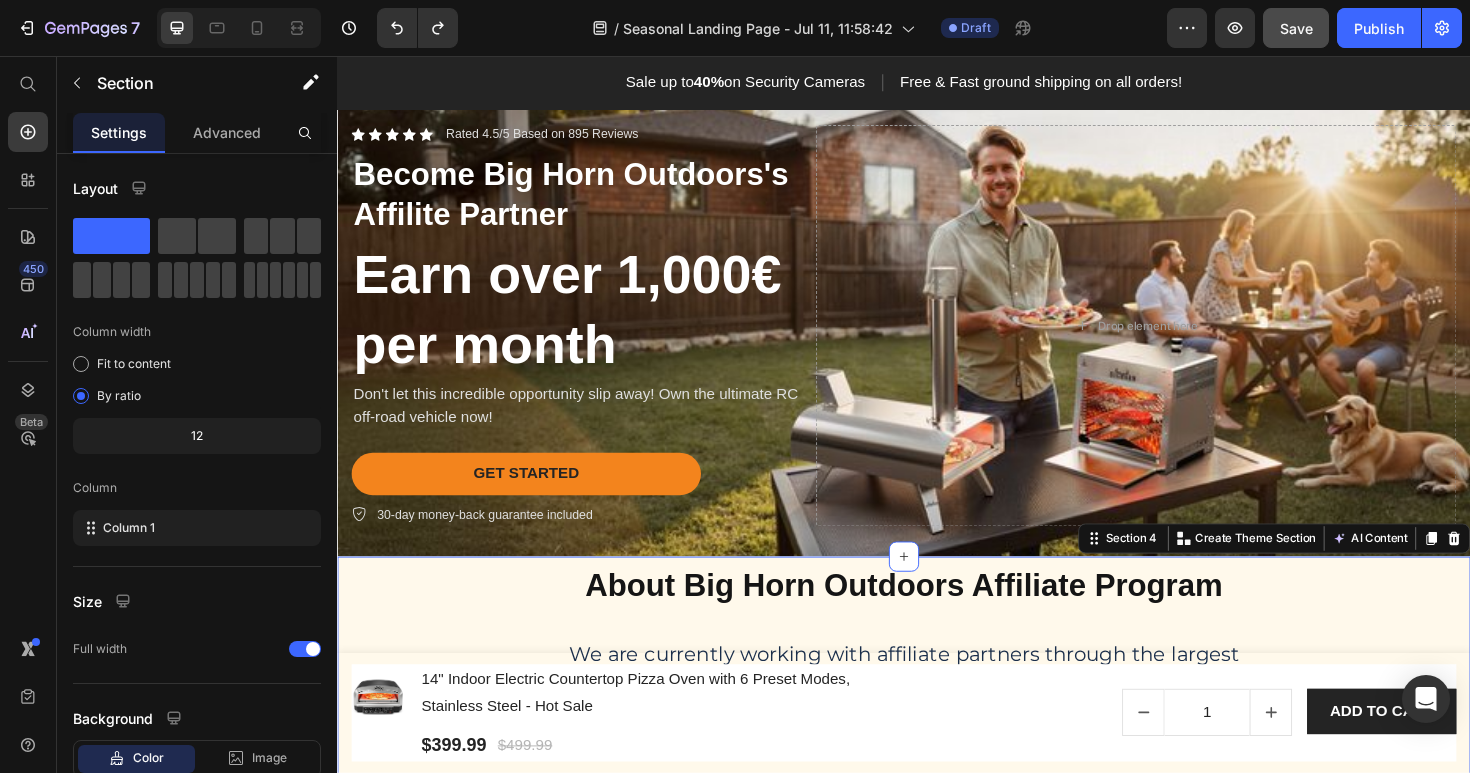 click on "About Big Horn Outdoors Affiliate Program Heading We are currently working with affiliate partners through the largest affiliate network AWIN on the basis of PPS (Paid Per Sale) model. After becoming our affiliate partner, affiliate partners promote brand products through online channels and earn substantial commission from referral sales. Text Block Row" at bounding box center (937, 706) 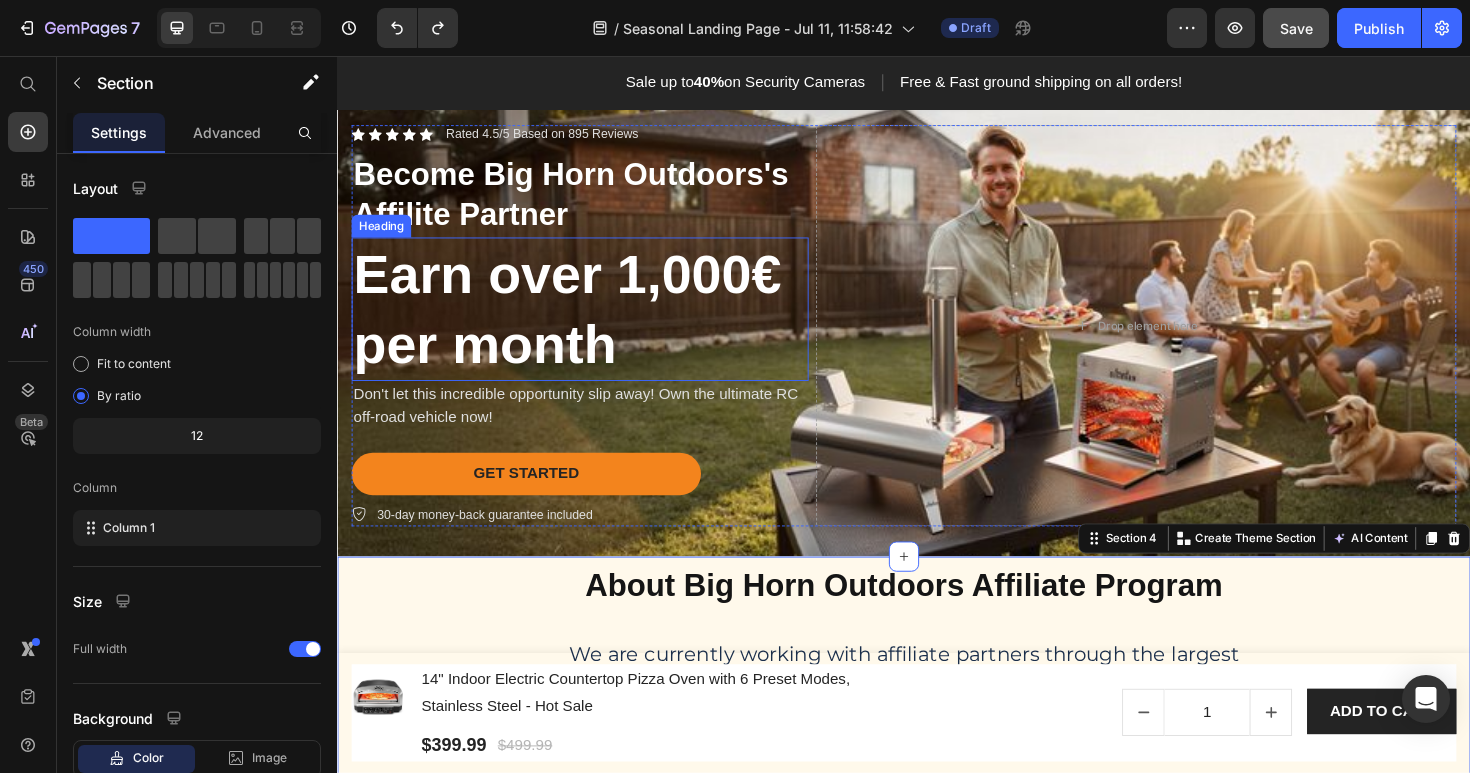 click on "Earn over 1,000€ per month" at bounding box center [594, 324] 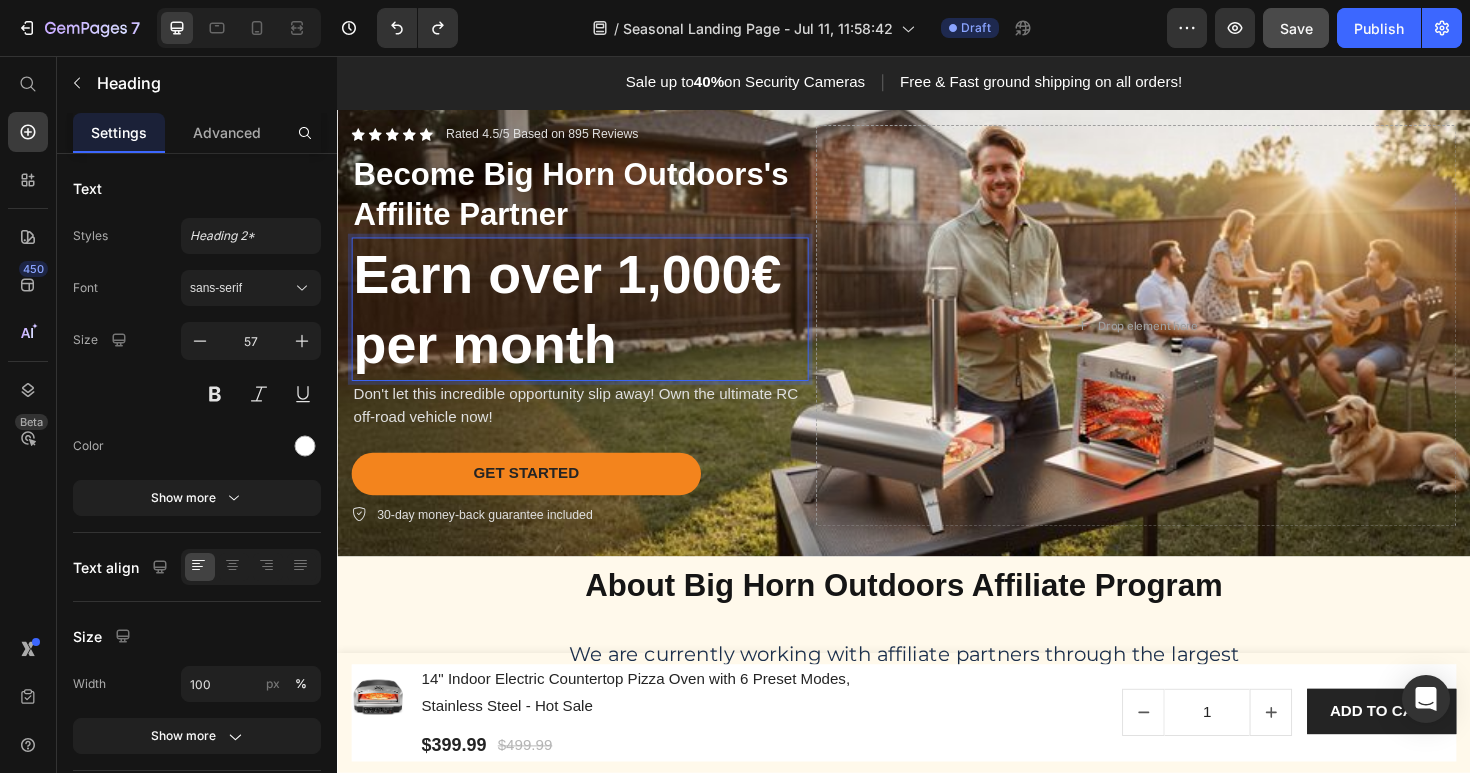 click on "Earn over 1,000€ per month" at bounding box center (594, 324) 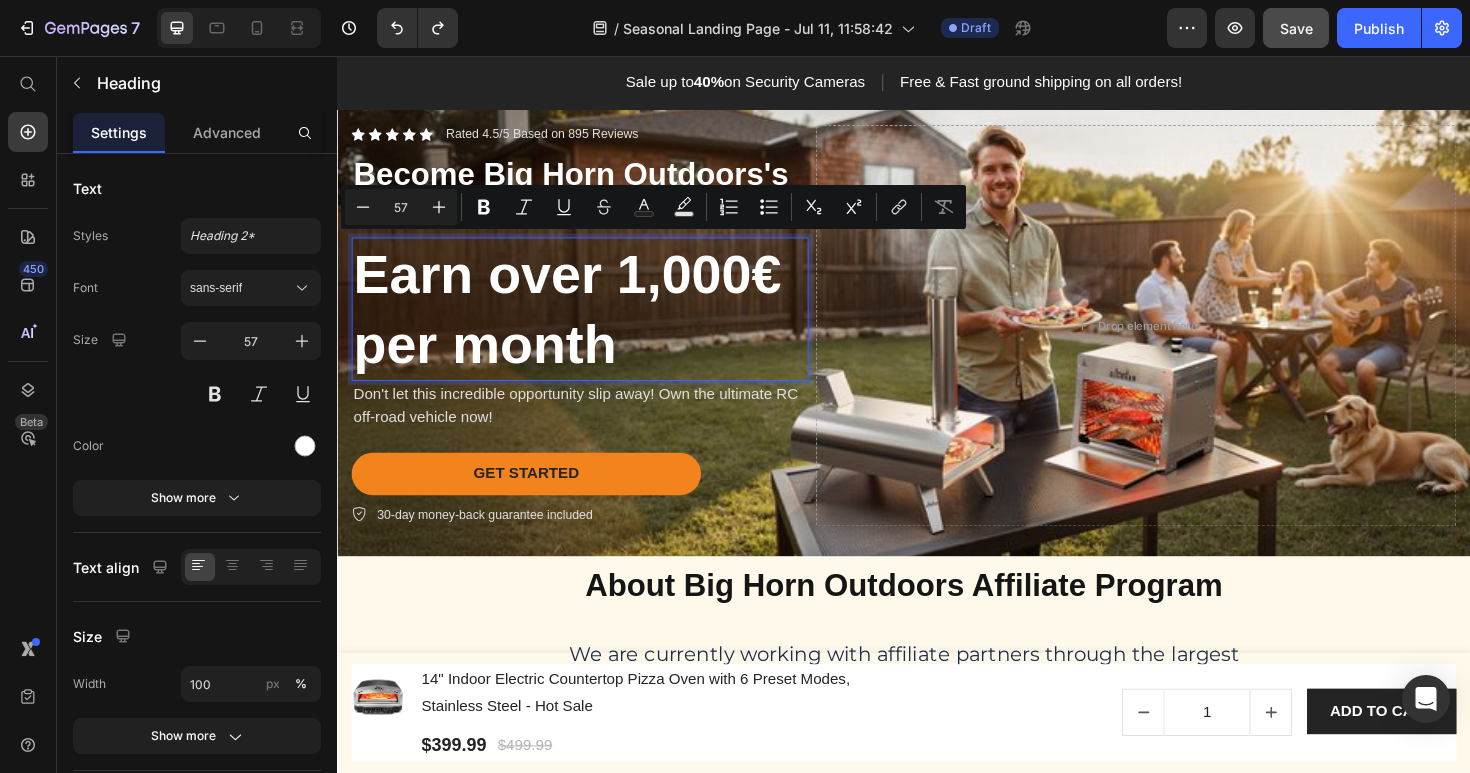 click on "Earn over 1,000€ per month" at bounding box center [594, 324] 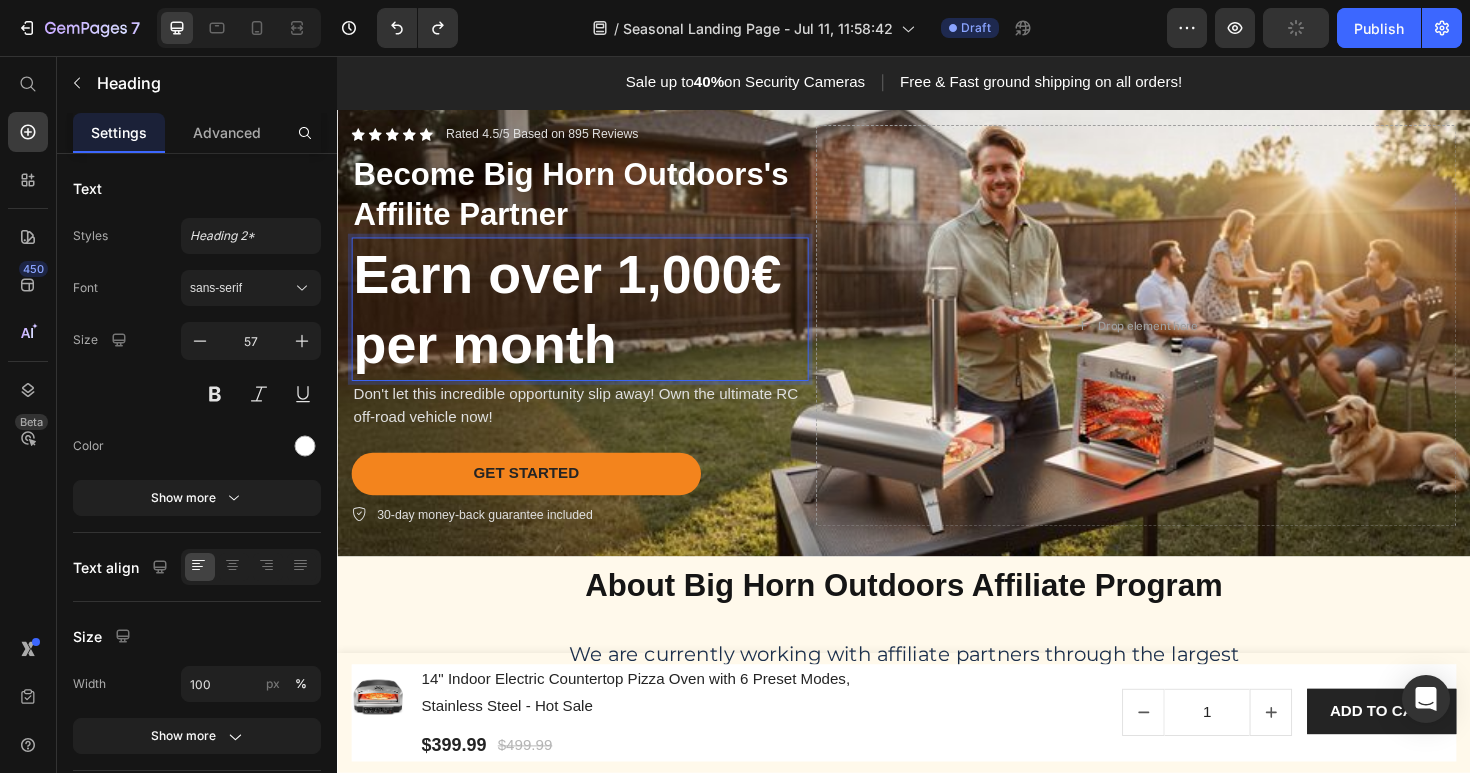 drag, startPoint x: 644, startPoint y: 272, endPoint x: 655, endPoint y: 271, distance: 11.045361 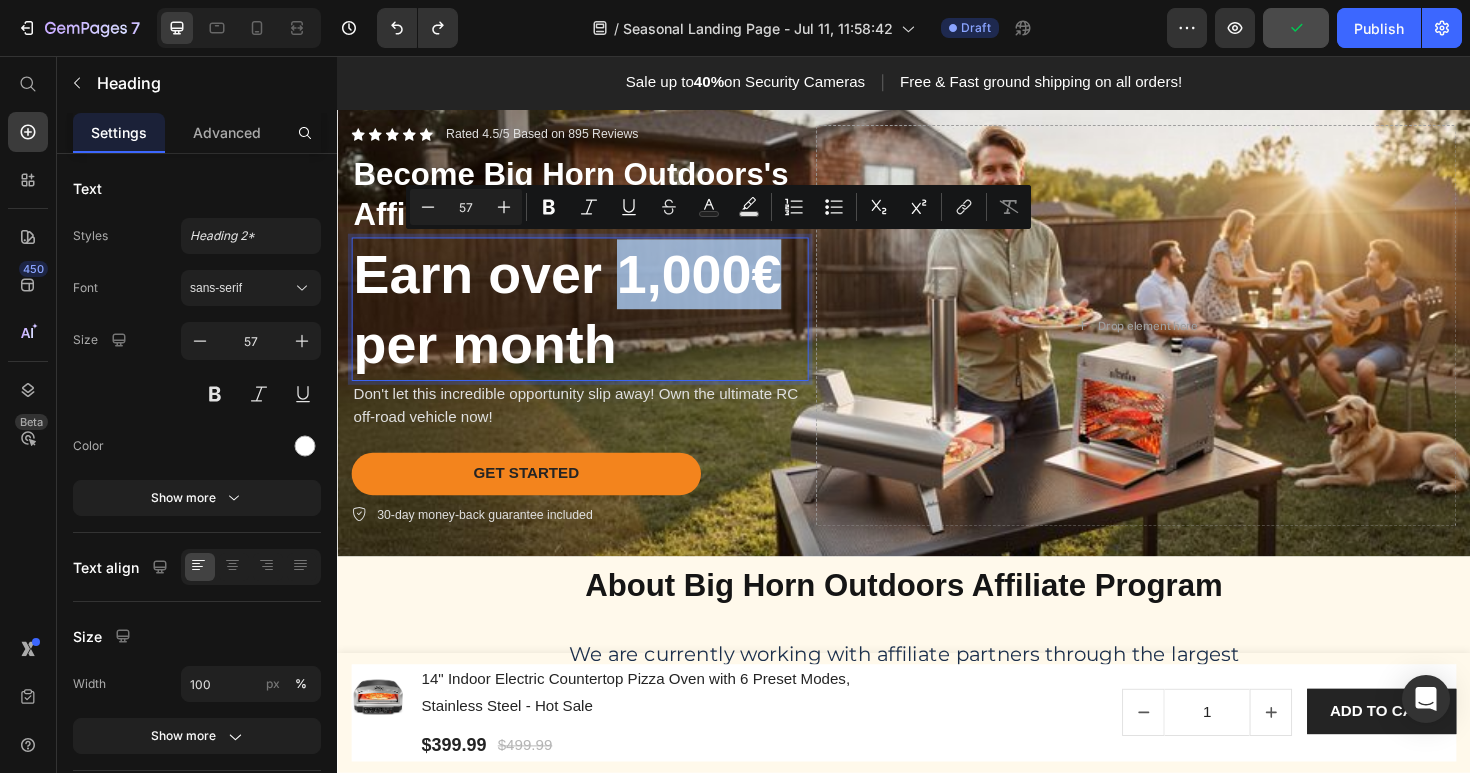 drag, startPoint x: 635, startPoint y: 268, endPoint x: 810, endPoint y: 280, distance: 175.41095 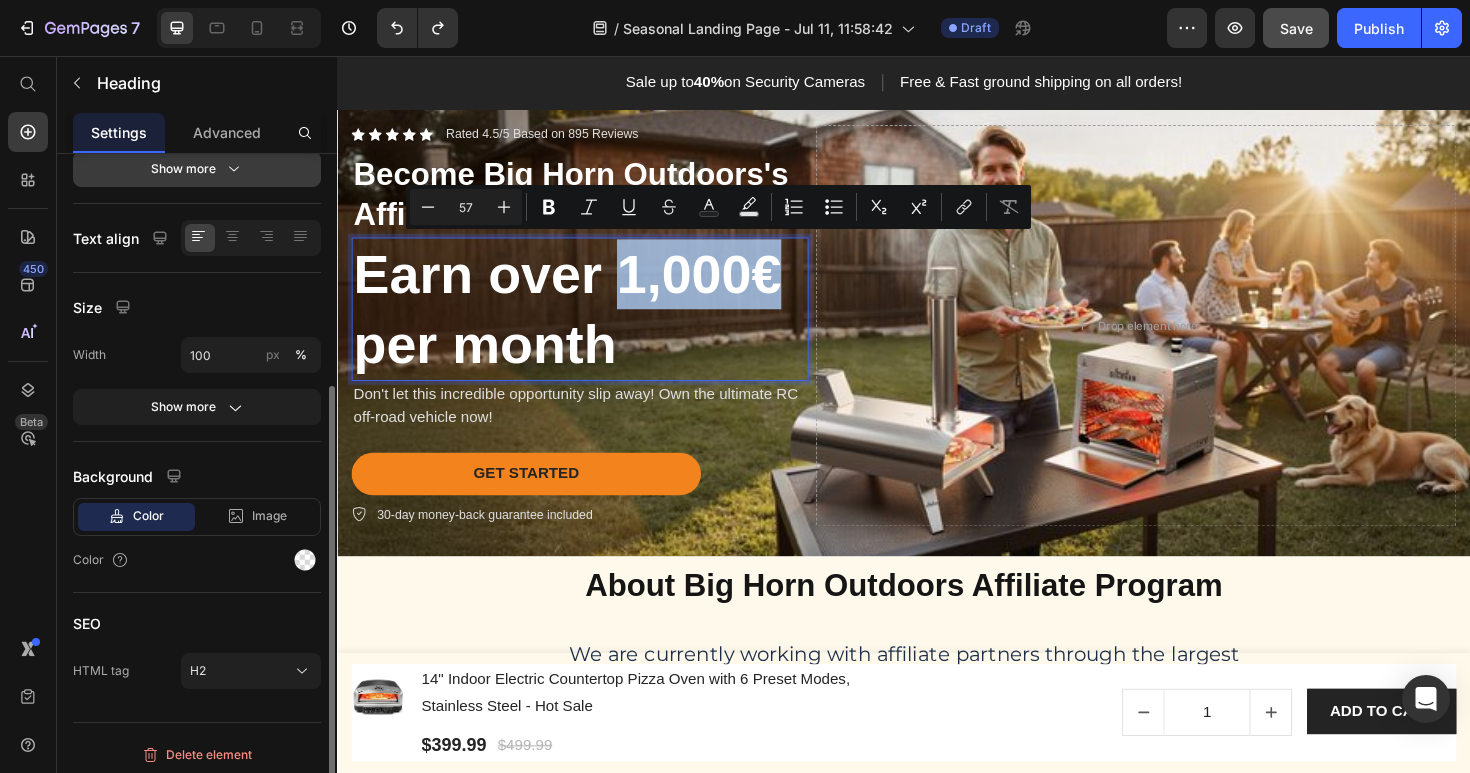 scroll, scrollTop: 336, scrollLeft: 0, axis: vertical 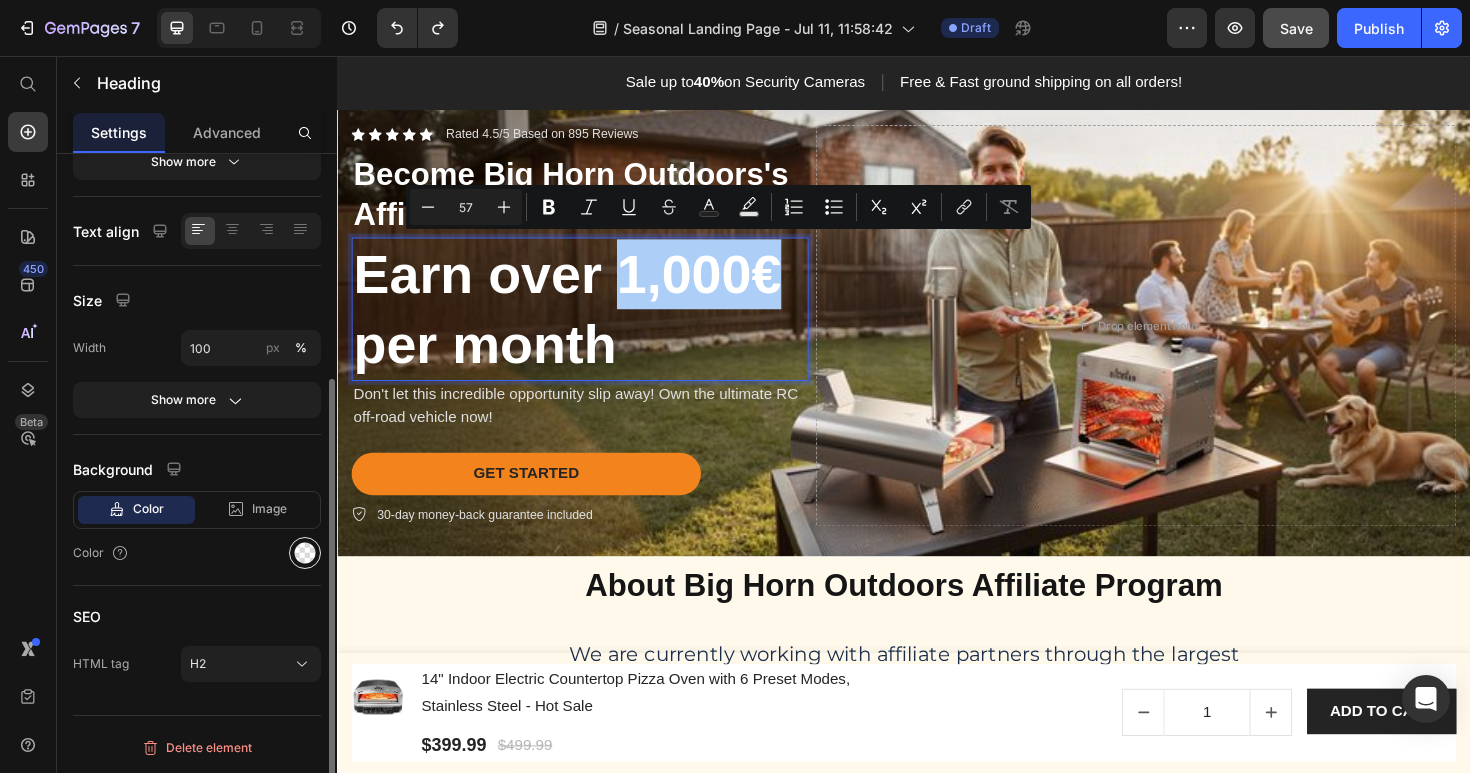 click at bounding box center [305, 553] 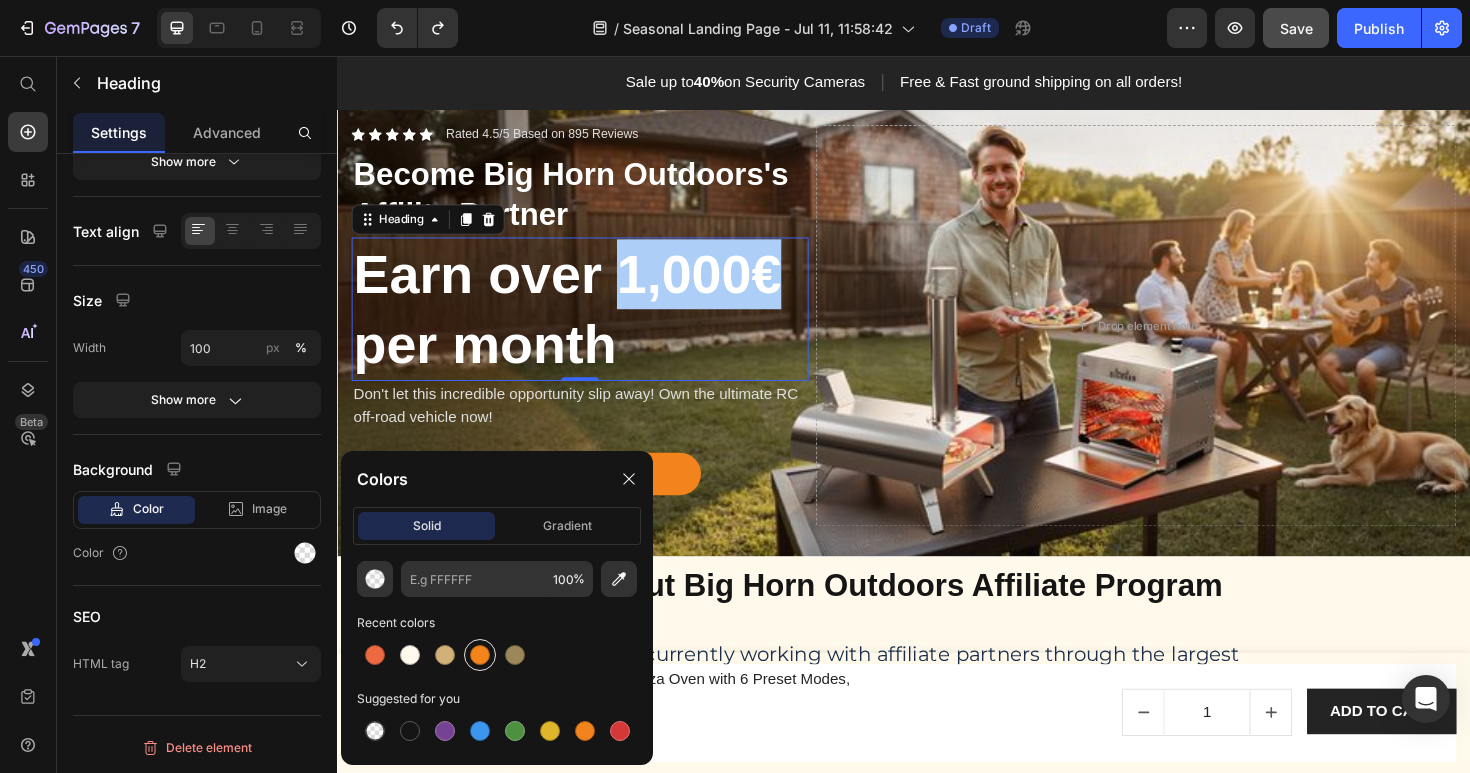 click at bounding box center (480, 655) 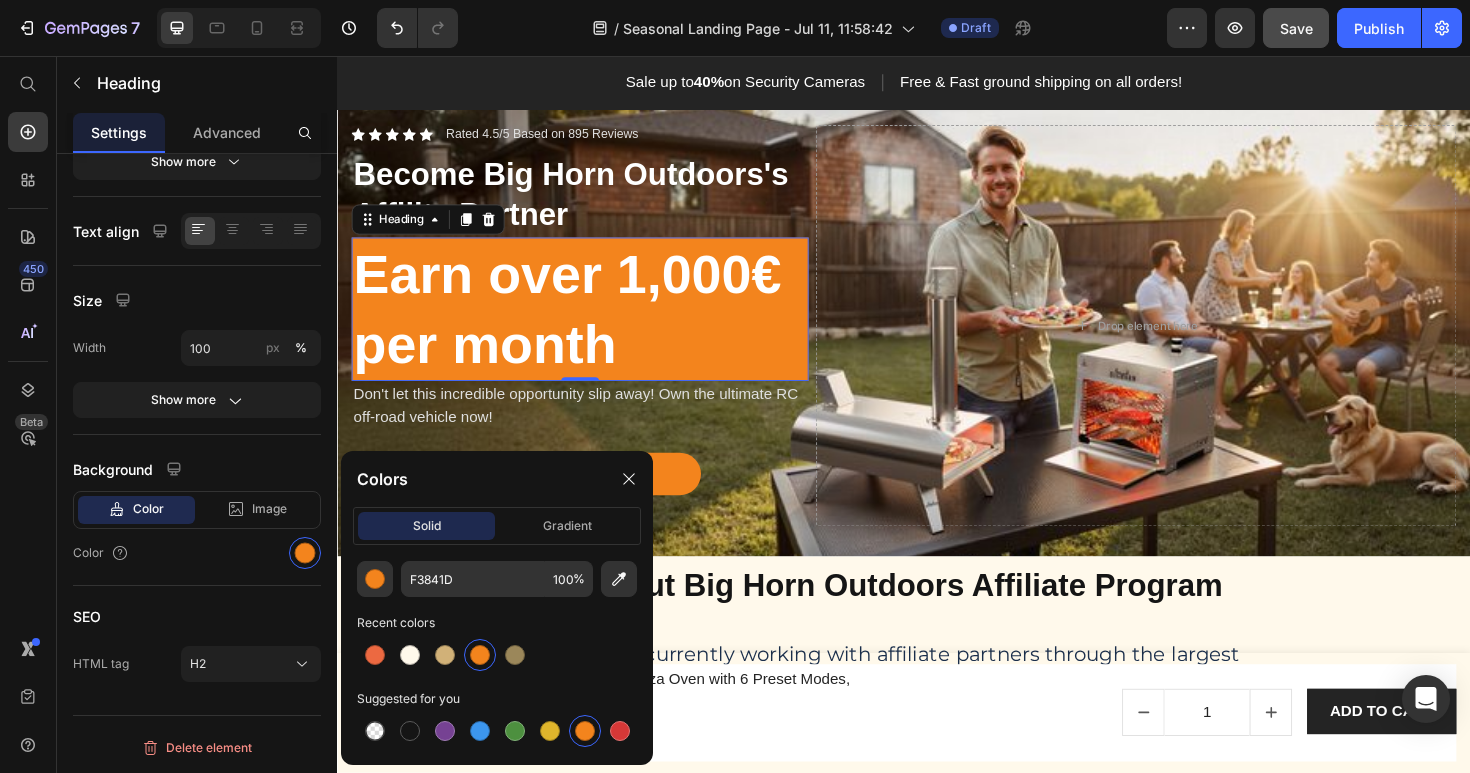 click at bounding box center (480, 655) 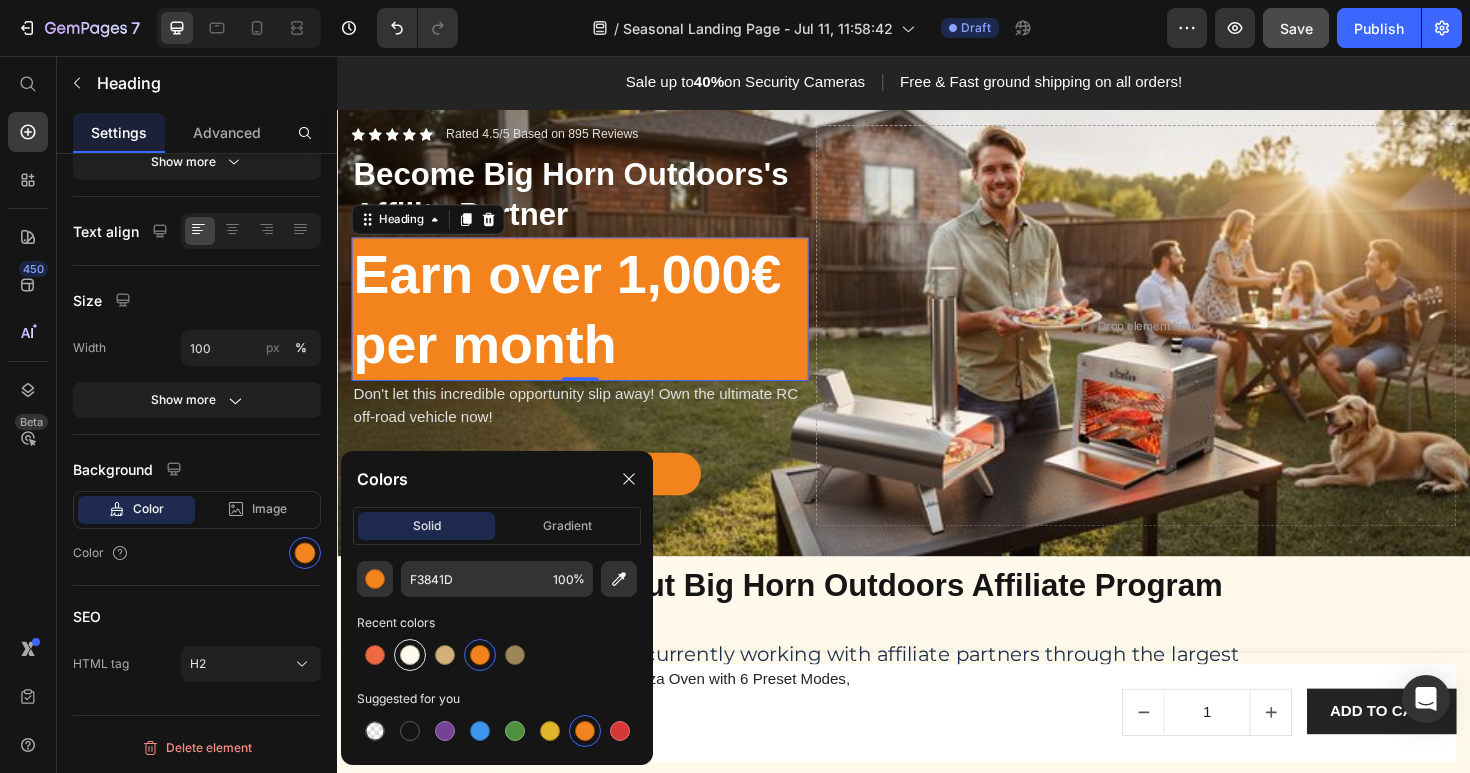 click at bounding box center [410, 655] 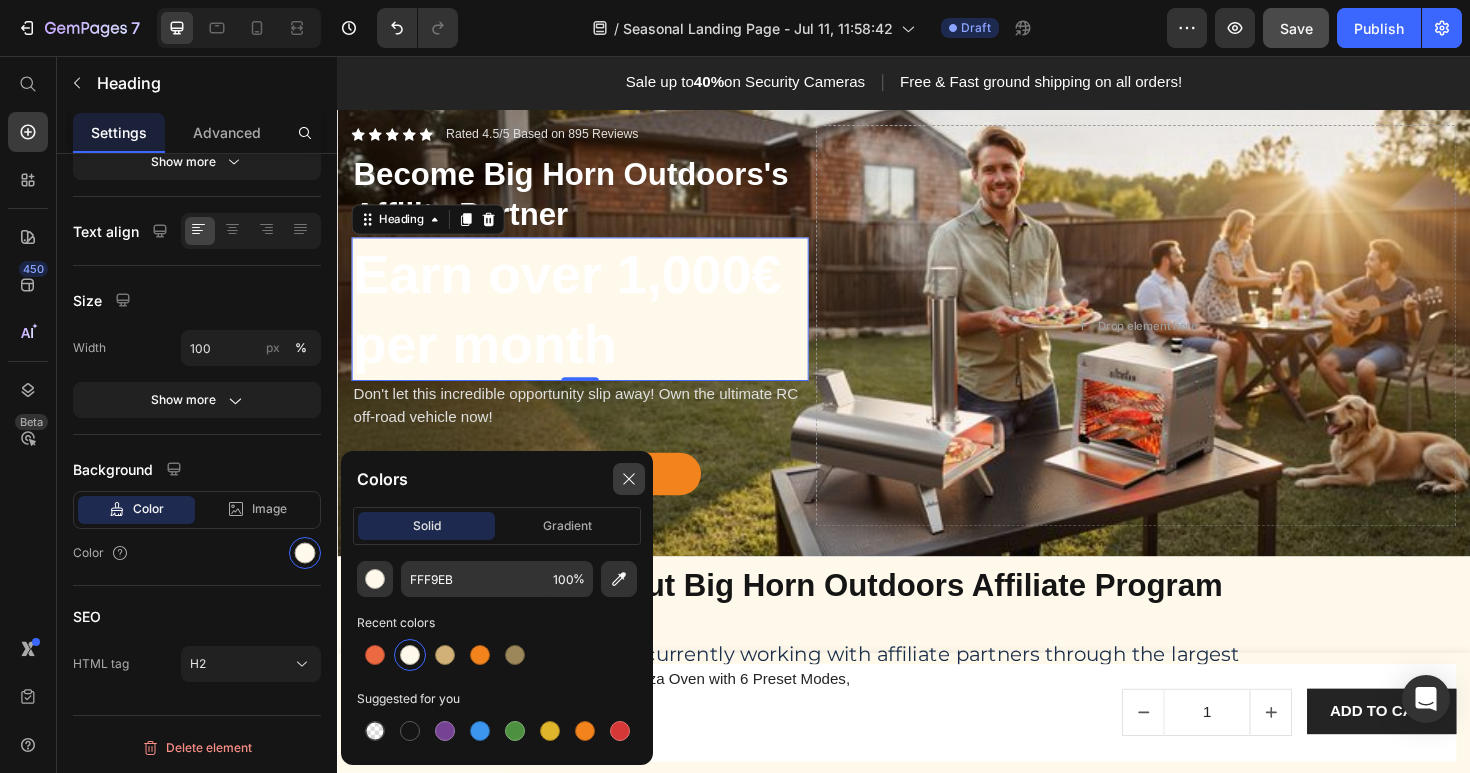 click 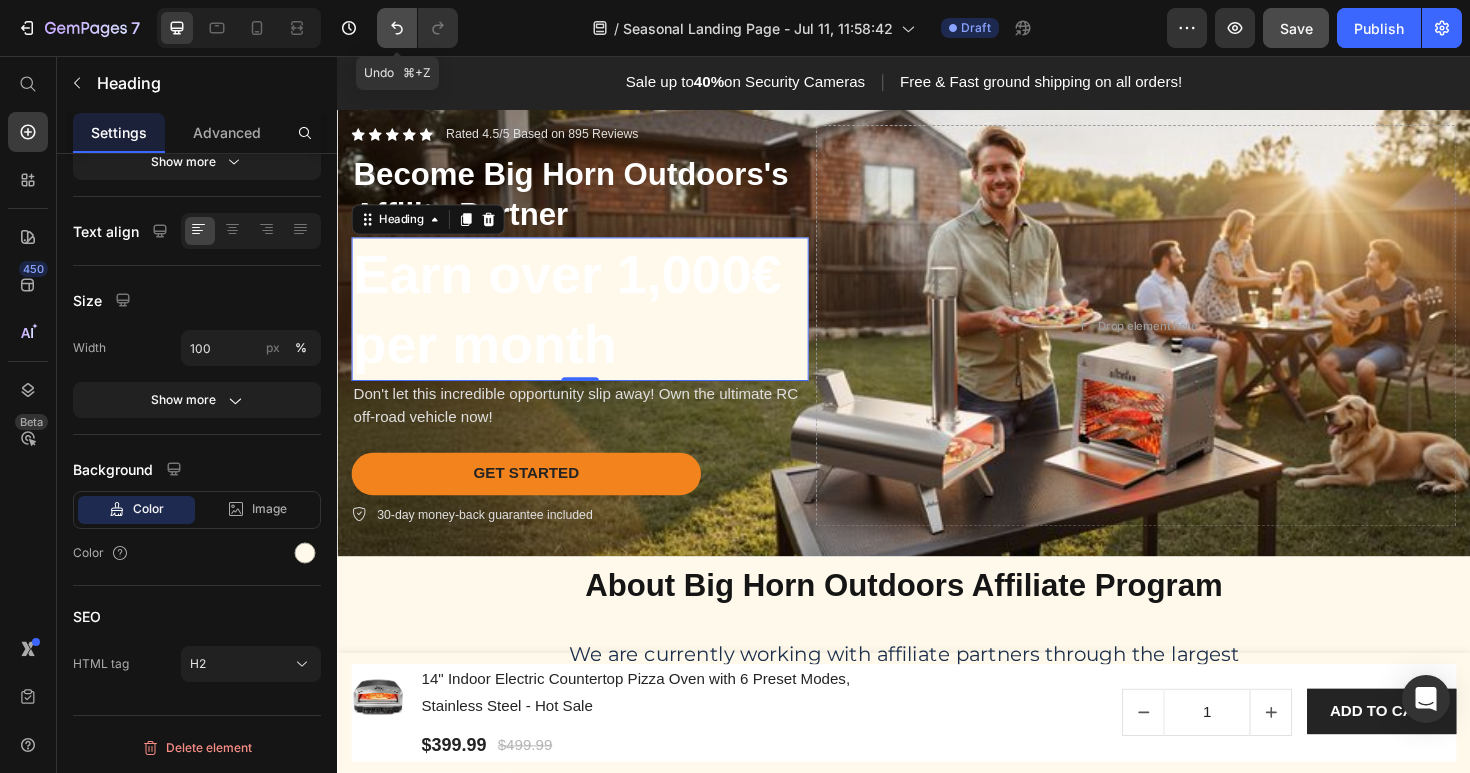 click 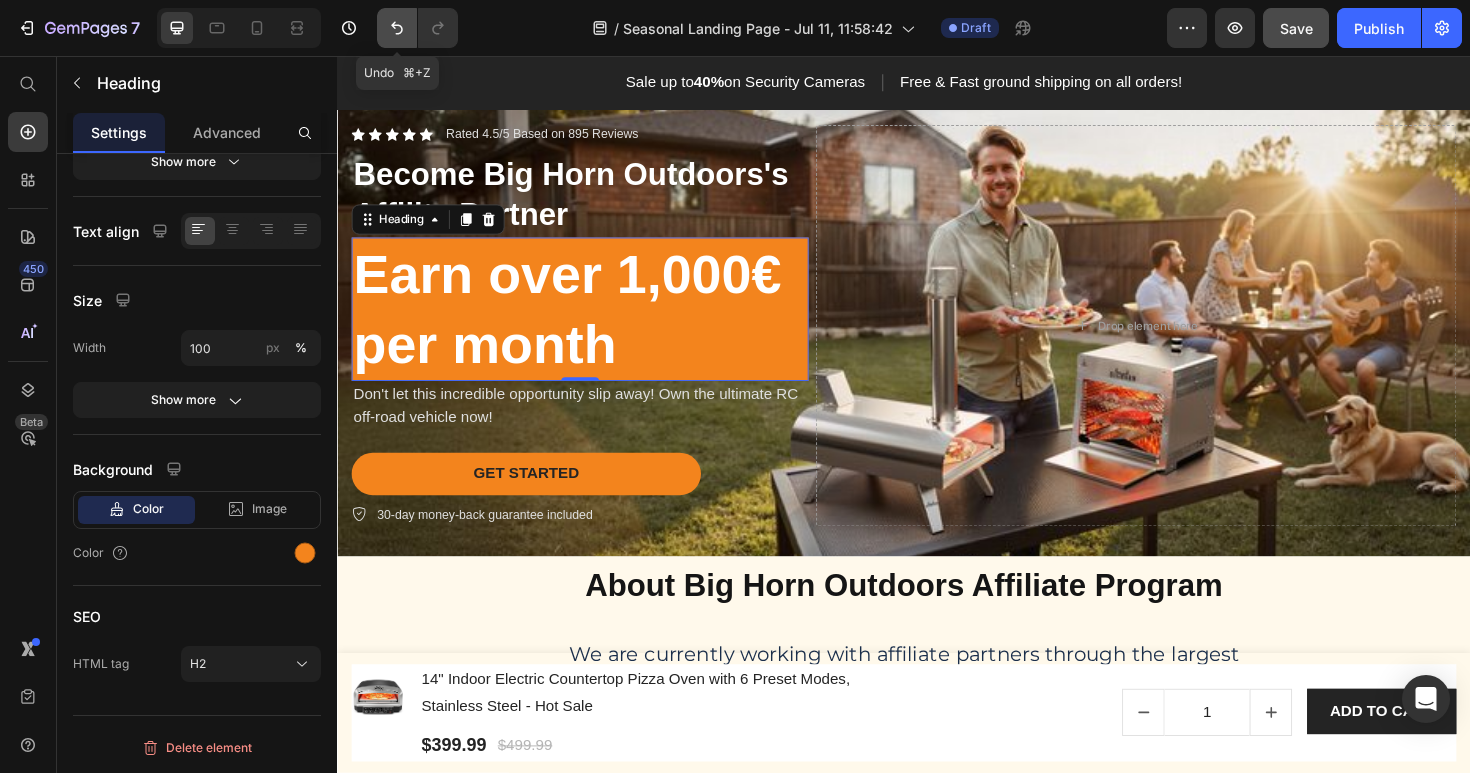 click 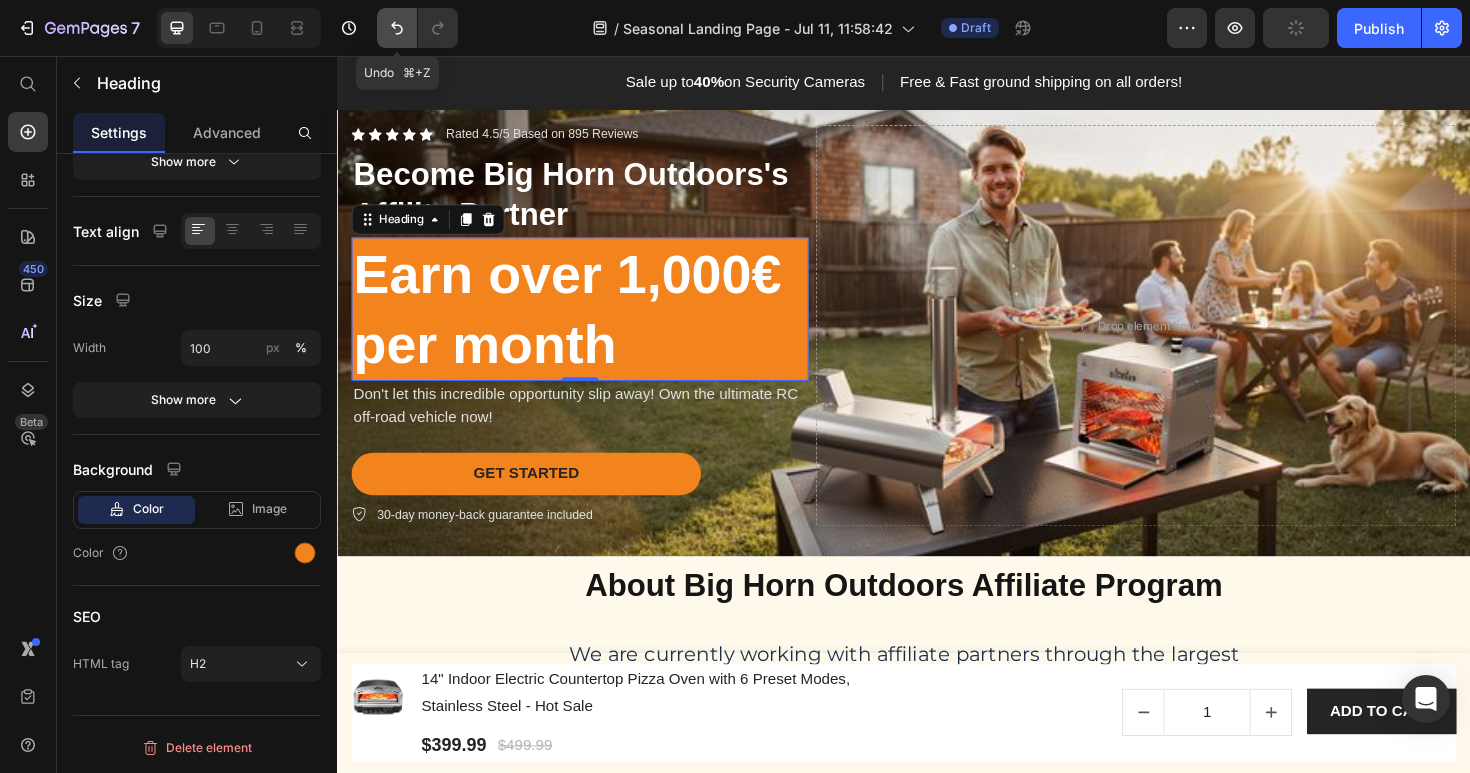 click 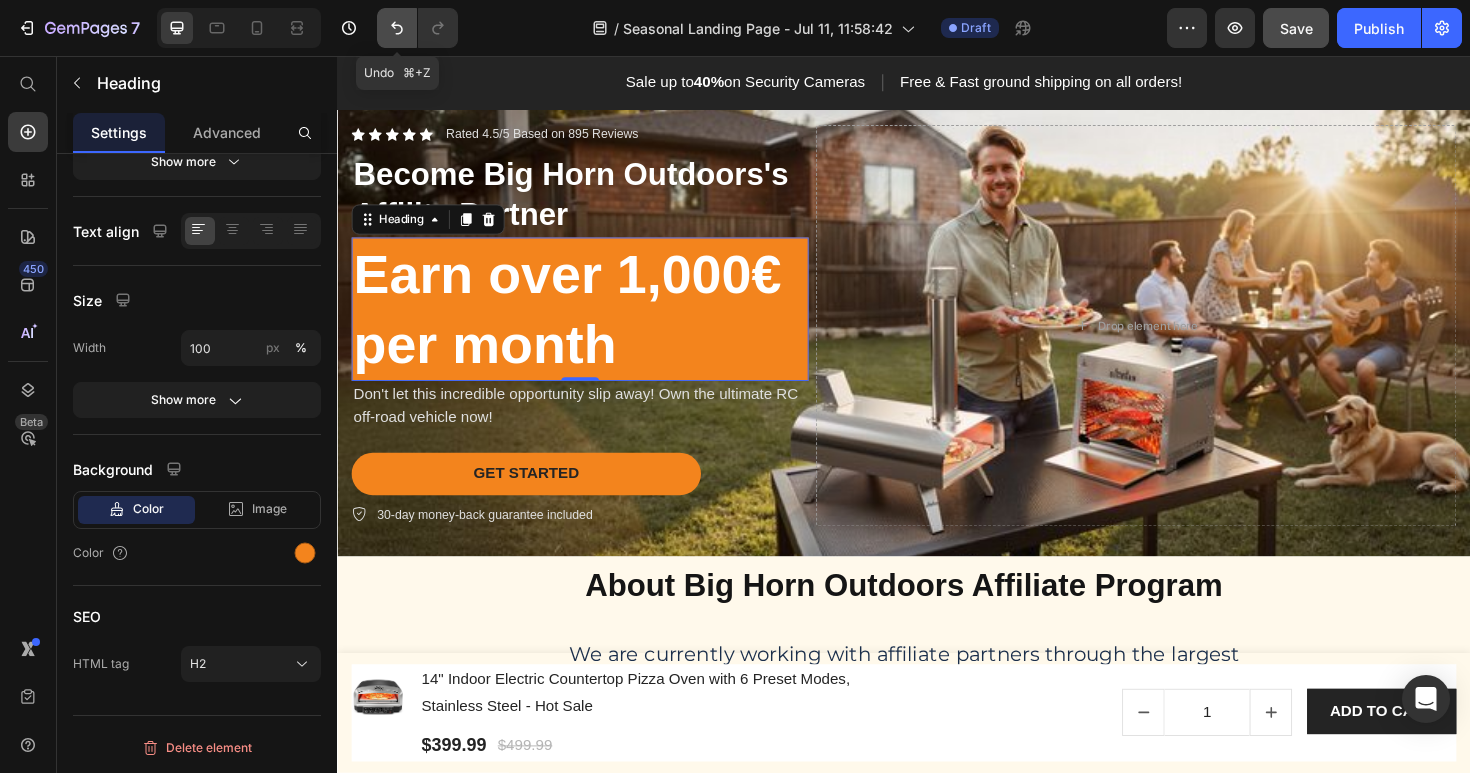 click 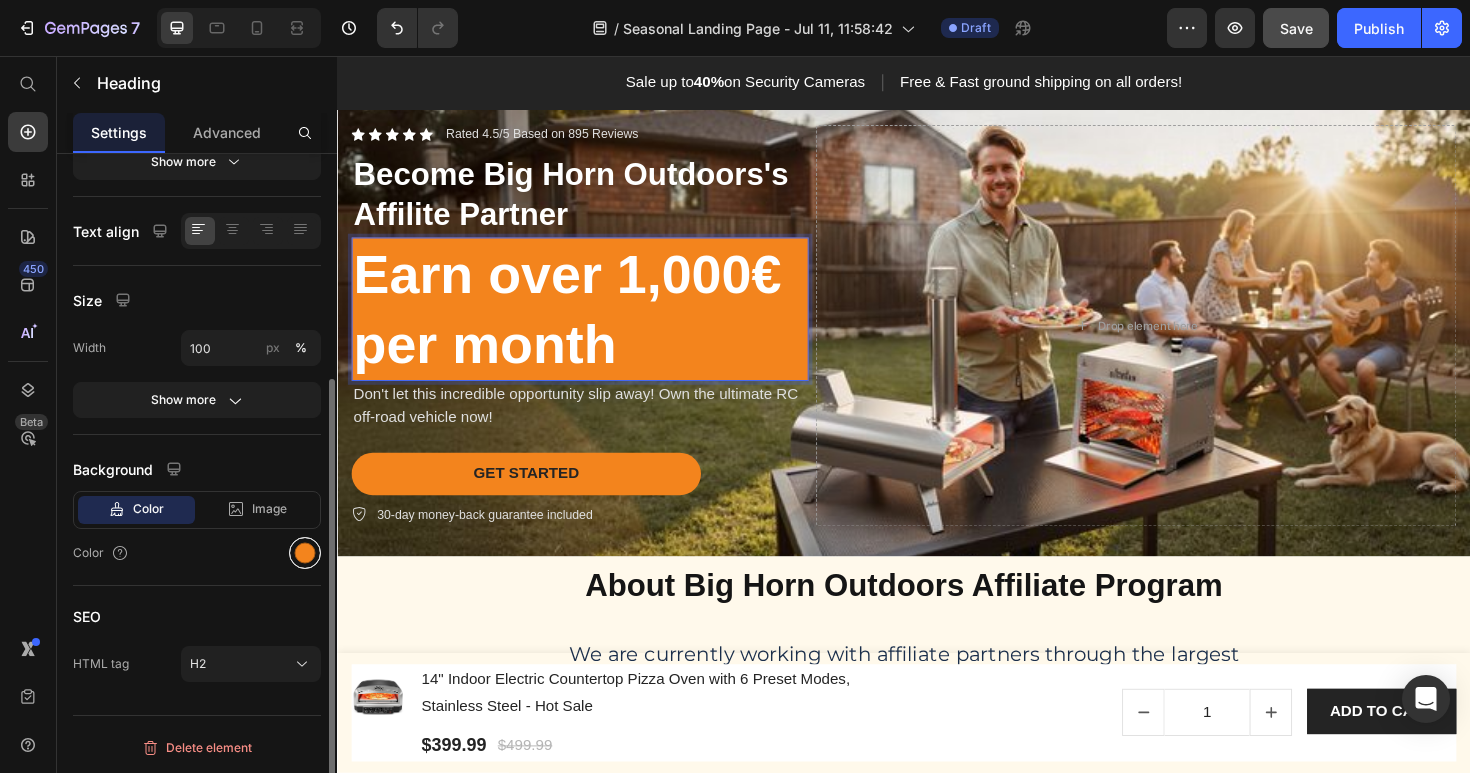 click at bounding box center [305, 553] 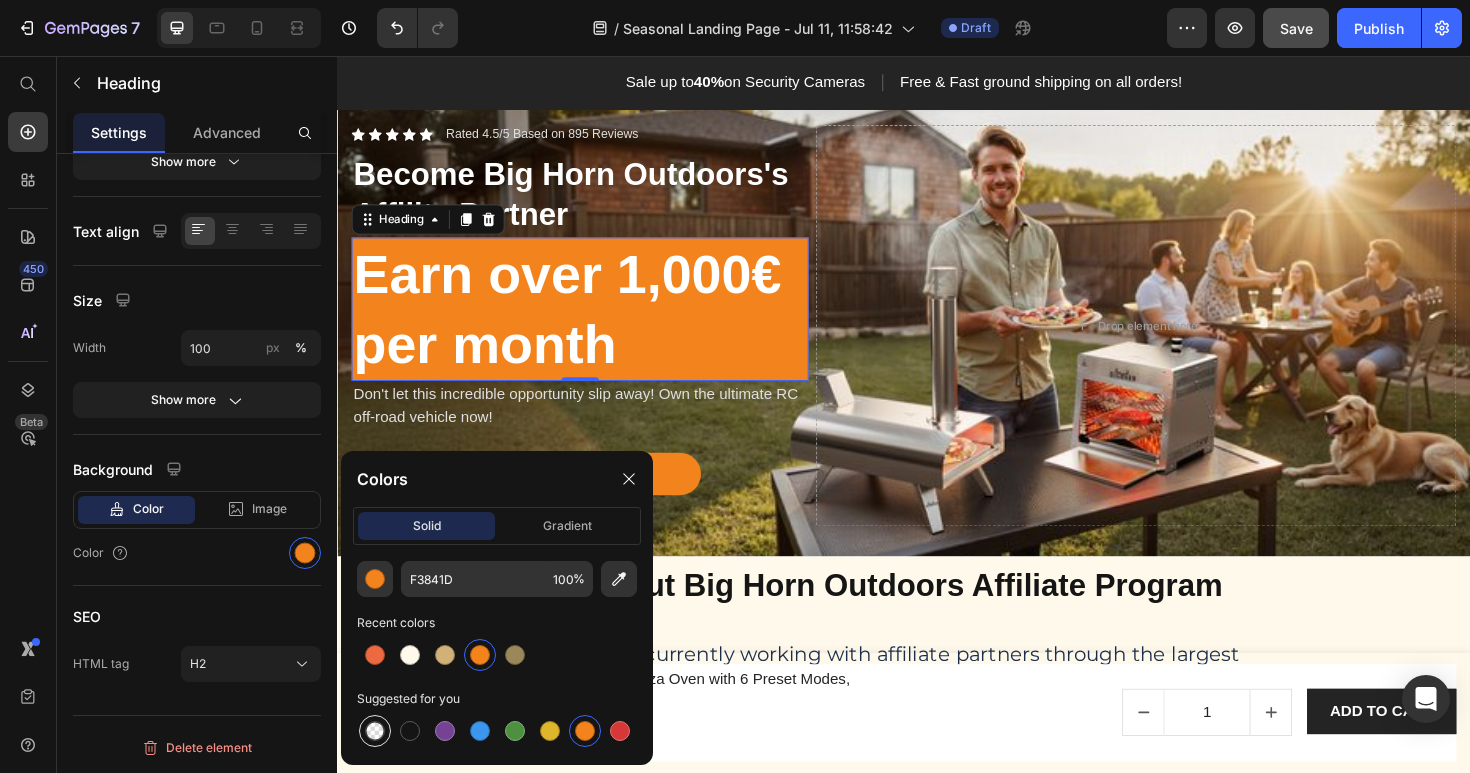 click at bounding box center (375, 731) 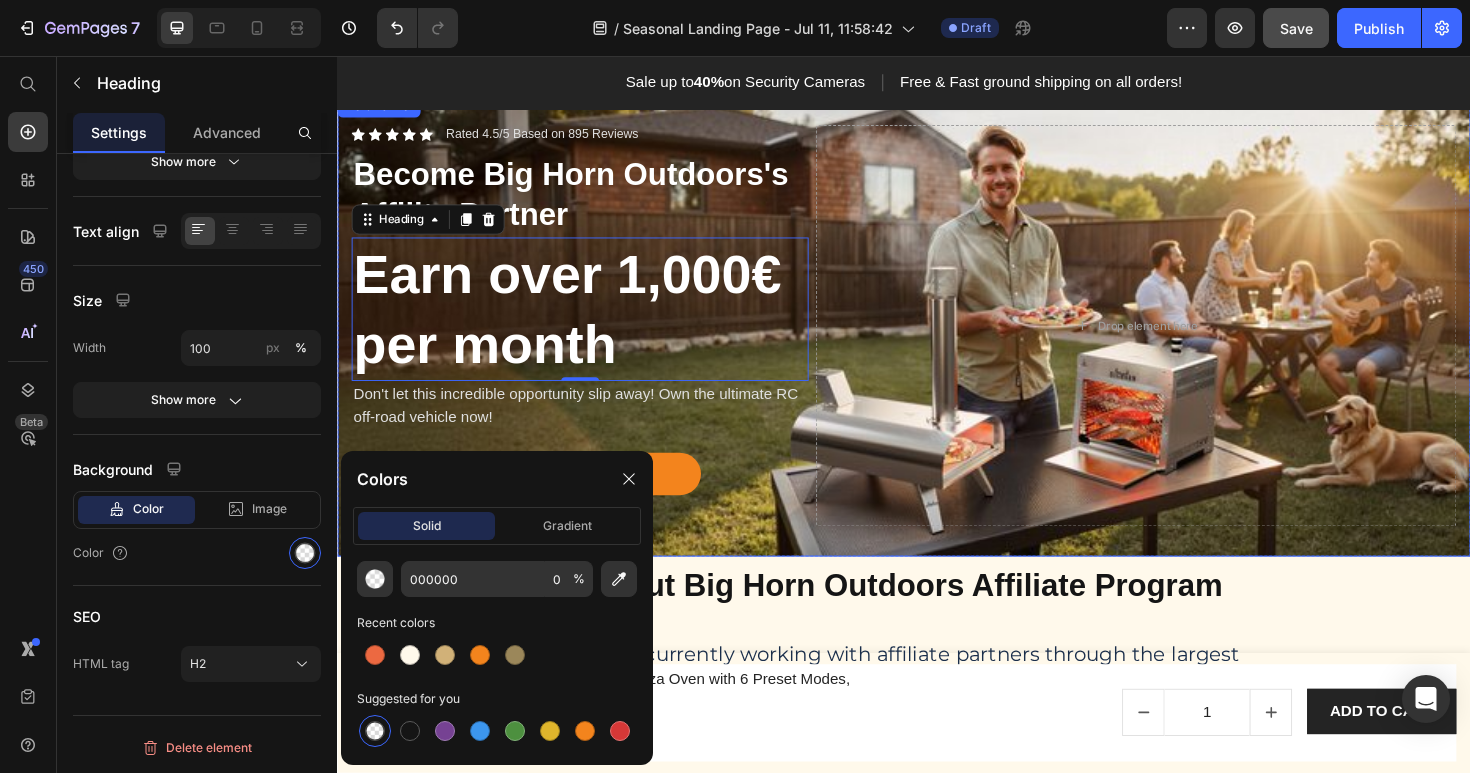 click on "Icon Icon Icon Icon Icon Icon List Rated 4.5/5 Based on 895 Reviews Text Block Row Become Big Horn Outdoors's Affilite Partner Text Block Earn over 1,000€ per month   Heading   0 Don't let this incredible opportunity slip away! Own the ultimate RC off-road vehicle now! Text Block GET STARTED Button
30-day money-back guarantee included  Item List
Drop element here Row" at bounding box center [937, 341] 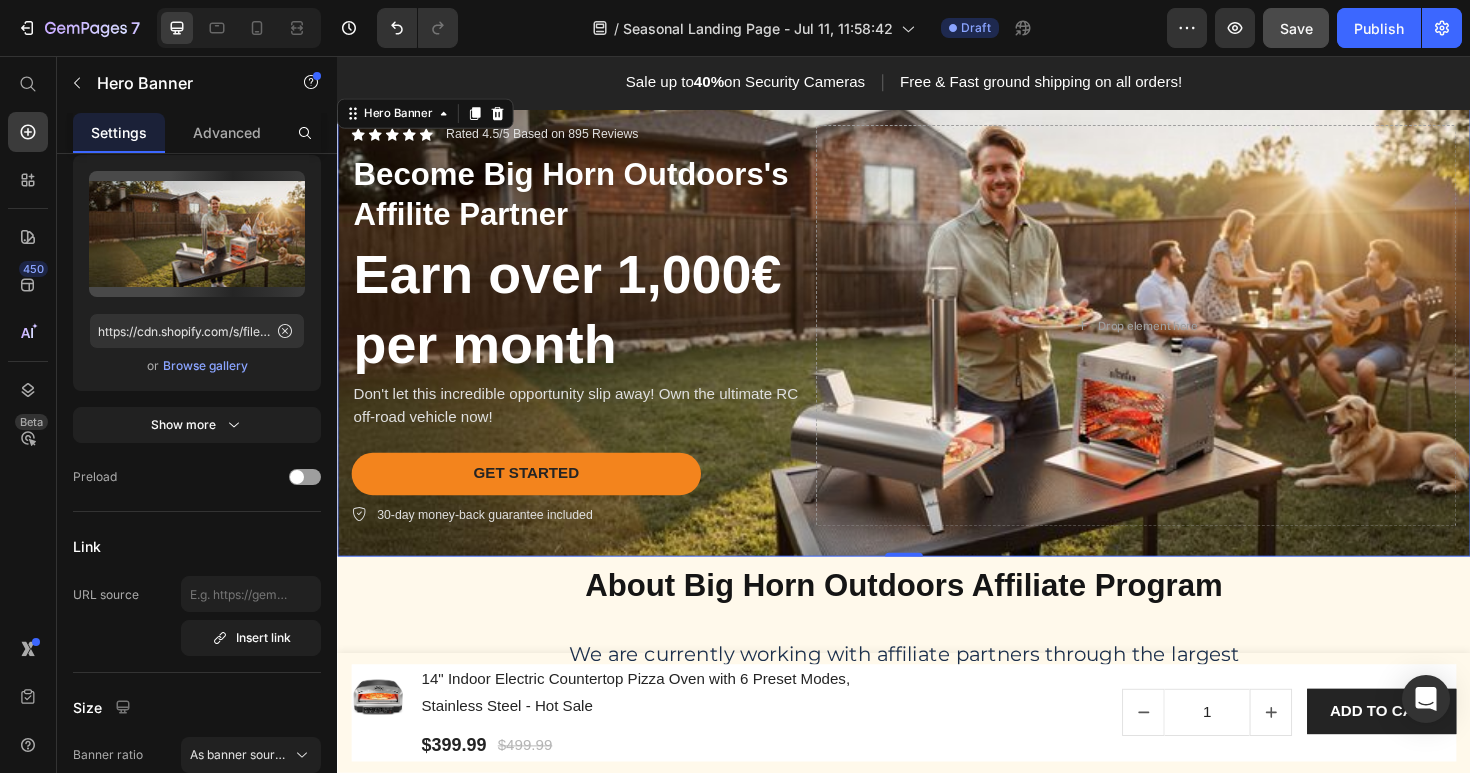 scroll, scrollTop: 0, scrollLeft: 0, axis: both 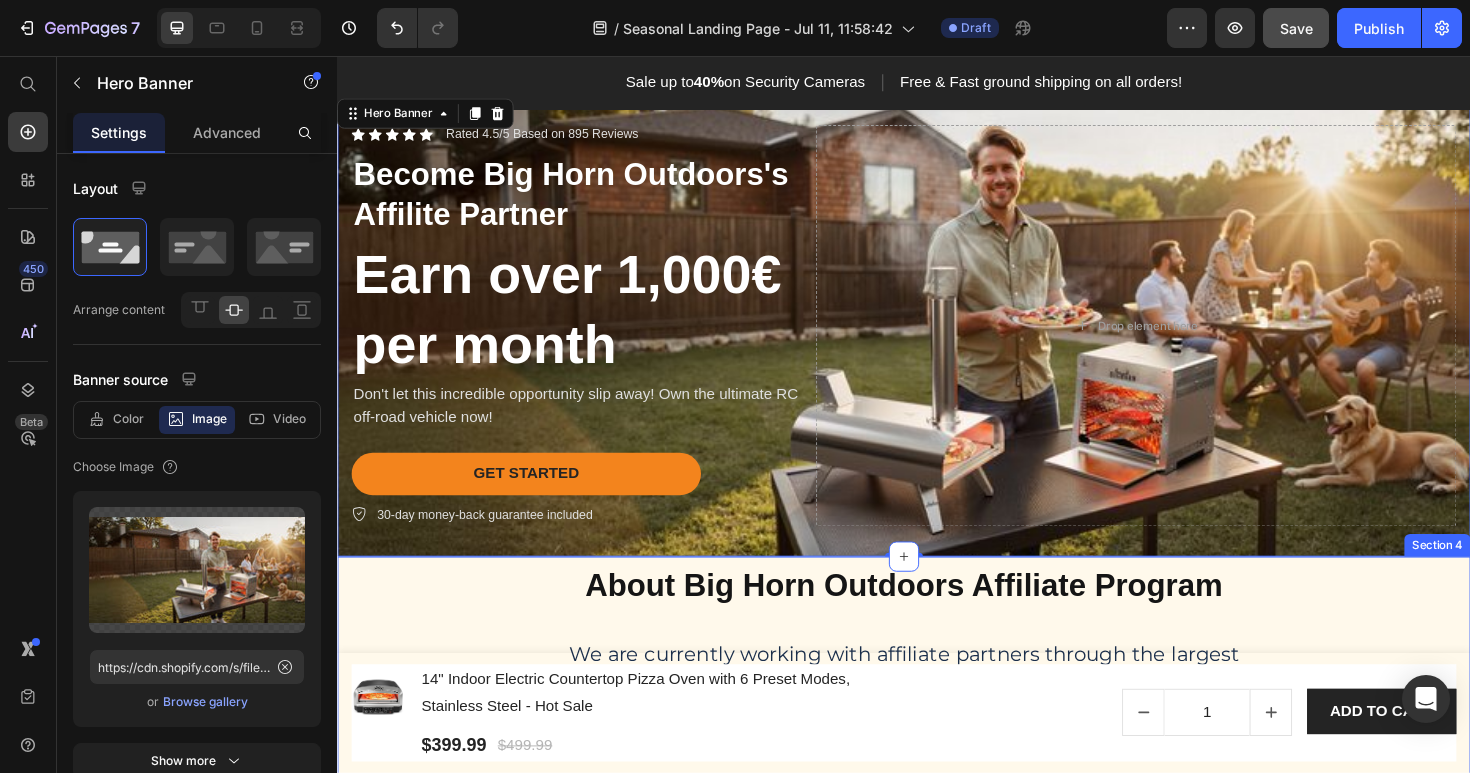 click on "About Big Horn Outdoors Affiliate Program Heading We are currently working with affiliate partners through the largest affiliate network AWIN on the basis of PPS (Paid Per Sale) model. After becoming our affiliate partner, affiliate partners promote brand products through online channels and earn substantial commission from referral sales. Text Block Row" at bounding box center (937, 706) 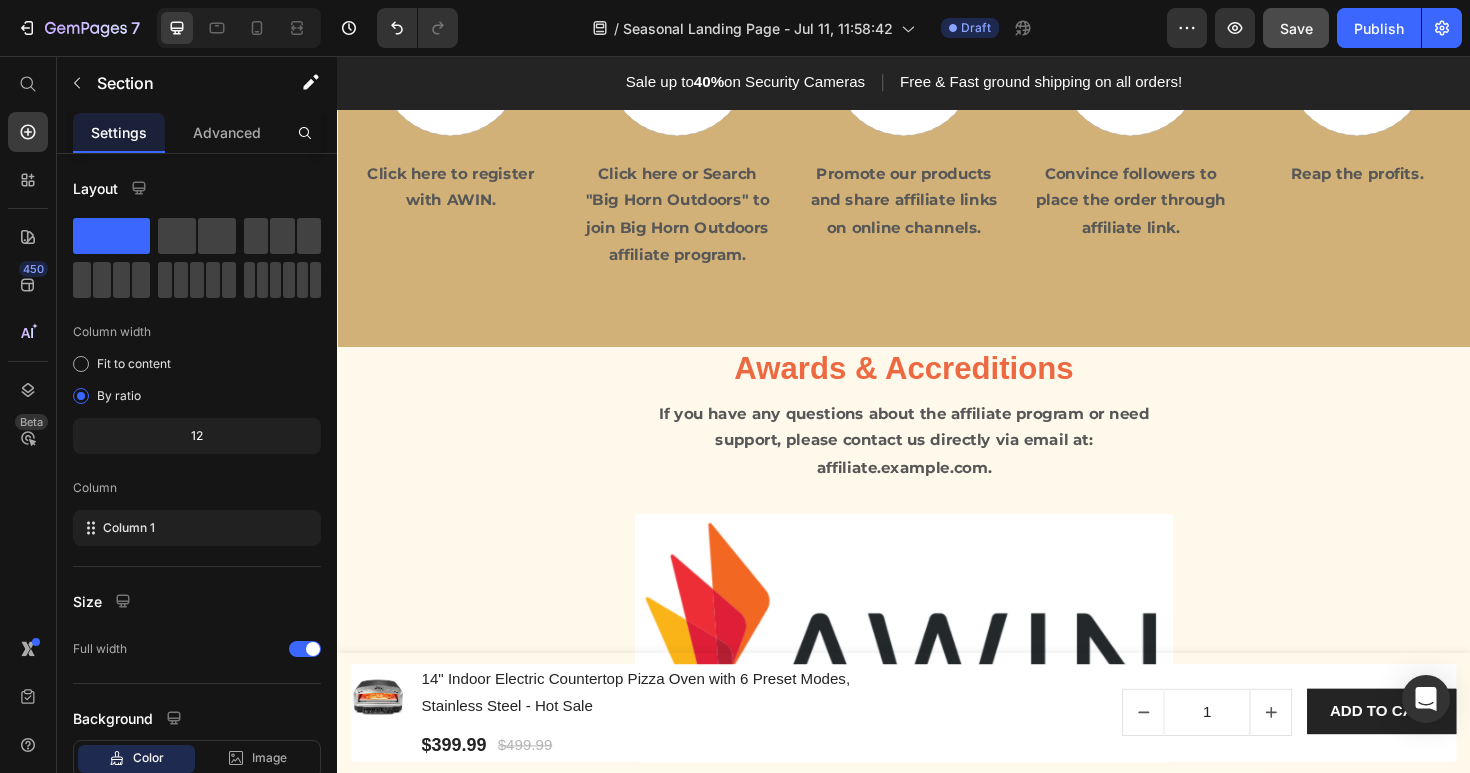 scroll, scrollTop: 1994, scrollLeft: 0, axis: vertical 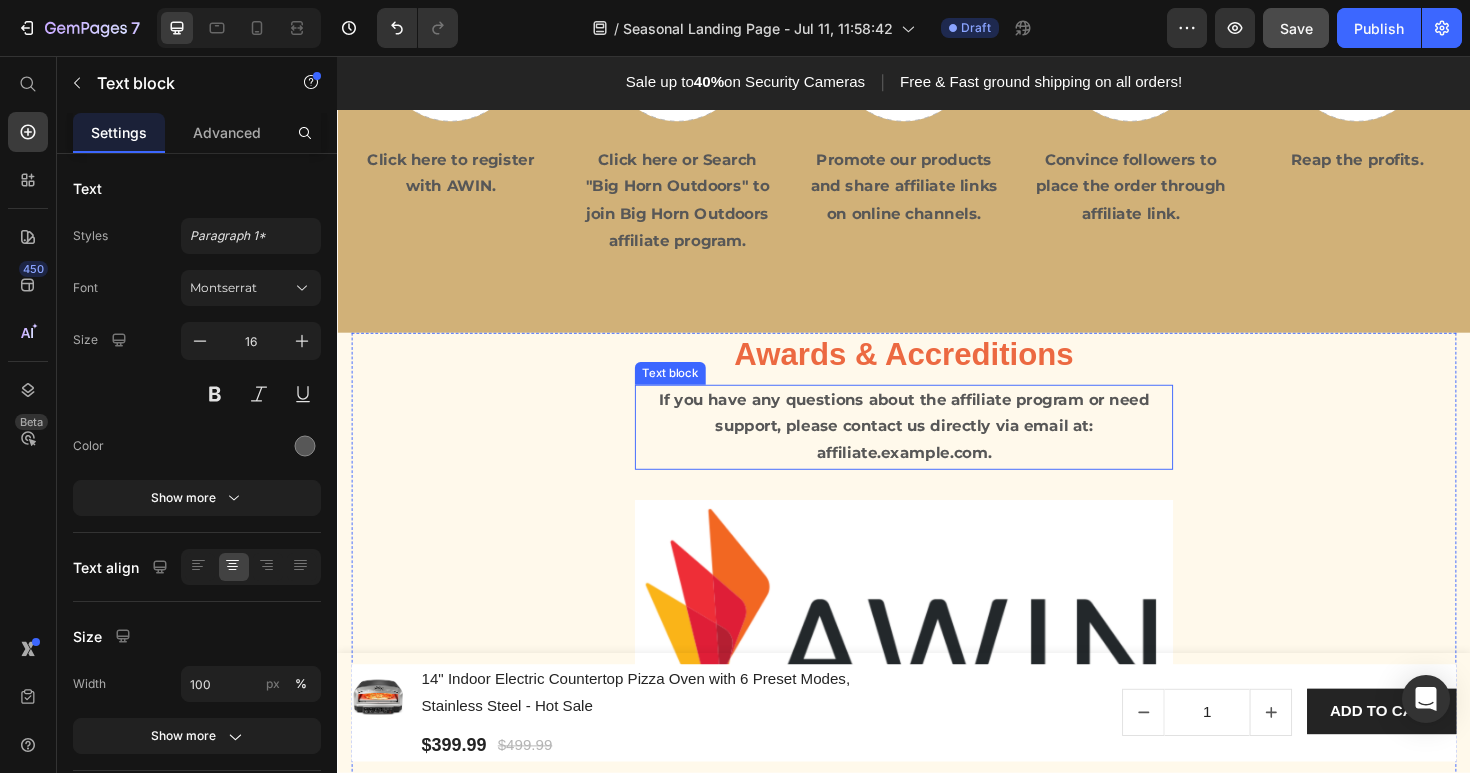 click on "If you have any questions about the affiliate program or need support, please contact us directly via email at: affiliate.example.com." at bounding box center [937, 448] 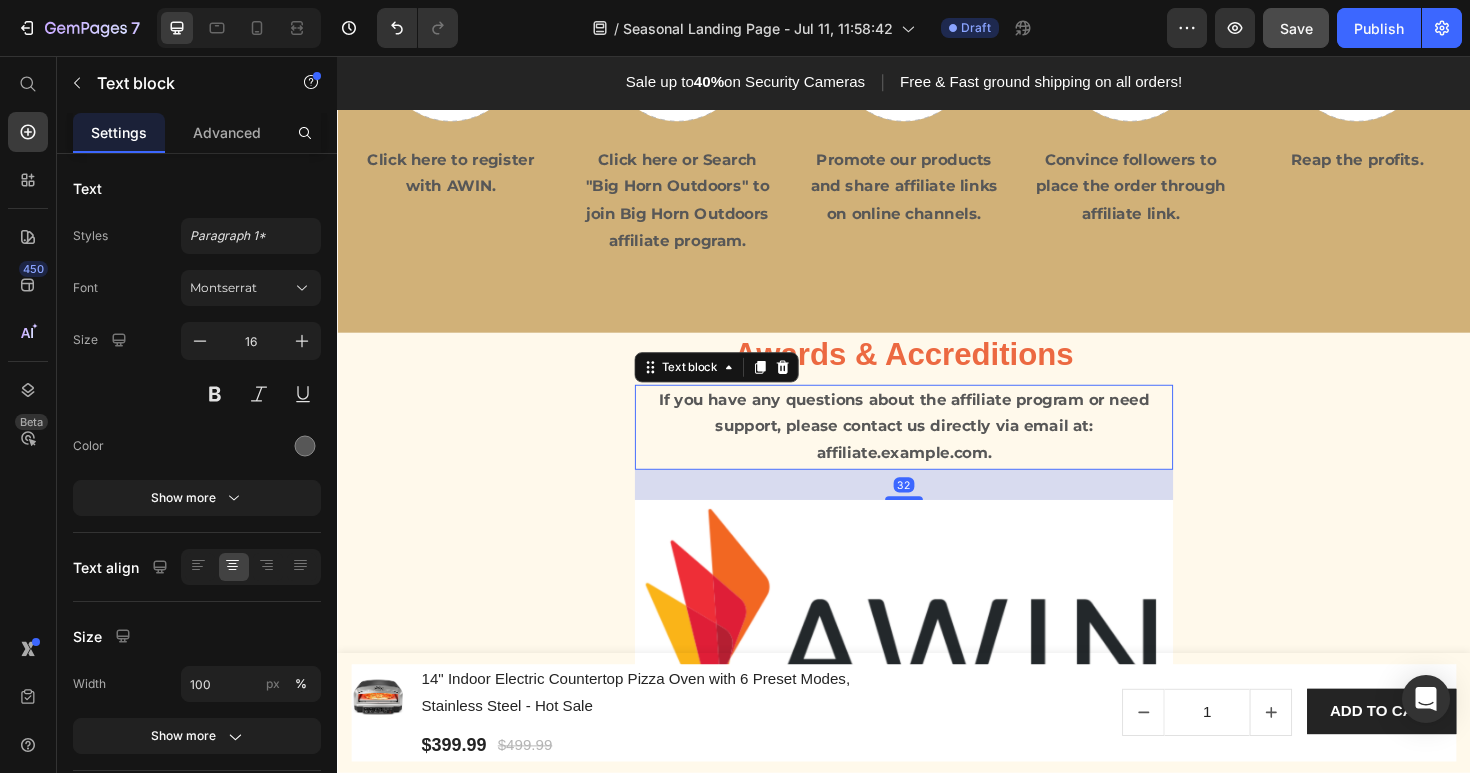 click on "If you have any questions about the affiliate program or need support, please contact us directly via email at: affiliate.example.com." at bounding box center (937, 448) 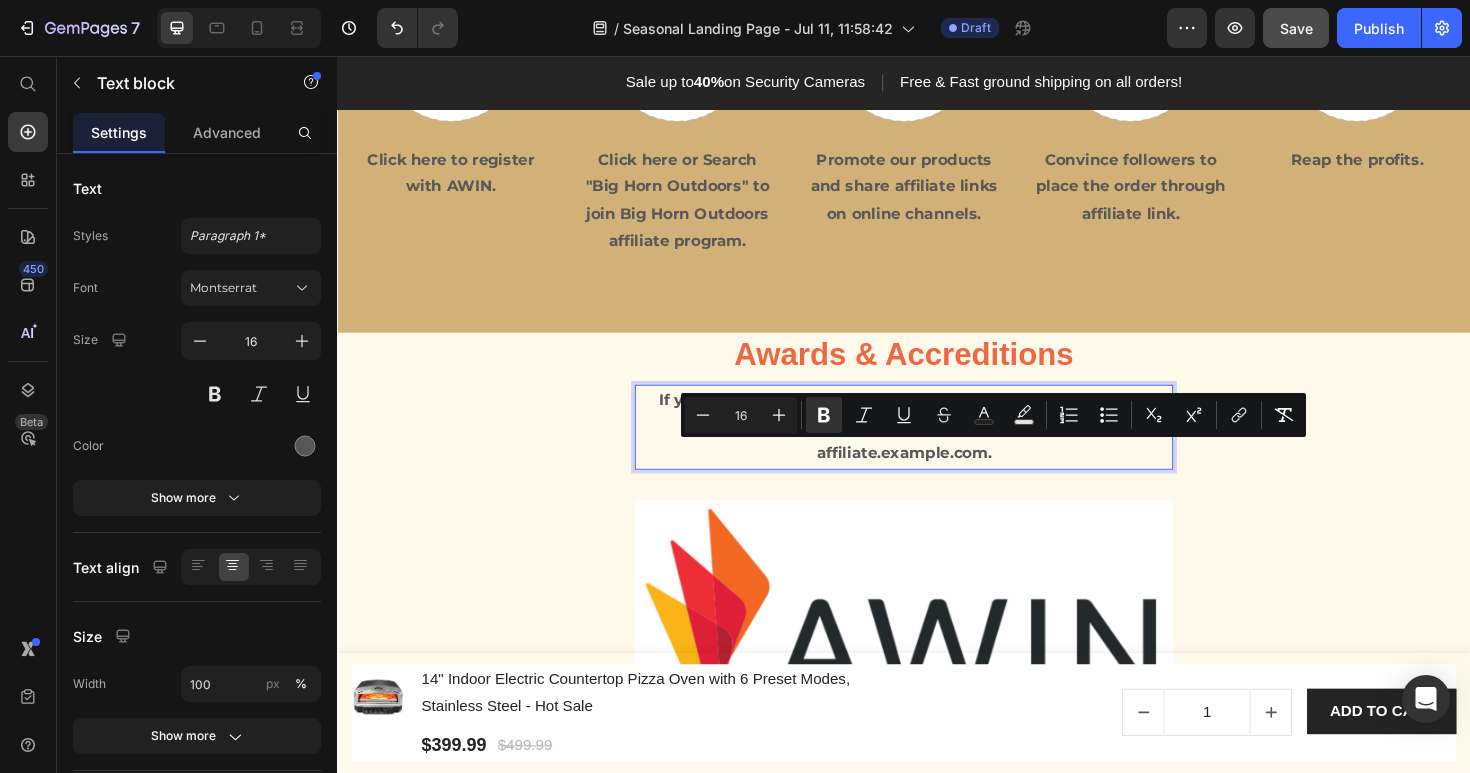 click on "If you have any questions about the affiliate program or need support, please contact us directly via email at: affiliate.example.com." at bounding box center (937, 448) 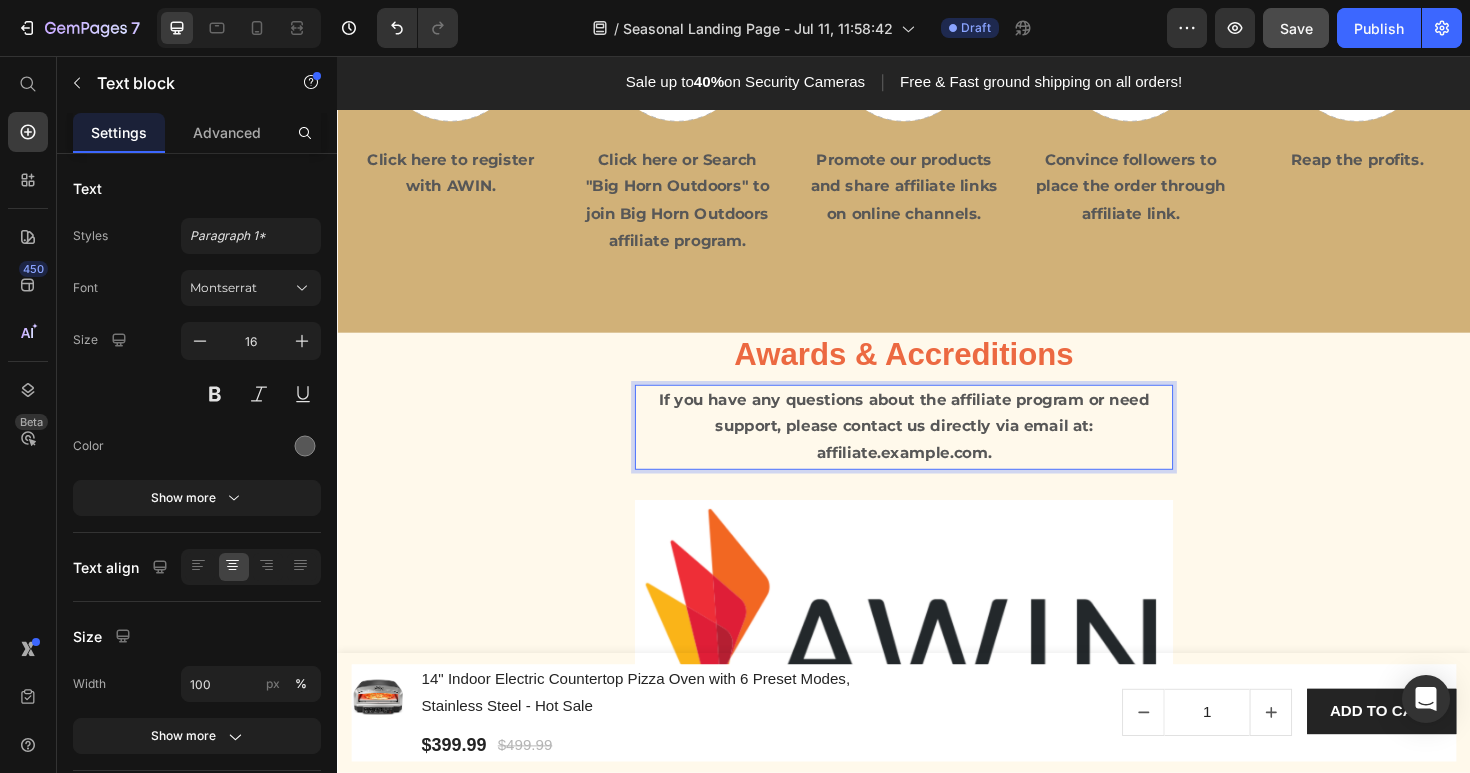 click on "If you have any questions about the affiliate program or need support, please contact us directly via email at: affiliate.example.com." at bounding box center [937, 448] 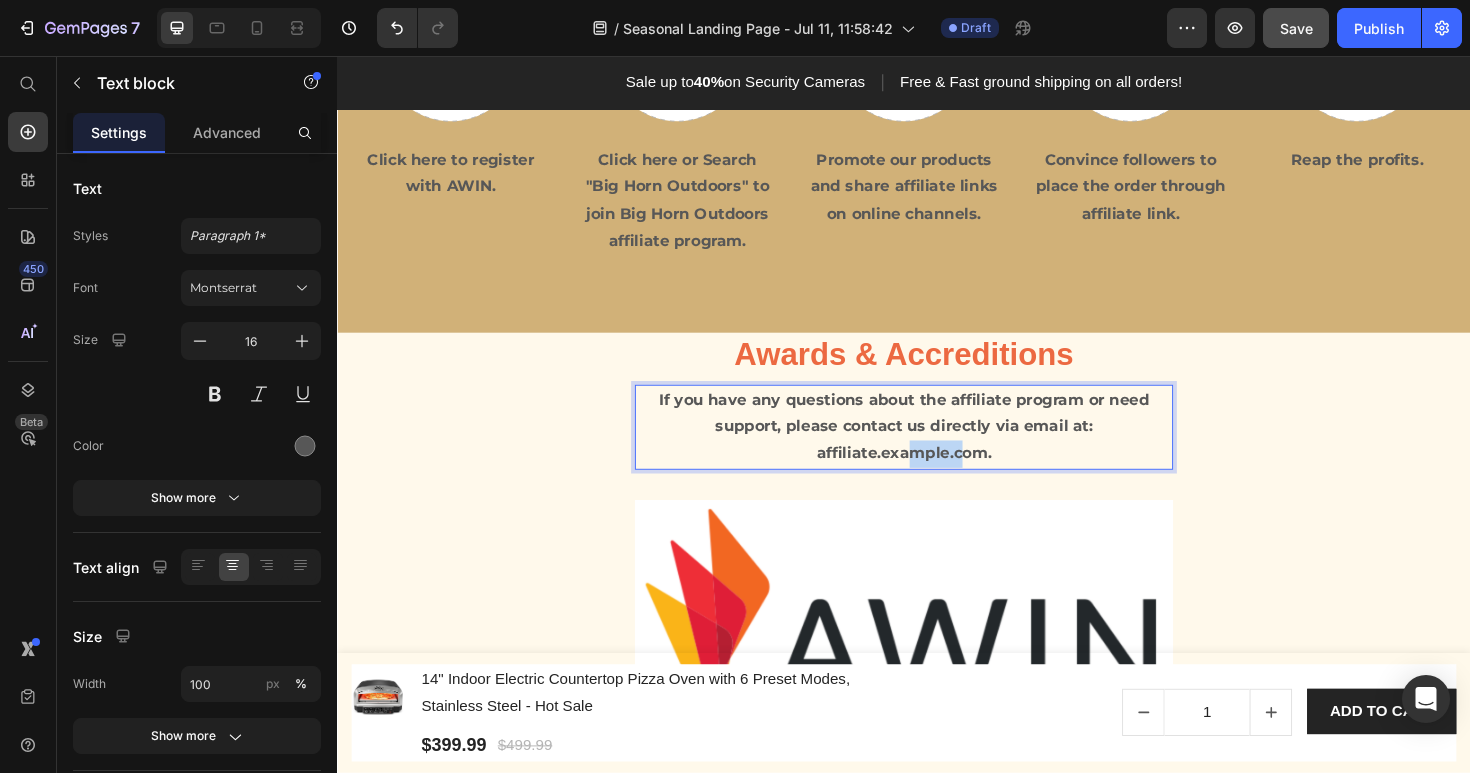 click on "If you have any questions about the affiliate program or need support, please contact us directly via email at: affiliate.example.com." at bounding box center [937, 448] 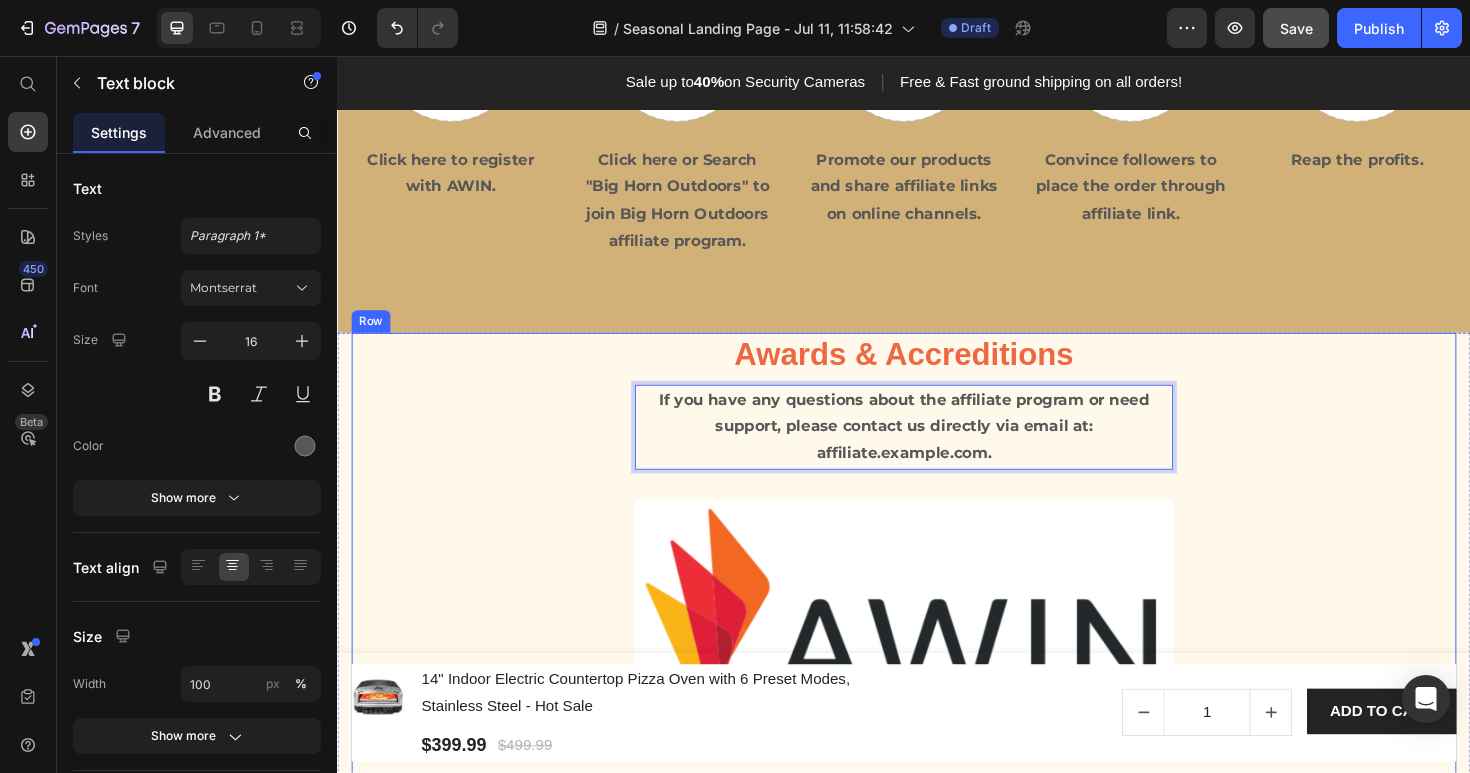 click on "Awards & Accreditions Heading If you have any questions about the affiliate program or need support, please contact us directly via email at: affiliate.example.com. Text block 32 Image GET STARTED Button Row" at bounding box center [937, 611] 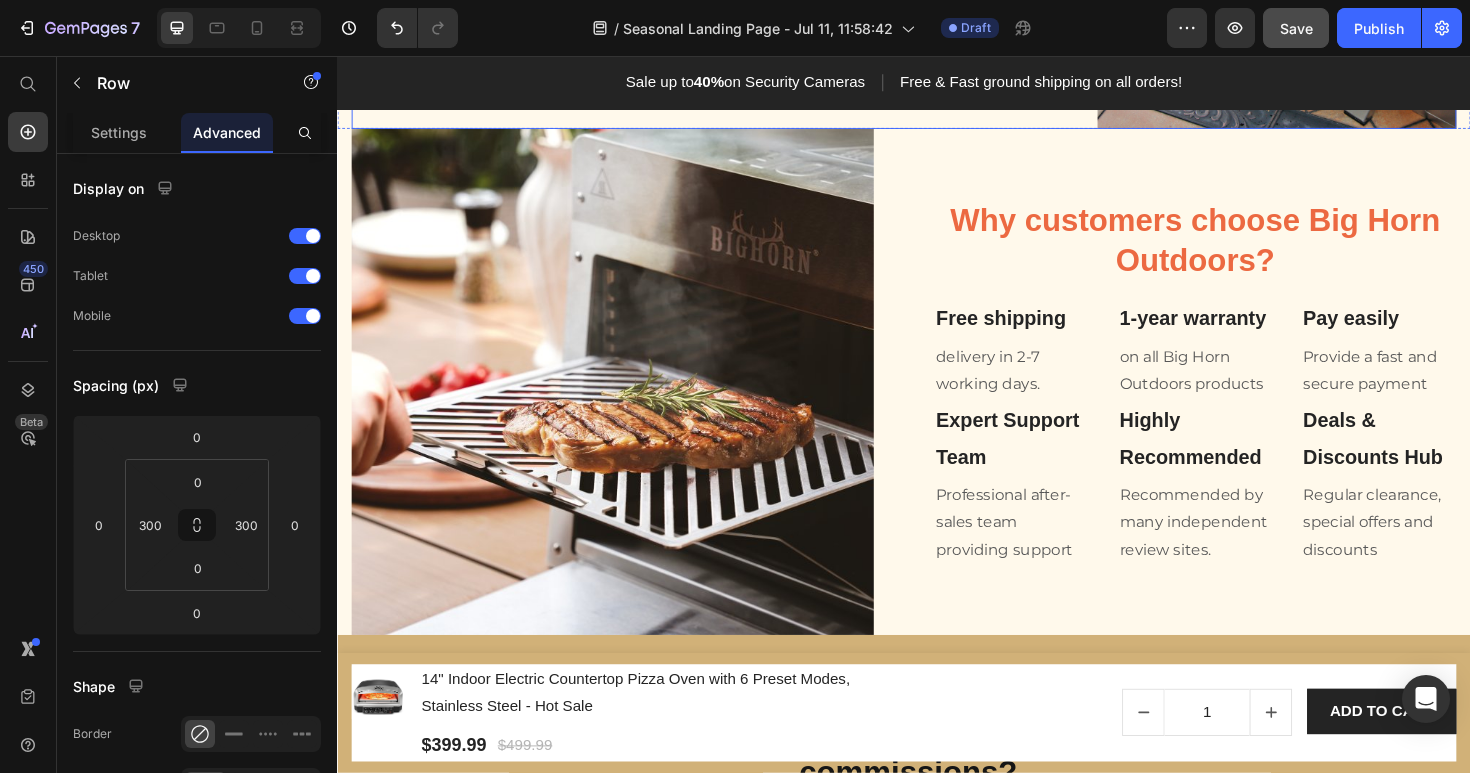 scroll, scrollTop: 693, scrollLeft: 0, axis: vertical 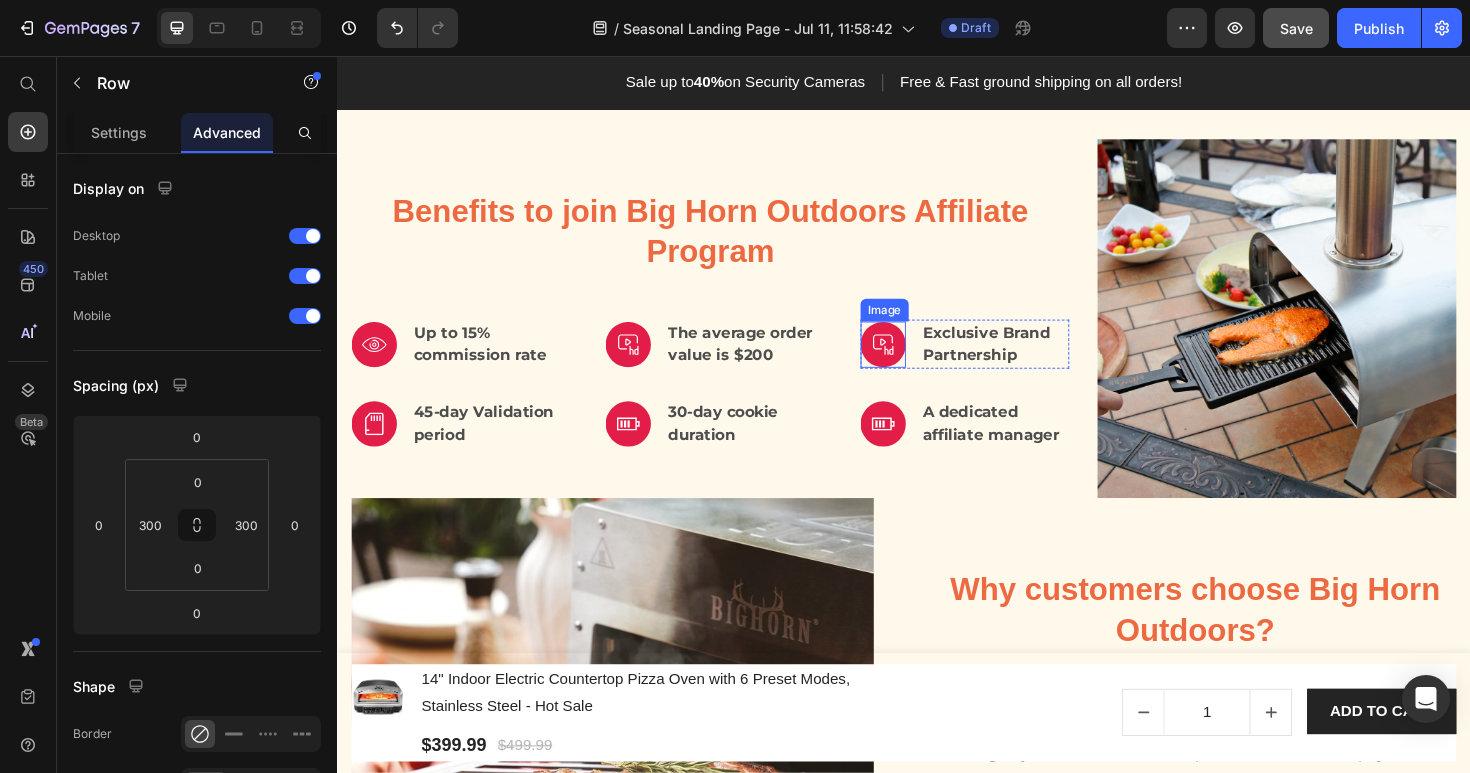 click at bounding box center [915, 361] 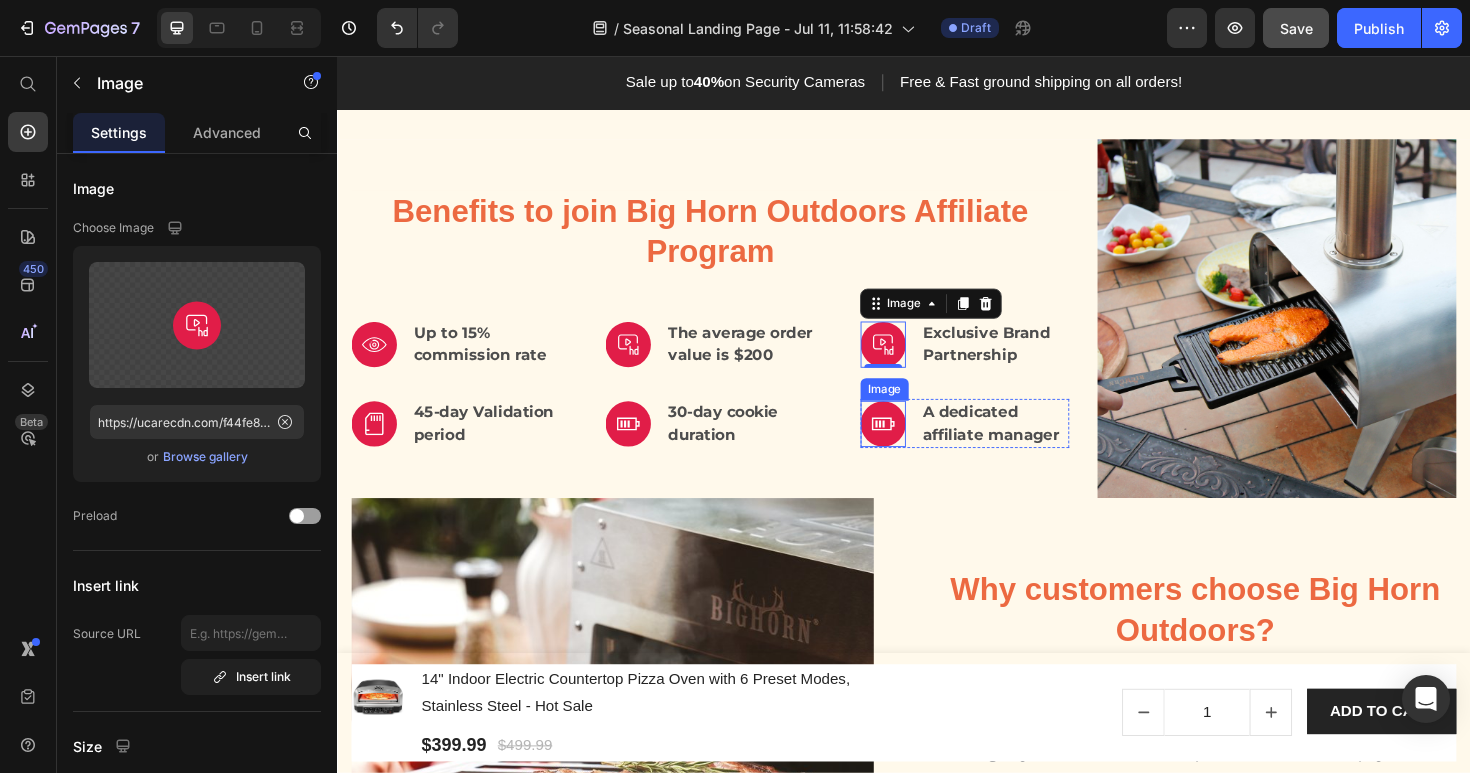 click at bounding box center [915, 445] 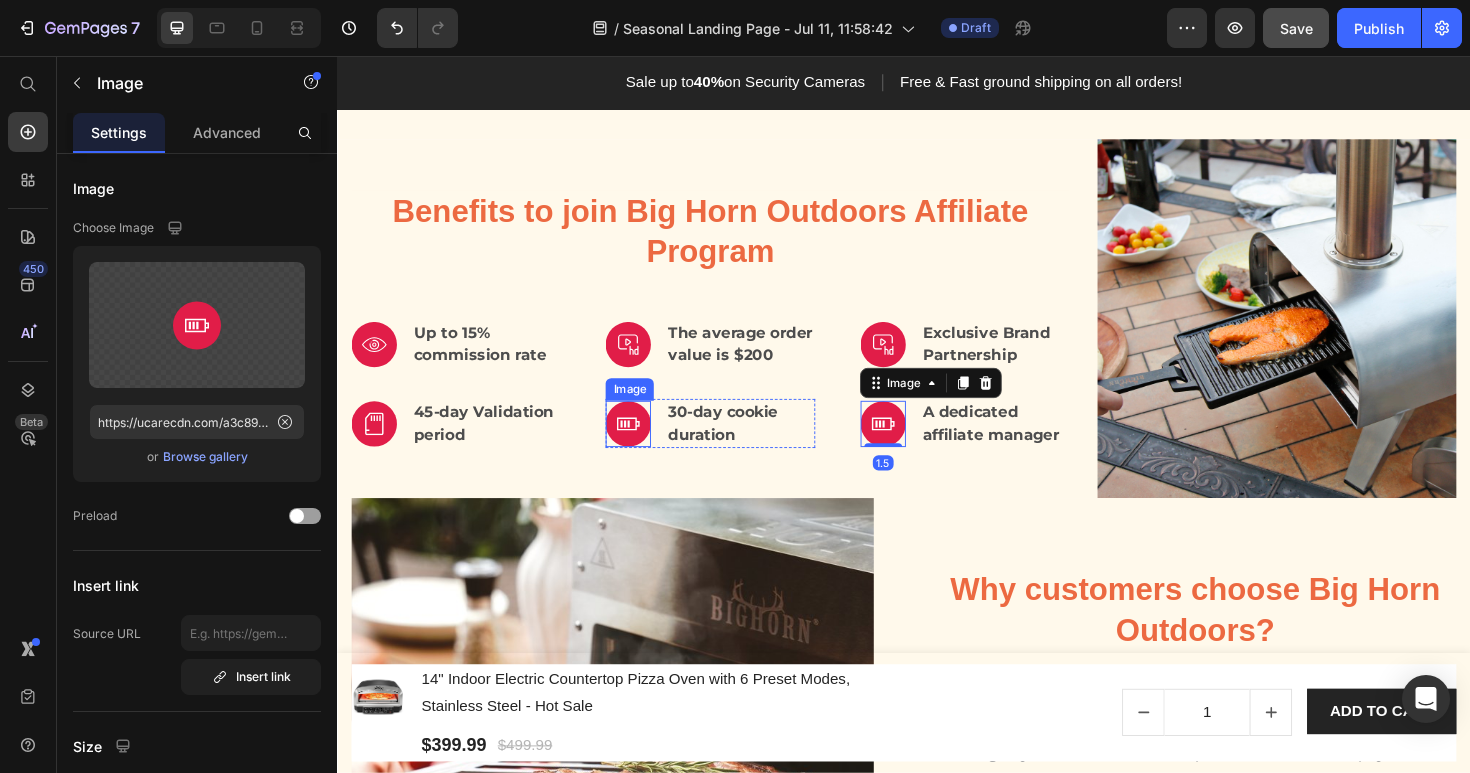 click at bounding box center [645, 445] 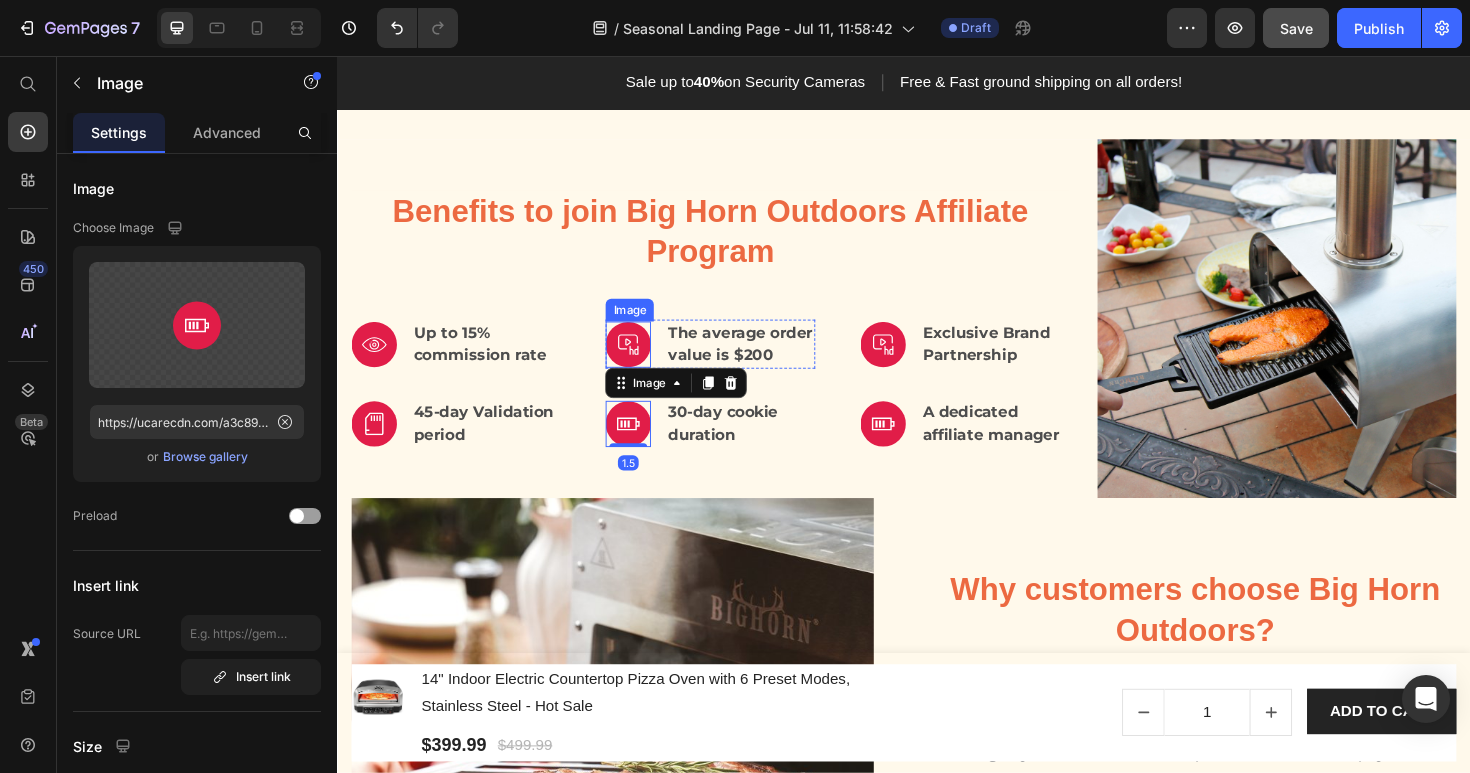click at bounding box center [645, 361] 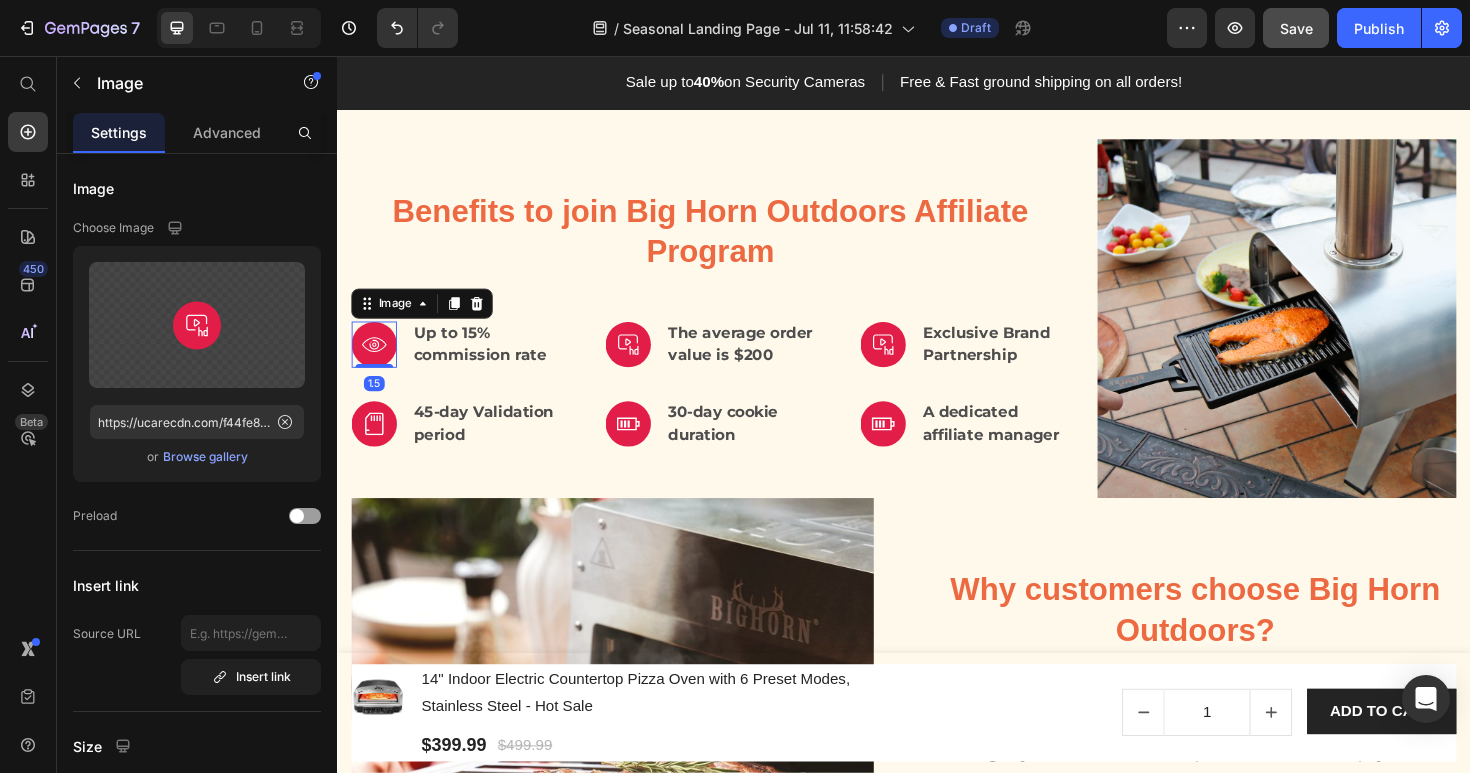click at bounding box center [376, 361] 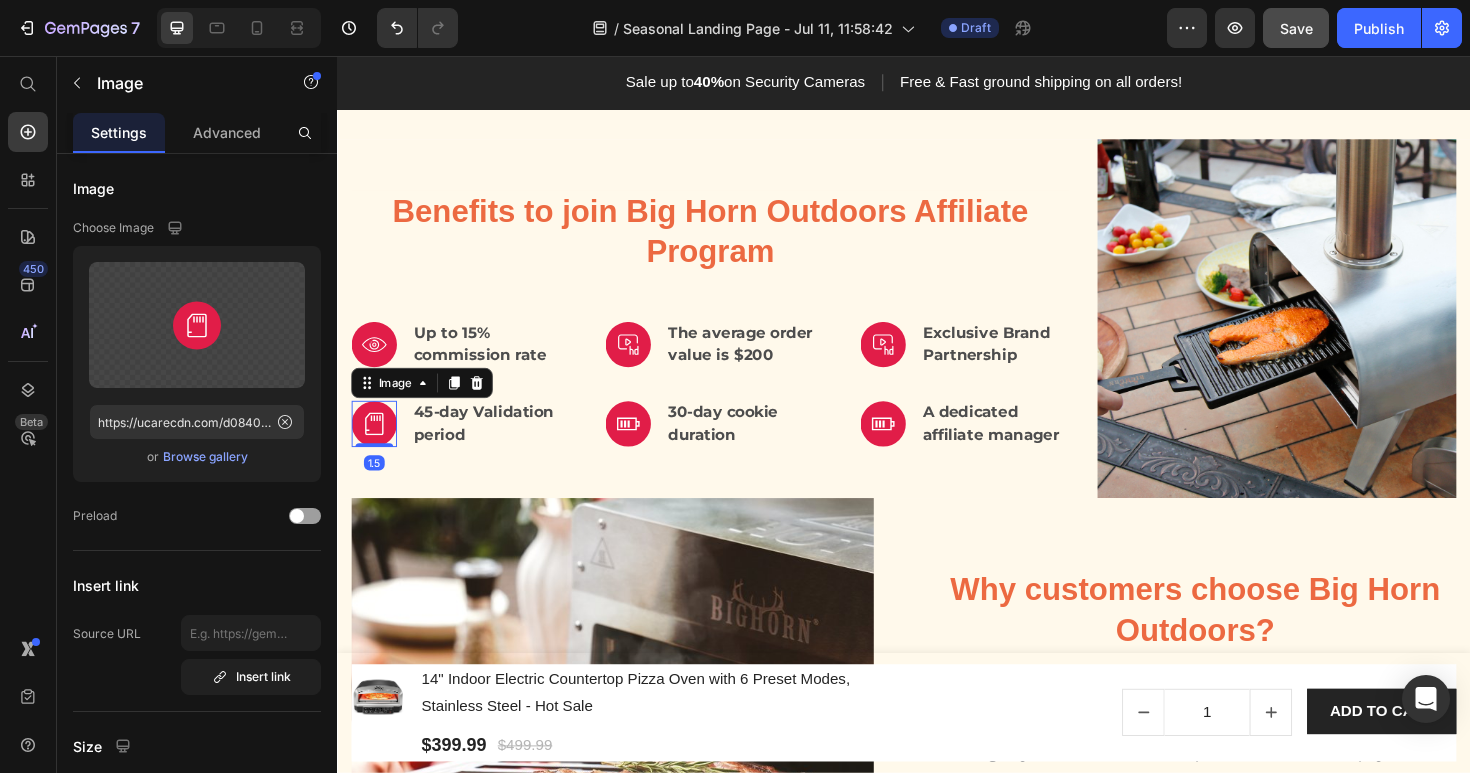 click at bounding box center [376, 445] 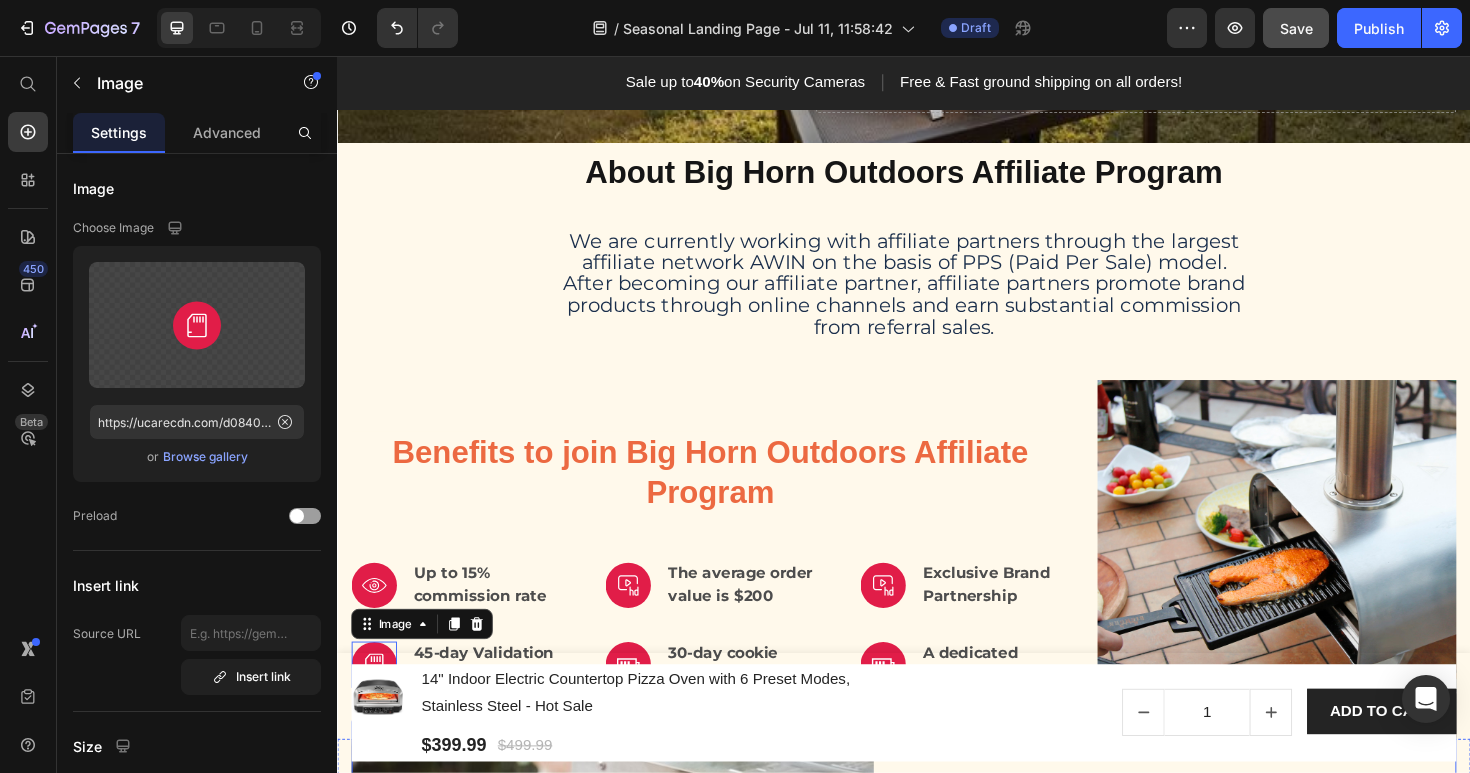scroll, scrollTop: 430, scrollLeft: 0, axis: vertical 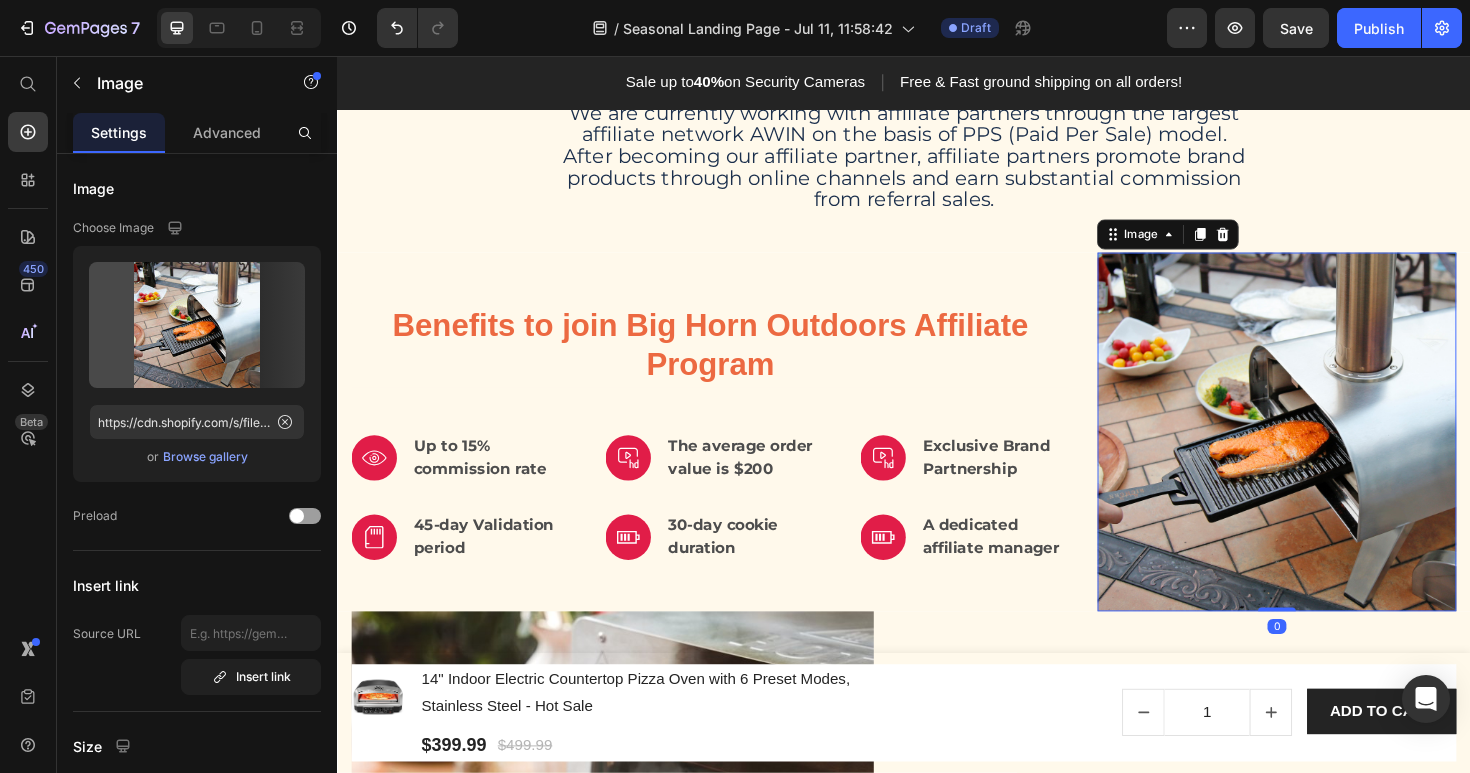 click at bounding box center (1332, 454) 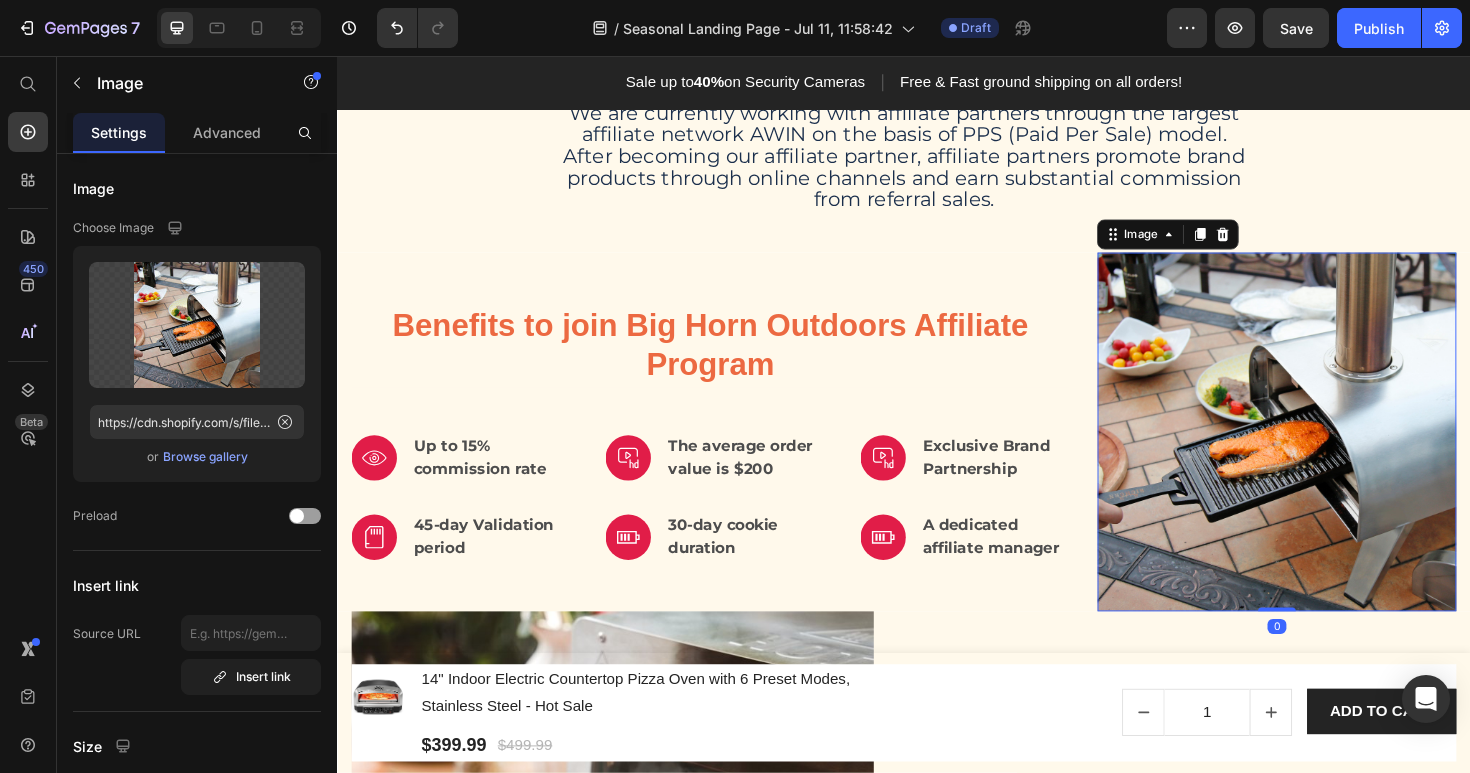 click at bounding box center [1332, 454] 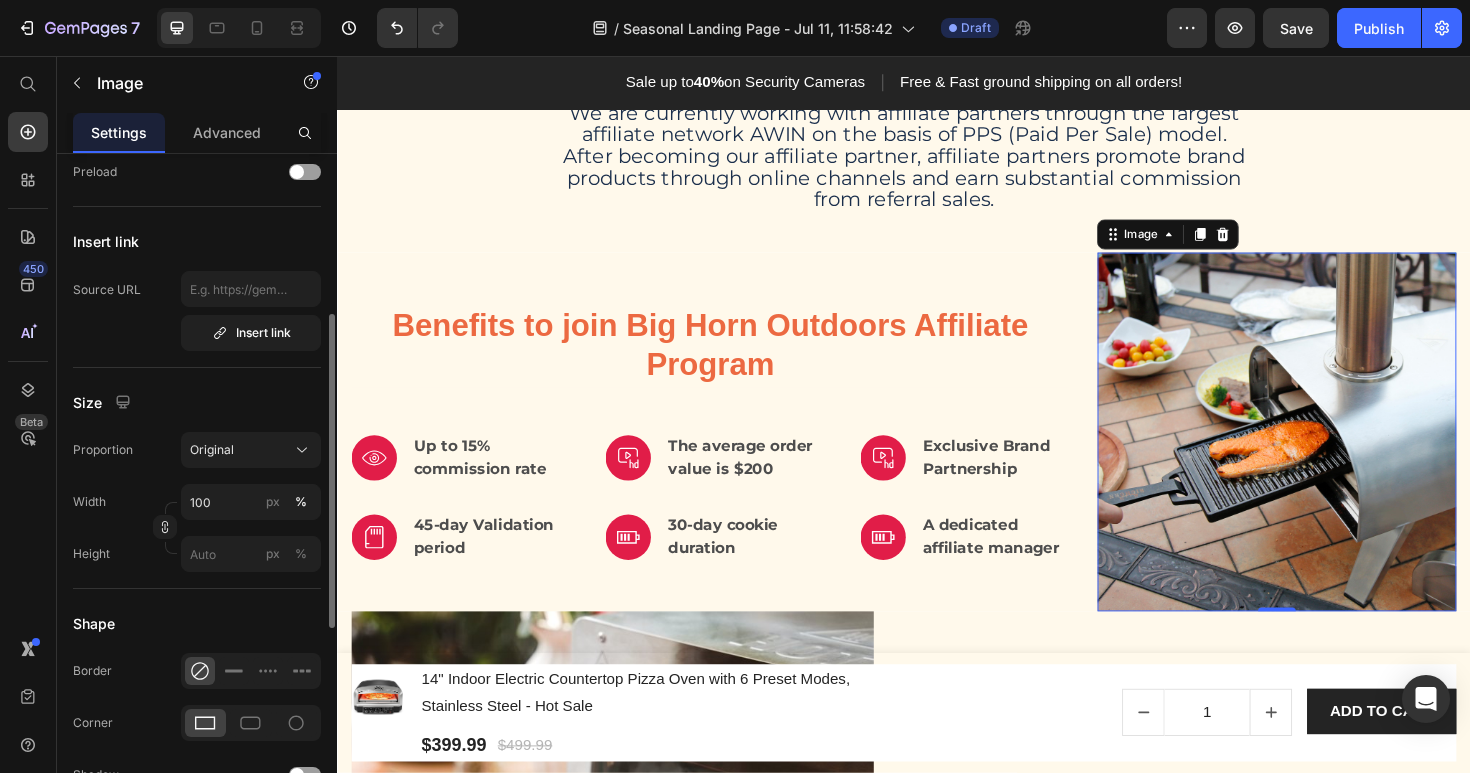 scroll, scrollTop: 346, scrollLeft: 0, axis: vertical 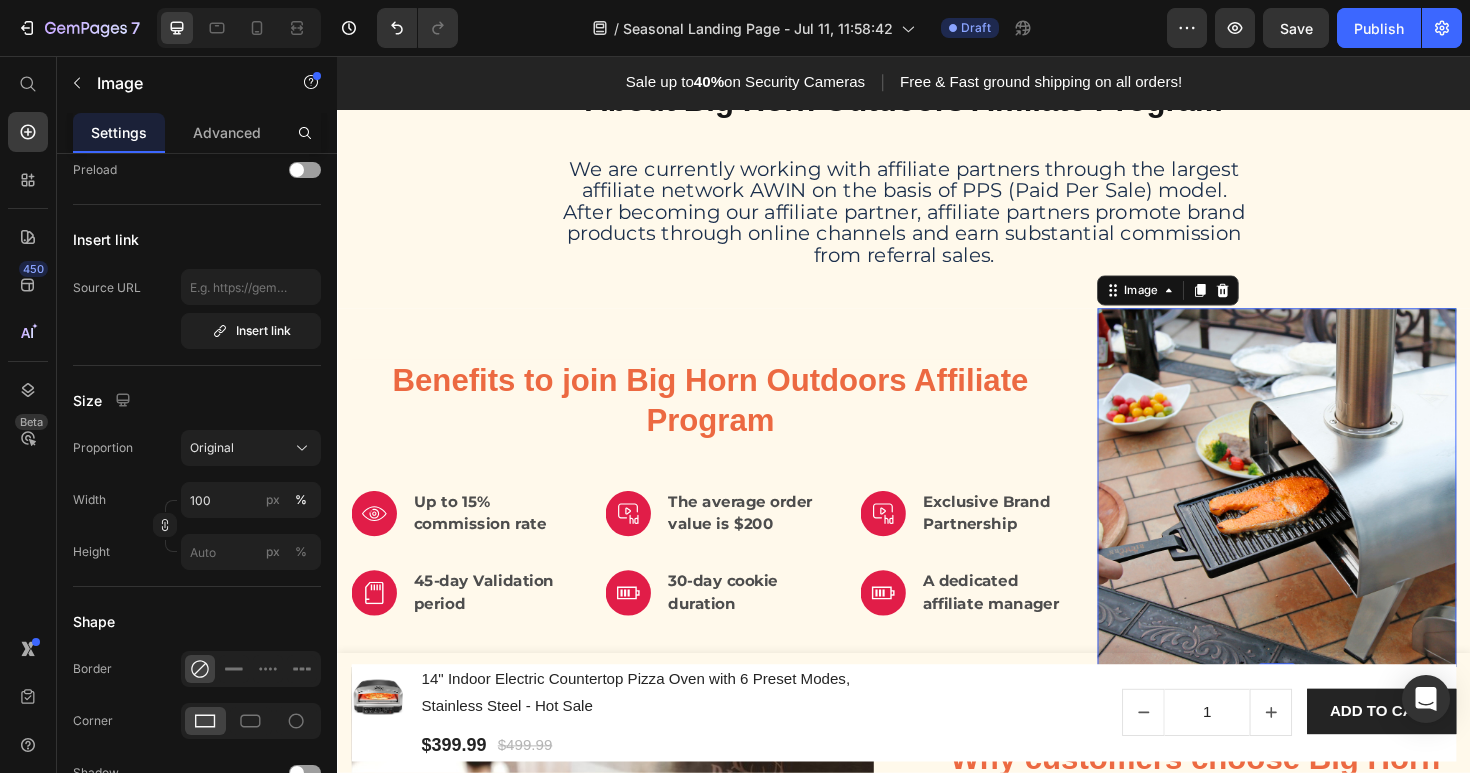 click at bounding box center (1332, 513) 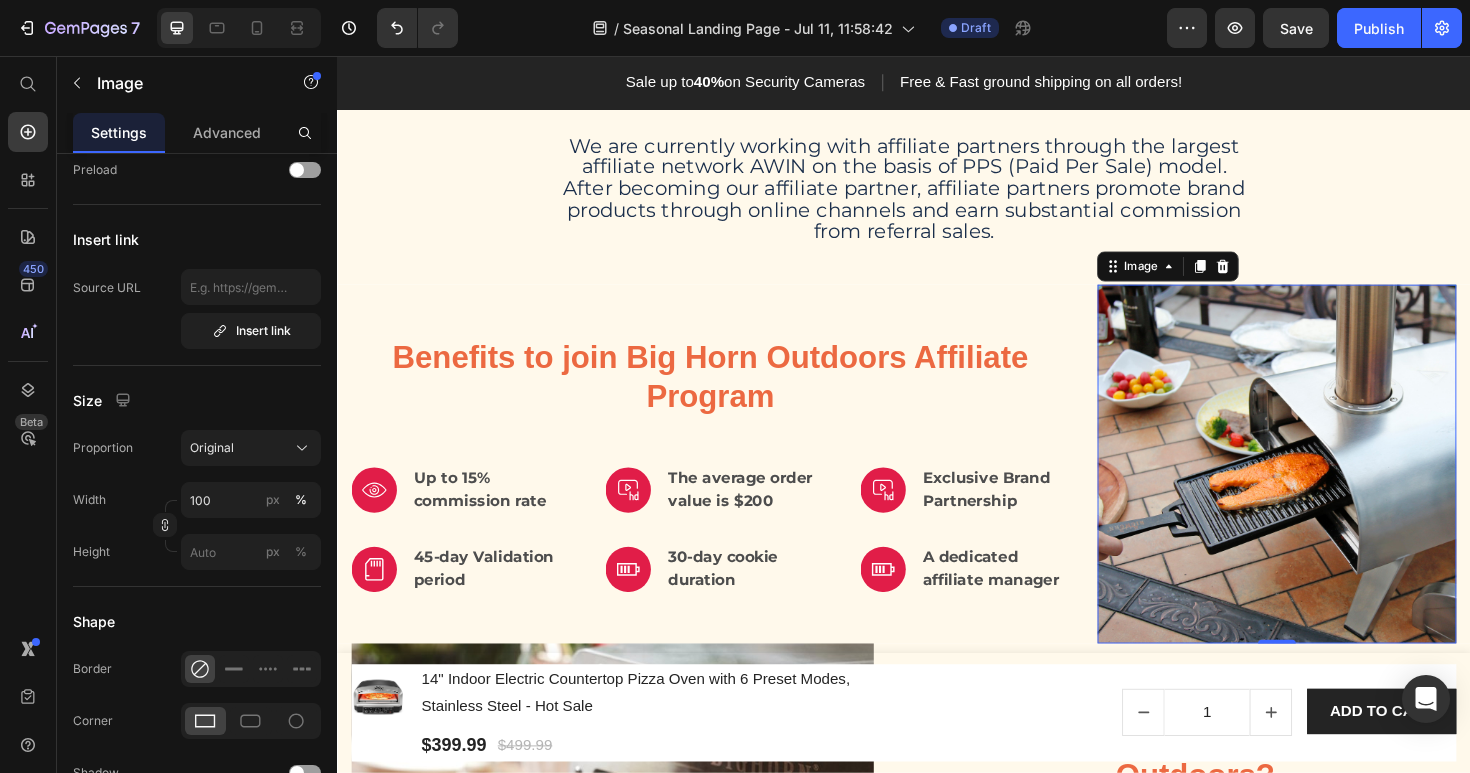 scroll, scrollTop: 535, scrollLeft: 0, axis: vertical 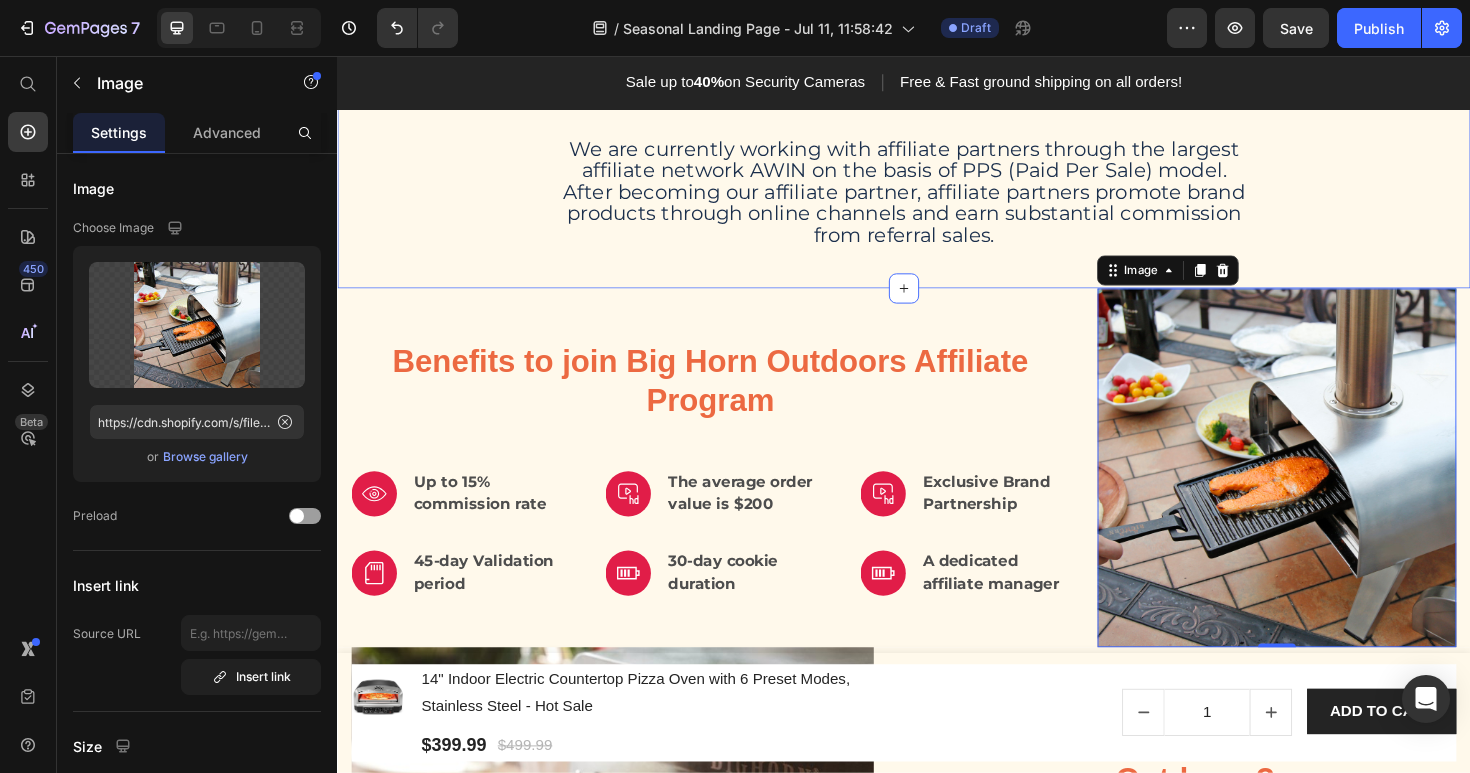 click on "About Big Horn Outdoors Affiliate Program Heading We are currently working with affiliate partners through the largest affiliate network AWIN on the basis of PPS (Paid Per Sale) model. After becoming our affiliate partner, affiliate partners promote brand products through online channels and earn substantial commission from referral sales. Text Block Row" at bounding box center [937, 171] 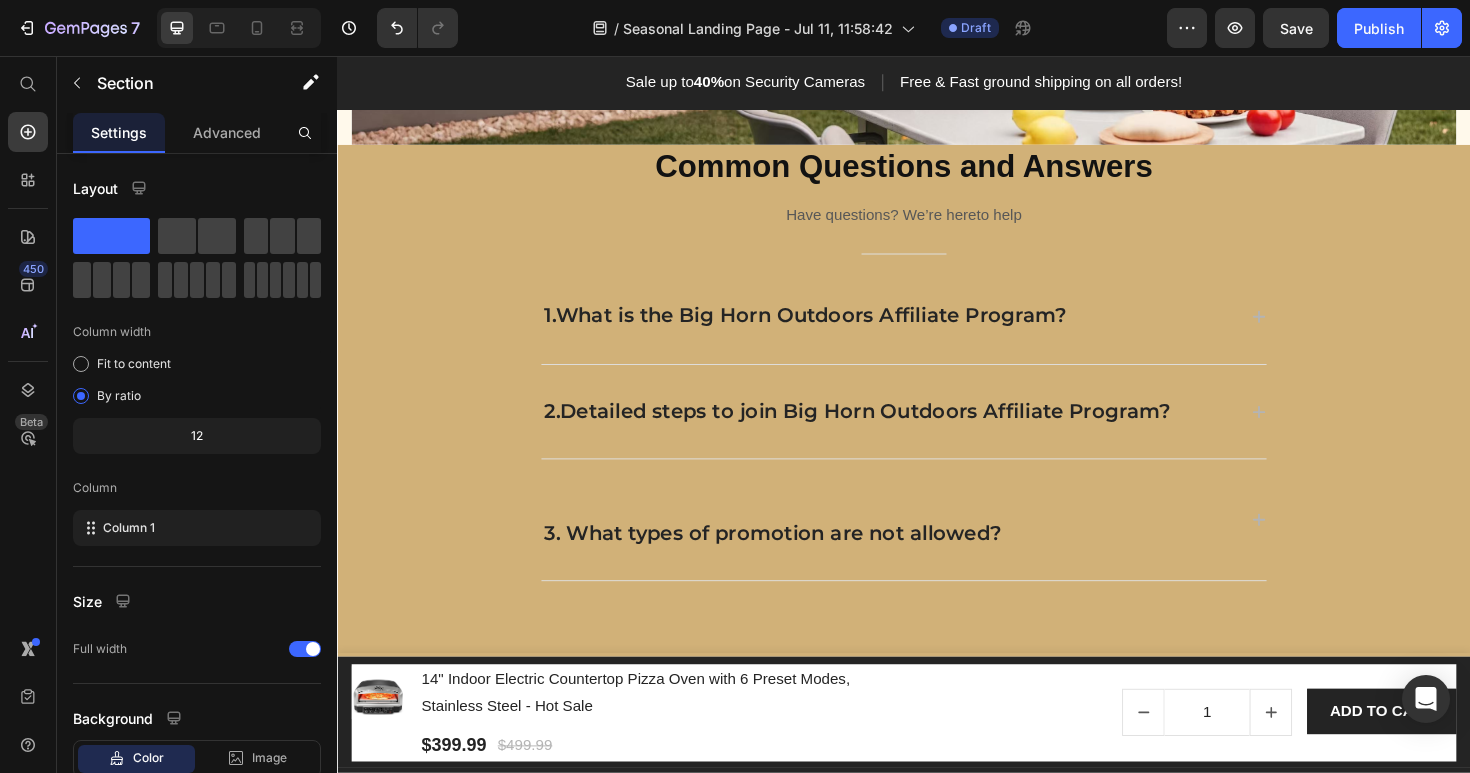 scroll, scrollTop: 2721, scrollLeft: 0, axis: vertical 